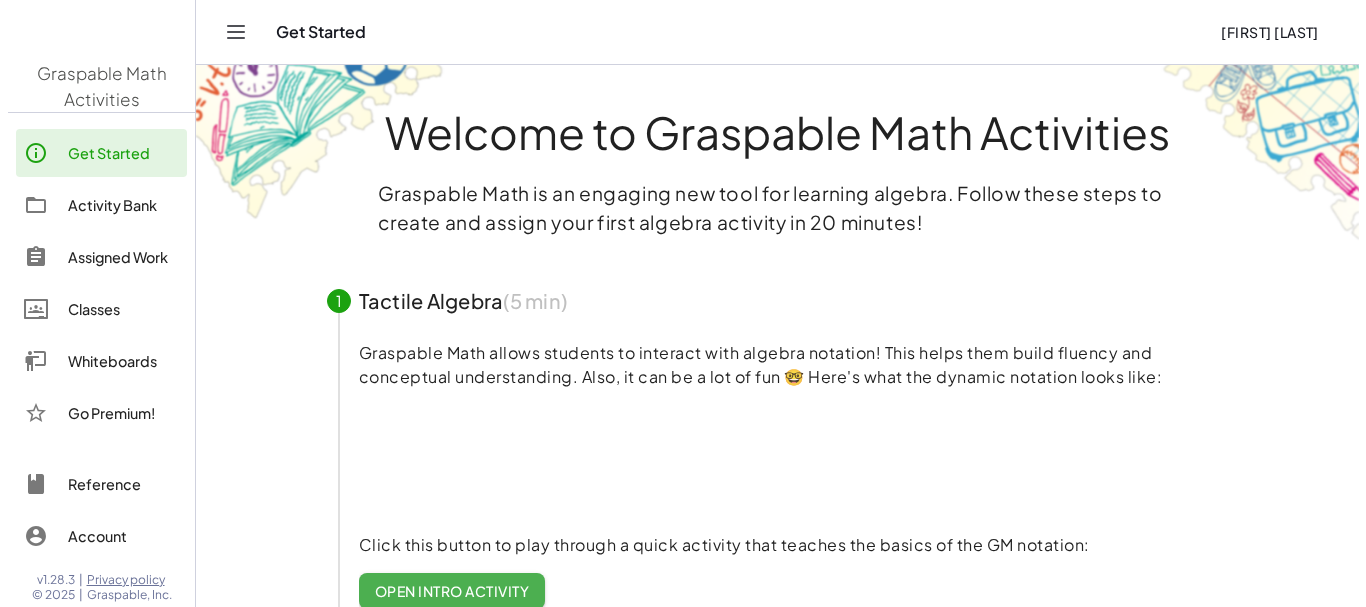 scroll, scrollTop: 0, scrollLeft: 0, axis: both 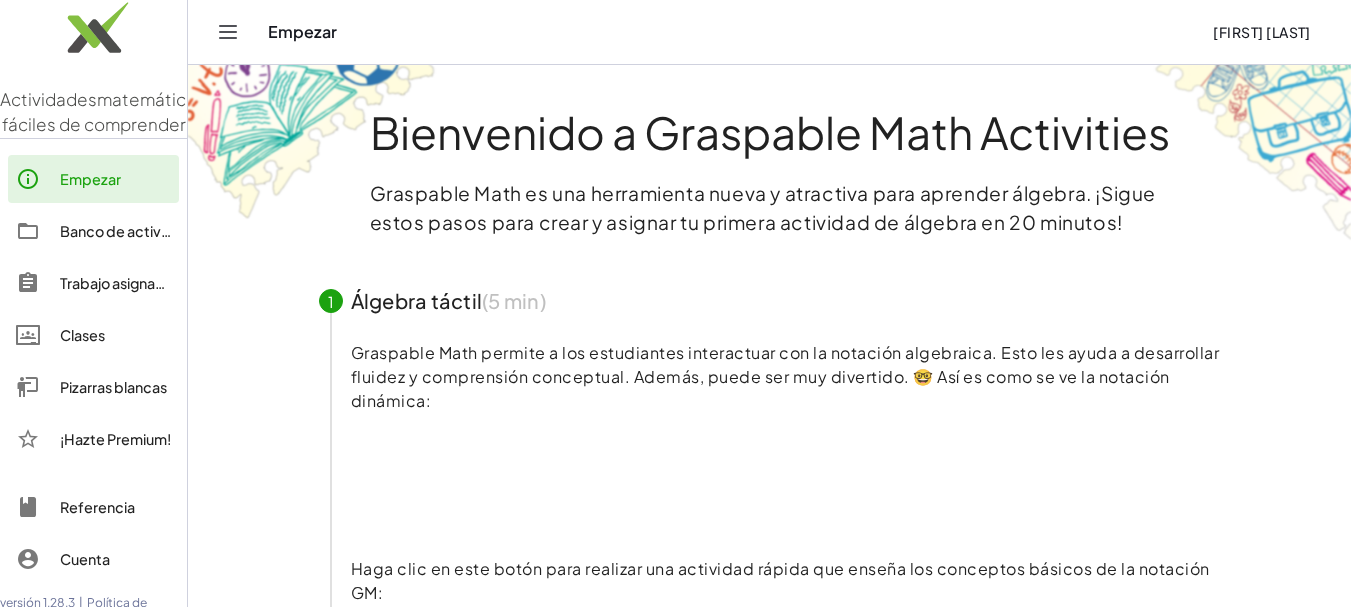 click on "Pizarras blancas" 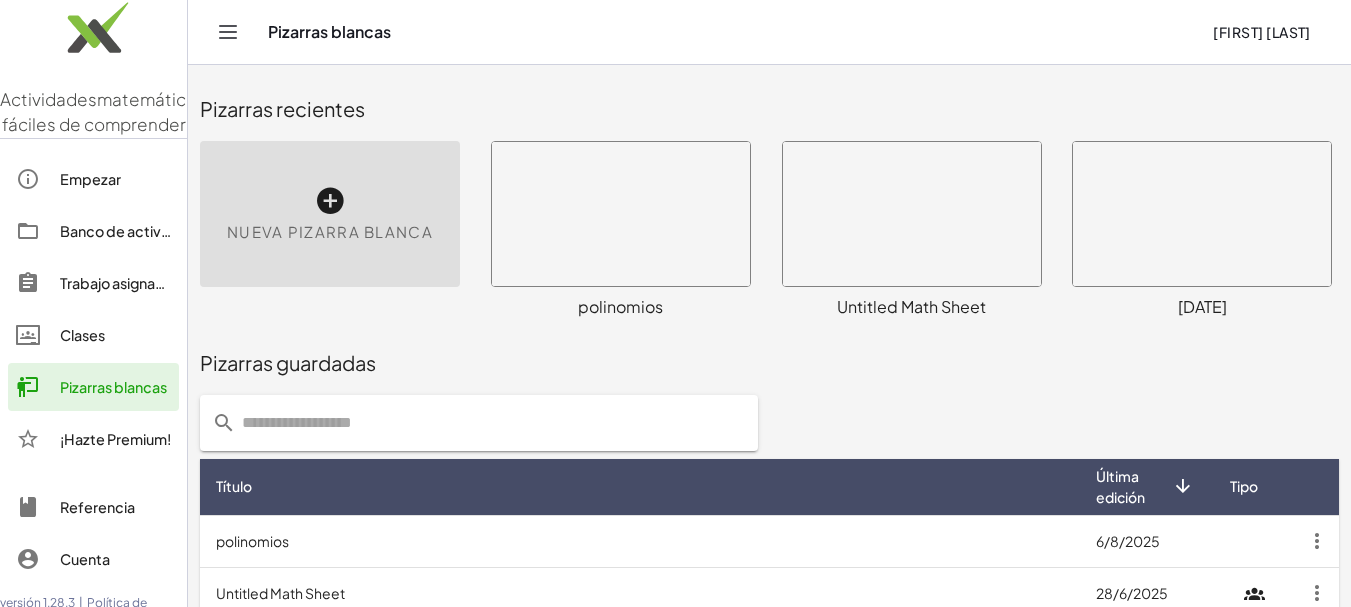 click at bounding box center [3717, 1942] 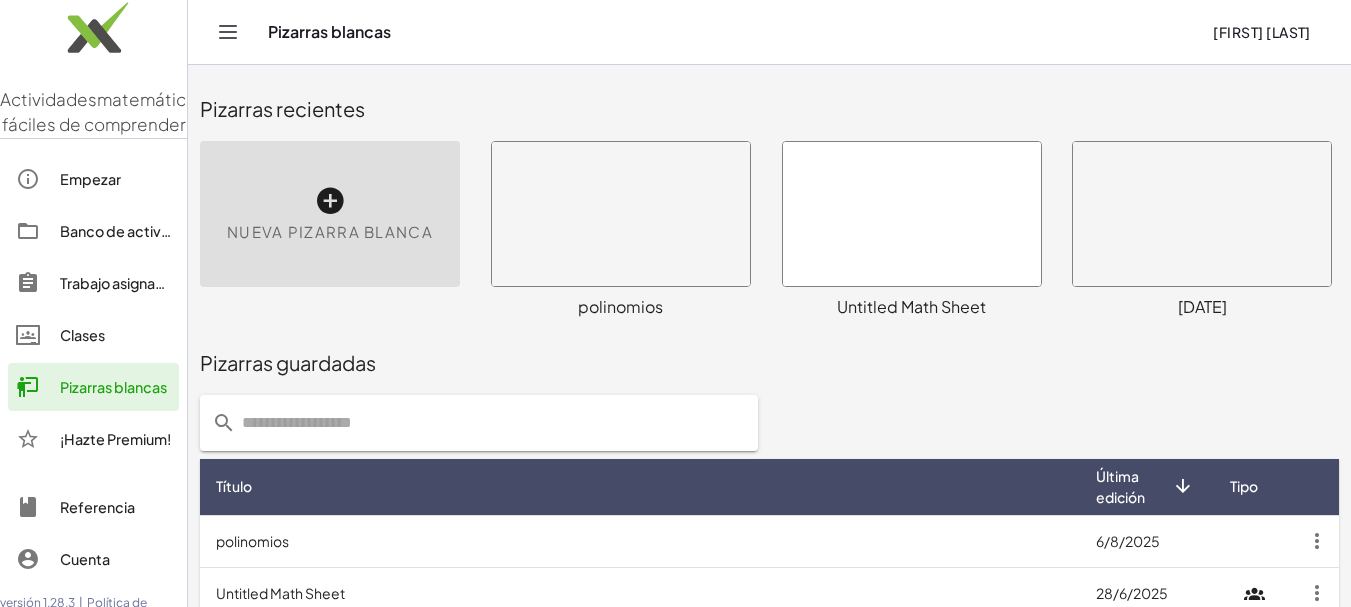 click at bounding box center (621, 214) 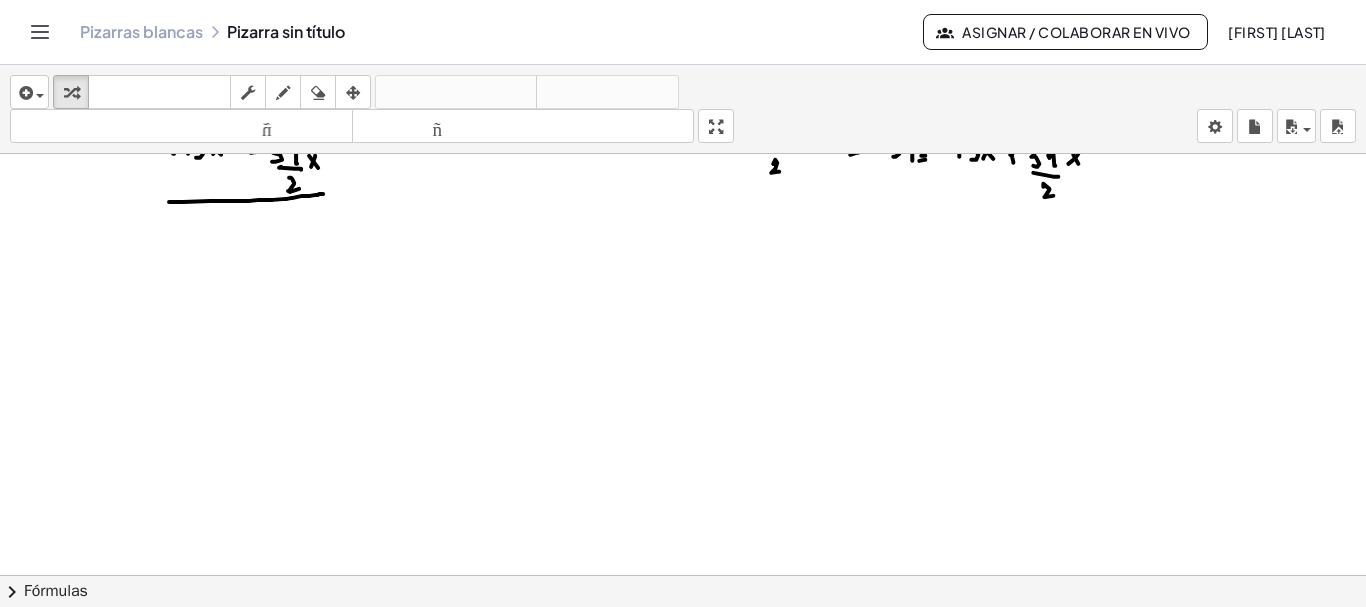 scroll, scrollTop: 9013, scrollLeft: 0, axis: vertical 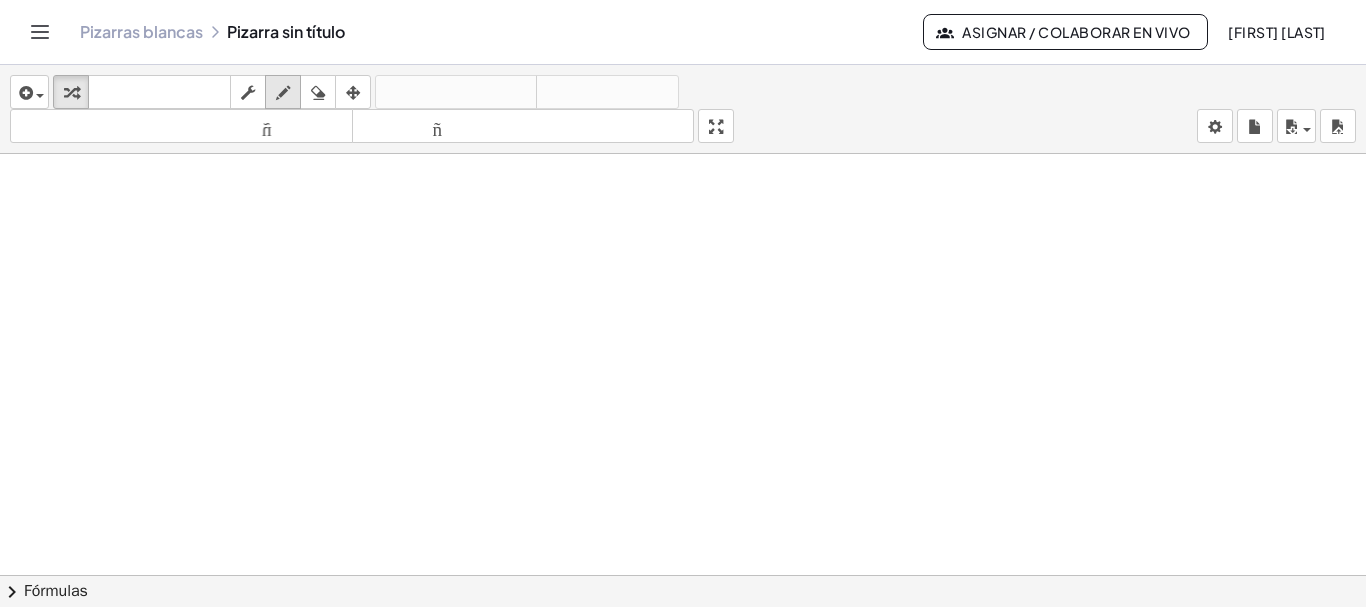 click at bounding box center (283, 93) 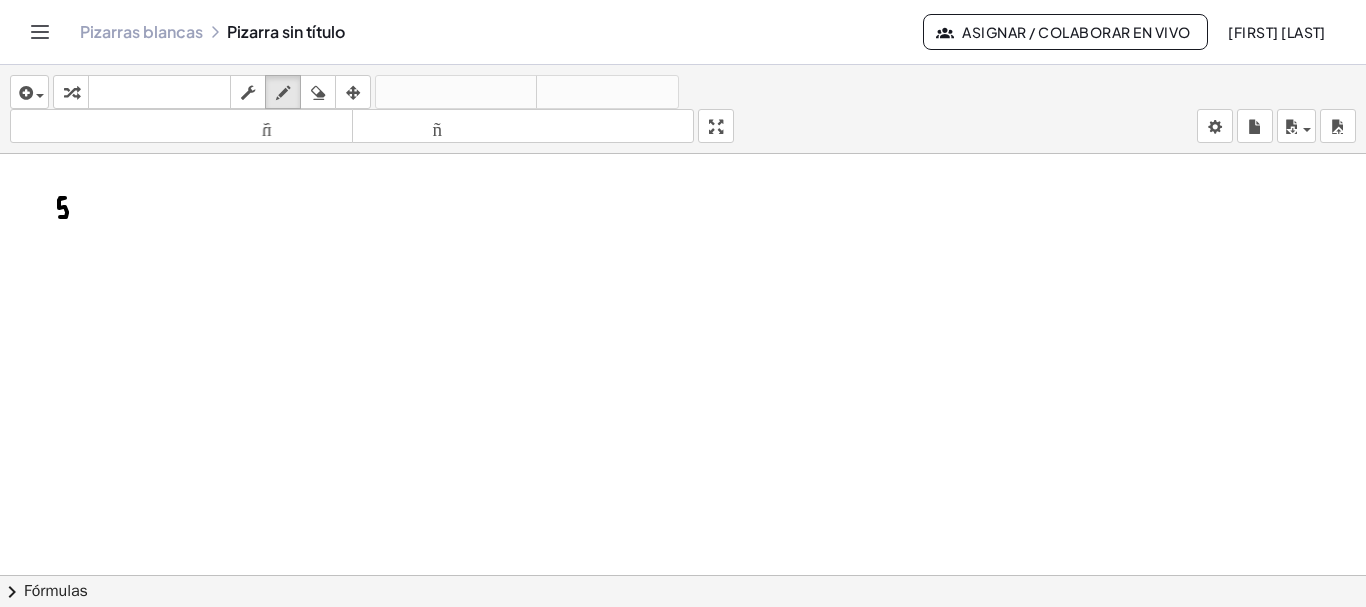 drag, startPoint x: 60, startPoint y: 195, endPoint x: 77, endPoint y: 198, distance: 17.262676 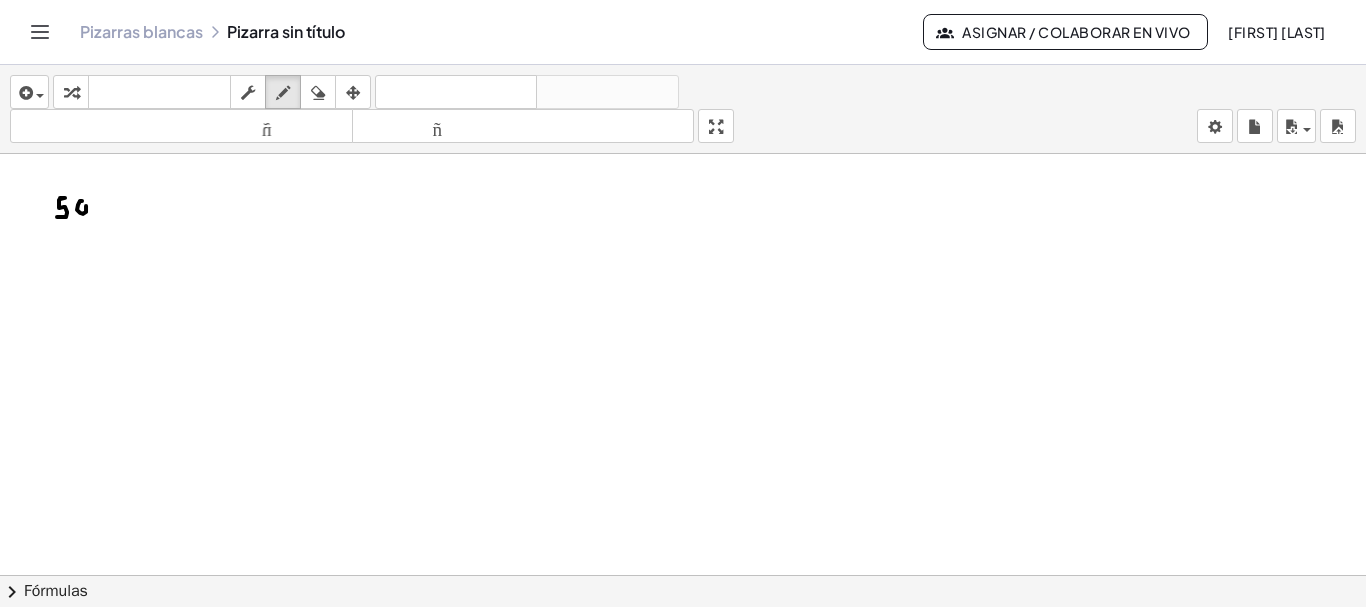 click at bounding box center [684, -4018] 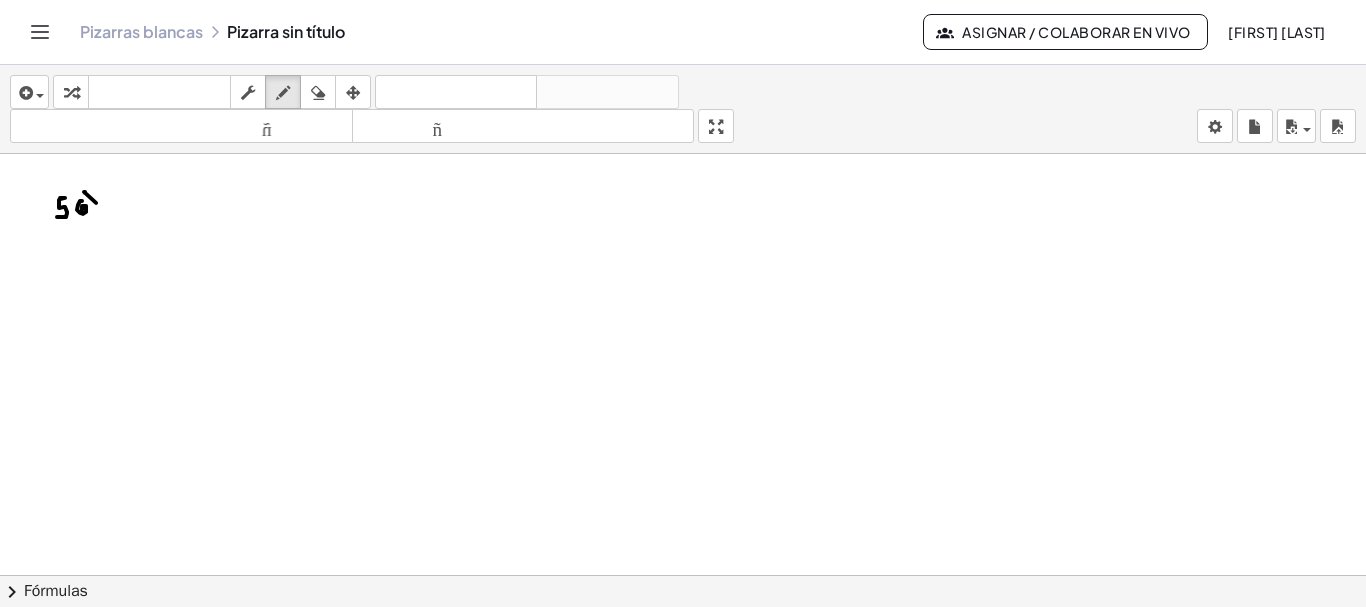 drag, startPoint x: 85, startPoint y: 189, endPoint x: 95, endPoint y: 231, distance: 43.174065 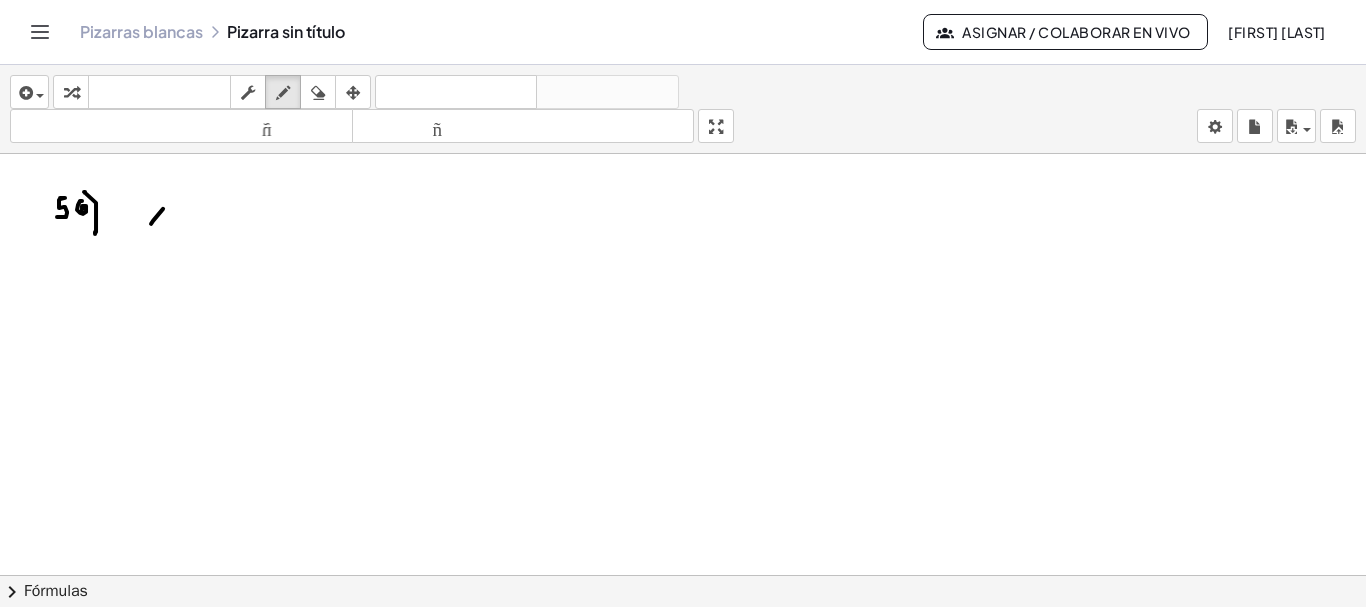 drag, startPoint x: 151, startPoint y: 221, endPoint x: 164, endPoint y: 204, distance: 21.400934 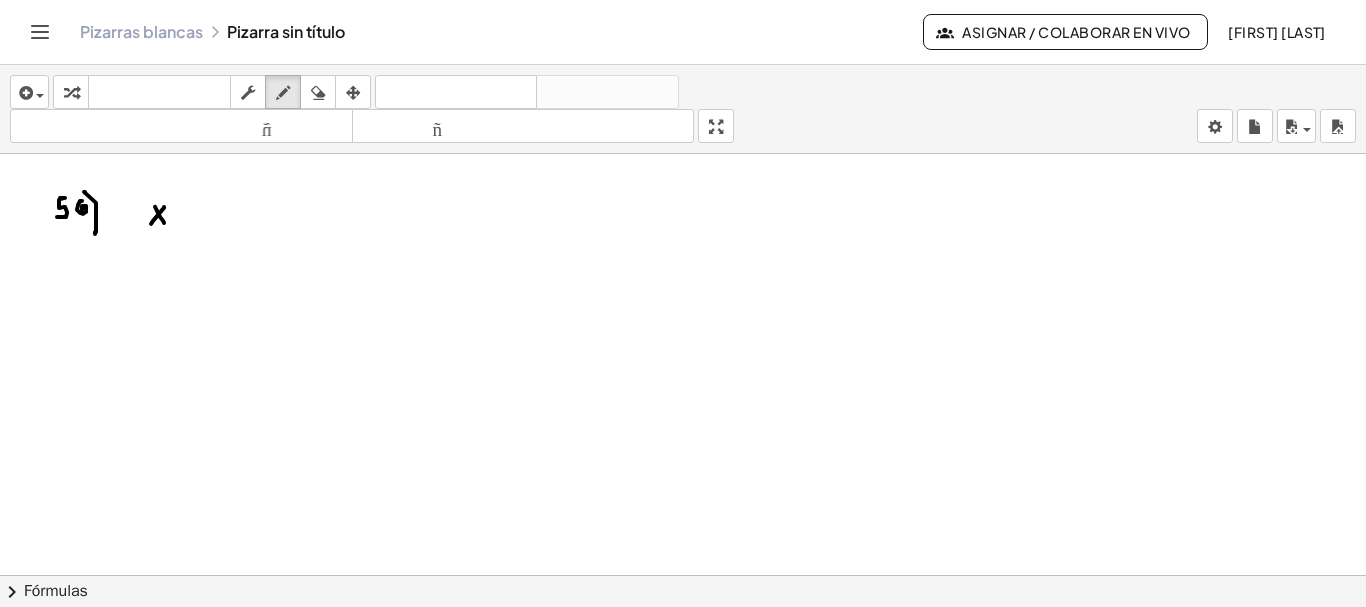 click at bounding box center [684, -4018] 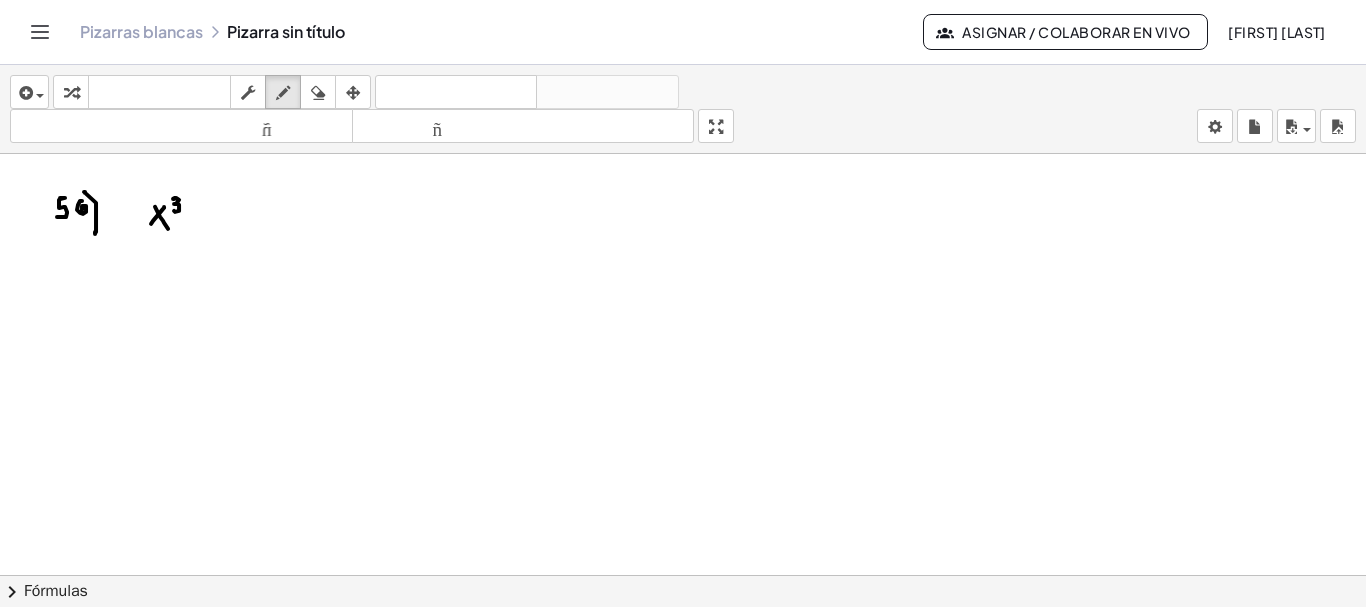 drag, startPoint x: 176, startPoint y: 195, endPoint x: 174, endPoint y: 208, distance: 13.152946 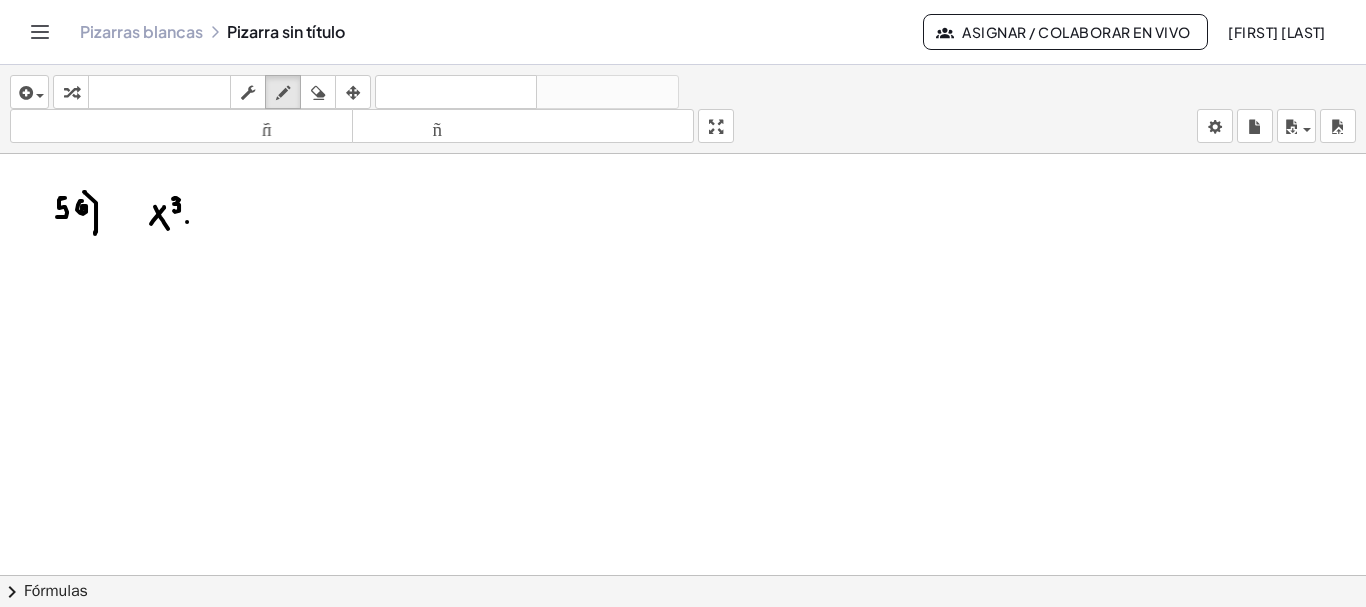click at bounding box center (684, -4018) 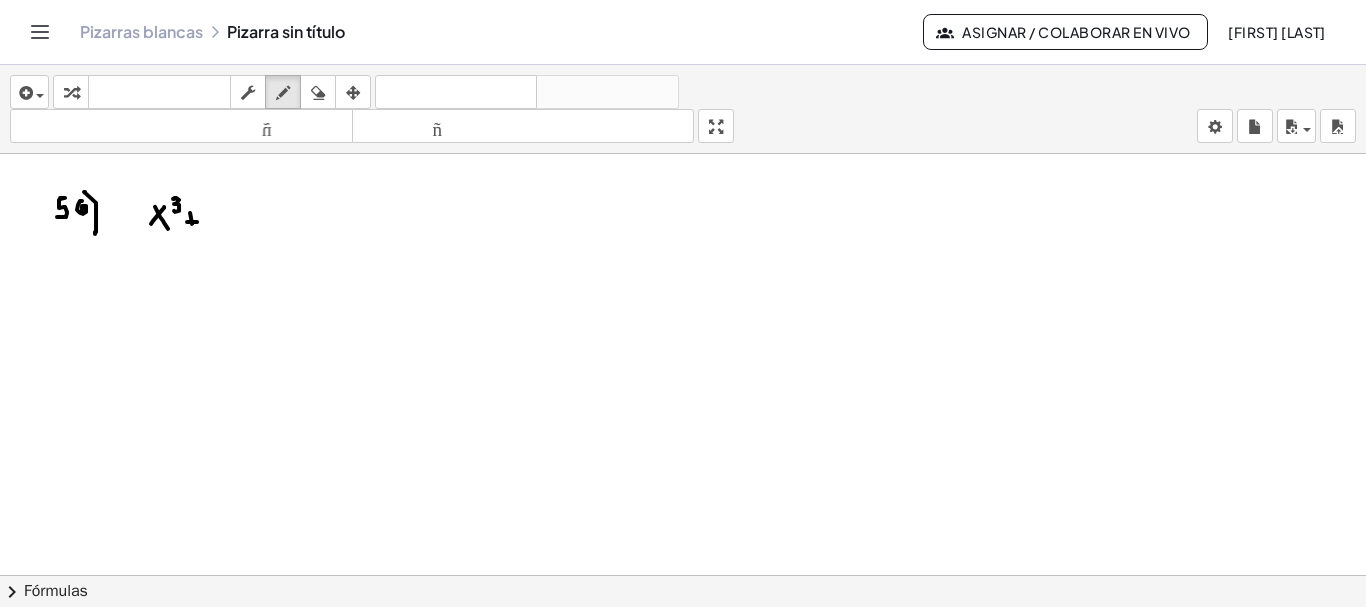 click at bounding box center [684, -4018] 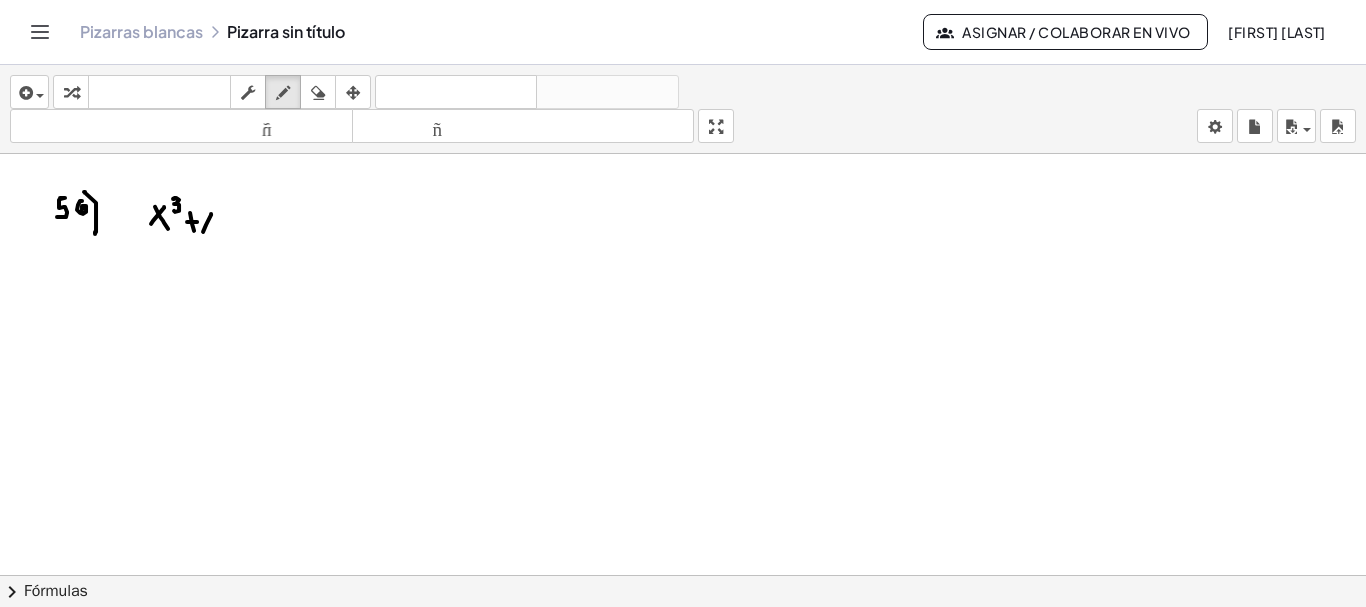 drag, startPoint x: 203, startPoint y: 229, endPoint x: 207, endPoint y: 212, distance: 17.464249 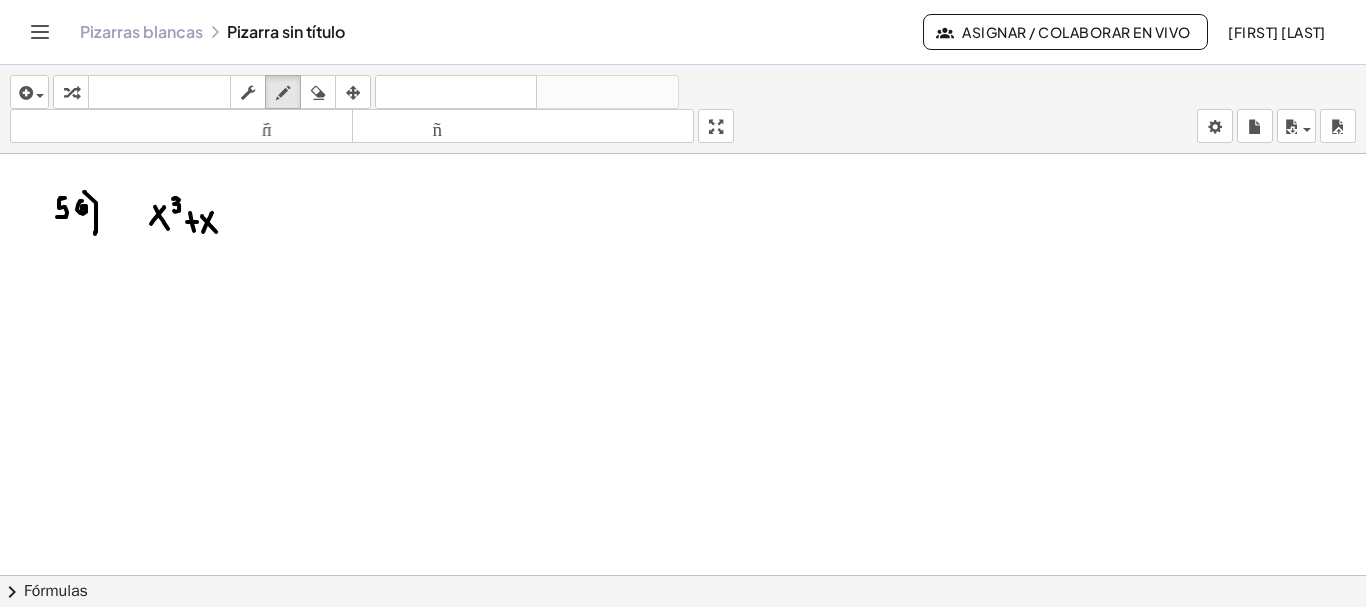 click at bounding box center [684, -4018] 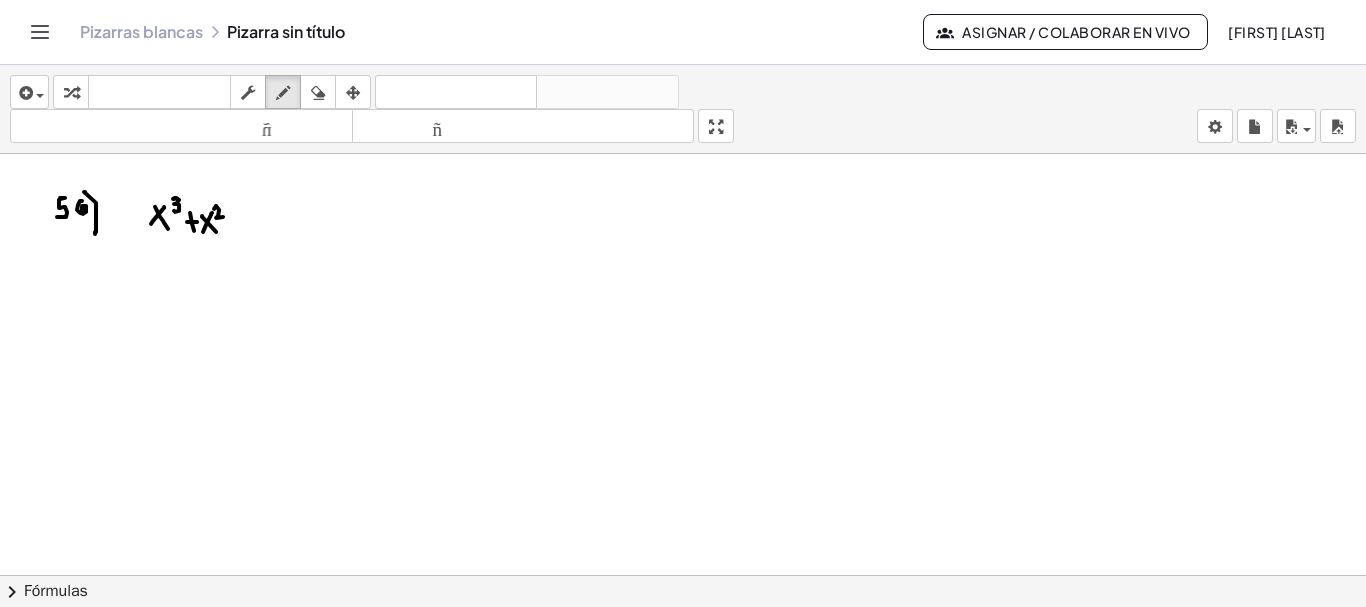 drag, startPoint x: 214, startPoint y: 206, endPoint x: 223, endPoint y: 214, distance: 12.0415945 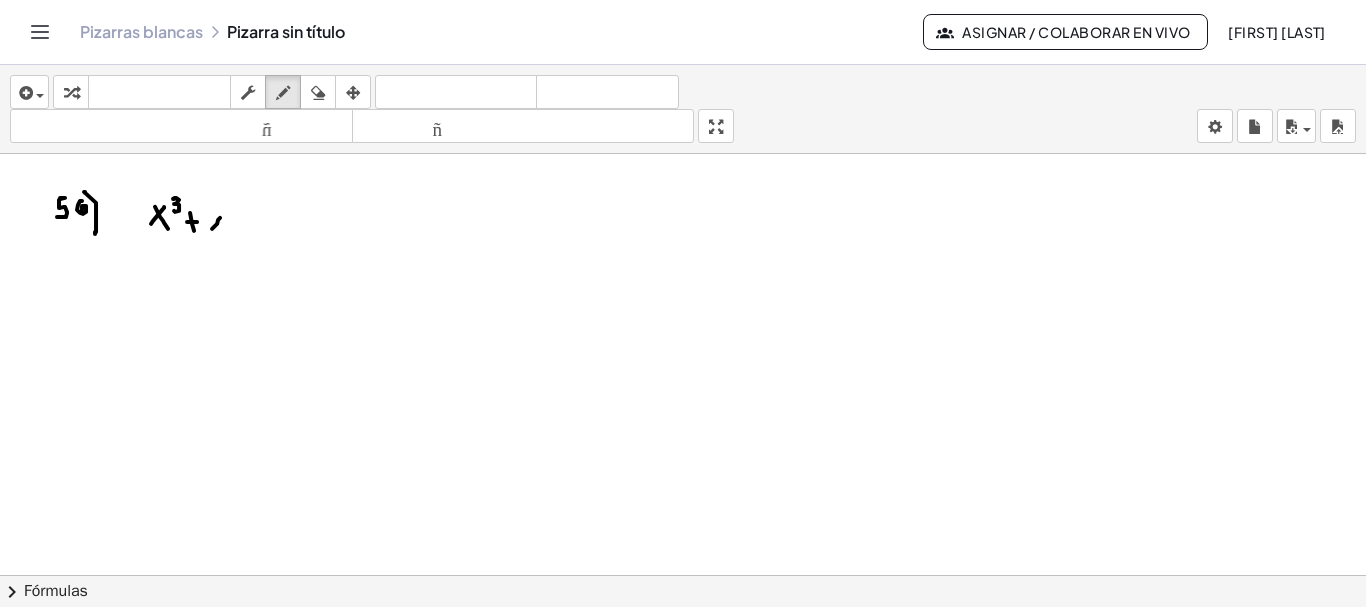 drag, startPoint x: 212, startPoint y: 226, endPoint x: 220, endPoint y: 212, distance: 16.124516 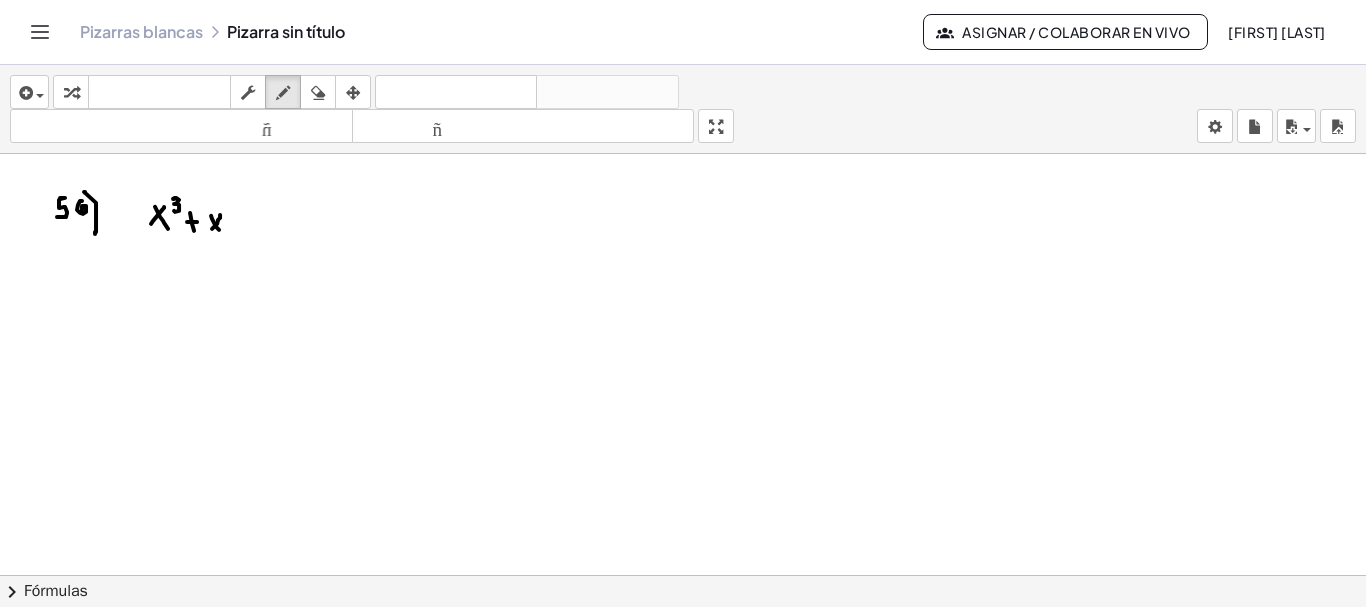 drag, startPoint x: 211, startPoint y: 213, endPoint x: 219, endPoint y: 227, distance: 16.124516 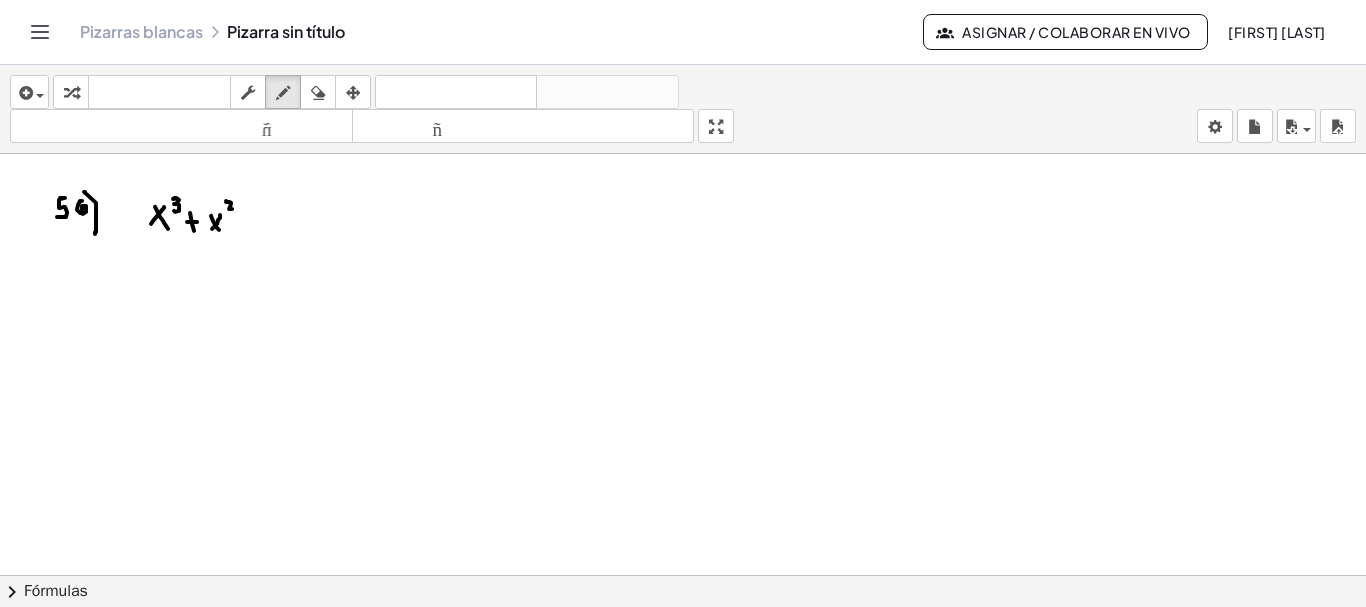 drag, startPoint x: 226, startPoint y: 198, endPoint x: 235, endPoint y: 206, distance: 12.0415945 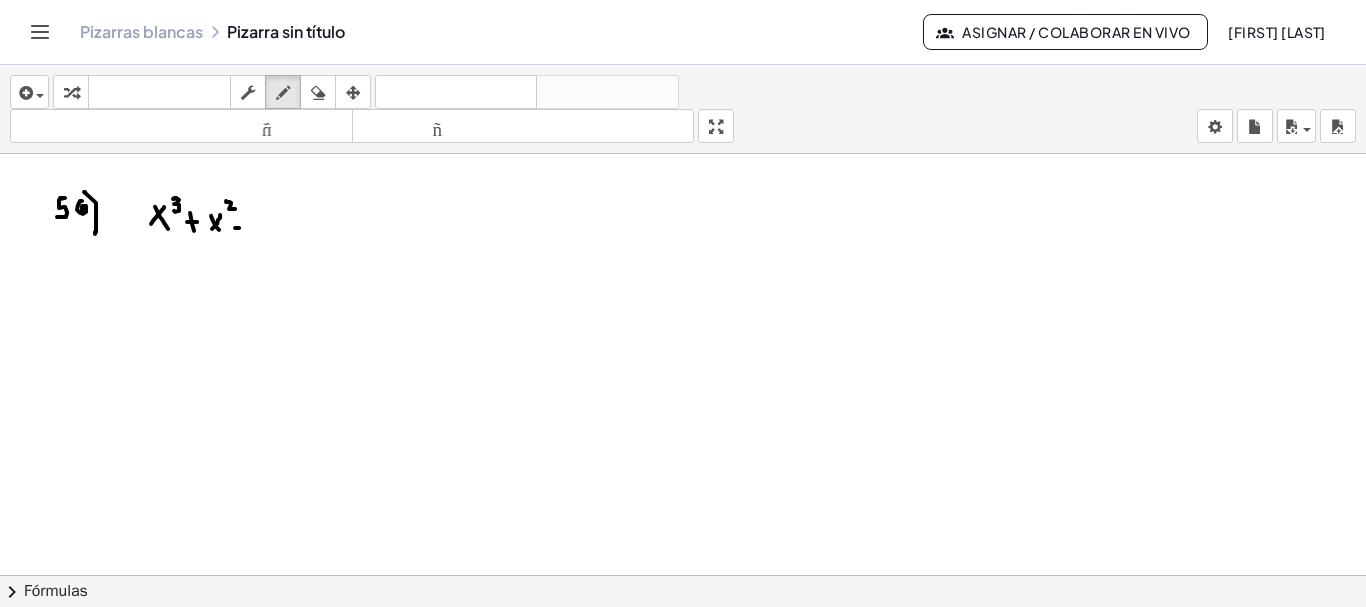 click at bounding box center (684, -4018) 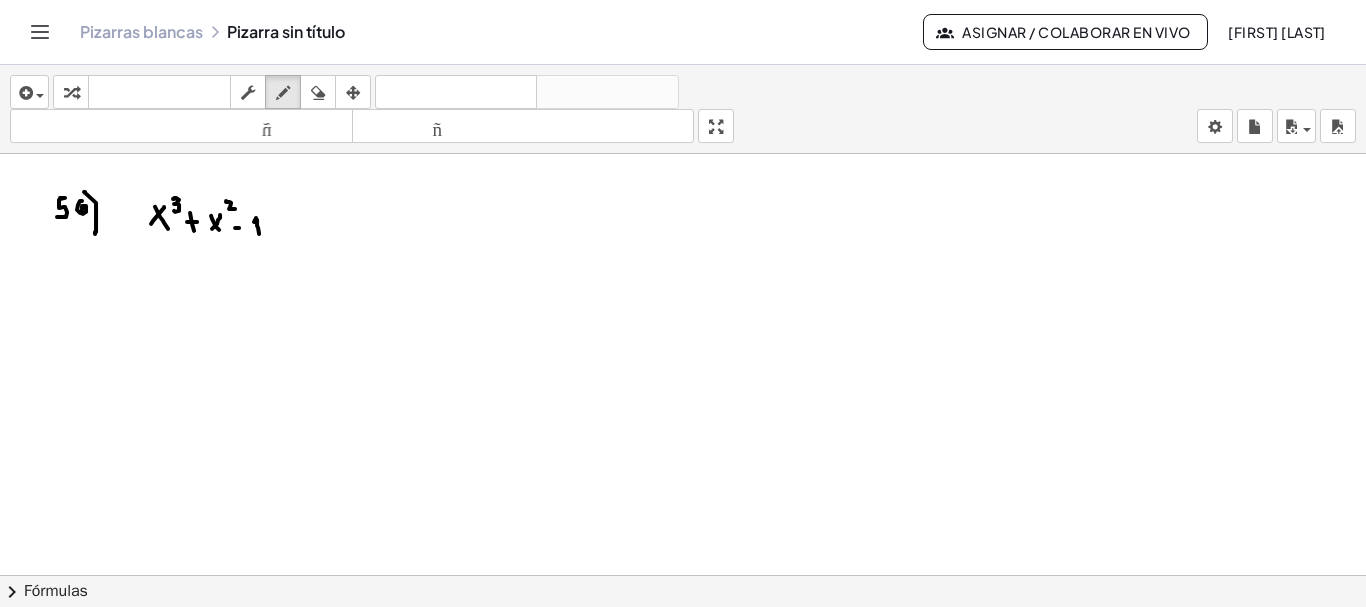 drag, startPoint x: 259, startPoint y: 231, endPoint x: 254, endPoint y: 219, distance: 13 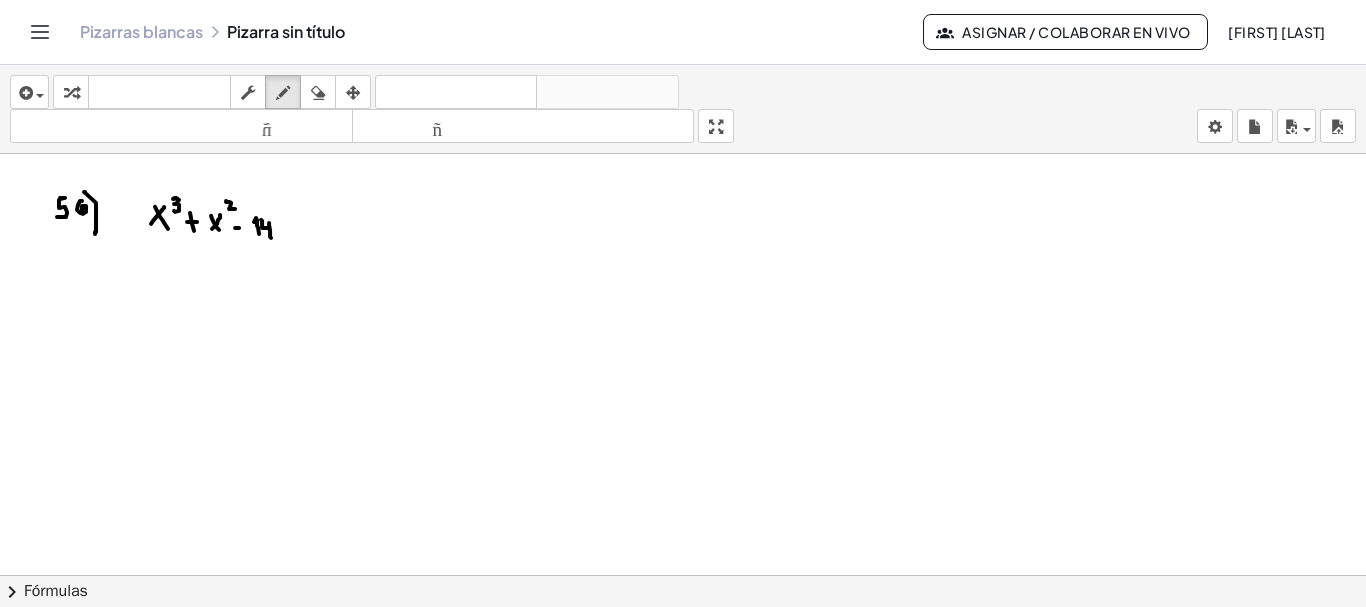 drag, startPoint x: 261, startPoint y: 217, endPoint x: 271, endPoint y: 235, distance: 20.59126 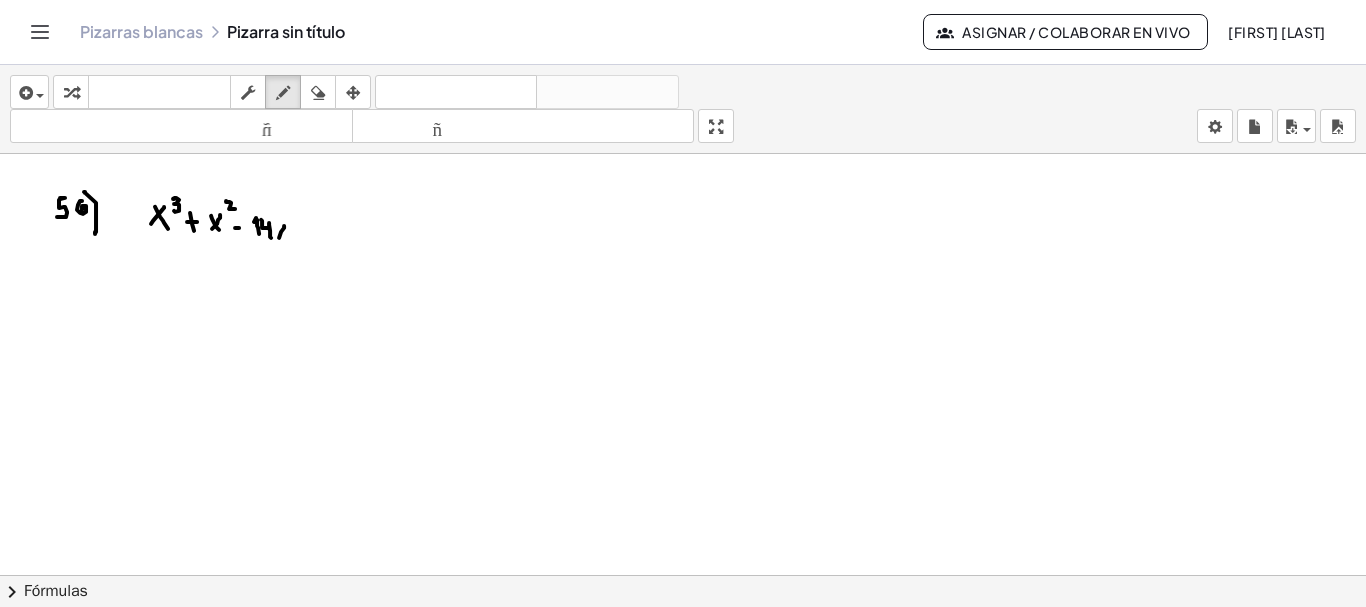click at bounding box center (684, -4018) 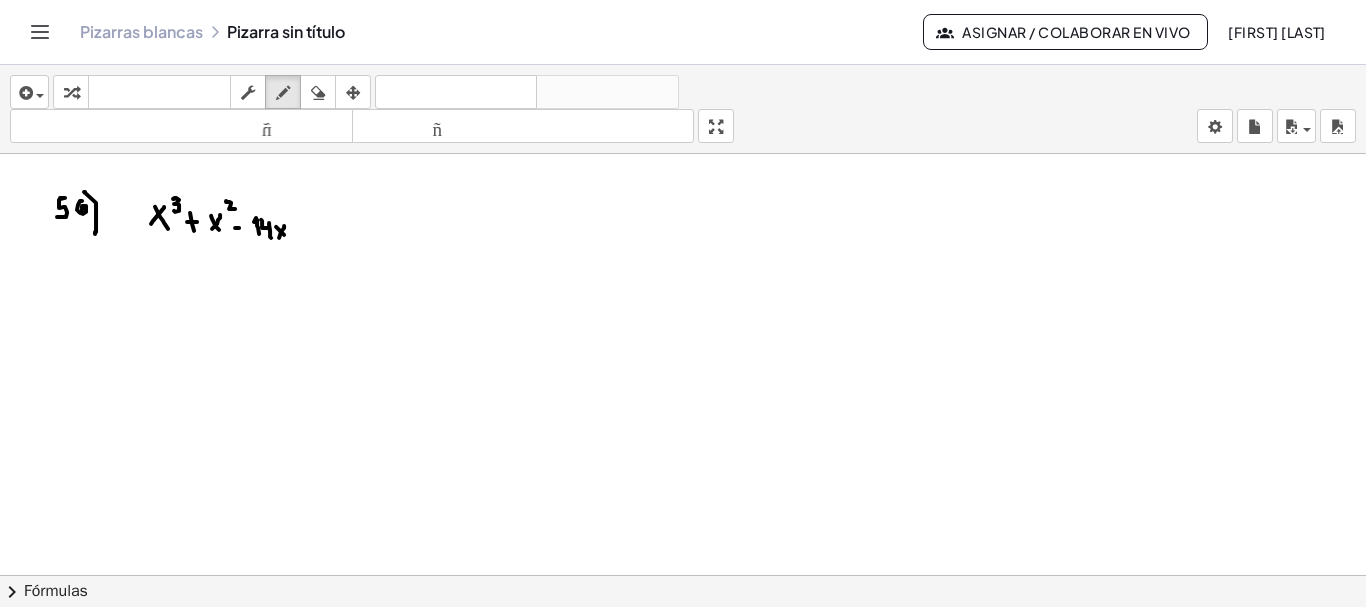 drag, startPoint x: 276, startPoint y: 224, endPoint x: 287, endPoint y: 234, distance: 14.866069 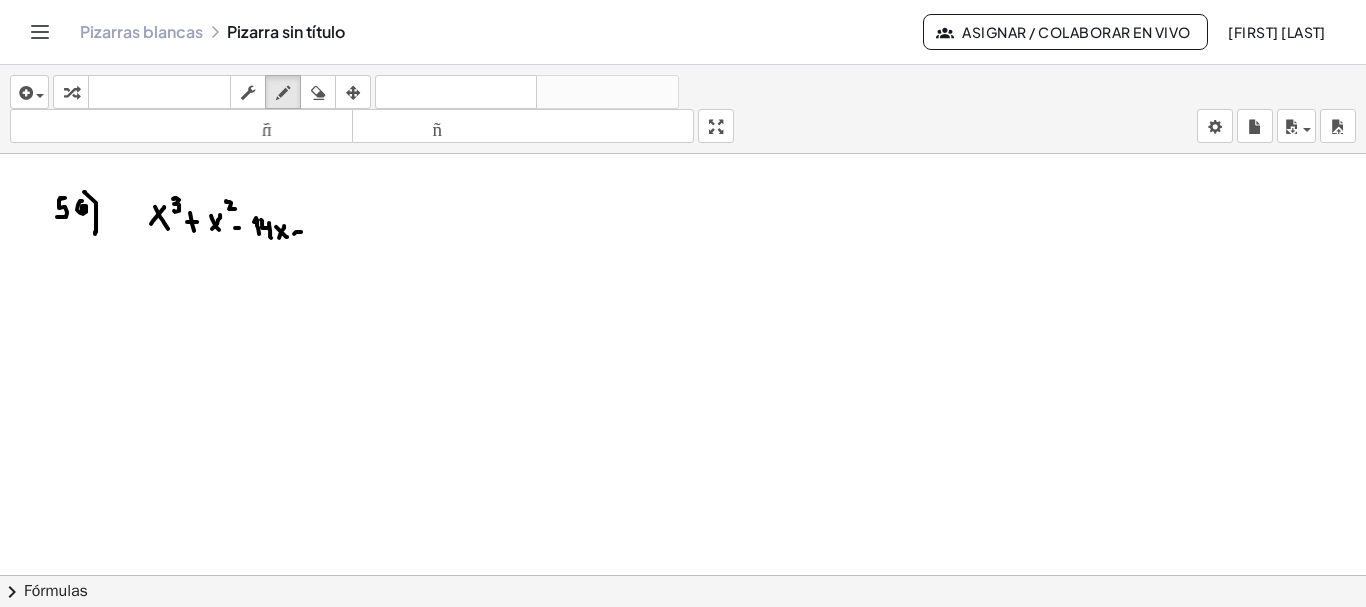 click at bounding box center (684, -4018) 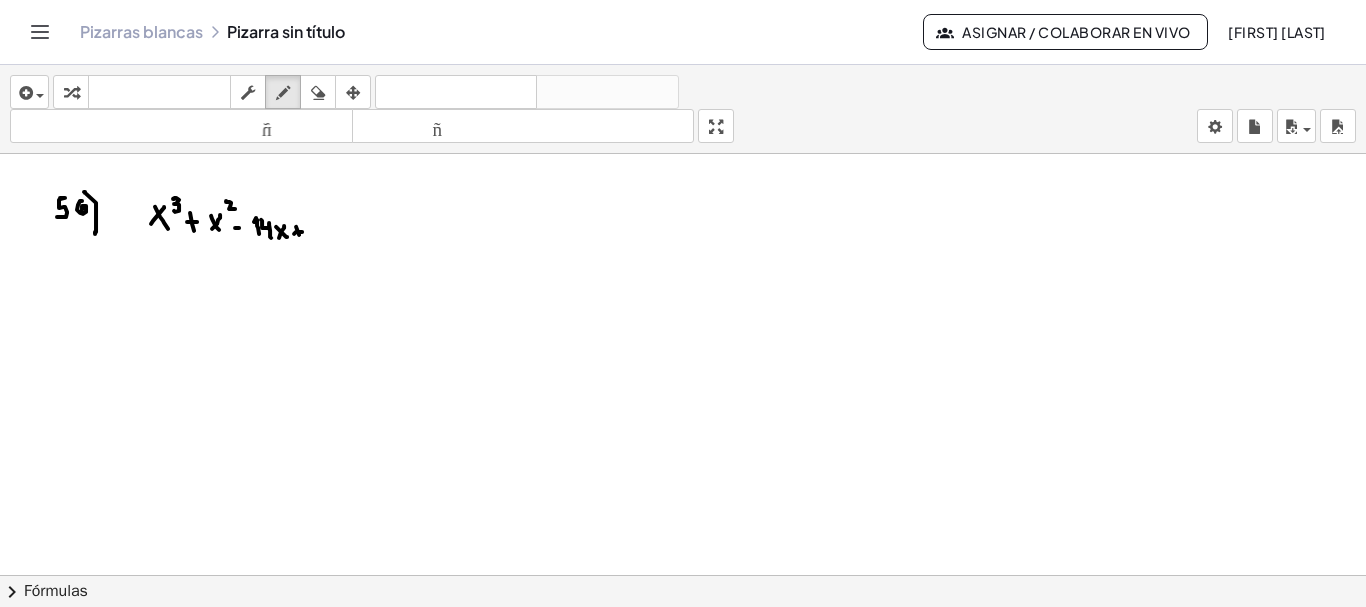 click at bounding box center (684, -4018) 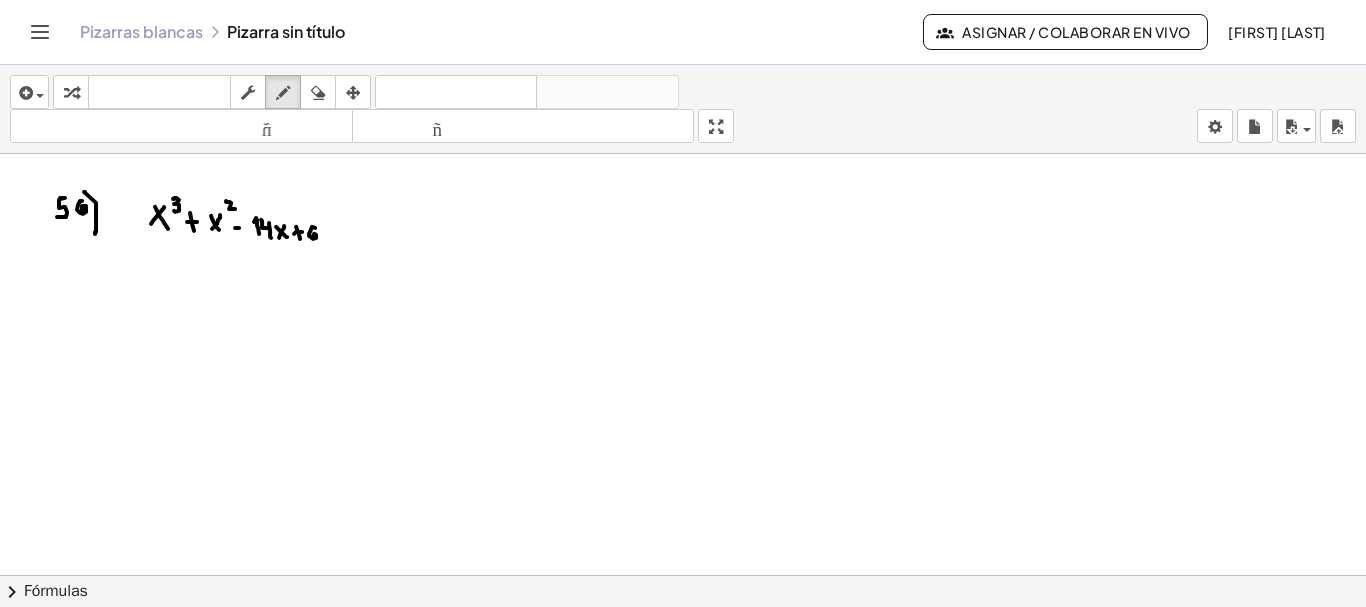 drag, startPoint x: 312, startPoint y: 224, endPoint x: 313, endPoint y: 235, distance: 11.045361 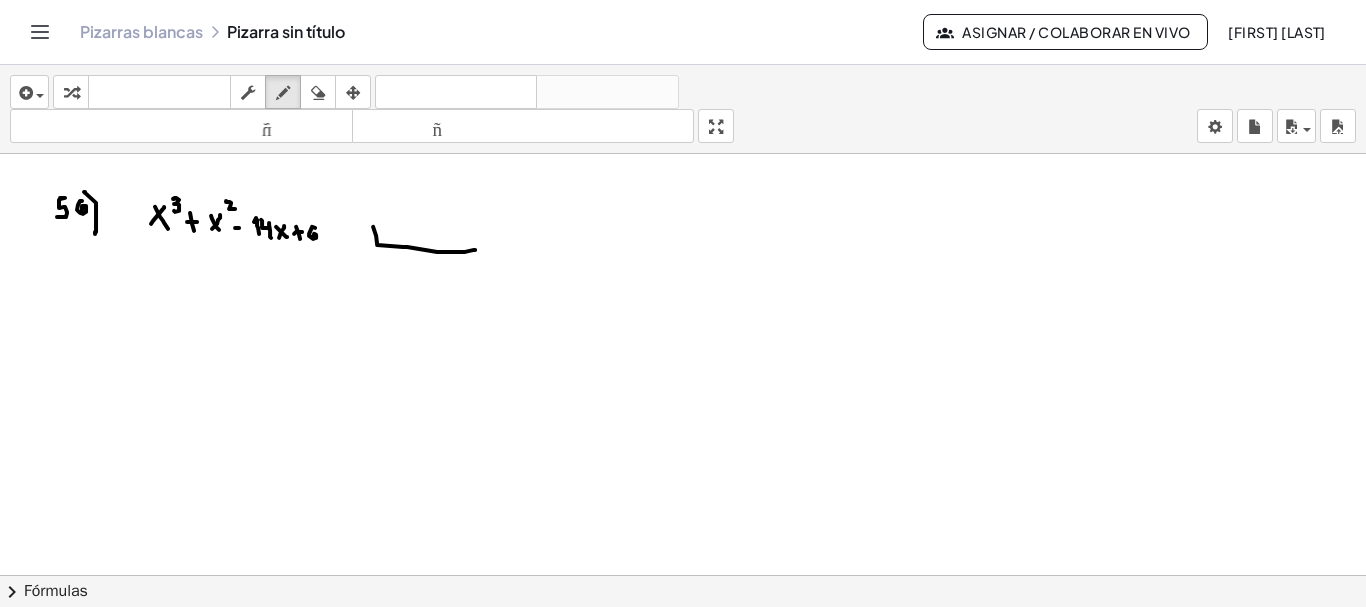 drag, startPoint x: 373, startPoint y: 224, endPoint x: 475, endPoint y: 247, distance: 104.56099 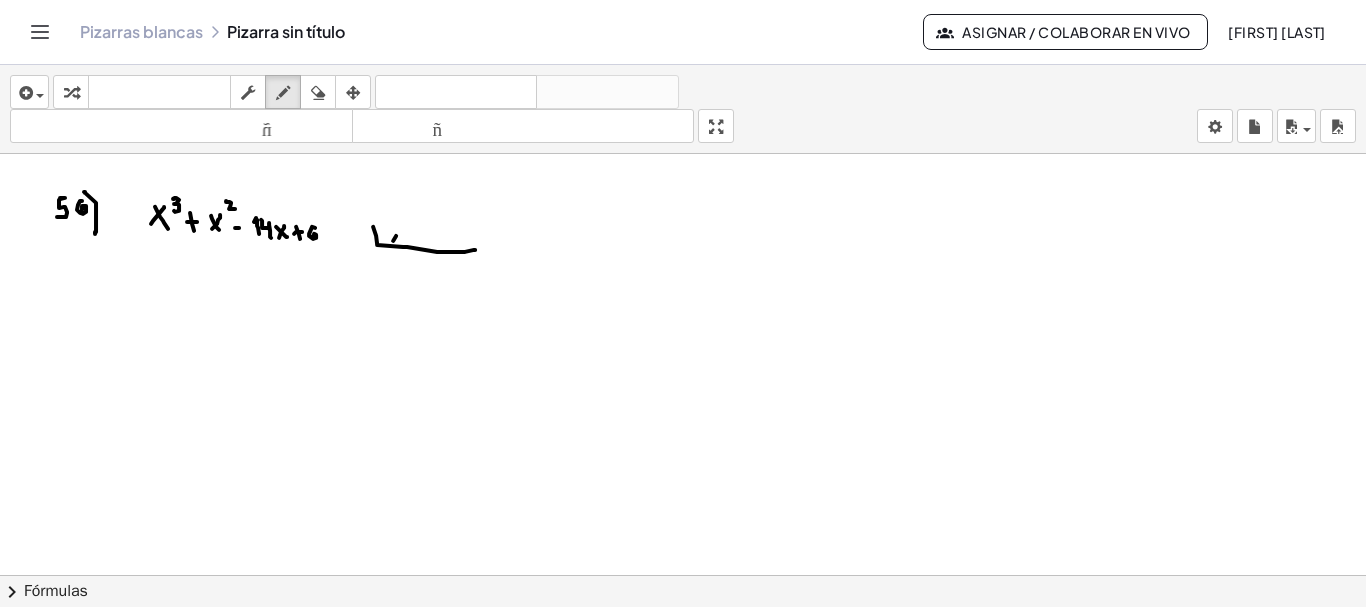 drag, startPoint x: 393, startPoint y: 238, endPoint x: 399, endPoint y: 229, distance: 10.816654 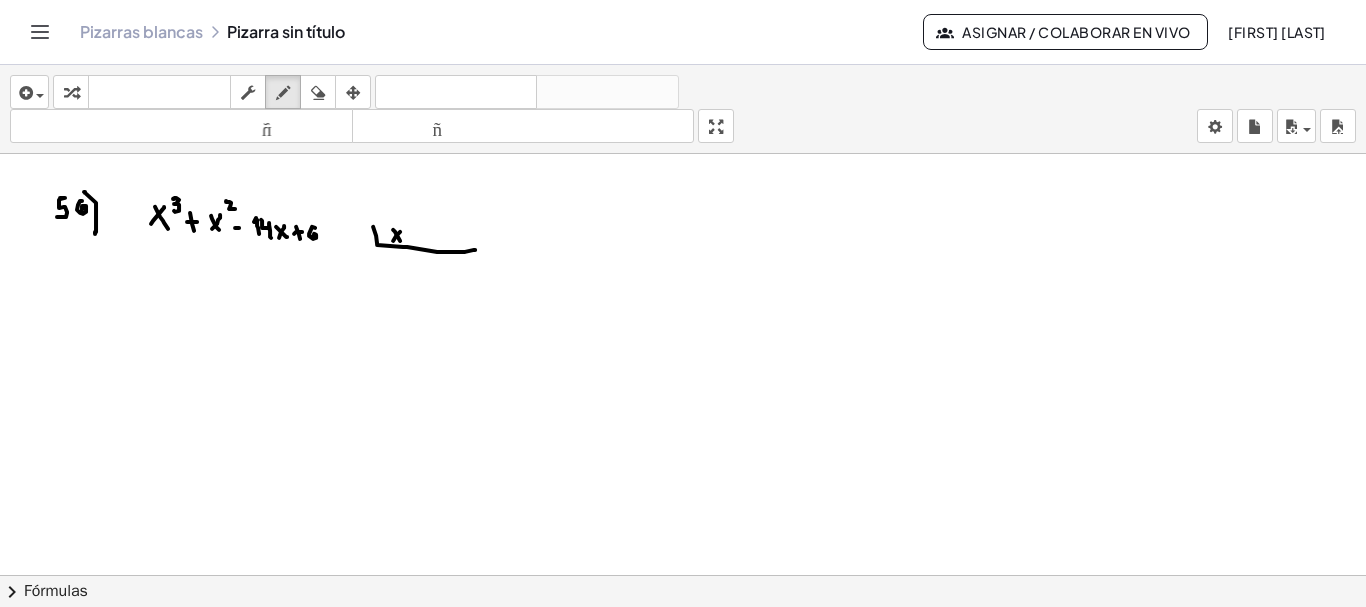 click at bounding box center [684, -4018] 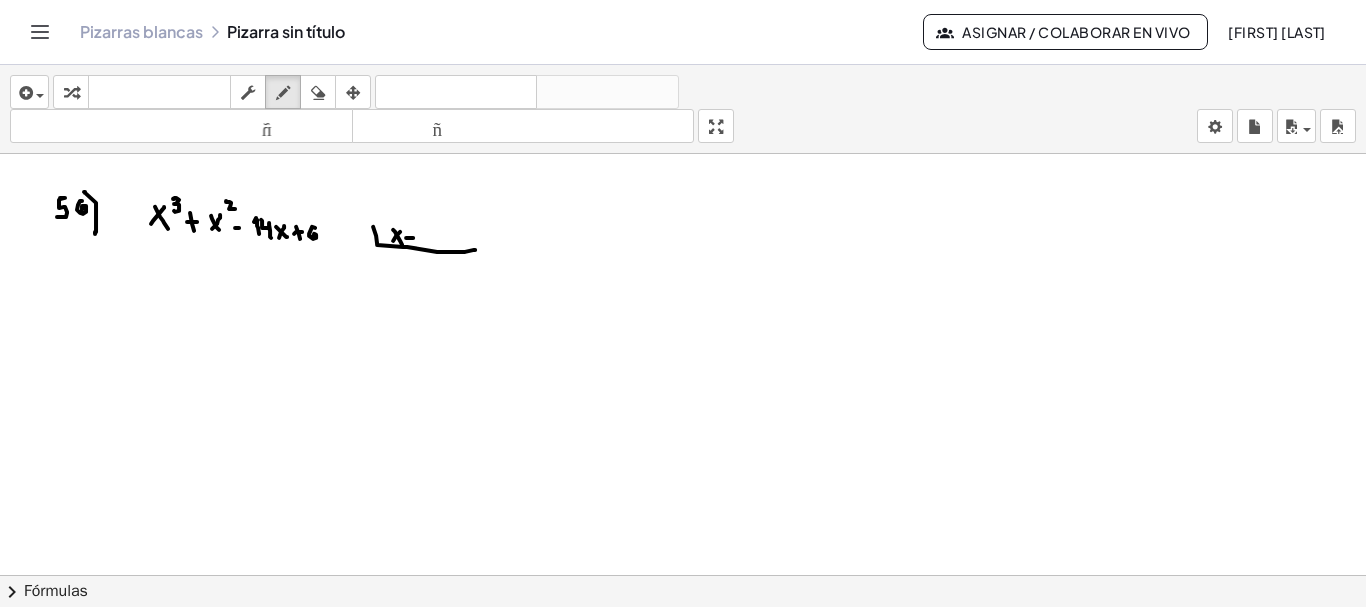 click at bounding box center [684, -4018] 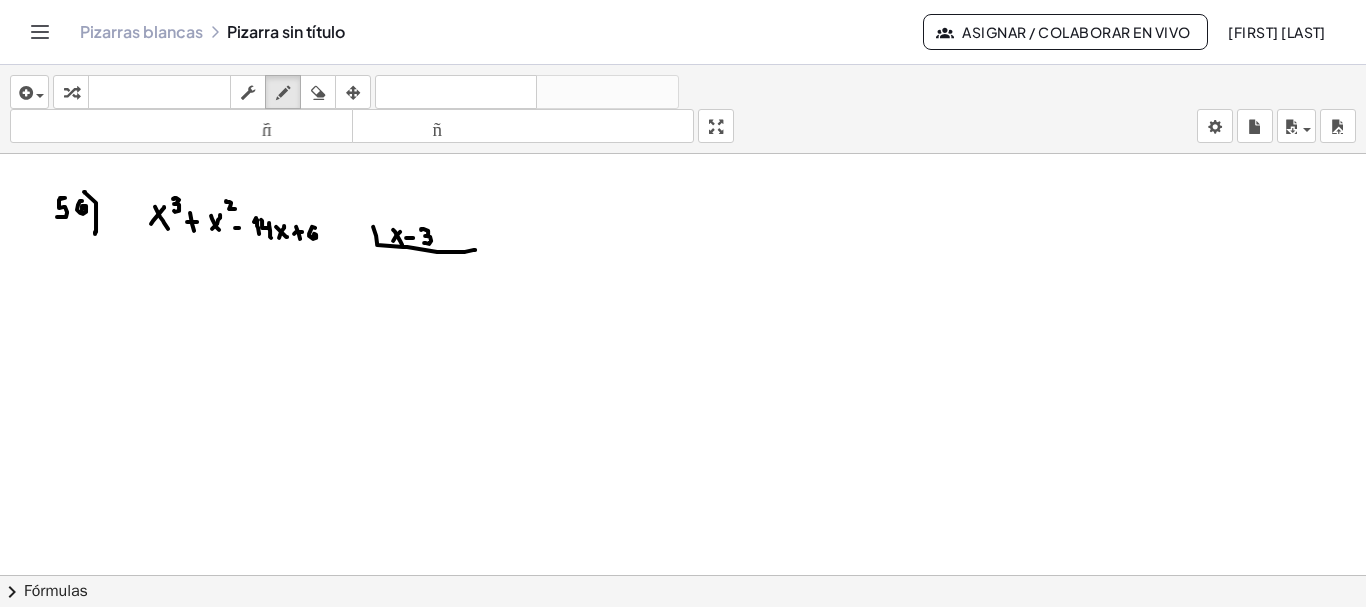 drag, startPoint x: 428, startPoint y: 229, endPoint x: 420, endPoint y: 237, distance: 11.313708 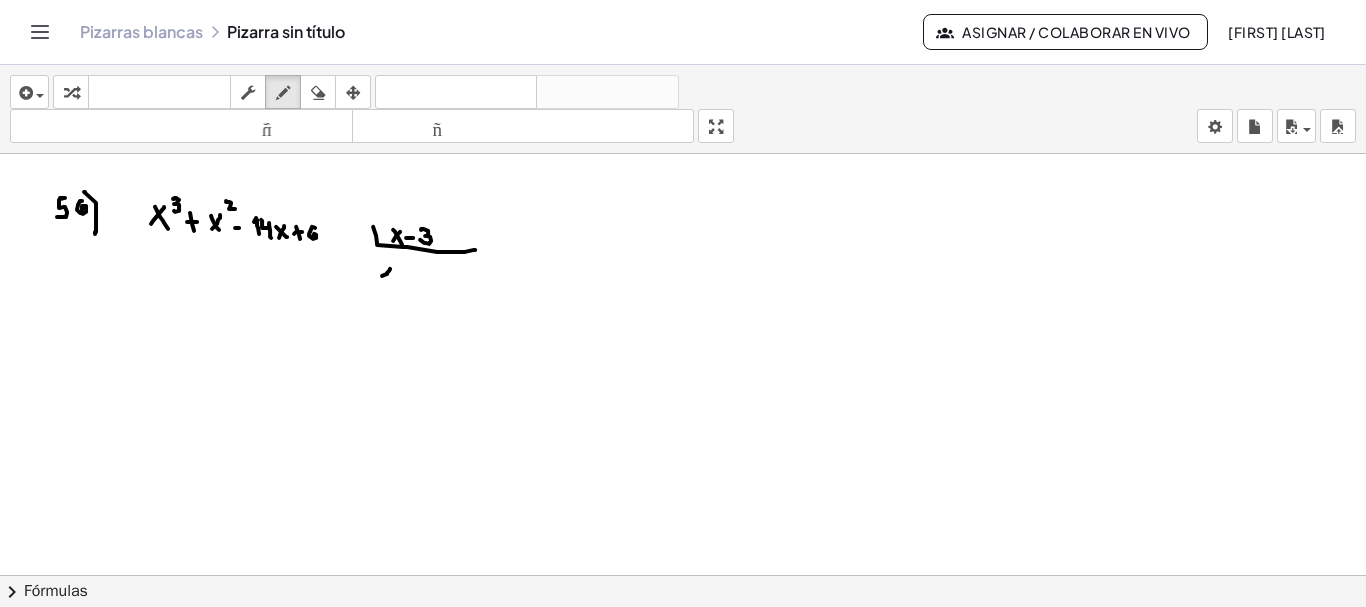 drag, startPoint x: 382, startPoint y: 273, endPoint x: 390, endPoint y: 266, distance: 10.630146 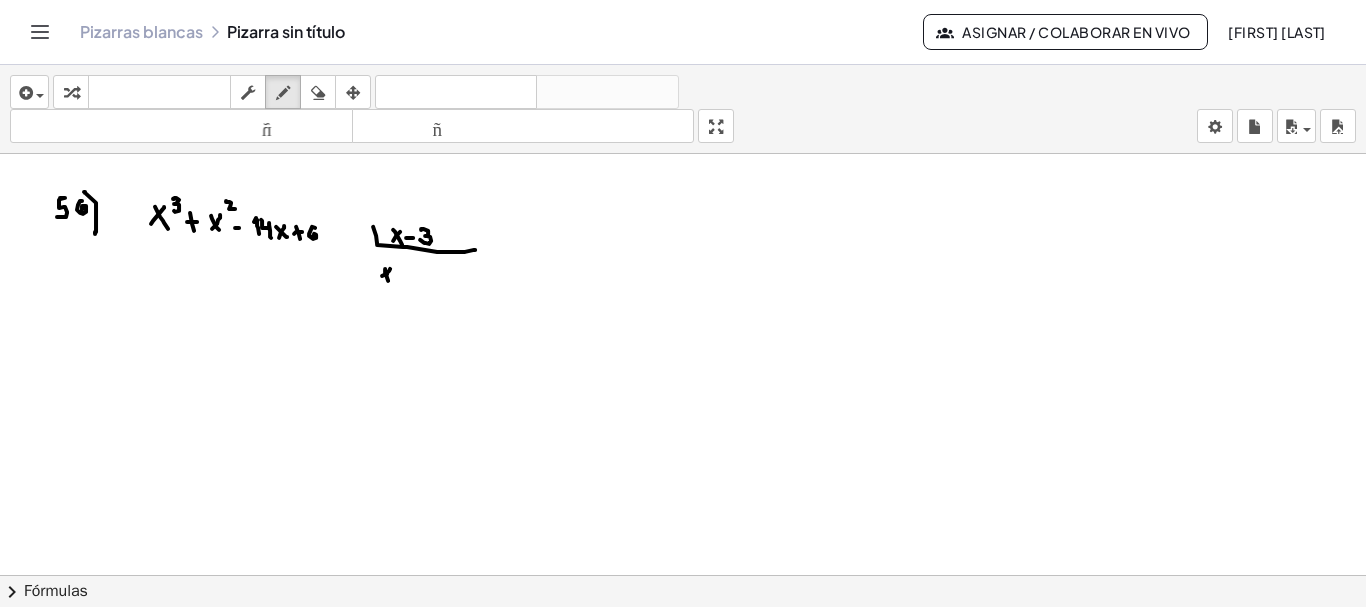 drag, startPoint x: 385, startPoint y: 266, endPoint x: 389, endPoint y: 278, distance: 12.649111 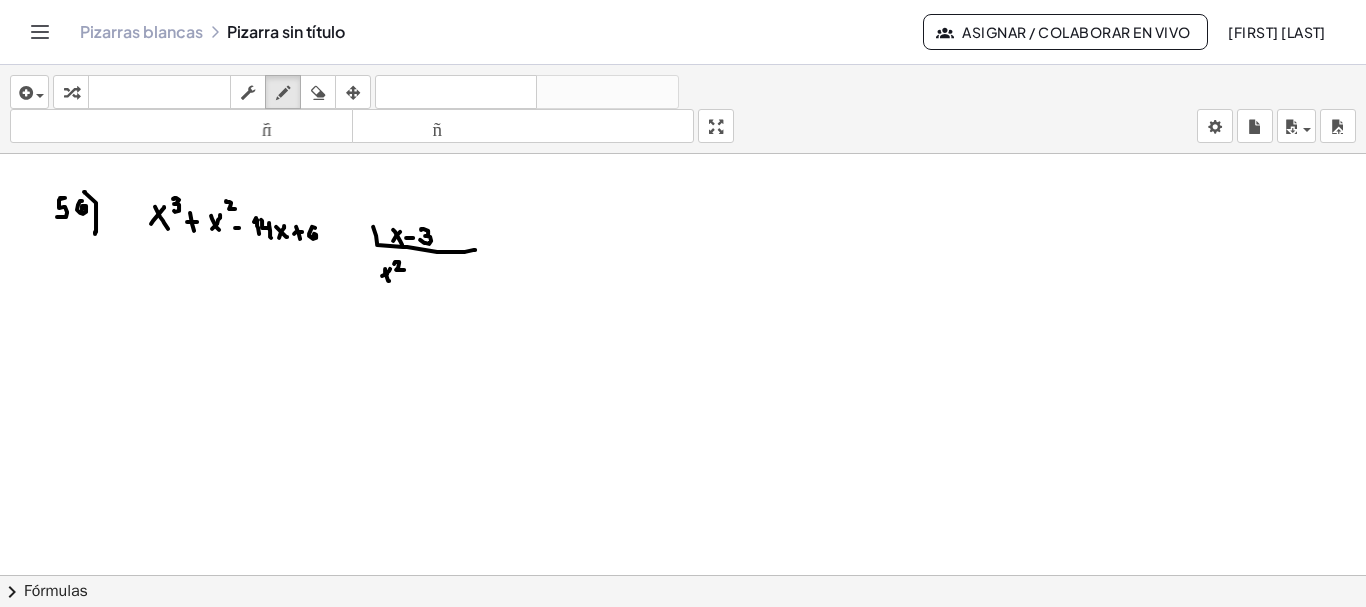 drag, startPoint x: 394, startPoint y: 261, endPoint x: 404, endPoint y: 267, distance: 11.661903 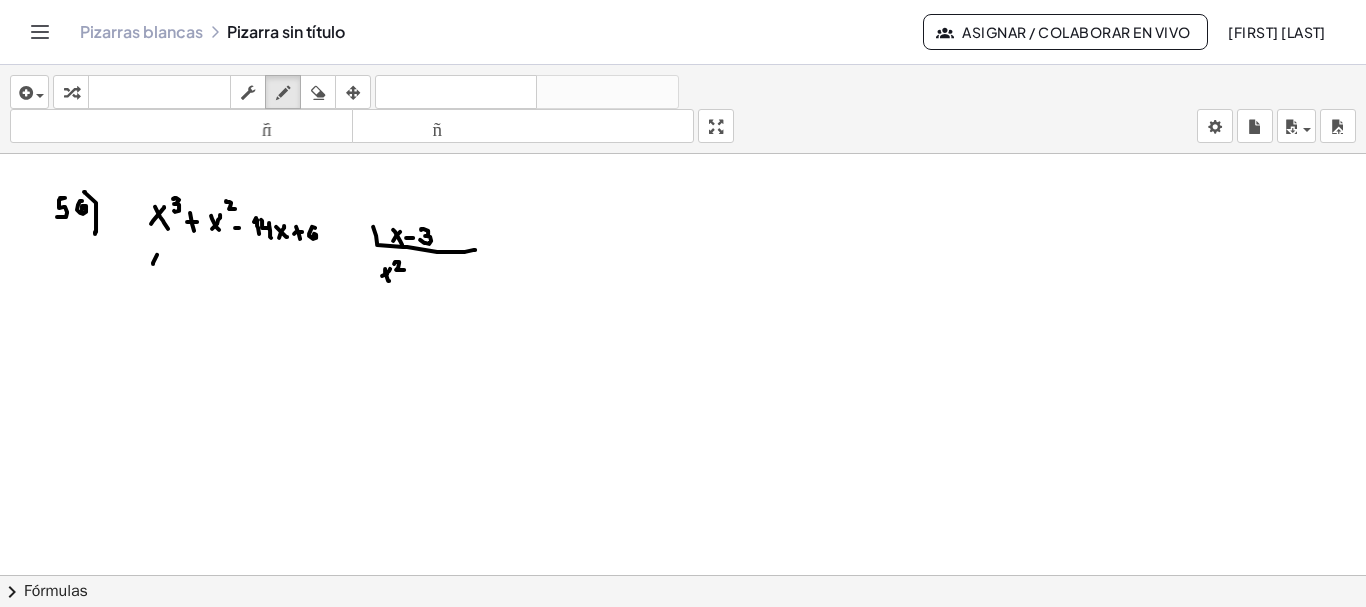 drag, startPoint x: 157, startPoint y: 252, endPoint x: 151, endPoint y: 263, distance: 12.529964 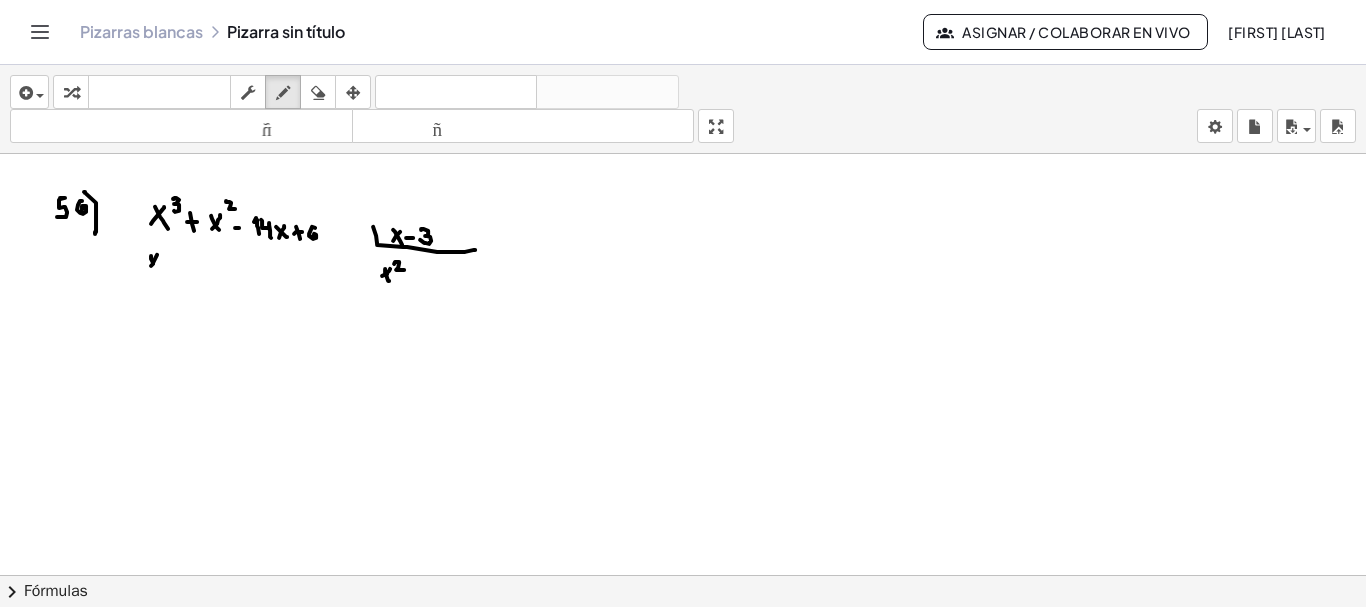 click at bounding box center (684, -4018) 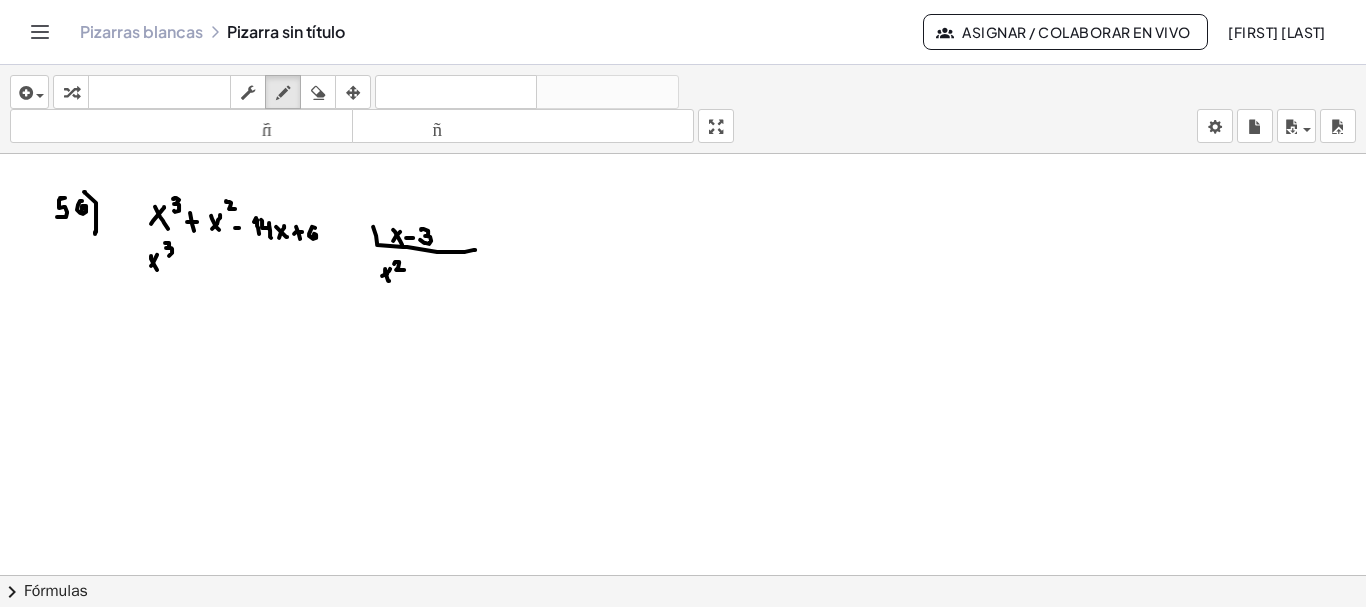 drag, startPoint x: 165, startPoint y: 240, endPoint x: 167, endPoint y: 253, distance: 13.152946 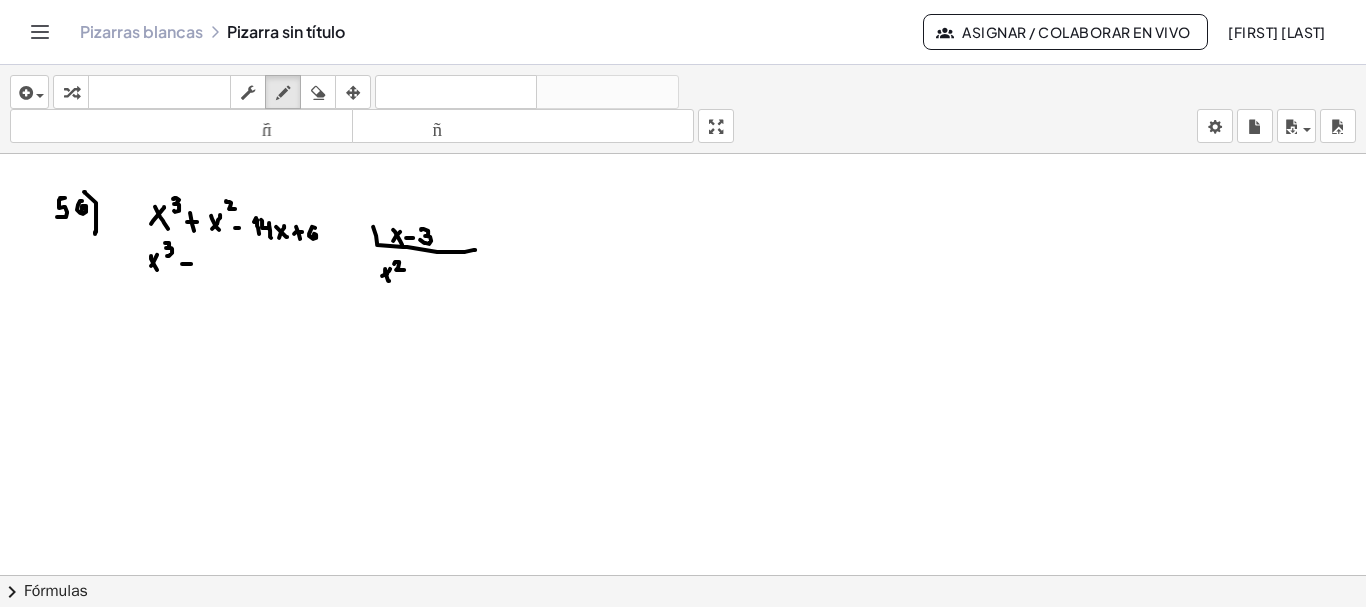 click at bounding box center [684, -4018] 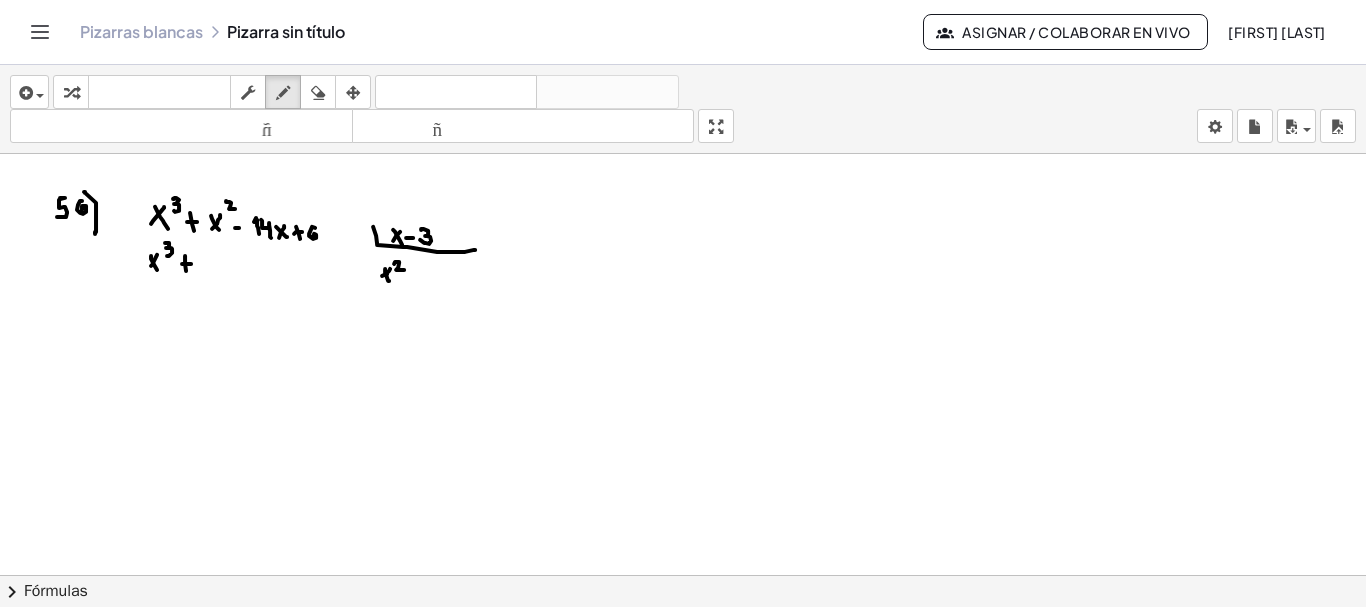click at bounding box center (684, -4018) 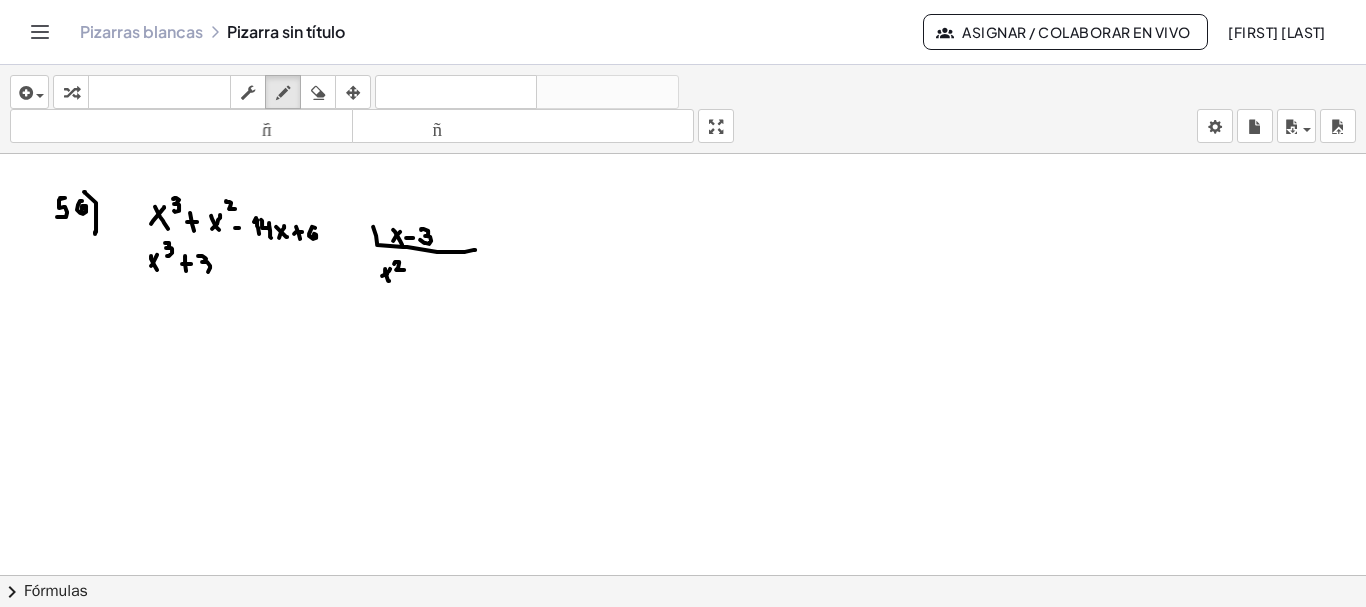 drag, startPoint x: 198, startPoint y: 253, endPoint x: 199, endPoint y: 270, distance: 17.029387 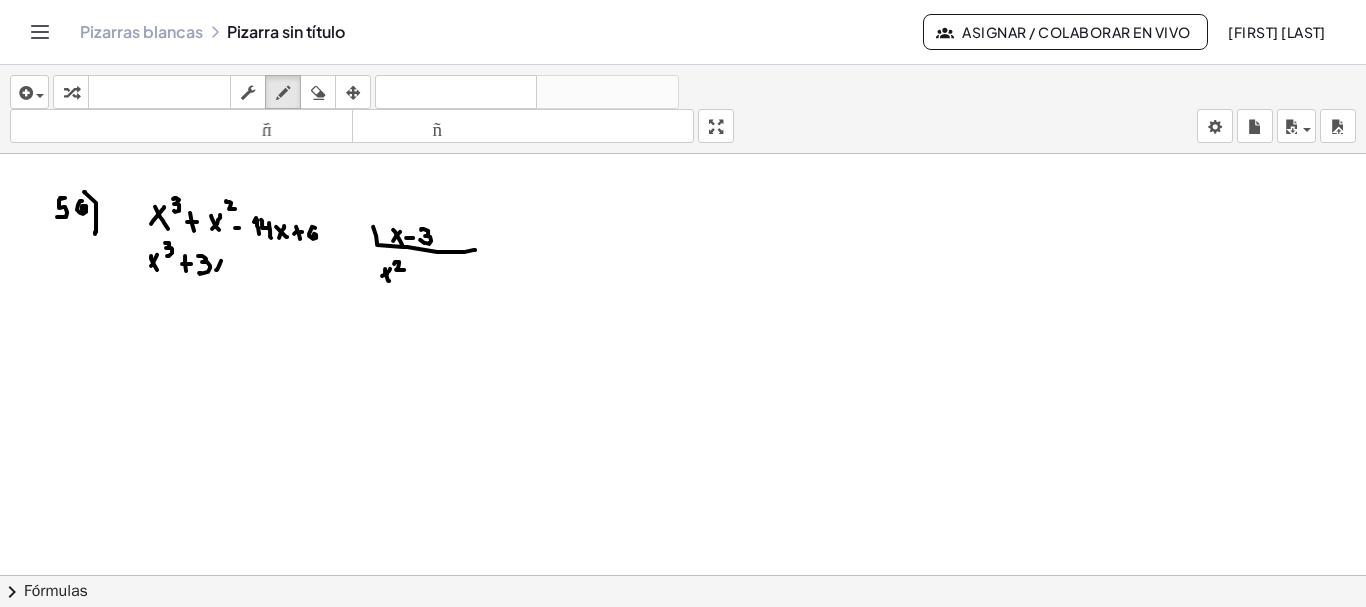 drag, startPoint x: 217, startPoint y: 267, endPoint x: 222, endPoint y: 257, distance: 11.18034 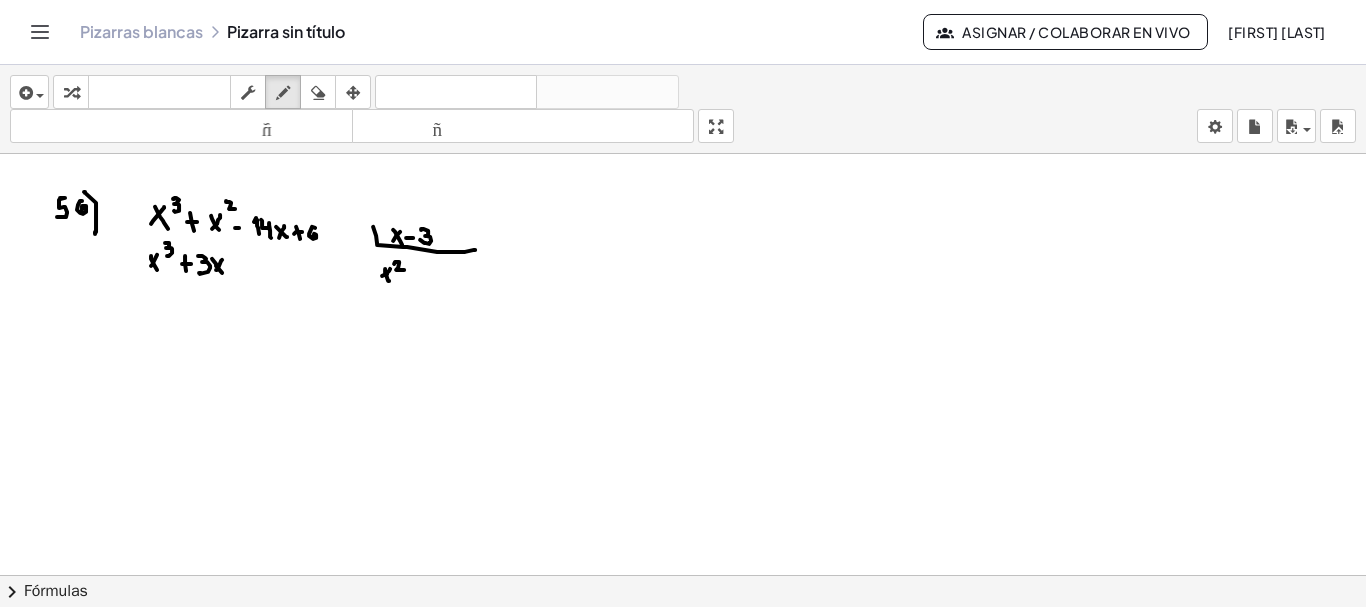 drag, startPoint x: 212, startPoint y: 256, endPoint x: 223, endPoint y: 271, distance: 18.601076 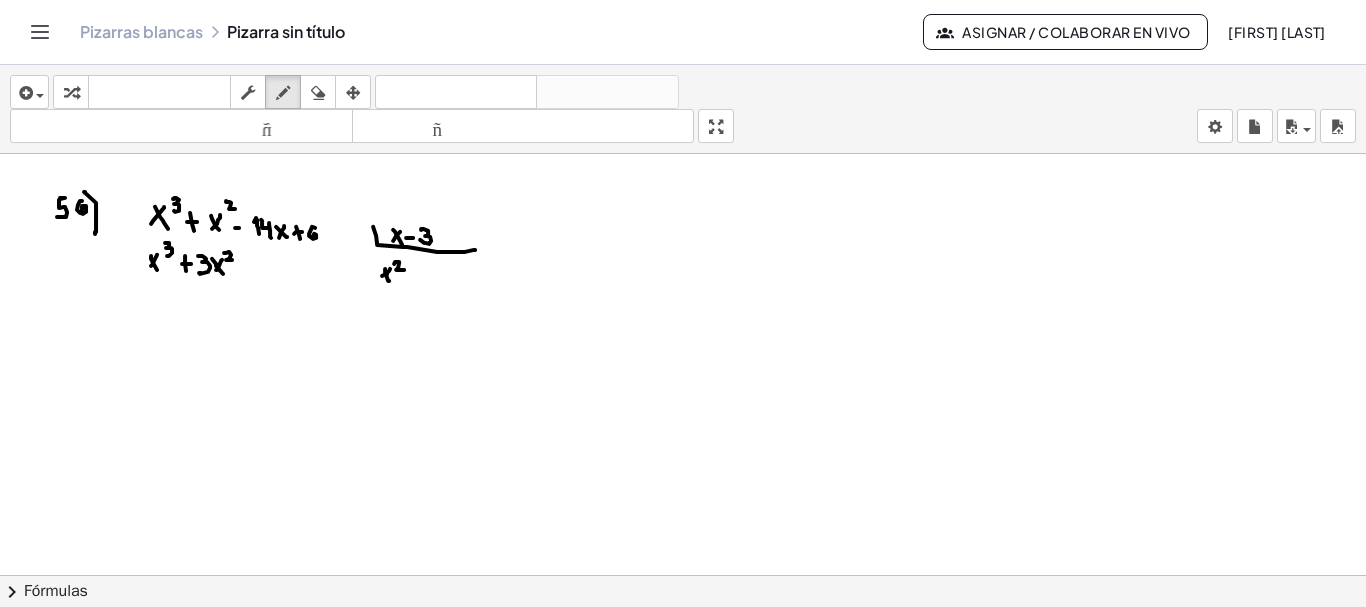 drag, startPoint x: 224, startPoint y: 250, endPoint x: 233, endPoint y: 257, distance: 11.401754 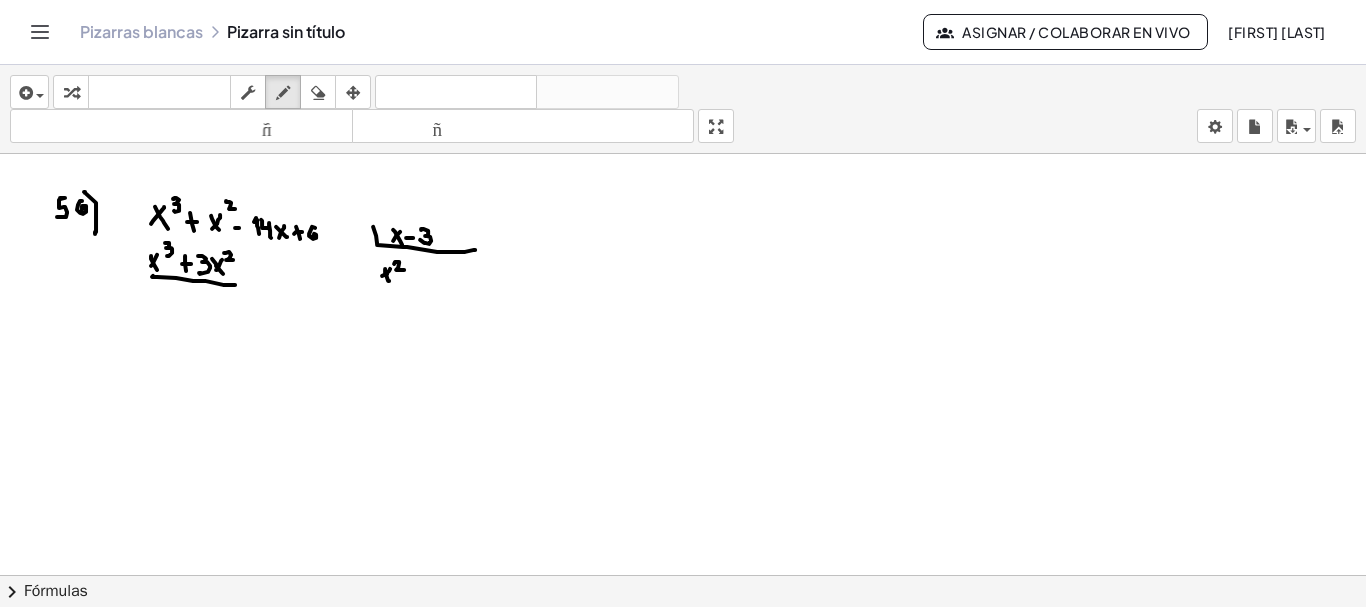 drag, startPoint x: 152, startPoint y: 274, endPoint x: 235, endPoint y: 282, distance: 83.38465 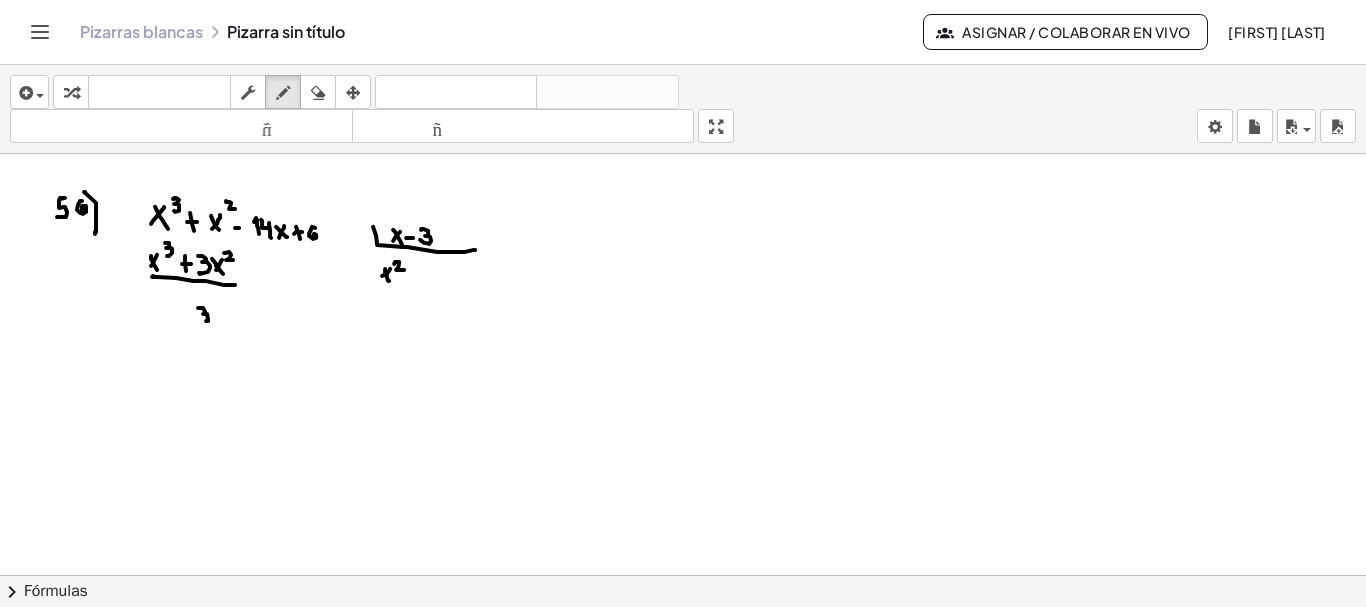 drag, startPoint x: 198, startPoint y: 305, endPoint x: 200, endPoint y: 315, distance: 10.198039 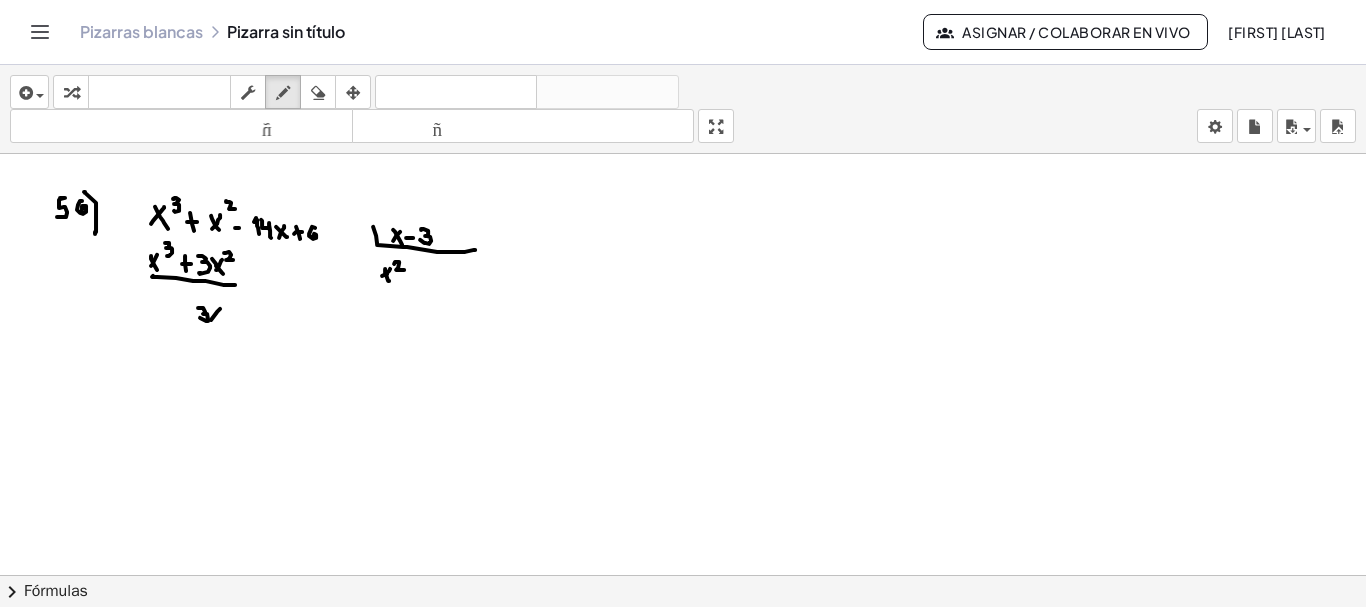 drag, startPoint x: 211, startPoint y: 317, endPoint x: 226, endPoint y: 301, distance: 21.931713 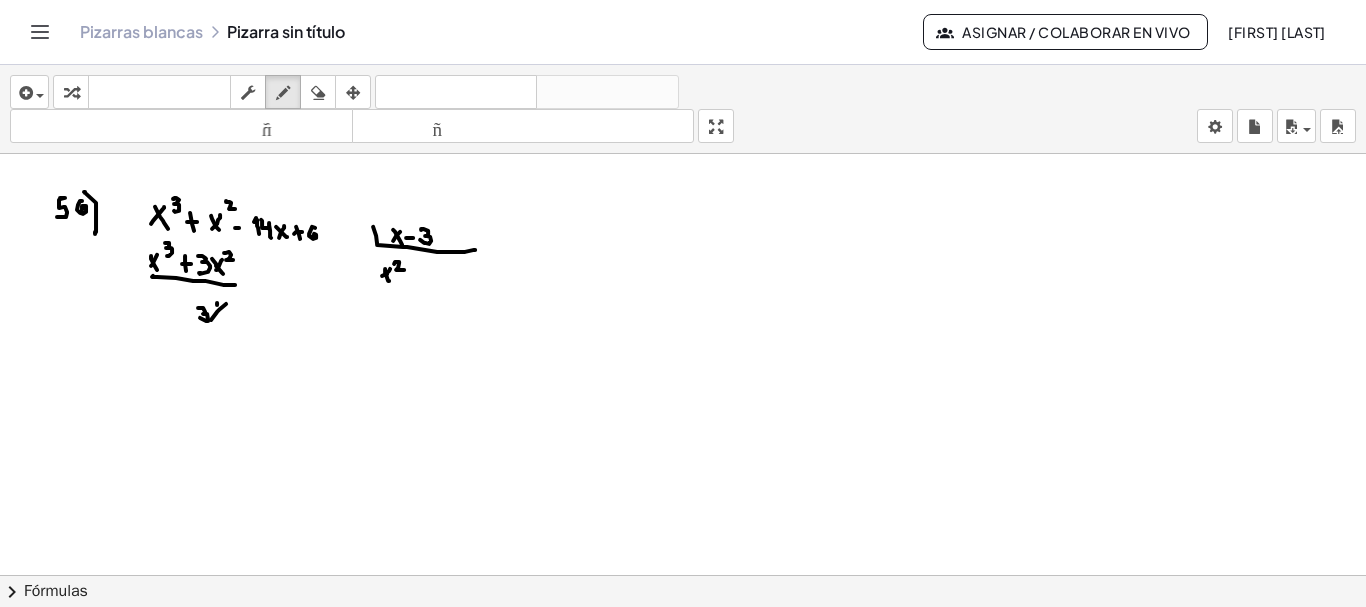 drag, startPoint x: 217, startPoint y: 302, endPoint x: 226, endPoint y: 319, distance: 19.235384 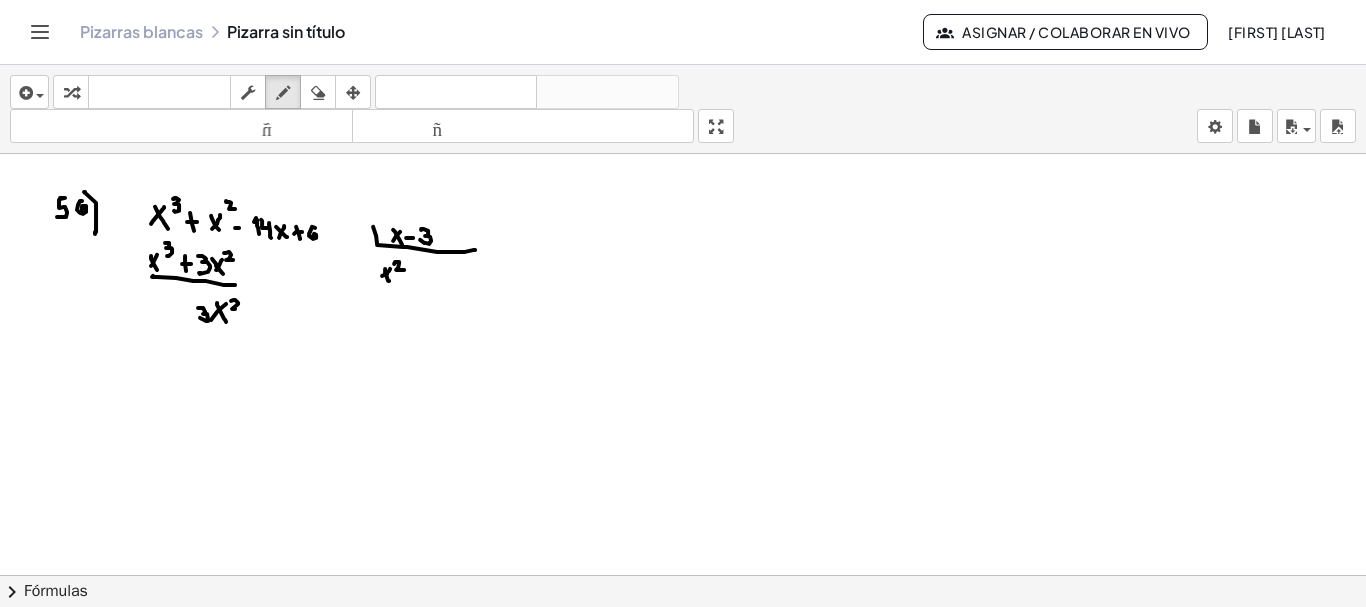 drag, startPoint x: 231, startPoint y: 298, endPoint x: 240, endPoint y: 306, distance: 12.0415945 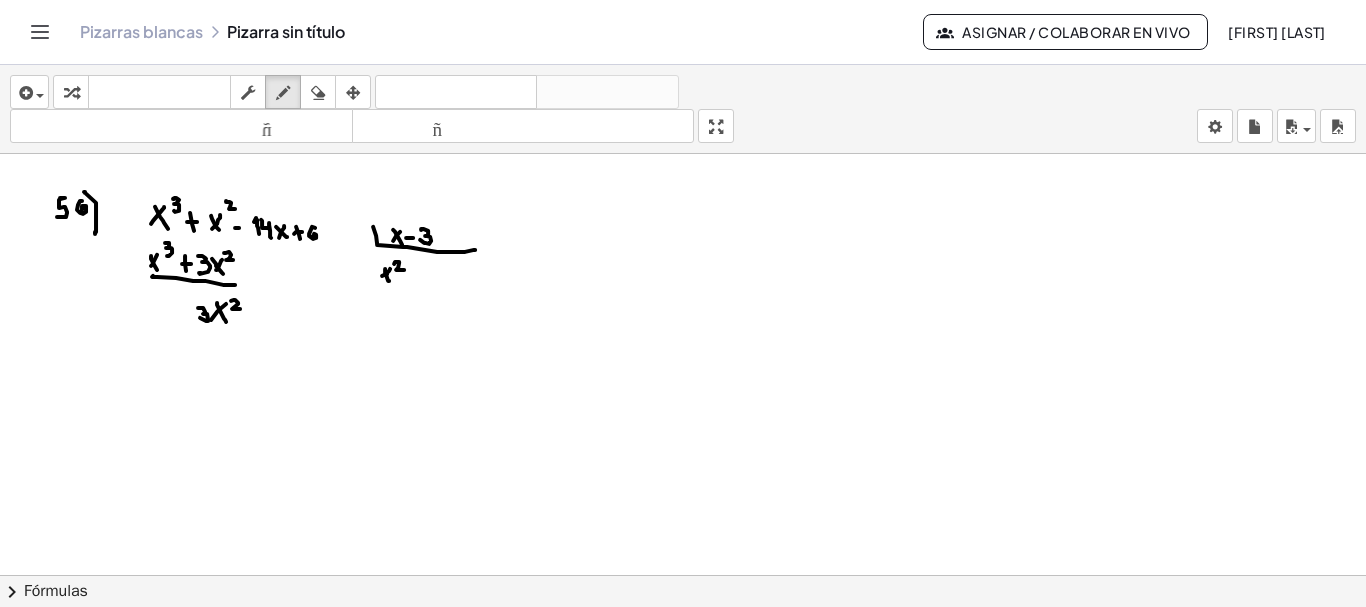 click at bounding box center (318, 92) 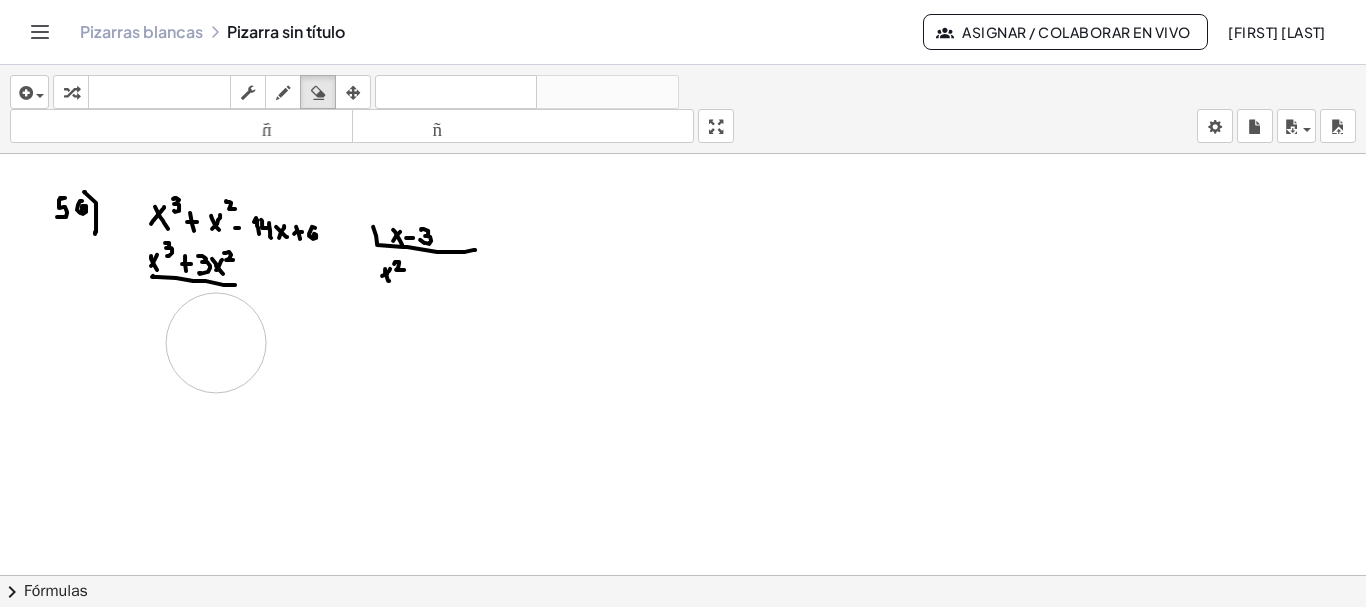 click at bounding box center [684, -4018] 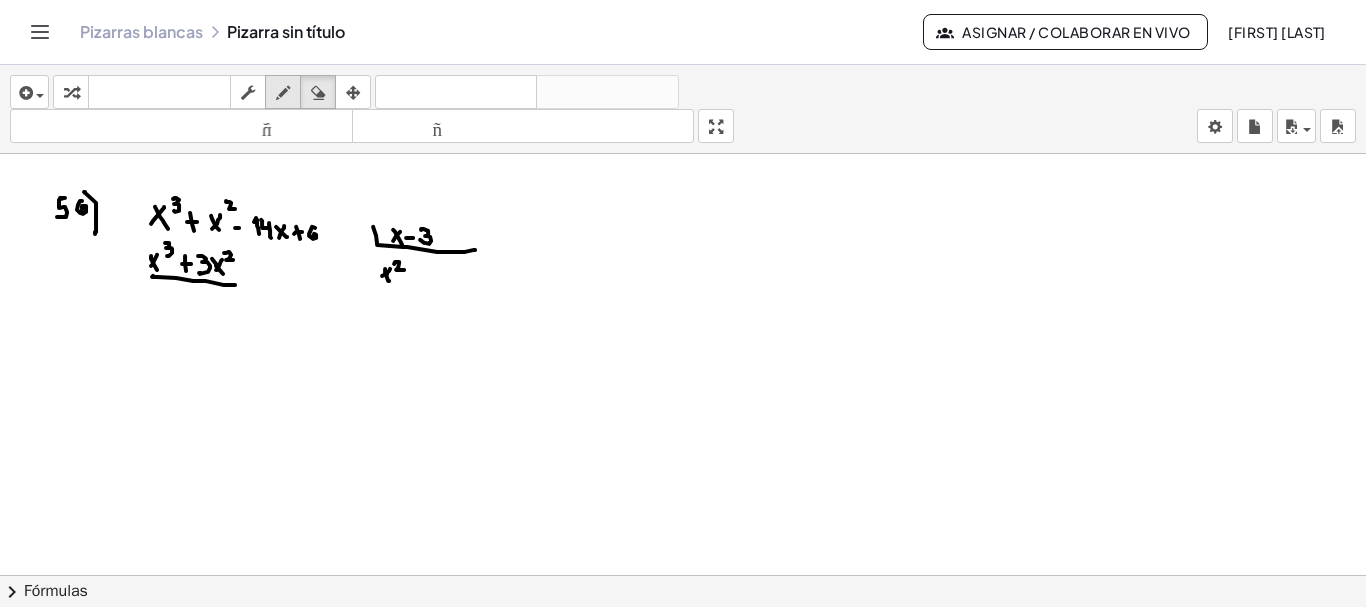 click at bounding box center (283, 93) 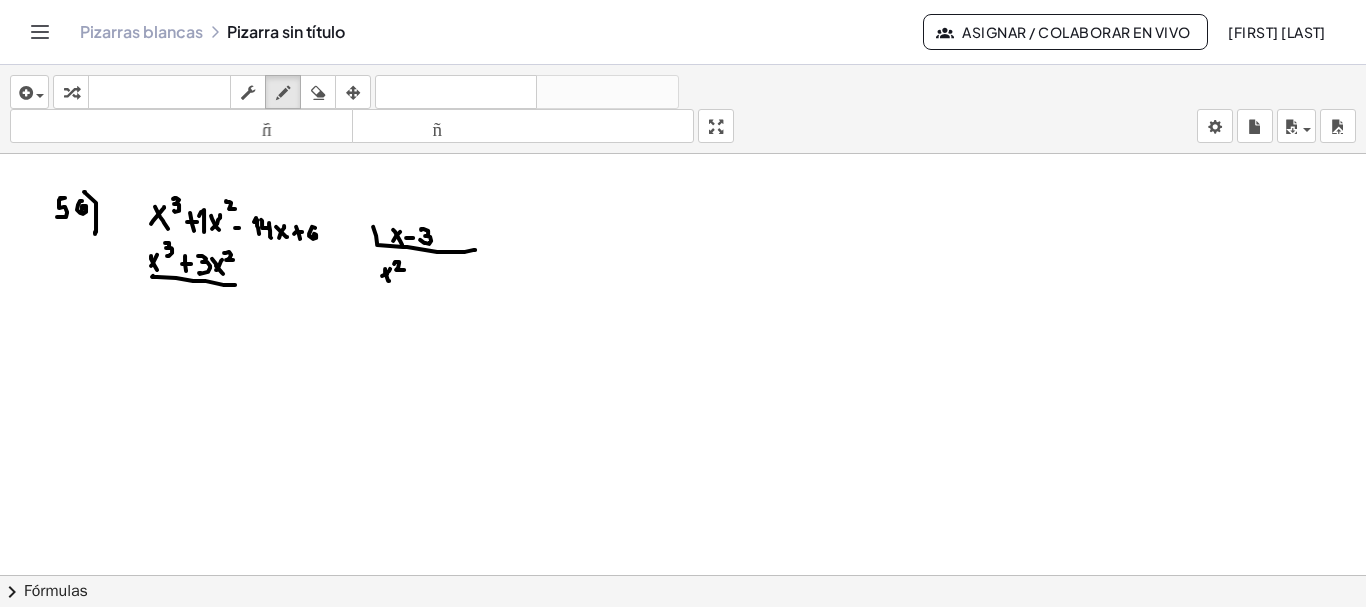 drag, startPoint x: 204, startPoint y: 229, endPoint x: 199, endPoint y: 213, distance: 16.763054 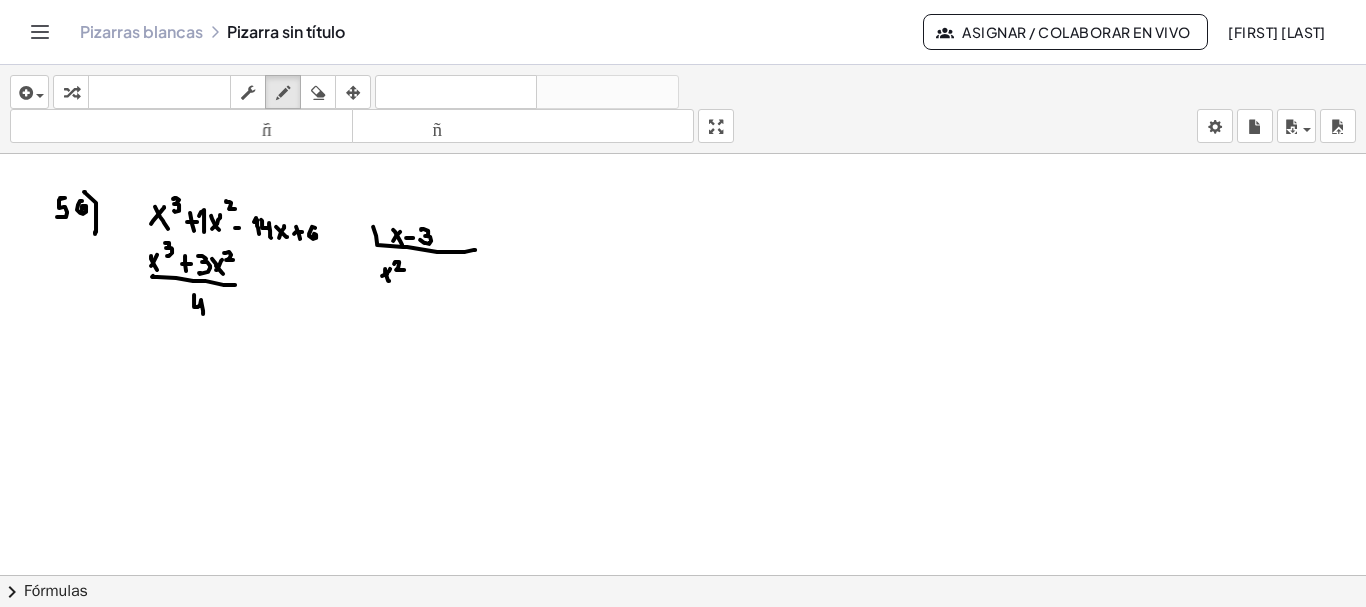 drag, startPoint x: 194, startPoint y: 292, endPoint x: 203, endPoint y: 313, distance: 22.847319 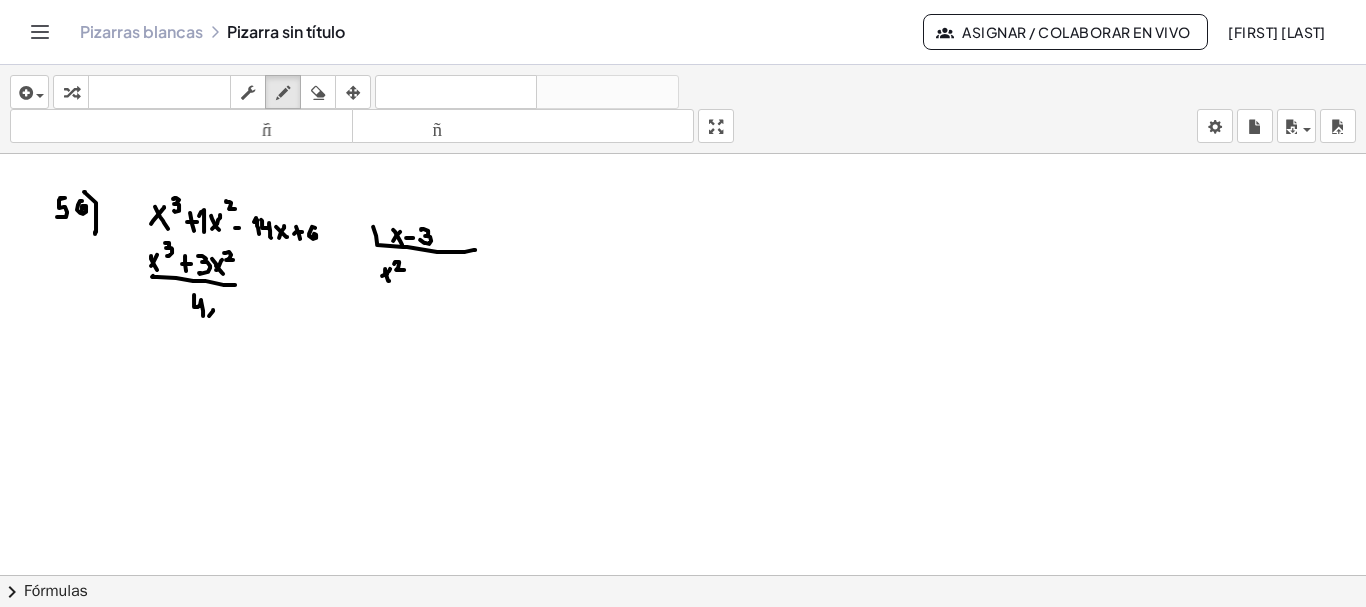 drag, startPoint x: 209, startPoint y: 313, endPoint x: 216, endPoint y: 301, distance: 13.892444 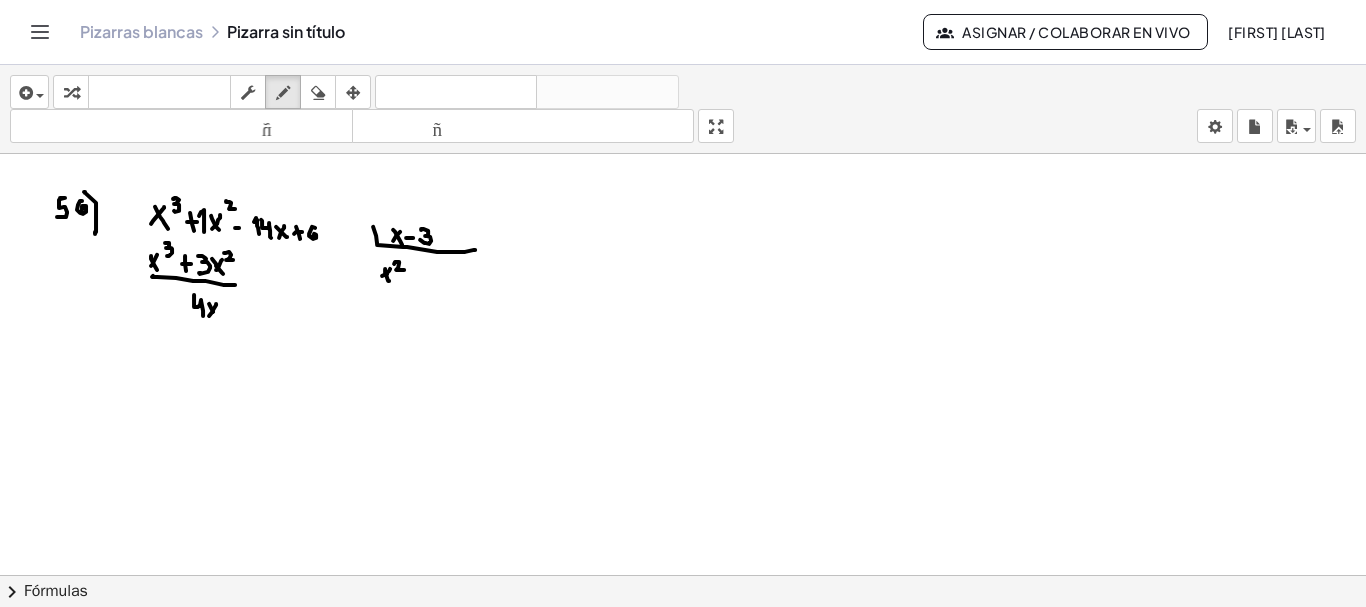 drag, startPoint x: 209, startPoint y: 301, endPoint x: 216, endPoint y: 312, distance: 13.038404 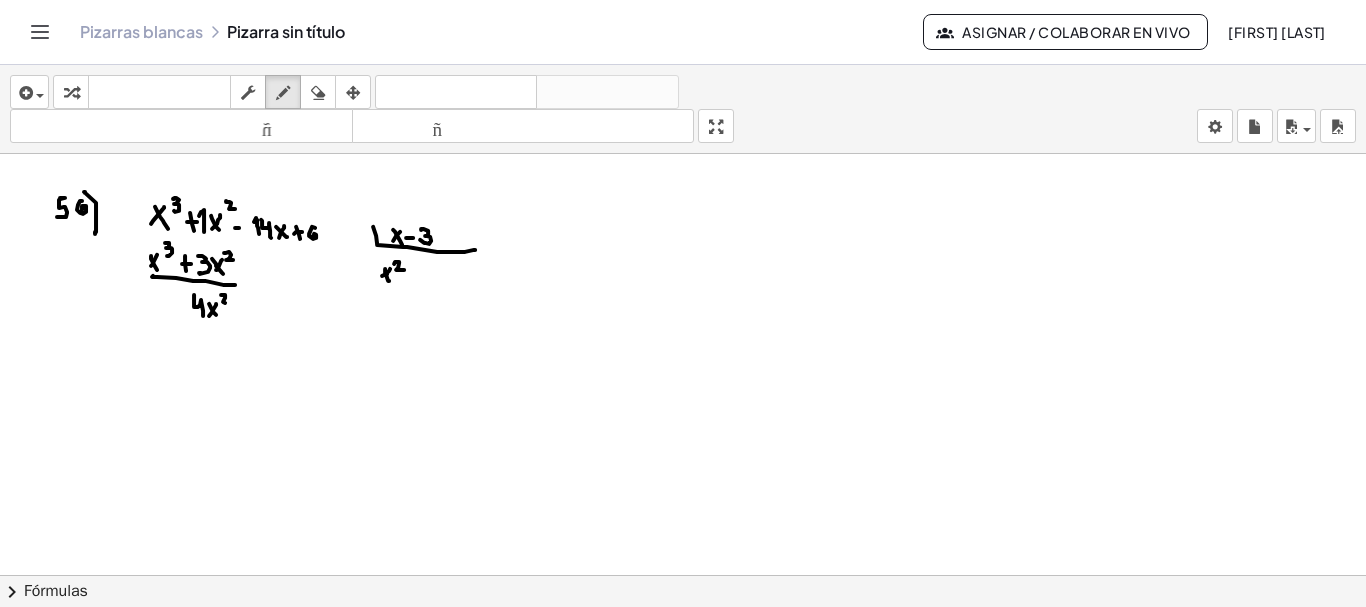 drag, startPoint x: 221, startPoint y: 292, endPoint x: 228, endPoint y: 300, distance: 10.630146 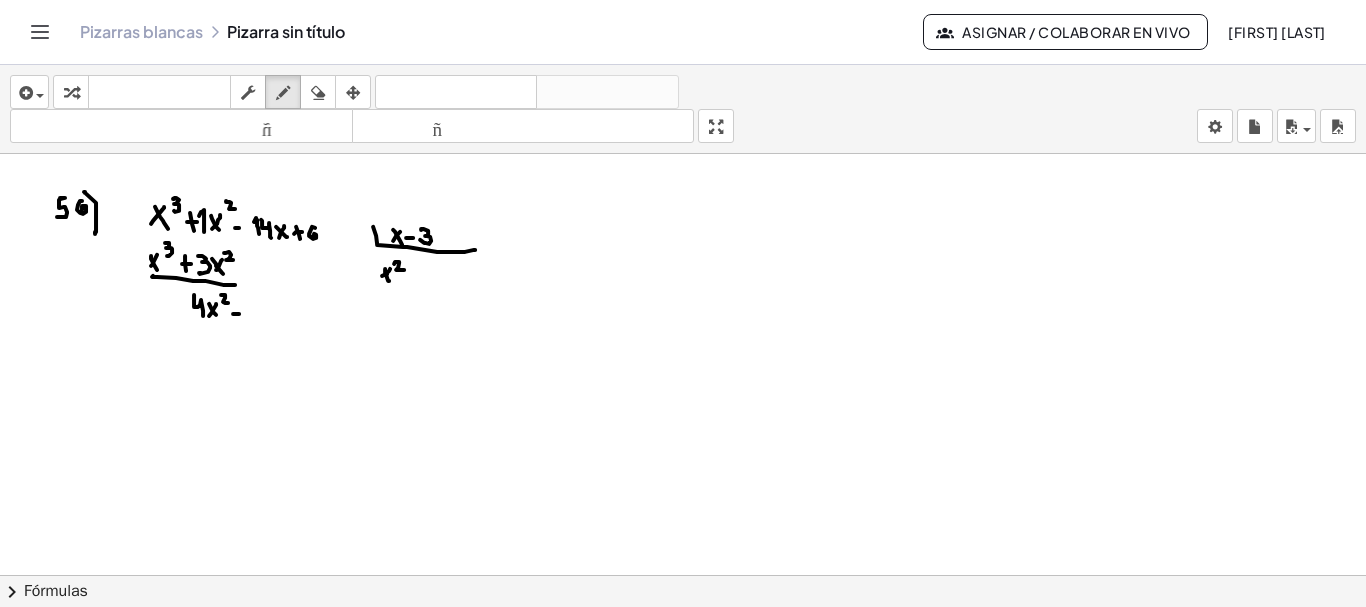 click at bounding box center [684, -4018] 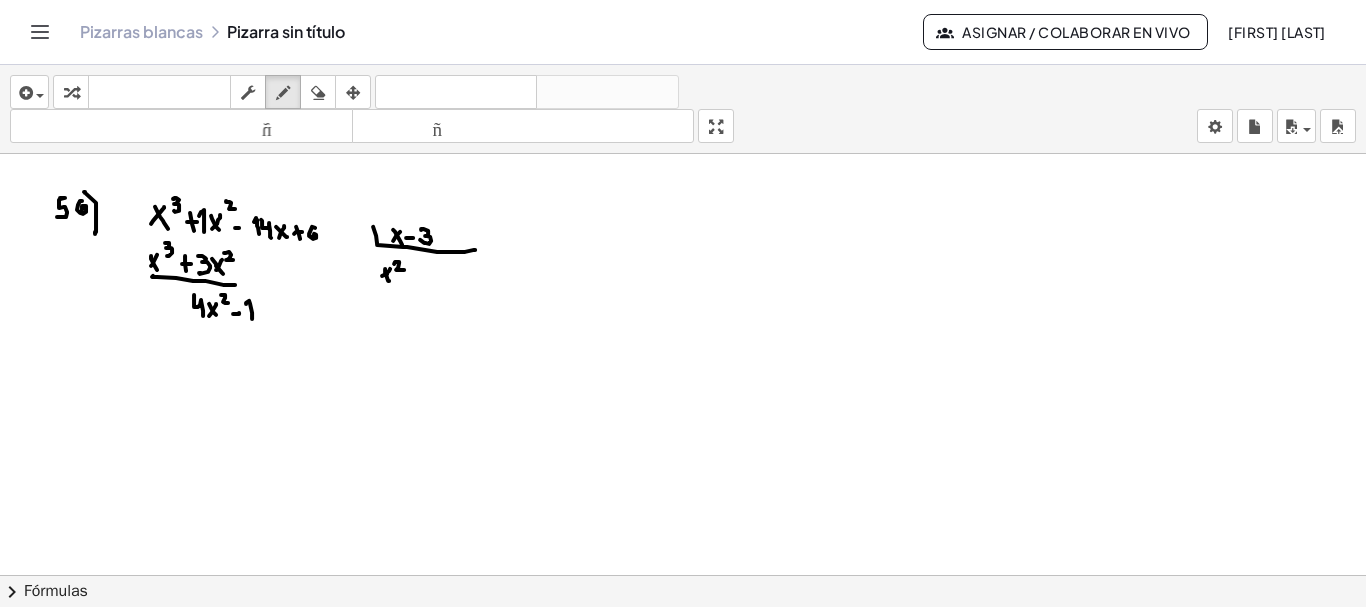 drag, startPoint x: 252, startPoint y: 310, endPoint x: 246, endPoint y: 301, distance: 10.816654 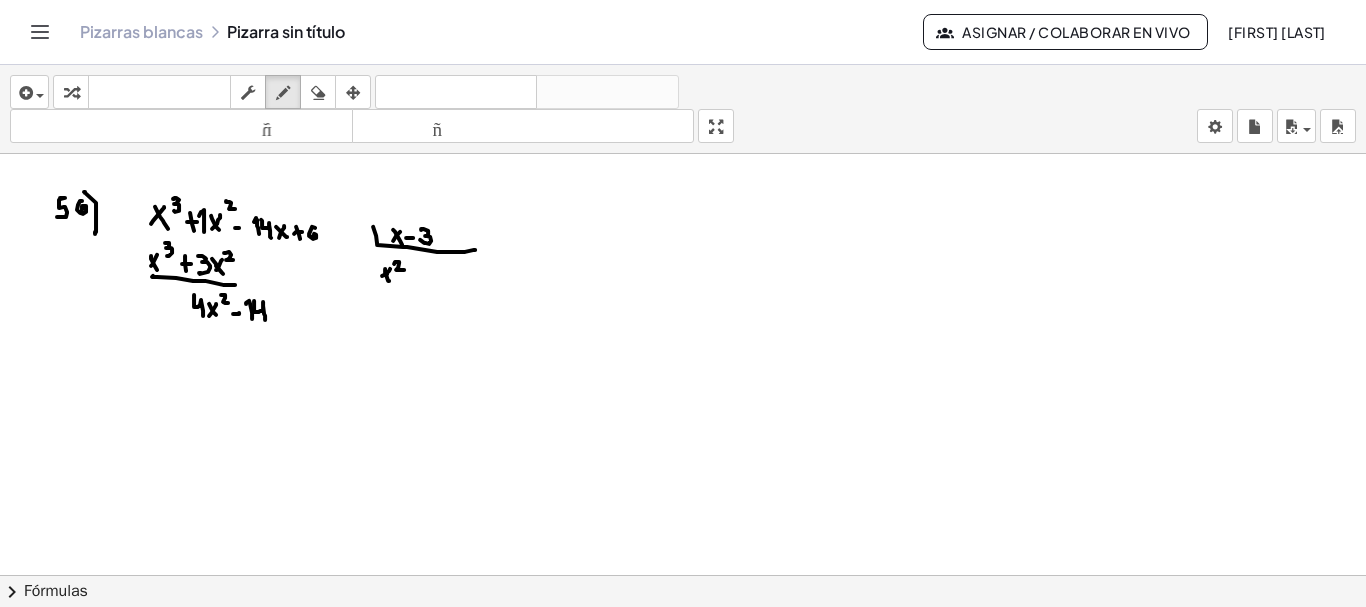 drag, startPoint x: 254, startPoint y: 298, endPoint x: 265, endPoint y: 317, distance: 21.954498 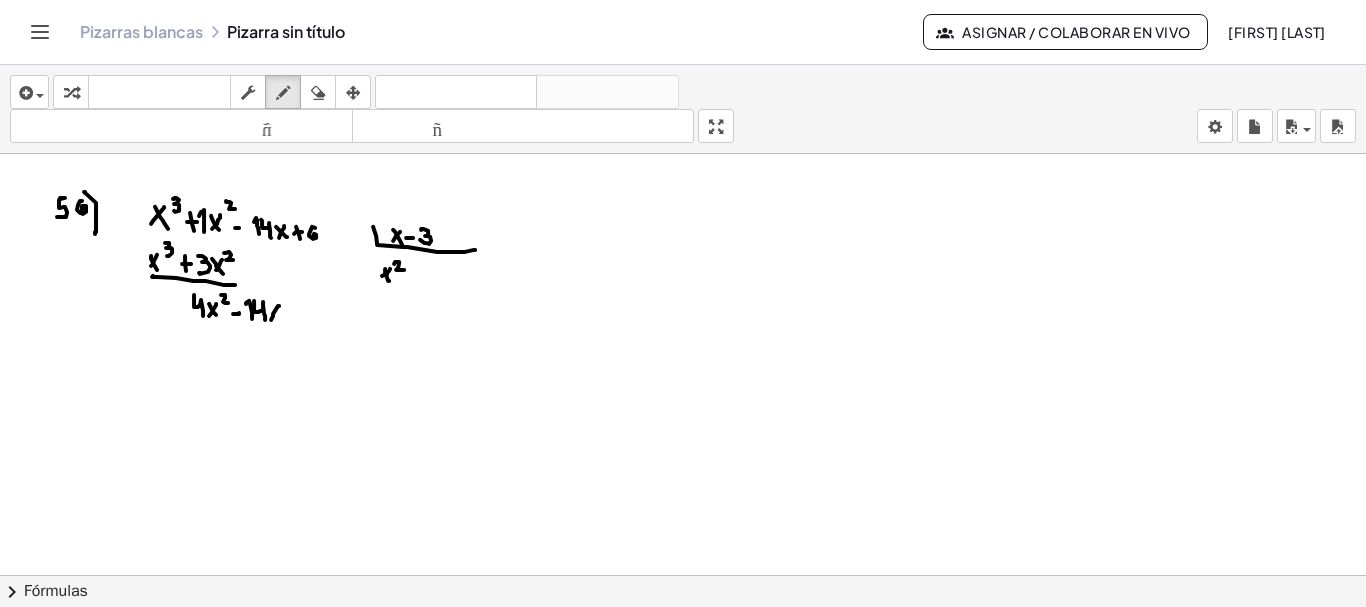 drag, startPoint x: 271, startPoint y: 317, endPoint x: 279, endPoint y: 303, distance: 16.124516 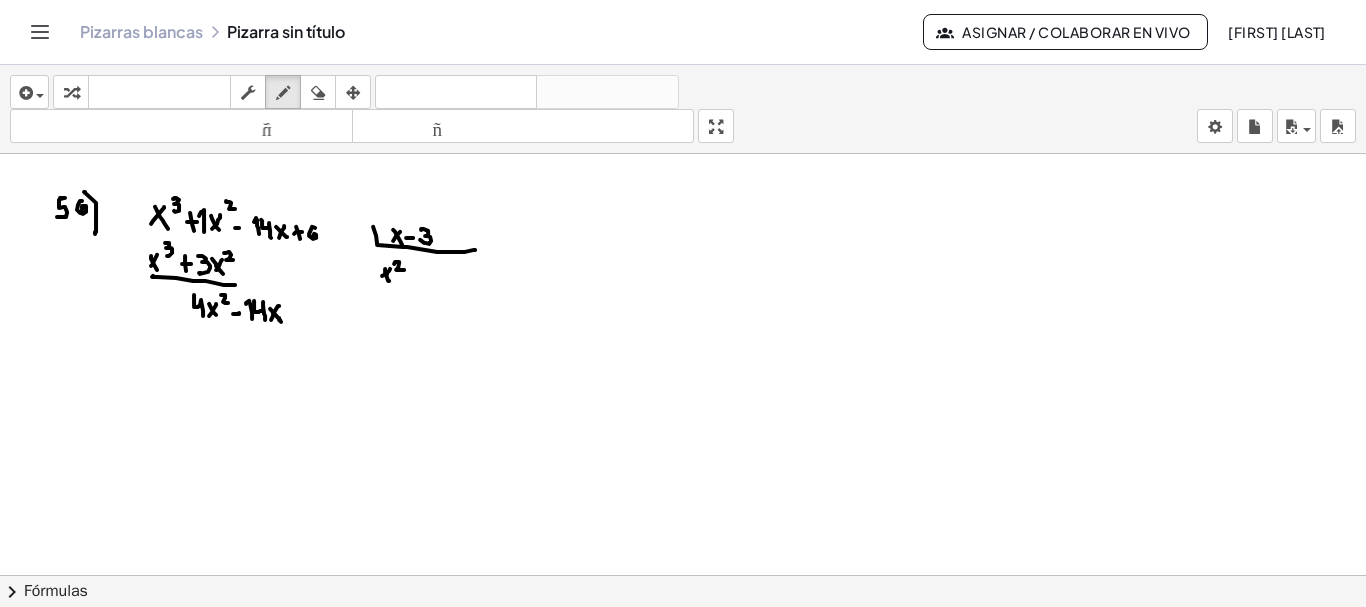 drag, startPoint x: 270, startPoint y: 306, endPoint x: 281, endPoint y: 319, distance: 17.029387 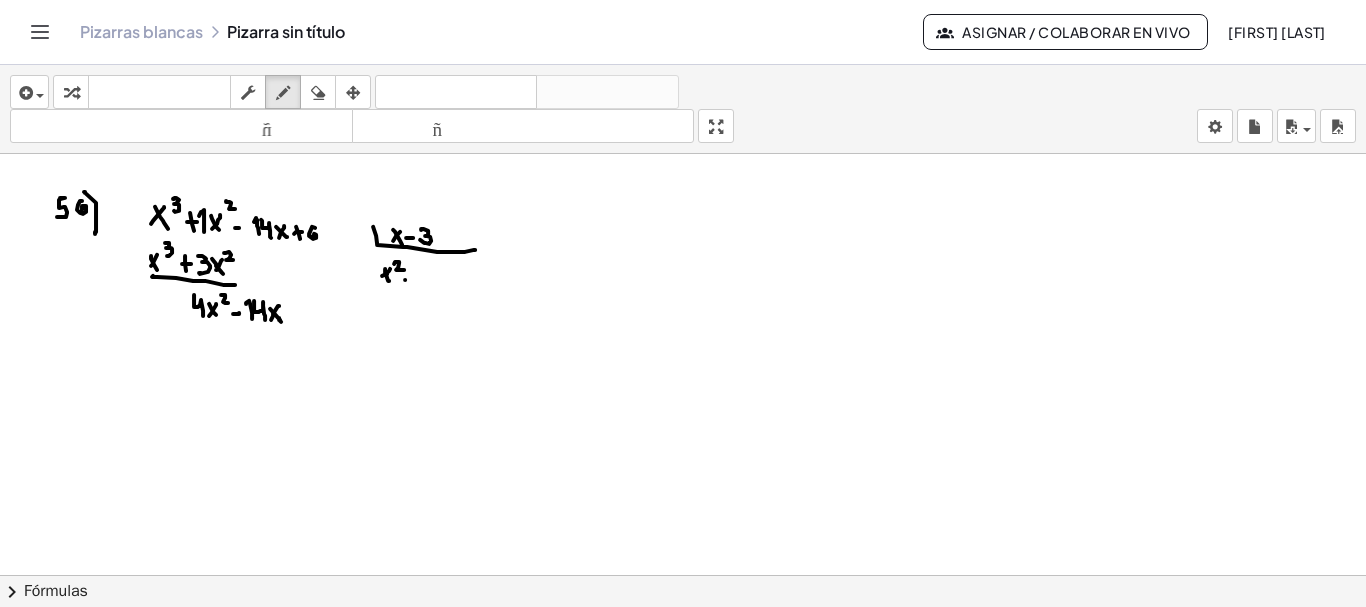 click at bounding box center [684, -4018] 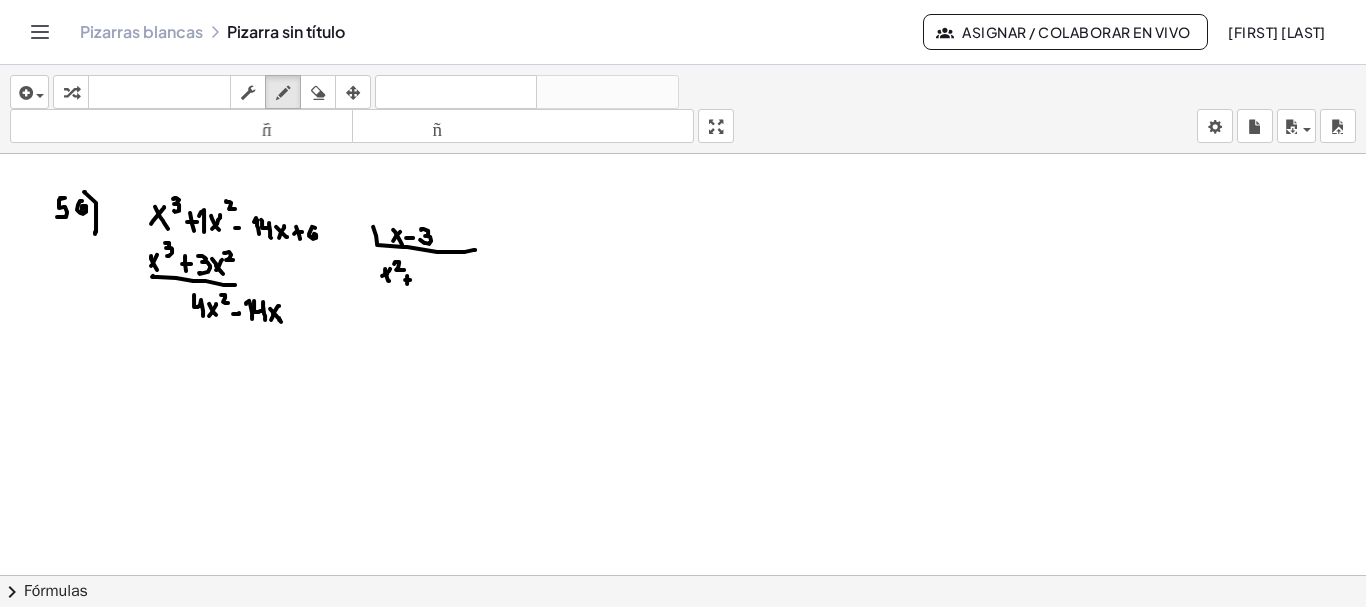 click at bounding box center [684, -4018] 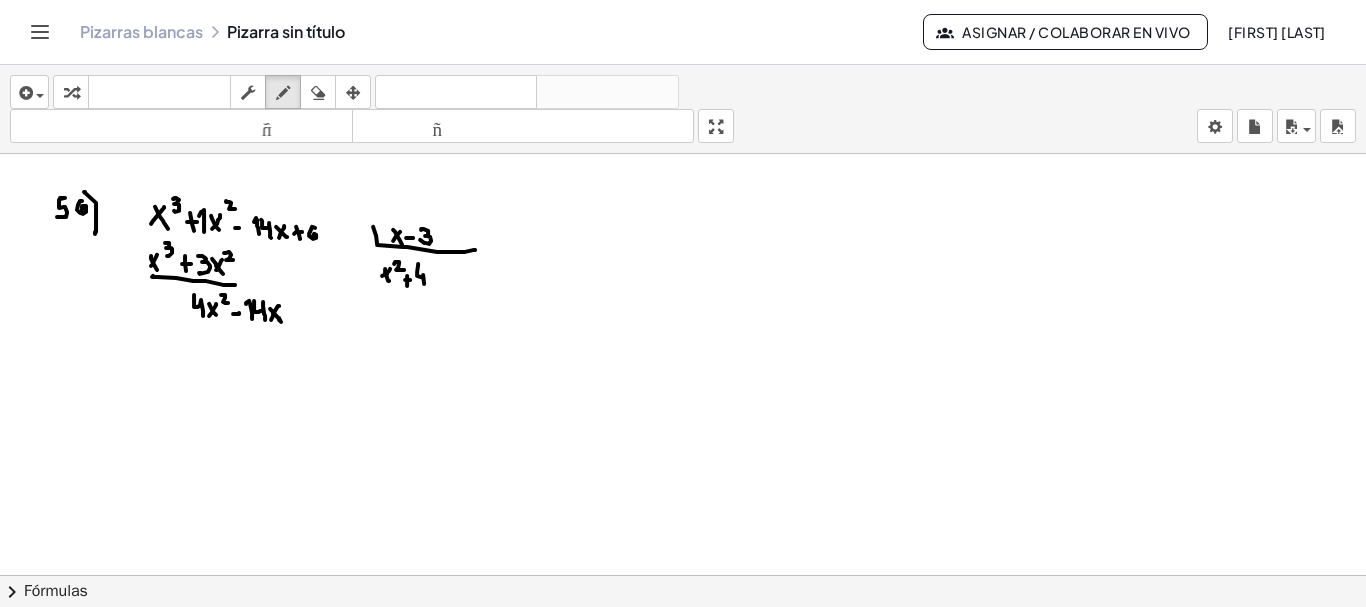 drag, startPoint x: 418, startPoint y: 262, endPoint x: 424, endPoint y: 285, distance: 23.769728 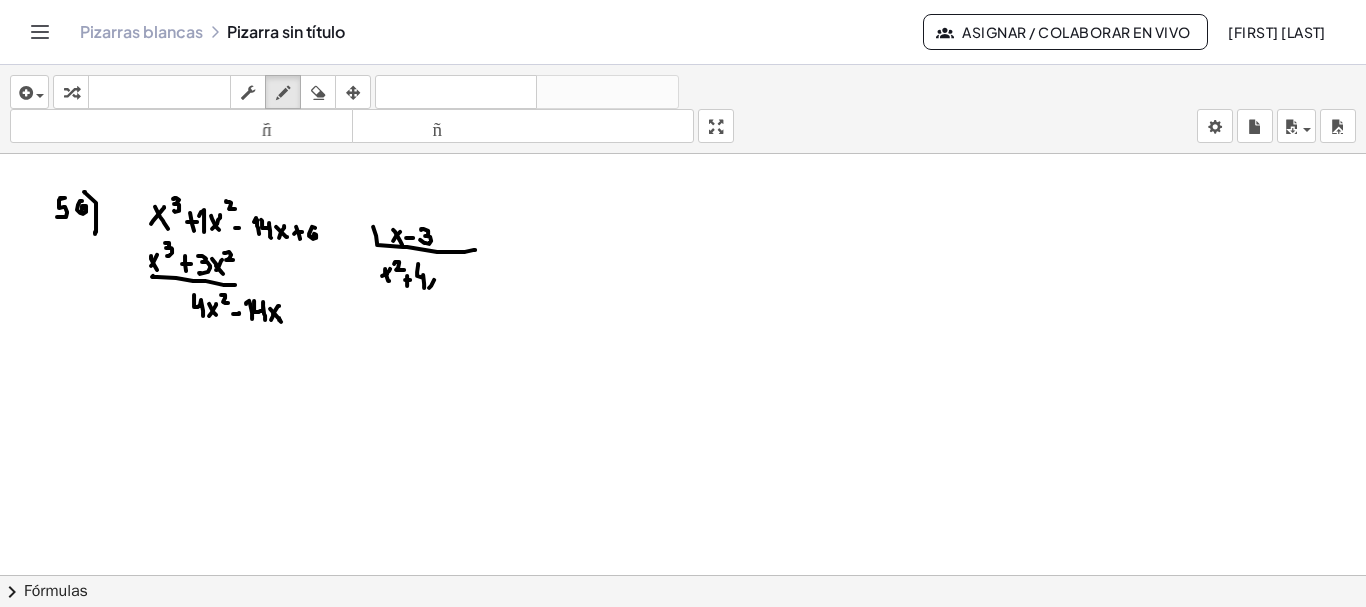 drag, startPoint x: 429, startPoint y: 285, endPoint x: 436, endPoint y: 273, distance: 13.892444 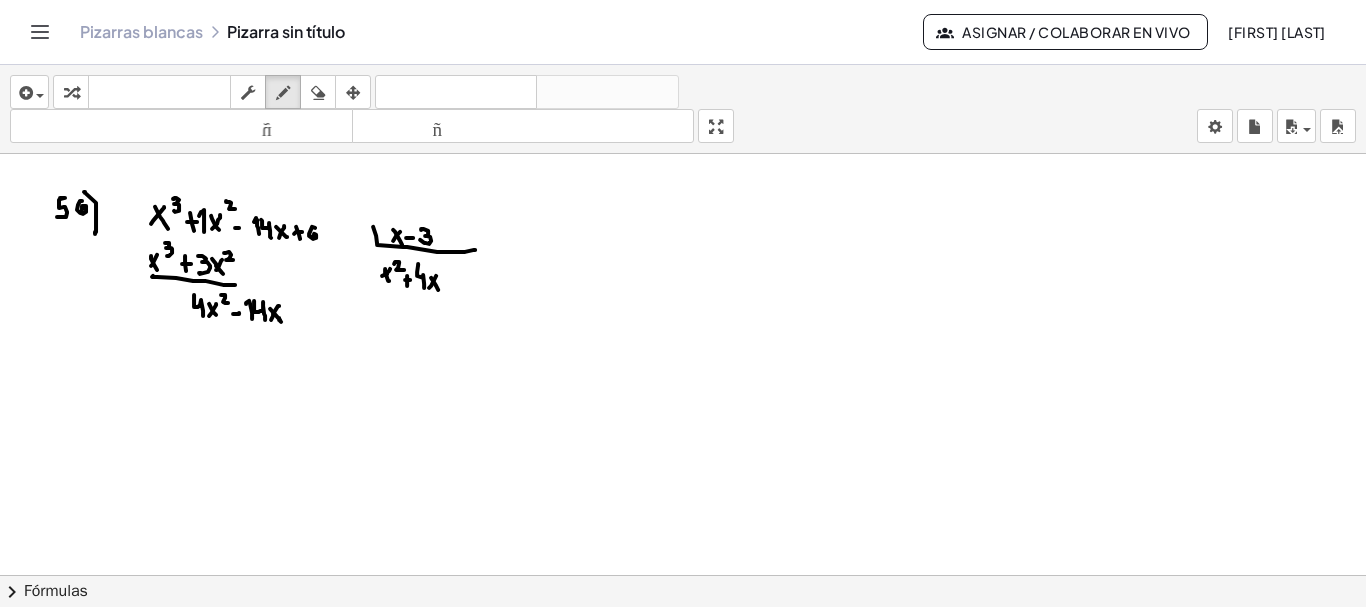 drag, startPoint x: 431, startPoint y: 275, endPoint x: 438, endPoint y: 287, distance: 13.892444 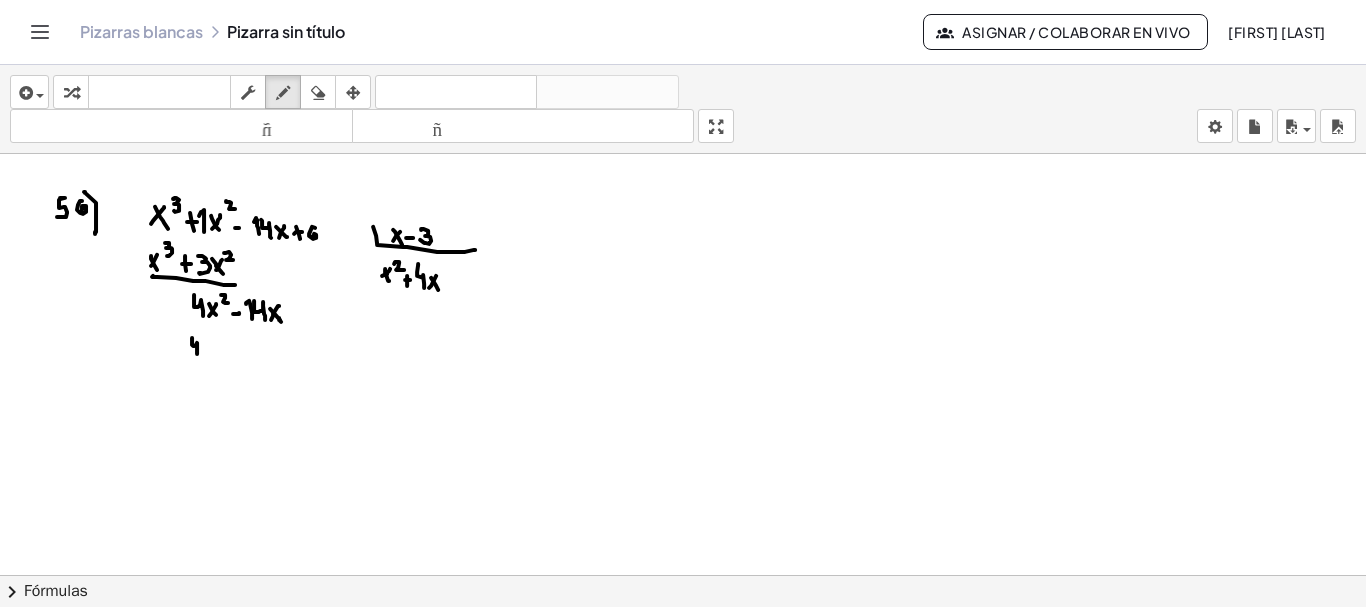 drag, startPoint x: 192, startPoint y: 336, endPoint x: 197, endPoint y: 351, distance: 15.811388 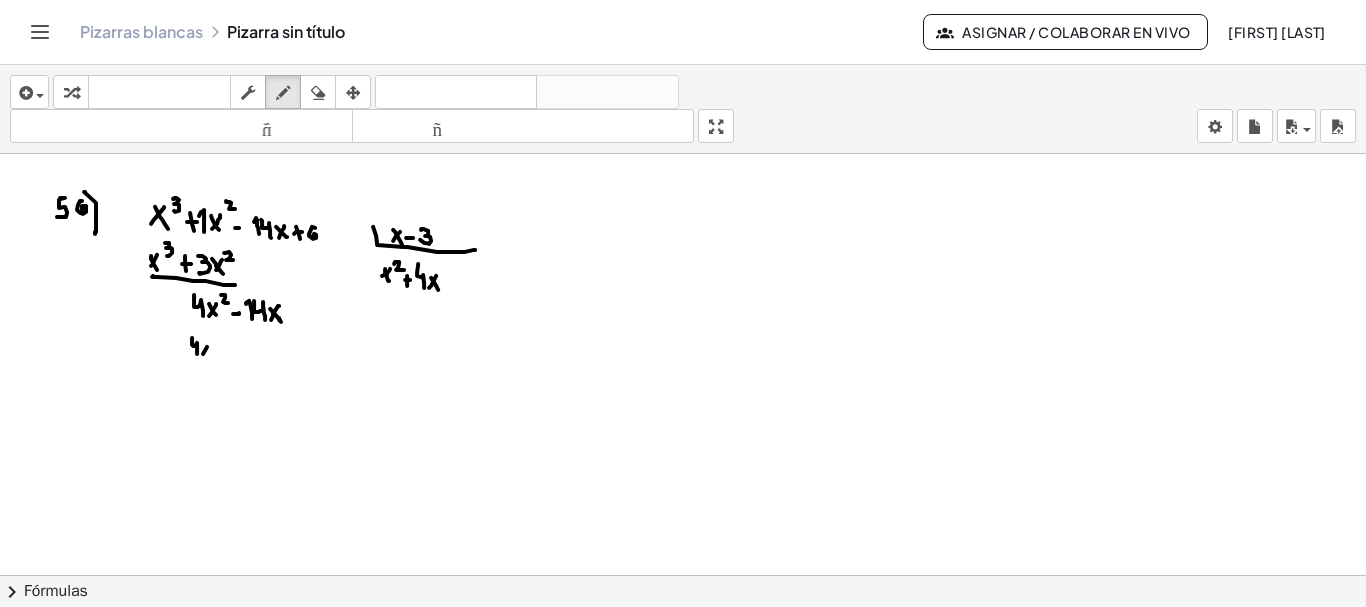 drag, startPoint x: 203, startPoint y: 351, endPoint x: 208, endPoint y: 341, distance: 11.18034 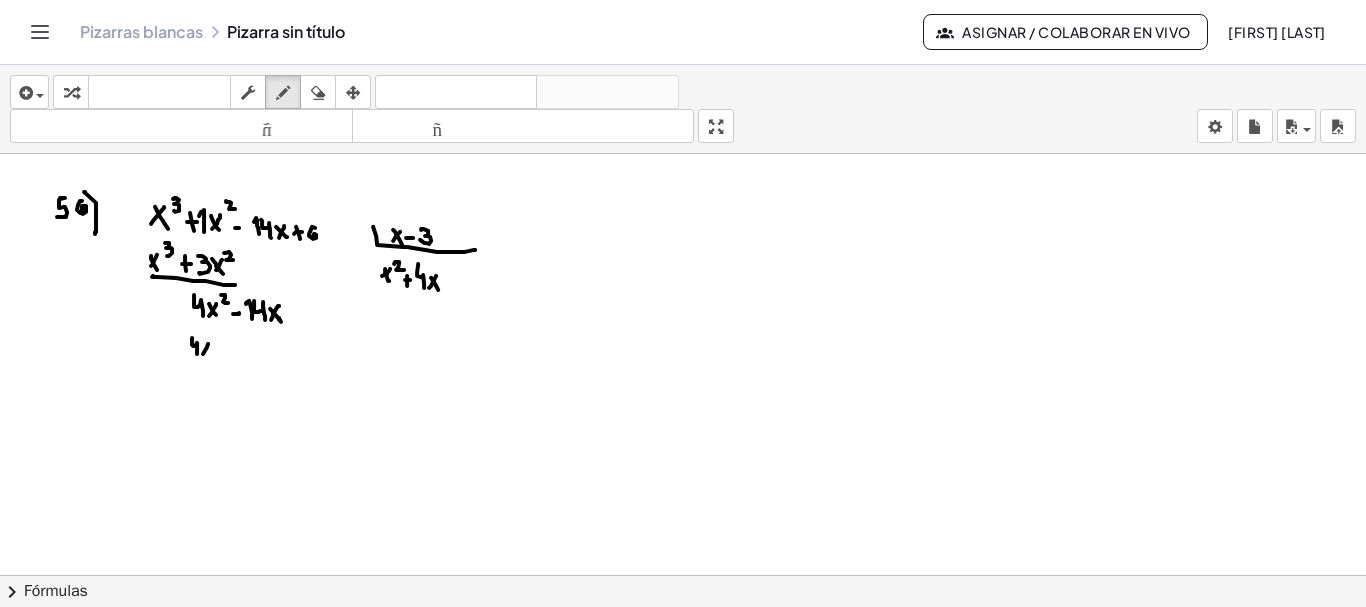 drag, startPoint x: 200, startPoint y: 341, endPoint x: 210, endPoint y: 354, distance: 16.40122 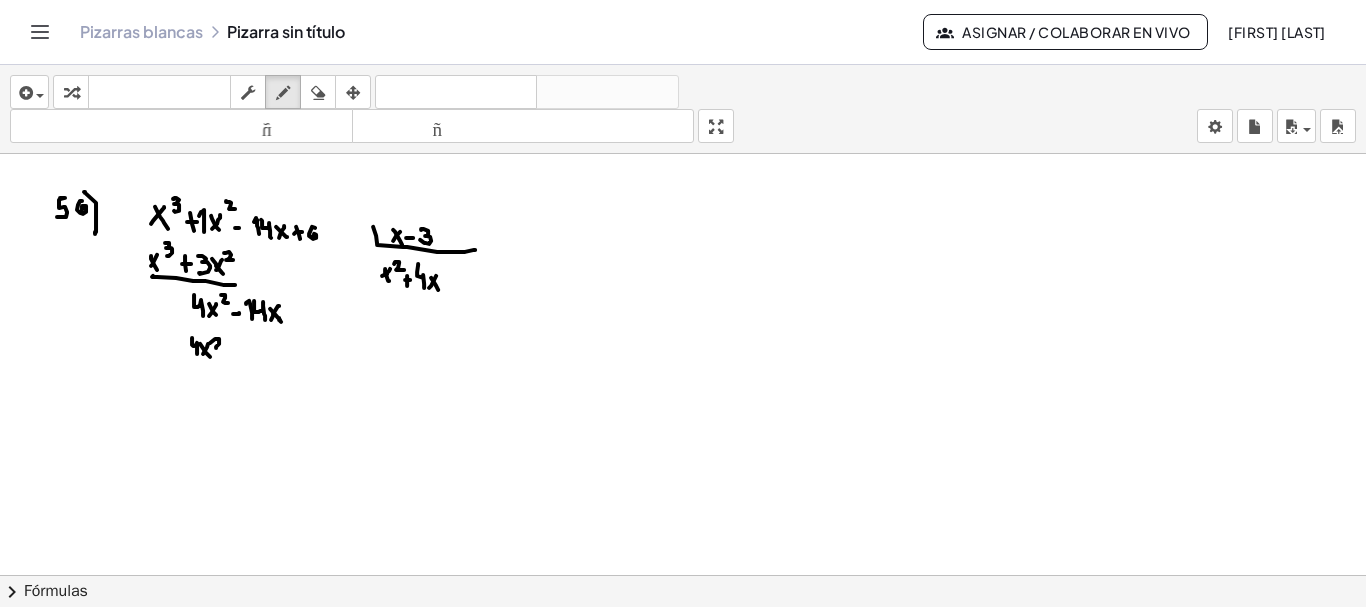 drag, startPoint x: 215, startPoint y: 336, endPoint x: 222, endPoint y: 345, distance: 11.401754 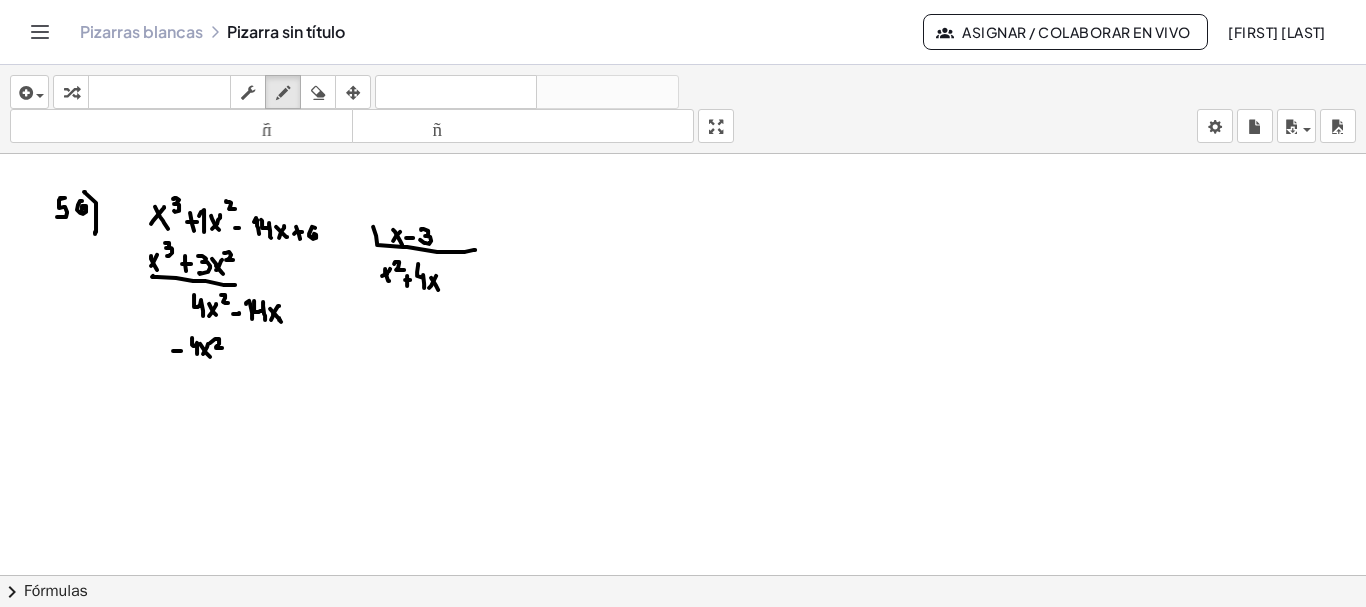 click at bounding box center (684, -4018) 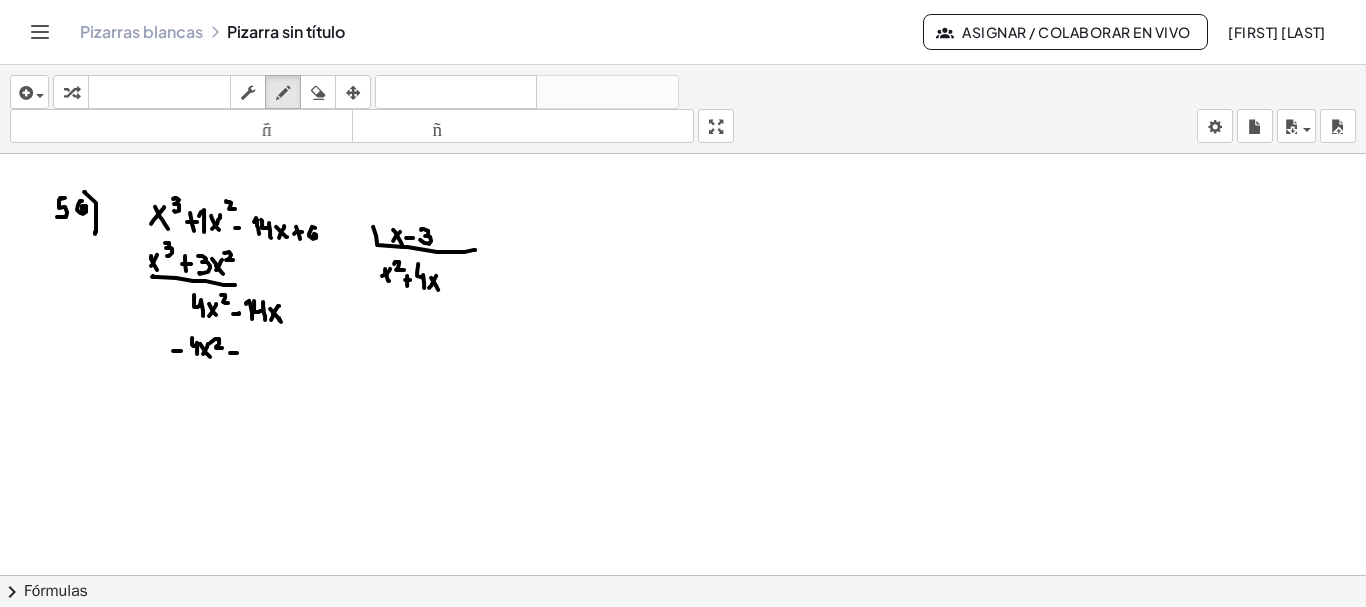 click at bounding box center [684, -4018] 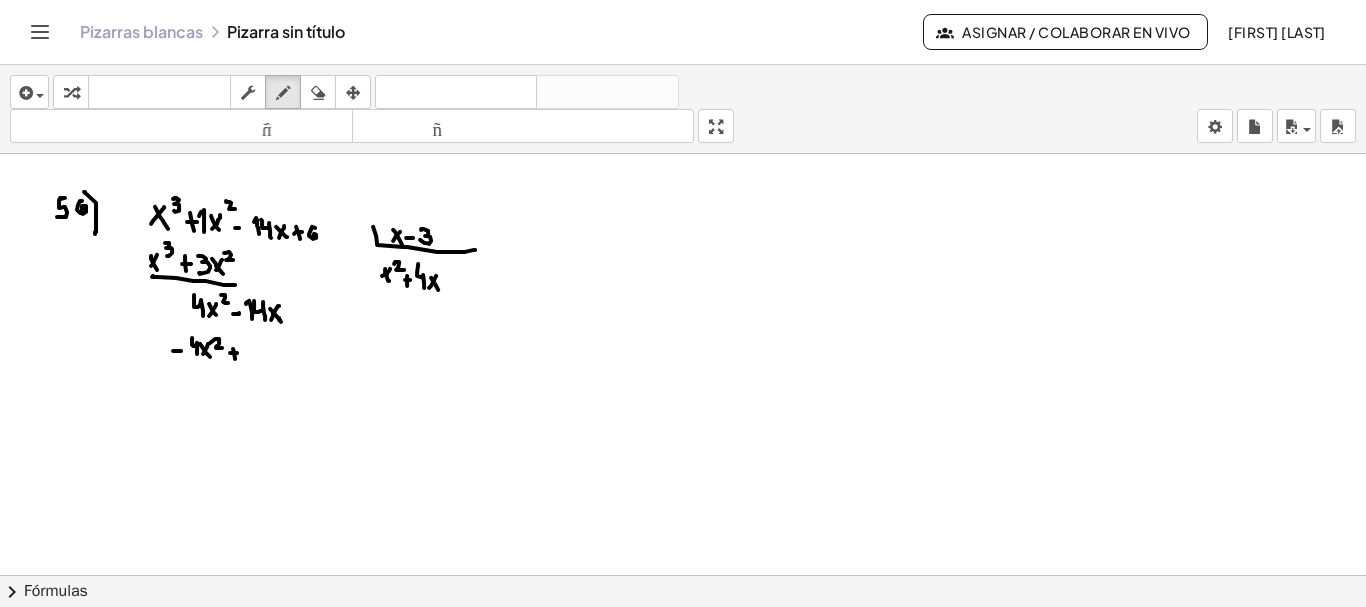 click at bounding box center (684, -4018) 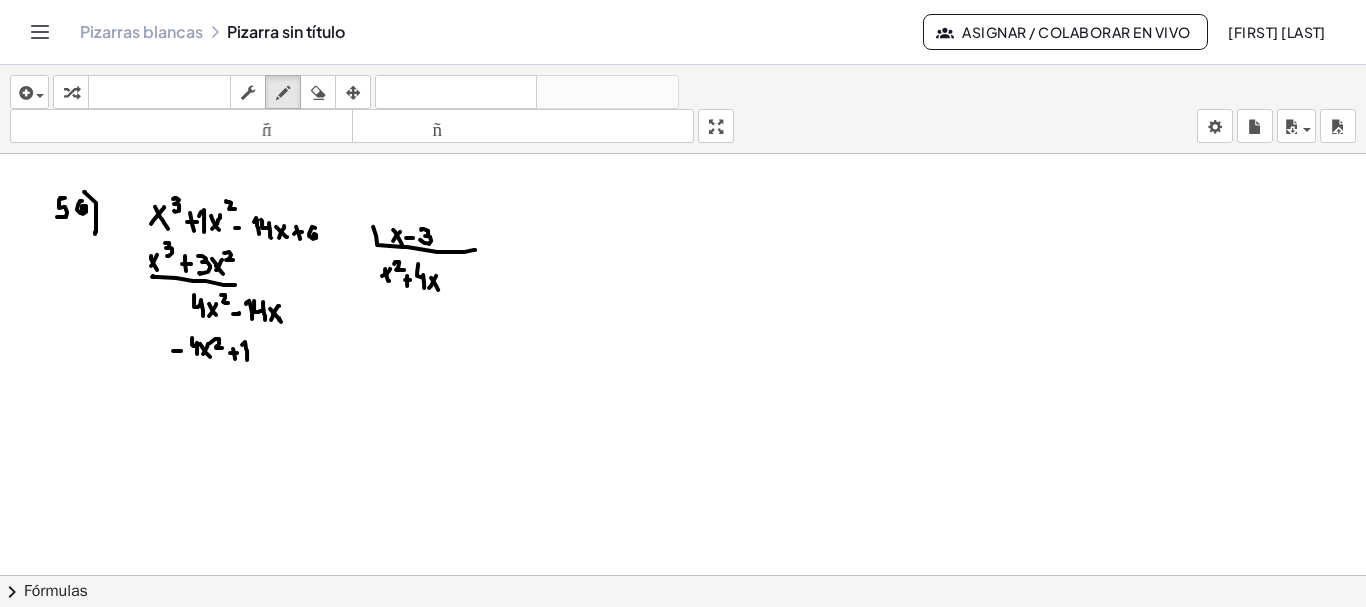 drag, startPoint x: 247, startPoint y: 357, endPoint x: 241, endPoint y: 343, distance: 15.231546 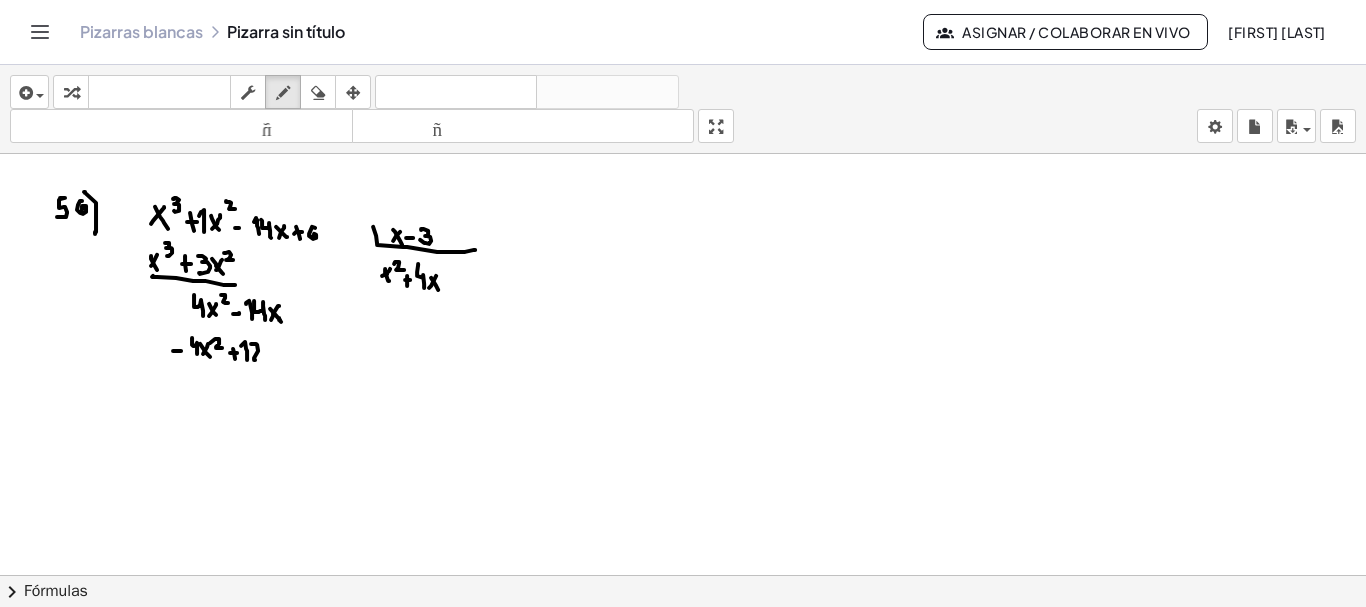 drag, startPoint x: 253, startPoint y: 341, endPoint x: 263, endPoint y: 354, distance: 16.40122 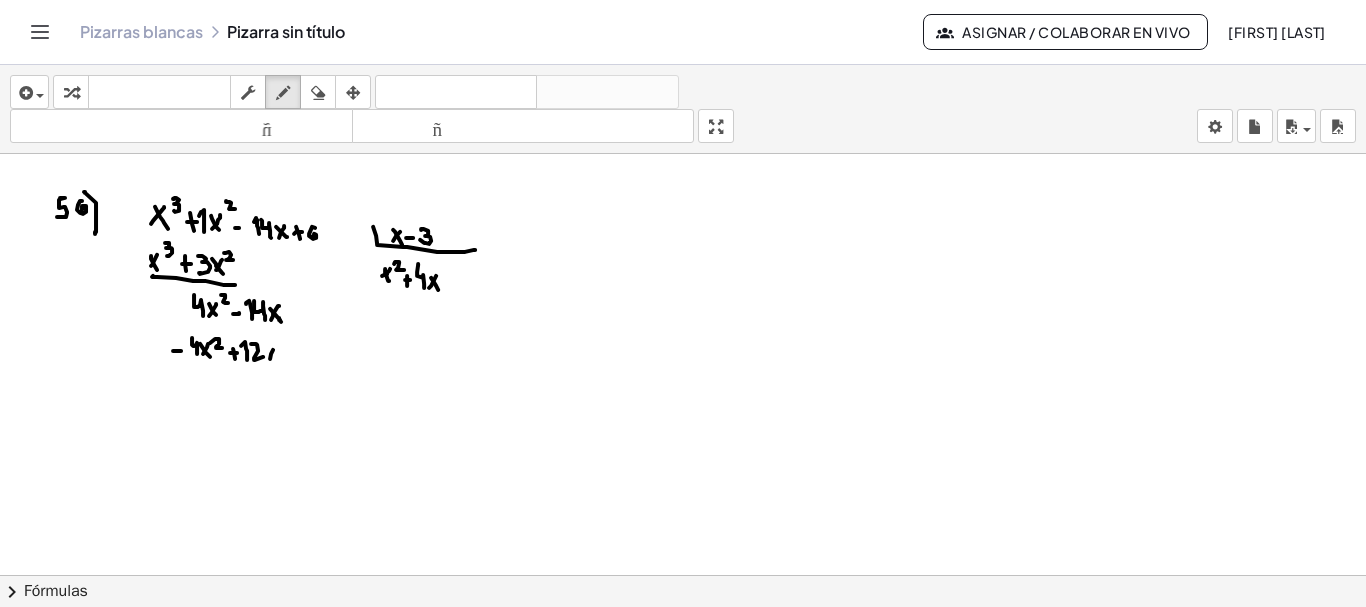 drag, startPoint x: 270, startPoint y: 356, endPoint x: 272, endPoint y: 345, distance: 11.18034 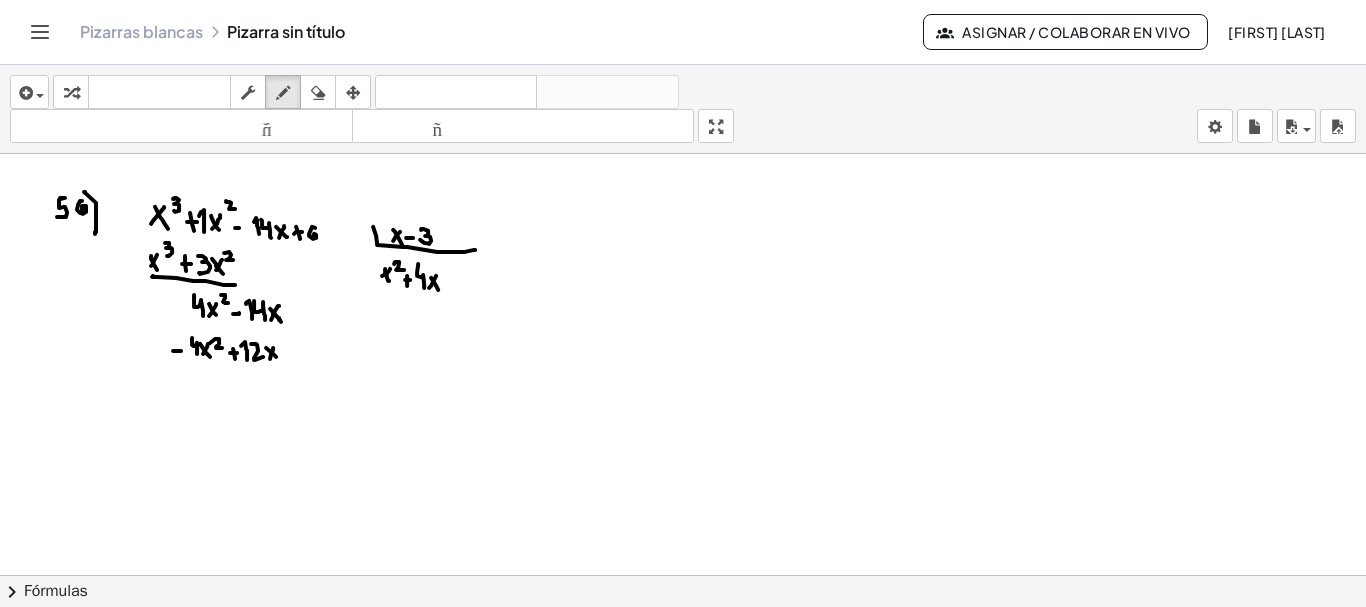 drag, startPoint x: 266, startPoint y: 345, endPoint x: 276, endPoint y: 354, distance: 13.453624 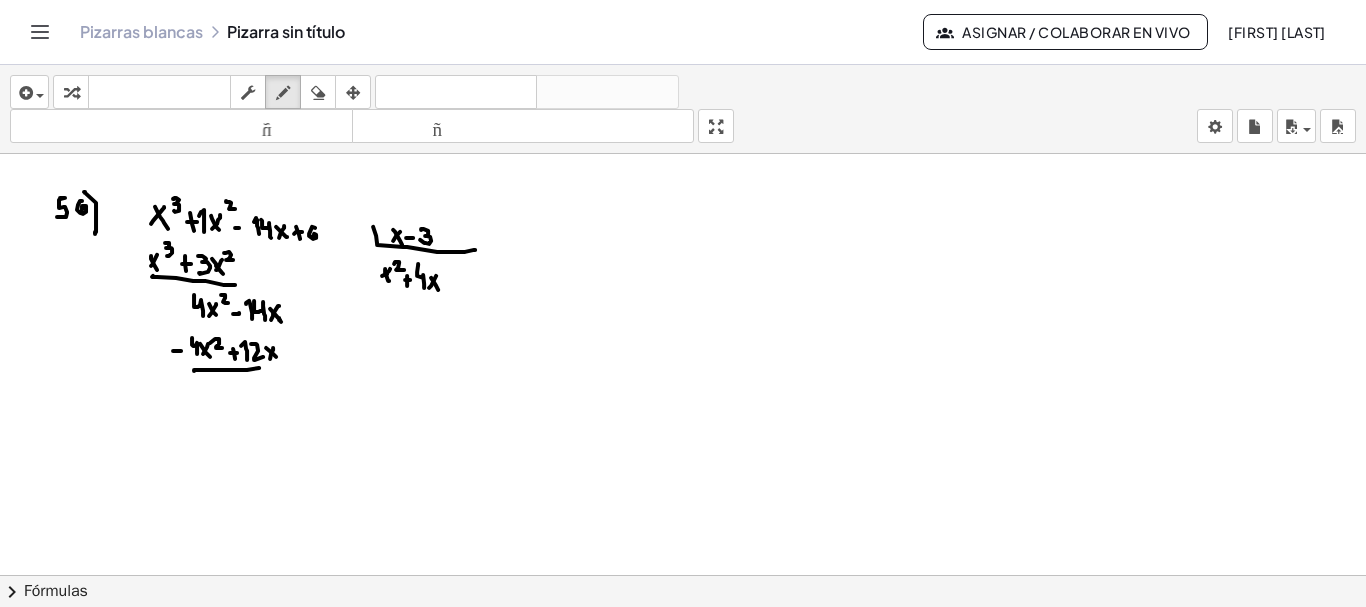 drag, startPoint x: 259, startPoint y: 365, endPoint x: 316, endPoint y: 360, distance: 57.21888 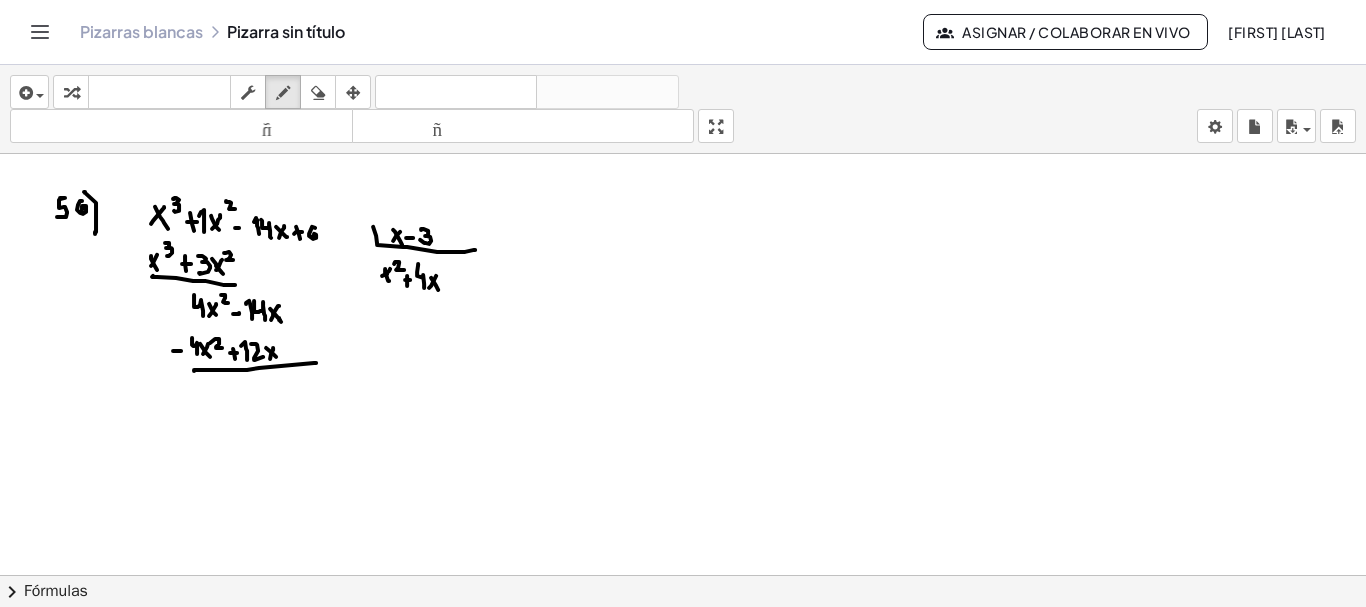 click at bounding box center (684, -4018) 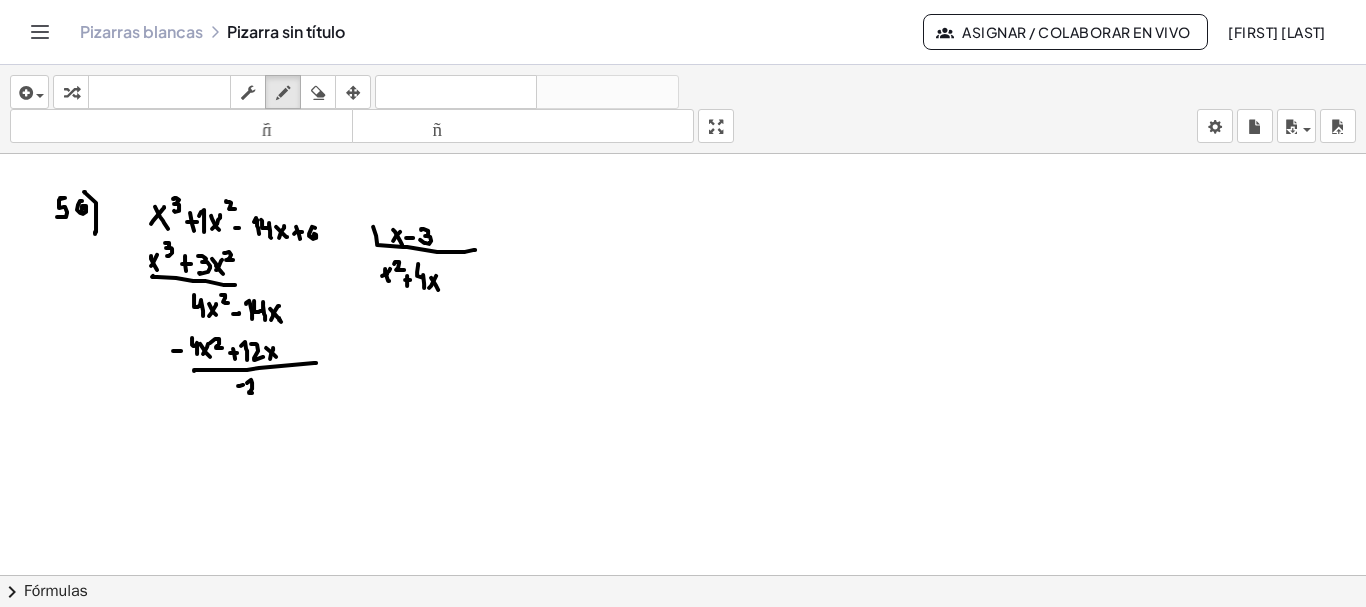drag, startPoint x: 247, startPoint y: 380, endPoint x: 258, endPoint y: 389, distance: 14.21267 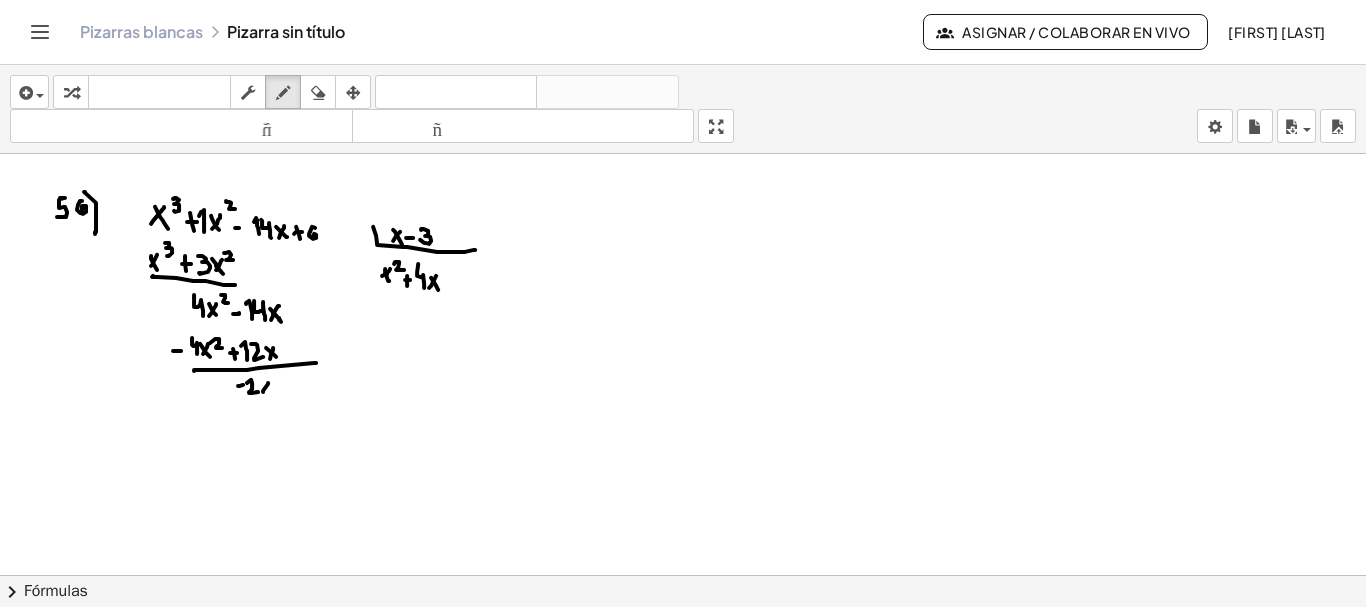 drag, startPoint x: 263, startPoint y: 388, endPoint x: 269, endPoint y: 379, distance: 10.816654 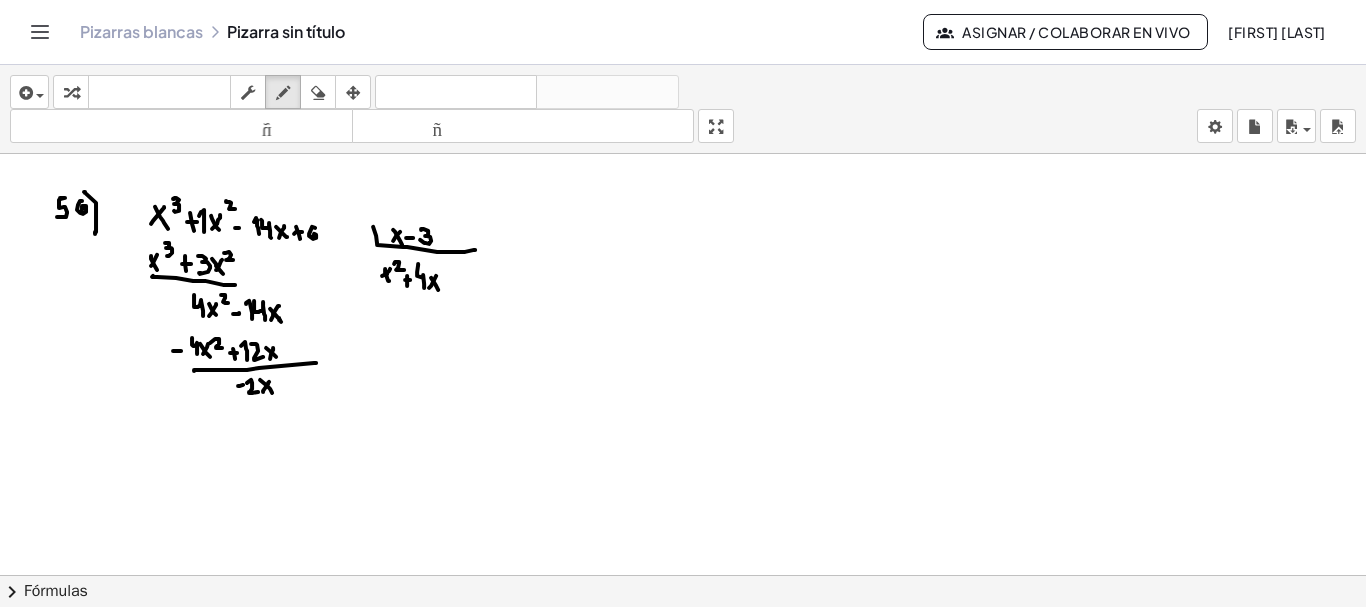 drag, startPoint x: 260, startPoint y: 377, endPoint x: 272, endPoint y: 391, distance: 18.439089 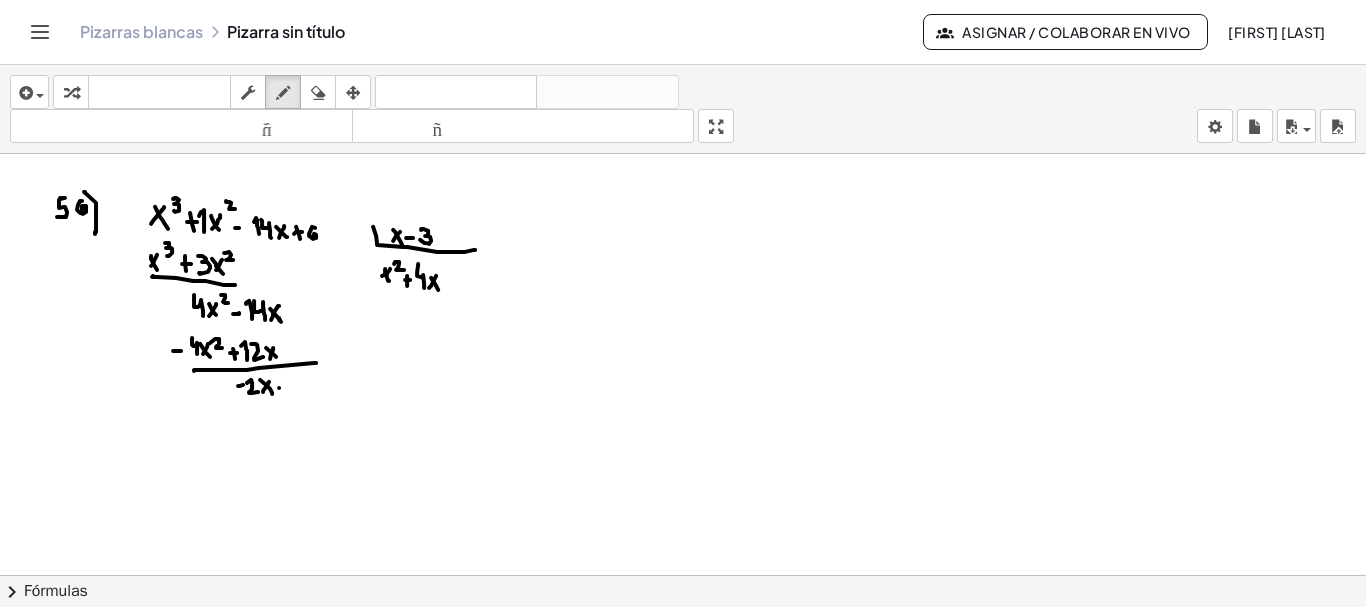 click at bounding box center [684, -4018] 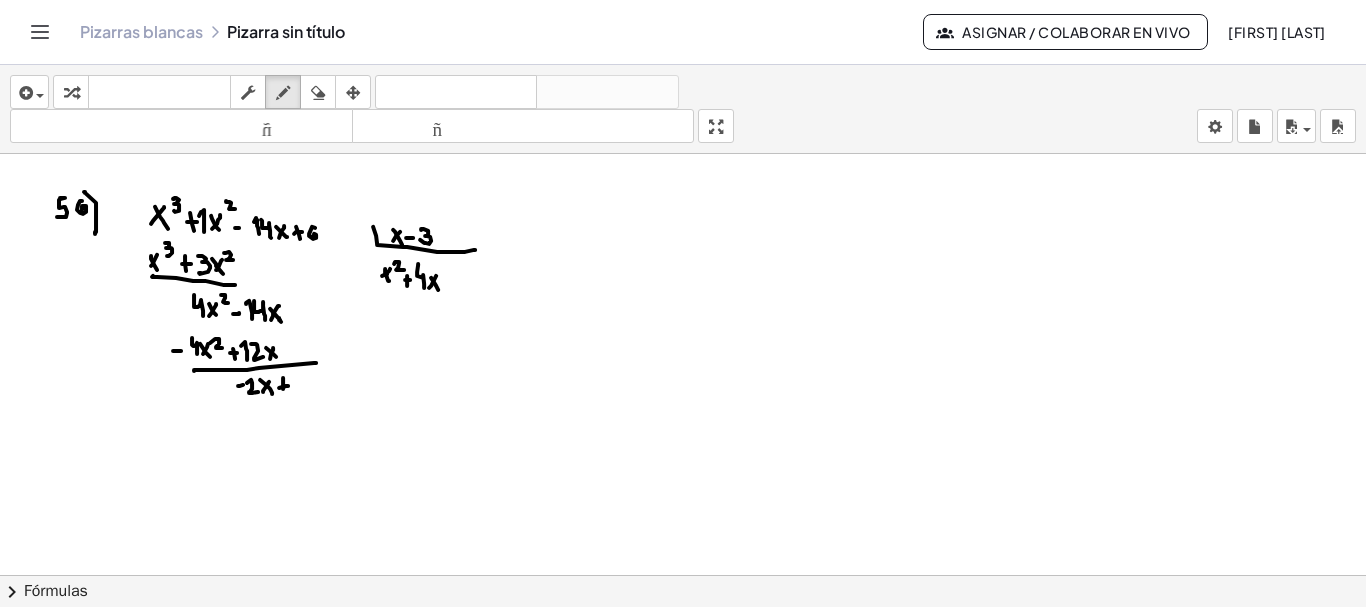 click at bounding box center (684, -4018) 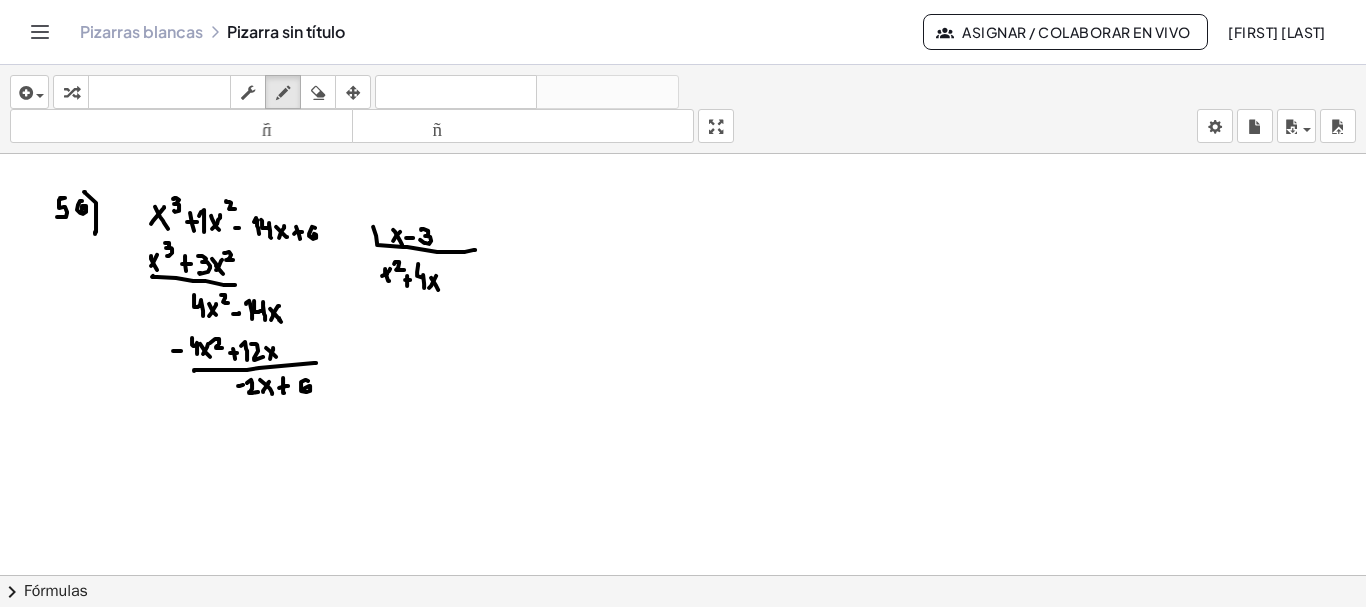 drag, startPoint x: 306, startPoint y: 377, endPoint x: 304, endPoint y: 387, distance: 10.198039 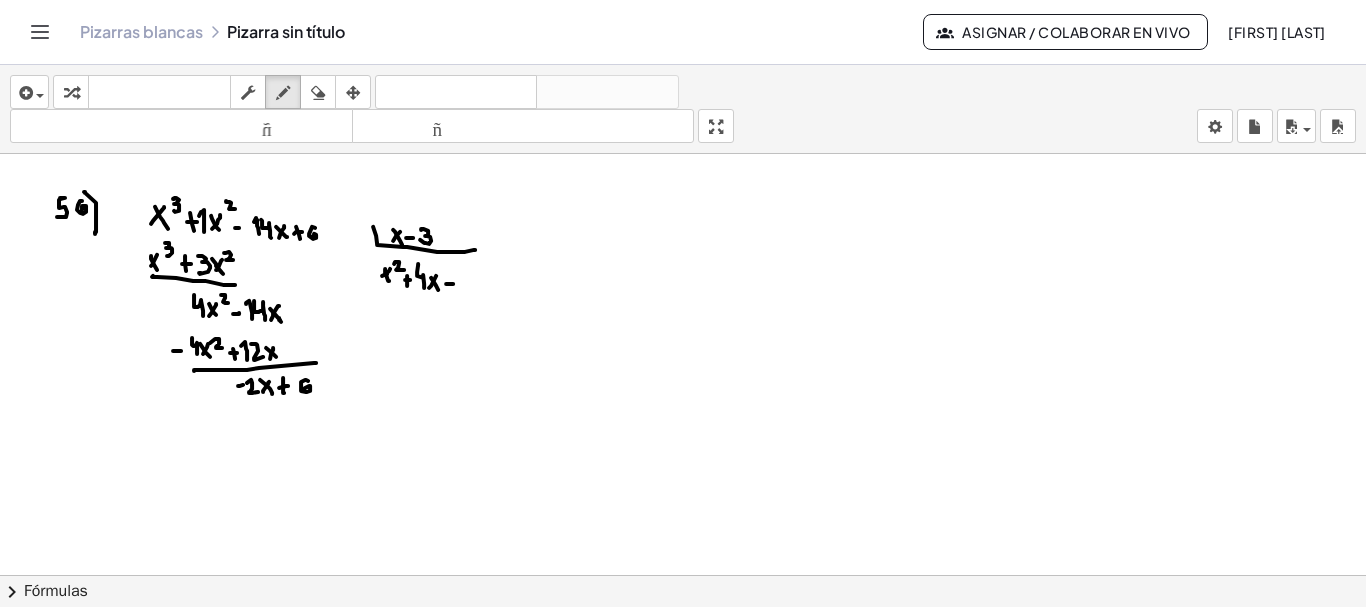 click at bounding box center [684, -4018] 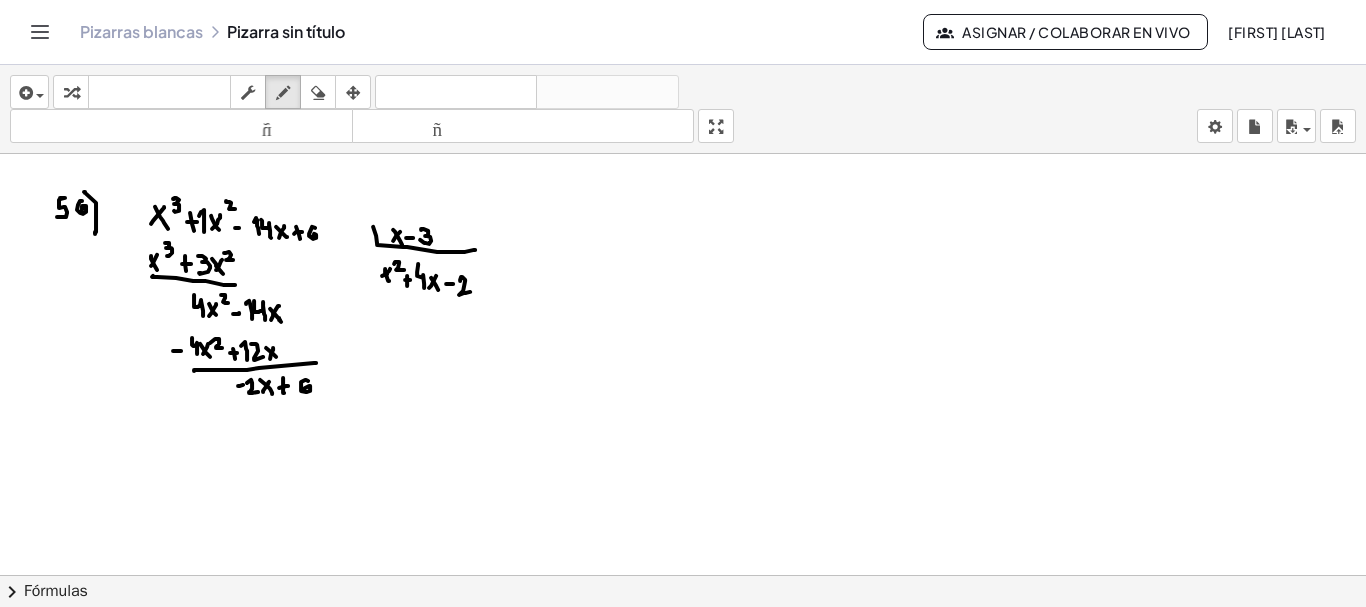 drag, startPoint x: 460, startPoint y: 277, endPoint x: 470, endPoint y: 289, distance: 15.6205 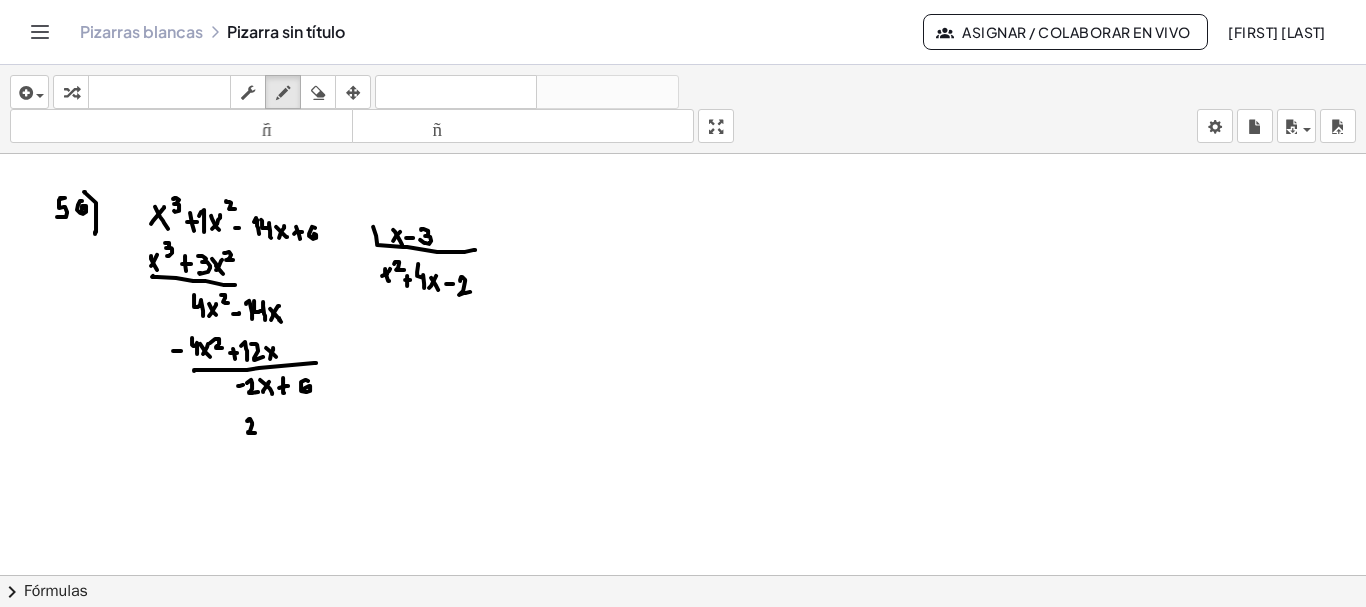 drag, startPoint x: 247, startPoint y: 418, endPoint x: 255, endPoint y: 430, distance: 14.422205 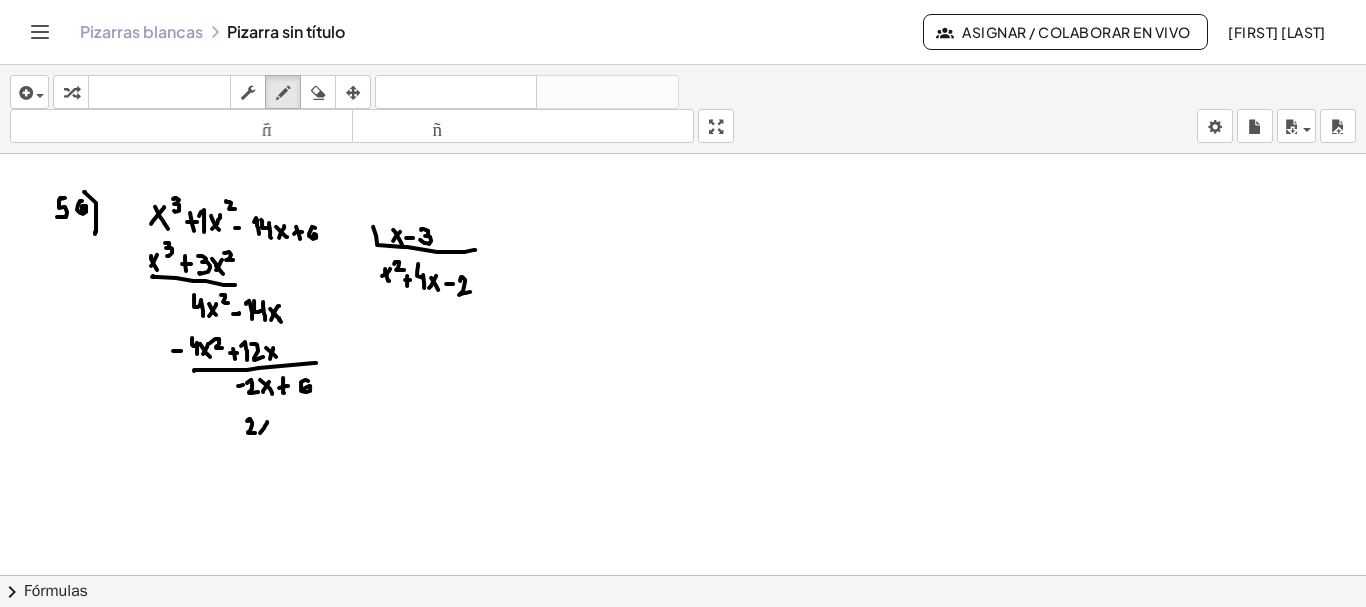 drag, startPoint x: 260, startPoint y: 430, endPoint x: 270, endPoint y: 416, distance: 17.20465 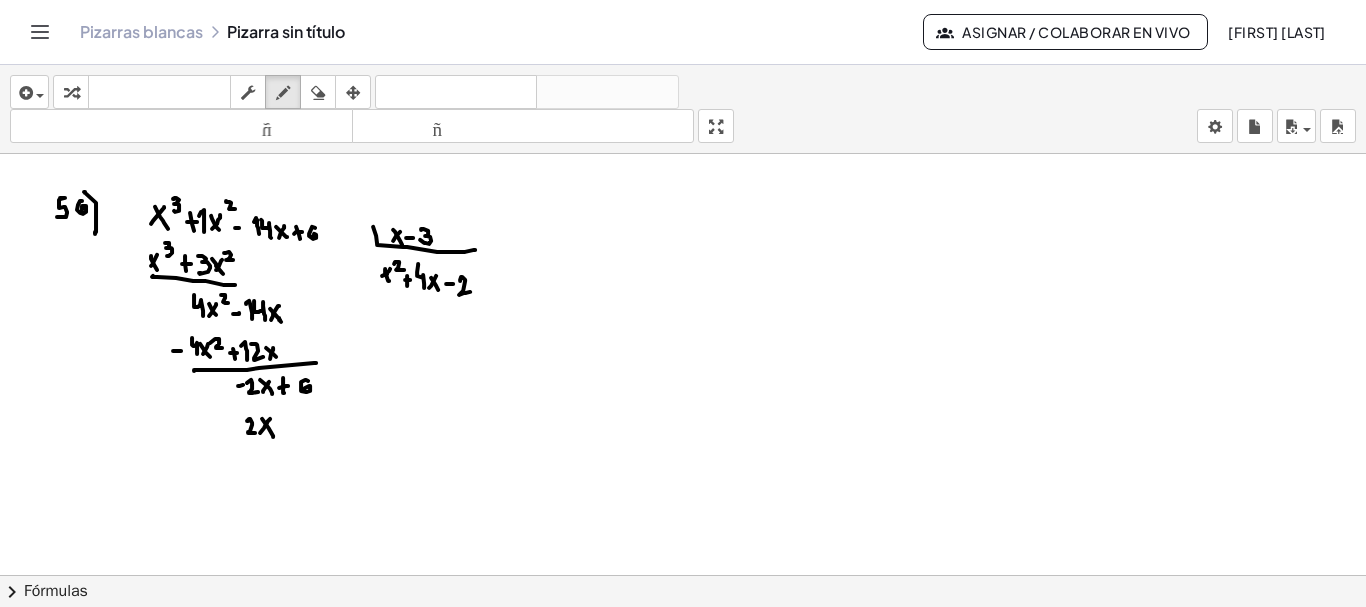 click at bounding box center [684, -4018] 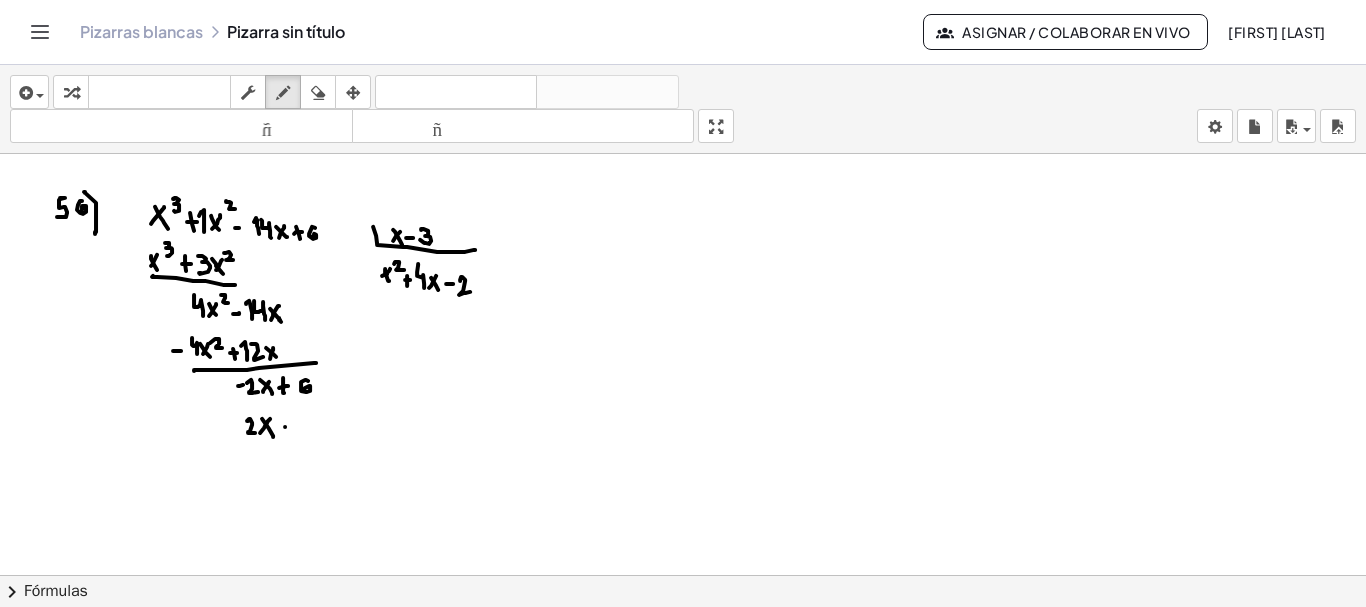 click at bounding box center [684, -4018] 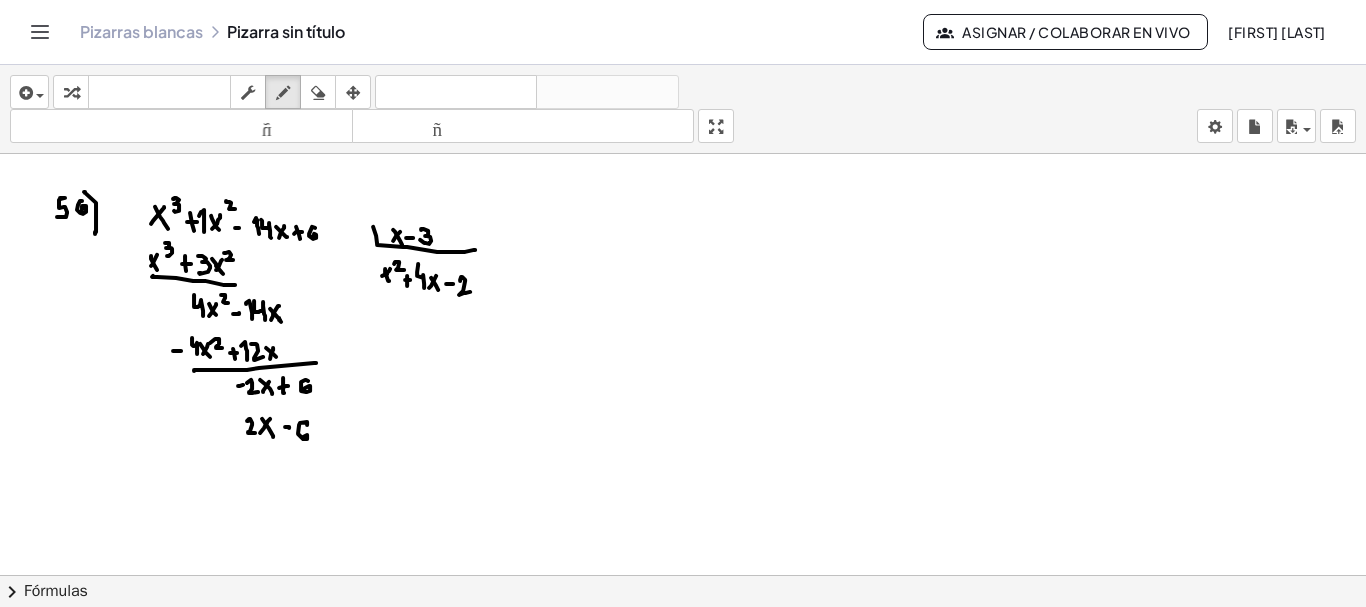 drag, startPoint x: 307, startPoint y: 422, endPoint x: 302, endPoint y: 436, distance: 14.866069 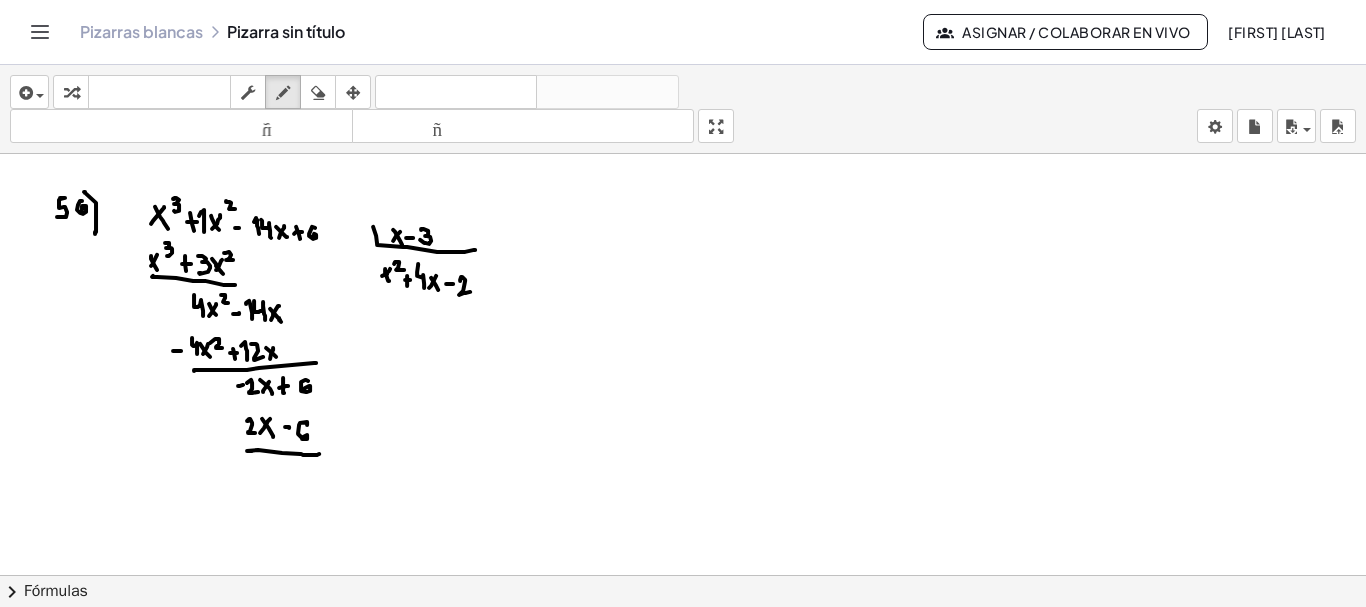 drag, startPoint x: 252, startPoint y: 448, endPoint x: 319, endPoint y: 451, distance: 67.06713 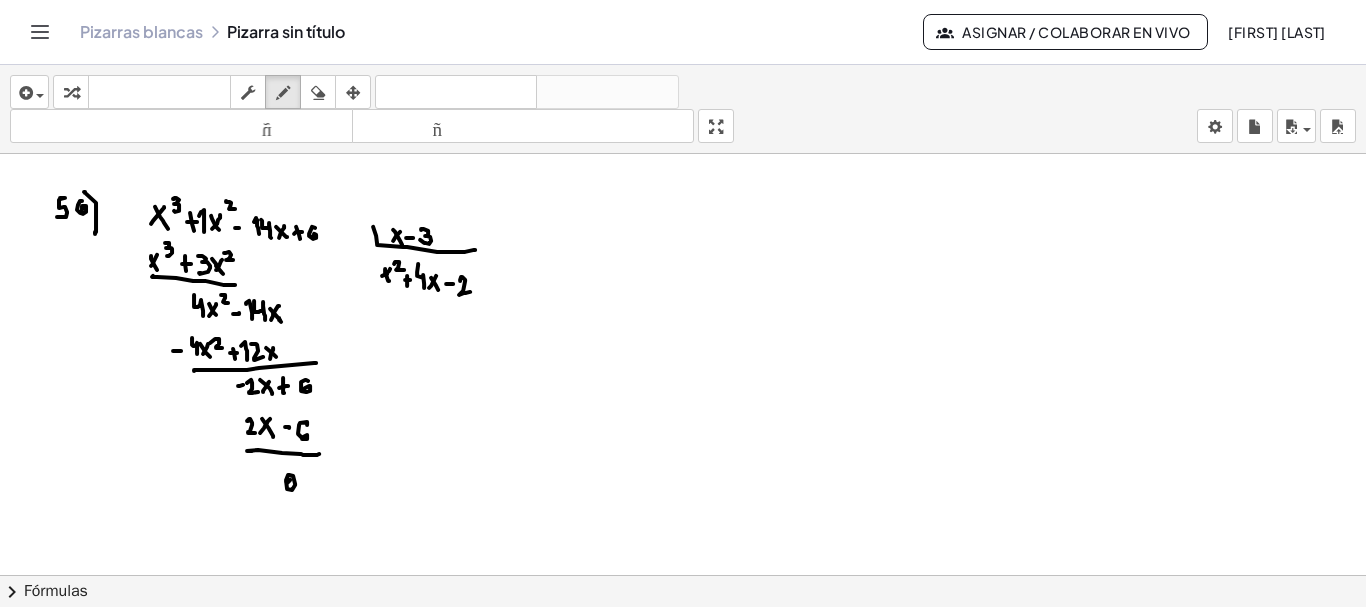 click at bounding box center [684, -4018] 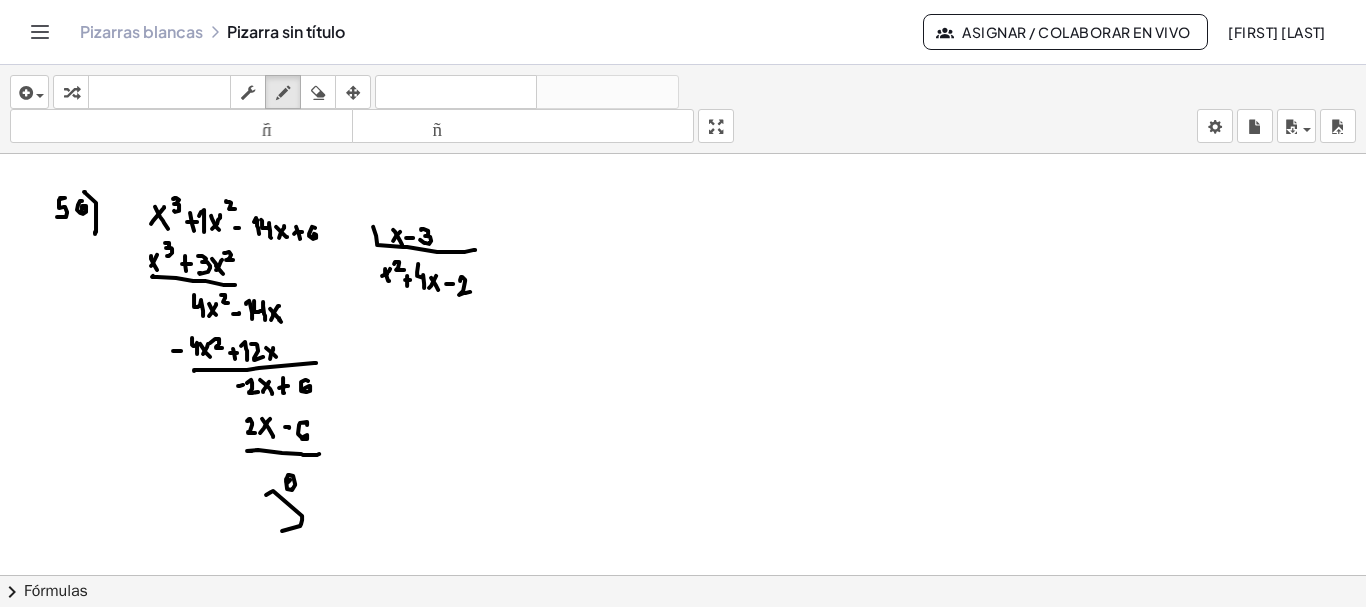 drag, startPoint x: 301, startPoint y: 521, endPoint x: 323, endPoint y: 462, distance: 62.968246 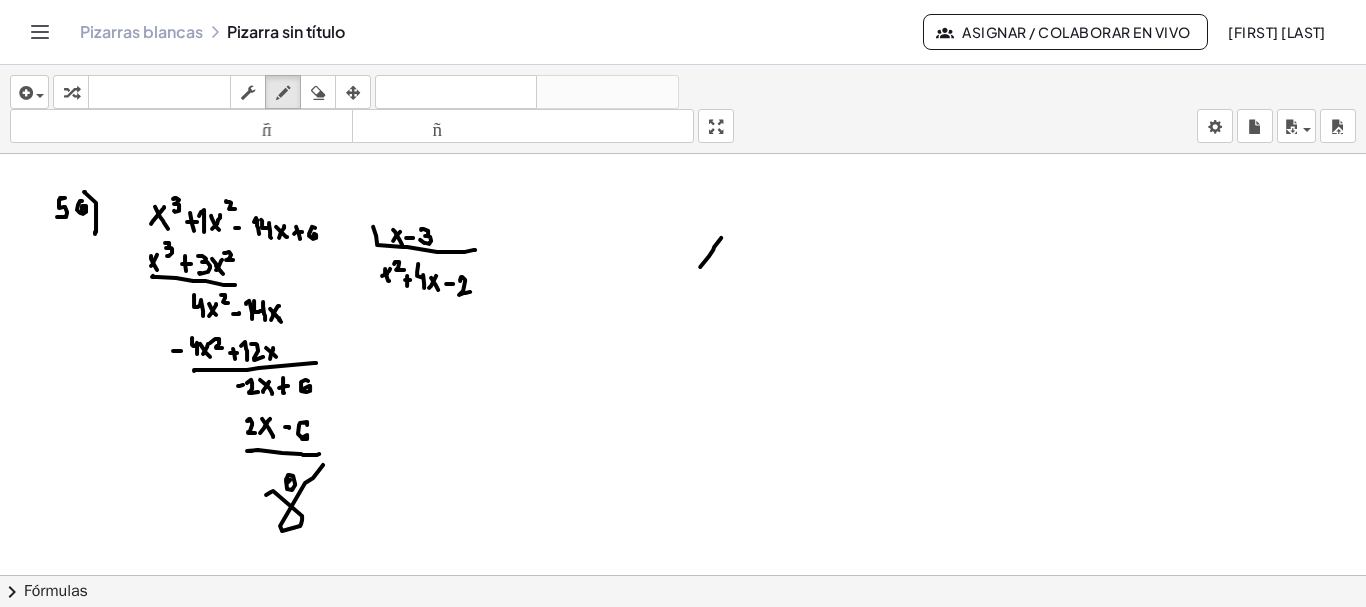 drag, startPoint x: 721, startPoint y: 235, endPoint x: 700, endPoint y: 264, distance: 35.805027 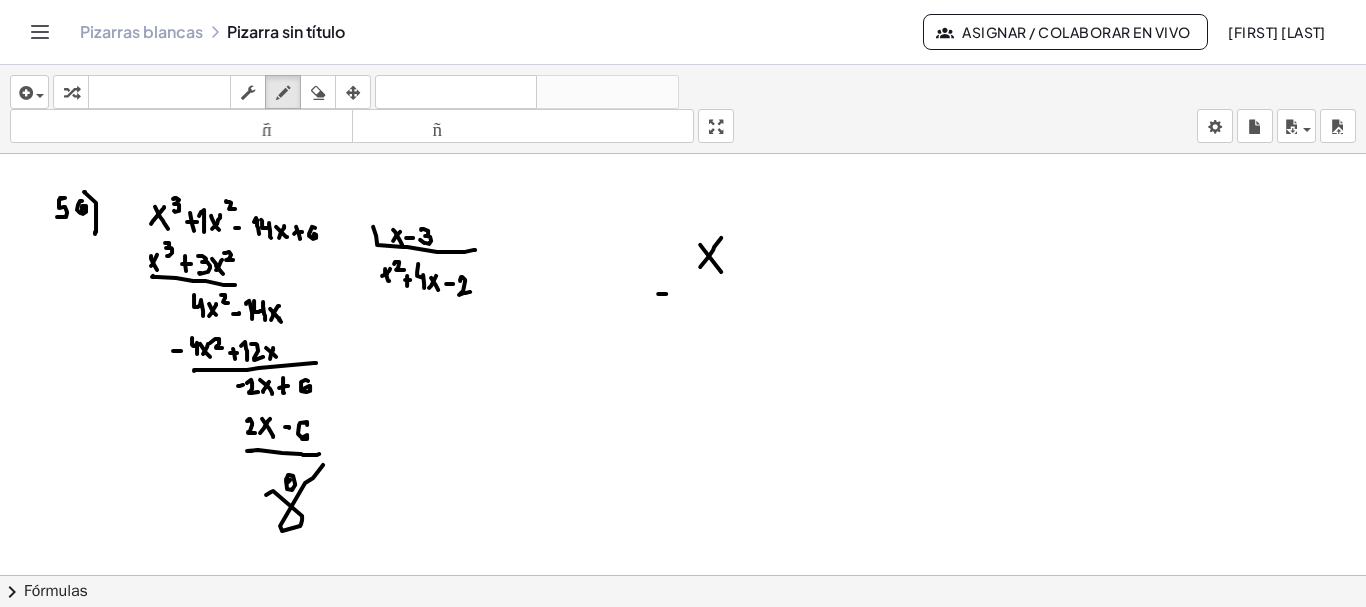 drag, startPoint x: 666, startPoint y: 291, endPoint x: 683, endPoint y: 293, distance: 17.117243 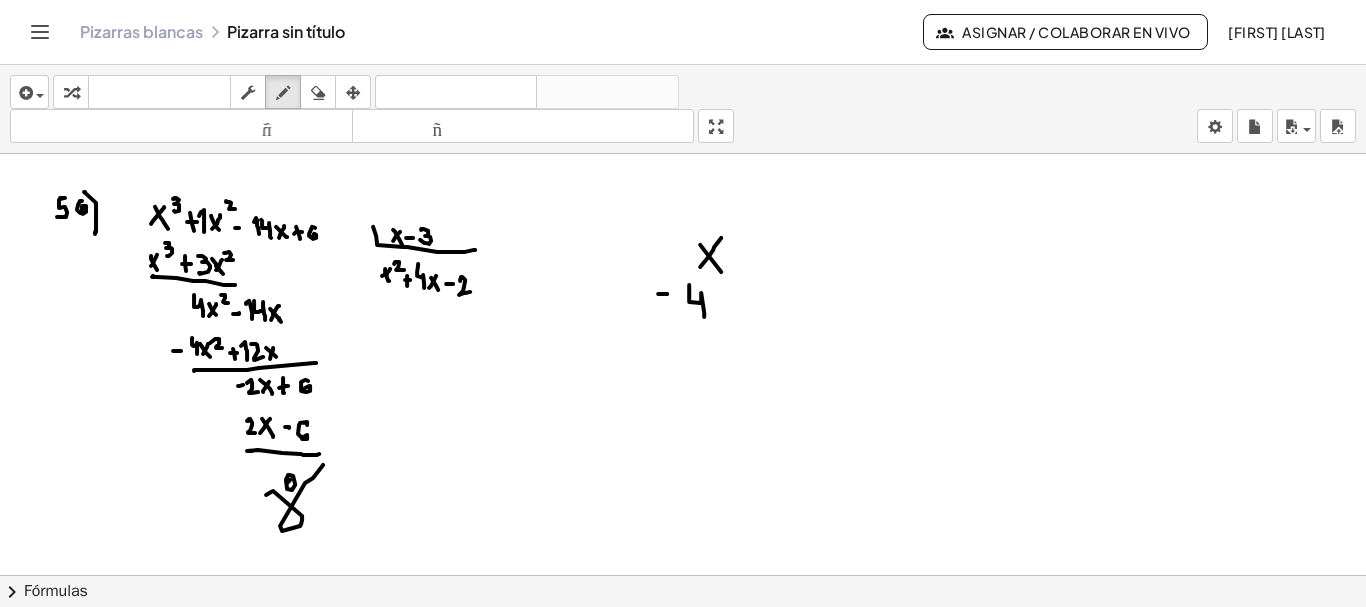 drag, startPoint x: 689, startPoint y: 287, endPoint x: 704, endPoint y: 314, distance: 30.88689 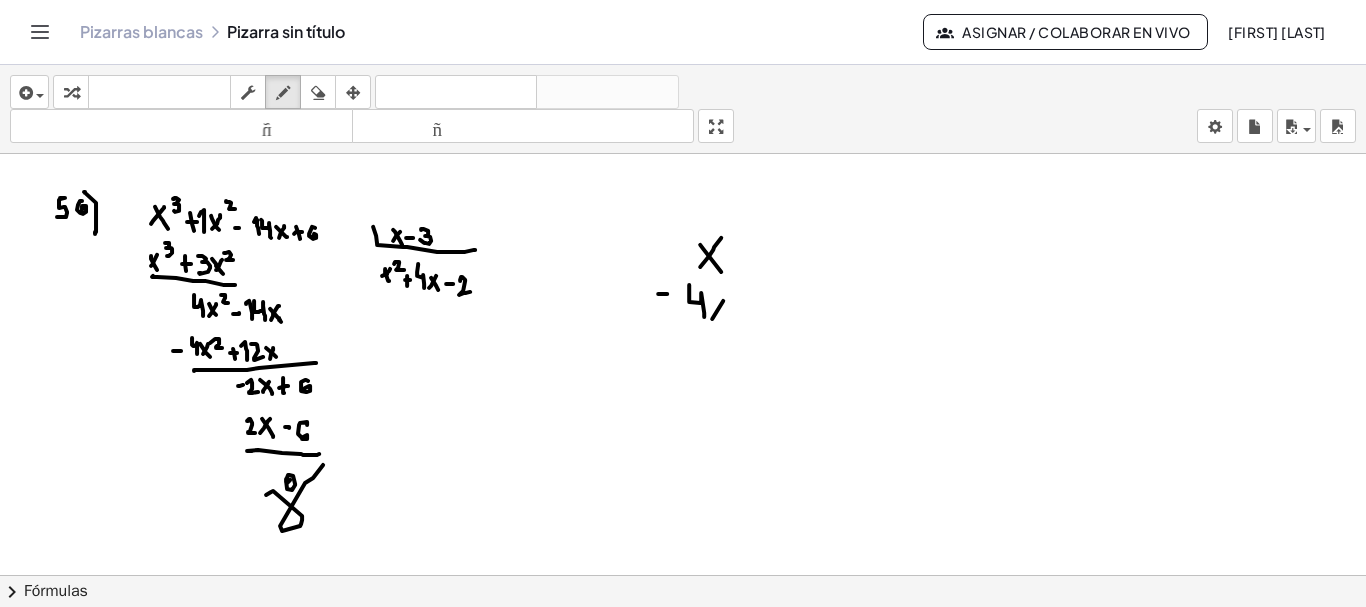 drag, startPoint x: 712, startPoint y: 316, endPoint x: 725, endPoint y: 295, distance: 24.698177 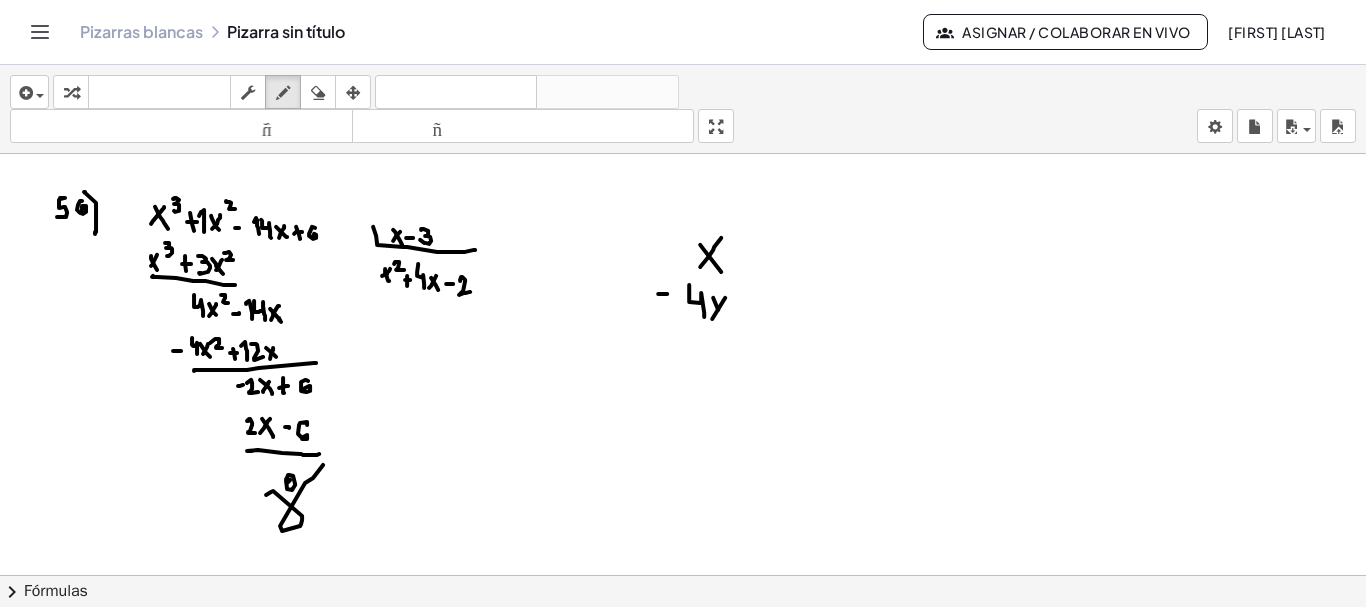 drag, startPoint x: 718, startPoint y: 307, endPoint x: 734, endPoint y: 331, distance: 28.84441 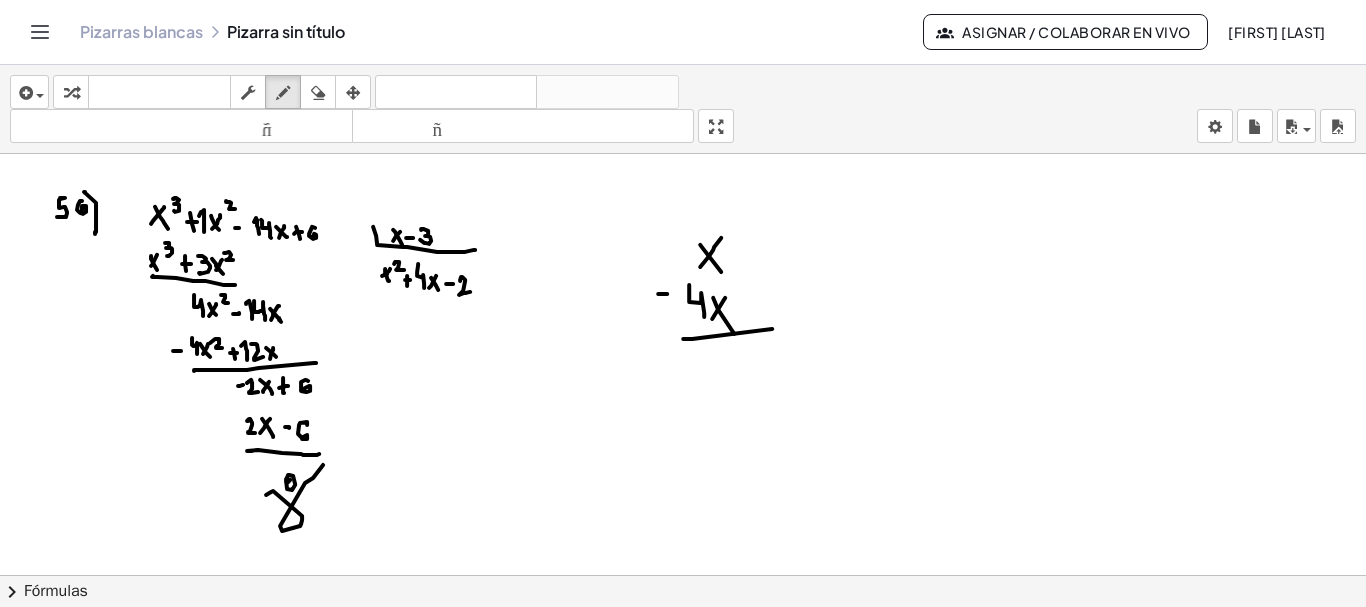 drag, startPoint x: 683, startPoint y: 336, endPoint x: 781, endPoint y: 324, distance: 98.731964 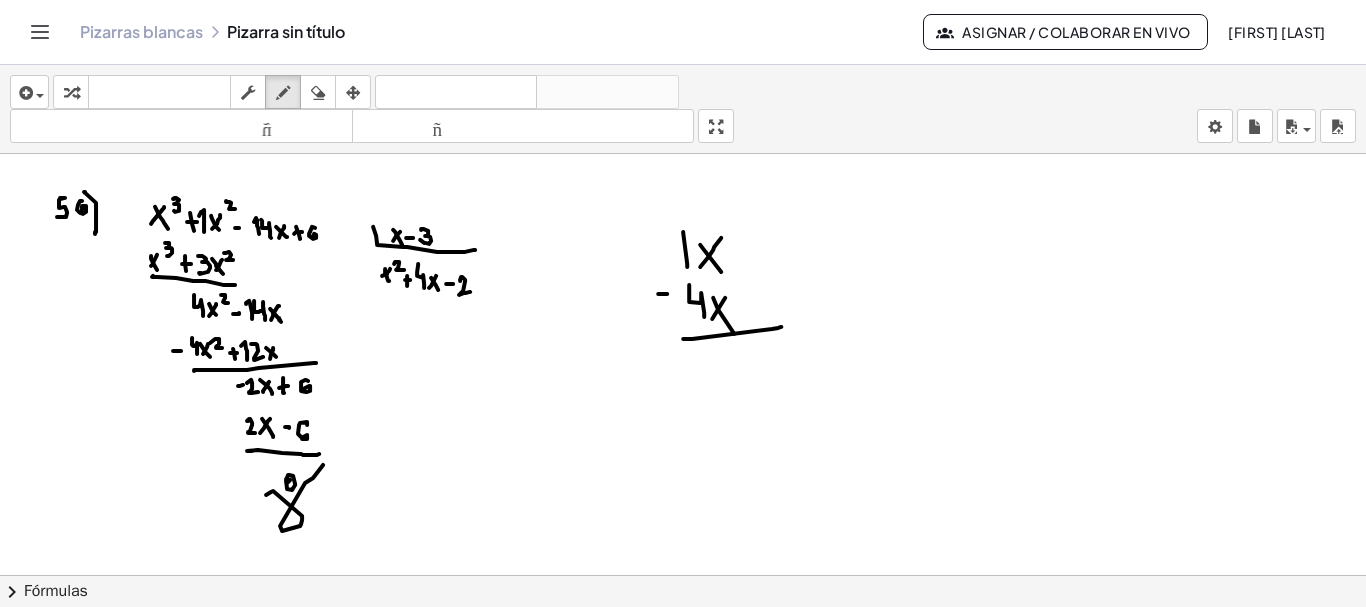 drag, startPoint x: 687, startPoint y: 261, endPoint x: 670, endPoint y: 236, distance: 30.232433 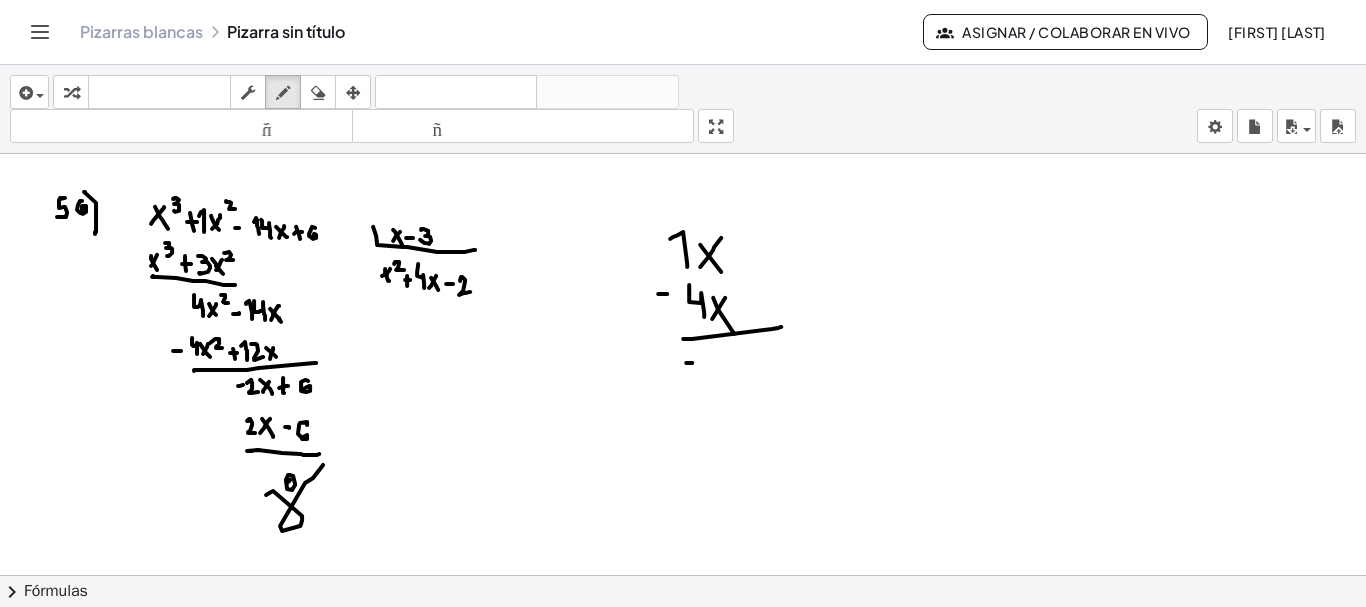 click at bounding box center (684, -4018) 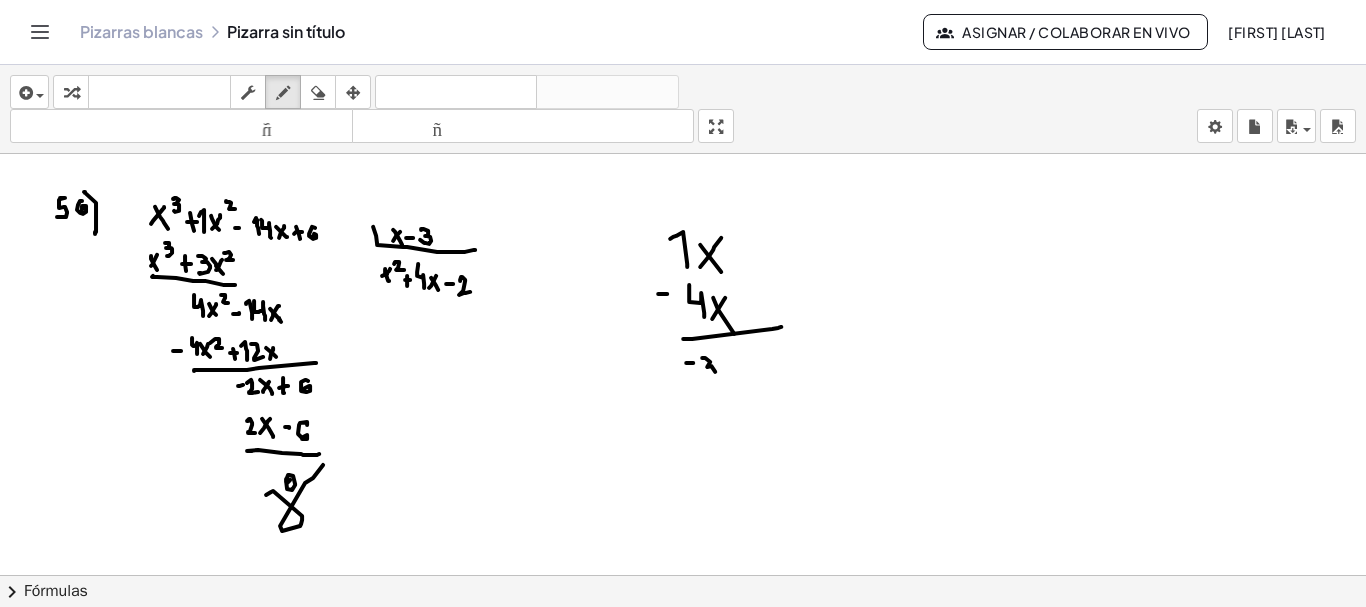 drag, startPoint x: 710, startPoint y: 359, endPoint x: 704, endPoint y: 372, distance: 14.3178215 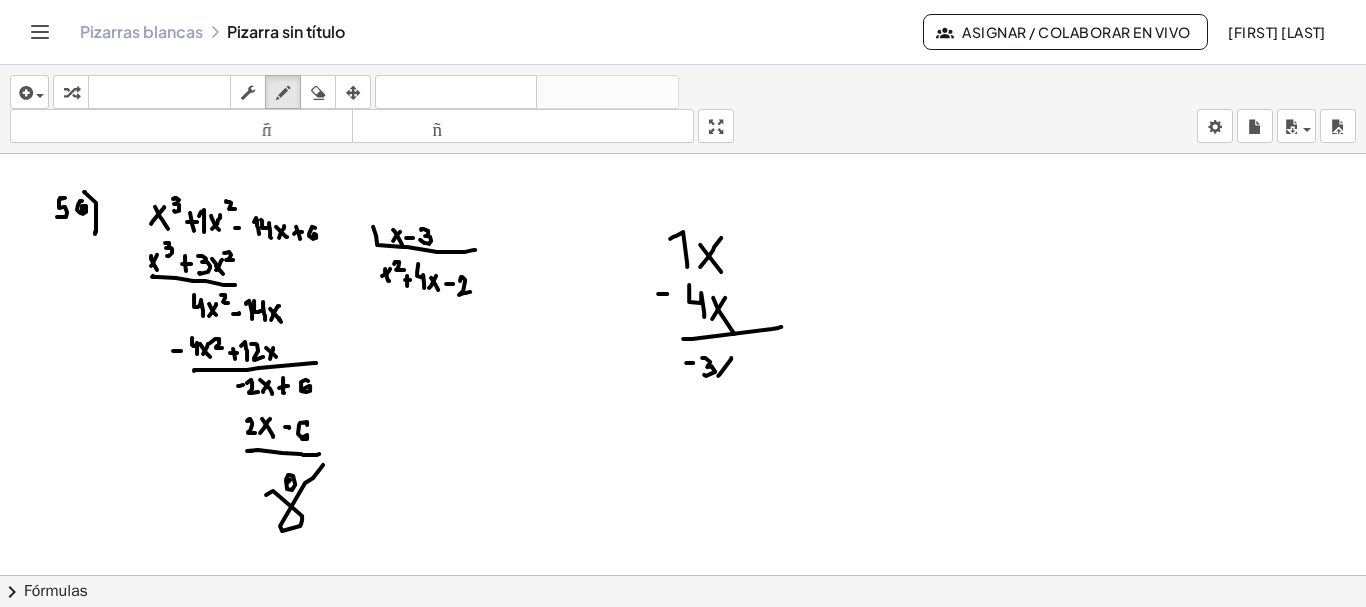 drag, startPoint x: 719, startPoint y: 372, endPoint x: 723, endPoint y: 354, distance: 18.439089 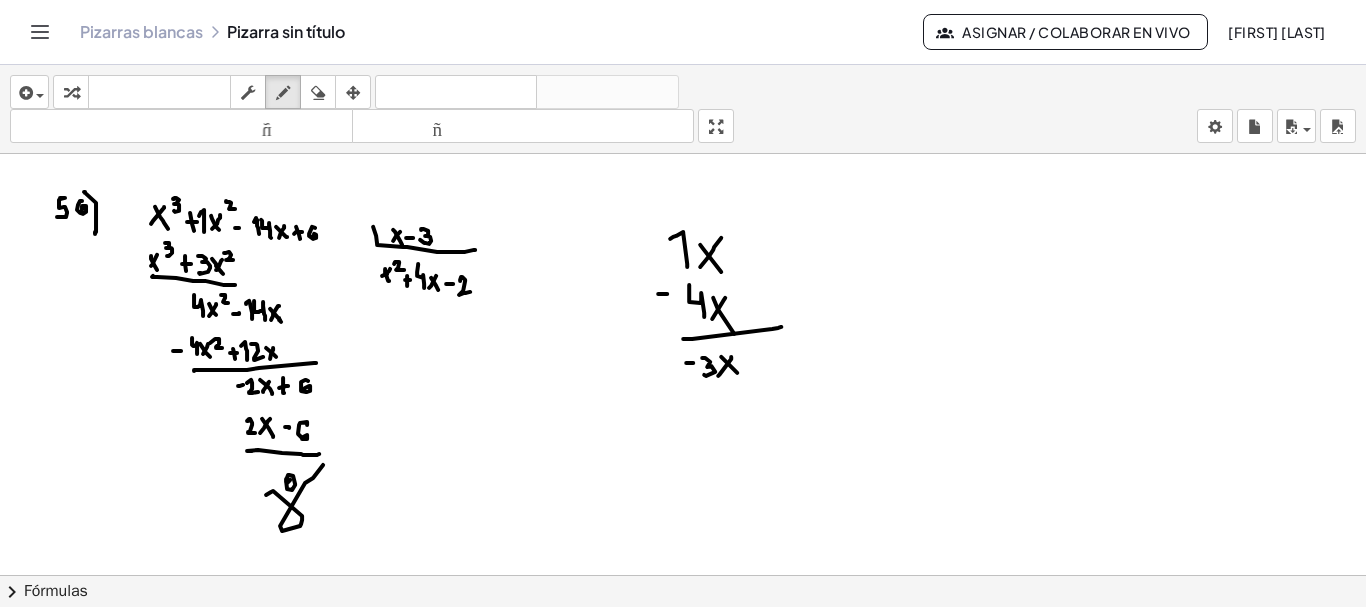 click at bounding box center (684, -4018) 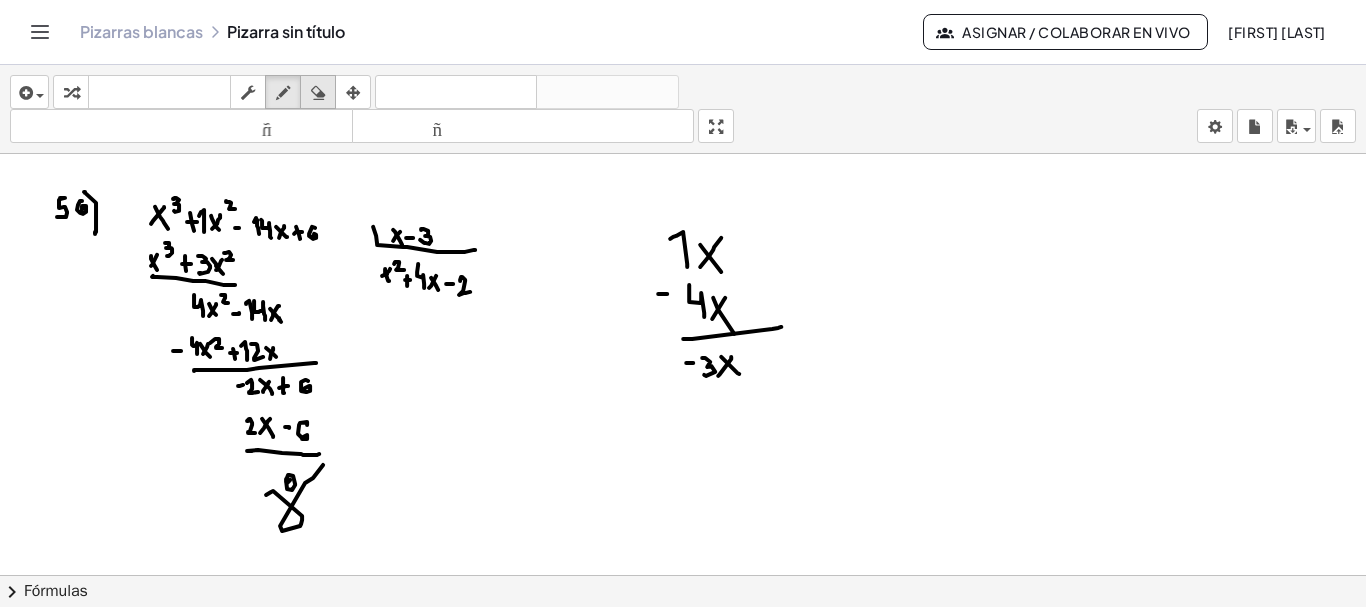 click at bounding box center (318, 93) 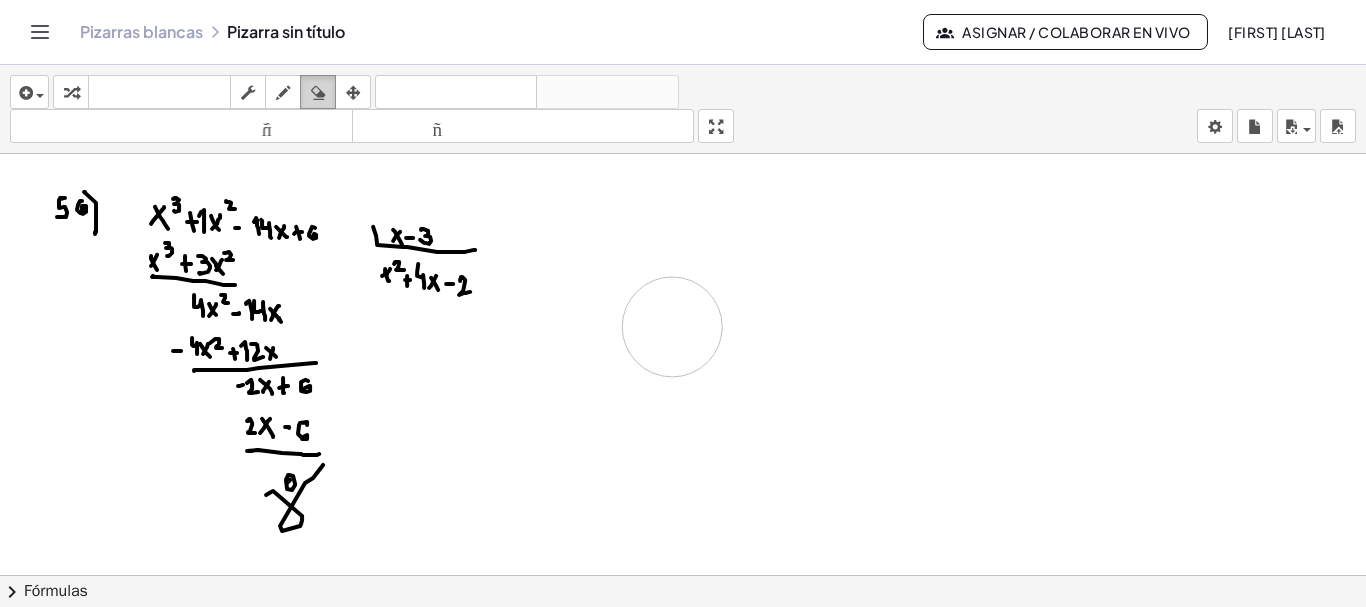 drag, startPoint x: 731, startPoint y: 268, endPoint x: 321, endPoint y: 98, distance: 443.84683 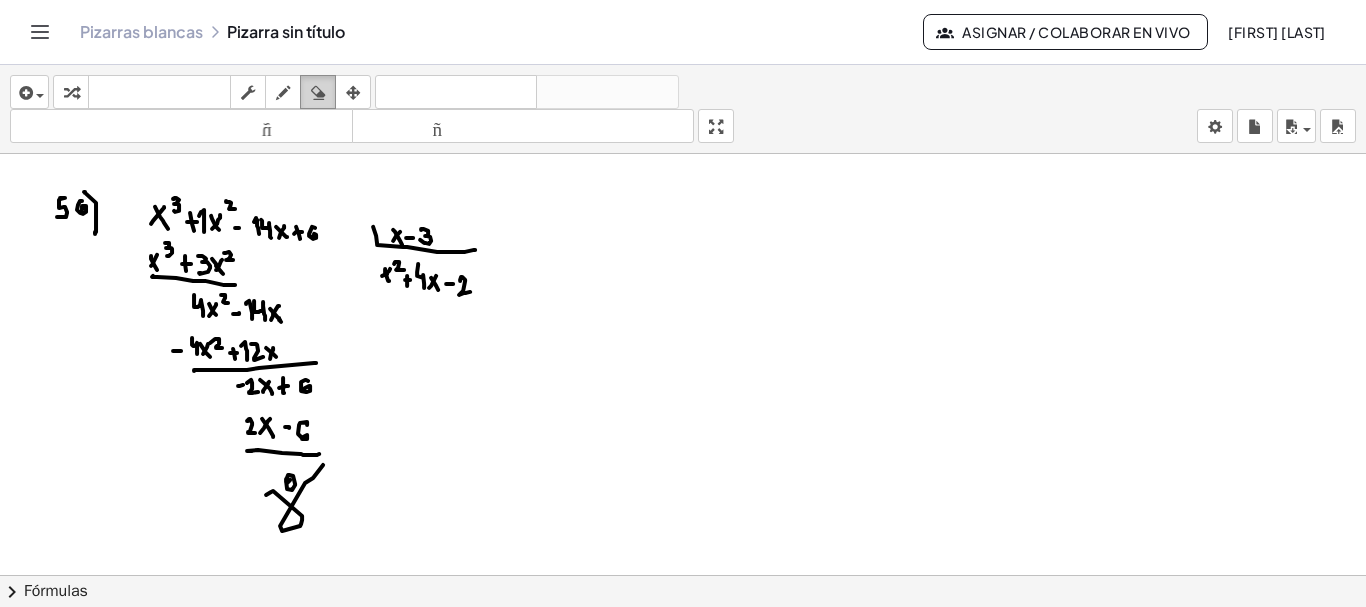 click on "dibujar" at bounding box center [283, 92] 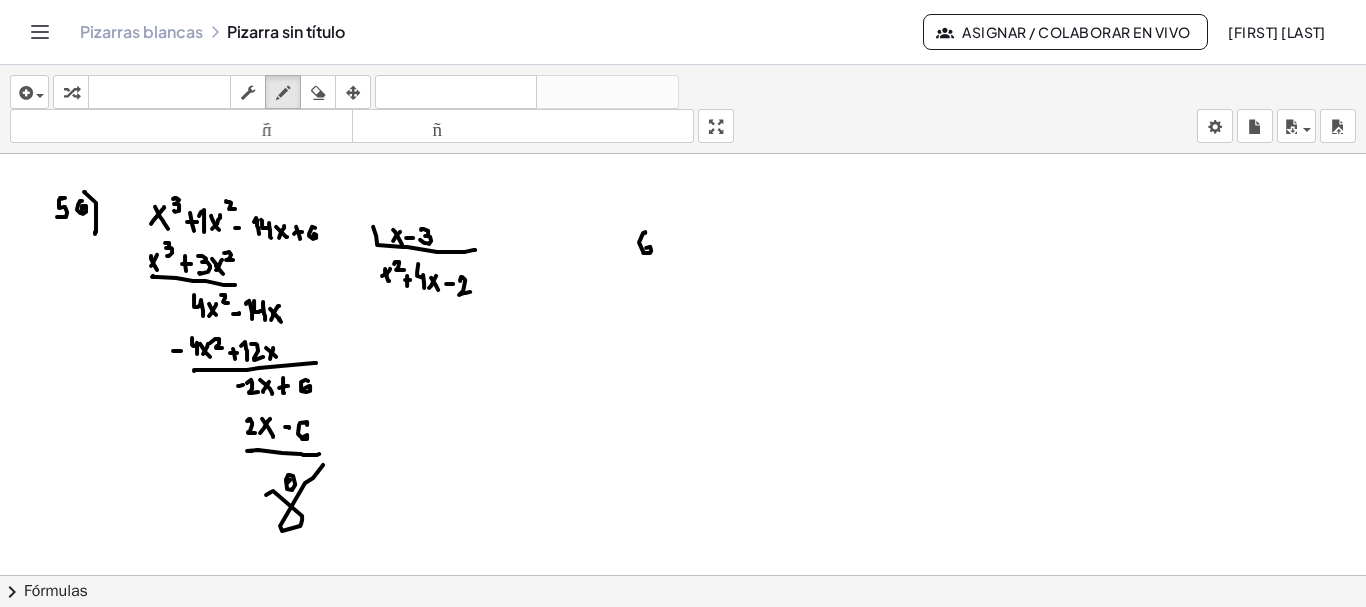 drag, startPoint x: 645, startPoint y: 230, endPoint x: 646, endPoint y: 248, distance: 18.027756 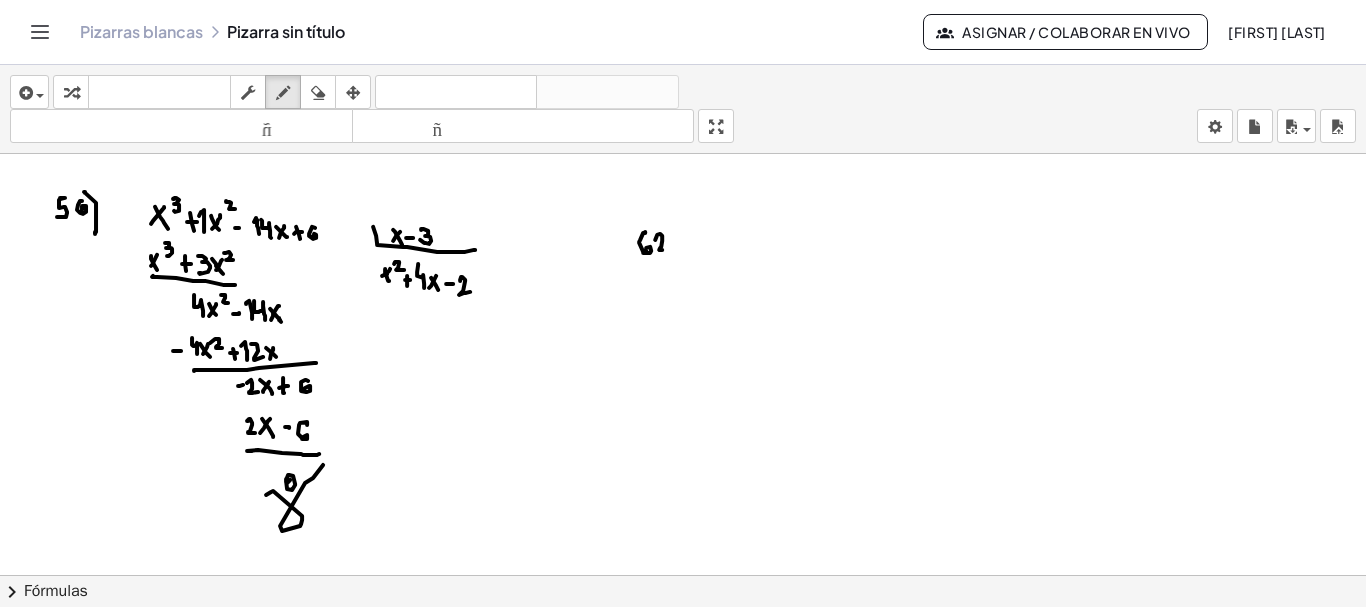 drag, startPoint x: 655, startPoint y: 237, endPoint x: 666, endPoint y: 247, distance: 14.866069 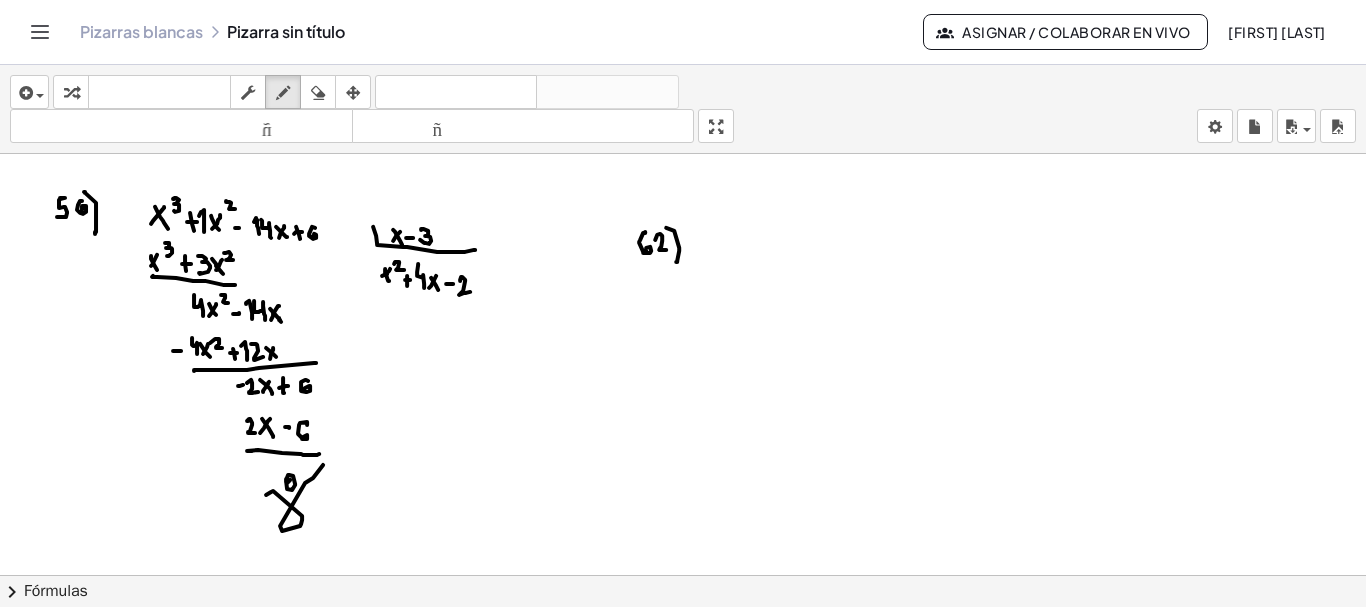 drag, startPoint x: 666, startPoint y: 225, endPoint x: 676, endPoint y: 259, distance: 35.44009 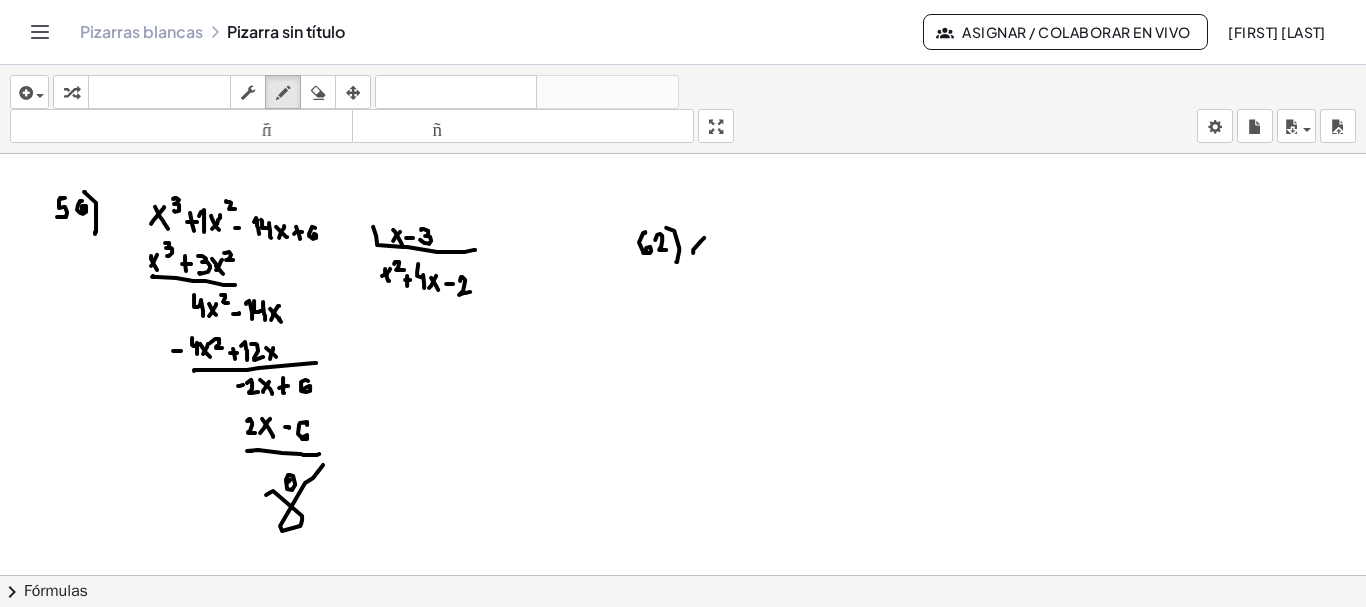 drag, startPoint x: 693, startPoint y: 250, endPoint x: 704, endPoint y: 235, distance: 18.601076 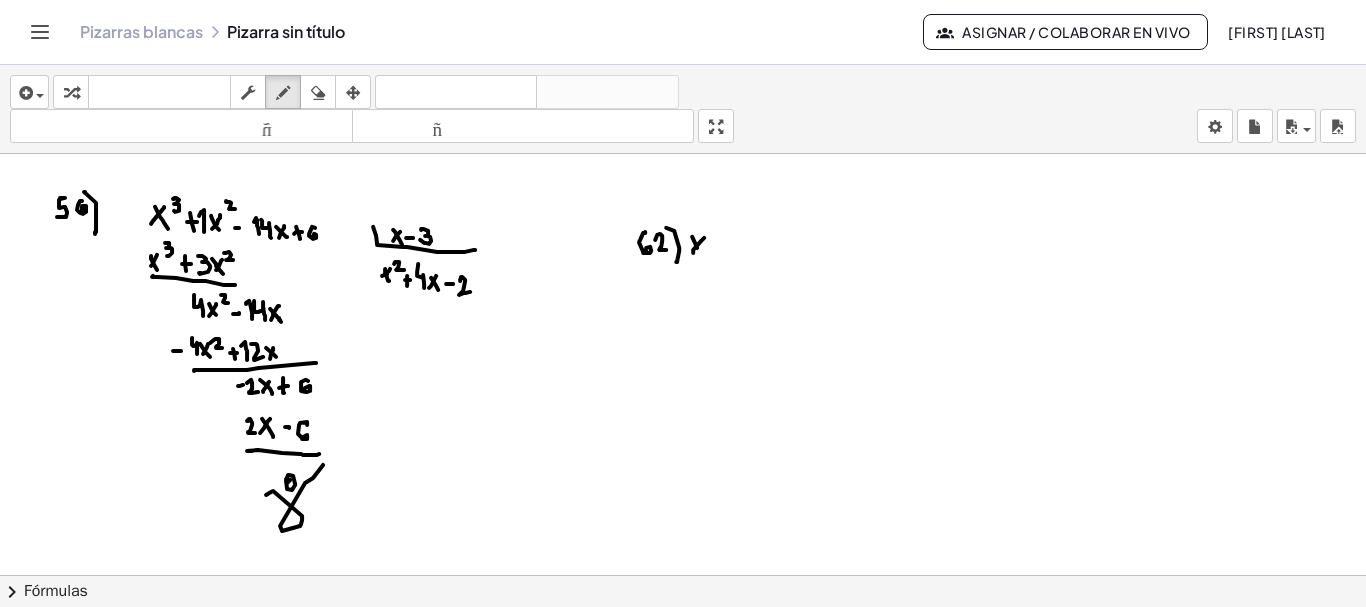 drag, startPoint x: 692, startPoint y: 234, endPoint x: 704, endPoint y: 252, distance: 21.633308 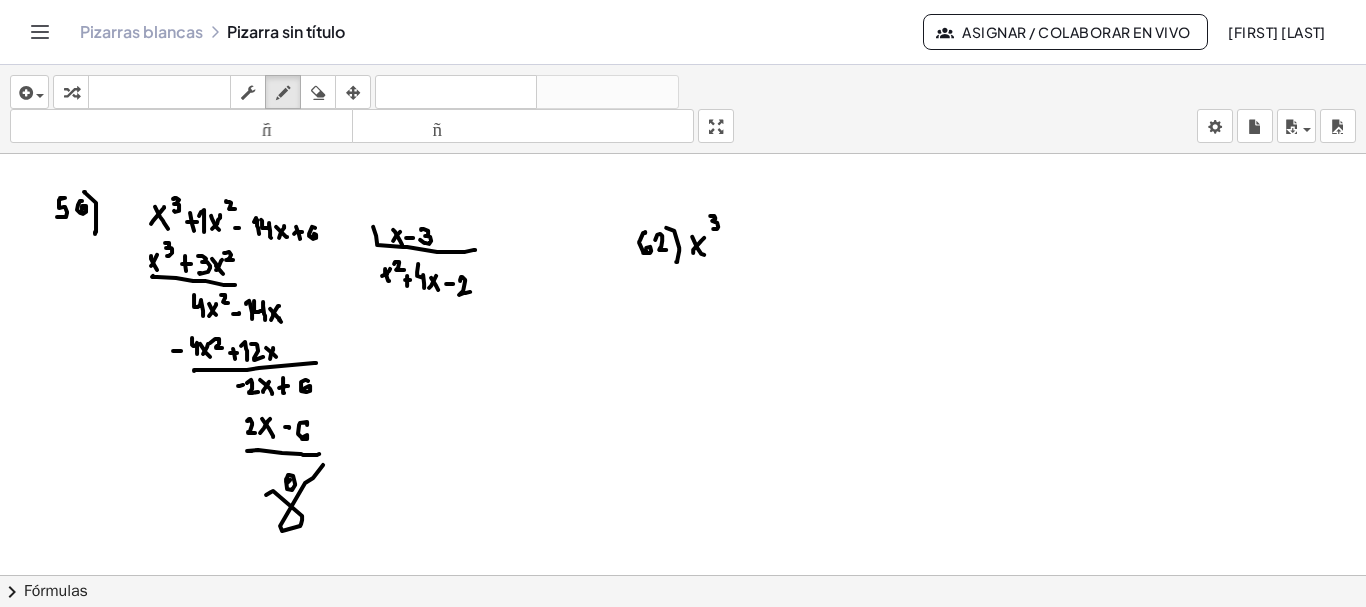 drag, startPoint x: 710, startPoint y: 213, endPoint x: 713, endPoint y: 226, distance: 13.341664 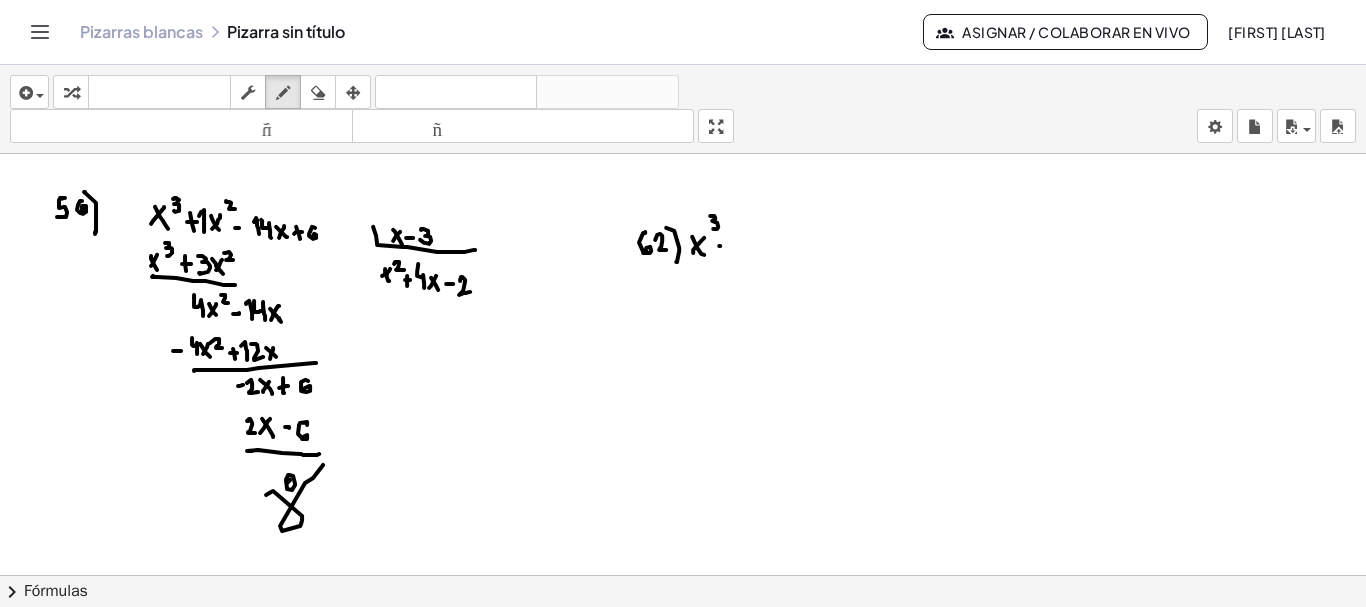 click at bounding box center (684, -4018) 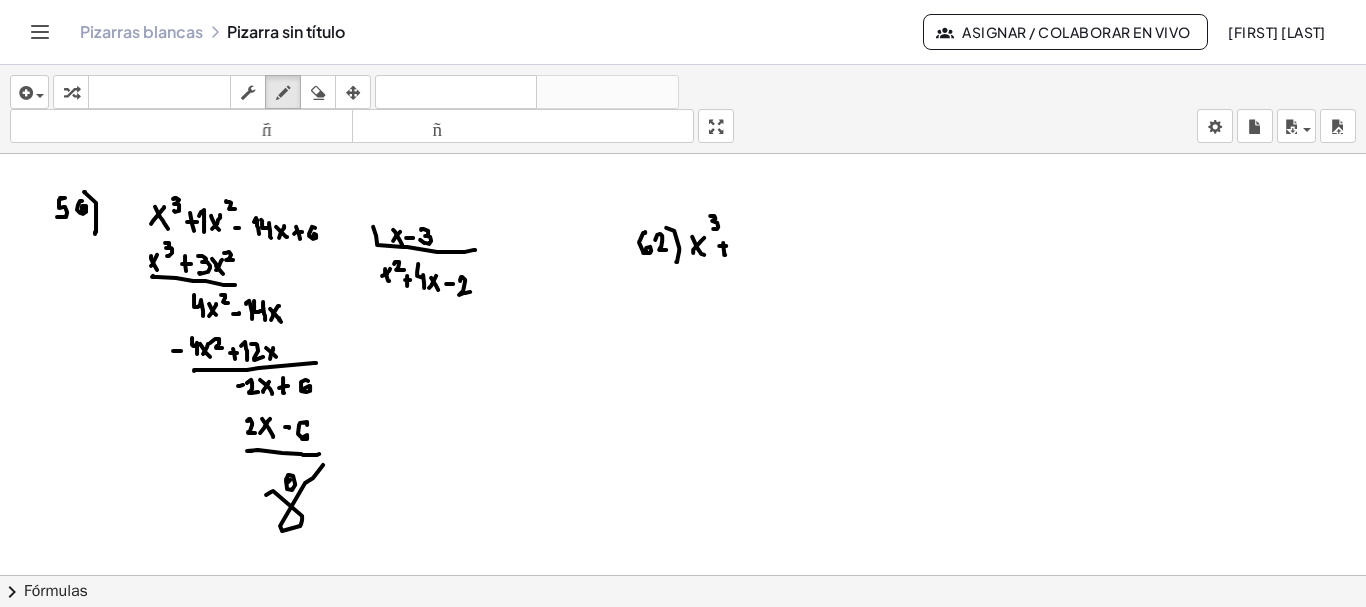 drag, startPoint x: 725, startPoint y: 252, endPoint x: 723, endPoint y: 235, distance: 17.117243 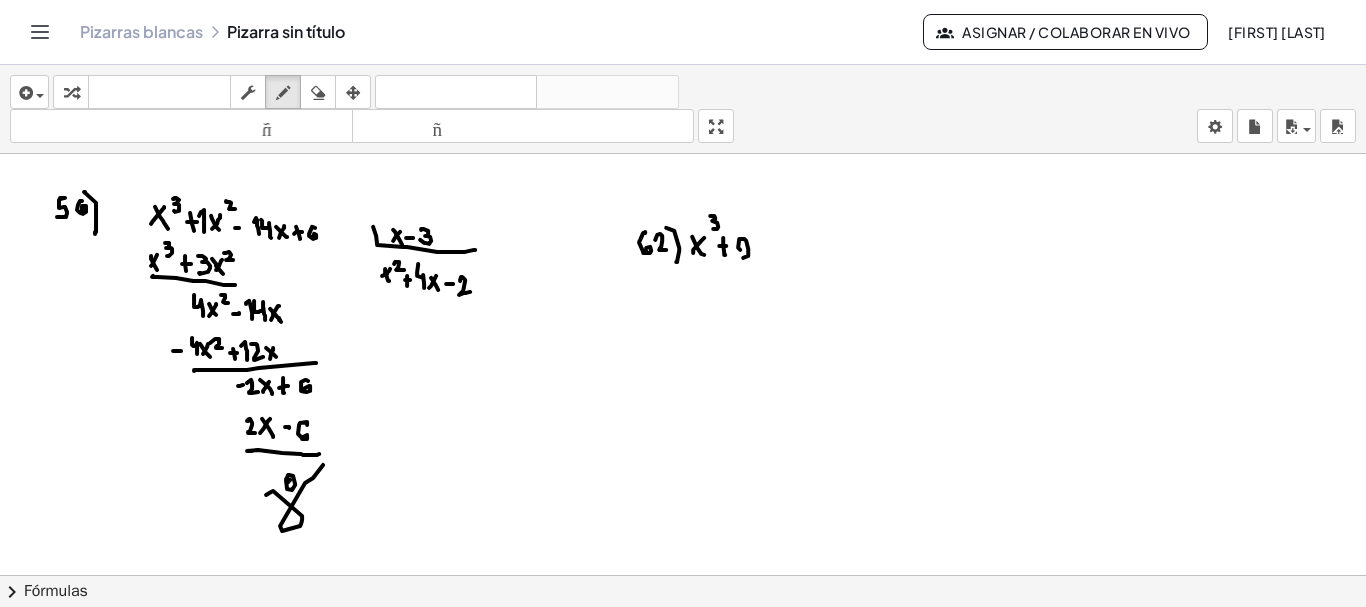 click at bounding box center (684, -4018) 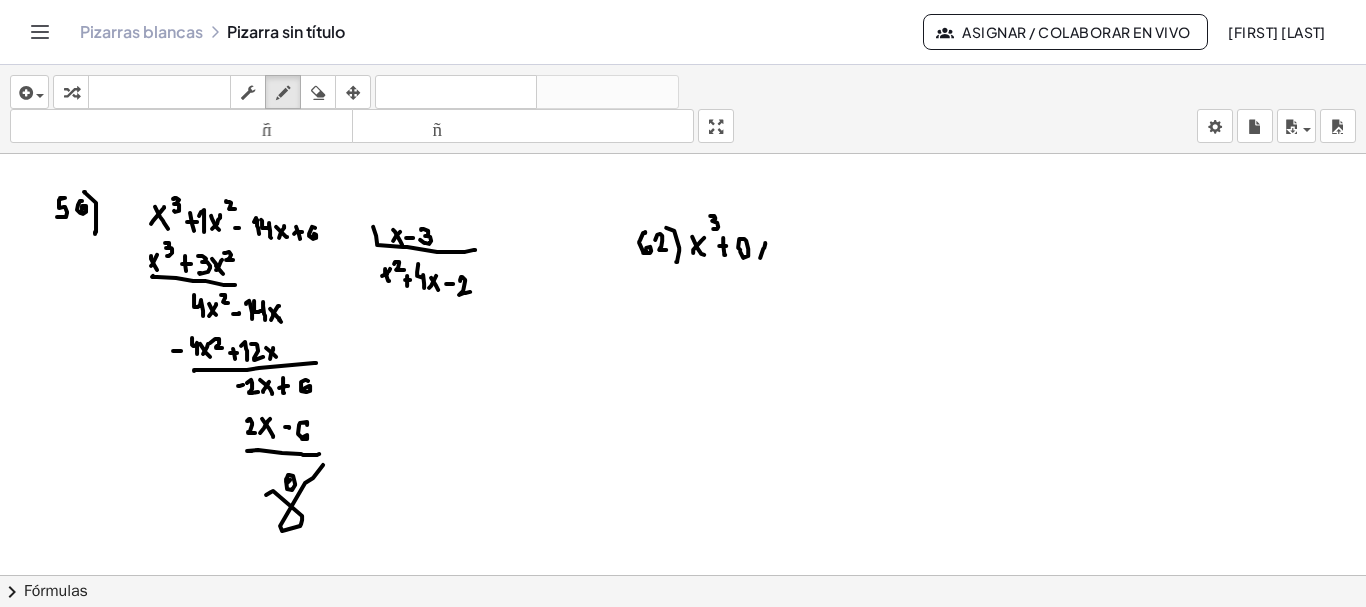 drag, startPoint x: 760, startPoint y: 255, endPoint x: 767, endPoint y: 238, distance: 18.384777 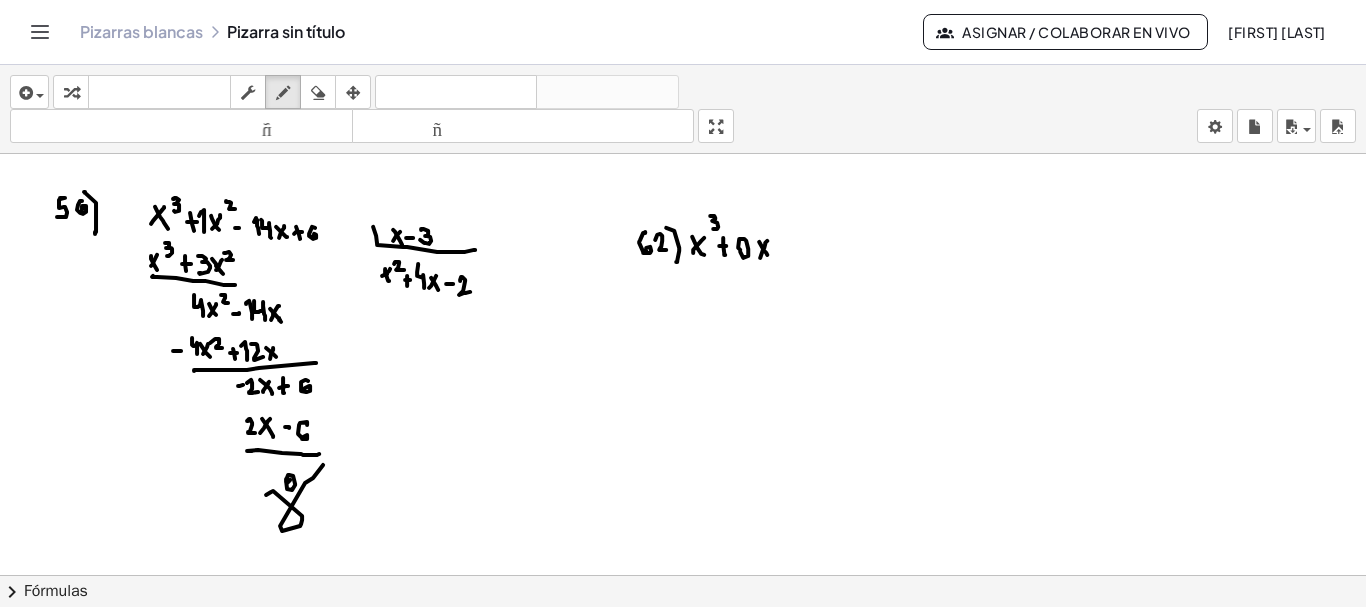 drag, startPoint x: 759, startPoint y: 239, endPoint x: 767, endPoint y: 252, distance: 15.264338 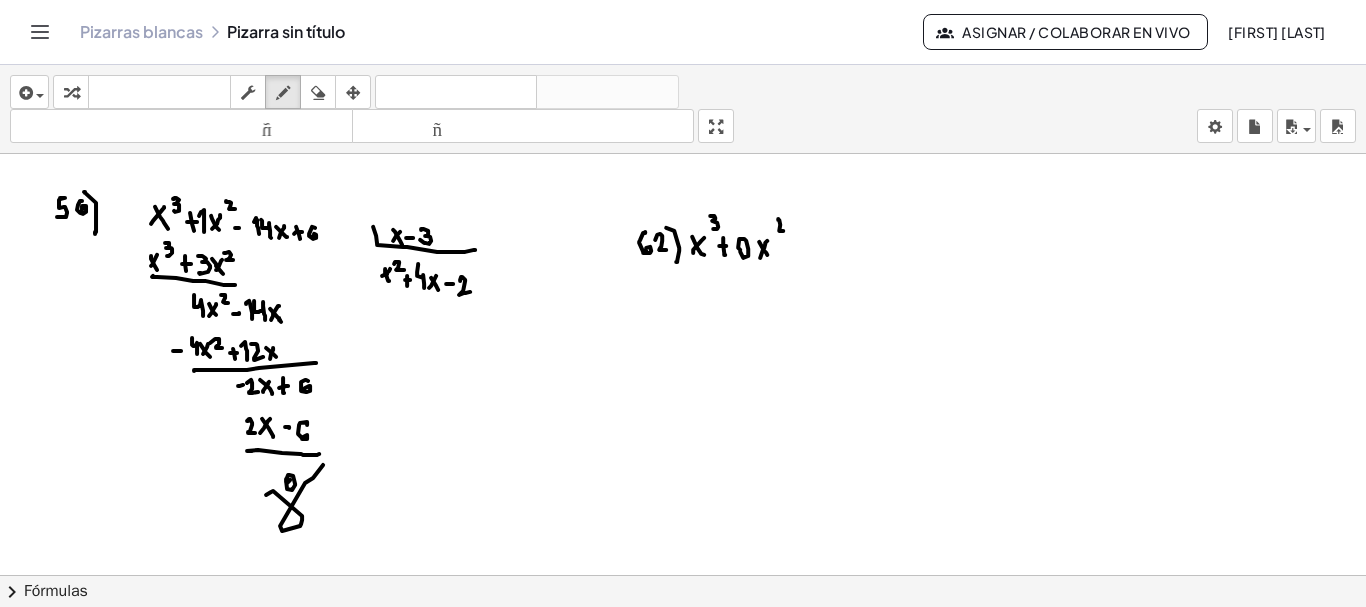 drag, startPoint x: 778, startPoint y: 216, endPoint x: 783, endPoint y: 228, distance: 13 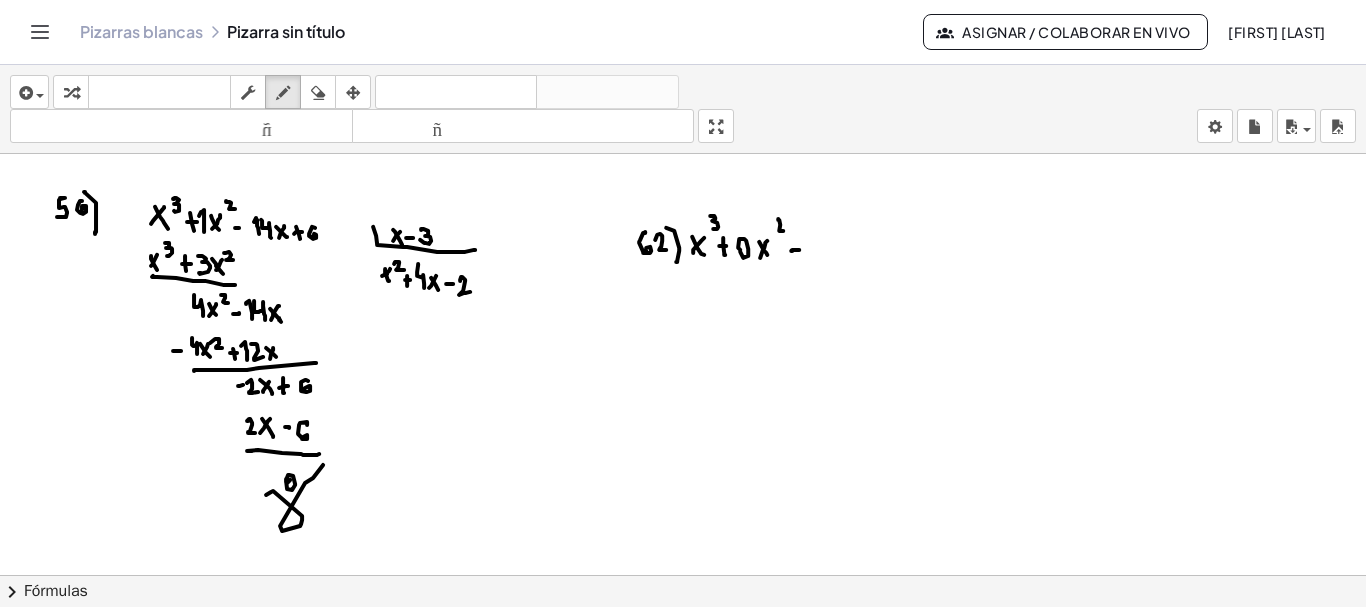 click at bounding box center (684, -4018) 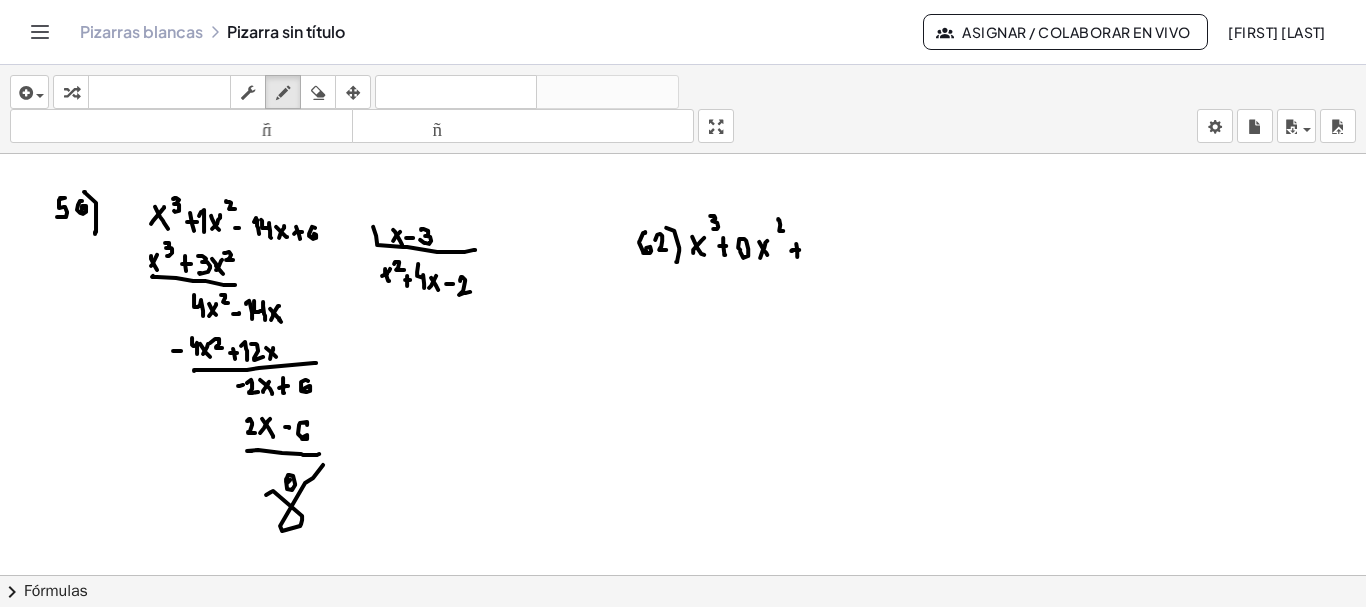 click at bounding box center (684, -4018) 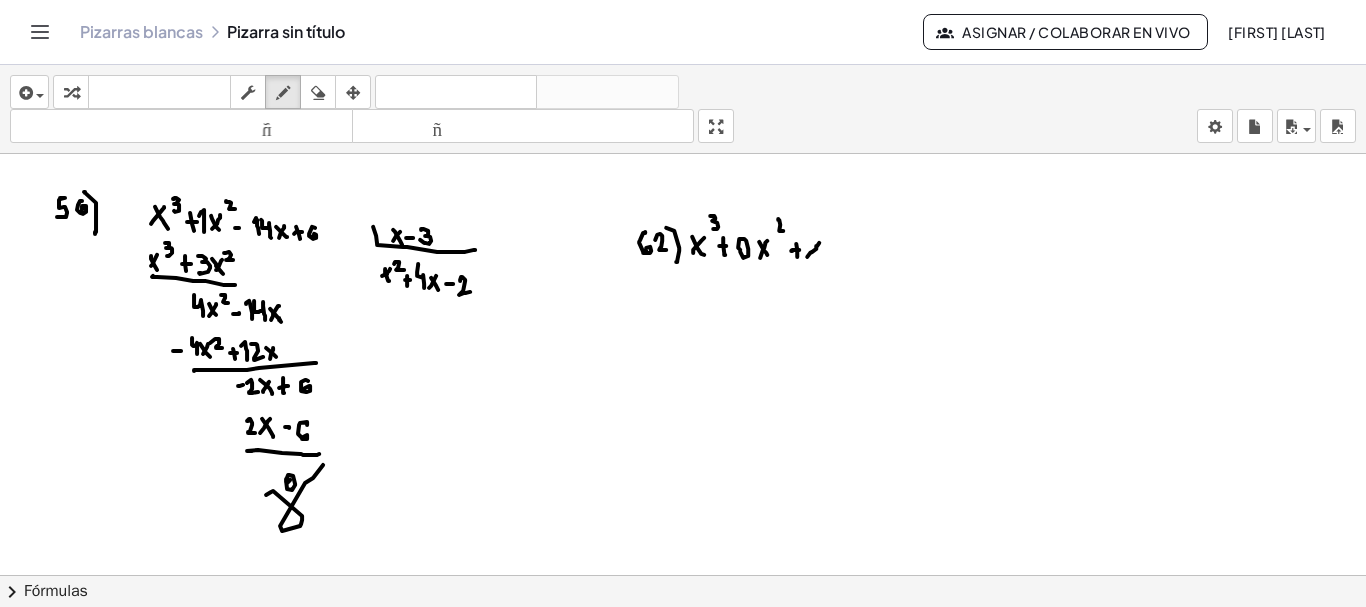 drag, startPoint x: 812, startPoint y: 249, endPoint x: 819, endPoint y: 239, distance: 12.206555 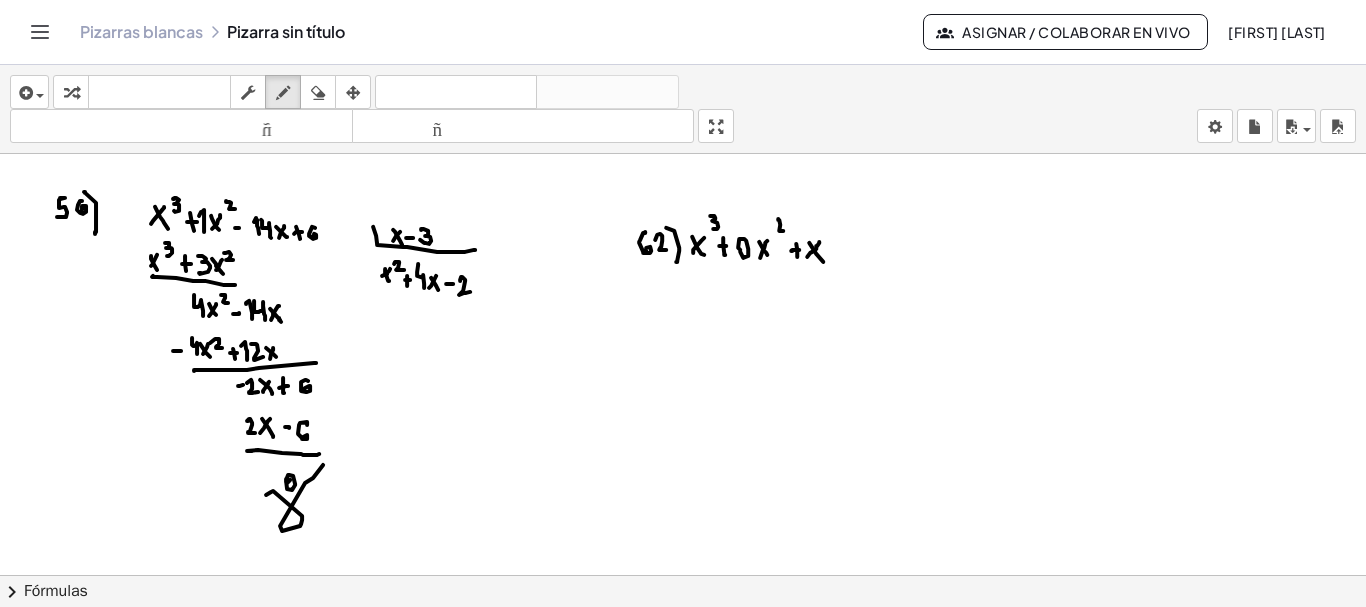 drag, startPoint x: 809, startPoint y: 240, endPoint x: 823, endPoint y: 259, distance: 23.600847 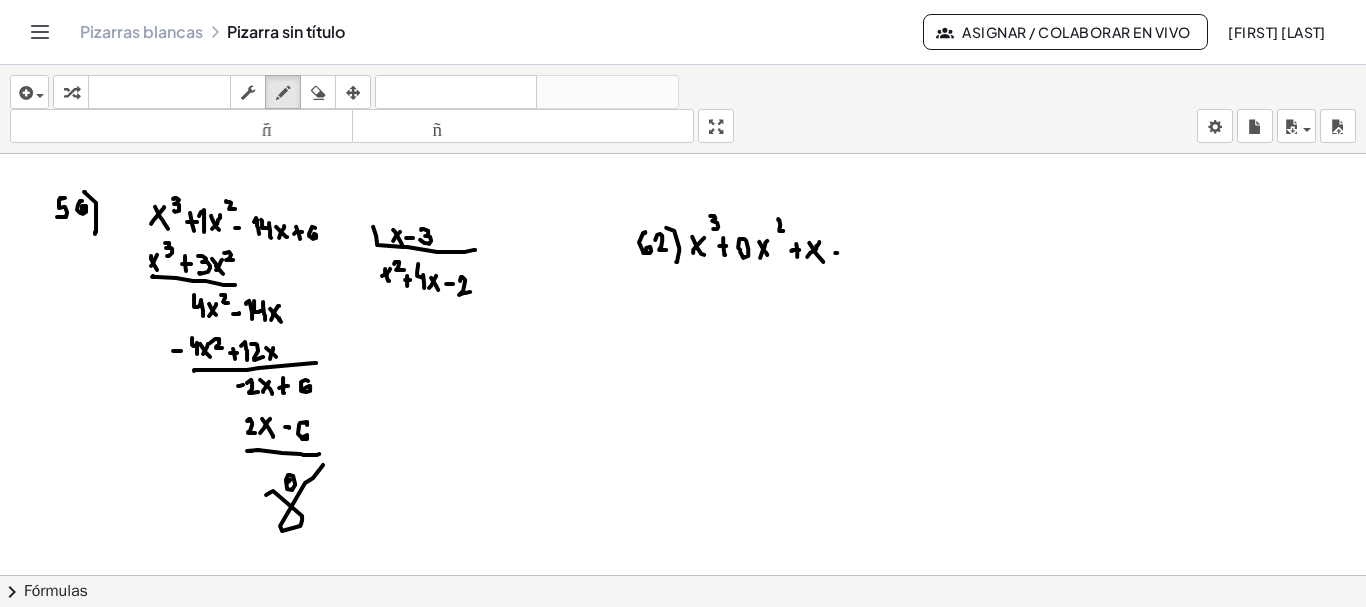 click at bounding box center [684, -4018] 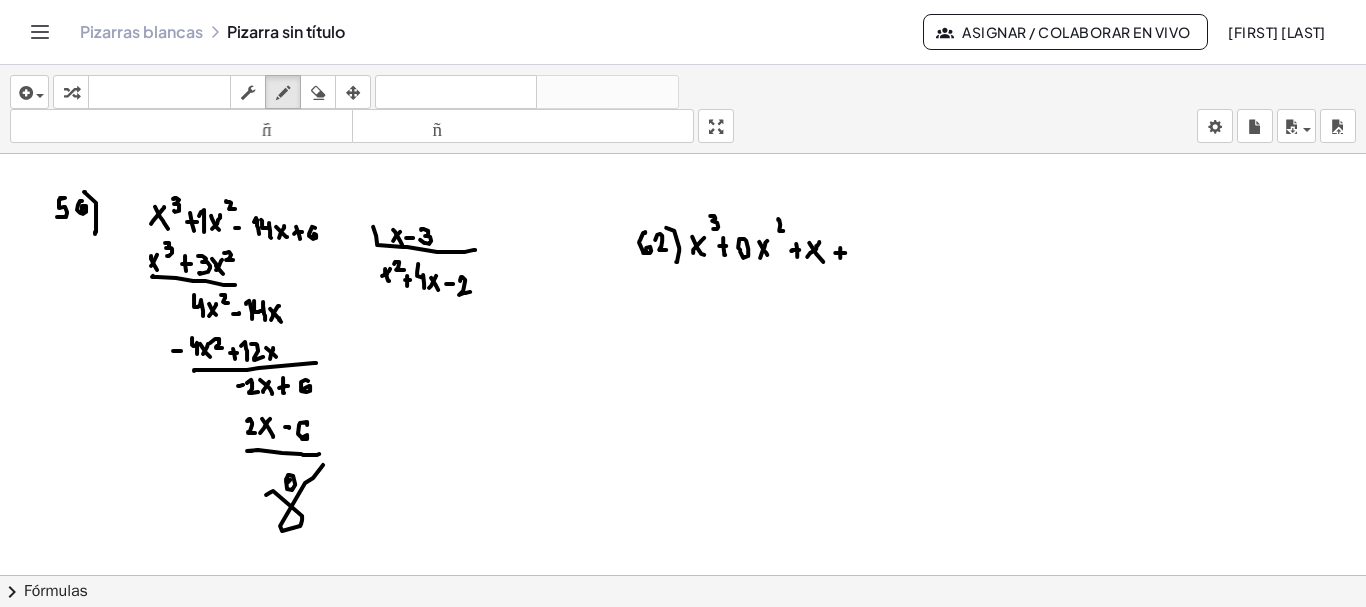 click at bounding box center (684, -4018) 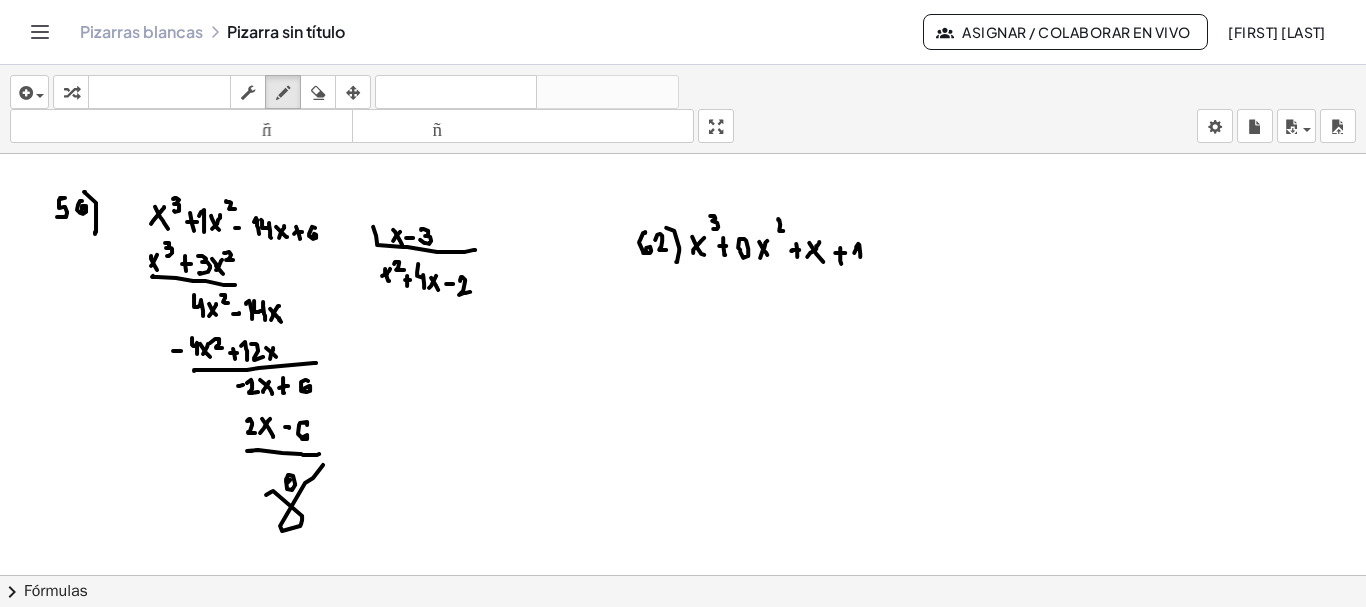 drag, startPoint x: 854, startPoint y: 250, endPoint x: 862, endPoint y: 261, distance: 13.601471 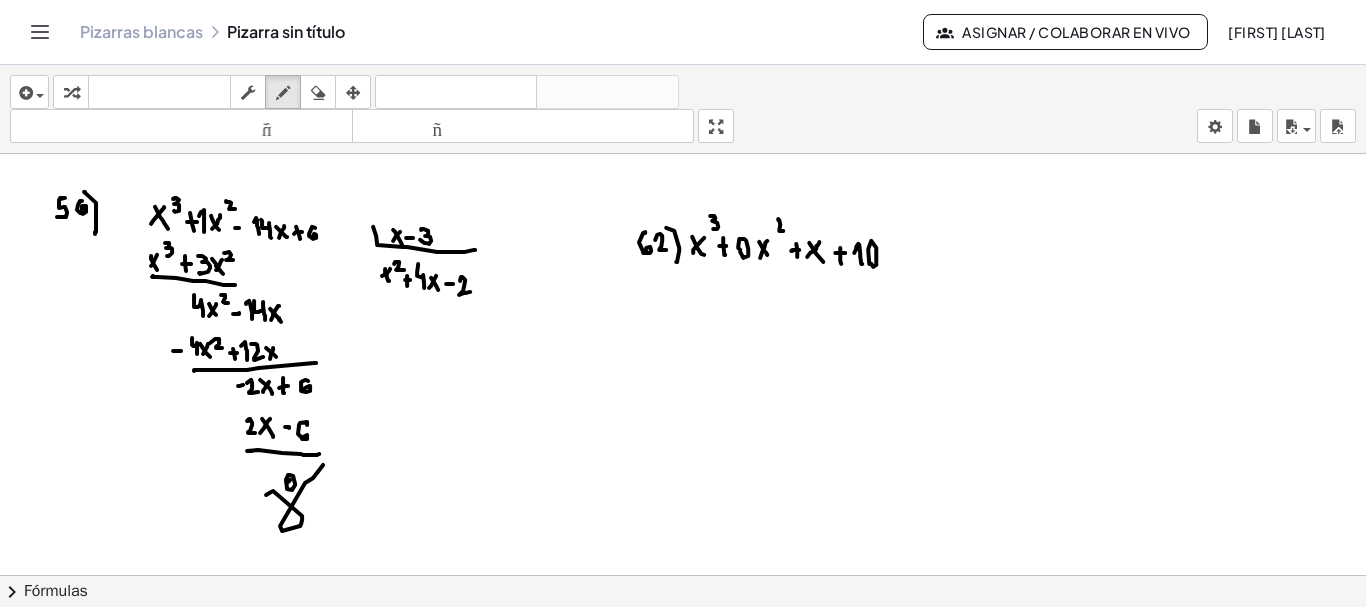 click at bounding box center [684, -4018] 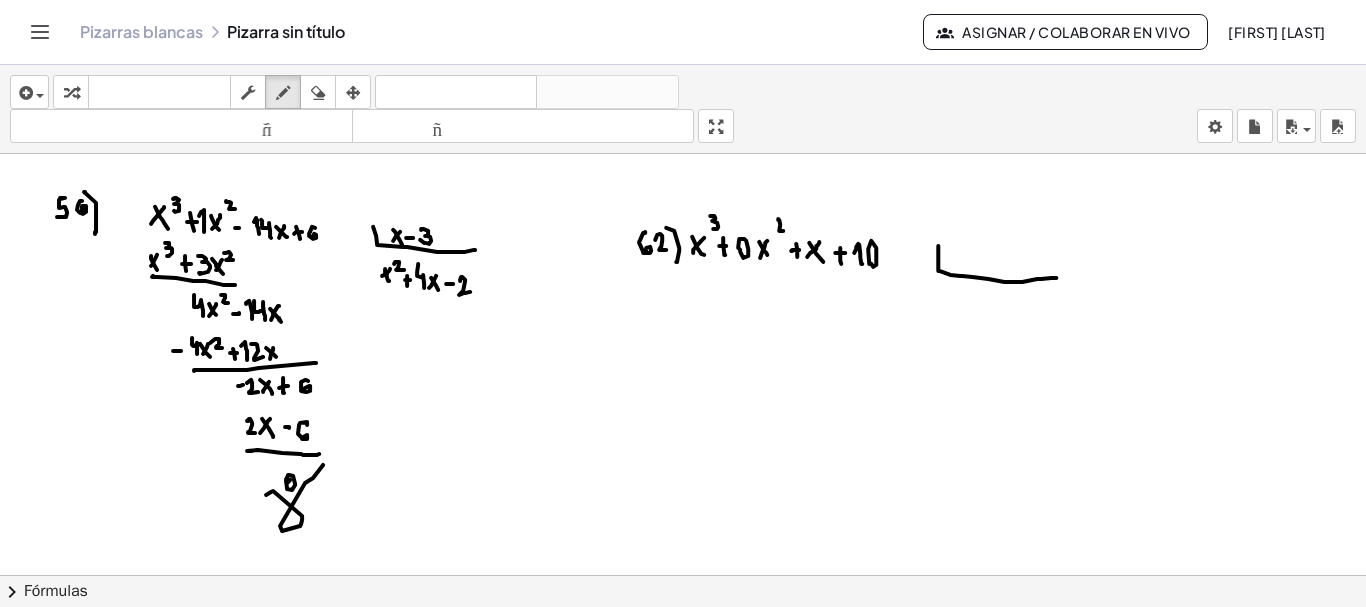 drag, startPoint x: 938, startPoint y: 243, endPoint x: 1057, endPoint y: 275, distance: 123.22743 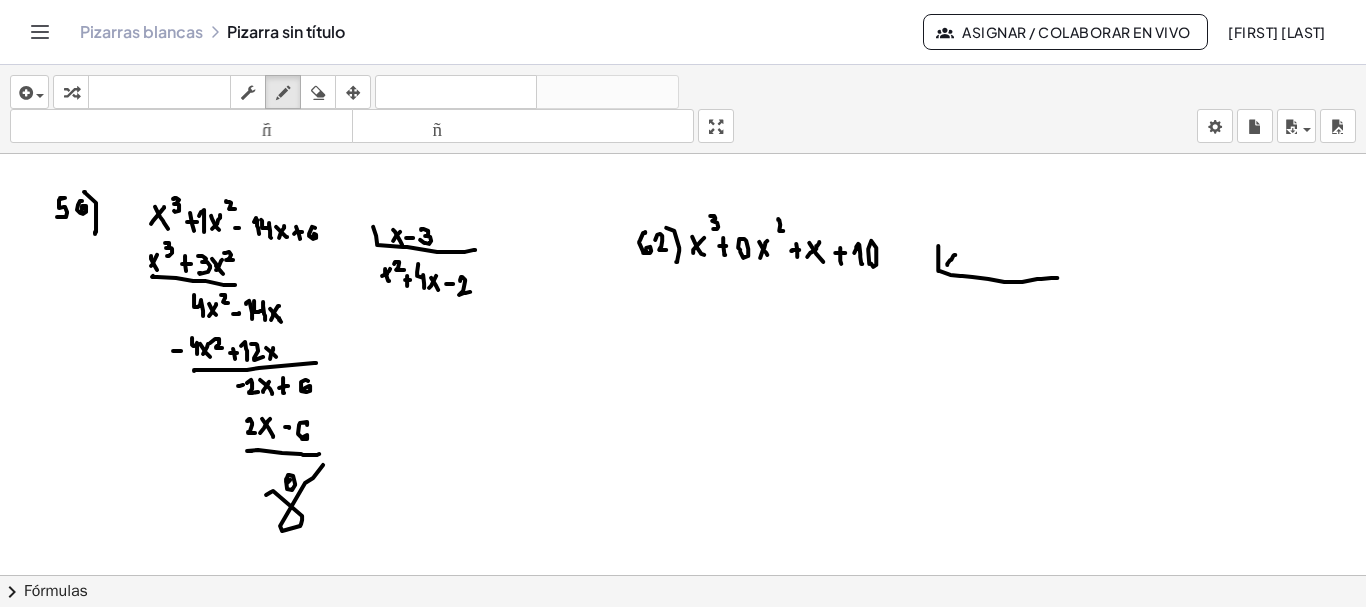drag, startPoint x: 947, startPoint y: 261, endPoint x: 955, endPoint y: 252, distance: 12.0415945 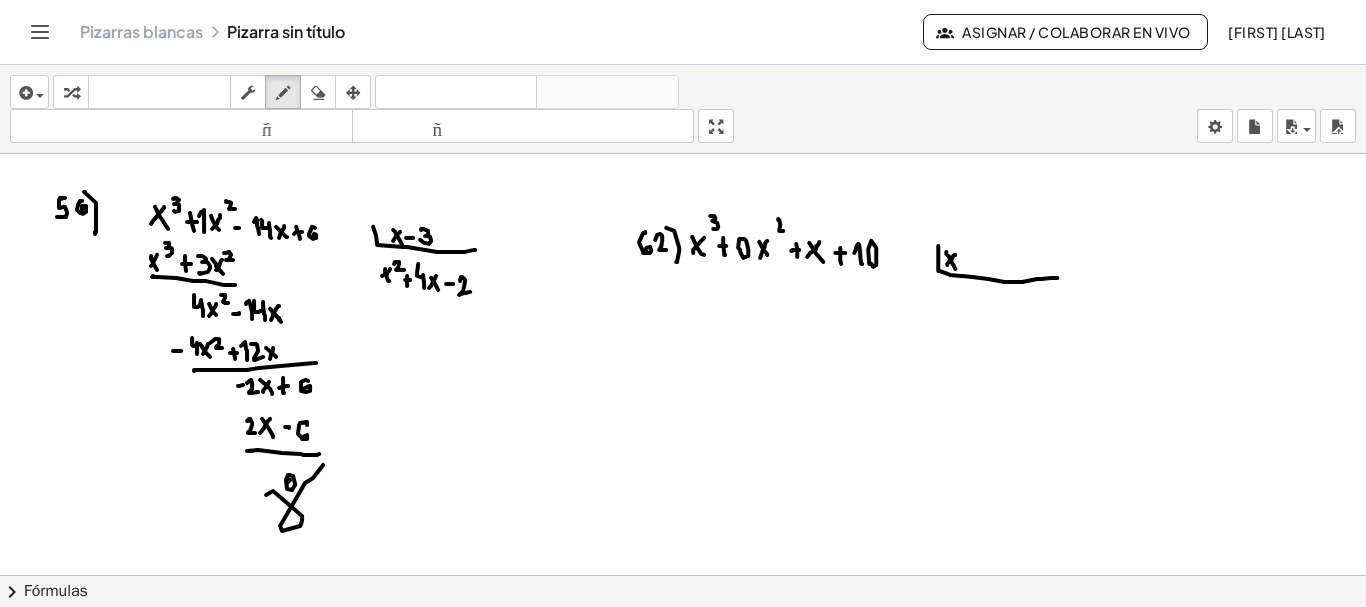 drag, startPoint x: 946, startPoint y: 249, endPoint x: 956, endPoint y: 267, distance: 20.59126 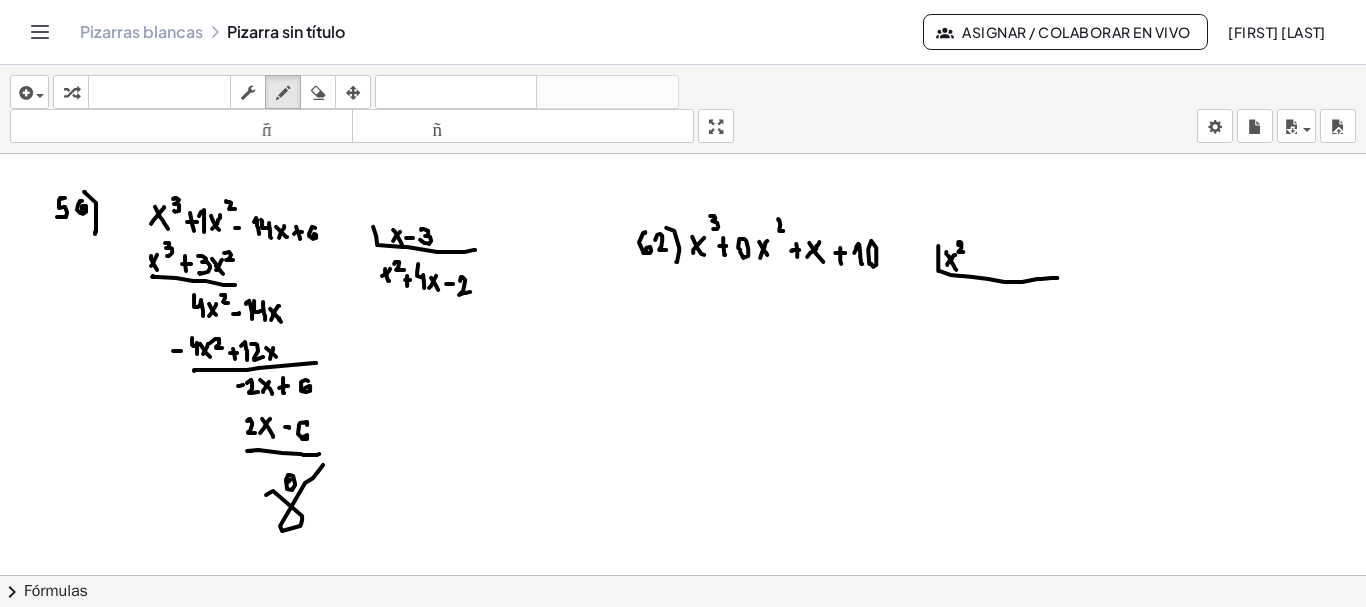click at bounding box center [684, -4018] 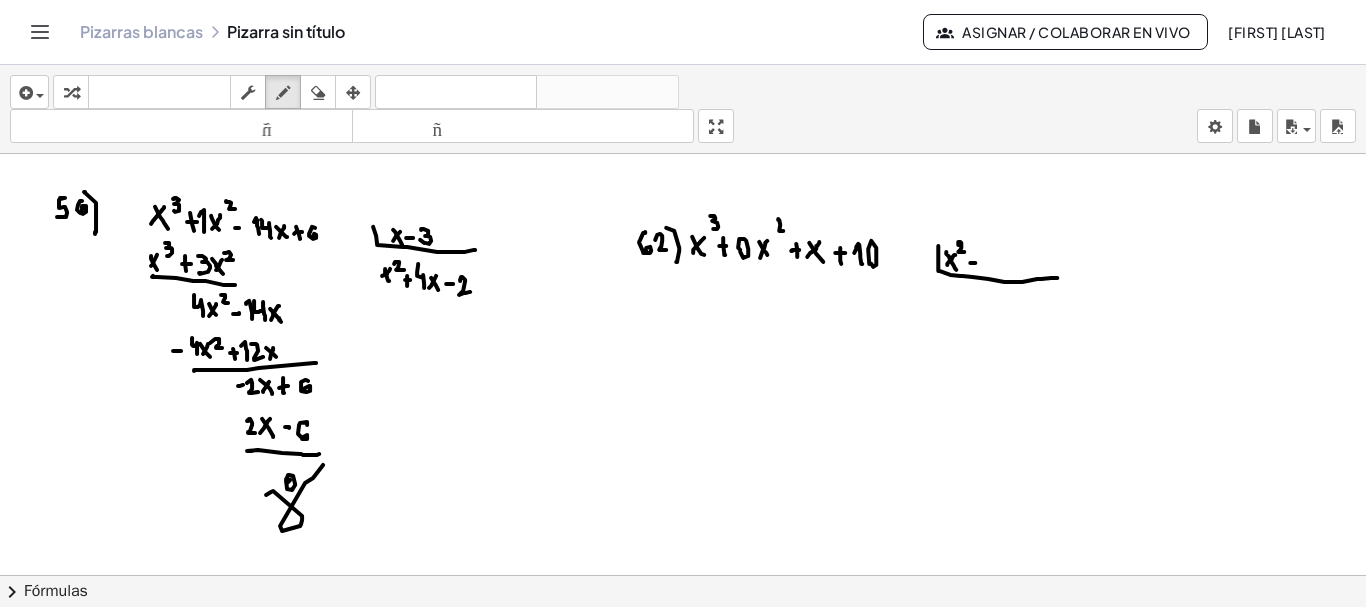 click at bounding box center (684, -4018) 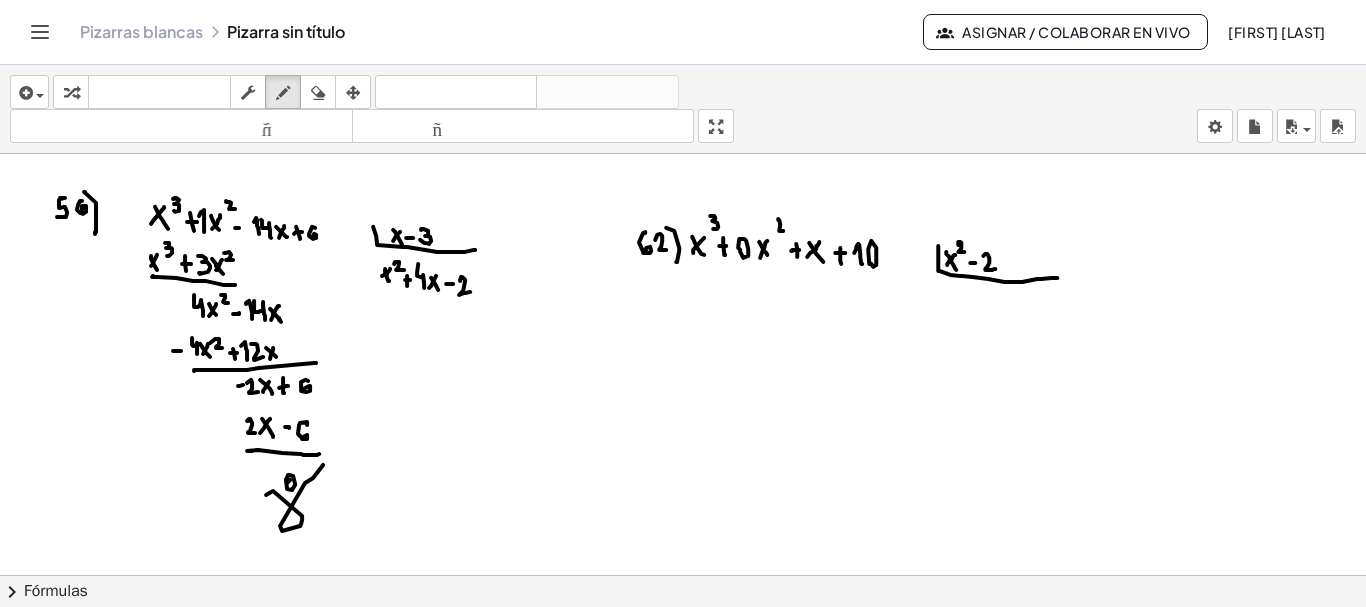 drag, startPoint x: 983, startPoint y: 253, endPoint x: 995, endPoint y: 266, distance: 17.691807 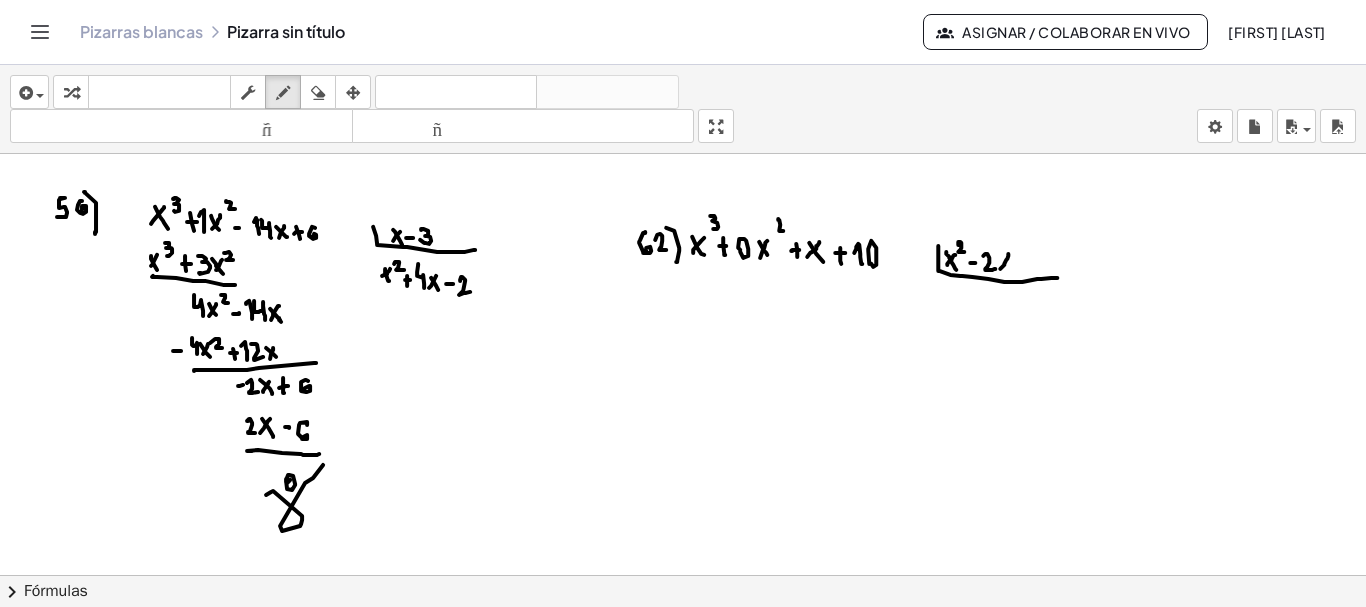 drag, startPoint x: 1000, startPoint y: 266, endPoint x: 1009, endPoint y: 251, distance: 17.492855 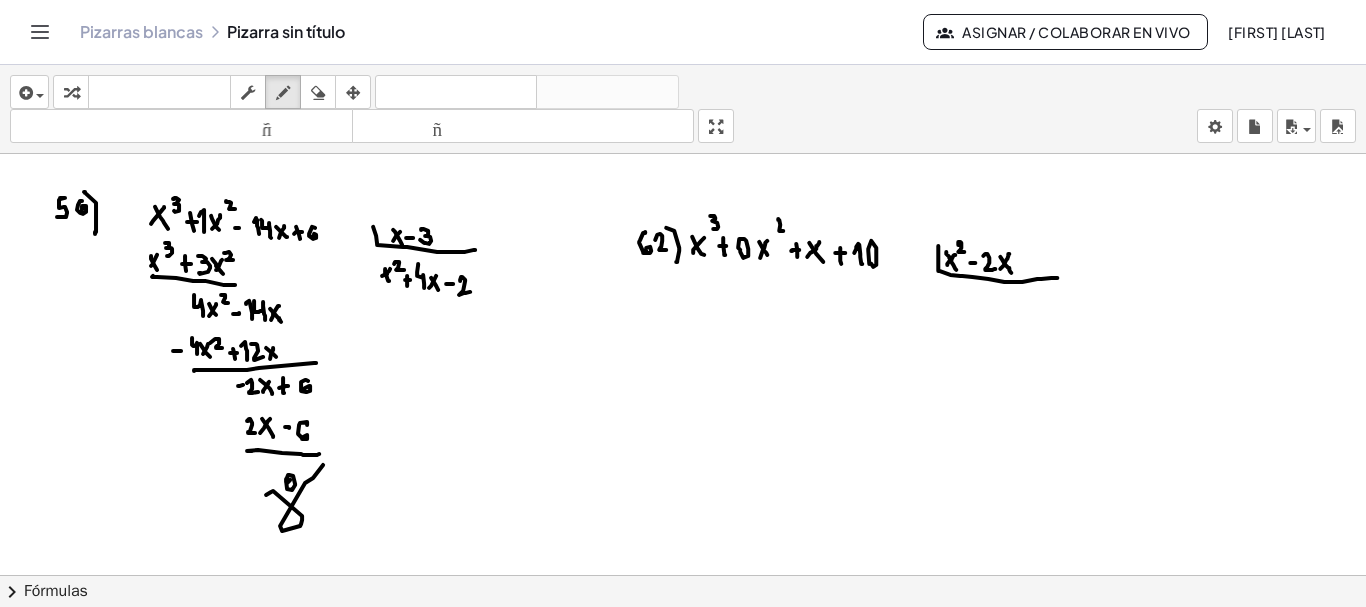 drag, startPoint x: 1000, startPoint y: 254, endPoint x: 1011, endPoint y: 270, distance: 19.416489 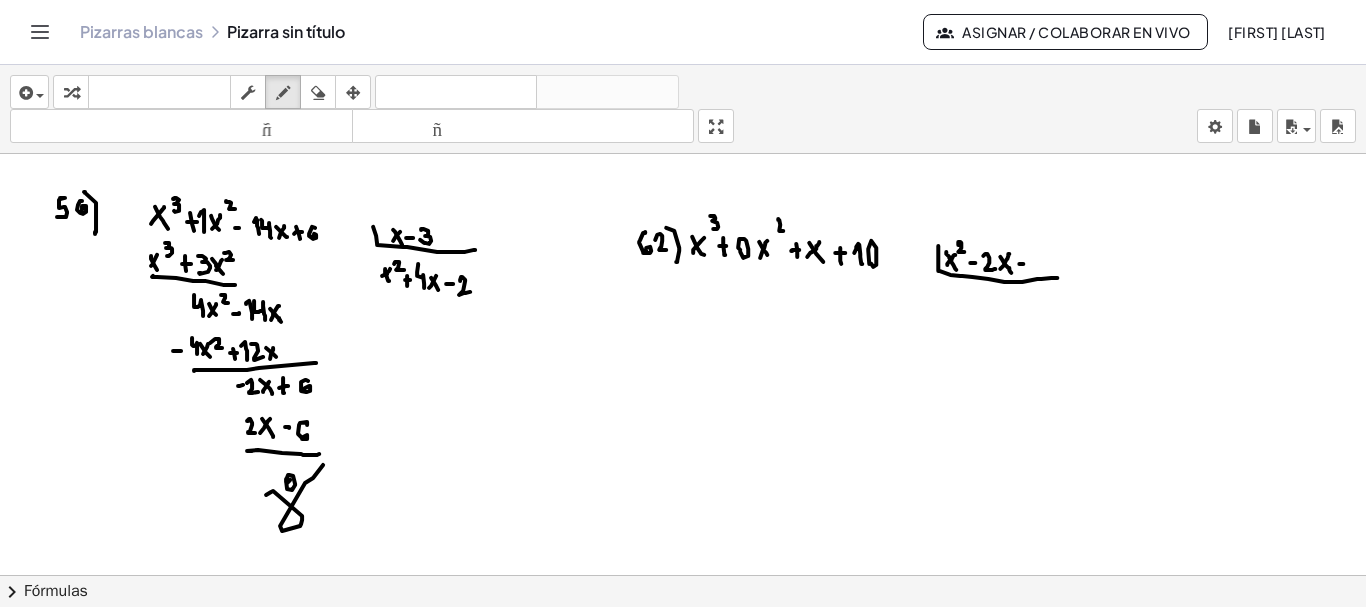 click at bounding box center (684, -4018) 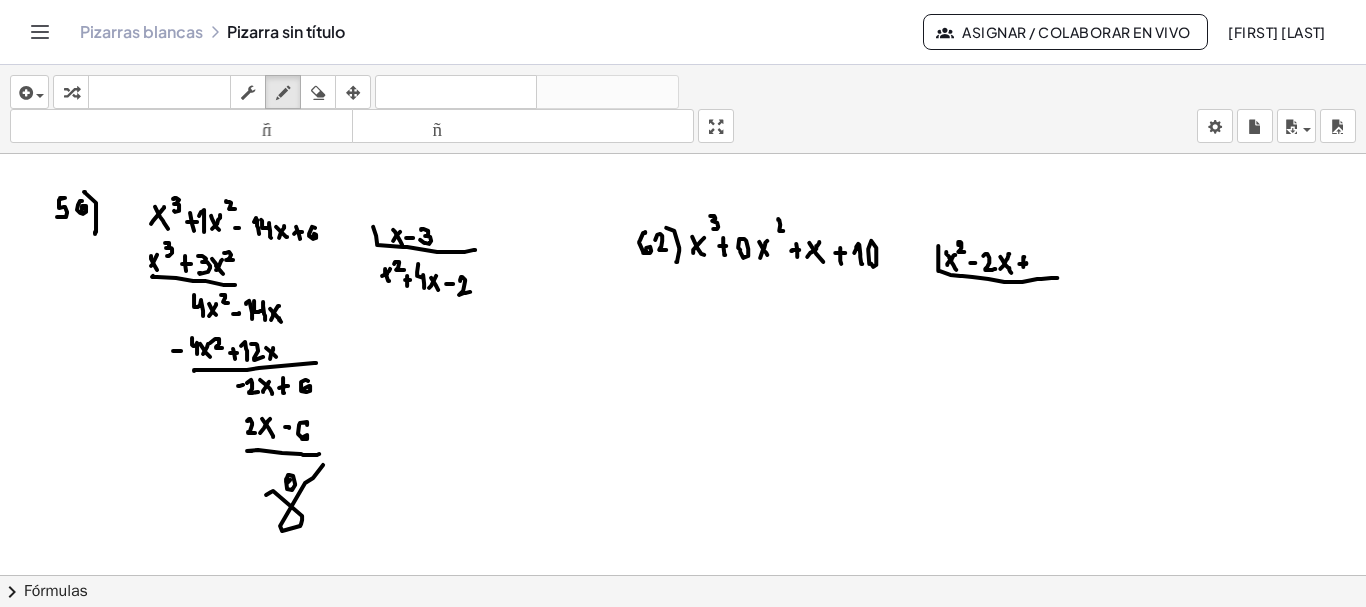 drag, startPoint x: 1024, startPoint y: 254, endPoint x: 1024, endPoint y: 268, distance: 14 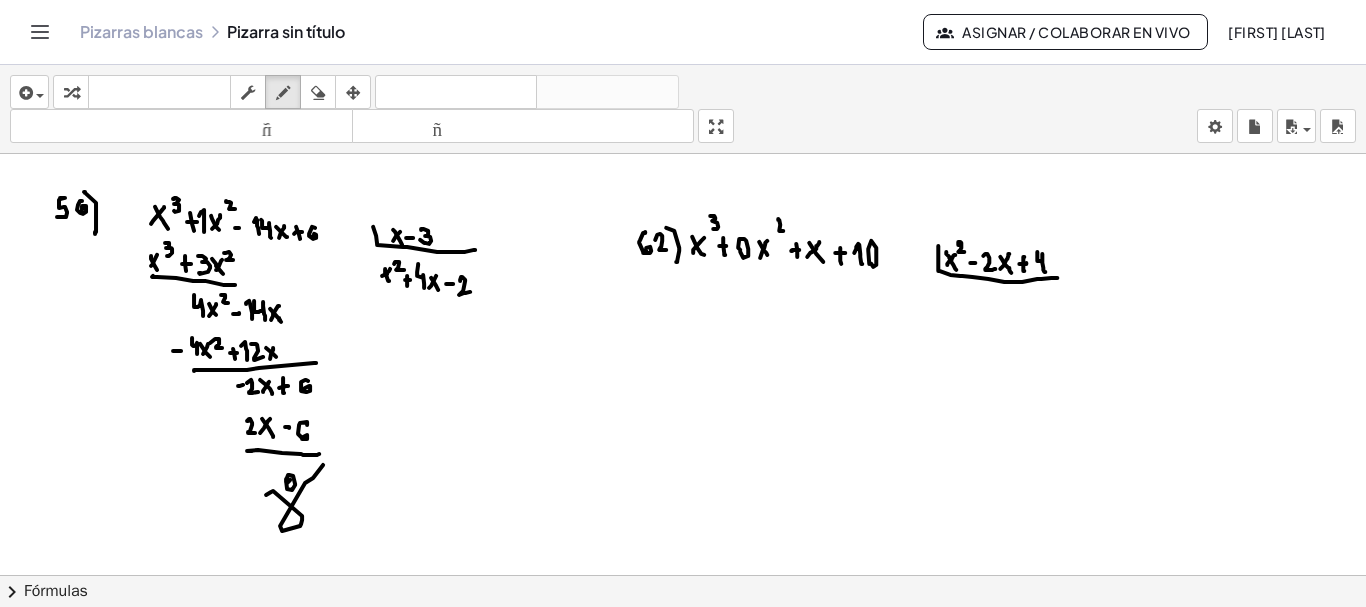 drag, startPoint x: 1037, startPoint y: 249, endPoint x: 1045, endPoint y: 269, distance: 21.540659 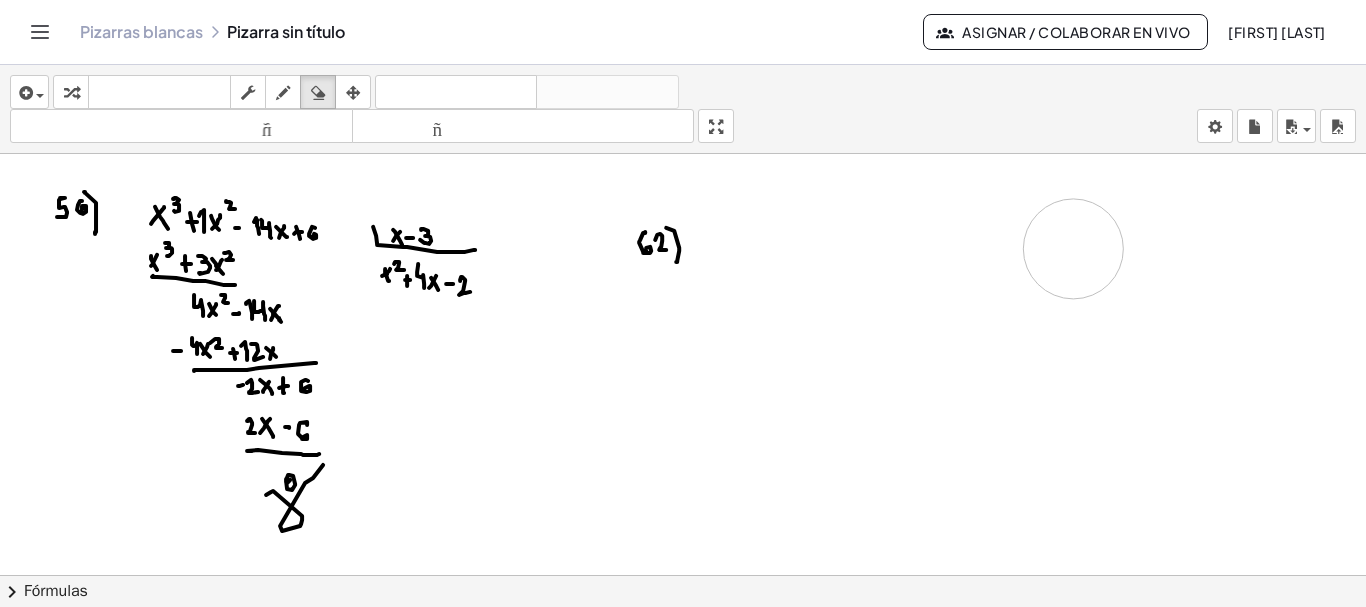 drag, startPoint x: 732, startPoint y: 254, endPoint x: 1073, endPoint y: 246, distance: 341.09384 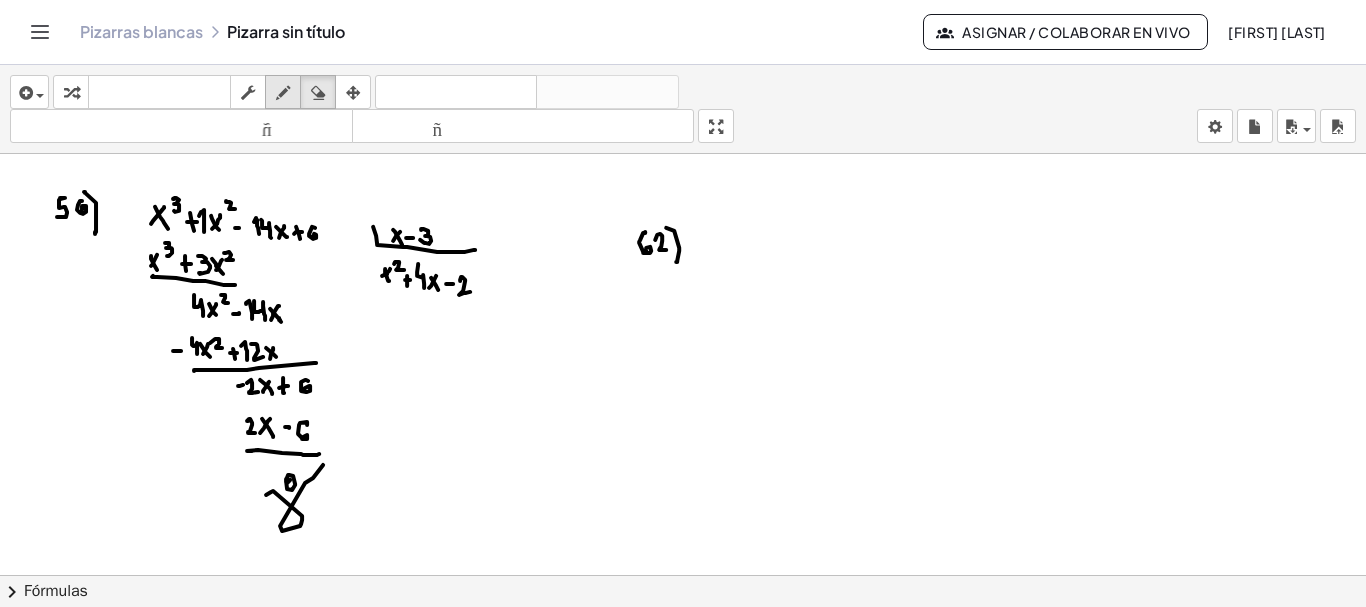 click at bounding box center (283, 93) 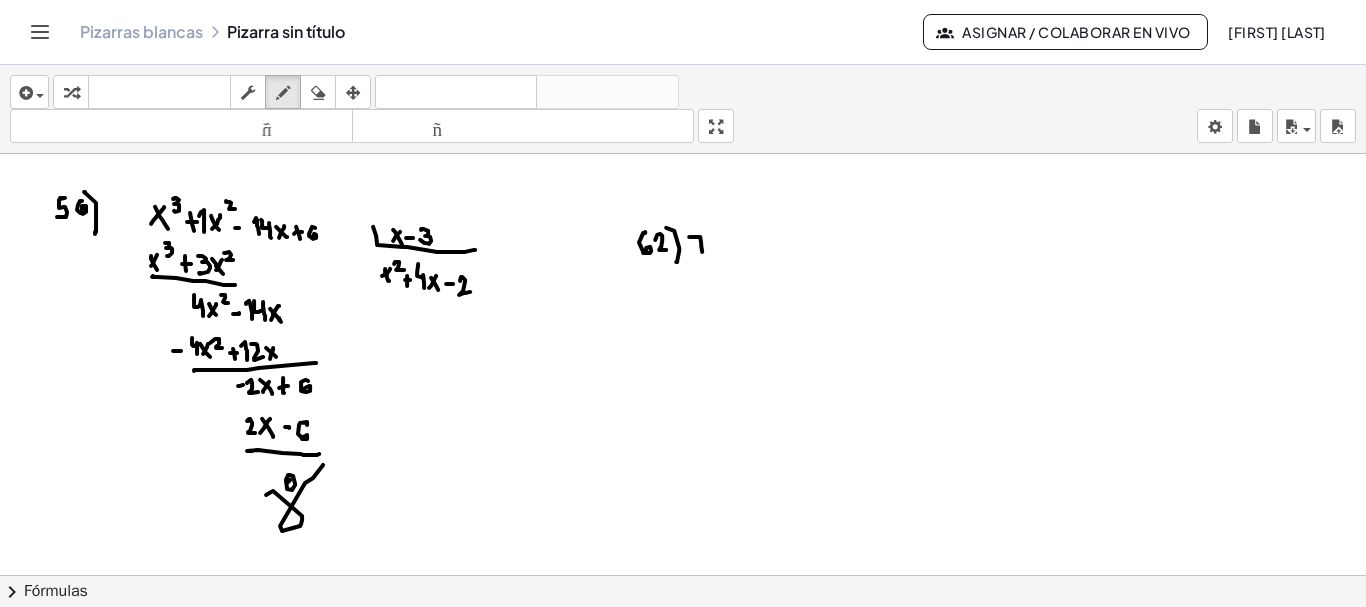 drag, startPoint x: 689, startPoint y: 234, endPoint x: 703, endPoint y: 251, distance: 22.022715 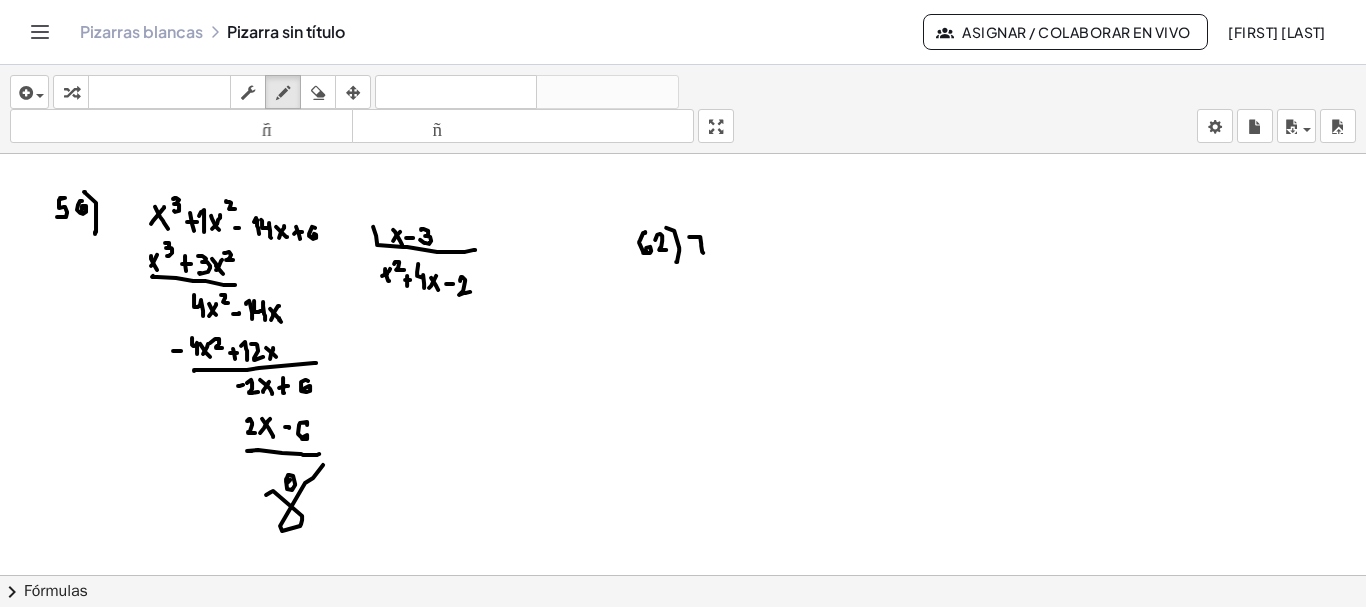 click at bounding box center (684, -4018) 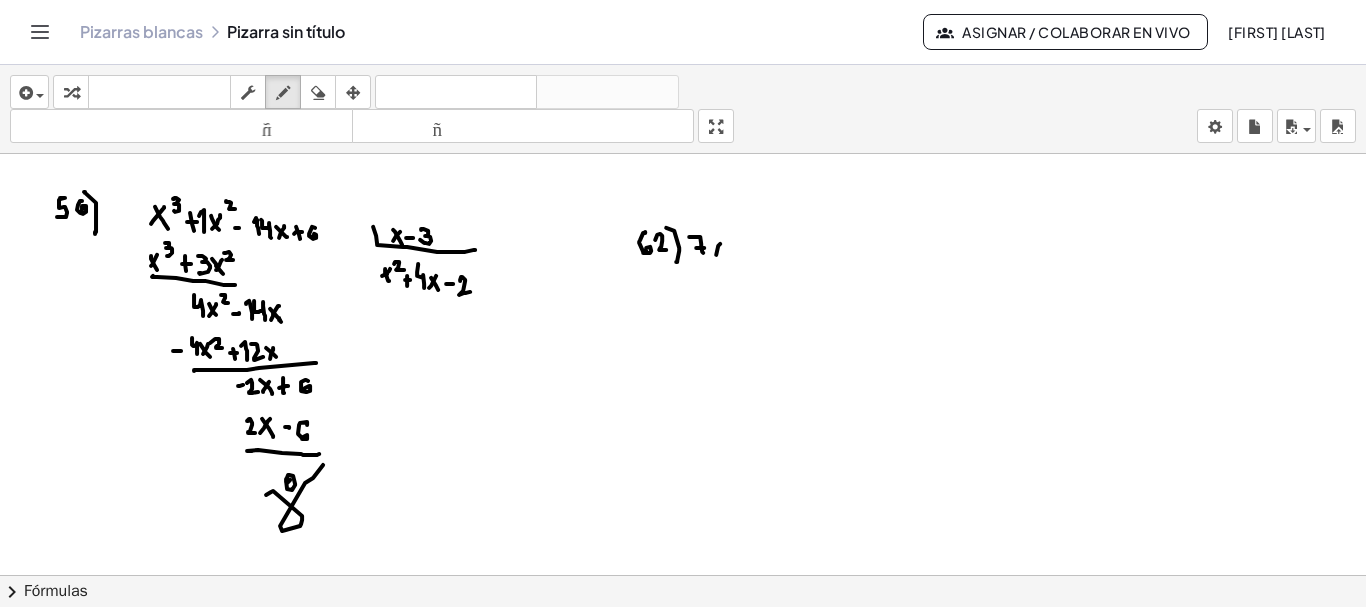 drag, startPoint x: 716, startPoint y: 252, endPoint x: 721, endPoint y: 238, distance: 14.866069 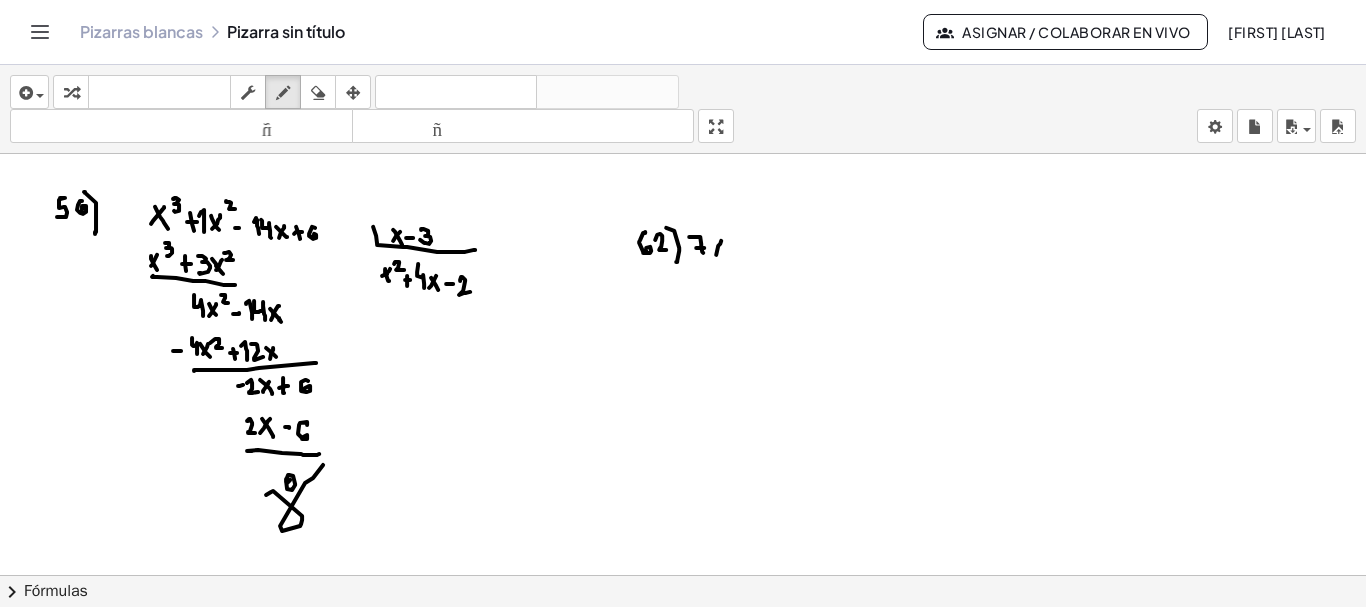 drag, startPoint x: 717, startPoint y: 245, endPoint x: 726, endPoint y: 255, distance: 13.453624 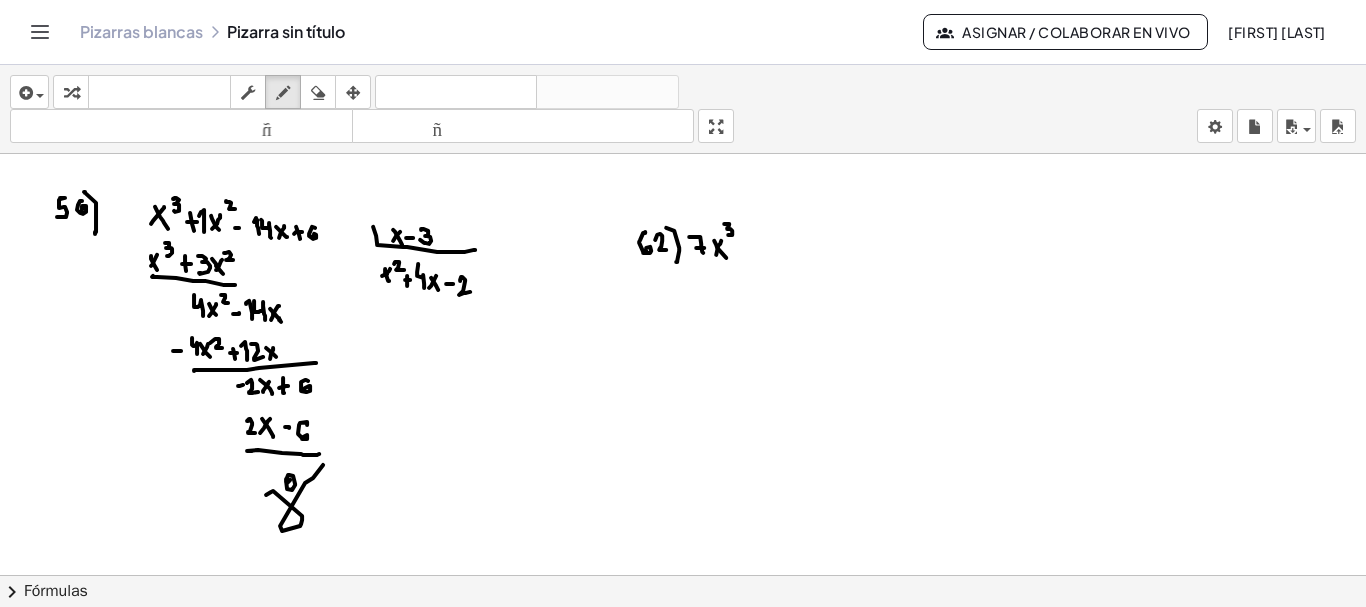 drag, startPoint x: 725, startPoint y: 221, endPoint x: 728, endPoint y: 232, distance: 11.401754 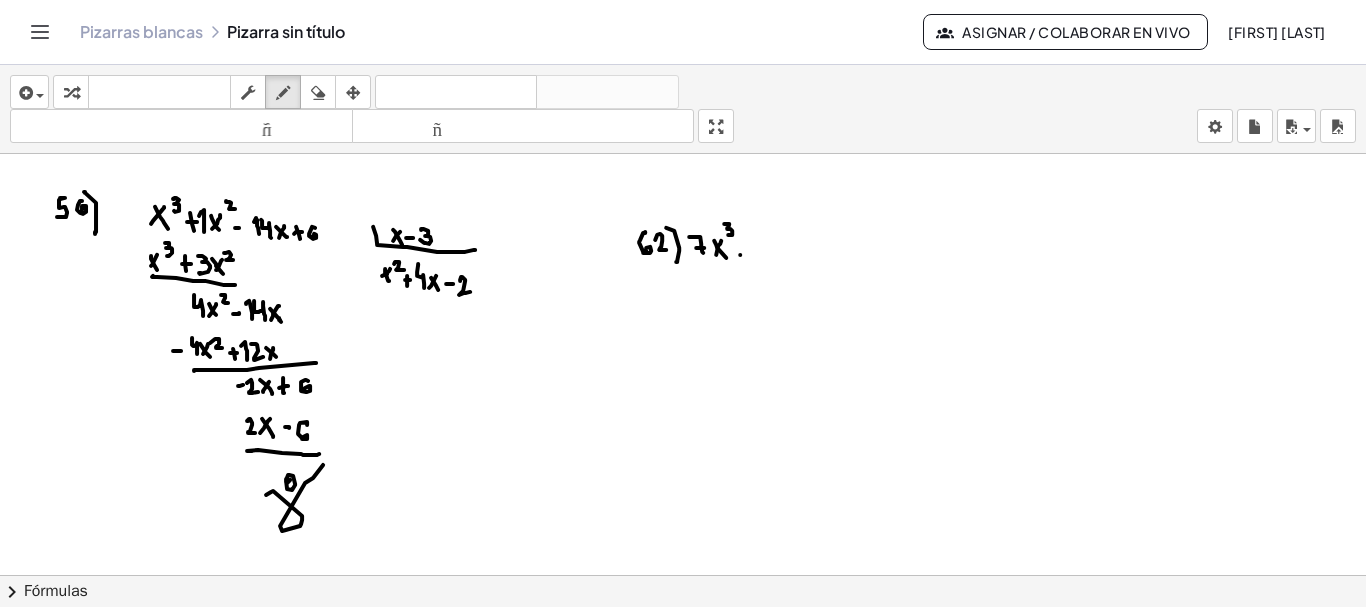 click at bounding box center (684, -4018) 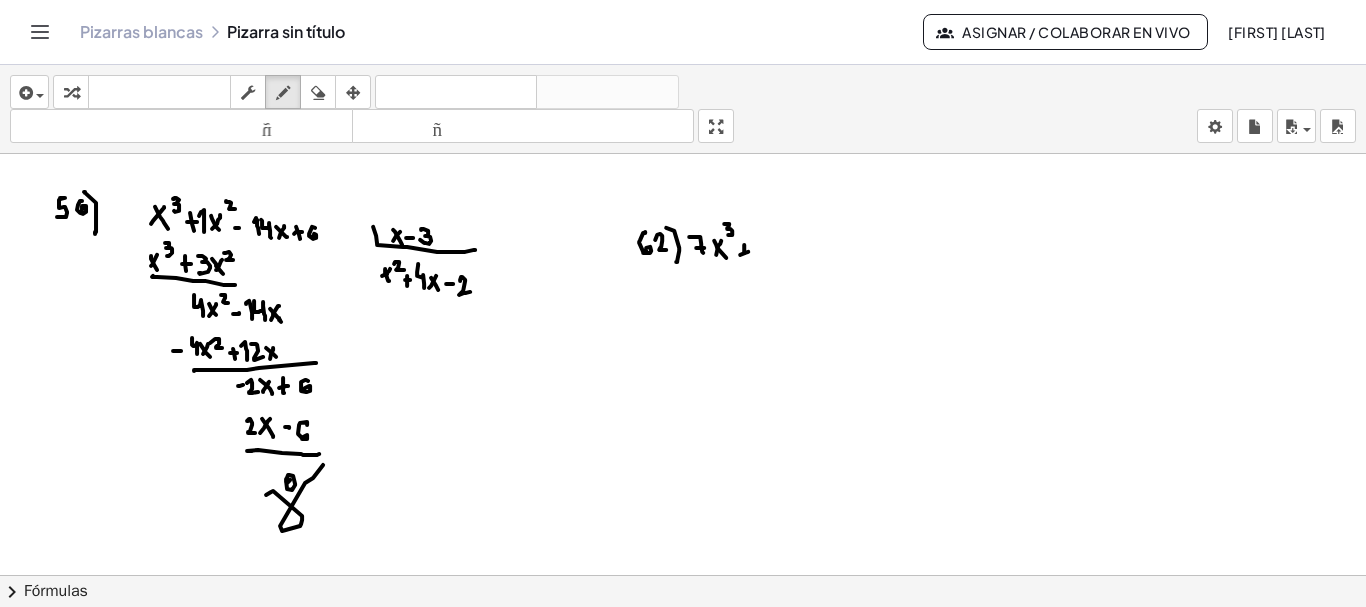 click at bounding box center (684, -4018) 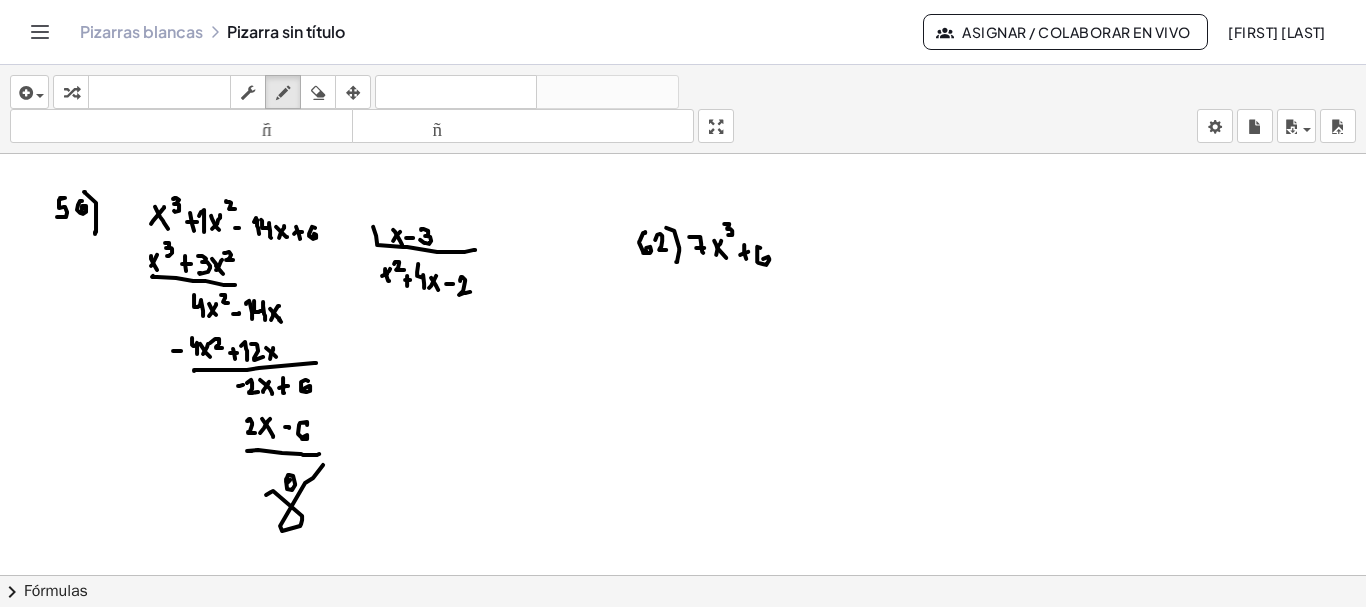 drag, startPoint x: 760, startPoint y: 245, endPoint x: 763, endPoint y: 259, distance: 14.3178215 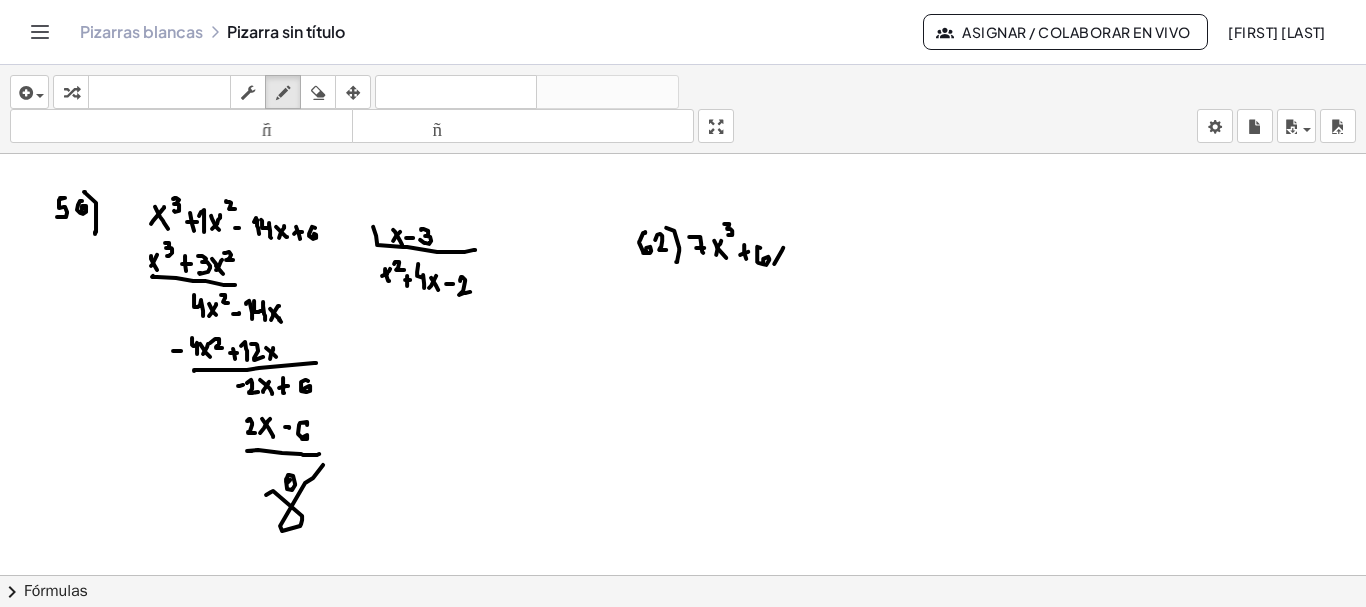 drag, startPoint x: 774, startPoint y: 261, endPoint x: 783, endPoint y: 245, distance: 18.35756 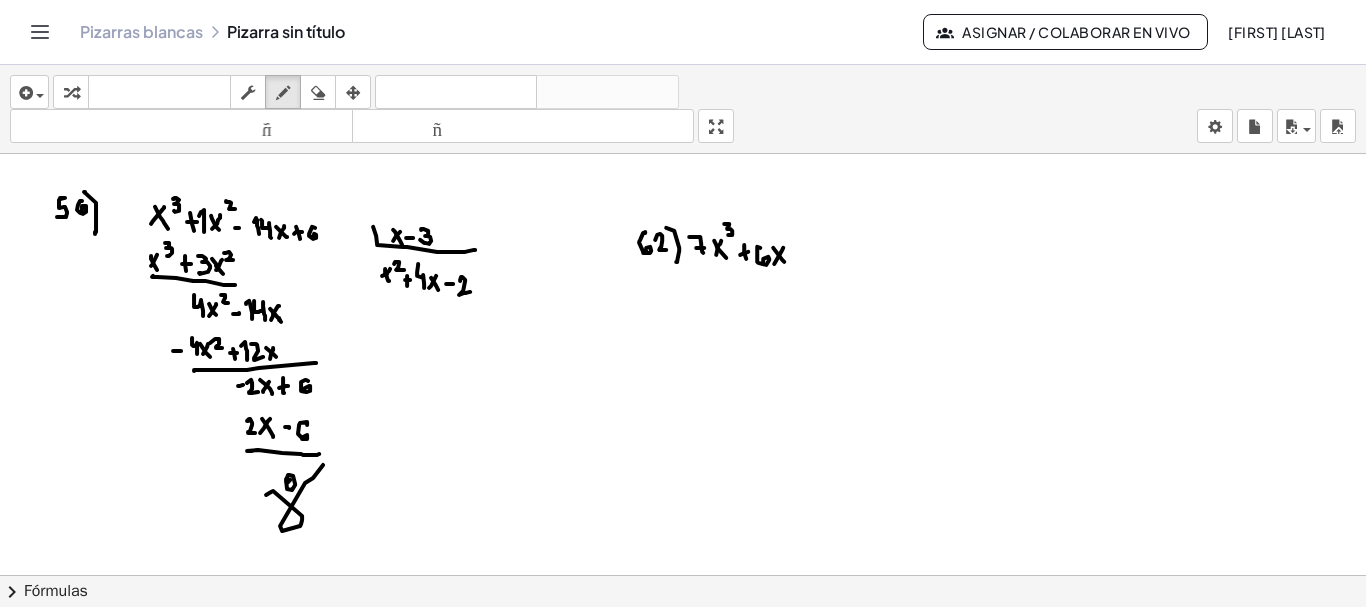 click at bounding box center (684, -4018) 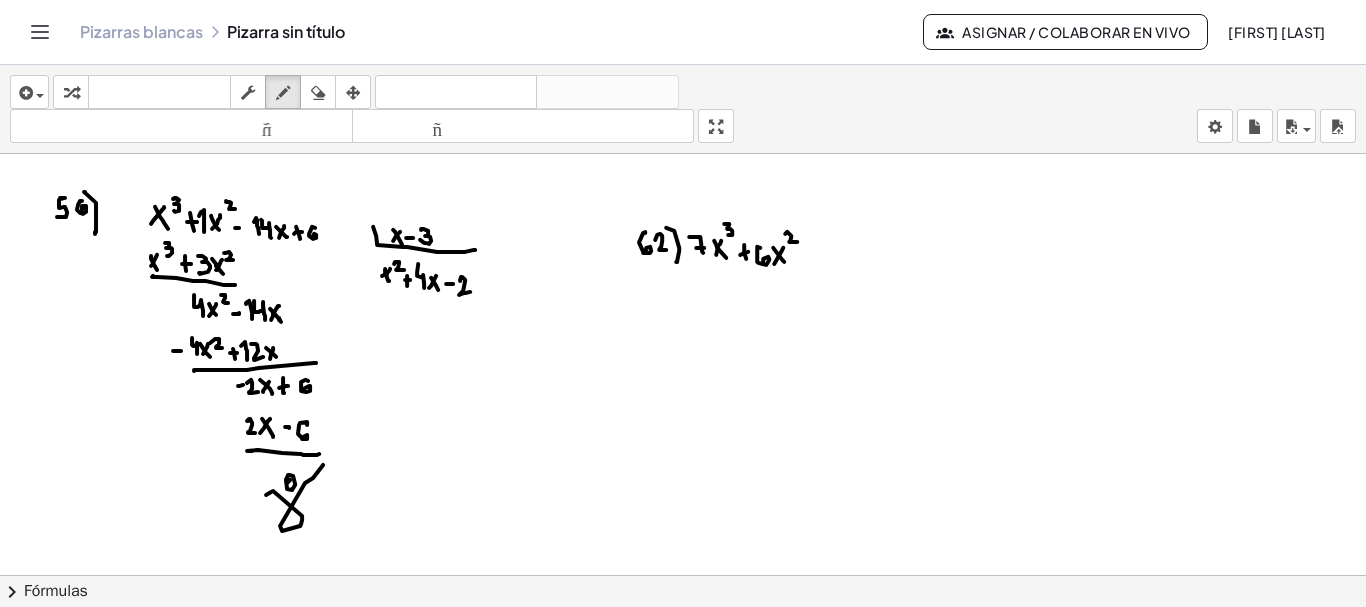 drag, startPoint x: 785, startPoint y: 231, endPoint x: 797, endPoint y: 240, distance: 15 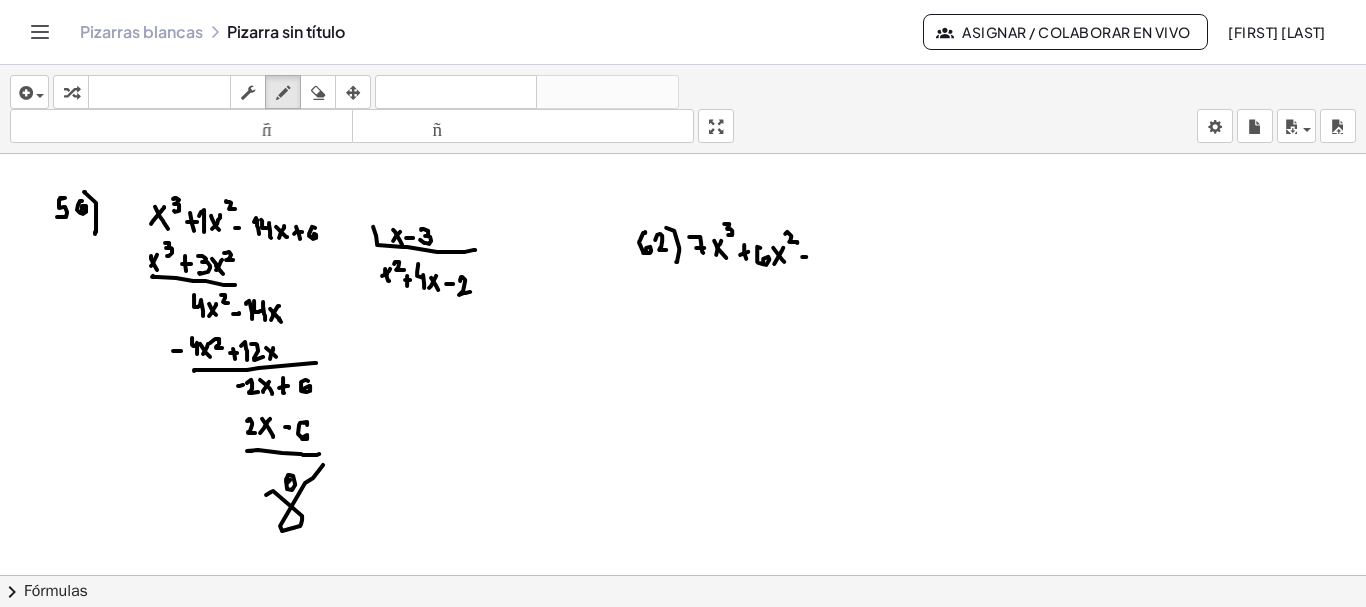 click at bounding box center [684, -4018] 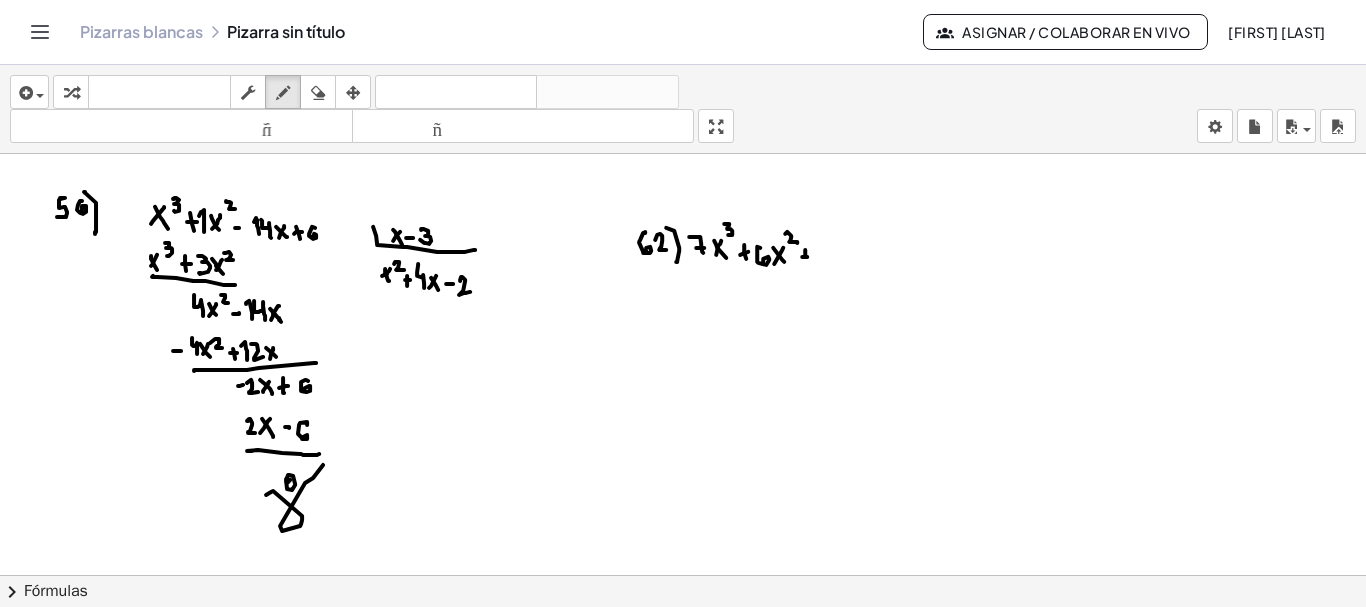 click at bounding box center [684, -4018] 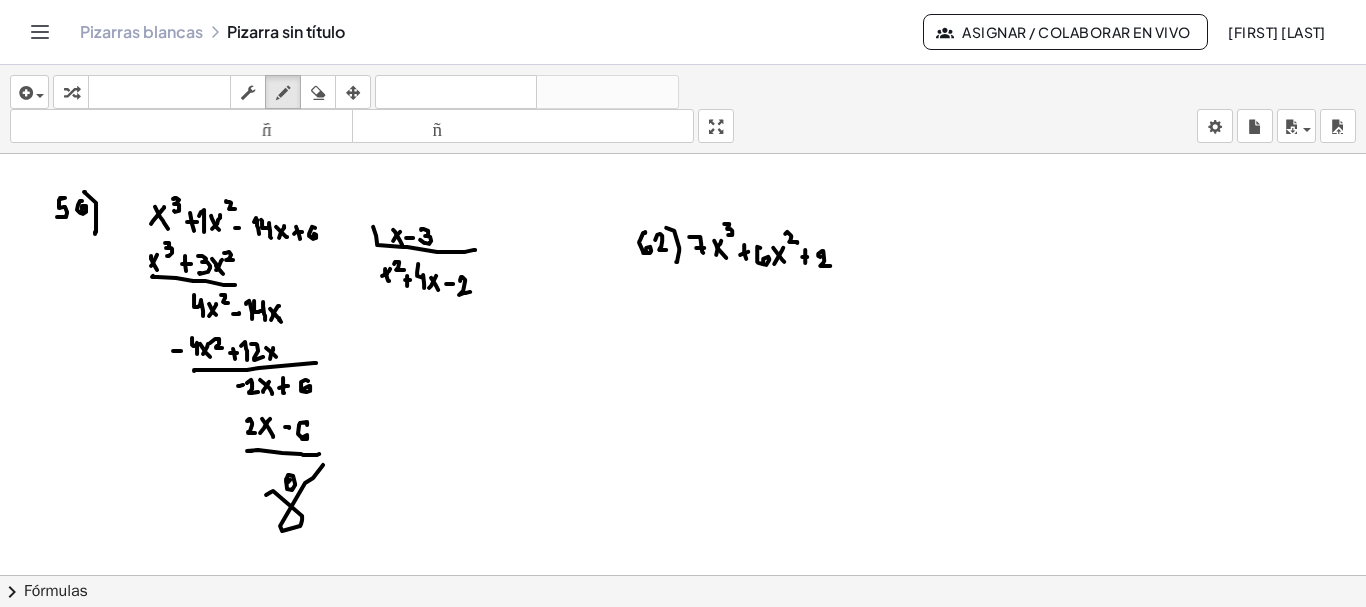 drag, startPoint x: 818, startPoint y: 251, endPoint x: 830, endPoint y: 263, distance: 16.970562 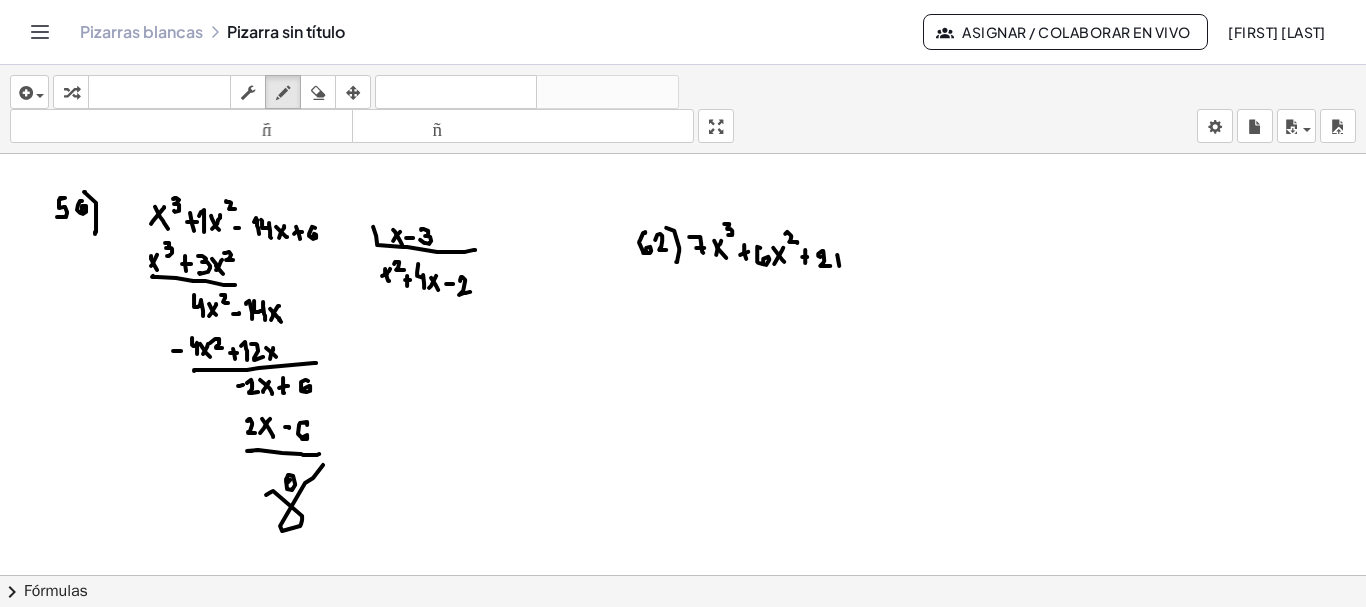 click at bounding box center [684, -4018] 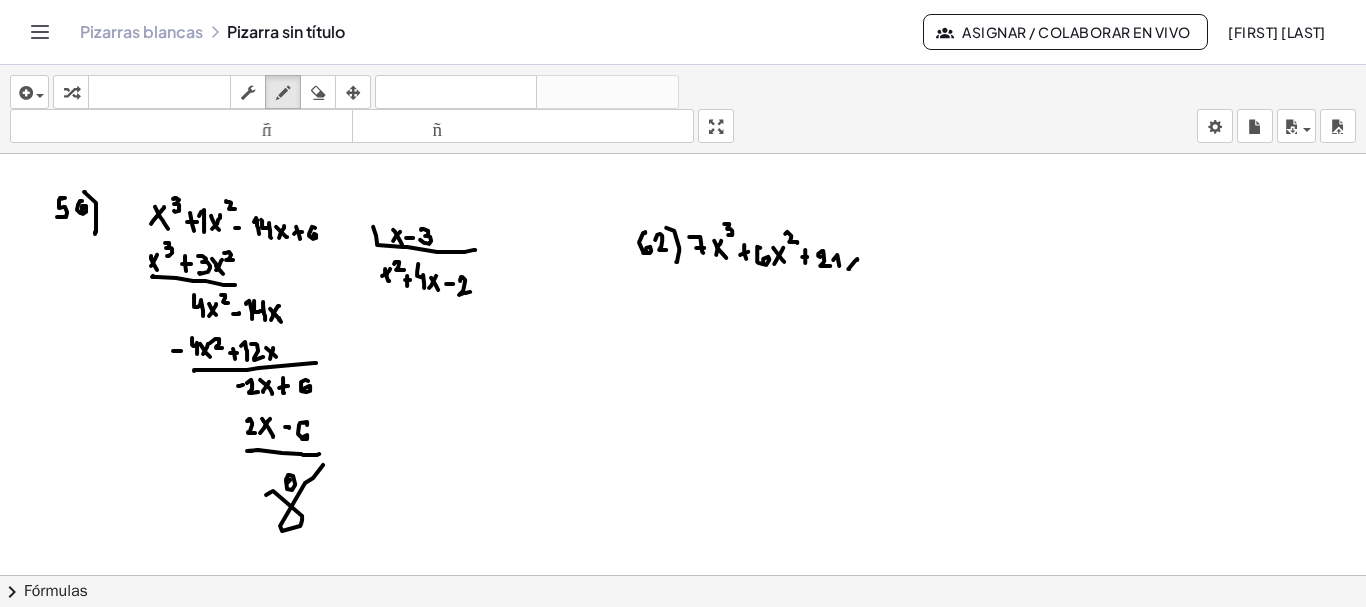 drag, startPoint x: 857, startPoint y: 256, endPoint x: 848, endPoint y: 266, distance: 13.453624 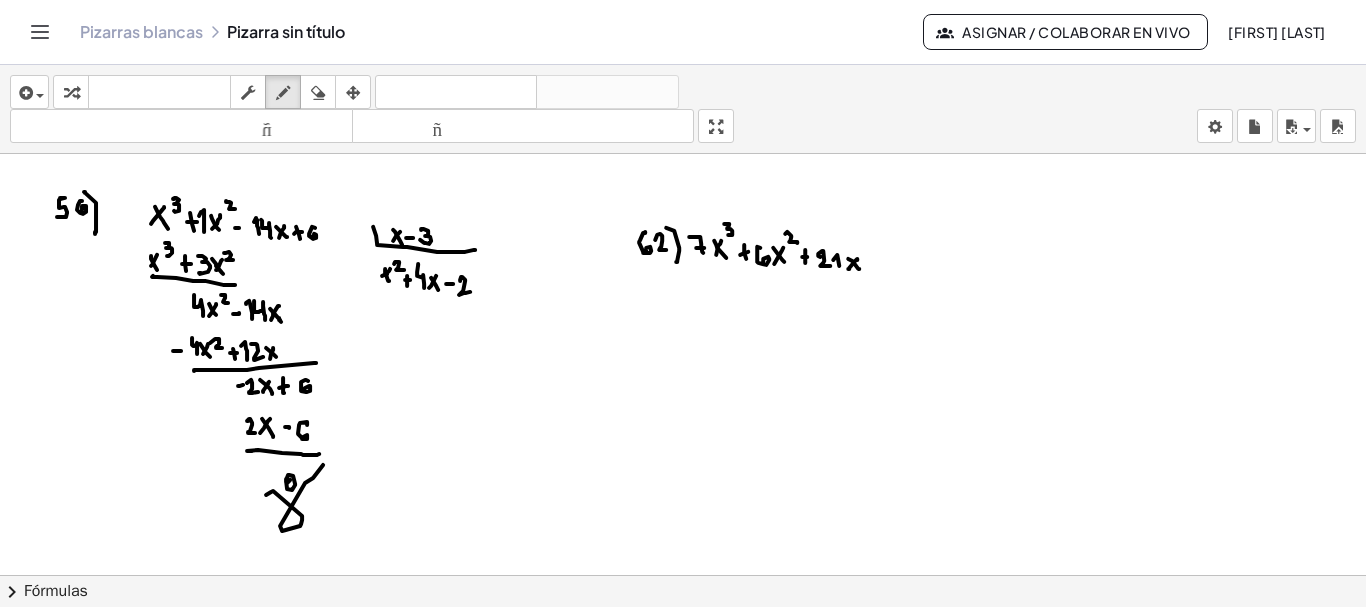 drag, startPoint x: 848, startPoint y: 256, endPoint x: 859, endPoint y: 267, distance: 15.556349 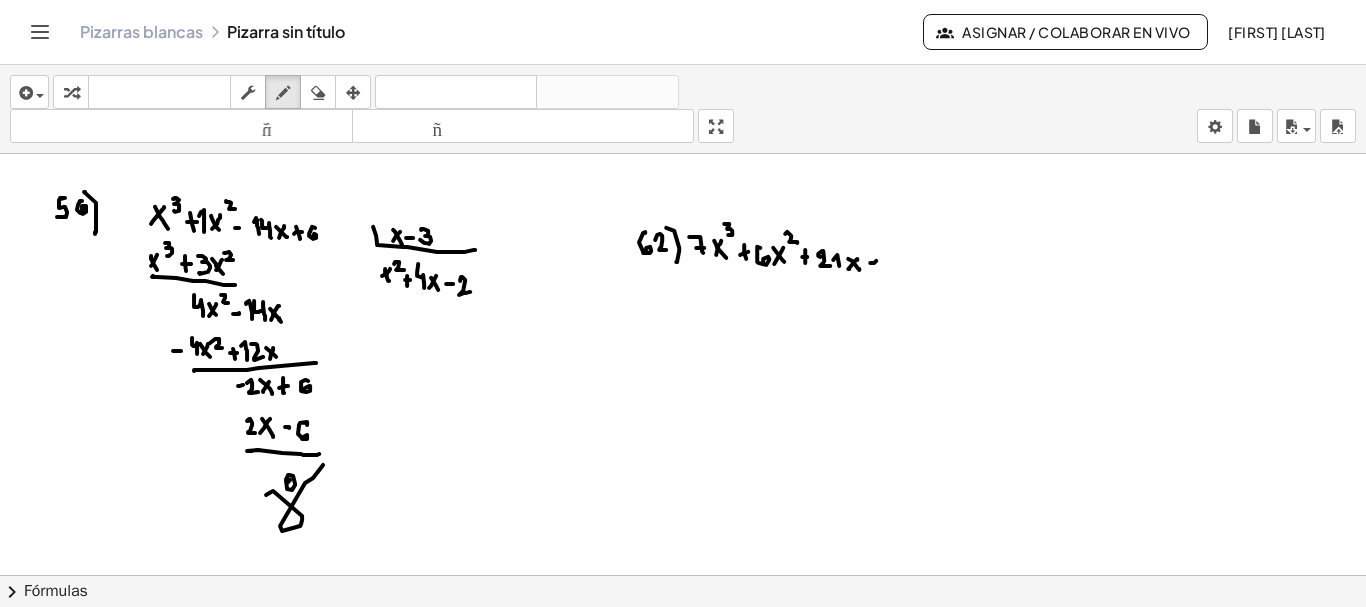 click at bounding box center (684, -4018) 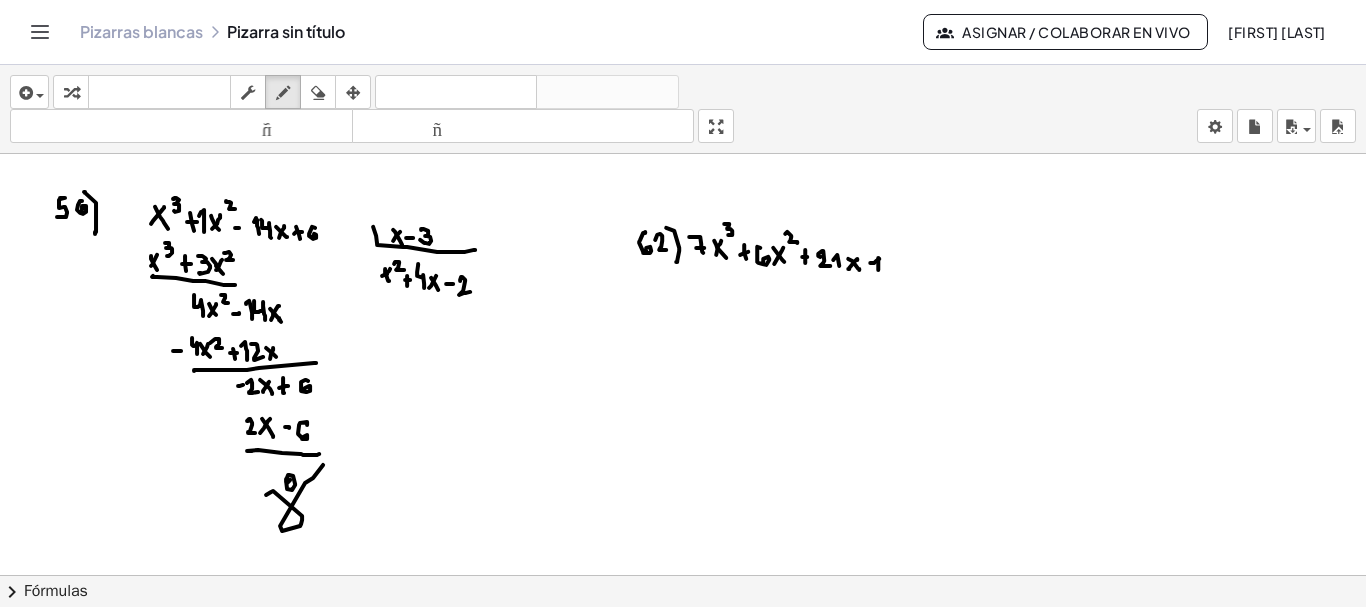drag, startPoint x: 878, startPoint y: 255, endPoint x: 879, endPoint y: 268, distance: 13.038404 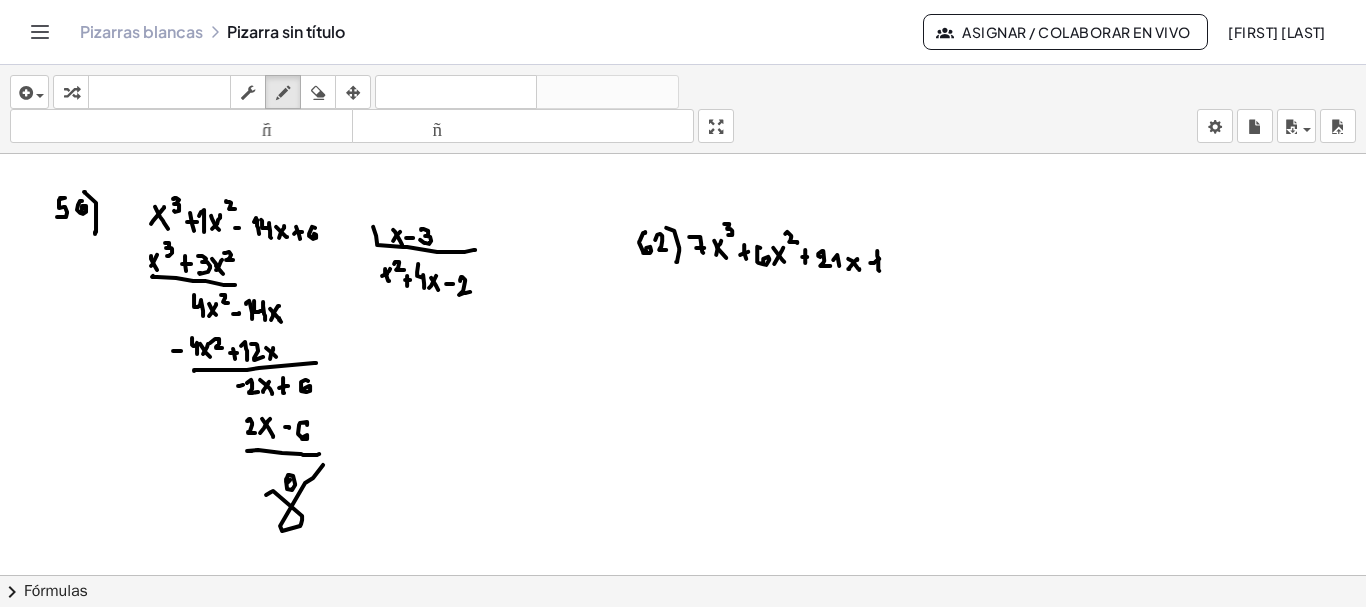 click at bounding box center (684, -4018) 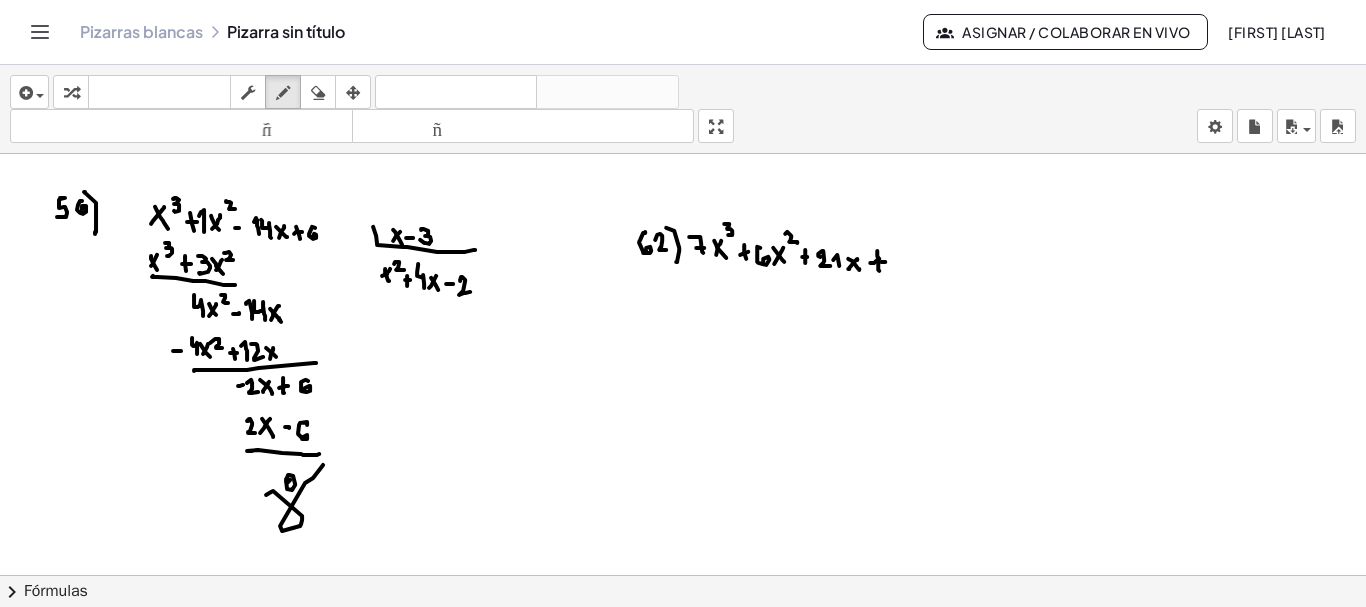 click at bounding box center (684, -4018) 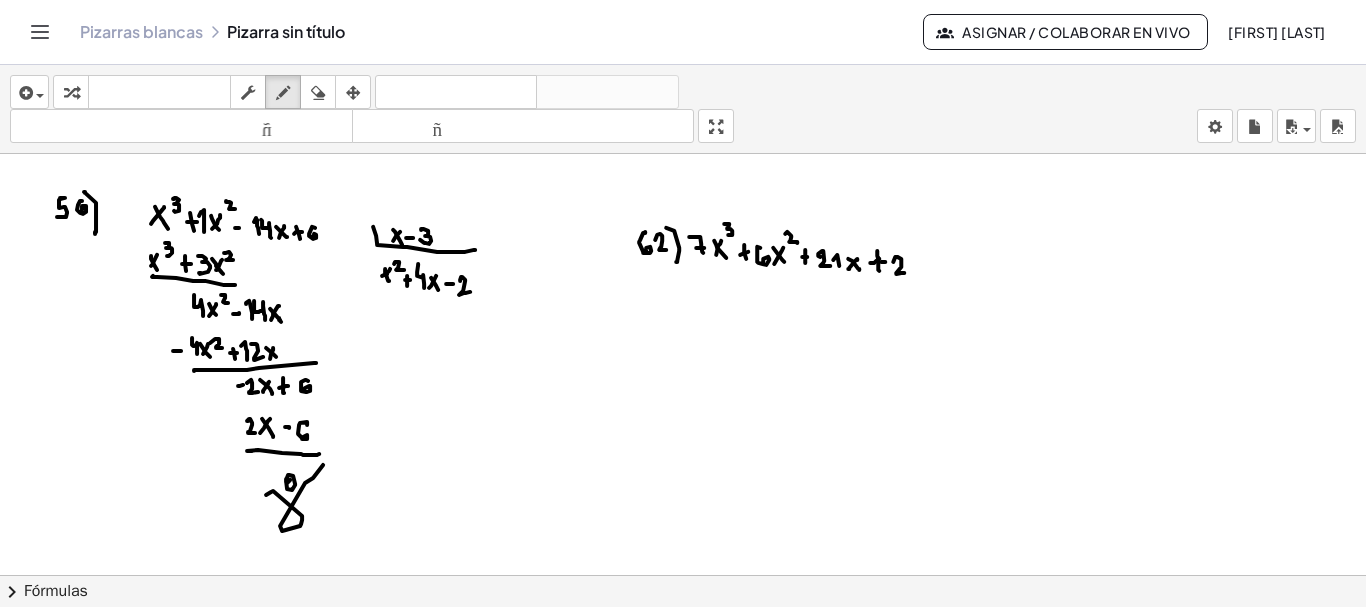 drag, startPoint x: 893, startPoint y: 259, endPoint x: 904, endPoint y: 270, distance: 15.556349 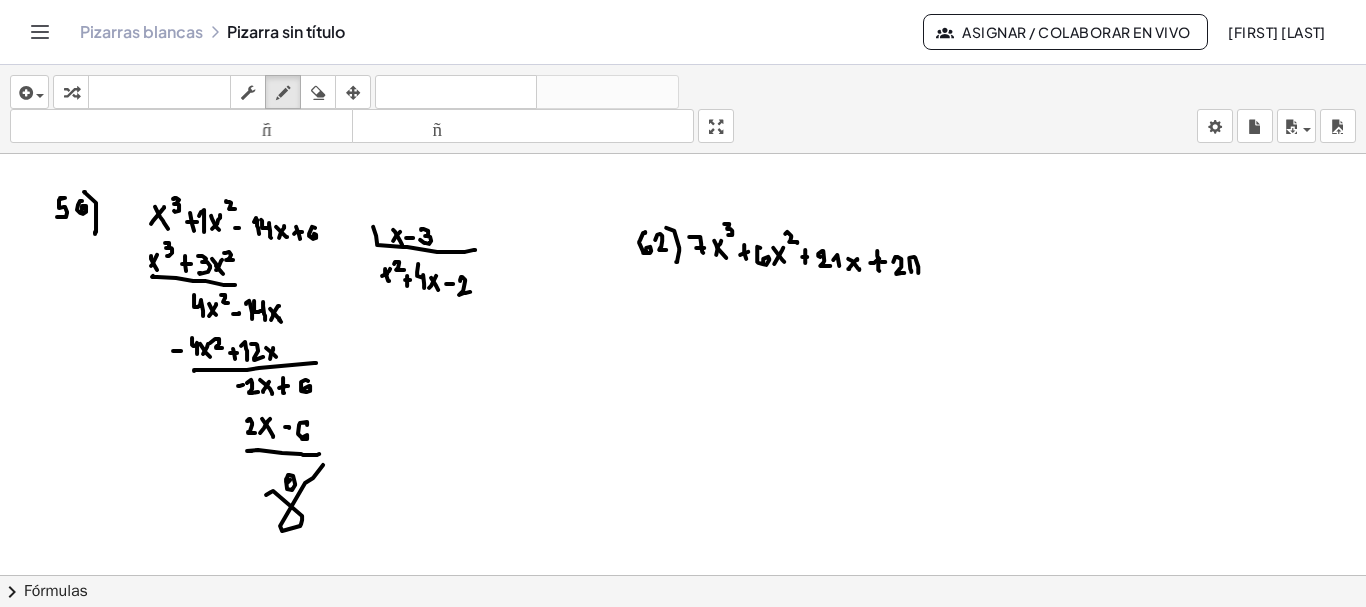 click at bounding box center (684, -4018) 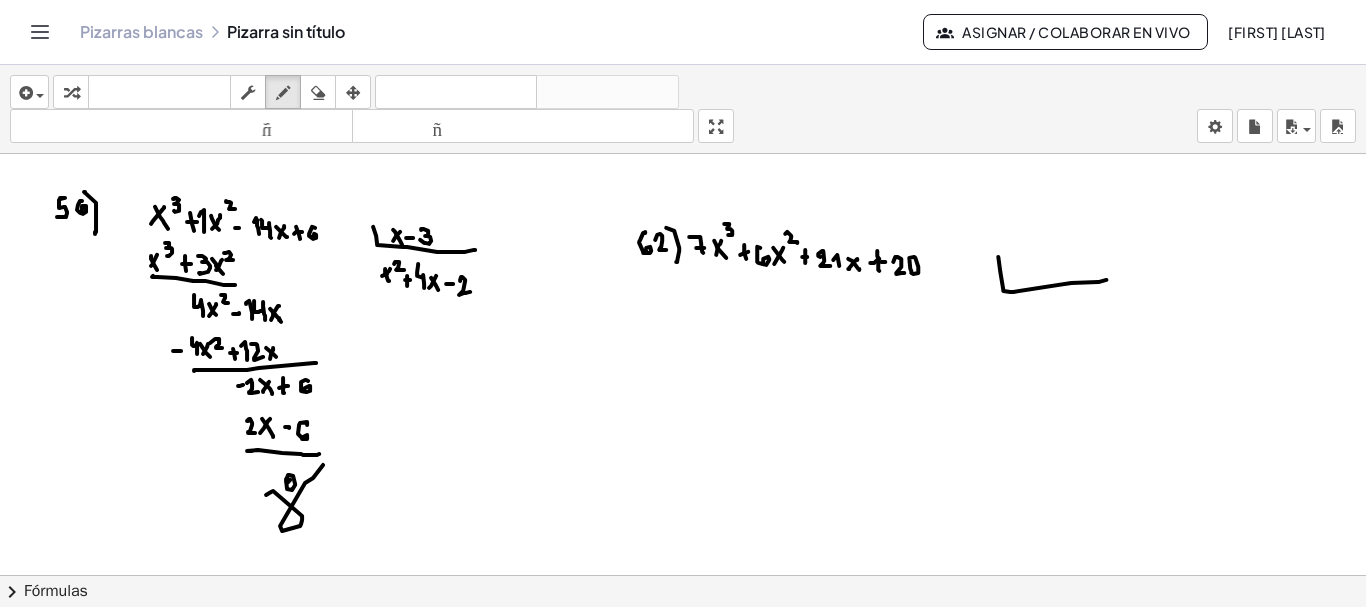 drag, startPoint x: 998, startPoint y: 254, endPoint x: 1106, endPoint y: 275, distance: 110.02273 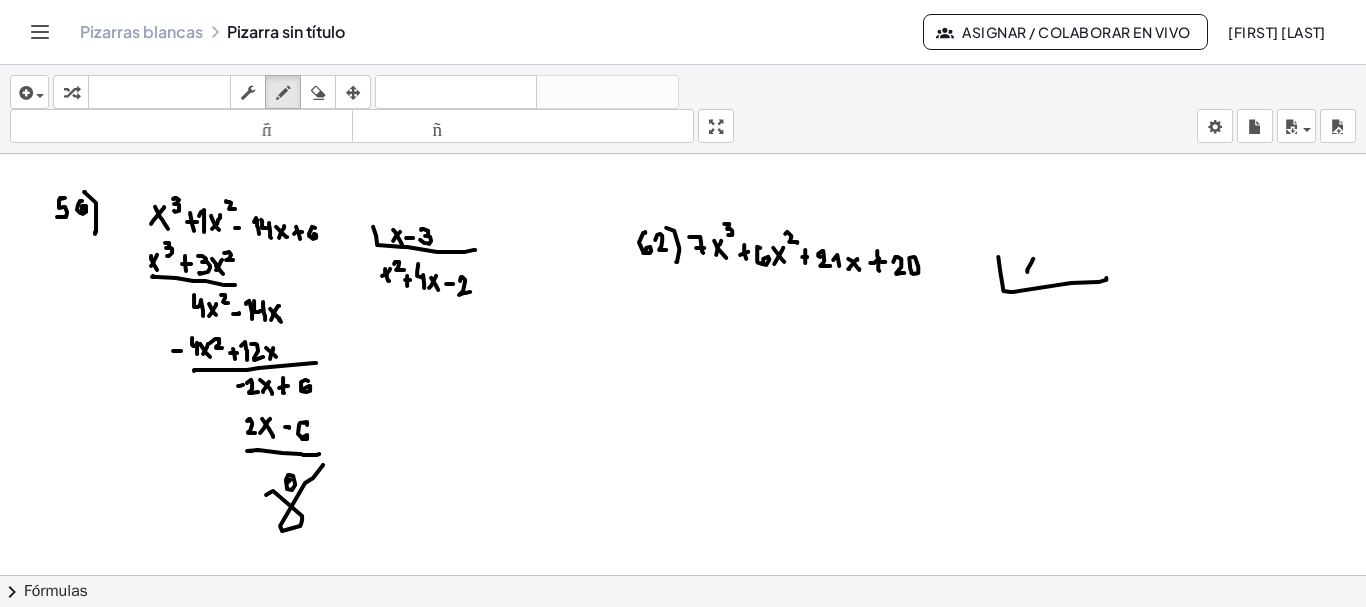 drag, startPoint x: 1027, startPoint y: 269, endPoint x: 1033, endPoint y: 256, distance: 14.3178215 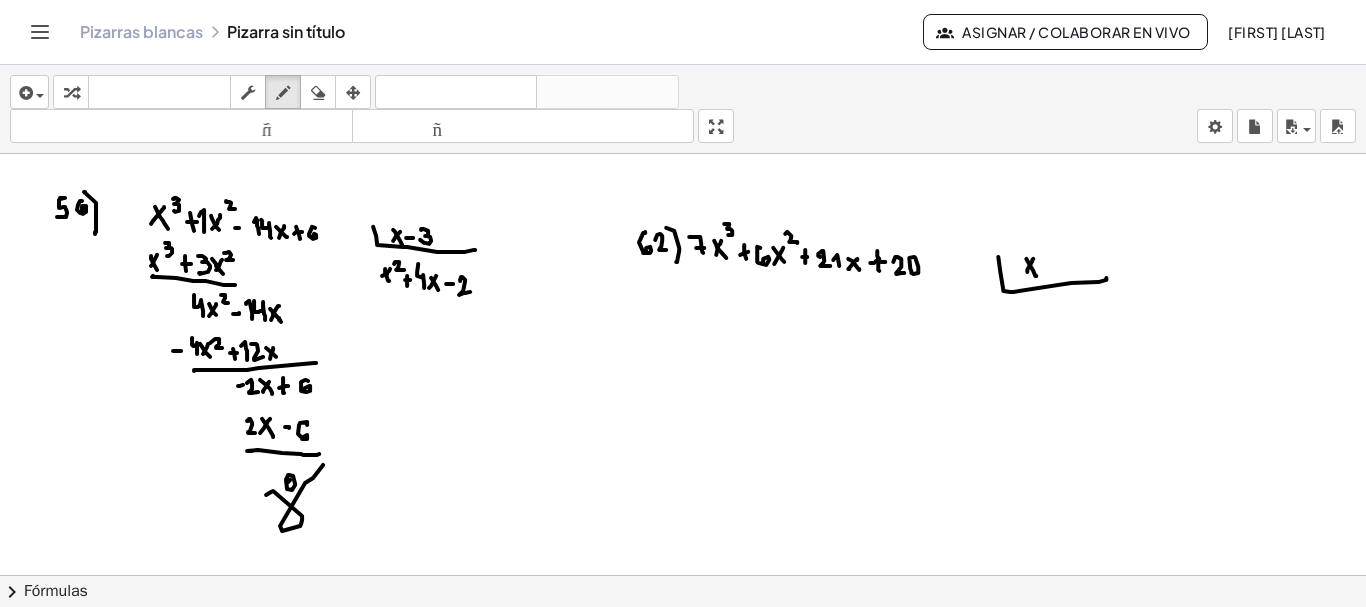 drag, startPoint x: 1026, startPoint y: 256, endPoint x: 1036, endPoint y: 274, distance: 20.59126 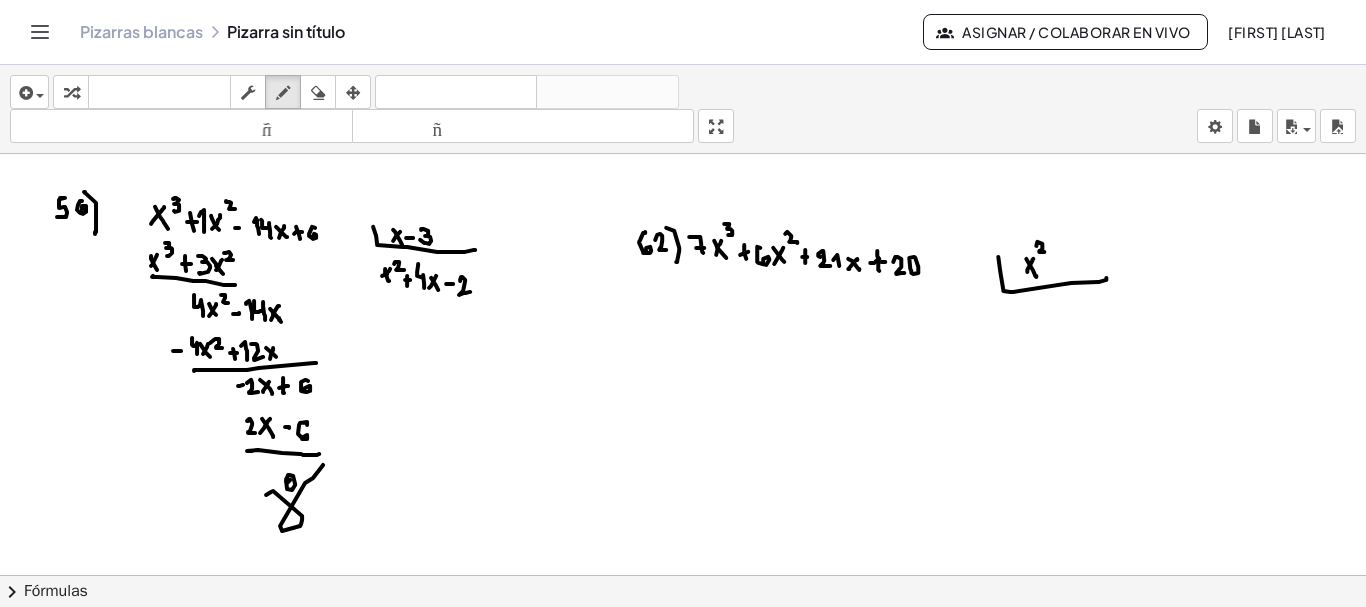 drag, startPoint x: 1037, startPoint y: 239, endPoint x: 1045, endPoint y: 250, distance: 13.601471 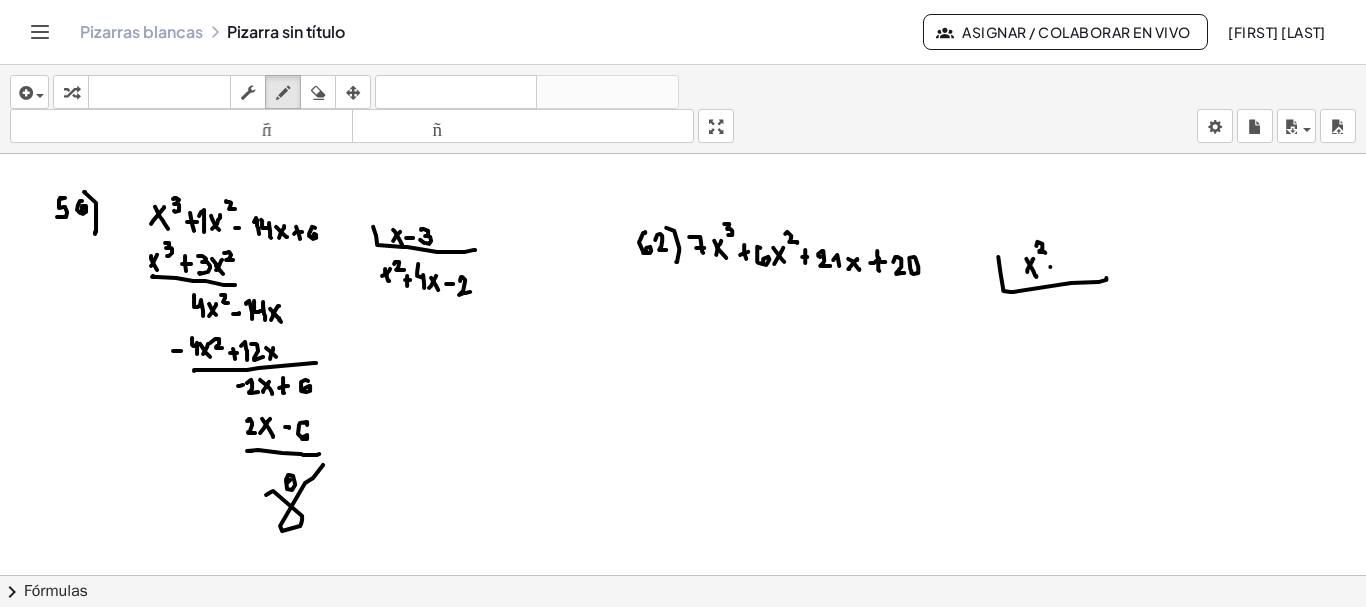 click at bounding box center (684, -4018) 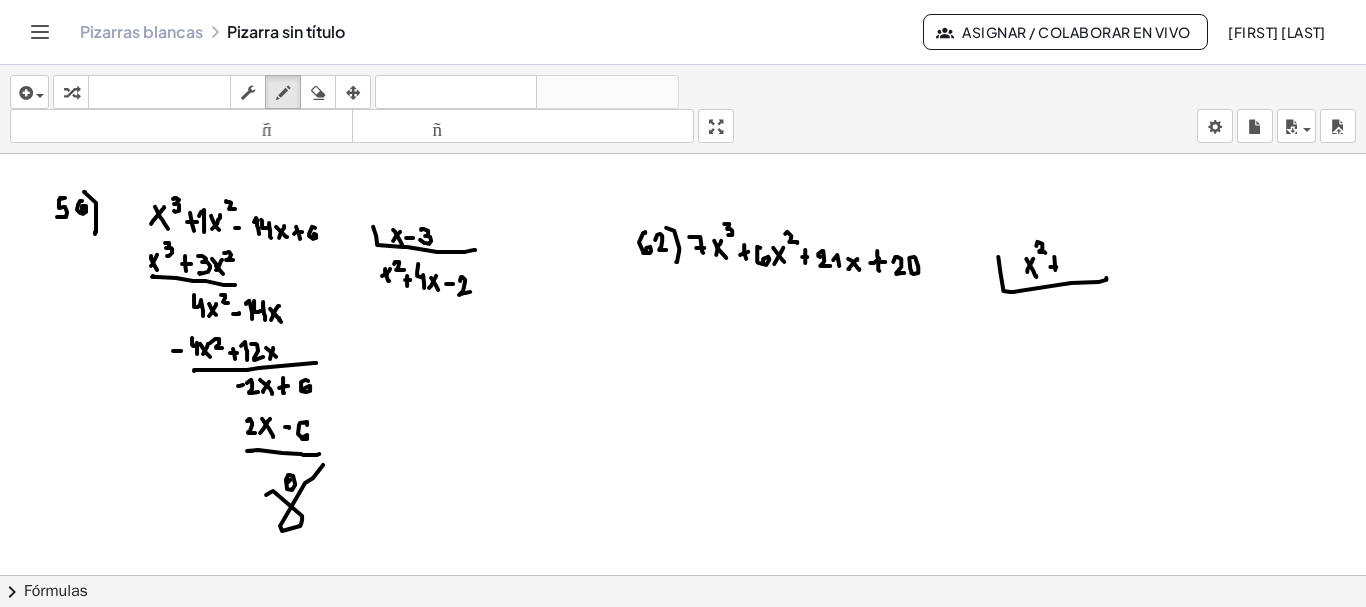 click at bounding box center (684, -4018) 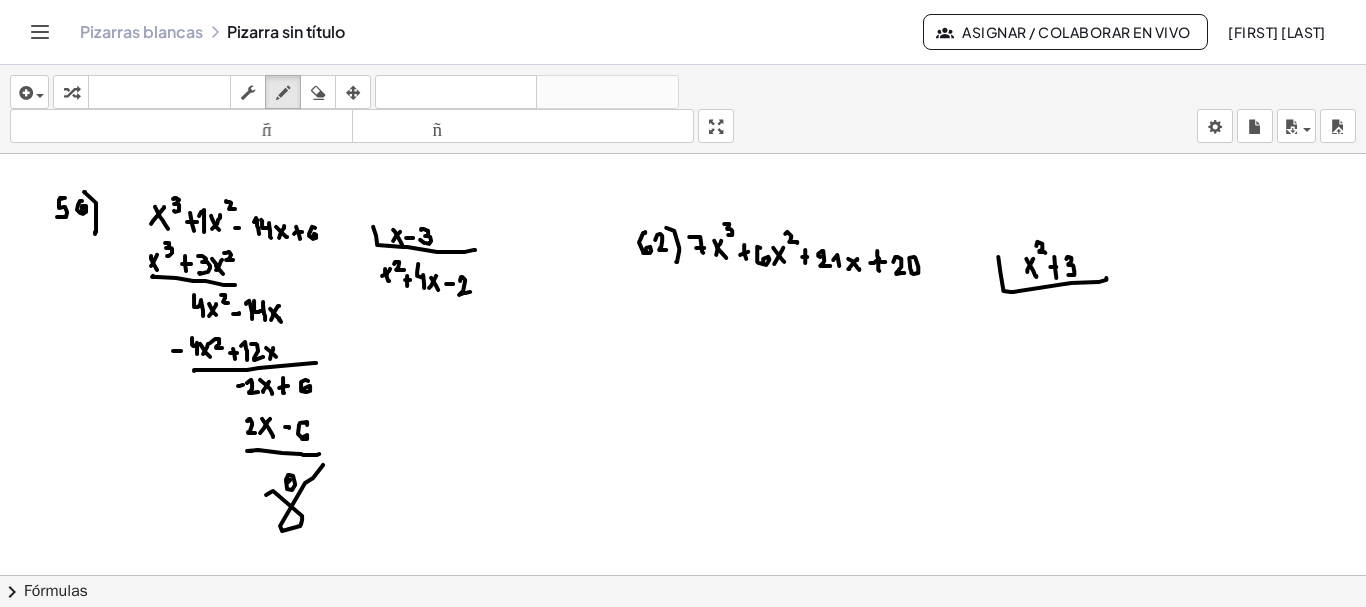 drag, startPoint x: 1066, startPoint y: 256, endPoint x: 1066, endPoint y: 270, distance: 14 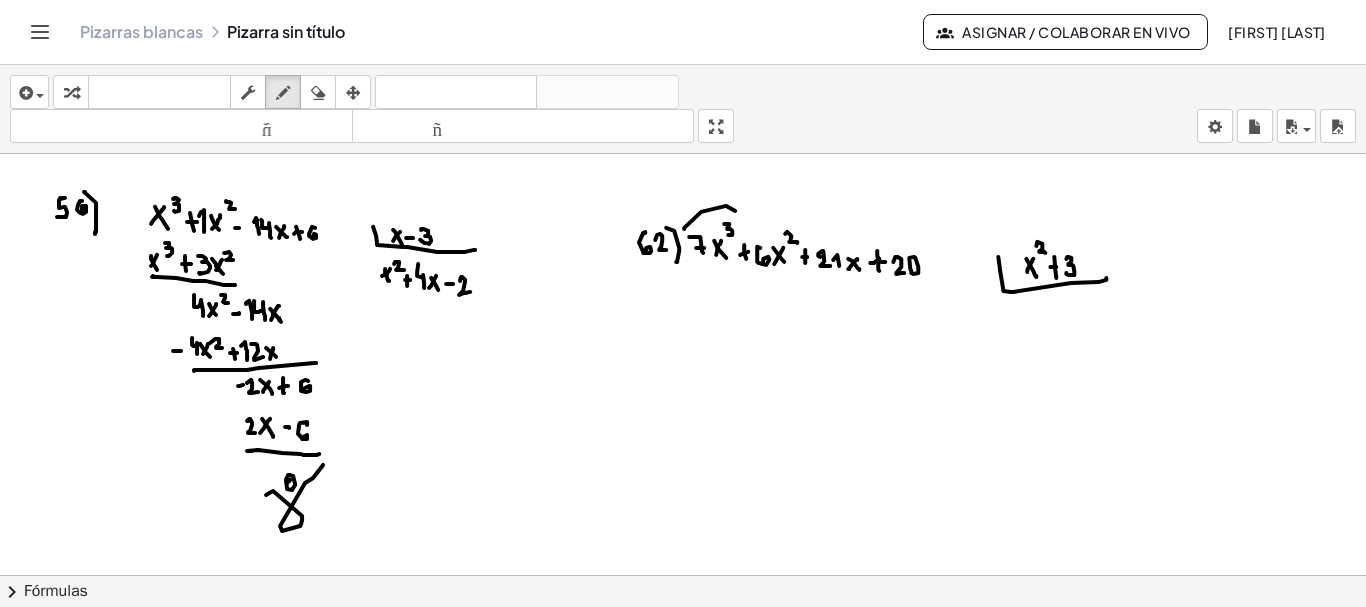 drag, startPoint x: 701, startPoint y: 209, endPoint x: 735, endPoint y: 209, distance: 34 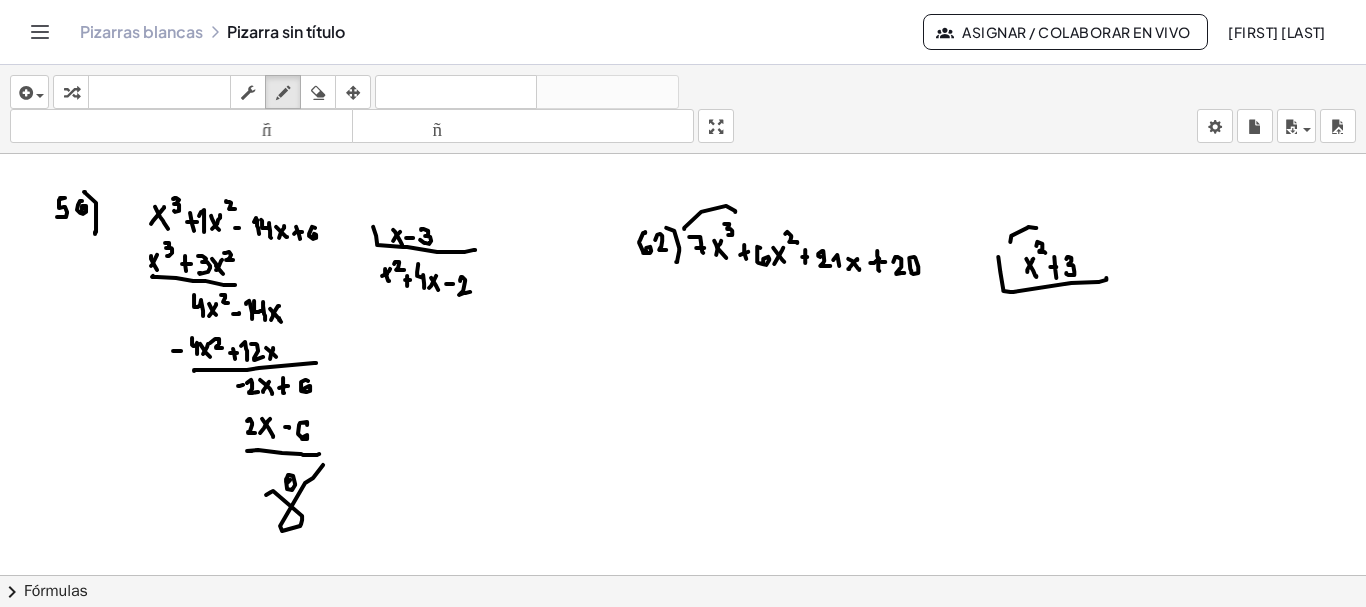 drag, startPoint x: 1010, startPoint y: 239, endPoint x: 1036, endPoint y: 225, distance: 29.529646 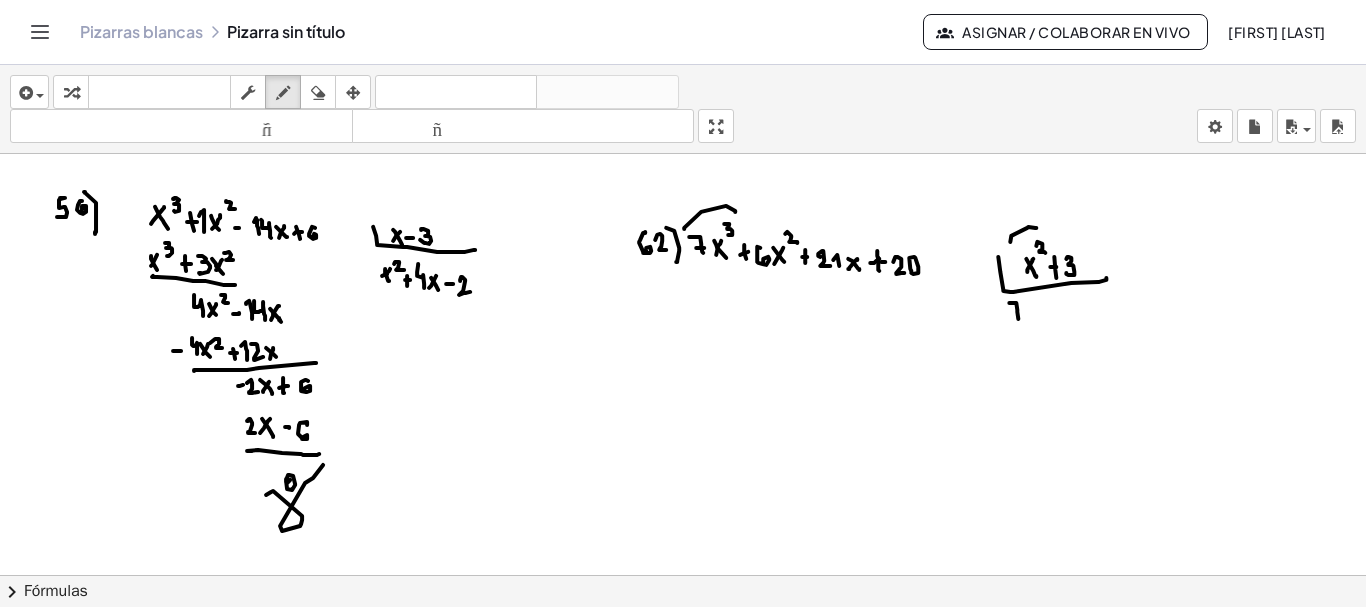 drag, startPoint x: 1009, startPoint y: 300, endPoint x: 1018, endPoint y: 316, distance: 18.35756 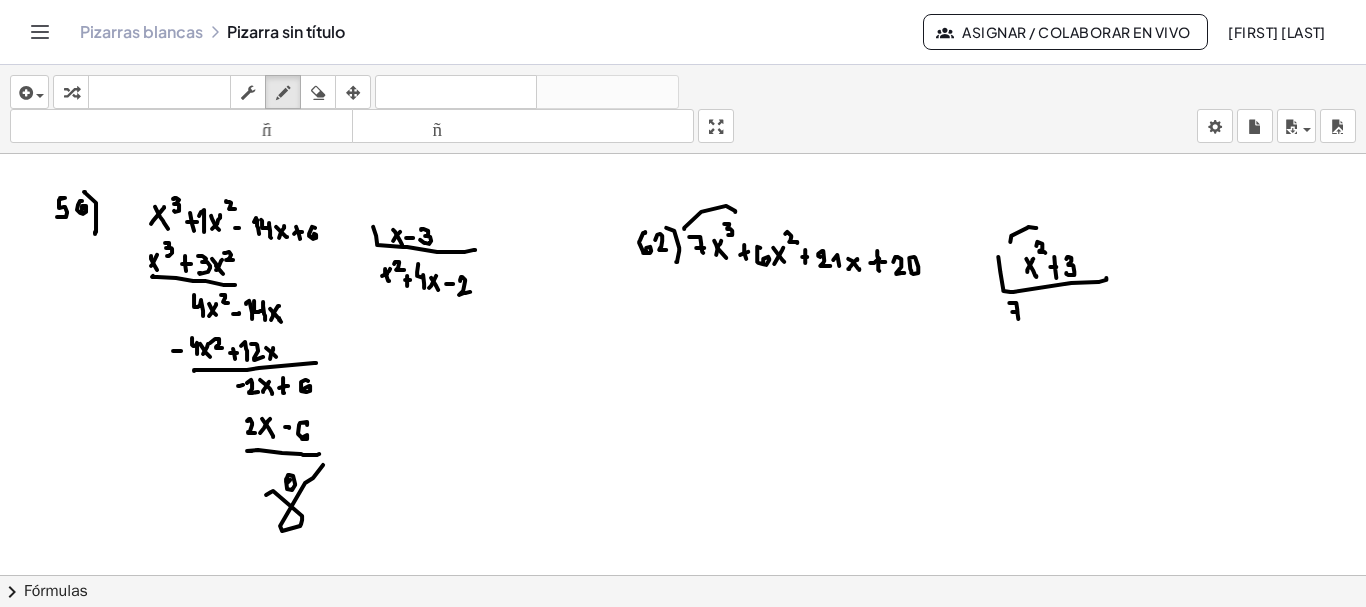 click at bounding box center [684, -4018] 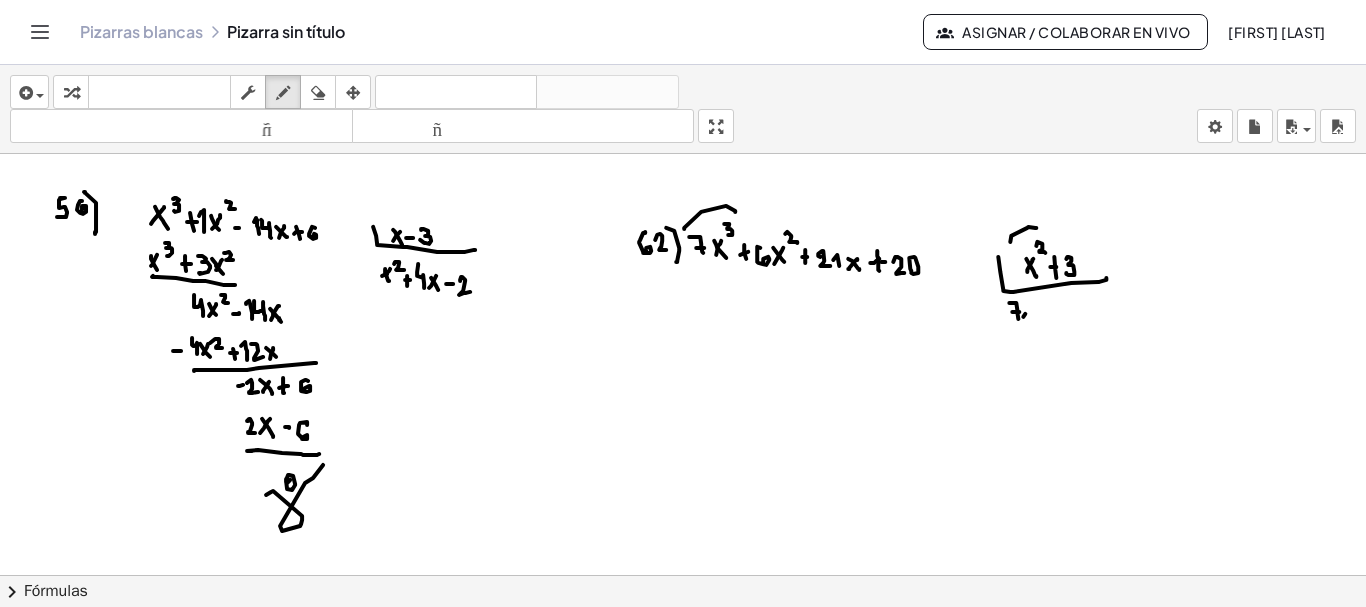 drag, startPoint x: 1023, startPoint y: 314, endPoint x: 1029, endPoint y: 303, distance: 12.529964 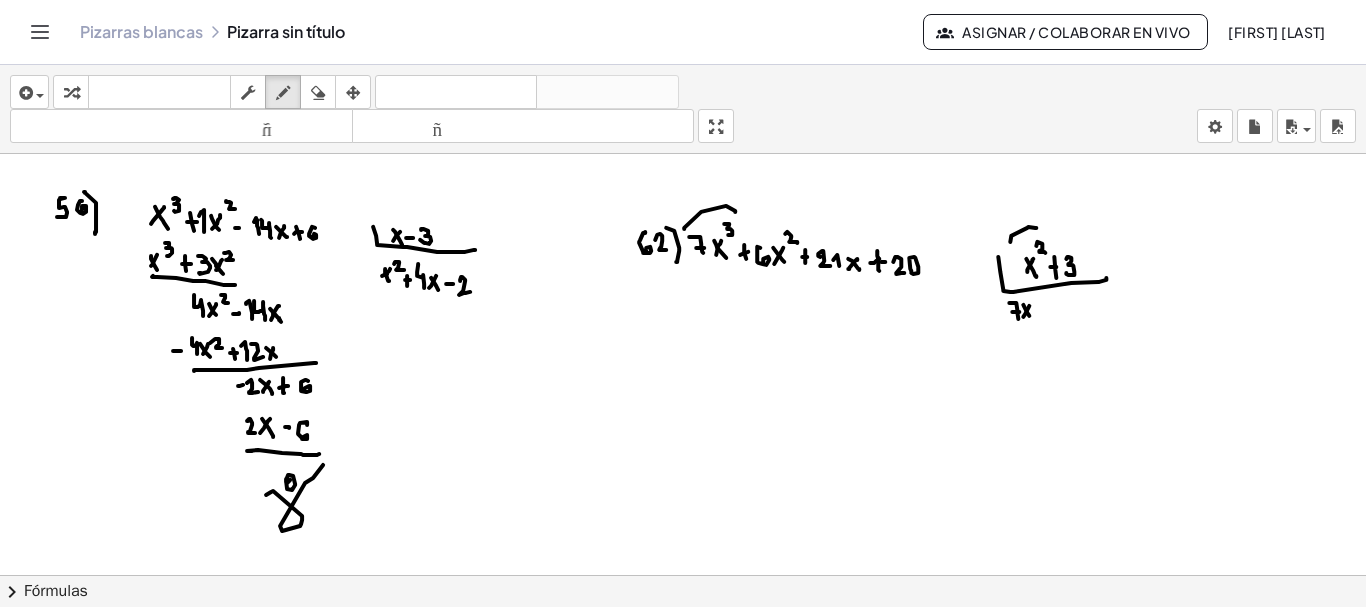 drag, startPoint x: 1023, startPoint y: 302, endPoint x: 1029, endPoint y: 313, distance: 12.529964 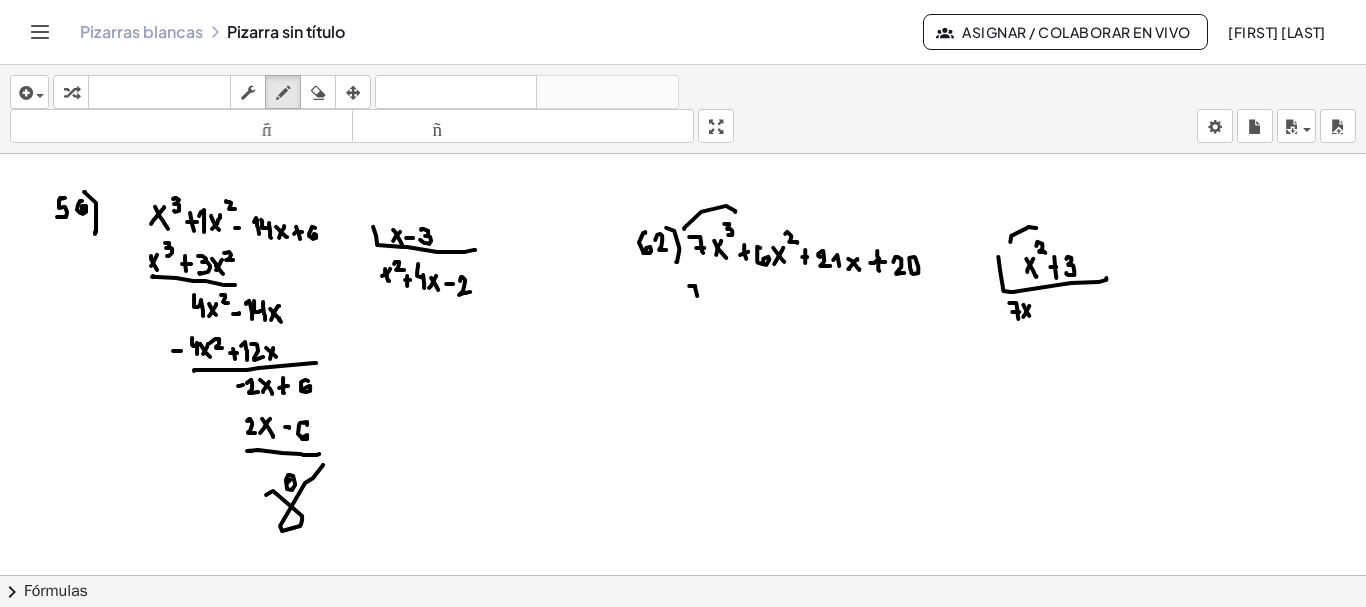 drag, startPoint x: 695, startPoint y: 283, endPoint x: 697, endPoint y: 298, distance: 15.132746 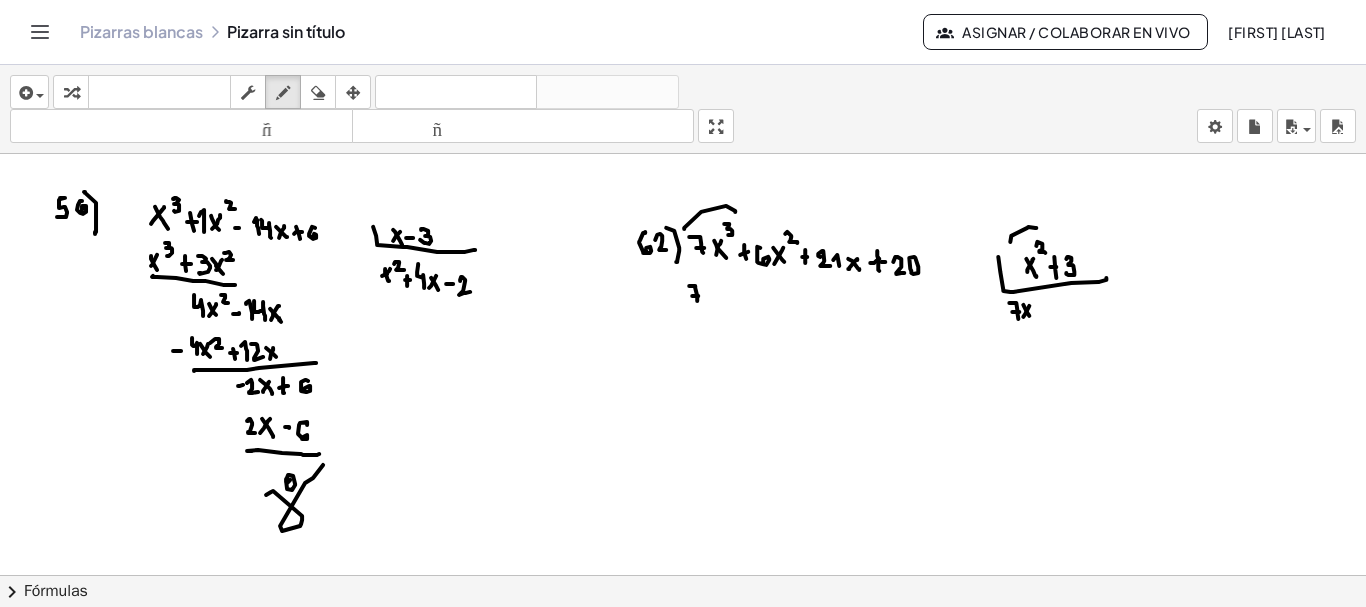 click at bounding box center [684, -4018] 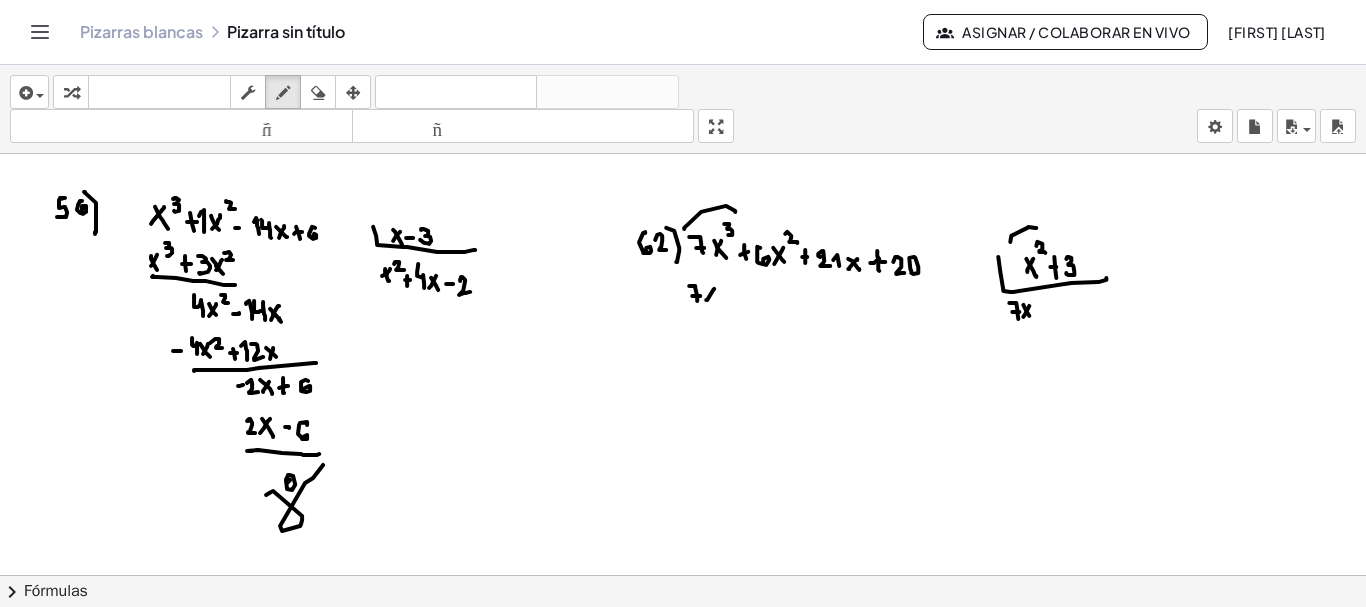 drag, startPoint x: 706, startPoint y: 297, endPoint x: 714, endPoint y: 283, distance: 16.124516 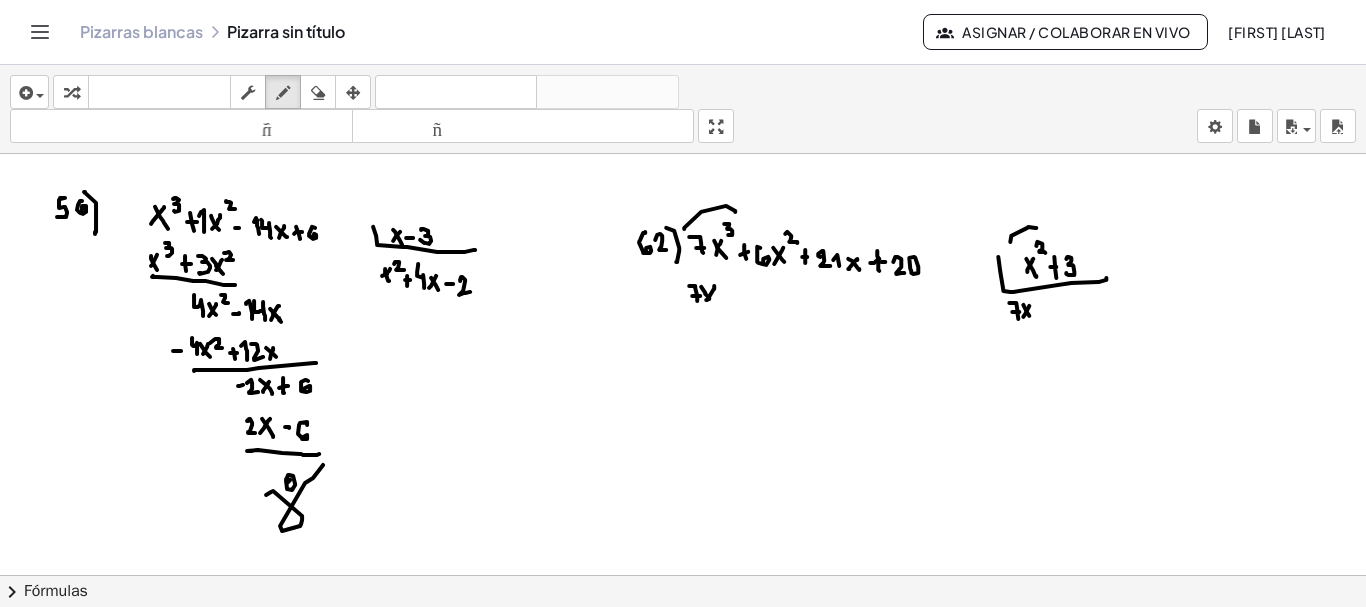 drag, startPoint x: 701, startPoint y: 284, endPoint x: 711, endPoint y: 297, distance: 16.40122 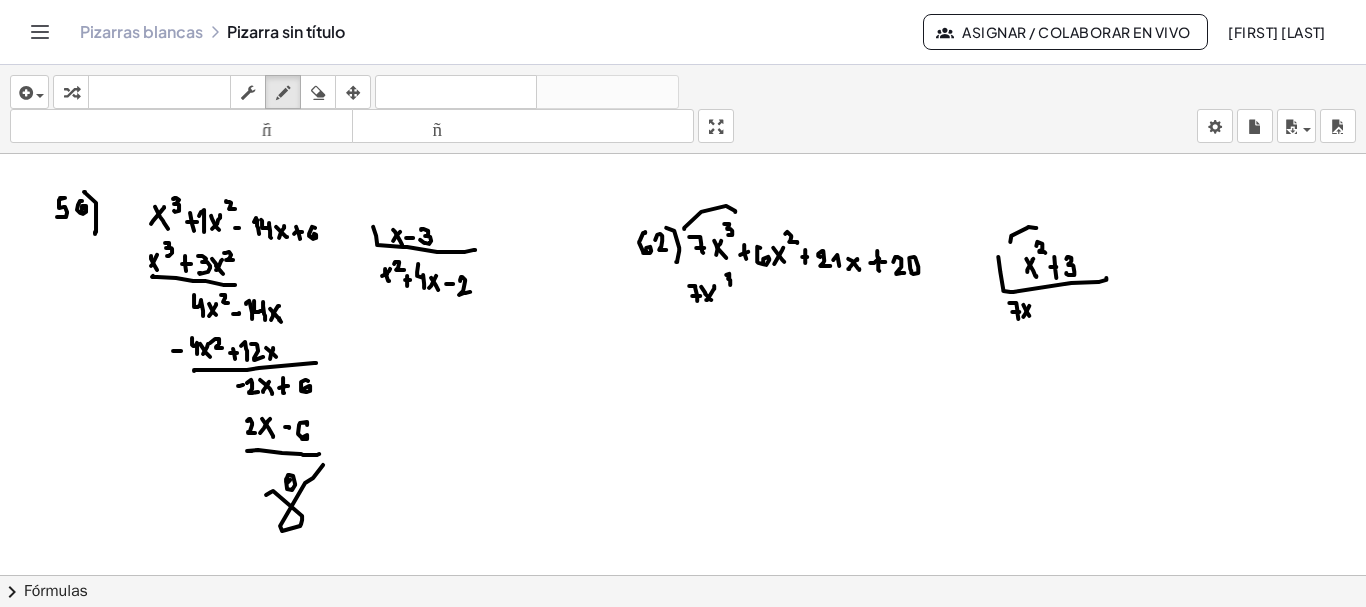 drag, startPoint x: 726, startPoint y: 272, endPoint x: 727, endPoint y: 282, distance: 10.049875 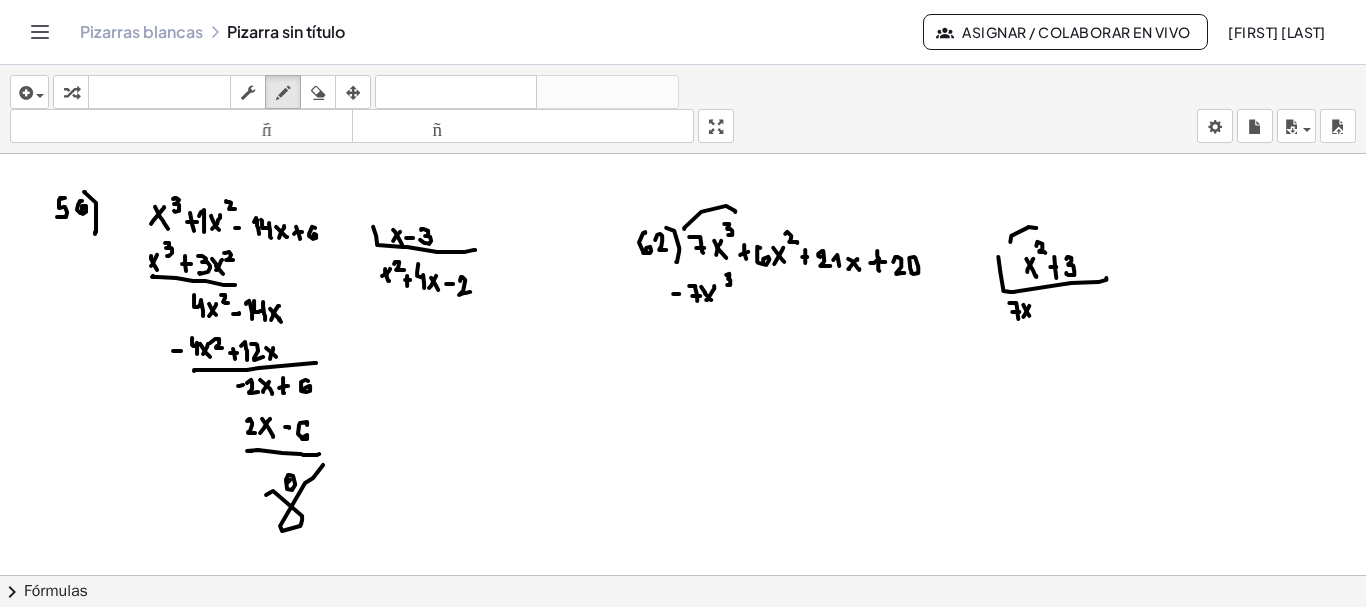 click at bounding box center (684, -4018) 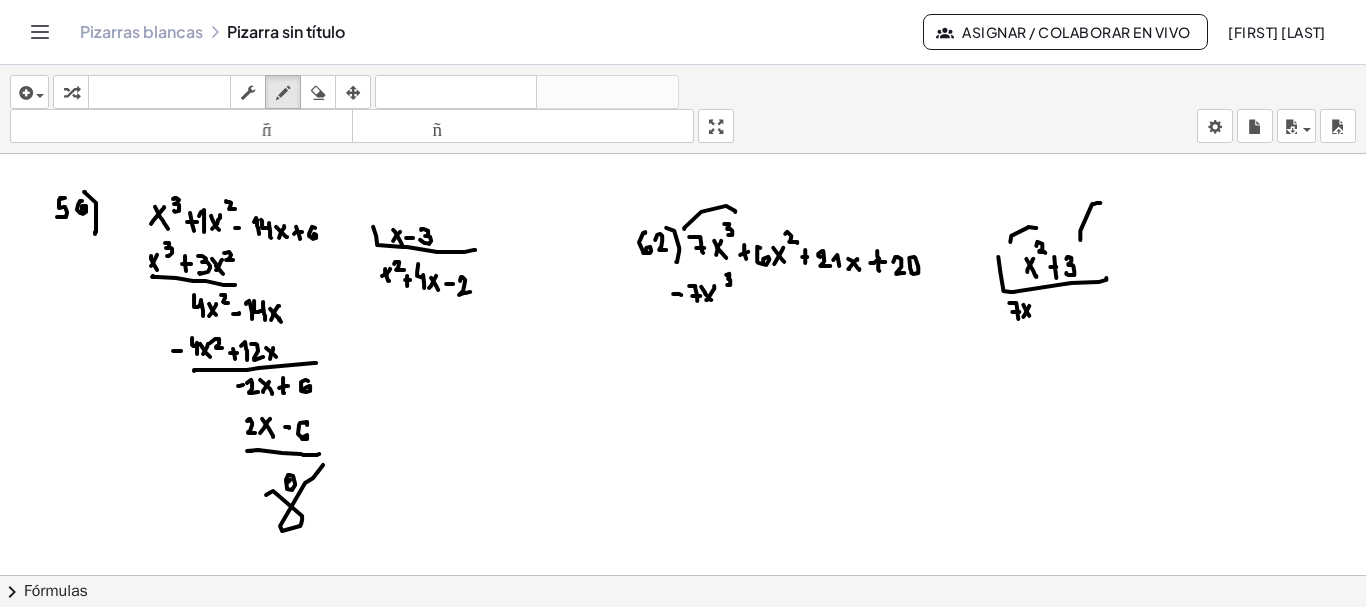 drag, startPoint x: 1080, startPoint y: 237, endPoint x: 1098, endPoint y: 198, distance: 42.953465 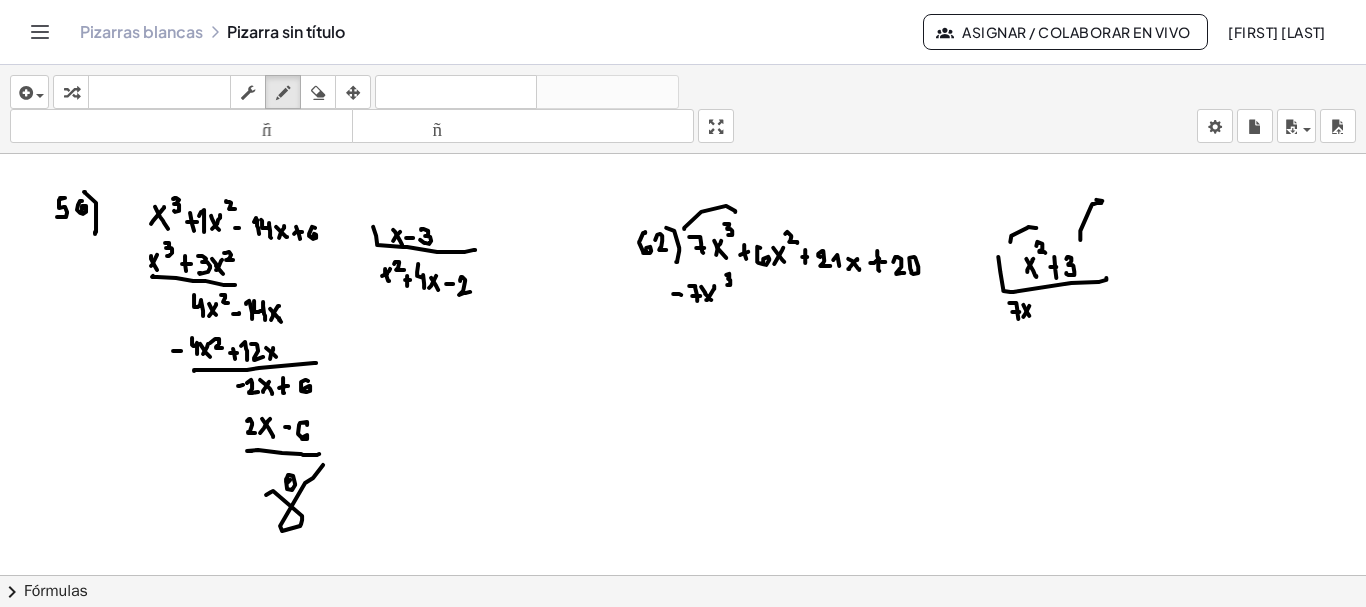 drag, startPoint x: 1096, startPoint y: 197, endPoint x: 1102, endPoint y: 209, distance: 13.416408 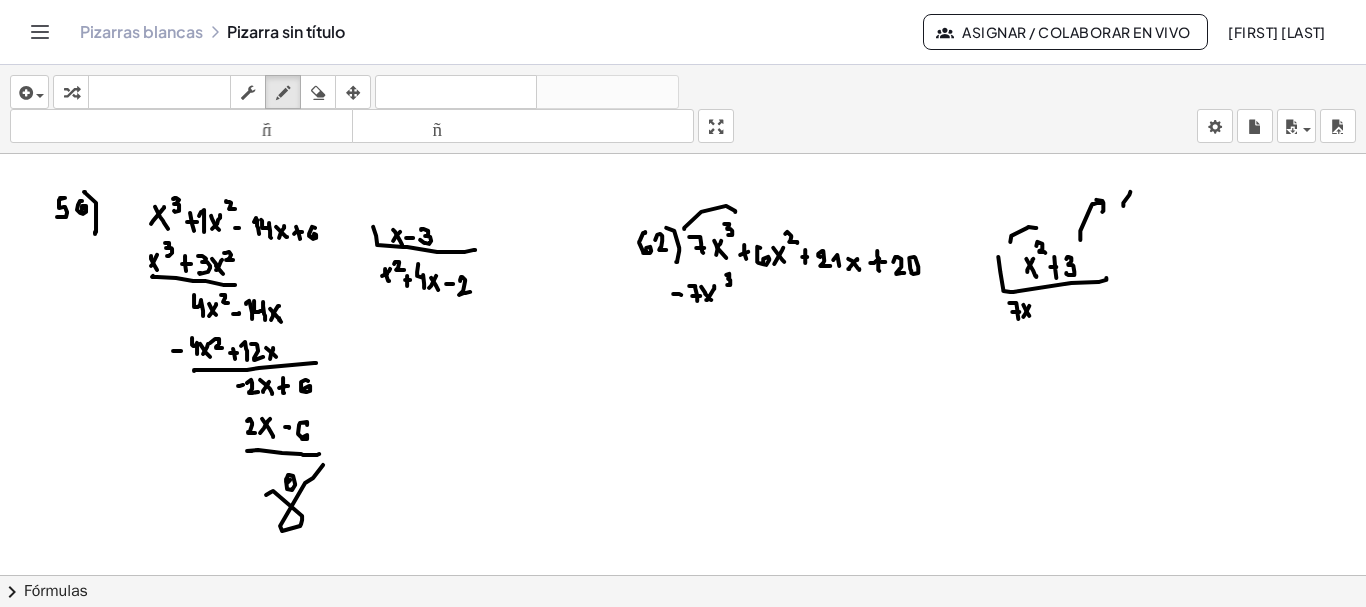 drag, startPoint x: 1123, startPoint y: 203, endPoint x: 1130, endPoint y: 189, distance: 15.652476 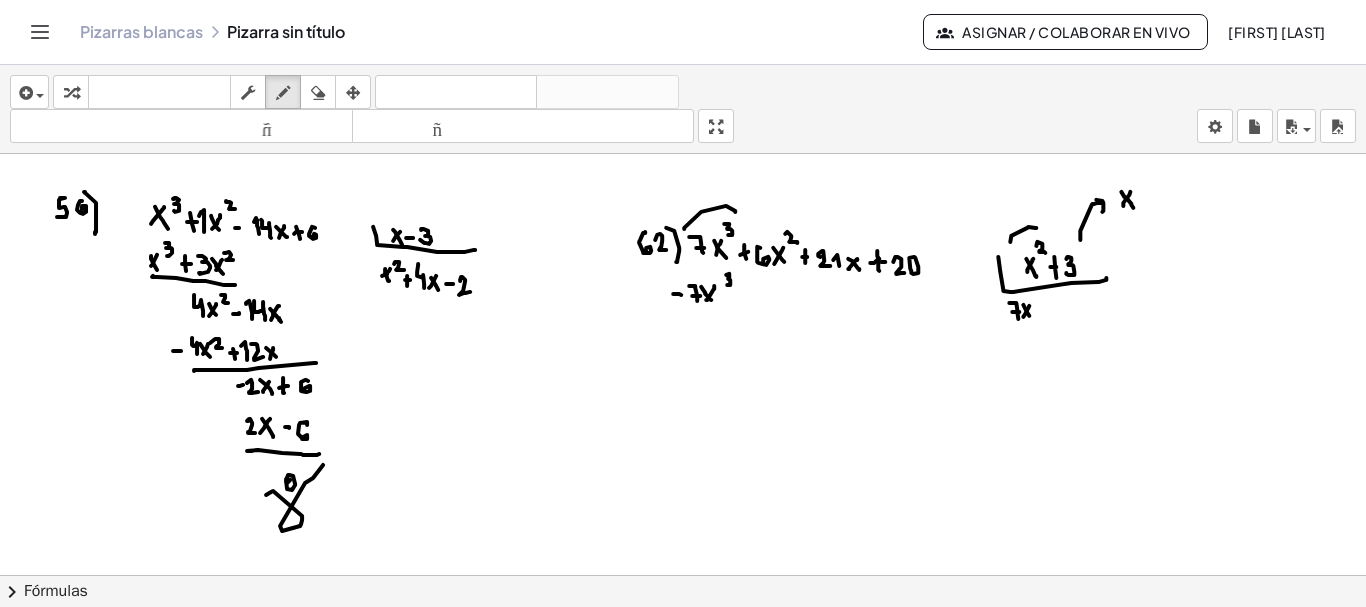 drag, startPoint x: 1121, startPoint y: 189, endPoint x: 1133, endPoint y: 205, distance: 20 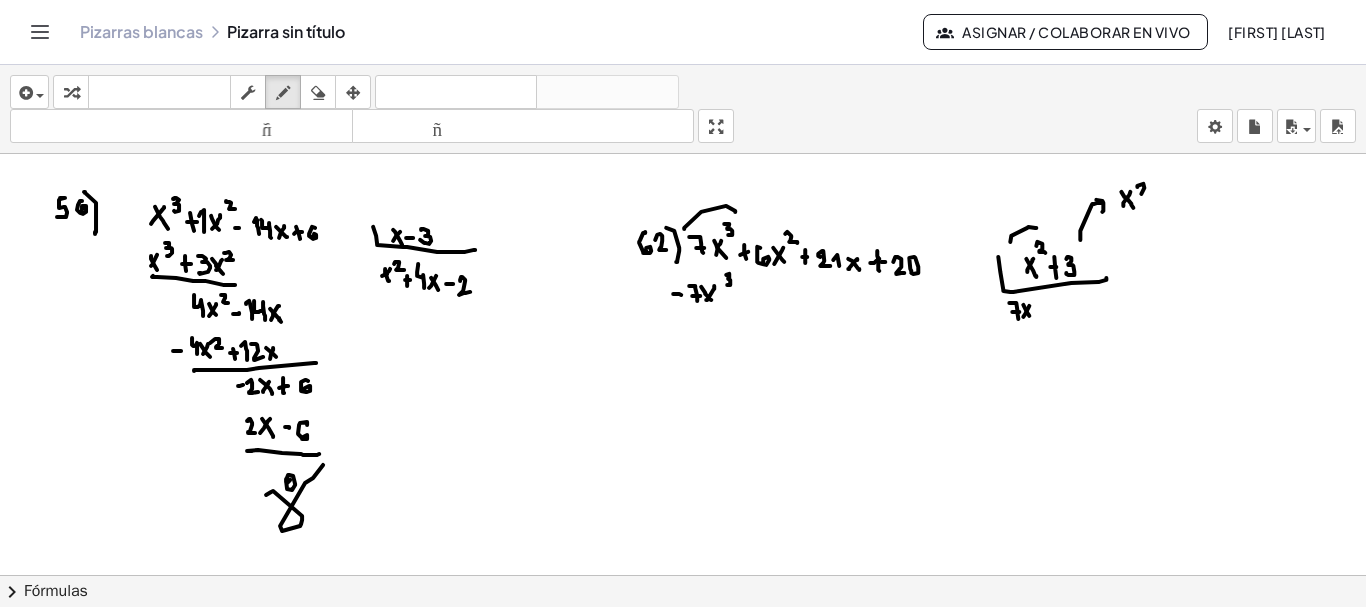 drag, startPoint x: 1137, startPoint y: 183, endPoint x: 1149, endPoint y: 190, distance: 13.892444 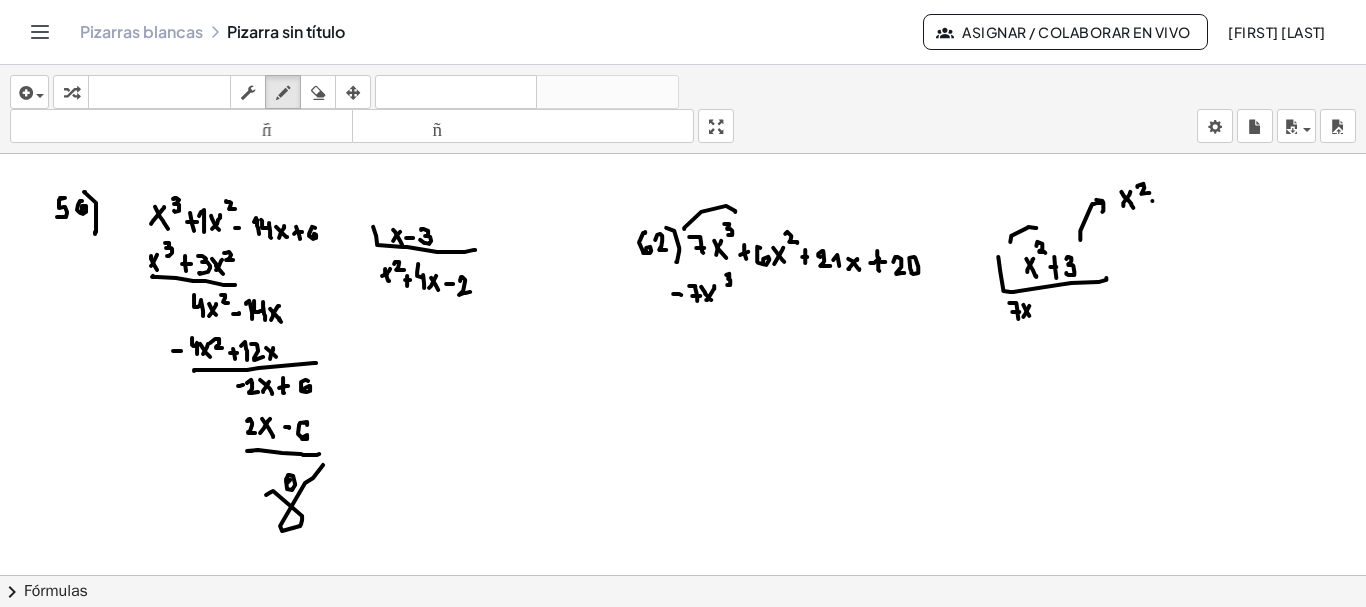 click at bounding box center (684, -4018) 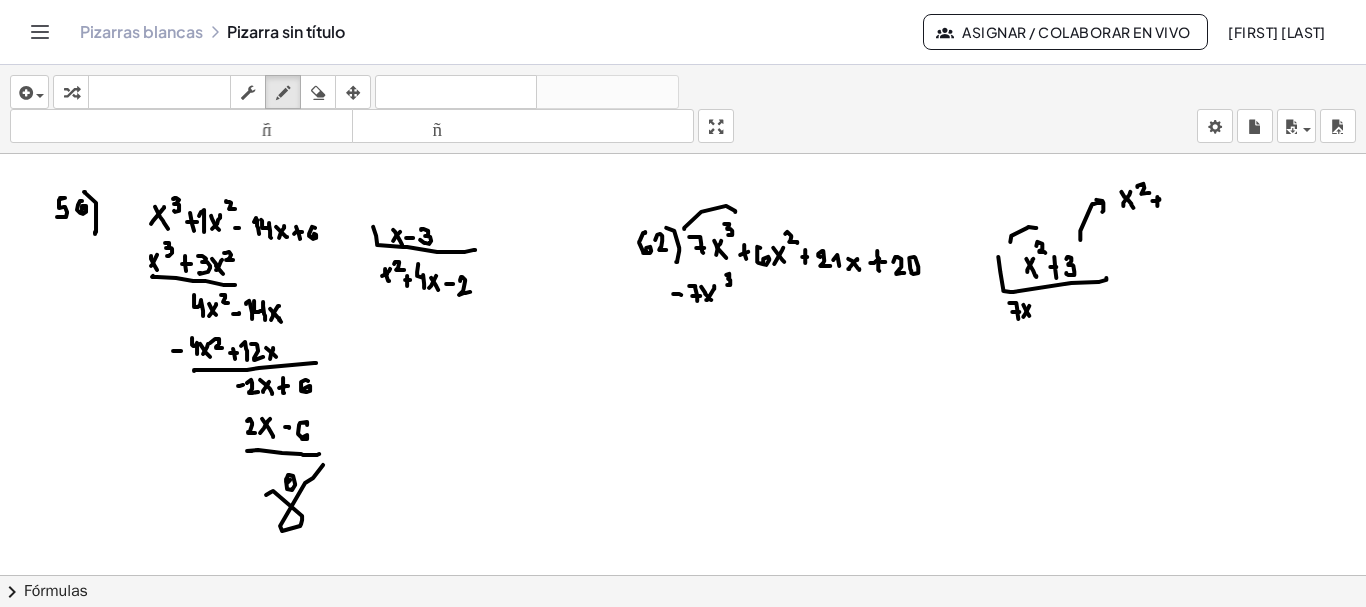 click at bounding box center (684, -4018) 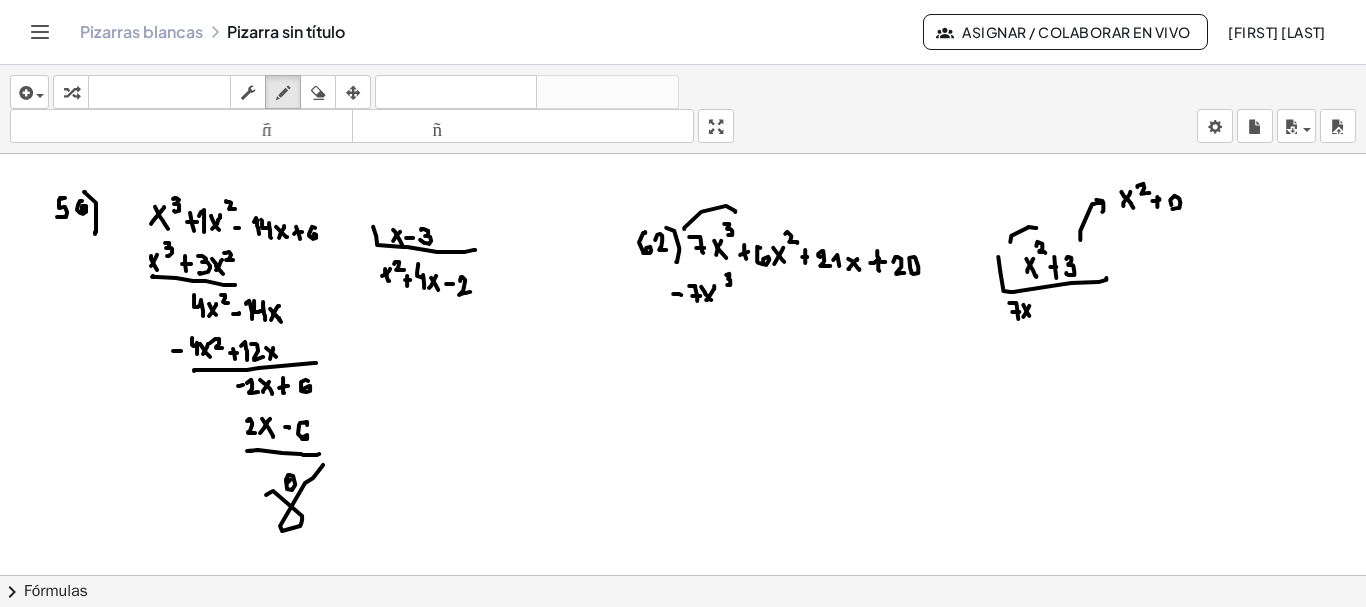 click at bounding box center (684, -4018) 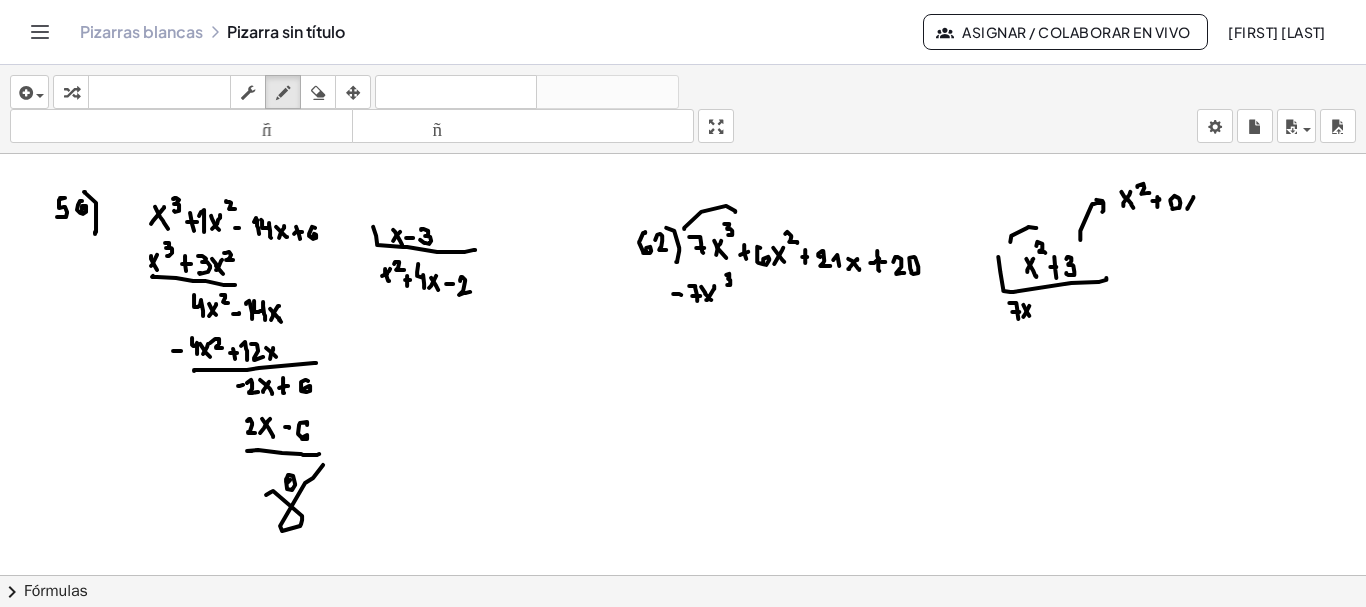 drag, startPoint x: 1187, startPoint y: 205, endPoint x: 1193, endPoint y: 194, distance: 12.529964 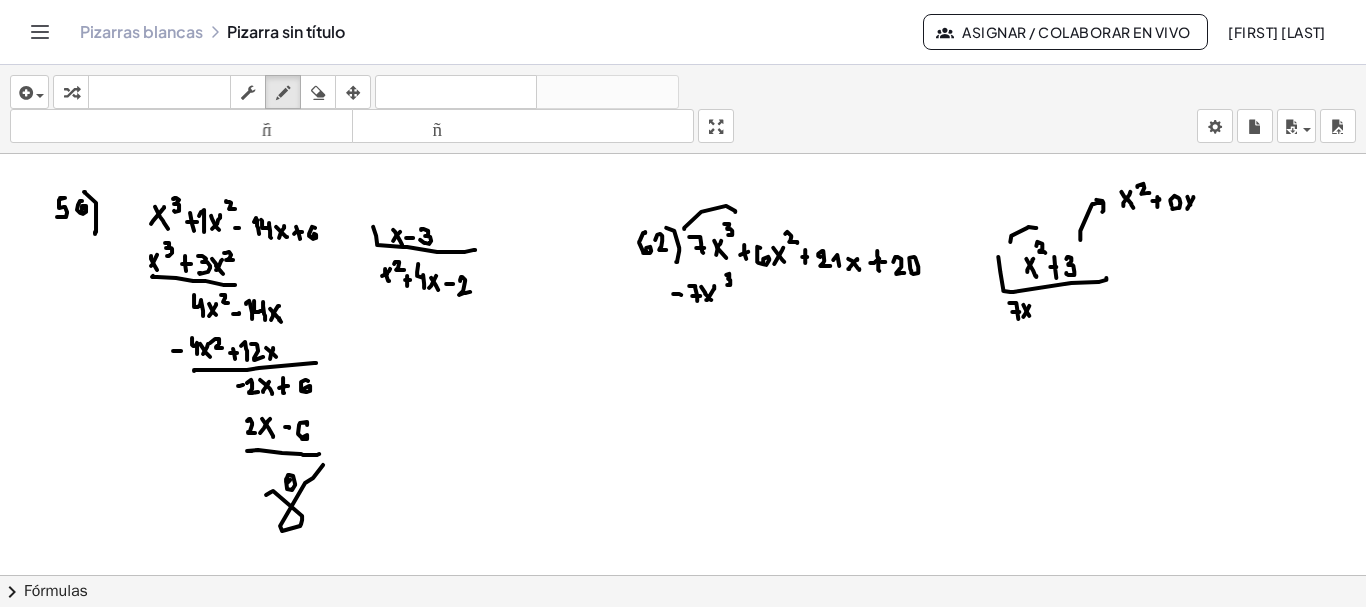 click at bounding box center [684, -4018] 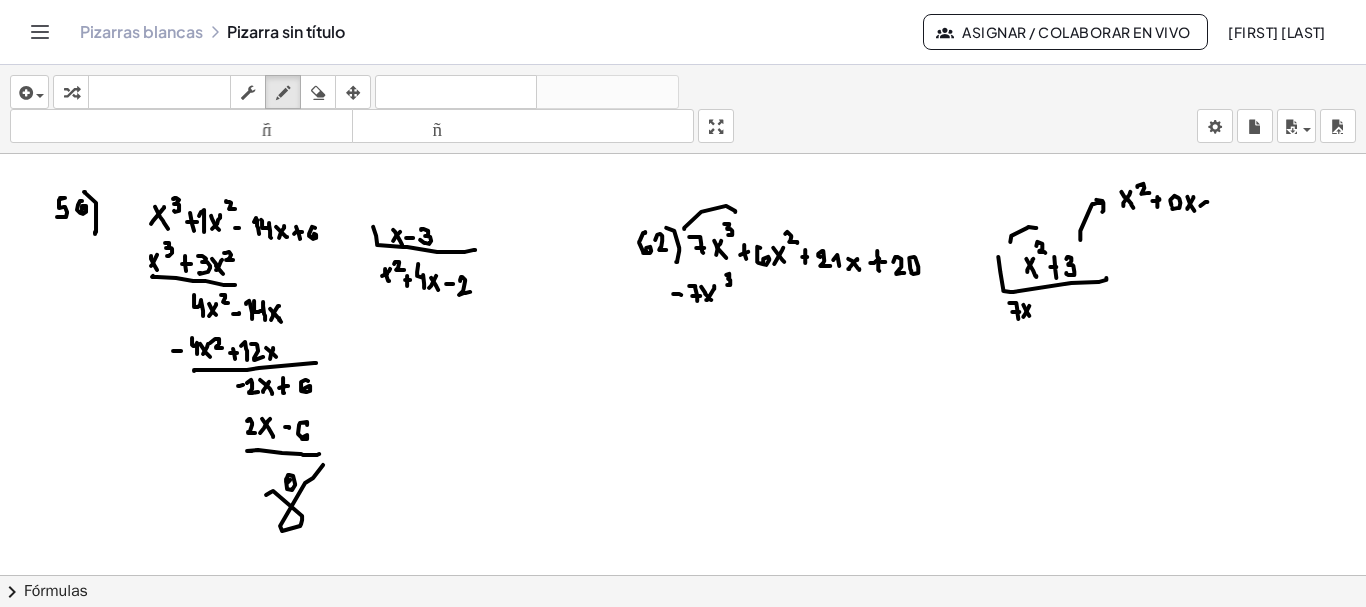 click at bounding box center [684, -4018] 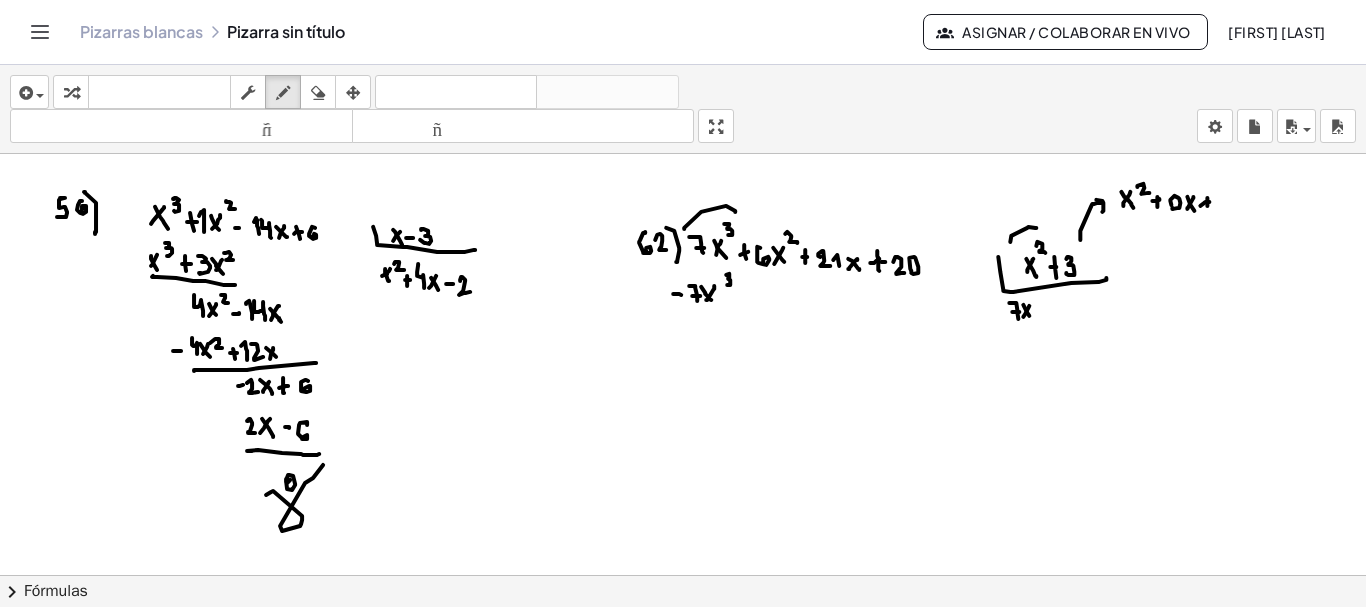 click at bounding box center [684, -4018] 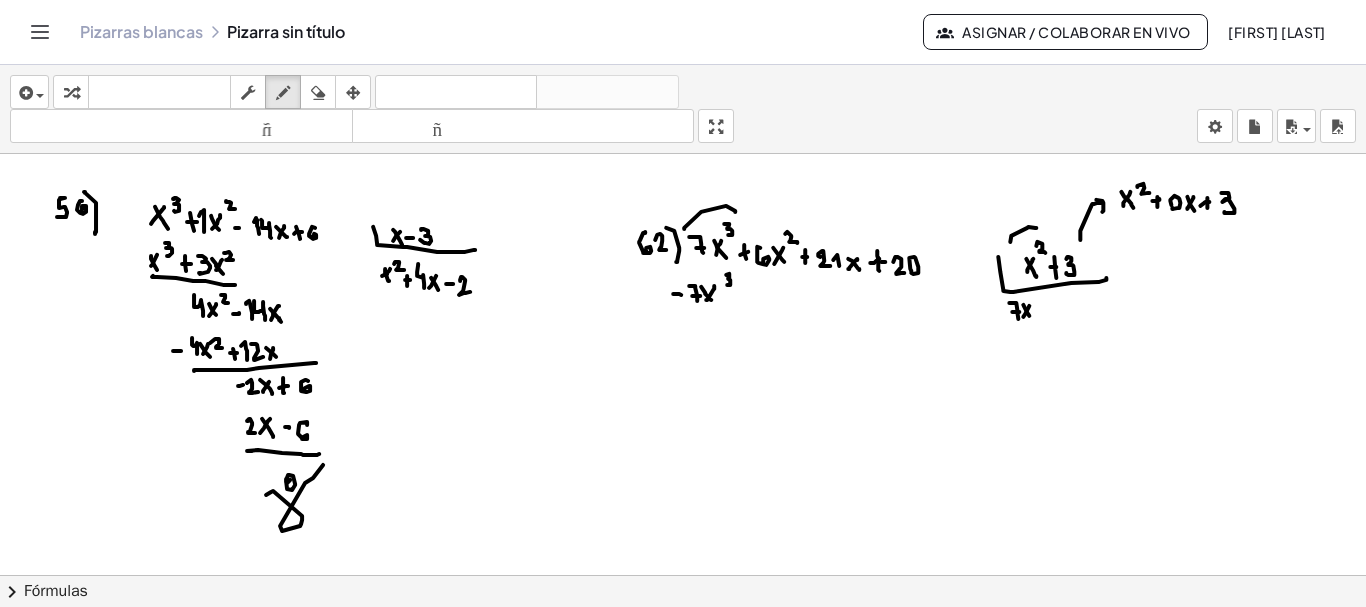 drag, startPoint x: 1221, startPoint y: 190, endPoint x: 1223, endPoint y: 209, distance: 19.104973 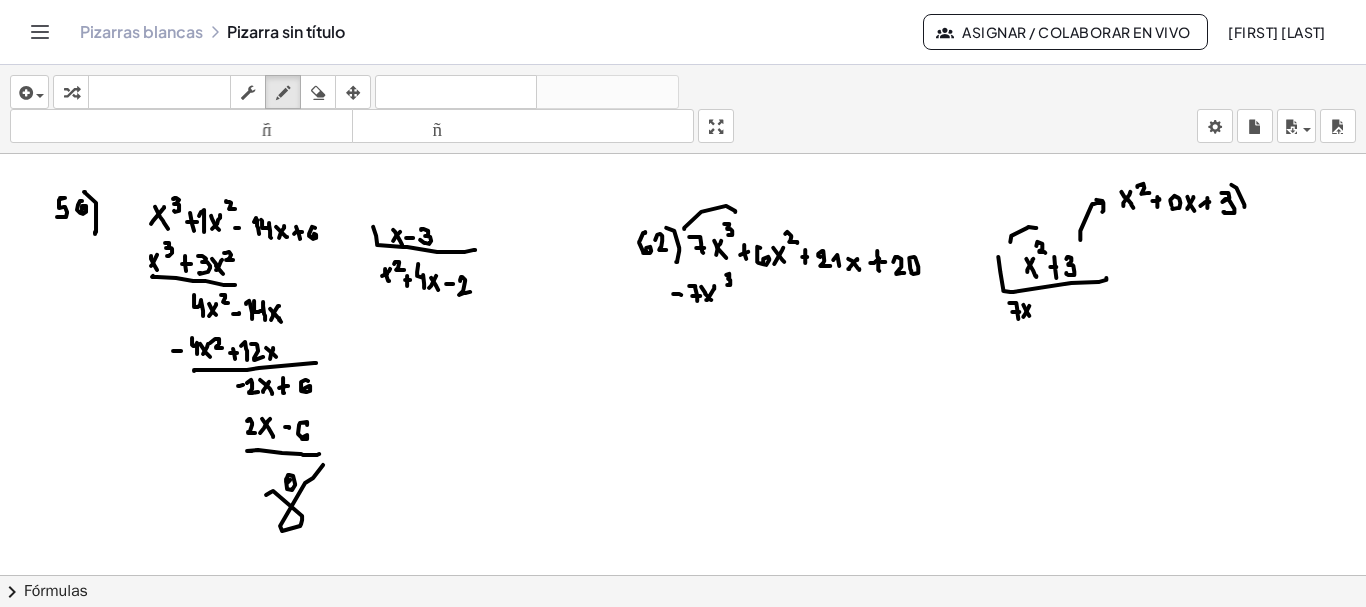 drag, startPoint x: 1231, startPoint y: 182, endPoint x: 1244, endPoint y: 211, distance: 31.780497 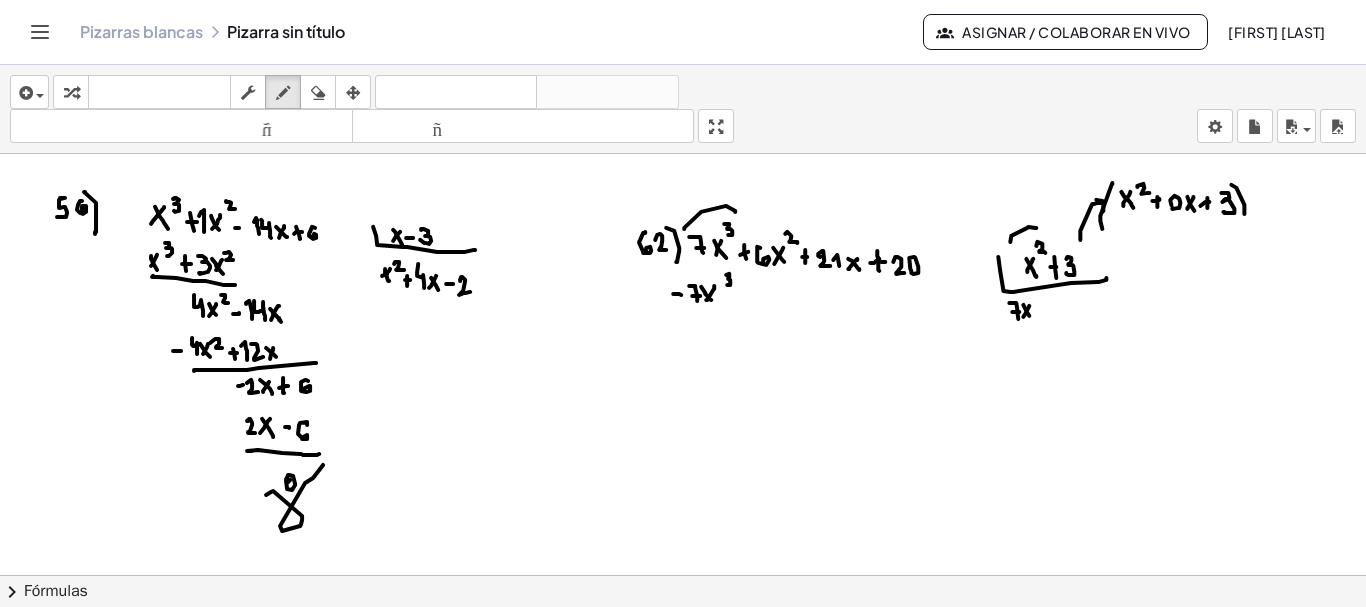 drag, startPoint x: 1112, startPoint y: 180, endPoint x: 1105, endPoint y: 228, distance: 48.507732 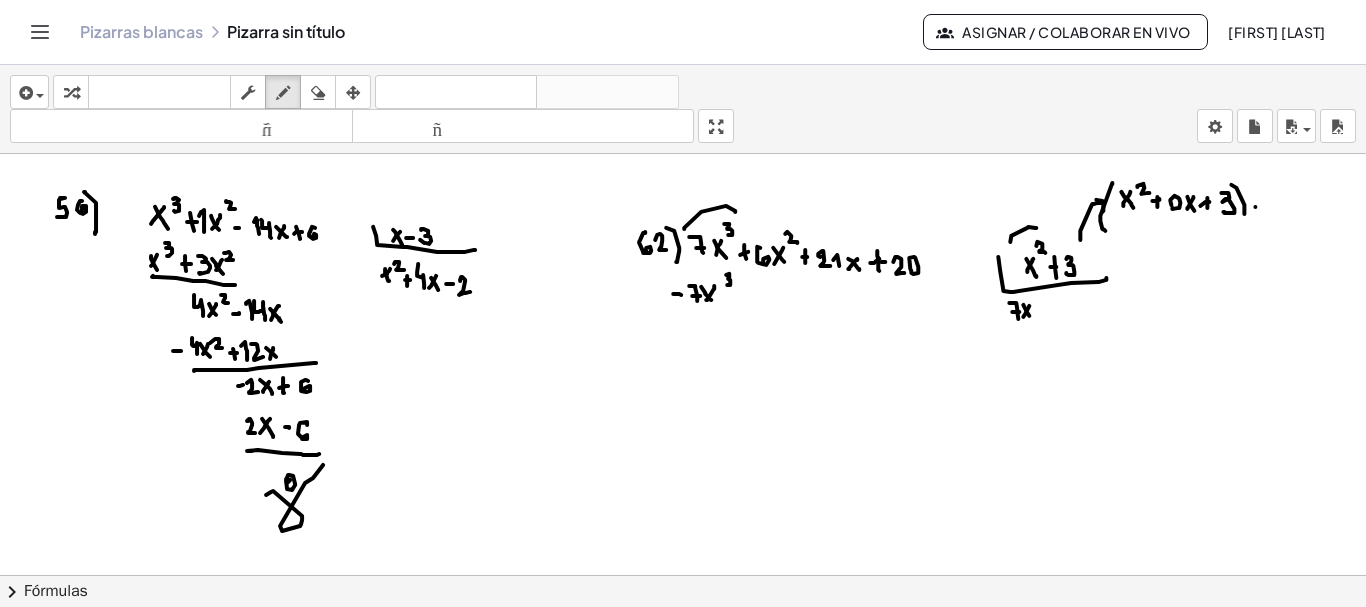 click at bounding box center (684, -4018) 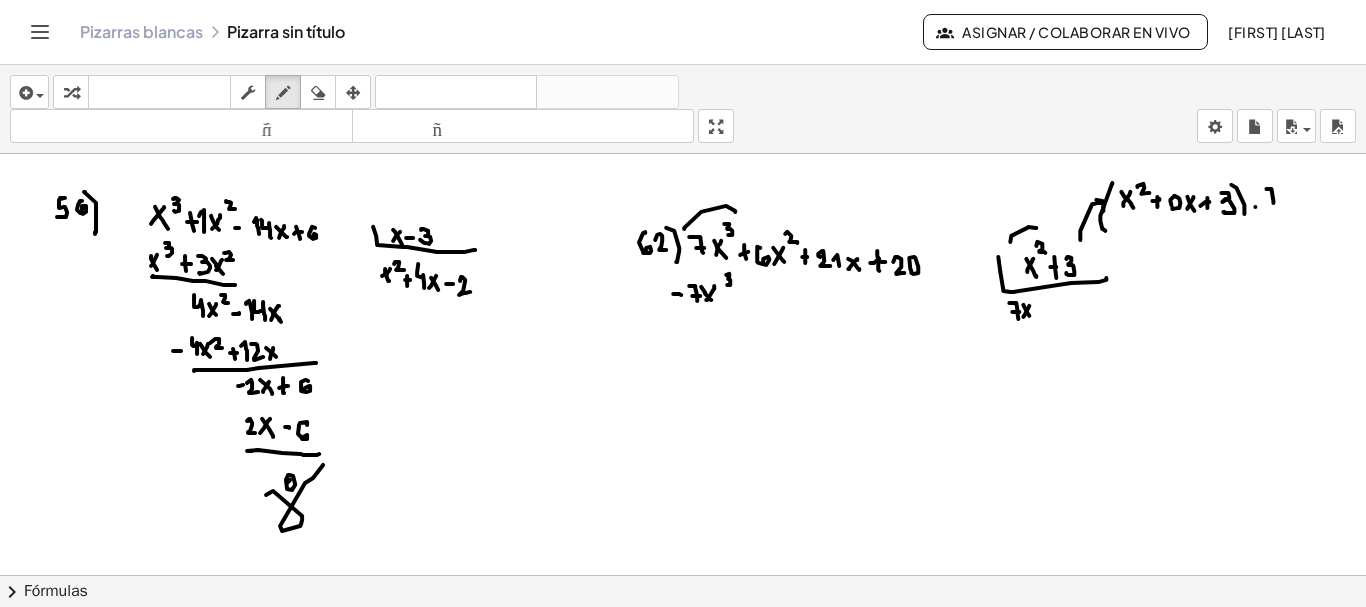drag, startPoint x: 1269, startPoint y: 186, endPoint x: 1274, endPoint y: 205, distance: 19.646883 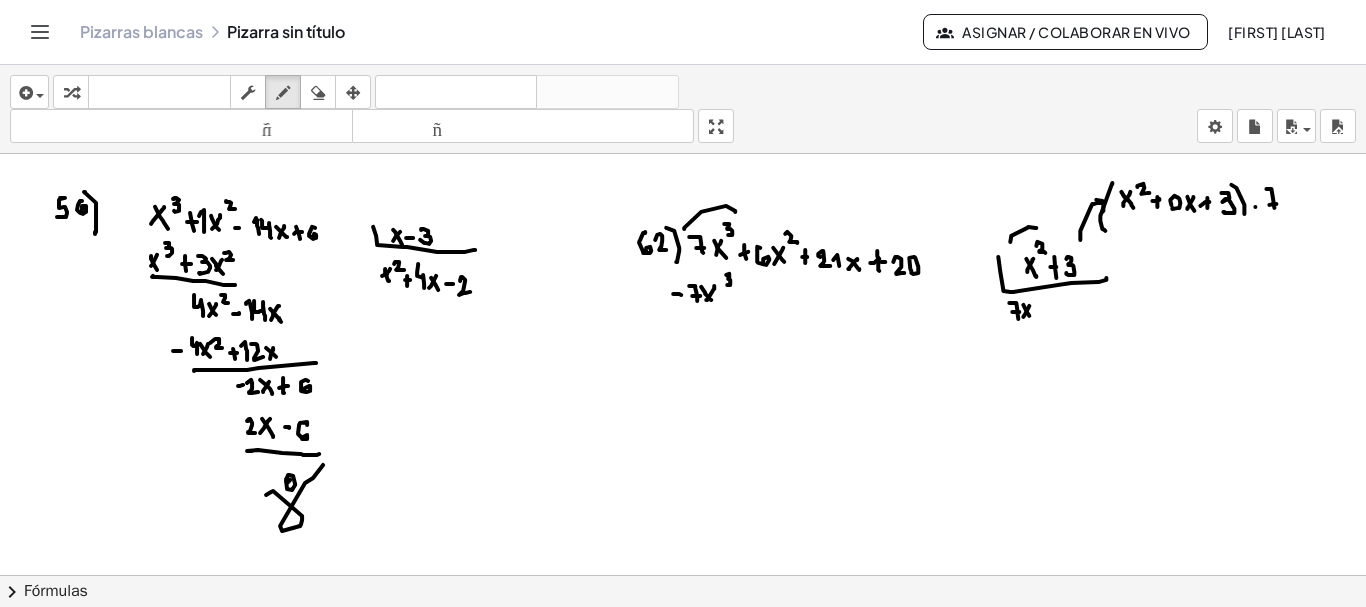 click at bounding box center (684, -4018) 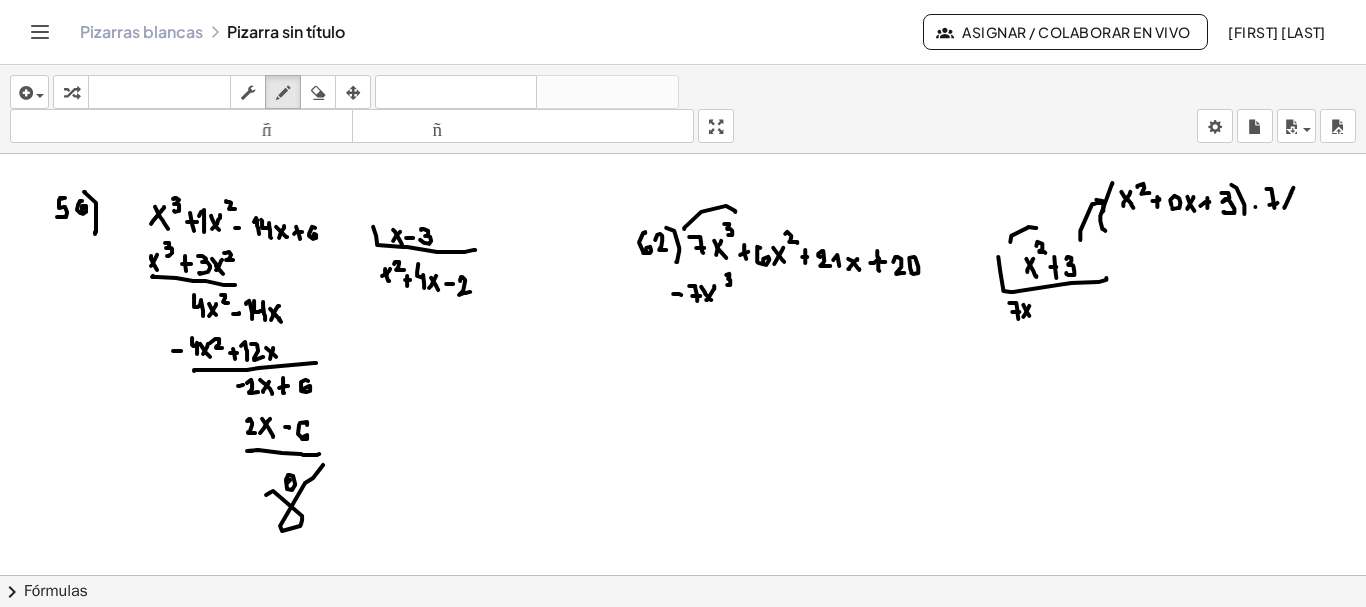 drag, startPoint x: 1284, startPoint y: 205, endPoint x: 1293, endPoint y: 185, distance: 21.931713 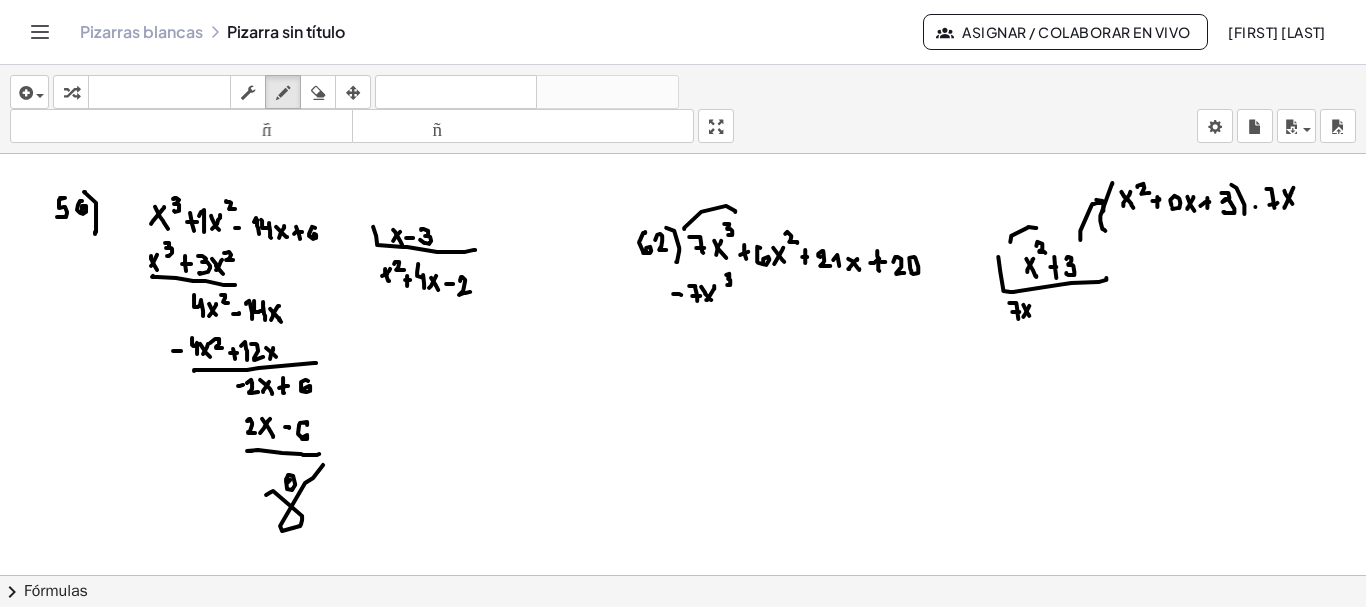 drag, startPoint x: 1284, startPoint y: 188, endPoint x: 1293, endPoint y: 202, distance: 16.643316 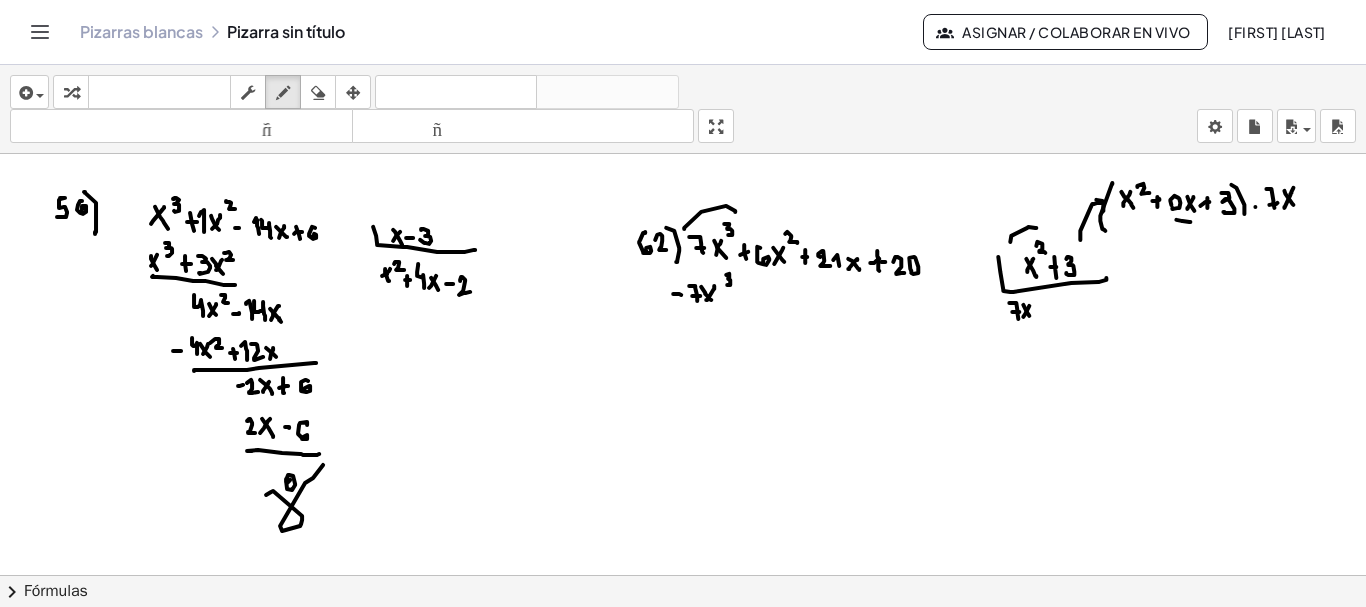 drag, startPoint x: 1176, startPoint y: 217, endPoint x: 1190, endPoint y: 219, distance: 14.142136 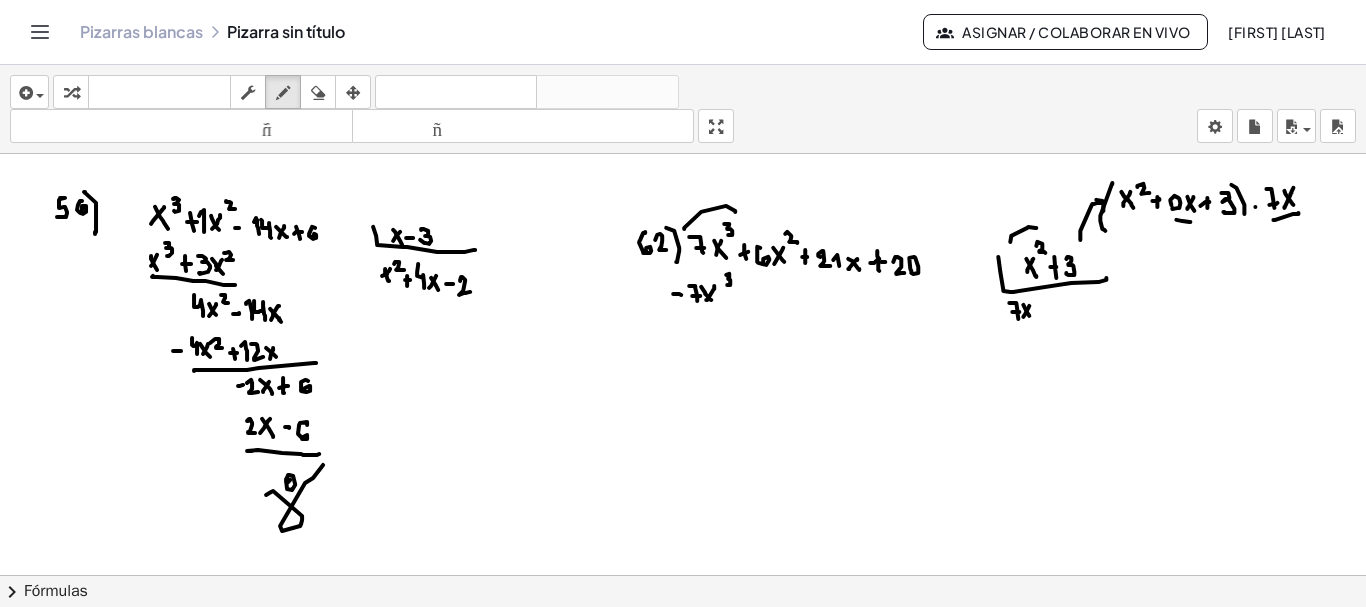 drag, startPoint x: 1275, startPoint y: 217, endPoint x: 1298, endPoint y: 210, distance: 24.04163 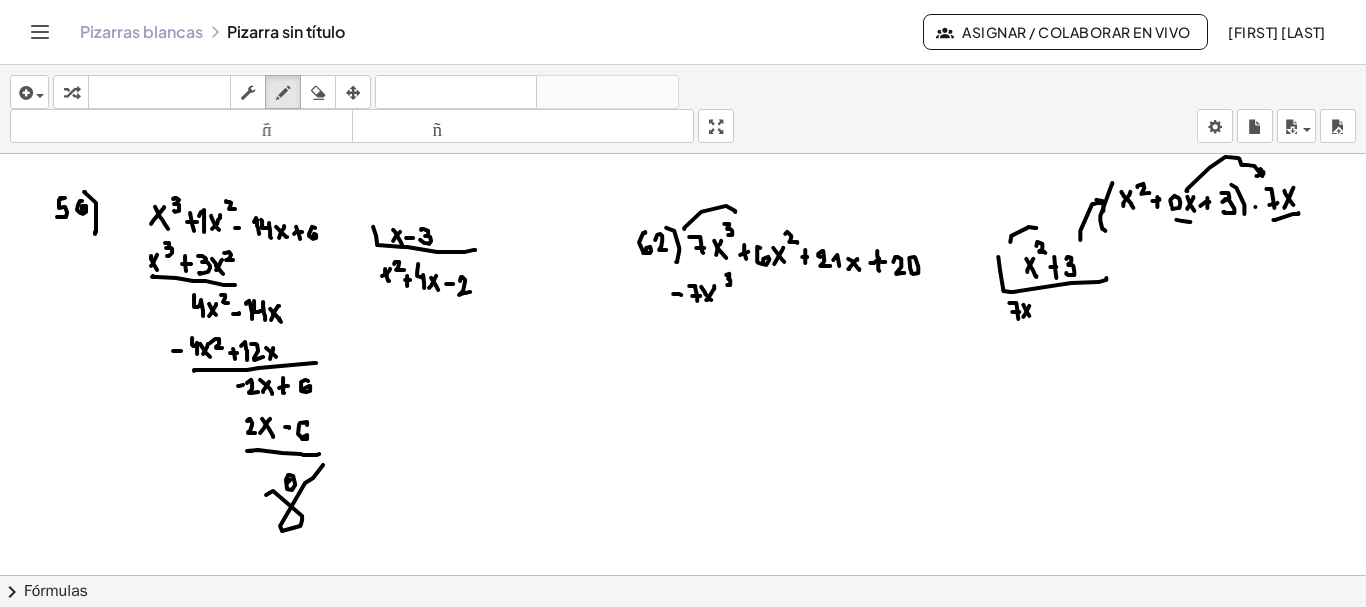 drag, startPoint x: 1187, startPoint y: 186, endPoint x: 1254, endPoint y: 173, distance: 68.24954 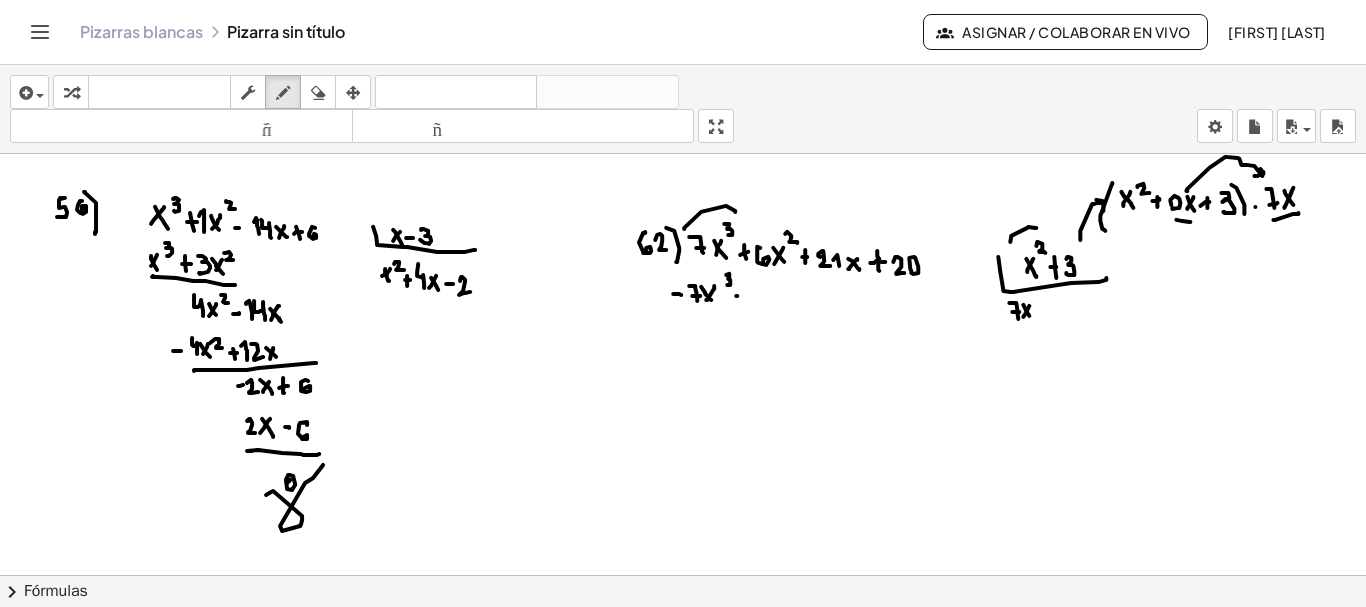 click at bounding box center [684, -4018] 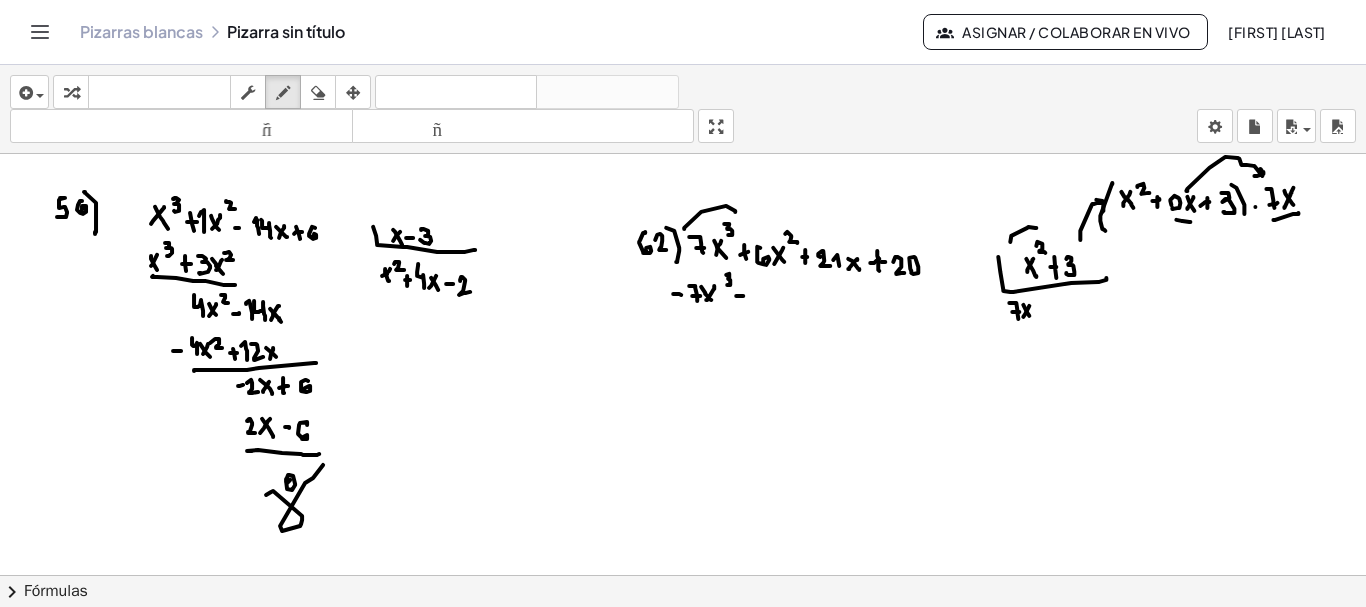 click at bounding box center (684, -4018) 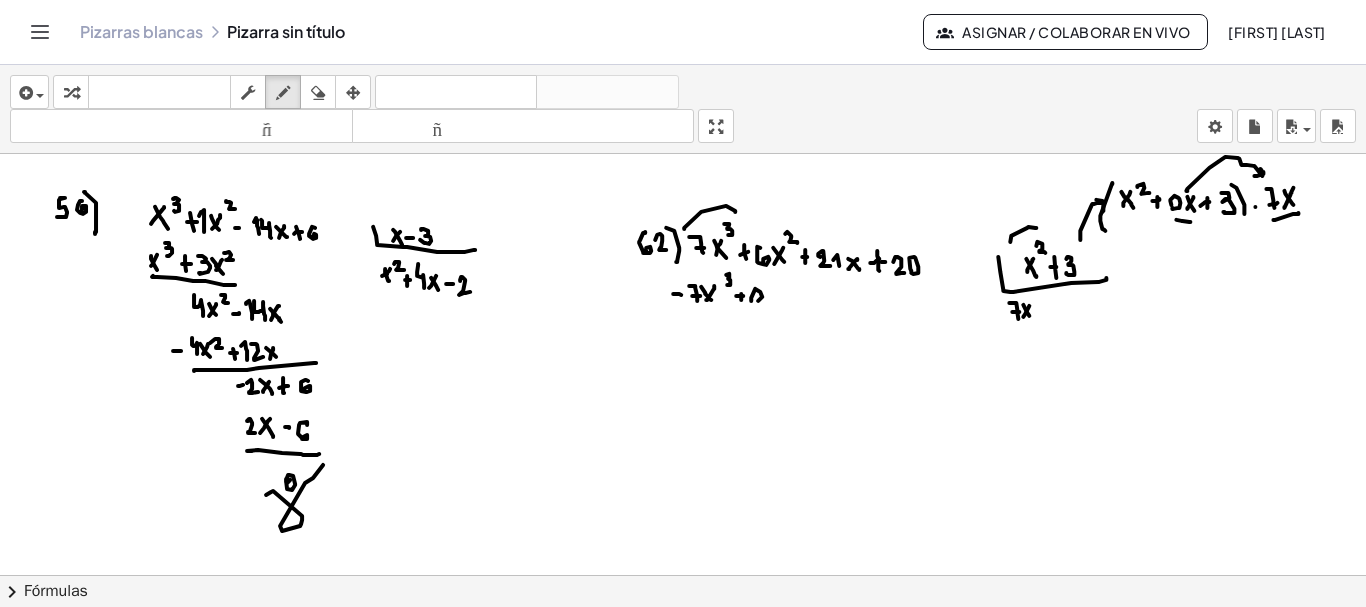 click at bounding box center (684, -4018) 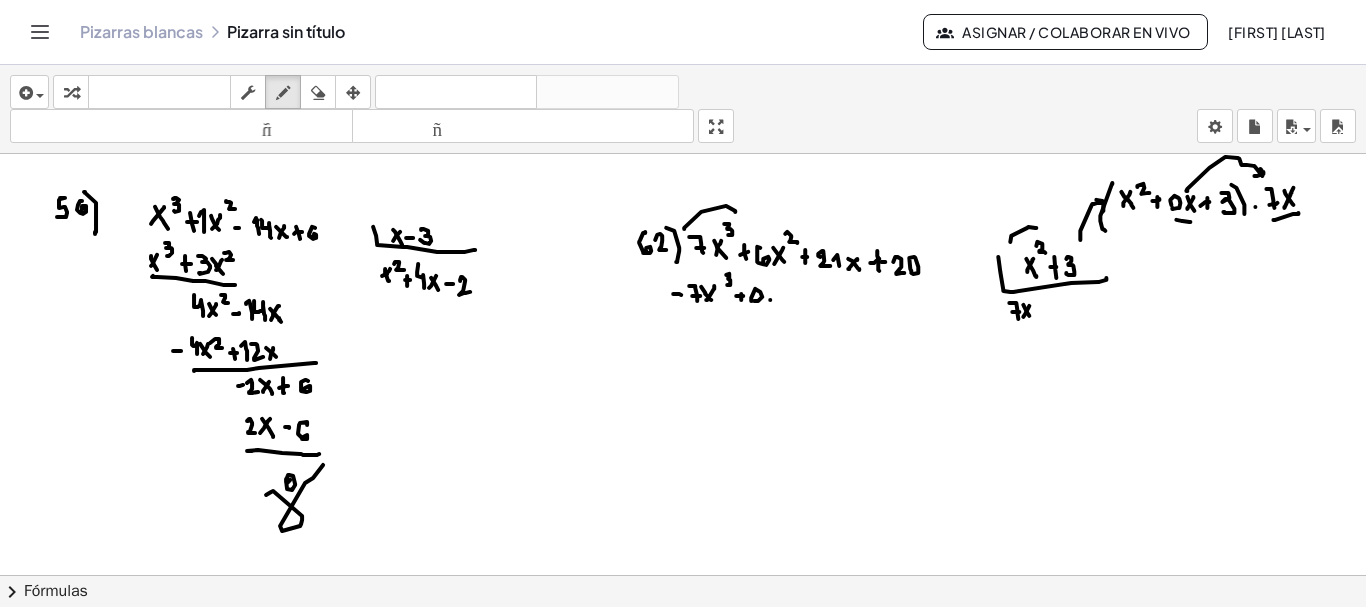 drag, startPoint x: 770, startPoint y: 297, endPoint x: 779, endPoint y: 285, distance: 15 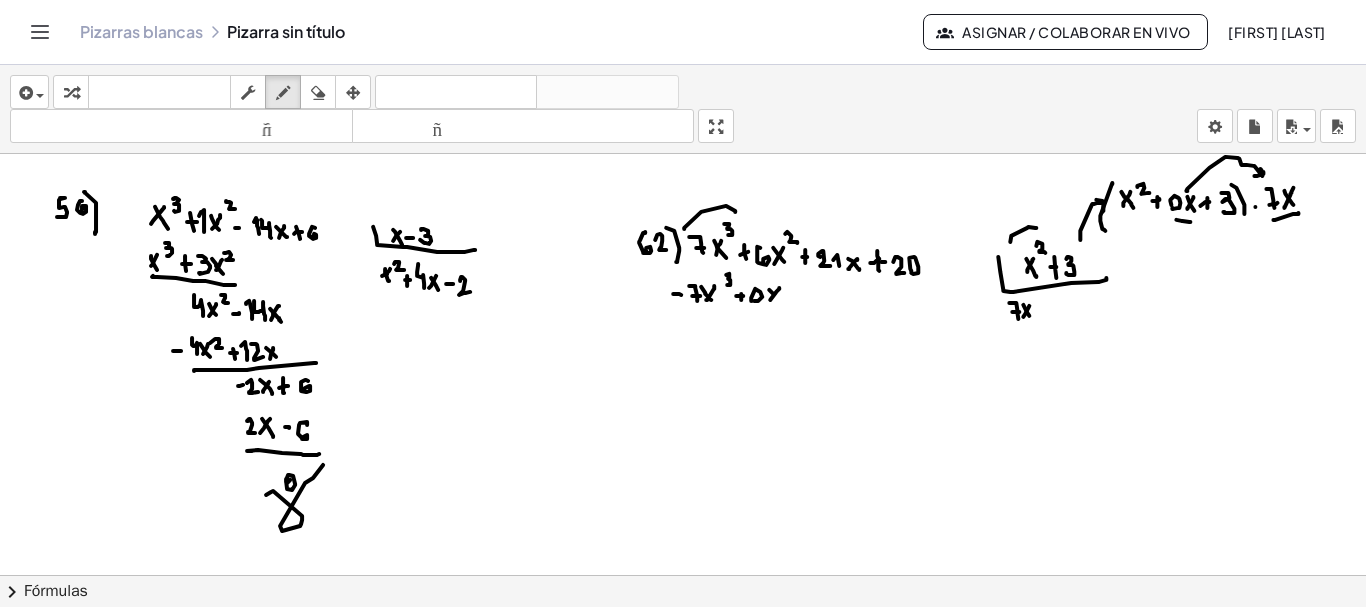 drag, startPoint x: 769, startPoint y: 287, endPoint x: 780, endPoint y: 302, distance: 18.601076 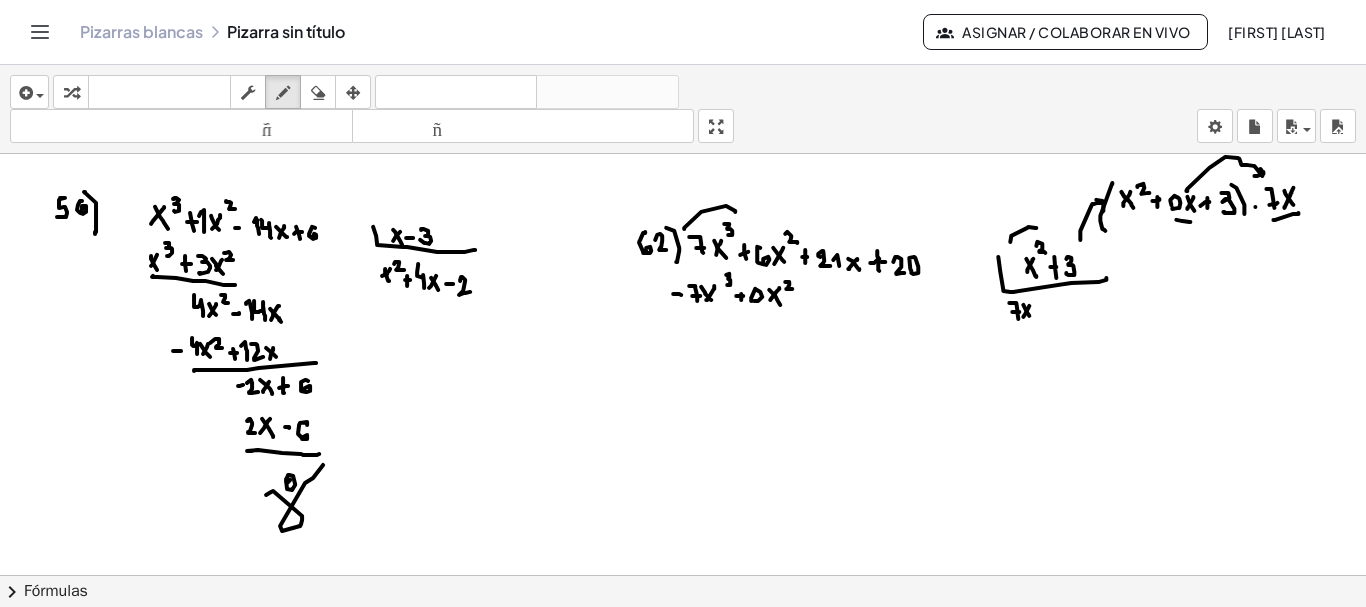drag, startPoint x: 785, startPoint y: 279, endPoint x: 794, endPoint y: 286, distance: 11.401754 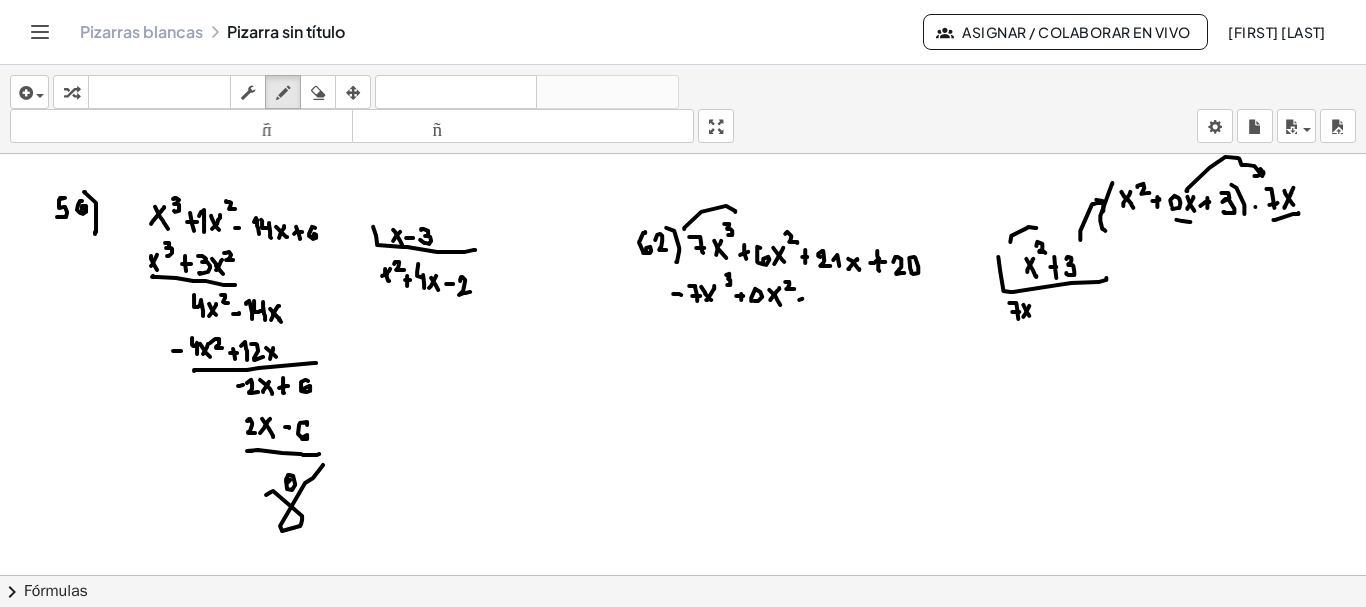 click at bounding box center [684, -4018] 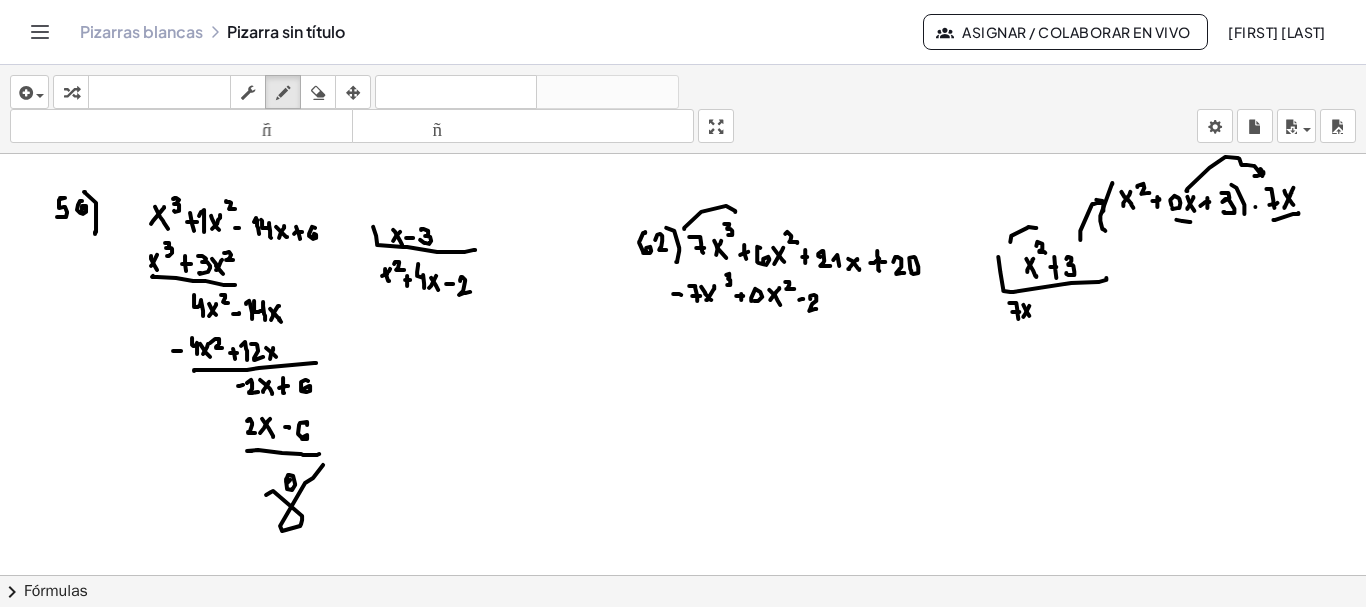 drag, startPoint x: 810, startPoint y: 296, endPoint x: 820, endPoint y: 306, distance: 14.142136 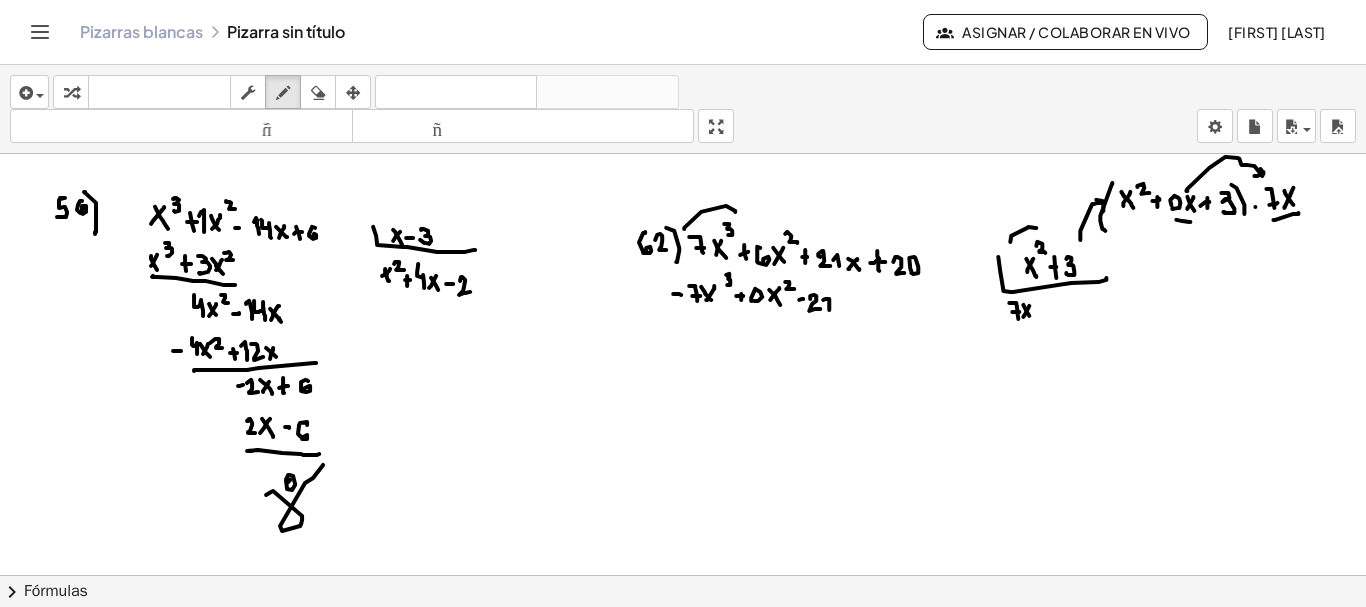 drag, startPoint x: 829, startPoint y: 307, endPoint x: 823, endPoint y: 297, distance: 11.661903 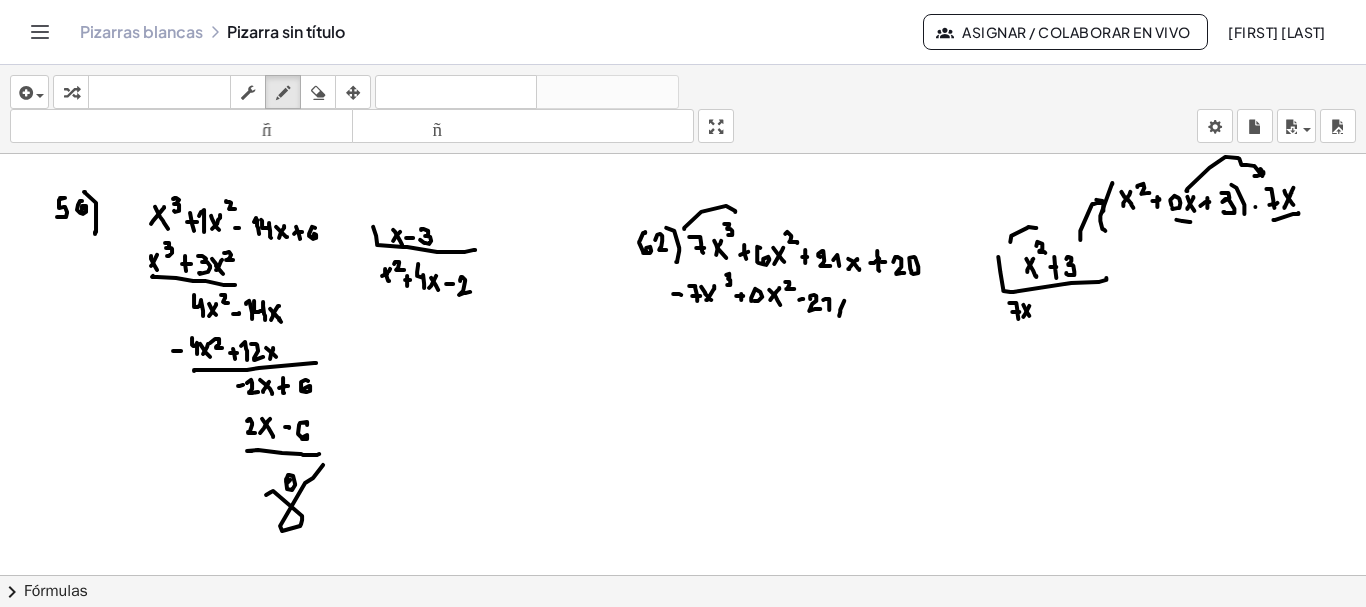drag, startPoint x: 839, startPoint y: 313, endPoint x: 844, endPoint y: 298, distance: 15.811388 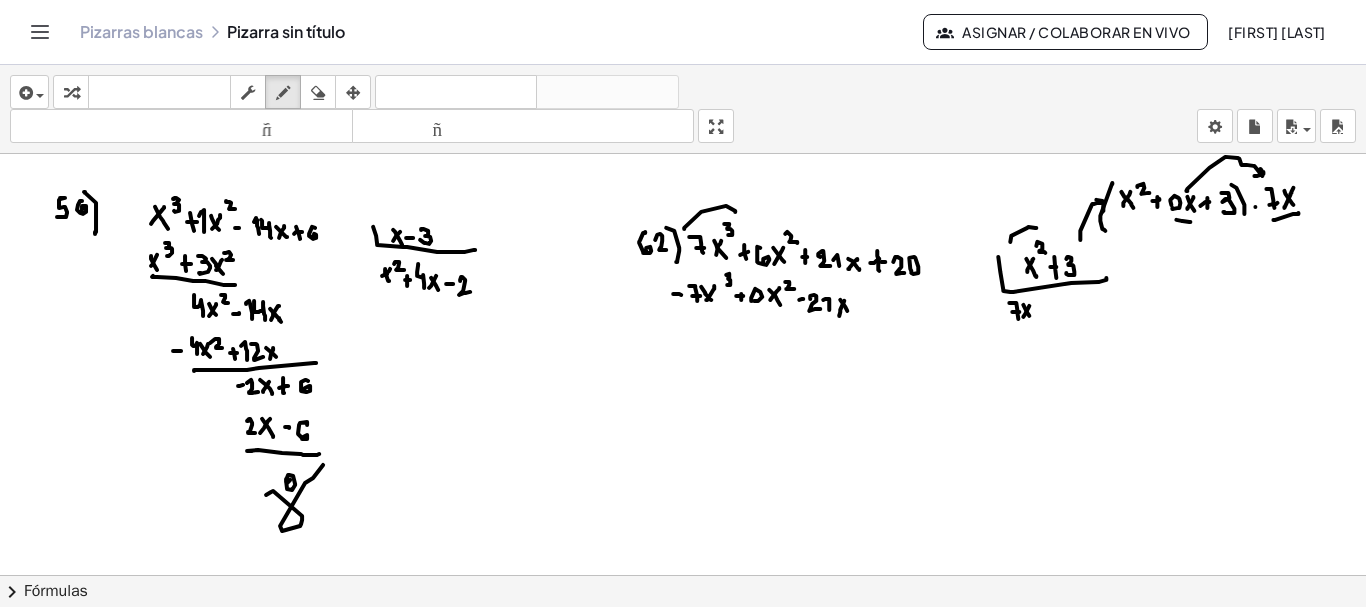 drag, startPoint x: 840, startPoint y: 297, endPoint x: 849, endPoint y: 310, distance: 15.811388 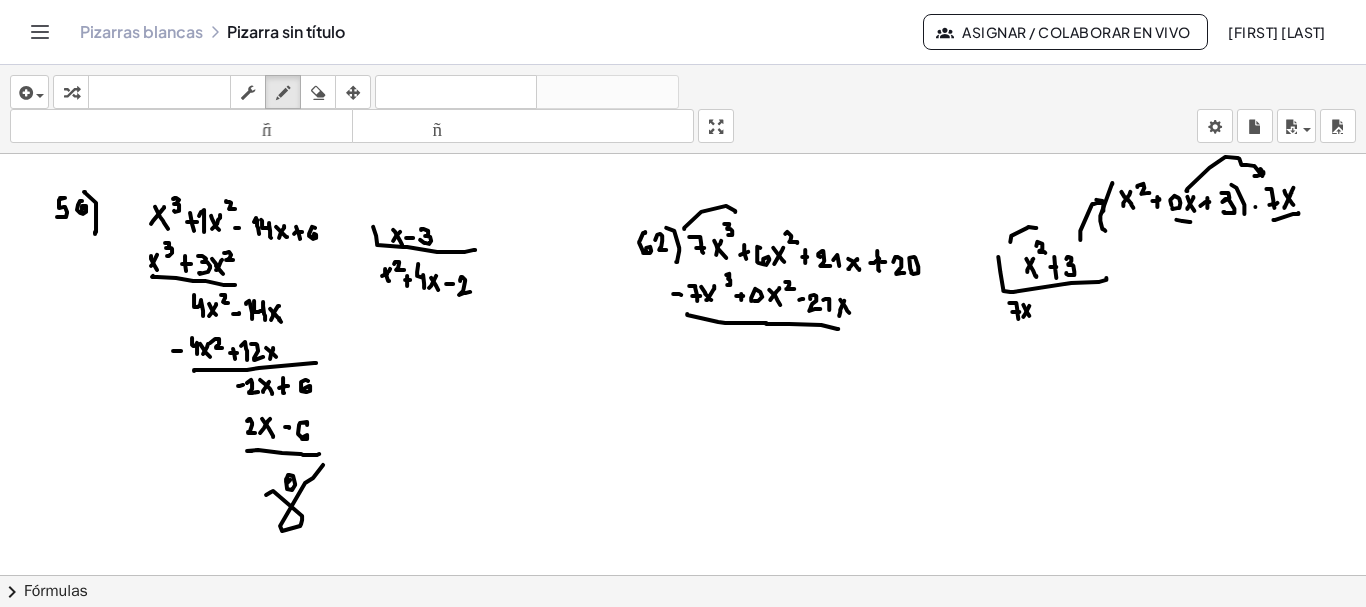 drag, startPoint x: 687, startPoint y: 312, endPoint x: 838, endPoint y: 326, distance: 151.64761 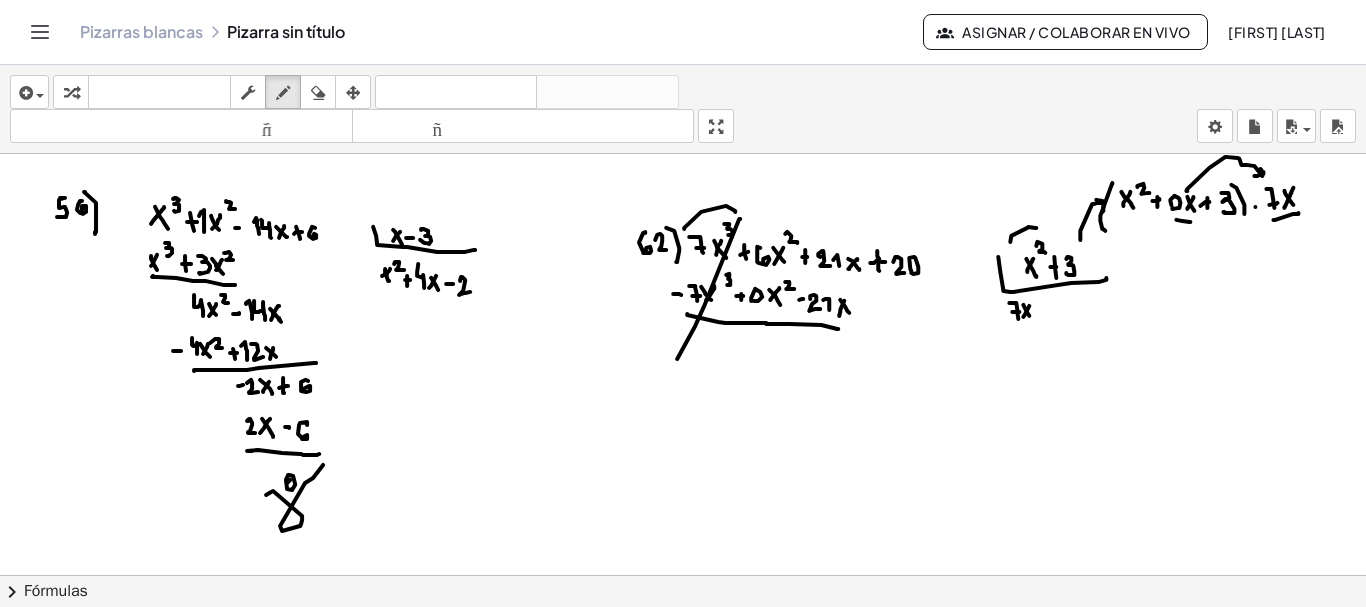 drag, startPoint x: 739, startPoint y: 216, endPoint x: 677, endPoint y: 356, distance: 153.11433 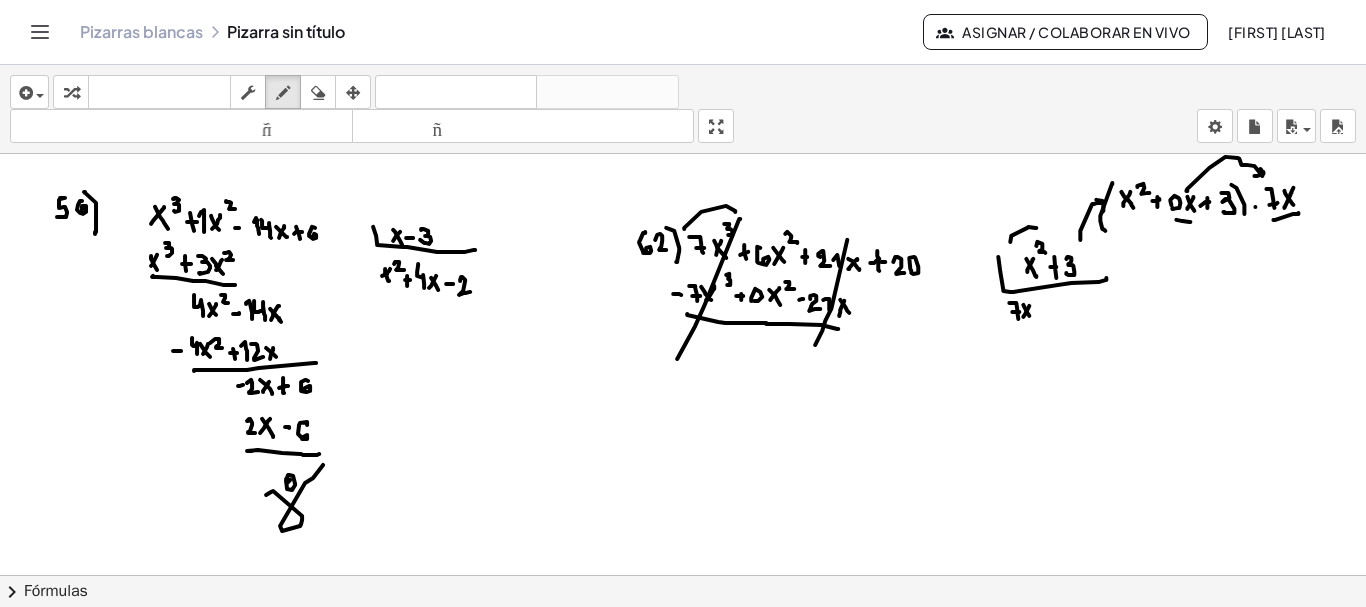 drag, startPoint x: 847, startPoint y: 237, endPoint x: 815, endPoint y: 342, distance: 109.76794 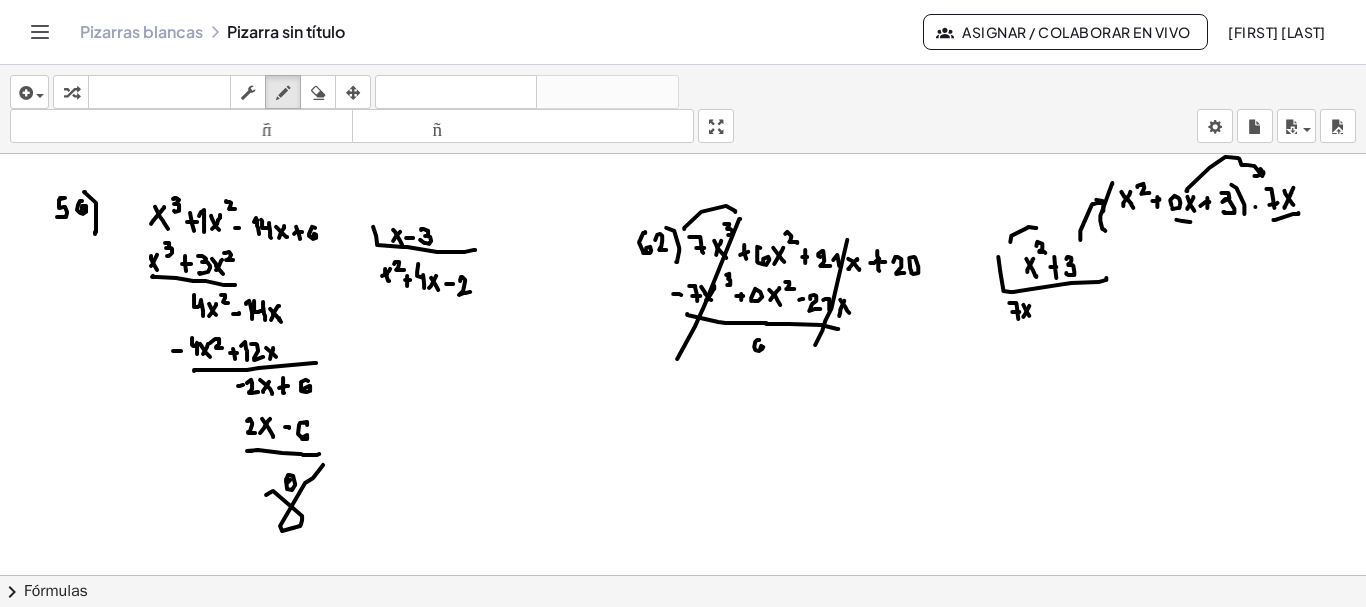 drag, startPoint x: 759, startPoint y: 337, endPoint x: 760, endPoint y: 347, distance: 10.049875 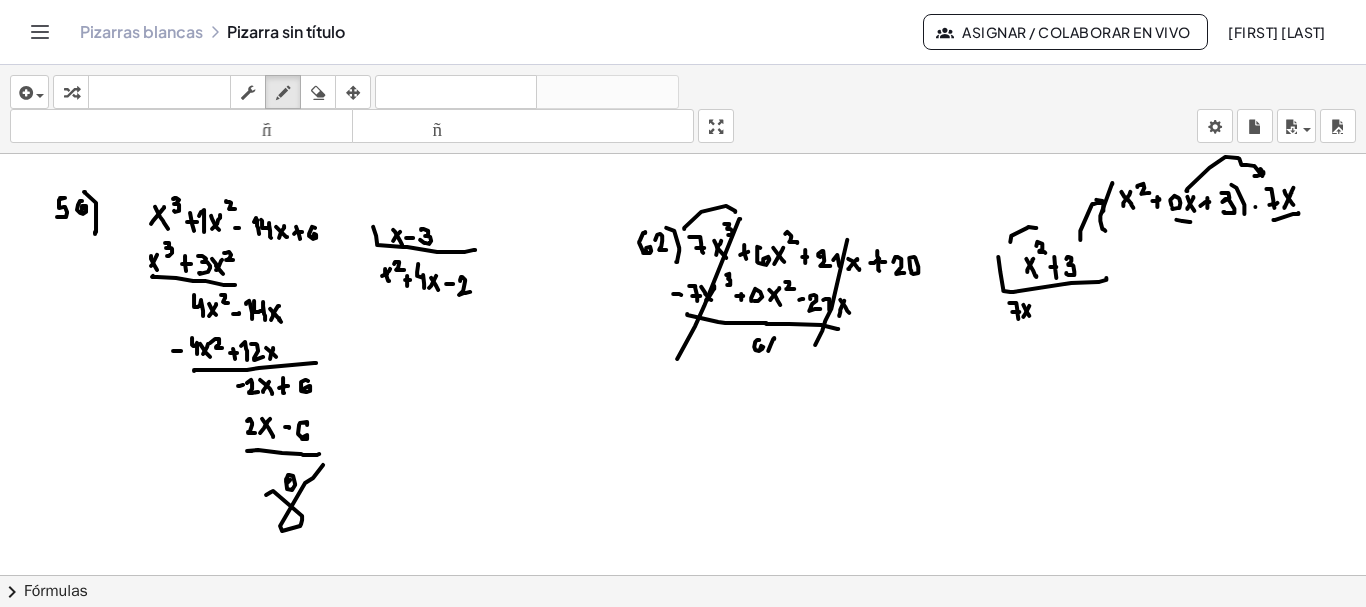 drag, startPoint x: 768, startPoint y: 348, endPoint x: 774, endPoint y: 334, distance: 15.231546 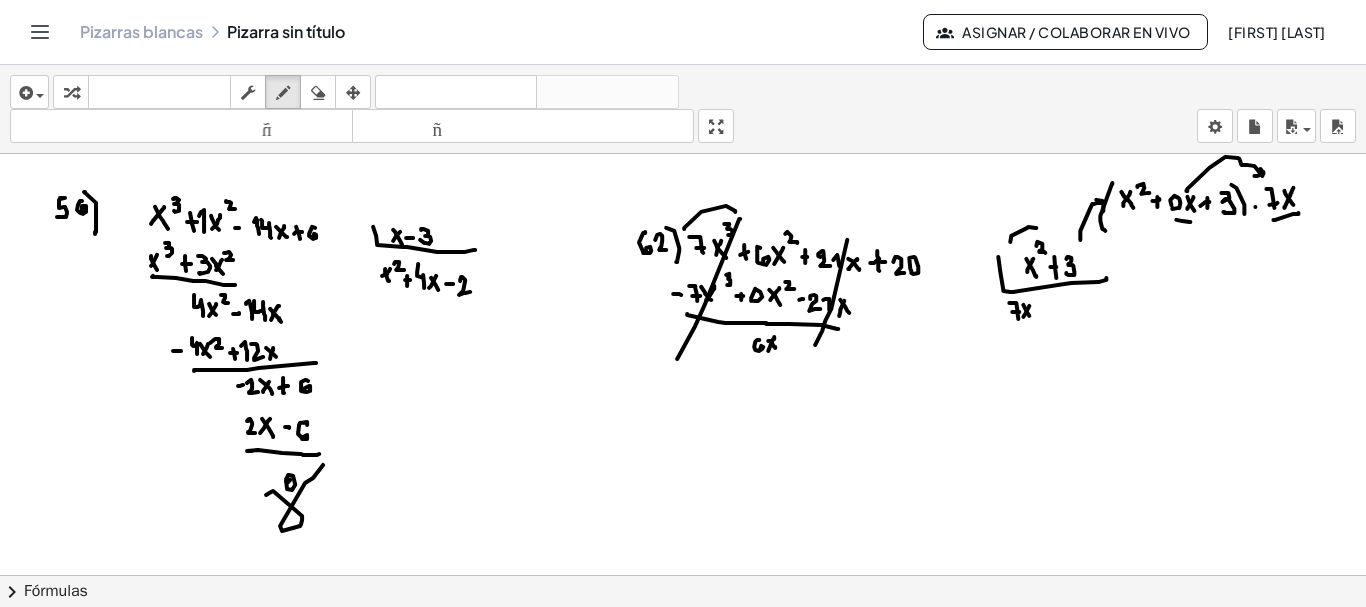 drag, startPoint x: 768, startPoint y: 338, endPoint x: 777, endPoint y: 348, distance: 13.453624 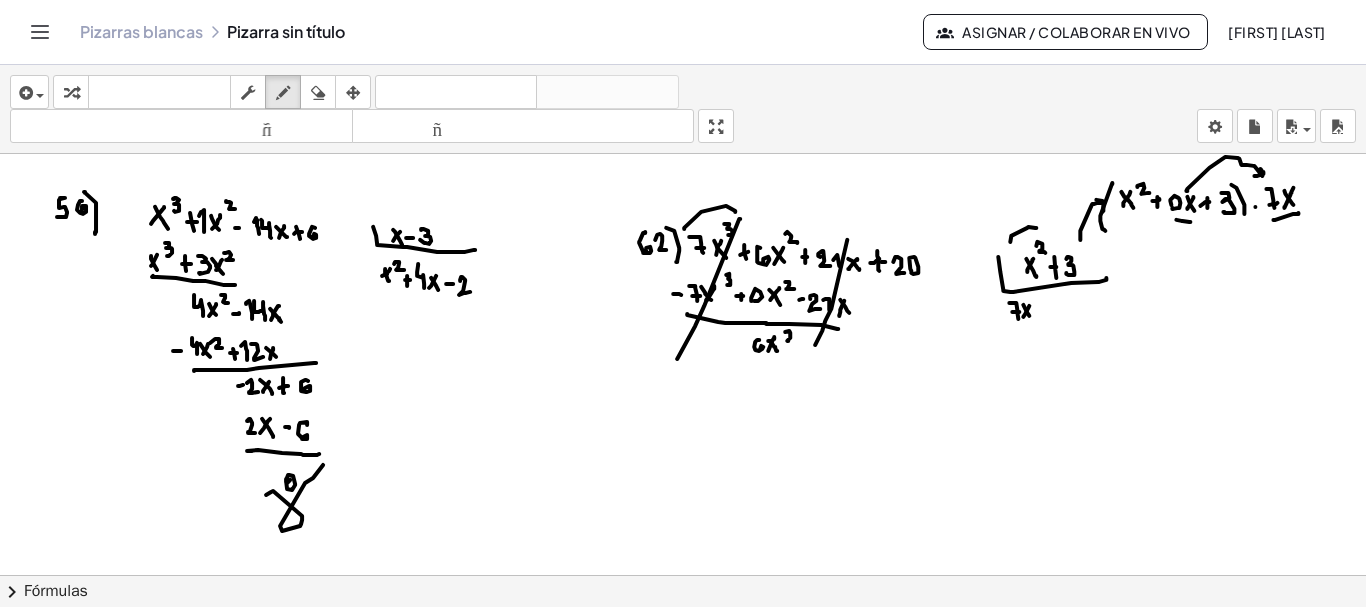 drag, startPoint x: 785, startPoint y: 329, endPoint x: 794, endPoint y: 338, distance: 12.727922 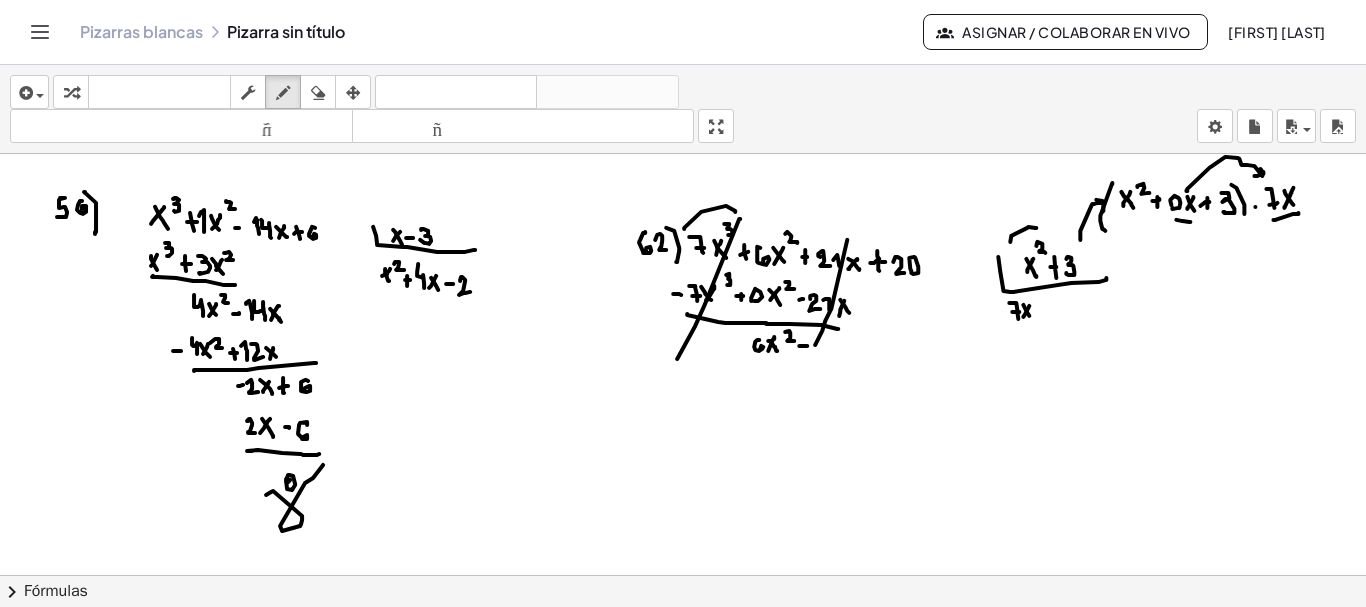 click at bounding box center [684, -4018] 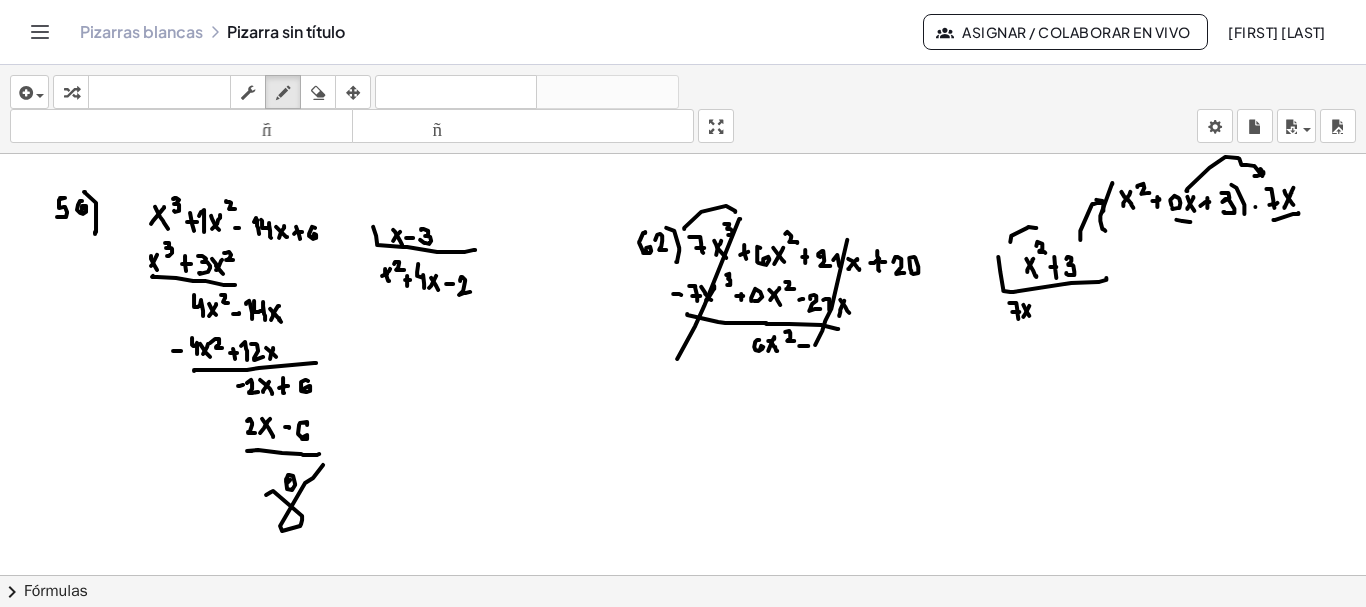click at bounding box center [684, -4018] 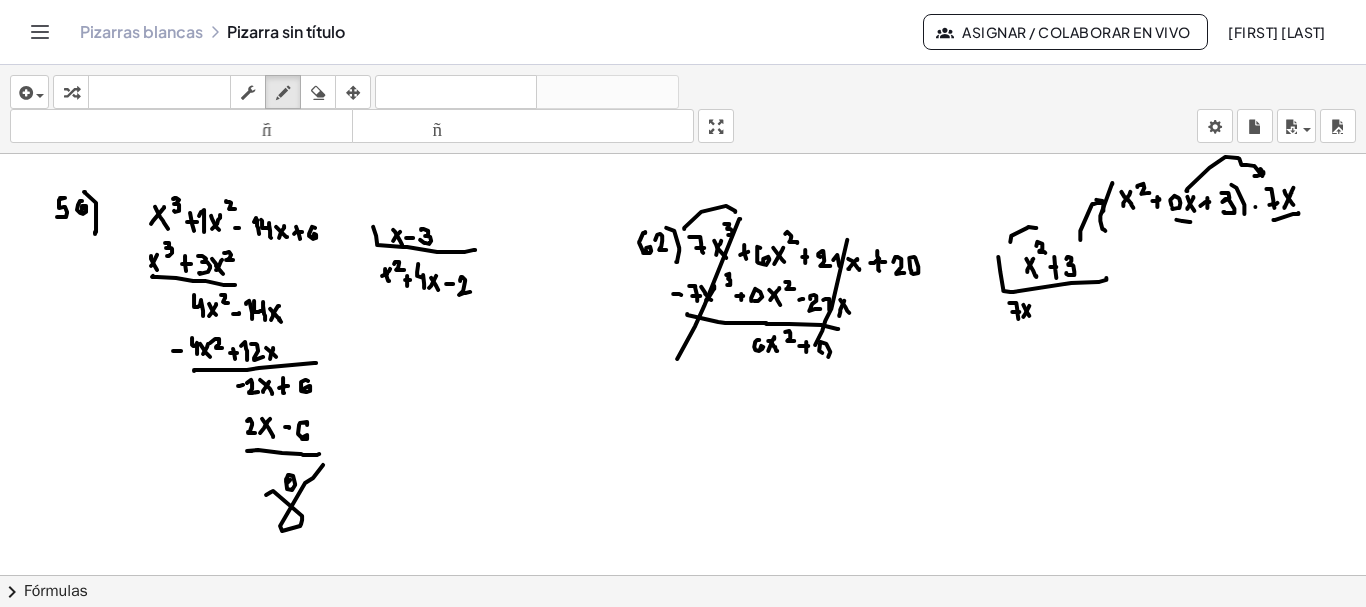 click at bounding box center (684, -4018) 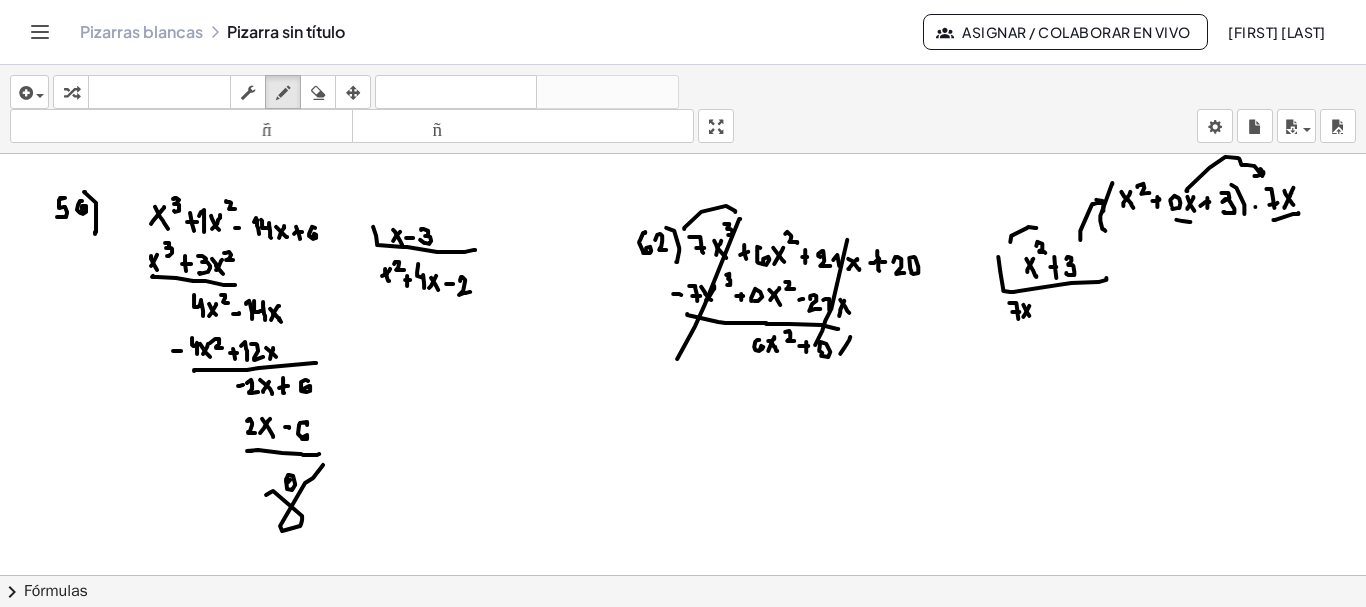 drag, startPoint x: 840, startPoint y: 351, endPoint x: 850, endPoint y: 334, distance: 19.723083 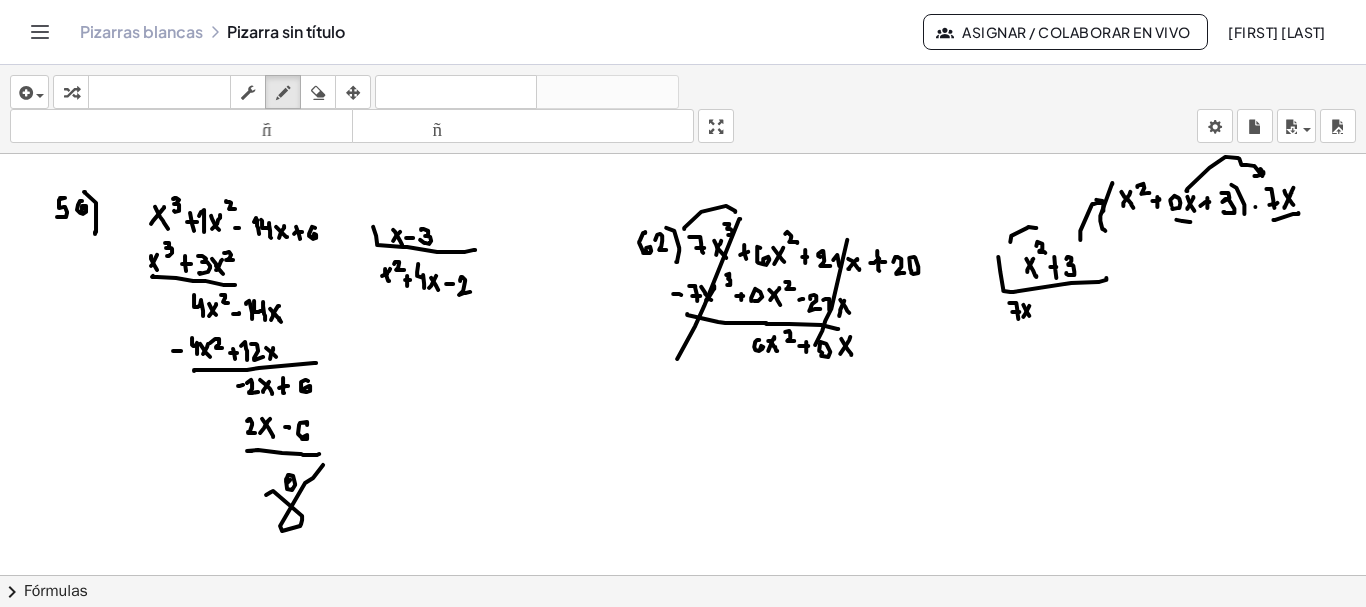 drag, startPoint x: 841, startPoint y: 336, endPoint x: 851, endPoint y: 352, distance: 18.867962 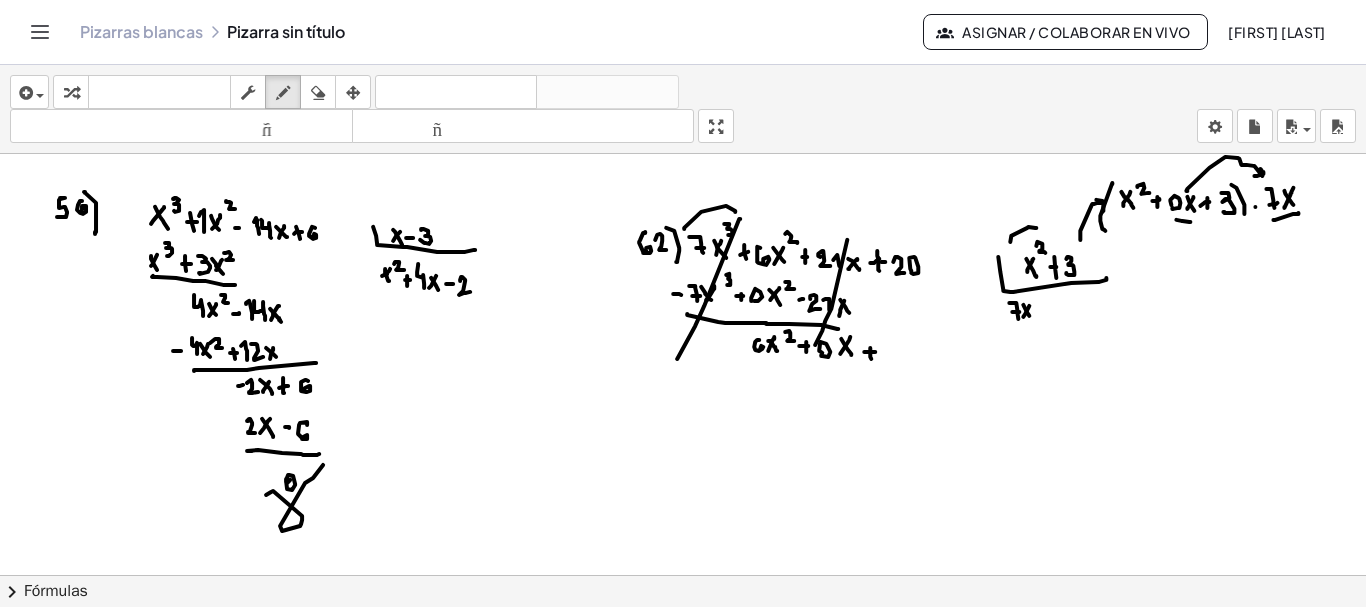 click at bounding box center [684, -4018] 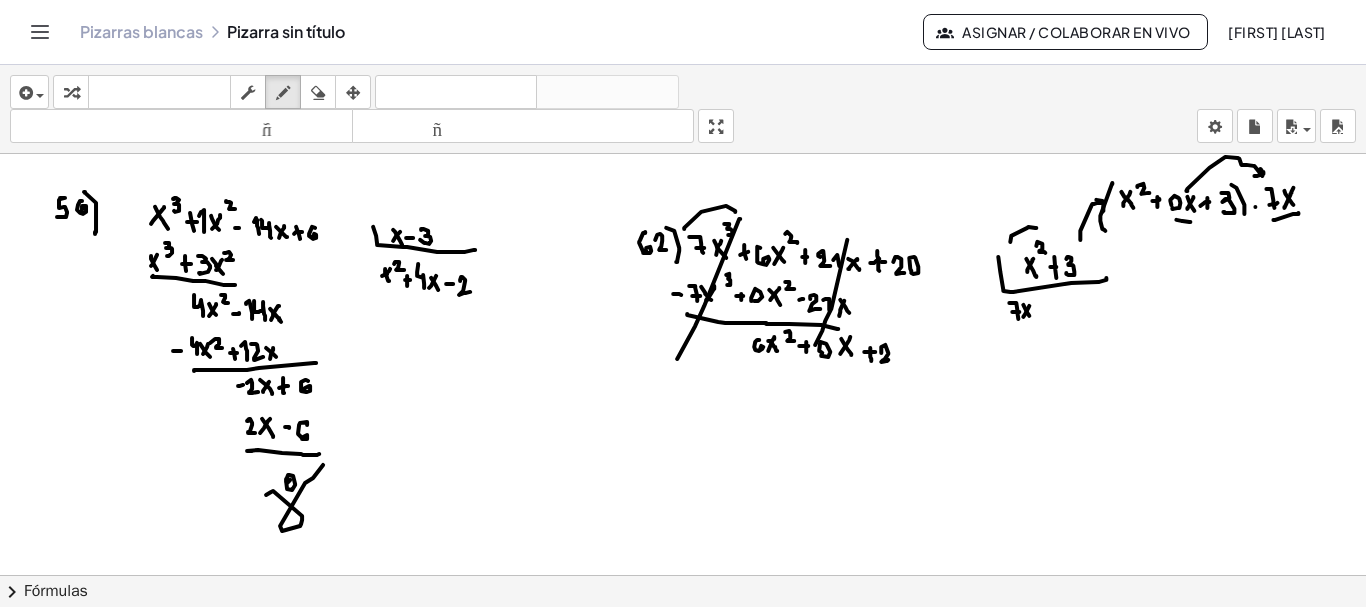 click at bounding box center [684, -4018] 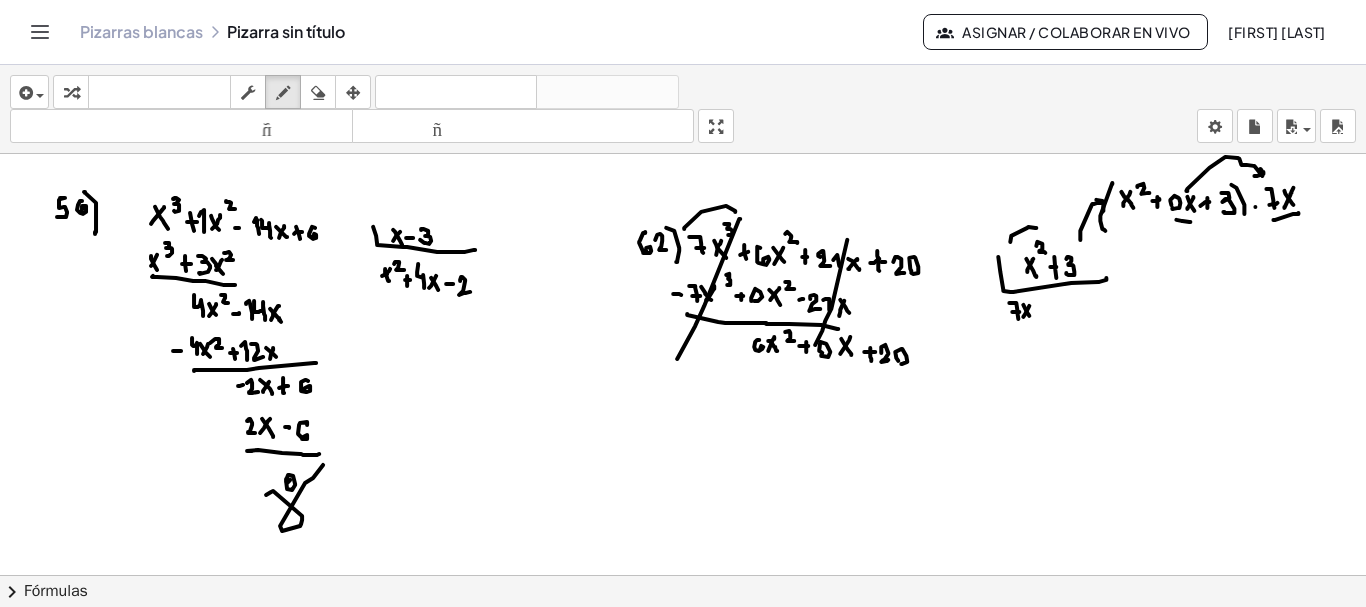 click at bounding box center (684, -4018) 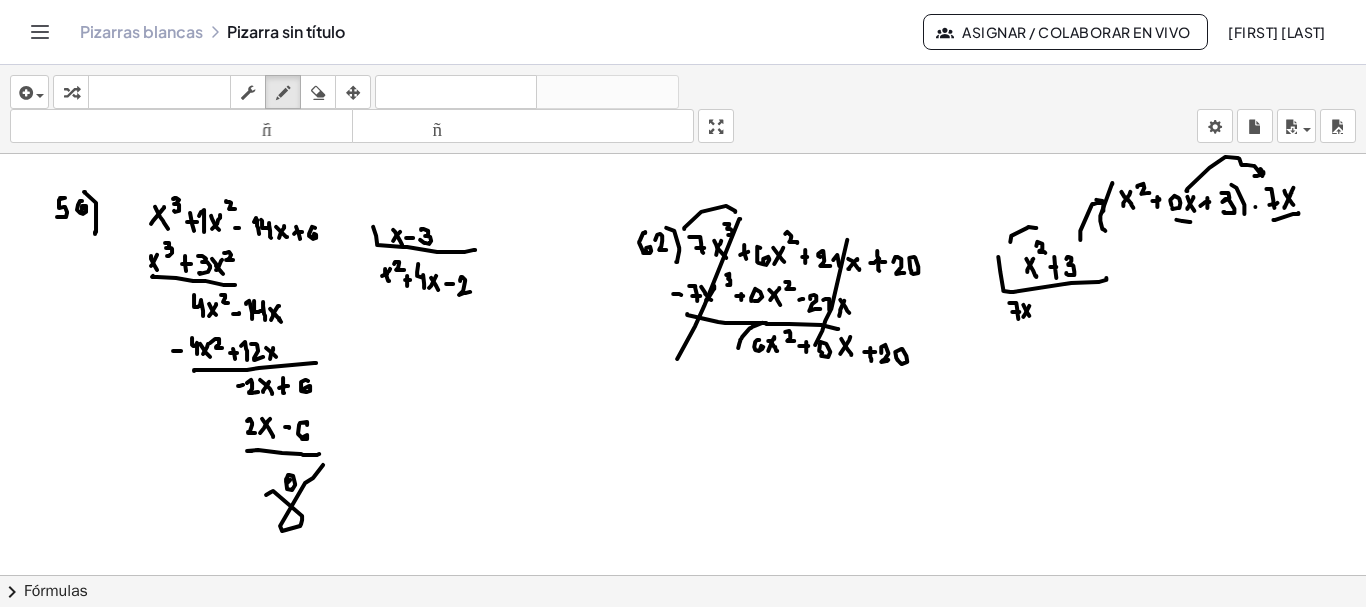 drag, startPoint x: 738, startPoint y: 345, endPoint x: 768, endPoint y: 320, distance: 39.051247 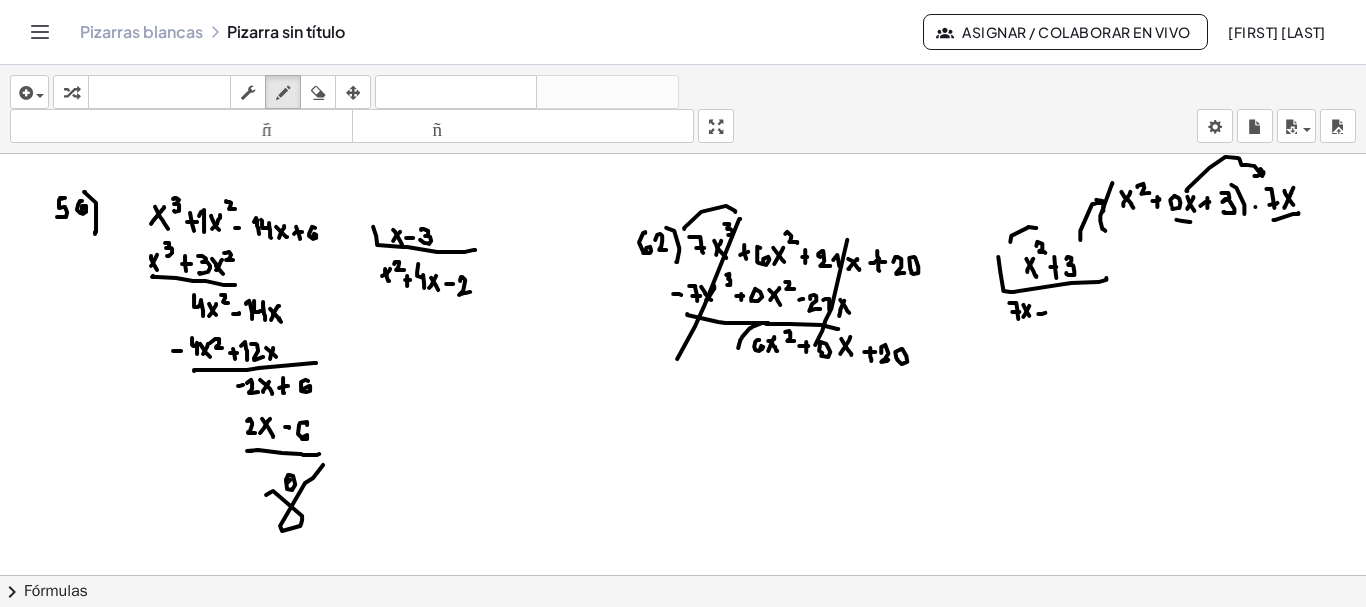 click at bounding box center [684, -4018] 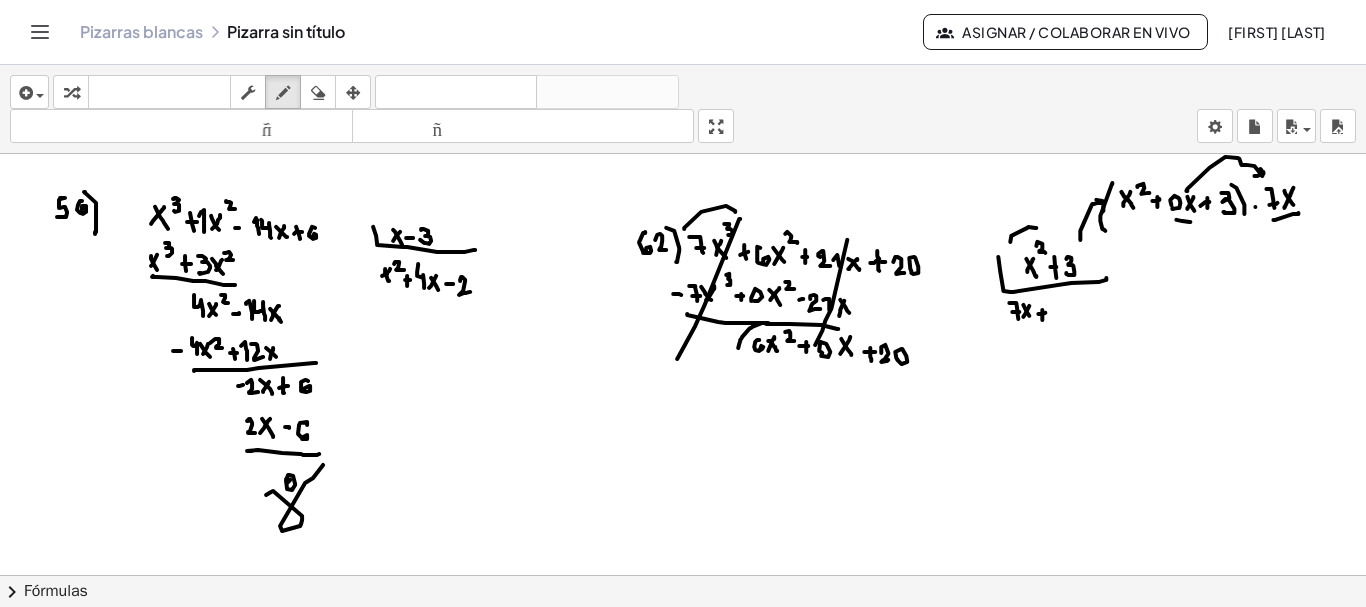 drag, startPoint x: 1042, startPoint y: 307, endPoint x: 1043, endPoint y: 317, distance: 10.049875 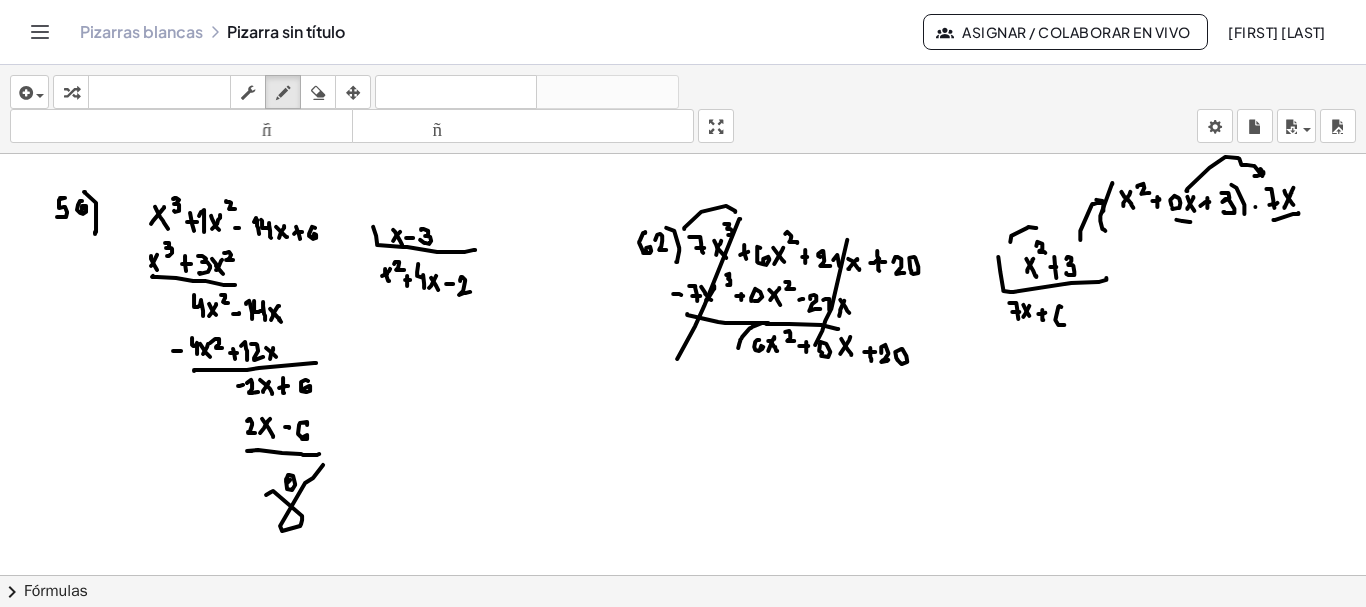 drag, startPoint x: 1061, startPoint y: 304, endPoint x: 1056, endPoint y: 321, distance: 17.720045 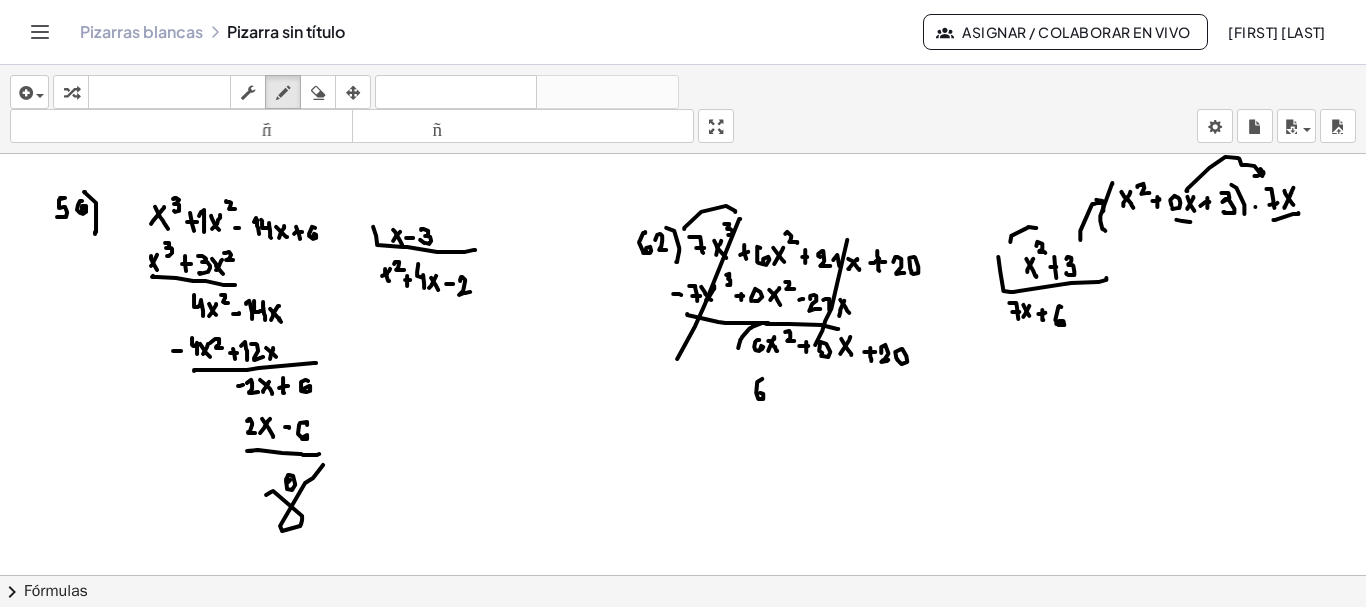 drag, startPoint x: 762, startPoint y: 376, endPoint x: 758, endPoint y: 395, distance: 19.416489 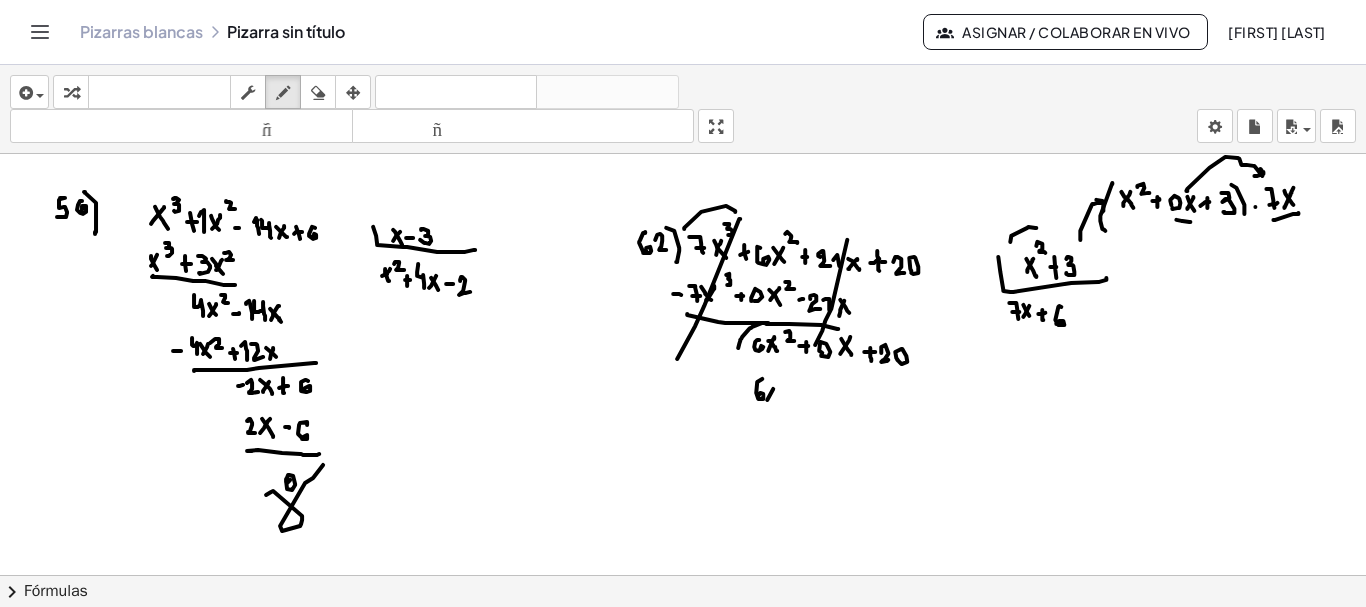 drag, startPoint x: 767, startPoint y: 397, endPoint x: 774, endPoint y: 385, distance: 13.892444 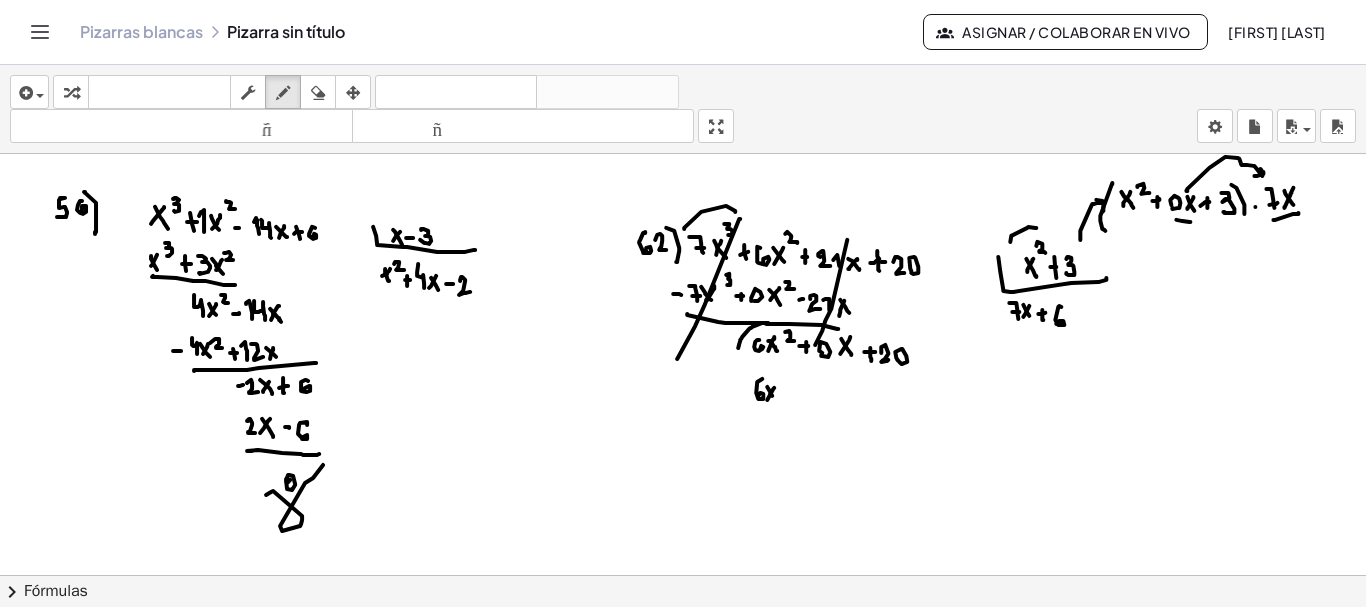 drag, startPoint x: 767, startPoint y: 384, endPoint x: 774, endPoint y: 395, distance: 13.038404 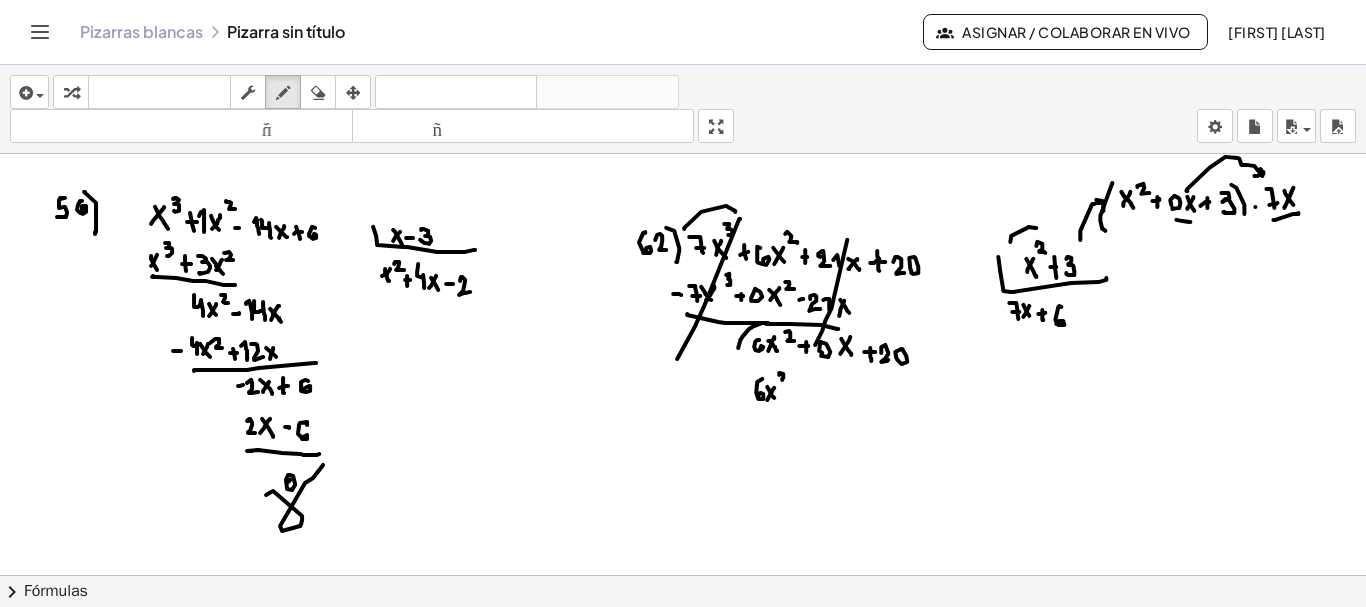 click at bounding box center (684, -4018) 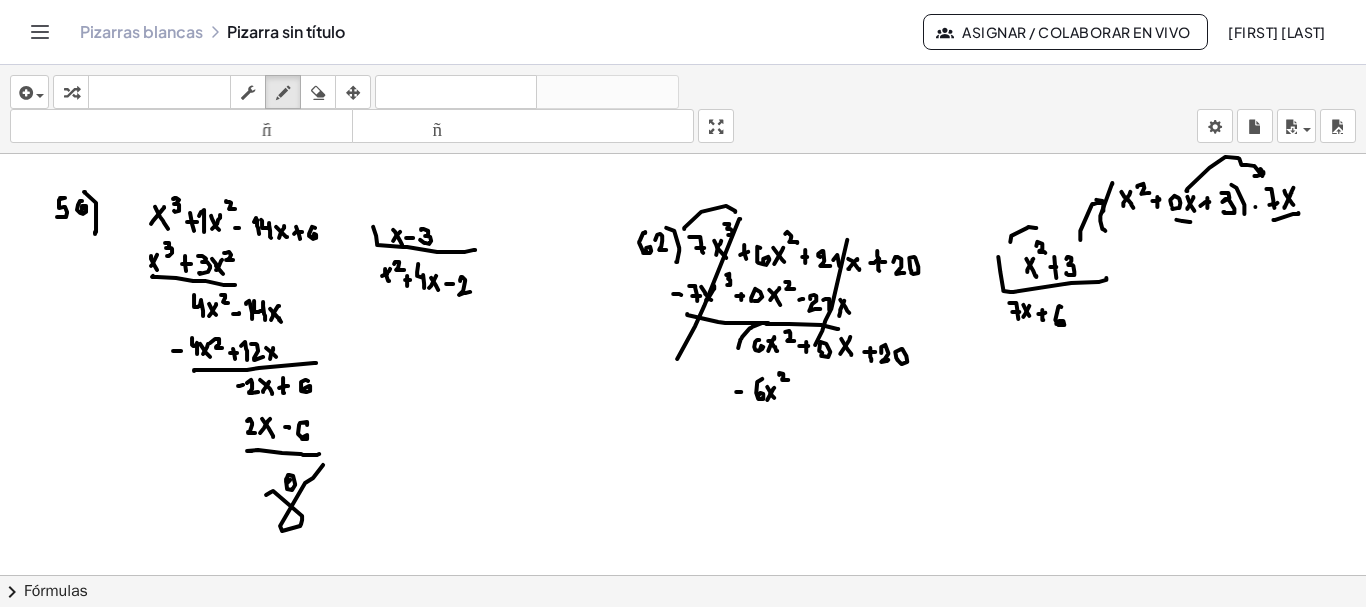 click at bounding box center [684, -4018] 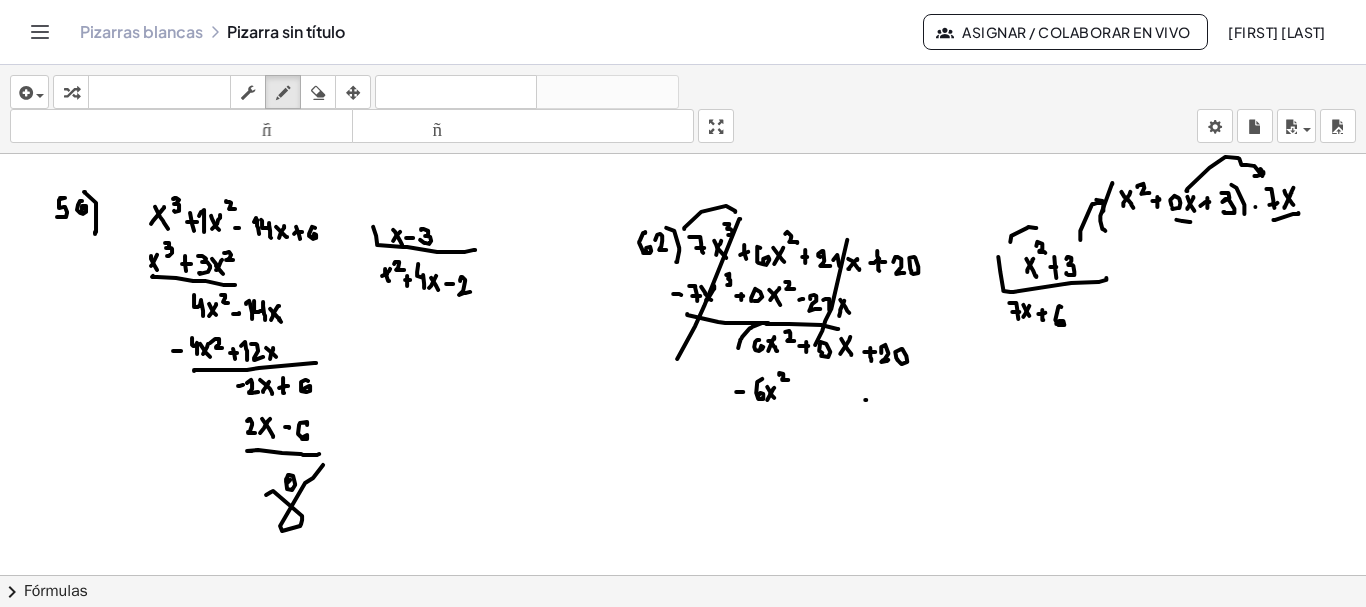 click at bounding box center (684, -4018) 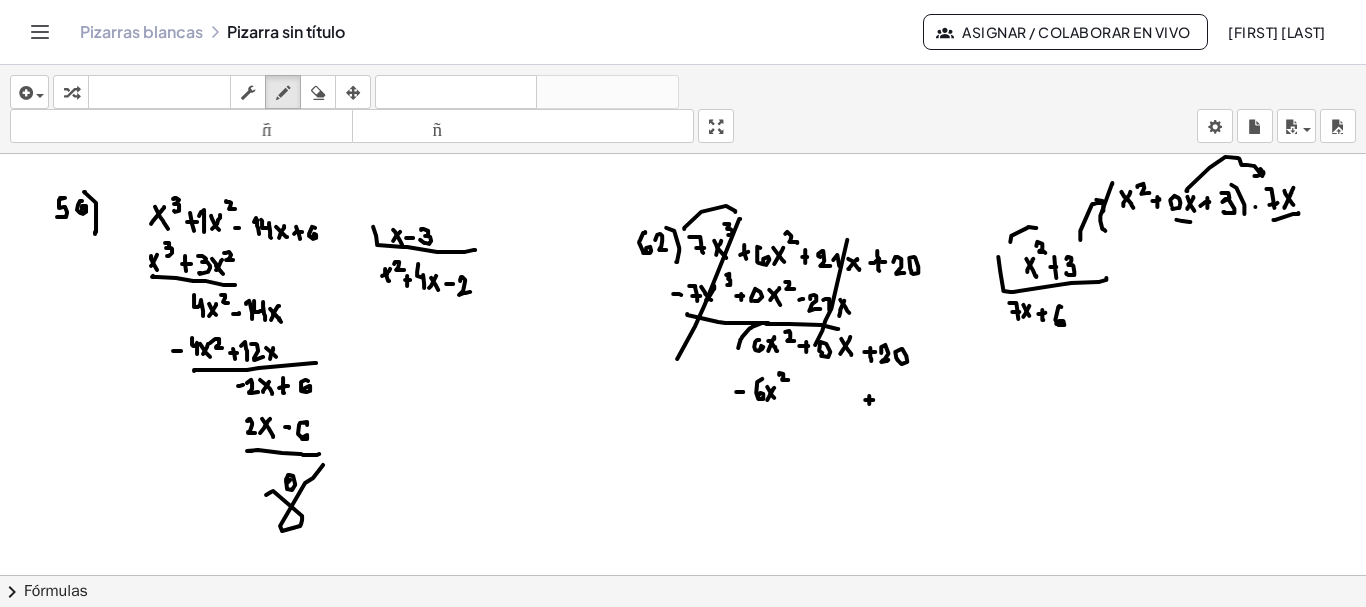 click at bounding box center (684, -4018) 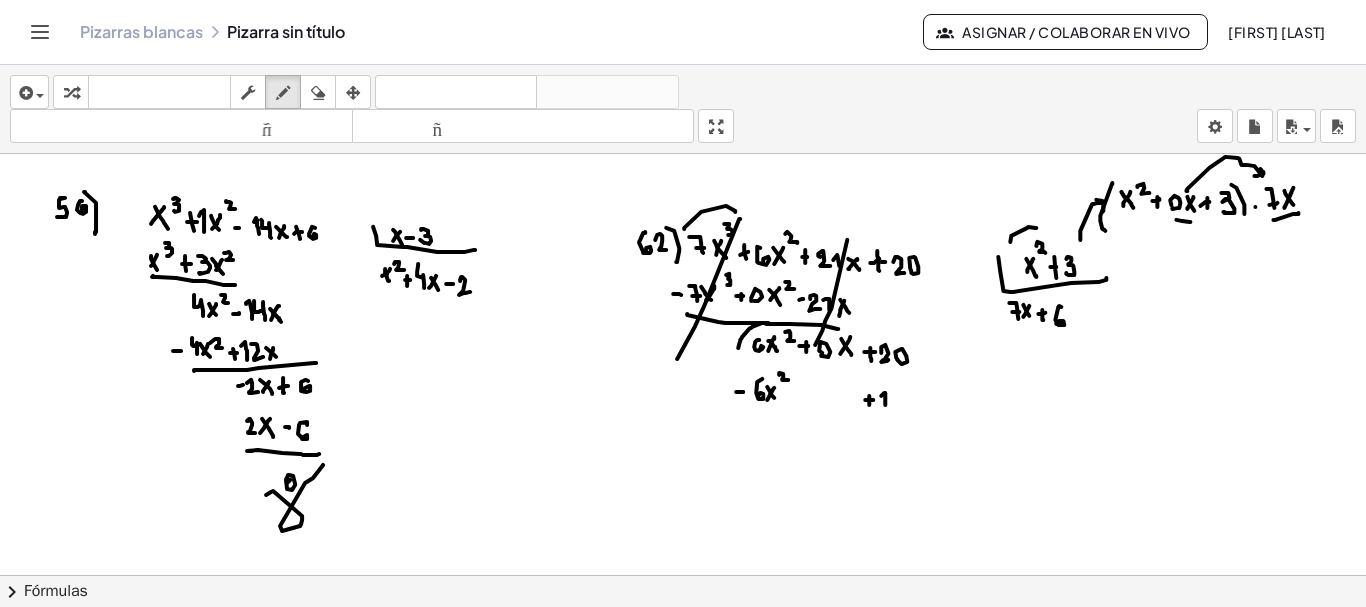drag, startPoint x: 885, startPoint y: 402, endPoint x: 880, endPoint y: 393, distance: 10.29563 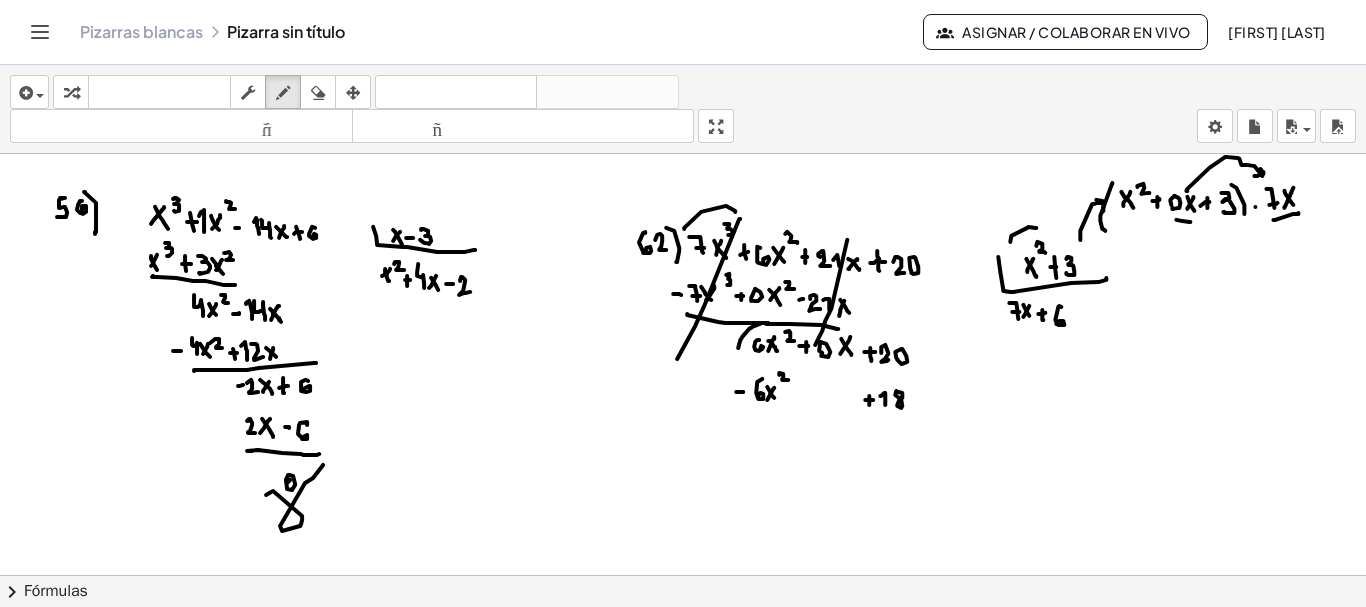 click at bounding box center (684, -4018) 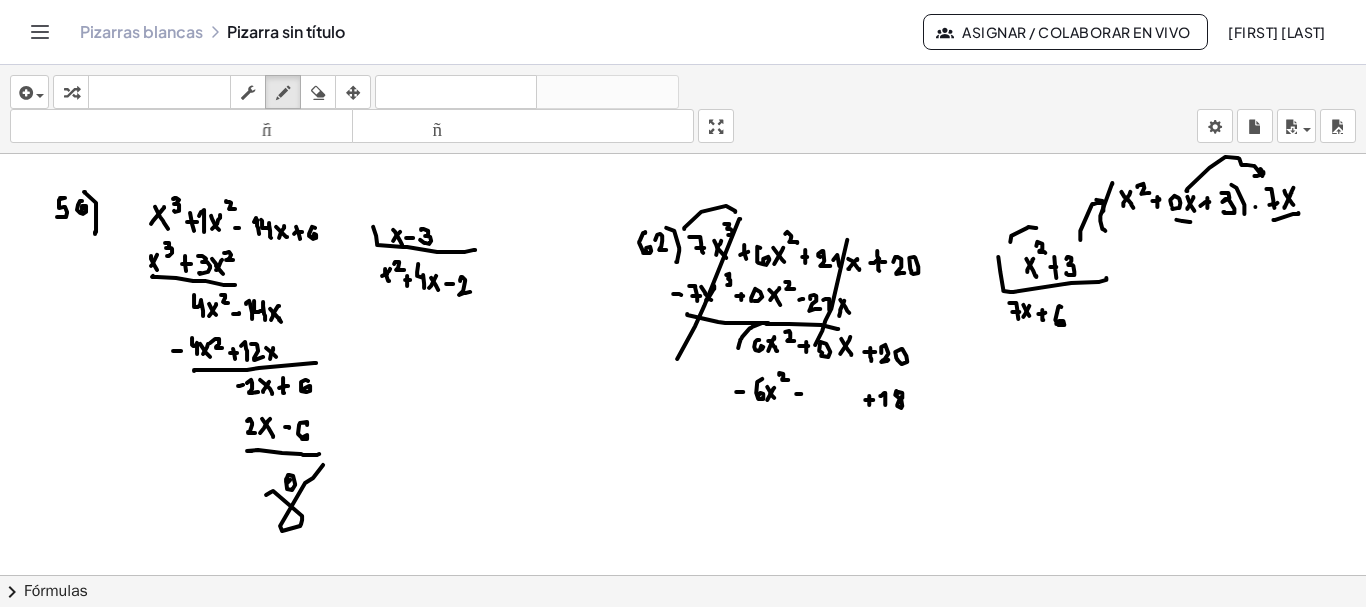 click at bounding box center (684, -4018) 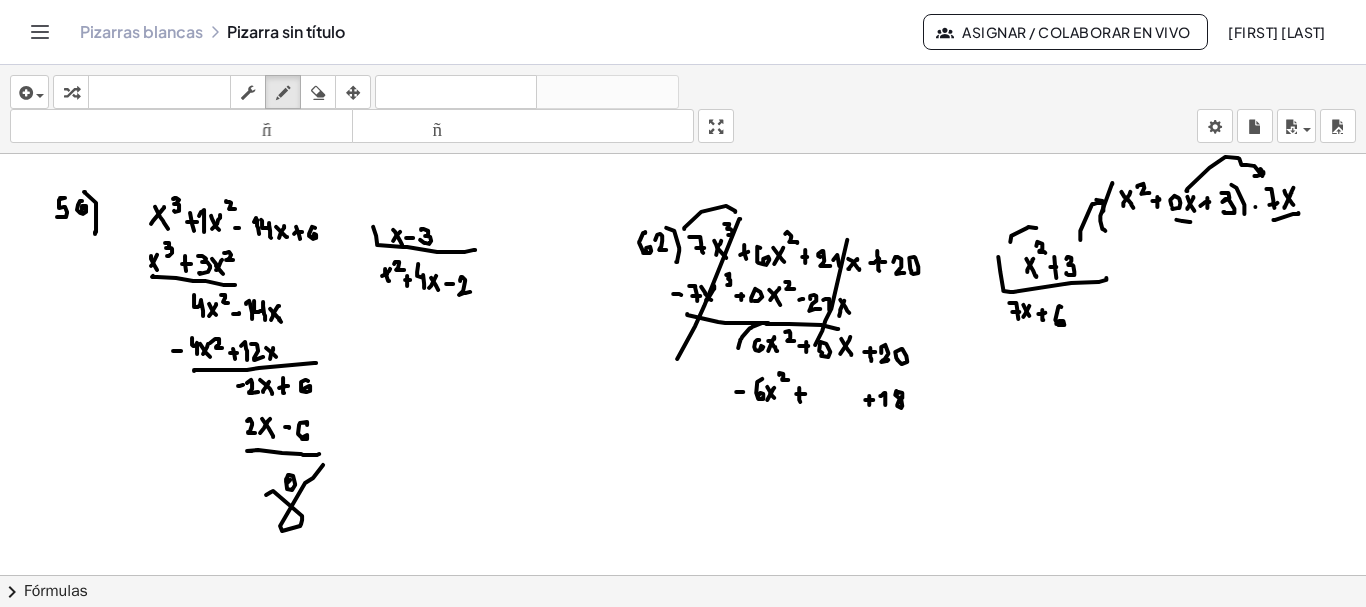 drag, startPoint x: 799, startPoint y: 385, endPoint x: 800, endPoint y: 399, distance: 14.035668 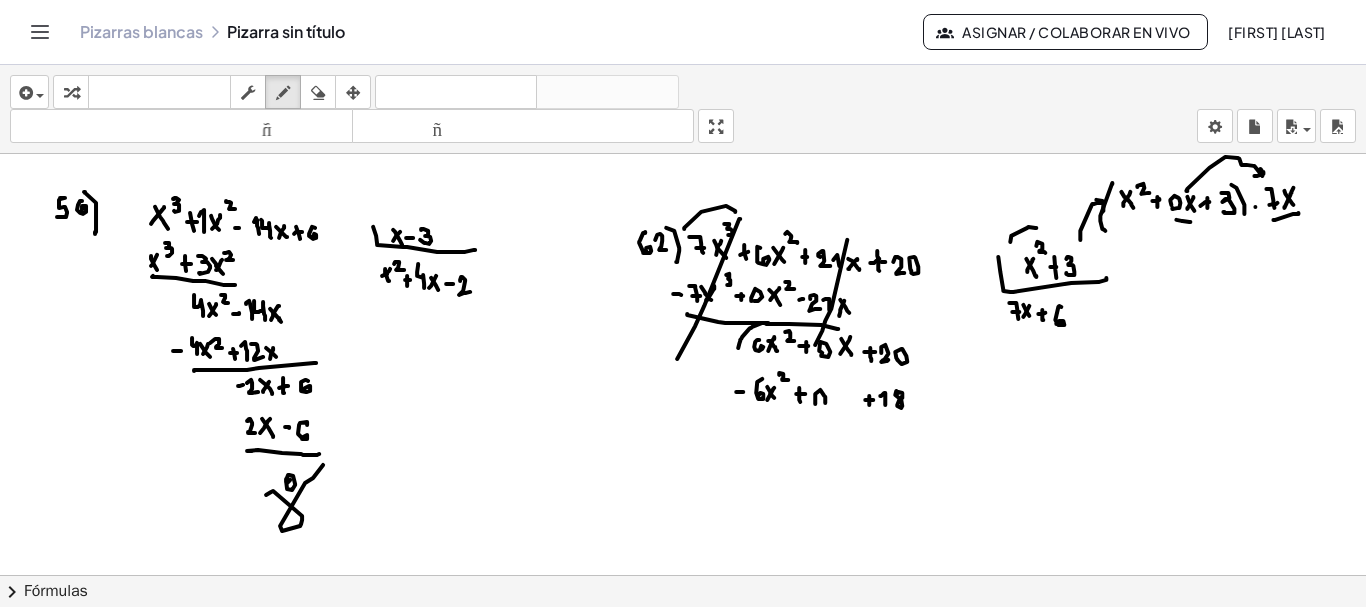click at bounding box center [684, -4018] 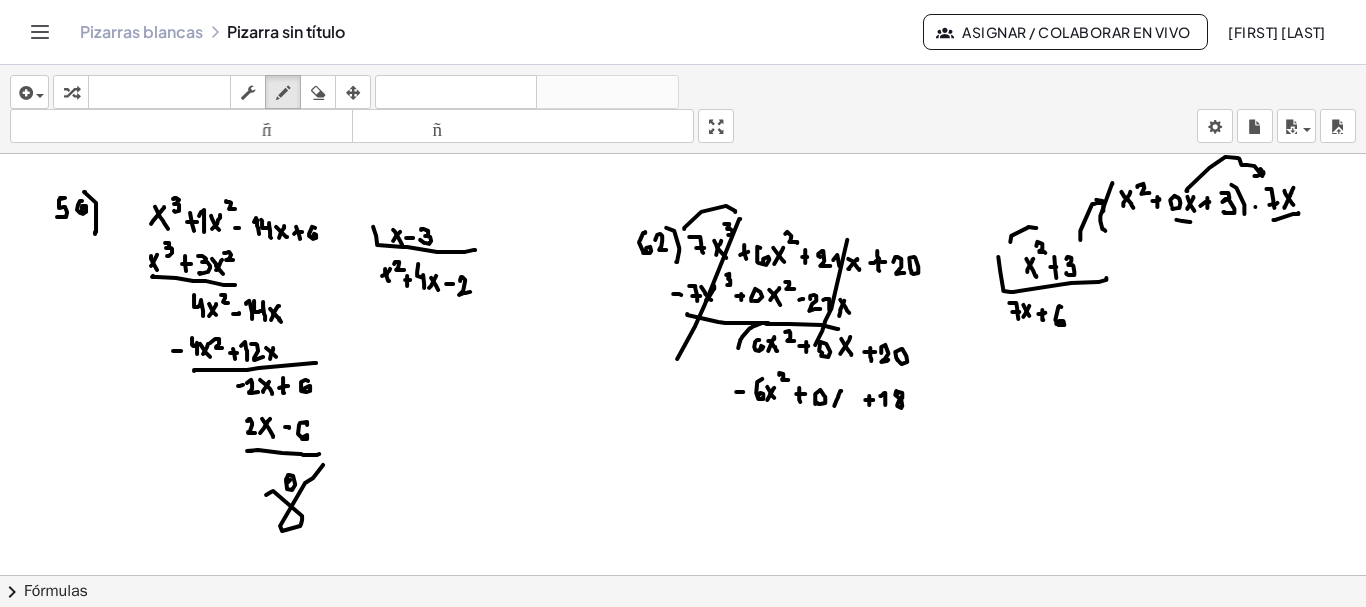 drag, startPoint x: 834, startPoint y: 403, endPoint x: 841, endPoint y: 388, distance: 16.552946 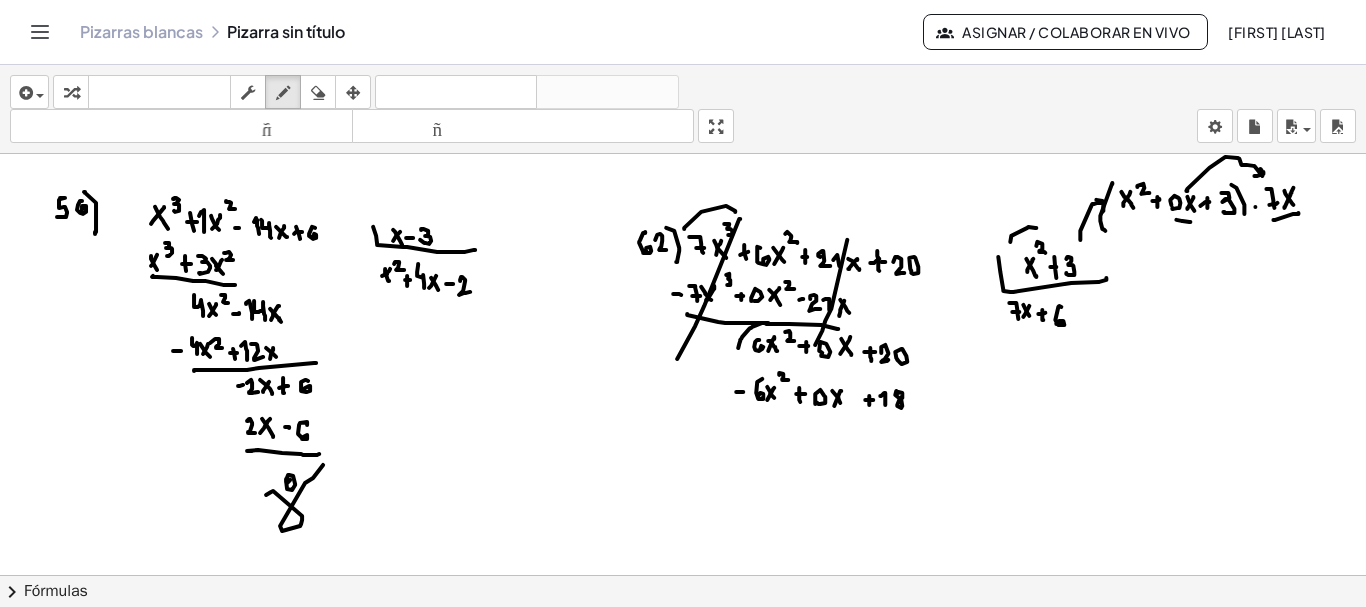 drag, startPoint x: 832, startPoint y: 388, endPoint x: 843, endPoint y: 404, distance: 19.416489 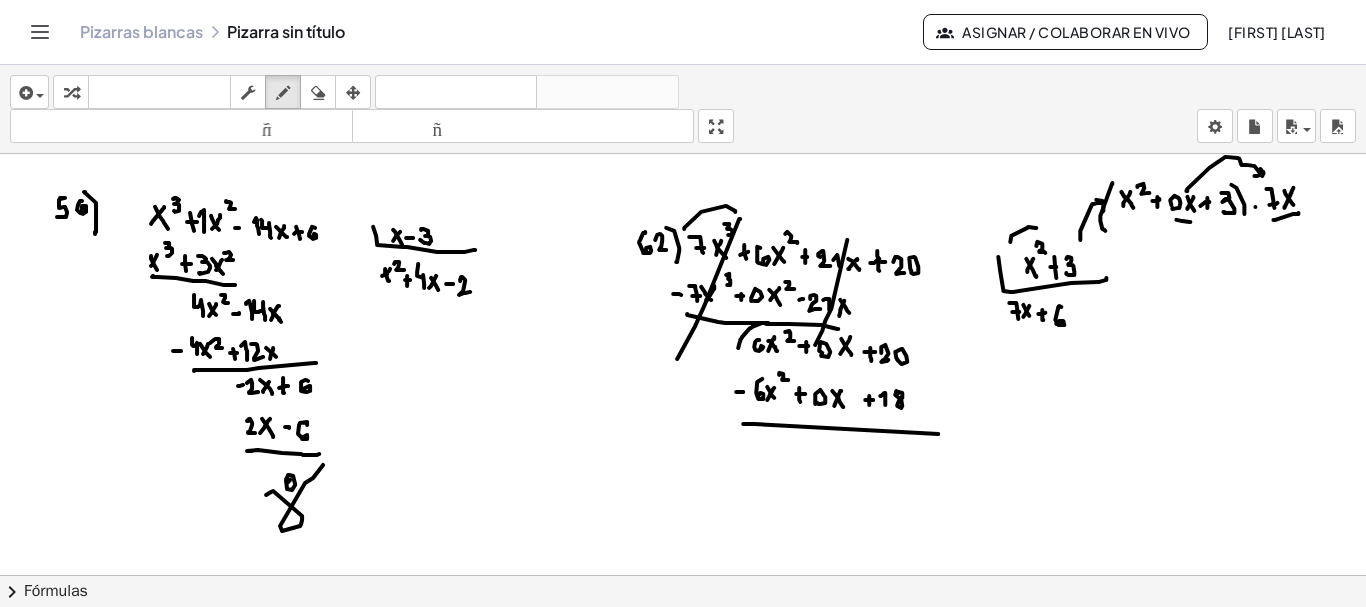 click at bounding box center (684, -4018) 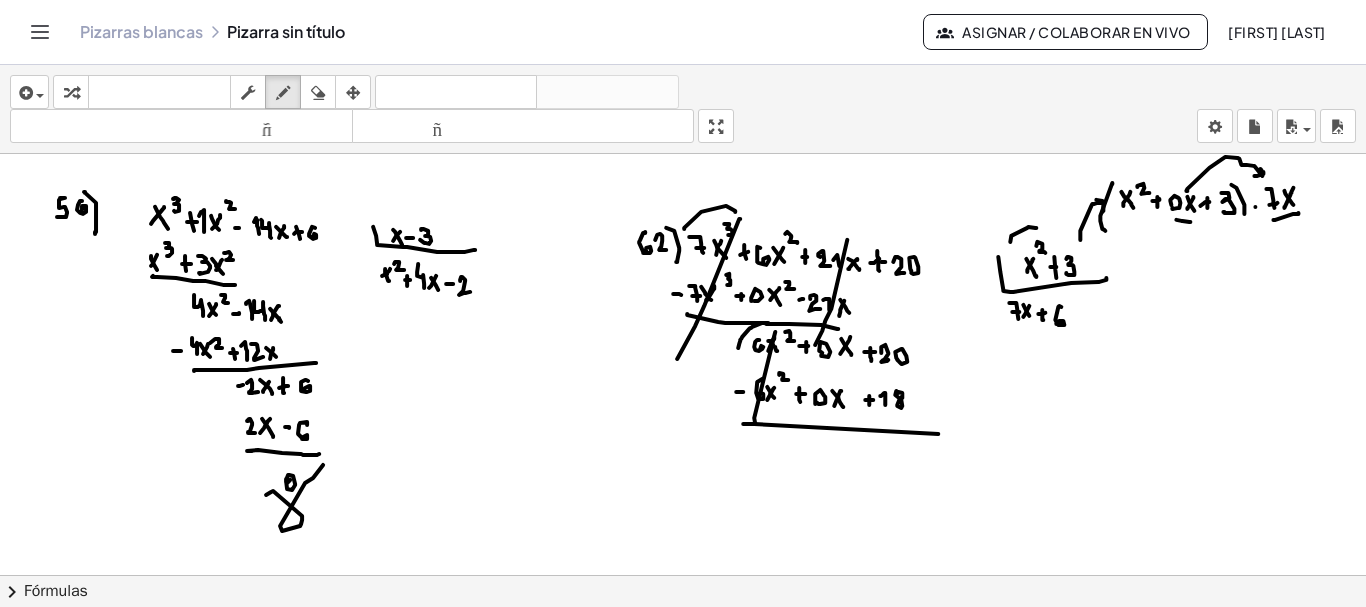 drag, startPoint x: 755, startPoint y: 421, endPoint x: 775, endPoint y: 328, distance: 95.12623 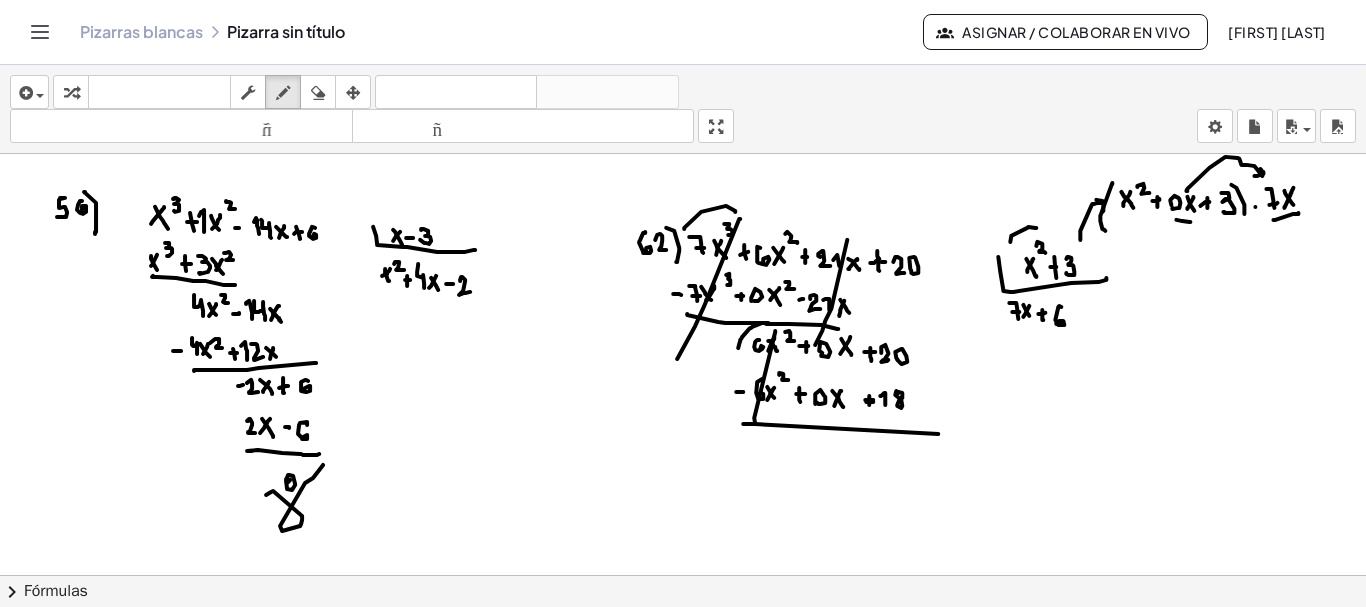 click at bounding box center [684, -4018] 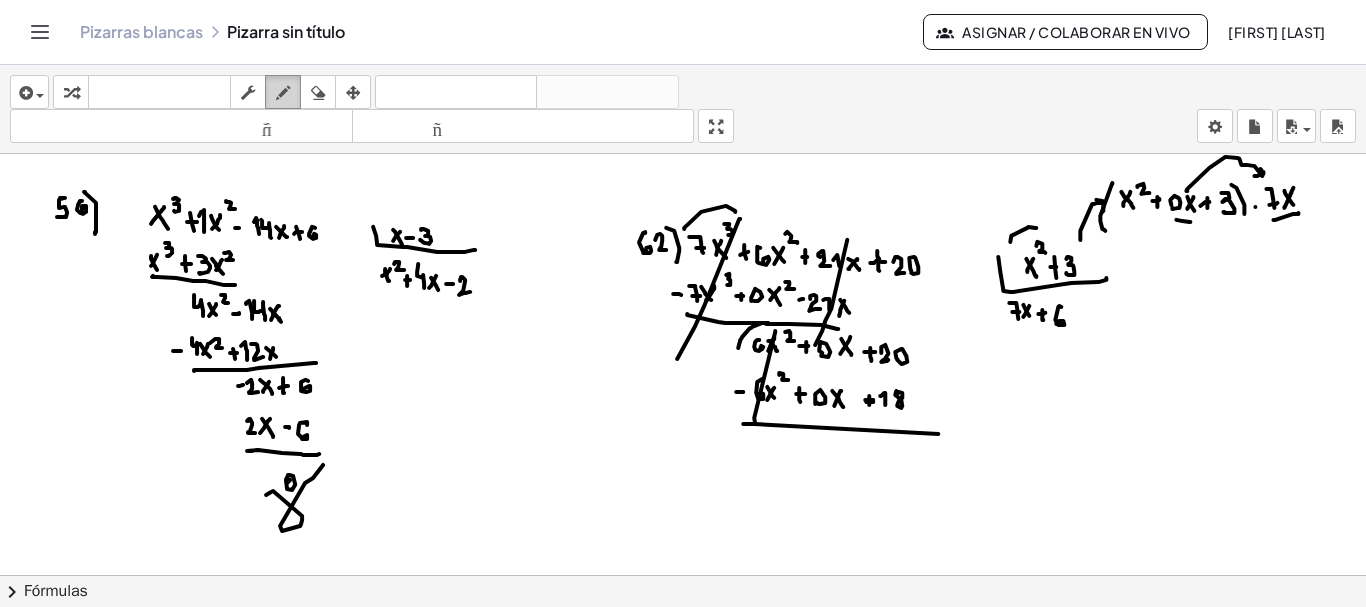 click at bounding box center (283, 92) 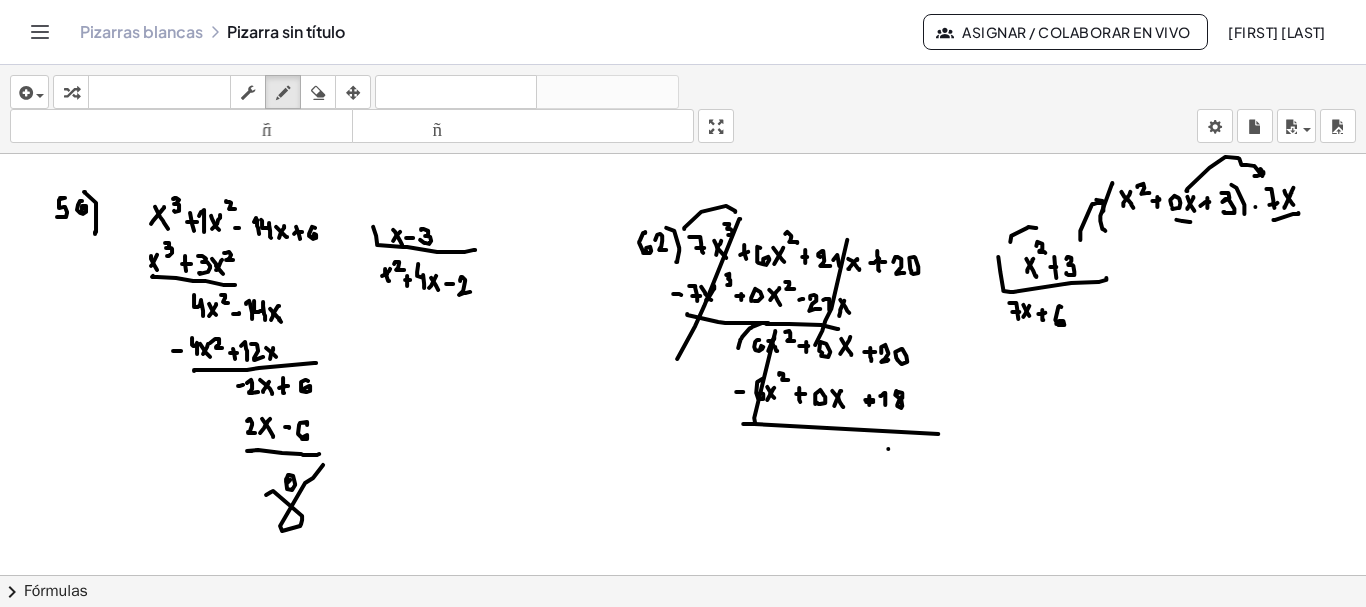 click at bounding box center (684, -4018) 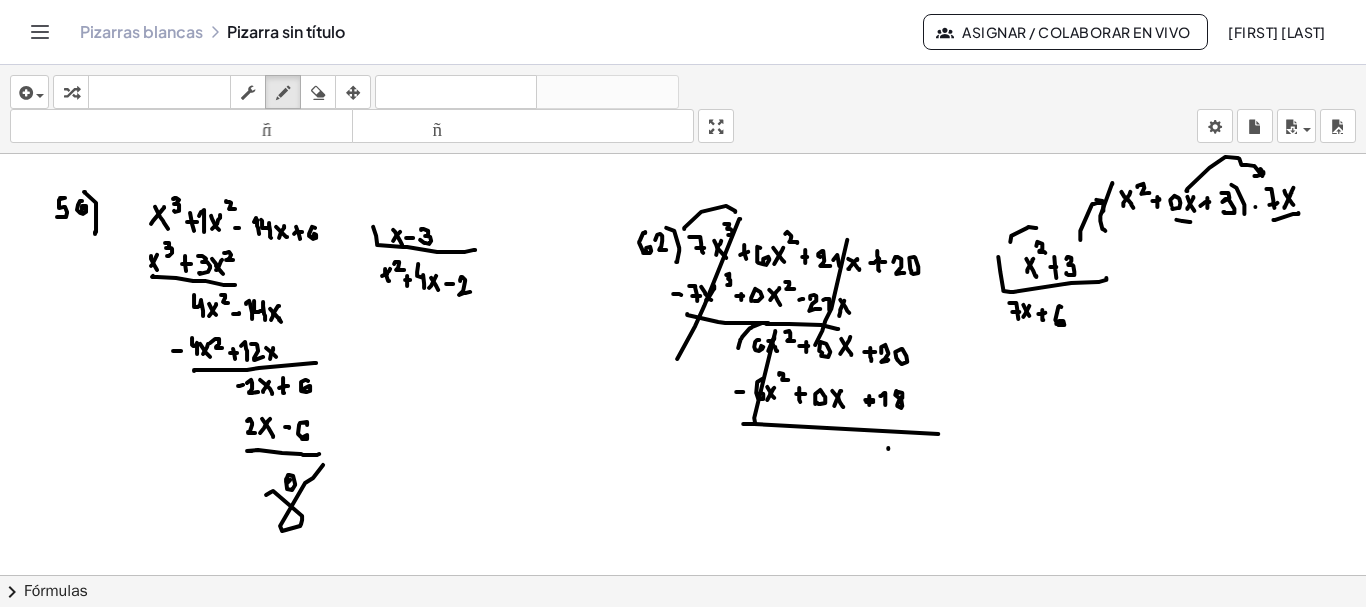 click at bounding box center [318, 92] 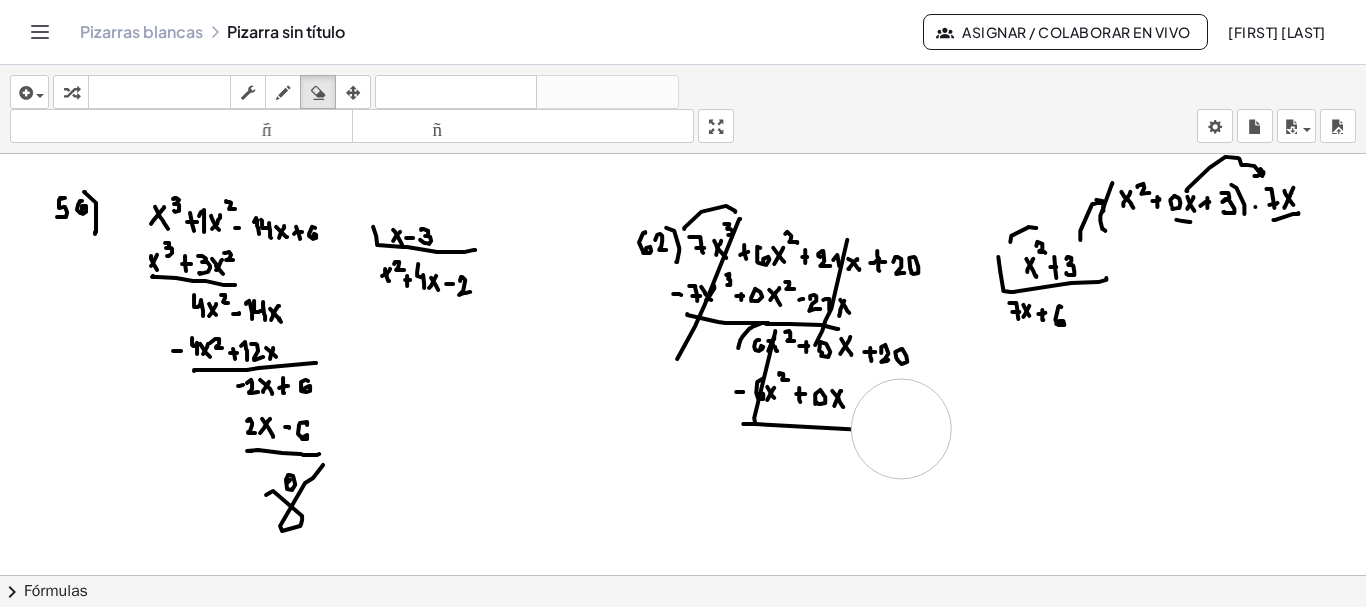 click at bounding box center (684, -4018) 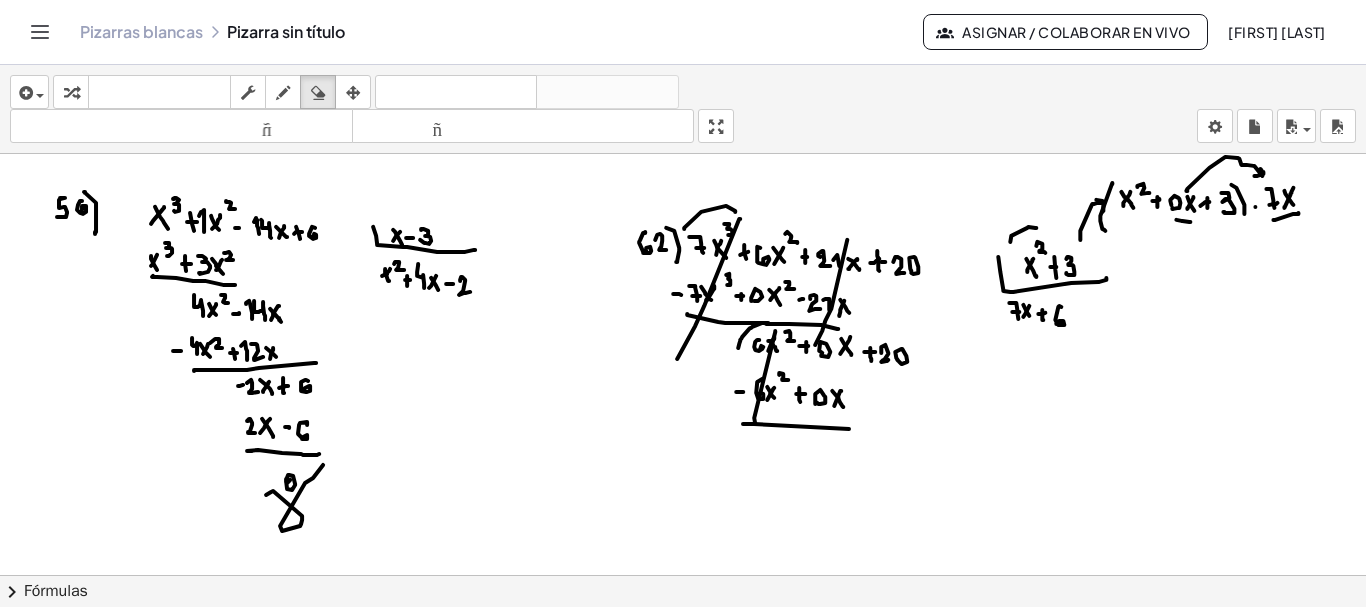 click at bounding box center [283, 93] 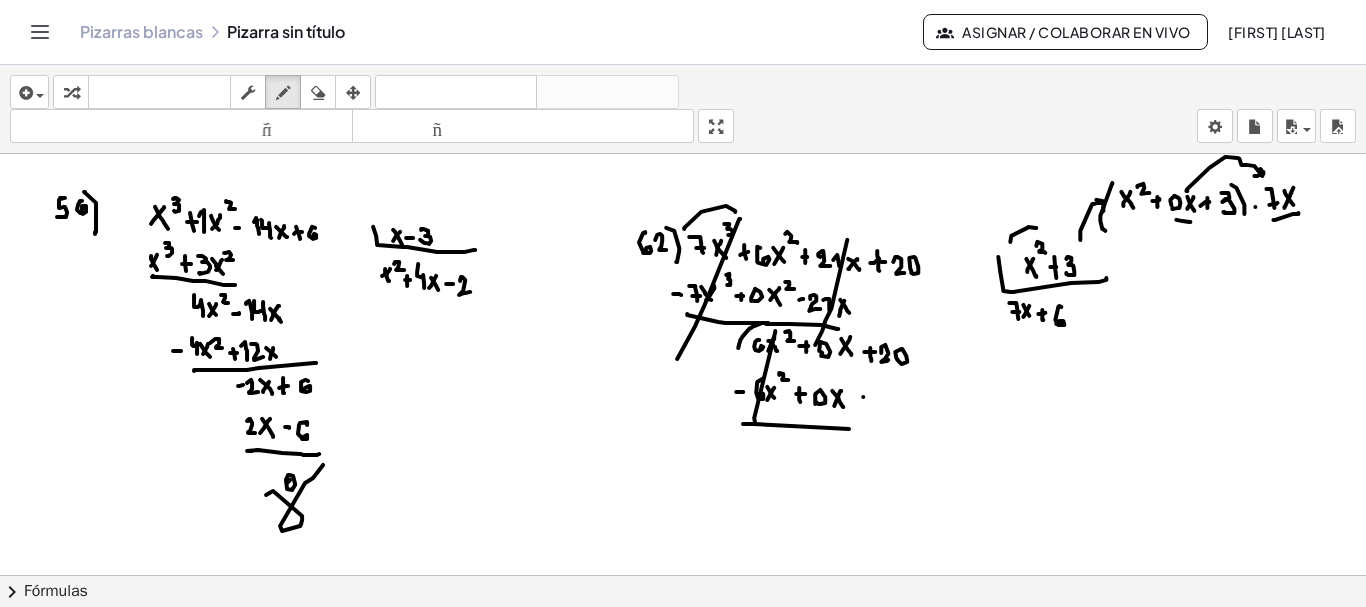 click at bounding box center [684, -4018] 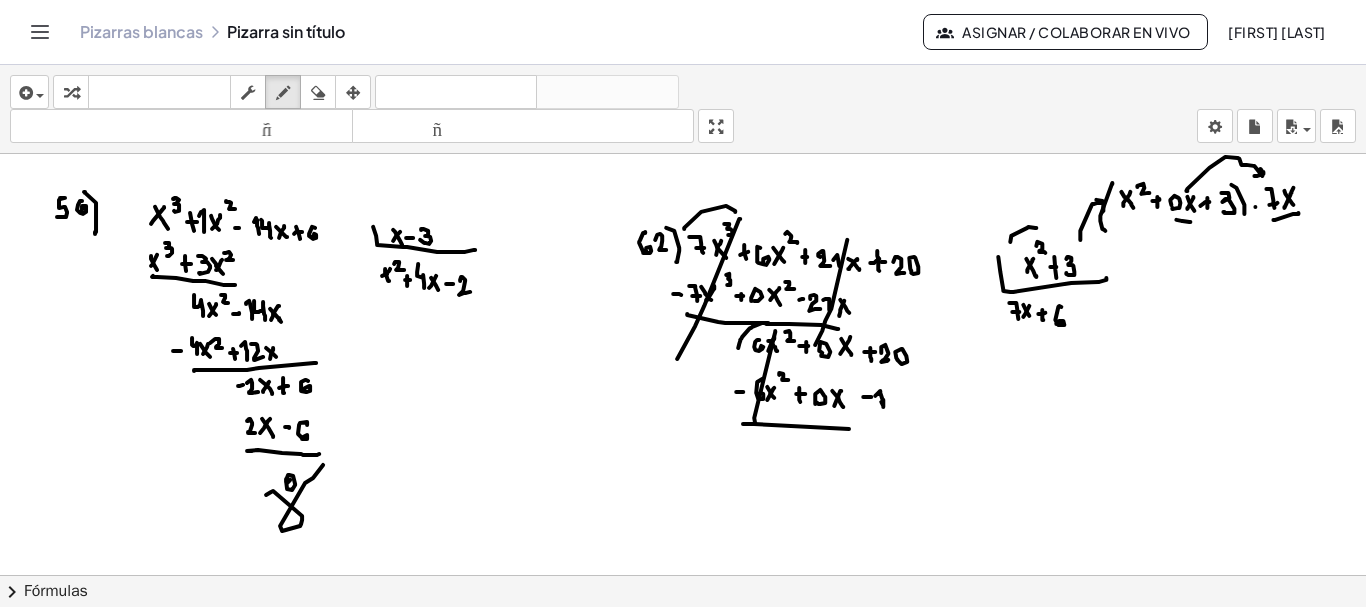 click at bounding box center [684, -4018] 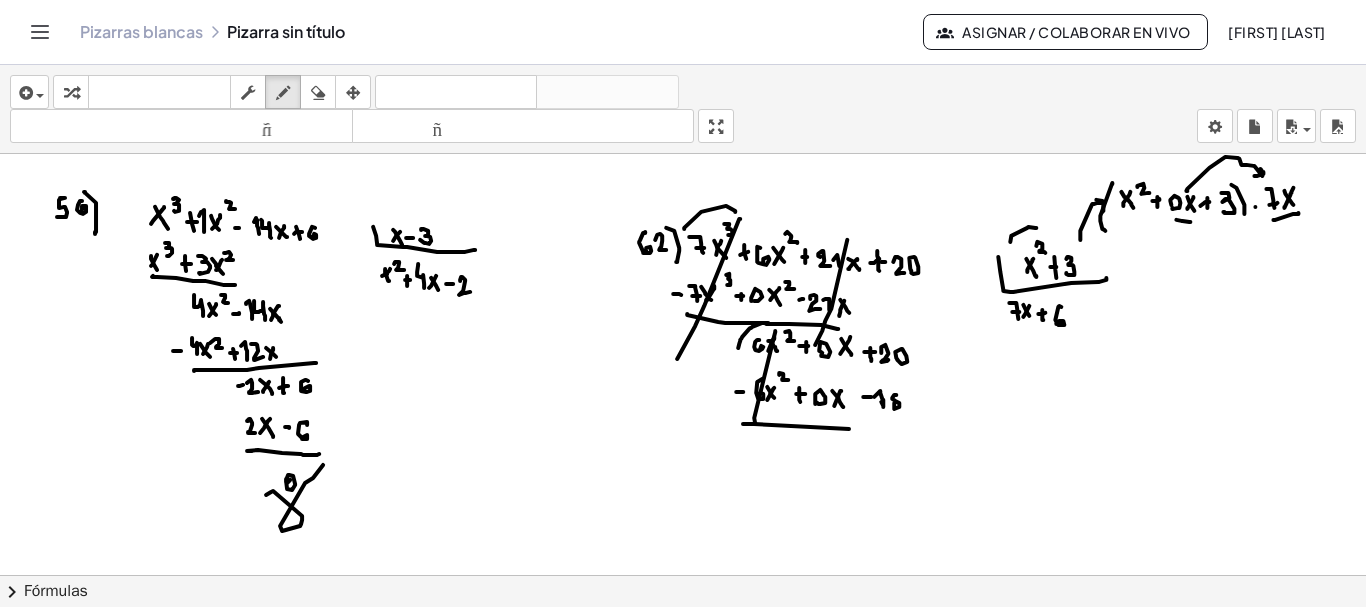 click at bounding box center (684, -4018) 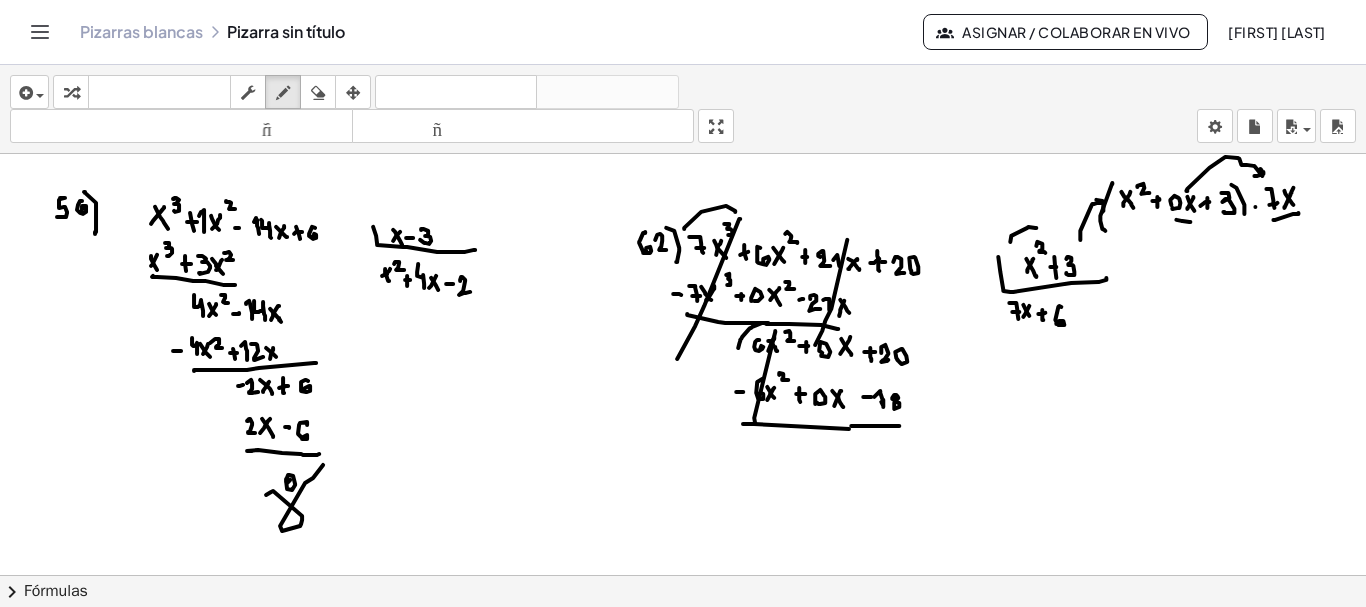 drag, startPoint x: 851, startPoint y: 423, endPoint x: 899, endPoint y: 423, distance: 48 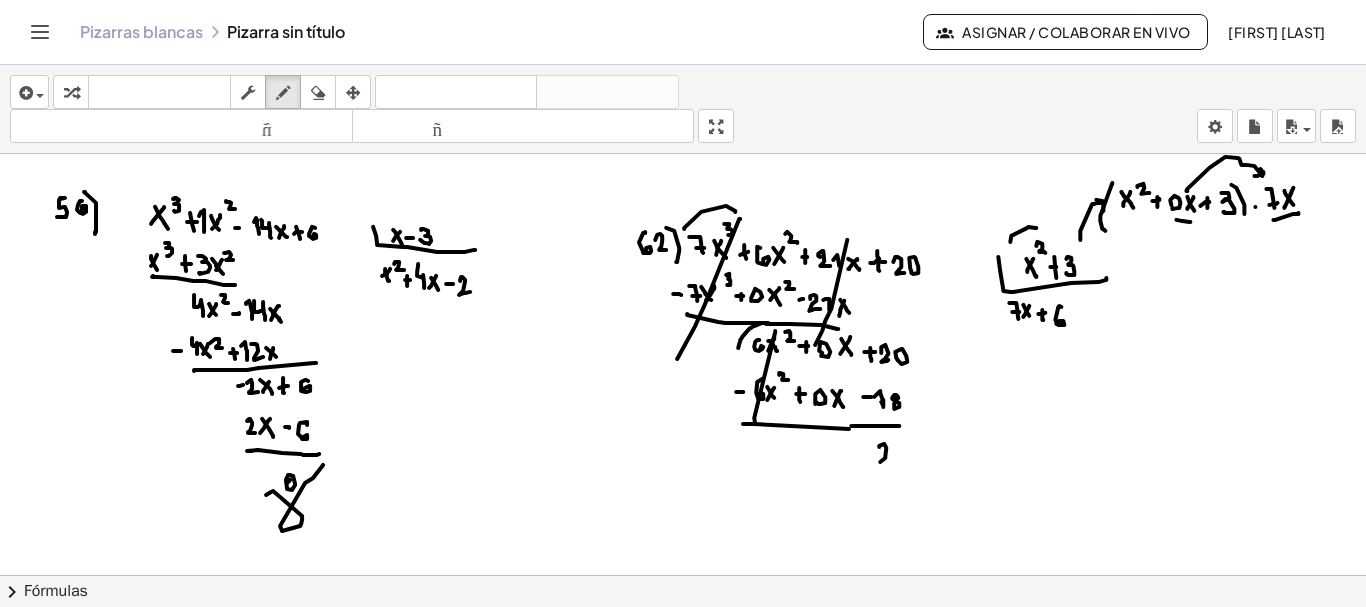 drag, startPoint x: 884, startPoint y: 441, endPoint x: 891, endPoint y: 458, distance: 18.384777 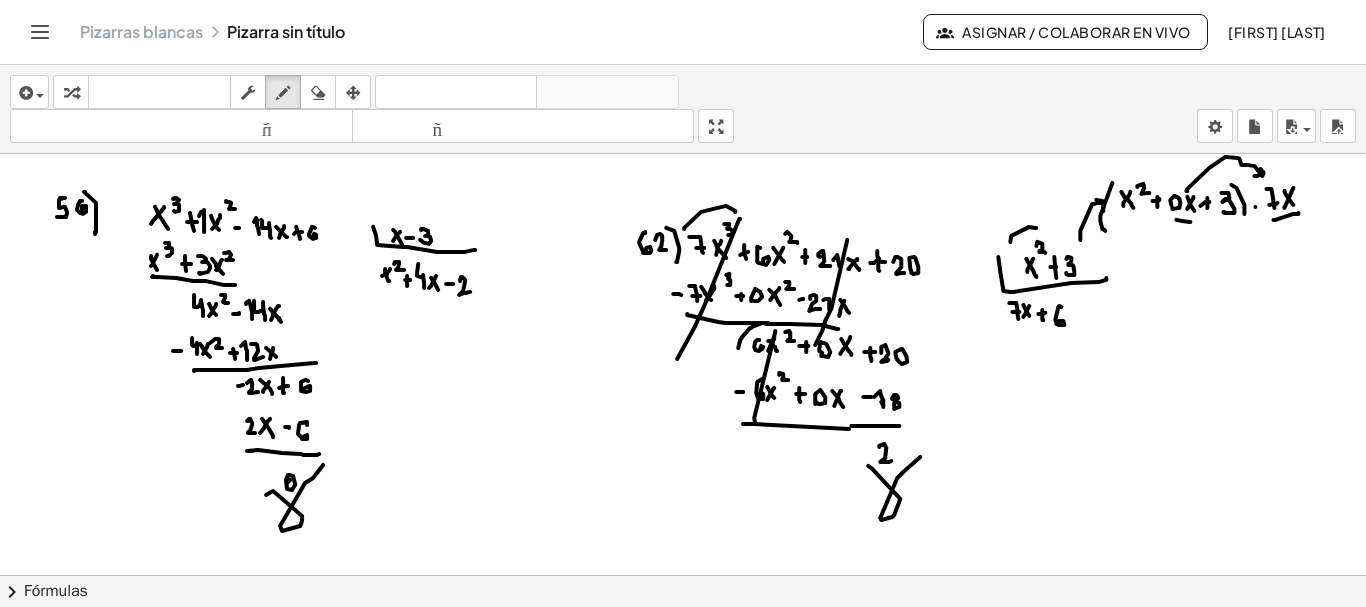 drag, startPoint x: 871, startPoint y: 465, endPoint x: 920, endPoint y: 454, distance: 50.219517 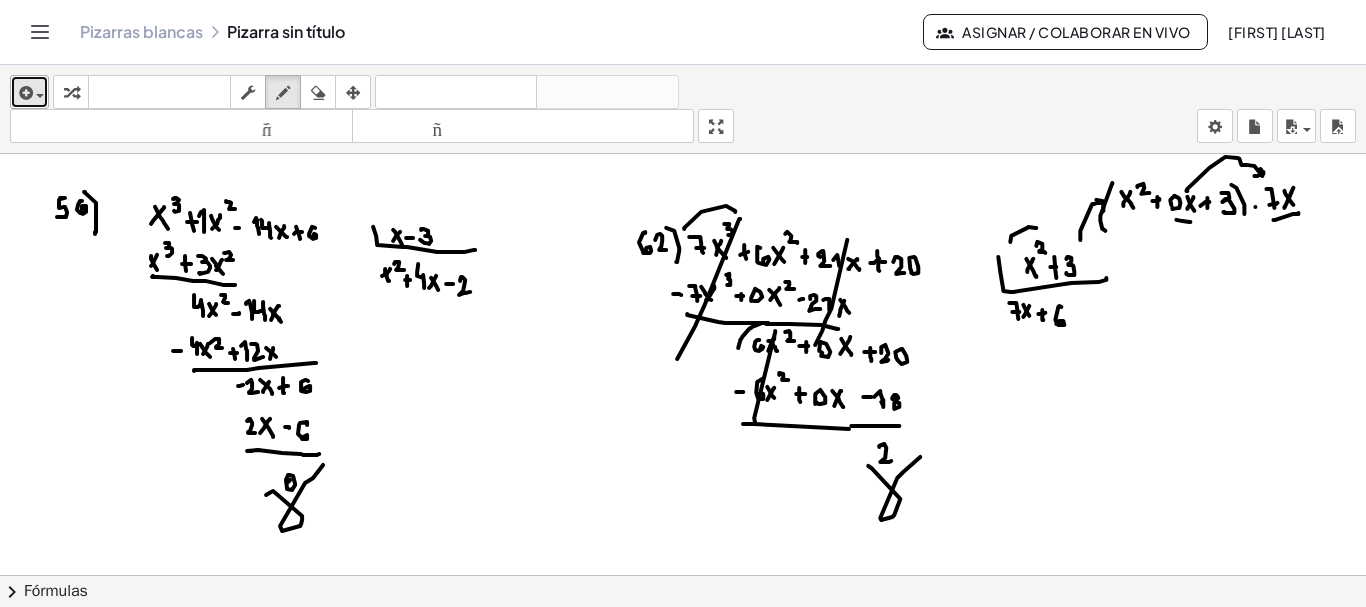 click at bounding box center [29, 92] 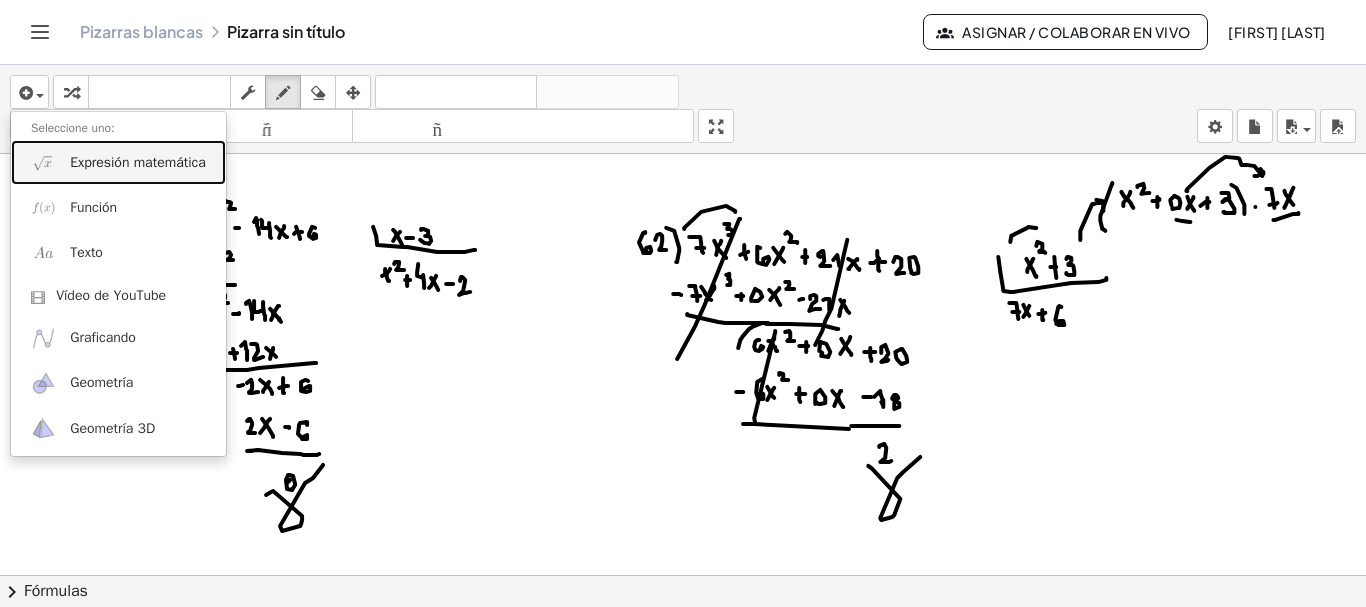 click on "Expresión matemática" at bounding box center (138, 162) 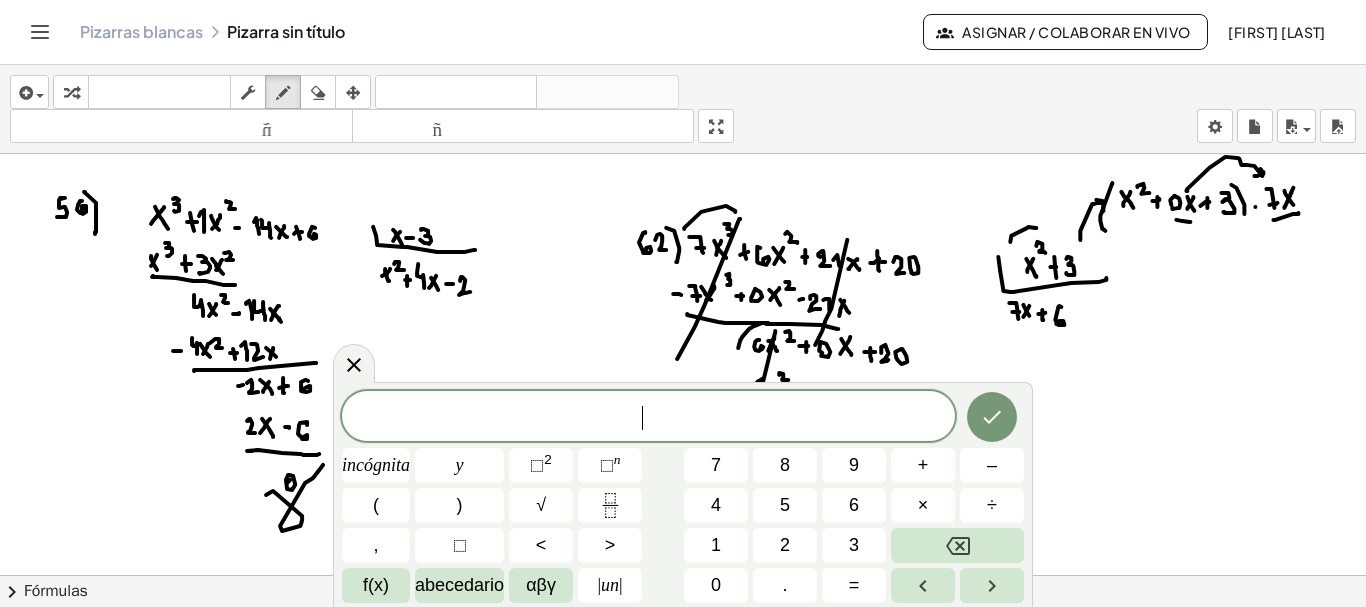 drag, startPoint x: 629, startPoint y: 413, endPoint x: 598, endPoint y: 418, distance: 31.400637 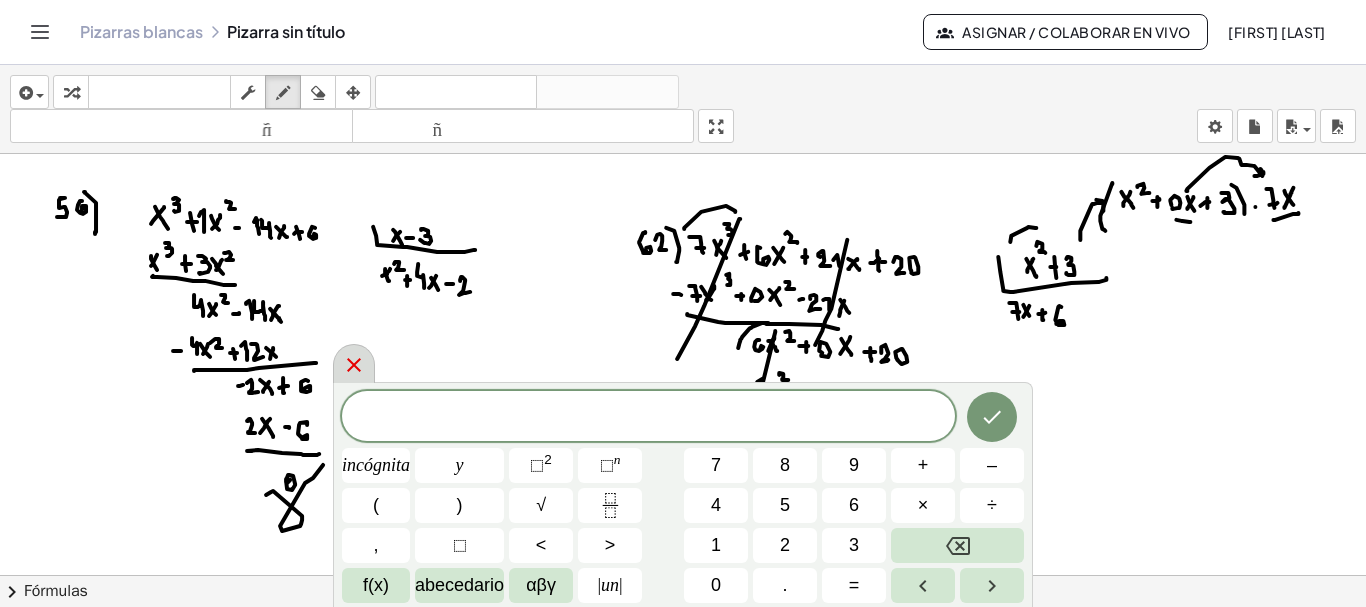 click 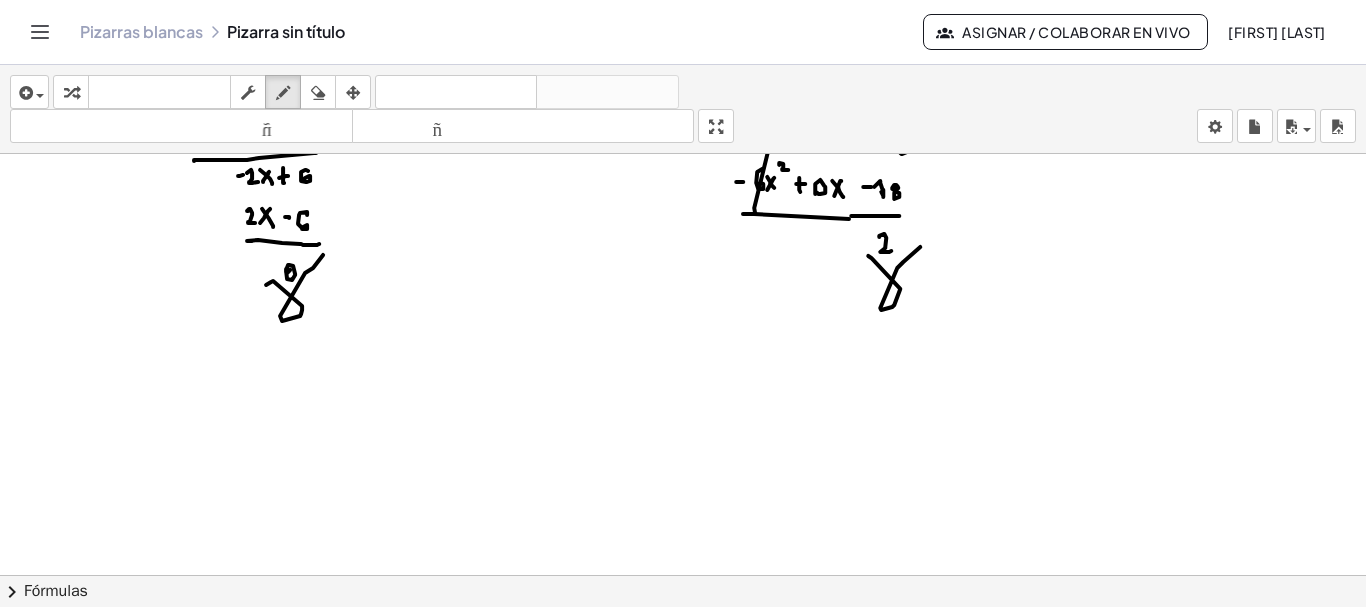 scroll, scrollTop: 9303, scrollLeft: 0, axis: vertical 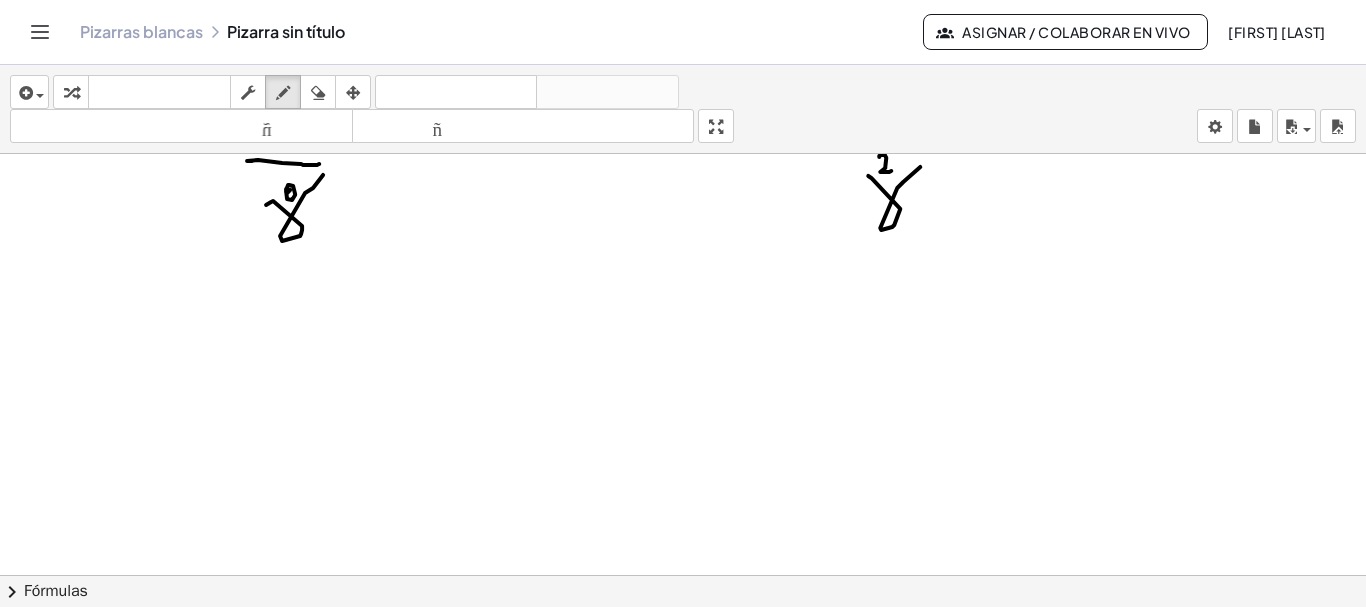 click 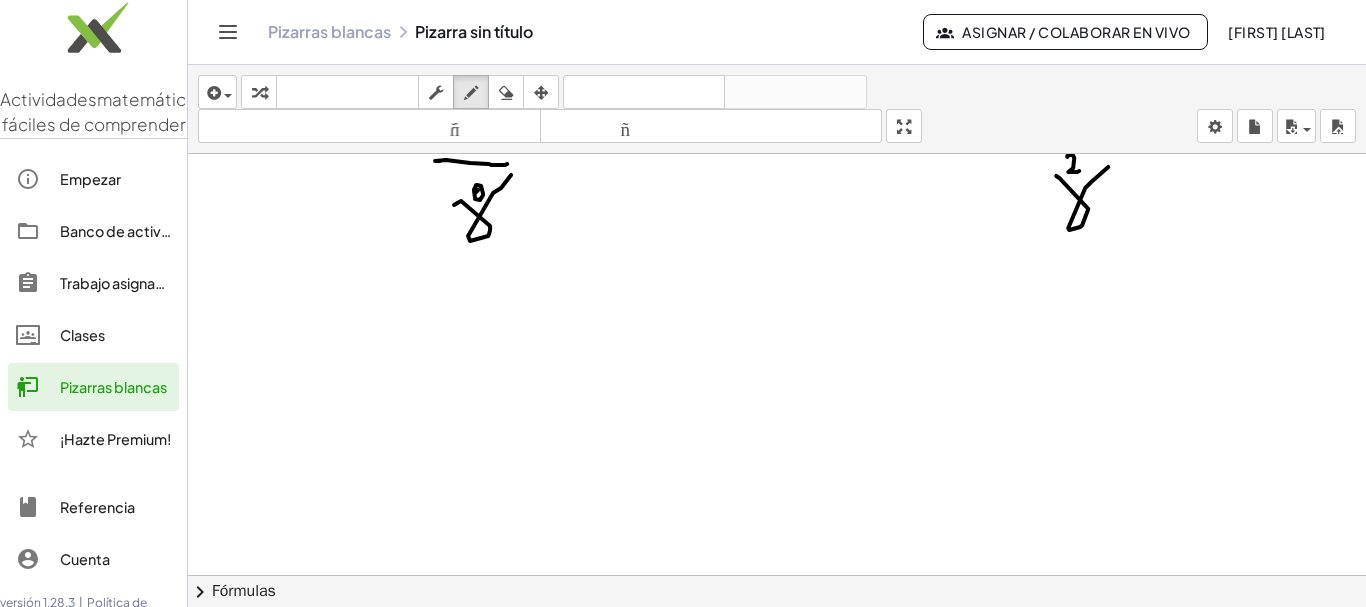 click 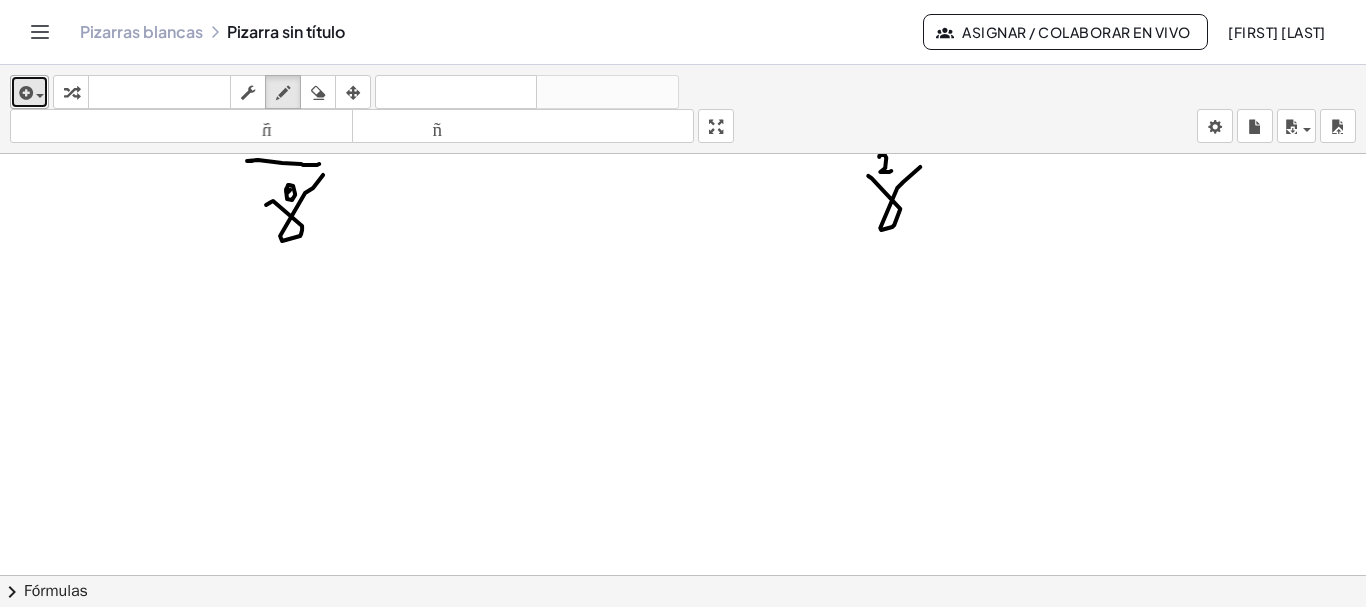 click at bounding box center (29, 92) 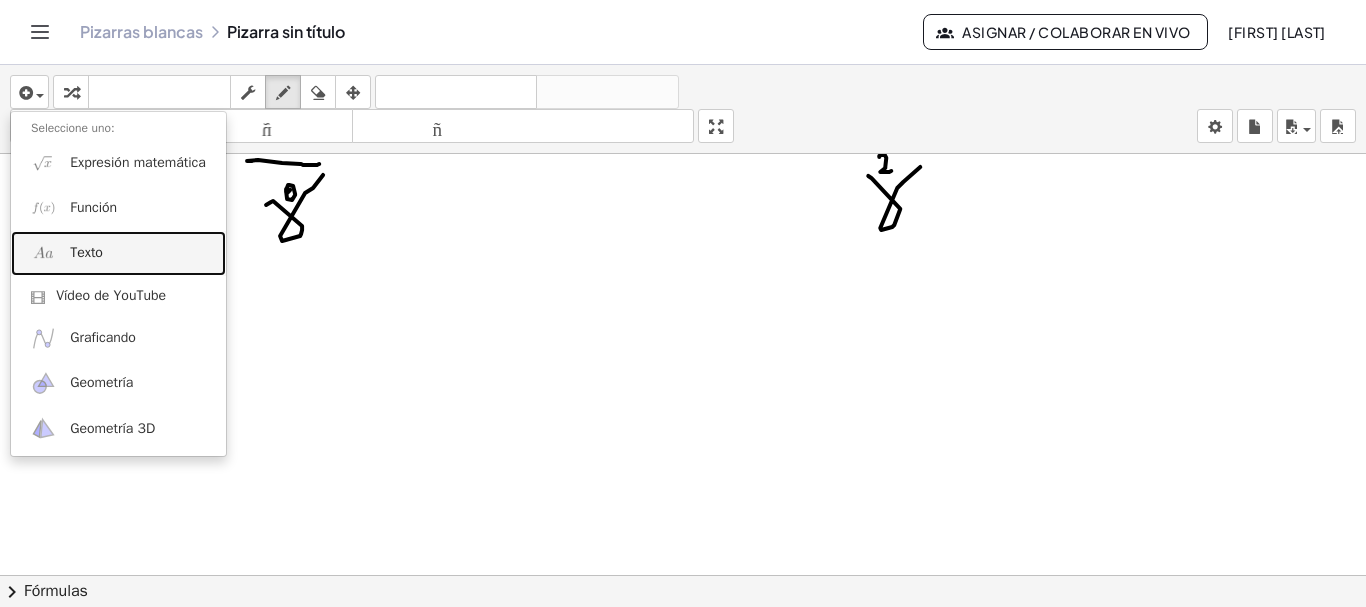 click on "Texto" at bounding box center [86, 252] 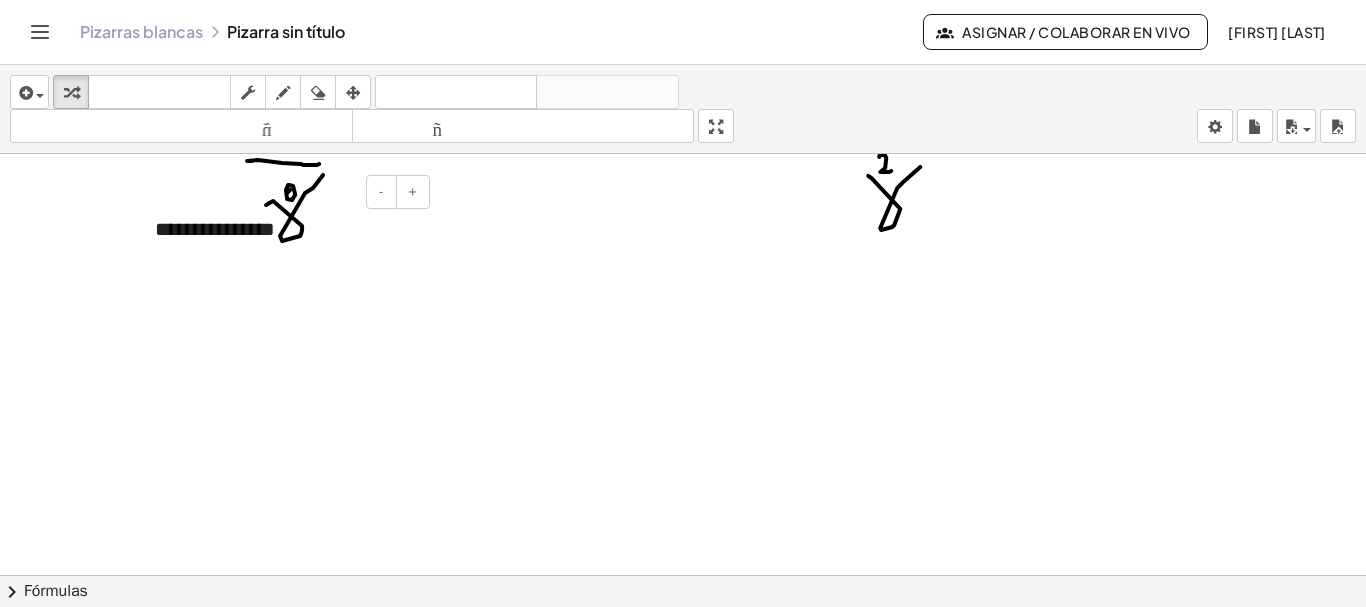 type 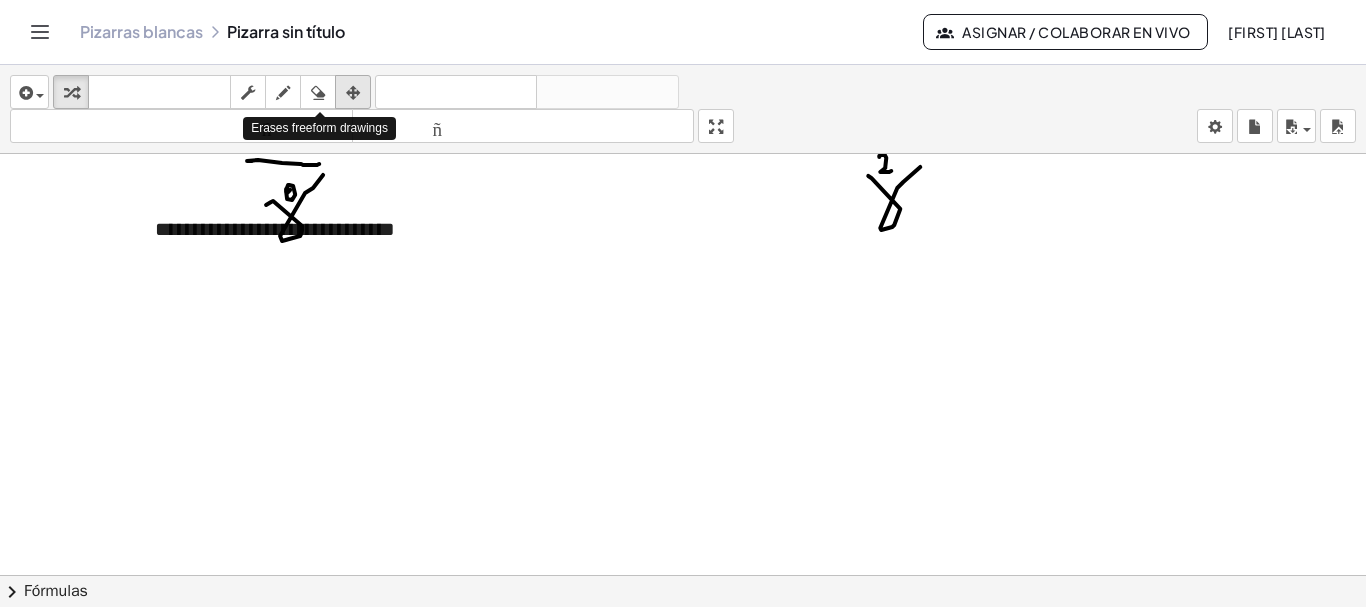 click at bounding box center (353, 92) 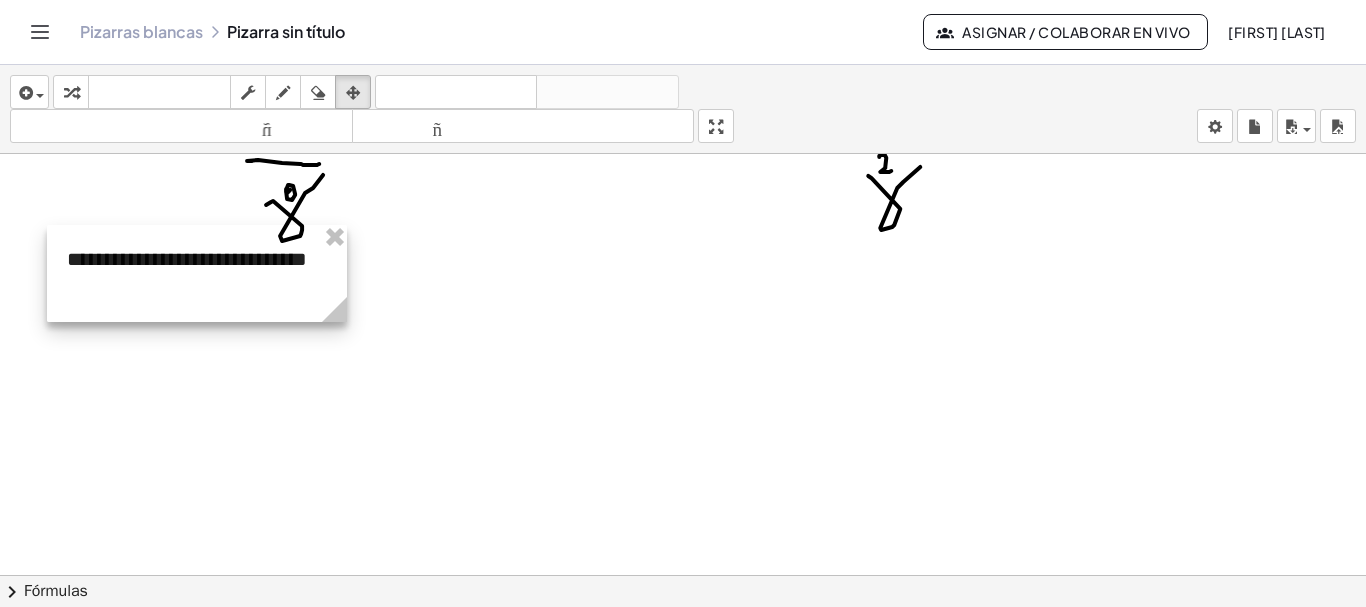 drag, startPoint x: 242, startPoint y: 197, endPoint x: 158, endPoint y: 227, distance: 89.19641 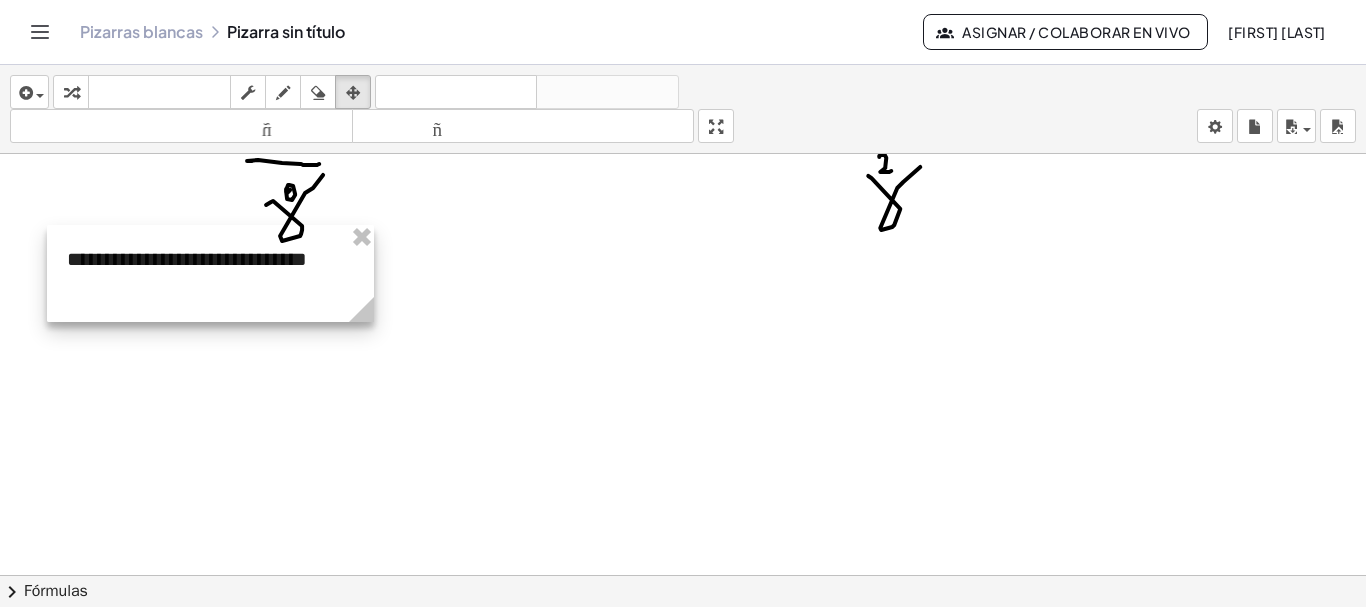 drag, startPoint x: 343, startPoint y: 294, endPoint x: 458, endPoint y: 270, distance: 117.47766 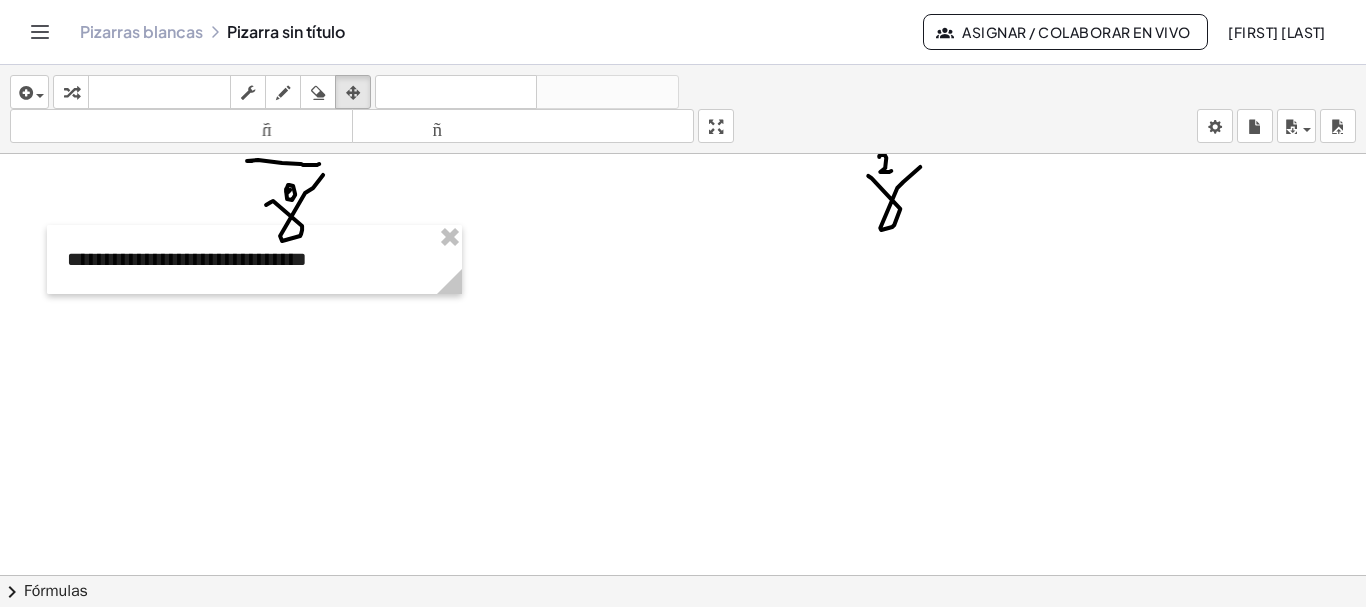 click at bounding box center [283, 93] 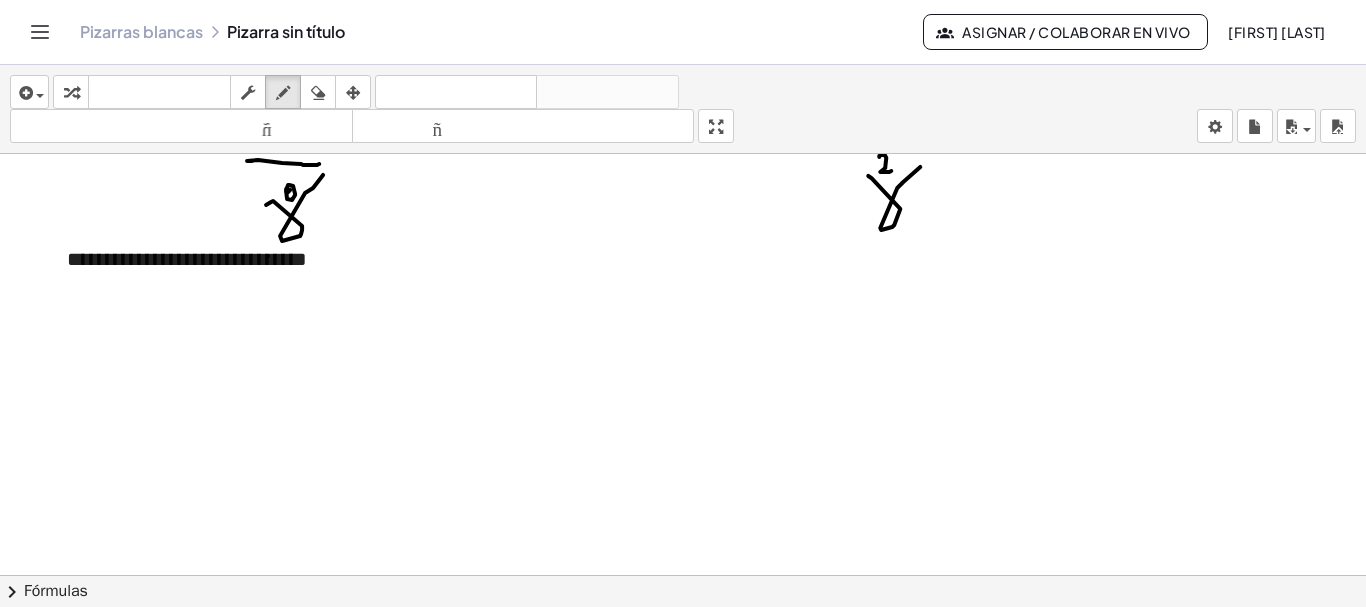 click at bounding box center [684, -4097] 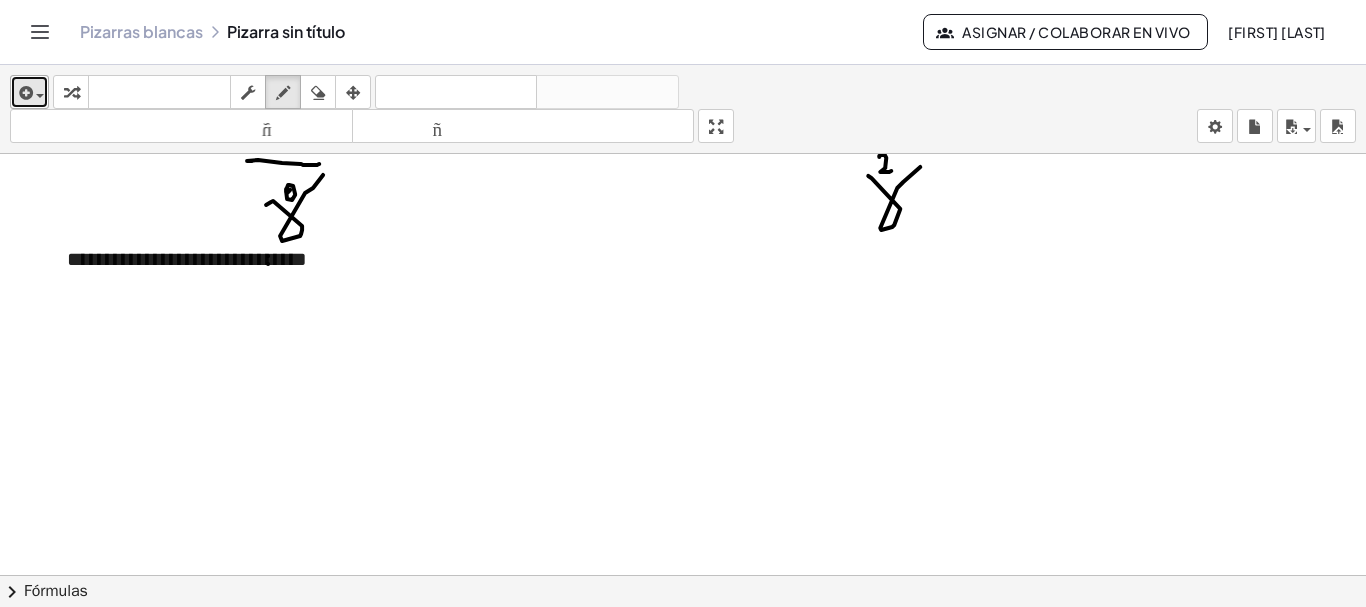 click at bounding box center [29, 92] 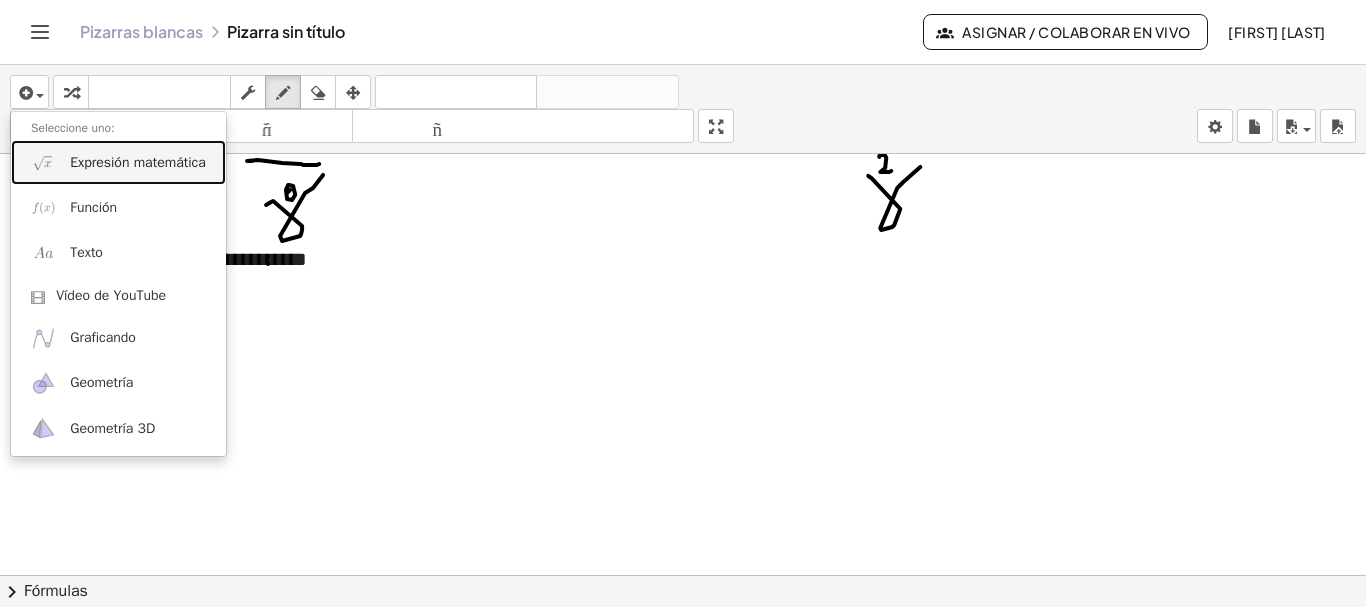 click on "Expresión matemática" at bounding box center [138, 162] 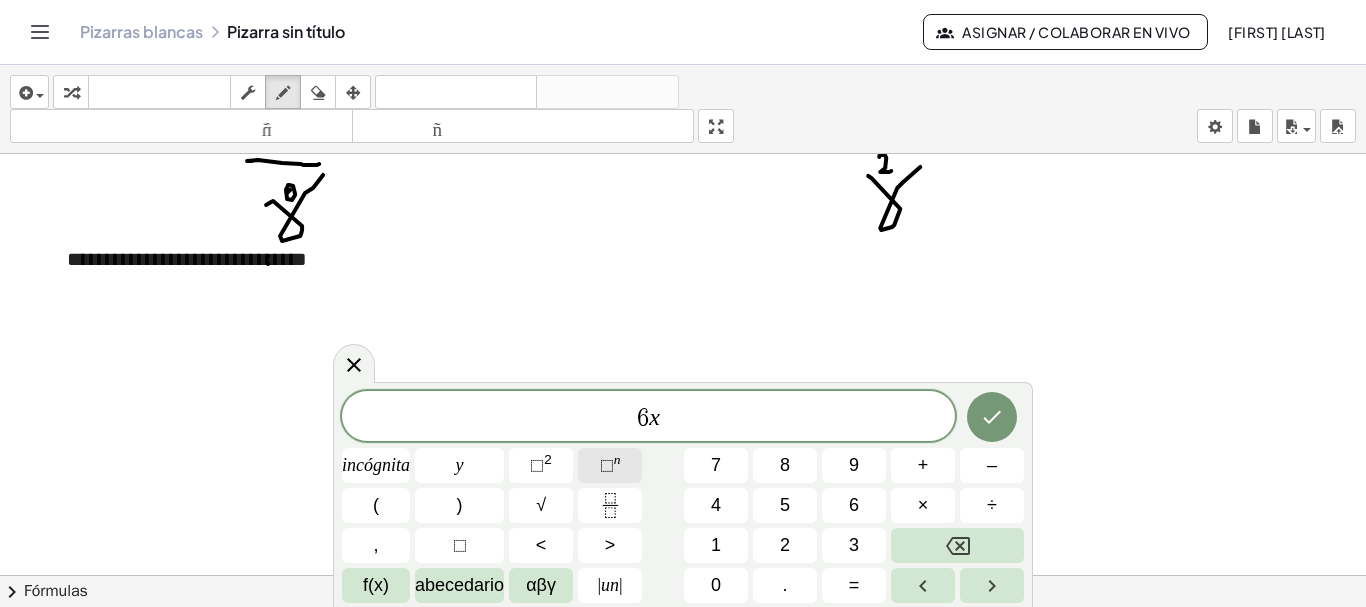 click on "⬚" at bounding box center (607, 465) 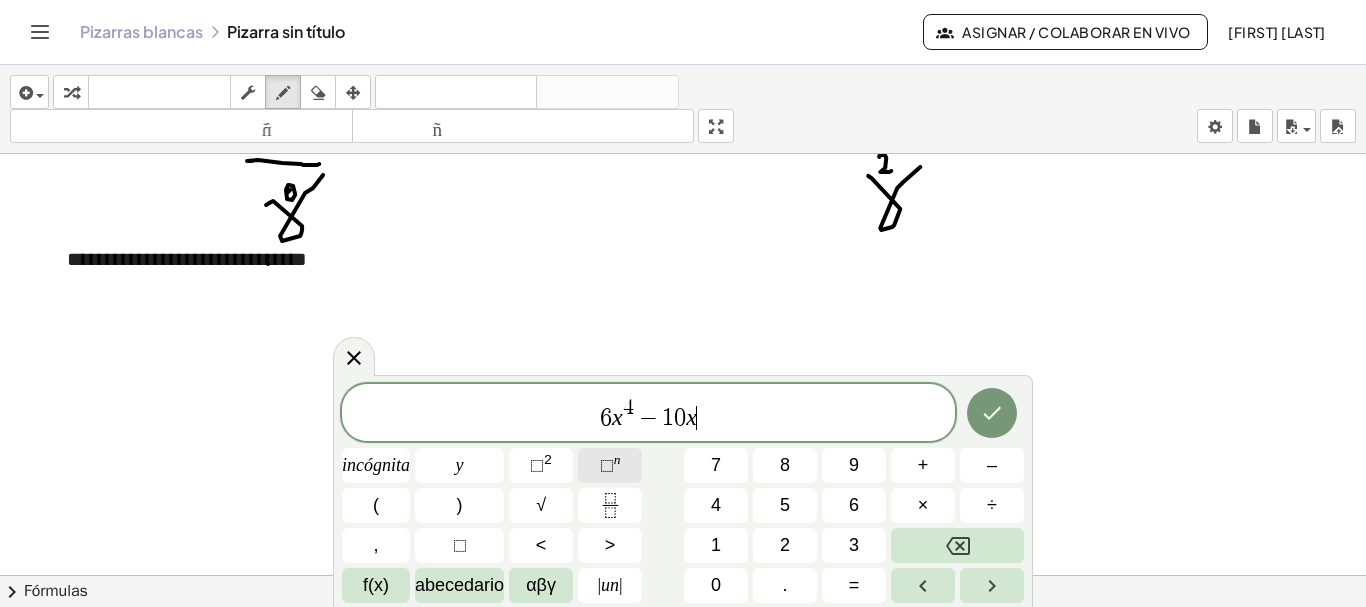 click on "n" at bounding box center [617, 459] 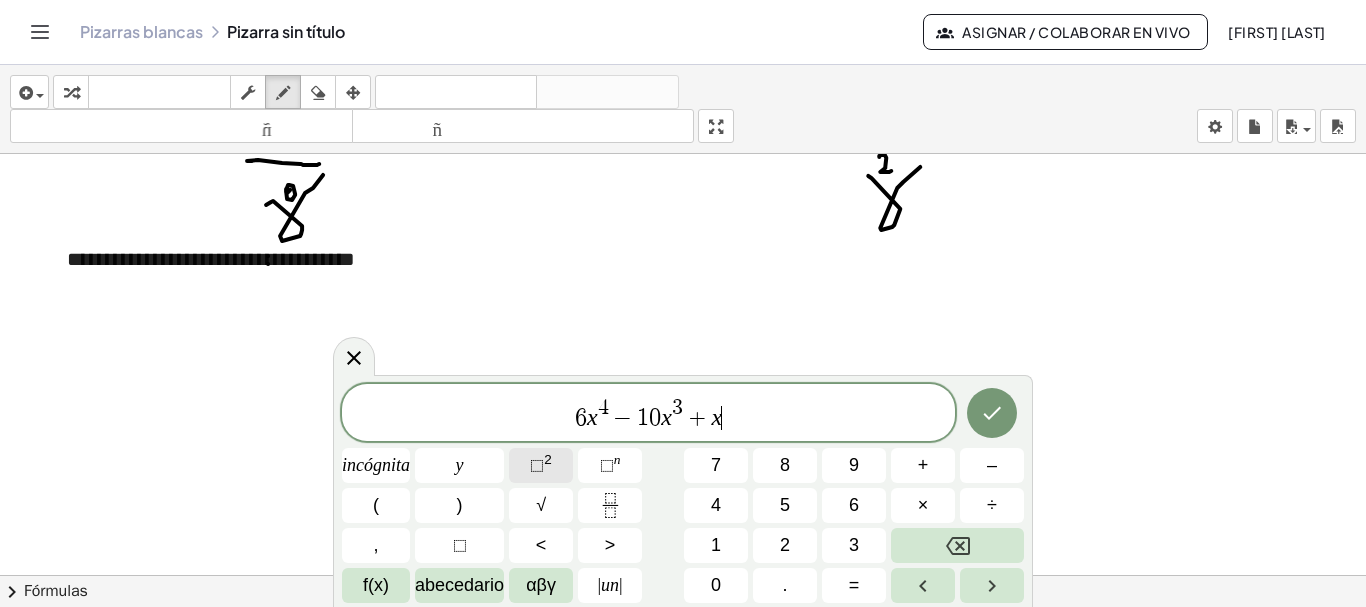 click on "2" at bounding box center [548, 459] 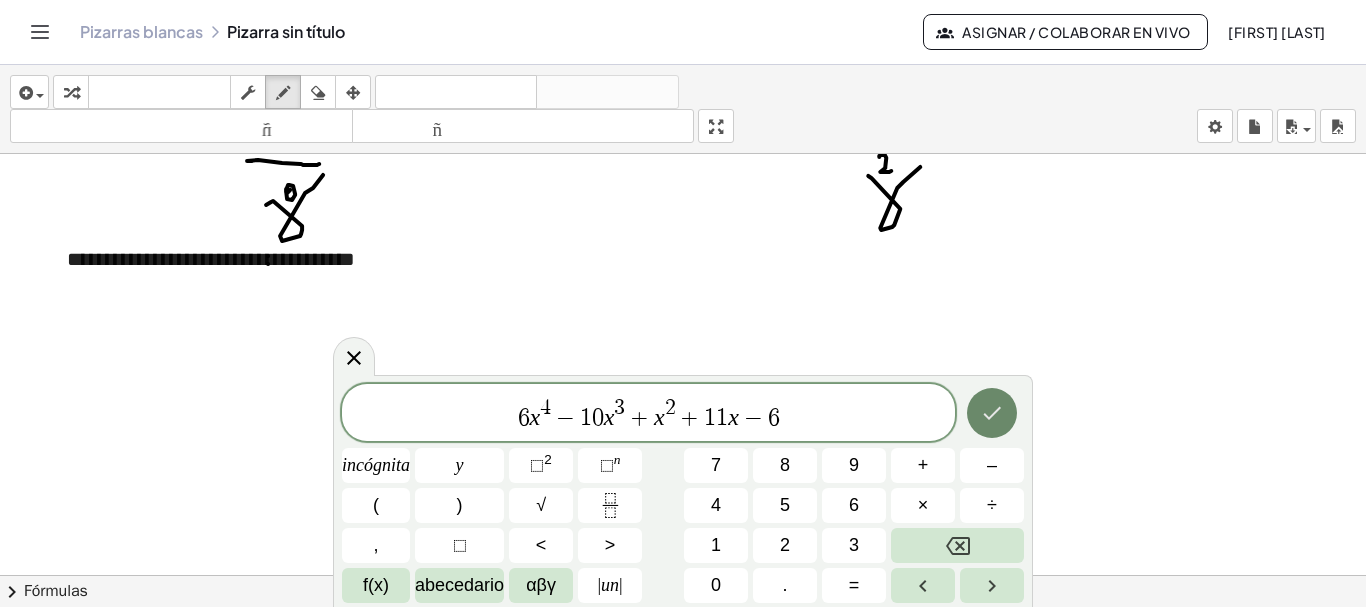 click 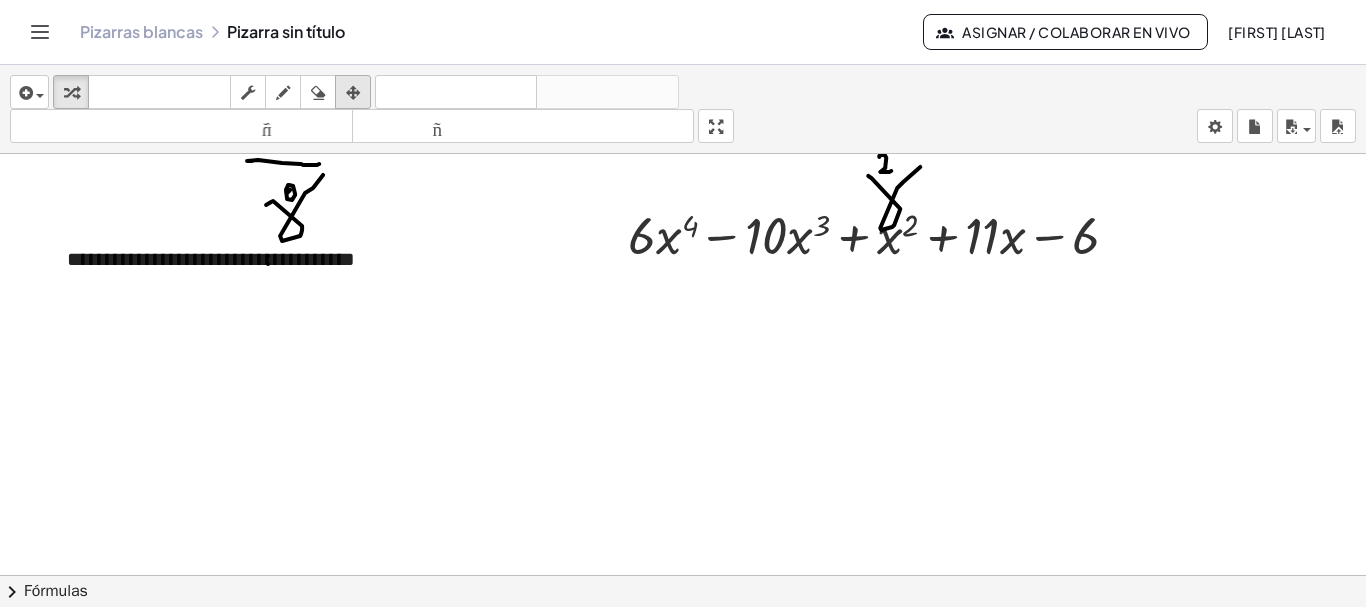 click at bounding box center [353, 93] 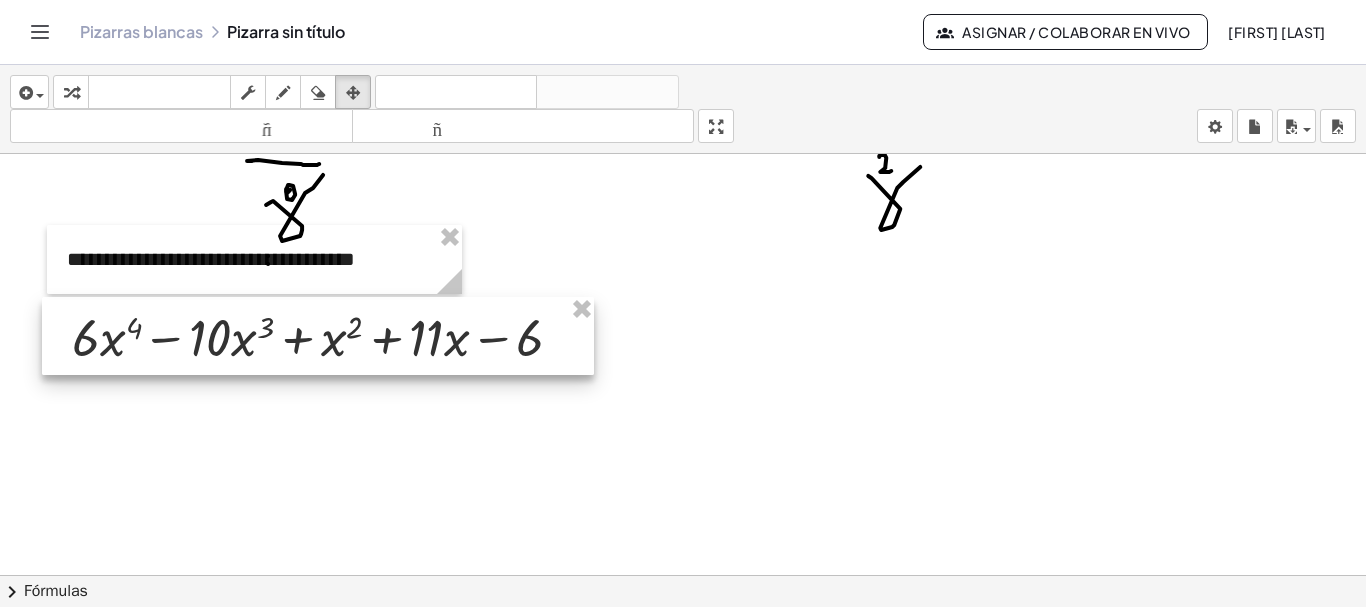 drag, startPoint x: 751, startPoint y: 220, endPoint x: 193, endPoint y: 322, distance: 567.246 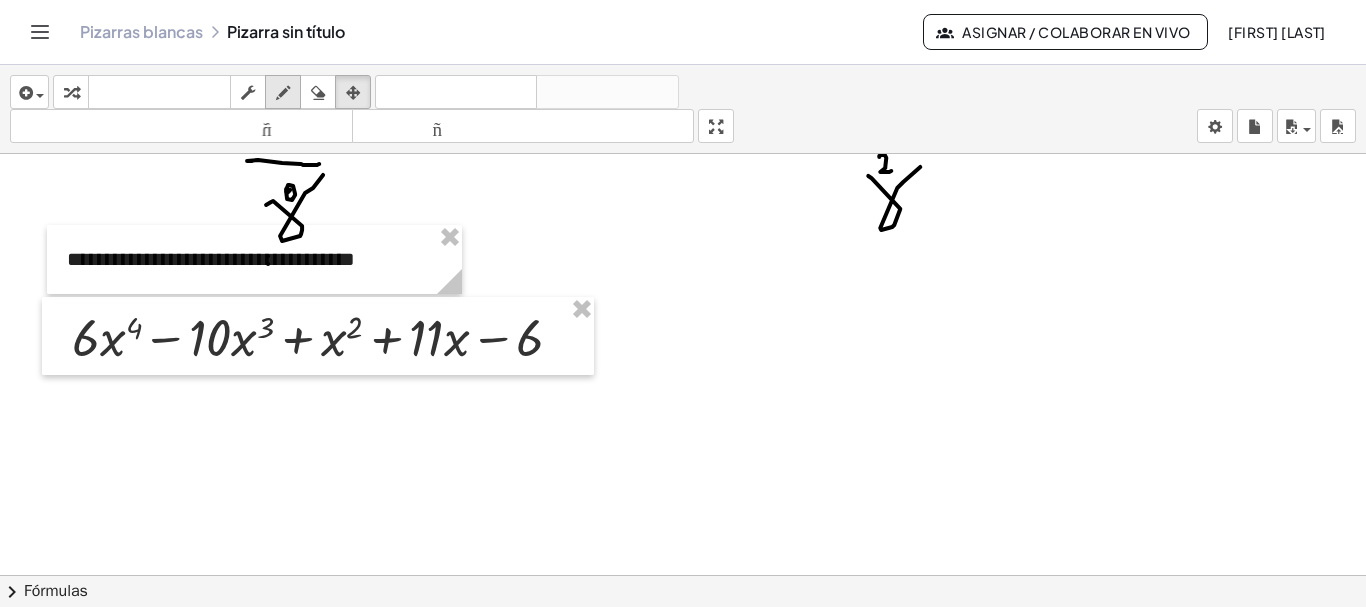 click at bounding box center (283, 93) 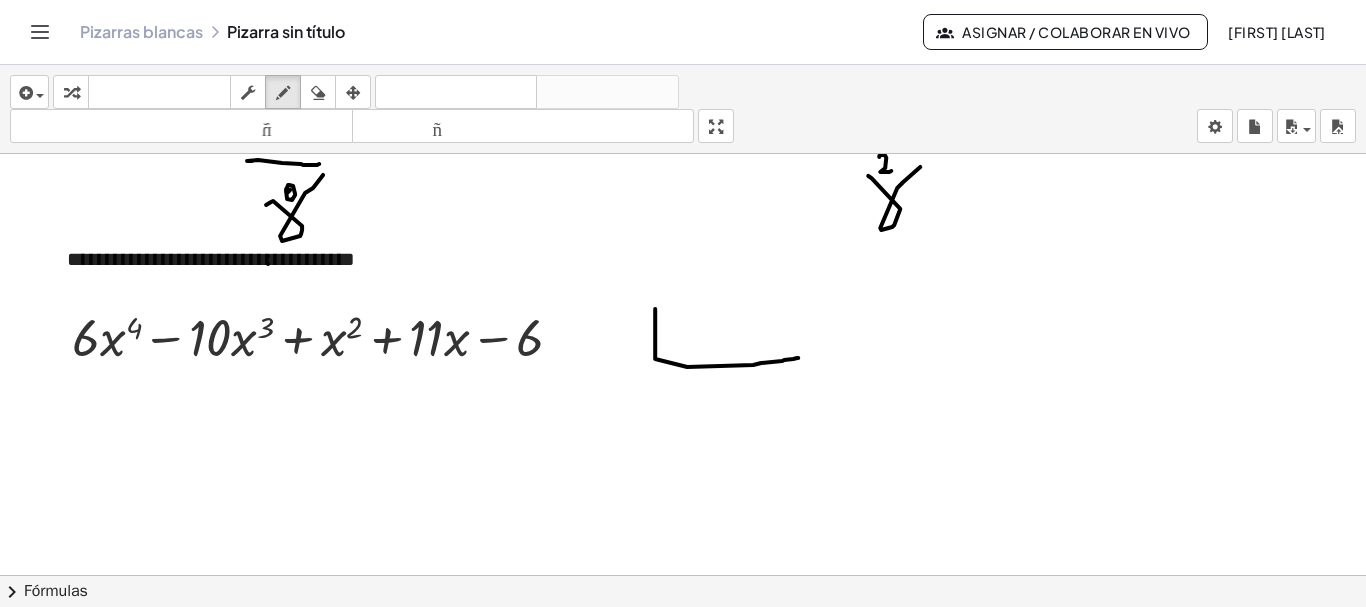 drag, startPoint x: 655, startPoint y: 329, endPoint x: 803, endPoint y: 355, distance: 150.26643 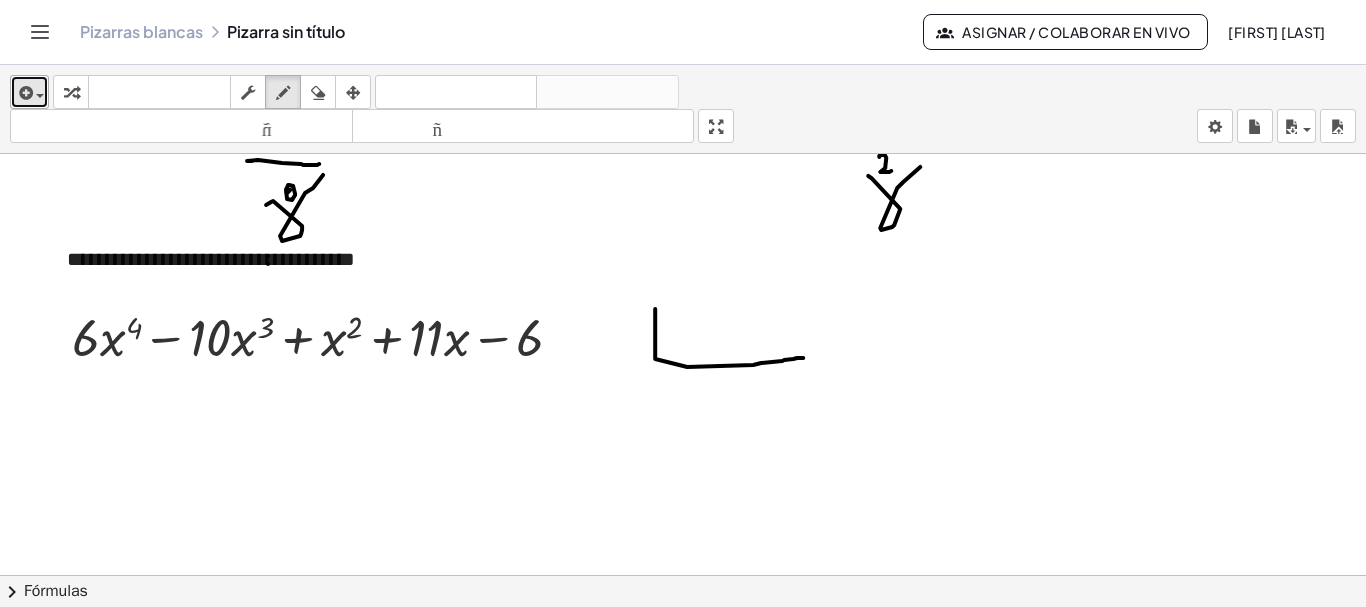 click on "insertar" at bounding box center (29, 92) 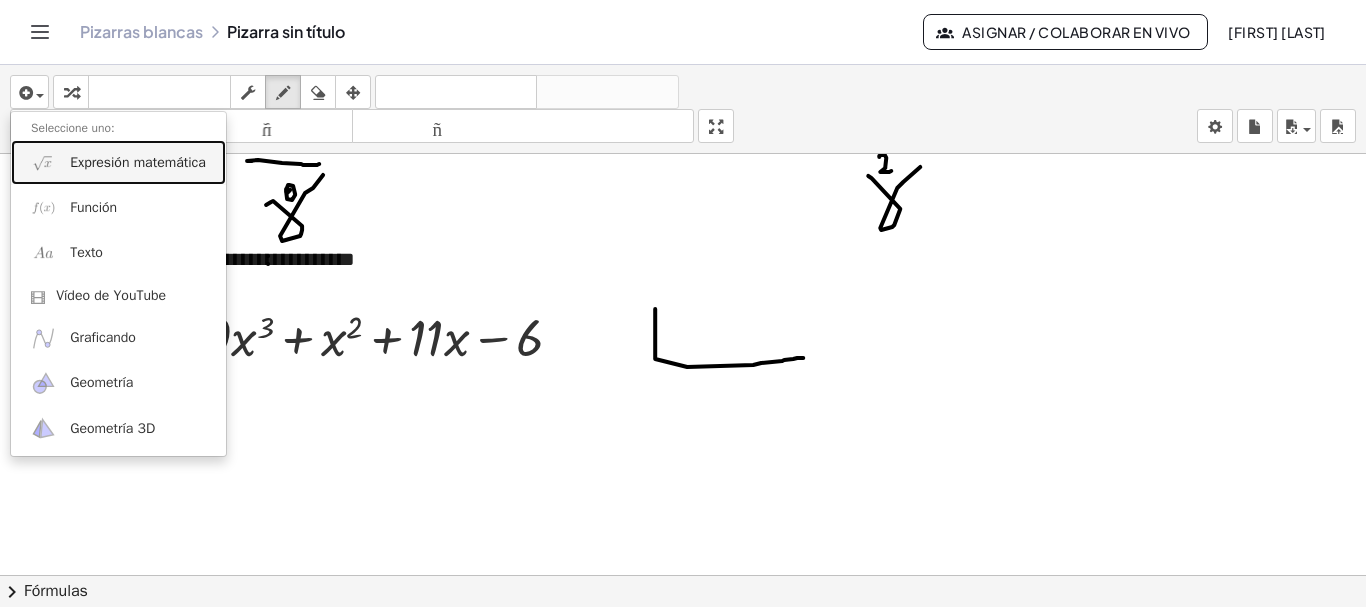 click on "Expresión matemática" at bounding box center (138, 162) 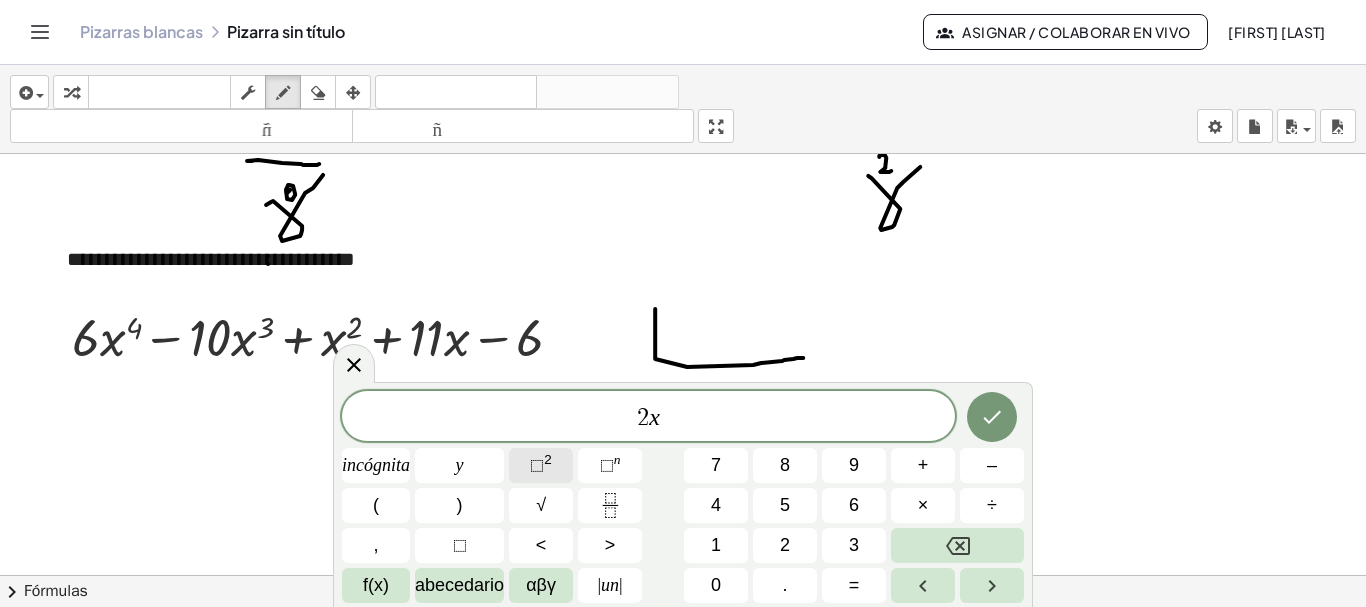 click on "⬚" at bounding box center [537, 465] 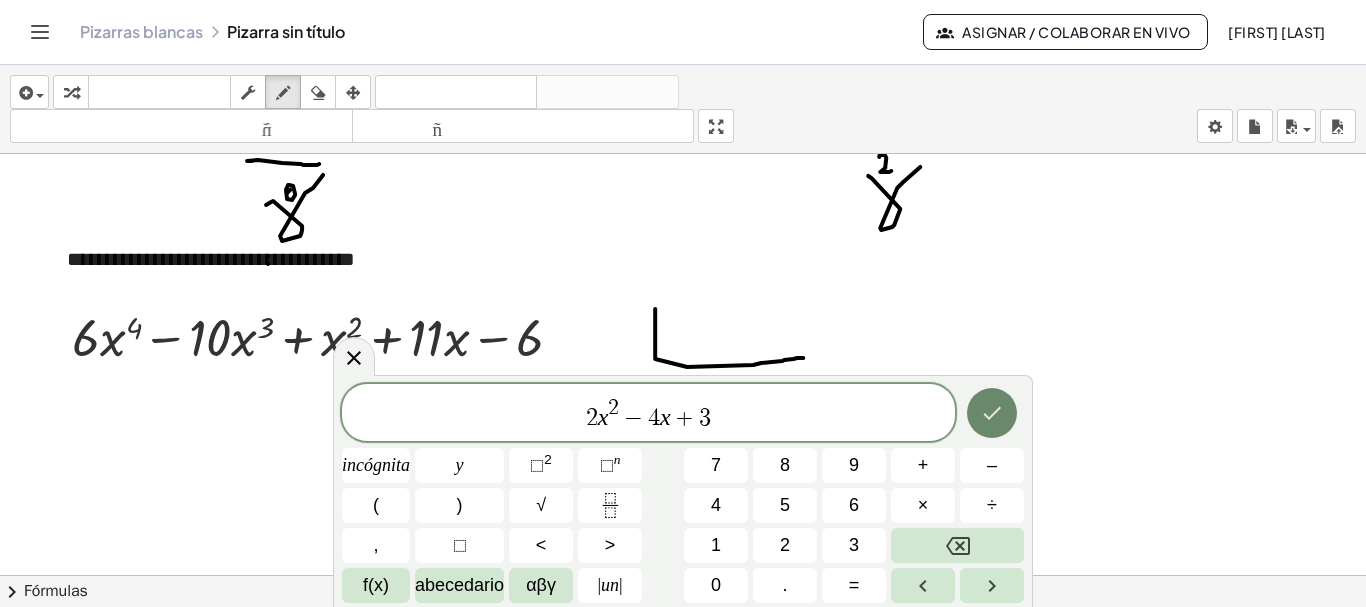 click 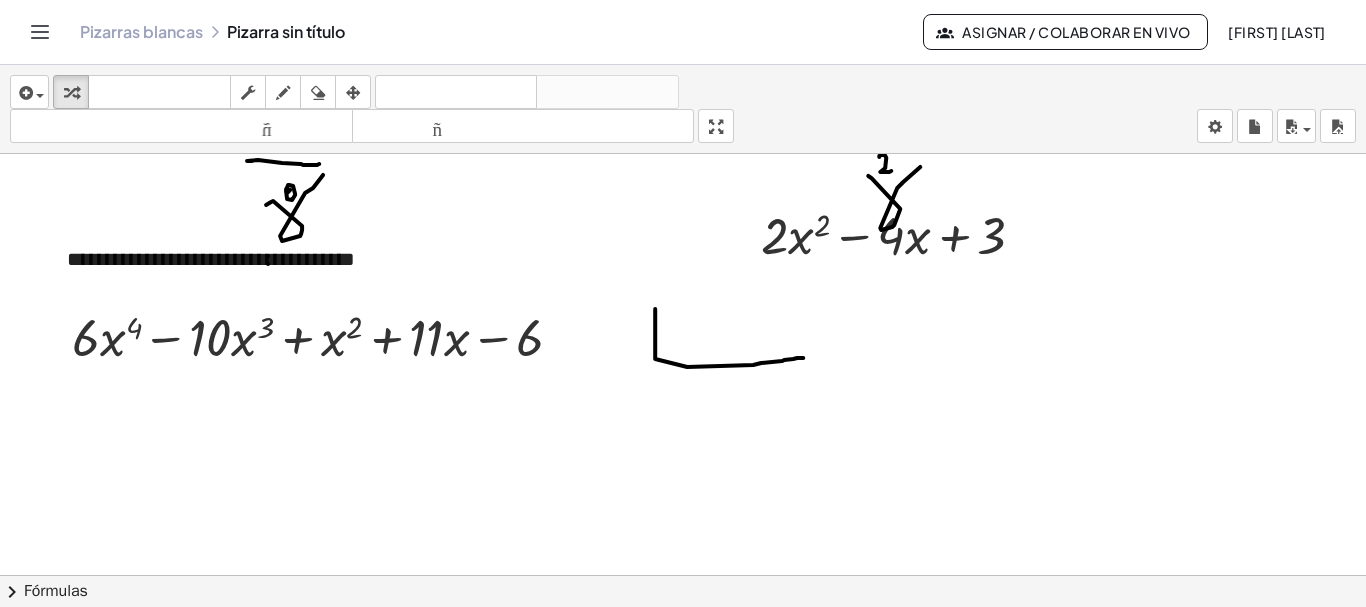 click at bounding box center [353, 93] 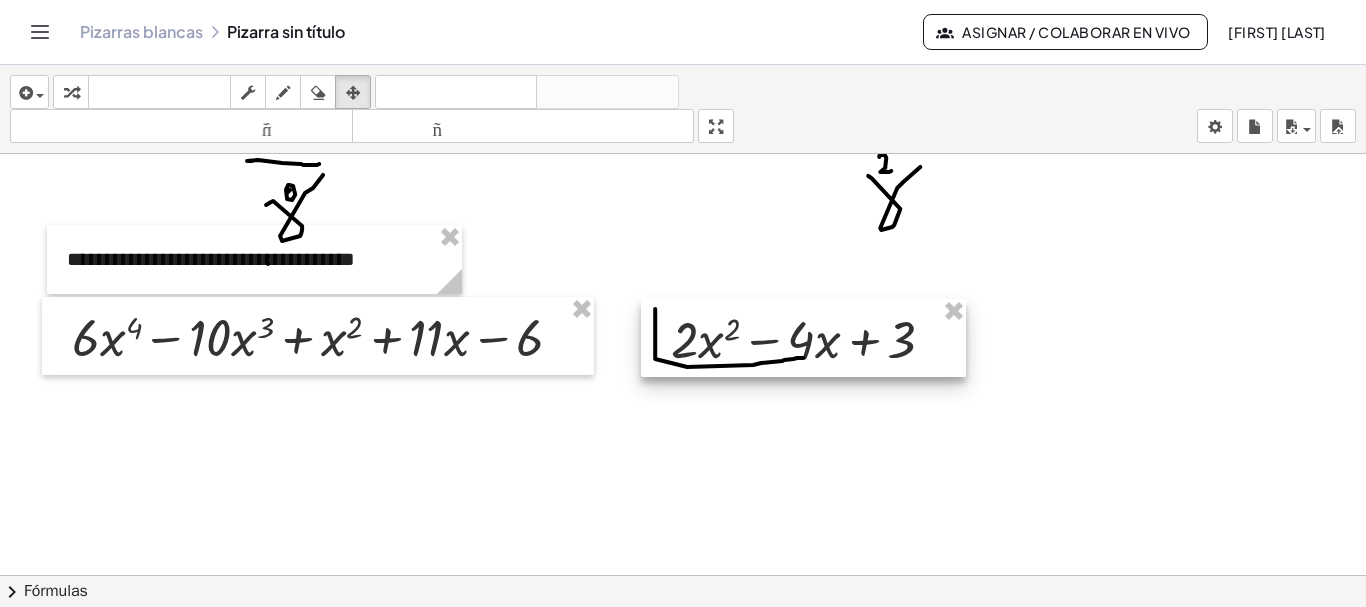 drag, startPoint x: 794, startPoint y: 232, endPoint x: 704, endPoint y: 336, distance: 137.53545 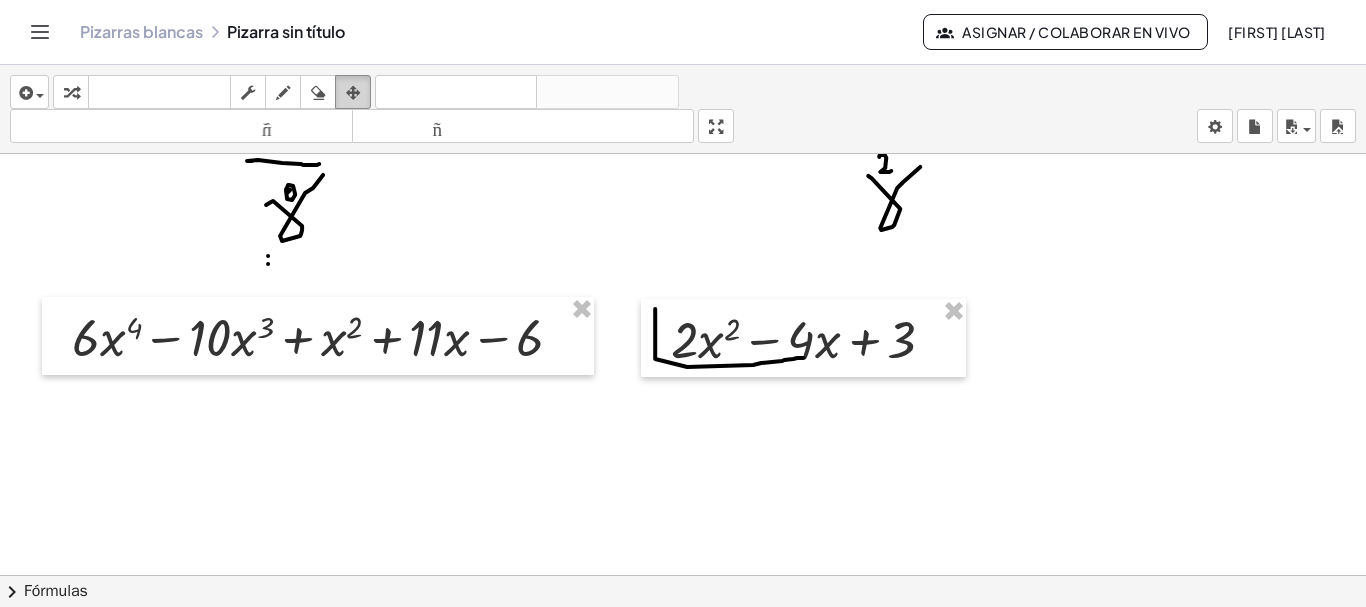 click on "arreglar" at bounding box center (353, 92) 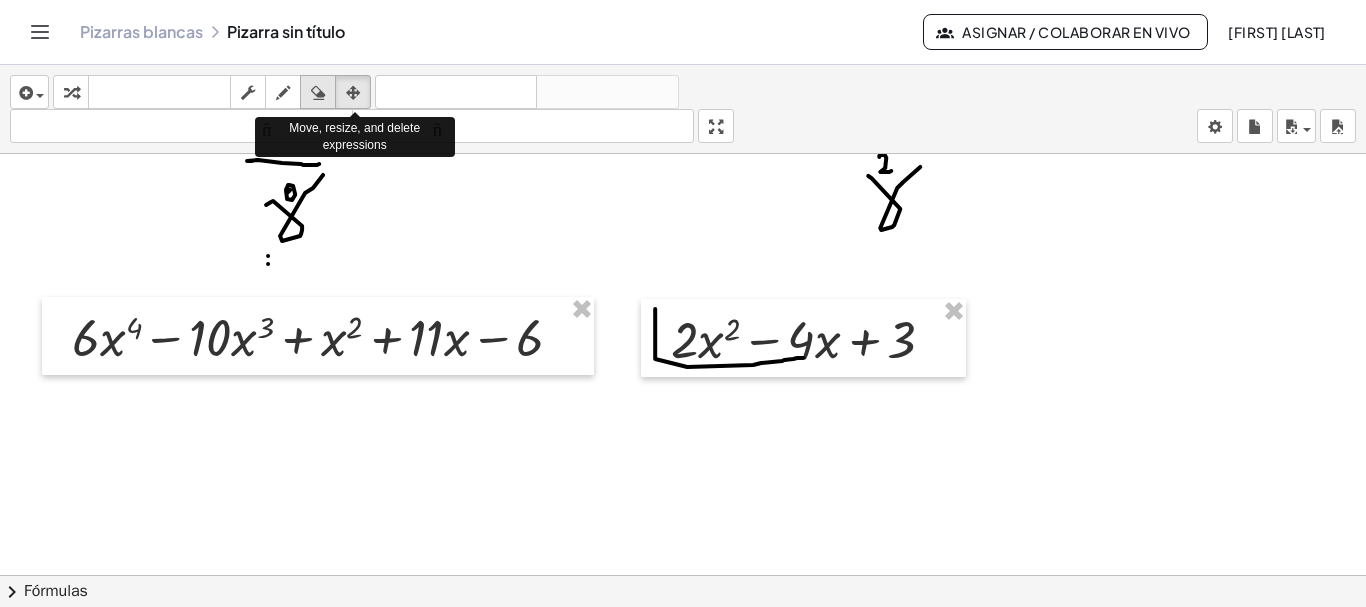 click at bounding box center [318, 93] 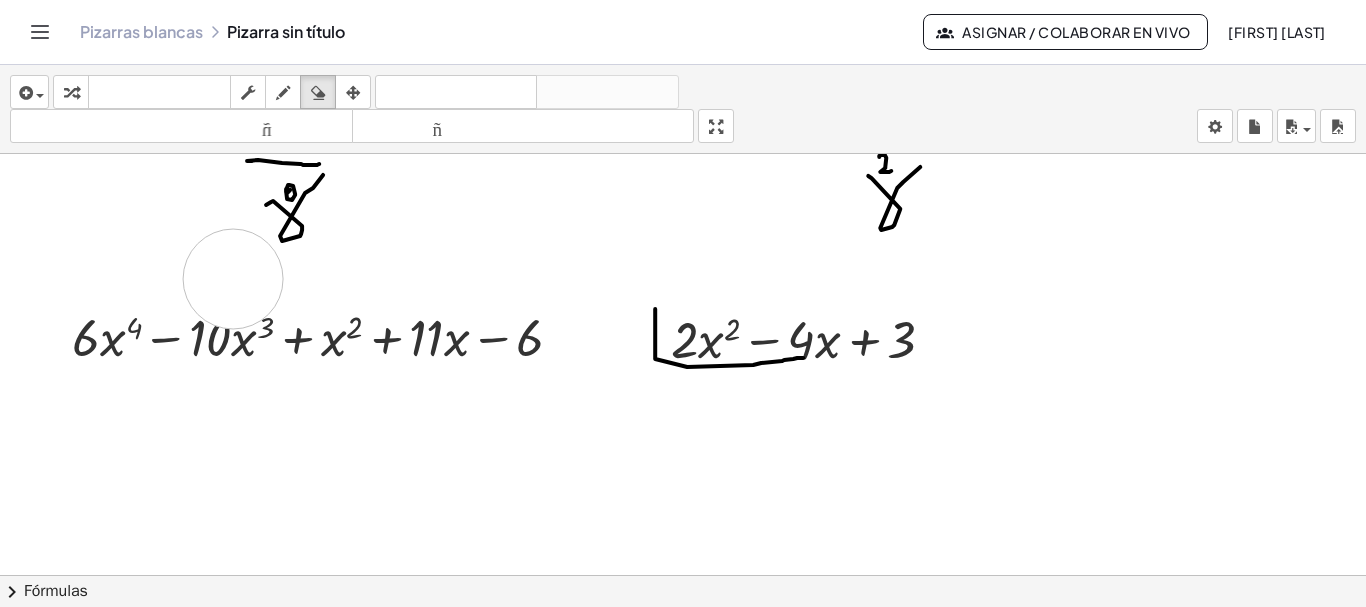 click at bounding box center (684, -4097) 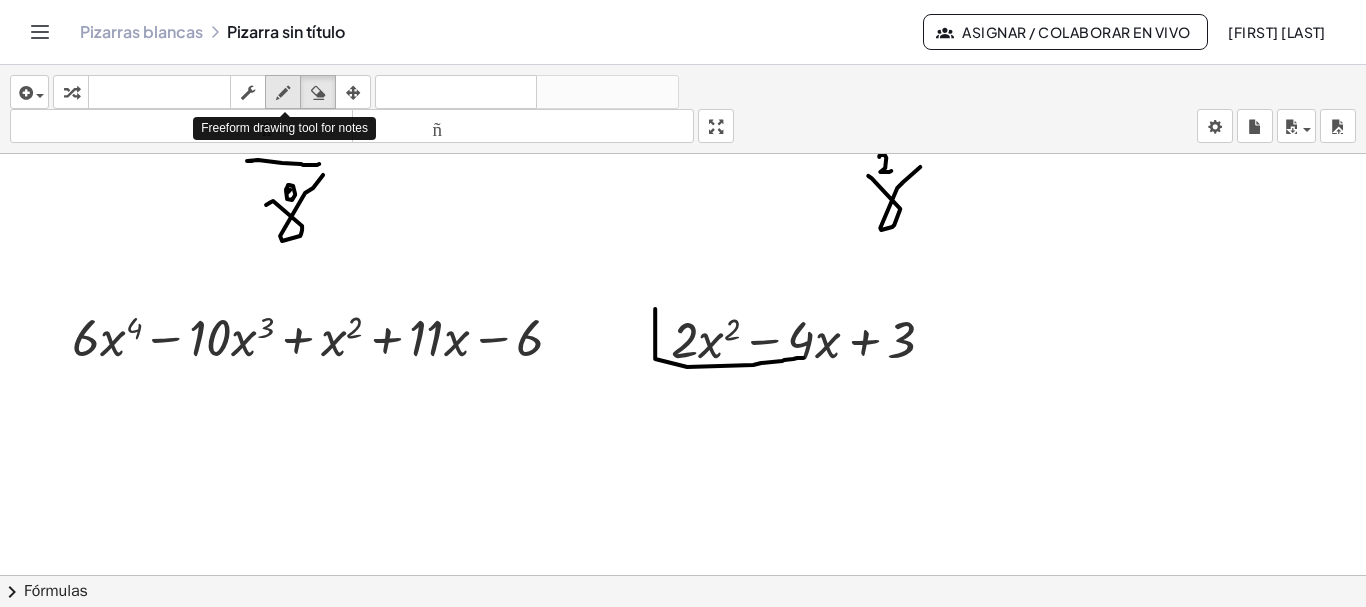 click at bounding box center (283, 93) 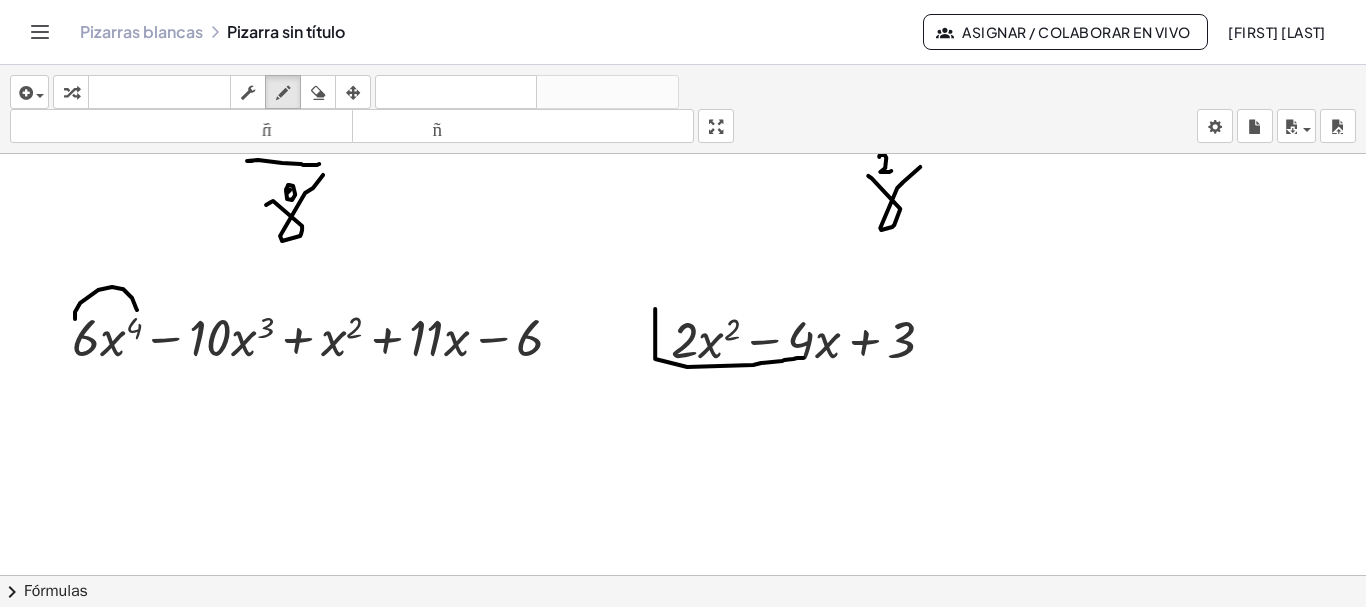 drag, startPoint x: 75, startPoint y: 316, endPoint x: 138, endPoint y: 312, distance: 63.126858 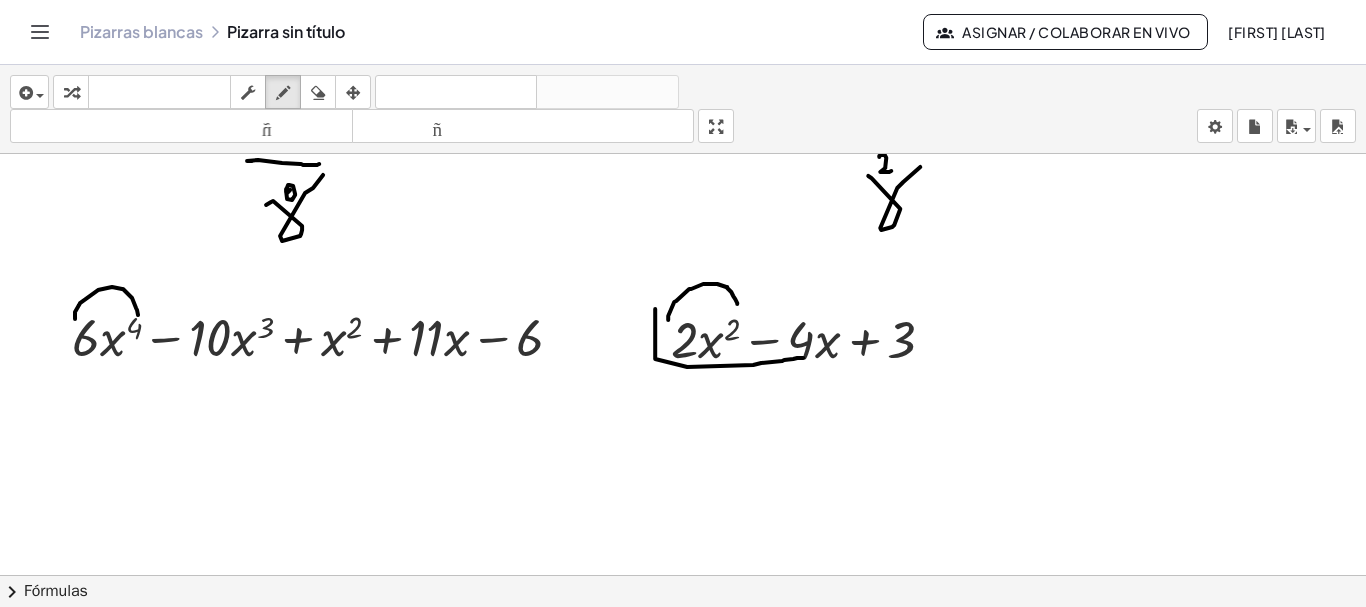 drag, startPoint x: 668, startPoint y: 317, endPoint x: 737, endPoint y: 301, distance: 70.83079 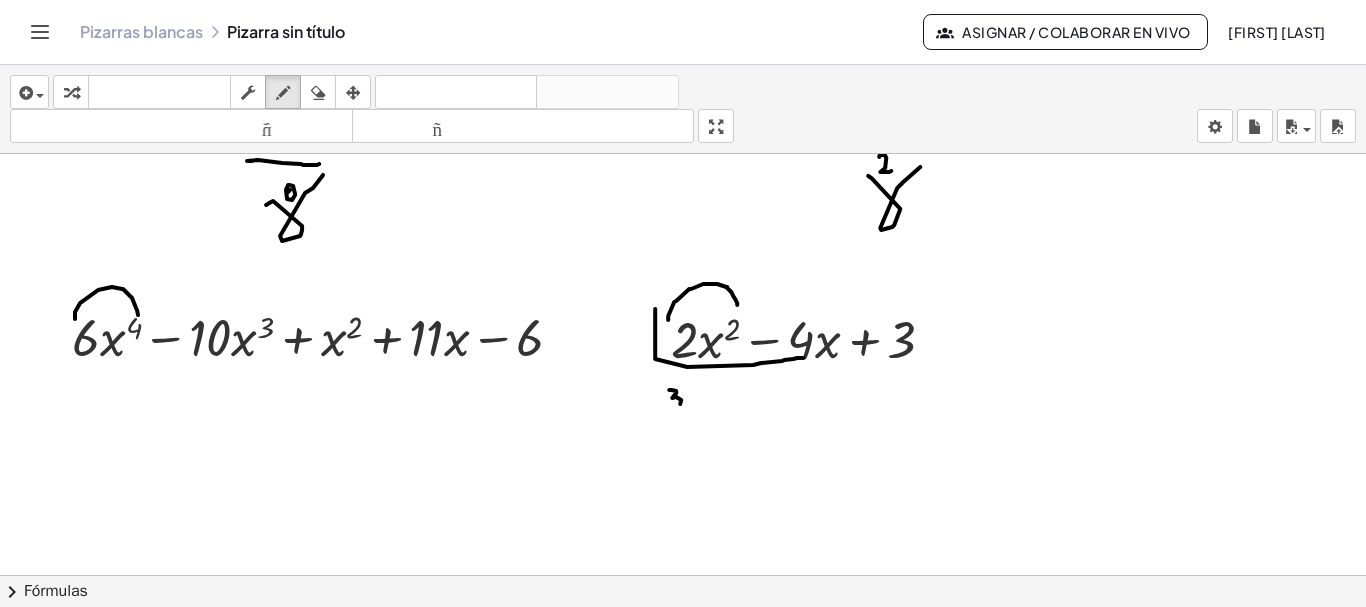 drag, startPoint x: 671, startPoint y: 387, endPoint x: 668, endPoint y: 405, distance: 18.248287 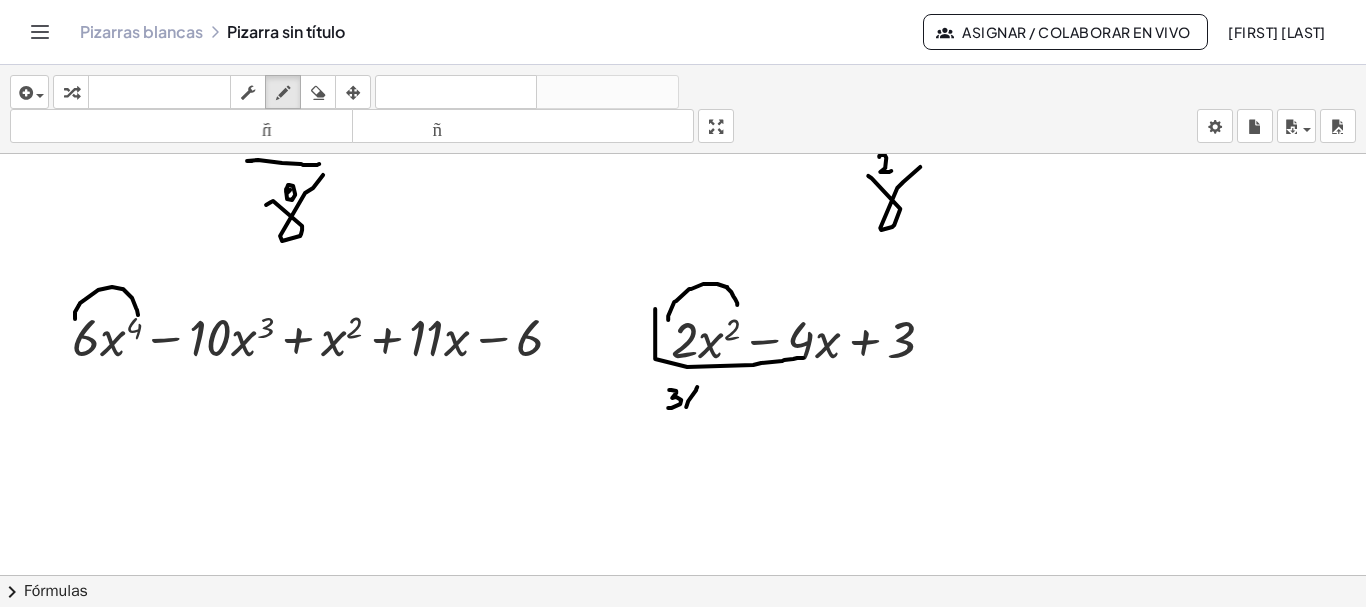 drag, startPoint x: 686, startPoint y: 404, endPoint x: 697, endPoint y: 384, distance: 22.825424 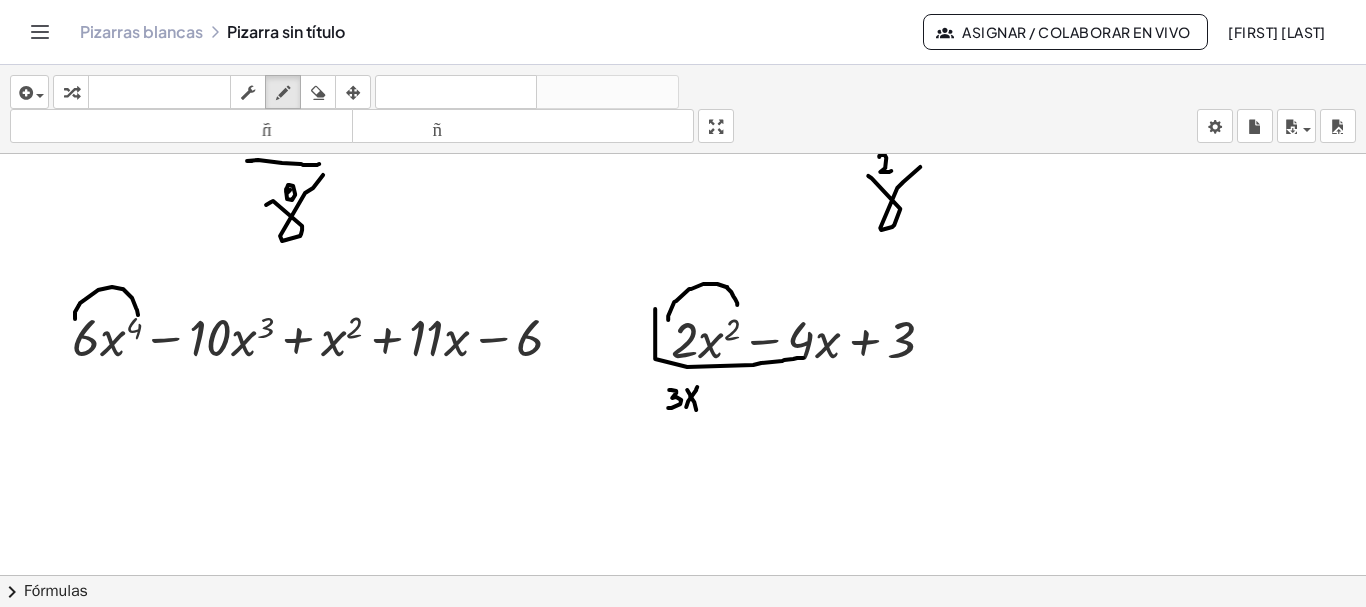 drag, startPoint x: 690, startPoint y: 392, endPoint x: 697, endPoint y: 407, distance: 16.552946 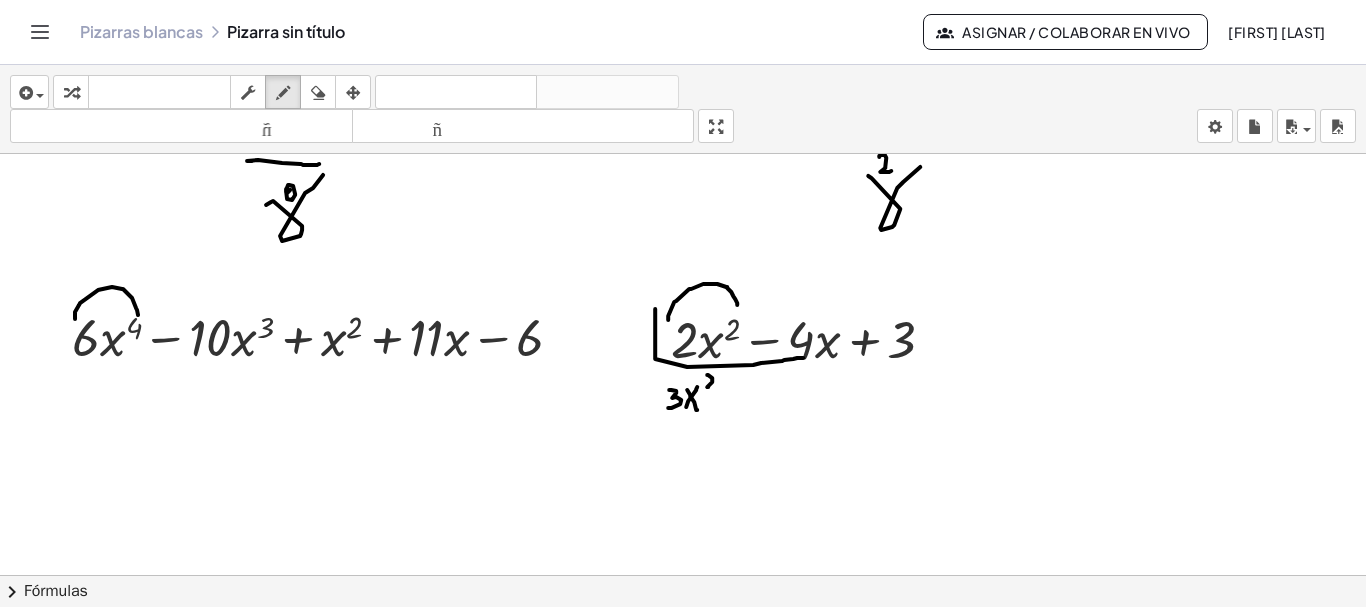 drag, startPoint x: 707, startPoint y: 372, endPoint x: 713, endPoint y: 383, distance: 12.529964 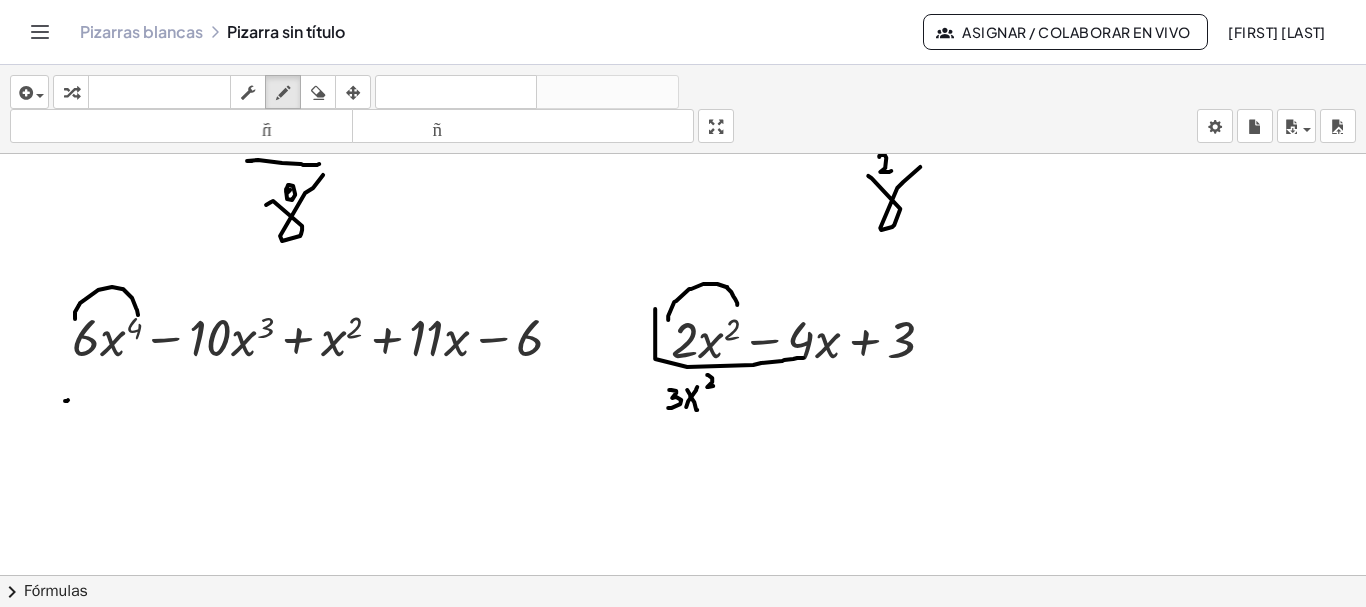 click at bounding box center (684, -4097) 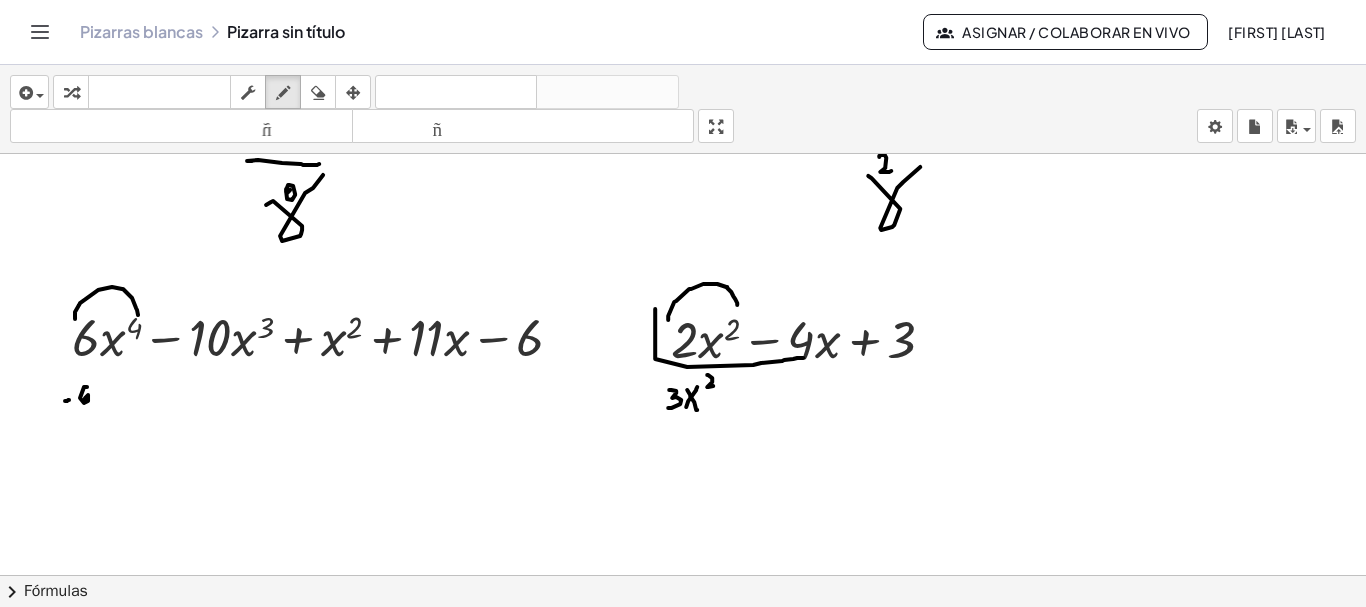 drag, startPoint x: 87, startPoint y: 384, endPoint x: 84, endPoint y: 399, distance: 15.297058 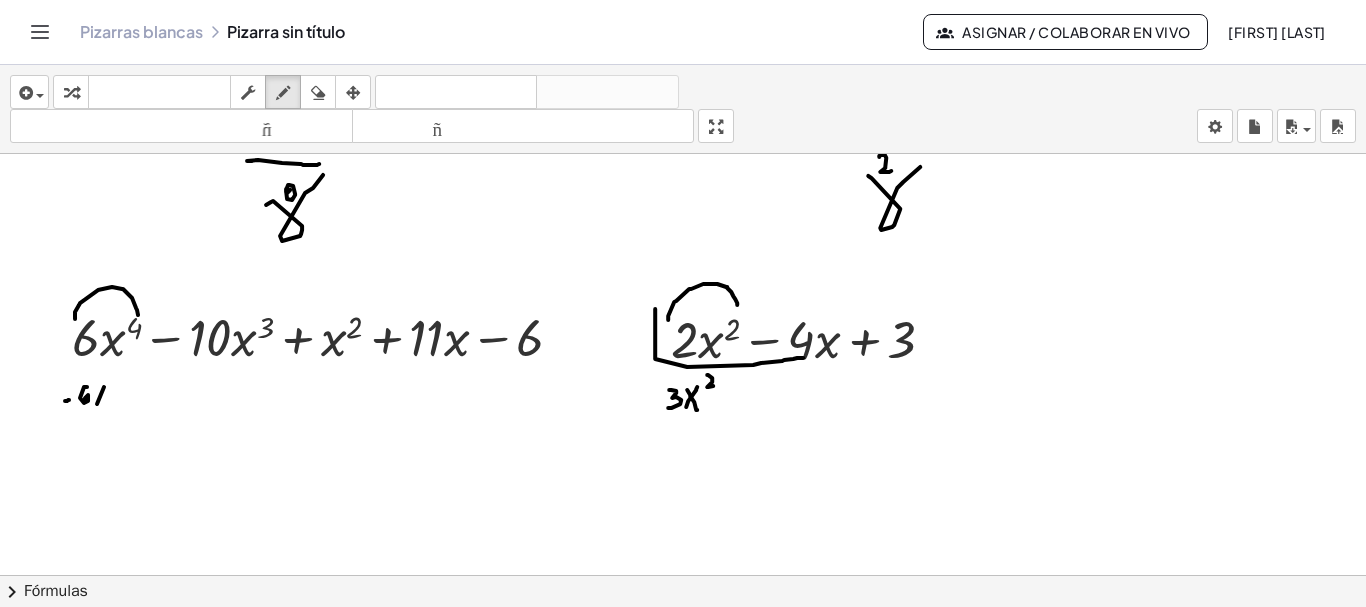 click at bounding box center [684, -4097] 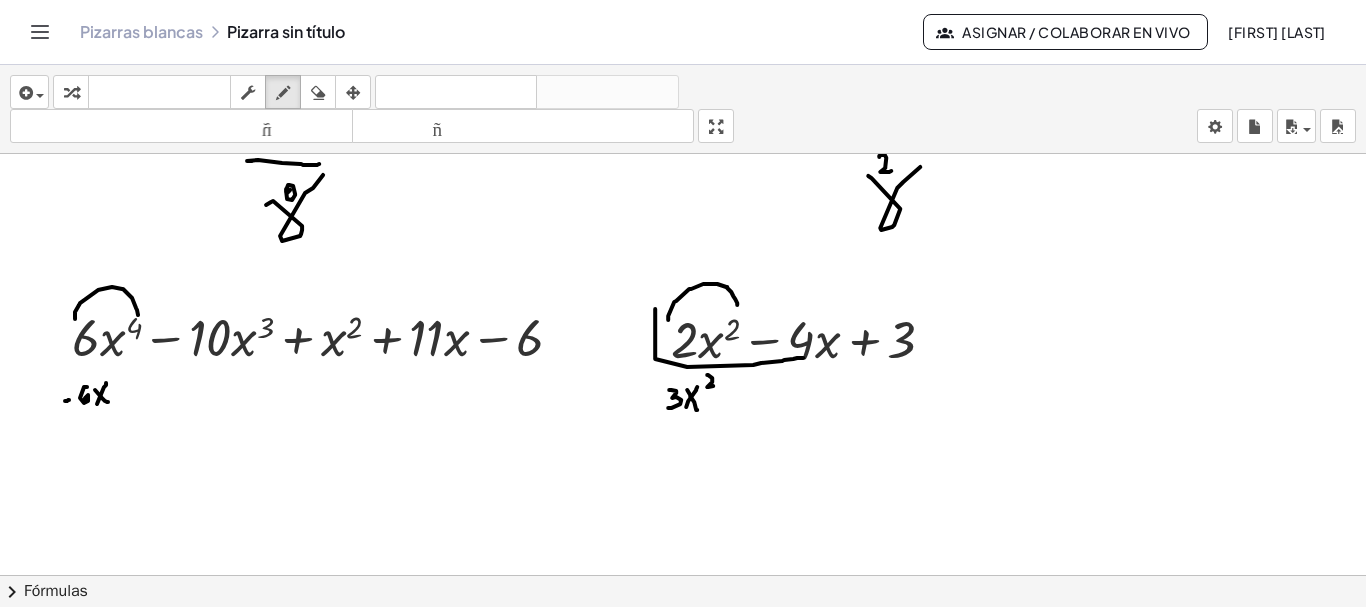 drag, startPoint x: 95, startPoint y: 387, endPoint x: 108, endPoint y: 399, distance: 17.691807 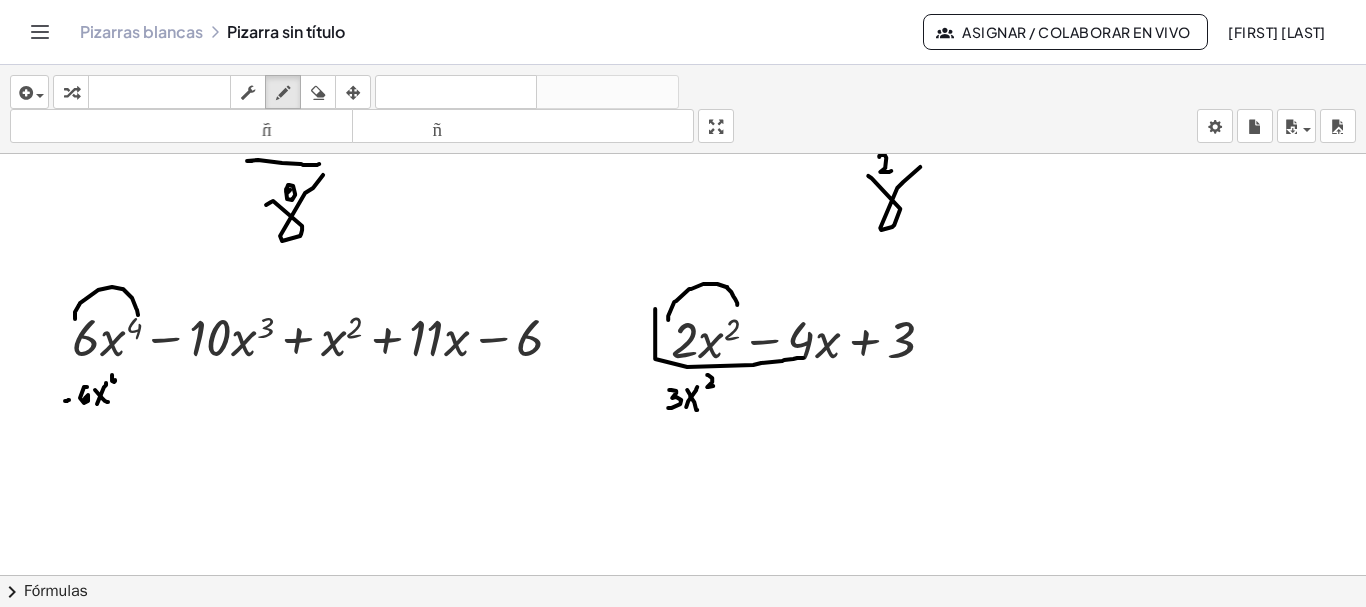 drag, startPoint x: 112, startPoint y: 372, endPoint x: 115, endPoint y: 386, distance: 14.3178215 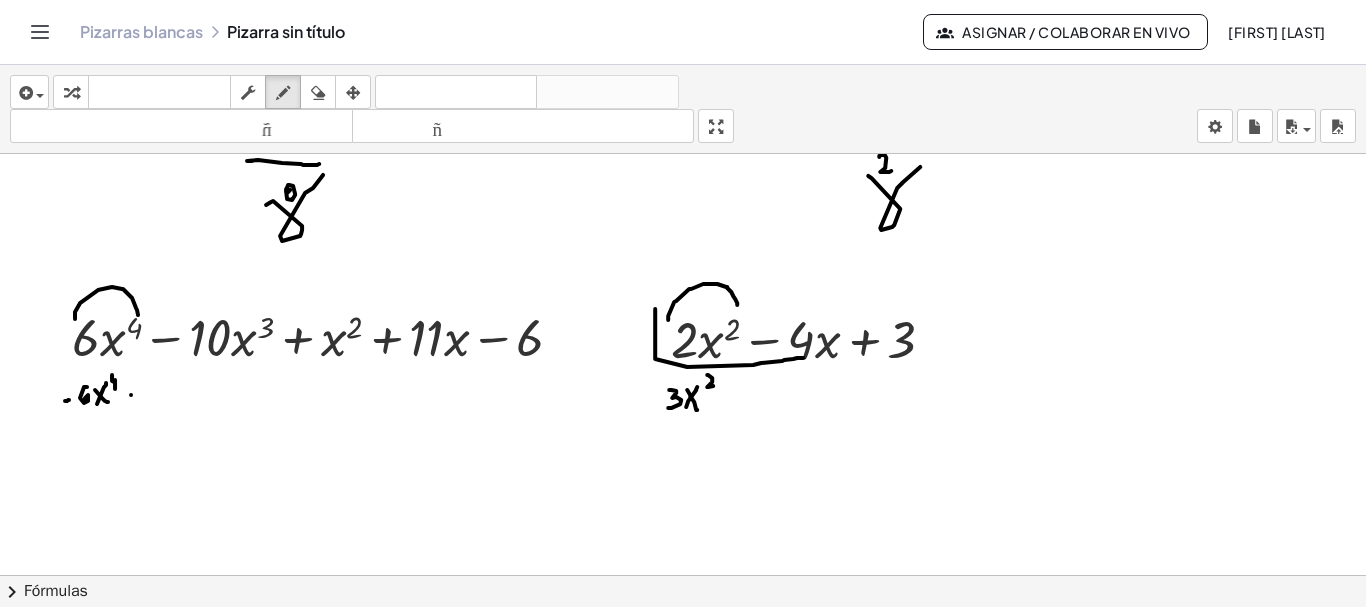 click at bounding box center (684, -4097) 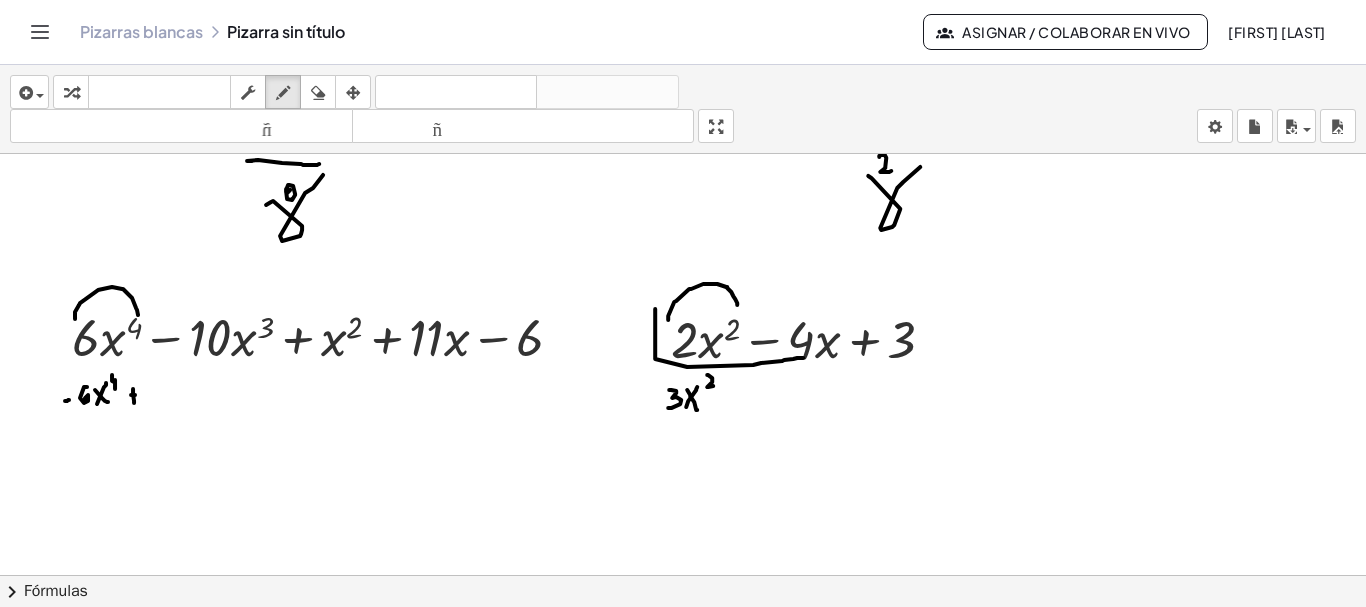 drag, startPoint x: 133, startPoint y: 386, endPoint x: 134, endPoint y: 400, distance: 14.035668 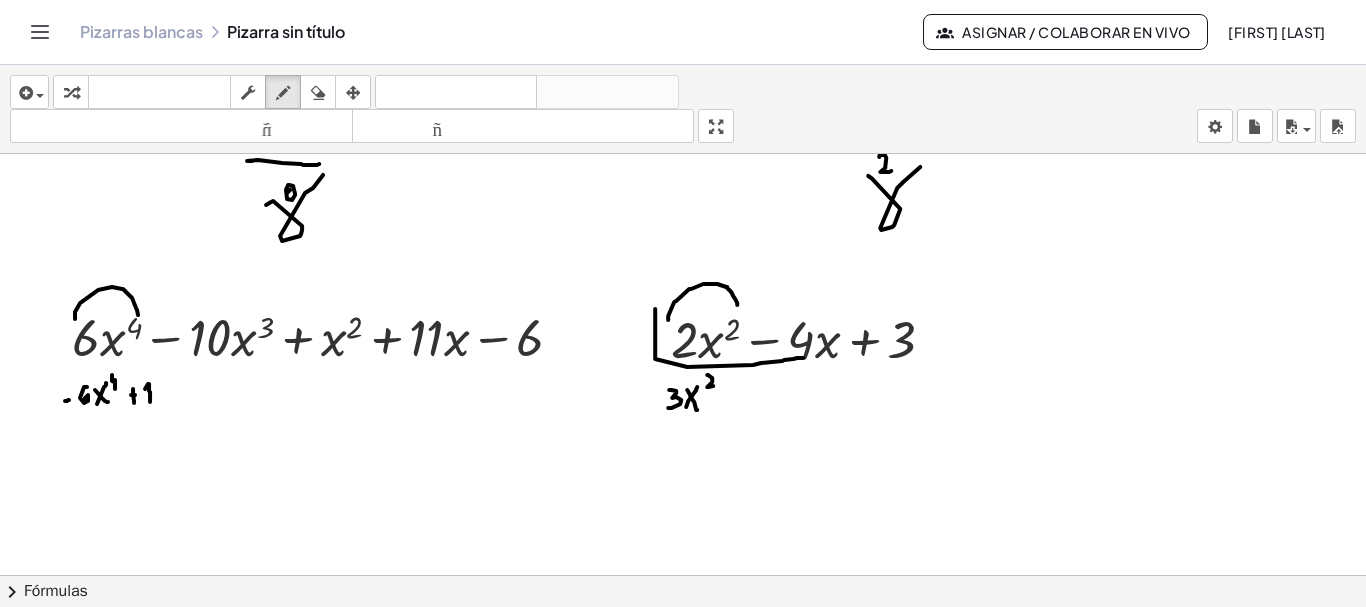 drag, startPoint x: 150, startPoint y: 399, endPoint x: 145, endPoint y: 386, distance: 13.928389 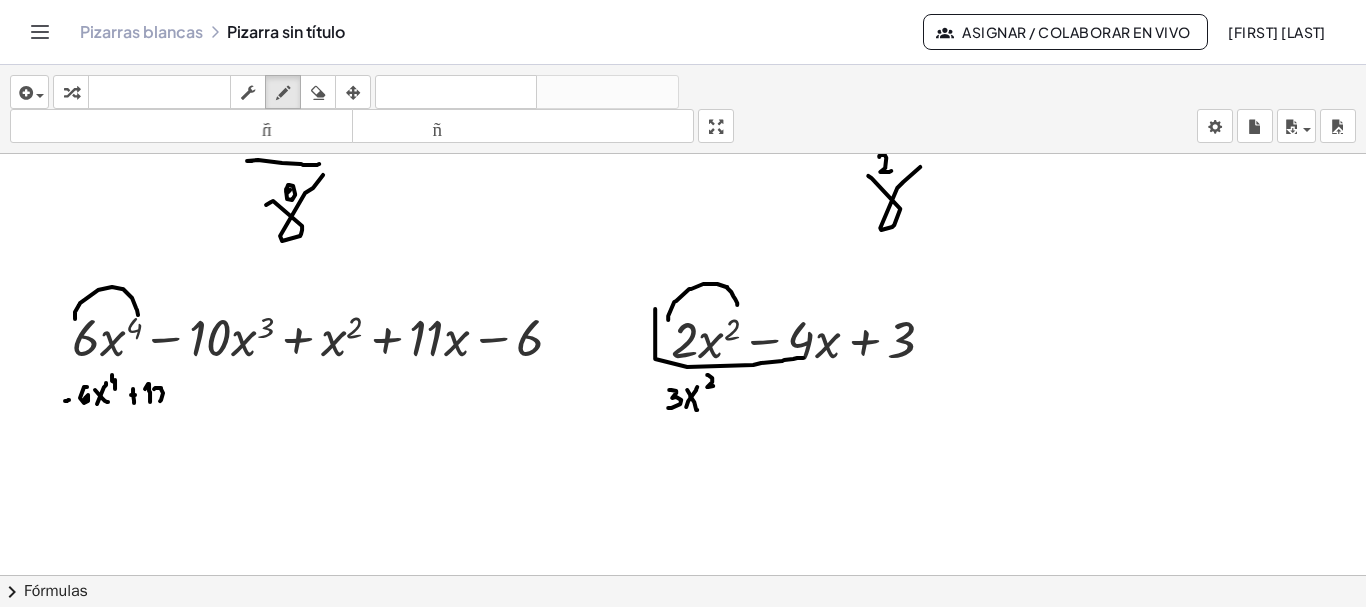 drag, startPoint x: 154, startPoint y: 386, endPoint x: 177, endPoint y: 396, distance: 25.079872 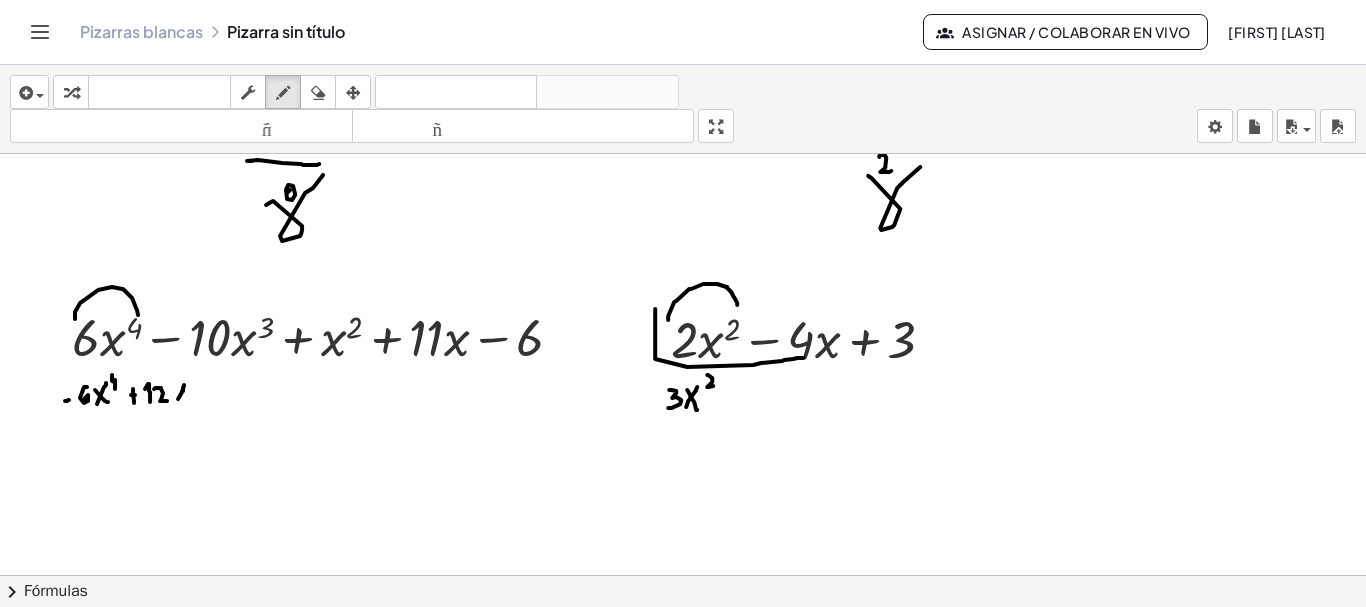click at bounding box center [684, -4097] 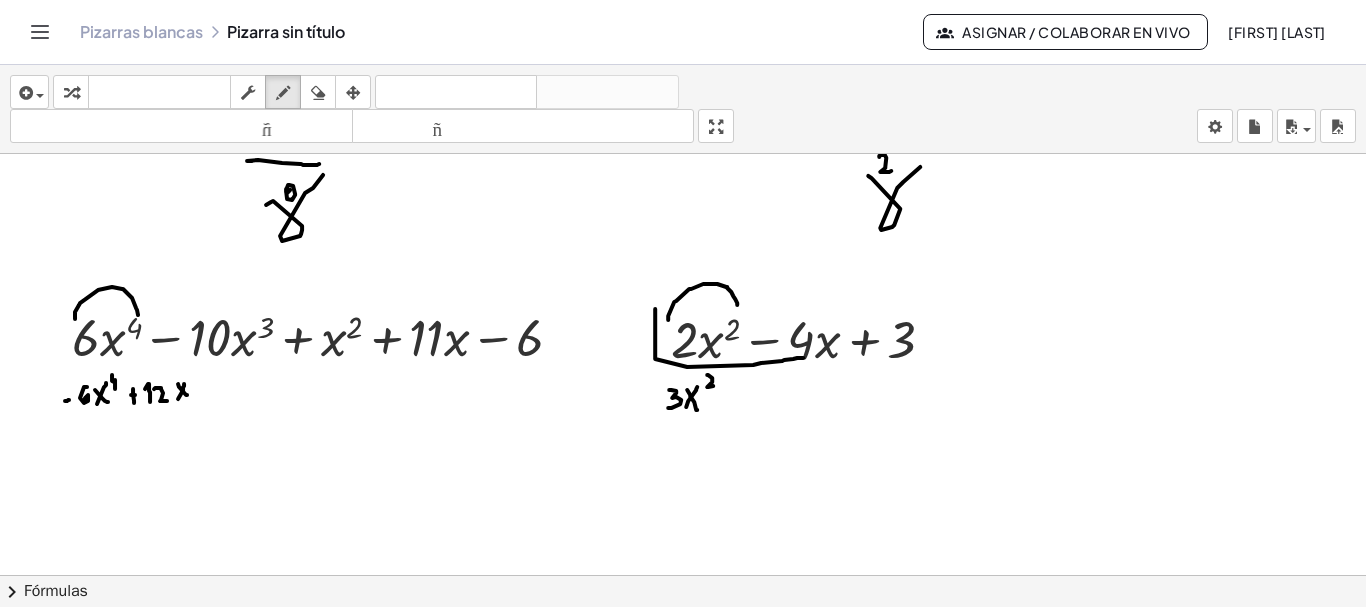 drag, startPoint x: 178, startPoint y: 381, endPoint x: 187, endPoint y: 391, distance: 13.453624 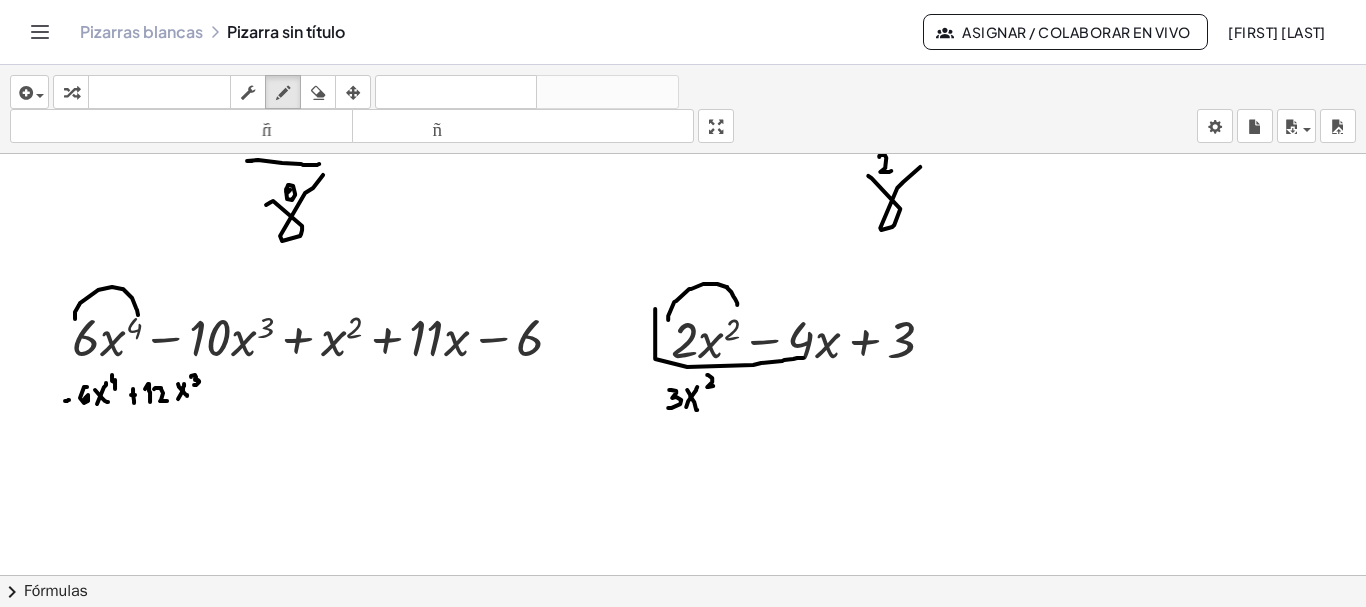 click at bounding box center (684, -4097) 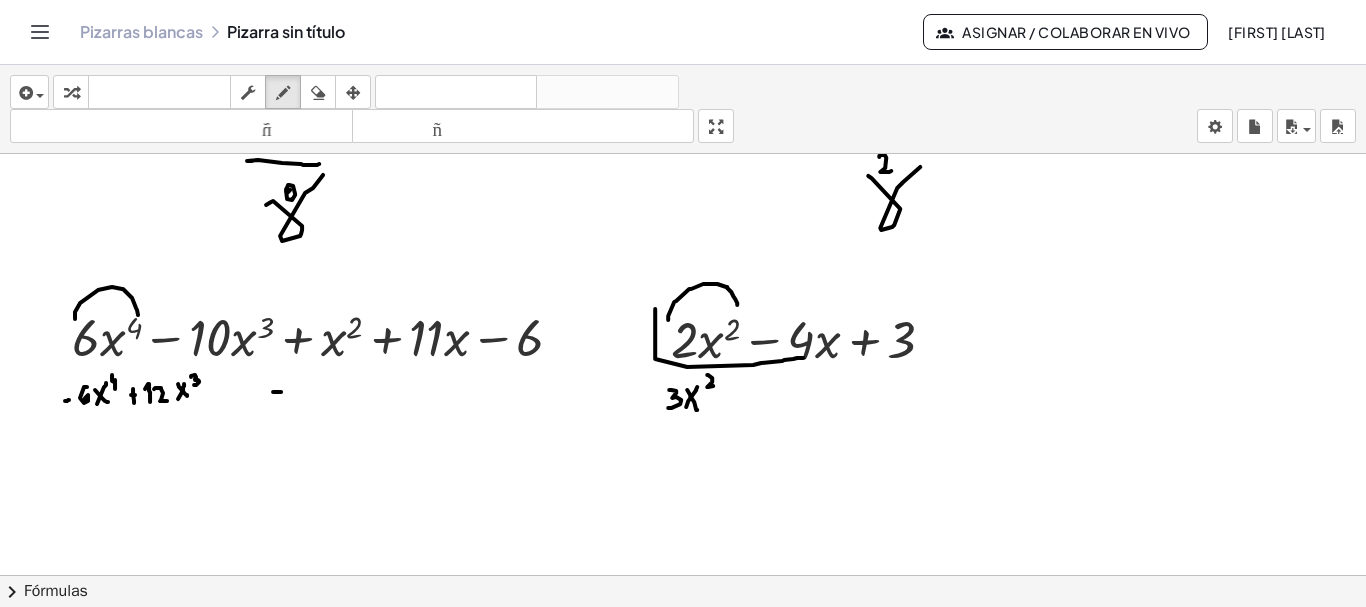 click at bounding box center [684, -4097] 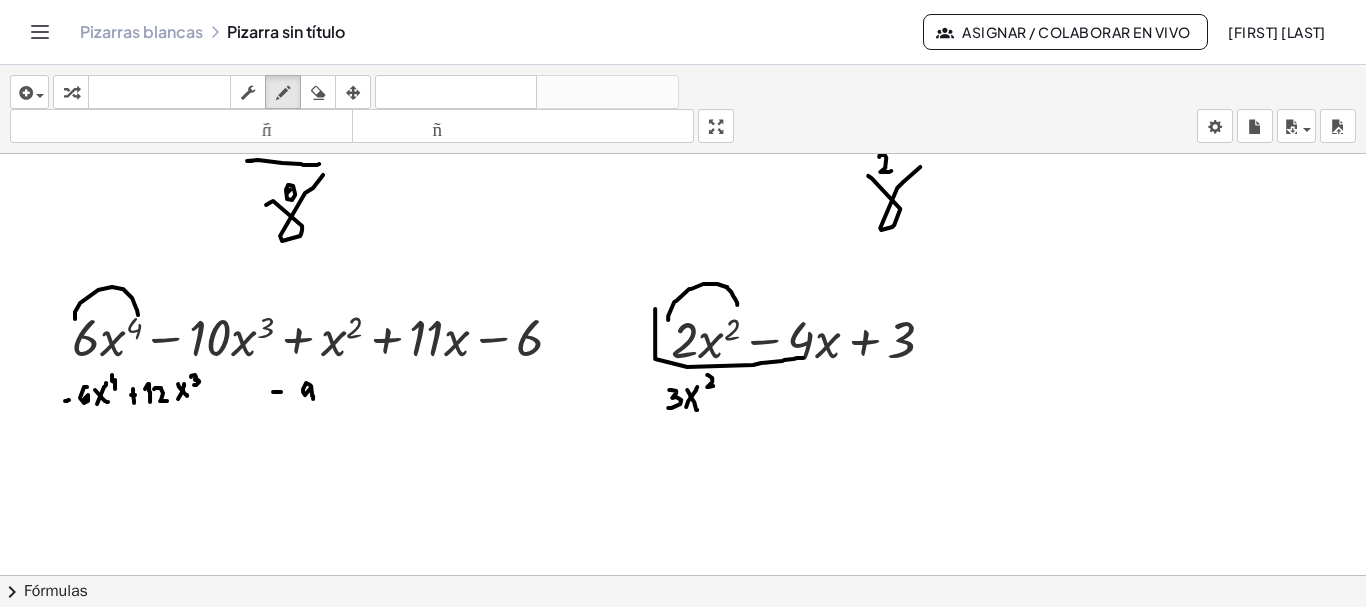 drag, startPoint x: 310, startPoint y: 382, endPoint x: 313, endPoint y: 396, distance: 14.3178215 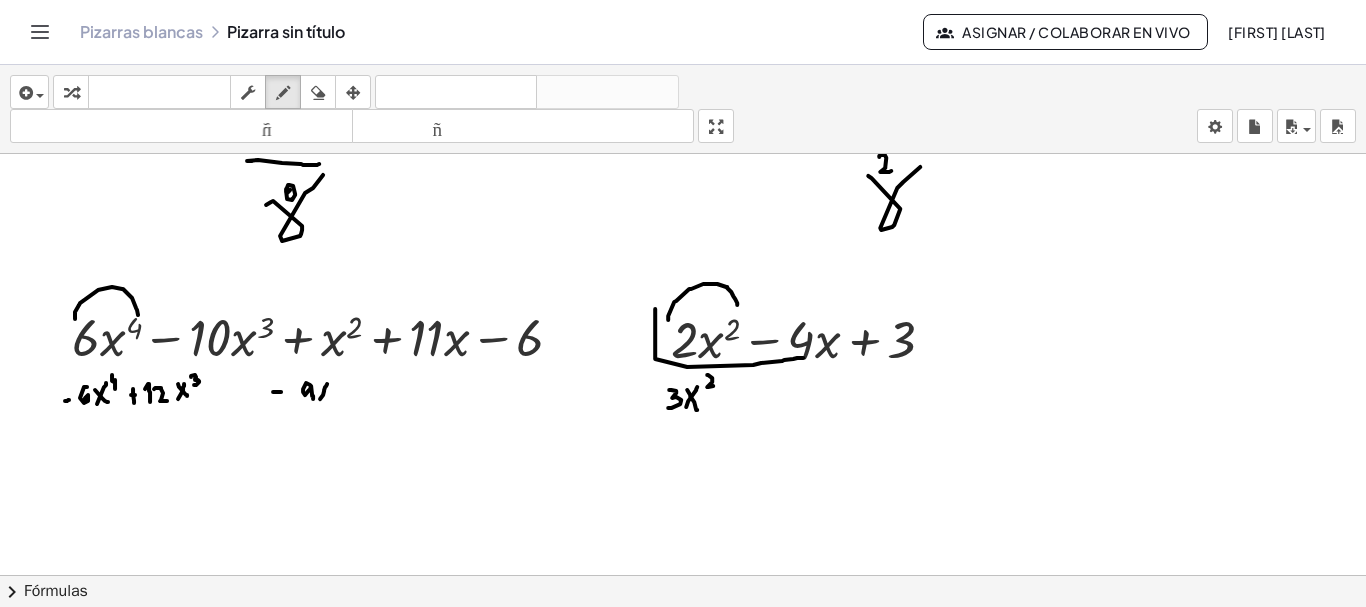 drag, startPoint x: 320, startPoint y: 396, endPoint x: 327, endPoint y: 381, distance: 16.552946 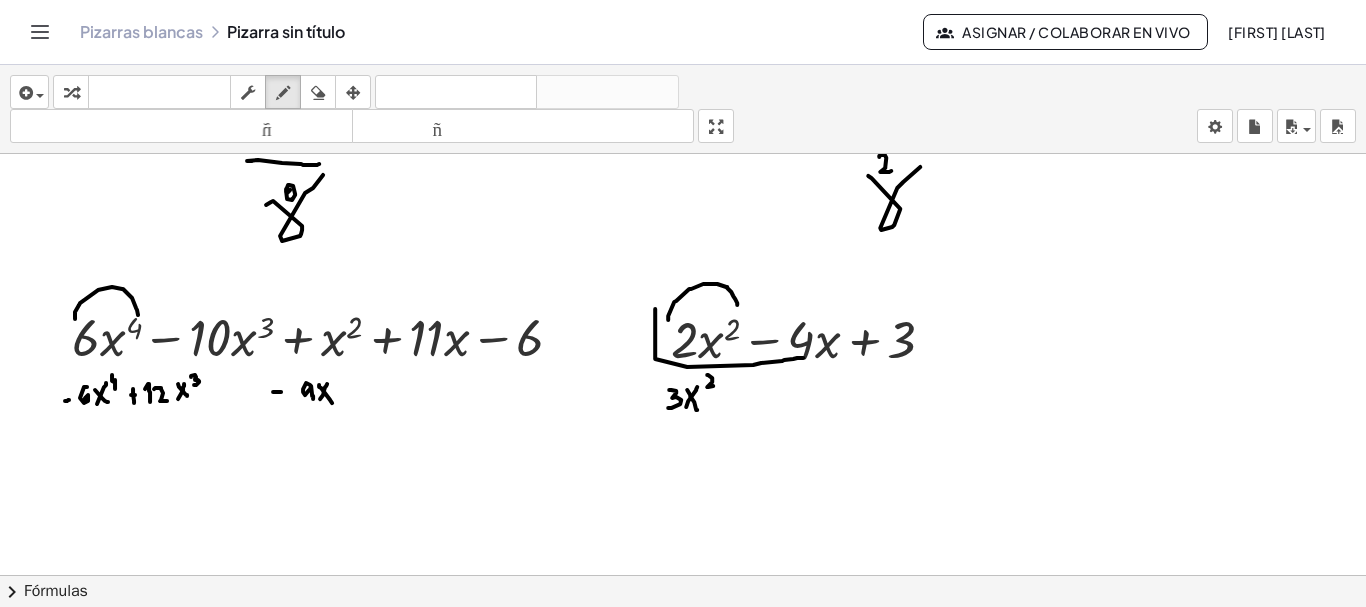 click at bounding box center [684, -4097] 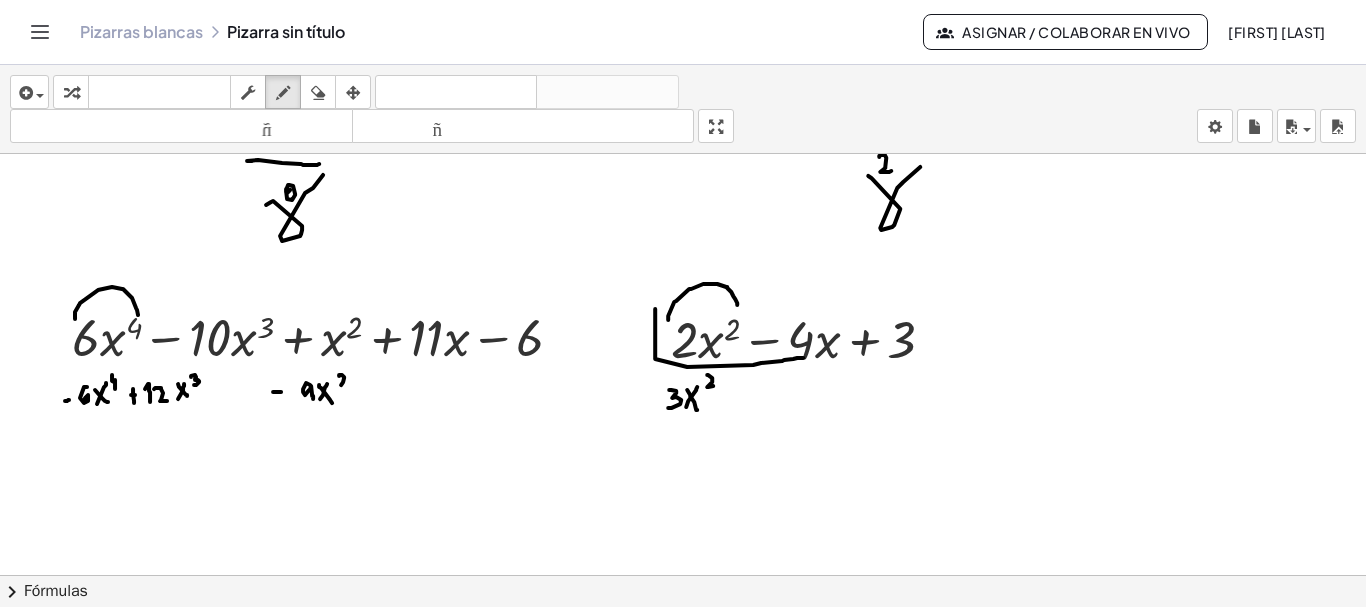 drag, startPoint x: 342, startPoint y: 372, endPoint x: 347, endPoint y: 382, distance: 11.18034 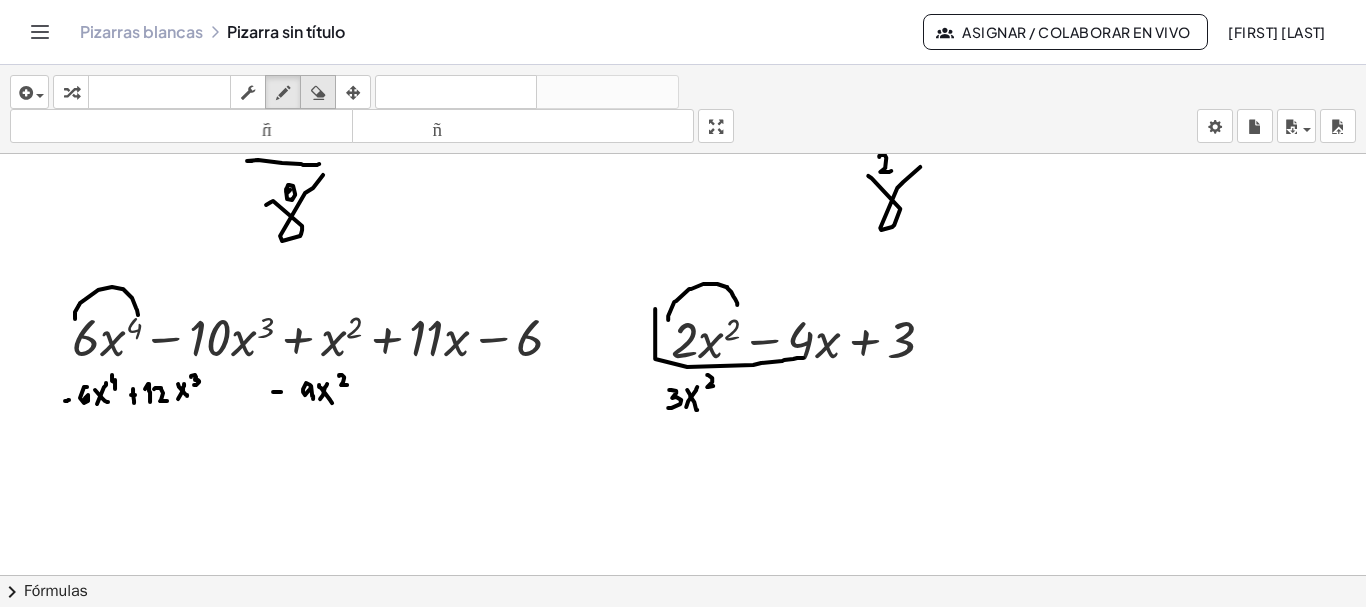 click at bounding box center [318, 93] 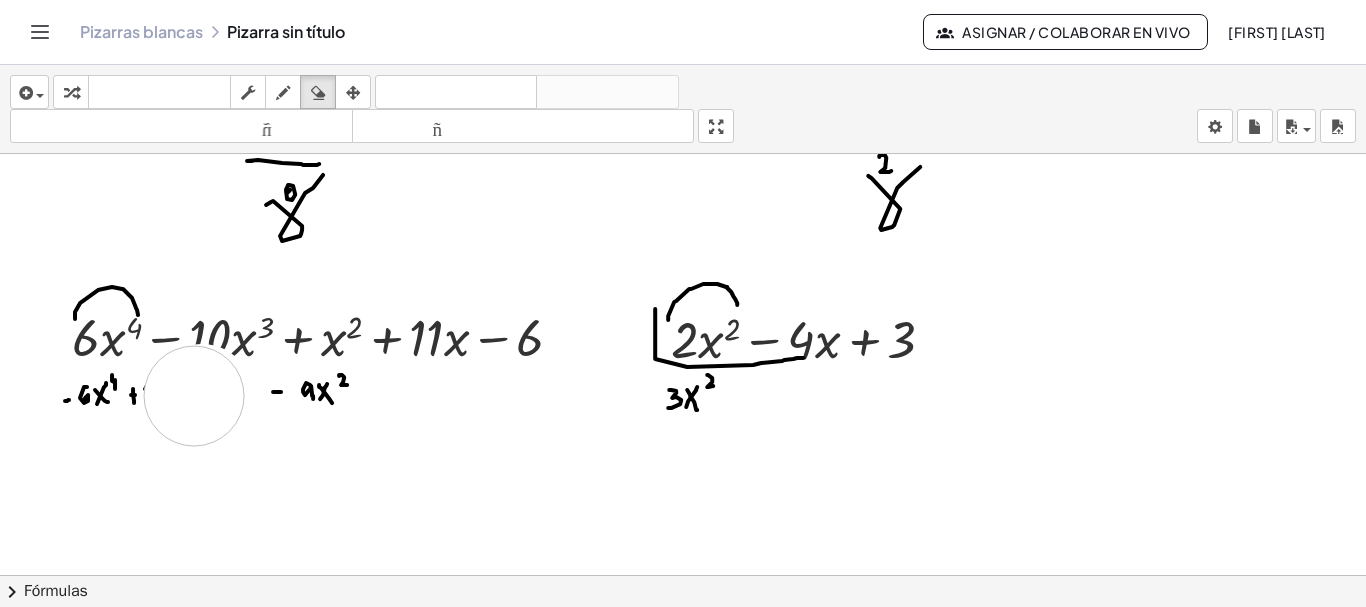 click at bounding box center (684, -4097) 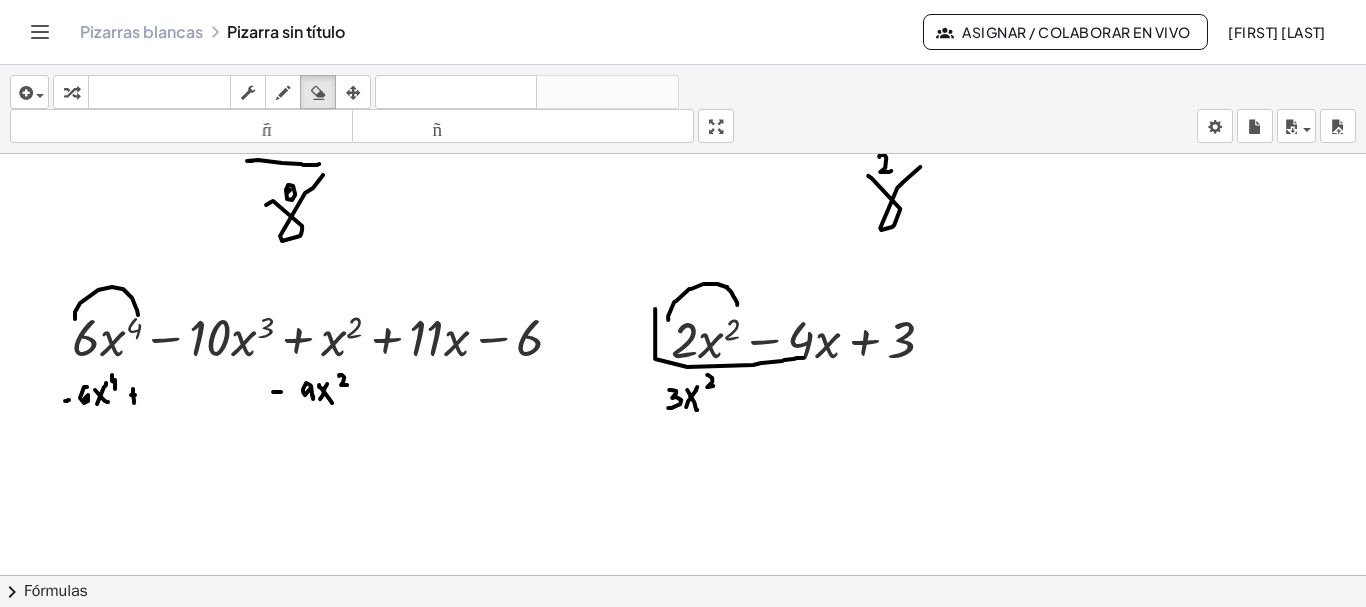 click at bounding box center (283, 93) 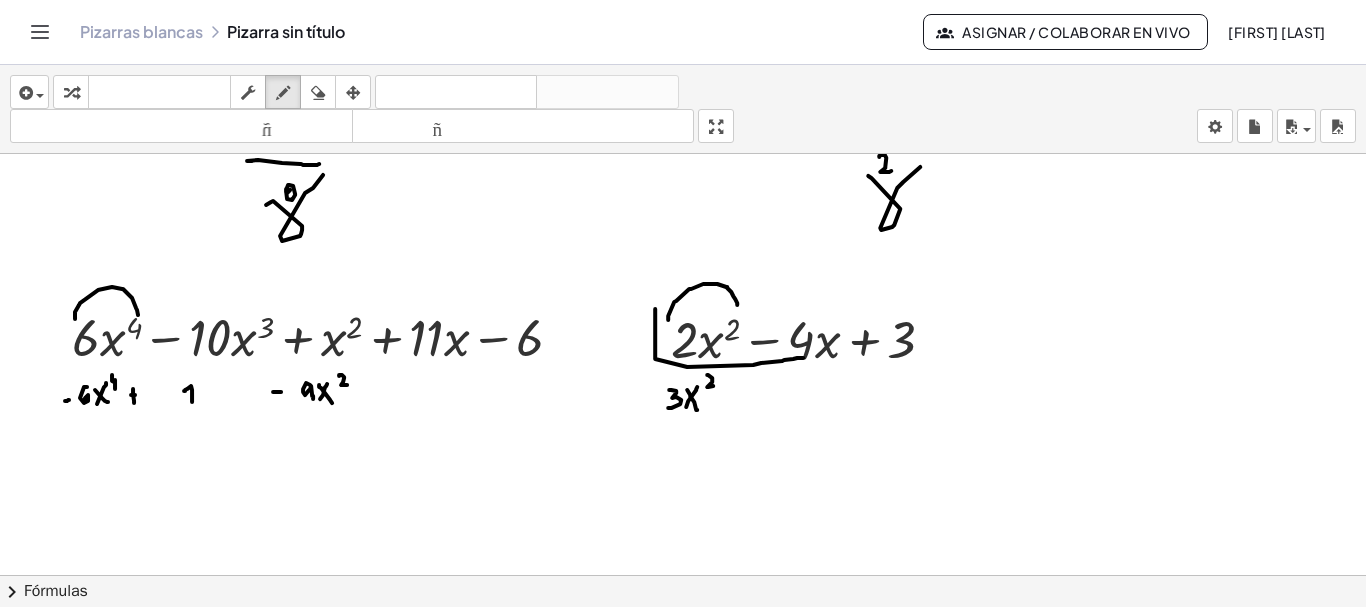 drag, startPoint x: 192, startPoint y: 399, endPoint x: 183, endPoint y: 390, distance: 12.727922 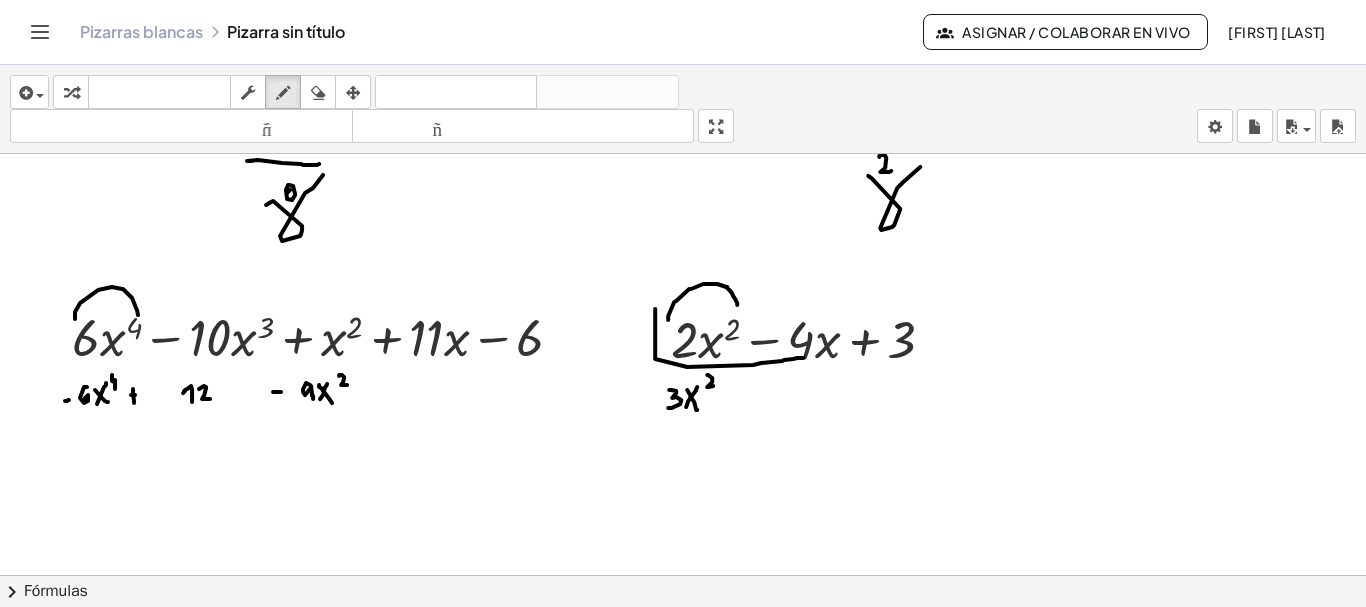 drag, startPoint x: 199, startPoint y: 386, endPoint x: 210, endPoint y: 396, distance: 14.866069 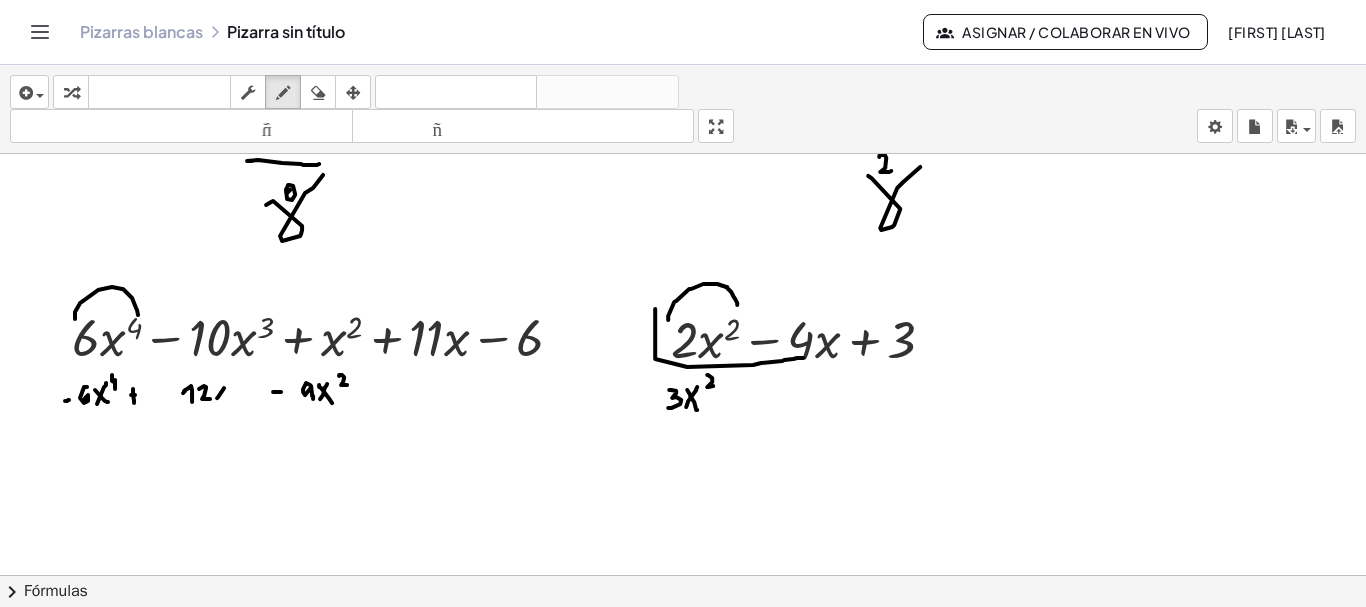 drag, startPoint x: 218, startPoint y: 394, endPoint x: 226, endPoint y: 382, distance: 14.422205 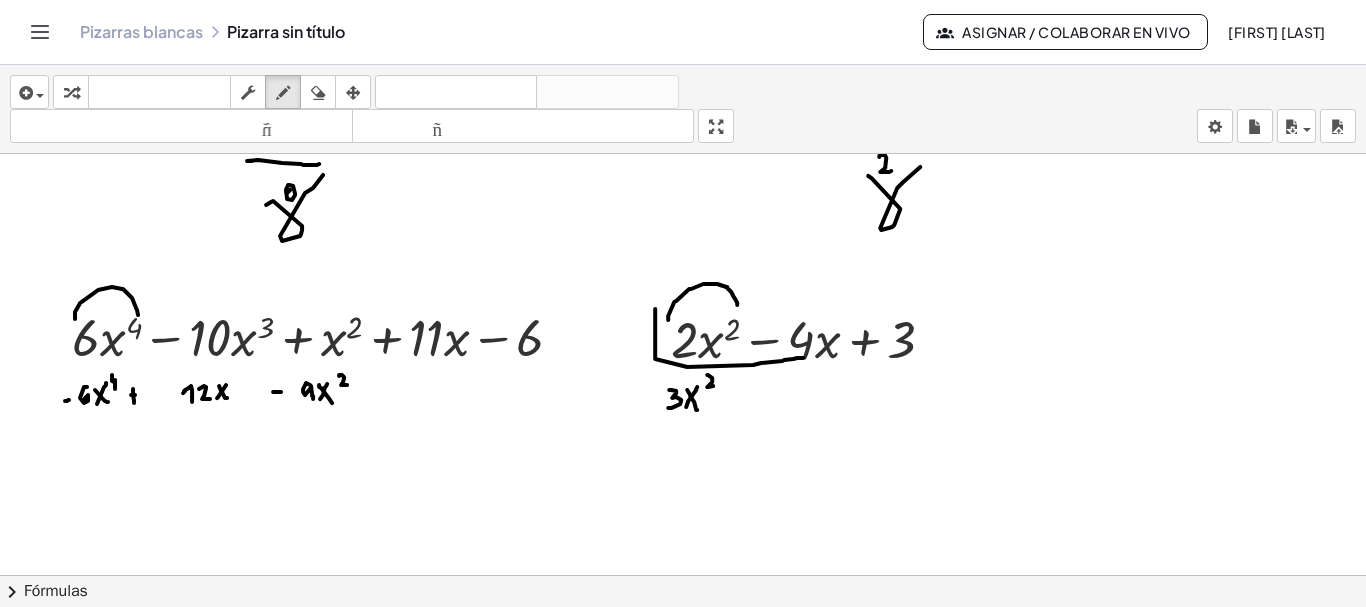 drag, startPoint x: 219, startPoint y: 383, endPoint x: 227, endPoint y: 395, distance: 14.422205 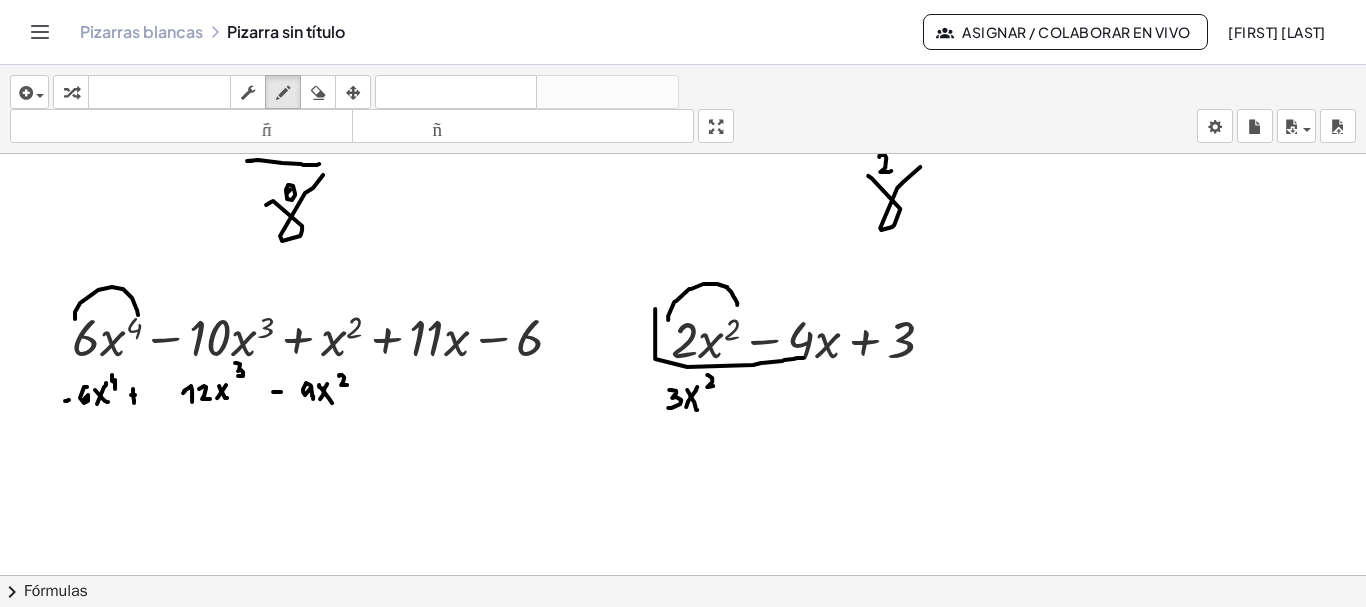 drag, startPoint x: 235, startPoint y: 360, endPoint x: 237, endPoint y: 373, distance: 13.152946 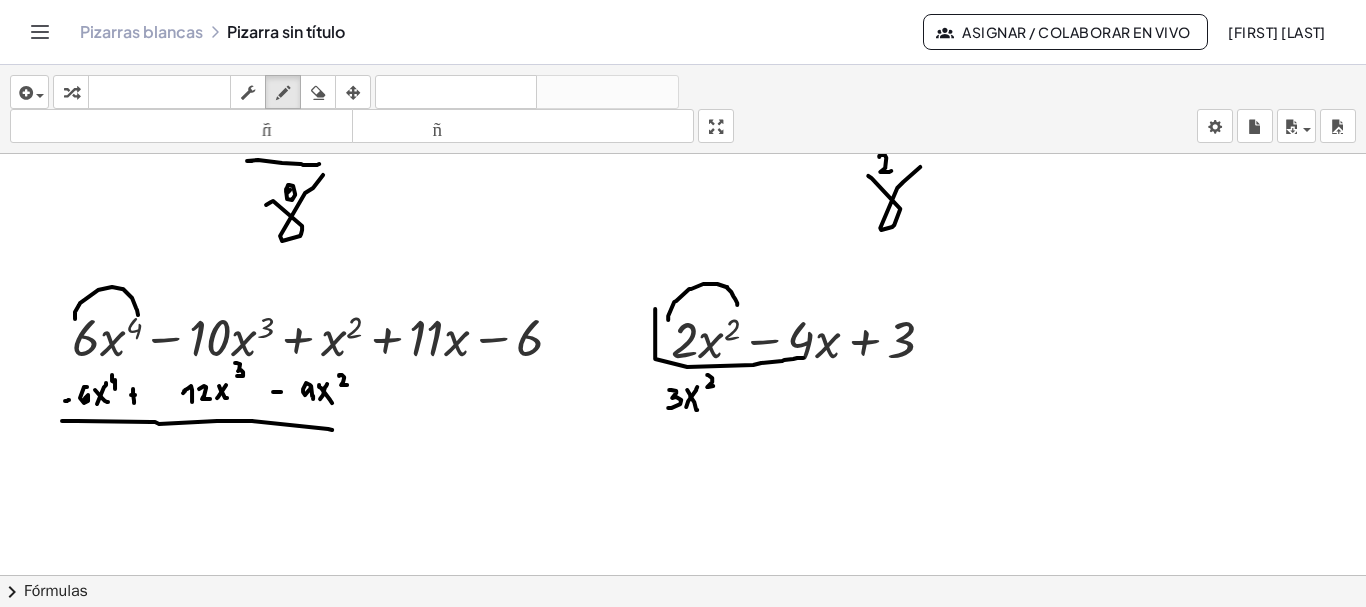 drag, startPoint x: 77, startPoint y: 418, endPoint x: 332, endPoint y: 427, distance: 255.15877 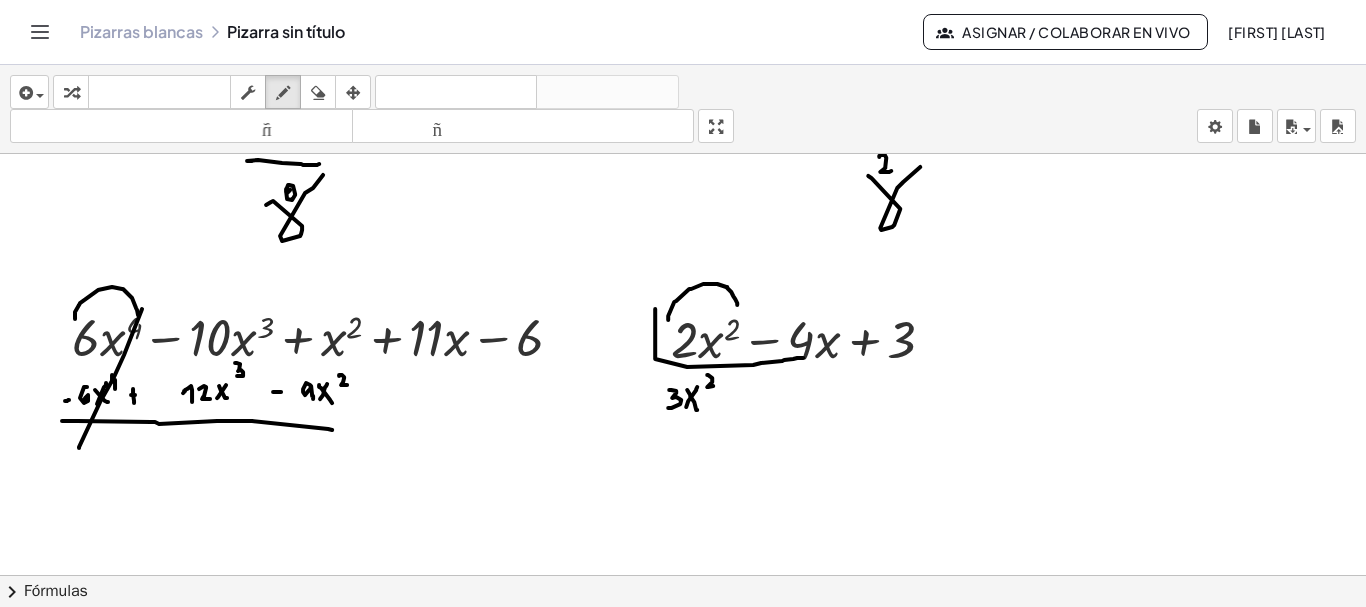 drag, startPoint x: 142, startPoint y: 306, endPoint x: 79, endPoint y: 445, distance: 152.61061 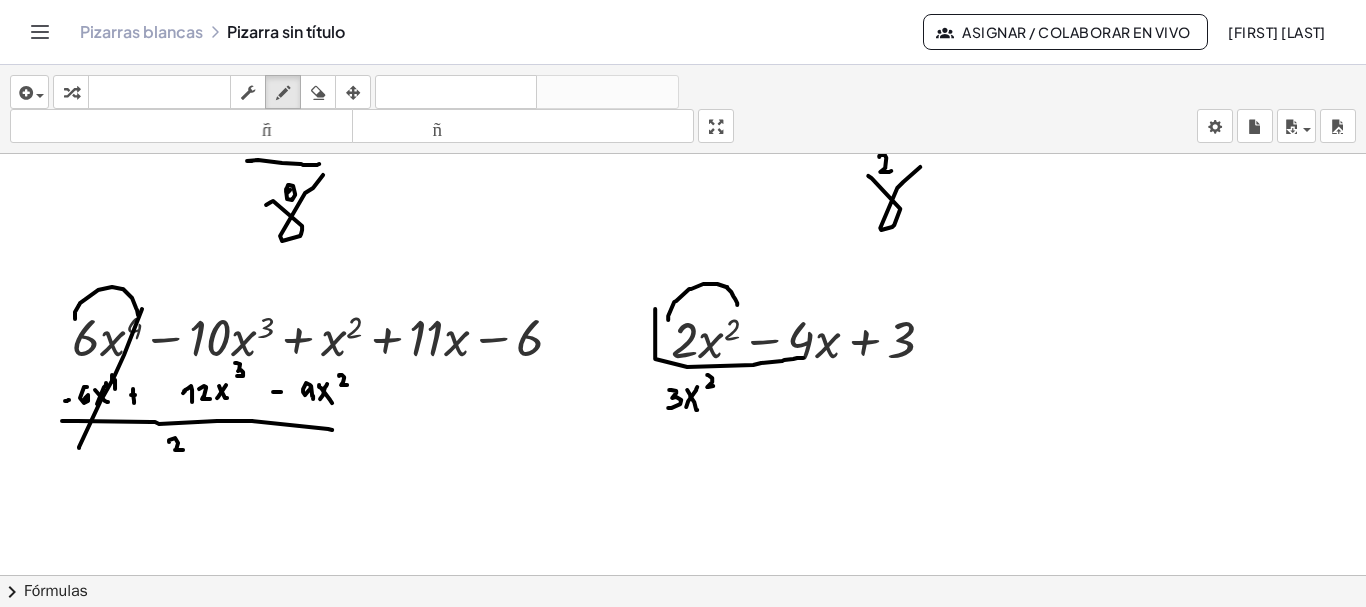 drag, startPoint x: 169, startPoint y: 439, endPoint x: 183, endPoint y: 447, distance: 16.124516 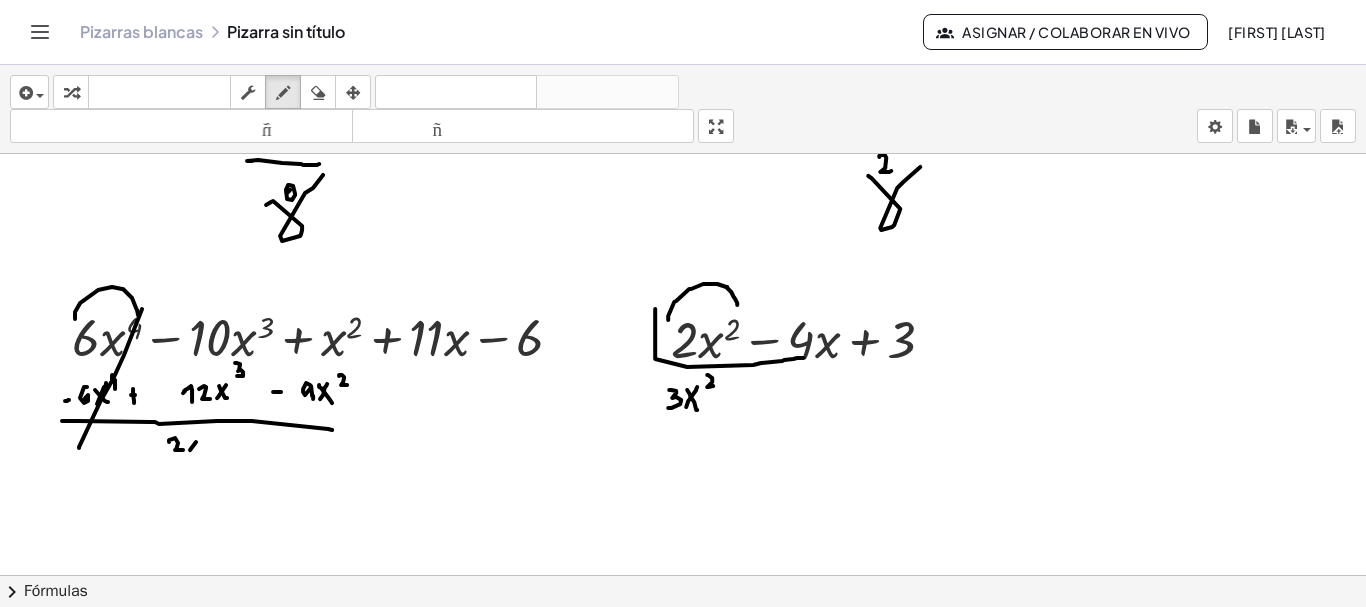 click at bounding box center (684, -4097) 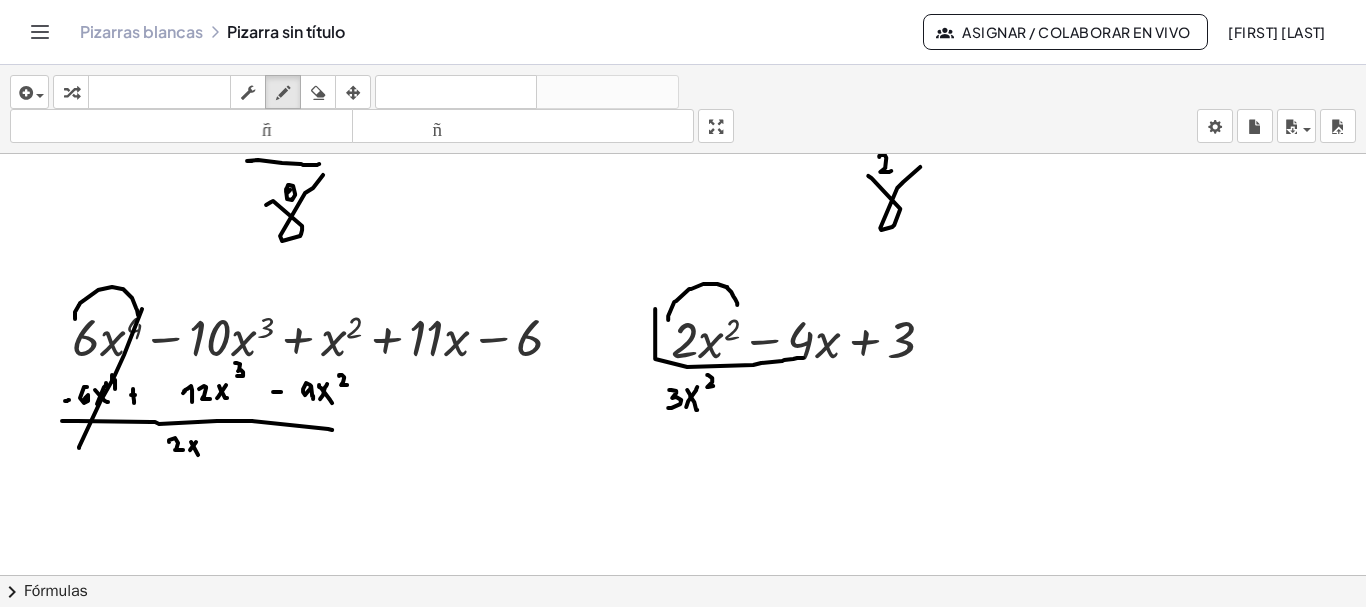 drag, startPoint x: 191, startPoint y: 439, endPoint x: 198, endPoint y: 452, distance: 14.764823 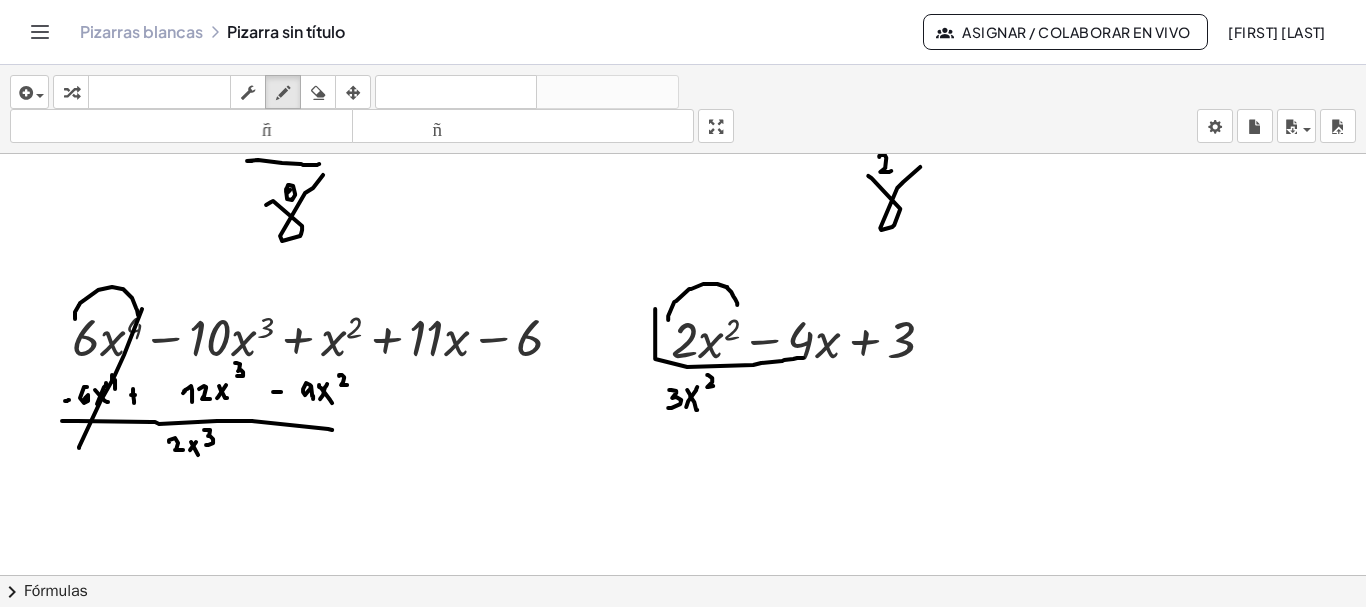 drag, startPoint x: 210, startPoint y: 427, endPoint x: 206, endPoint y: 442, distance: 15.524175 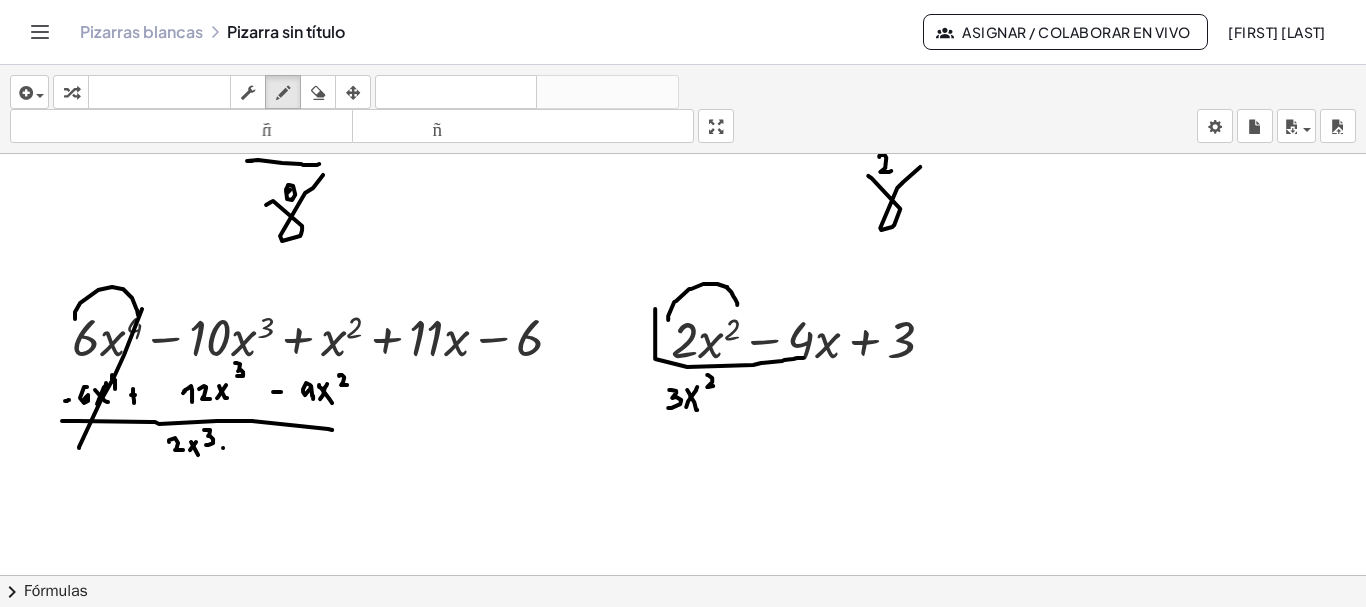 click at bounding box center (684, -4097) 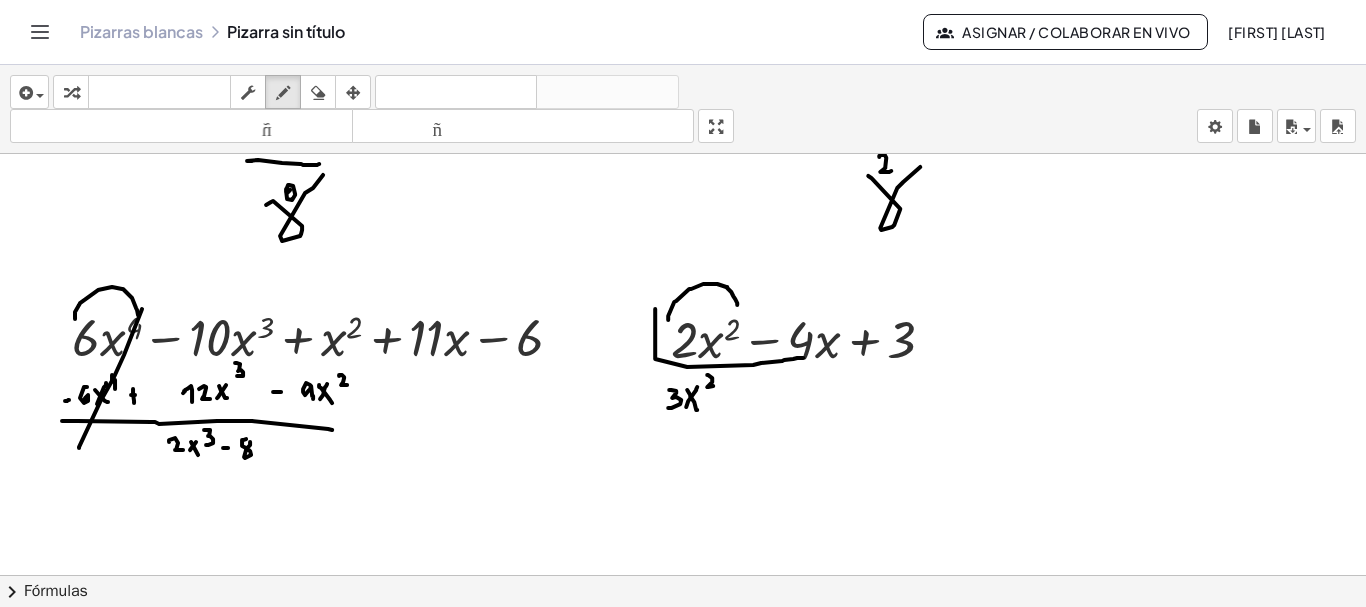 click at bounding box center [684, -4097] 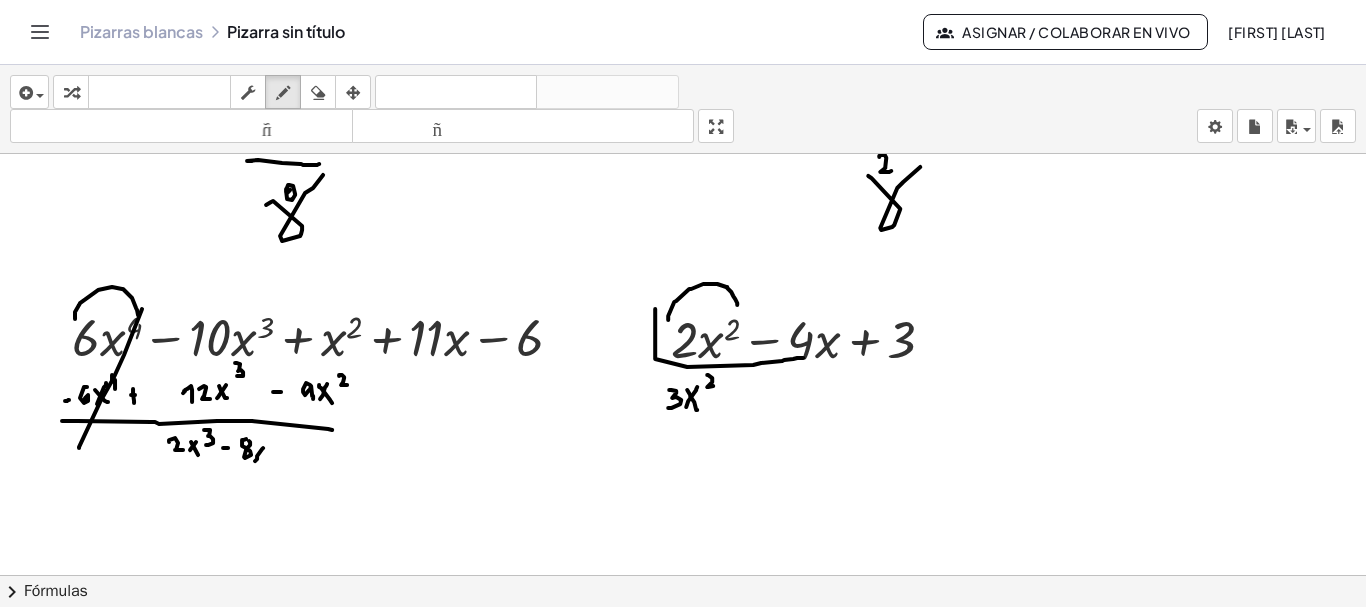 click at bounding box center [684, -4097] 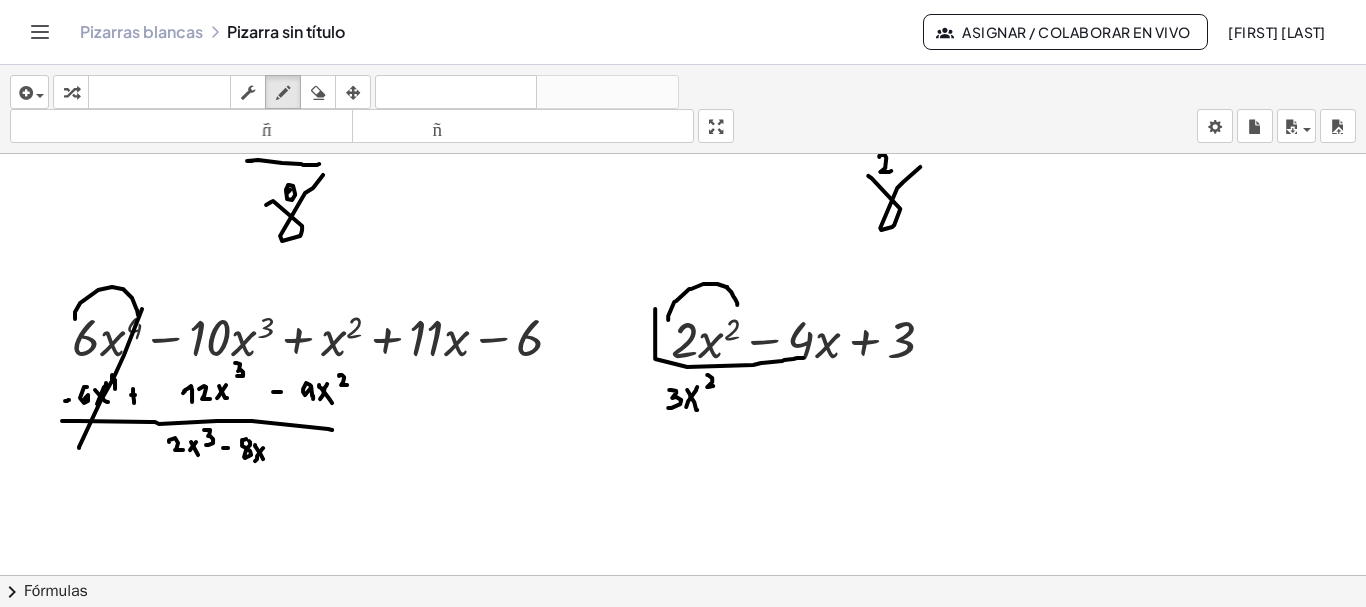 drag, startPoint x: 255, startPoint y: 442, endPoint x: 264, endPoint y: 458, distance: 18.35756 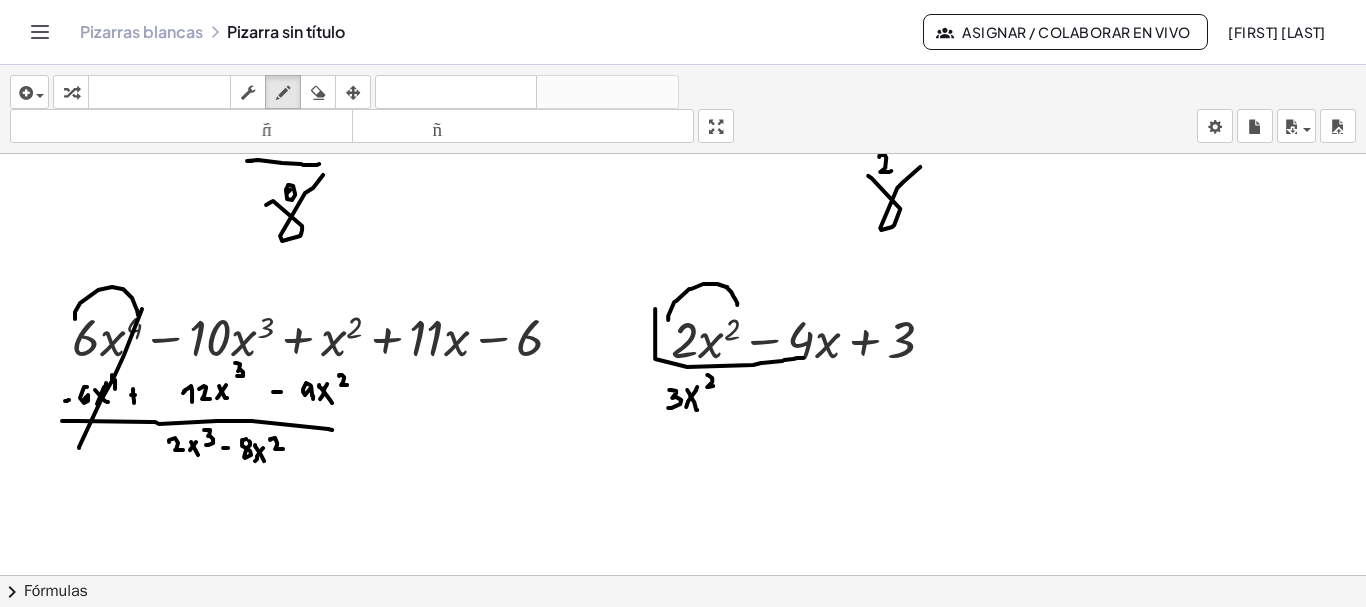 drag, startPoint x: 270, startPoint y: 437, endPoint x: 283, endPoint y: 446, distance: 15.811388 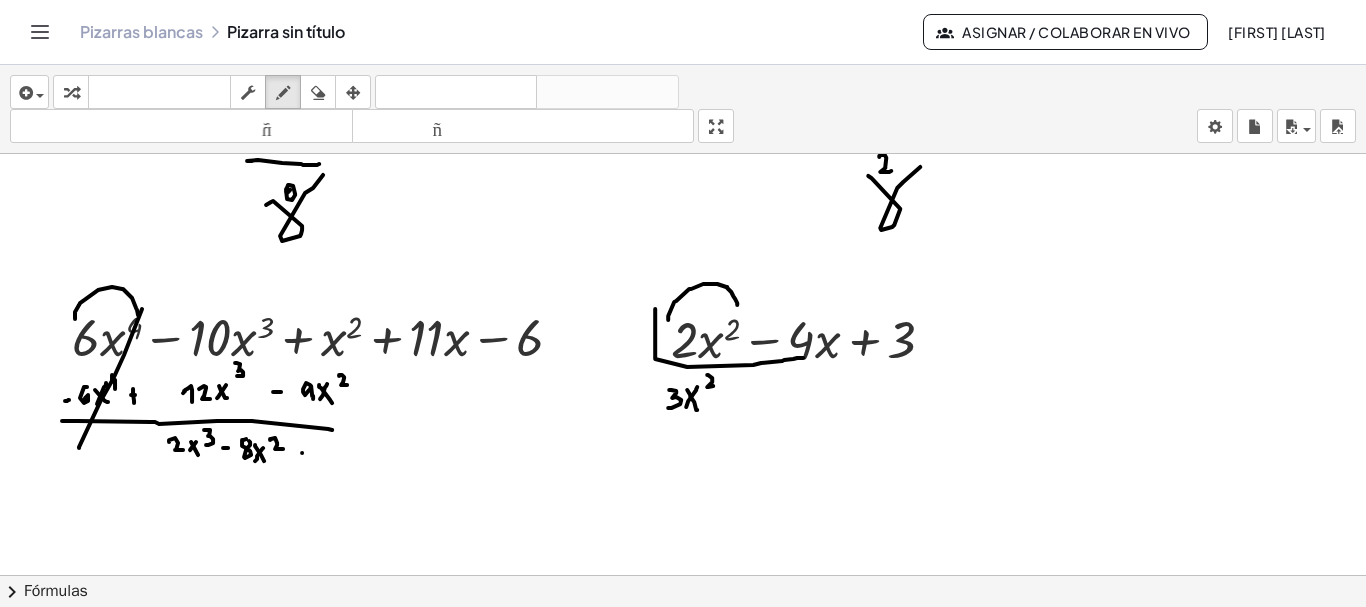 click at bounding box center (684, -4097) 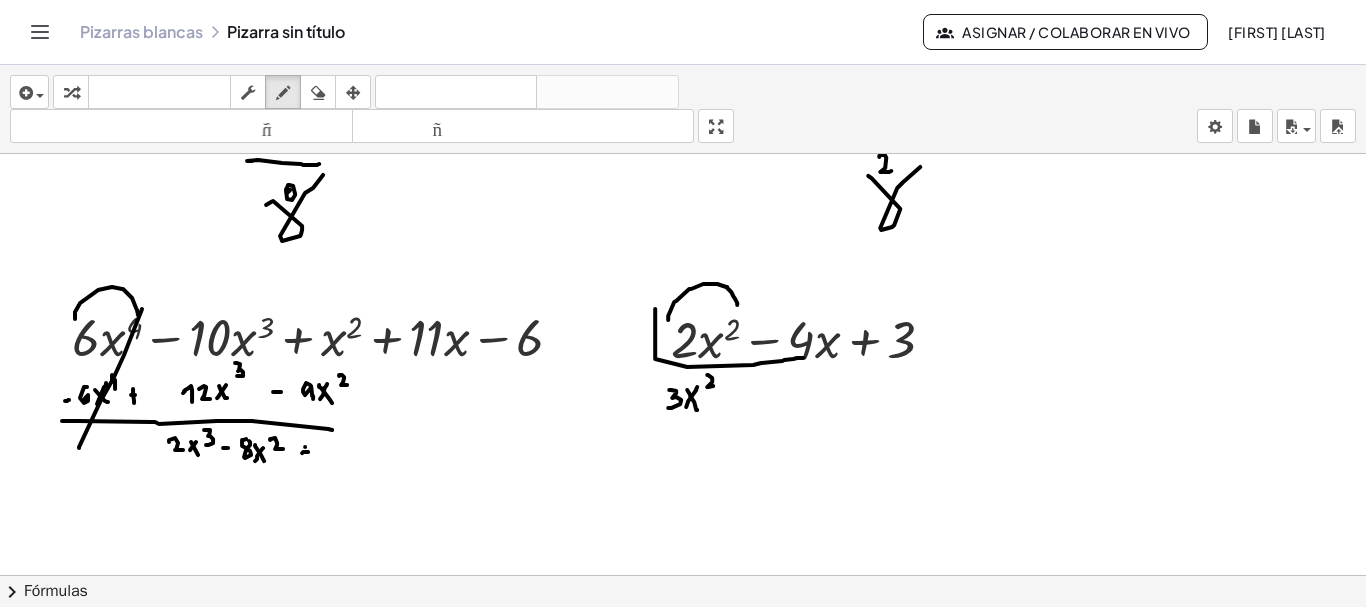 drag, startPoint x: 305, startPoint y: 444, endPoint x: 307, endPoint y: 456, distance: 12.165525 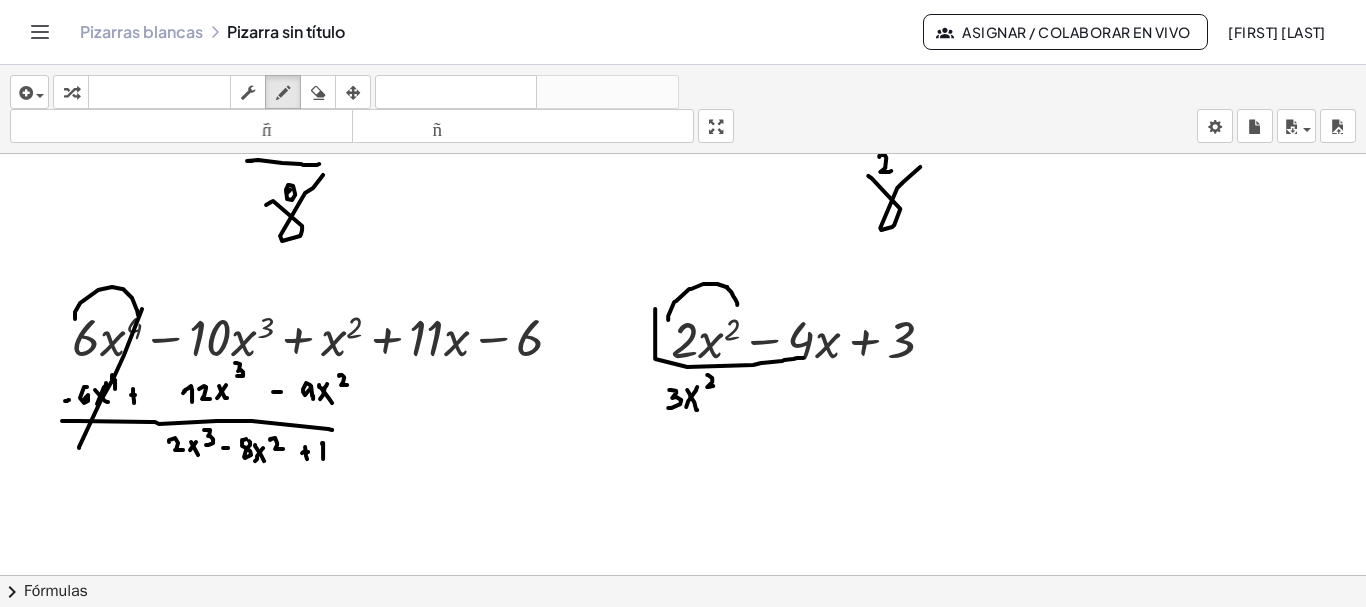drag, startPoint x: 323, startPoint y: 455, endPoint x: 320, endPoint y: 443, distance: 12.369317 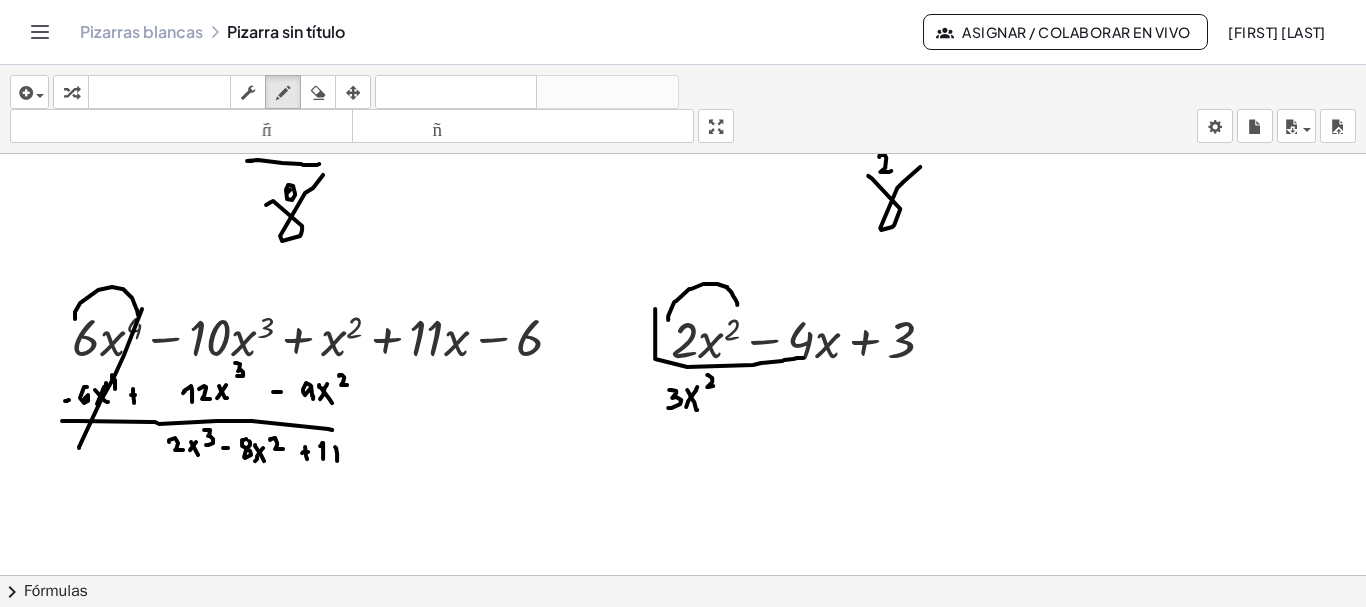 drag, startPoint x: 337, startPoint y: 458, endPoint x: 332, endPoint y: 446, distance: 13 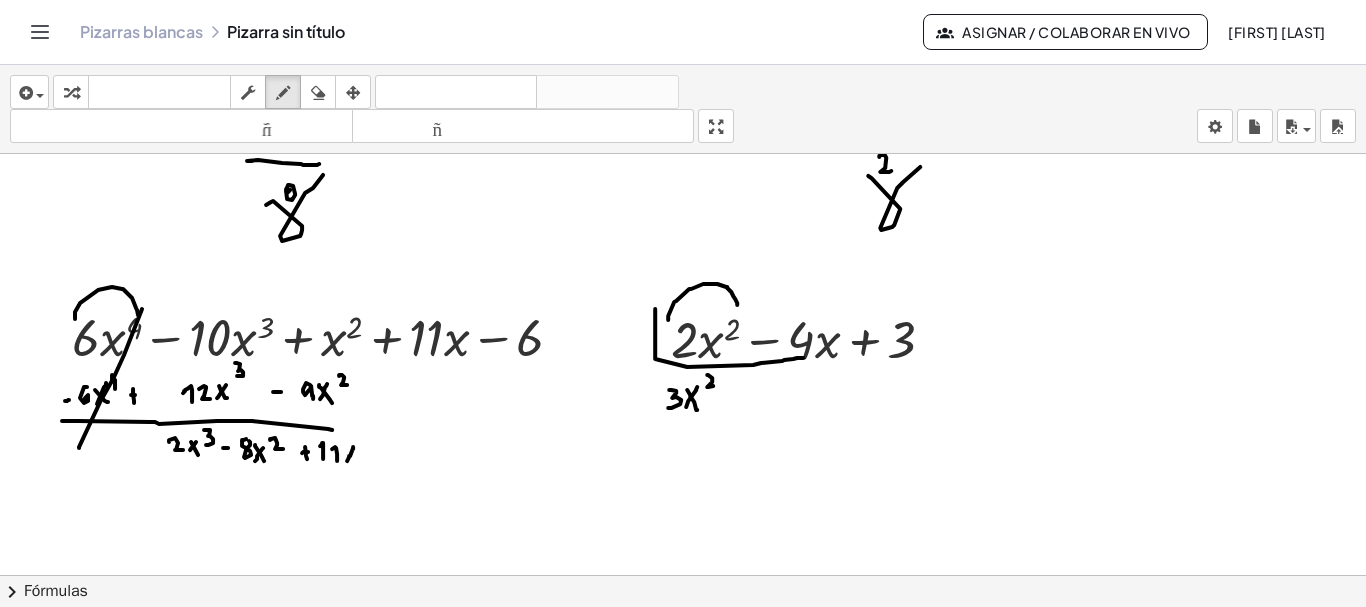 drag, startPoint x: 353, startPoint y: 444, endPoint x: 346, endPoint y: 459, distance: 16.552946 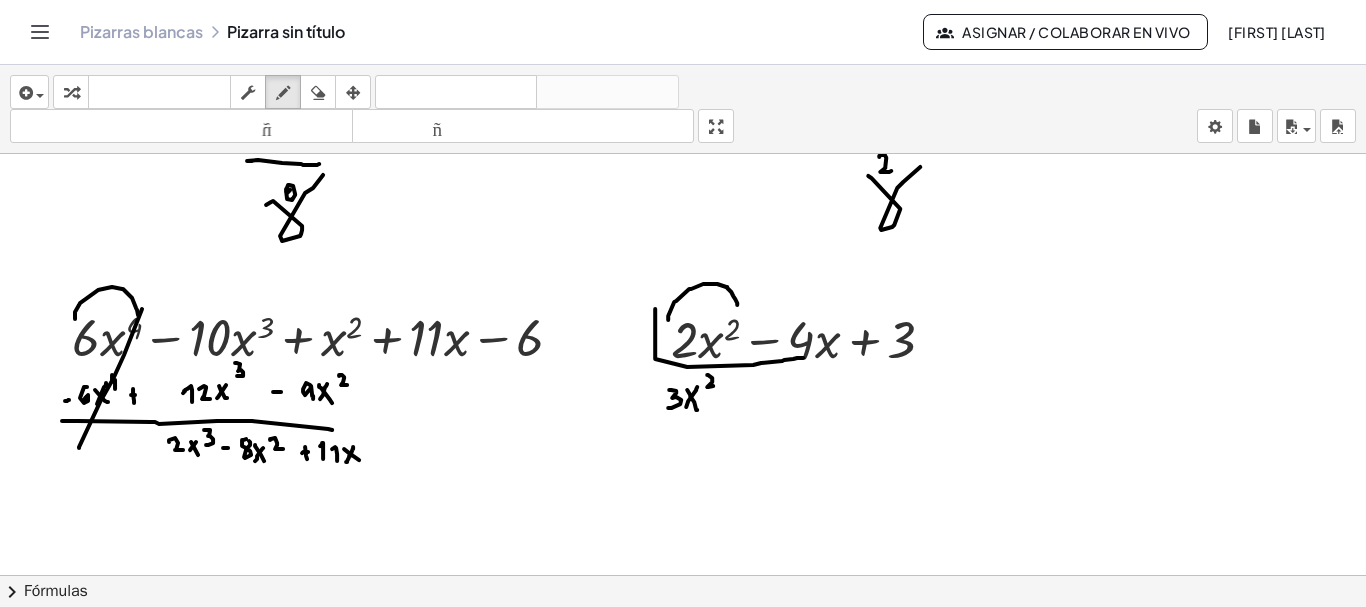 drag, startPoint x: 344, startPoint y: 446, endPoint x: 359, endPoint y: 458, distance: 19.209373 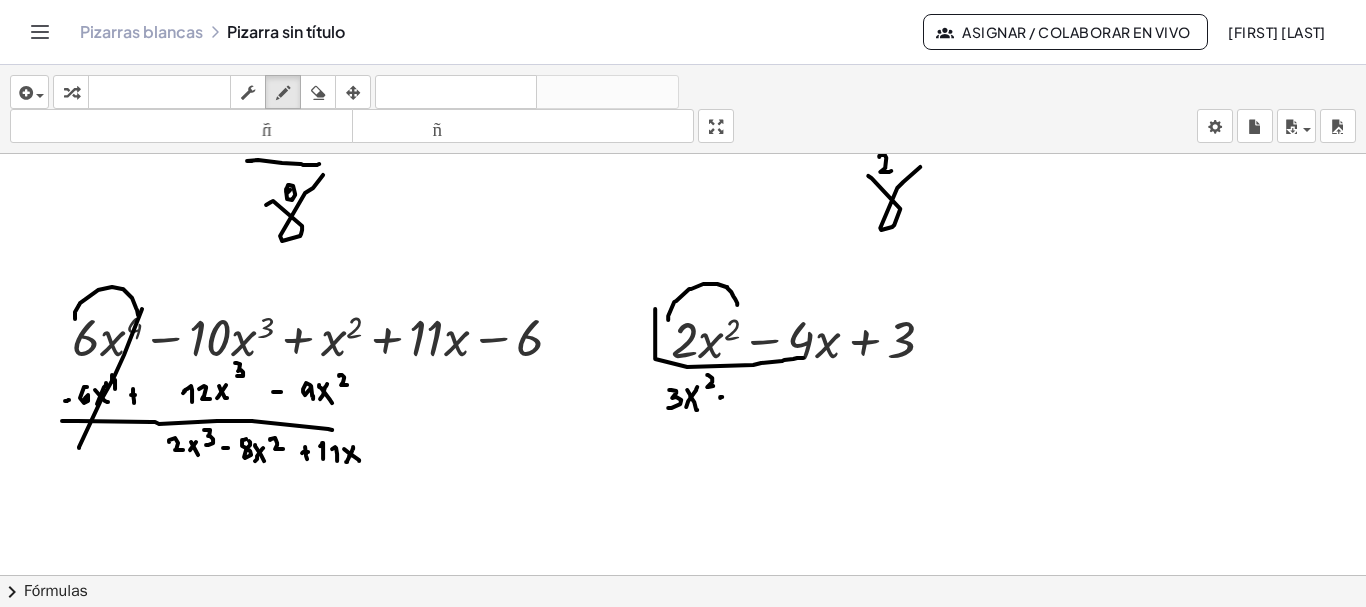 click at bounding box center (684, -4097) 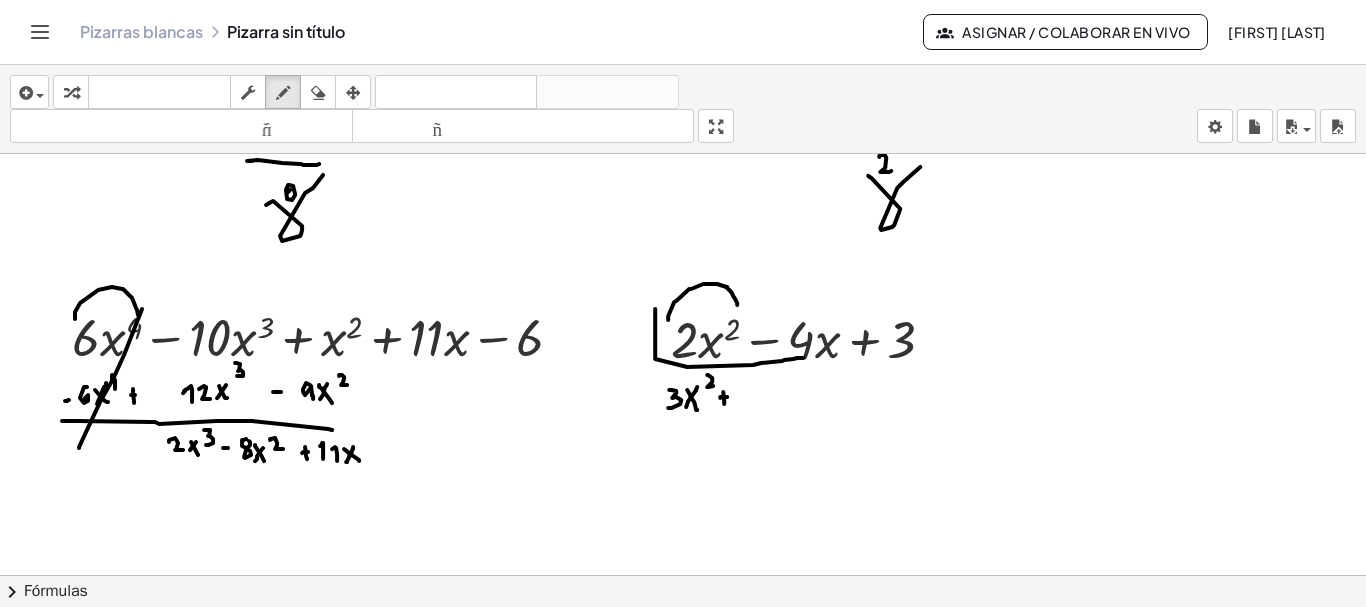 drag, startPoint x: 723, startPoint y: 389, endPoint x: 725, endPoint y: 404, distance: 15.132746 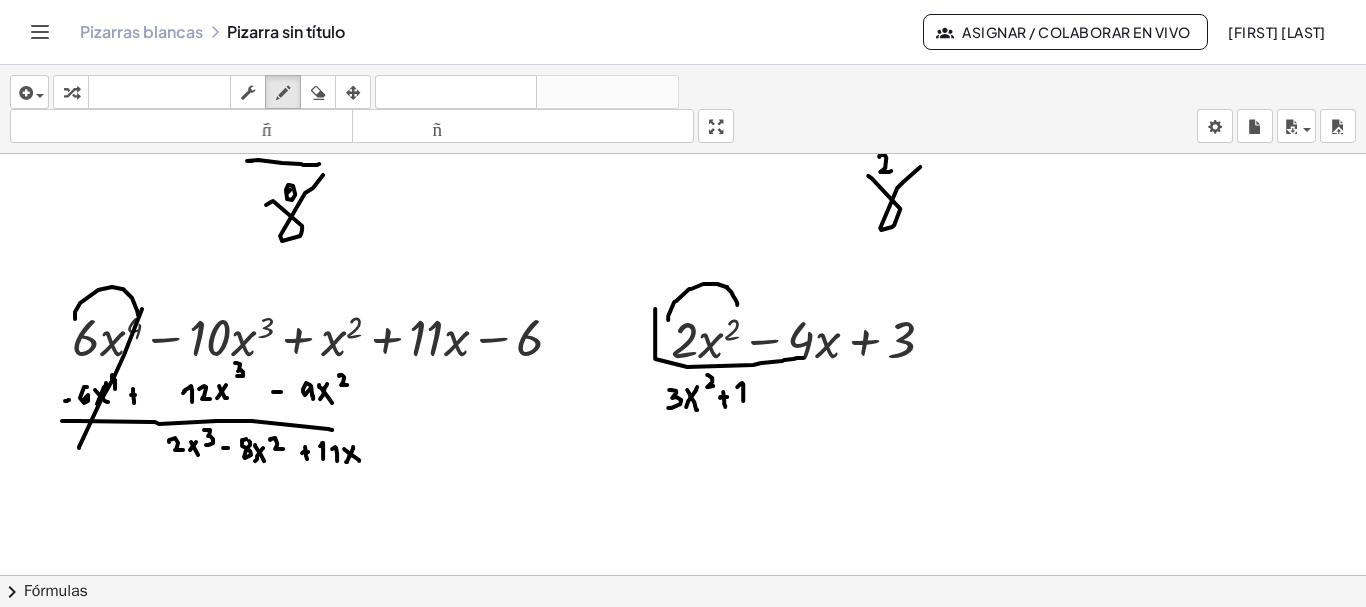 drag, startPoint x: 743, startPoint y: 398, endPoint x: 737, endPoint y: 384, distance: 15.231546 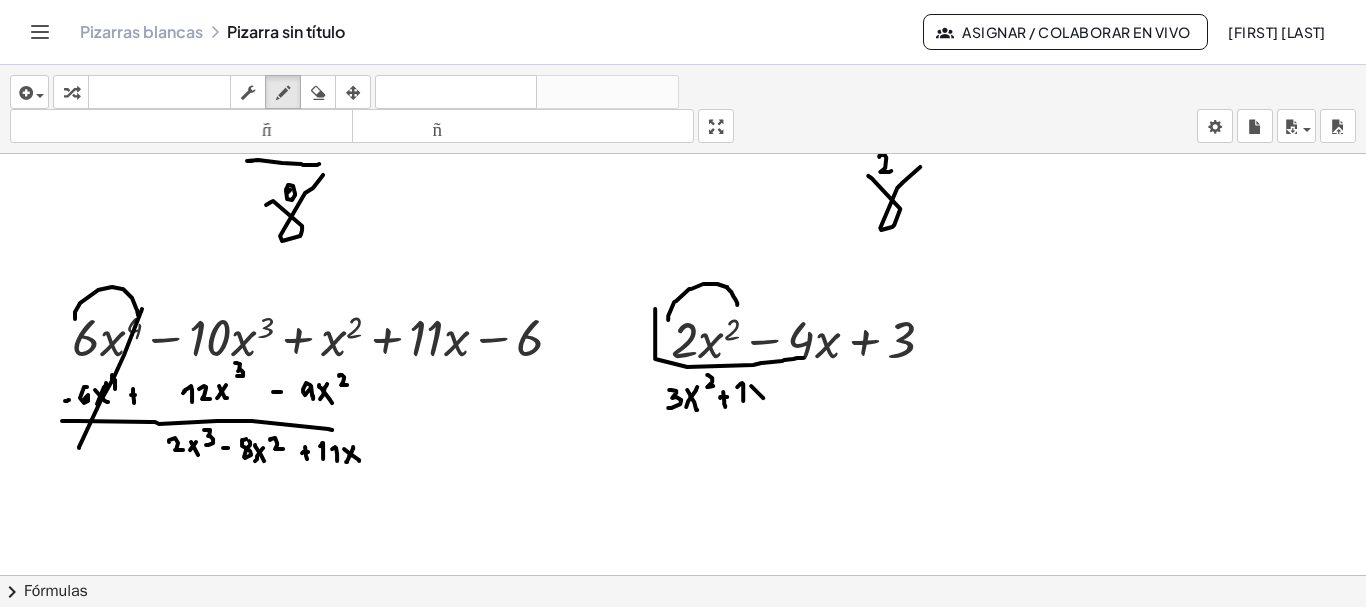 drag, startPoint x: 751, startPoint y: 383, endPoint x: 765, endPoint y: 397, distance: 19.79899 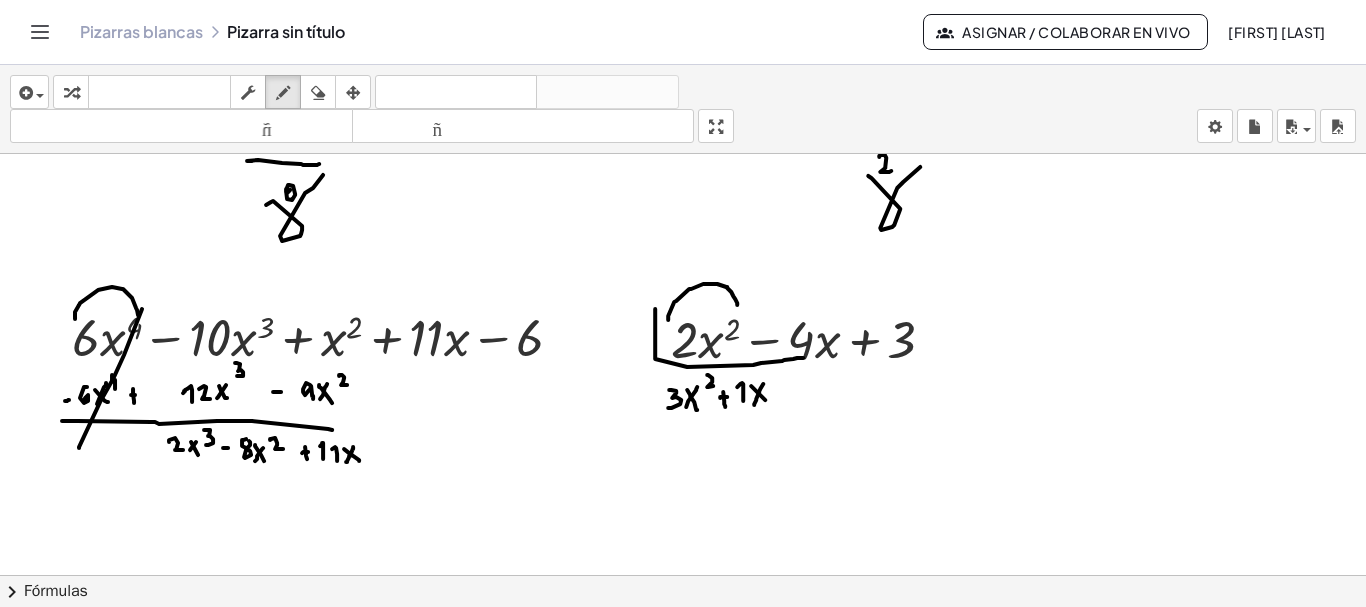 drag, startPoint x: 763, startPoint y: 381, endPoint x: 754, endPoint y: 402, distance: 22.847319 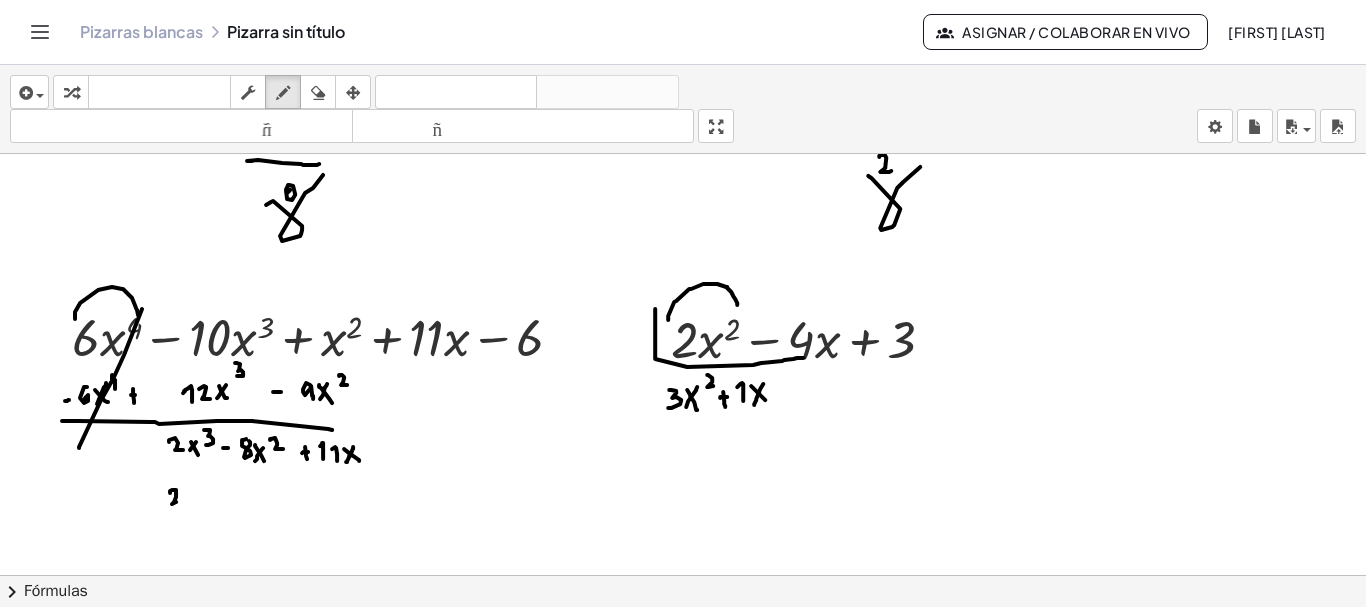 drag, startPoint x: 170, startPoint y: 490, endPoint x: 181, endPoint y: 497, distance: 13.038404 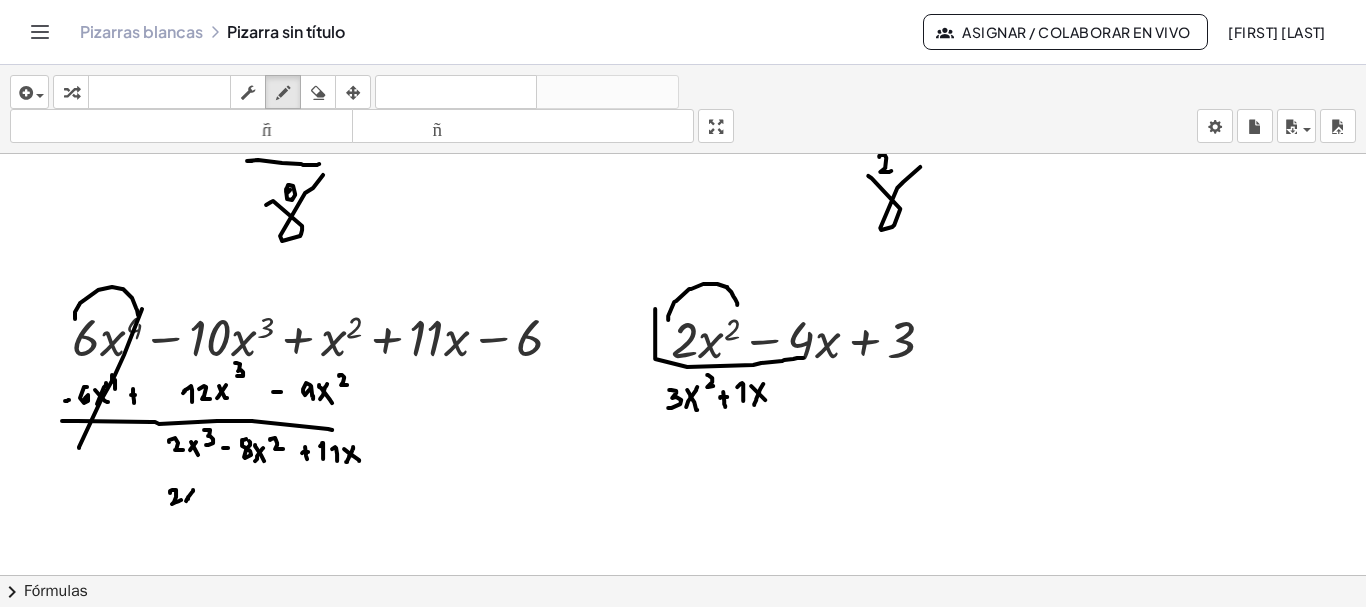 drag, startPoint x: 186, startPoint y: 498, endPoint x: 194, endPoint y: 484, distance: 16.124516 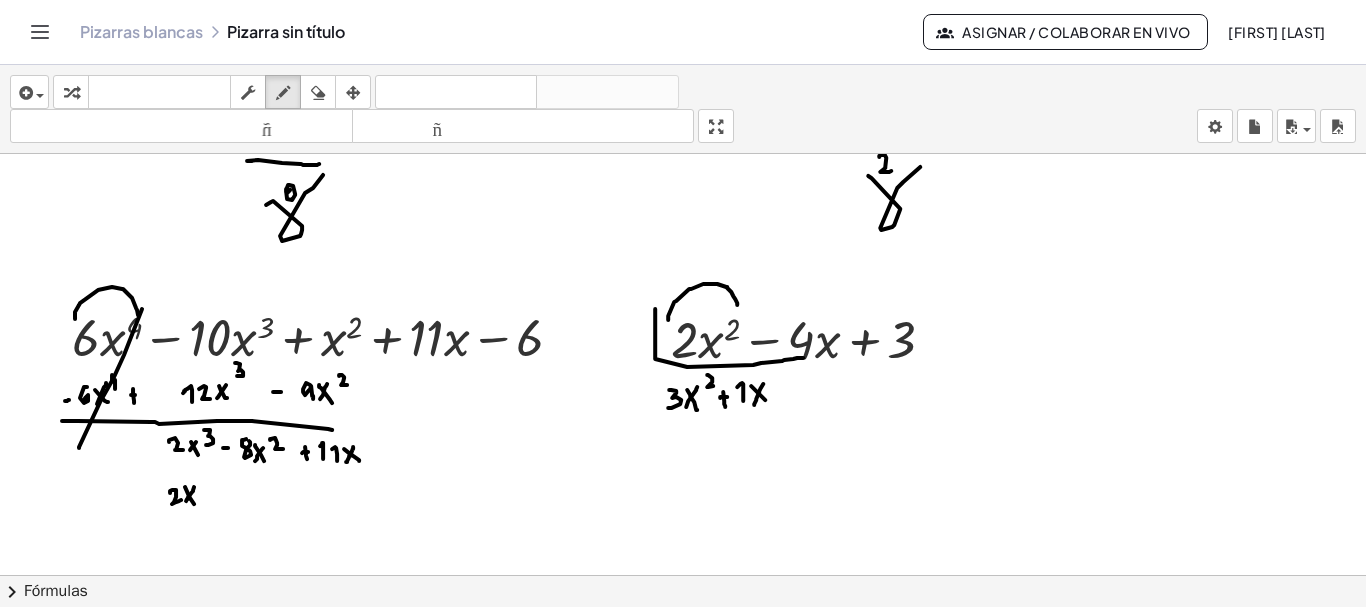 drag, startPoint x: 185, startPoint y: 484, endPoint x: 194, endPoint y: 501, distance: 19.235384 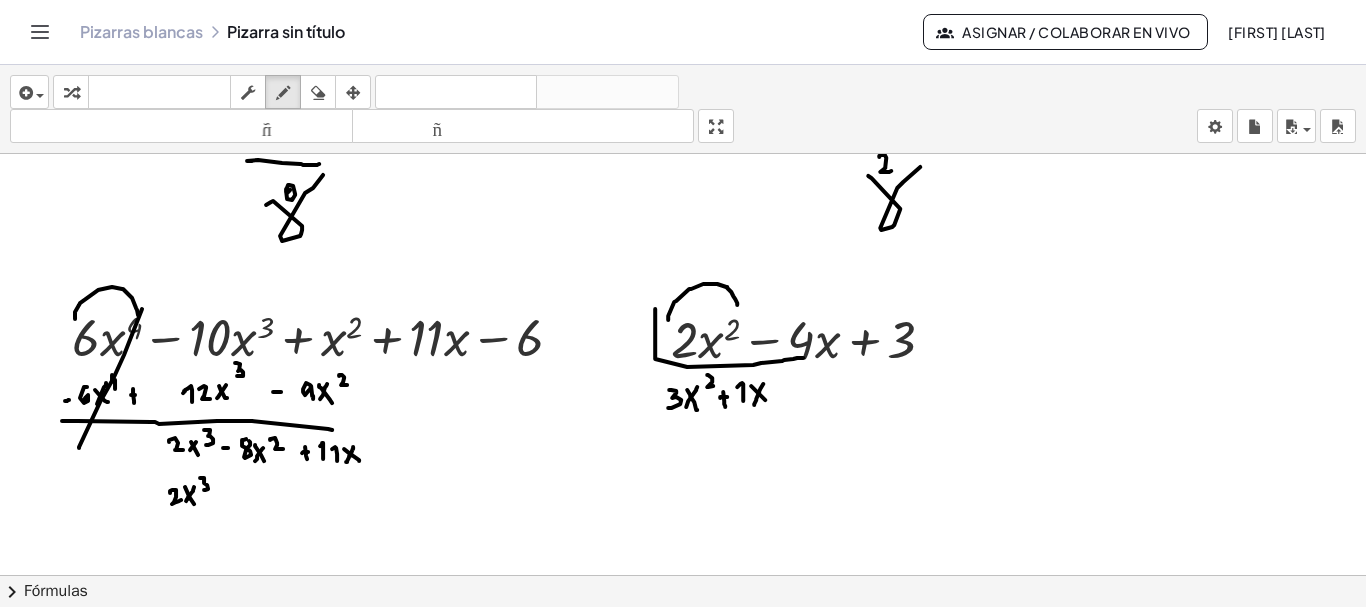 drag, startPoint x: 200, startPoint y: 475, endPoint x: 203, endPoint y: 487, distance: 12.369317 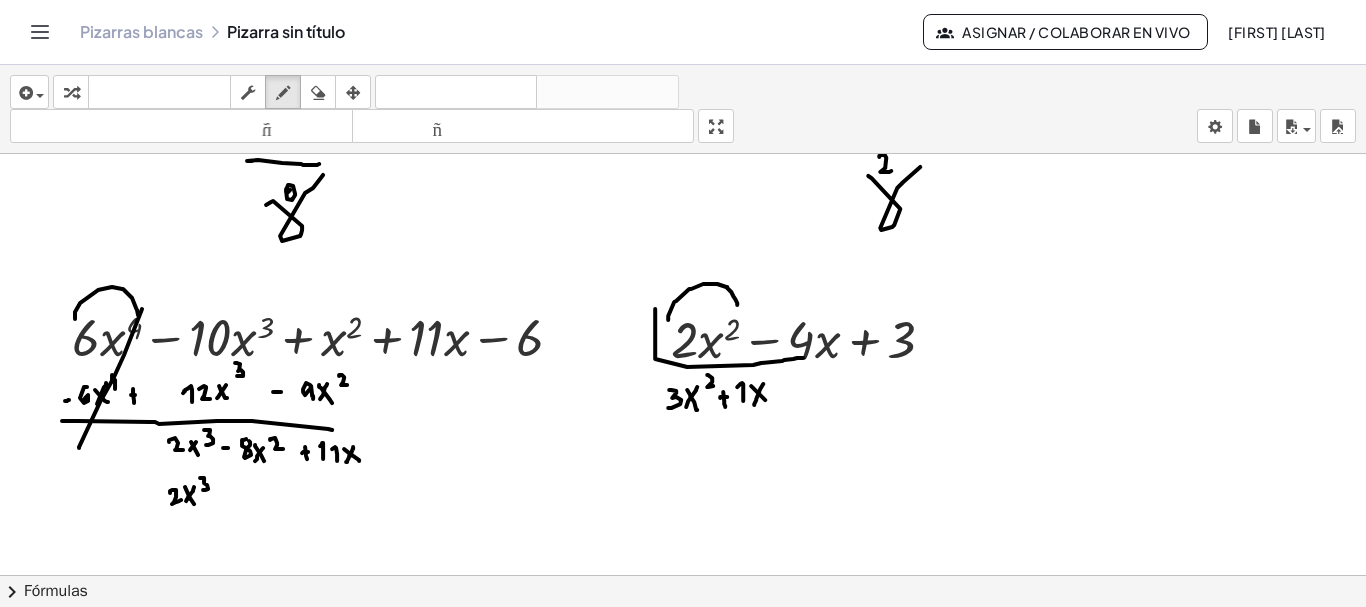 click at bounding box center [684, -4097] 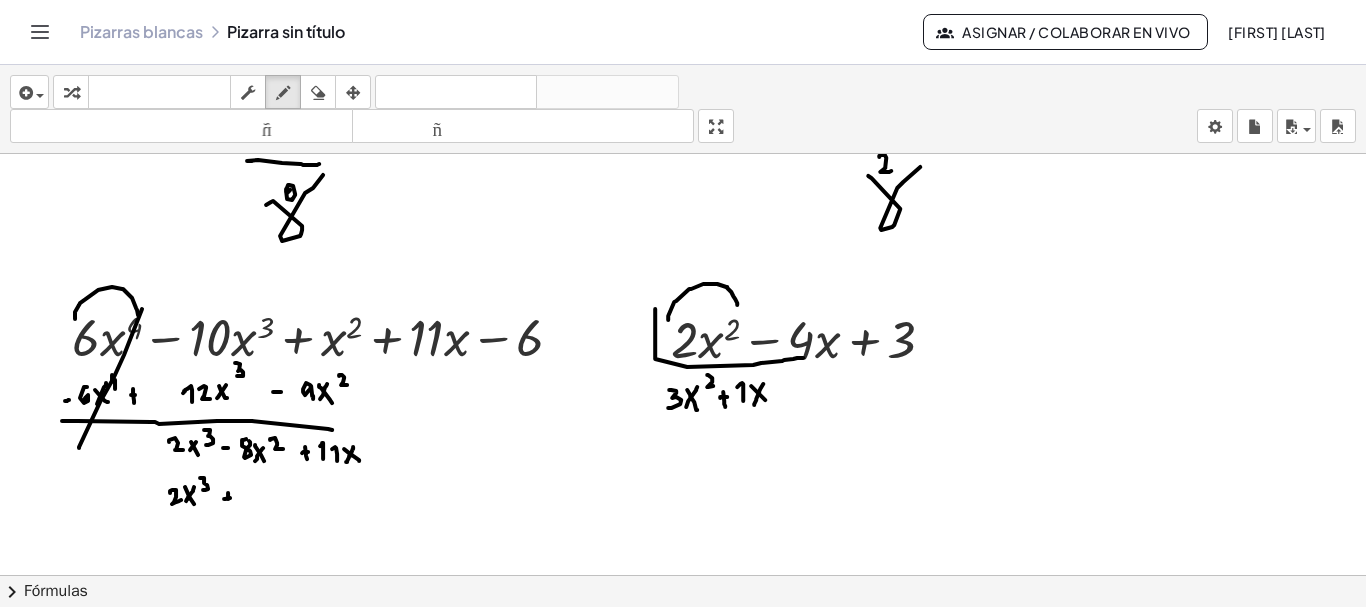 click at bounding box center [684, -4097] 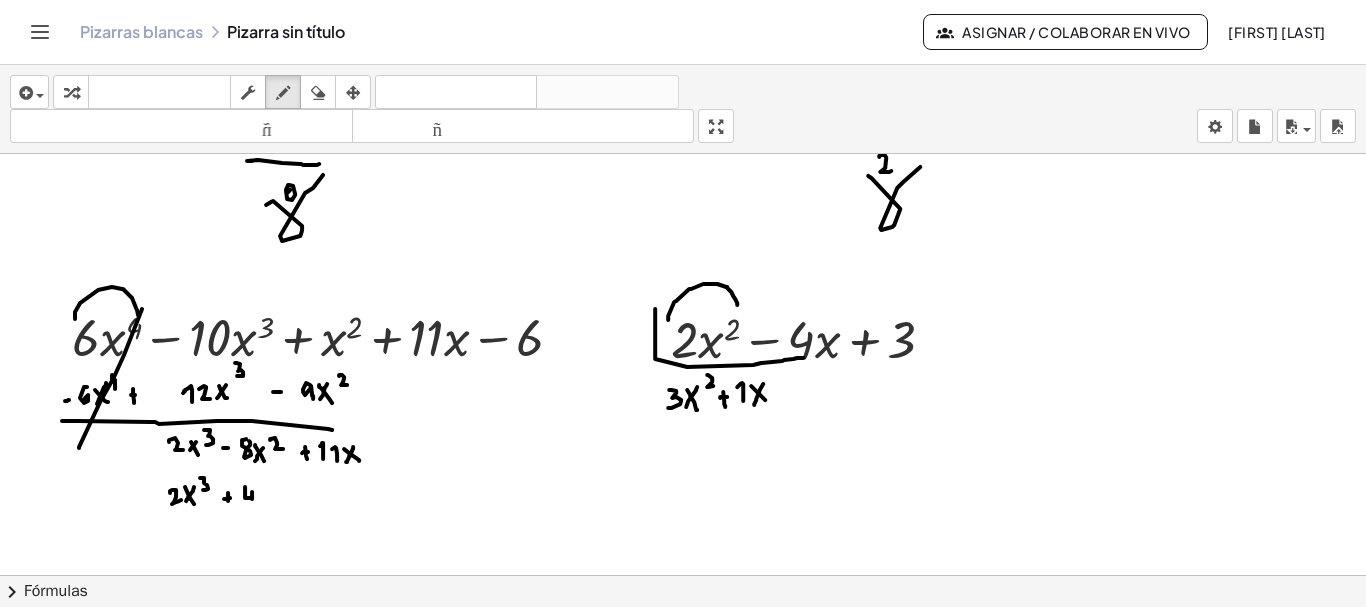 drag, startPoint x: 245, startPoint y: 485, endPoint x: 253, endPoint y: 502, distance: 18.788294 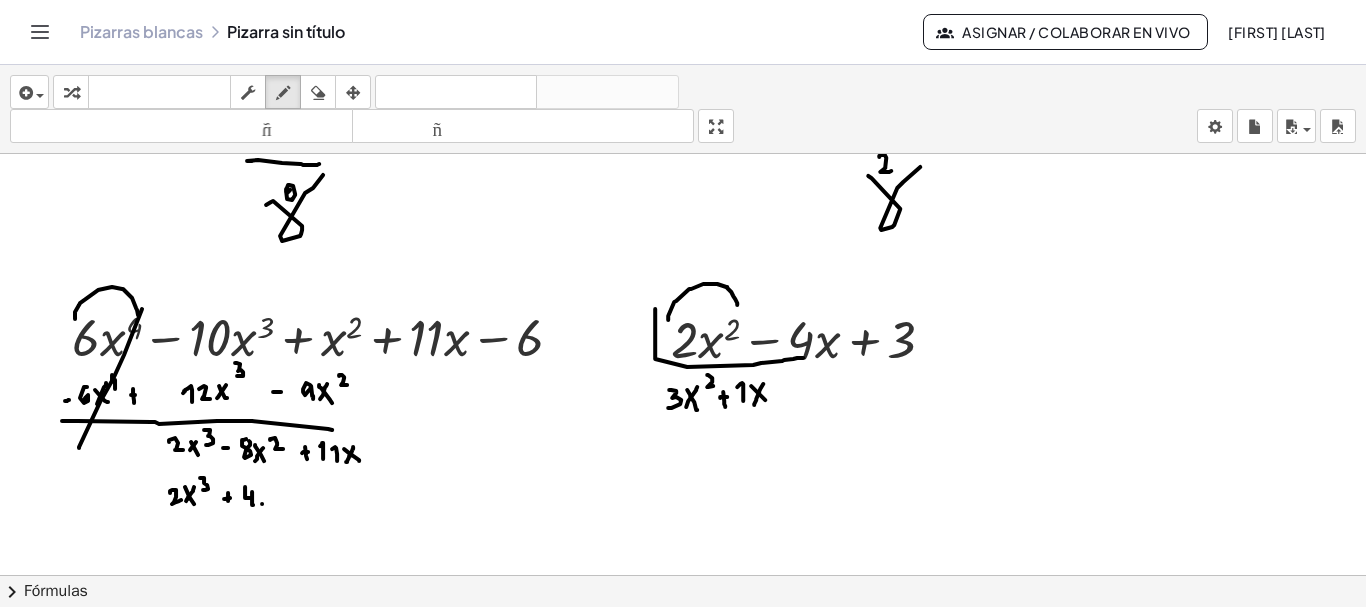drag, startPoint x: 262, startPoint y: 501, endPoint x: 267, endPoint y: 488, distance: 13.928389 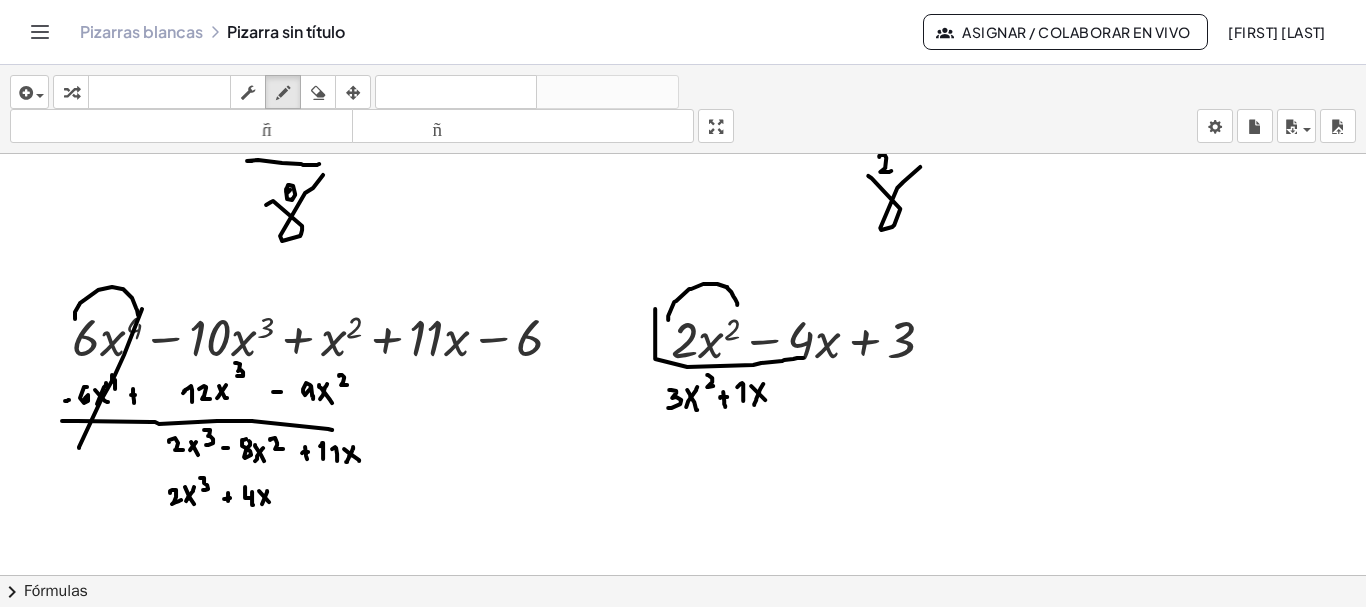 drag, startPoint x: 259, startPoint y: 488, endPoint x: 269, endPoint y: 500, distance: 15.6205 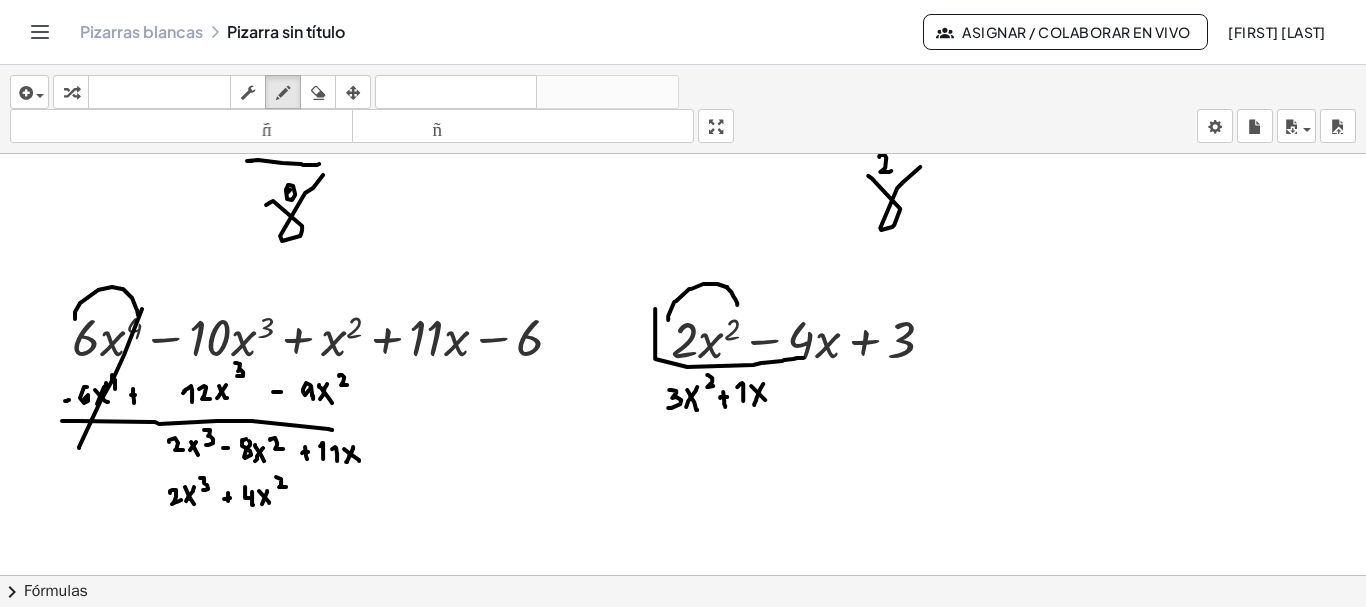 drag, startPoint x: 276, startPoint y: 474, endPoint x: 286, endPoint y: 484, distance: 14.142136 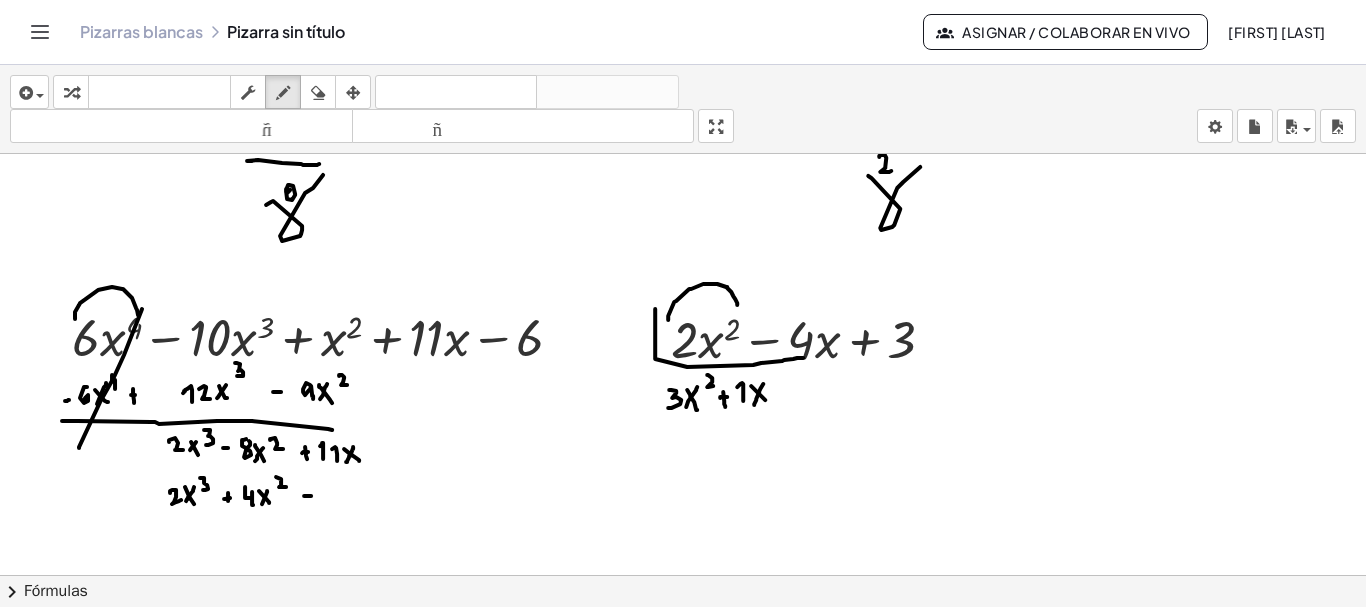 click at bounding box center (684, -4097) 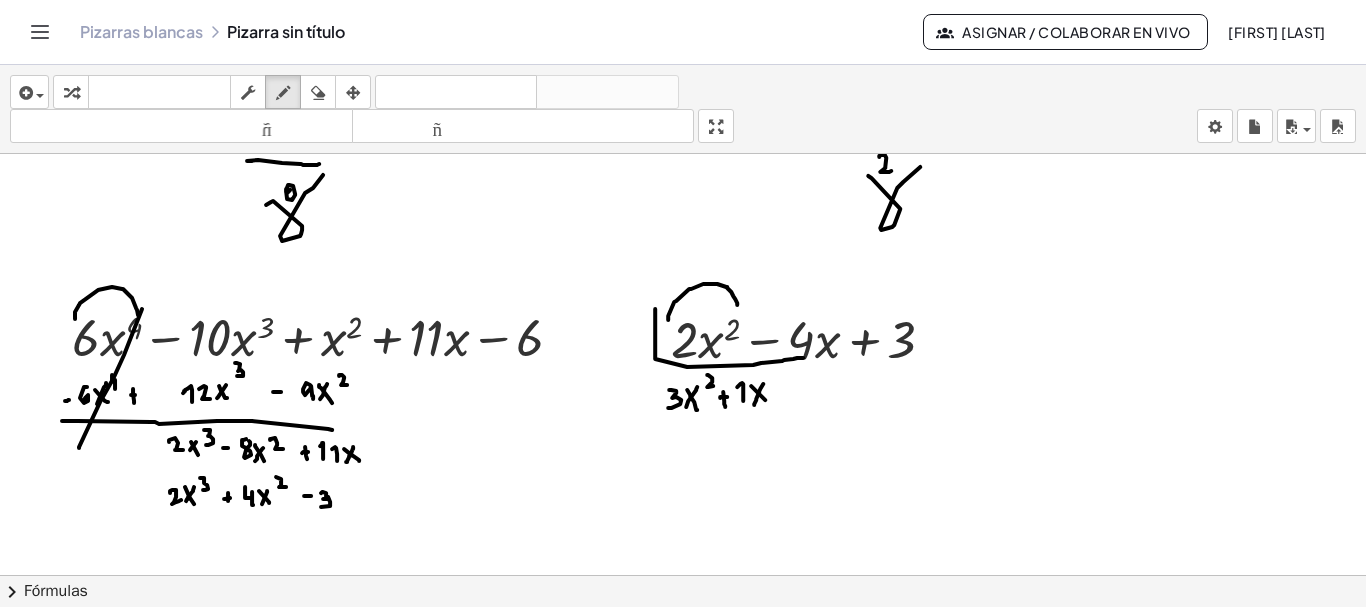 drag, startPoint x: 321, startPoint y: 490, endPoint x: 321, endPoint y: 503, distance: 13 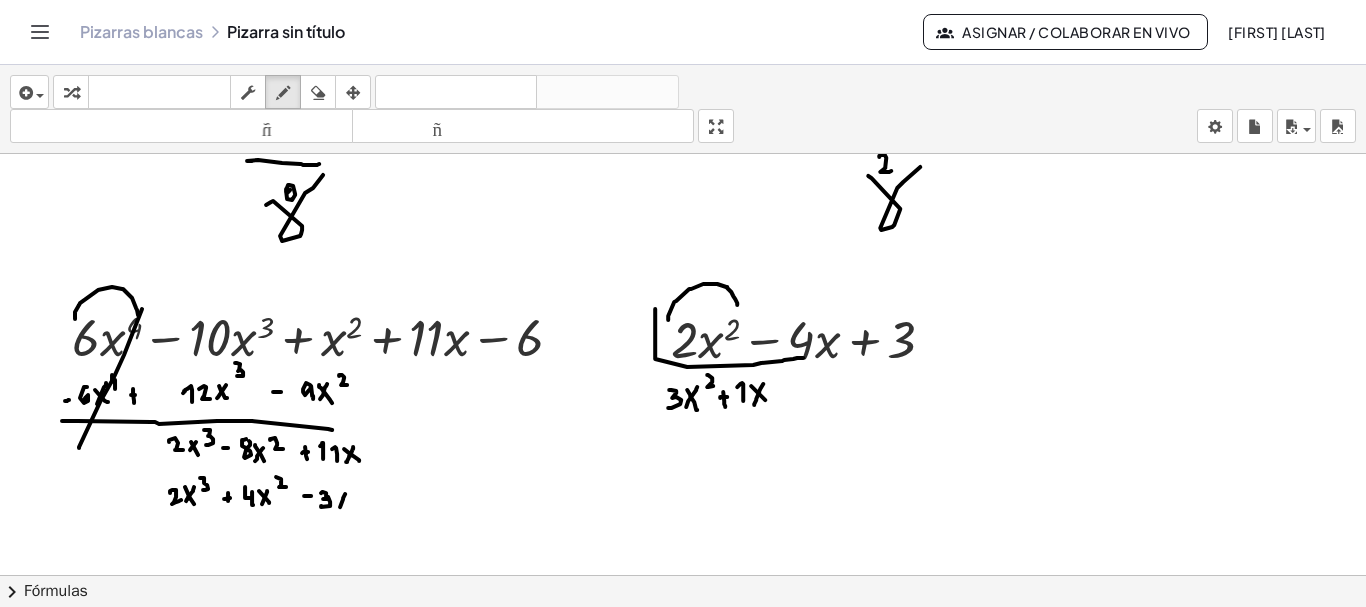 drag, startPoint x: 340, startPoint y: 504, endPoint x: 345, endPoint y: 491, distance: 13.928389 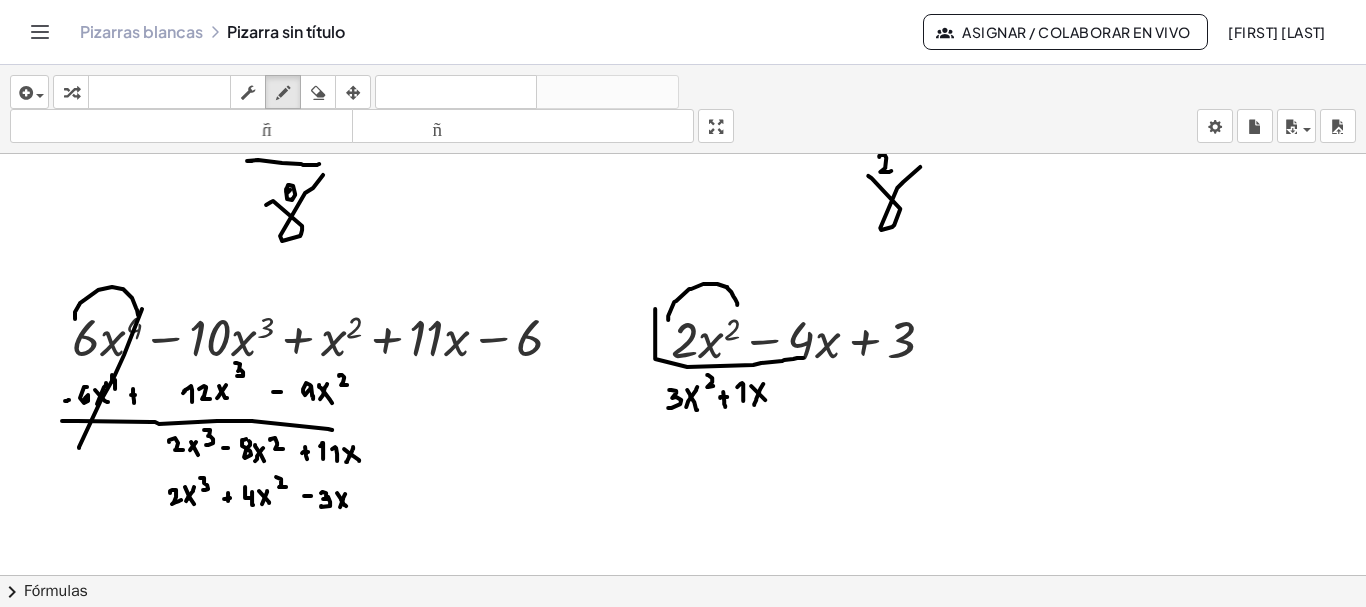 drag, startPoint x: 337, startPoint y: 490, endPoint x: 347, endPoint y: 504, distance: 17.20465 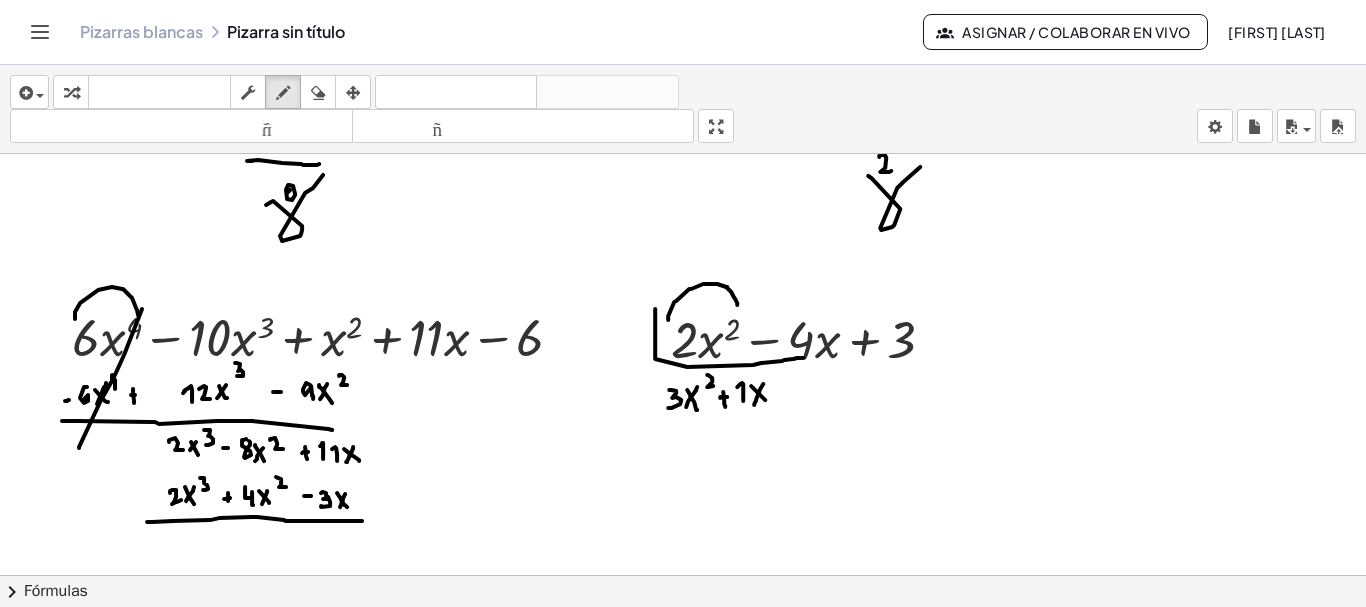 drag, startPoint x: 147, startPoint y: 519, endPoint x: 372, endPoint y: 516, distance: 225.02 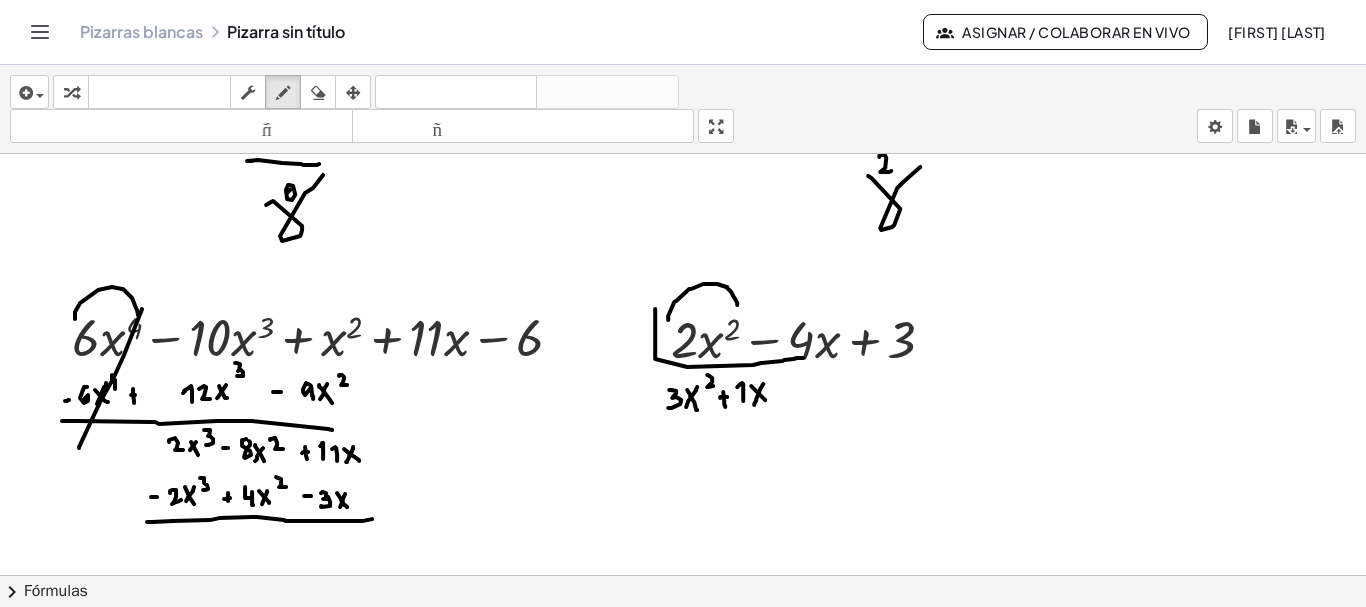 click at bounding box center (684, -4097) 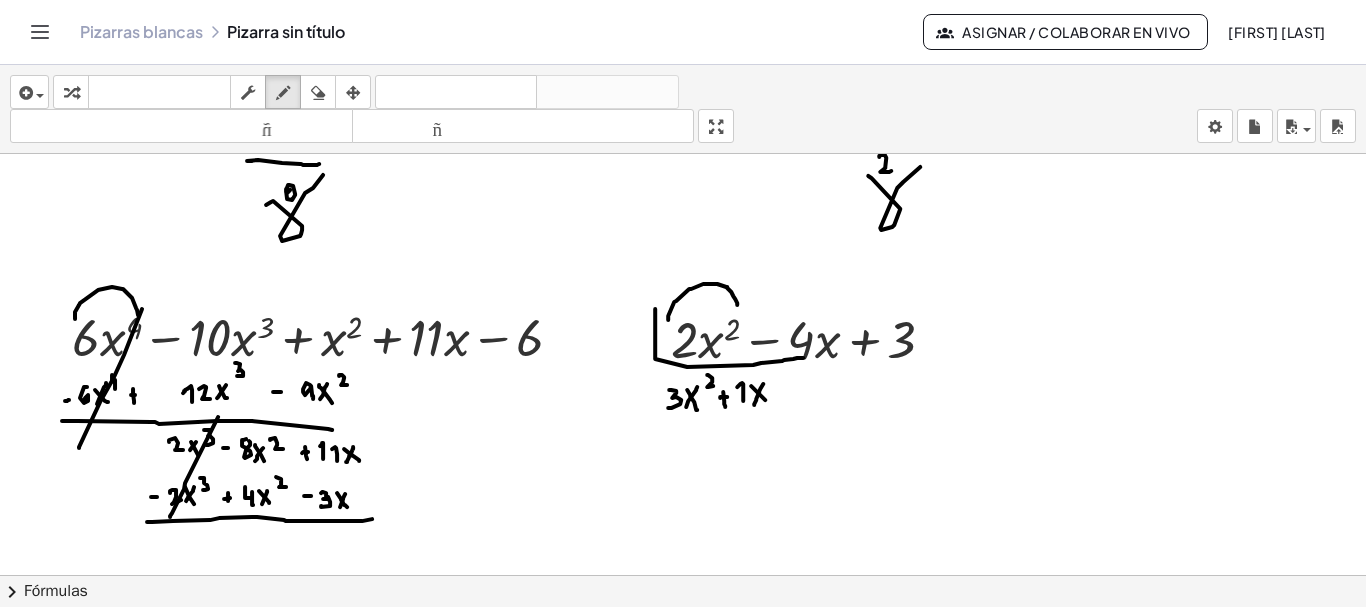 drag, startPoint x: 218, startPoint y: 414, endPoint x: 170, endPoint y: 514, distance: 110.92339 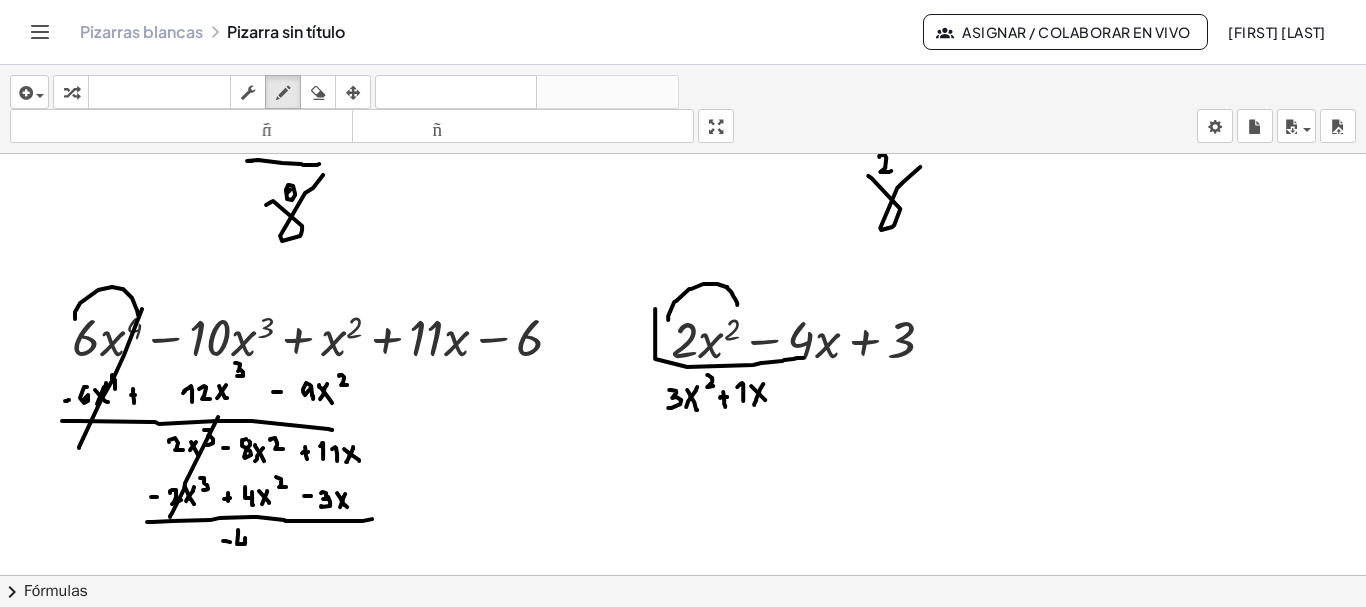 drag, startPoint x: 237, startPoint y: 541, endPoint x: 244, endPoint y: 554, distance: 14.764823 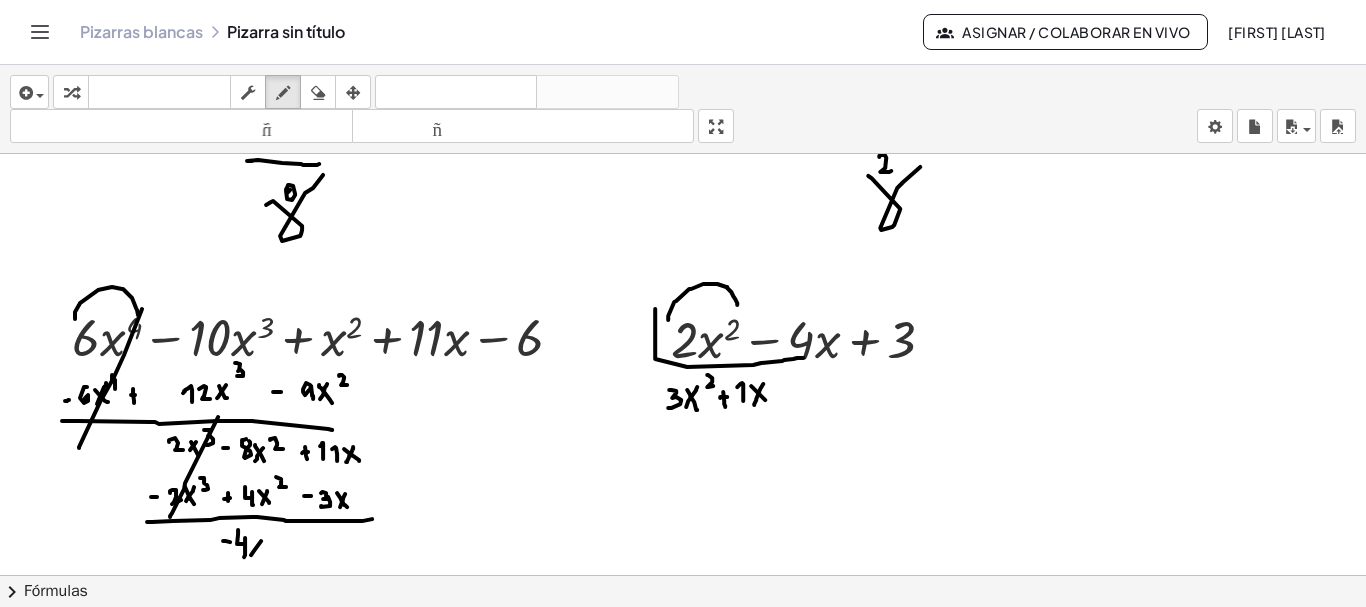 drag, startPoint x: 253, startPoint y: 549, endPoint x: 261, endPoint y: 538, distance: 13.601471 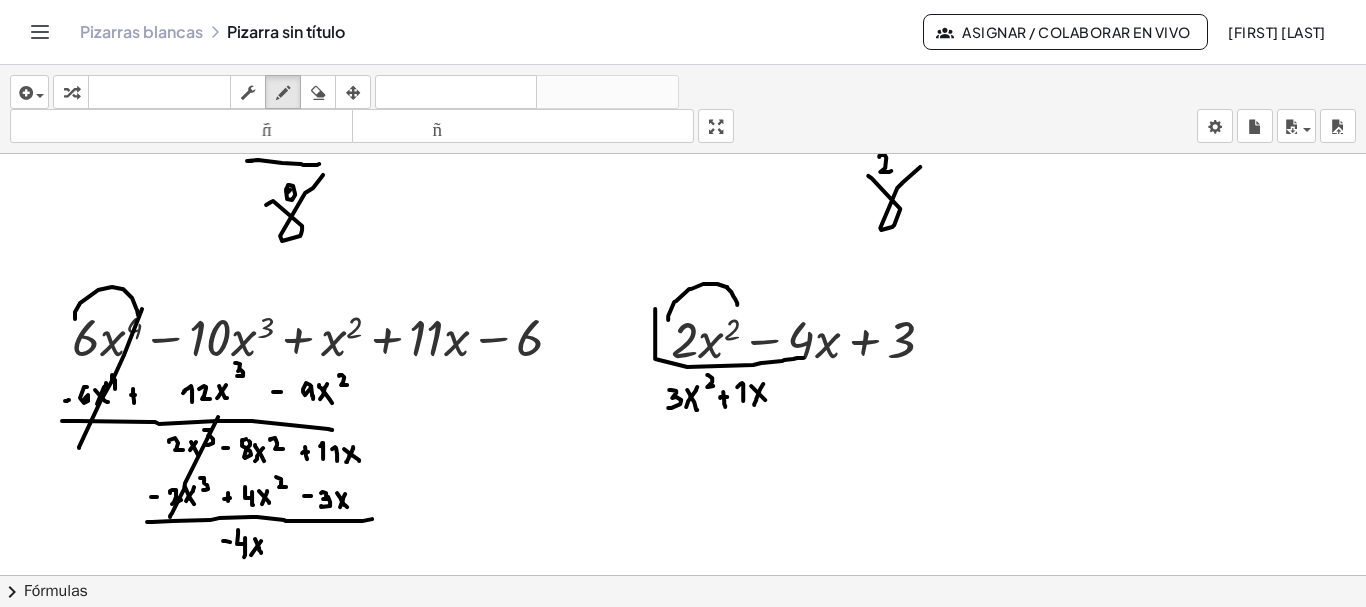drag, startPoint x: 255, startPoint y: 536, endPoint x: 262, endPoint y: 550, distance: 15.652476 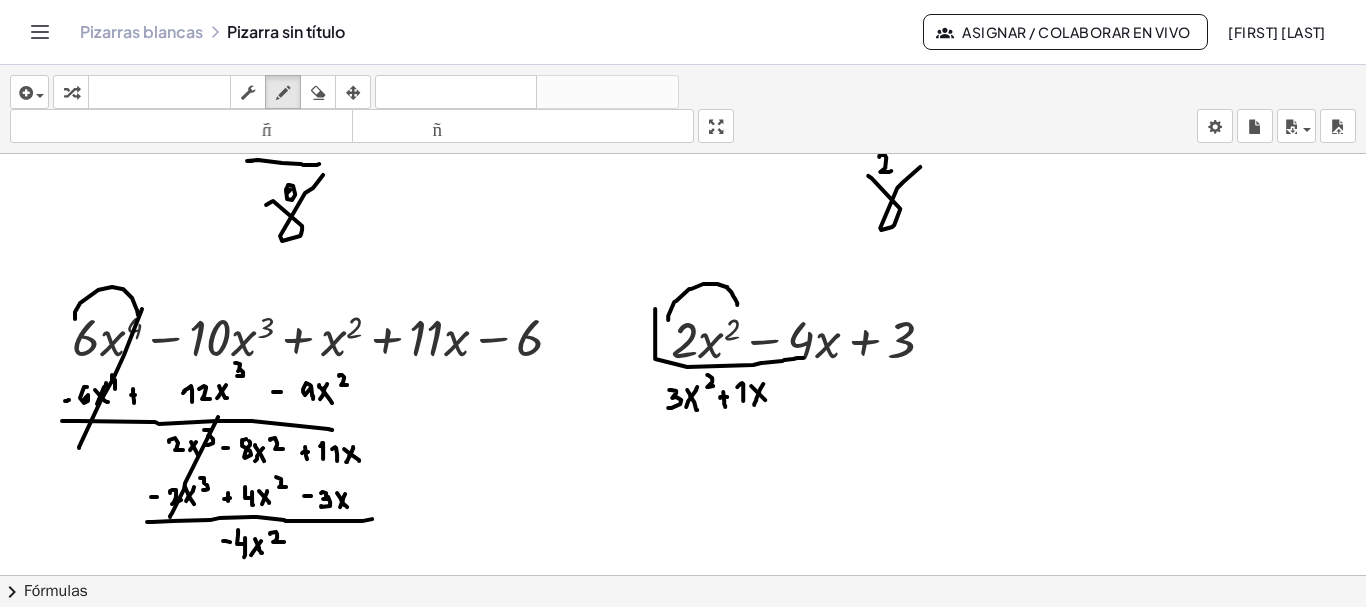 drag, startPoint x: 270, startPoint y: 530, endPoint x: 284, endPoint y: 539, distance: 16.643316 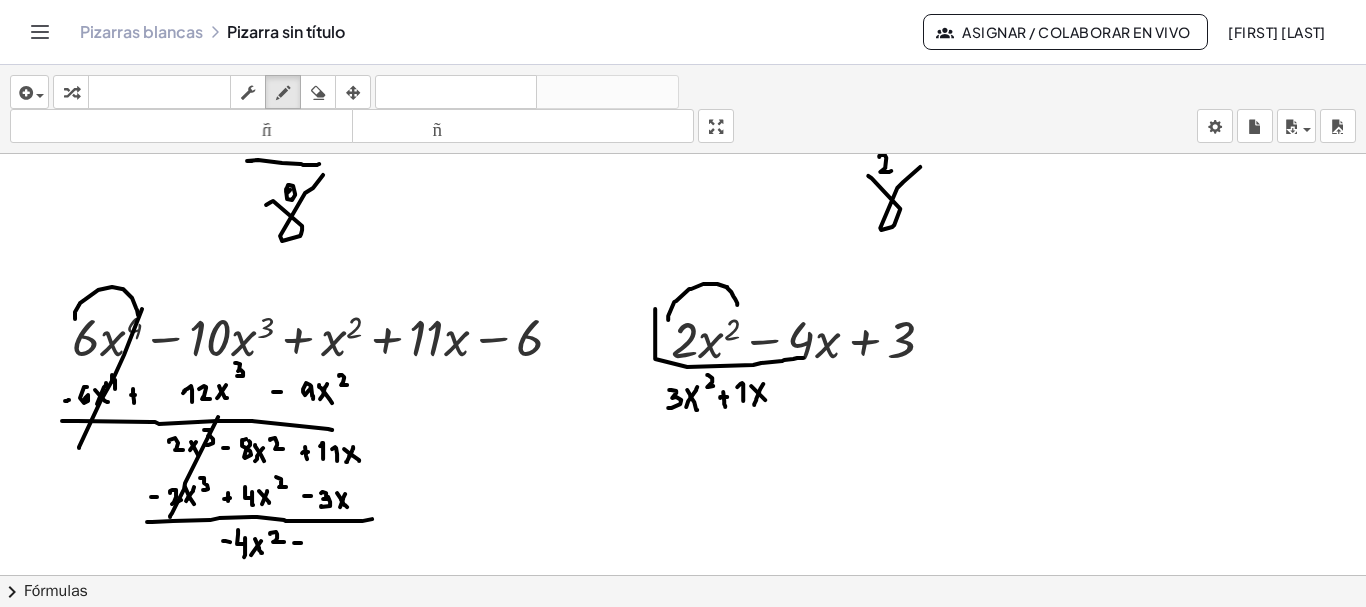 click at bounding box center (684, -4097) 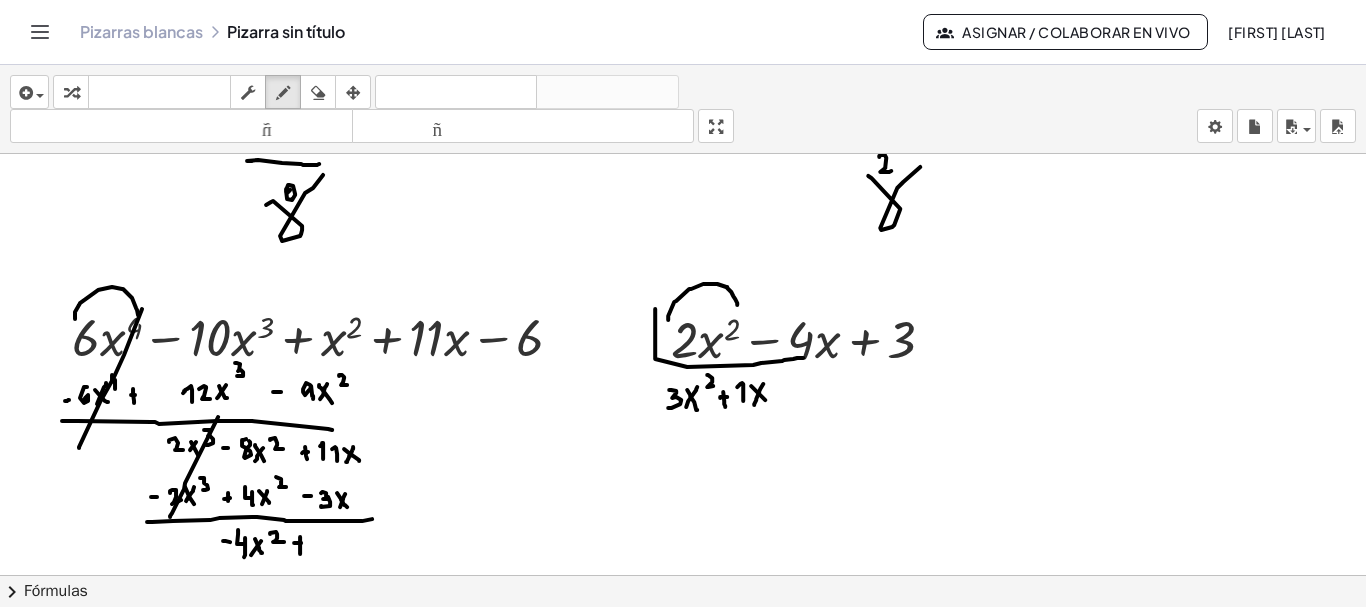click at bounding box center (684, -4097) 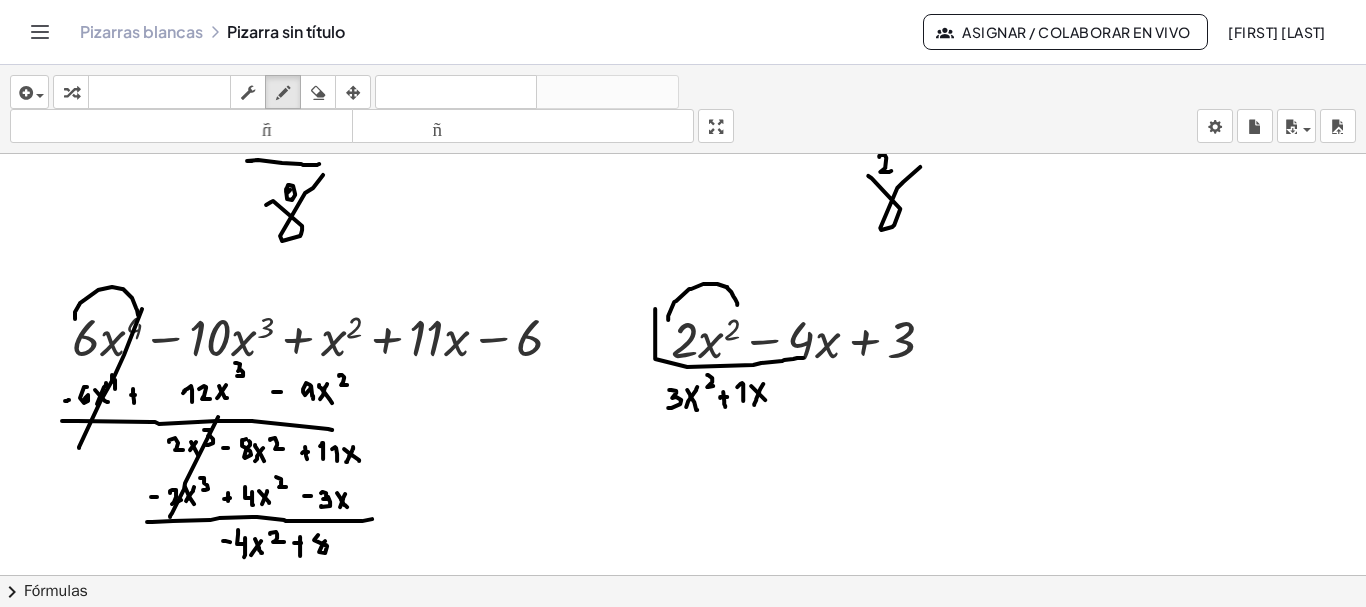 click at bounding box center (684, -4097) 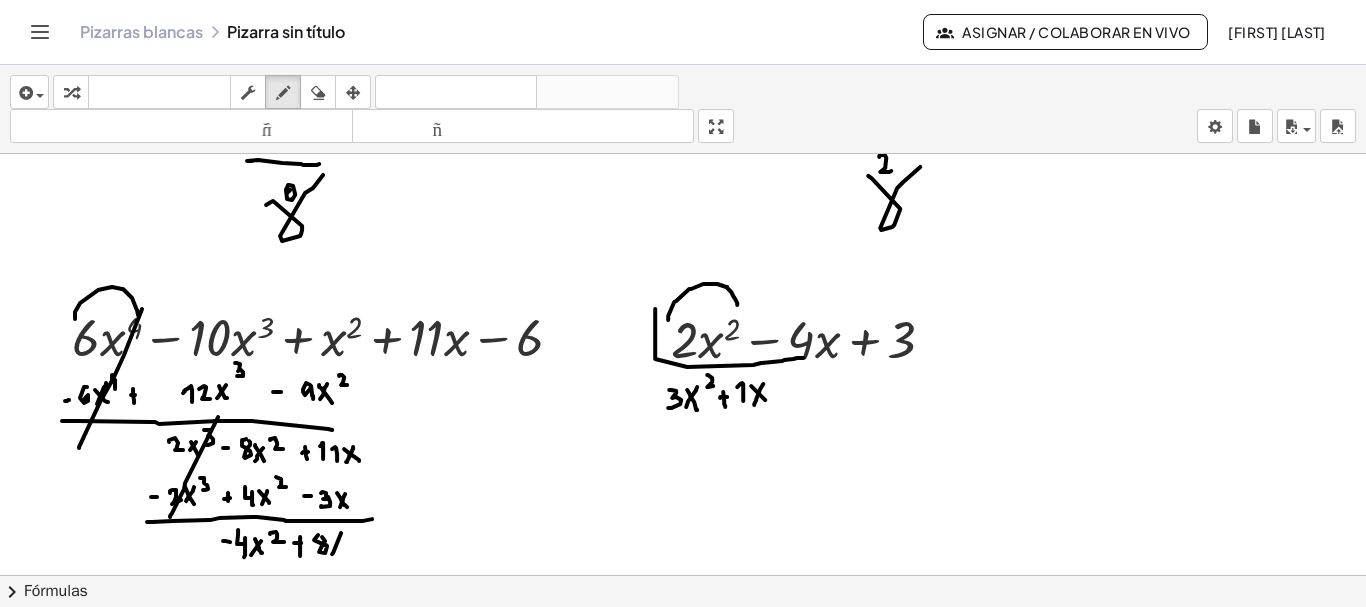 drag, startPoint x: 332, startPoint y: 551, endPoint x: 341, endPoint y: 530, distance: 22.847319 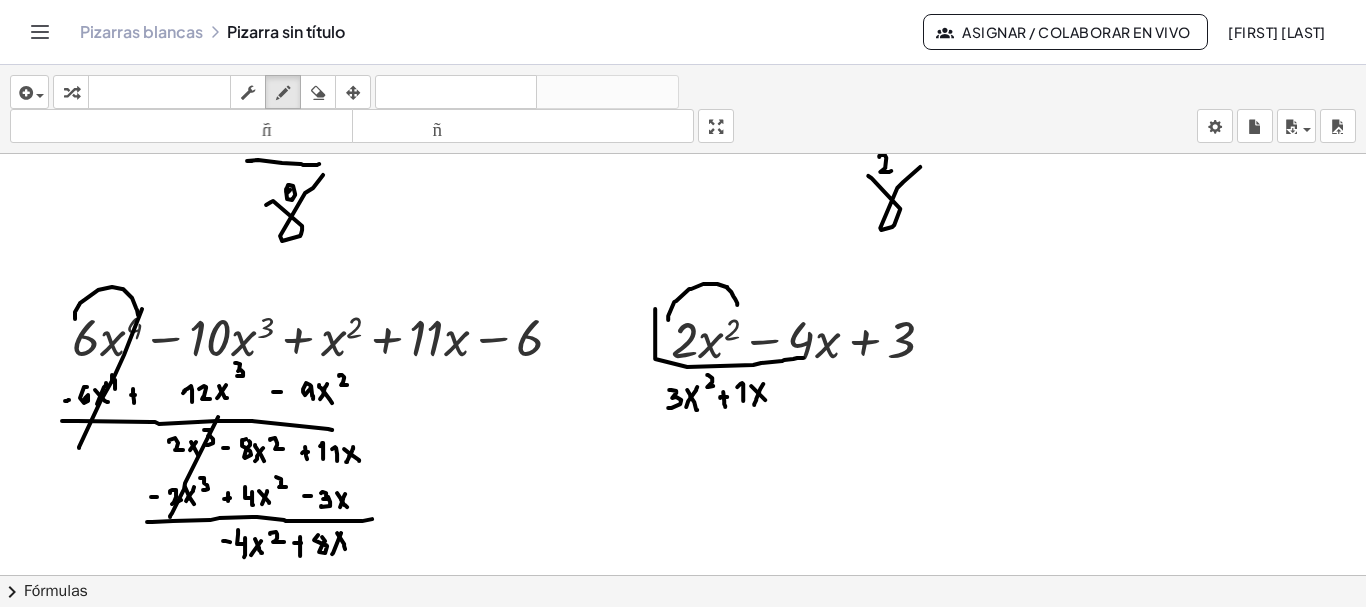 drag, startPoint x: 337, startPoint y: 530, endPoint x: 345, endPoint y: 546, distance: 17.888544 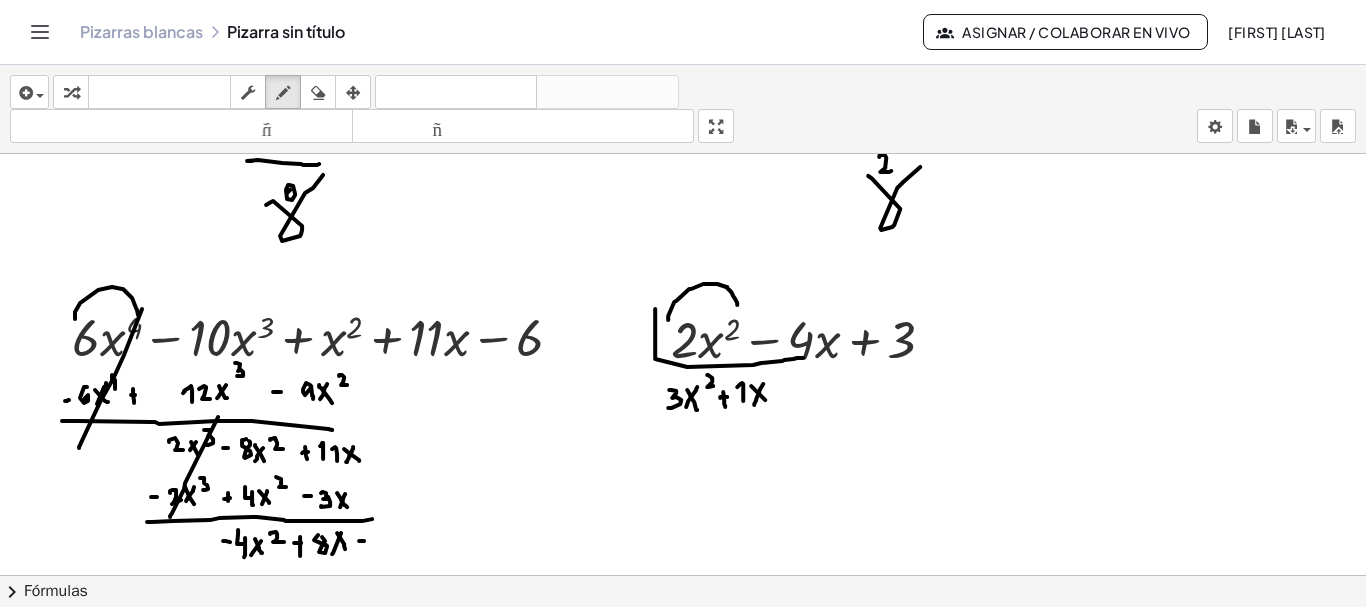 click at bounding box center [684, -4097] 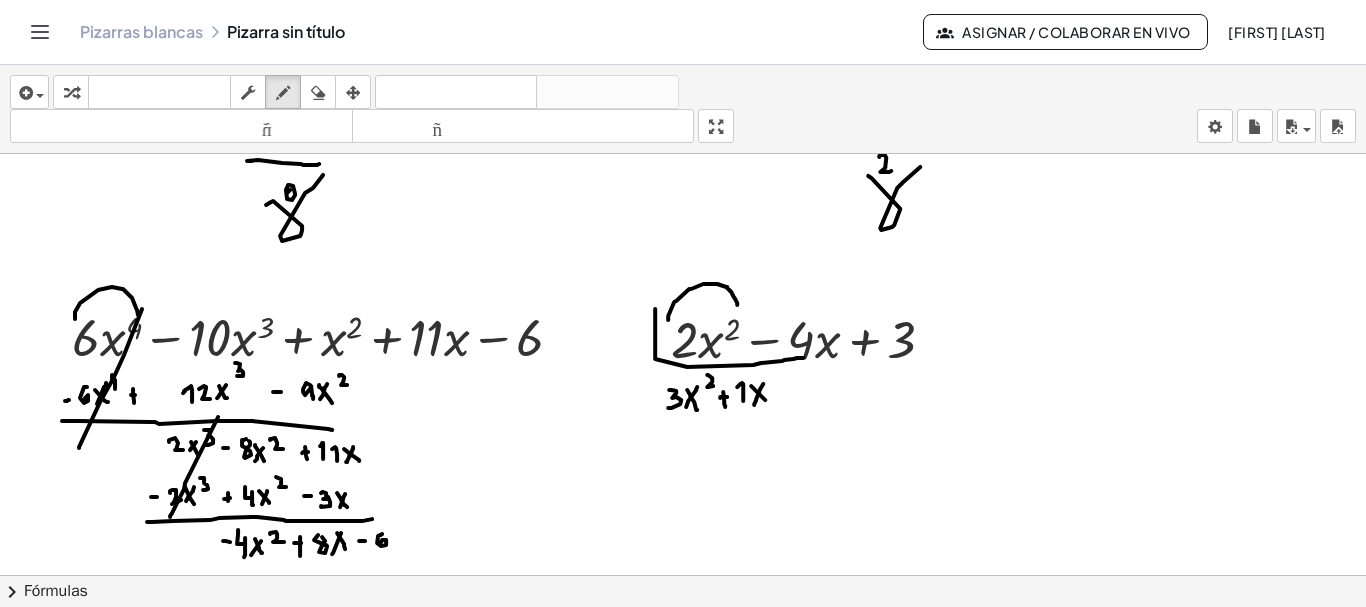 click at bounding box center (684, -4097) 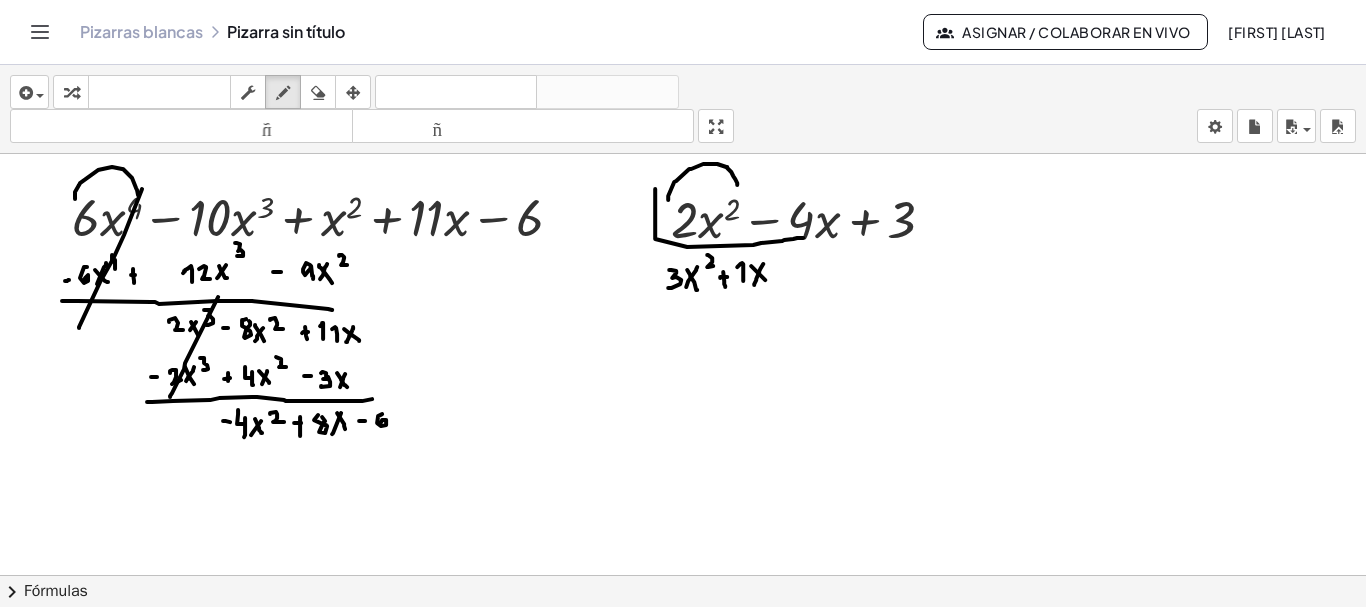 scroll, scrollTop: 9463, scrollLeft: 0, axis: vertical 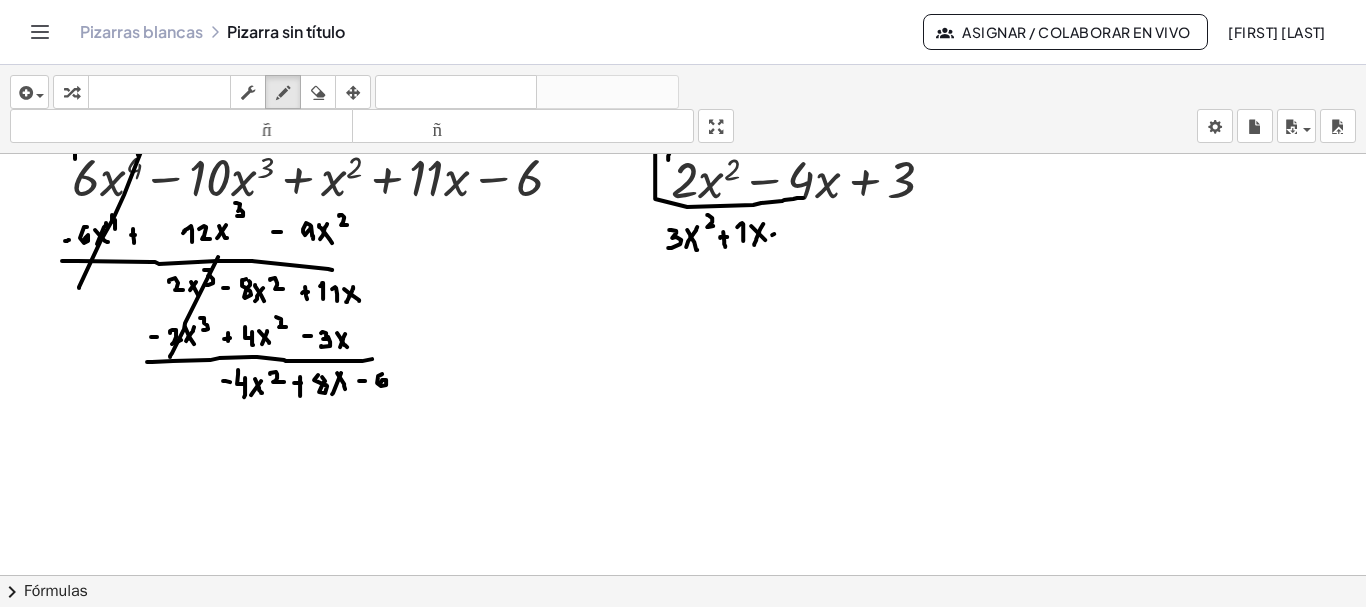 click at bounding box center [684, -4257] 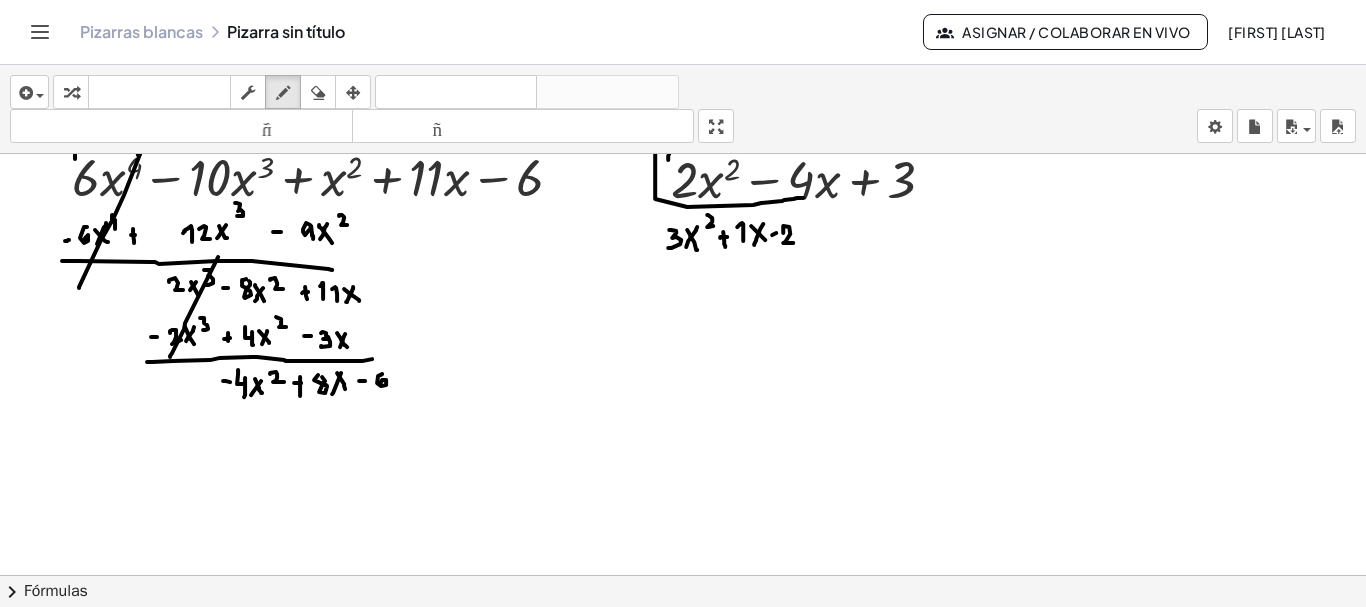 drag, startPoint x: 783, startPoint y: 229, endPoint x: 793, endPoint y: 240, distance: 14.866069 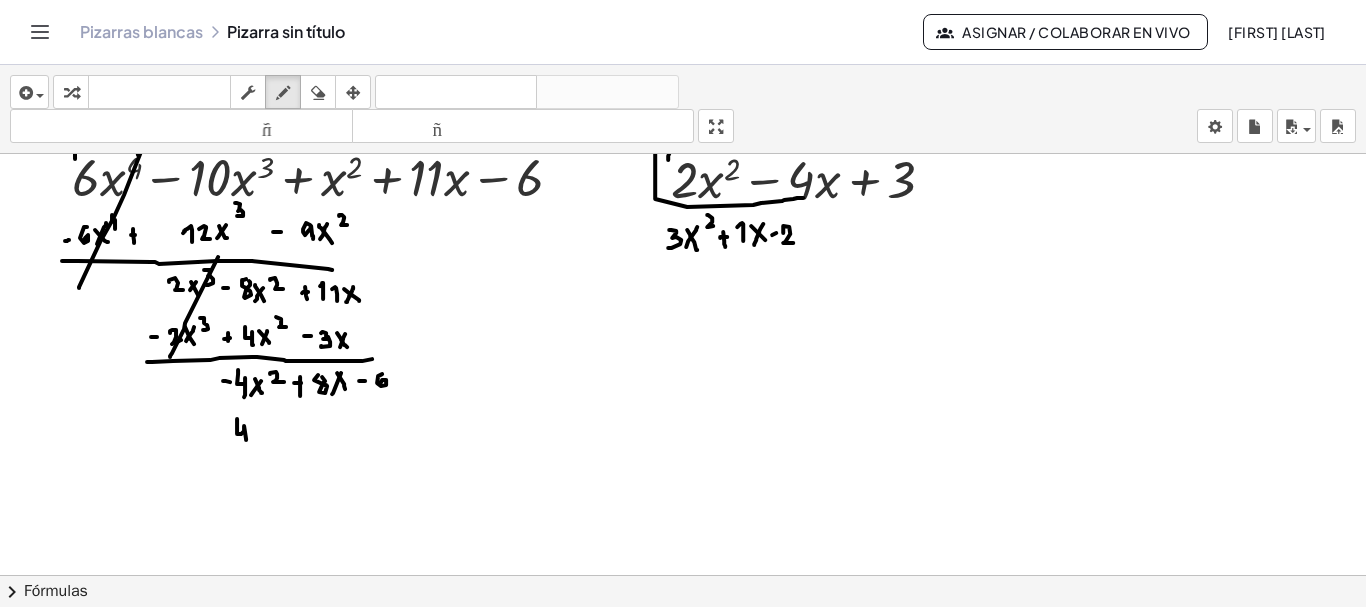 drag, startPoint x: 237, startPoint y: 429, endPoint x: 246, endPoint y: 437, distance: 12.0415945 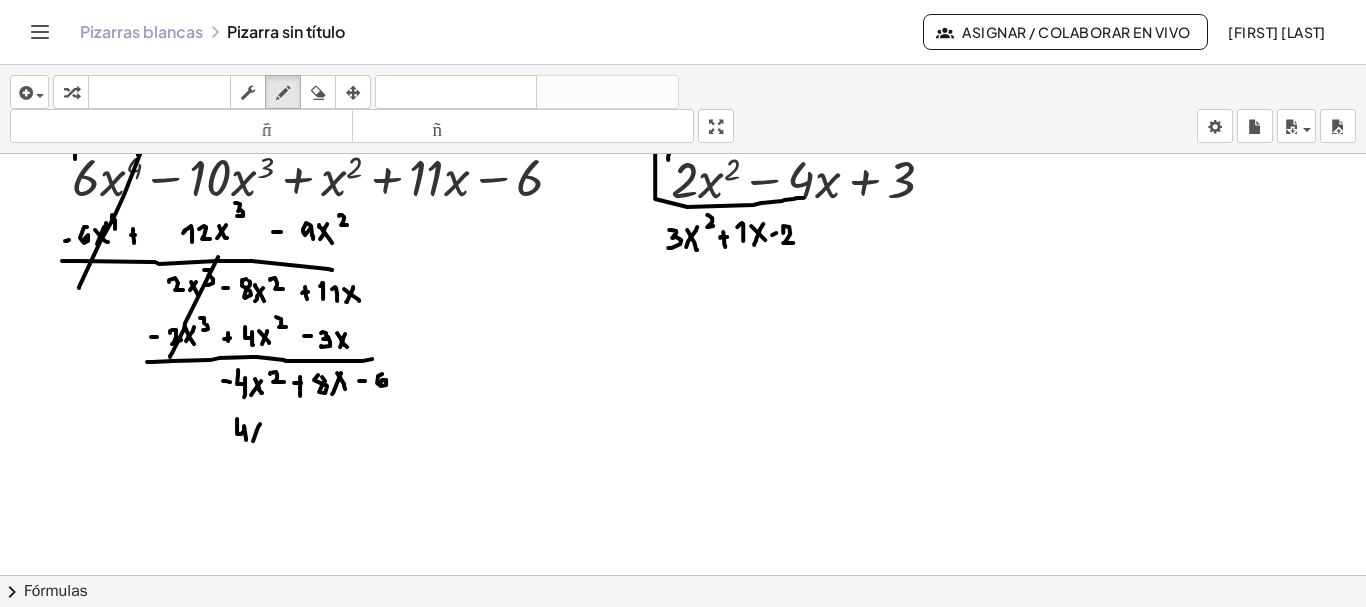 drag, startPoint x: 253, startPoint y: 438, endPoint x: 260, endPoint y: 421, distance: 18.384777 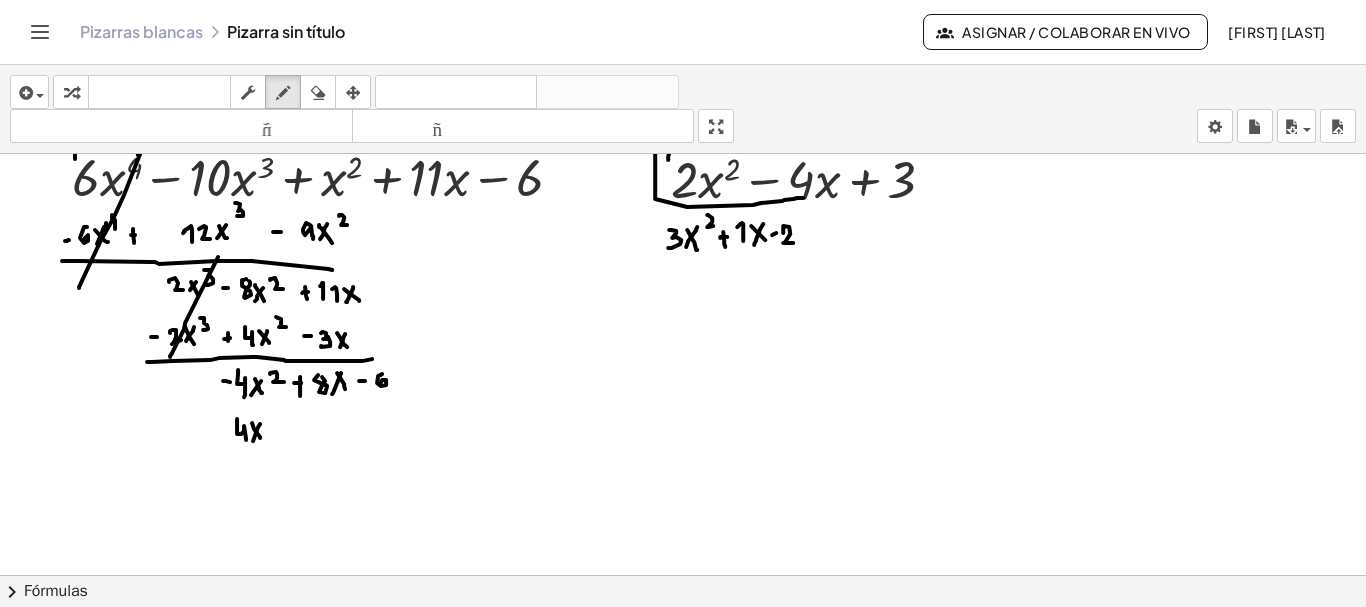 drag, startPoint x: 252, startPoint y: 420, endPoint x: 261, endPoint y: 435, distance: 17.492855 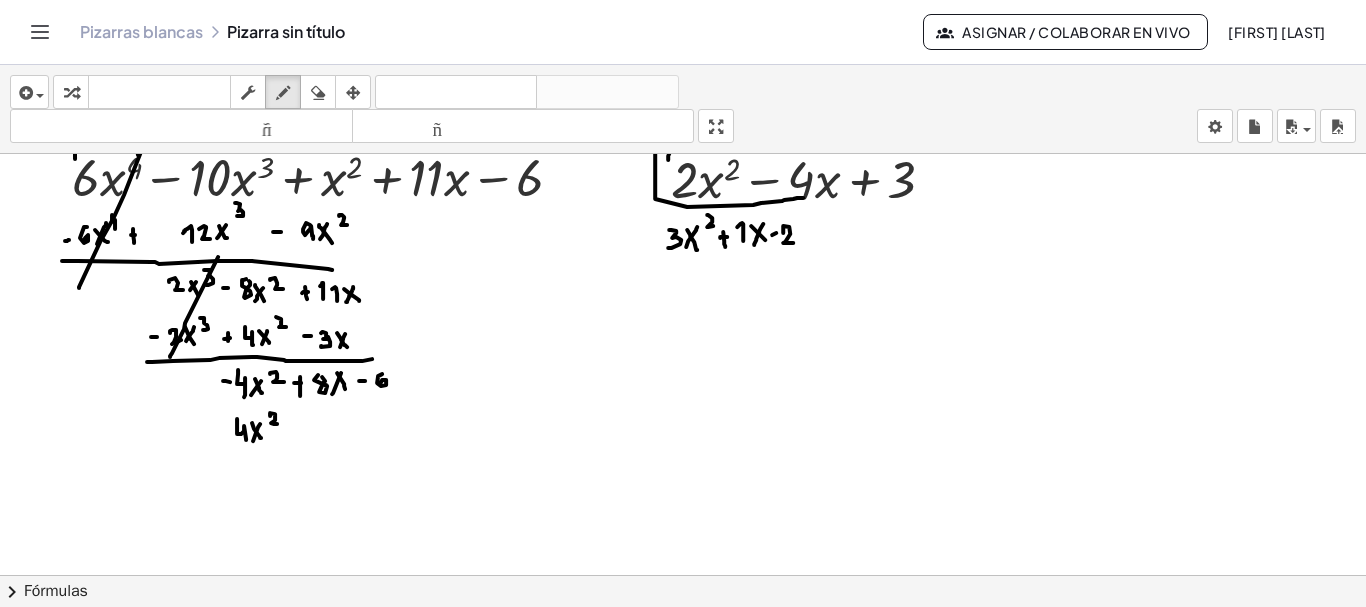 click at bounding box center (684, -4257) 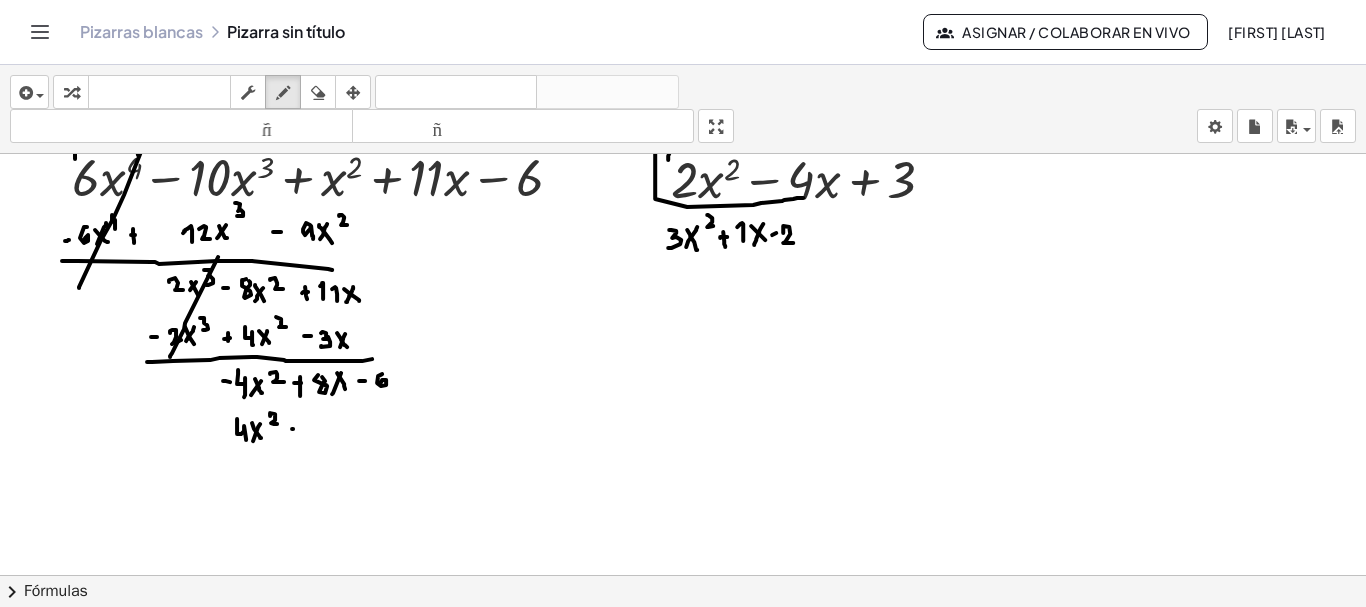 click at bounding box center [684, -4257] 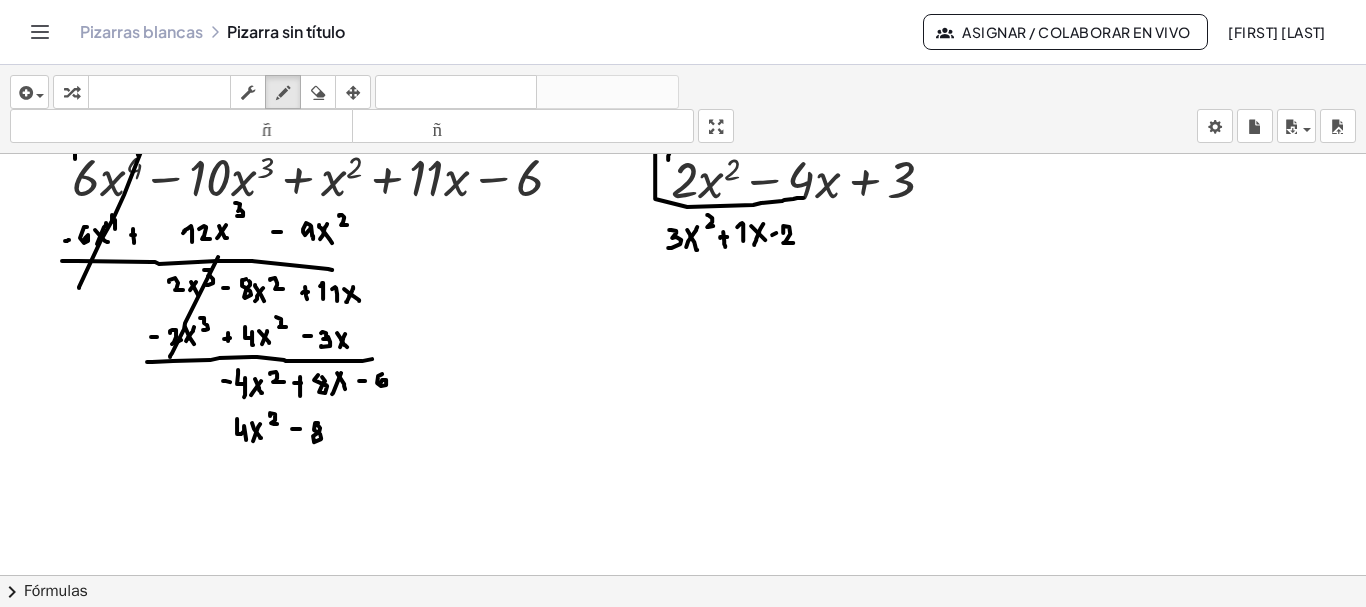 click at bounding box center (684, -4257) 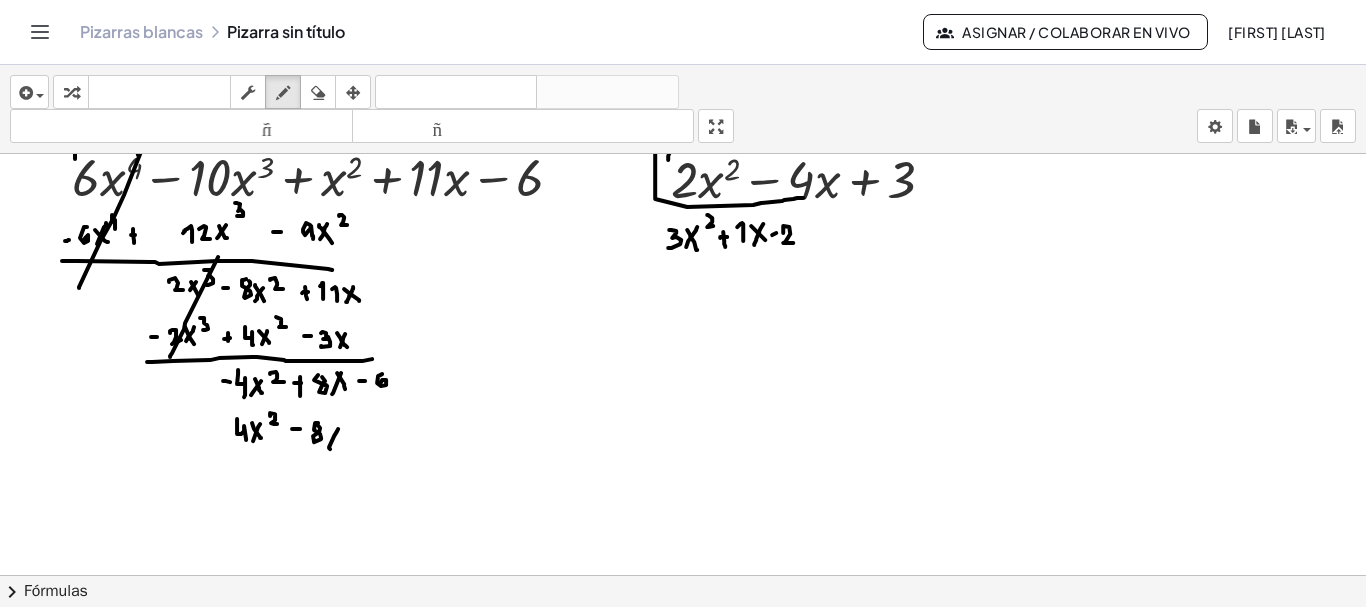 drag, startPoint x: 329, startPoint y: 445, endPoint x: 335, endPoint y: 426, distance: 19.924858 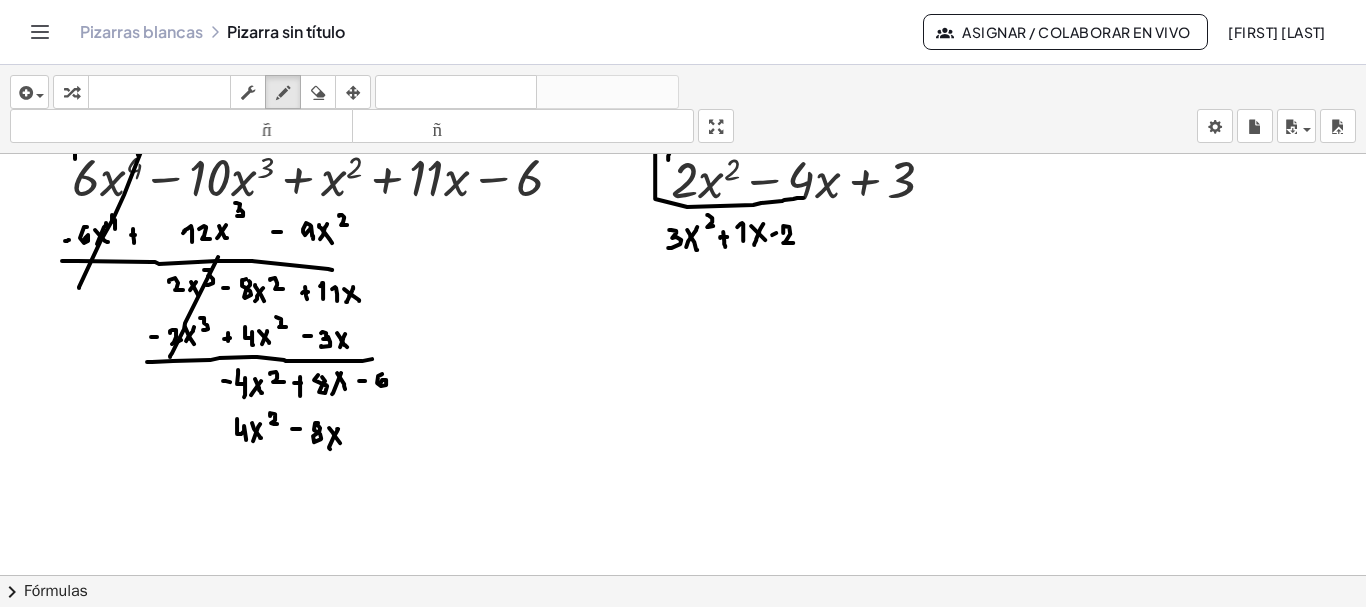 drag, startPoint x: 334, startPoint y: 432, endPoint x: 341, endPoint y: 441, distance: 11.401754 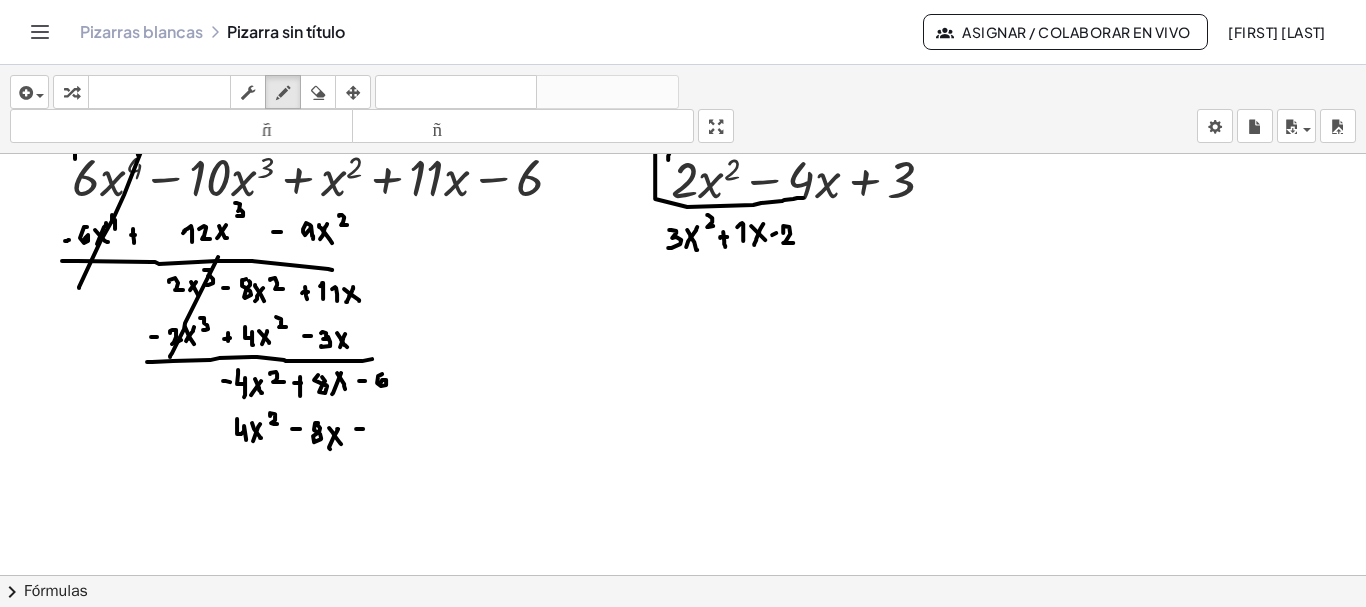 click at bounding box center [684, -4257] 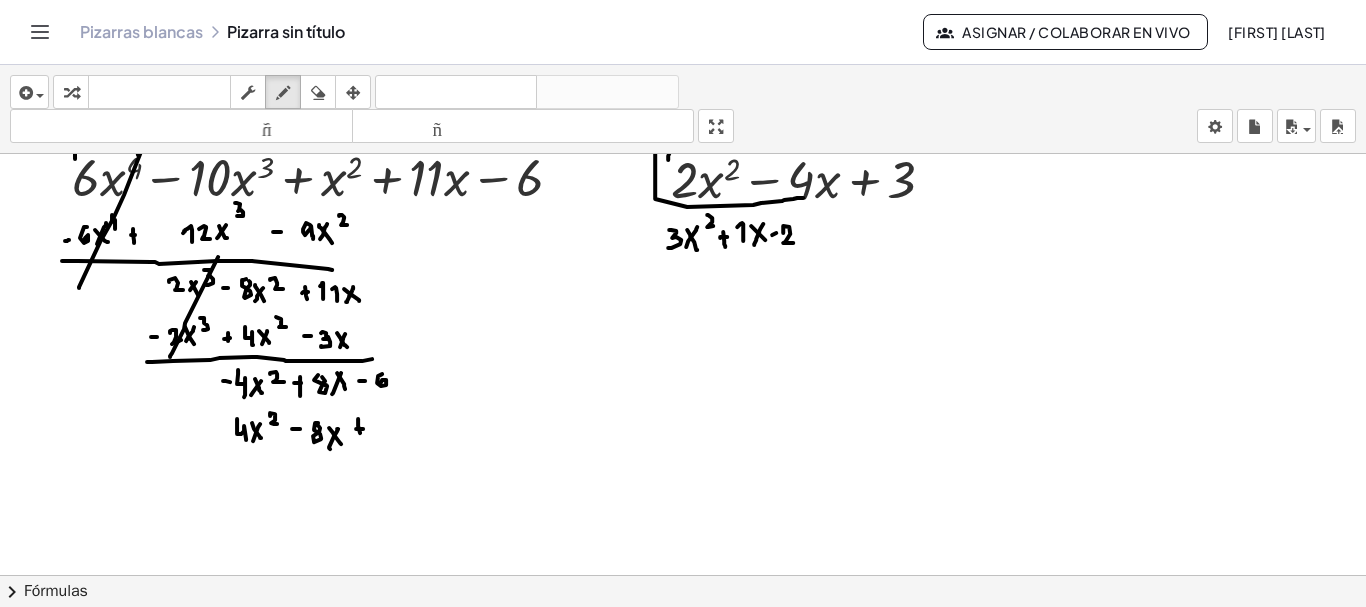 click at bounding box center [684, -4257] 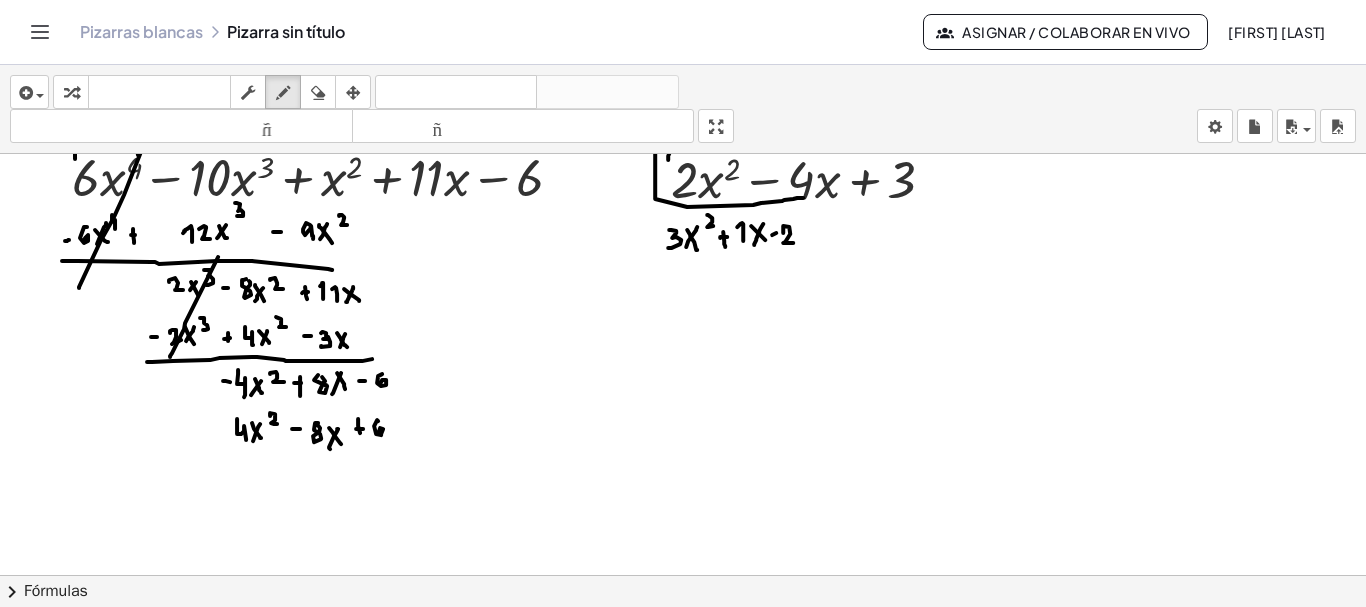 drag, startPoint x: 378, startPoint y: 418, endPoint x: 379, endPoint y: 428, distance: 10.049875 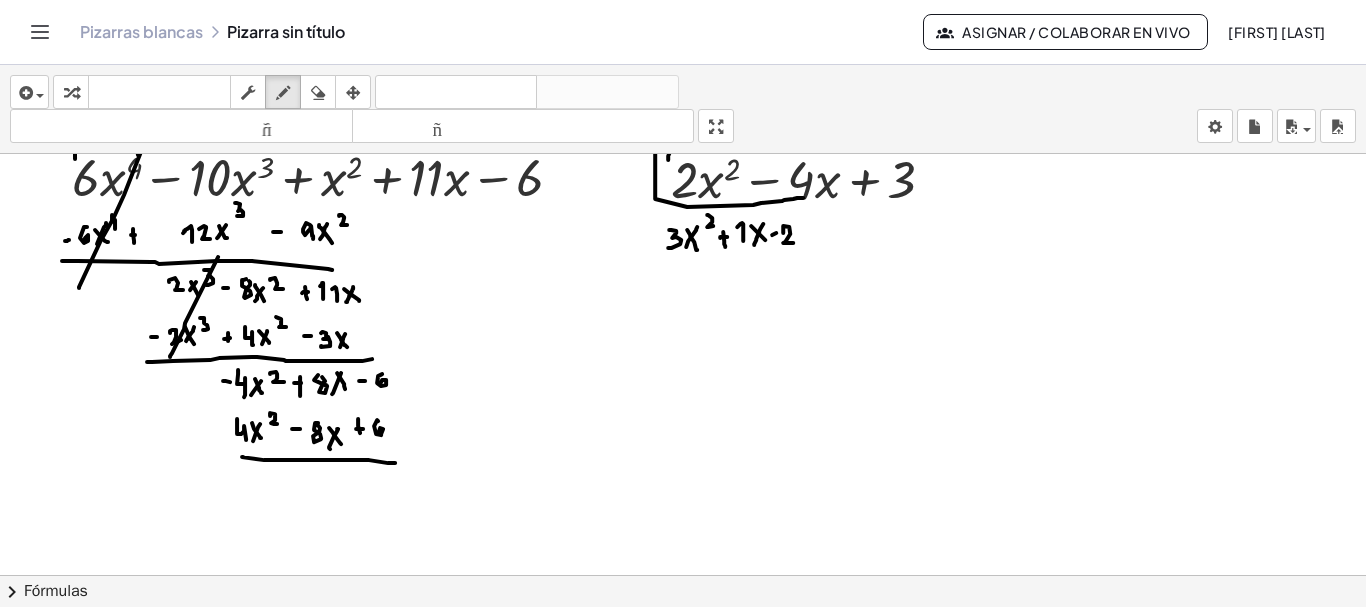 drag, startPoint x: 242, startPoint y: 454, endPoint x: 327, endPoint y: 467, distance: 85.98837 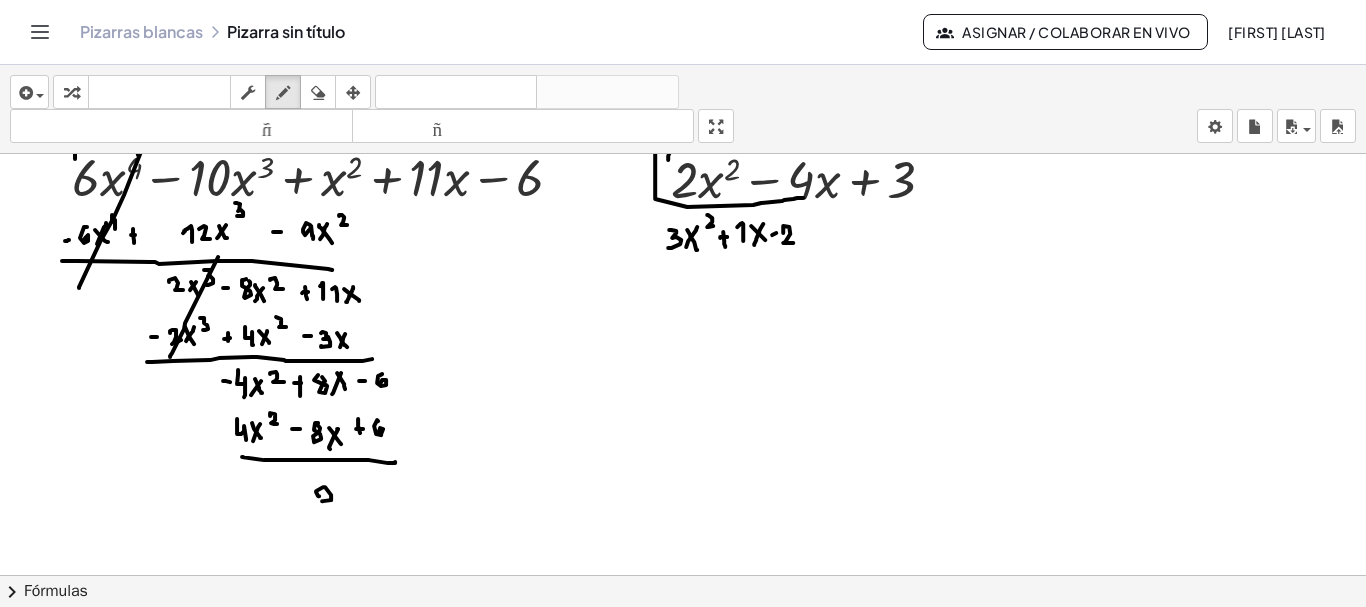 click at bounding box center (684, -4257) 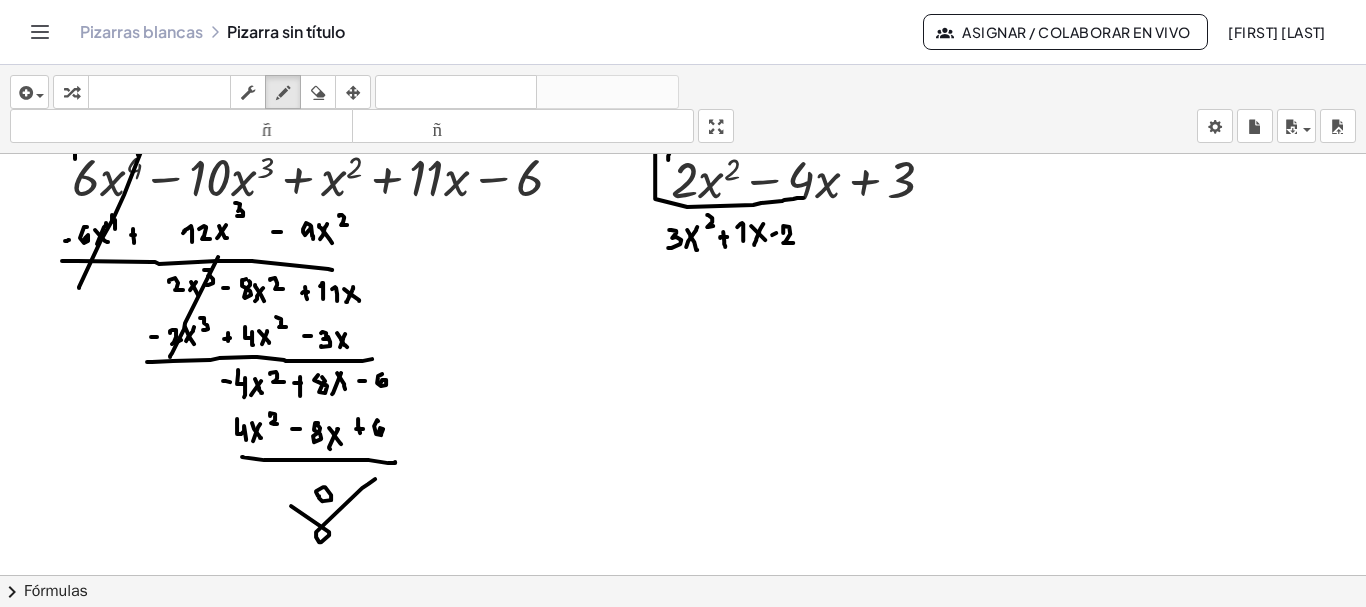 drag, startPoint x: 329, startPoint y: 529, endPoint x: 375, endPoint y: 476, distance: 70.178345 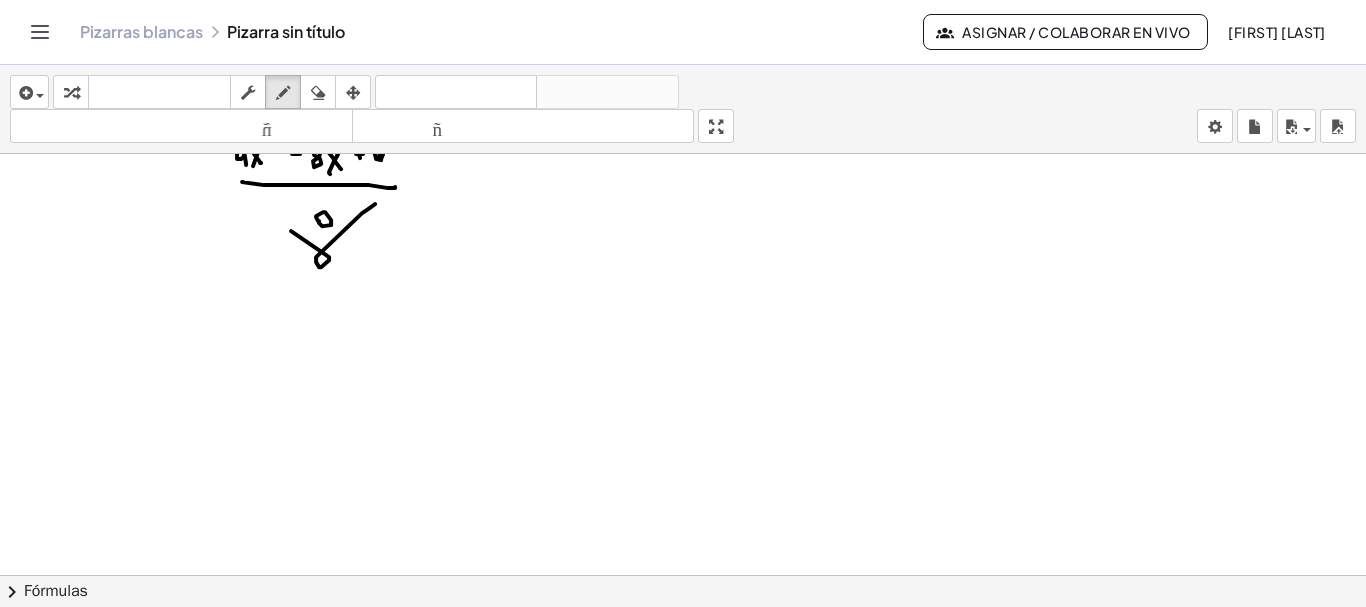 scroll, scrollTop: 9778, scrollLeft: 0, axis: vertical 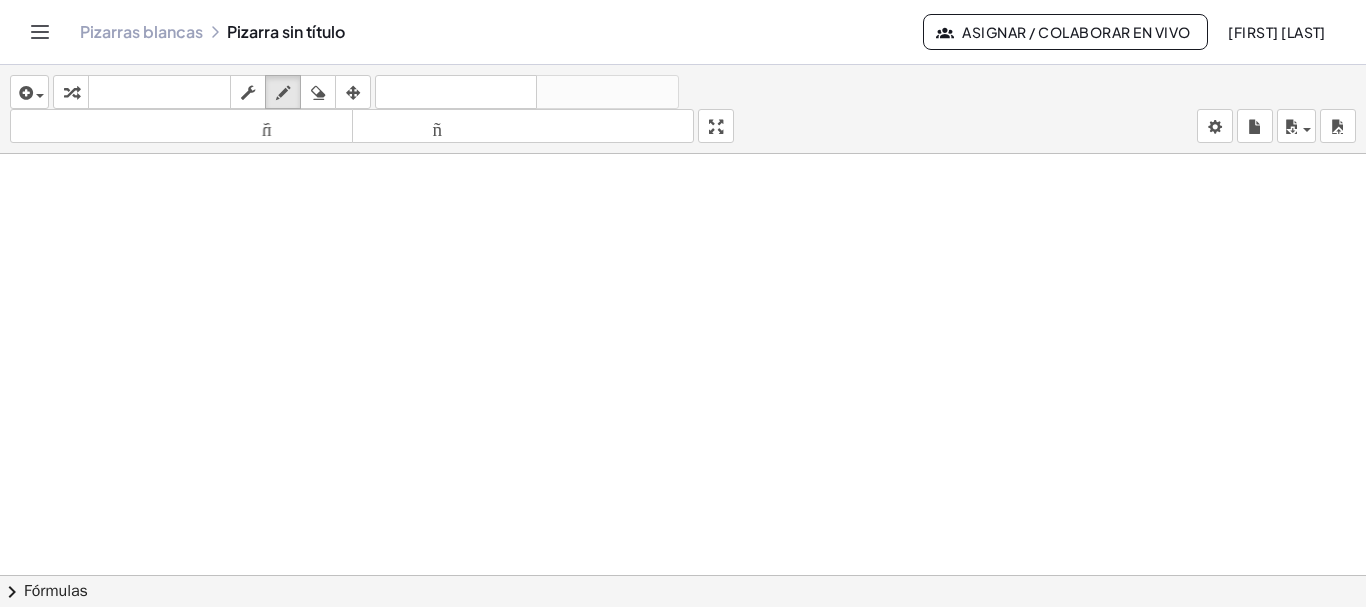 click on "Pizarras blancas Pizarra sin título Asignar / Colaborar en vivo Vanesa Tamara Savino" at bounding box center (683, 32) 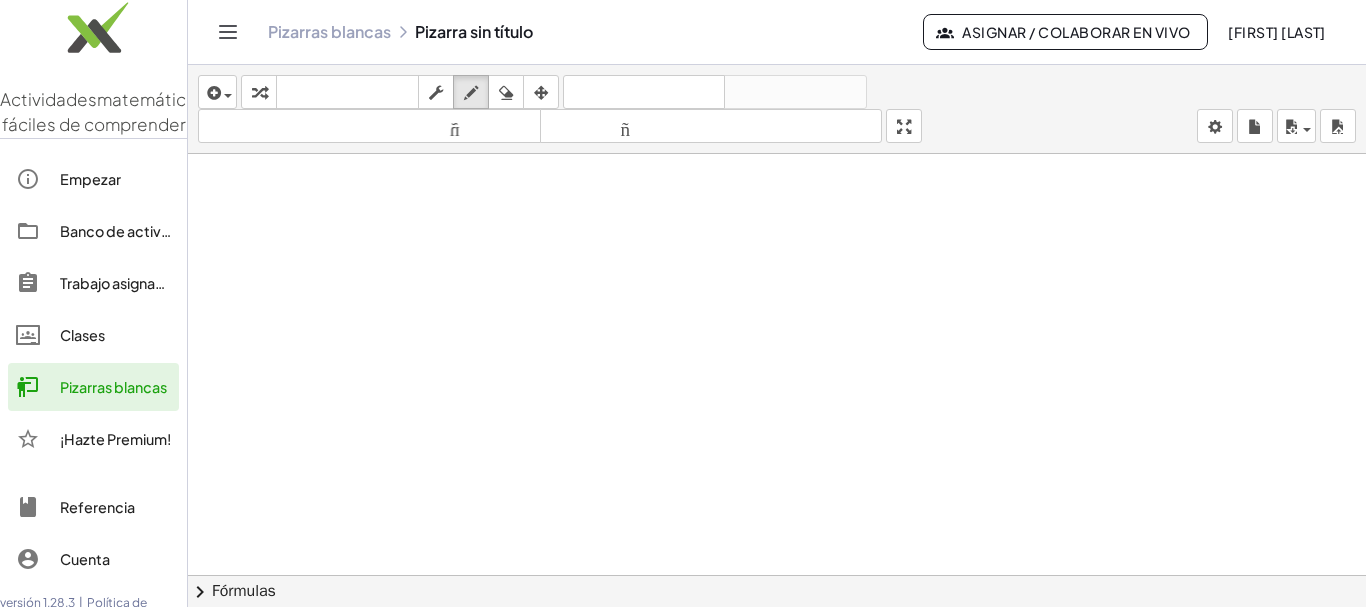 click 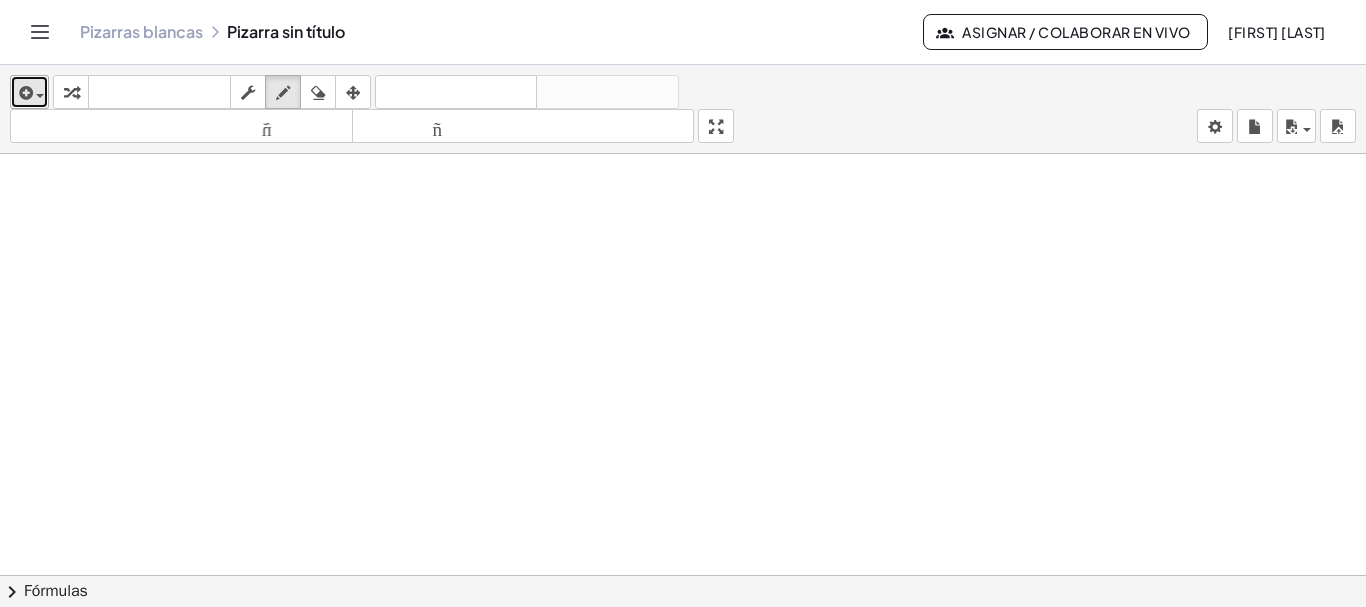 click on "insertar" at bounding box center [29, 92] 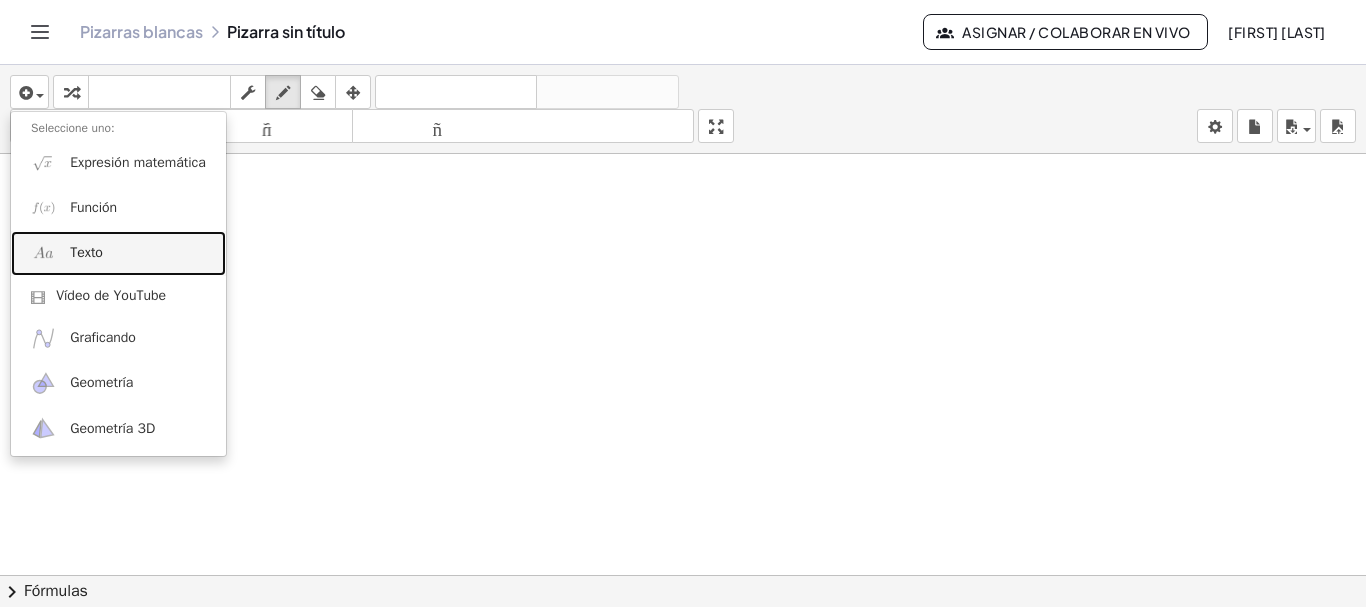 click on "Texto" at bounding box center [118, 253] 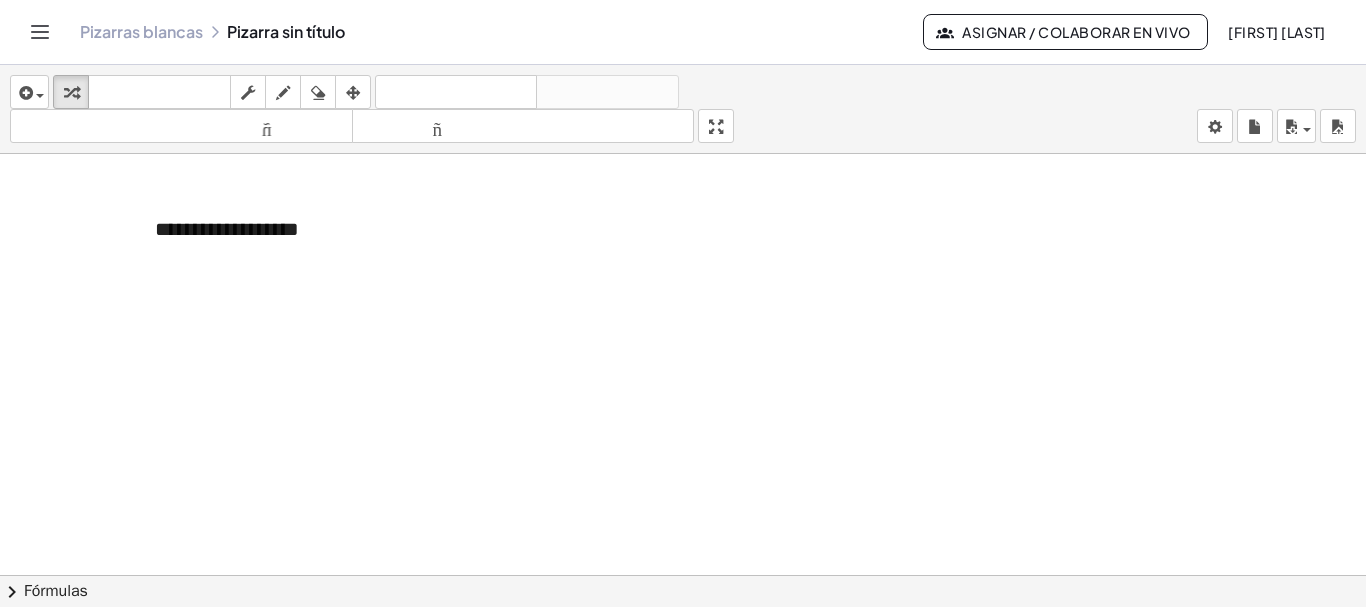 type 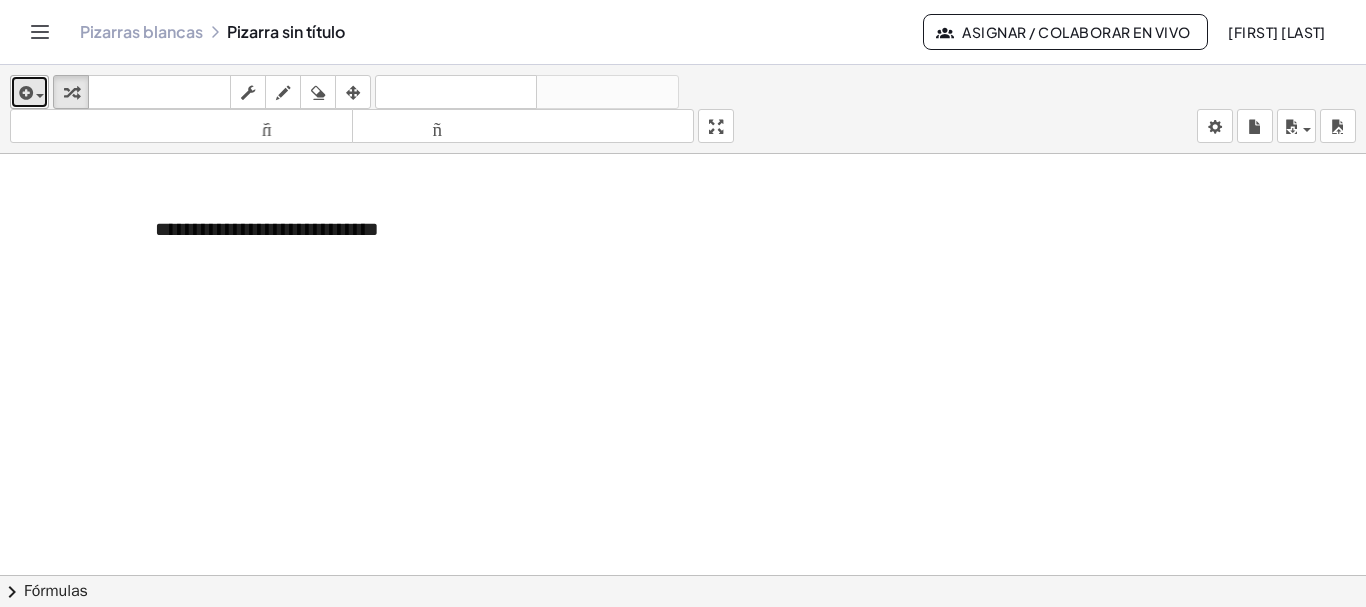 click at bounding box center [24, 93] 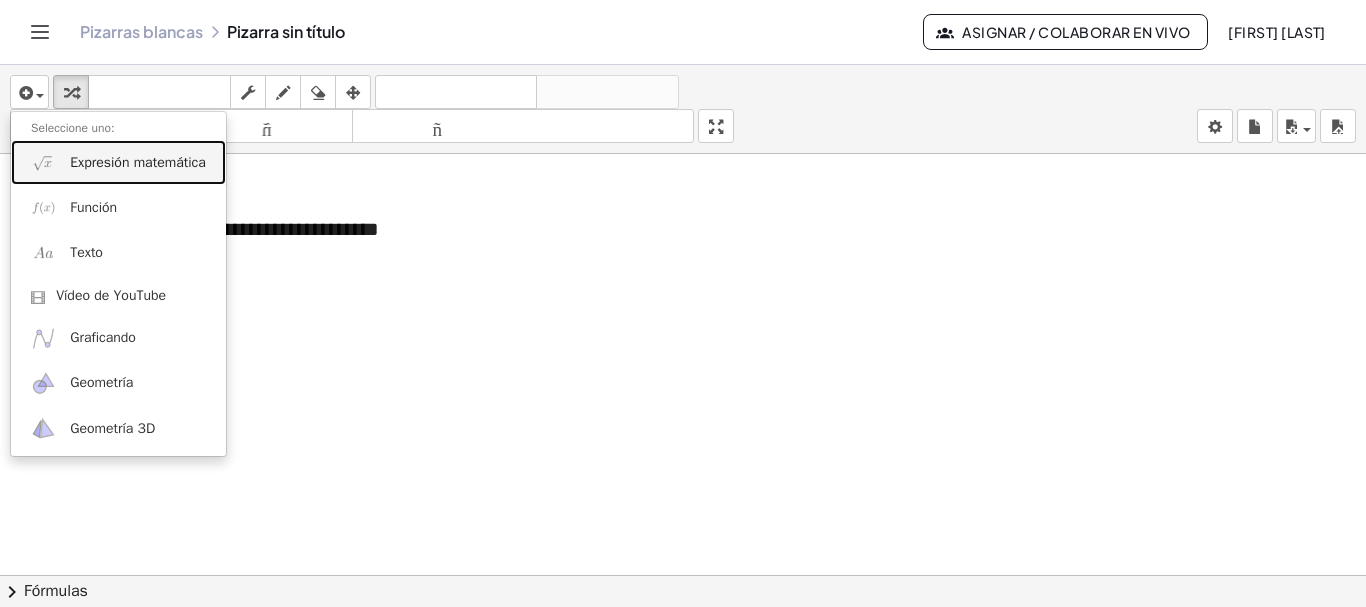click on "Expresión matemática" at bounding box center [118, 162] 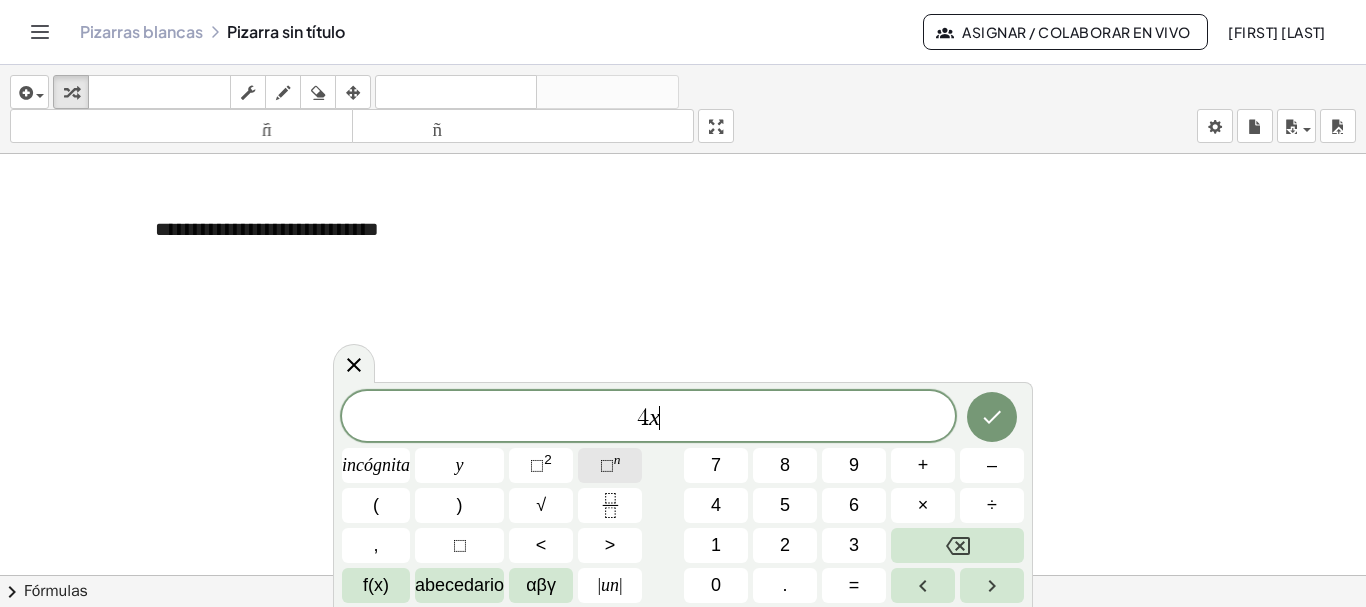 click on "⬚" at bounding box center [607, 465] 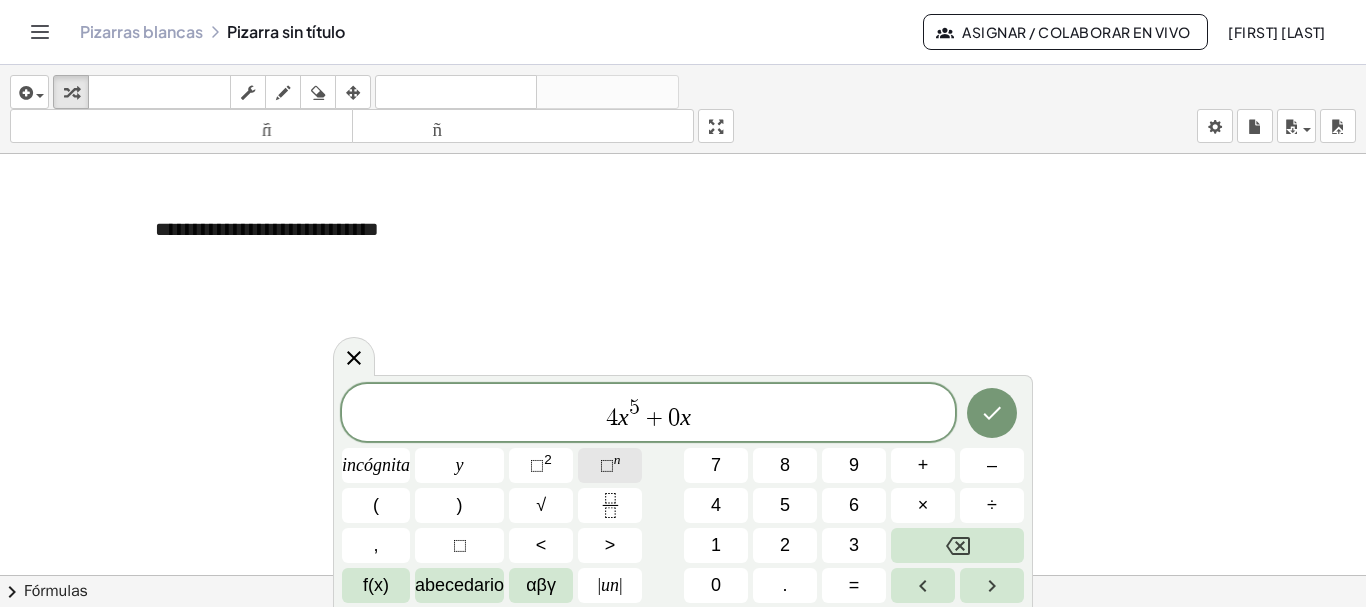 click on "⬚" at bounding box center (607, 465) 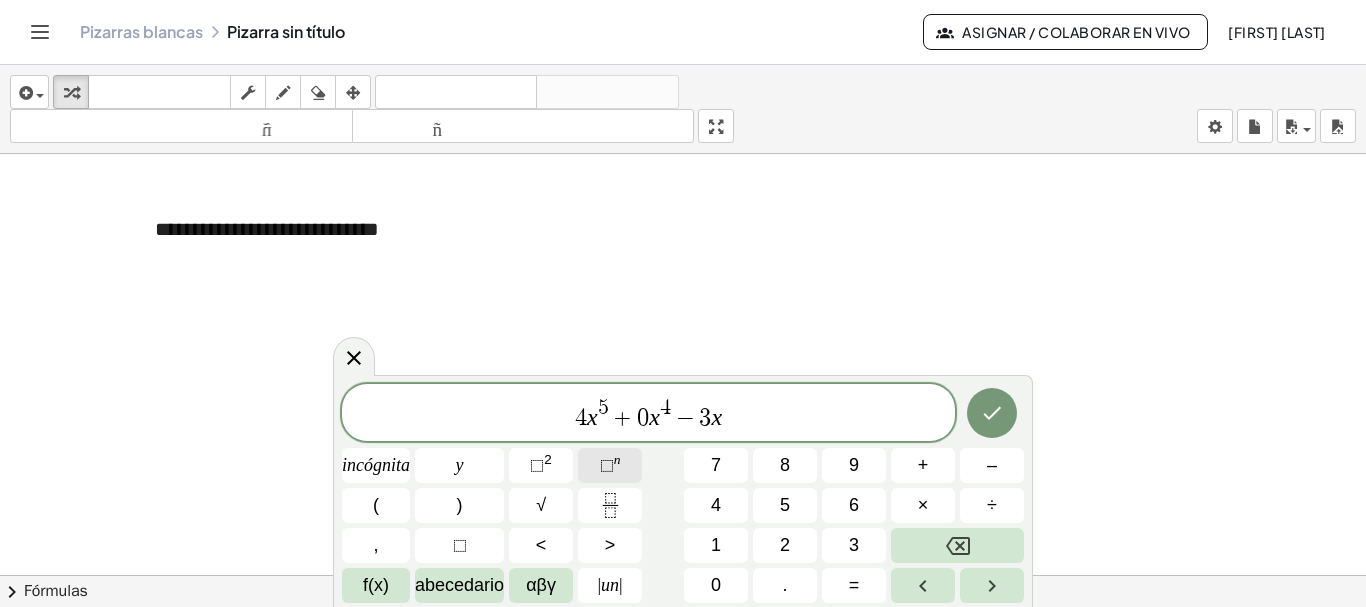 click on "⬚" at bounding box center (607, 465) 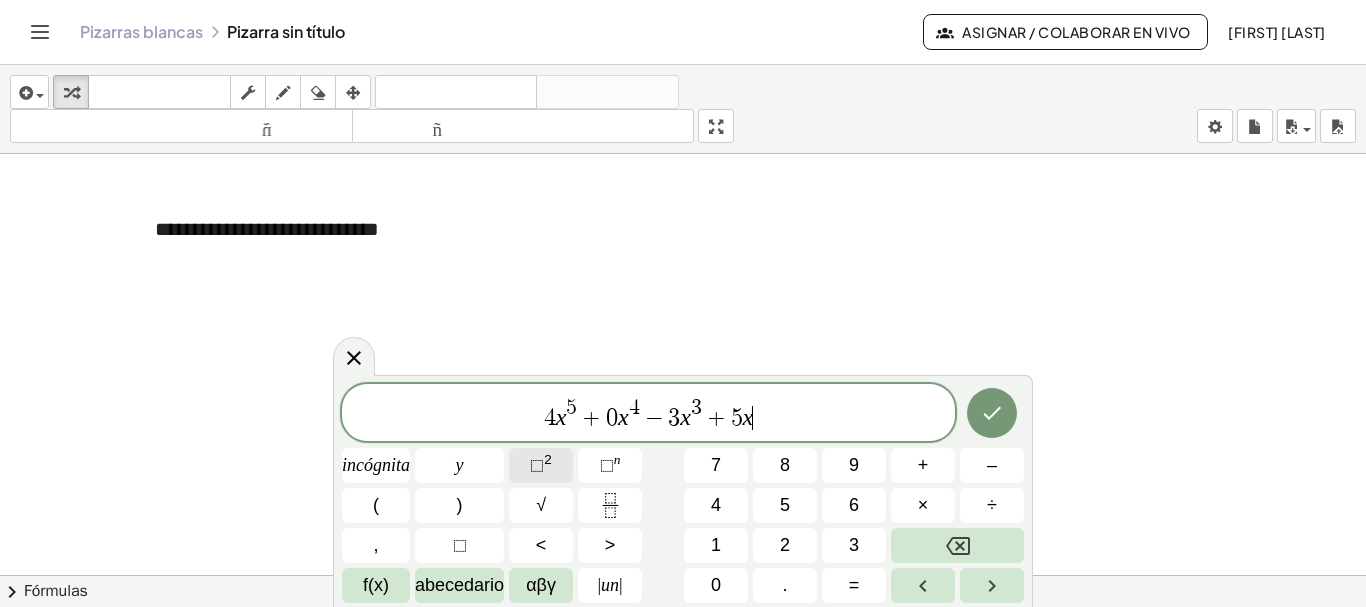 click on "⬚" at bounding box center (537, 465) 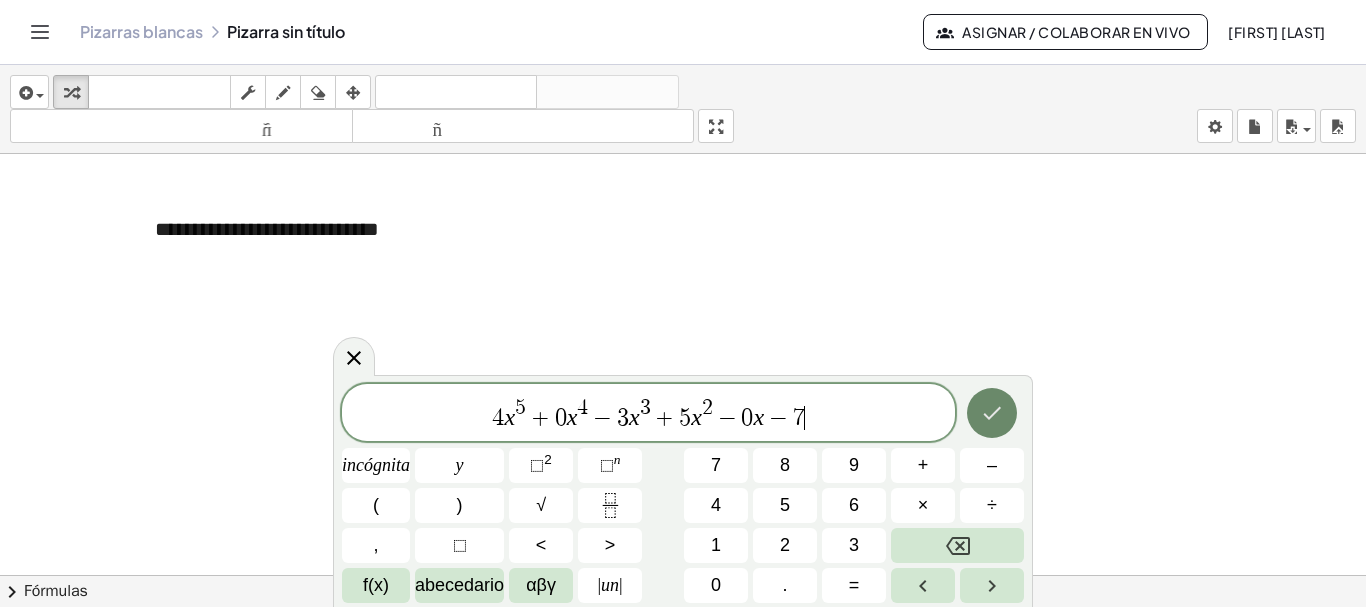 click at bounding box center (992, 413) 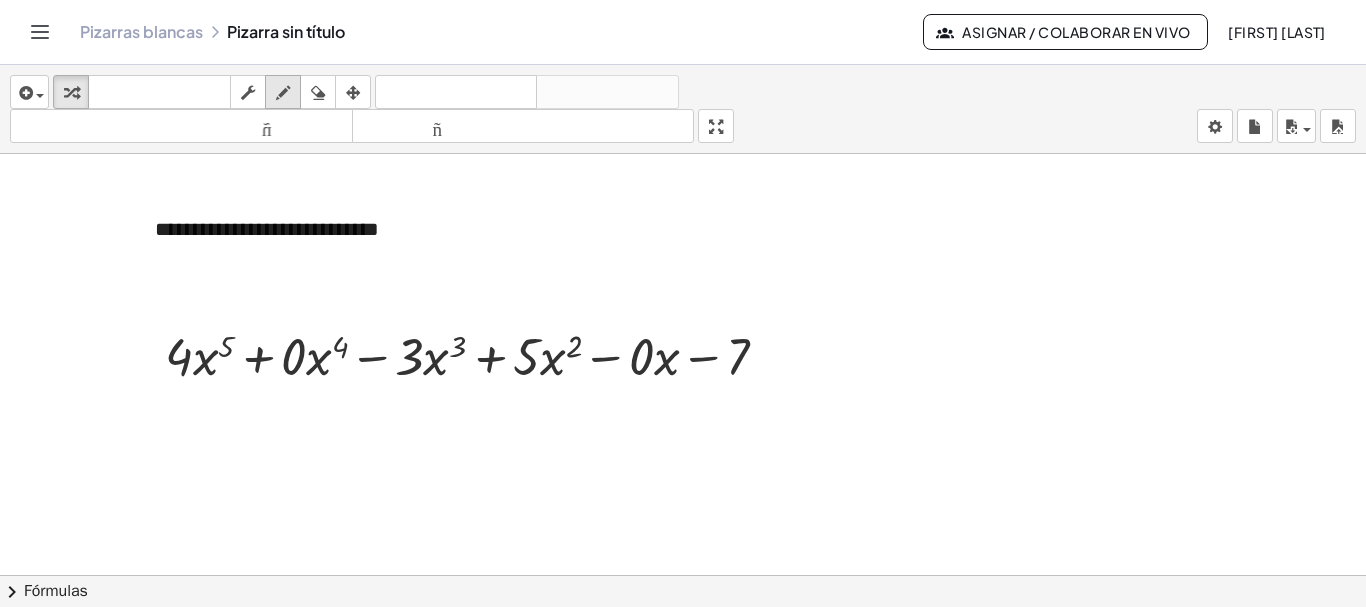 click at bounding box center [283, 92] 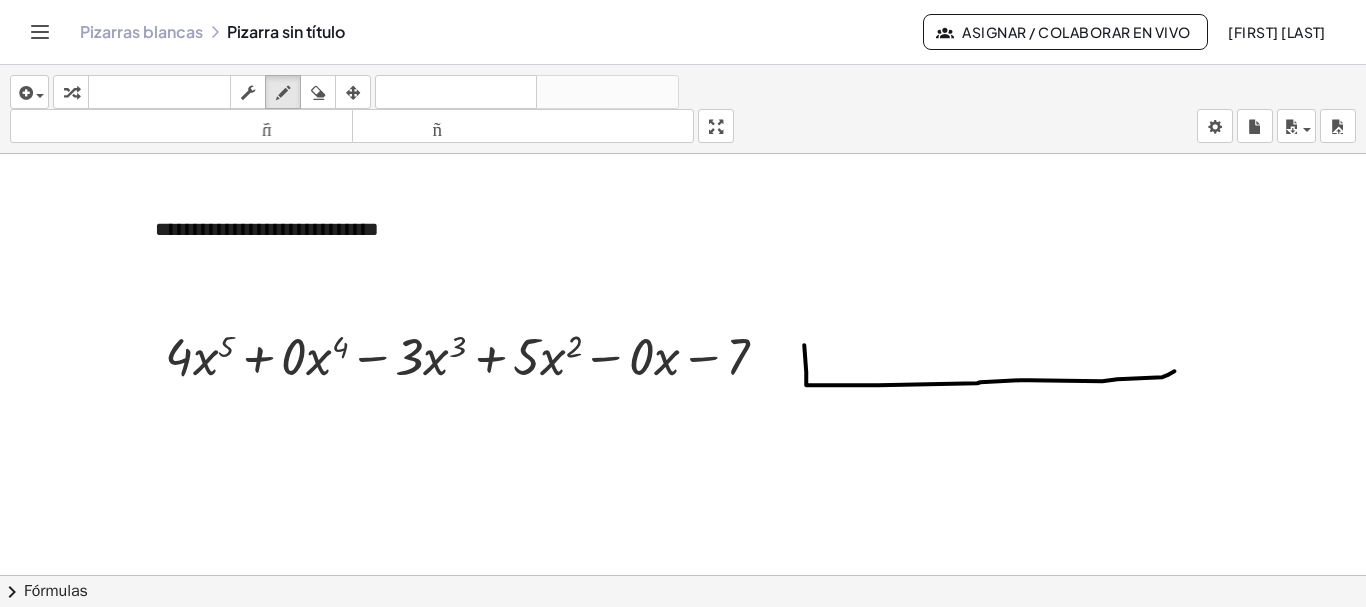 drag, startPoint x: 806, startPoint y: 369, endPoint x: 1174, endPoint y: 368, distance: 368.00137 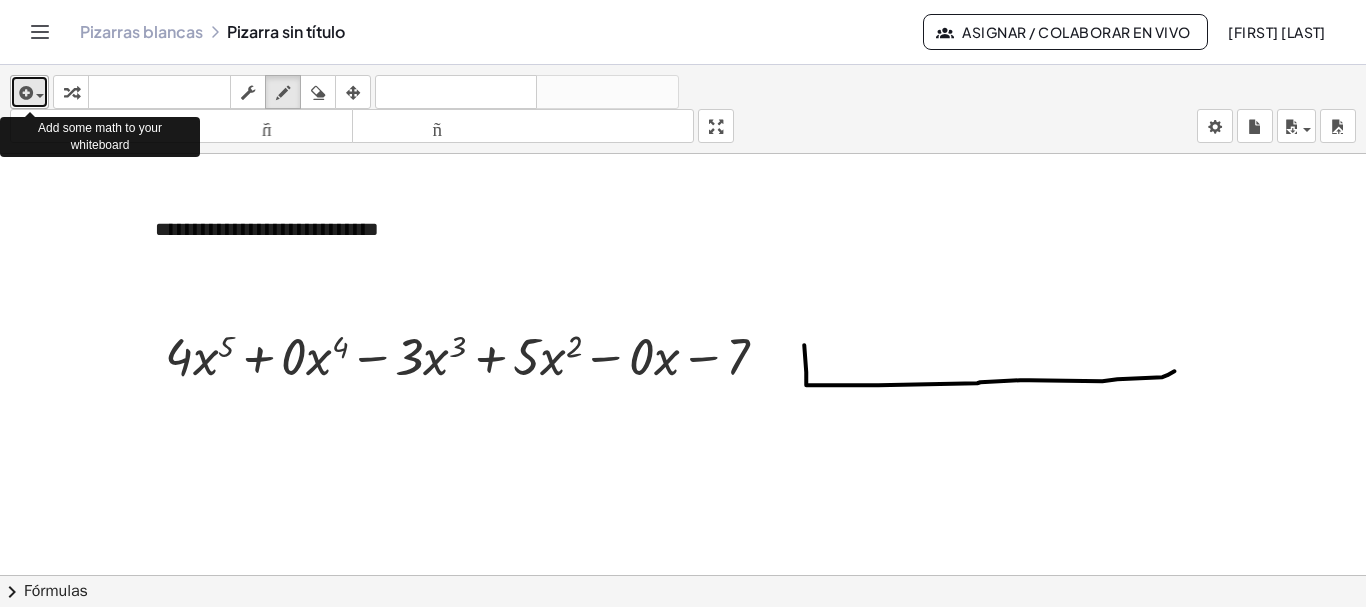click at bounding box center (24, 93) 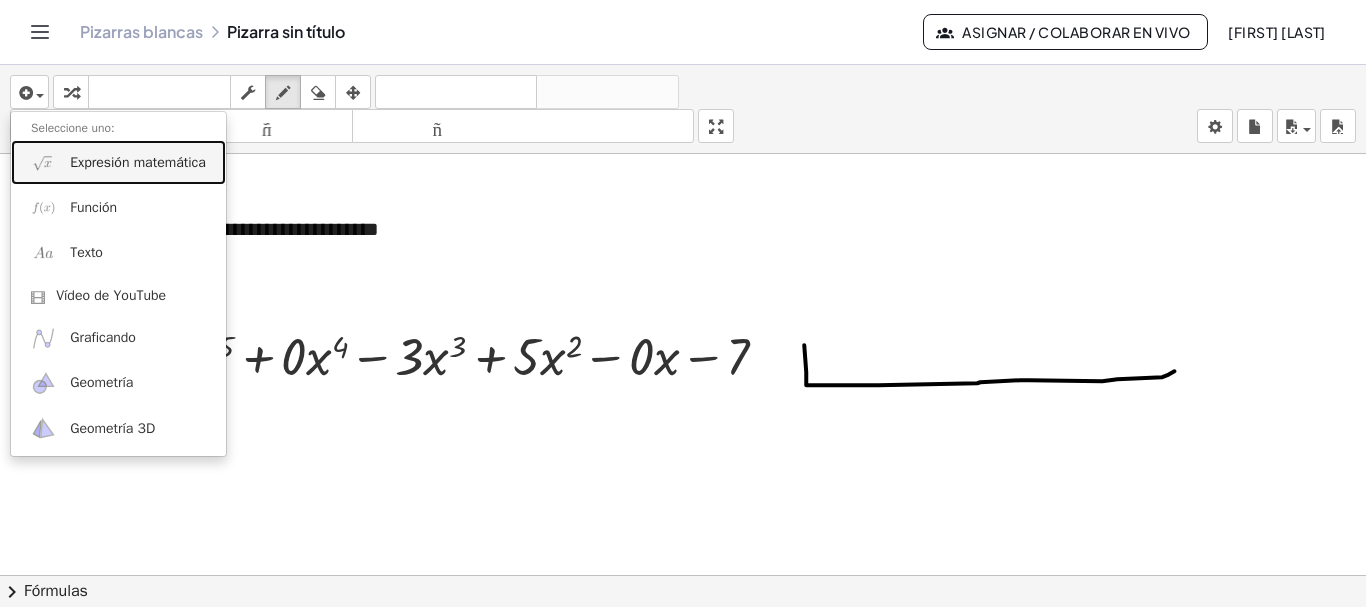 click on "Expresión matemática" at bounding box center [118, 162] 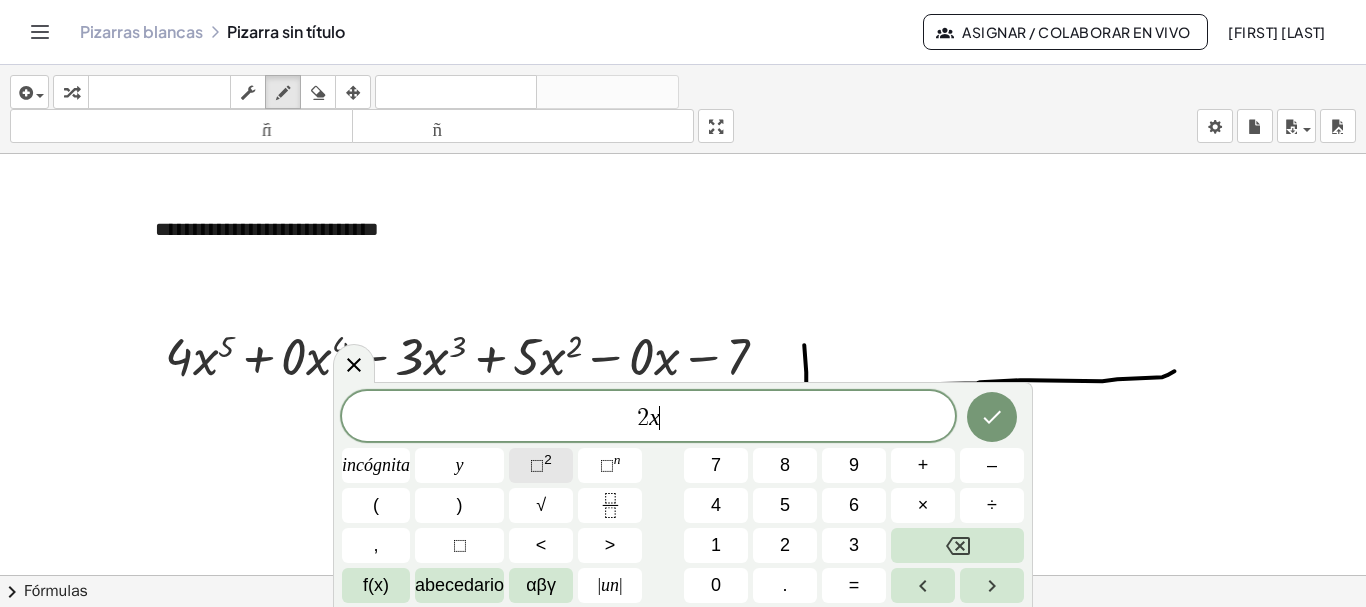 click on "⬚" at bounding box center [537, 465] 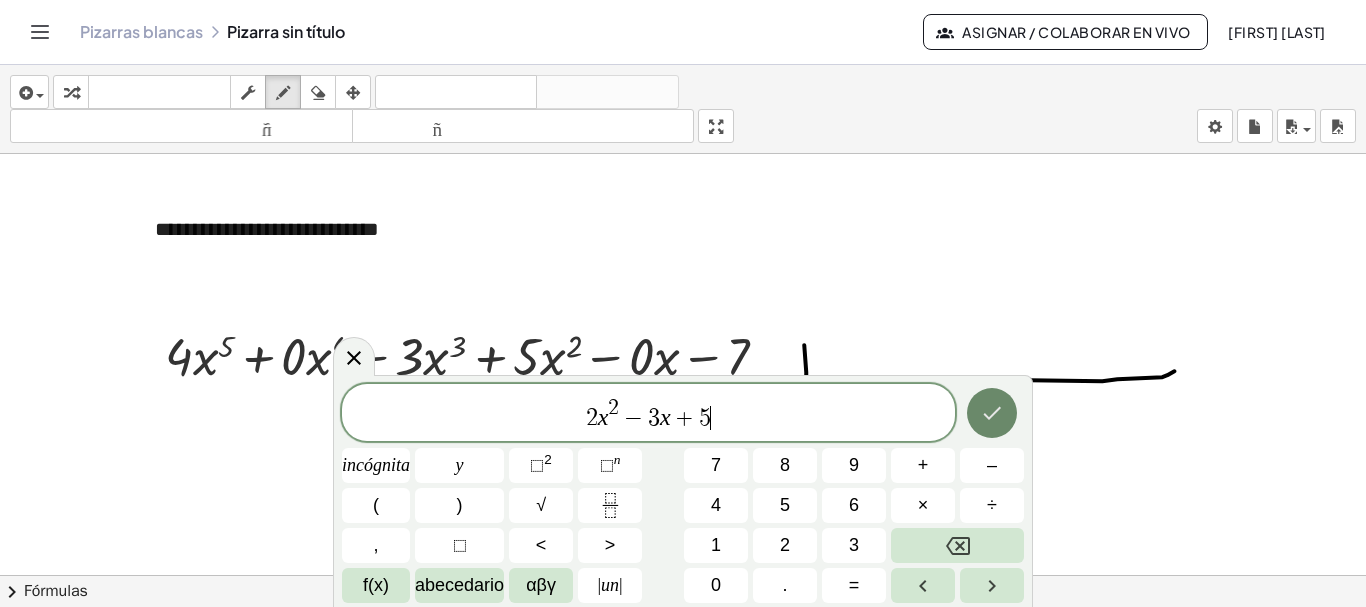 click 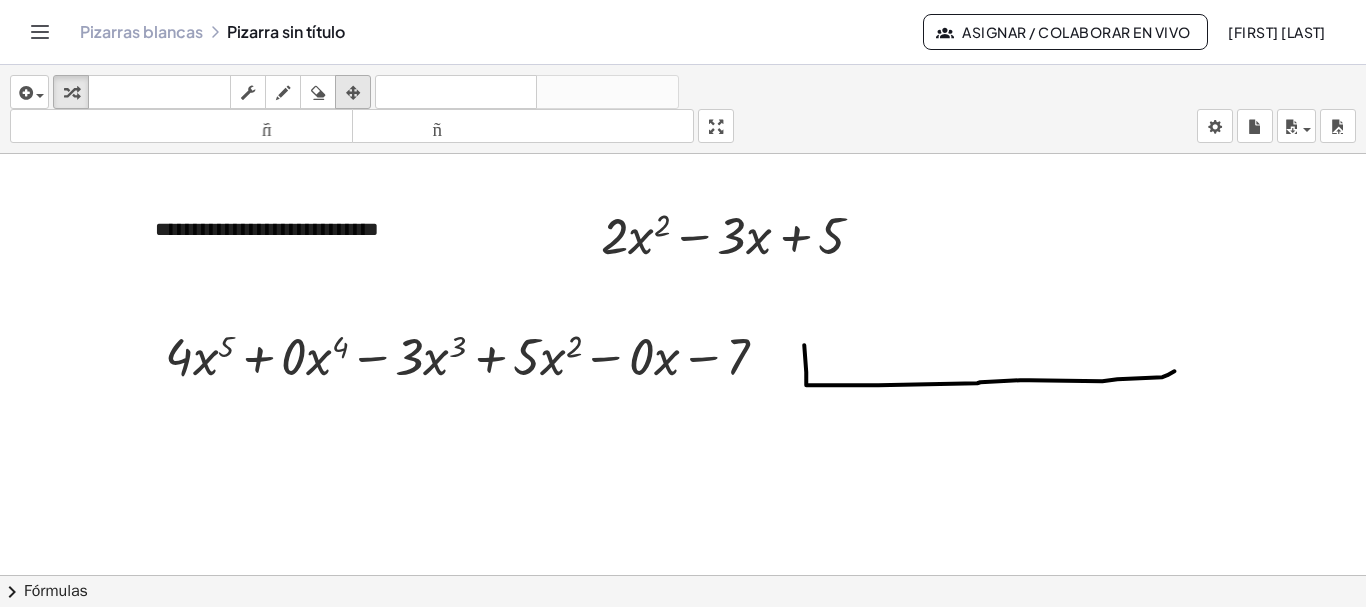 click at bounding box center [353, 92] 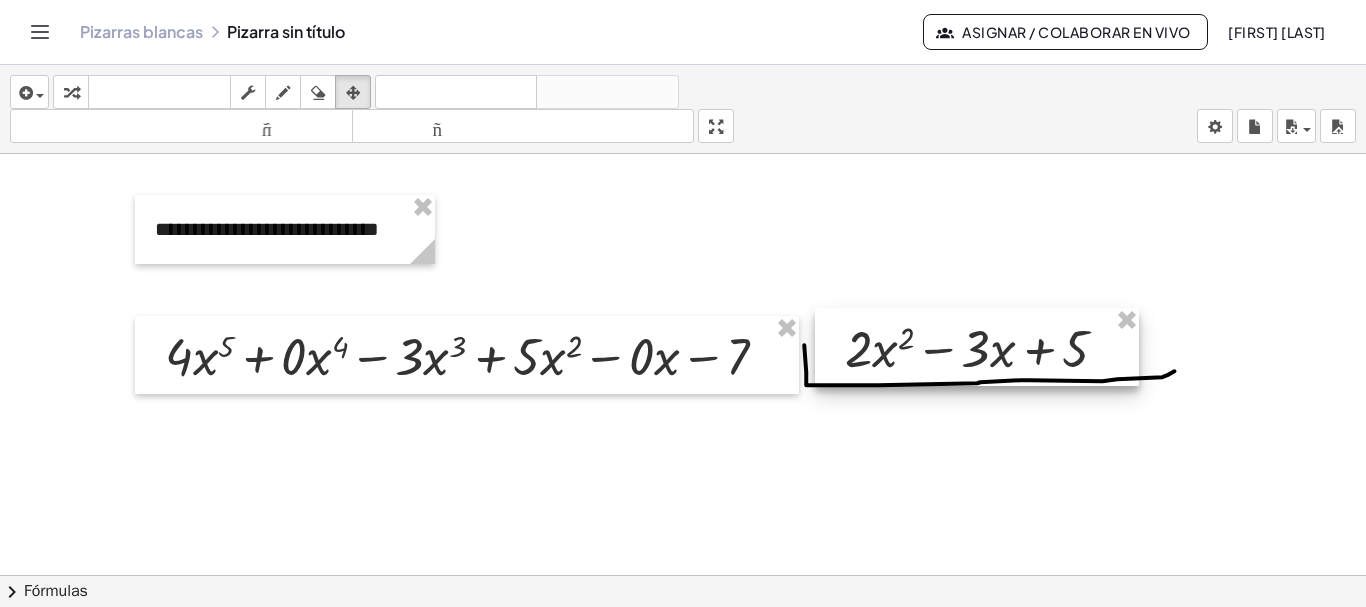 drag, startPoint x: 699, startPoint y: 220, endPoint x: 943, endPoint y: 333, distance: 268.8959 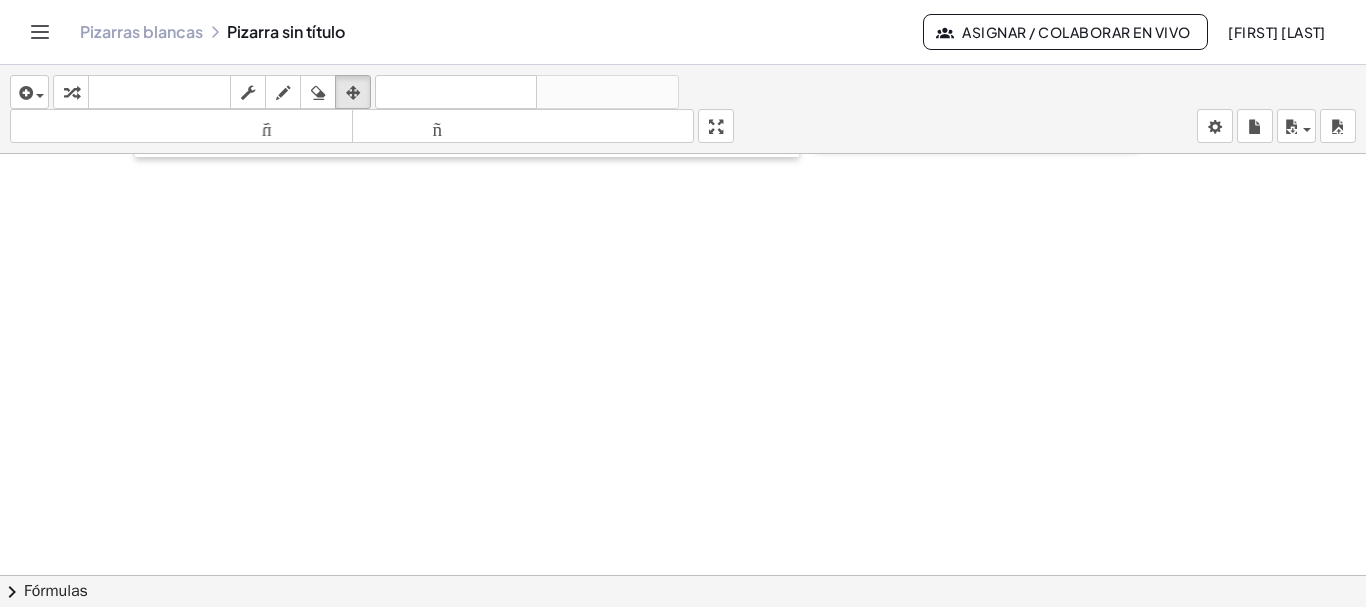 scroll, scrollTop: 10029, scrollLeft: 0, axis: vertical 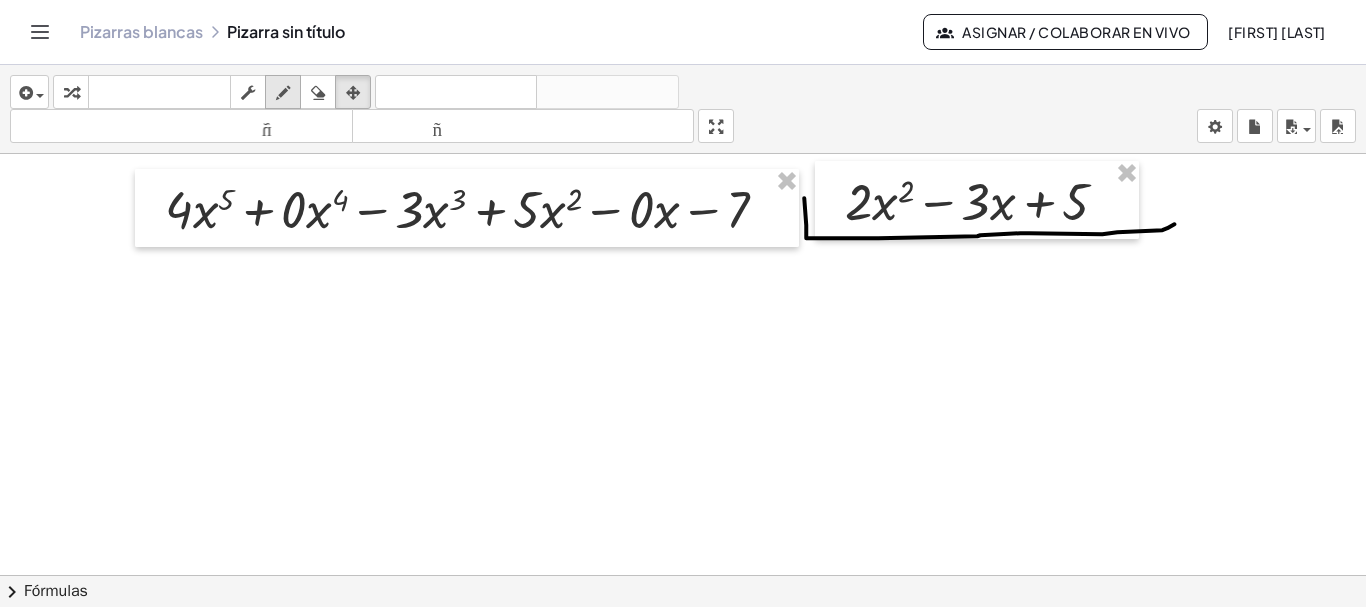 click at bounding box center (283, 92) 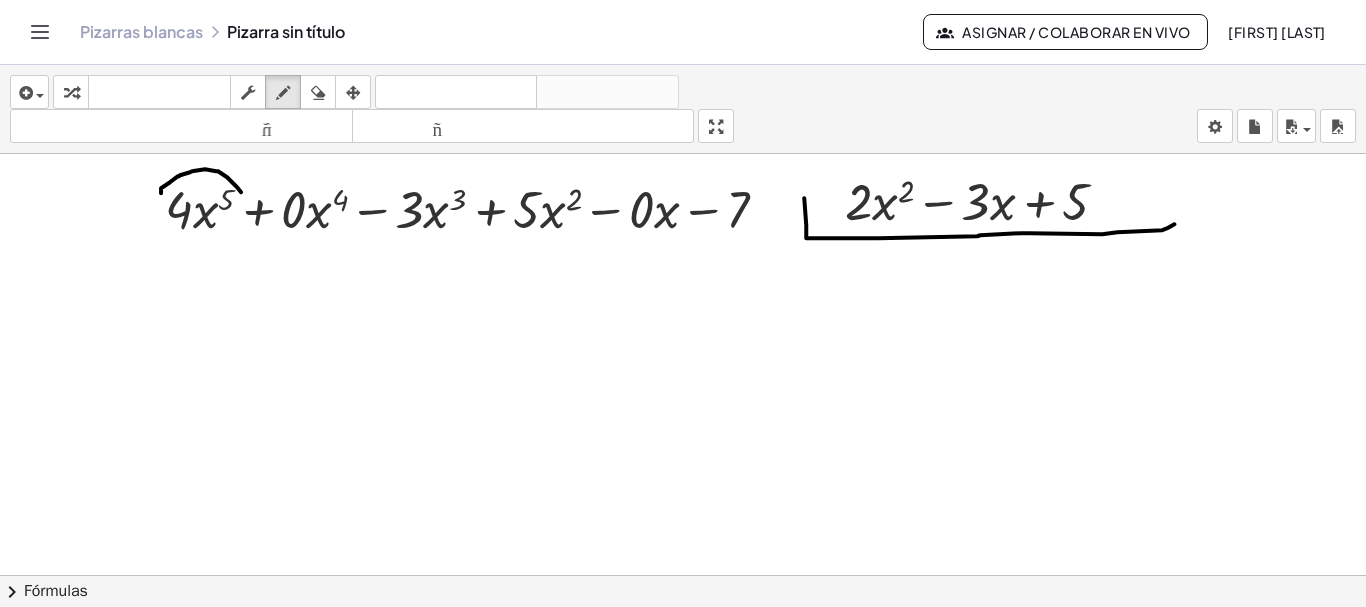 drag, startPoint x: 161, startPoint y: 190, endPoint x: 241, endPoint y: 189, distance: 80.00625 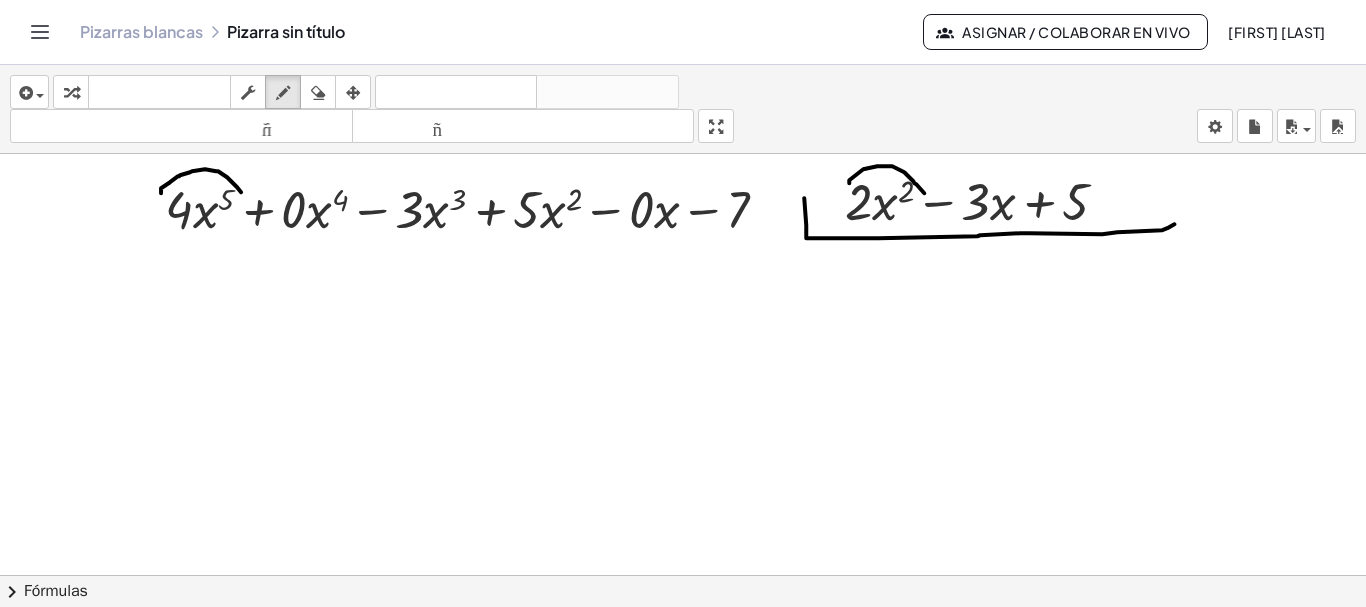 drag, startPoint x: 849, startPoint y: 177, endPoint x: 924, endPoint y: 190, distance: 76.11833 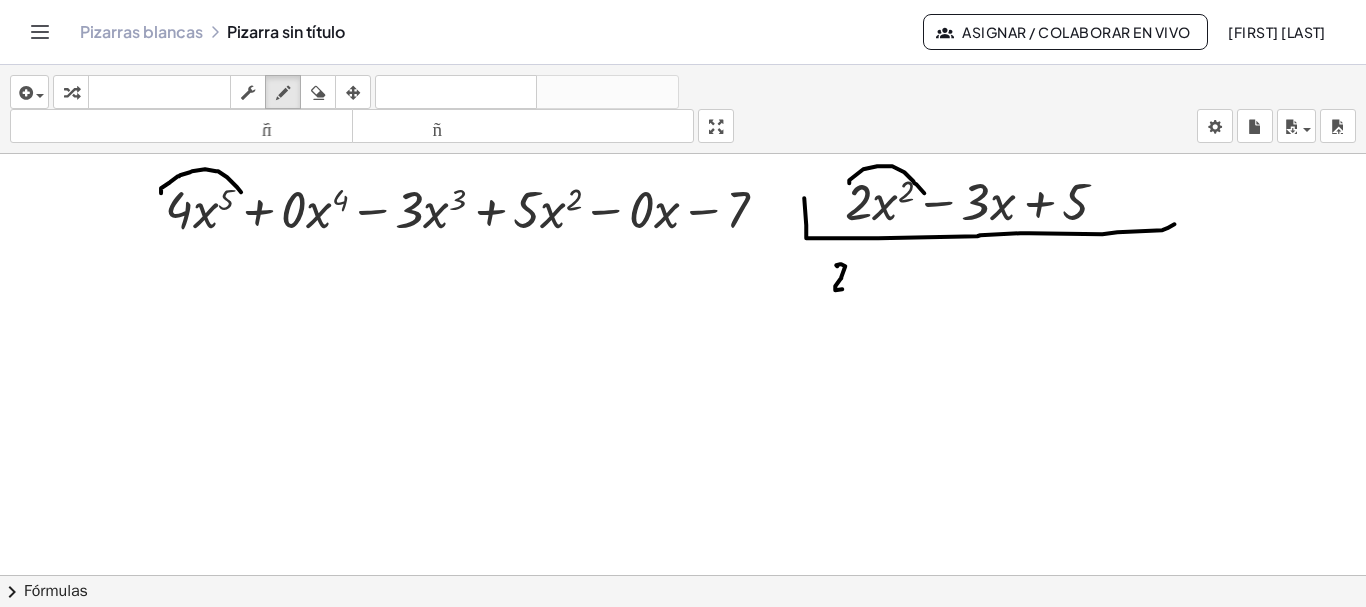 drag, startPoint x: 836, startPoint y: 262, endPoint x: 847, endPoint y: 285, distance: 25.495098 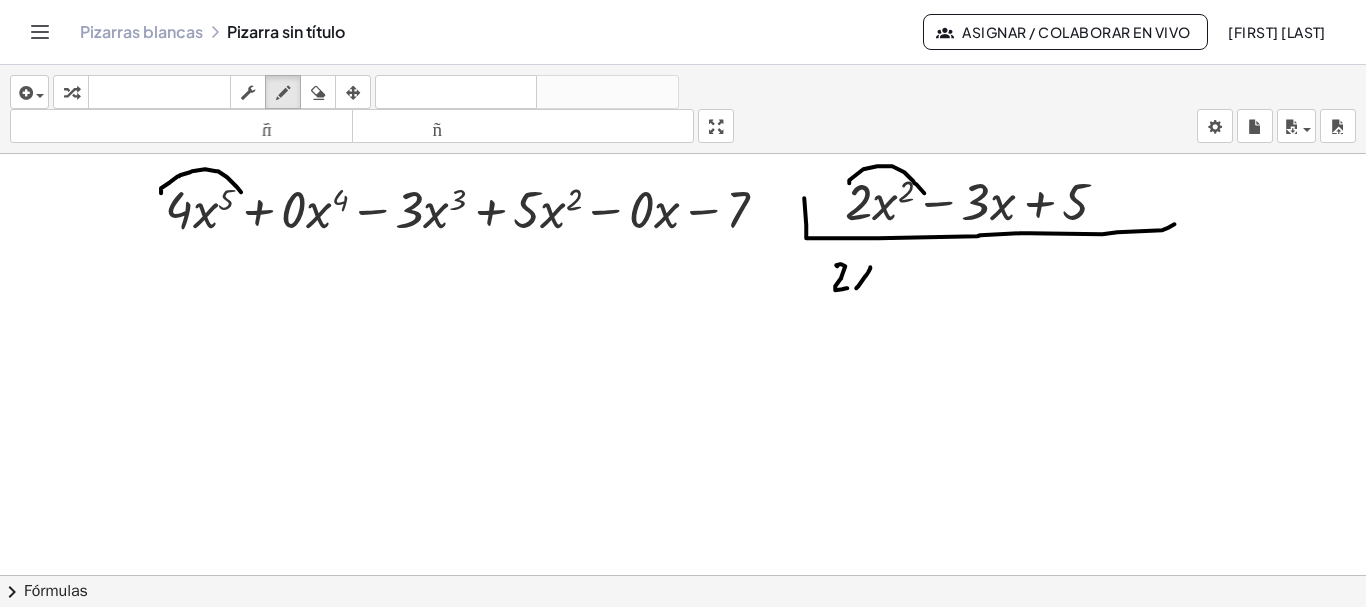 drag, startPoint x: 856, startPoint y: 285, endPoint x: 865, endPoint y: 263, distance: 23.769728 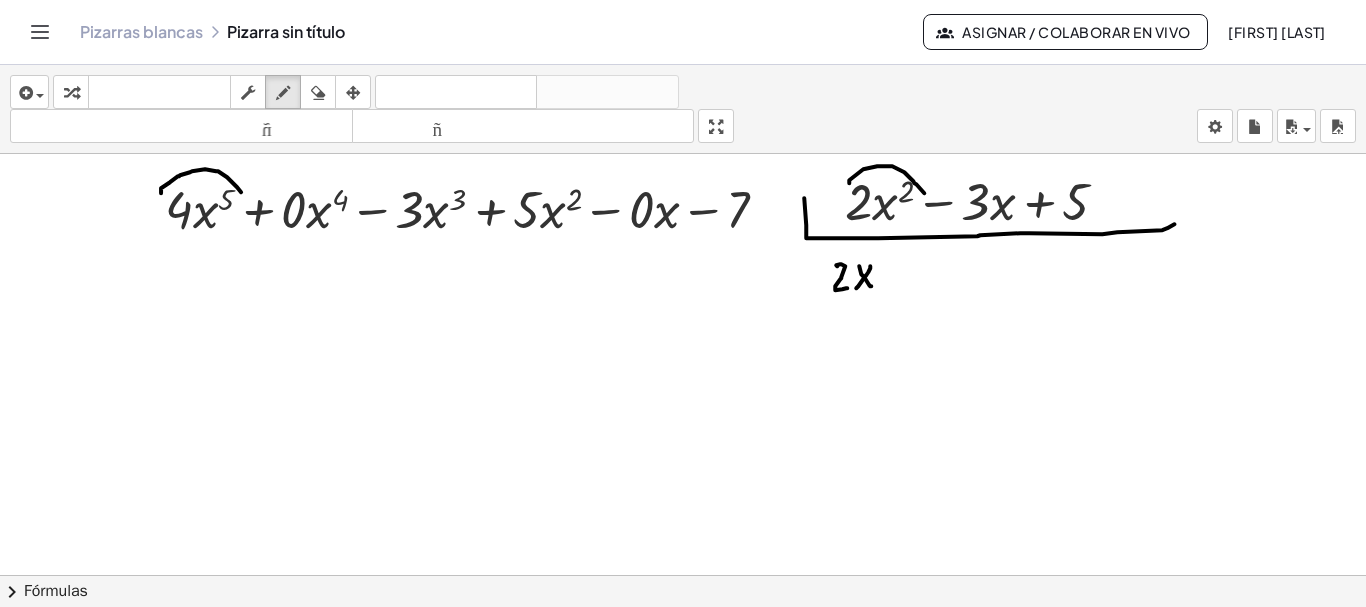 drag, startPoint x: 859, startPoint y: 263, endPoint x: 871, endPoint y: 283, distance: 23.323807 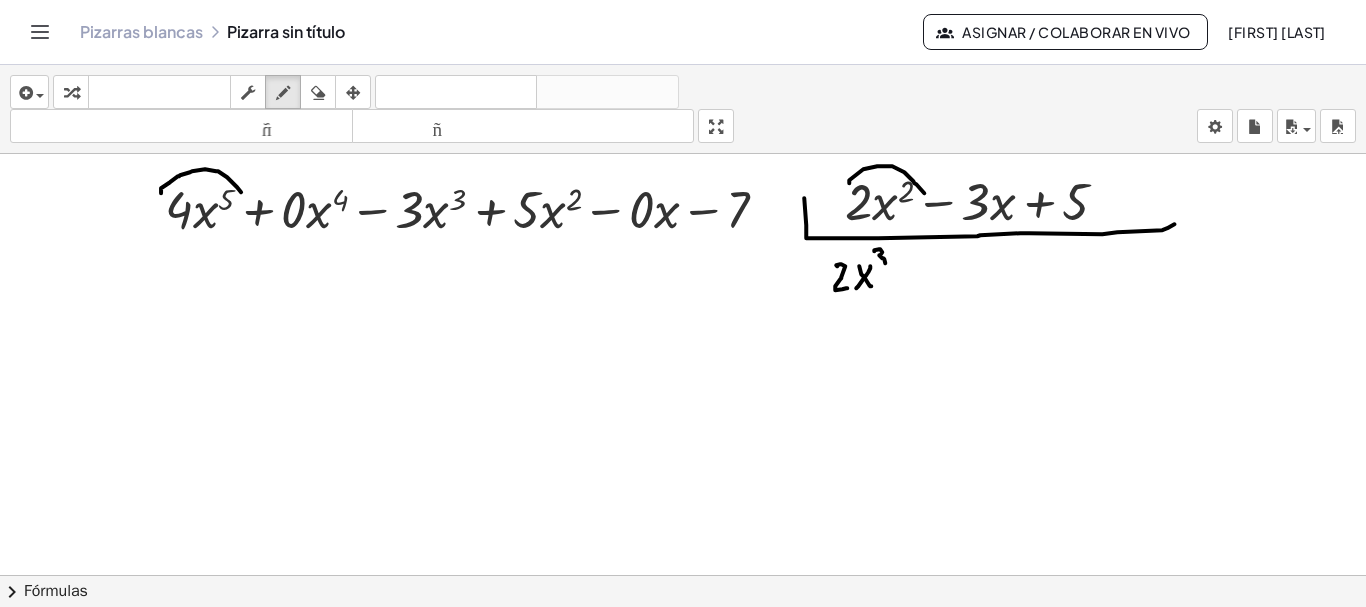 drag, startPoint x: 874, startPoint y: 247, endPoint x: 875, endPoint y: 262, distance: 15.033297 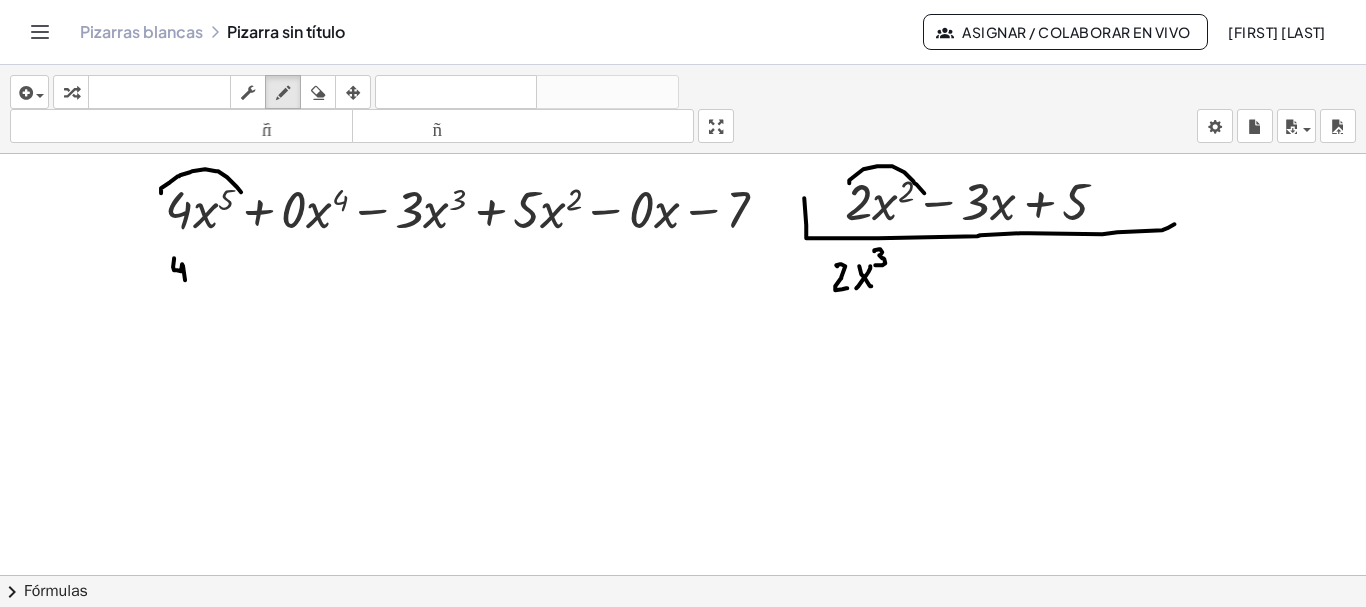 drag, startPoint x: 174, startPoint y: 255, endPoint x: 185, endPoint y: 277, distance: 24.596748 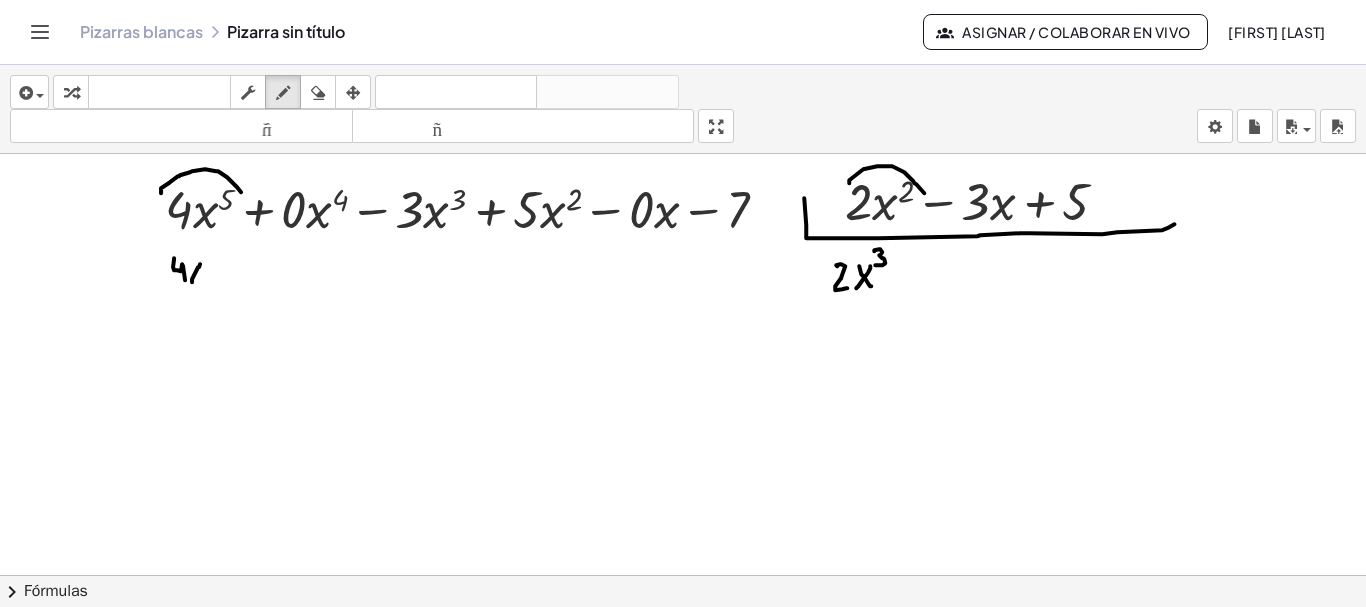 drag, startPoint x: 192, startPoint y: 277, endPoint x: 200, endPoint y: 261, distance: 17.888544 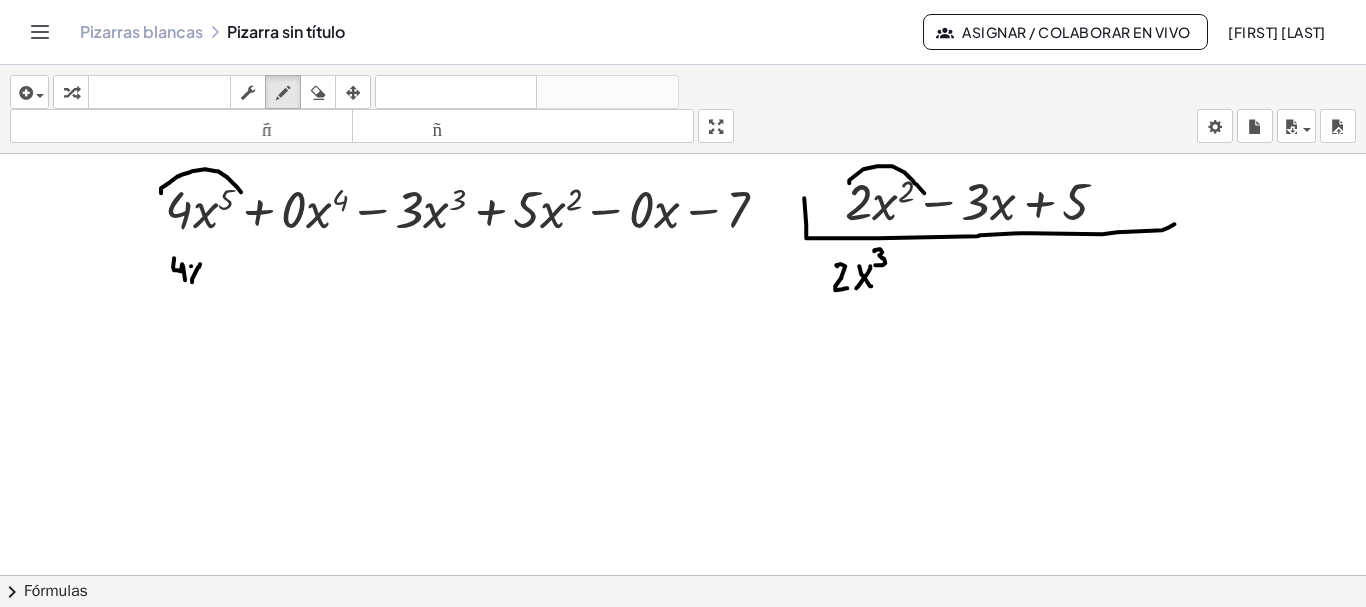 drag, startPoint x: 191, startPoint y: 263, endPoint x: 201, endPoint y: 280, distance: 19.723083 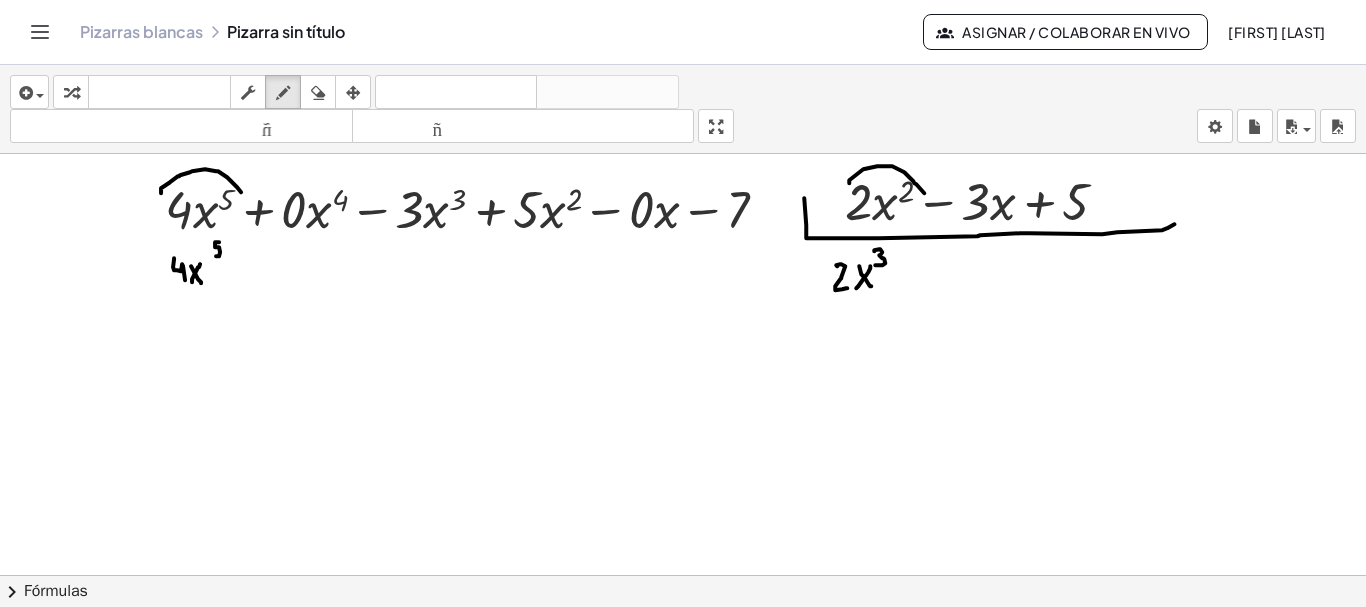 drag, startPoint x: 215, startPoint y: 239, endPoint x: 215, endPoint y: 253, distance: 14 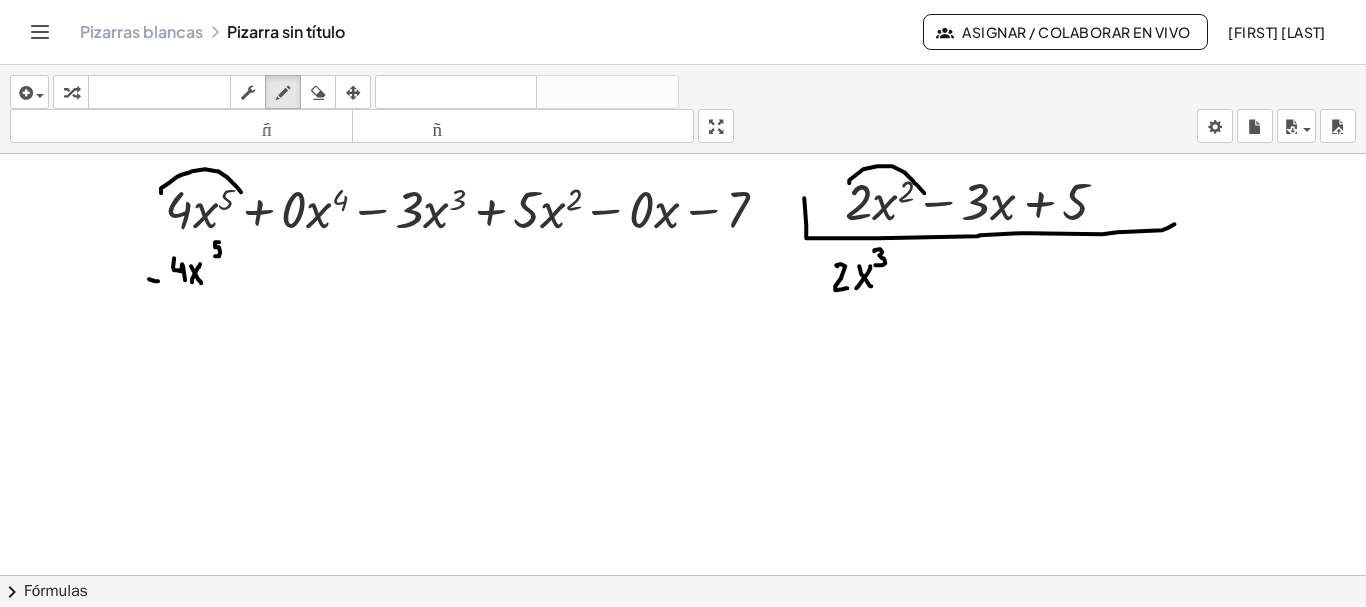 click at bounding box center [684, -4402] 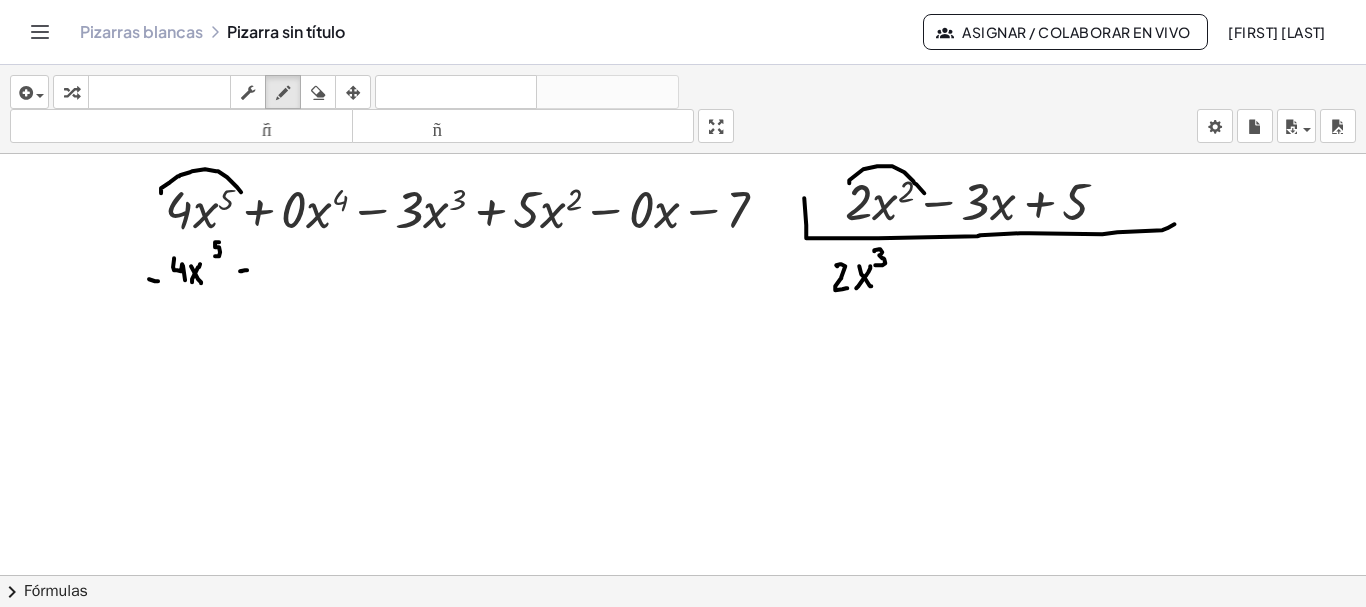 click at bounding box center (684, -4402) 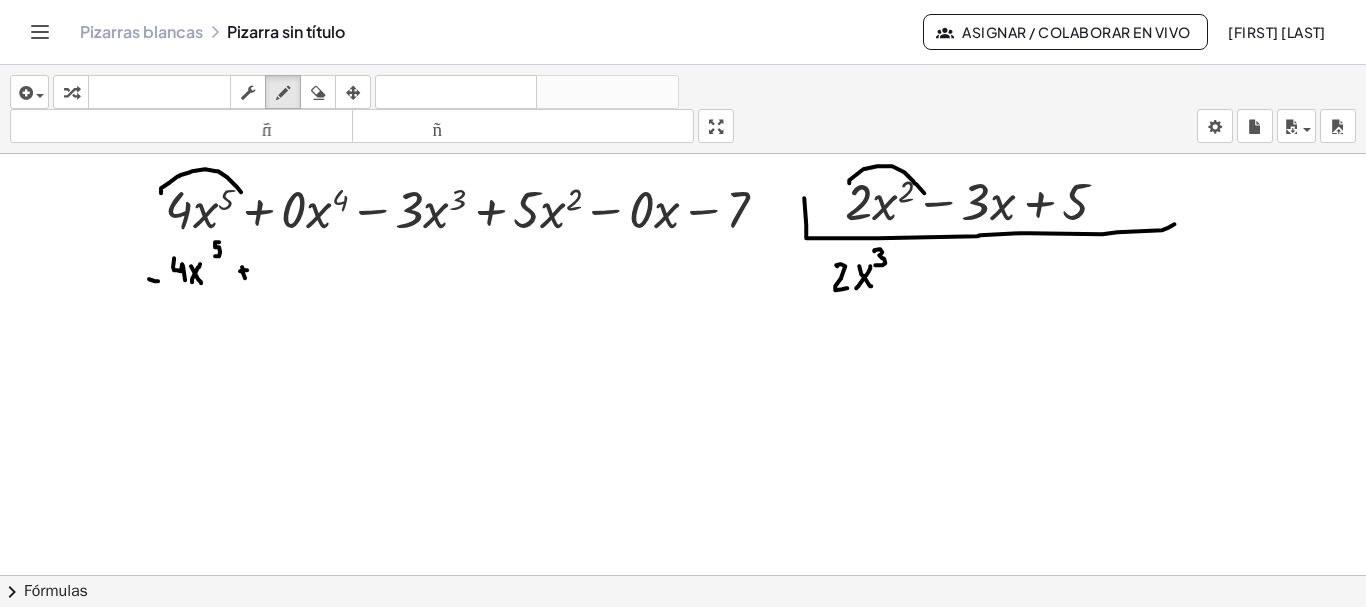 drag, startPoint x: 242, startPoint y: 264, endPoint x: 245, endPoint y: 275, distance: 11.401754 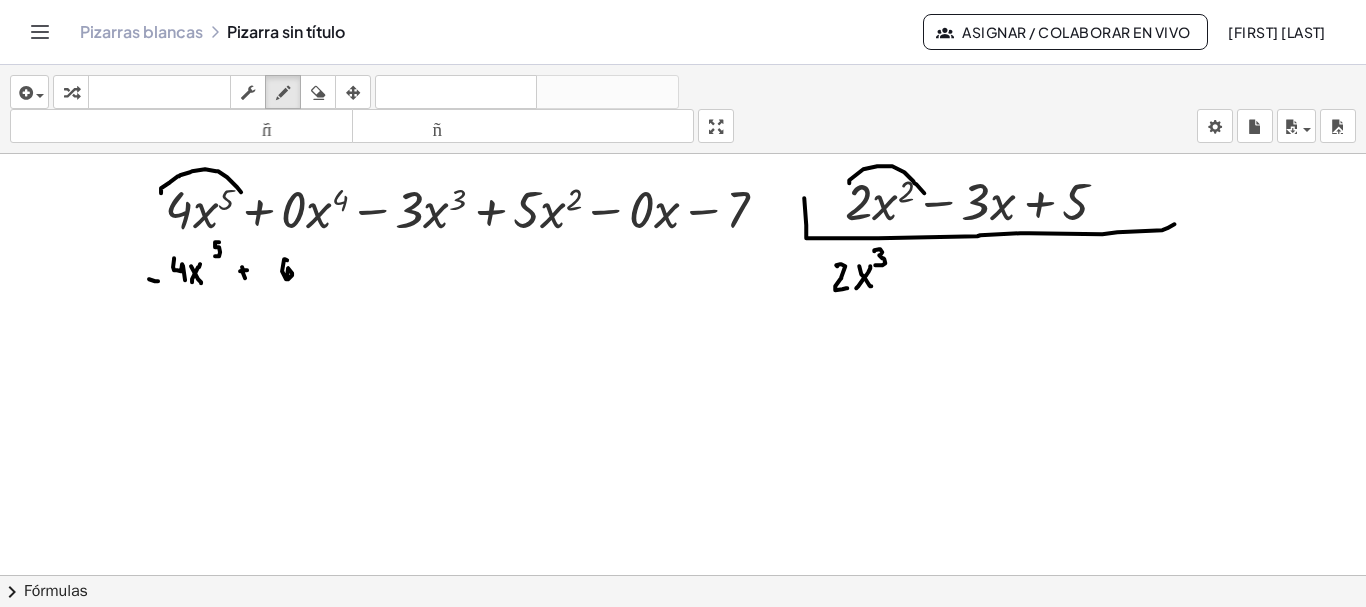 drag, startPoint x: 287, startPoint y: 257, endPoint x: 287, endPoint y: 275, distance: 18 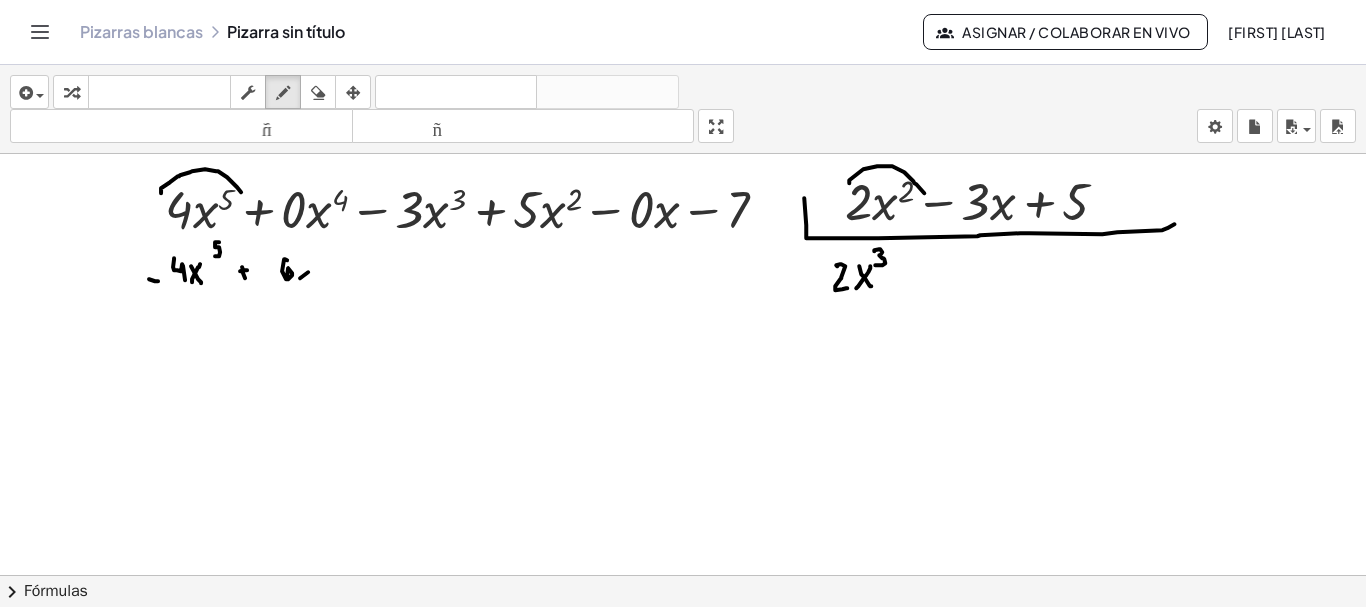 click at bounding box center [684, -4402] 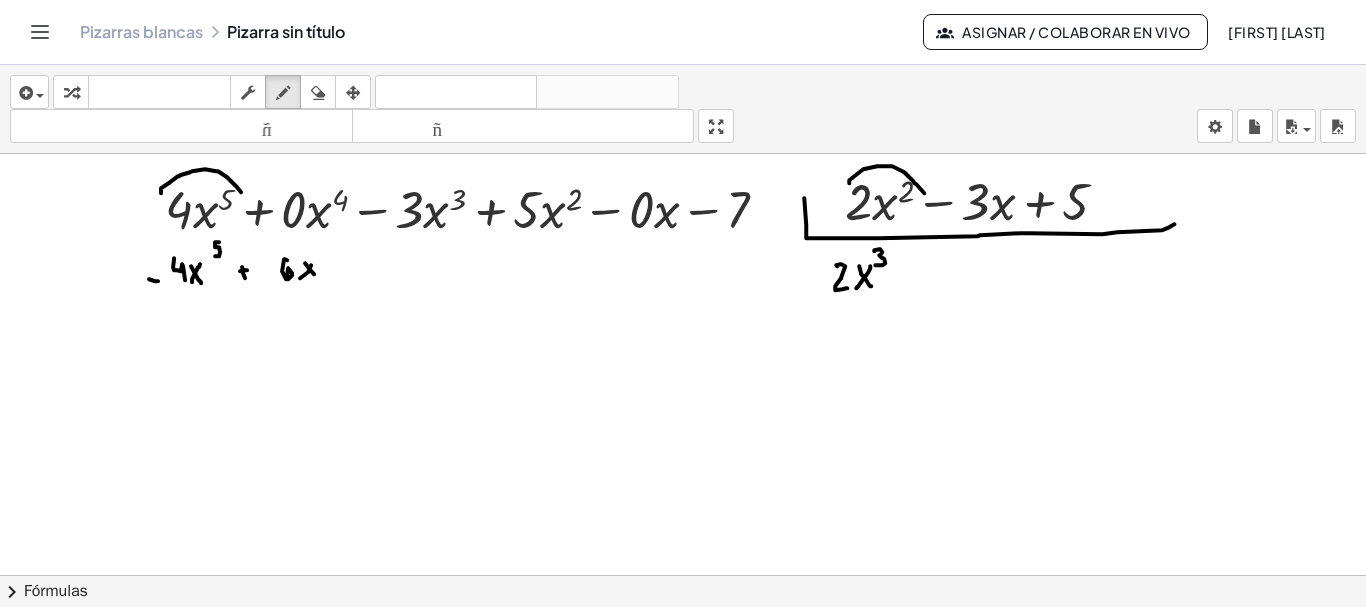 drag, startPoint x: 305, startPoint y: 260, endPoint x: 314, endPoint y: 271, distance: 14.21267 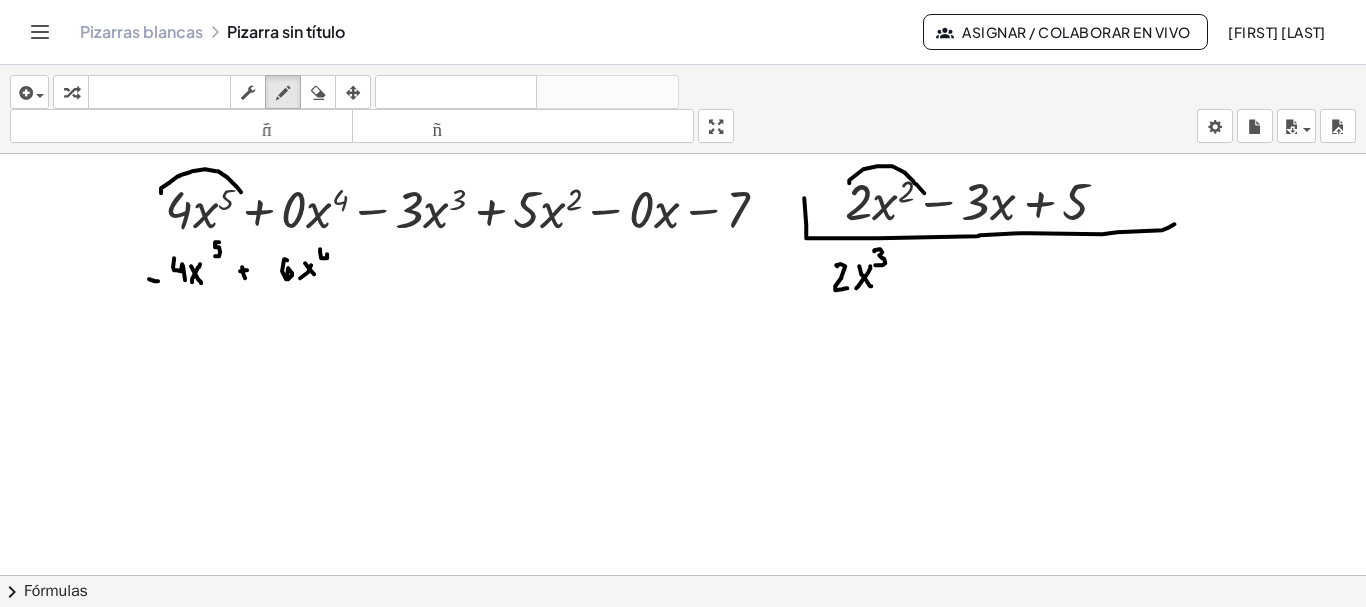 drag, startPoint x: 320, startPoint y: 246, endPoint x: 327, endPoint y: 261, distance: 16.552946 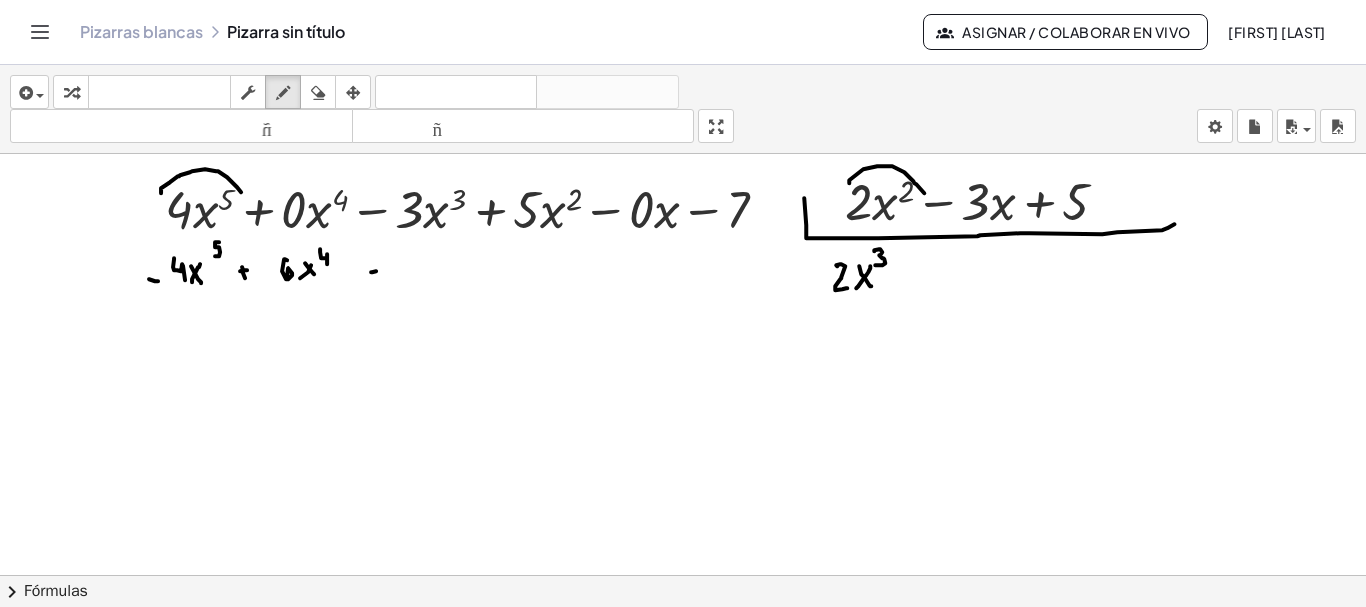 click at bounding box center [684, -4402] 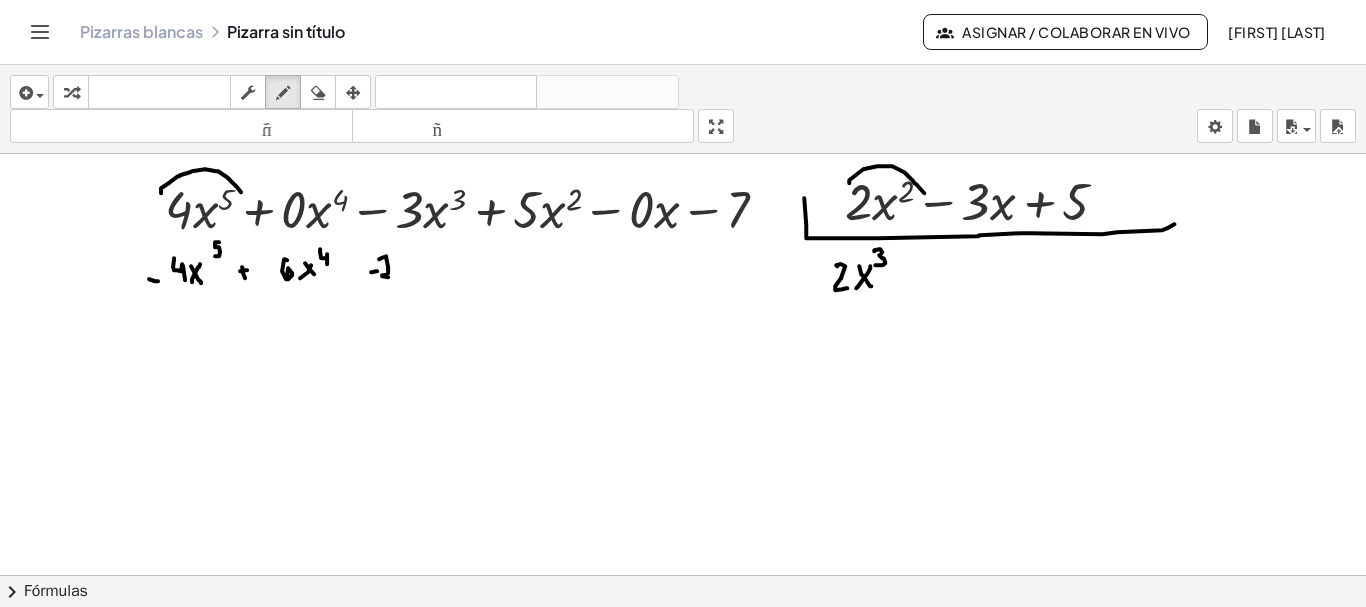 drag, startPoint x: 382, startPoint y: 273, endPoint x: 379, endPoint y: 256, distance: 17.262676 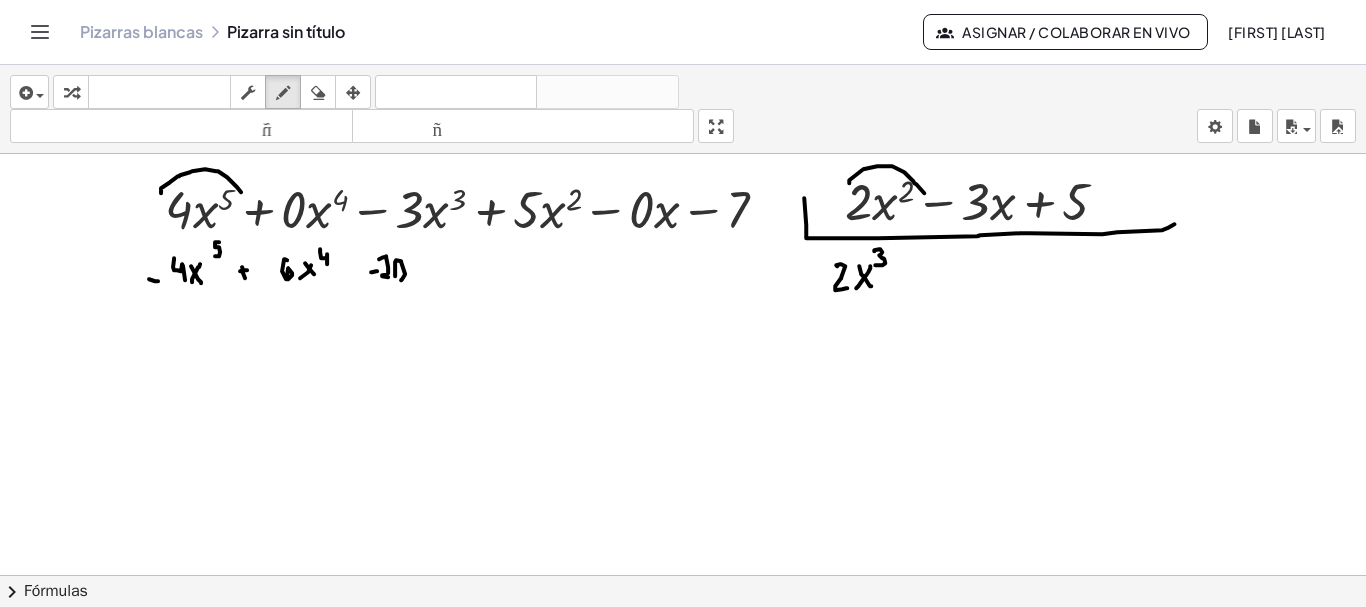 click at bounding box center (684, -4402) 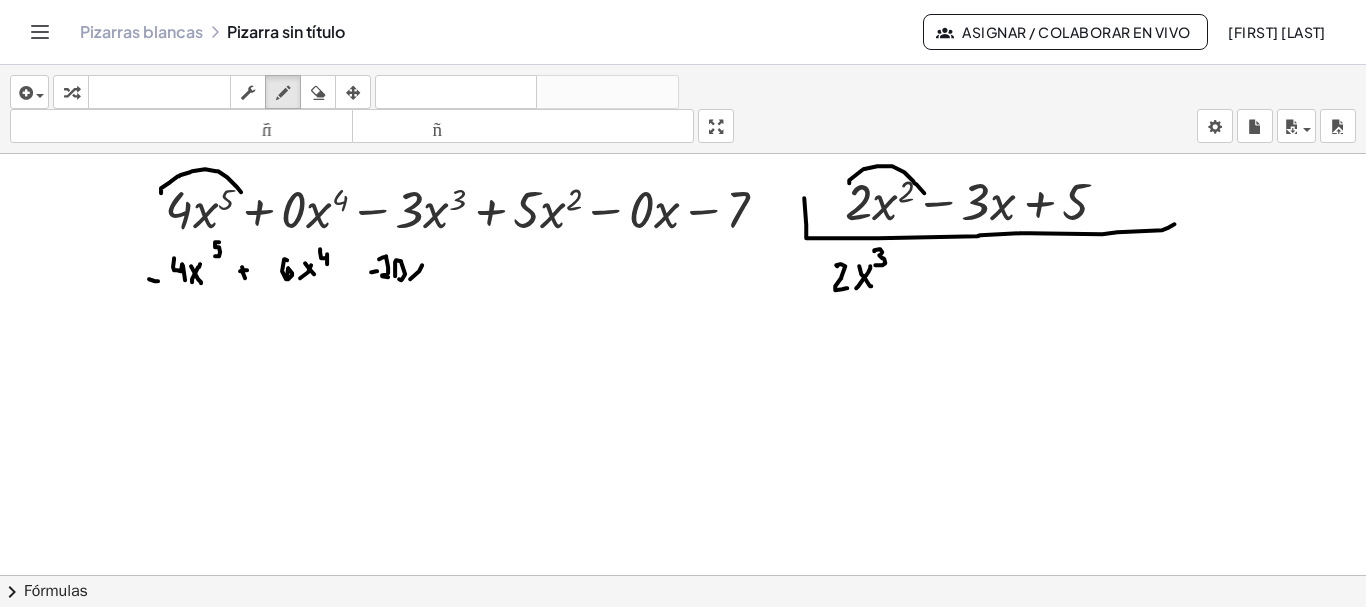 drag, startPoint x: 410, startPoint y: 276, endPoint x: 423, endPoint y: 262, distance: 19.104973 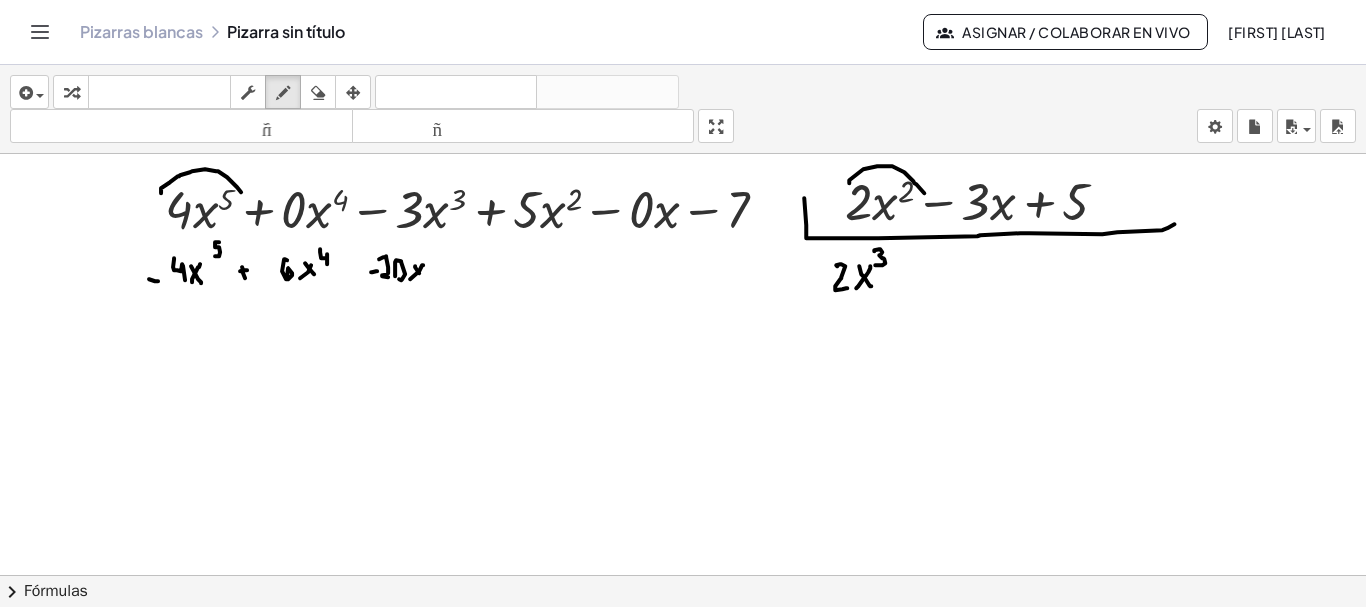 drag, startPoint x: 415, startPoint y: 264, endPoint x: 422, endPoint y: 277, distance: 14.764823 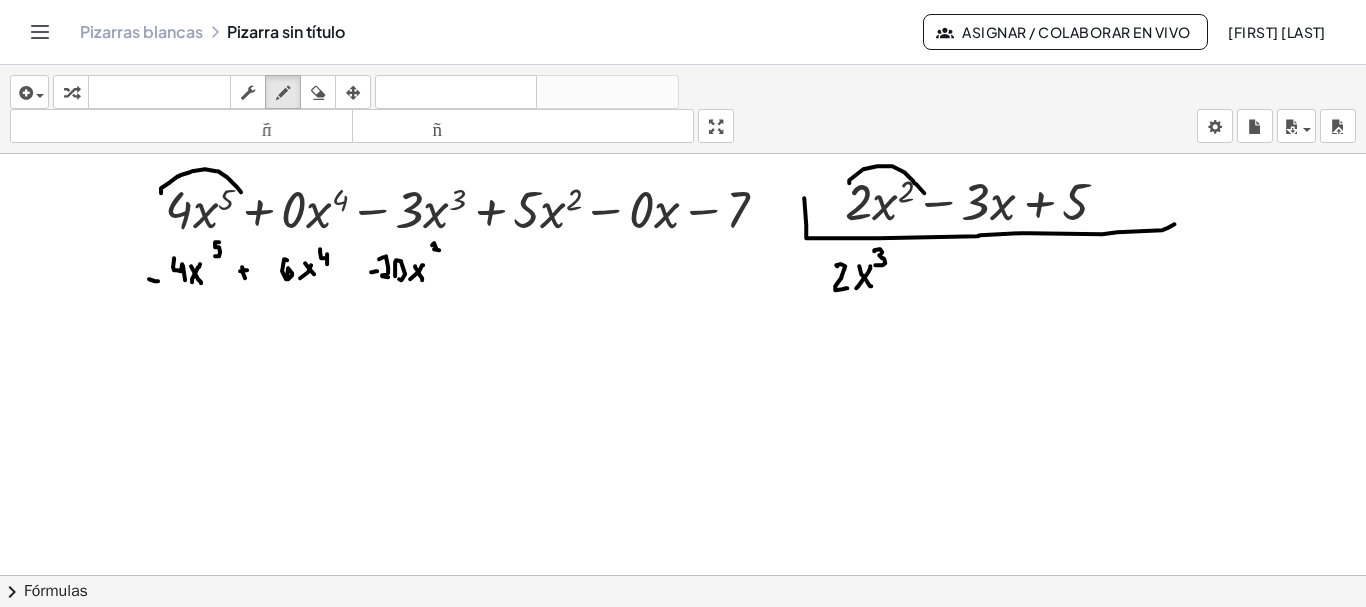 drag, startPoint x: 434, startPoint y: 240, endPoint x: 435, endPoint y: 255, distance: 15.033297 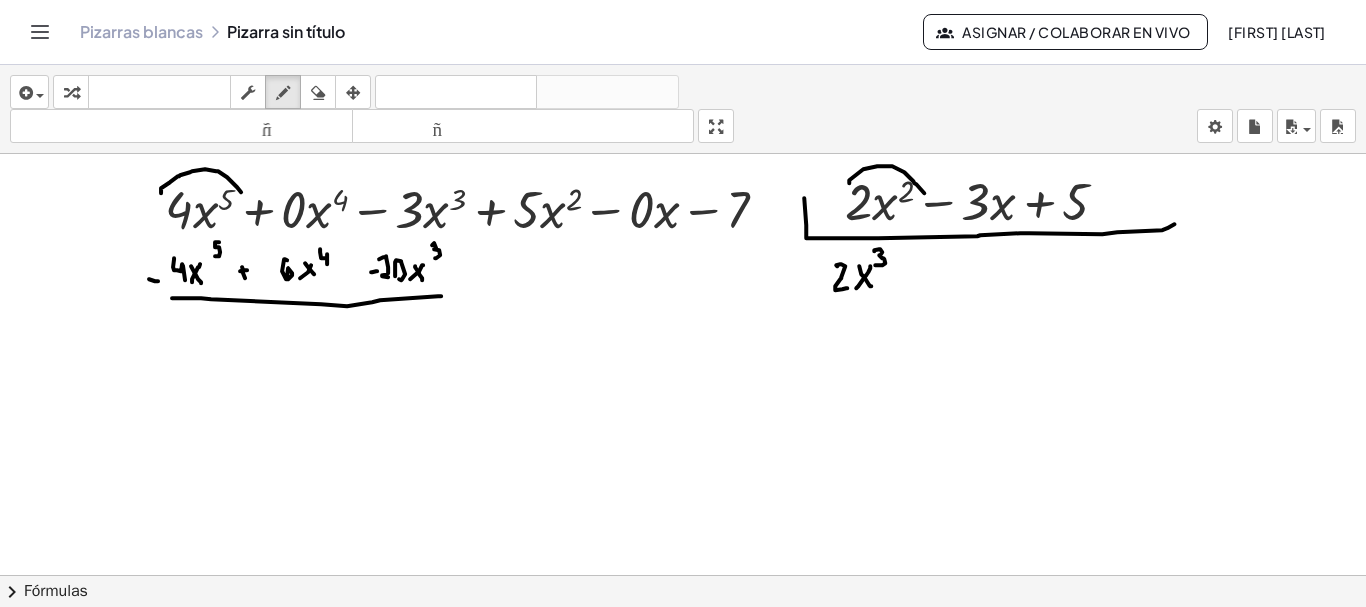 drag, startPoint x: 172, startPoint y: 295, endPoint x: 441, endPoint y: 293, distance: 269.00745 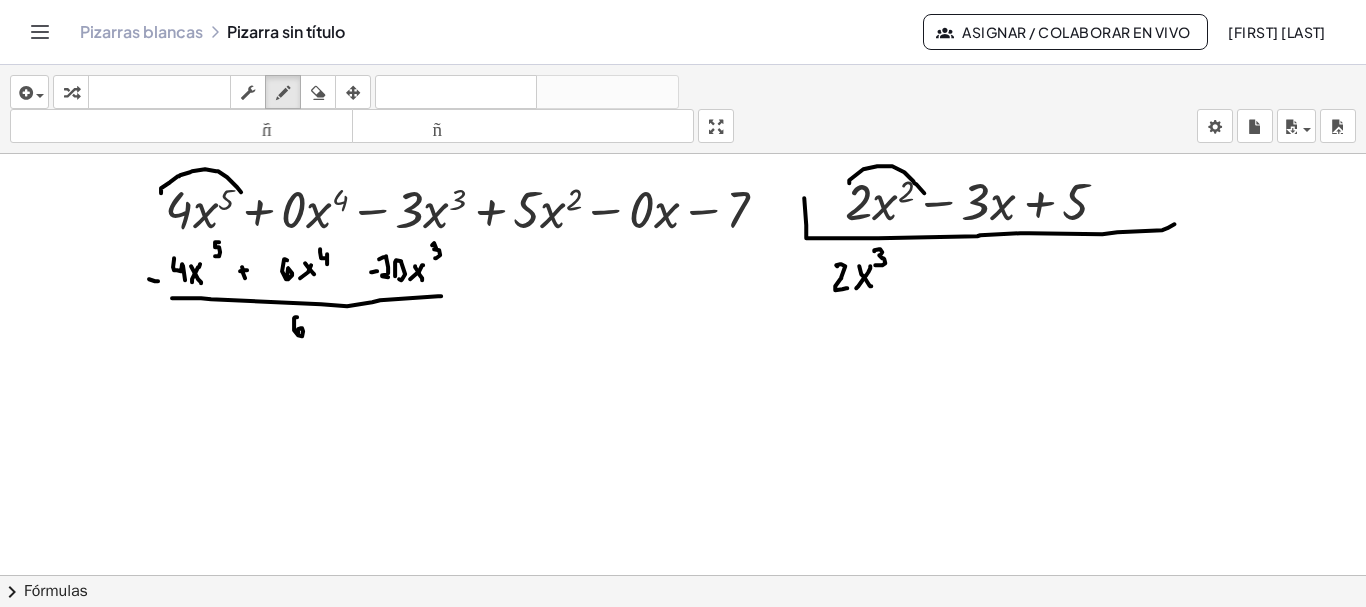 drag, startPoint x: 297, startPoint y: 314, endPoint x: 298, endPoint y: 330, distance: 16.03122 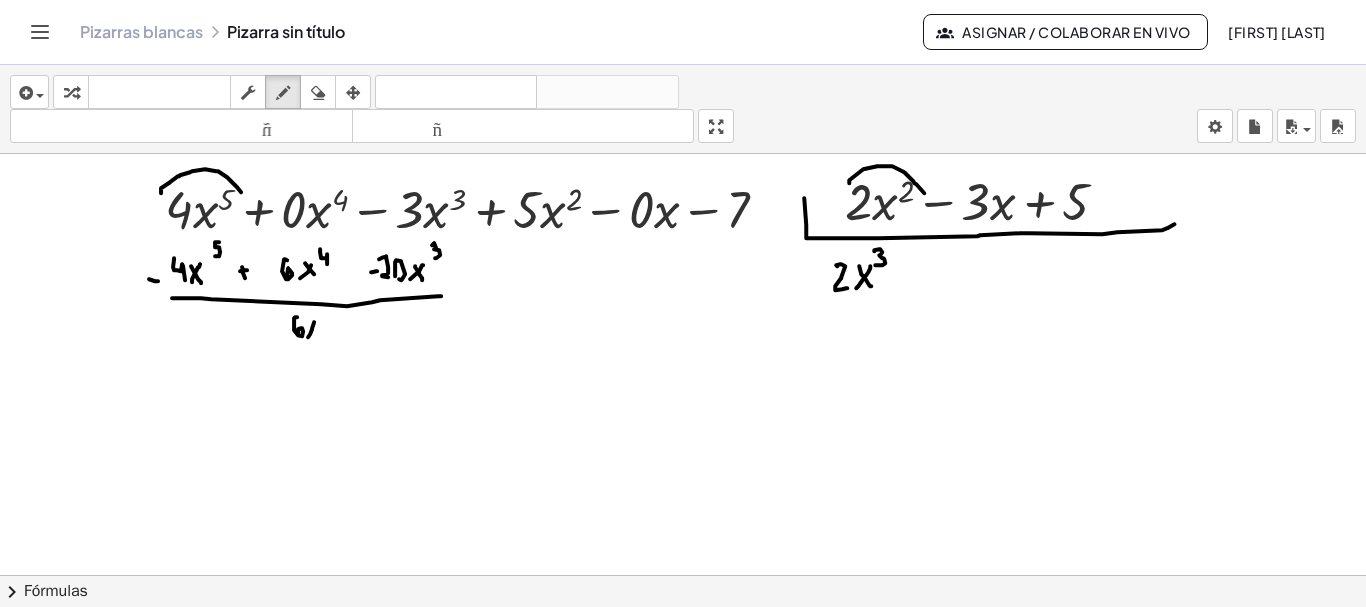 drag, startPoint x: 308, startPoint y: 334, endPoint x: 315, endPoint y: 317, distance: 18.384777 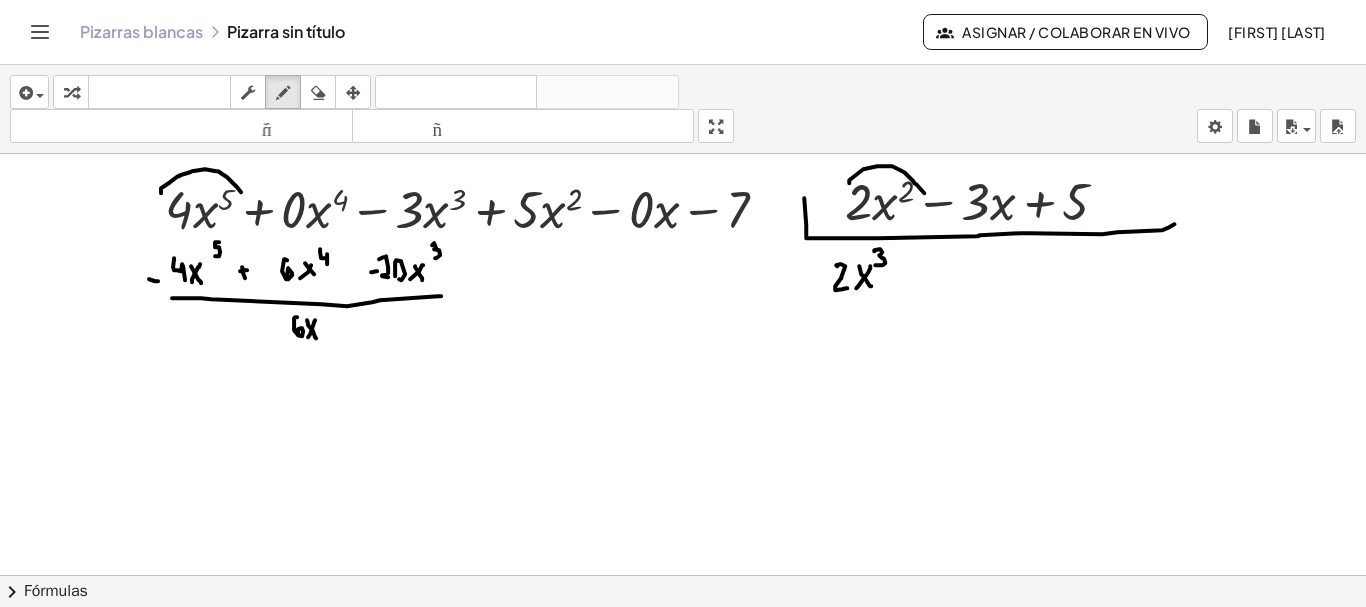 drag, startPoint x: 307, startPoint y: 317, endPoint x: 316, endPoint y: 336, distance: 21.023796 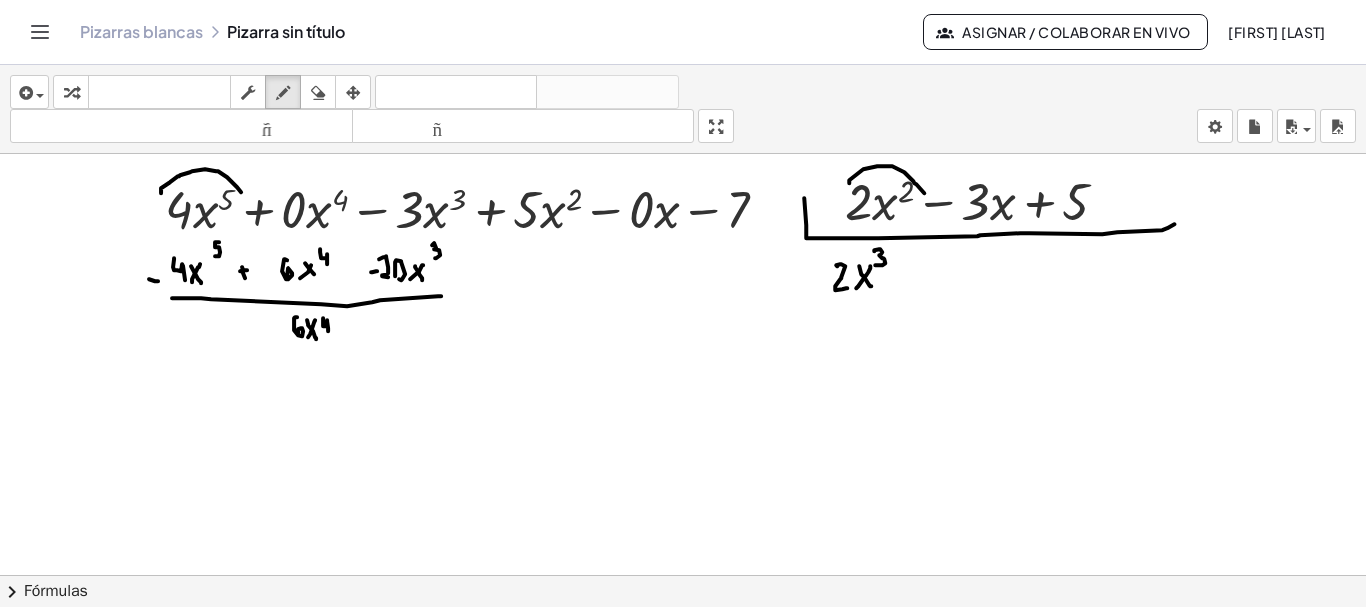 drag, startPoint x: 323, startPoint y: 315, endPoint x: 328, endPoint y: 328, distance: 13.928389 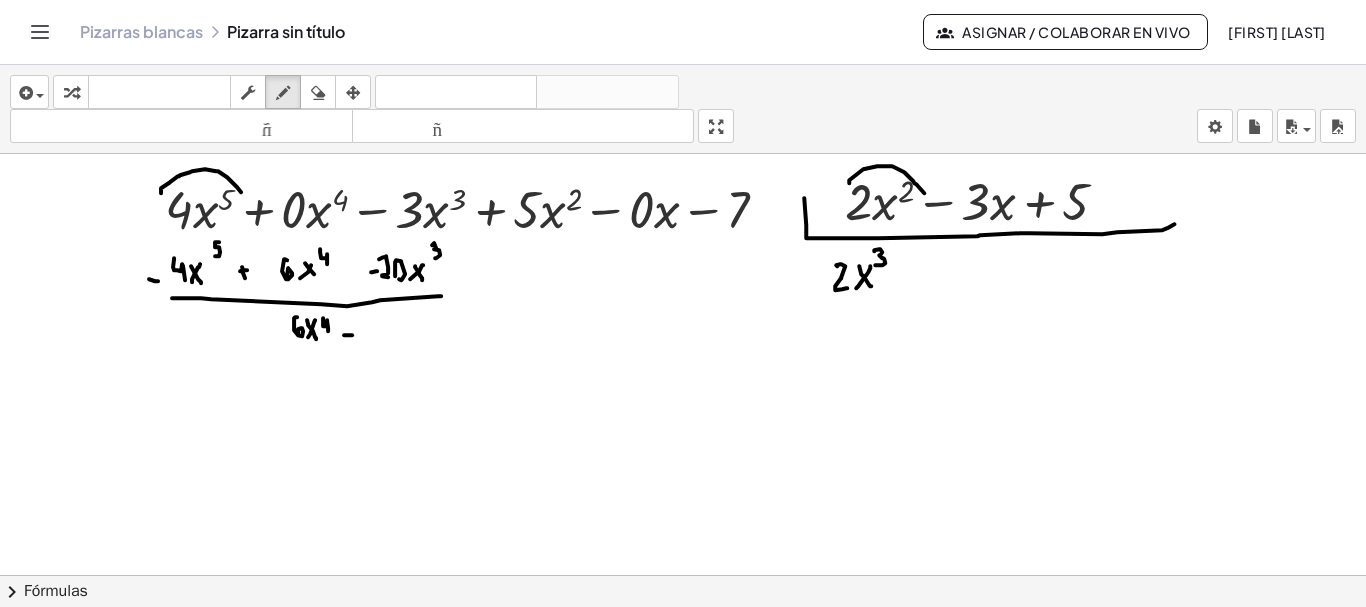 click at bounding box center (684, -4402) 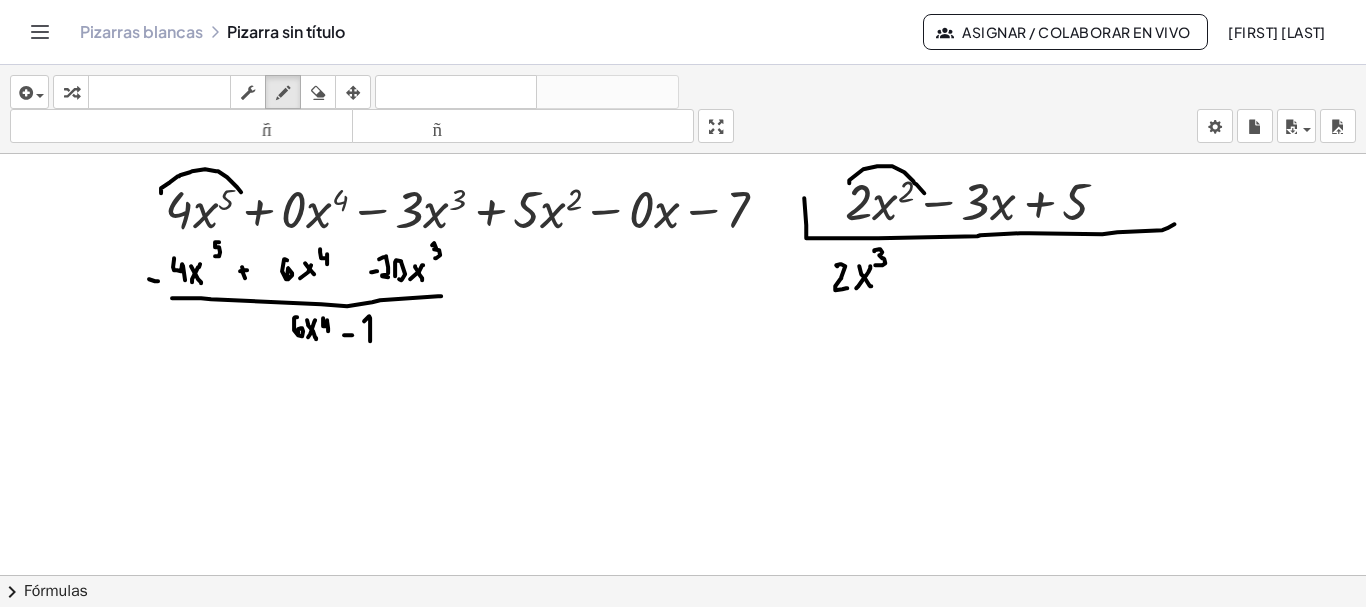 drag, startPoint x: 370, startPoint y: 338, endPoint x: 364, endPoint y: 318, distance: 20.880613 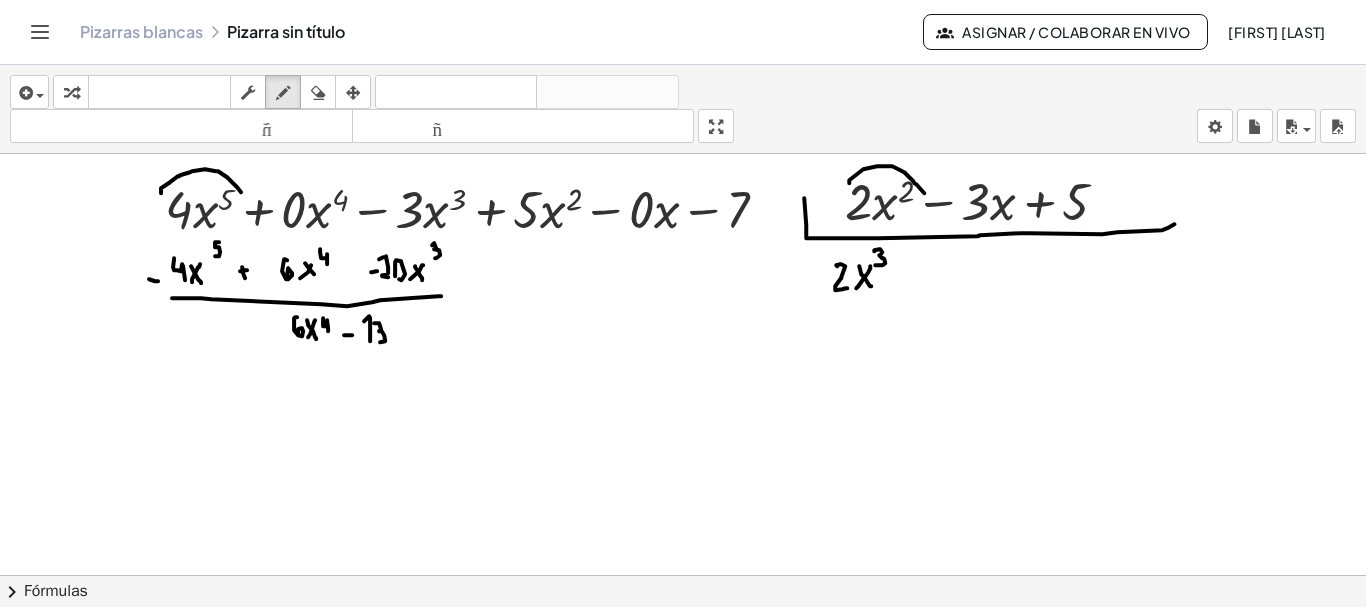 drag, startPoint x: 374, startPoint y: 320, endPoint x: 379, endPoint y: 336, distance: 16.763054 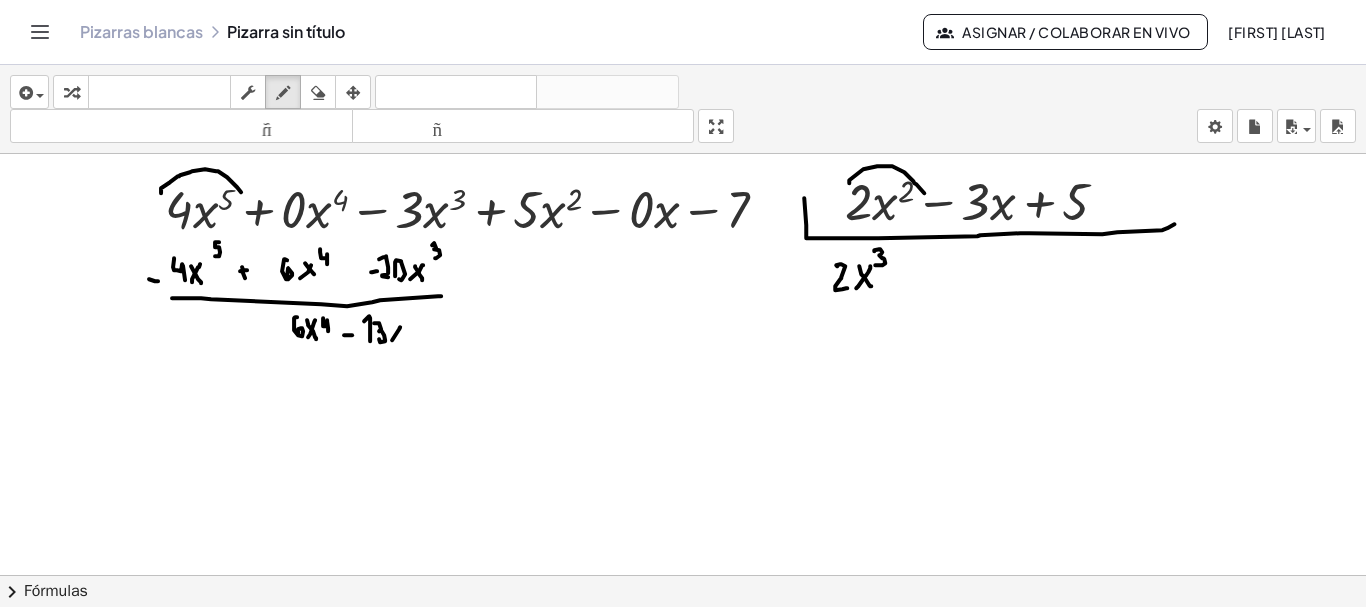 drag, startPoint x: 392, startPoint y: 337, endPoint x: 400, endPoint y: 323, distance: 16.124516 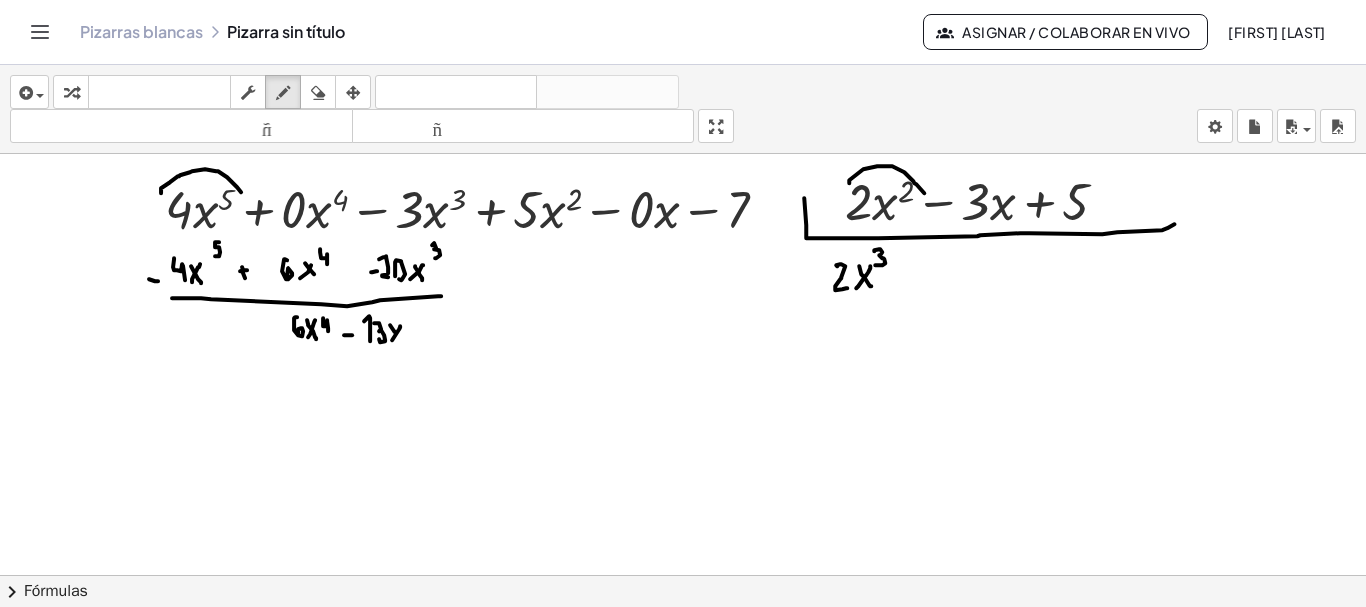 drag, startPoint x: 395, startPoint y: 329, endPoint x: 403, endPoint y: 338, distance: 12.0415945 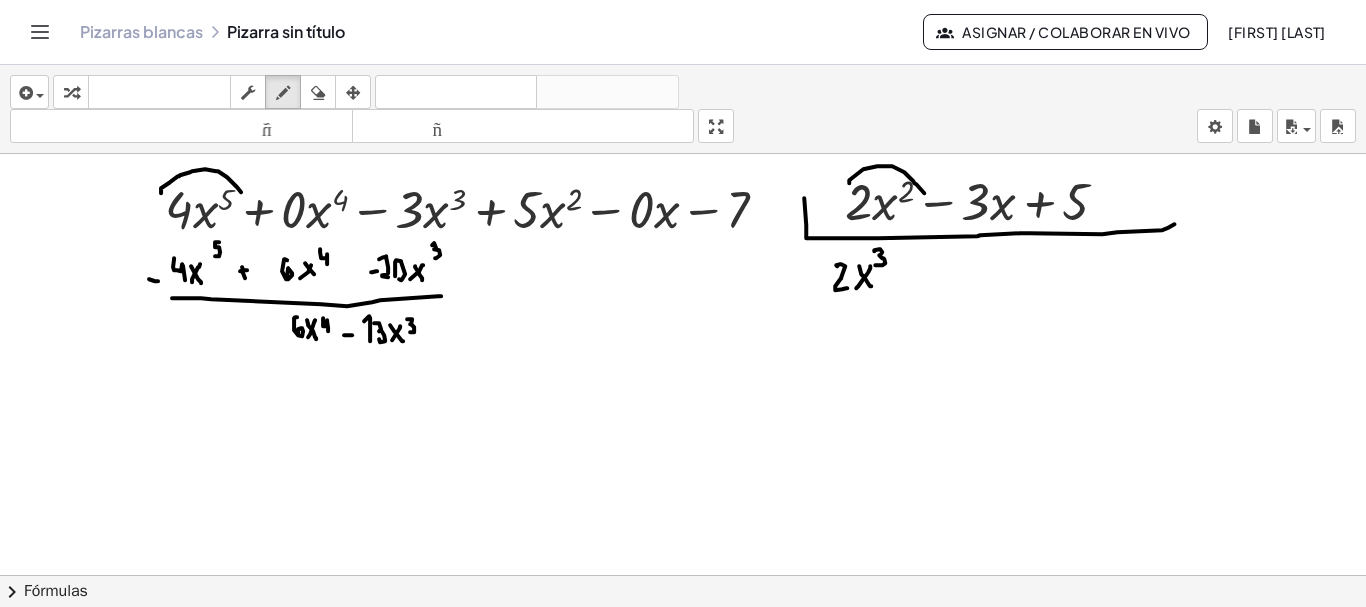 drag, startPoint x: 407, startPoint y: 316, endPoint x: 410, endPoint y: 329, distance: 13.341664 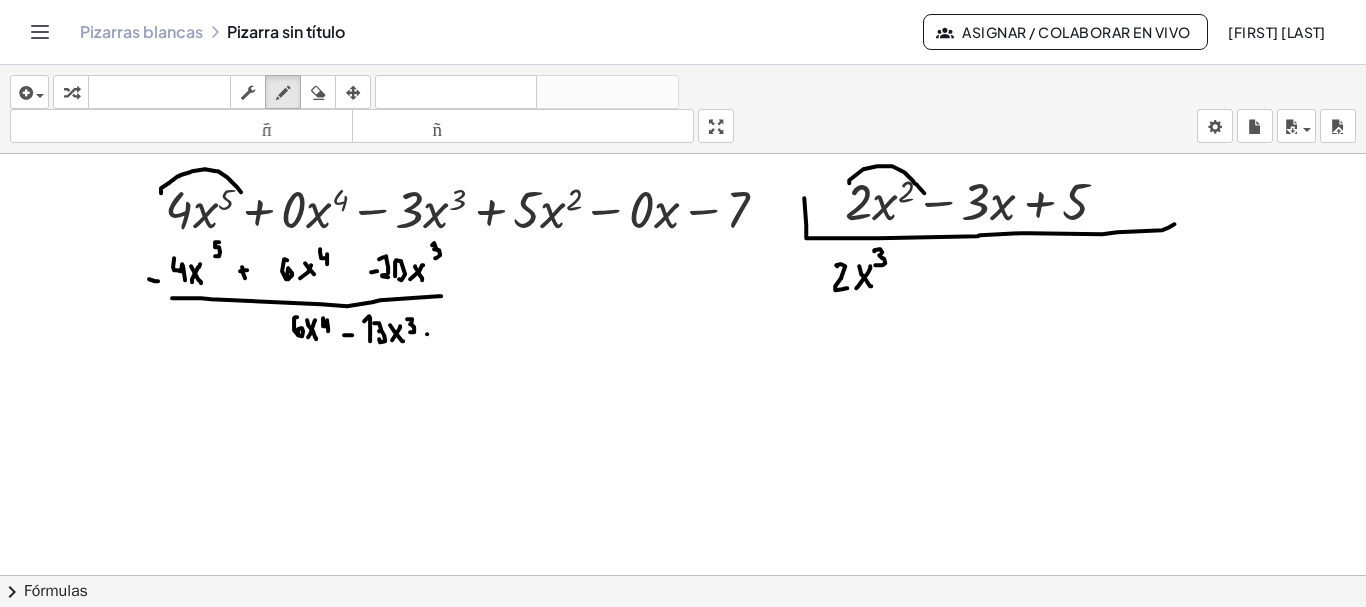 click at bounding box center (684, -4402) 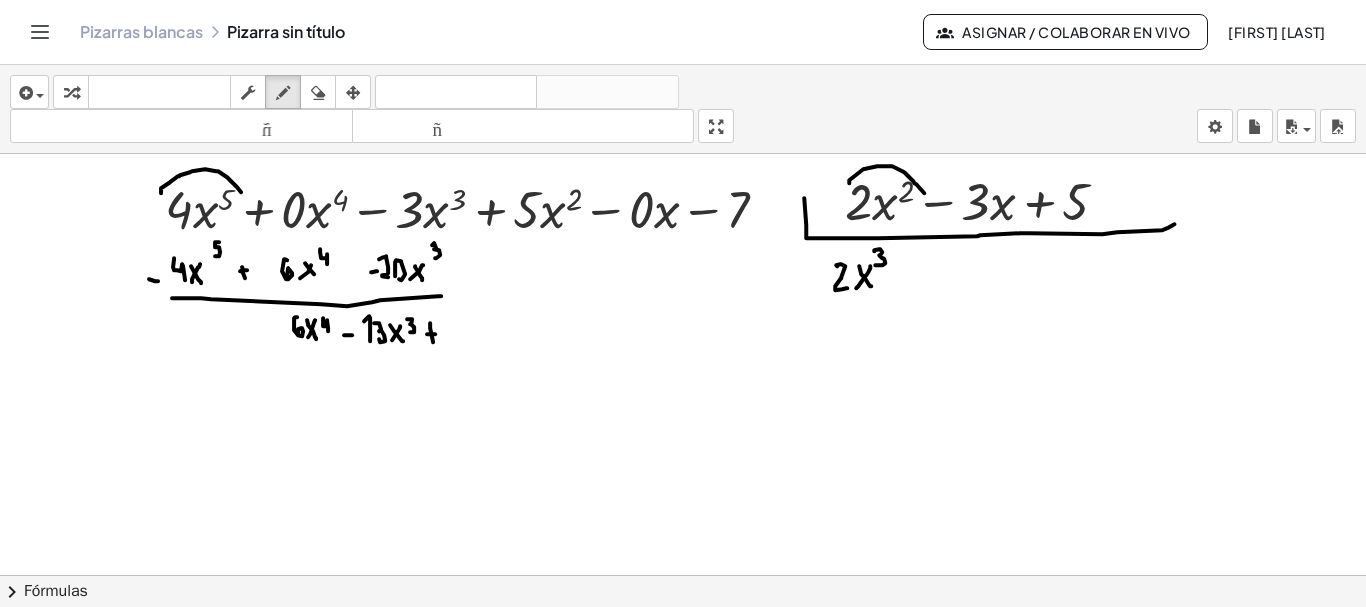 click at bounding box center [684, -4402] 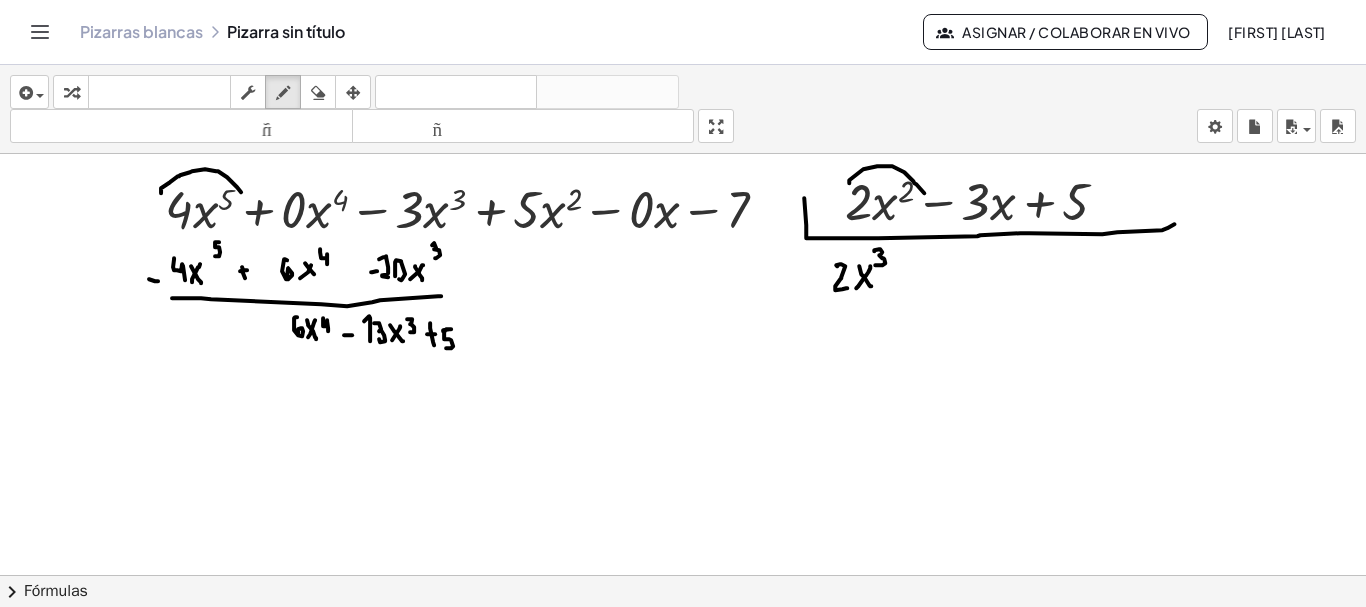 drag, startPoint x: 443, startPoint y: 327, endPoint x: 446, endPoint y: 345, distance: 18.248287 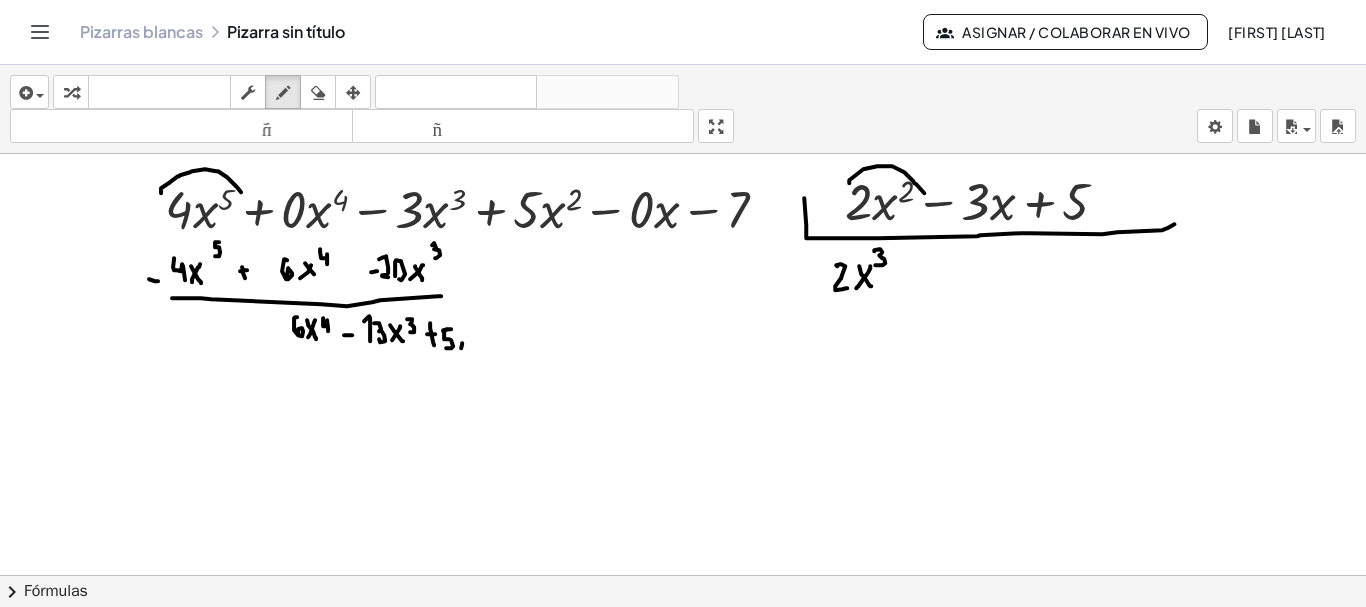 drag, startPoint x: 461, startPoint y: 345, endPoint x: 465, endPoint y: 333, distance: 12.649111 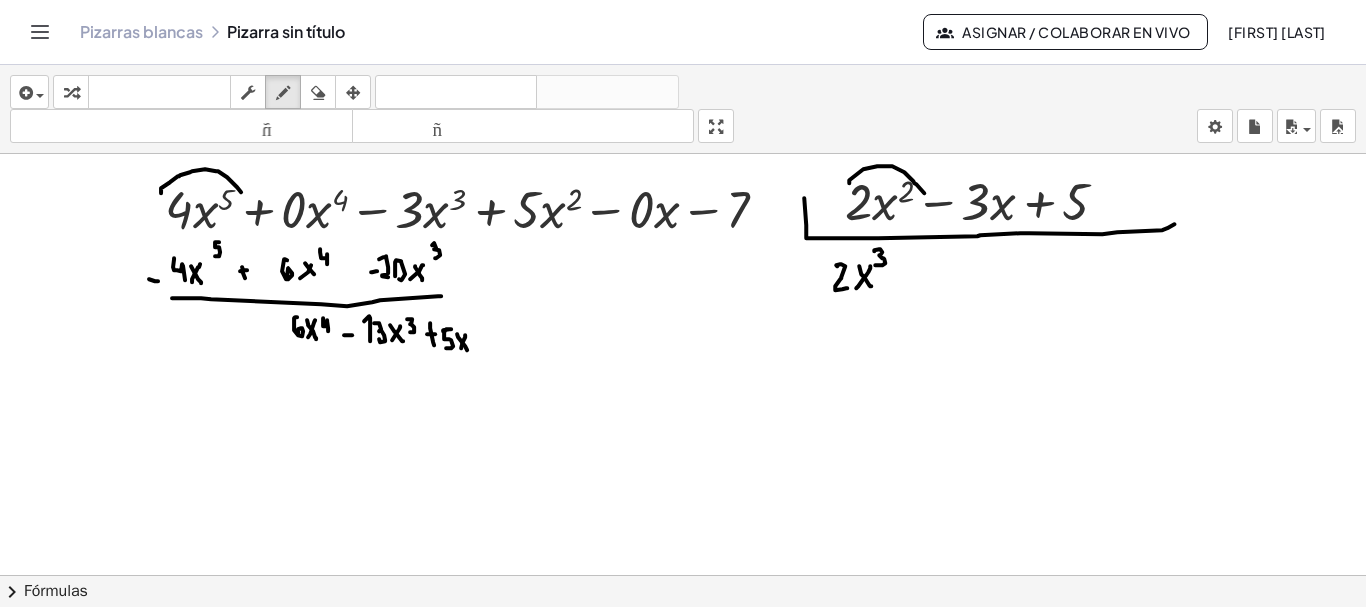 drag, startPoint x: 457, startPoint y: 331, endPoint x: 467, endPoint y: 347, distance: 18.867962 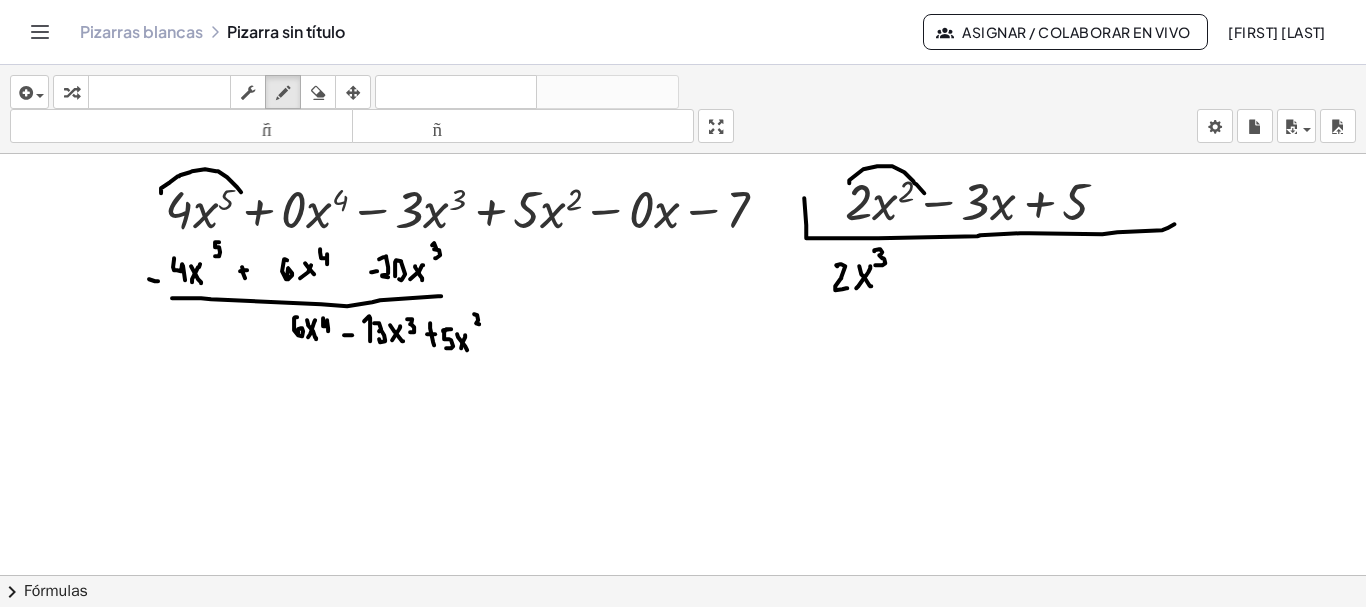drag, startPoint x: 474, startPoint y: 311, endPoint x: 481, endPoint y: 322, distance: 13.038404 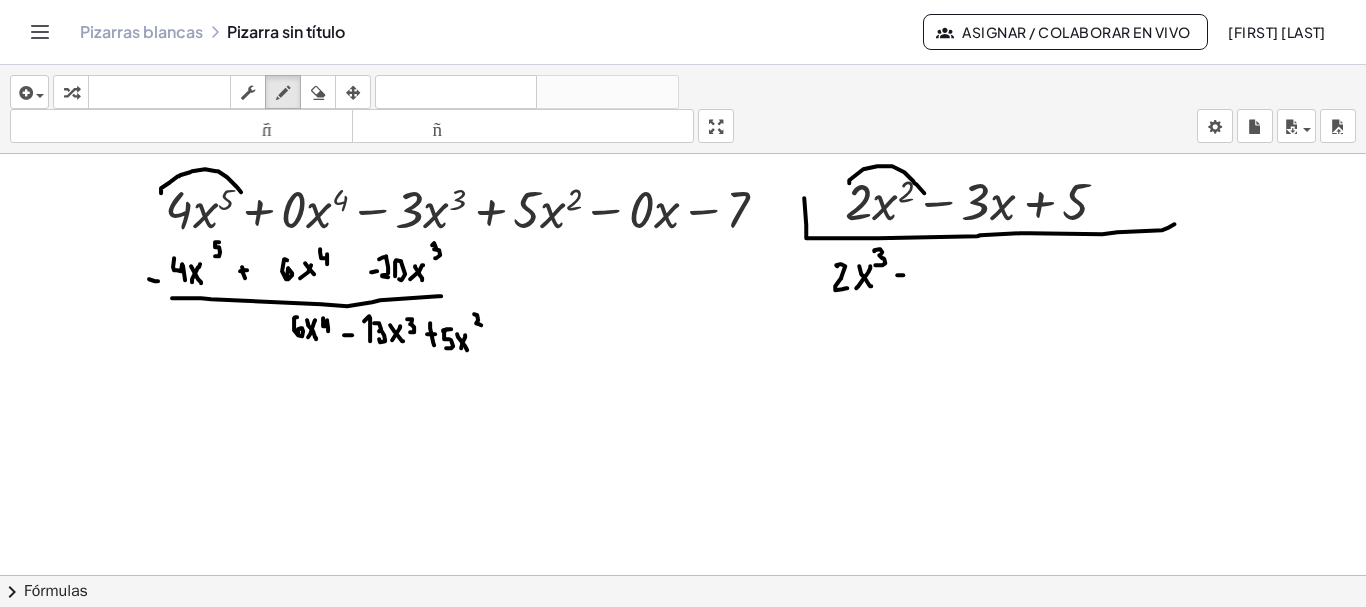 click at bounding box center [684, -4402] 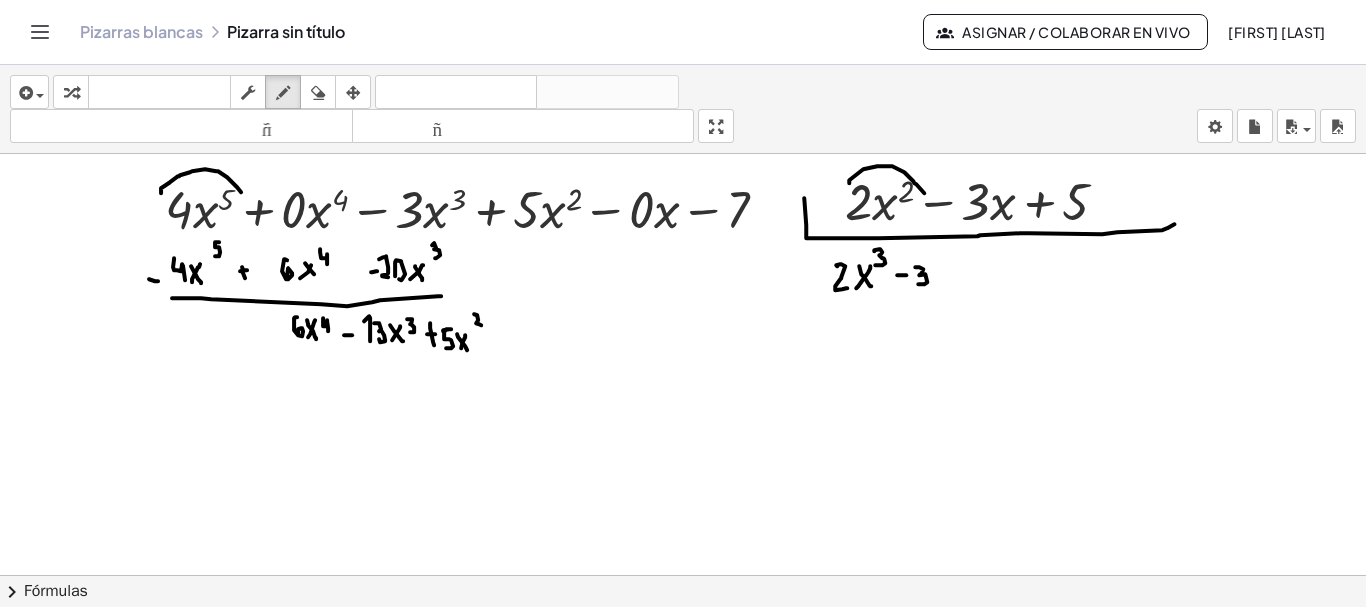 drag, startPoint x: 915, startPoint y: 264, endPoint x: 918, endPoint y: 281, distance: 17.262676 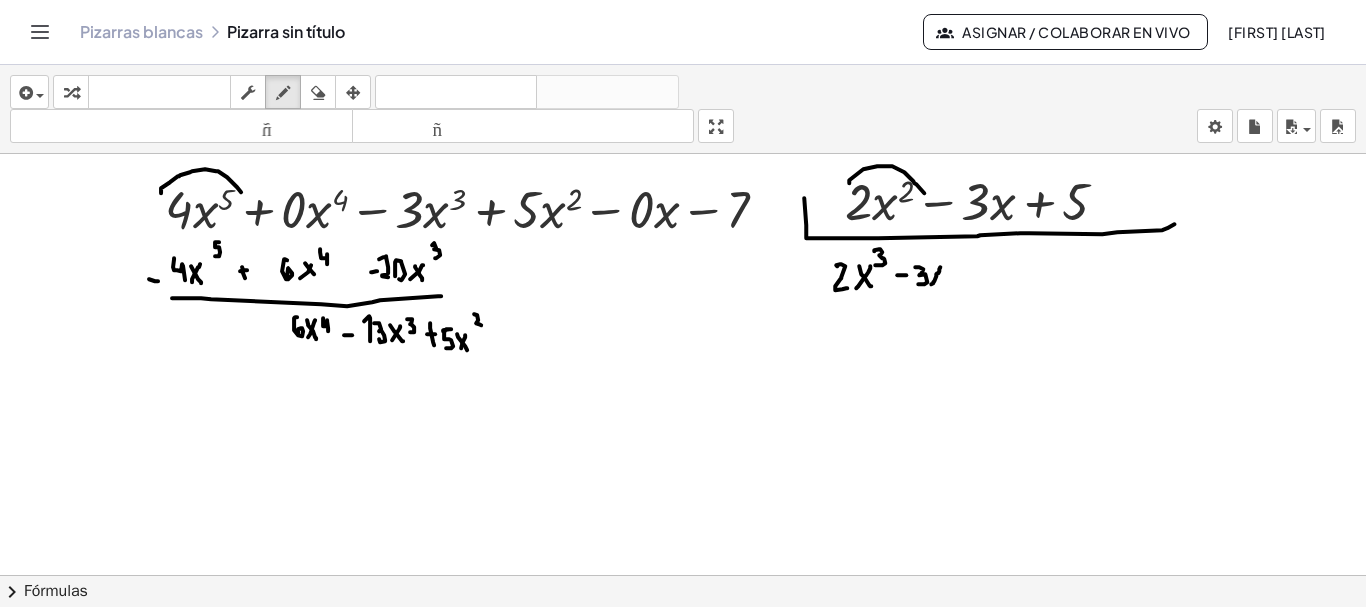 drag, startPoint x: 931, startPoint y: 281, endPoint x: 940, endPoint y: 264, distance: 19.235384 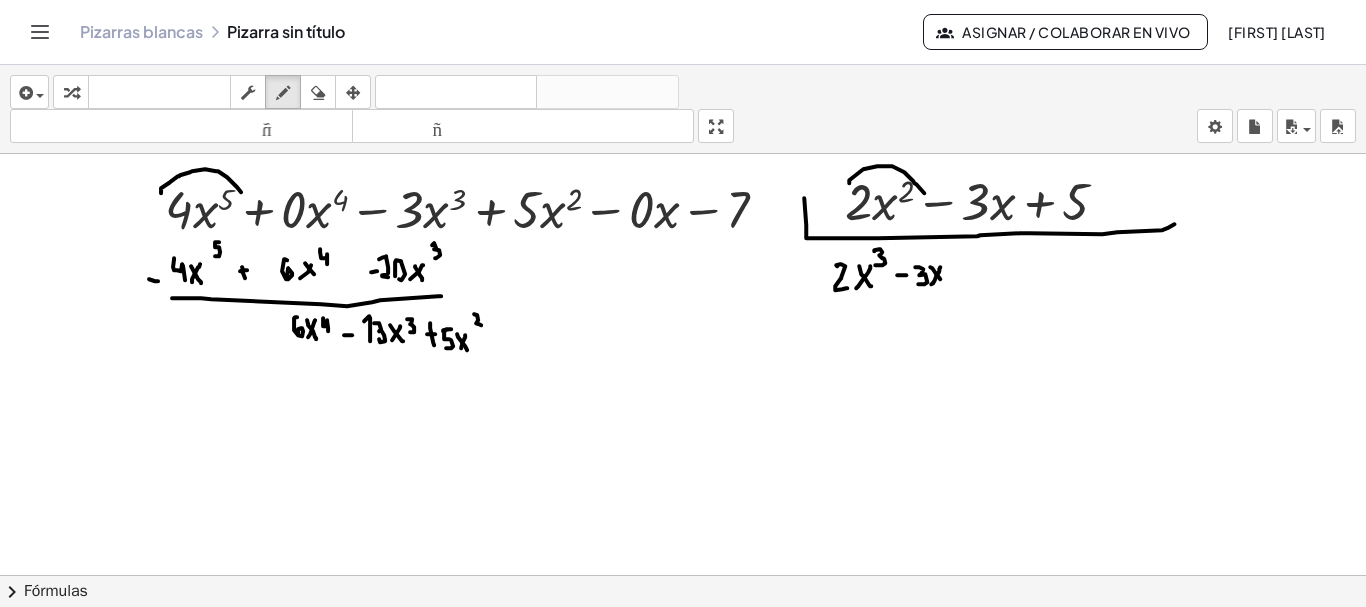 drag, startPoint x: 932, startPoint y: 265, endPoint x: 941, endPoint y: 278, distance: 15.811388 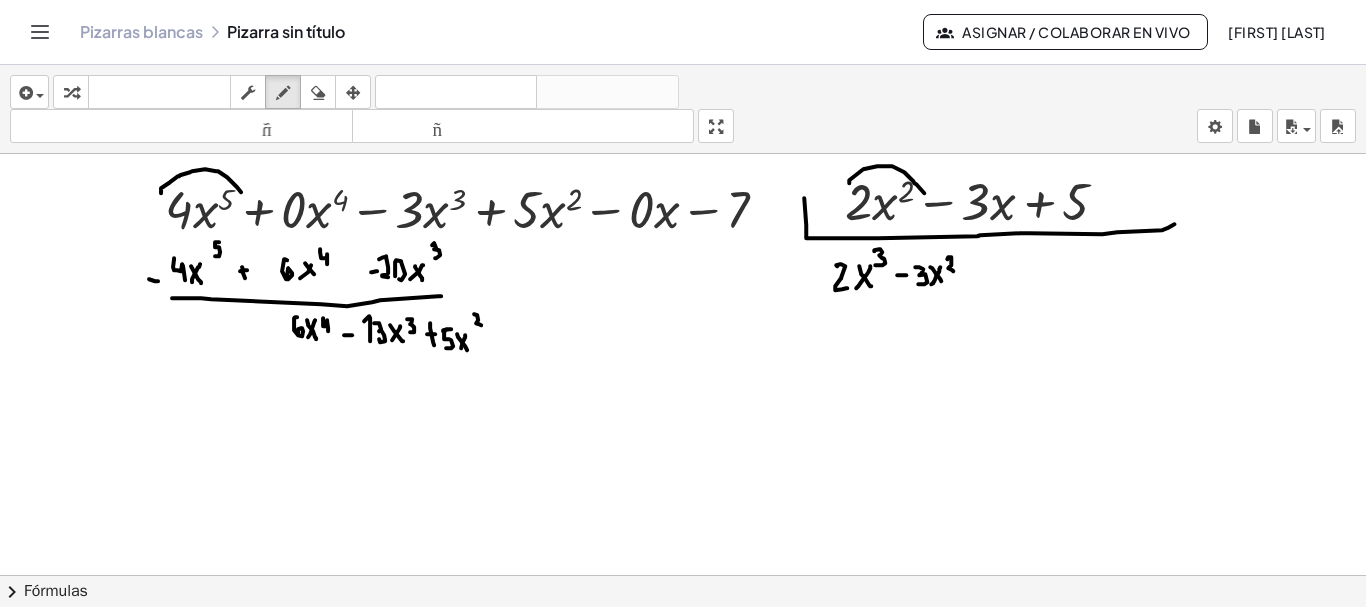 drag, startPoint x: 948, startPoint y: 254, endPoint x: 953, endPoint y: 268, distance: 14.866069 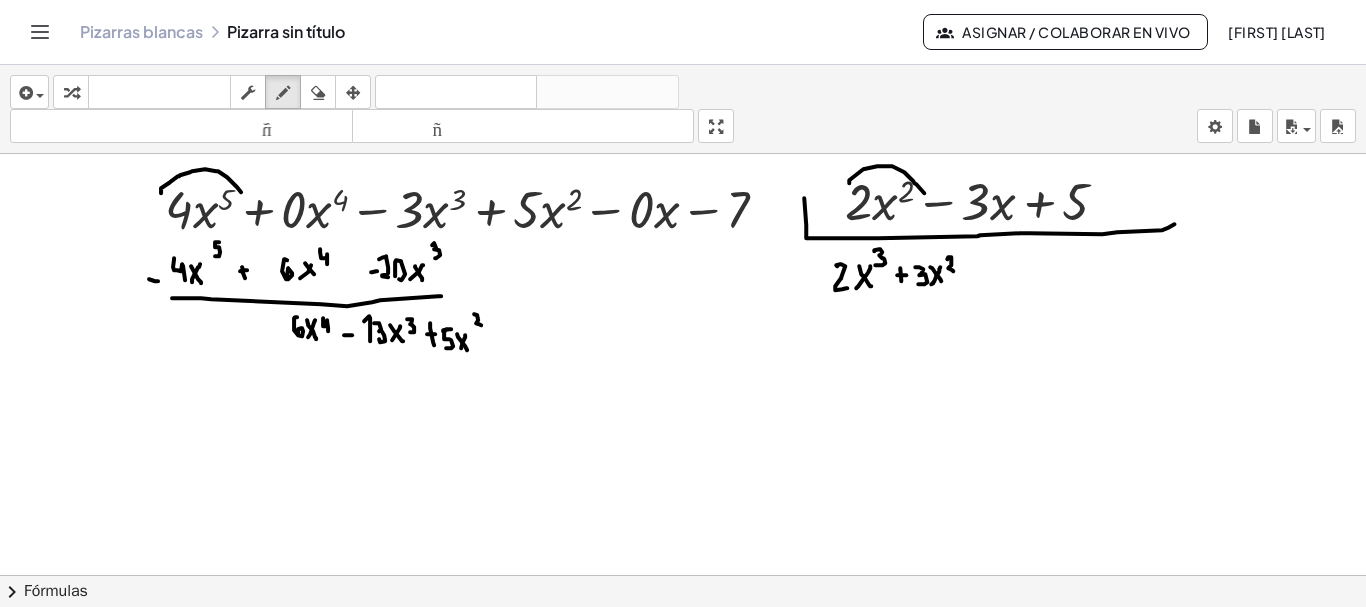 drag, startPoint x: 900, startPoint y: 267, endPoint x: 901, endPoint y: 278, distance: 11.045361 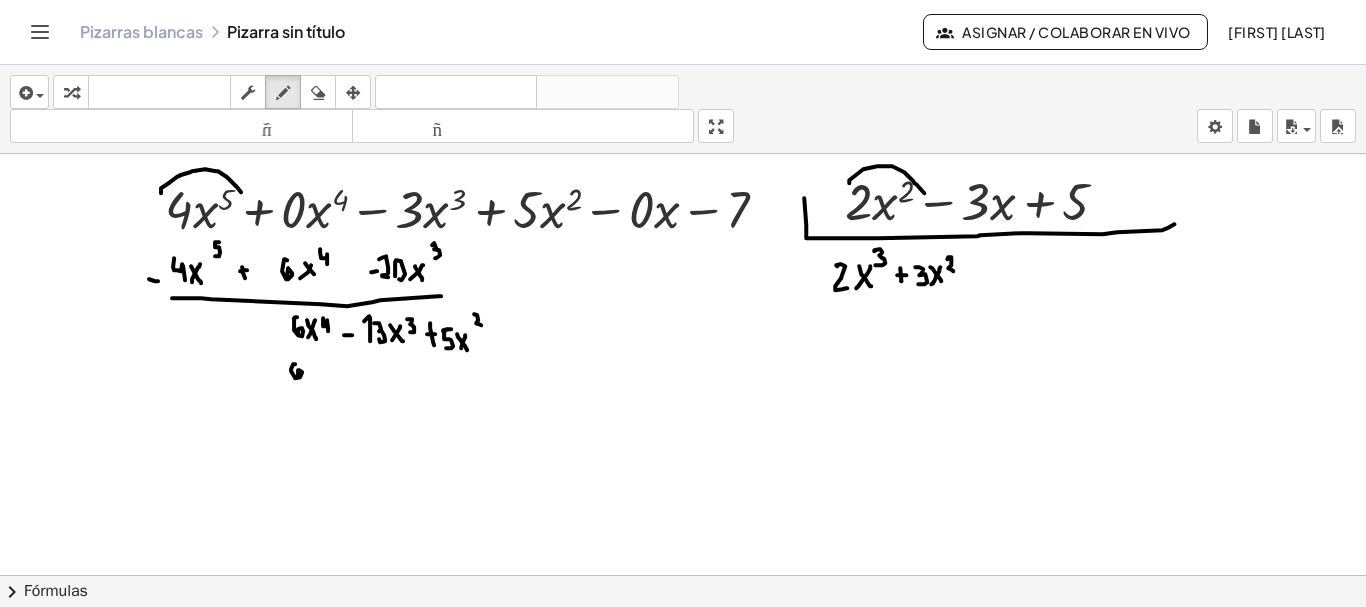 drag, startPoint x: 295, startPoint y: 361, endPoint x: 298, endPoint y: 374, distance: 13.341664 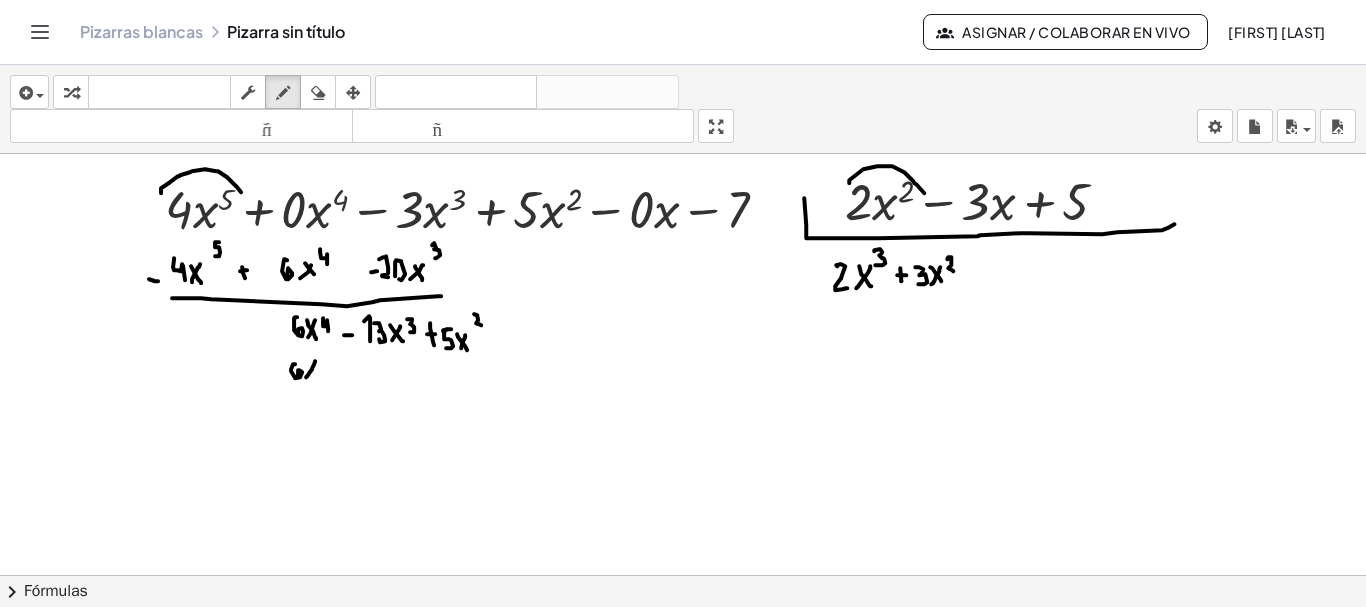 drag, startPoint x: 309, startPoint y: 370, endPoint x: 312, endPoint y: 358, distance: 12.369317 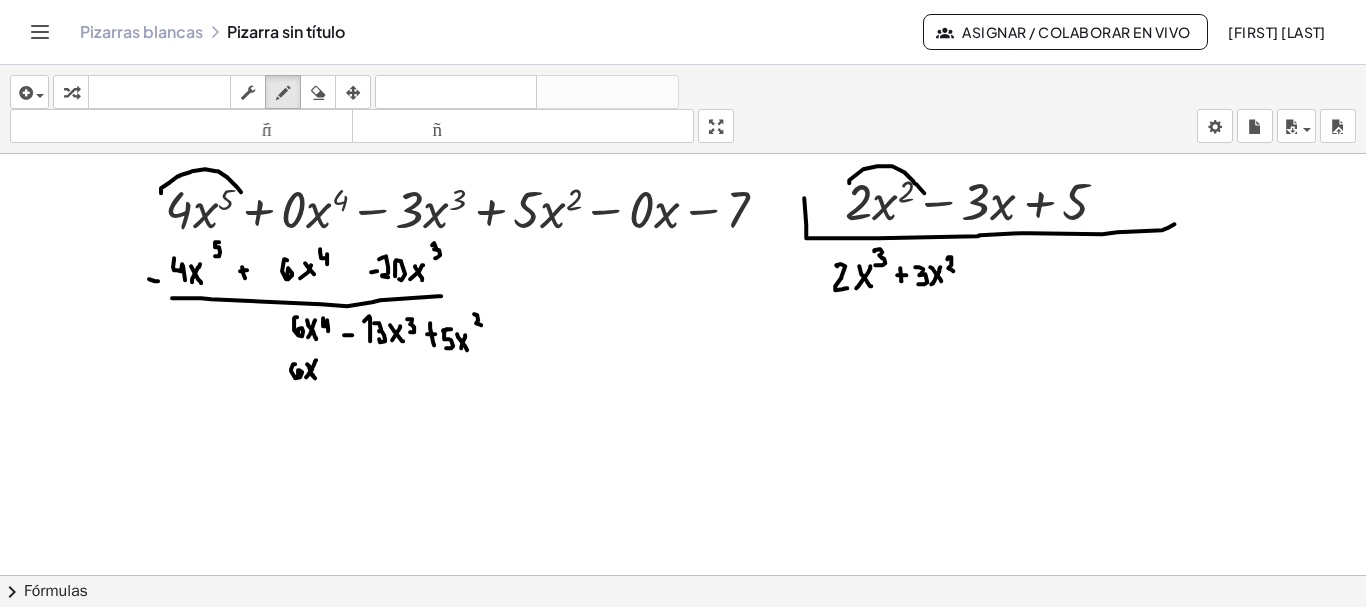 drag, startPoint x: 307, startPoint y: 361, endPoint x: 315, endPoint y: 375, distance: 16.124516 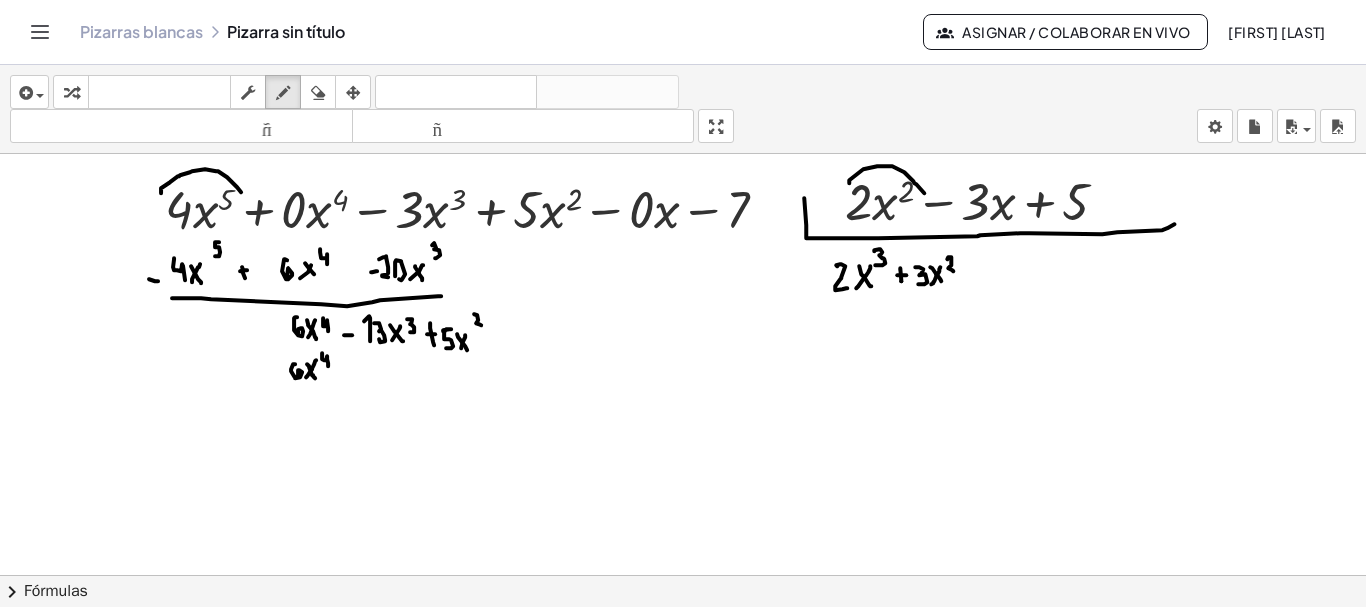drag, startPoint x: 322, startPoint y: 350, endPoint x: 328, endPoint y: 366, distance: 17.088007 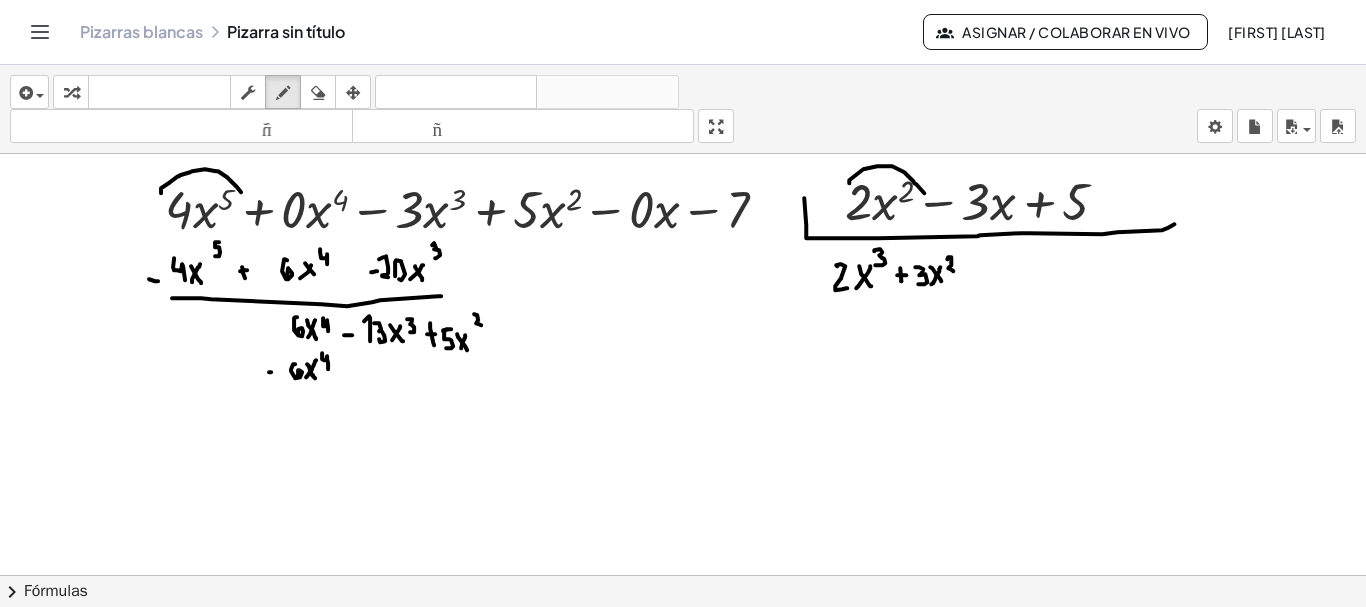 click at bounding box center (684, -4402) 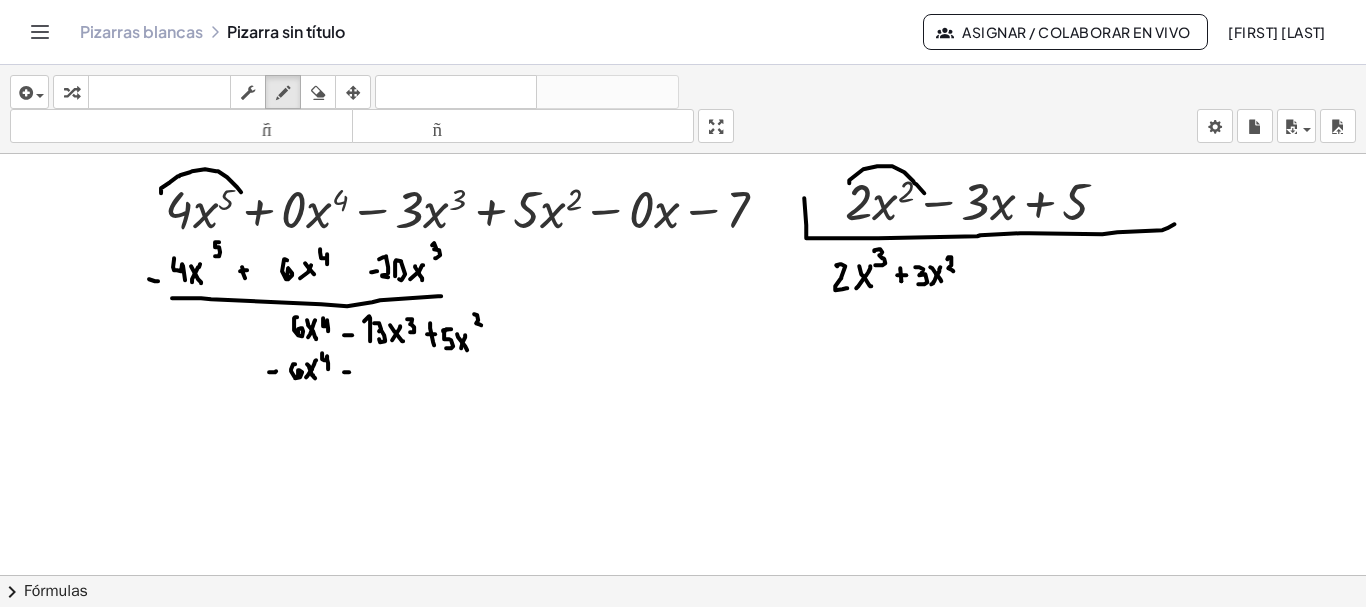 click at bounding box center [684, -4402] 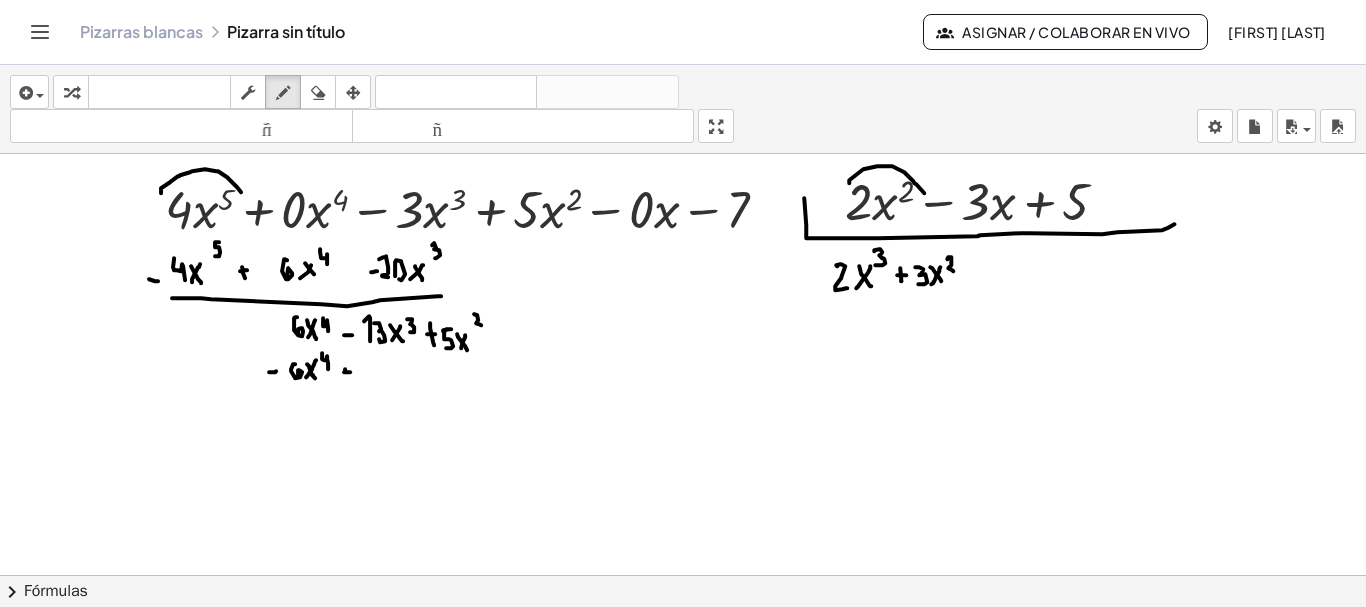 drag, startPoint x: 345, startPoint y: 368, endPoint x: 347, endPoint y: 379, distance: 11.18034 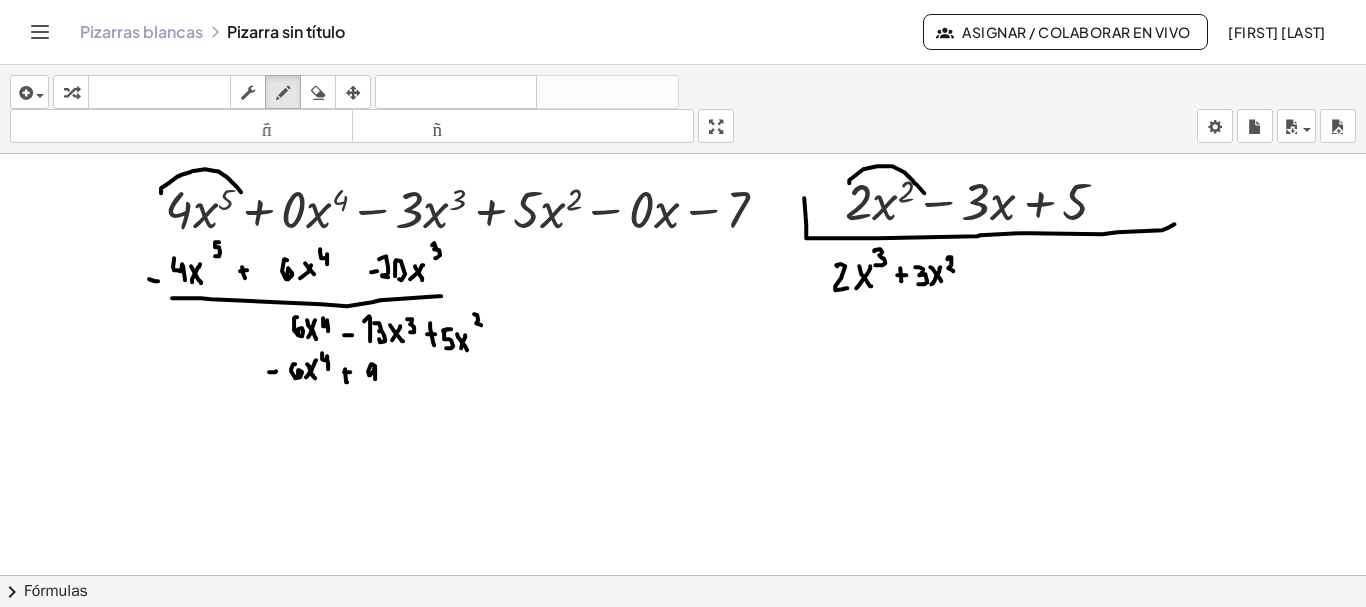drag, startPoint x: 371, startPoint y: 361, endPoint x: 376, endPoint y: 377, distance: 16.763054 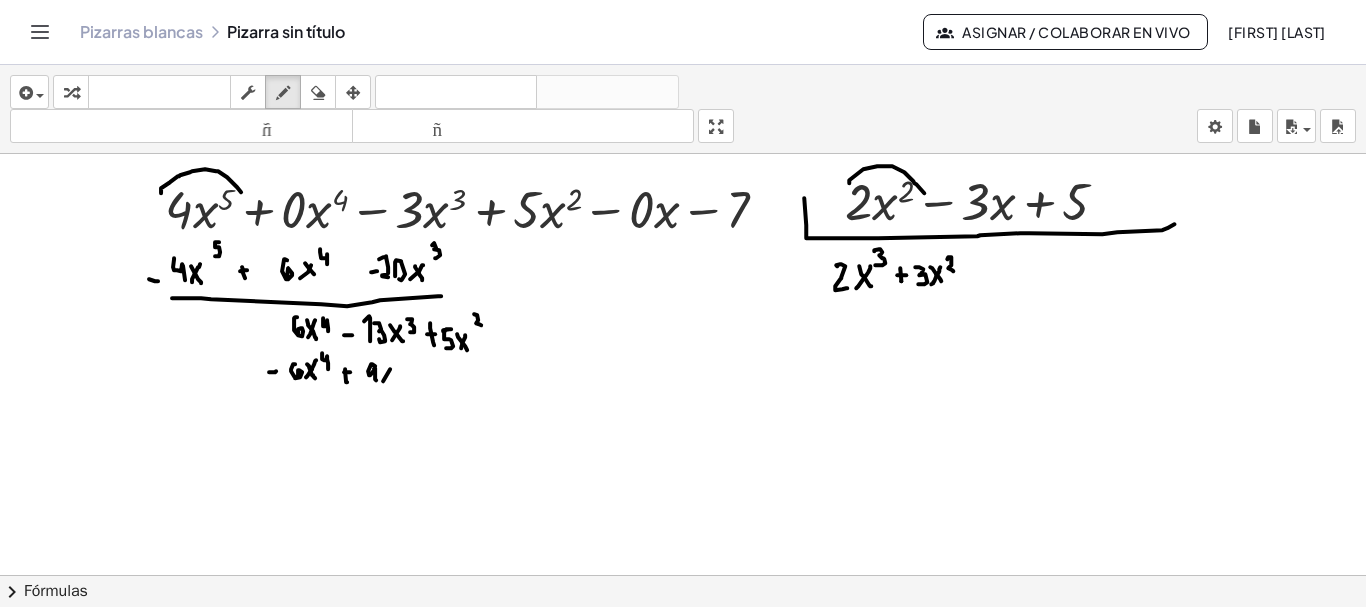 drag, startPoint x: 383, startPoint y: 378, endPoint x: 391, endPoint y: 362, distance: 17.888544 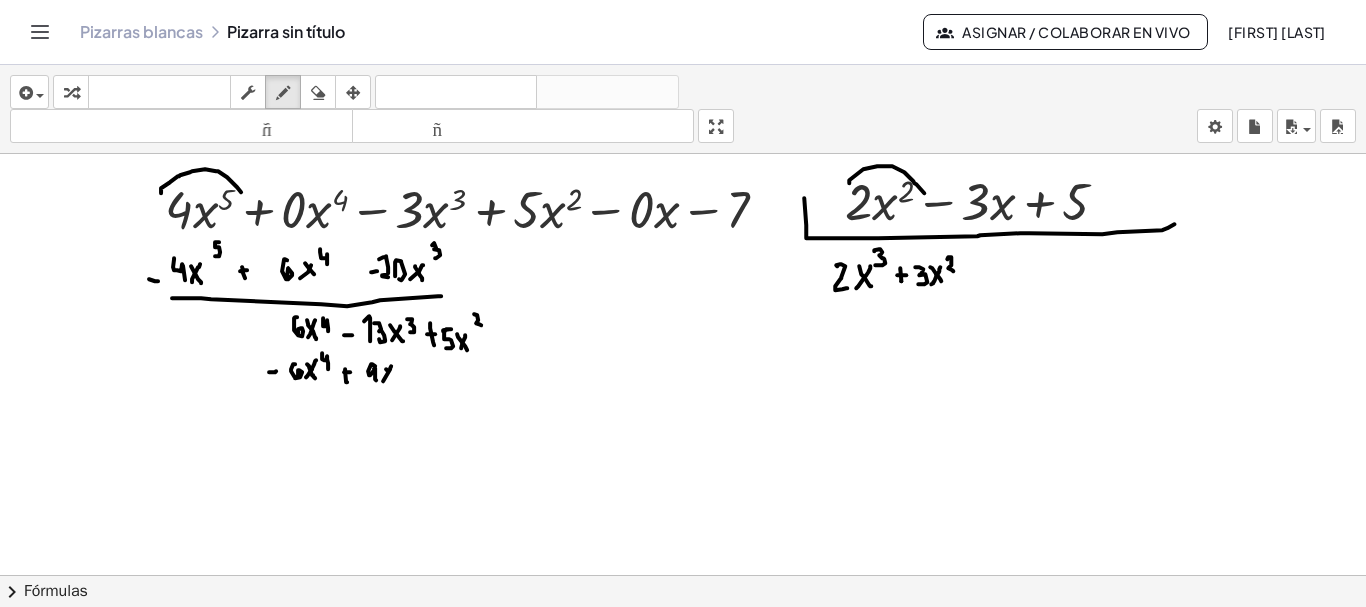 drag, startPoint x: 387, startPoint y: 367, endPoint x: 394, endPoint y: 376, distance: 11.401754 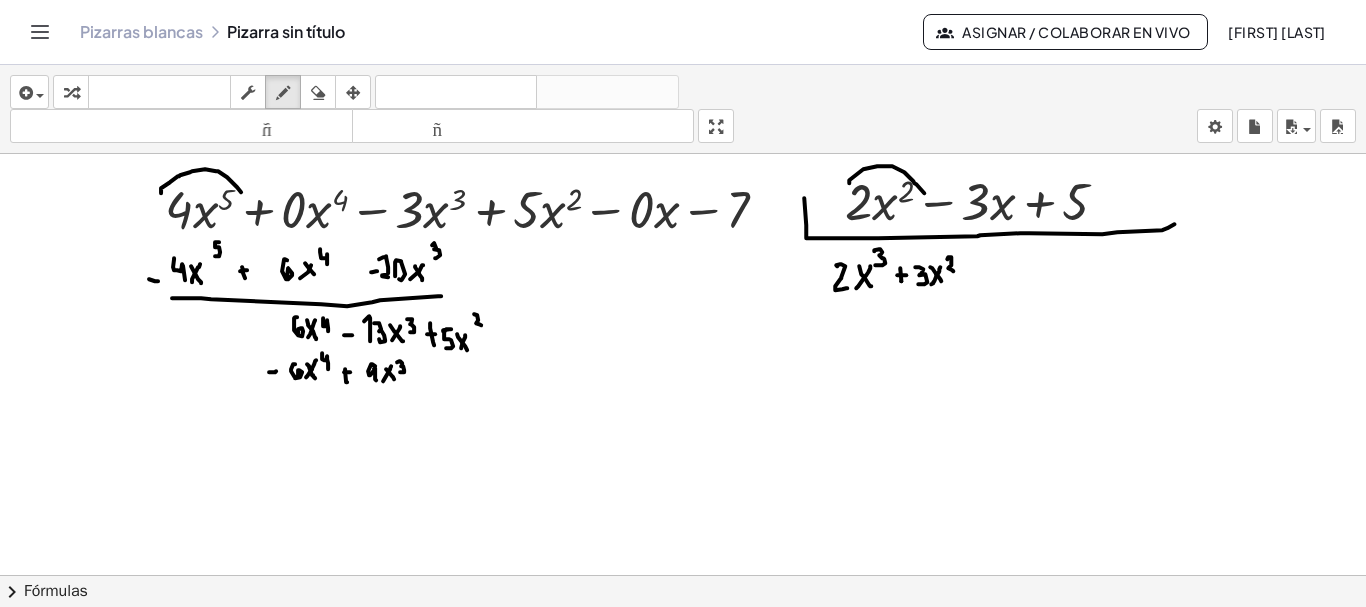 drag, startPoint x: 400, startPoint y: 358, endPoint x: 400, endPoint y: 369, distance: 11 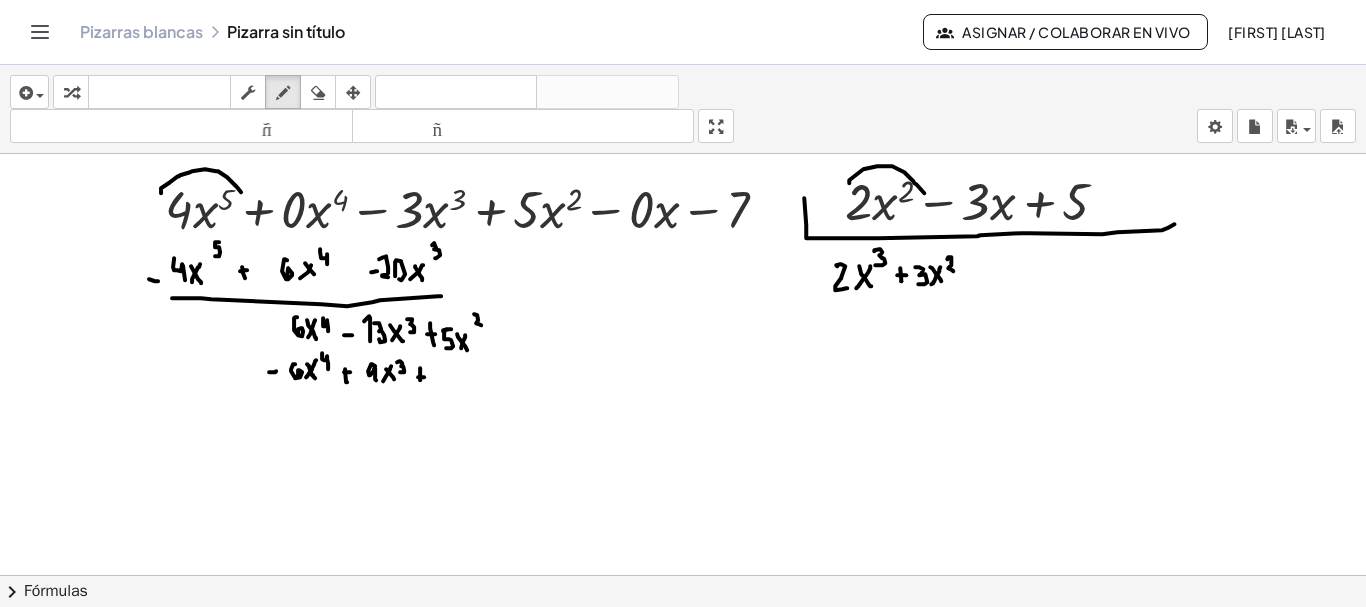 click at bounding box center (684, -4402) 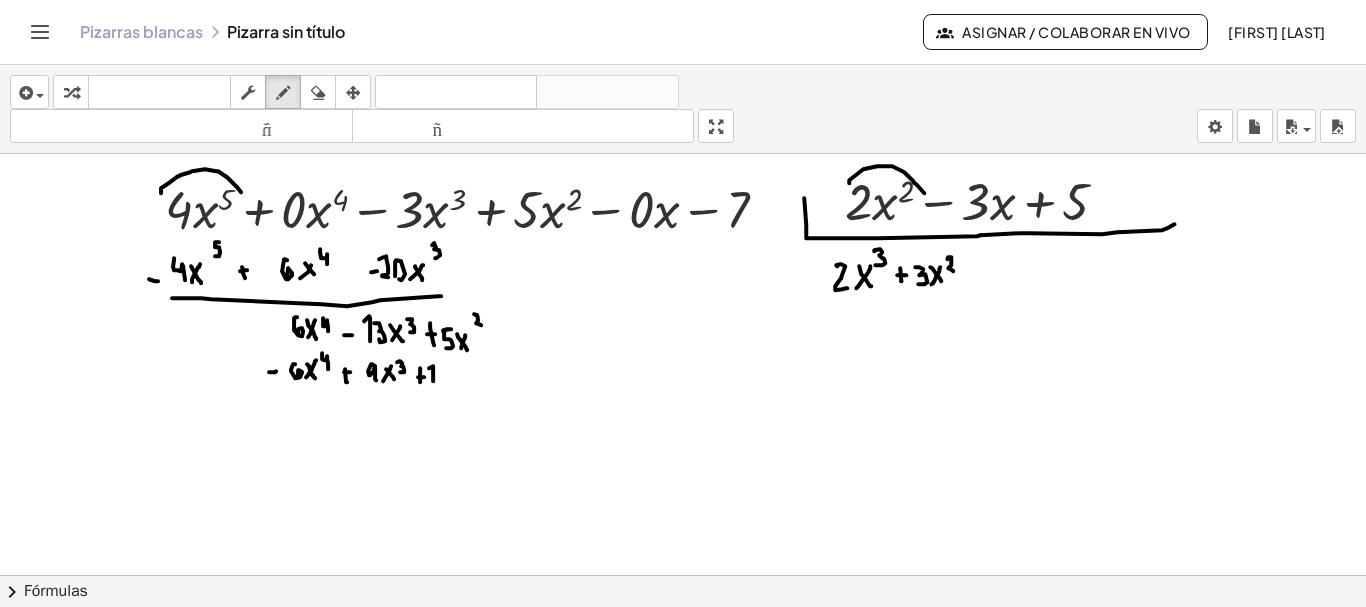 drag, startPoint x: 433, startPoint y: 378, endPoint x: 429, endPoint y: 365, distance: 13.601471 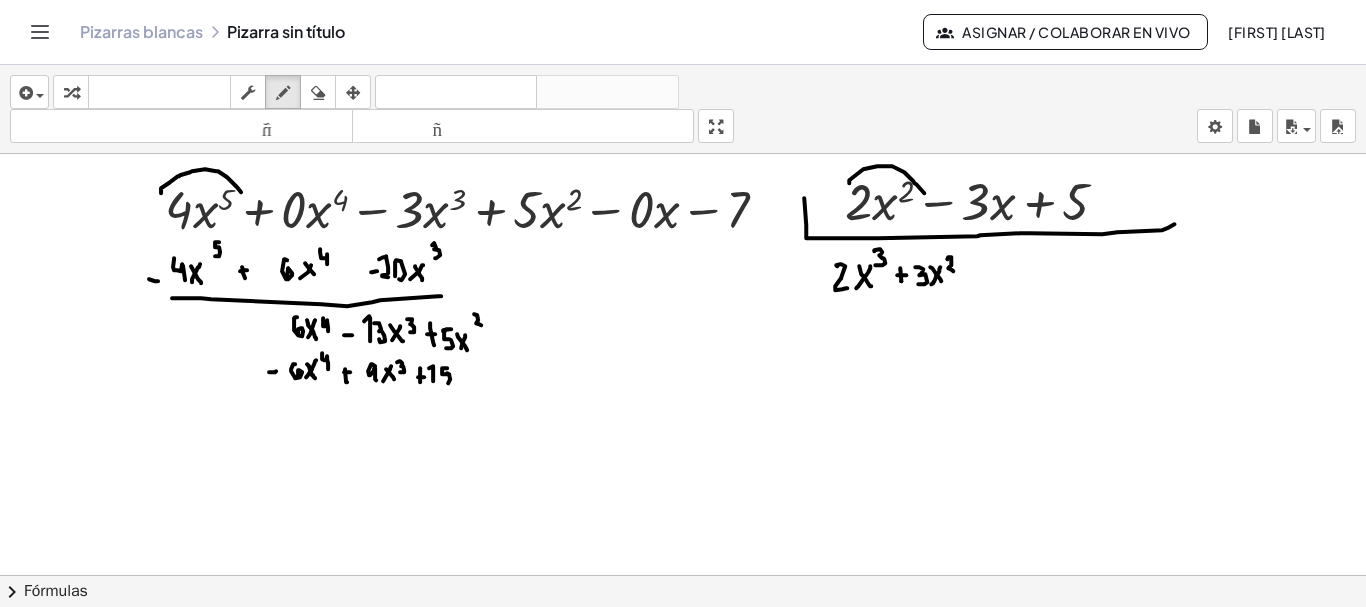 drag, startPoint x: 442, startPoint y: 365, endPoint x: 443, endPoint y: 379, distance: 14.035668 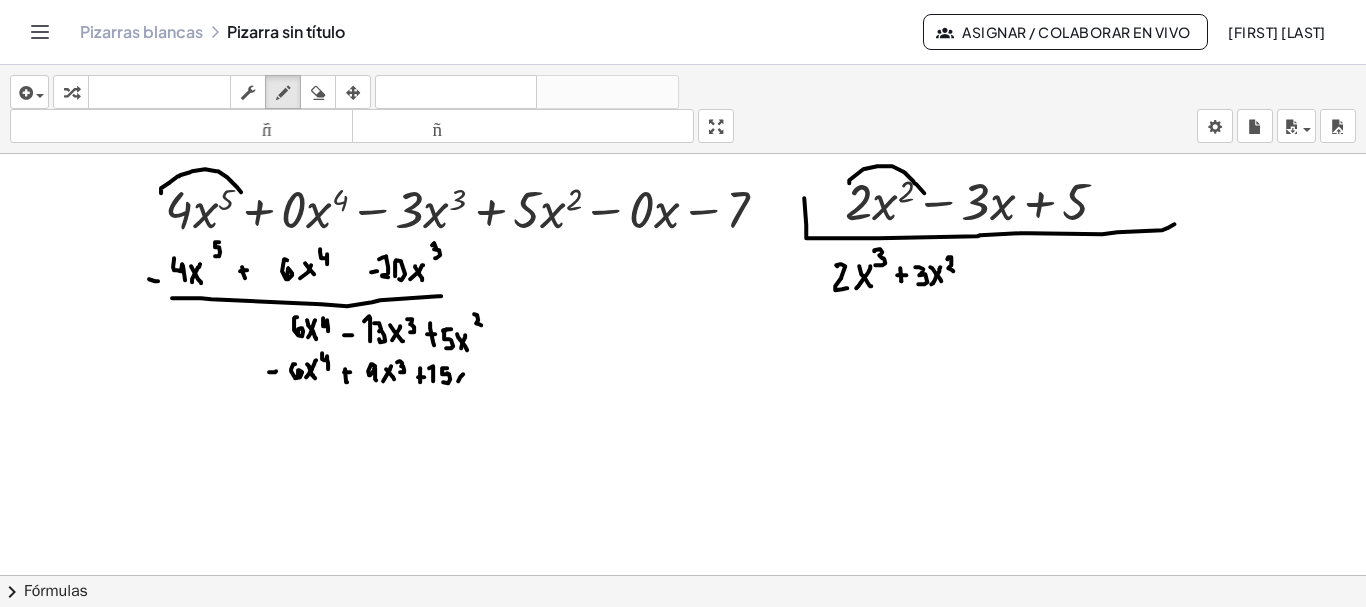 drag, startPoint x: 458, startPoint y: 378, endPoint x: 464, endPoint y: 368, distance: 11.661903 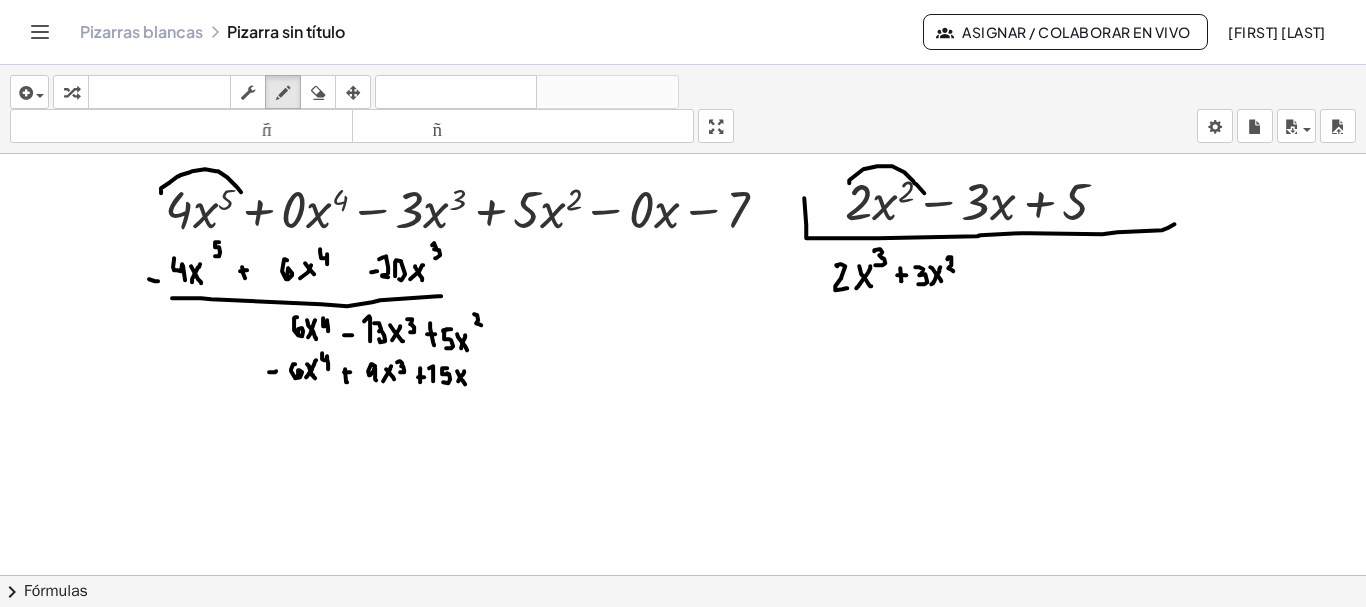 drag, startPoint x: 457, startPoint y: 368, endPoint x: 465, endPoint y: 381, distance: 15.264338 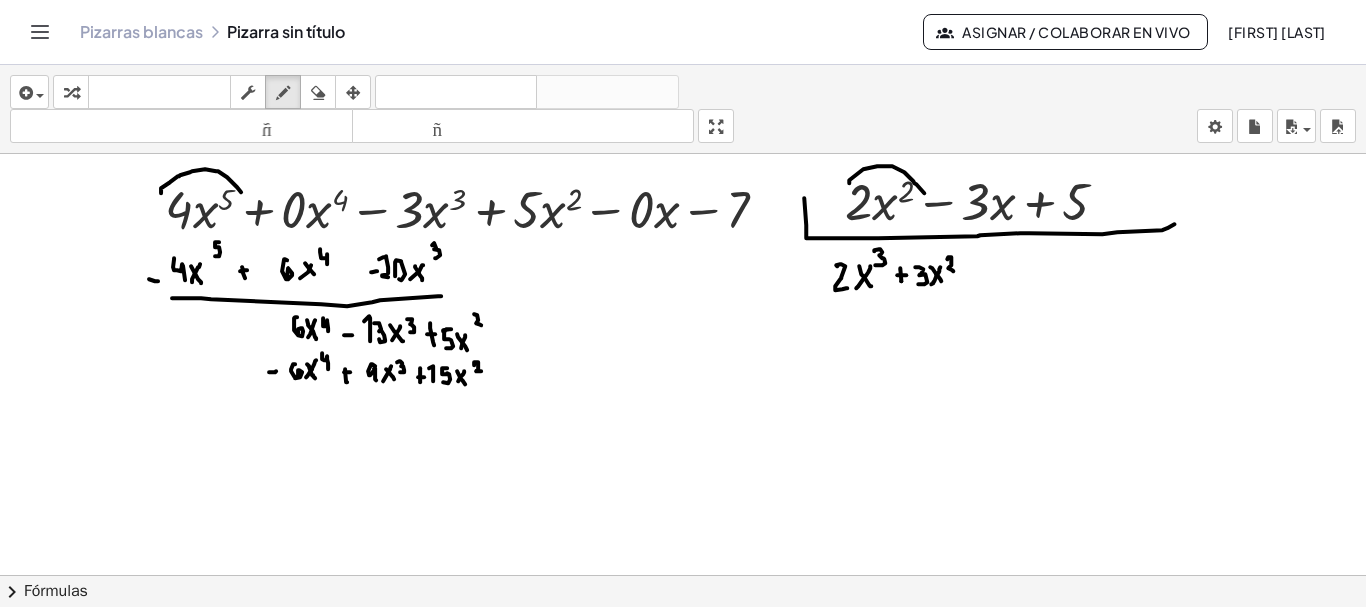 drag, startPoint x: 474, startPoint y: 359, endPoint x: 481, endPoint y: 368, distance: 11.401754 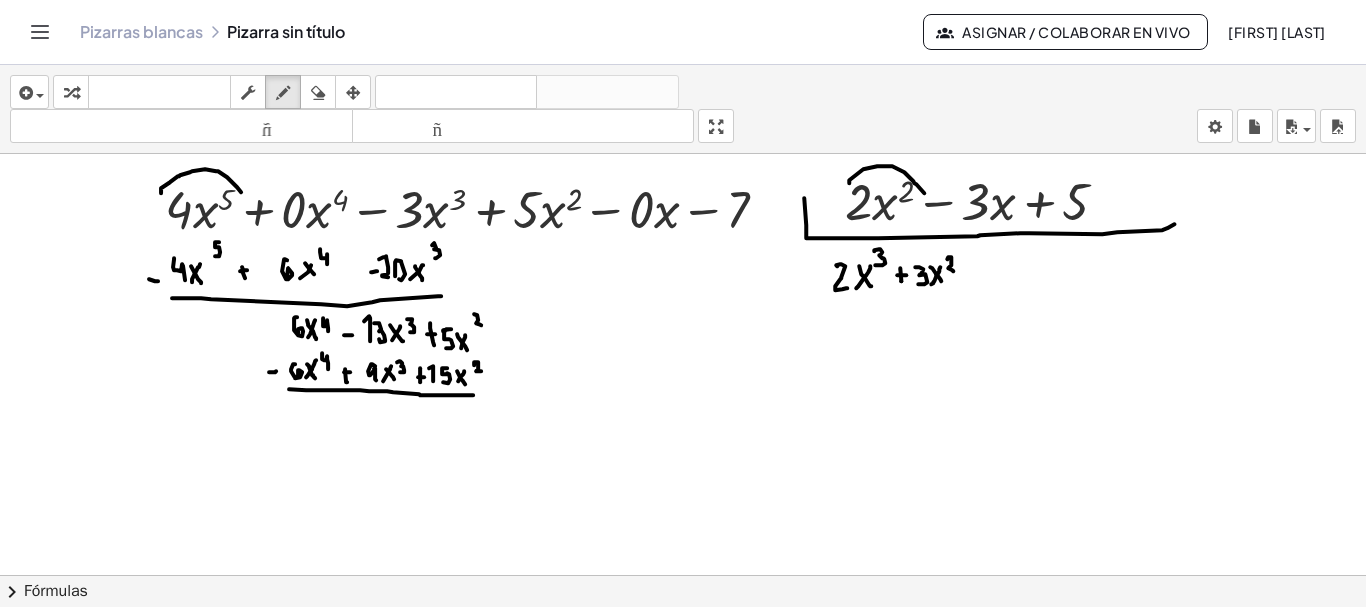 drag, startPoint x: 289, startPoint y: 386, endPoint x: 473, endPoint y: 392, distance: 184.0978 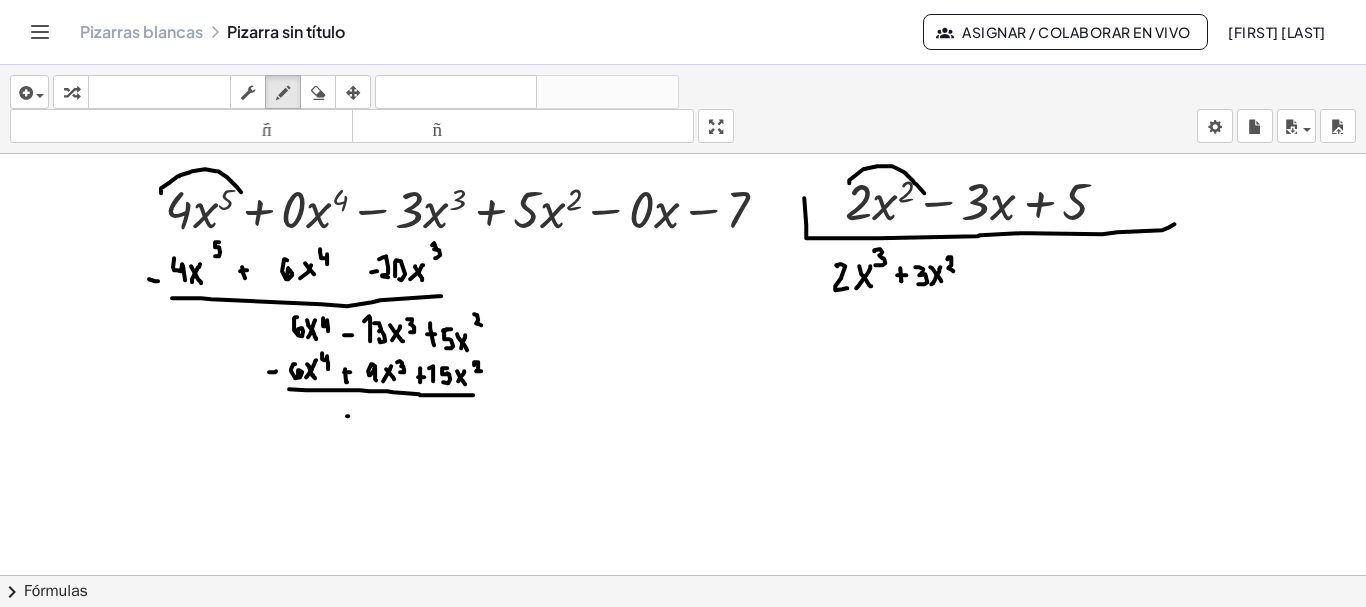 click at bounding box center (684, -4402) 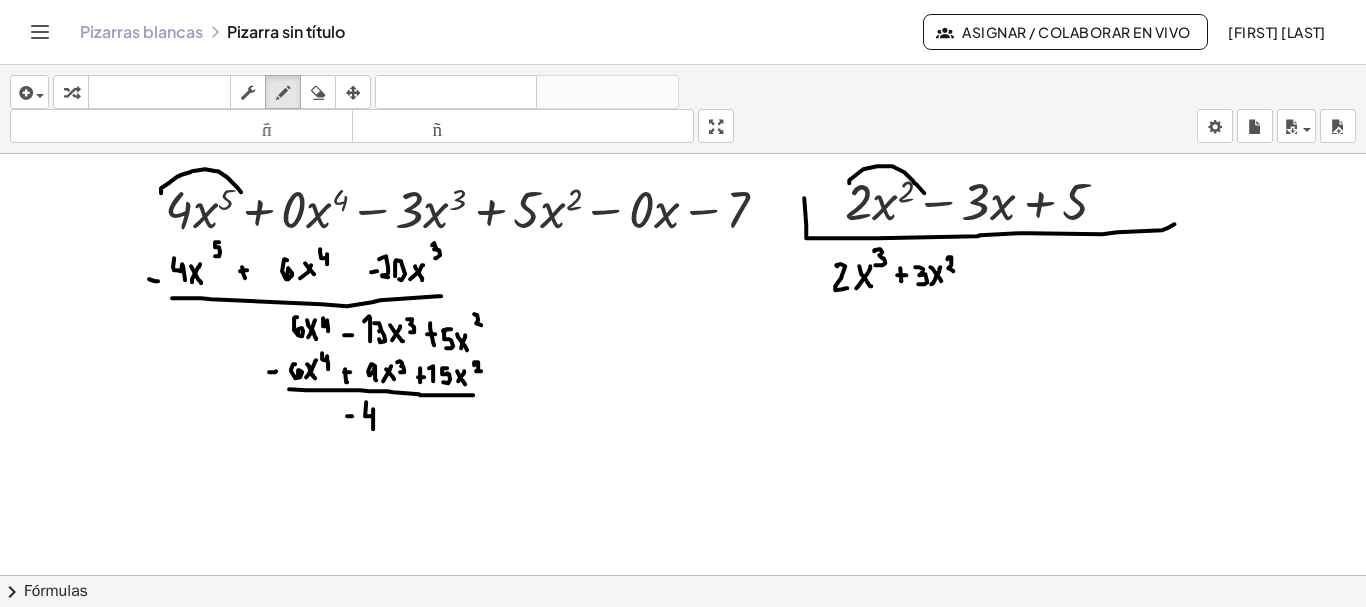 drag, startPoint x: 366, startPoint y: 399, endPoint x: 374, endPoint y: 428, distance: 30.083218 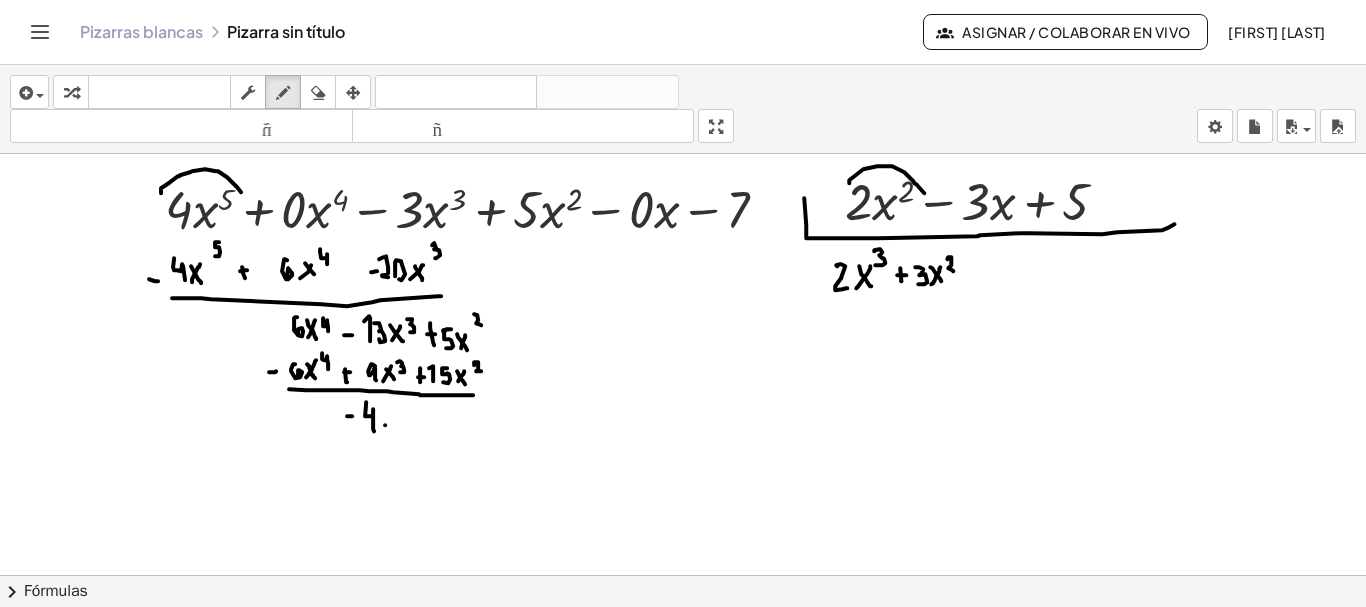drag, startPoint x: 385, startPoint y: 422, endPoint x: 394, endPoint y: 405, distance: 19.235384 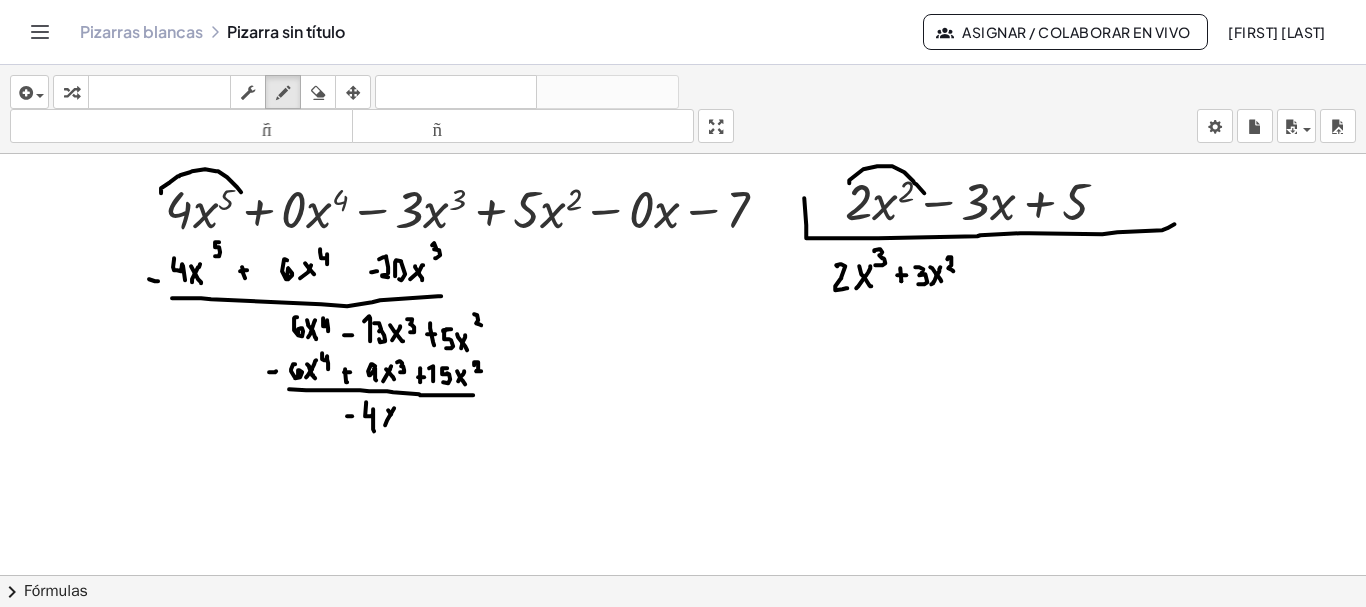 drag, startPoint x: 388, startPoint y: 407, endPoint x: 396, endPoint y: 425, distance: 19.697716 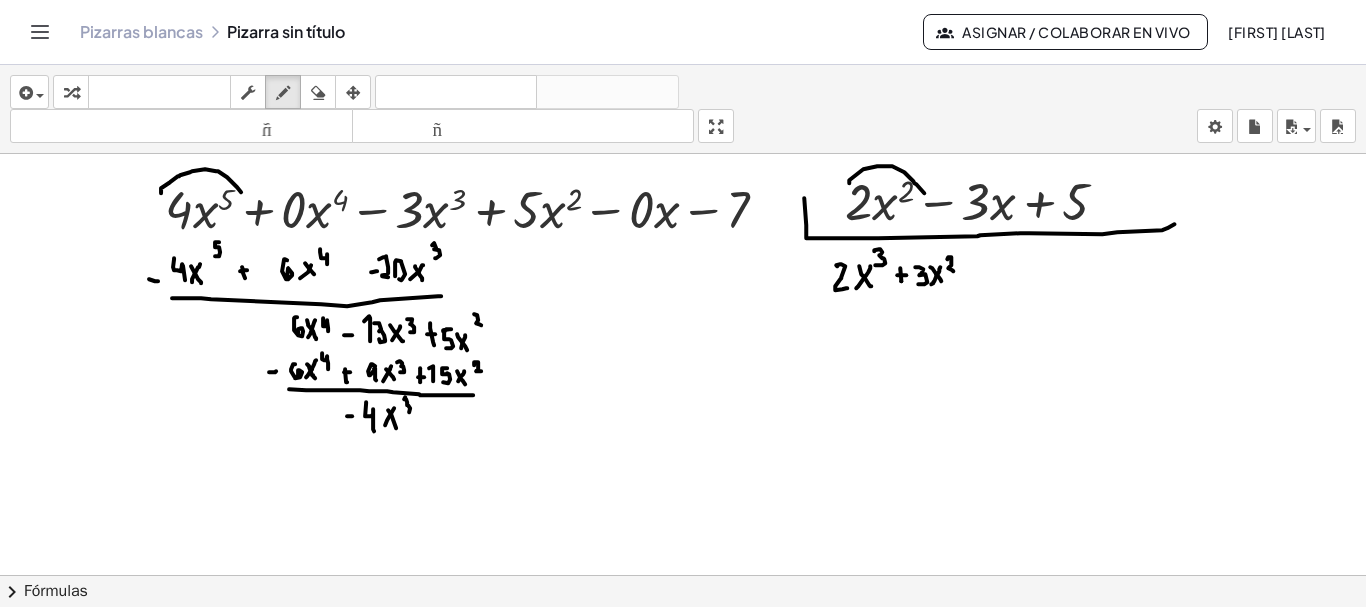 drag, startPoint x: 405, startPoint y: 394, endPoint x: 405, endPoint y: 408, distance: 14 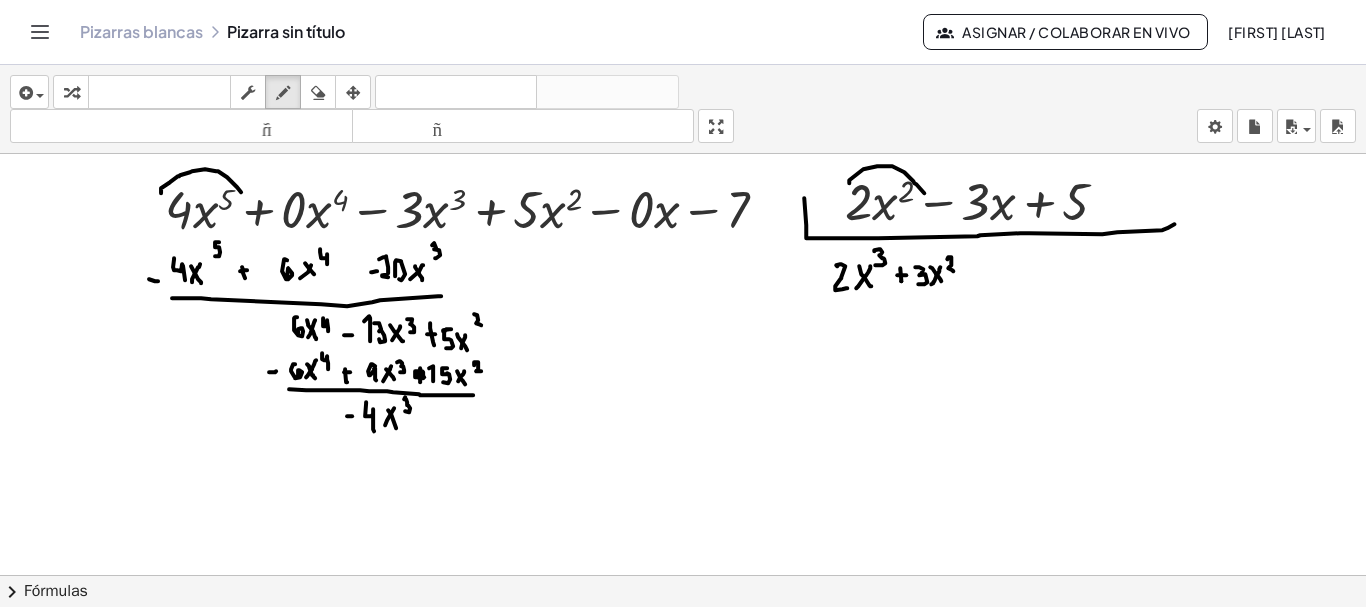 click at bounding box center (684, -4402) 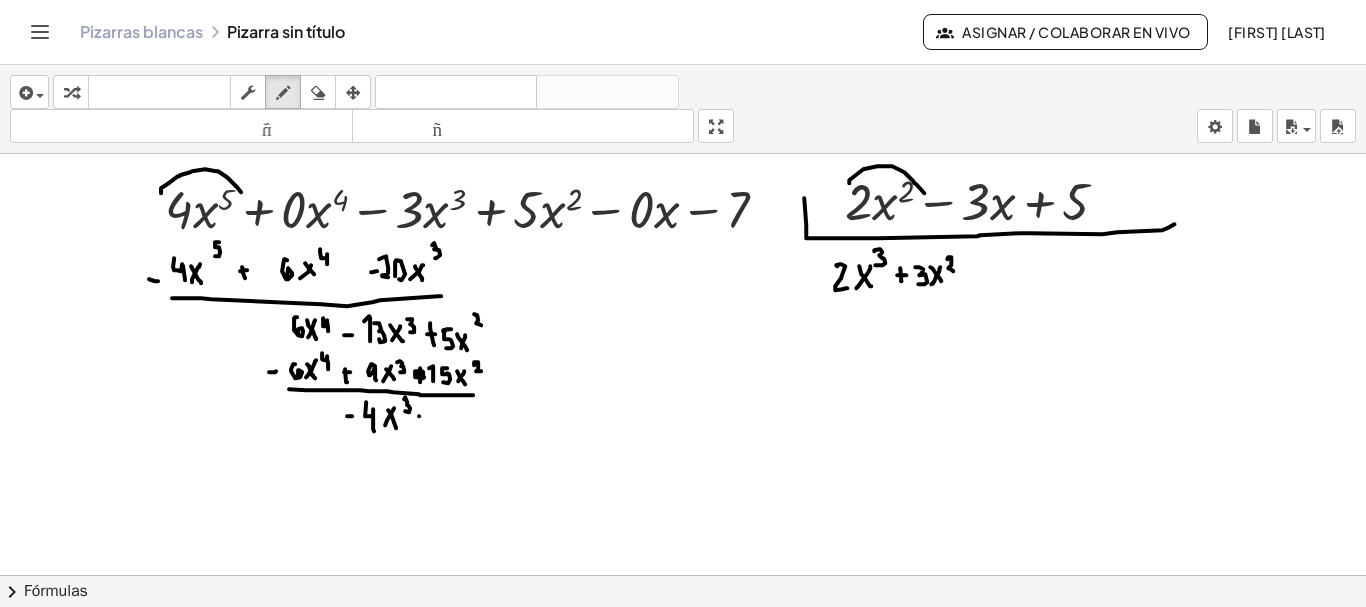 click at bounding box center (684, -4402) 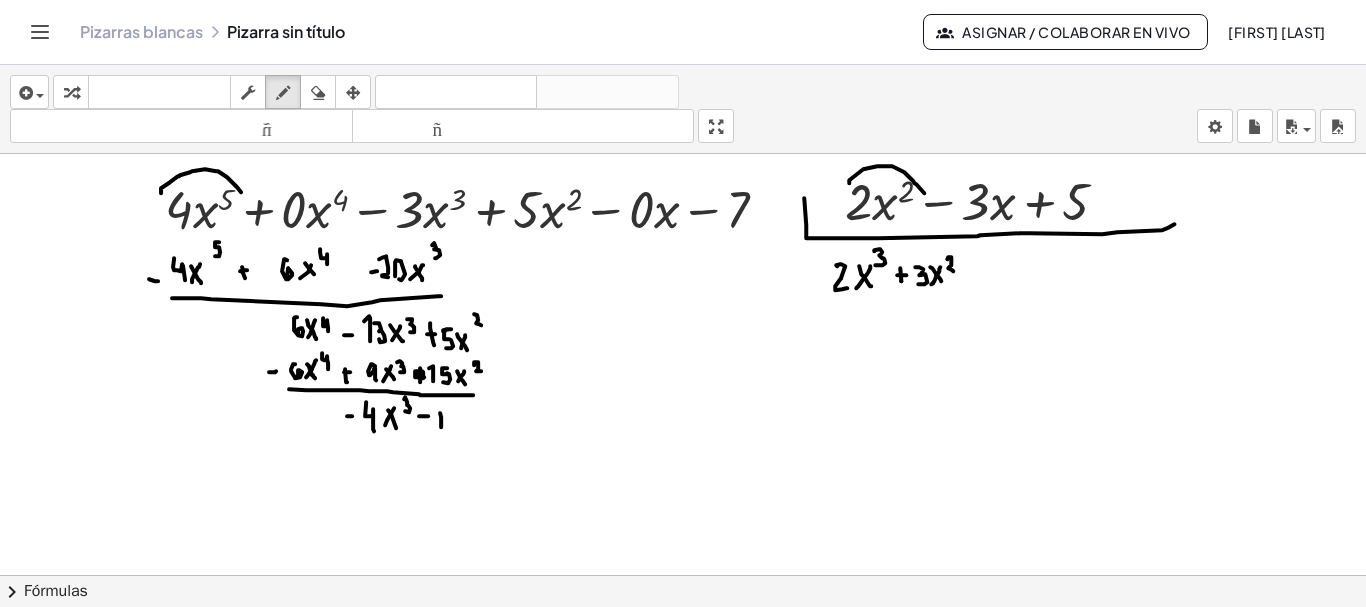 drag, startPoint x: 441, startPoint y: 424, endPoint x: 434, endPoint y: 411, distance: 14.764823 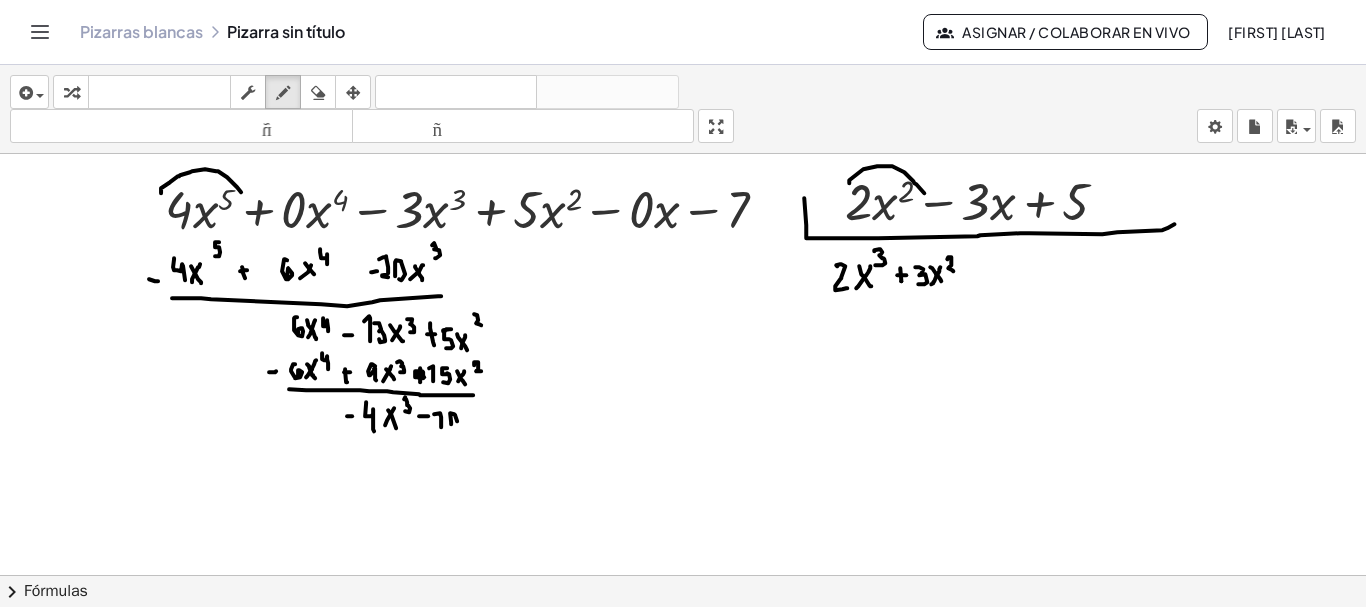 click at bounding box center (684, -4402) 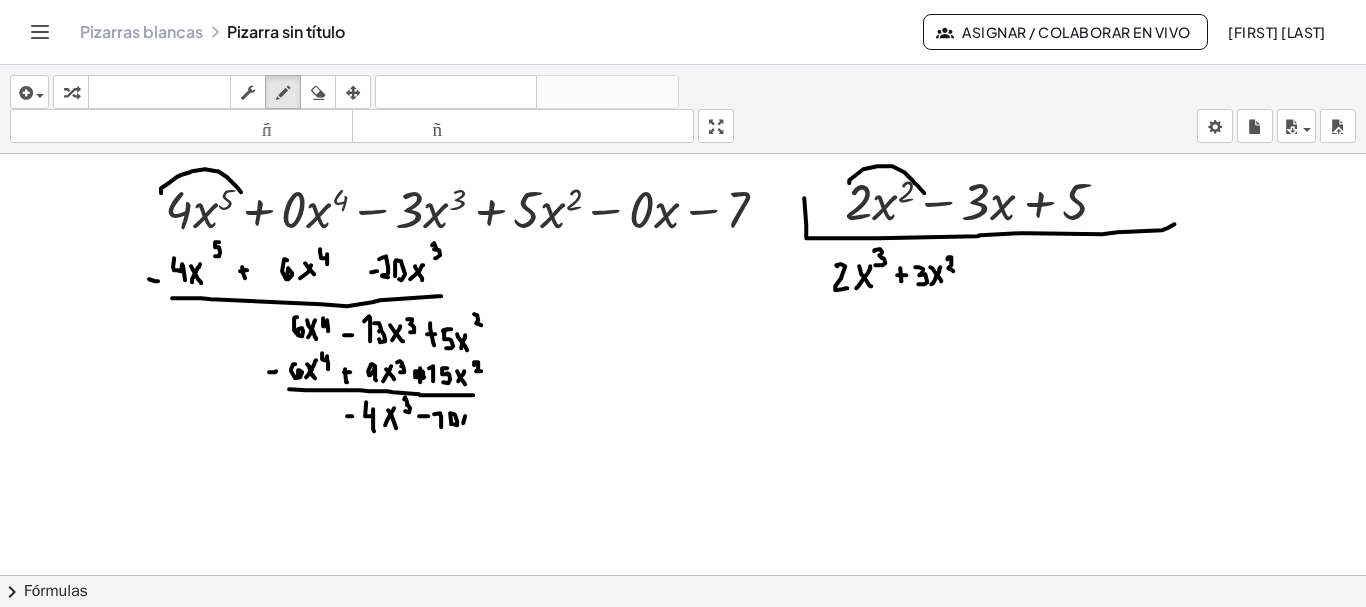 drag, startPoint x: 463, startPoint y: 420, endPoint x: 467, endPoint y: 409, distance: 11.7046995 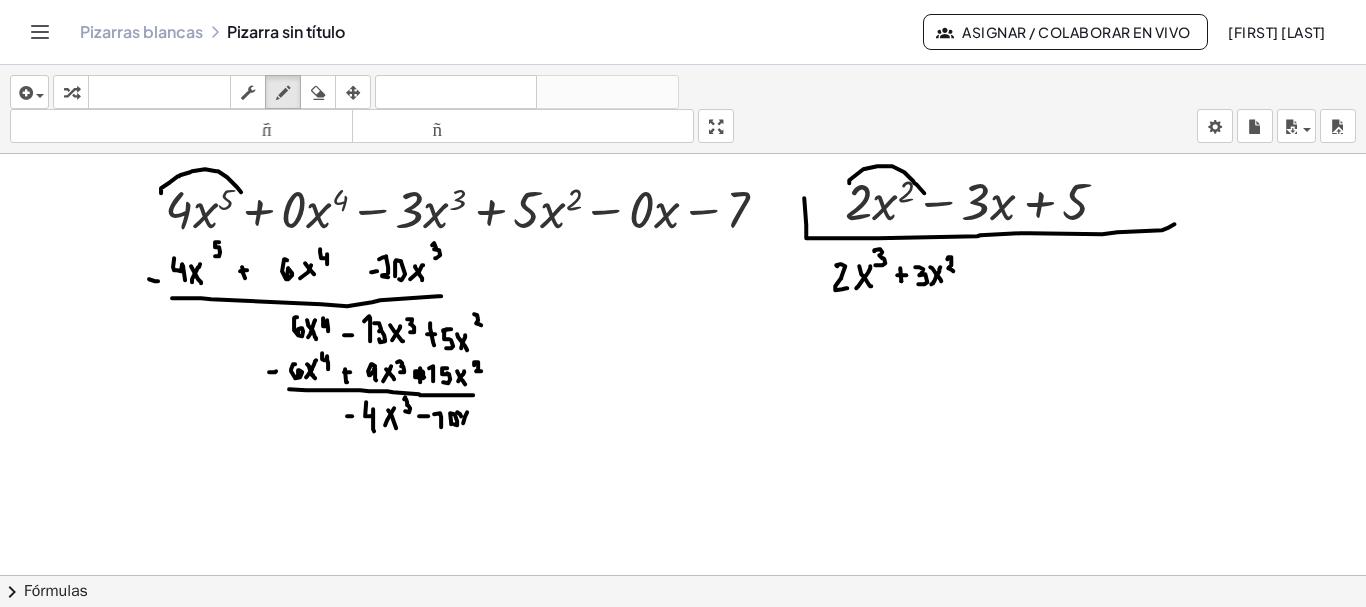 drag, startPoint x: 461, startPoint y: 413, endPoint x: 470, endPoint y: 422, distance: 12.727922 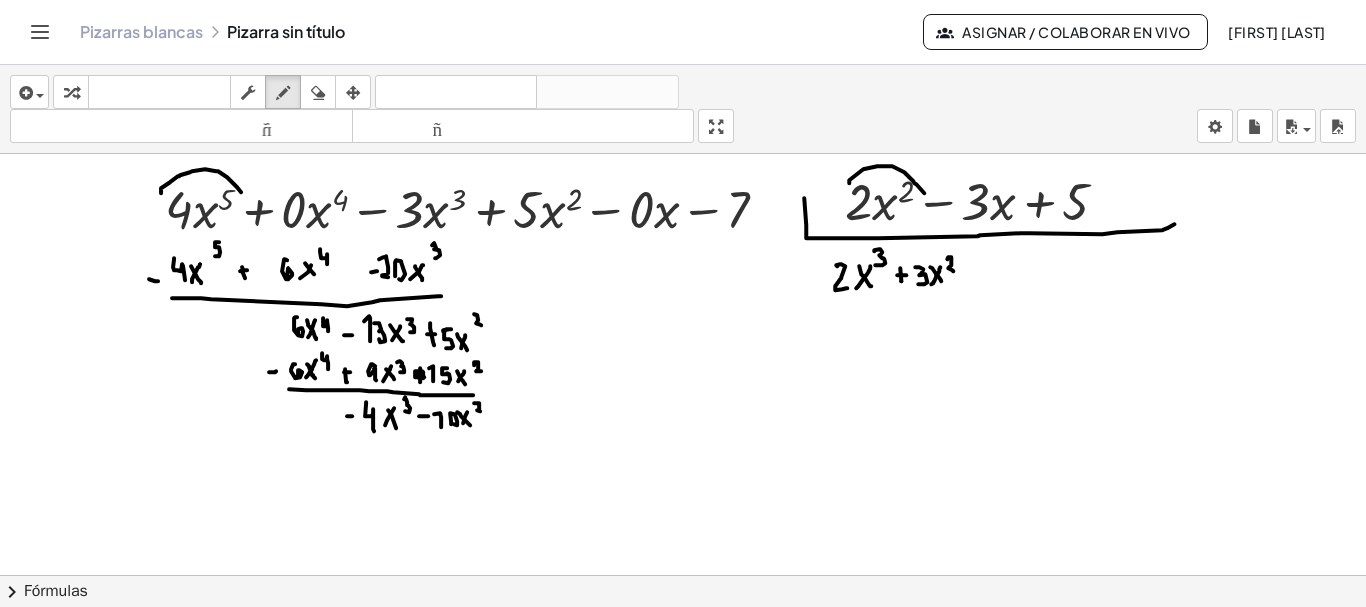 drag, startPoint x: 474, startPoint y: 400, endPoint x: 483, endPoint y: 409, distance: 12.727922 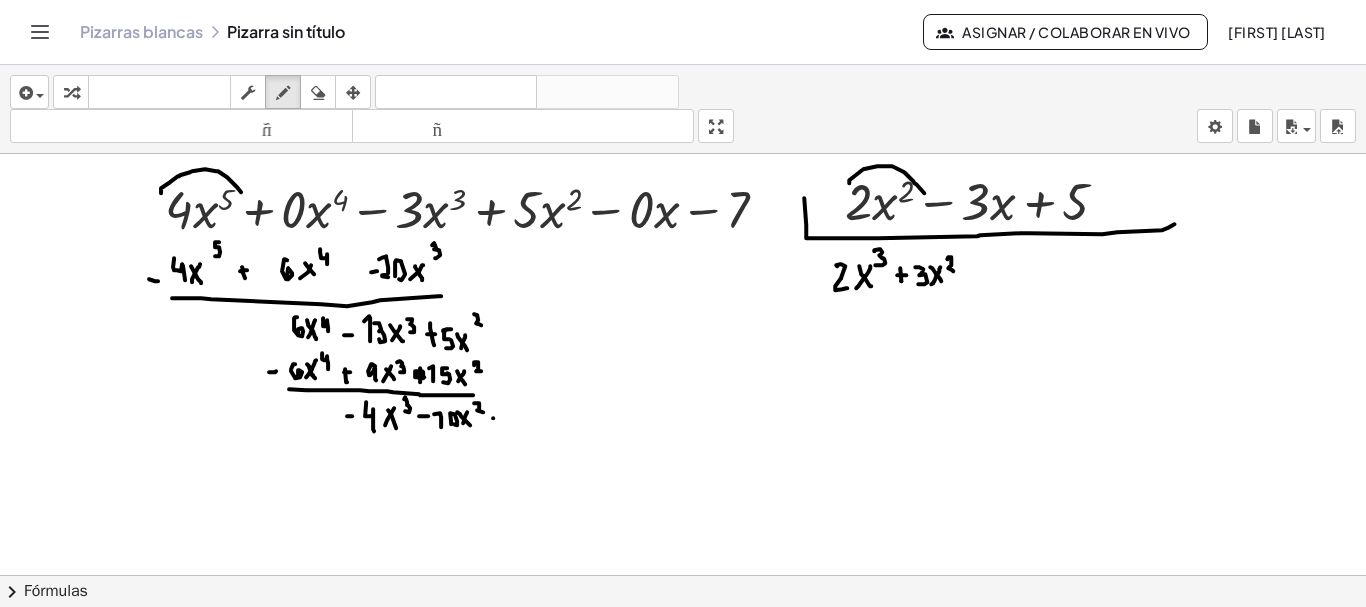 click at bounding box center (684, -4402) 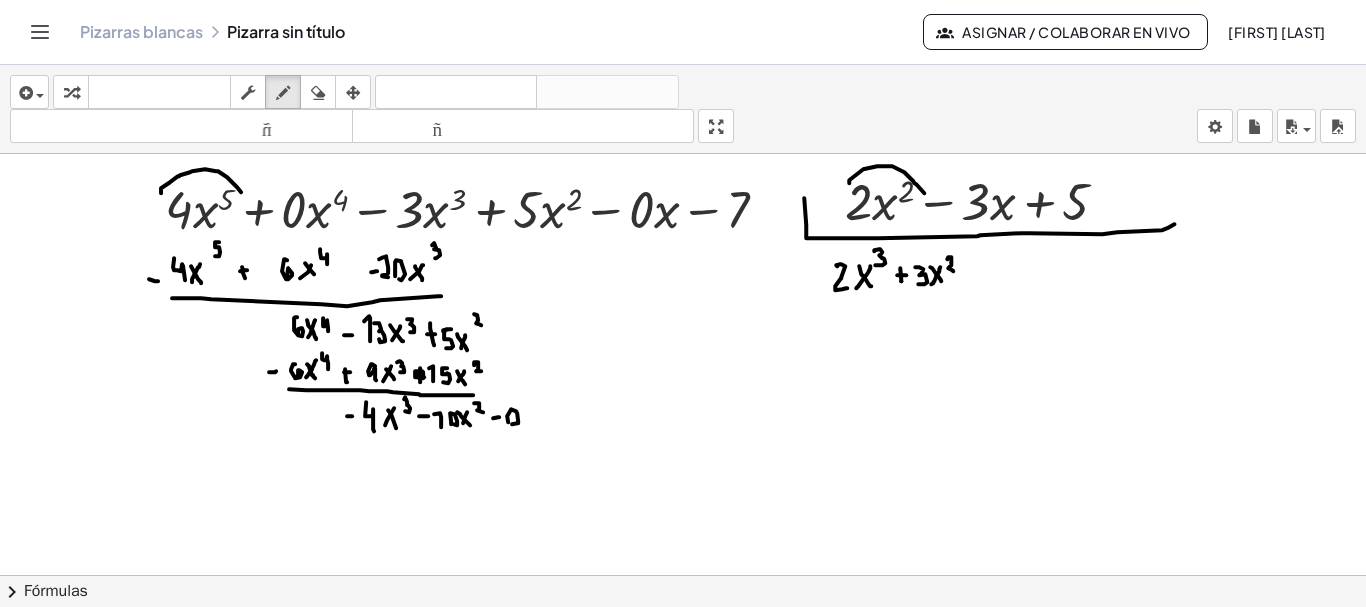 click at bounding box center [684, -4402] 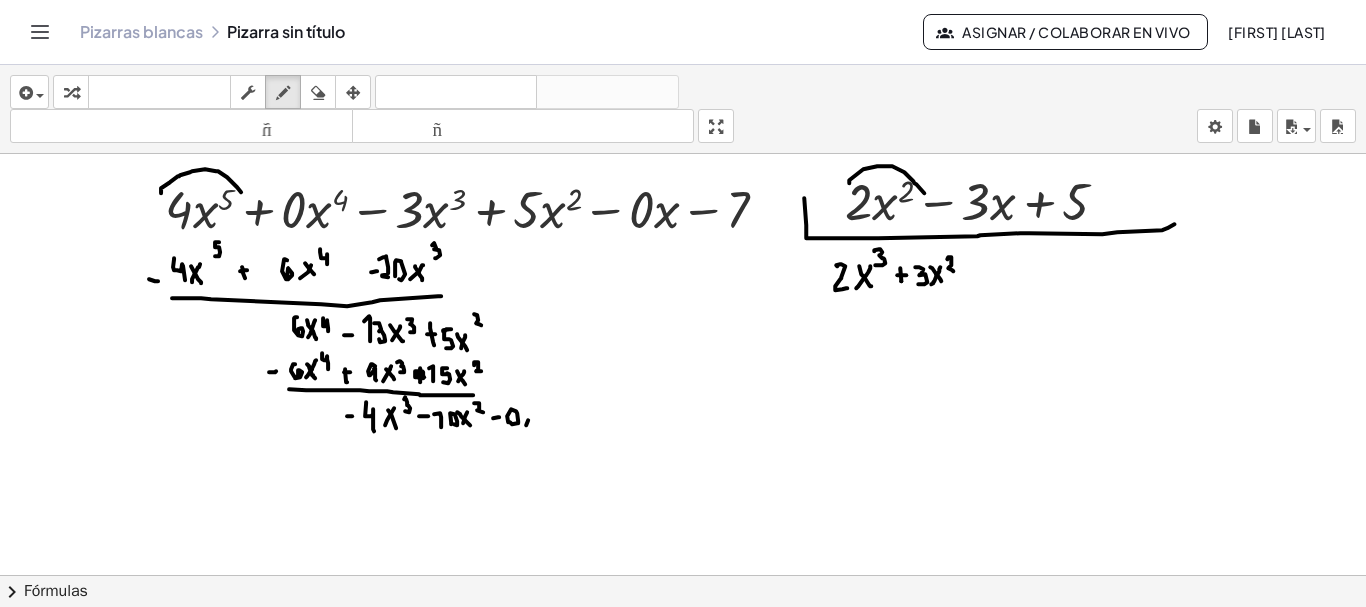 click at bounding box center (684, -4402) 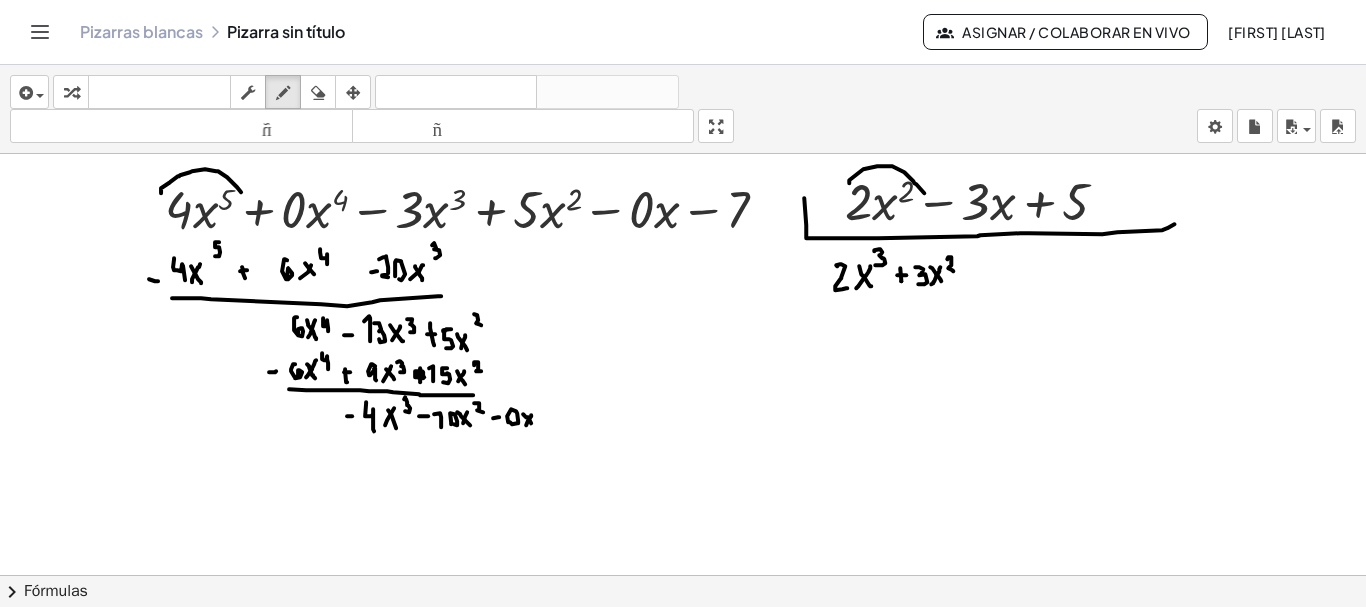drag, startPoint x: 523, startPoint y: 411, endPoint x: 532, endPoint y: 423, distance: 15 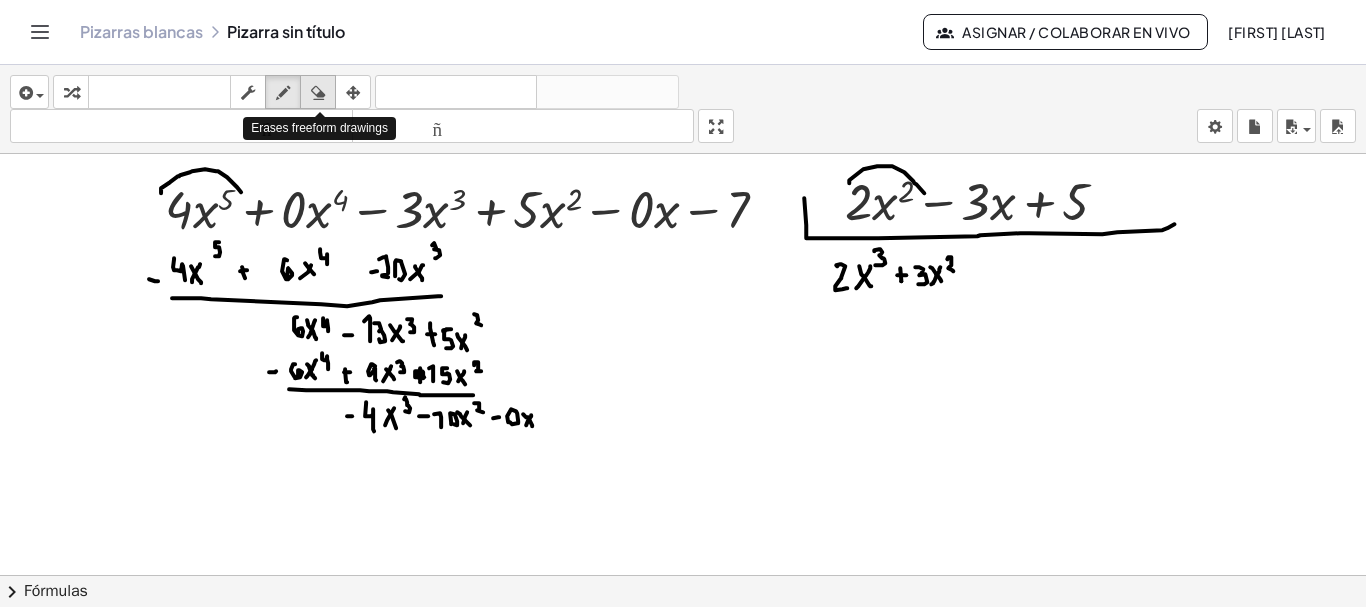 click at bounding box center (318, 92) 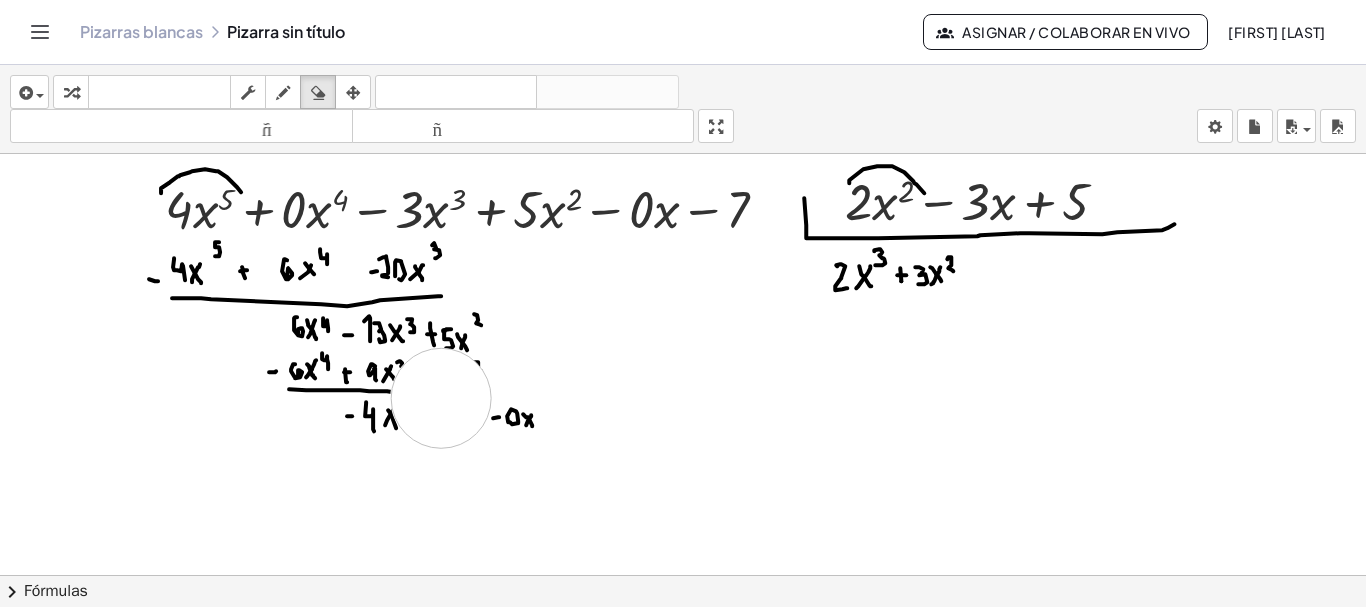 click at bounding box center [684, -4402] 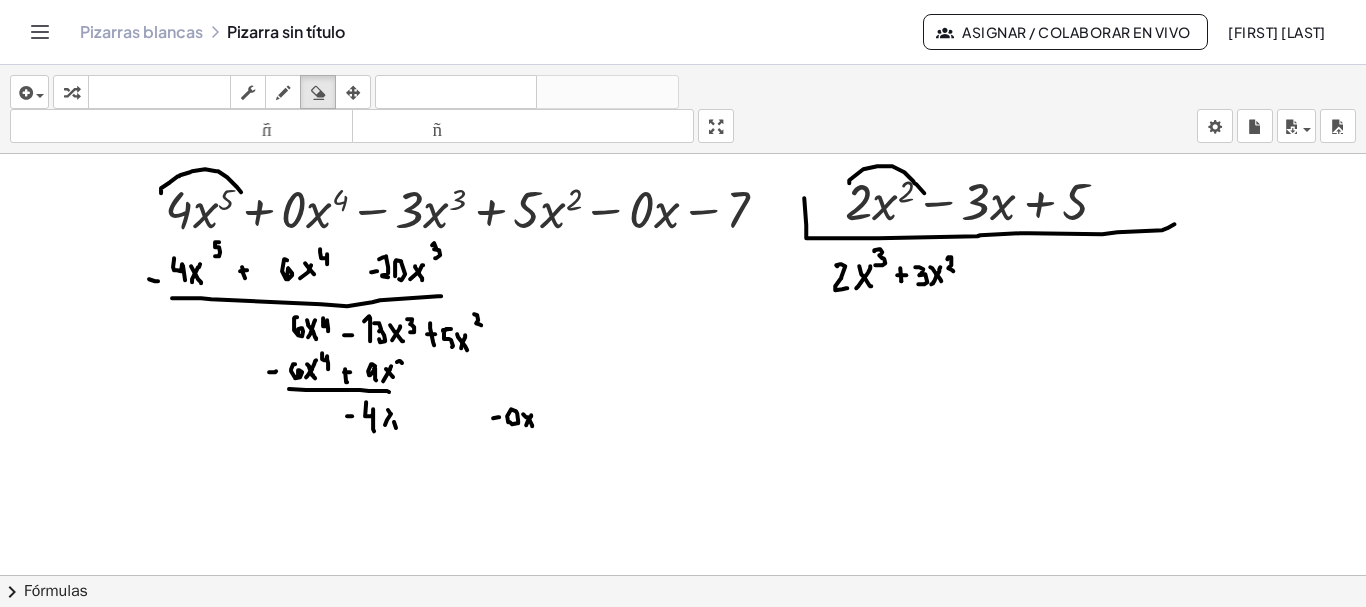click at bounding box center [283, 93] 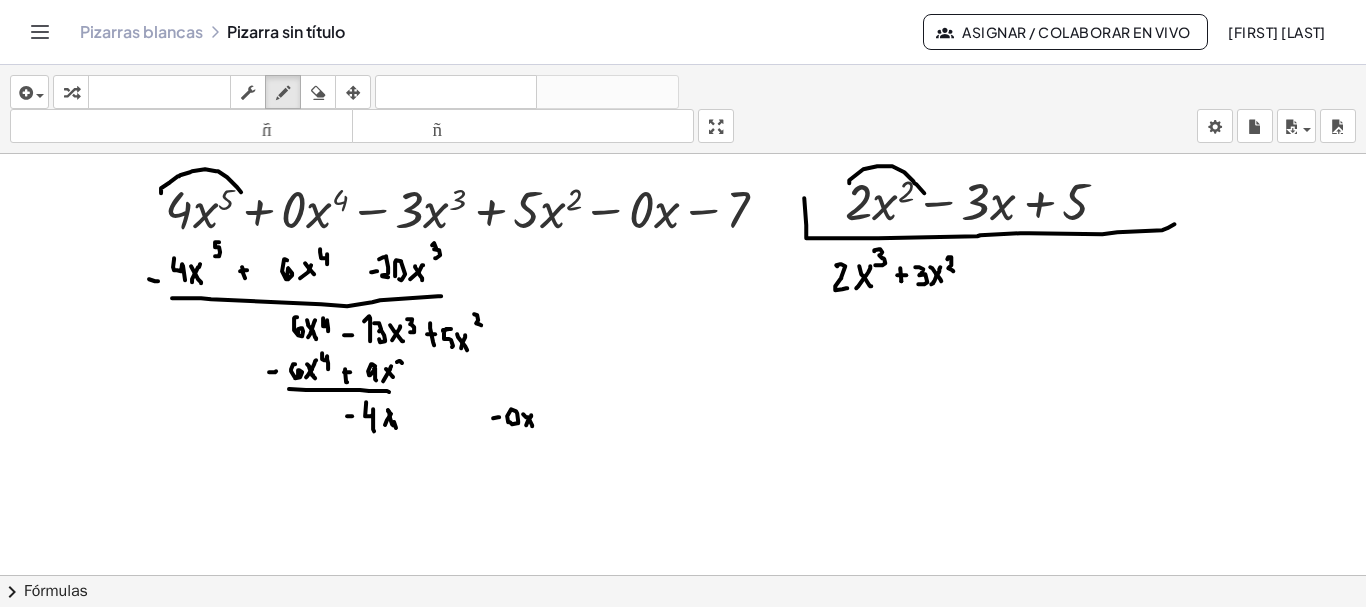 drag, startPoint x: 388, startPoint y: 408, endPoint x: 393, endPoint y: 422, distance: 14.866069 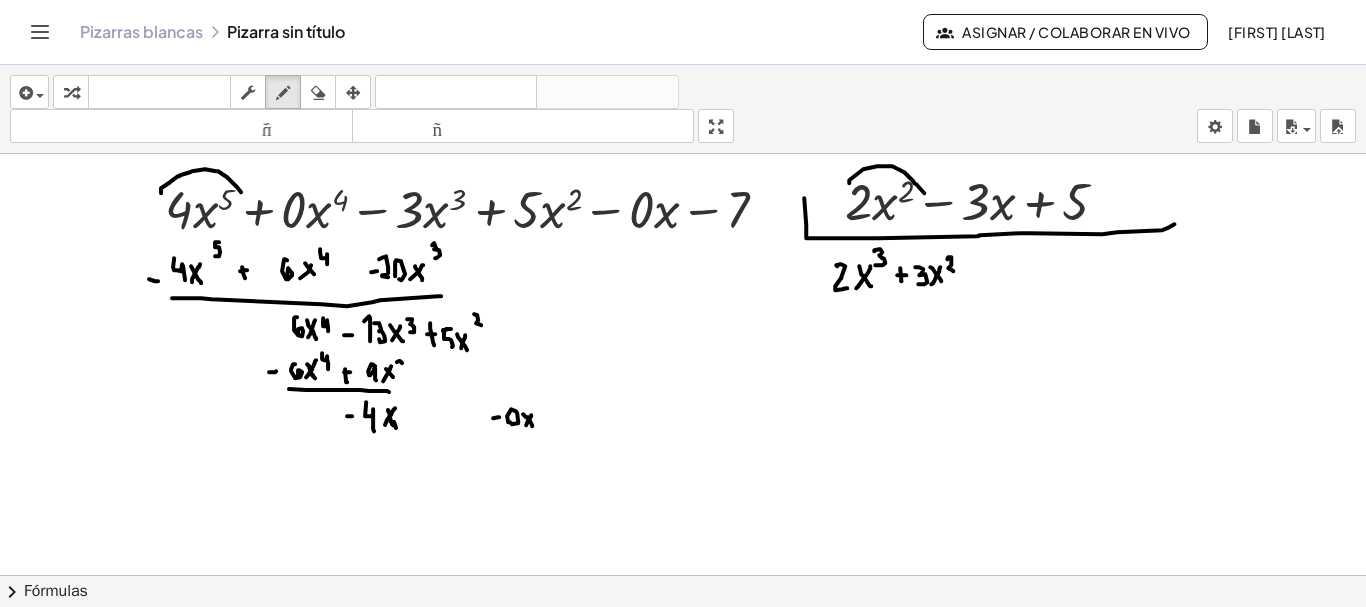 drag, startPoint x: 390, startPoint y: 418, endPoint x: 395, endPoint y: 405, distance: 13.928389 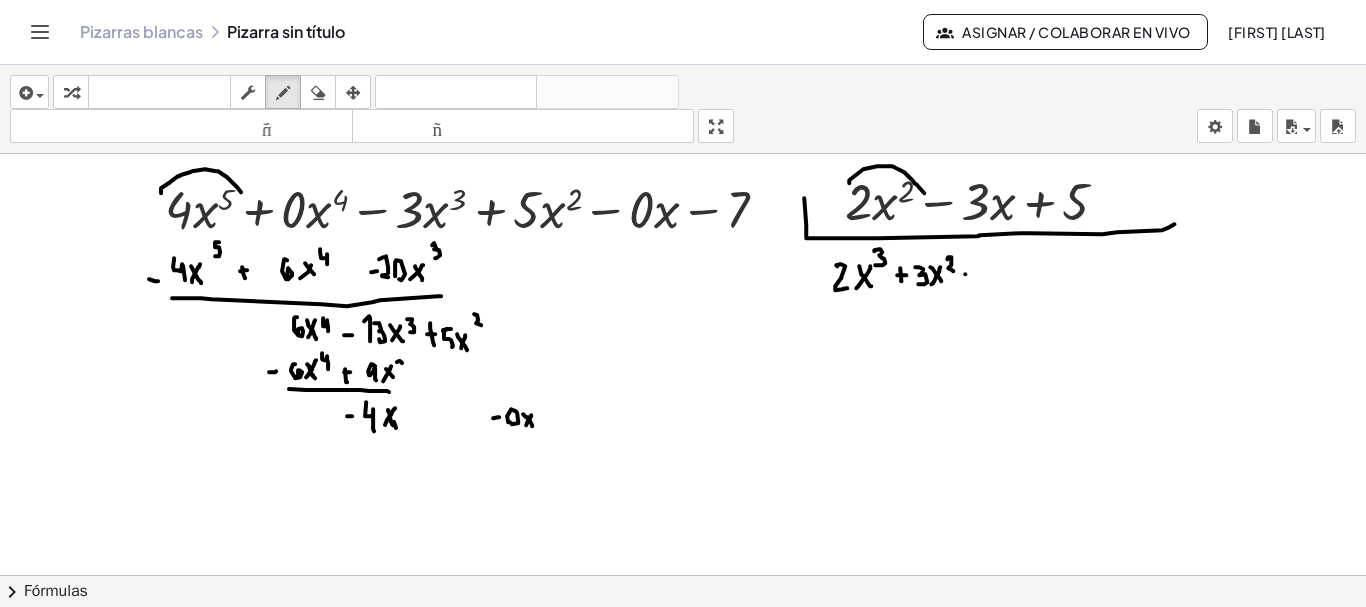 click at bounding box center [684, -4402] 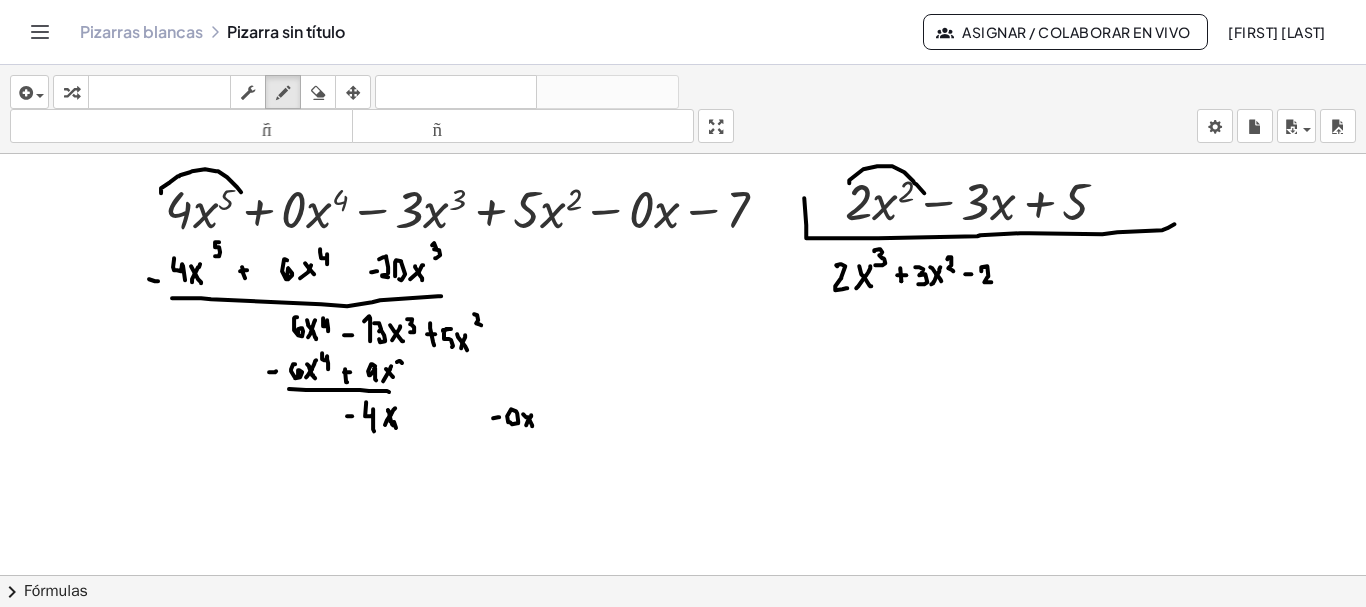 drag, startPoint x: 981, startPoint y: 268, endPoint x: 992, endPoint y: 279, distance: 15.556349 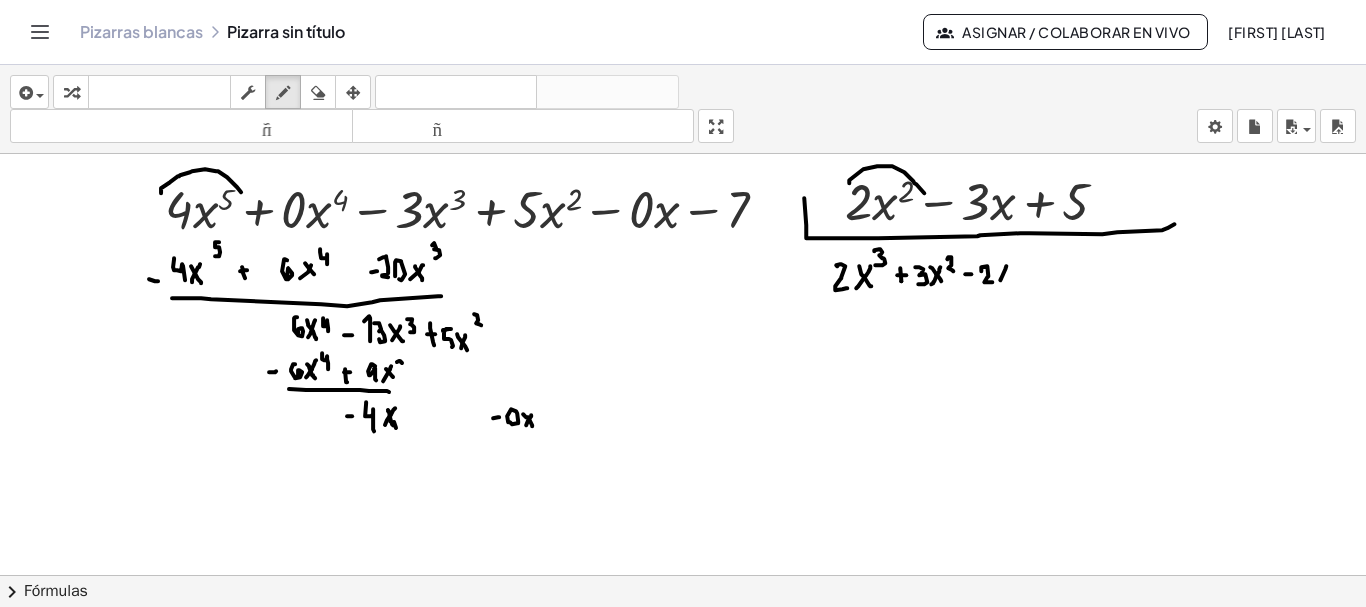 drag, startPoint x: 1001, startPoint y: 275, endPoint x: 1006, endPoint y: 259, distance: 16.763054 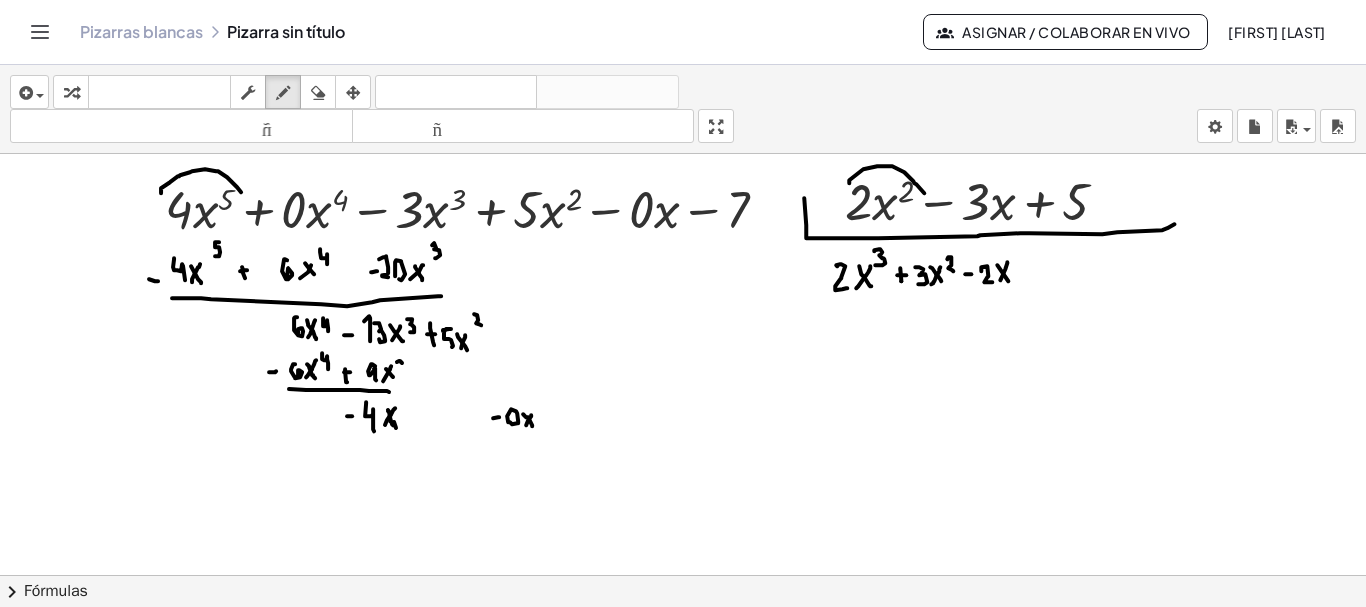 drag, startPoint x: 997, startPoint y: 262, endPoint x: 1008, endPoint y: 278, distance: 19.416489 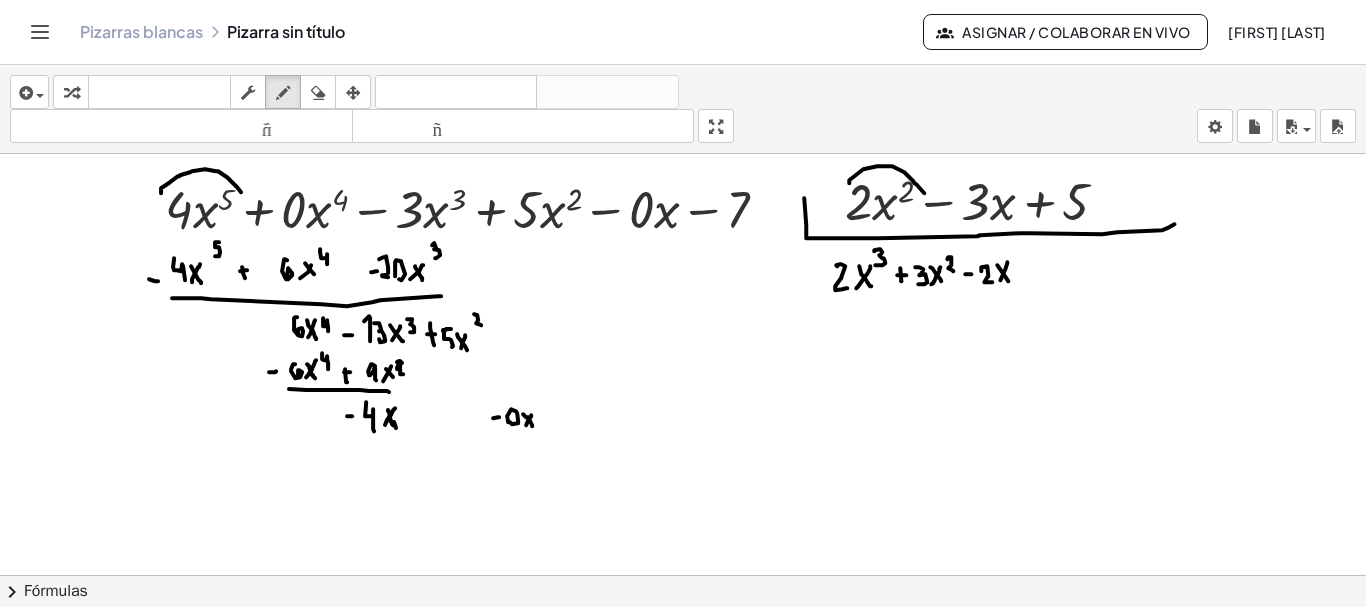 click at bounding box center [684, -4402] 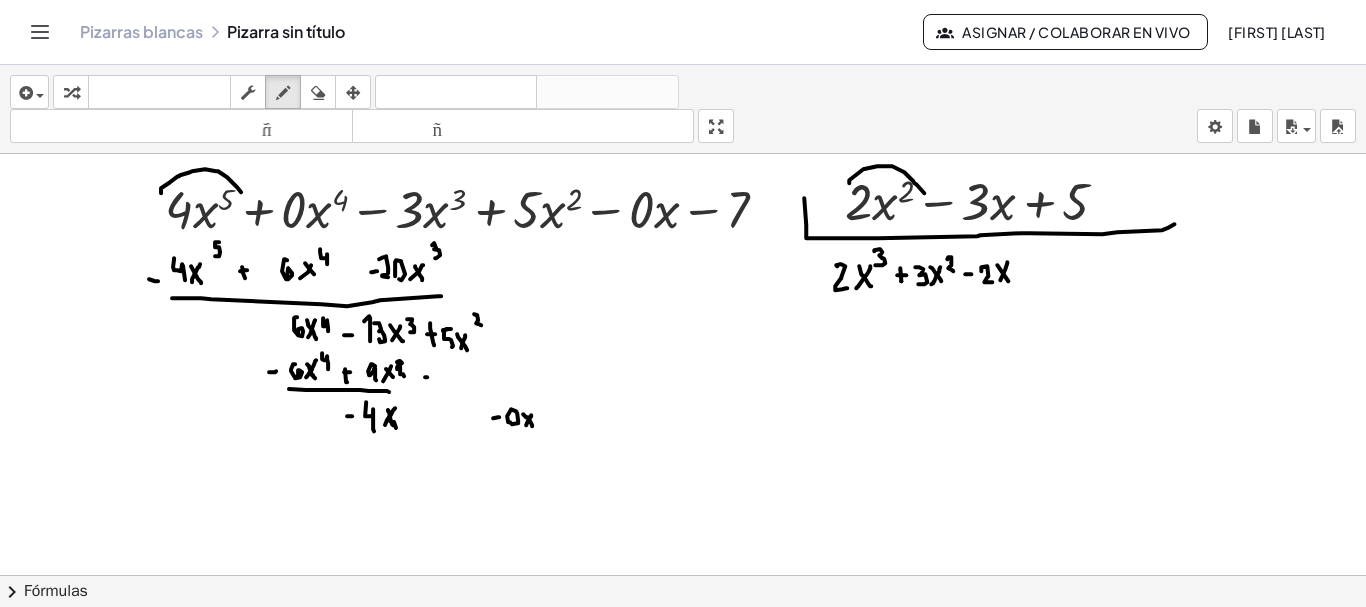 click at bounding box center (684, -4402) 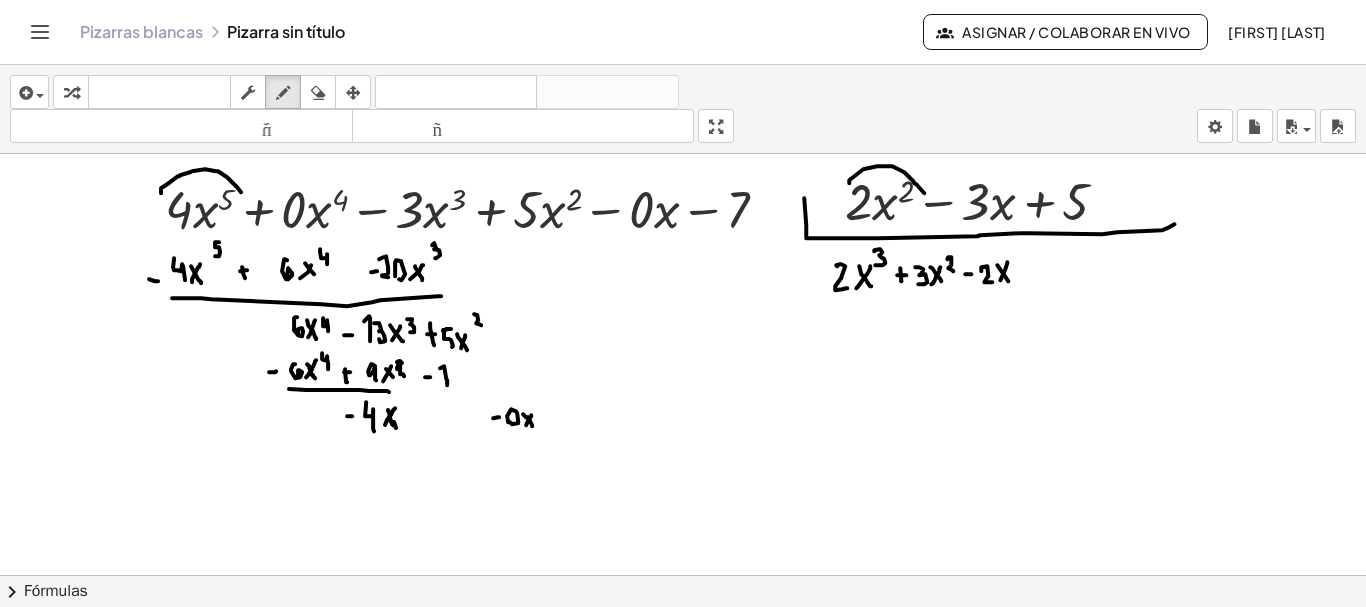 drag, startPoint x: 447, startPoint y: 382, endPoint x: 436, endPoint y: 368, distance: 17.804493 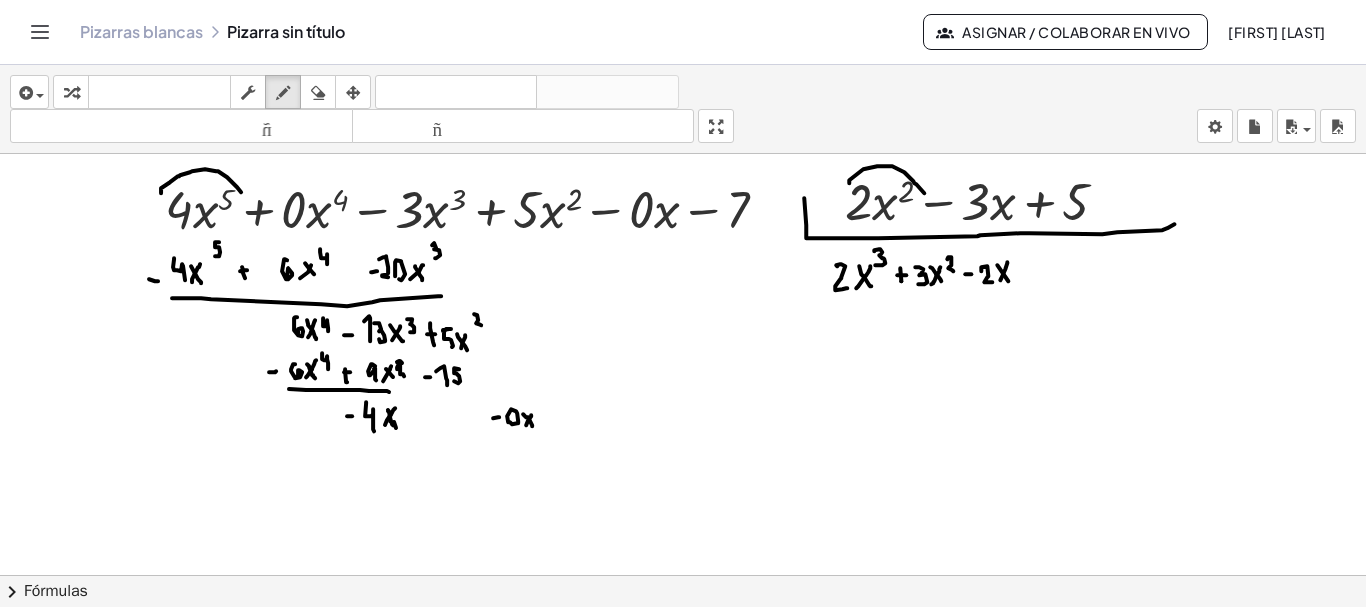drag, startPoint x: 454, startPoint y: 366, endPoint x: 454, endPoint y: 378, distance: 12 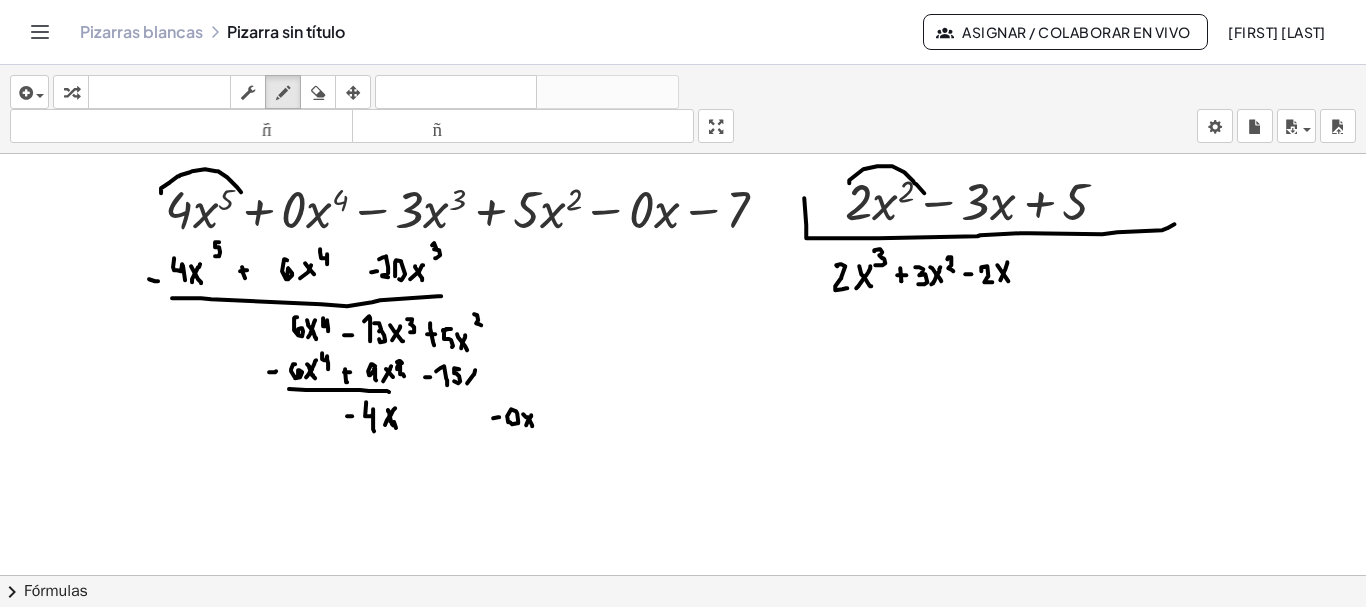drag, startPoint x: 467, startPoint y: 380, endPoint x: 475, endPoint y: 366, distance: 16.124516 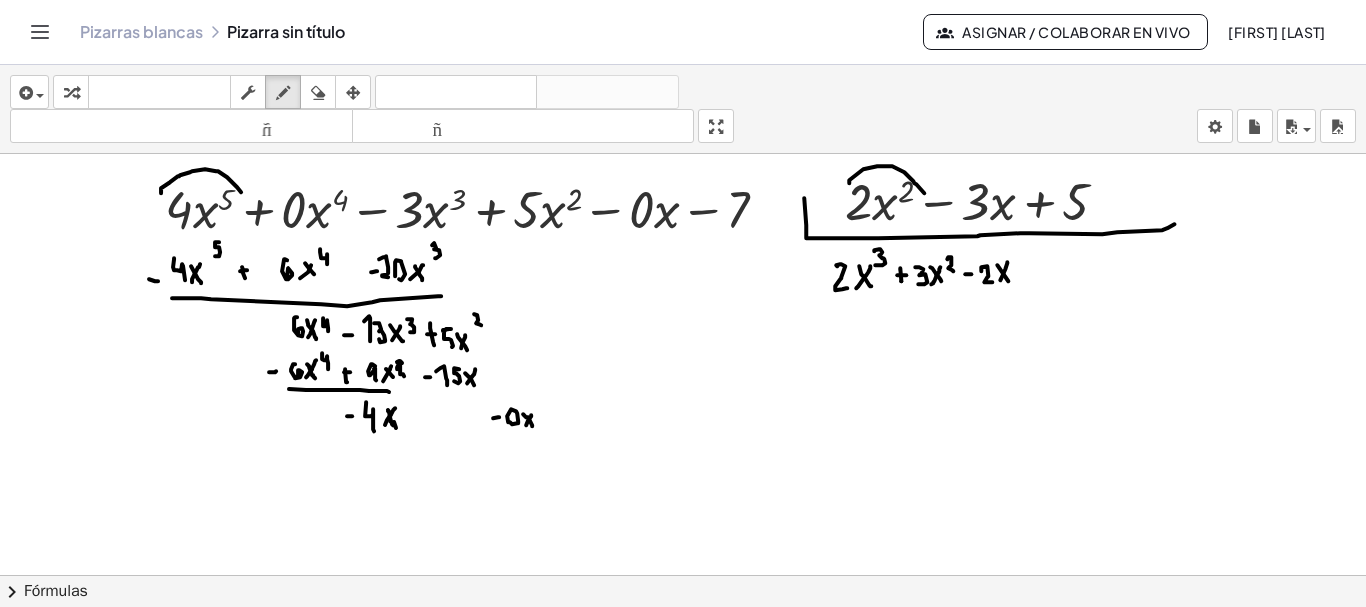 drag, startPoint x: 465, startPoint y: 370, endPoint x: 474, endPoint y: 382, distance: 15 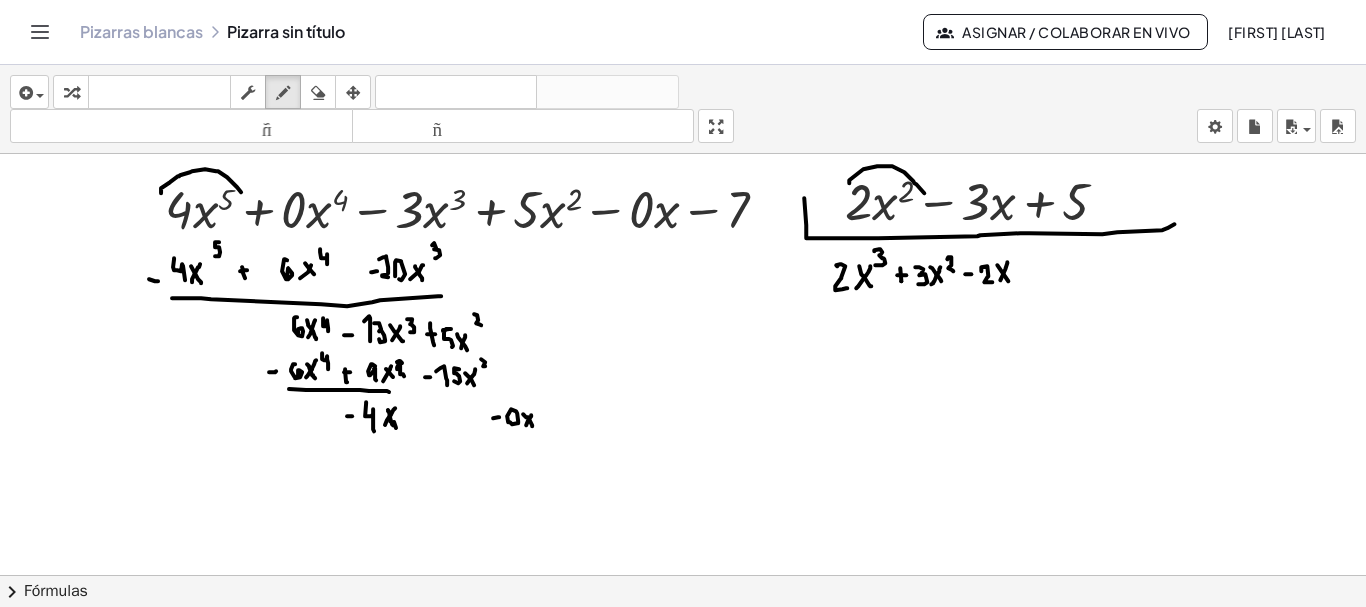 click at bounding box center [684, -4402] 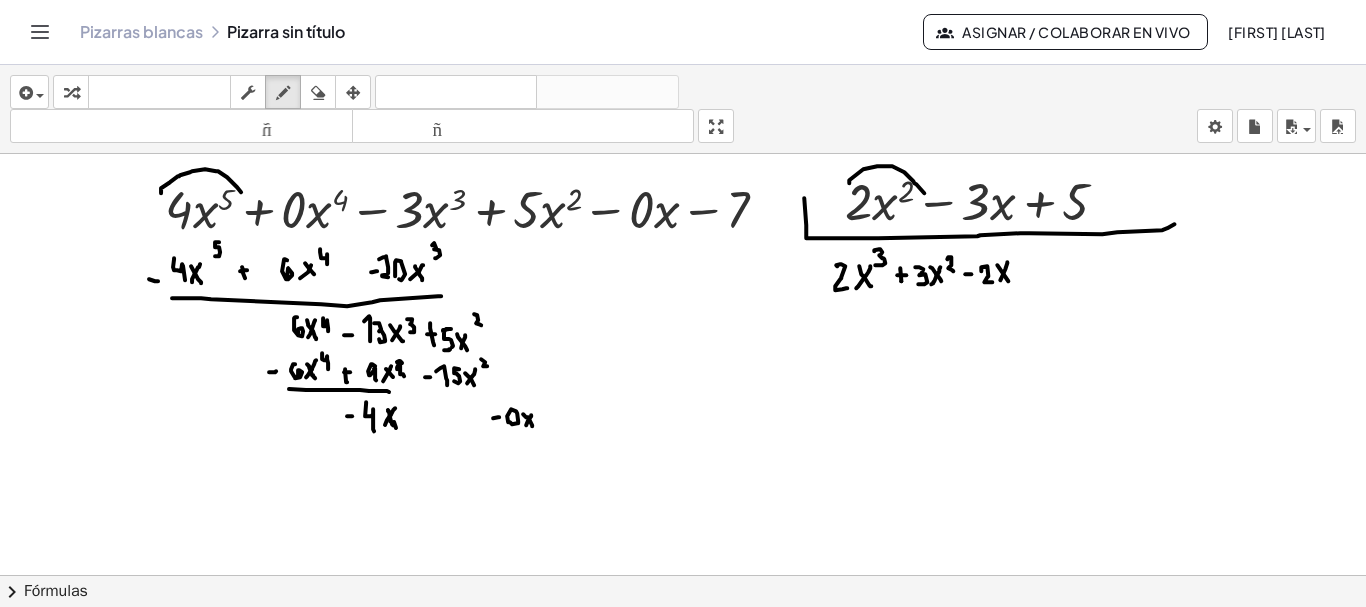 click at bounding box center (684, -4402) 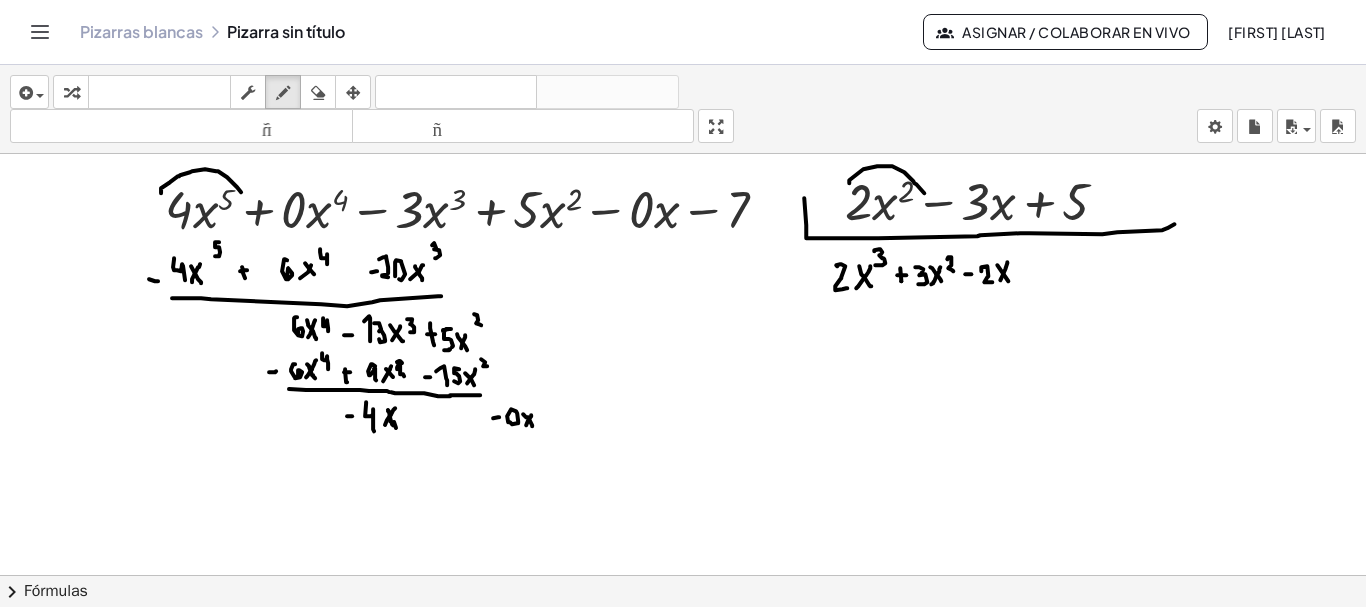 drag, startPoint x: 391, startPoint y: 389, endPoint x: 480, endPoint y: 392, distance: 89.050545 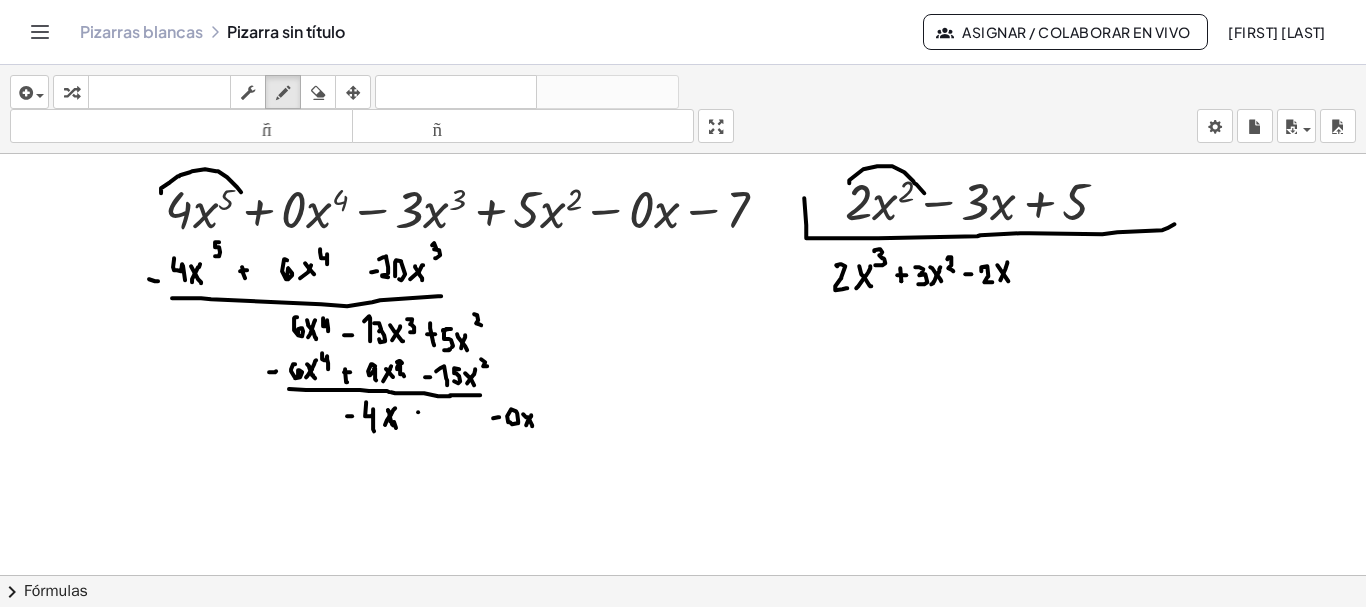 click at bounding box center (684, -4402) 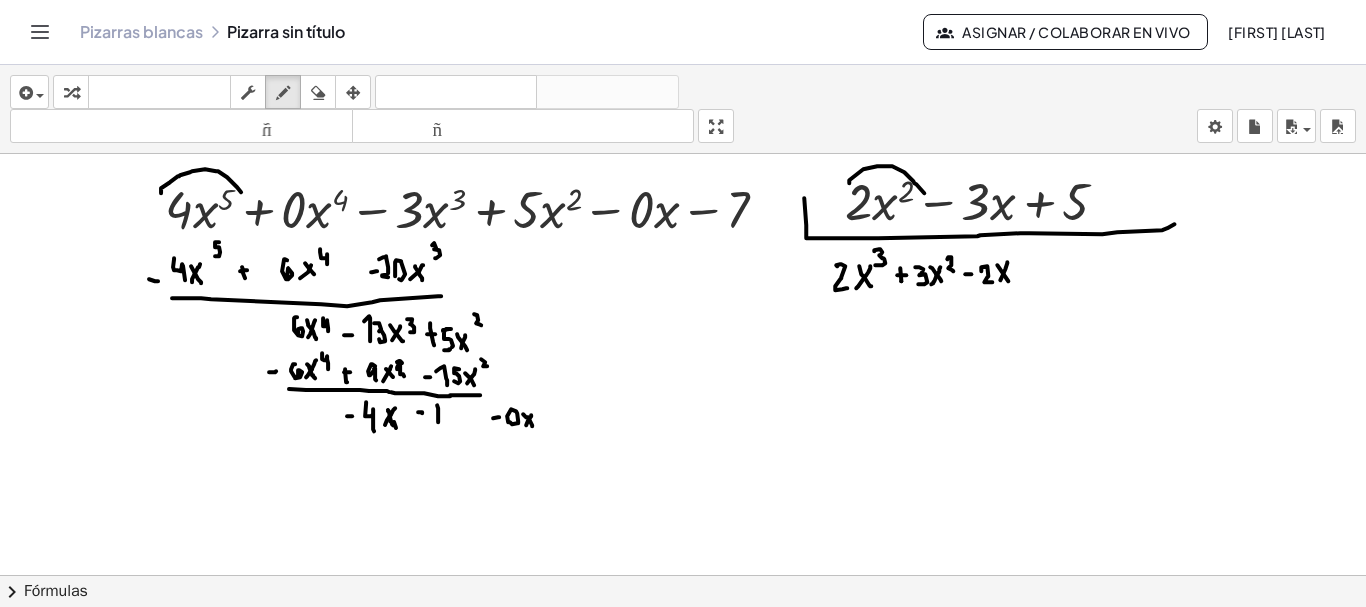 drag, startPoint x: 438, startPoint y: 418, endPoint x: 433, endPoint y: 405, distance: 13.928389 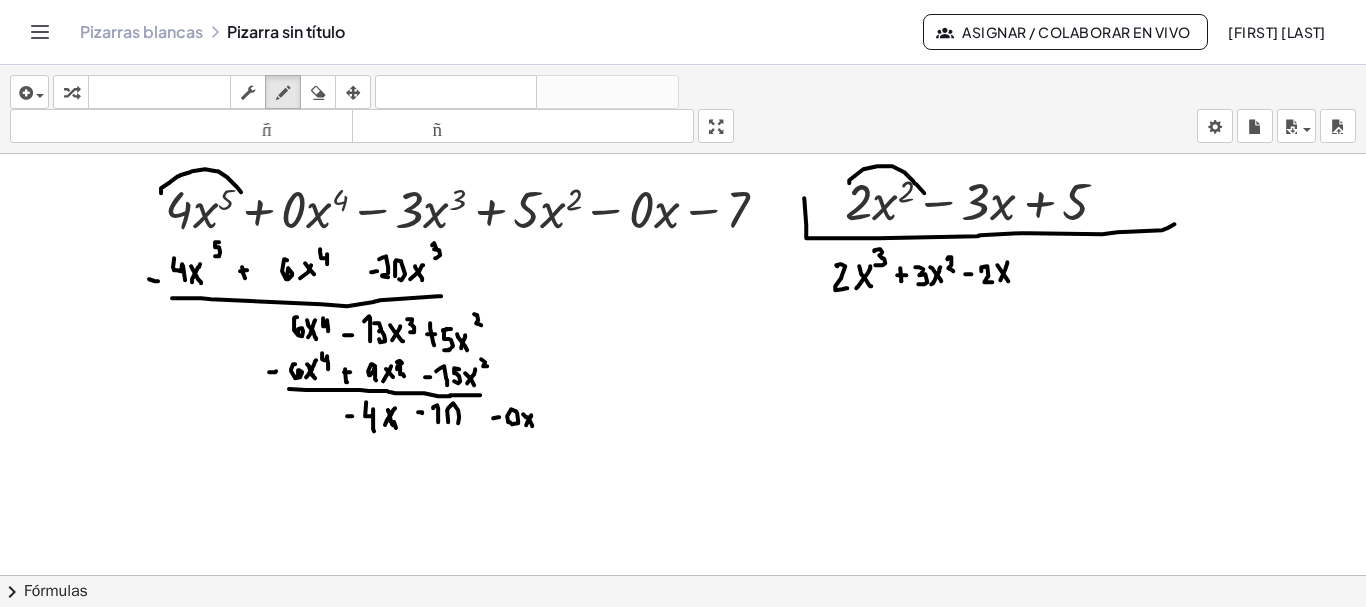 click at bounding box center (684, -4402) 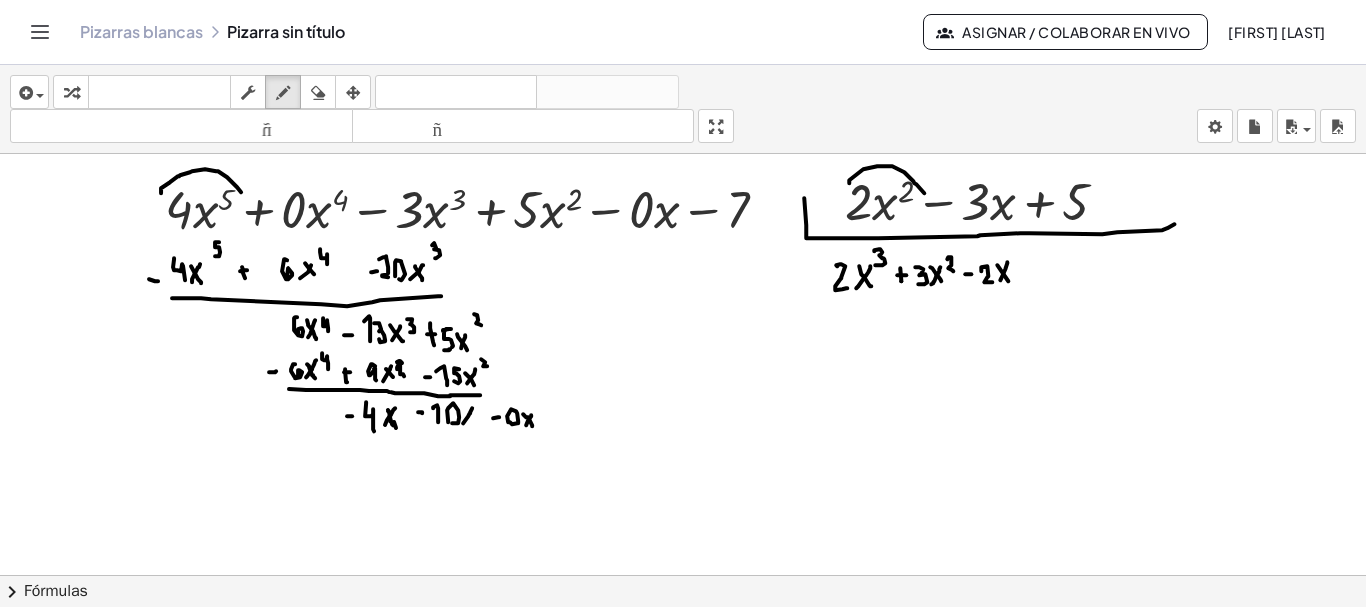 drag, startPoint x: 463, startPoint y: 420, endPoint x: 474, endPoint y: 402, distance: 21.095022 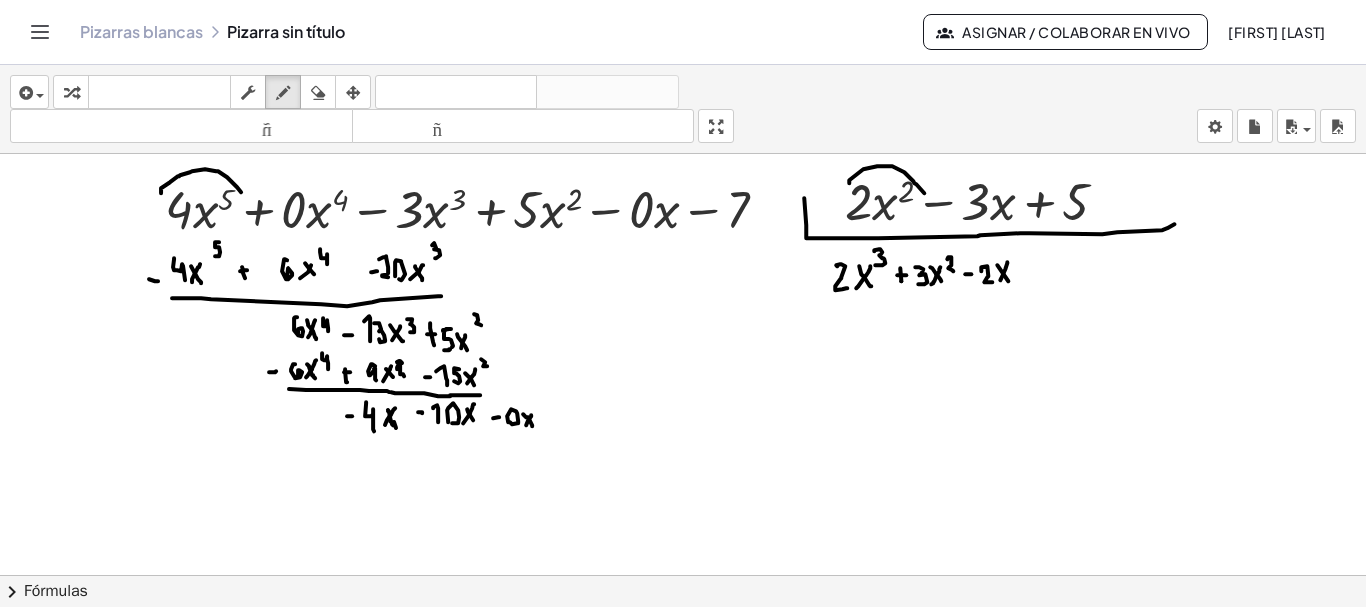 drag, startPoint x: 467, startPoint y: 406, endPoint x: 473, endPoint y: 418, distance: 13.416408 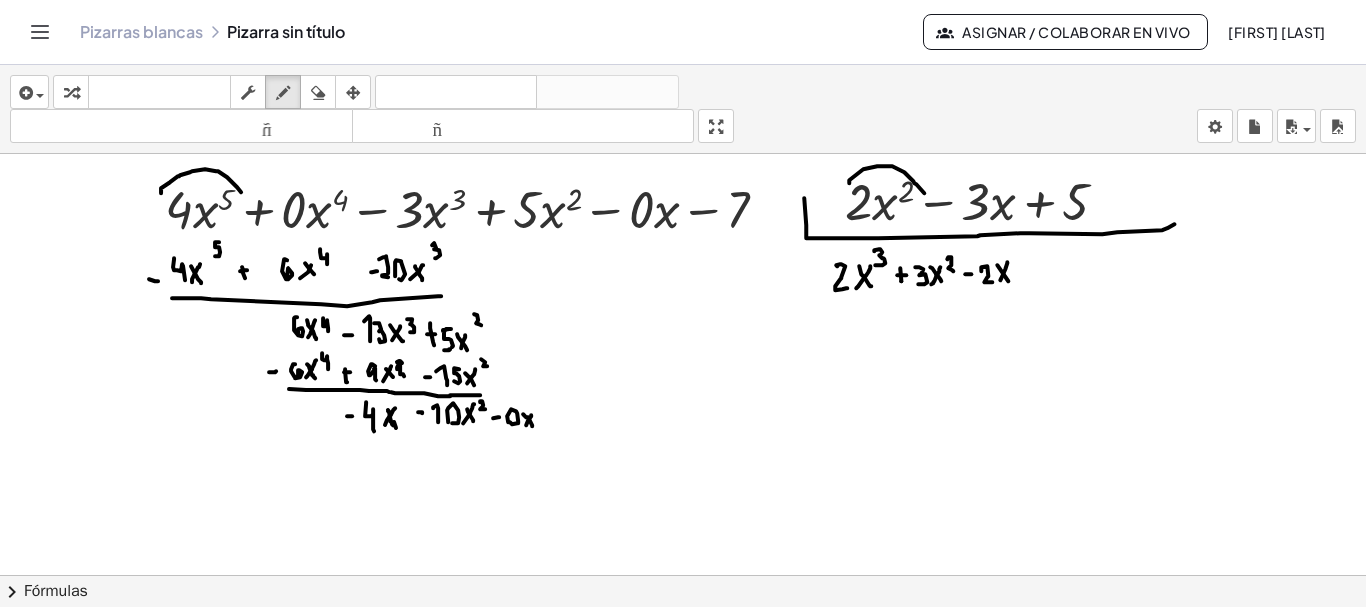 click at bounding box center (684, -4402) 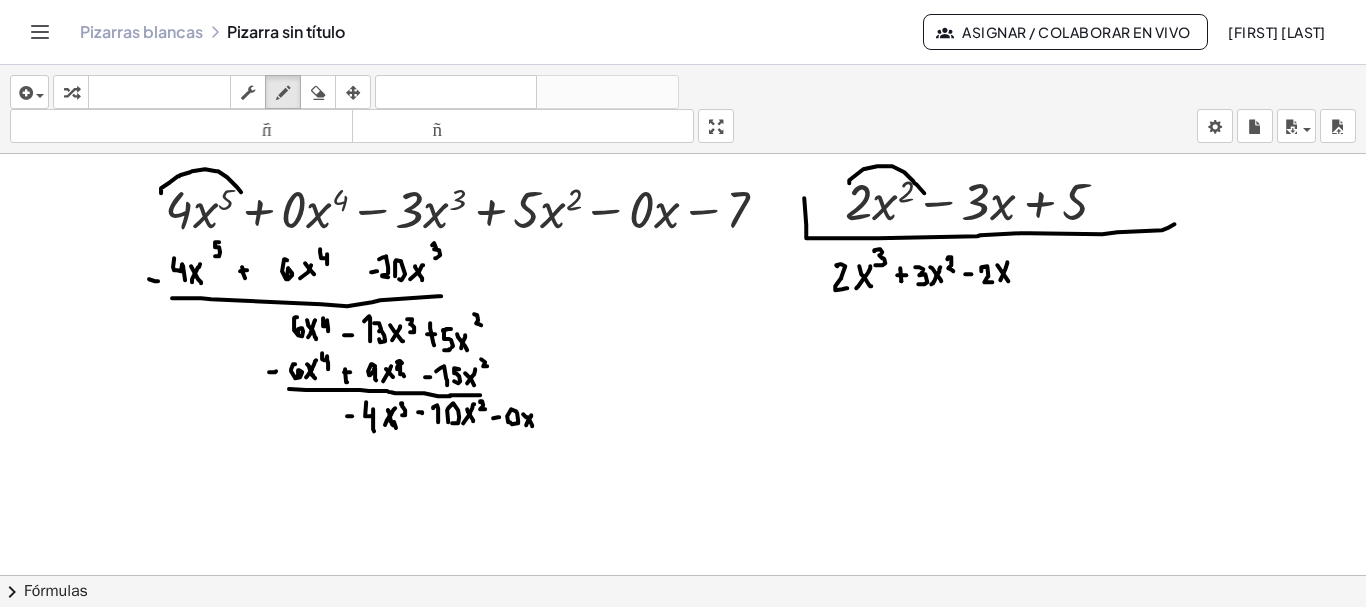 drag, startPoint x: 401, startPoint y: 401, endPoint x: 402, endPoint y: 412, distance: 11.045361 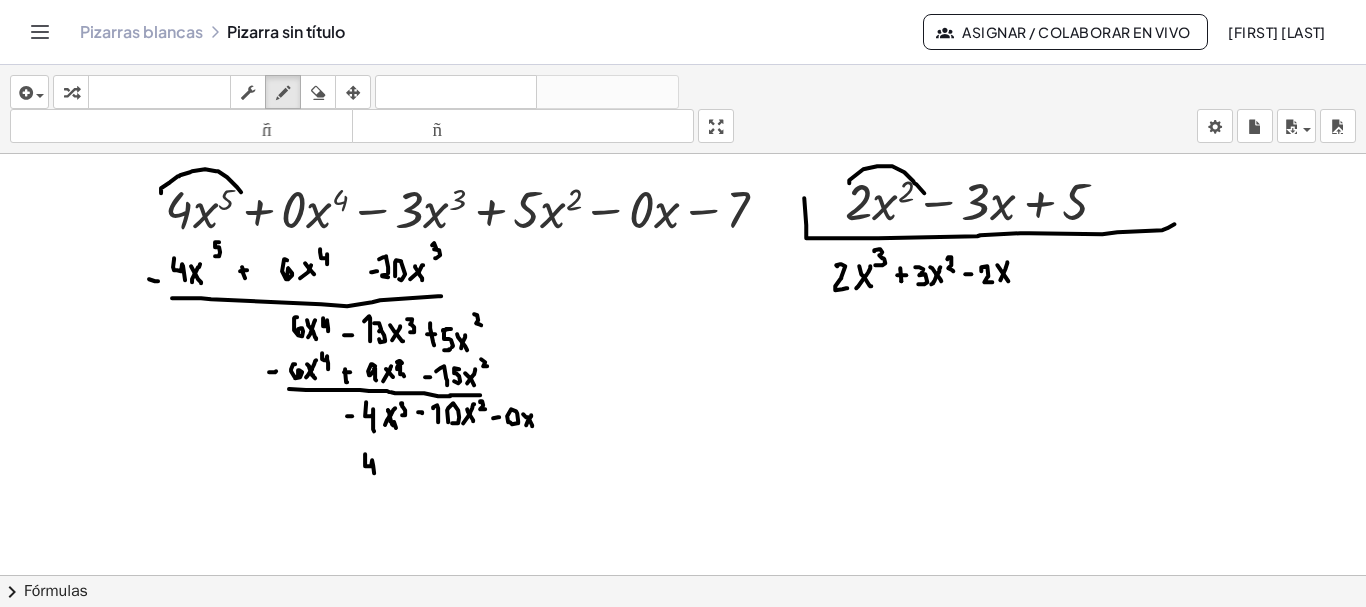 drag, startPoint x: 365, startPoint y: 451, endPoint x: 374, endPoint y: 470, distance: 21.023796 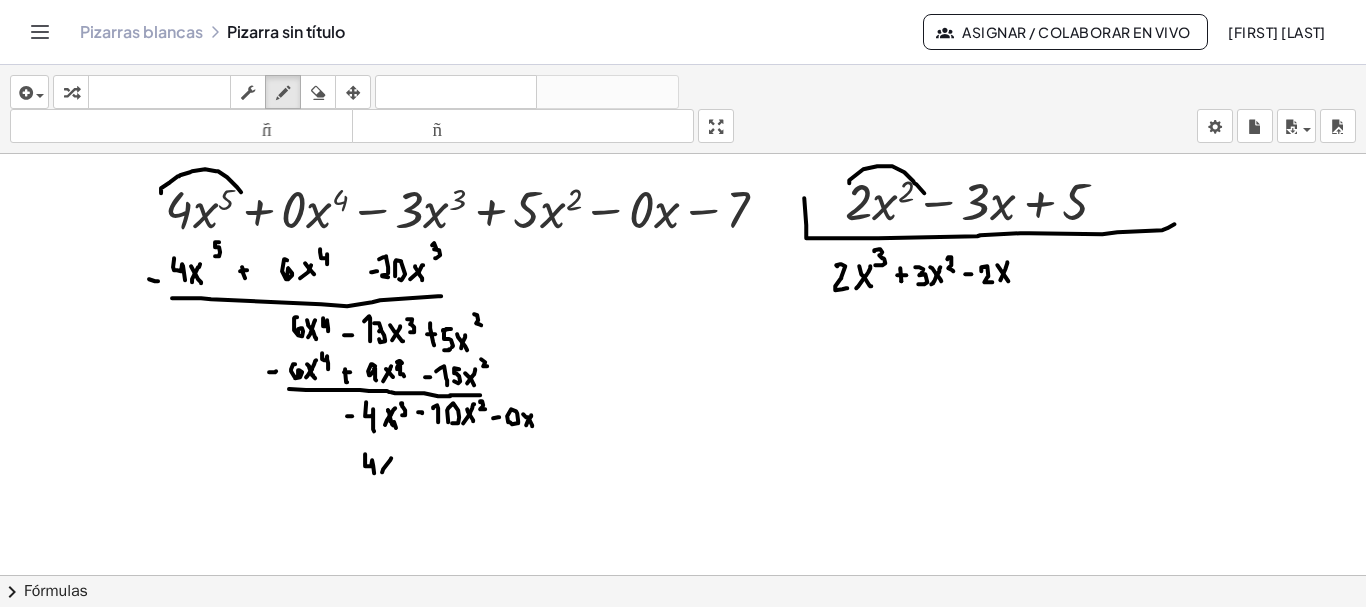 drag, startPoint x: 382, startPoint y: 469, endPoint x: 391, endPoint y: 455, distance: 16.643316 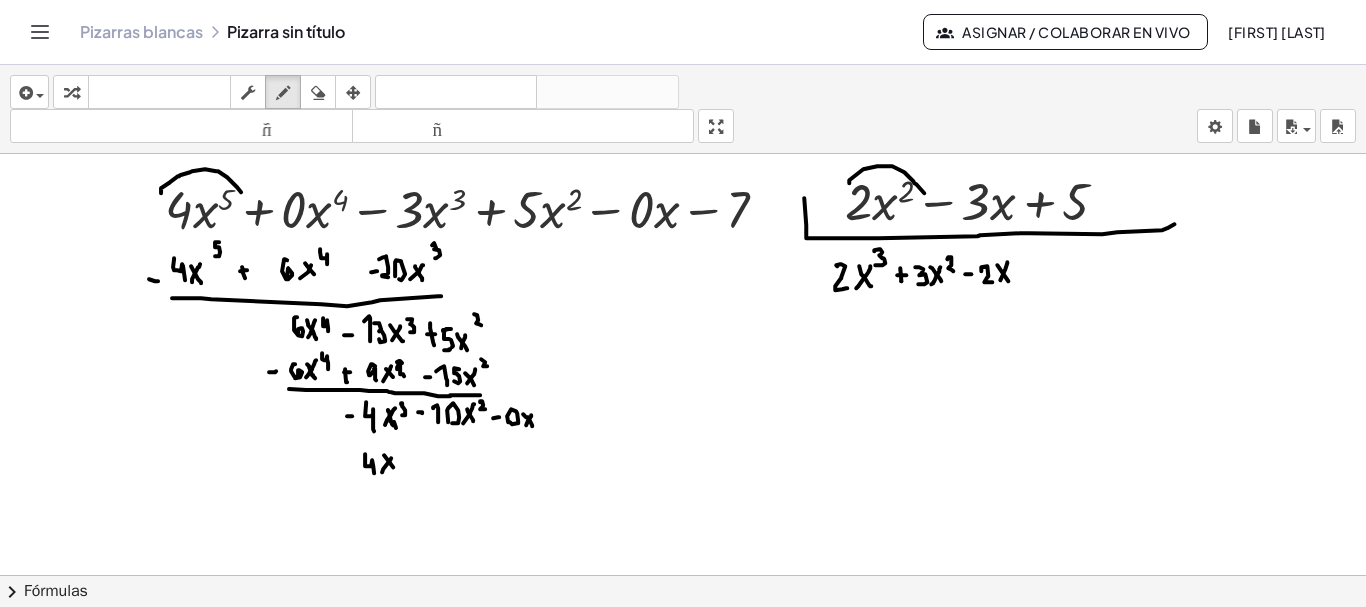 click at bounding box center (684, -4402) 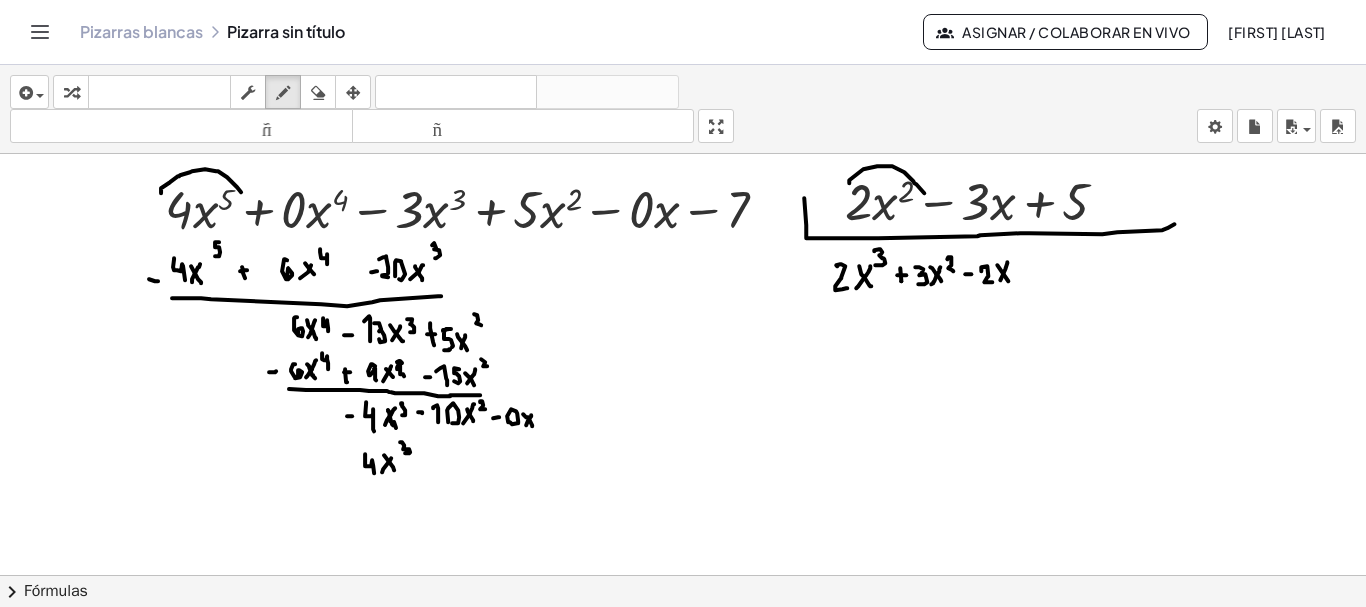 drag, startPoint x: 402, startPoint y: 439, endPoint x: 405, endPoint y: 450, distance: 11.401754 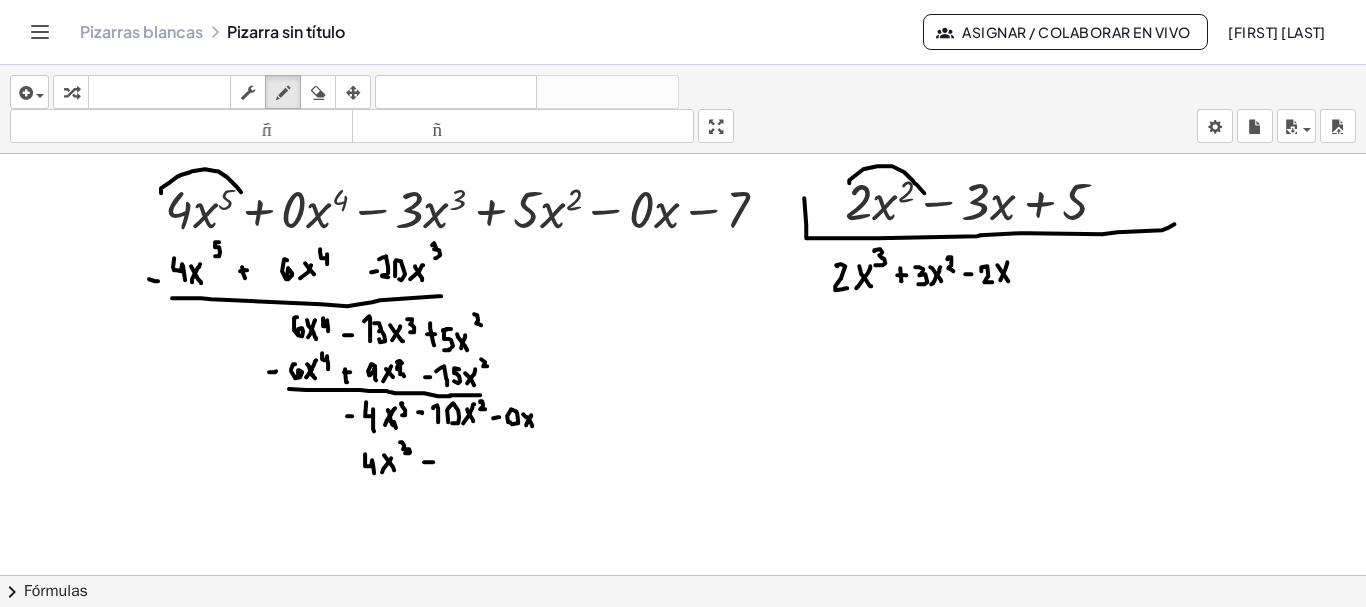 click at bounding box center (684, -4402) 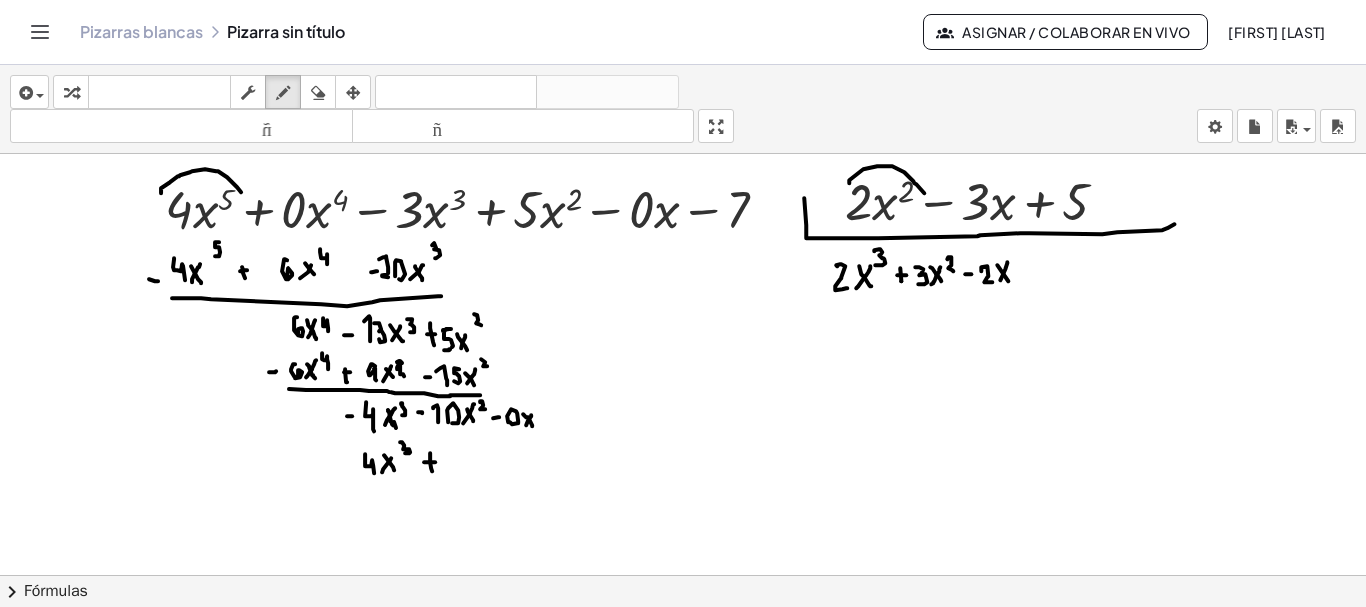 drag, startPoint x: 430, startPoint y: 458, endPoint x: 432, endPoint y: 468, distance: 10.198039 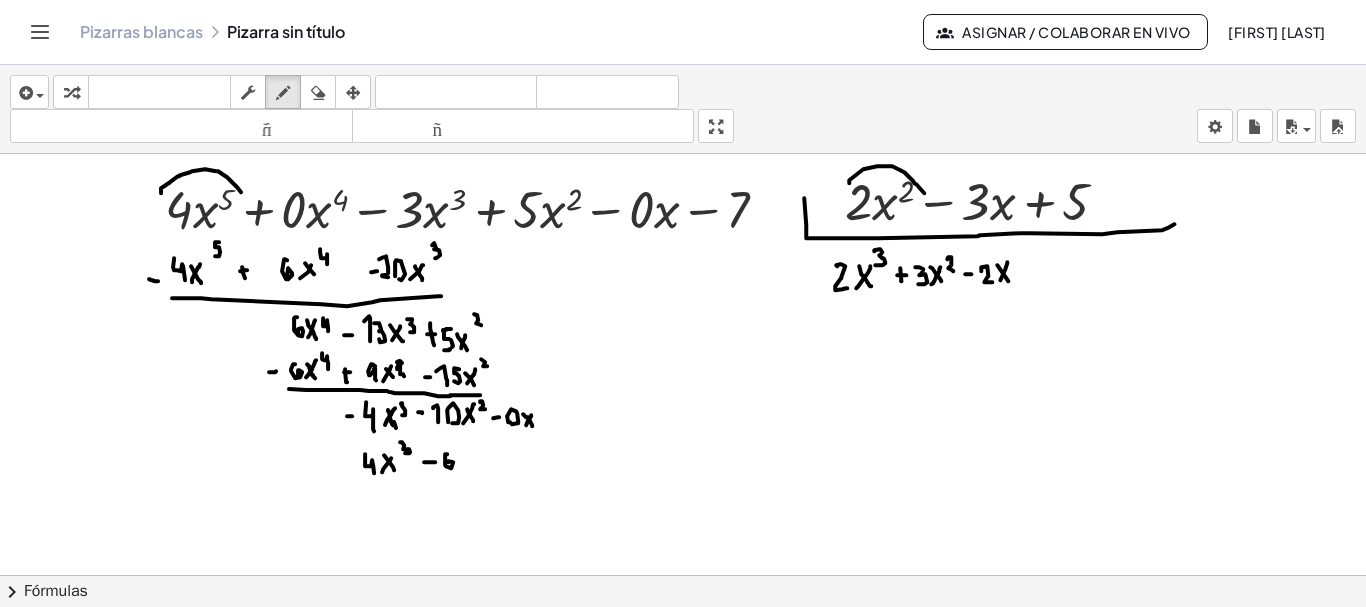 drag, startPoint x: 447, startPoint y: 451, endPoint x: 449, endPoint y: 464, distance: 13.152946 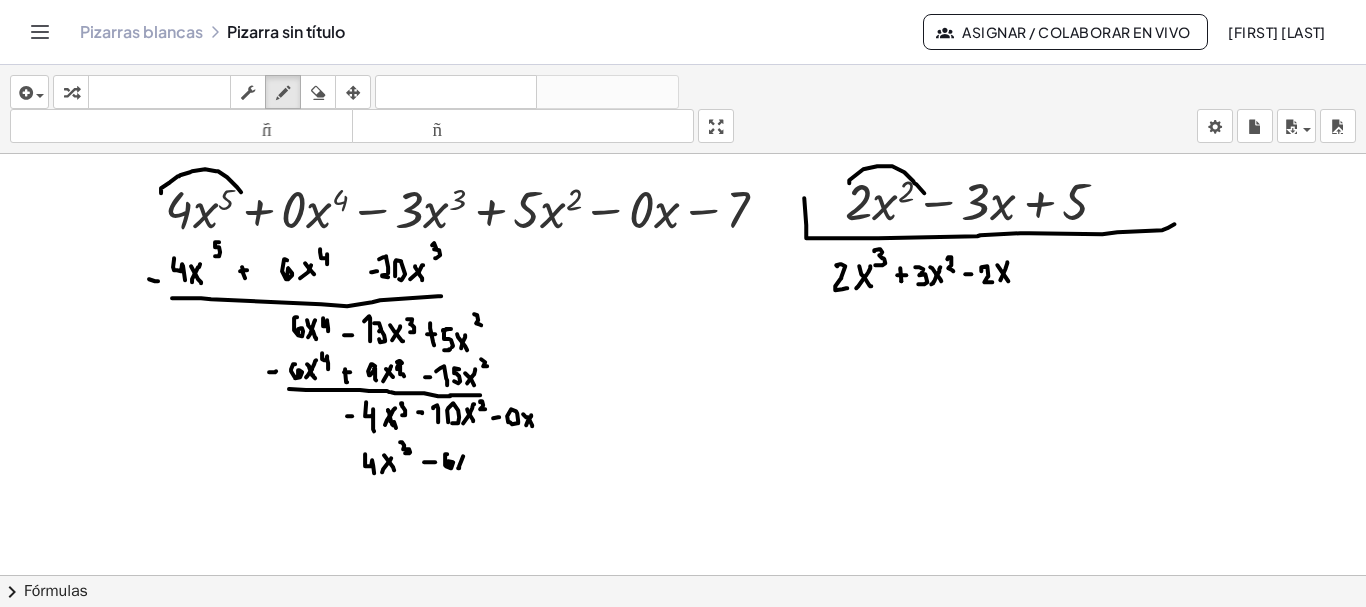 drag, startPoint x: 459, startPoint y: 463, endPoint x: 457, endPoint y: 452, distance: 11.18034 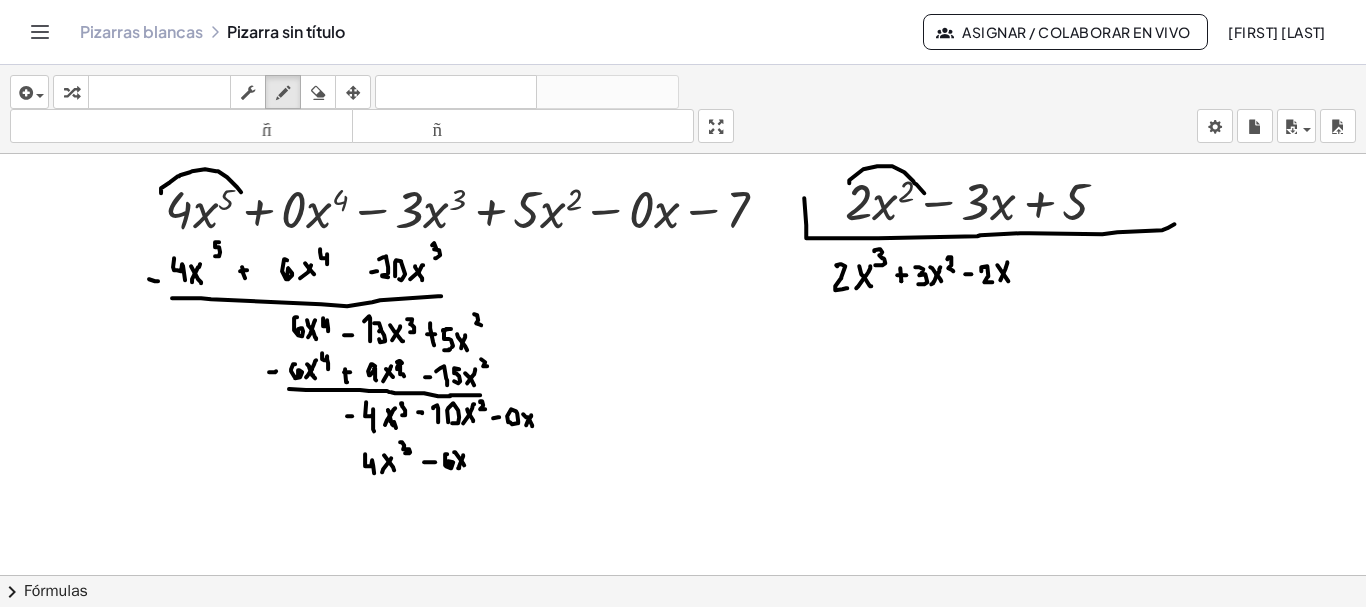 click at bounding box center (684, -4402) 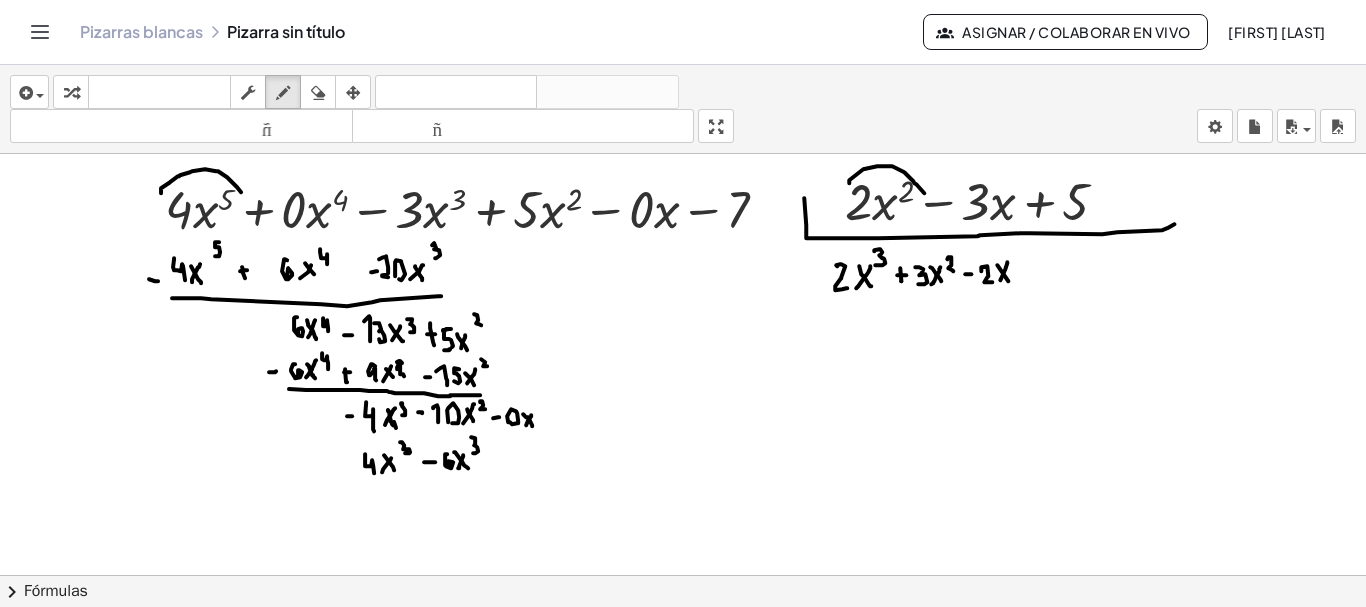 drag, startPoint x: 475, startPoint y: 435, endPoint x: 474, endPoint y: 448, distance: 13.038404 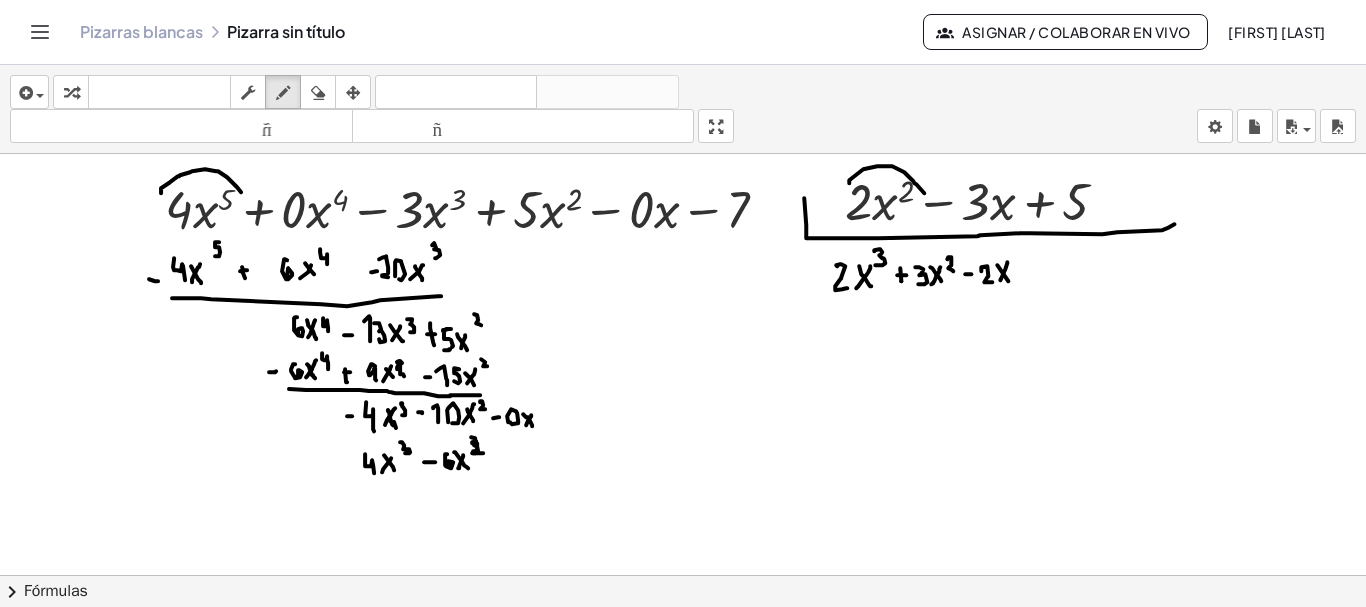drag, startPoint x: 472, startPoint y: 439, endPoint x: 483, endPoint y: 450, distance: 15.556349 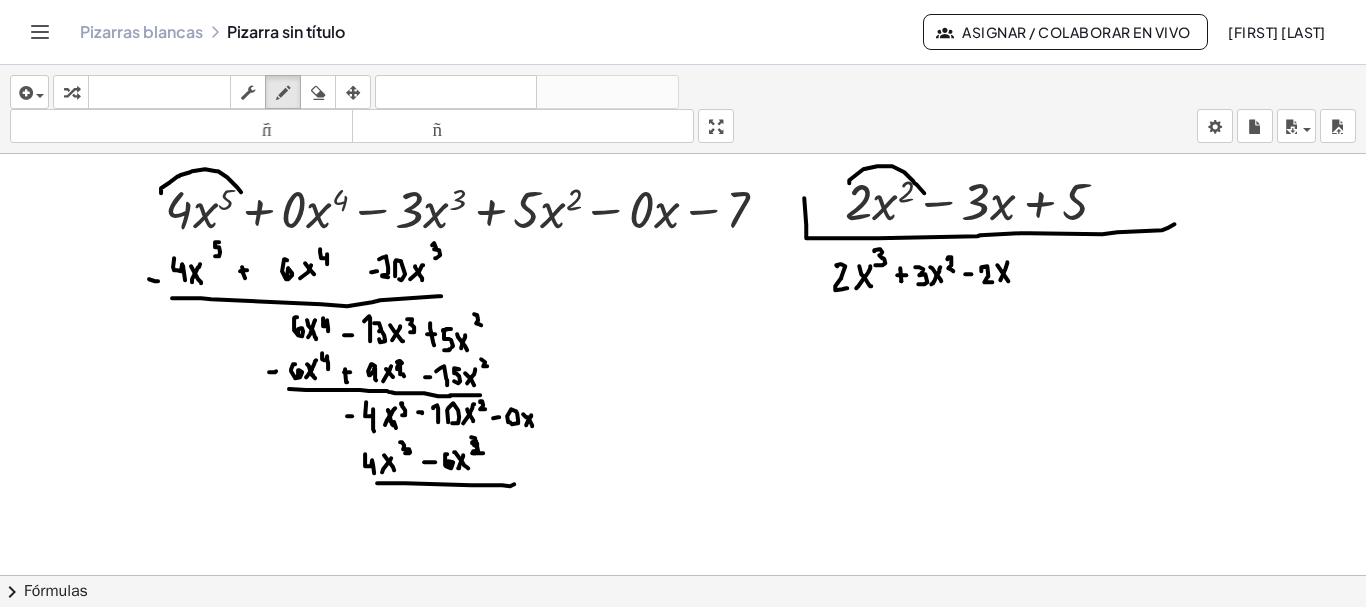 drag, startPoint x: 378, startPoint y: 480, endPoint x: 514, endPoint y: 481, distance: 136.00368 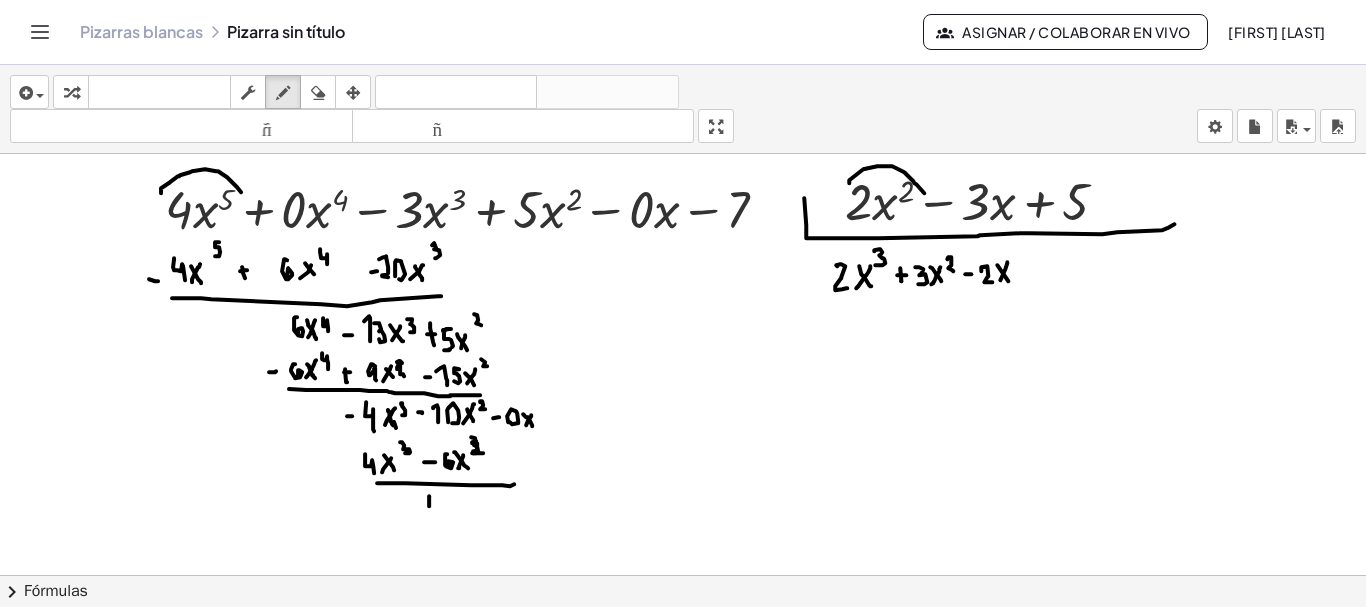 drag, startPoint x: 429, startPoint y: 493, endPoint x: 429, endPoint y: 509, distance: 16 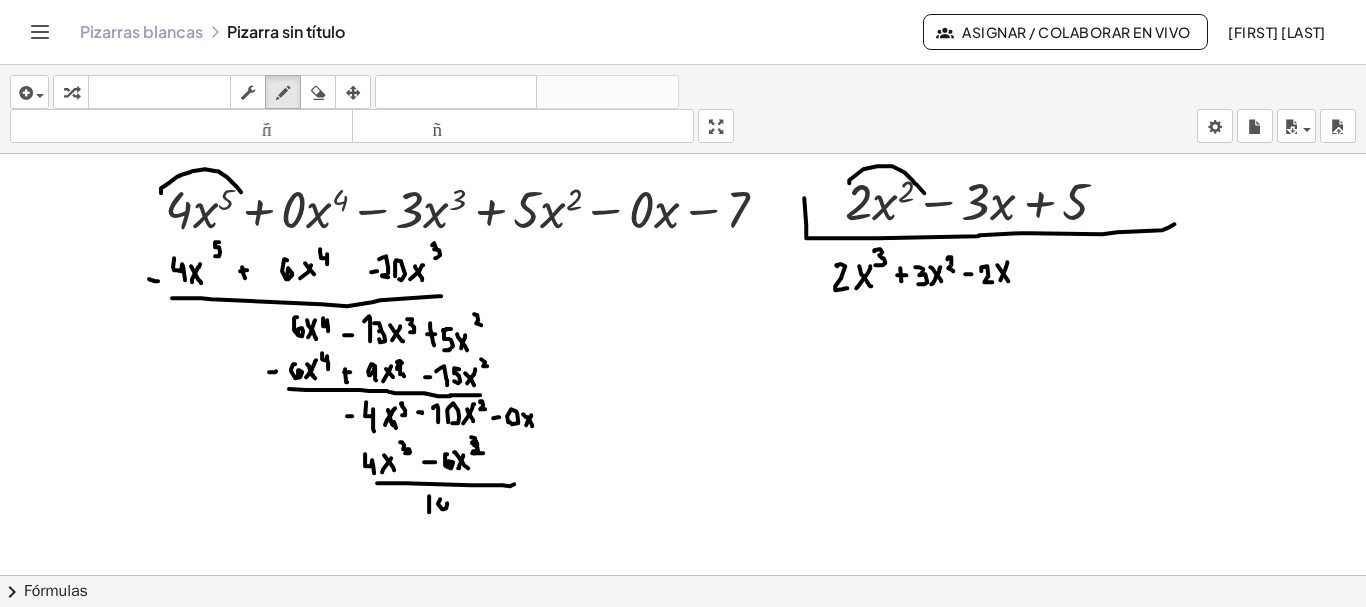 drag, startPoint x: 440, startPoint y: 496, endPoint x: 443, endPoint y: 507, distance: 11.401754 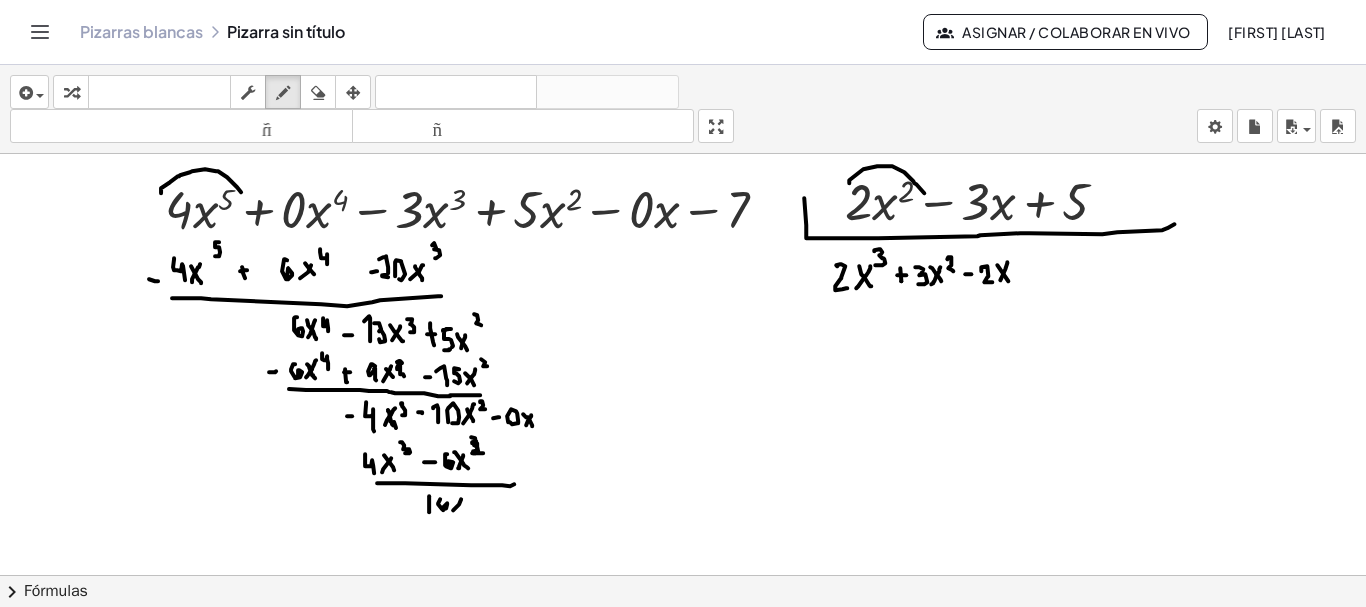 drag, startPoint x: 453, startPoint y: 507, endPoint x: 461, endPoint y: 497, distance: 12.806249 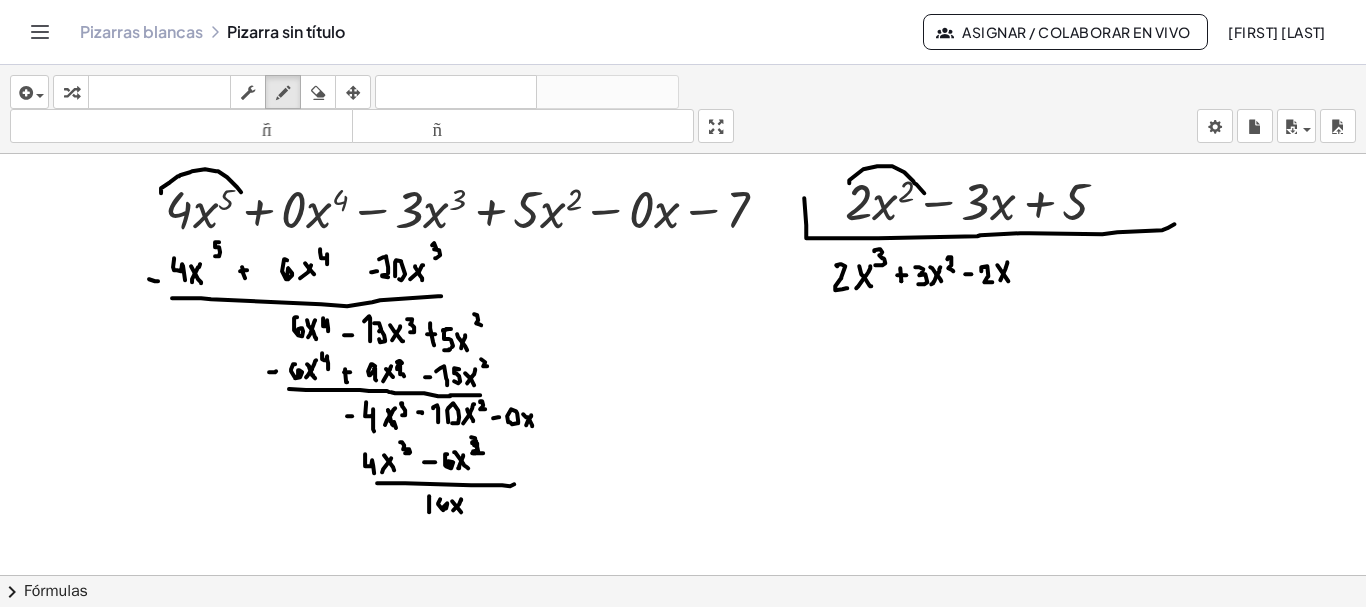 drag, startPoint x: 452, startPoint y: 498, endPoint x: 464, endPoint y: 512, distance: 18.439089 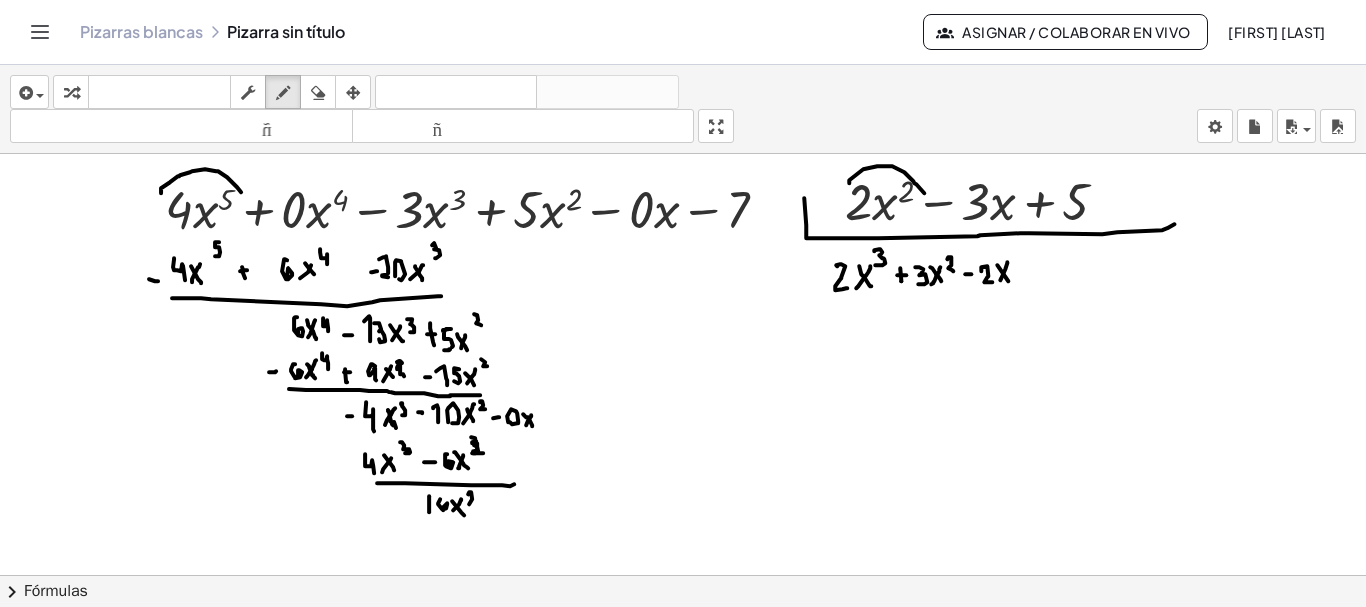 drag, startPoint x: 468, startPoint y: 491, endPoint x: 477, endPoint y: 501, distance: 13.453624 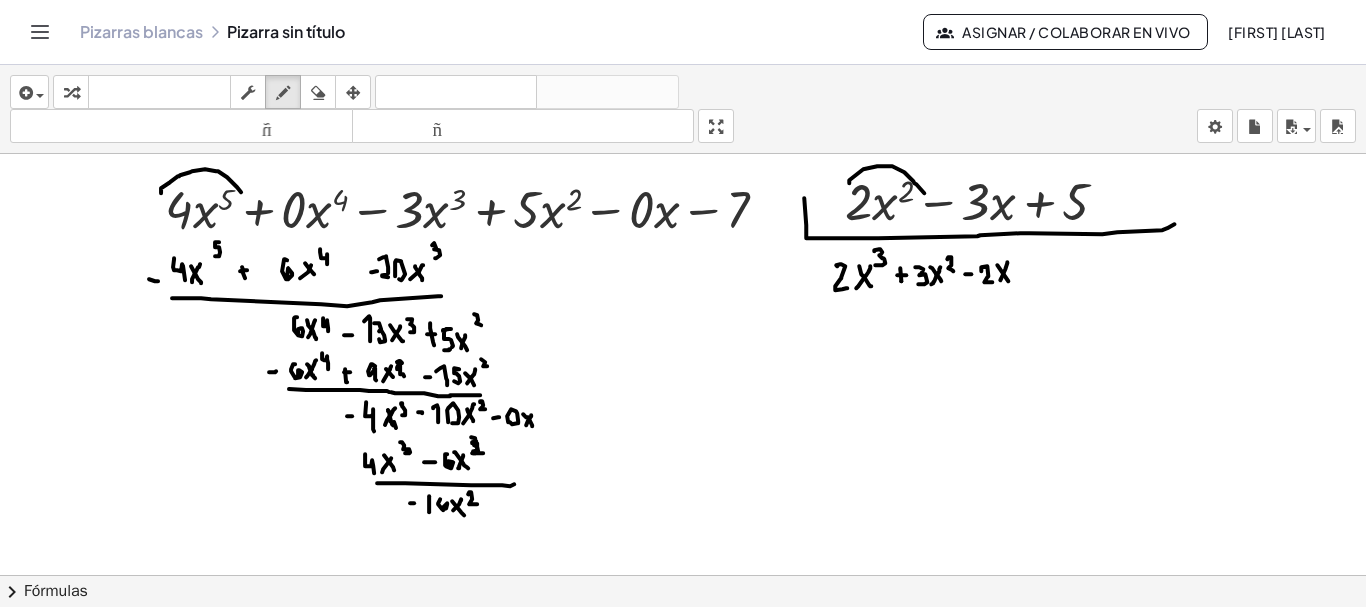 click at bounding box center [684, -4402] 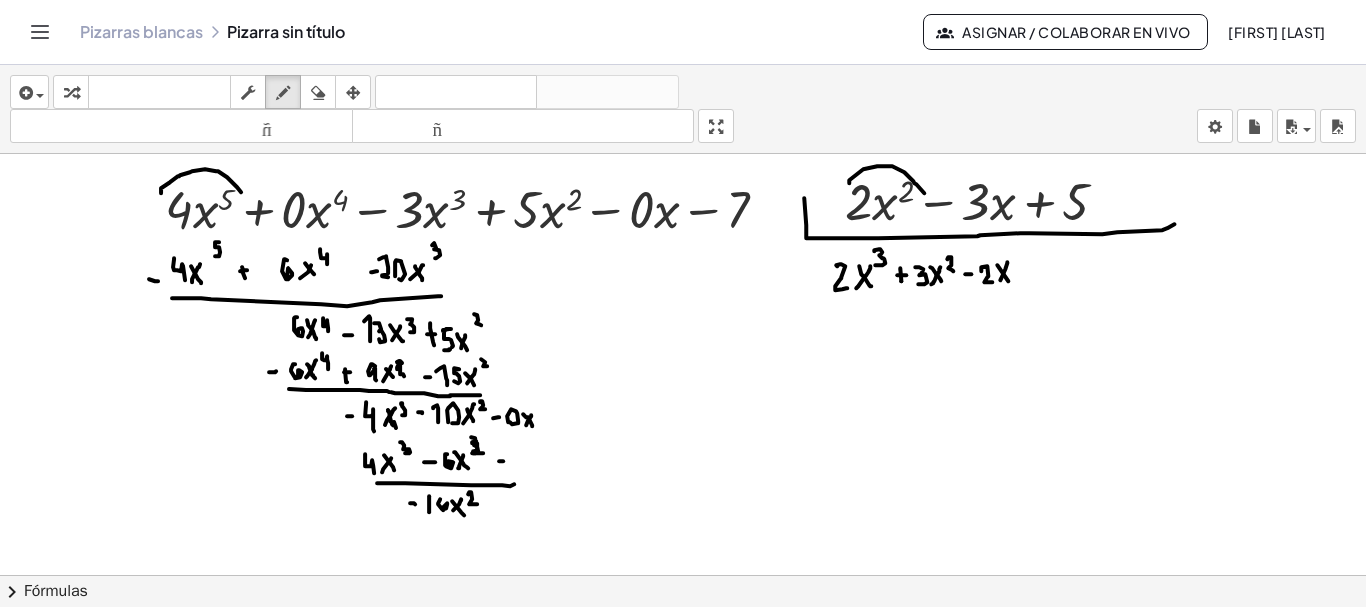 click at bounding box center (684, -4402) 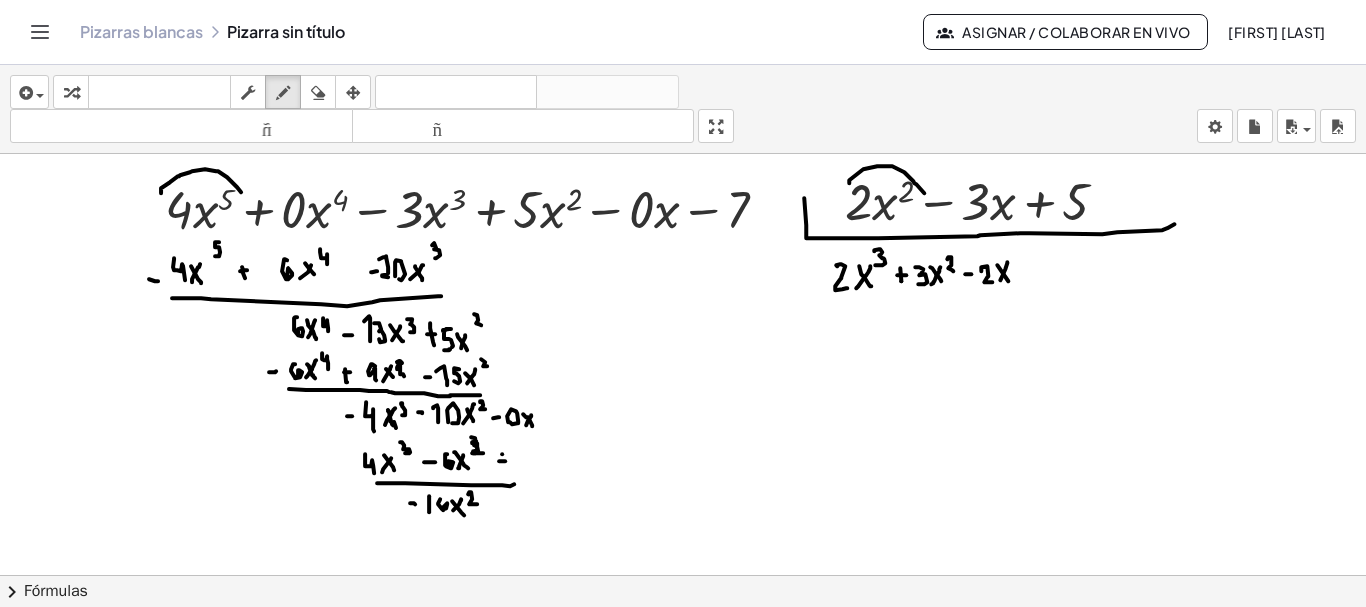 drag, startPoint x: 502, startPoint y: 451, endPoint x: 502, endPoint y: 467, distance: 16 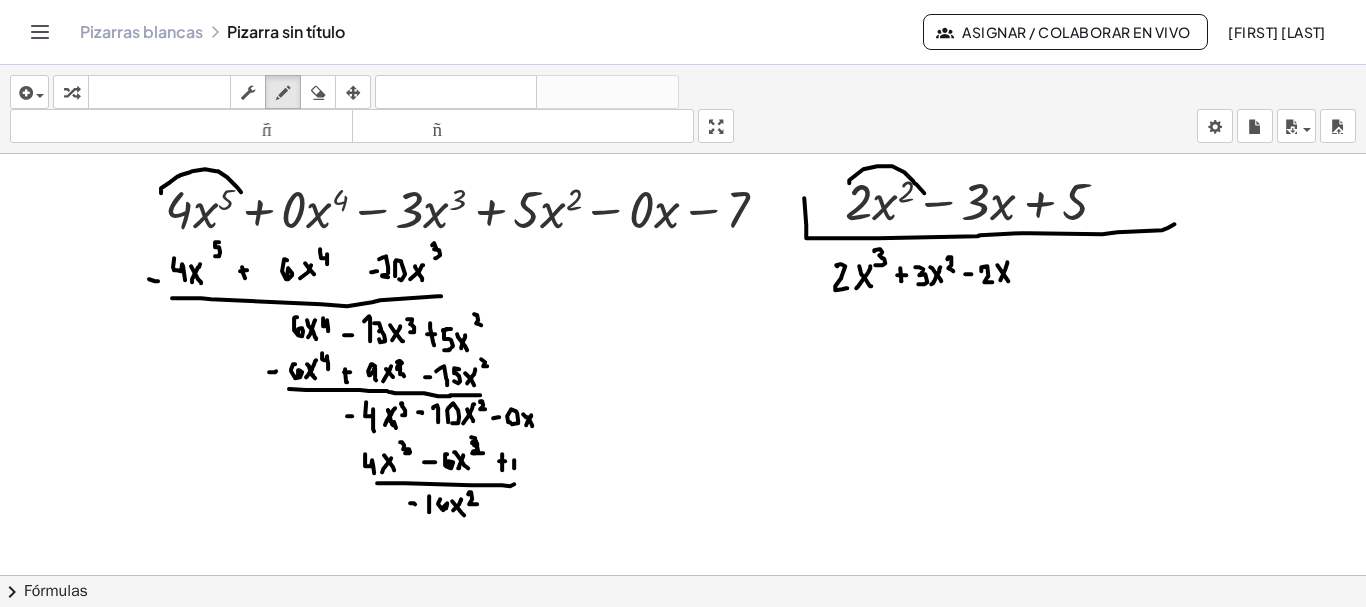 drag, startPoint x: 514, startPoint y: 465, endPoint x: 509, endPoint y: 453, distance: 13 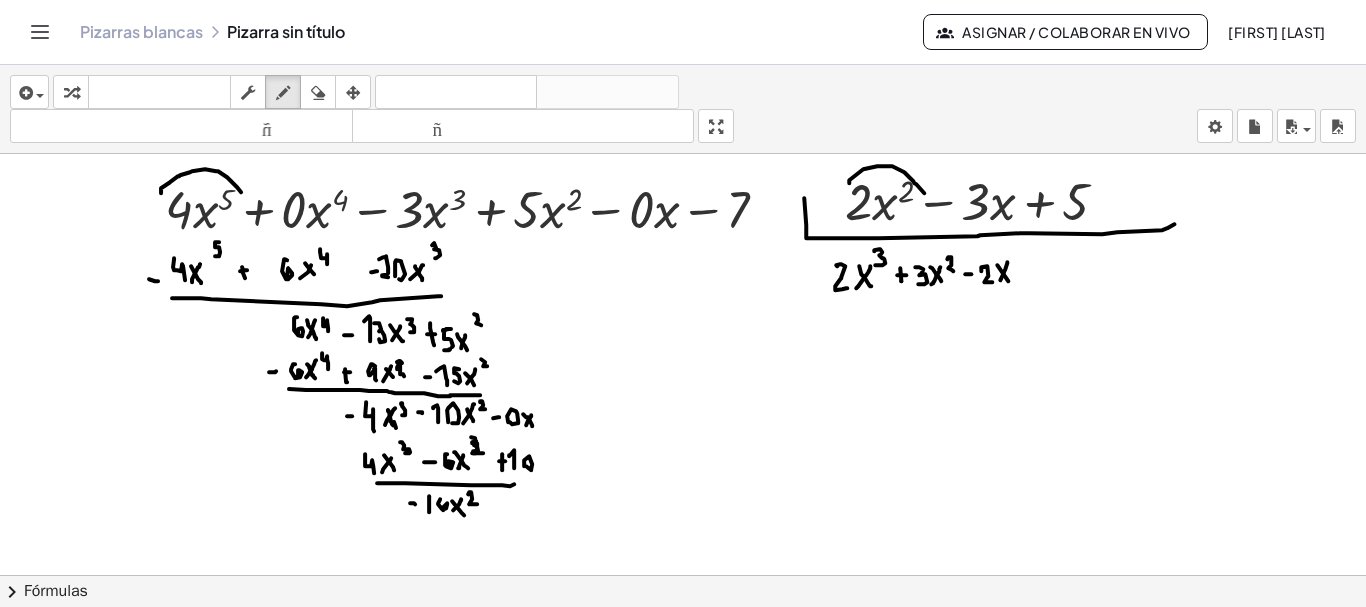 click at bounding box center [684, -4402] 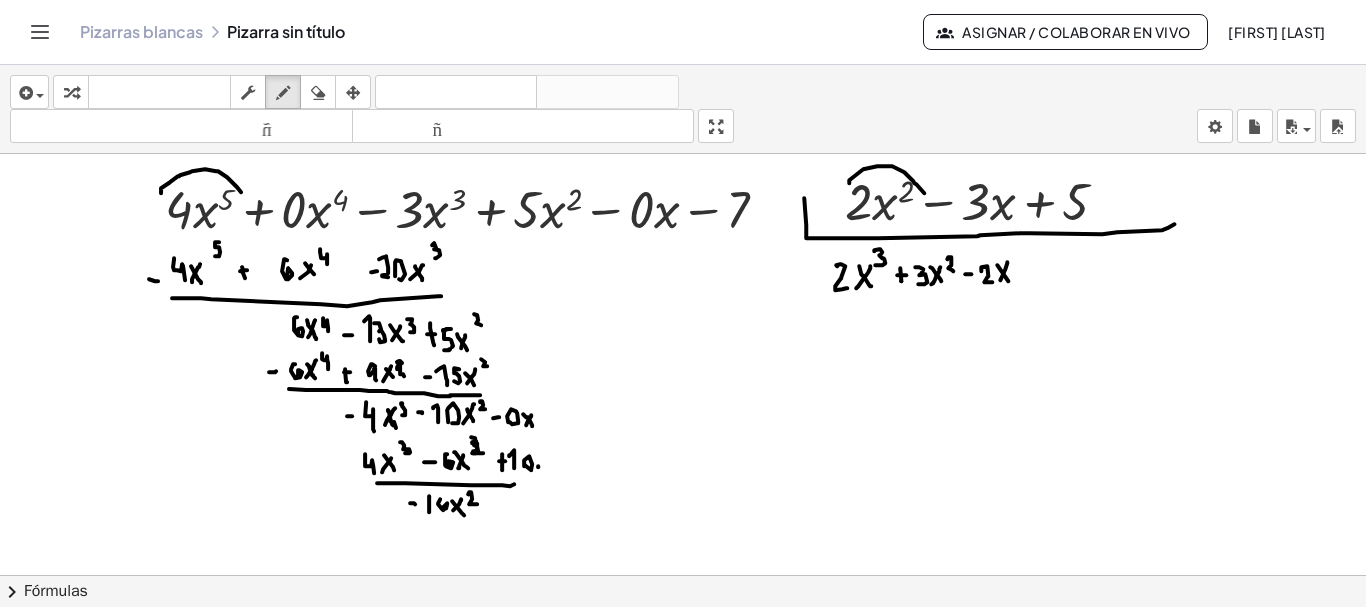 drag, startPoint x: 538, startPoint y: 464, endPoint x: 542, endPoint y: 450, distance: 14.56022 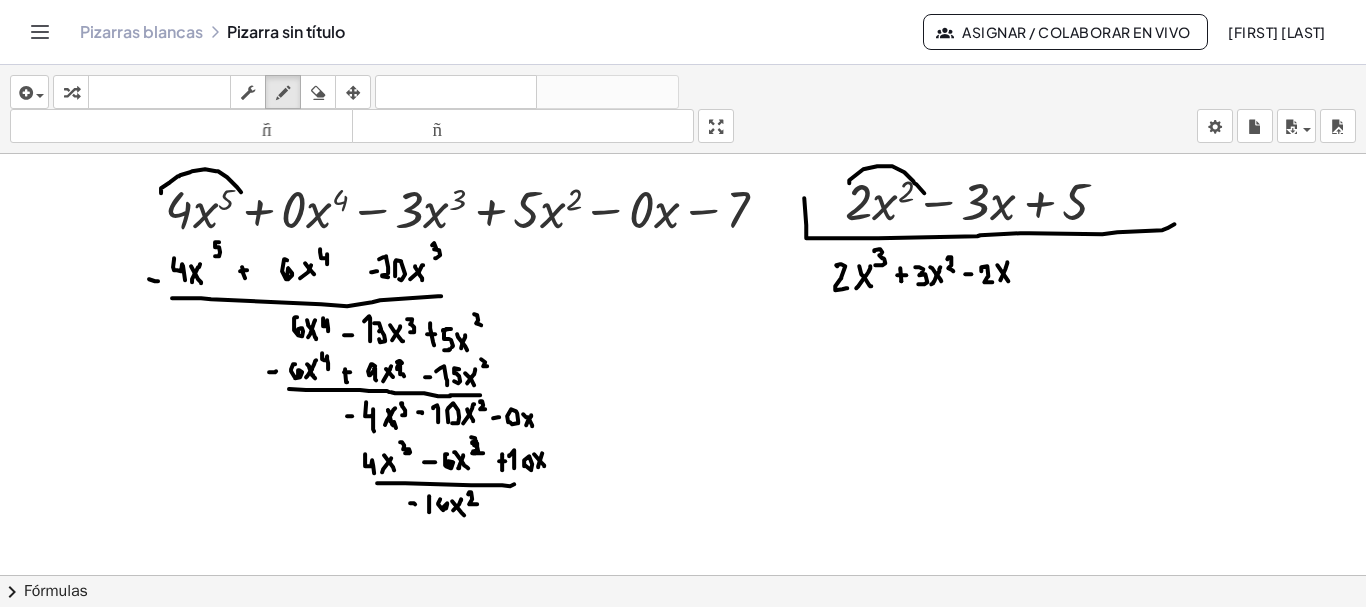 click at bounding box center (684, -4402) 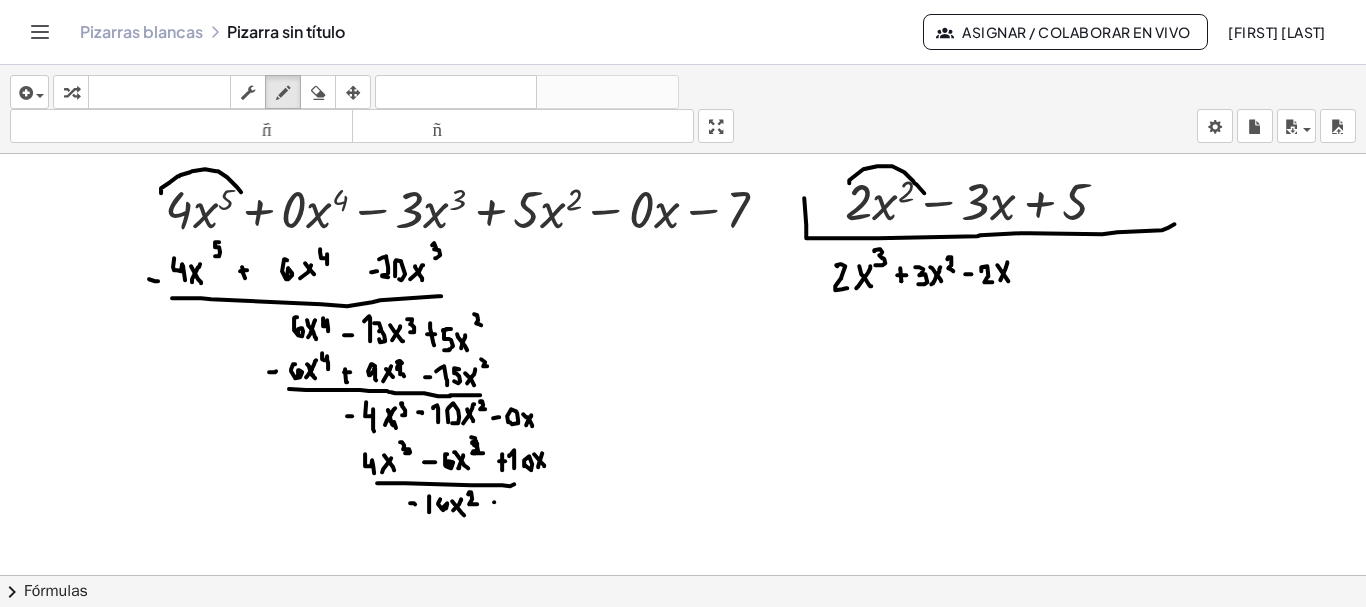 click at bounding box center [684, -4402] 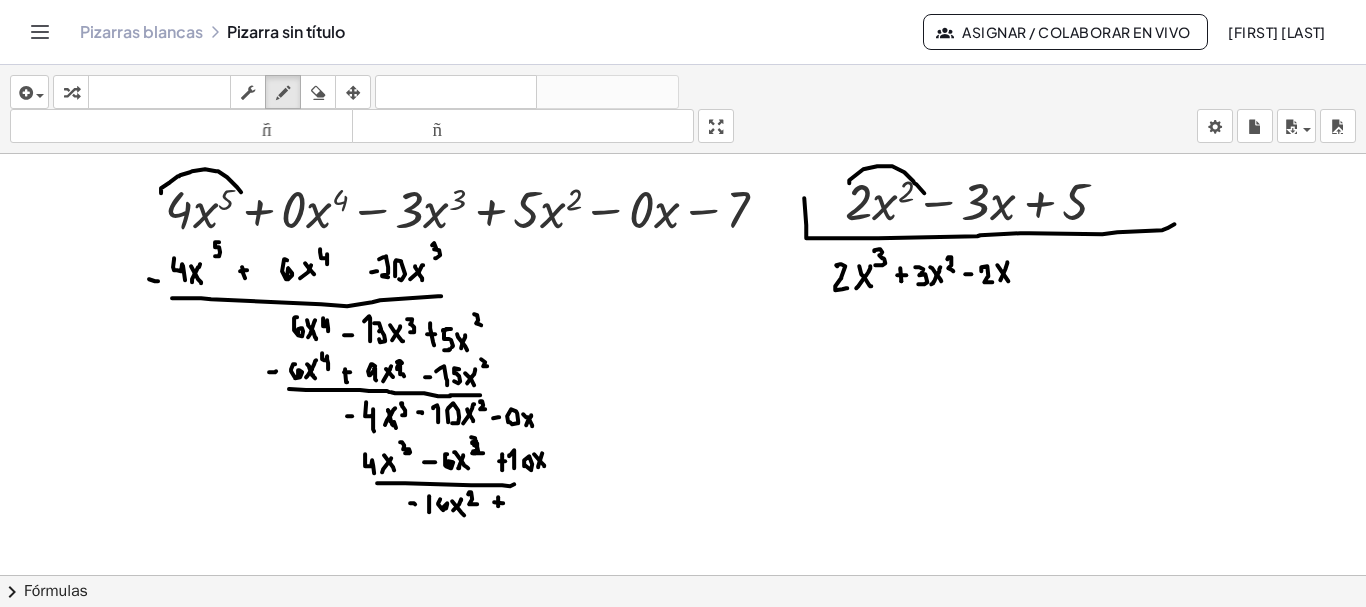 click at bounding box center (684, -4402) 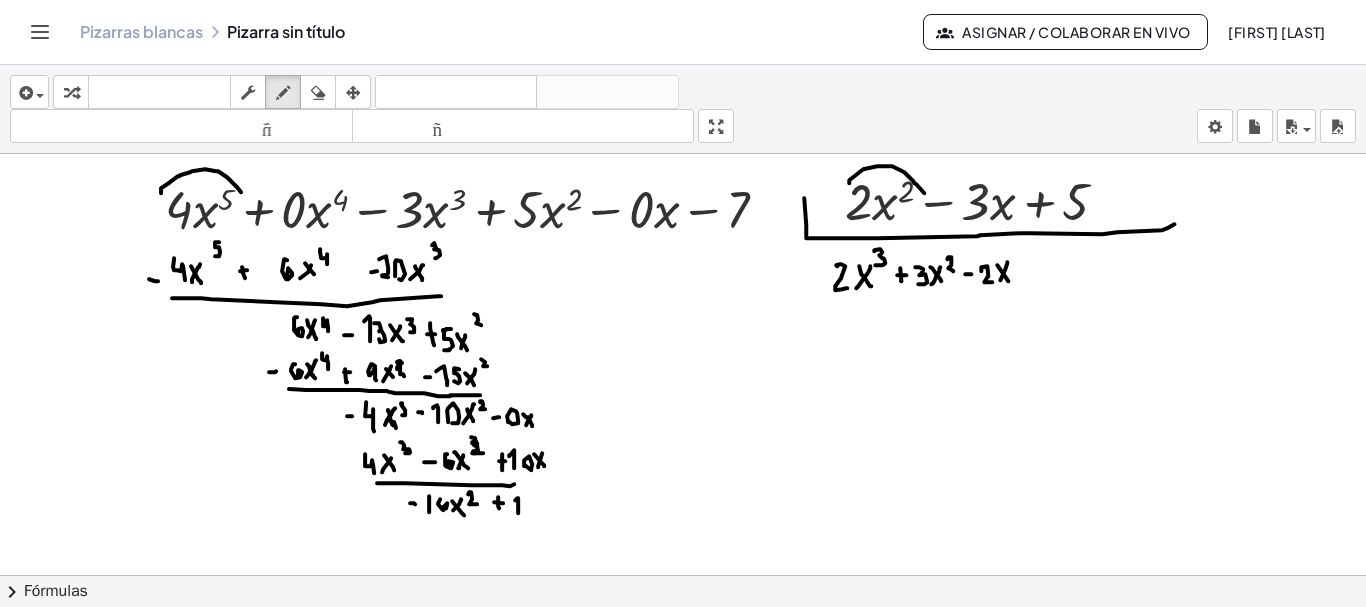 drag, startPoint x: 518, startPoint y: 510, endPoint x: 515, endPoint y: 497, distance: 13.341664 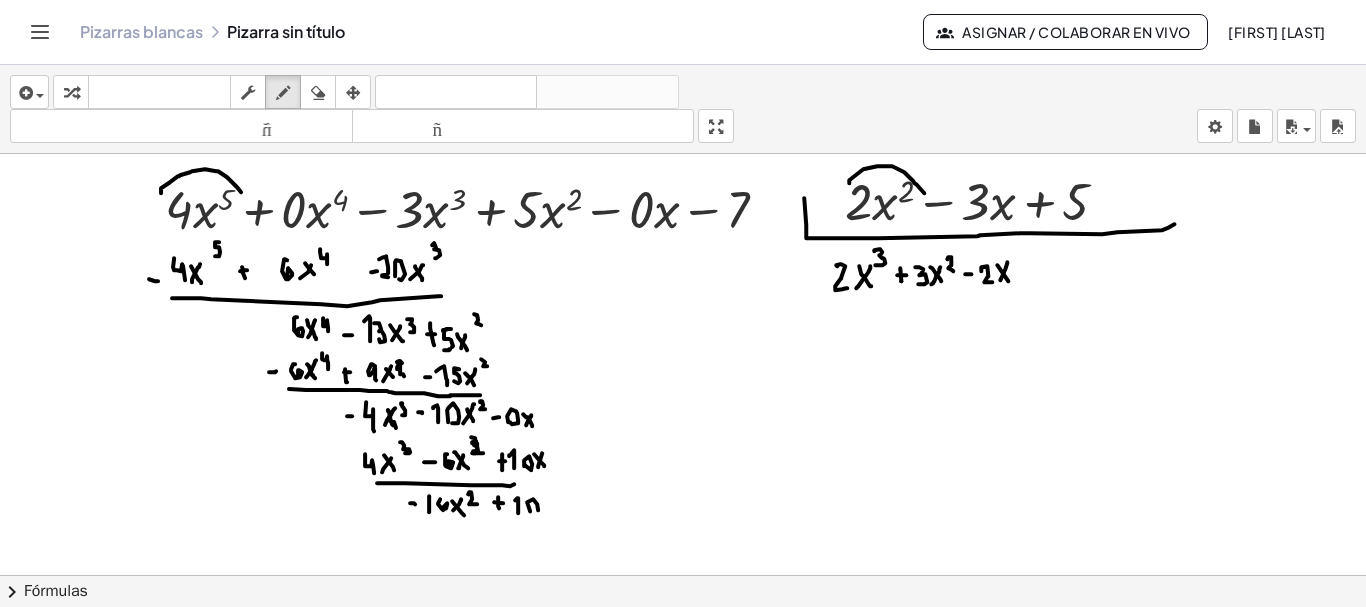 click at bounding box center (684, -4402) 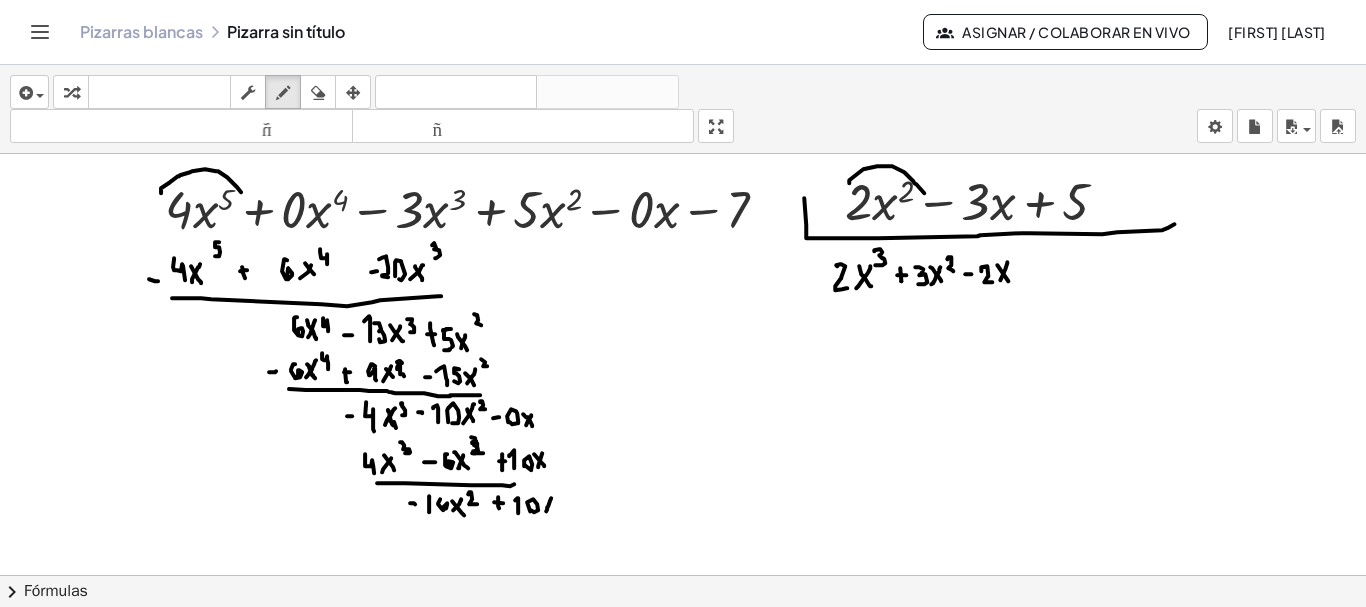 drag, startPoint x: 546, startPoint y: 508, endPoint x: 551, endPoint y: 495, distance: 13.928389 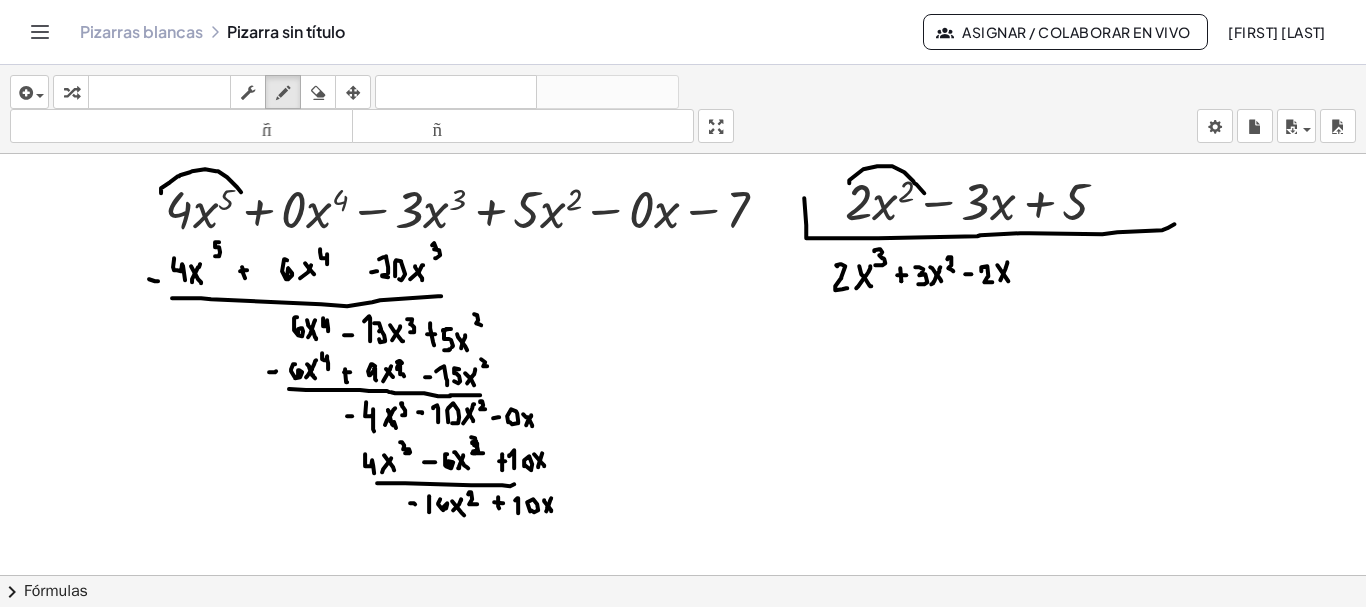 click at bounding box center [684, -4402] 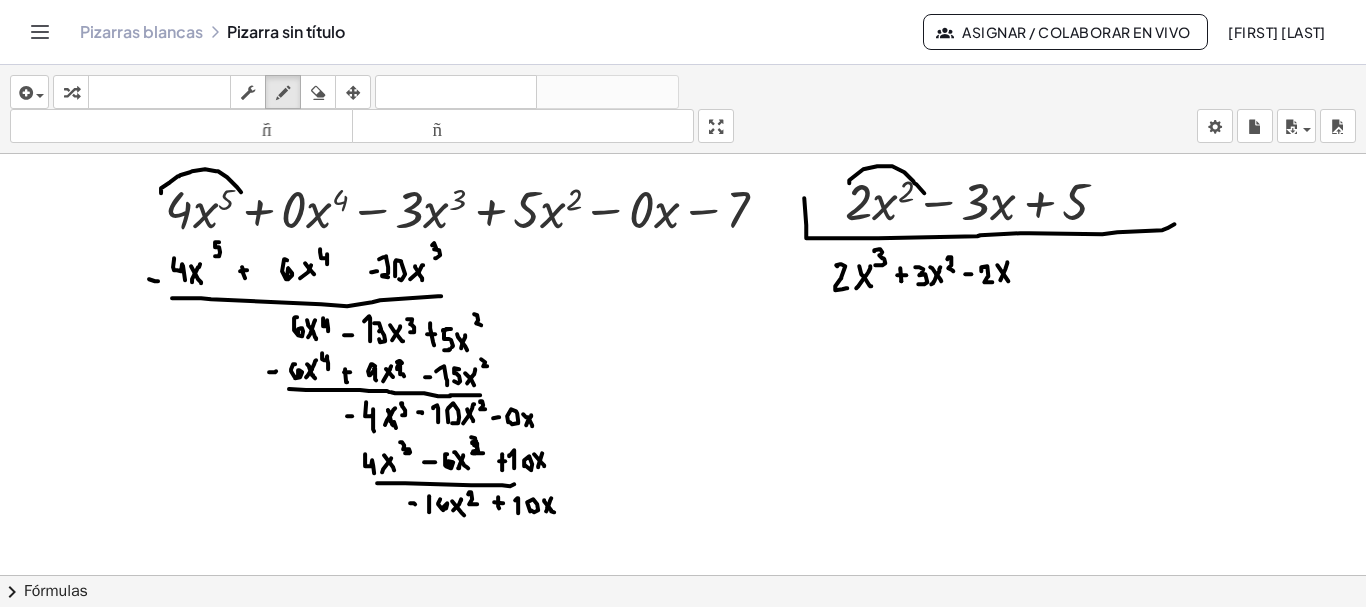 click at bounding box center (684, -4402) 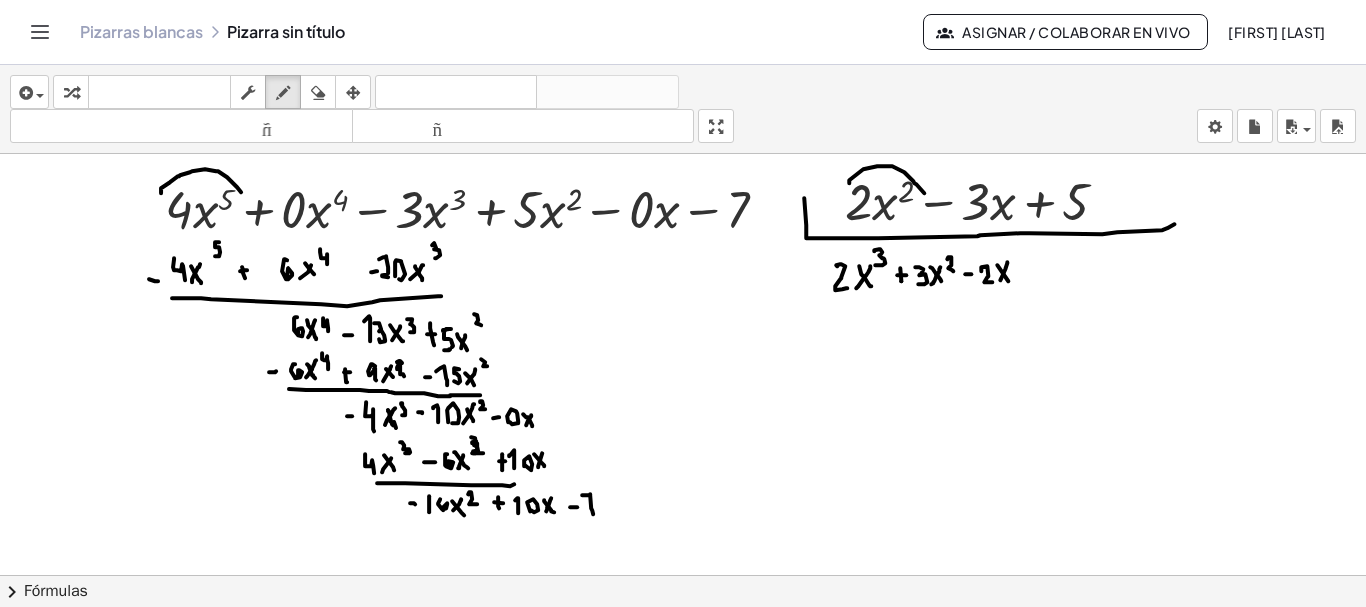 drag, startPoint x: 590, startPoint y: 491, endPoint x: 593, endPoint y: 511, distance: 20.22375 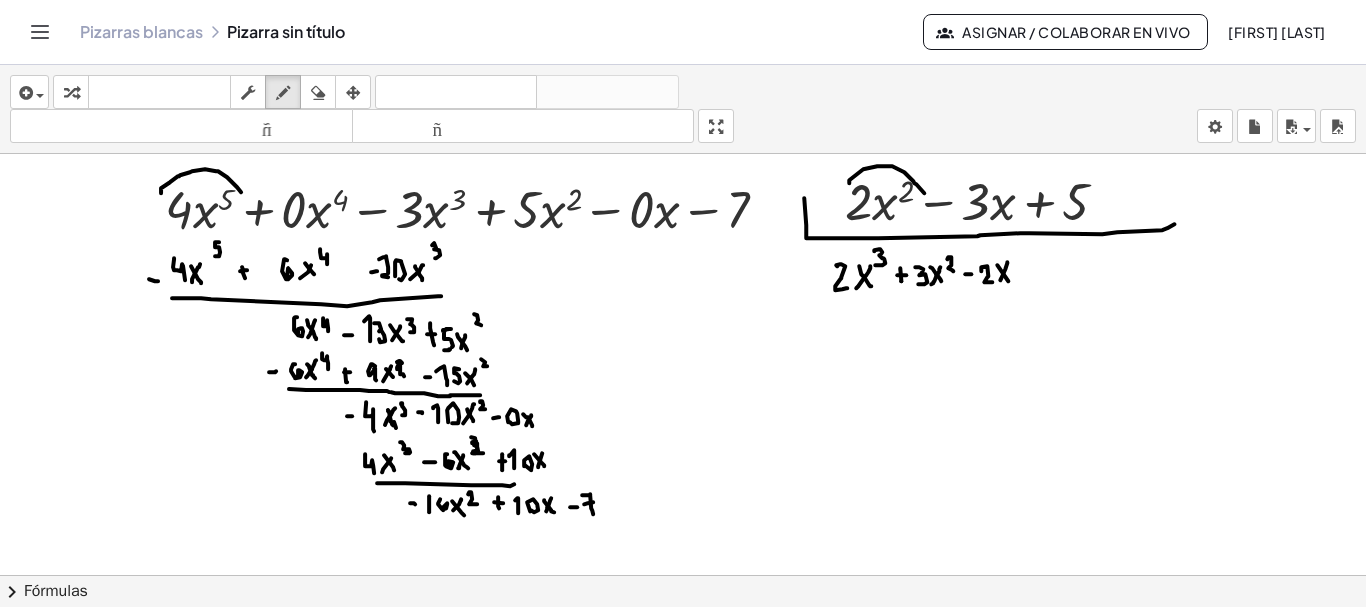 click at bounding box center (684, -4402) 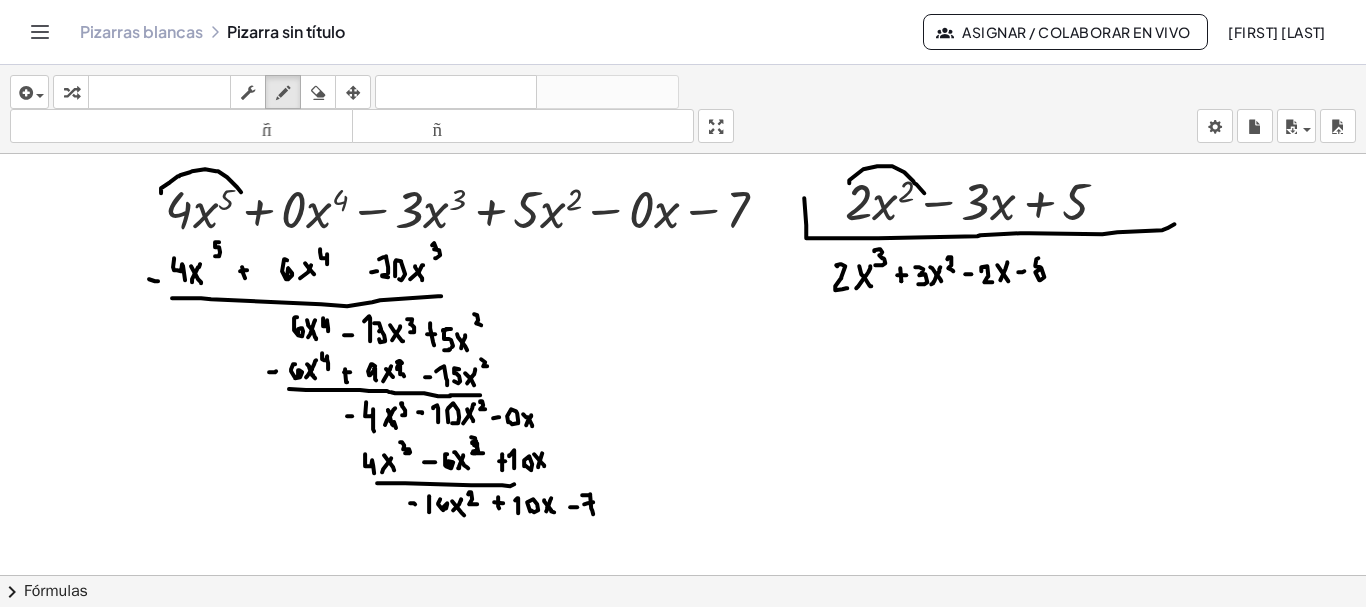 click at bounding box center [684, -4402] 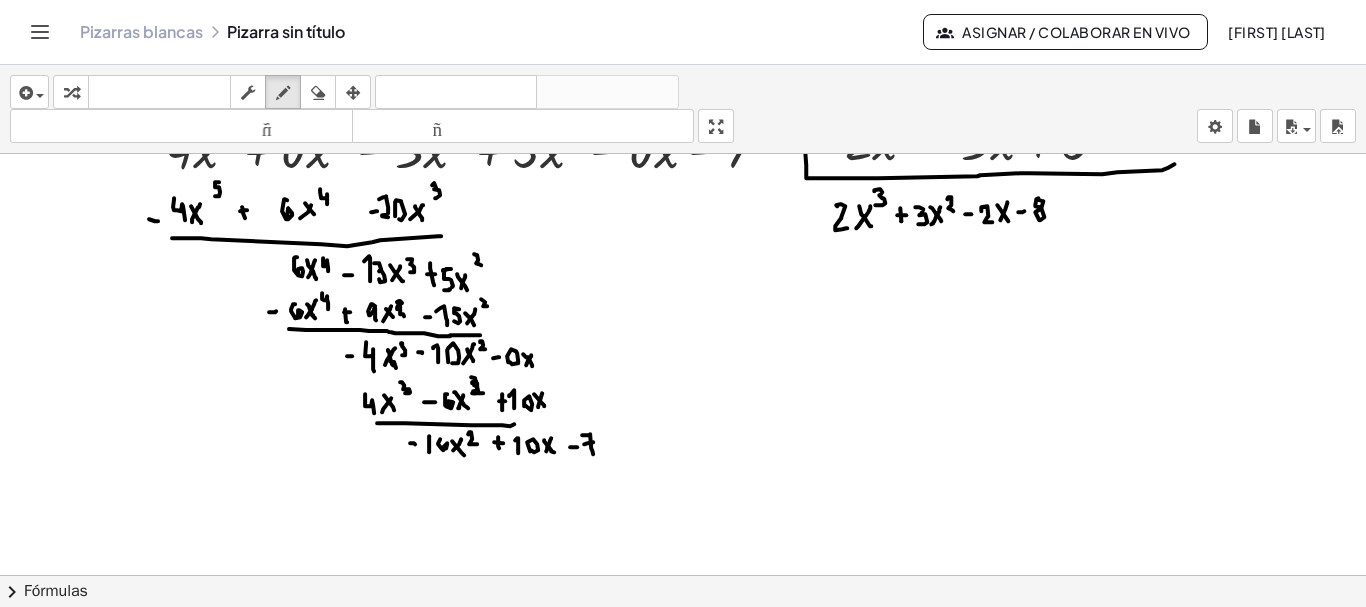 scroll, scrollTop: 10059, scrollLeft: 0, axis: vertical 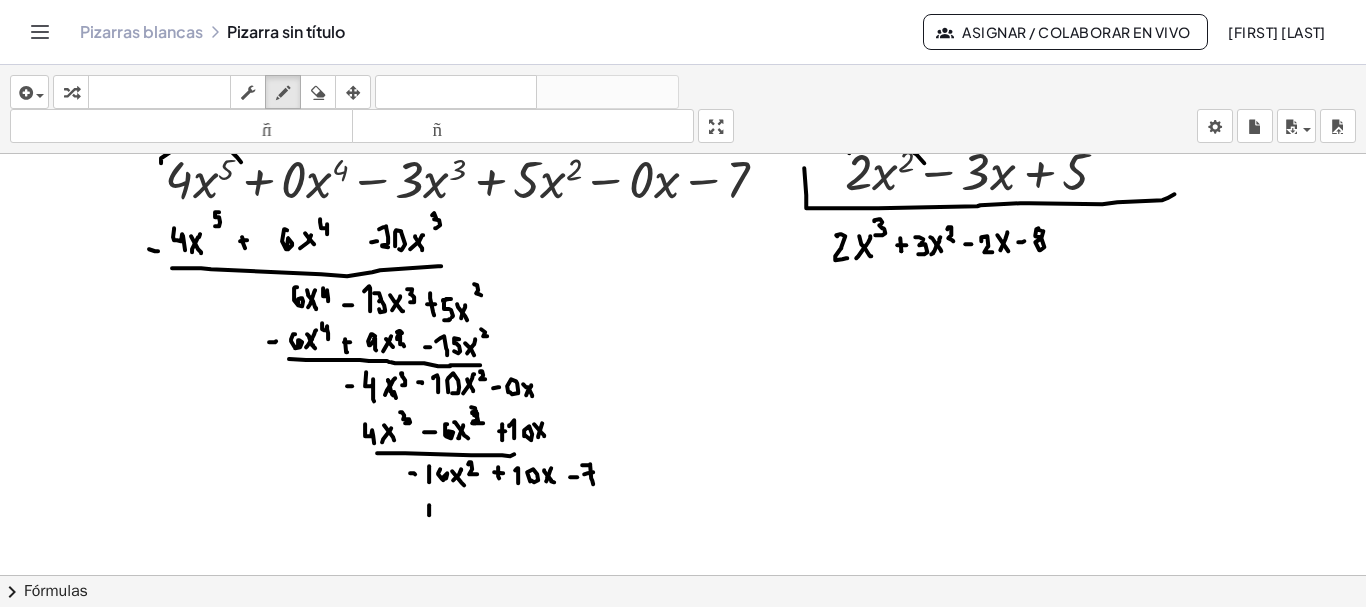 drag, startPoint x: 429, startPoint y: 512, endPoint x: 424, endPoint y: 503, distance: 10.29563 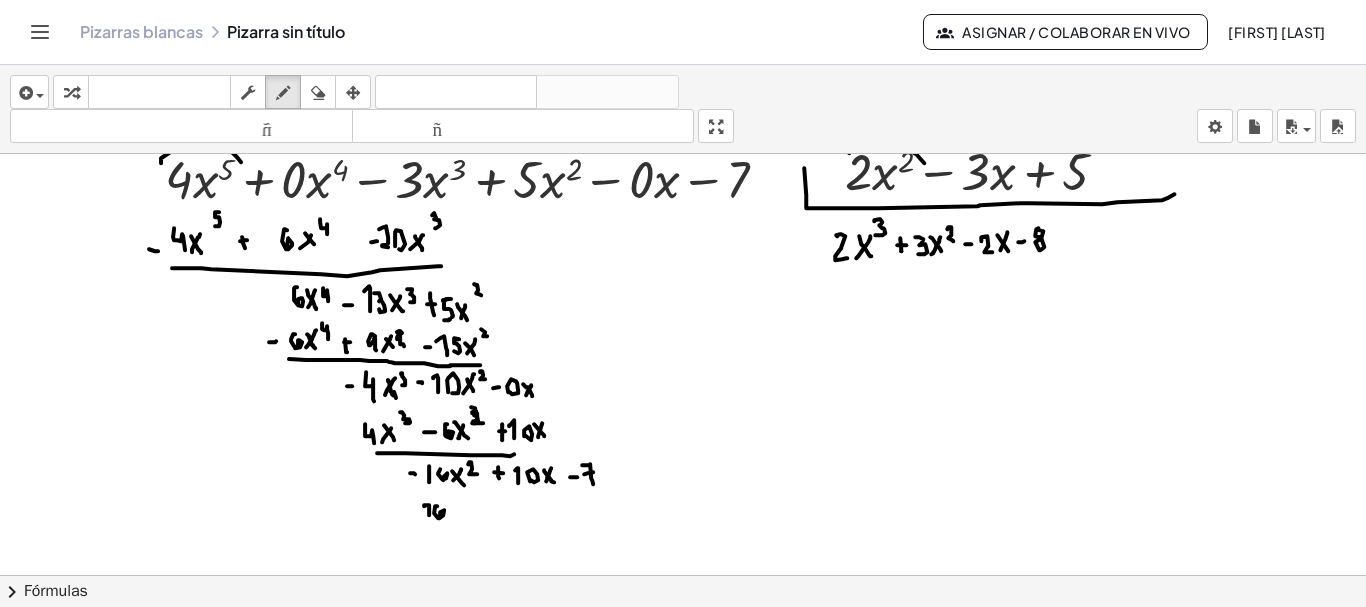 drag, startPoint x: 437, startPoint y: 503, endPoint x: 440, endPoint y: 513, distance: 10.440307 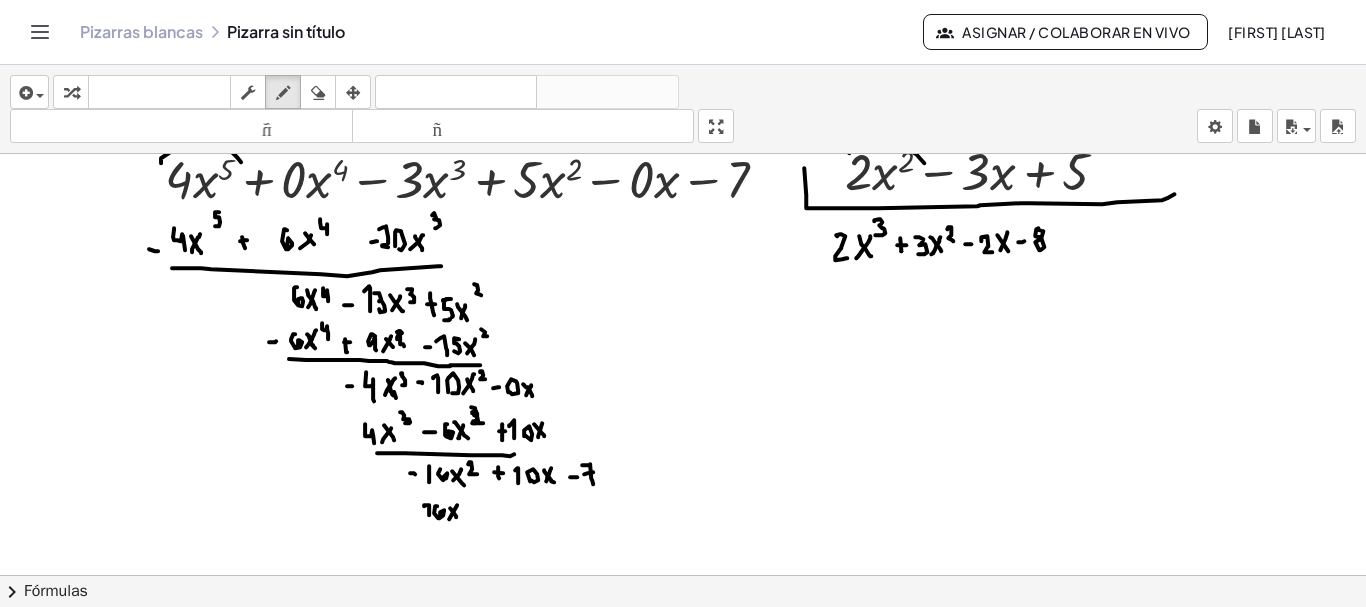 click at bounding box center [684, -4432] 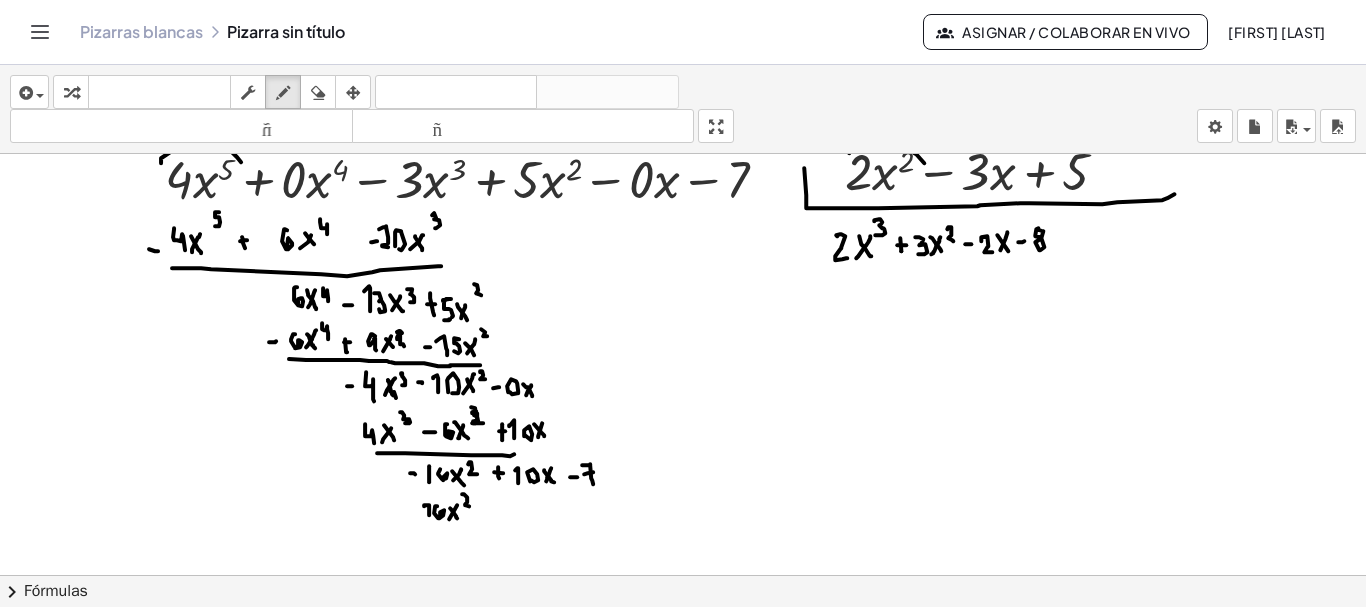 drag, startPoint x: 462, startPoint y: 491, endPoint x: 469, endPoint y: 503, distance: 13.892444 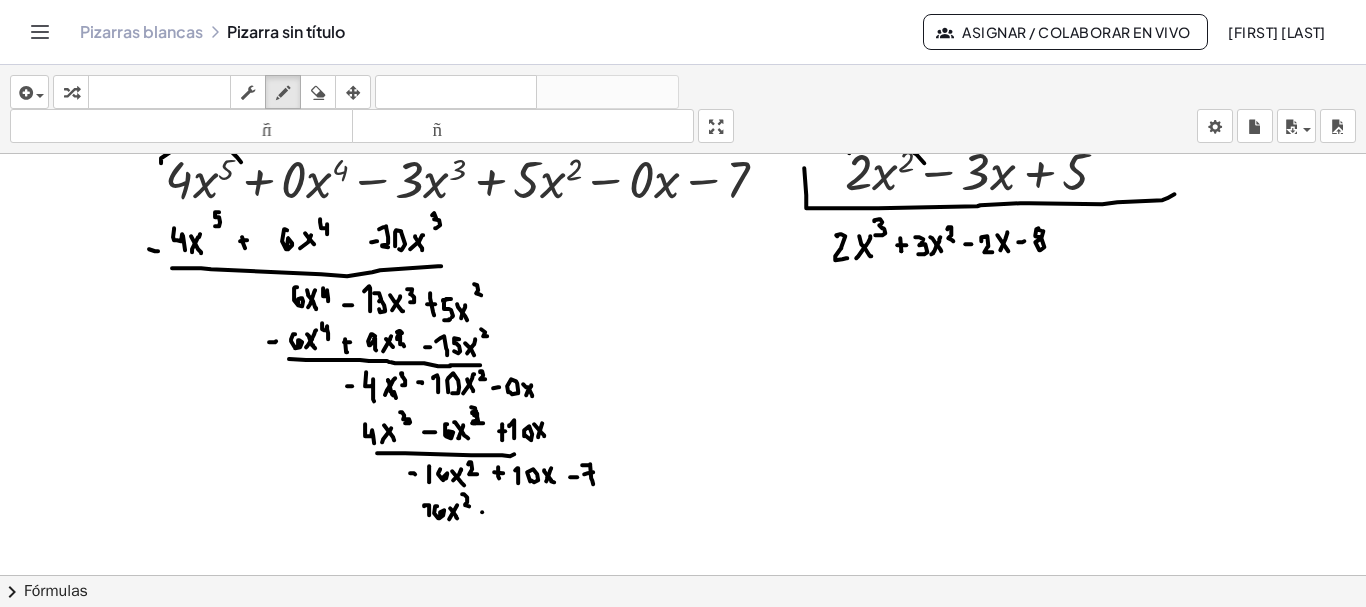 click at bounding box center (684, -4432) 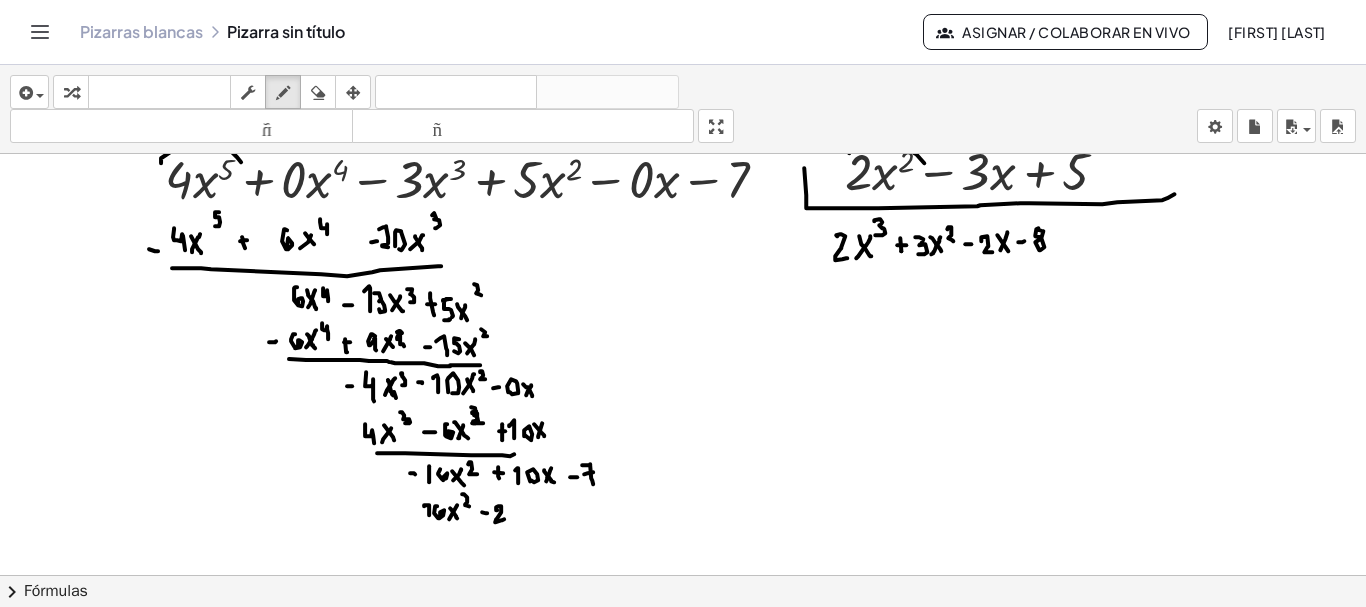drag, startPoint x: 497, startPoint y: 507, endPoint x: 506, endPoint y: 514, distance: 11.401754 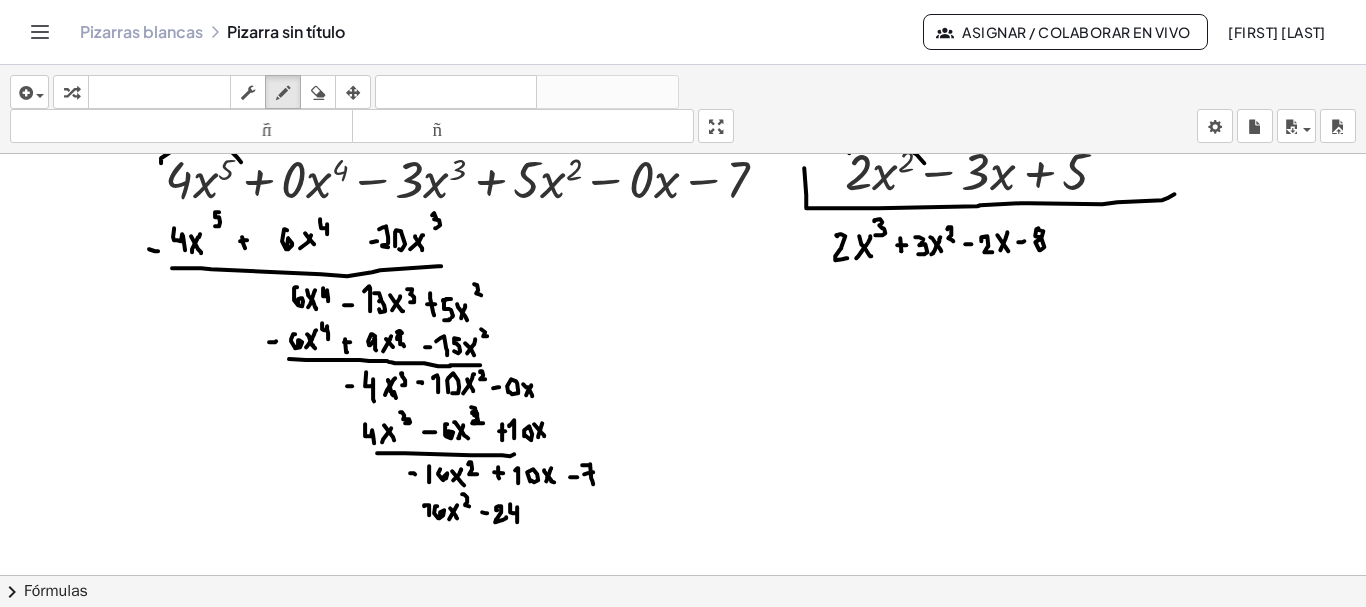 drag, startPoint x: 510, startPoint y: 501, endPoint x: 517, endPoint y: 519, distance: 19.313208 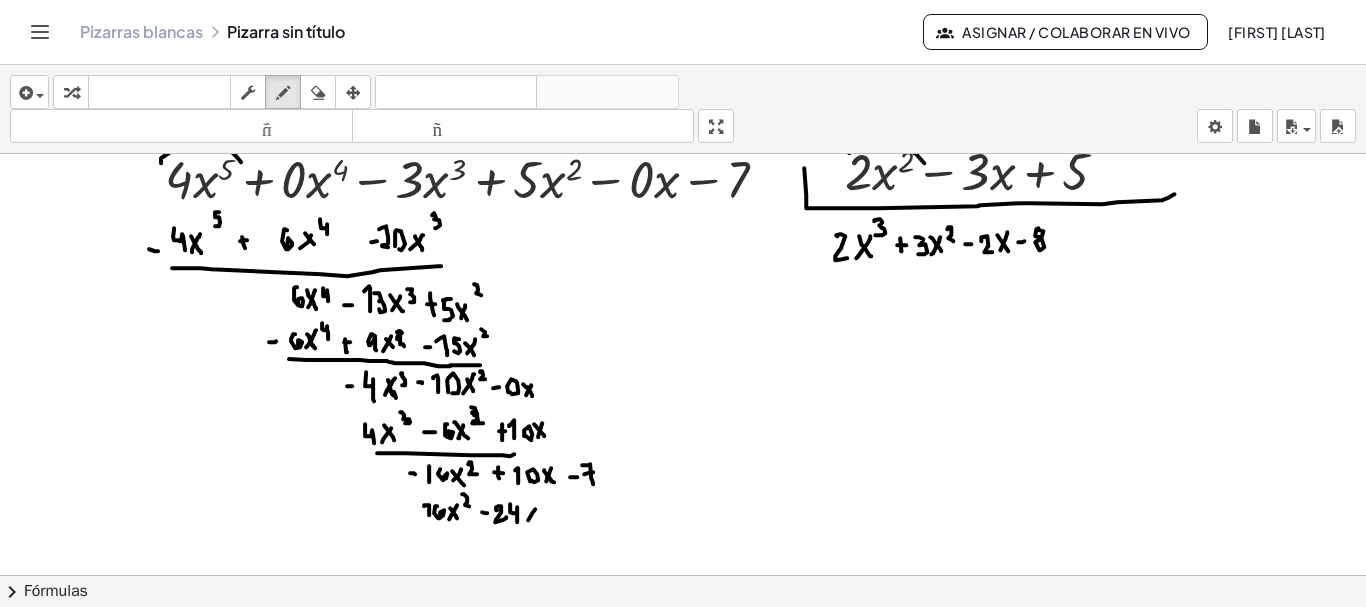 drag, startPoint x: 528, startPoint y: 517, endPoint x: 536, endPoint y: 505, distance: 14.422205 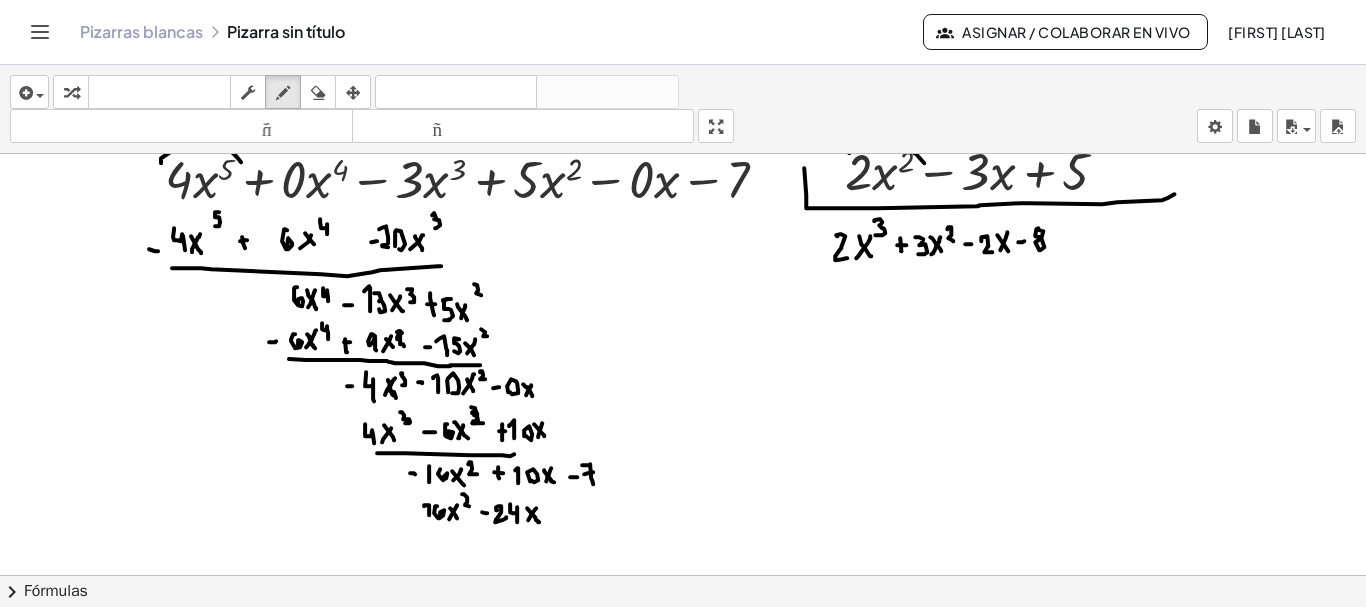 drag, startPoint x: 527, startPoint y: 505, endPoint x: 539, endPoint y: 519, distance: 18.439089 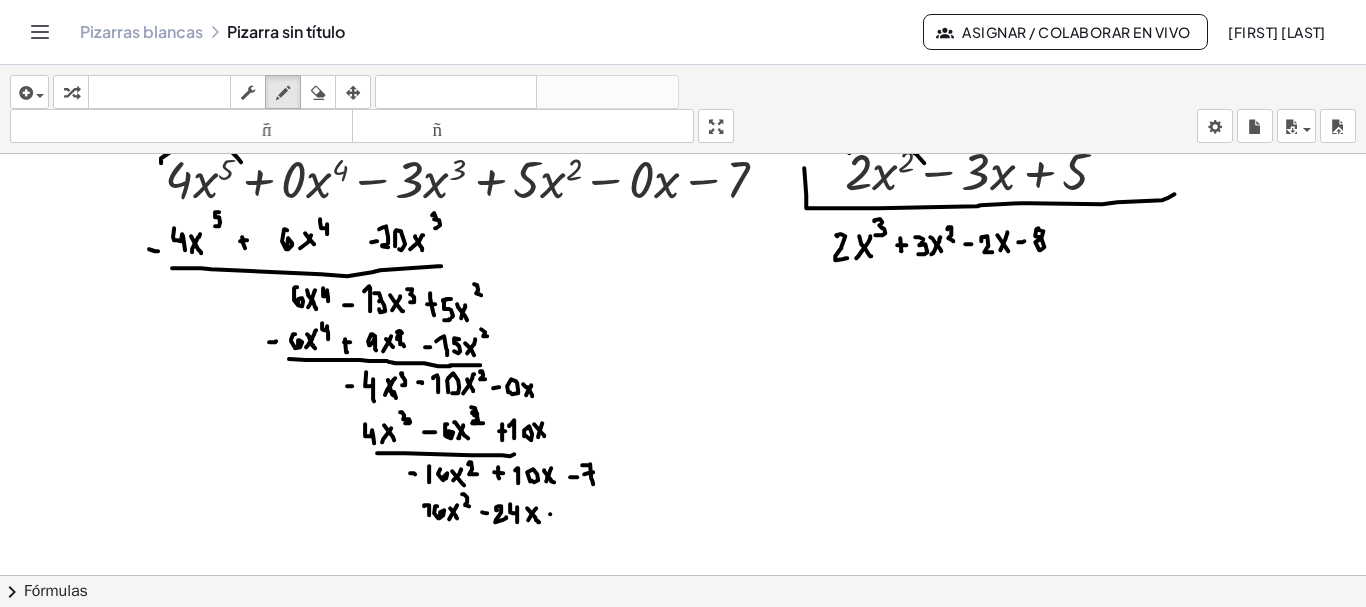 click at bounding box center (684, -4432) 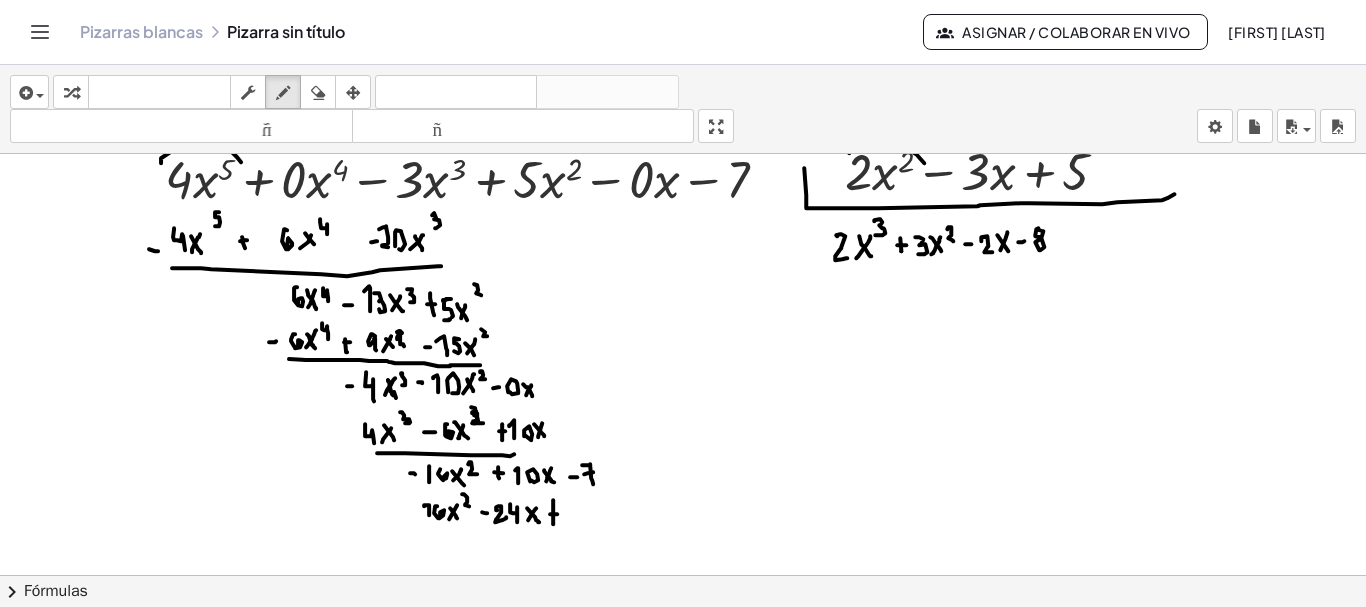 click at bounding box center (684, -4432) 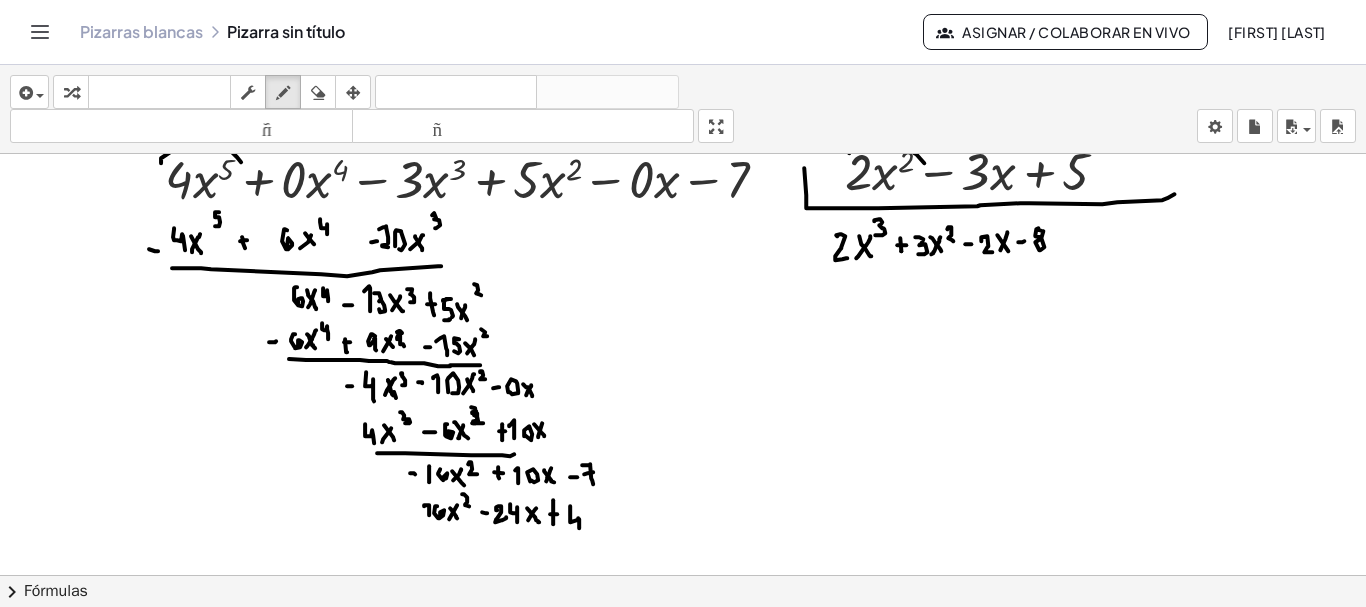 drag, startPoint x: 570, startPoint y: 503, endPoint x: 579, endPoint y: 516, distance: 15.811388 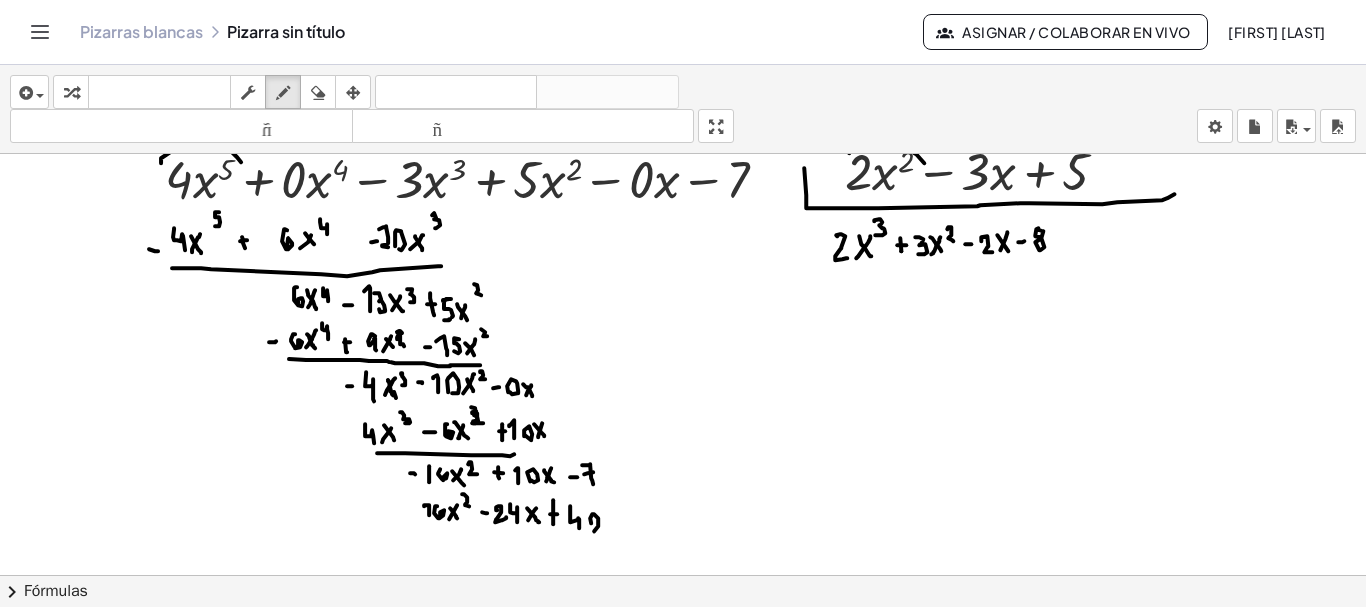 click at bounding box center [684, -4432] 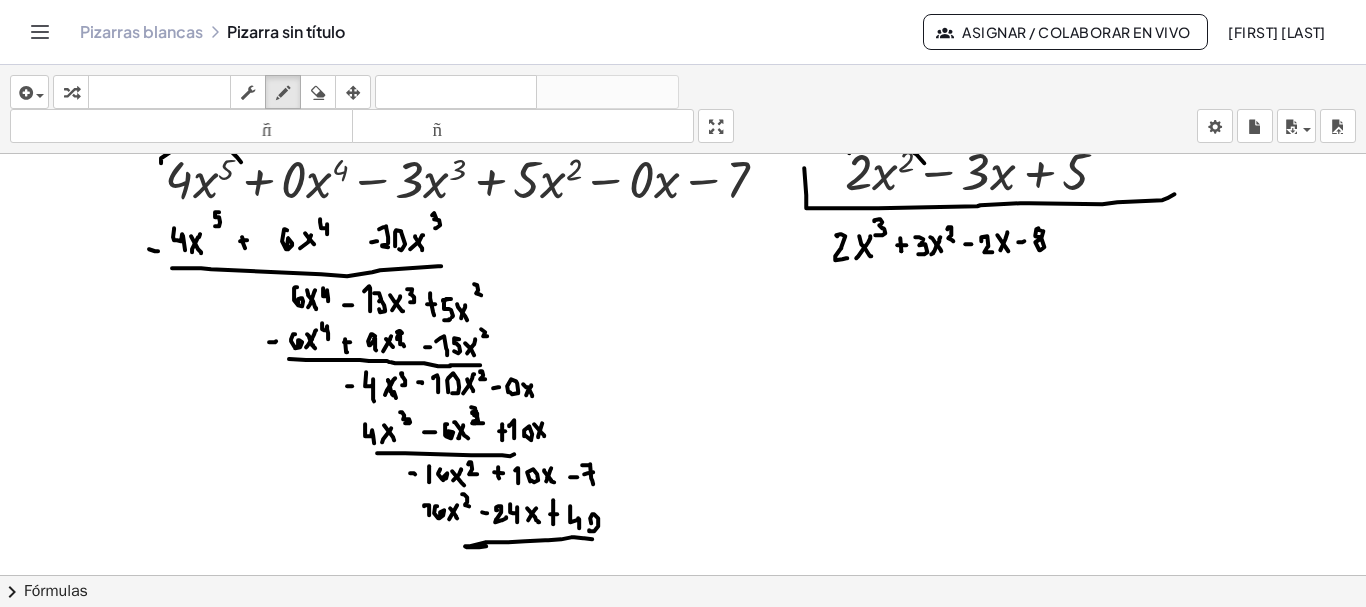 drag, startPoint x: 467, startPoint y: 544, endPoint x: 602, endPoint y: 536, distance: 135.23683 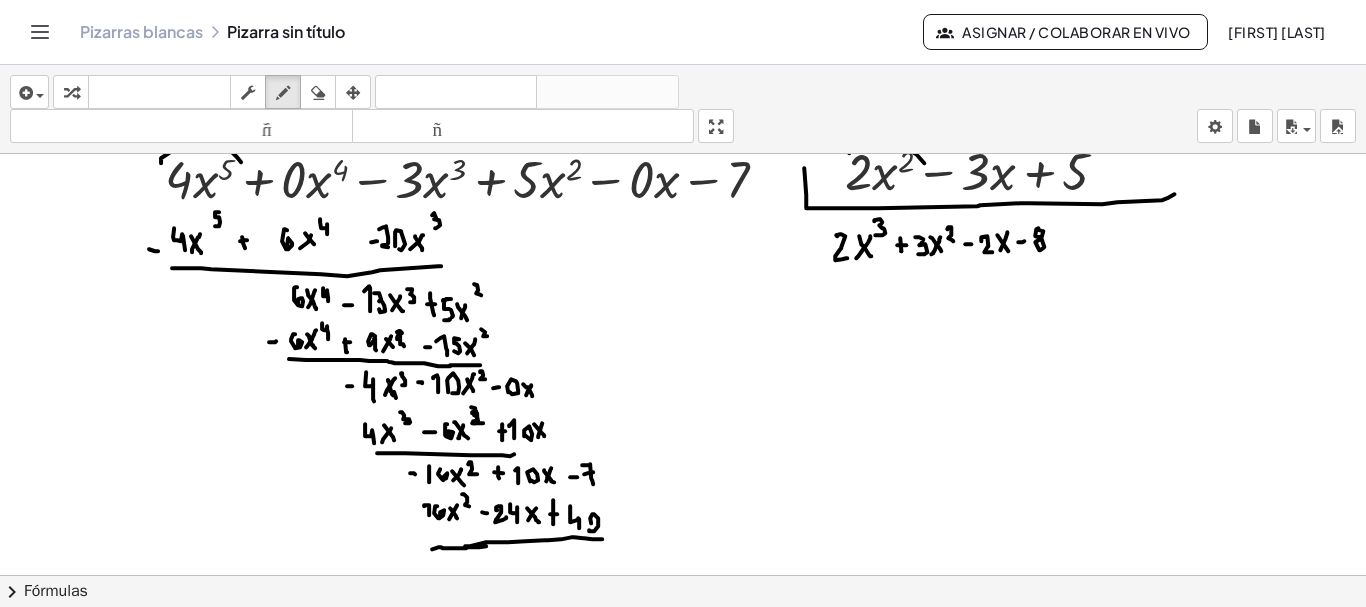 drag, startPoint x: 466, startPoint y: 545, endPoint x: 432, endPoint y: 546, distance: 34.0147 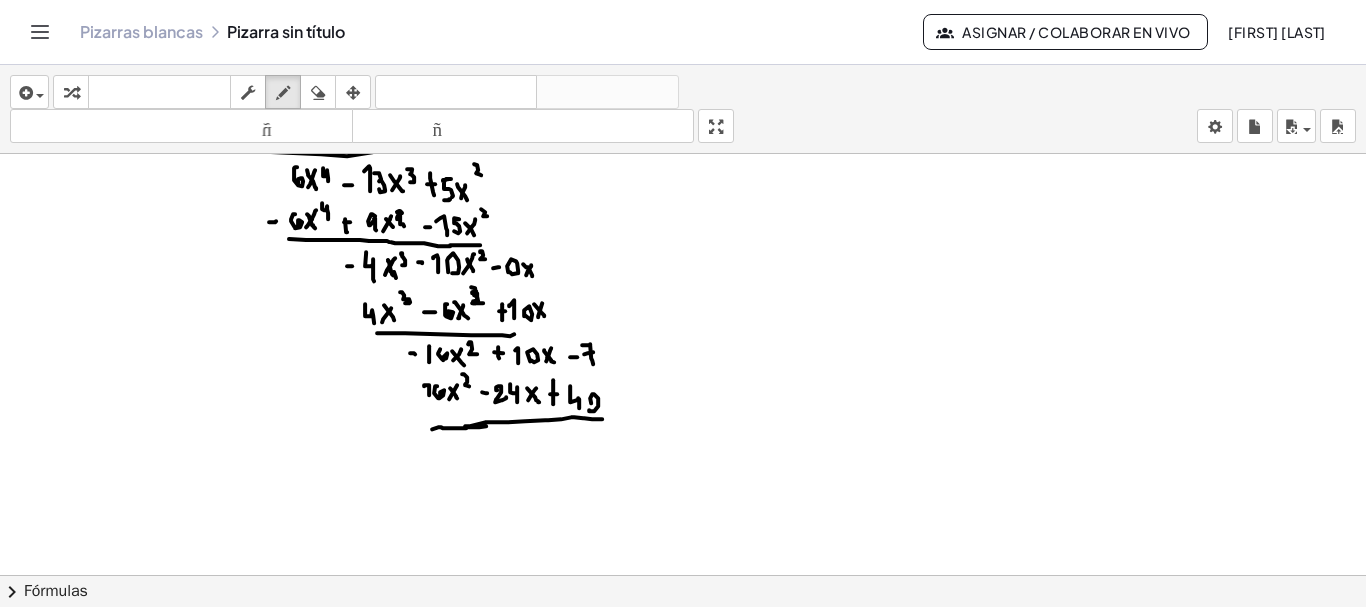 scroll, scrollTop: 10259, scrollLeft: 0, axis: vertical 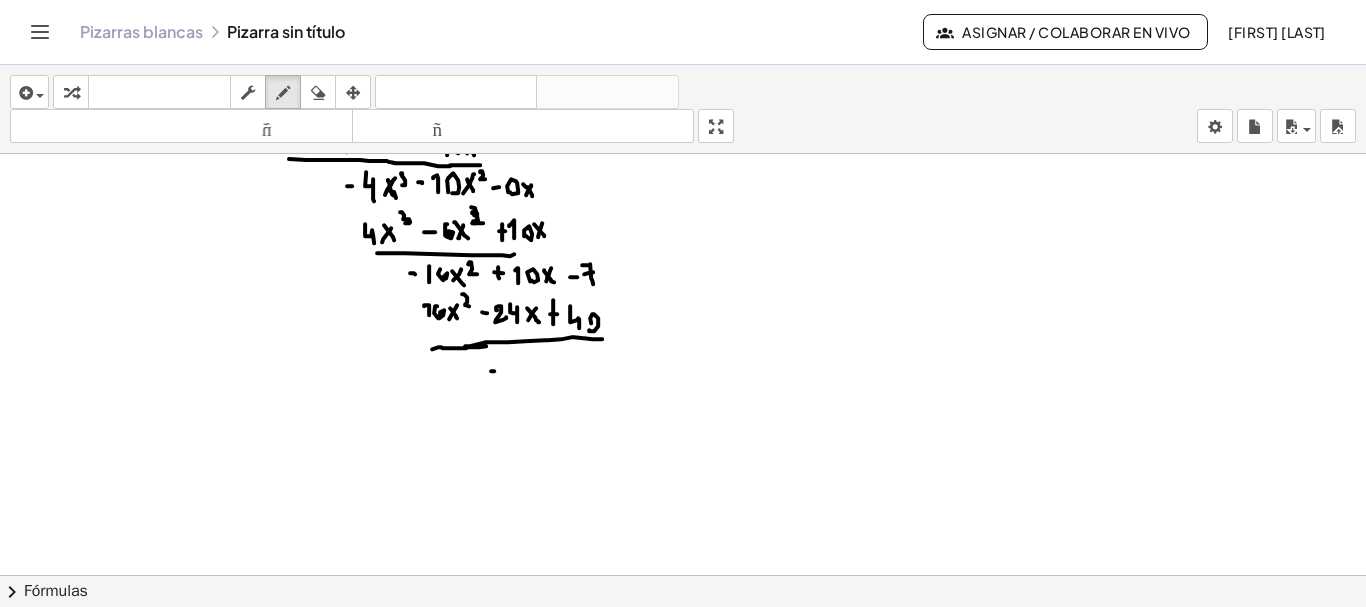 click at bounding box center [684, -4632] 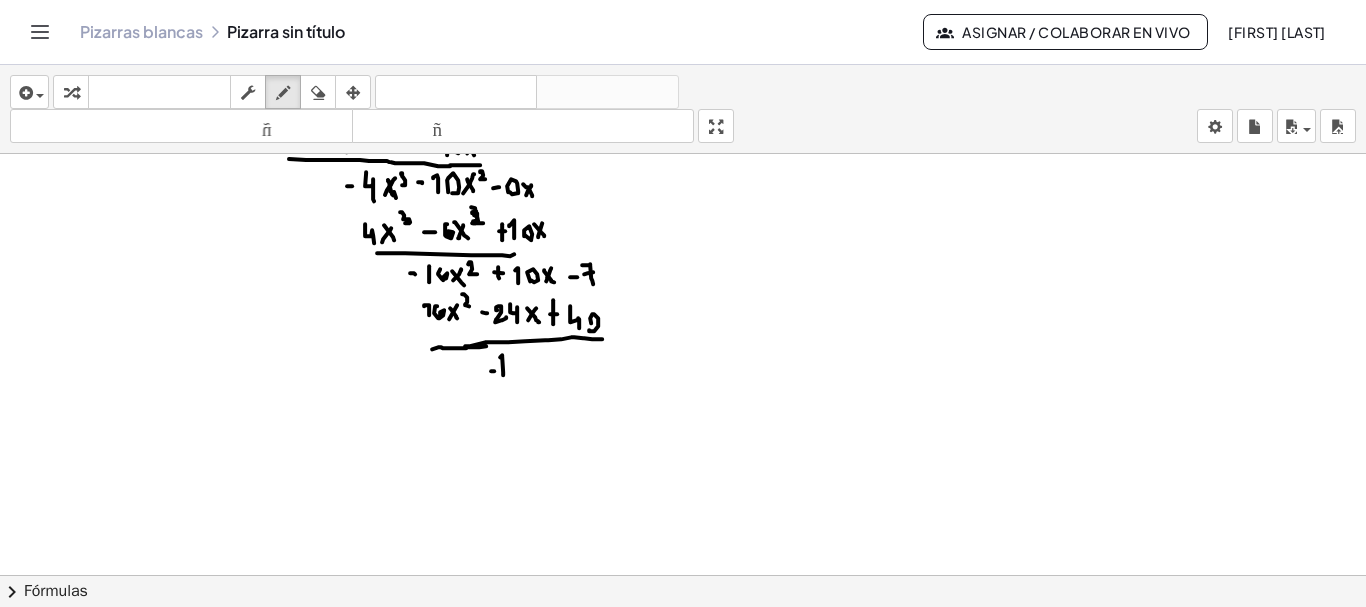 drag, startPoint x: 503, startPoint y: 369, endPoint x: 499, endPoint y: 356, distance: 13.601471 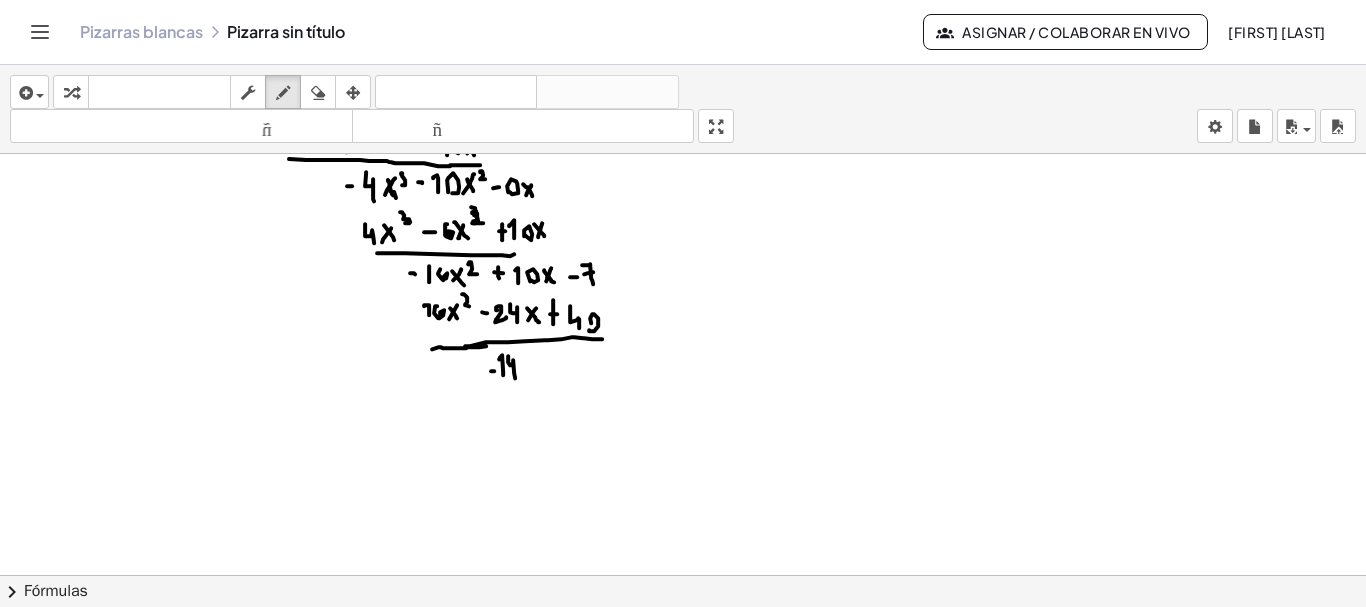 drag, startPoint x: 508, startPoint y: 359, endPoint x: 515, endPoint y: 375, distance: 17.464249 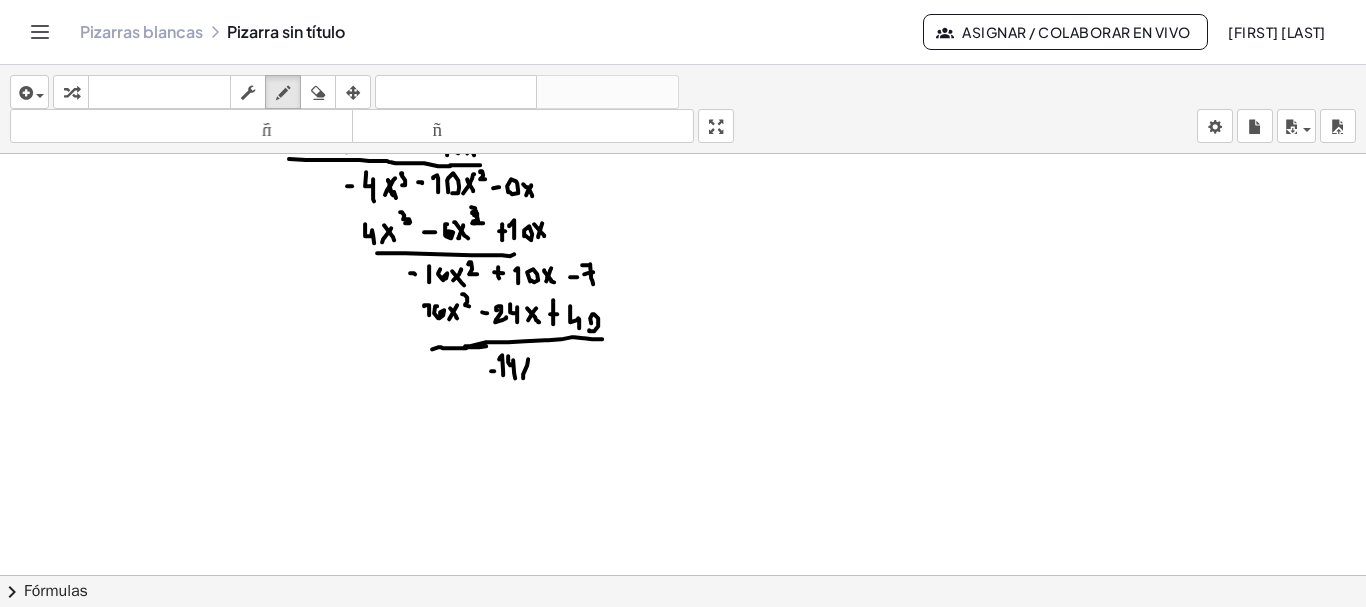 drag, startPoint x: 523, startPoint y: 375, endPoint x: 528, endPoint y: 355, distance: 20.615528 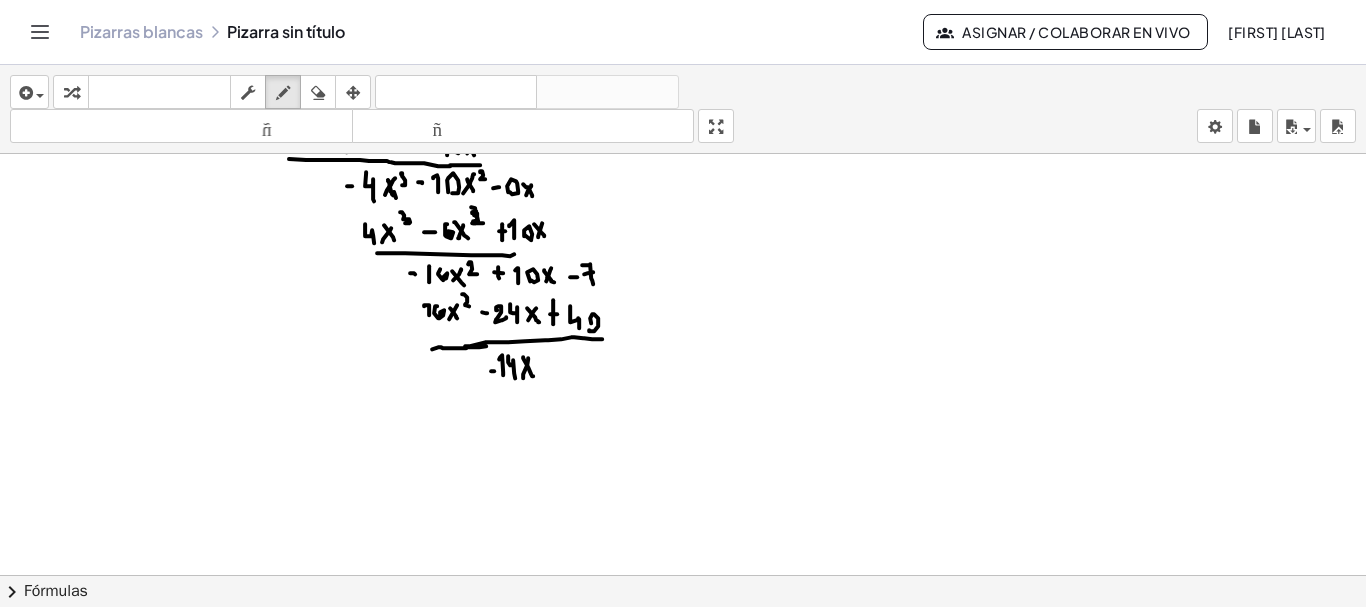 drag, startPoint x: 523, startPoint y: 355, endPoint x: 533, endPoint y: 373, distance: 20.59126 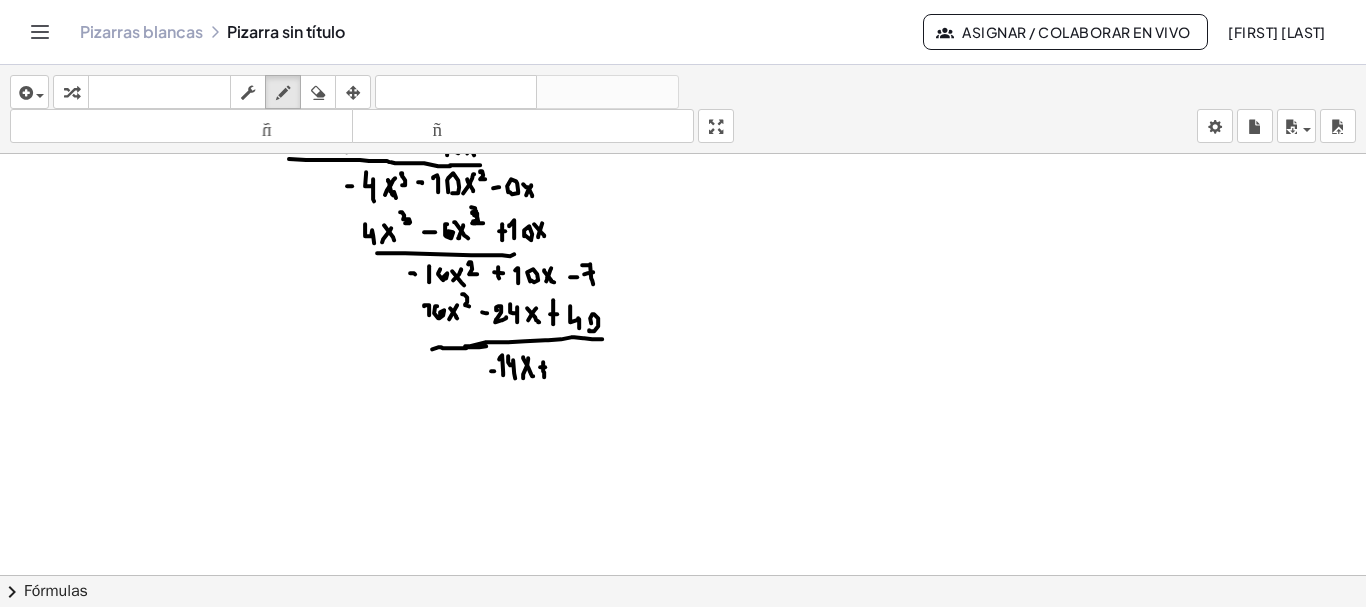 click at bounding box center [684, -4632] 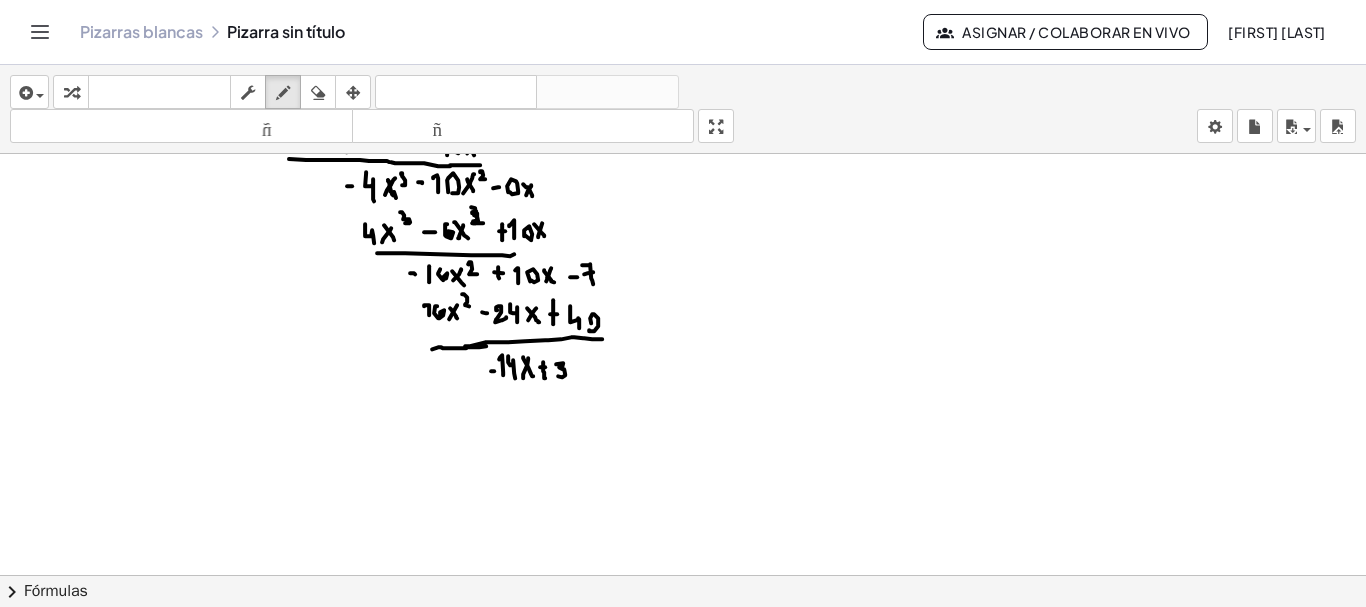 drag, startPoint x: 556, startPoint y: 361, endPoint x: 558, endPoint y: 373, distance: 12.165525 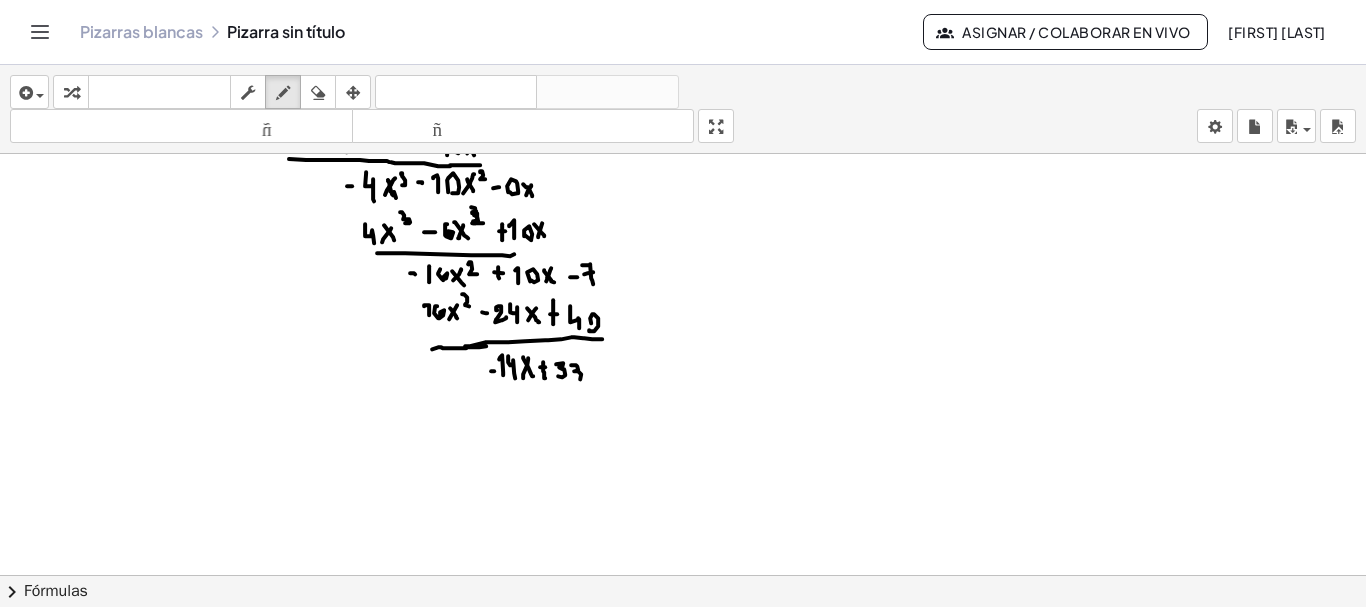 drag, startPoint x: 577, startPoint y: 363, endPoint x: 572, endPoint y: 376, distance: 13.928389 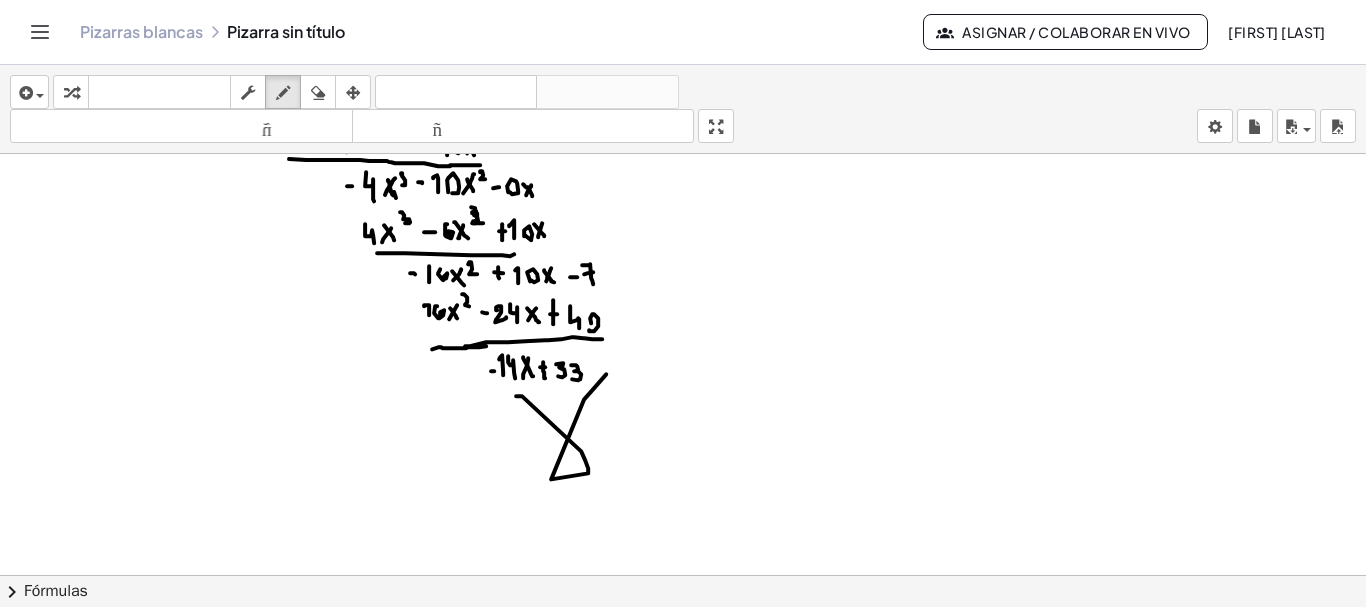 drag, startPoint x: 588, startPoint y: 465, endPoint x: 606, endPoint y: 371, distance: 95.707886 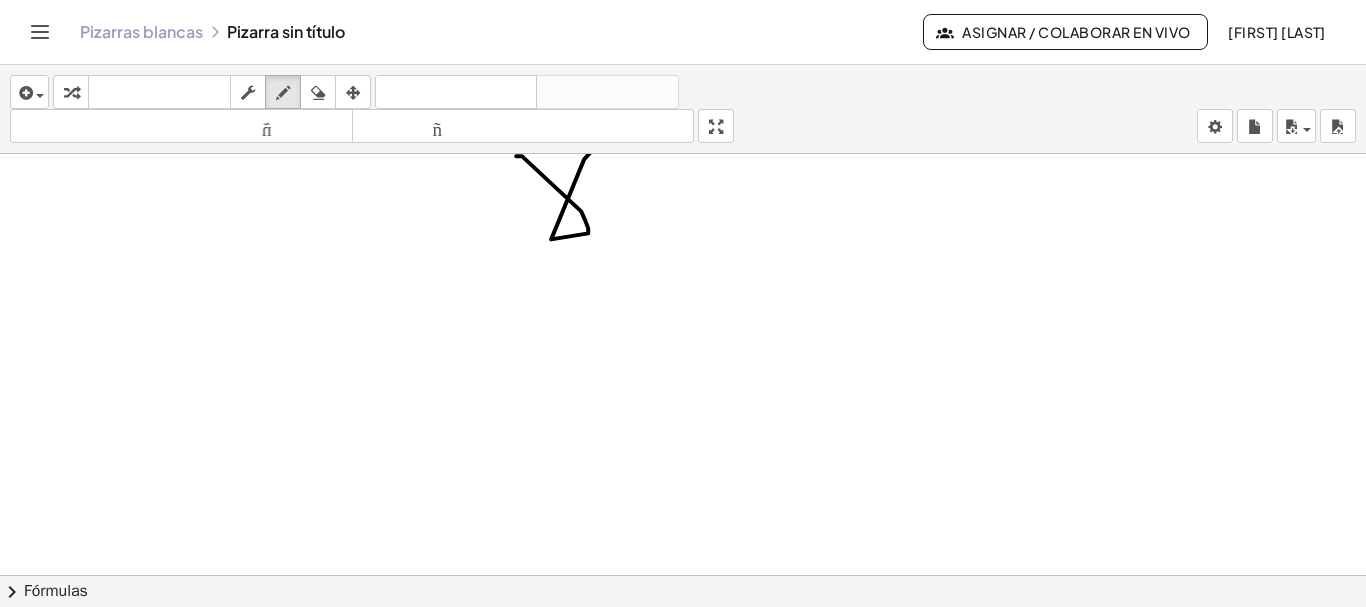 scroll, scrollTop: 10579, scrollLeft: 0, axis: vertical 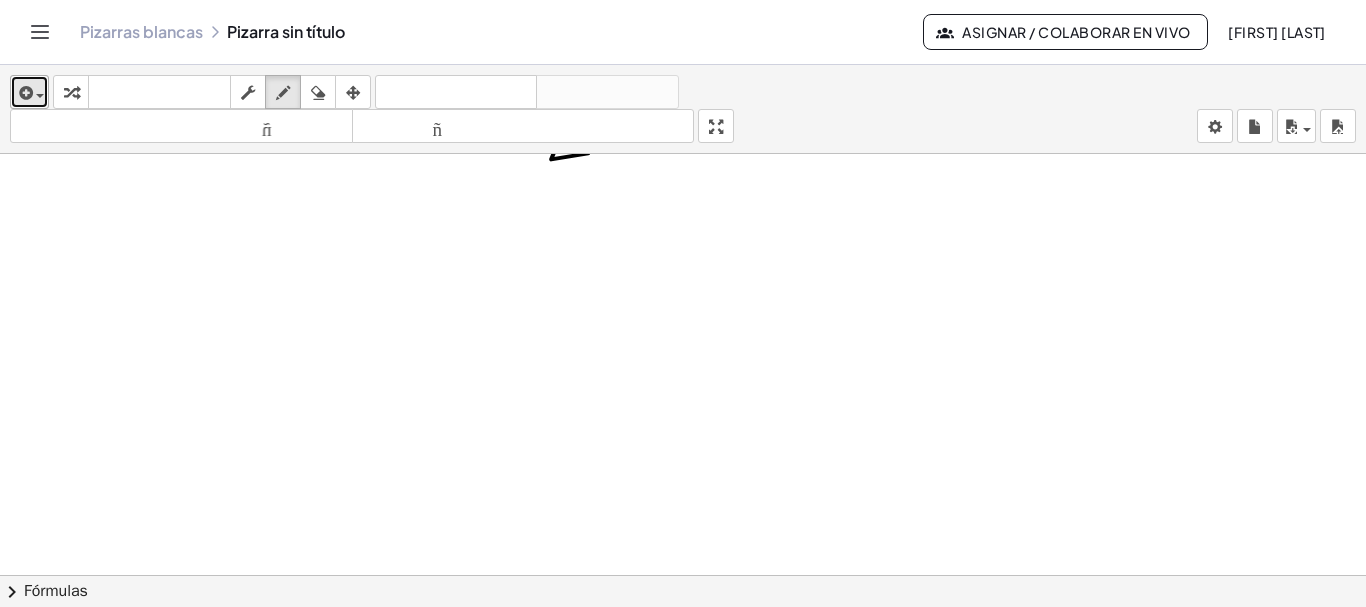 click at bounding box center (24, 93) 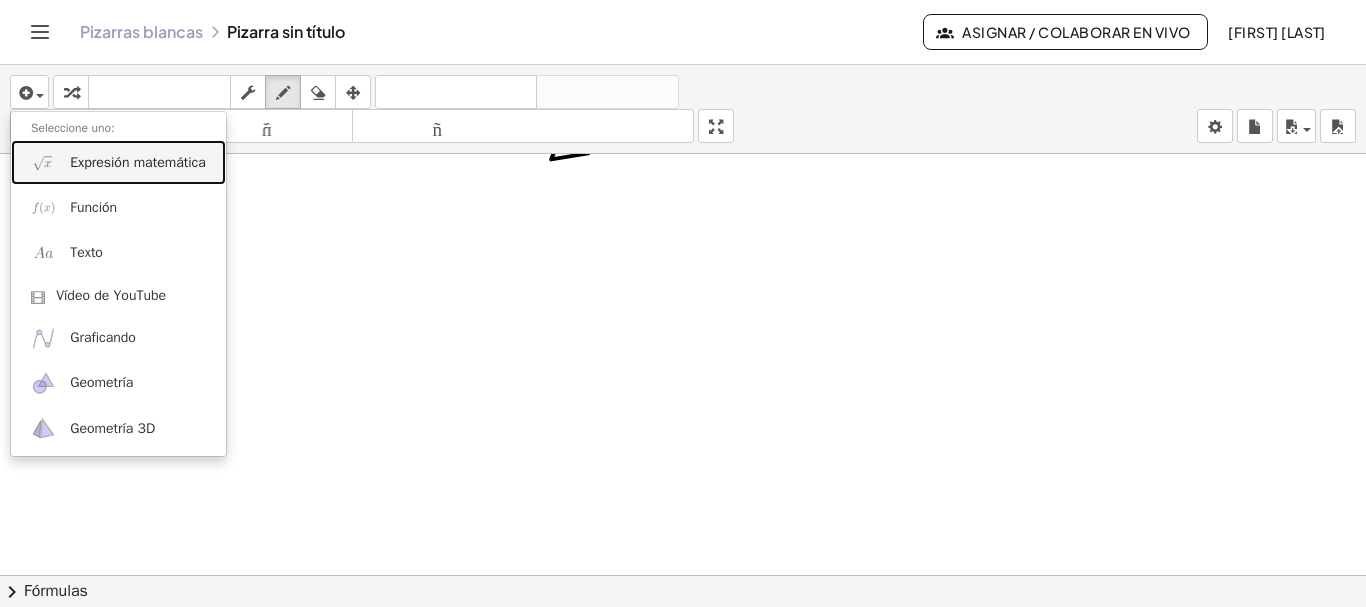 click on "Expresión matemática" at bounding box center [138, 162] 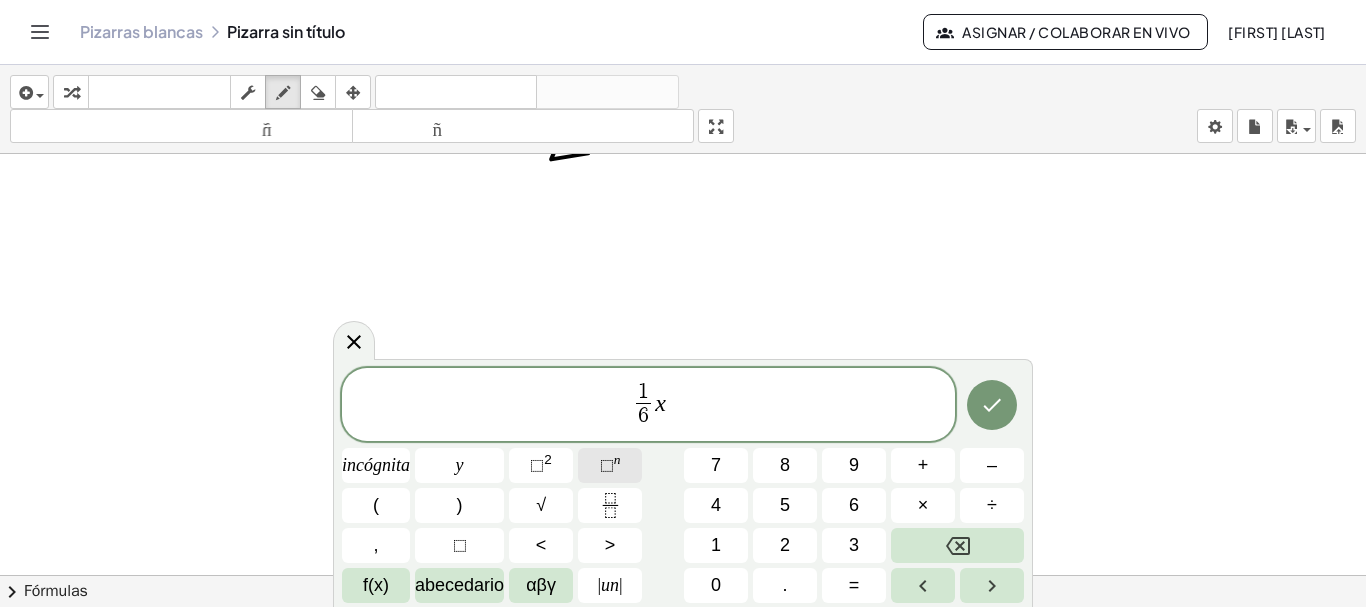 click on "⬚" at bounding box center [607, 465] 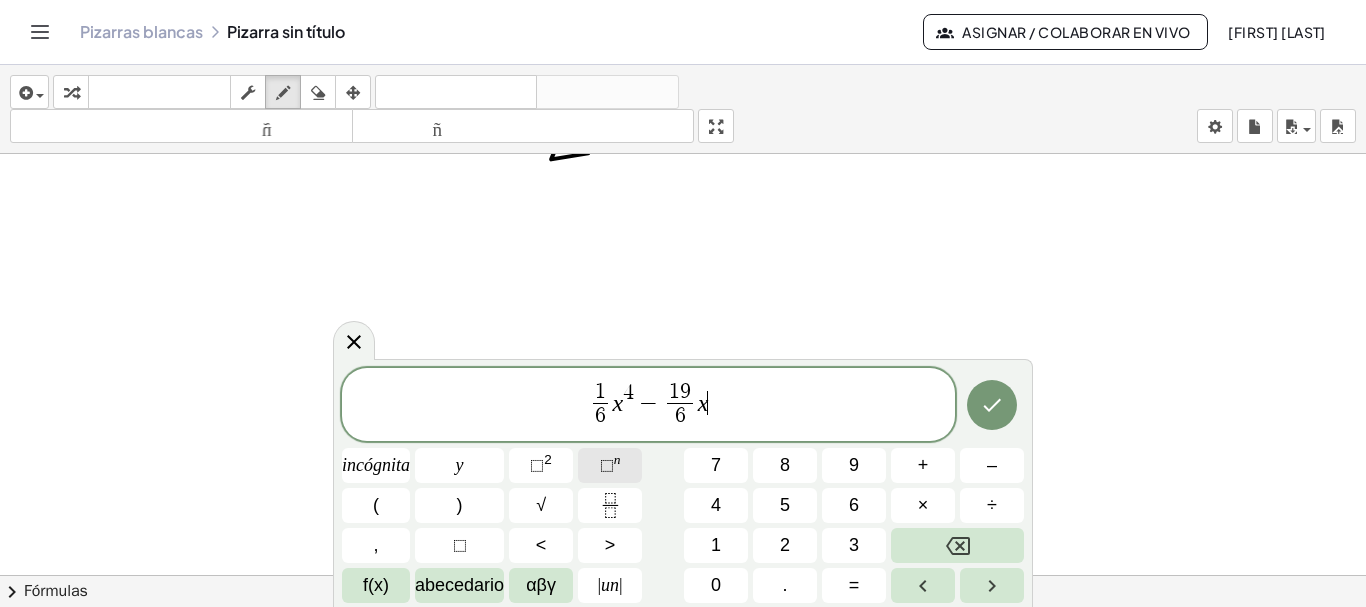click on "⬚" at bounding box center [607, 465] 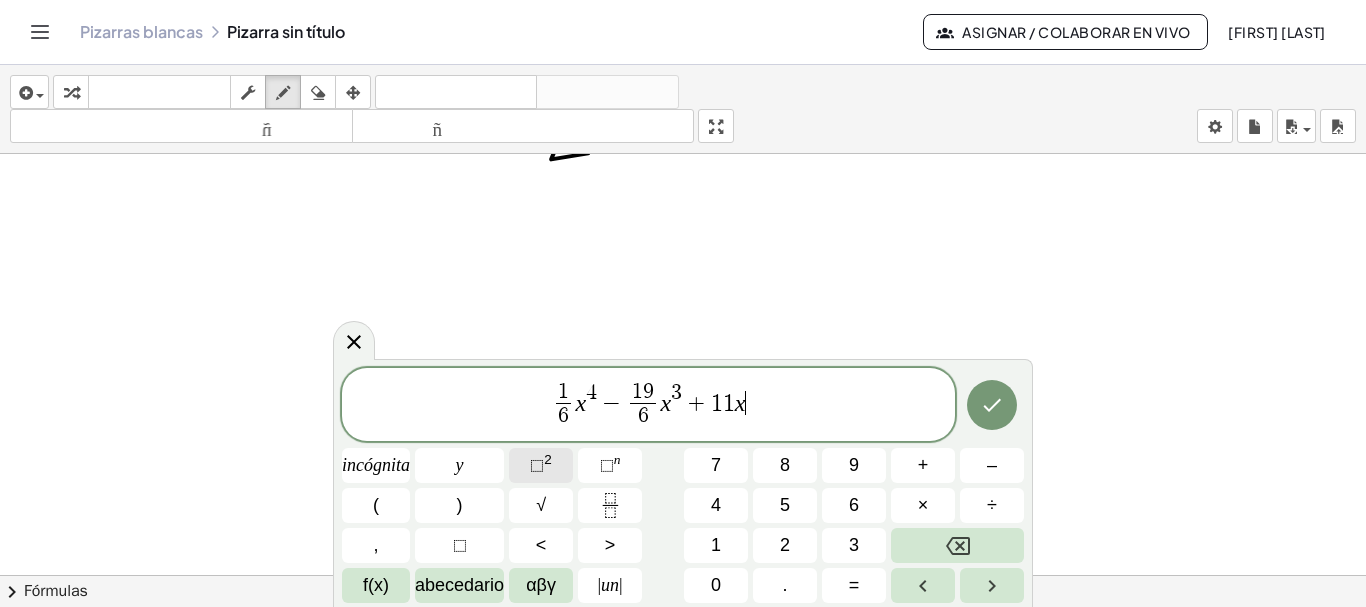 click on "⬚  2" 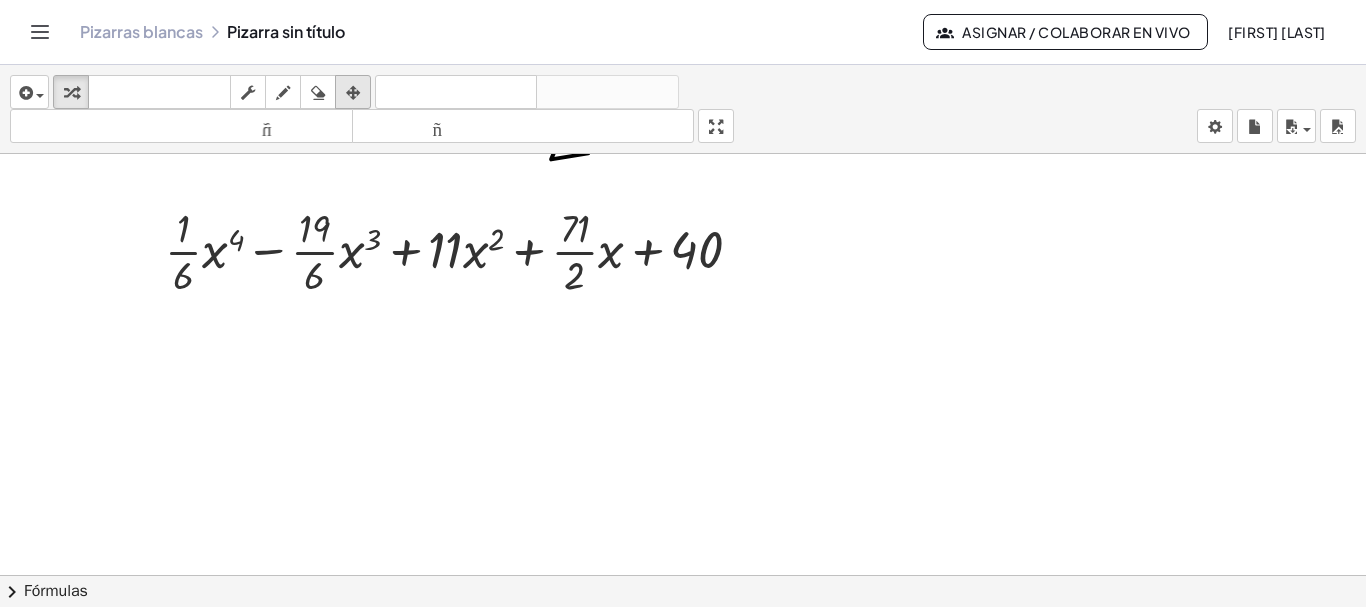 click at bounding box center (353, 92) 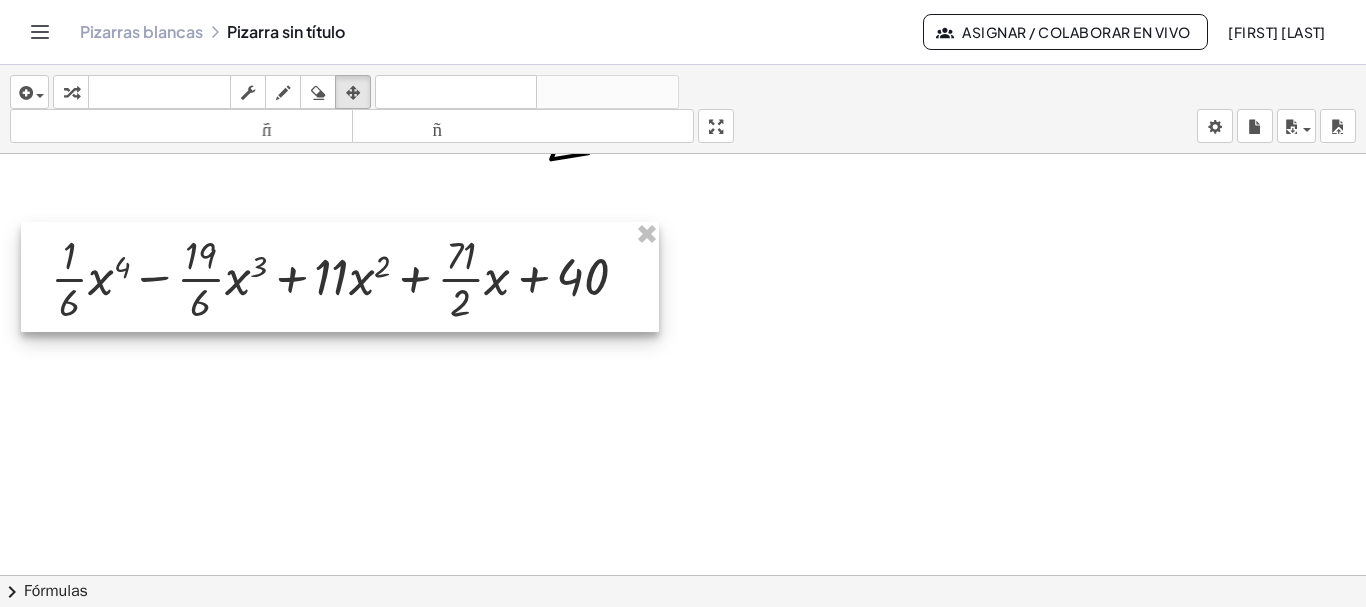 click at bounding box center [340, 277] 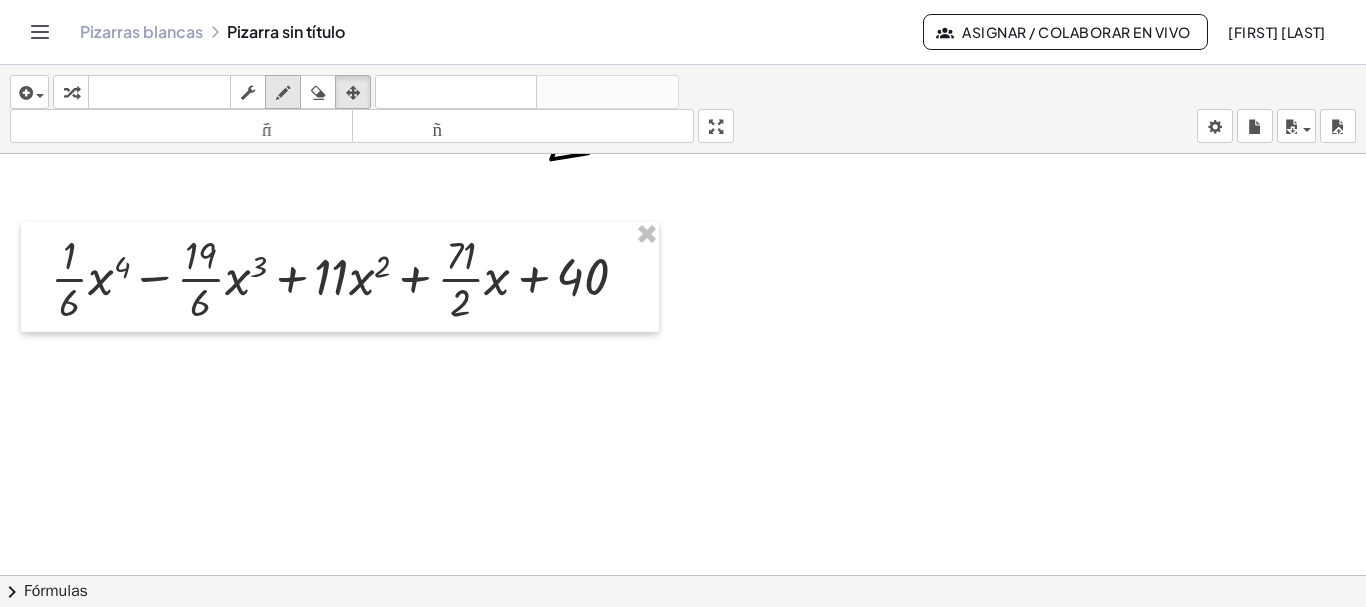 click at bounding box center (283, 93) 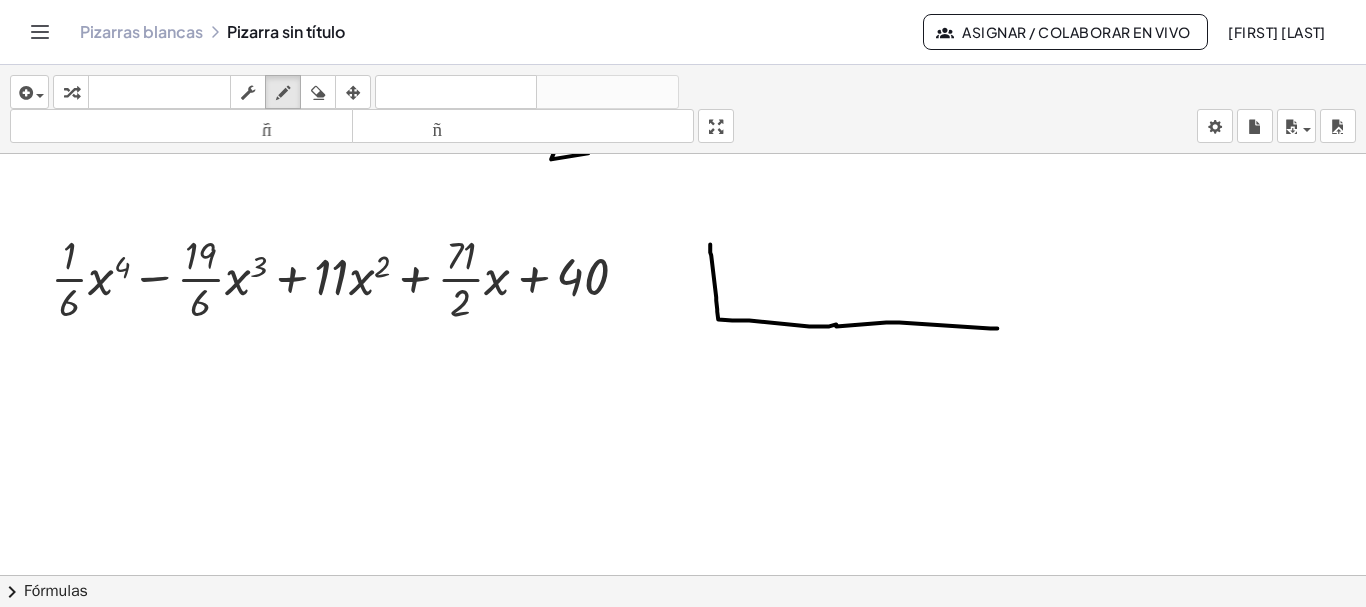 drag, startPoint x: 710, startPoint y: 241, endPoint x: 1016, endPoint y: 329, distance: 318.40225 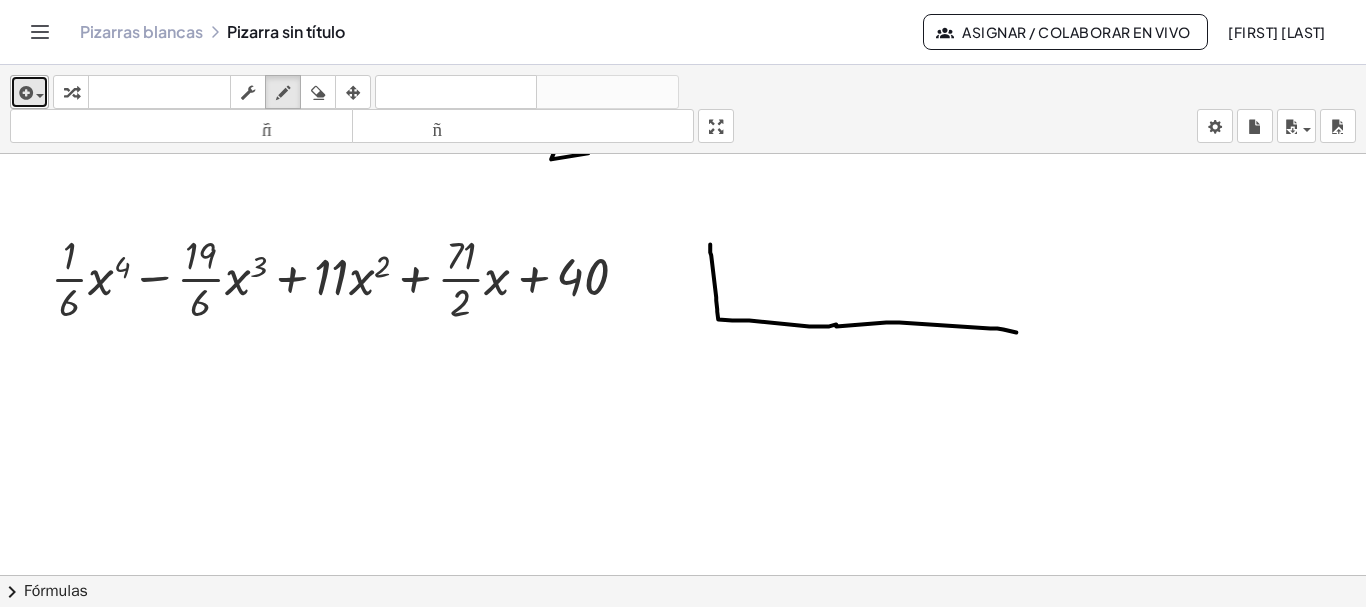 click at bounding box center (24, 93) 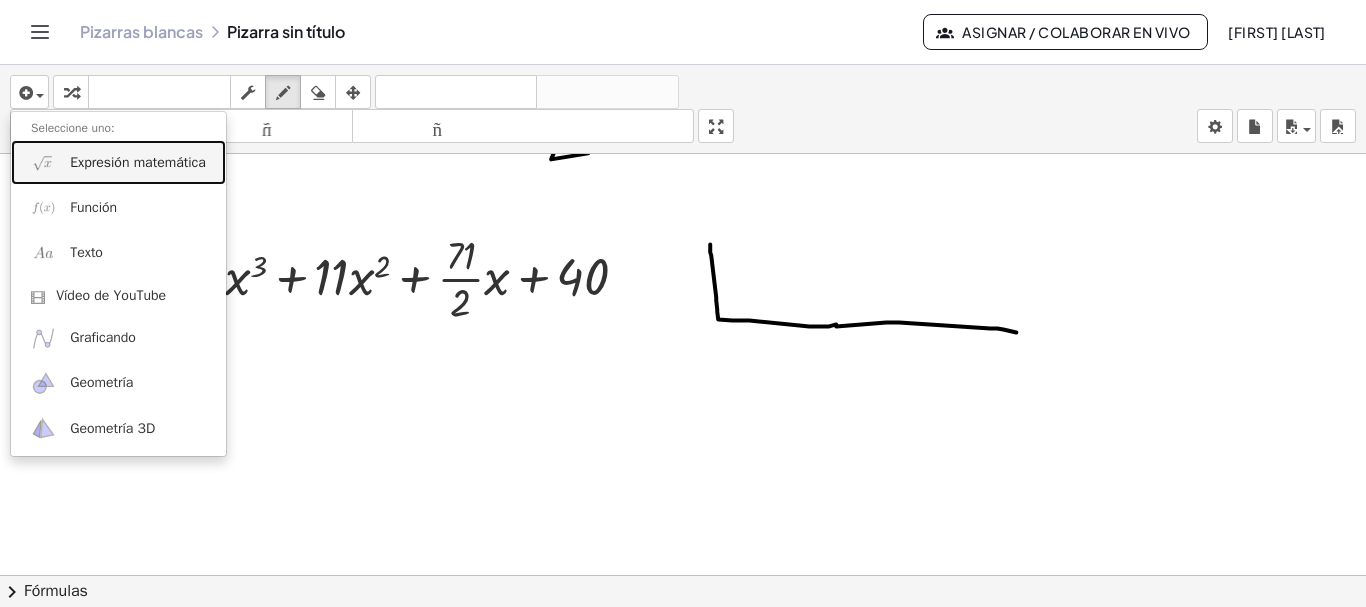 click on "Expresión matemática" at bounding box center [138, 162] 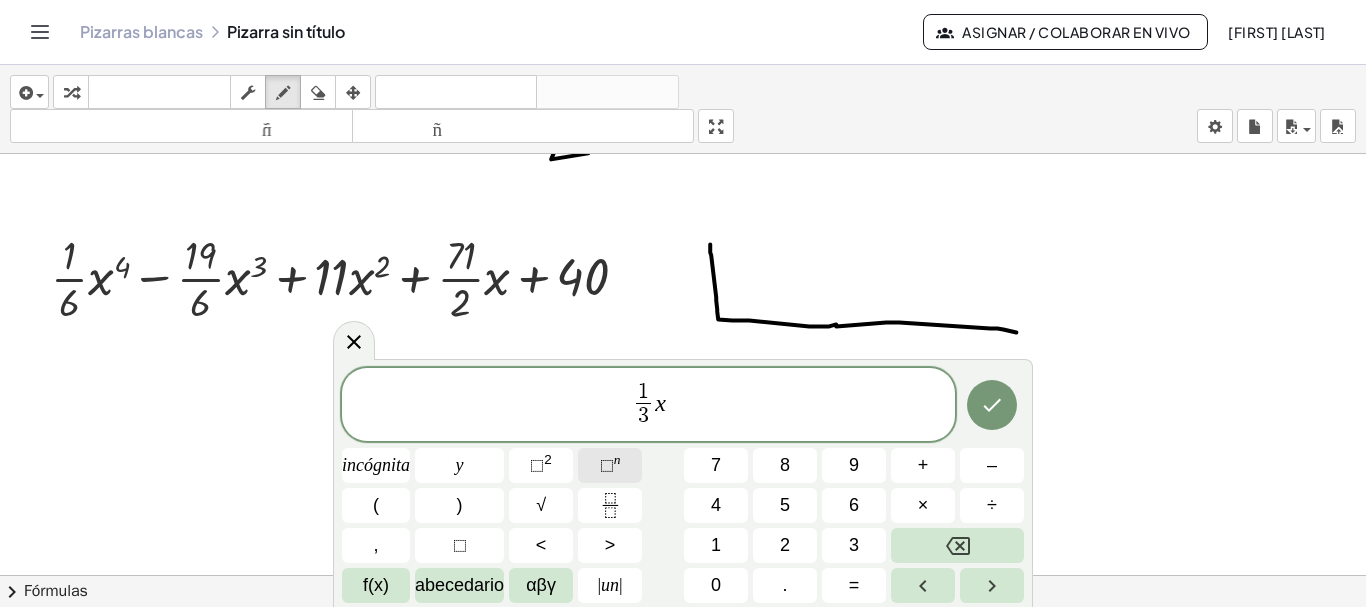 click on "⬚" at bounding box center (607, 465) 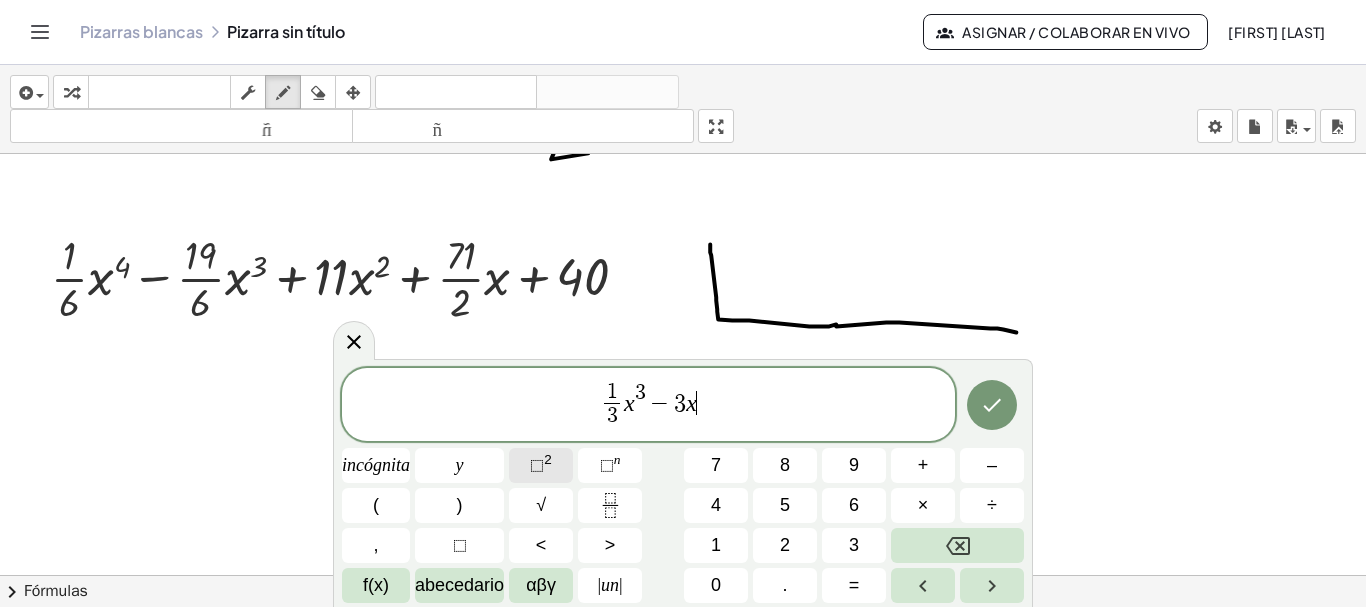 click on "⬚  2" at bounding box center [541, 465] 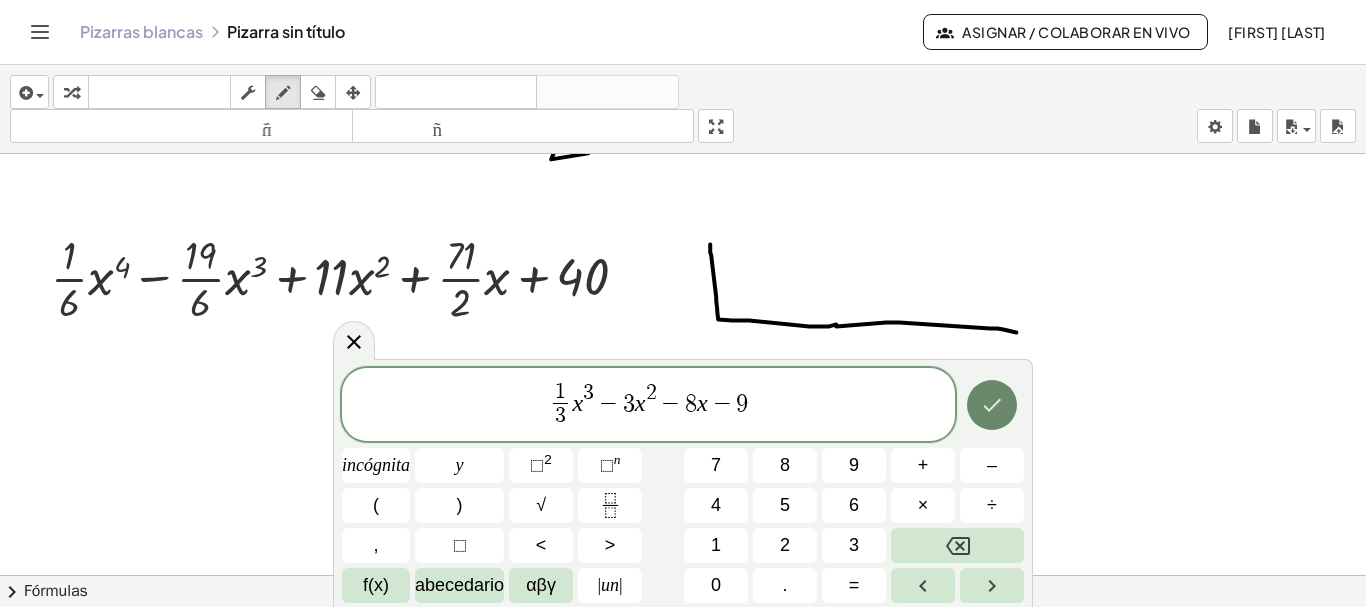 click at bounding box center (992, 405) 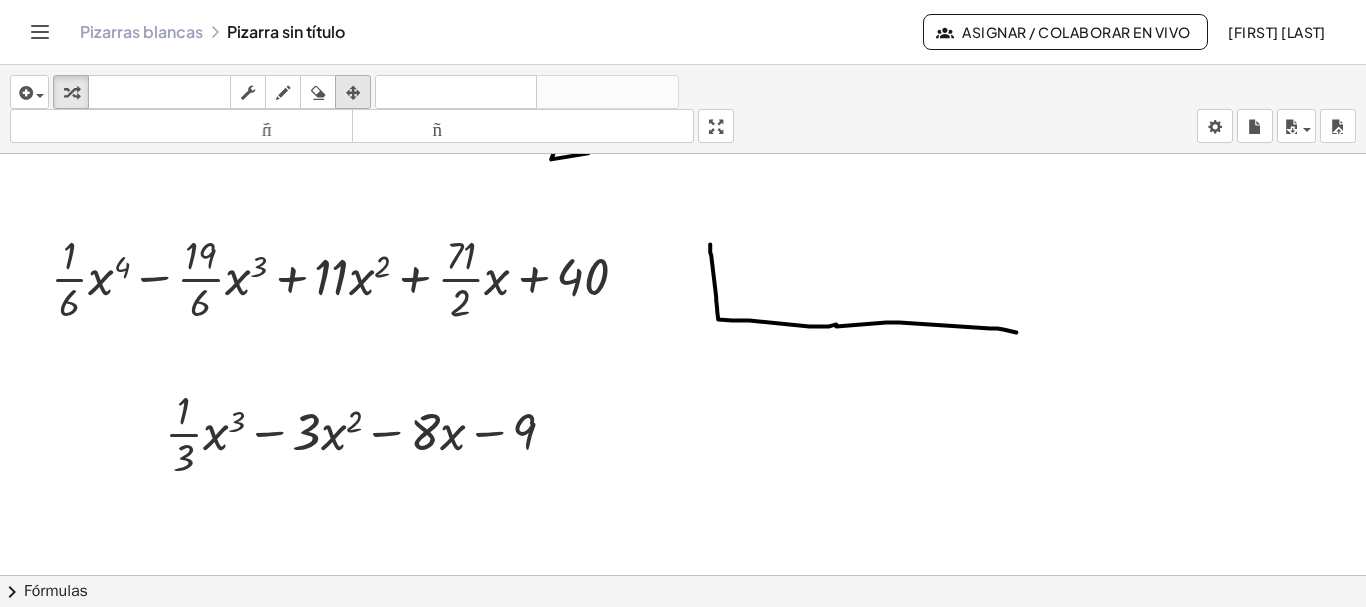 click on "arreglar" at bounding box center [353, 92] 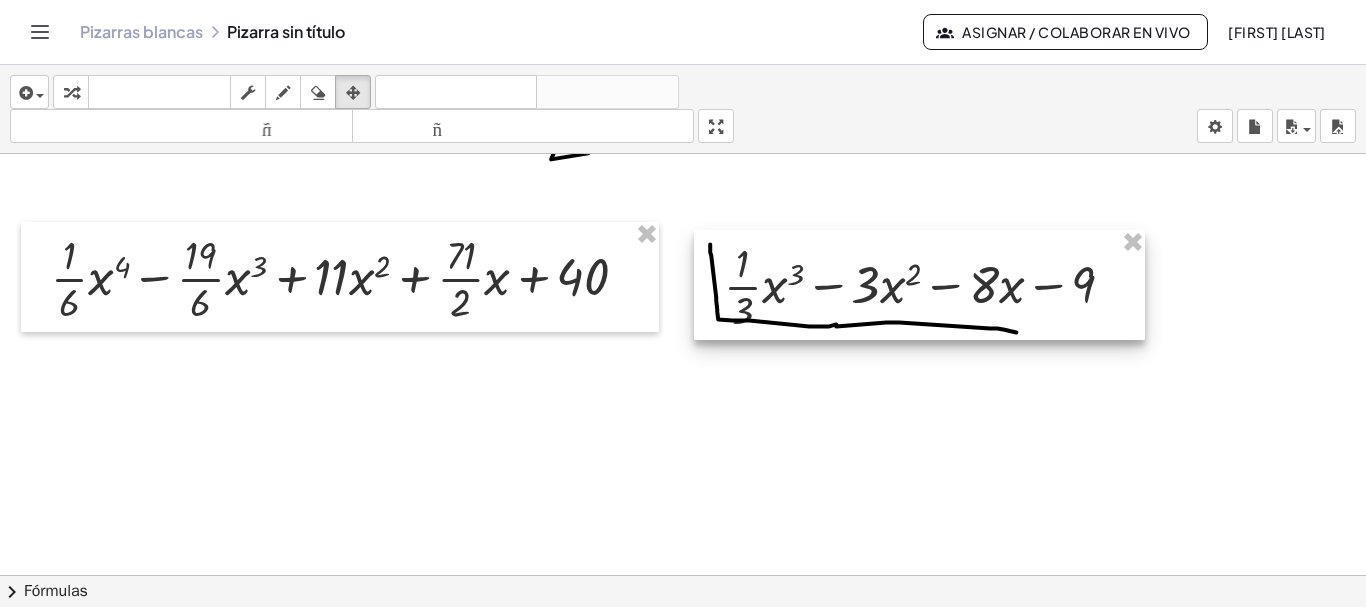 drag, startPoint x: 274, startPoint y: 447, endPoint x: 816, endPoint y: 300, distance: 561.5808 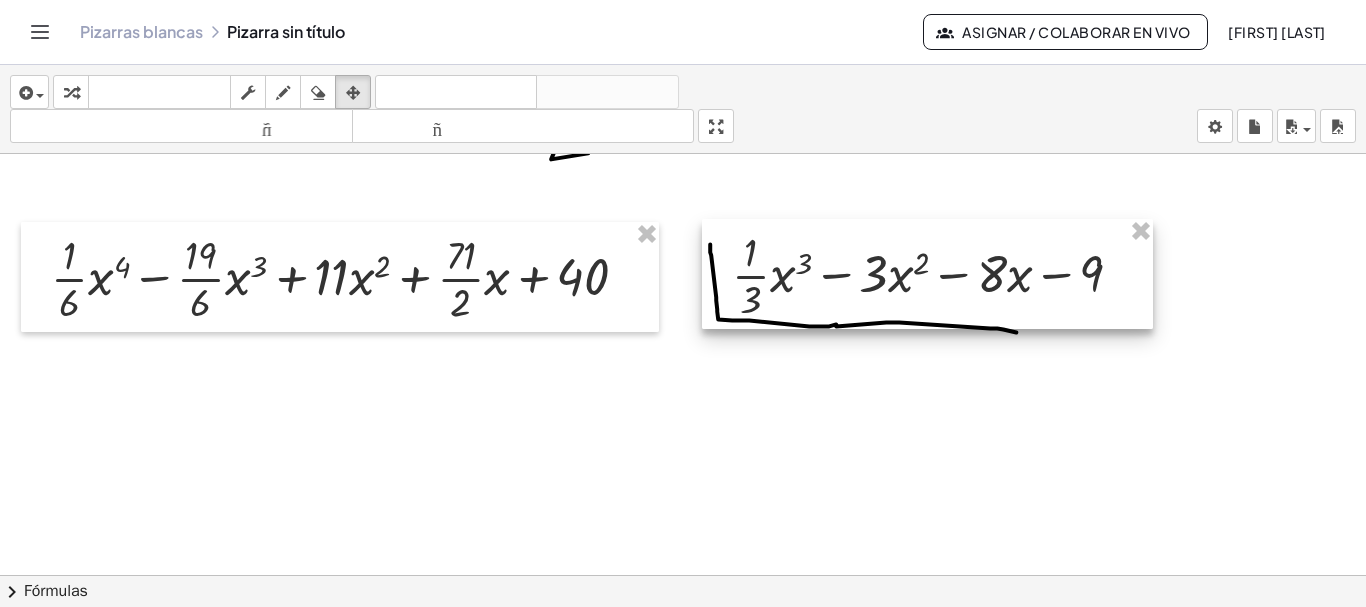 click at bounding box center (927, 274) 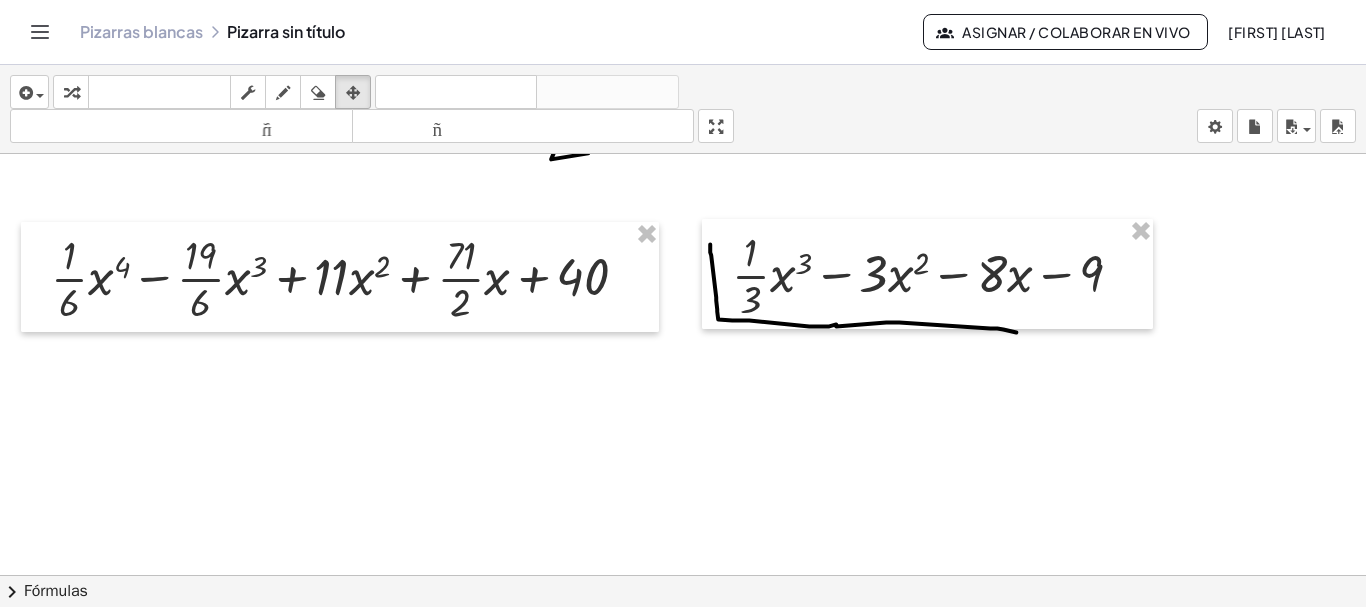 scroll, scrollTop: 10619, scrollLeft: 0, axis: vertical 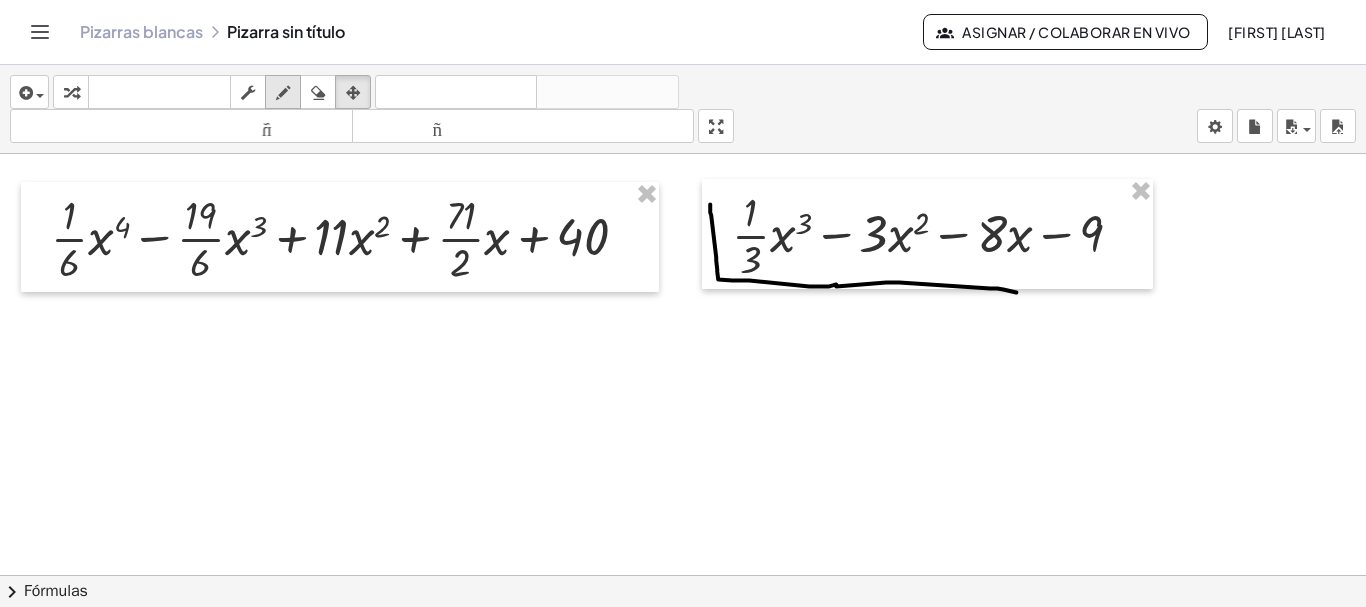 click at bounding box center (283, 93) 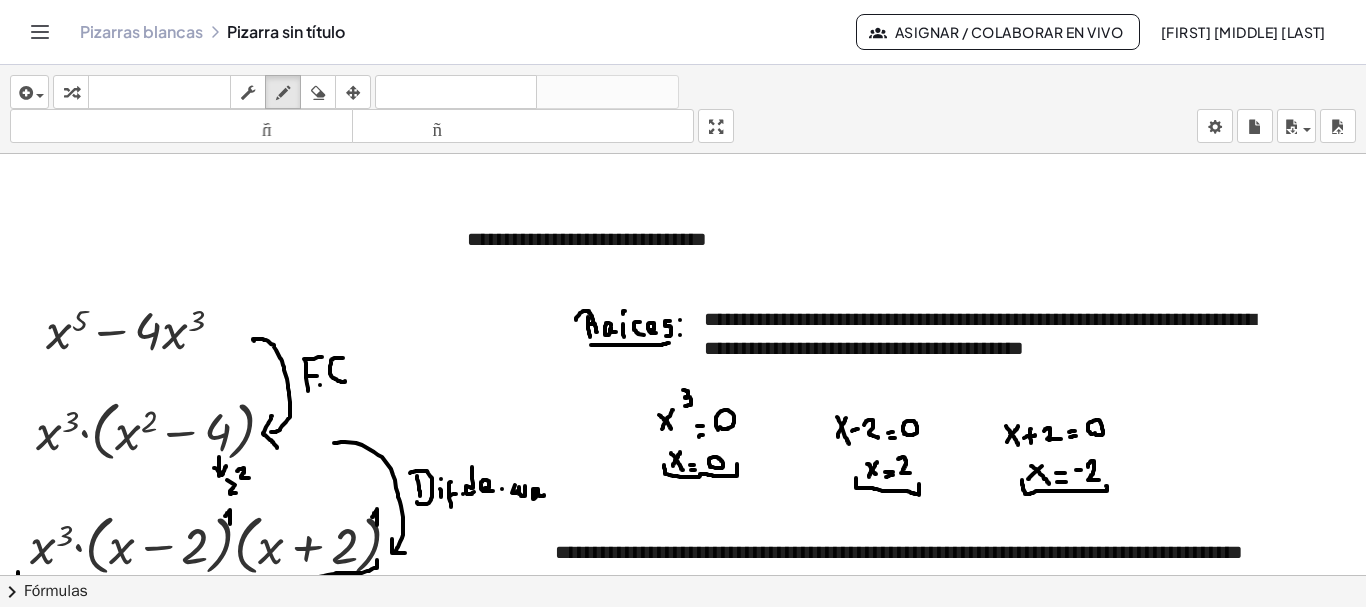 scroll, scrollTop: 0, scrollLeft: 0, axis: both 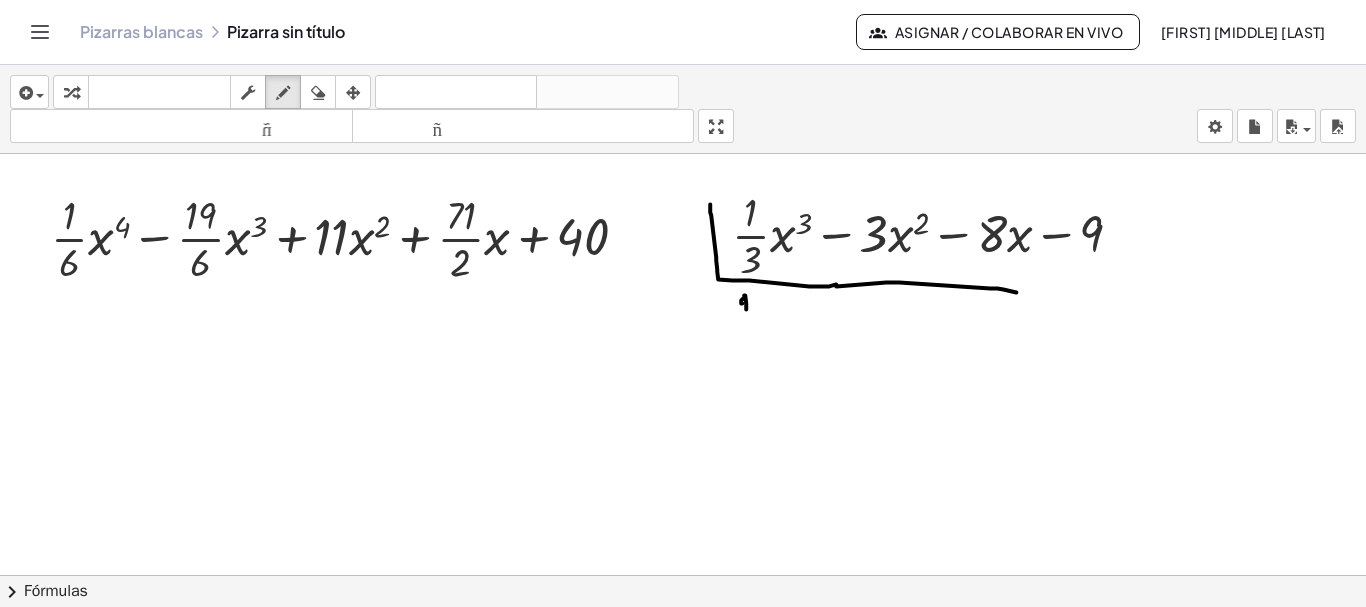 click at bounding box center [684, -4782] 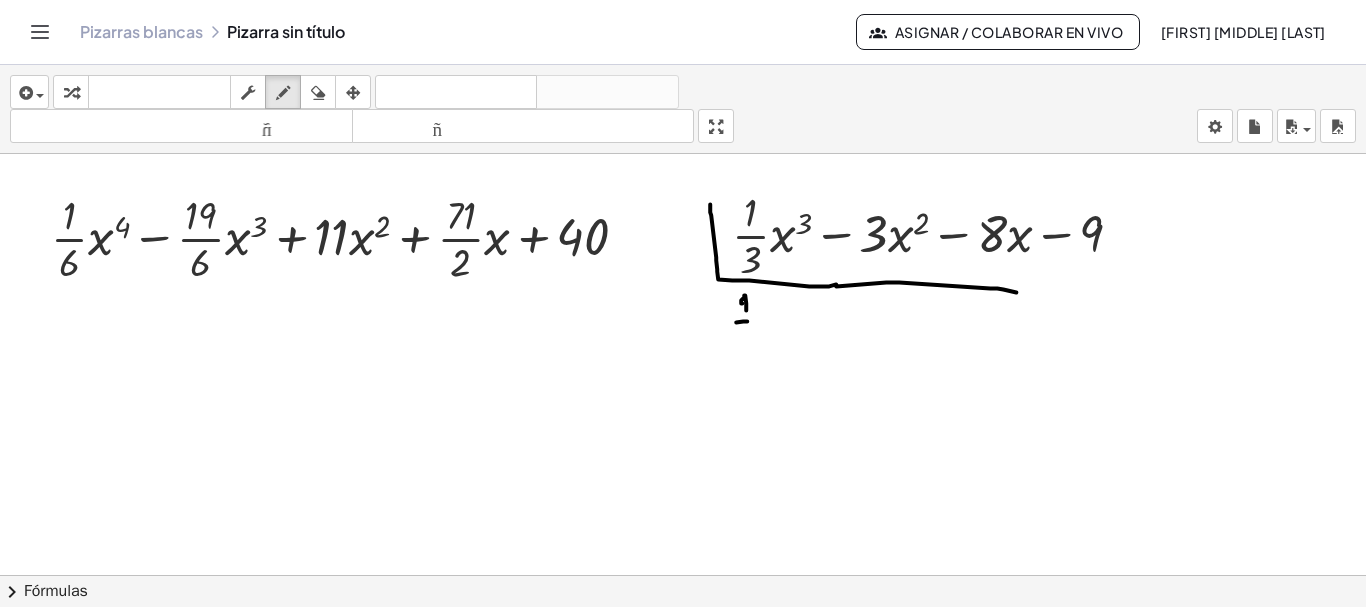 drag, startPoint x: 736, startPoint y: 319, endPoint x: 753, endPoint y: 318, distance: 17.029387 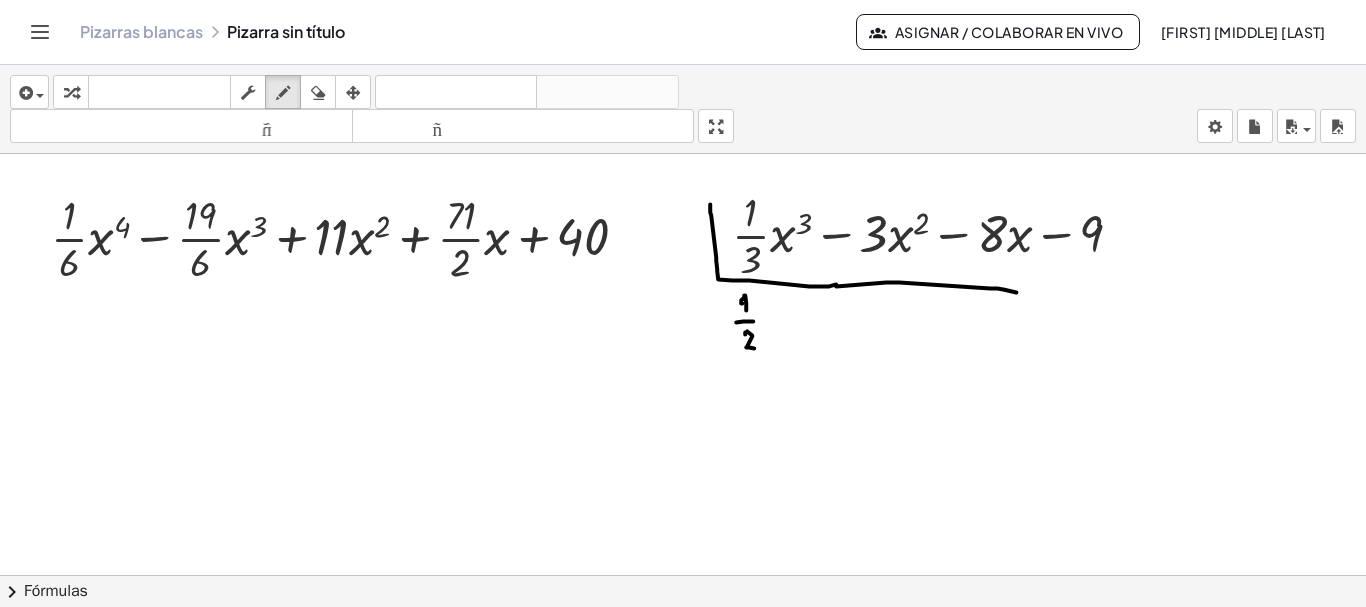 drag, startPoint x: 745, startPoint y: 331, endPoint x: 757, endPoint y: 346, distance: 19.209373 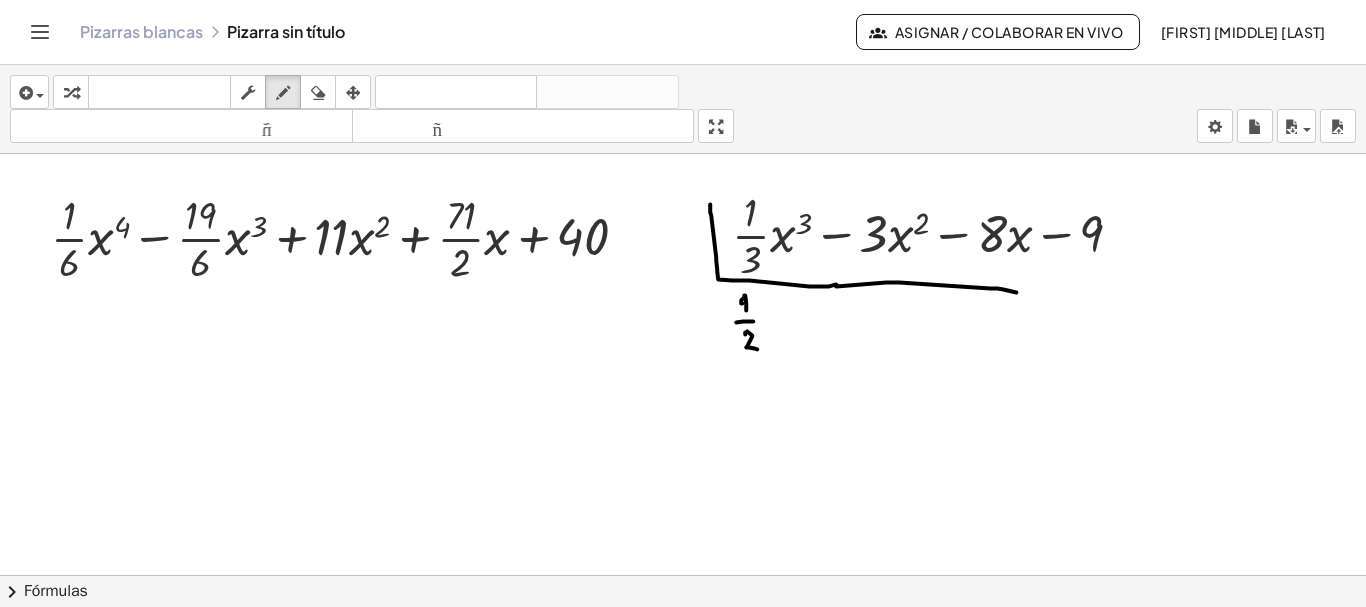 drag, startPoint x: 763, startPoint y: 317, endPoint x: 770, endPoint y: 300, distance: 18.384777 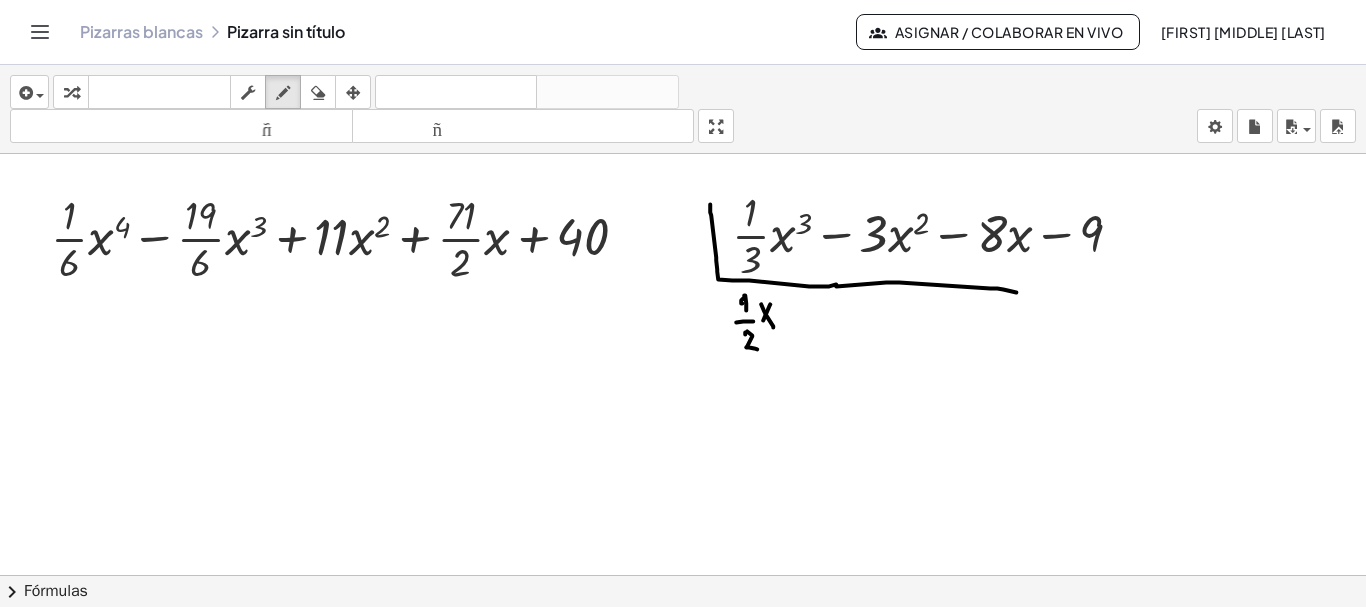 drag, startPoint x: 761, startPoint y: 301, endPoint x: 773, endPoint y: 324, distance: 25.942244 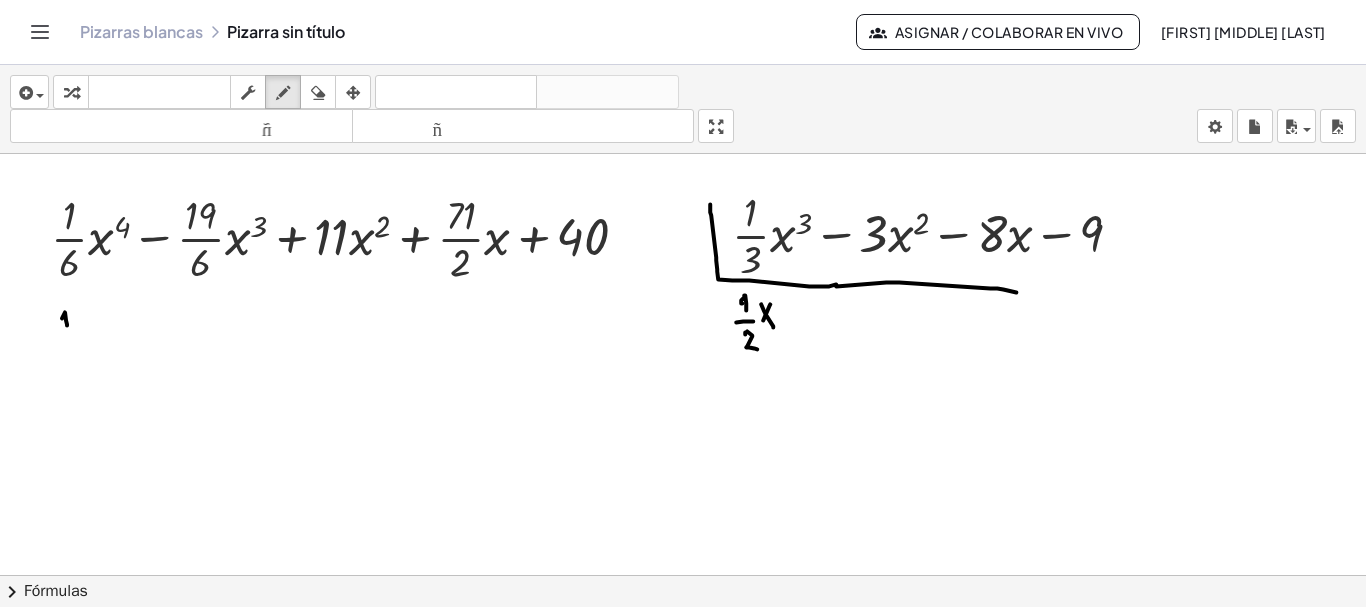 click at bounding box center (684, -4782) 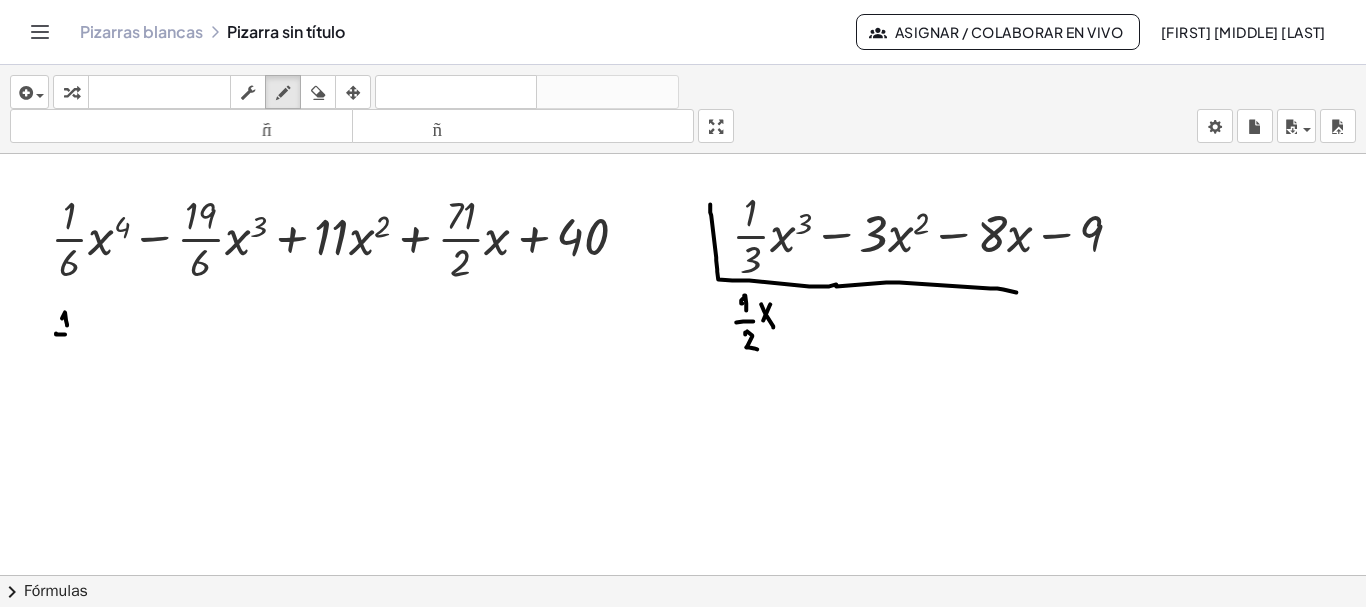 drag, startPoint x: 56, startPoint y: 331, endPoint x: 72, endPoint y: 331, distance: 16 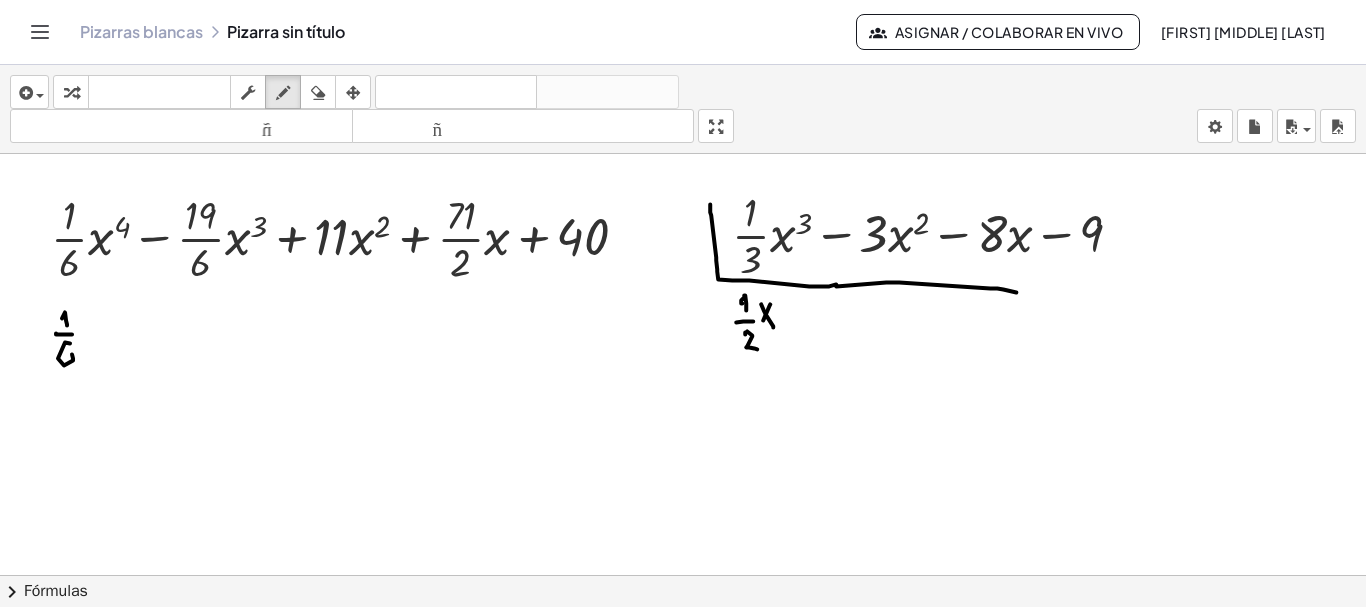 drag, startPoint x: 70, startPoint y: 340, endPoint x: 68, endPoint y: 358, distance: 18.110771 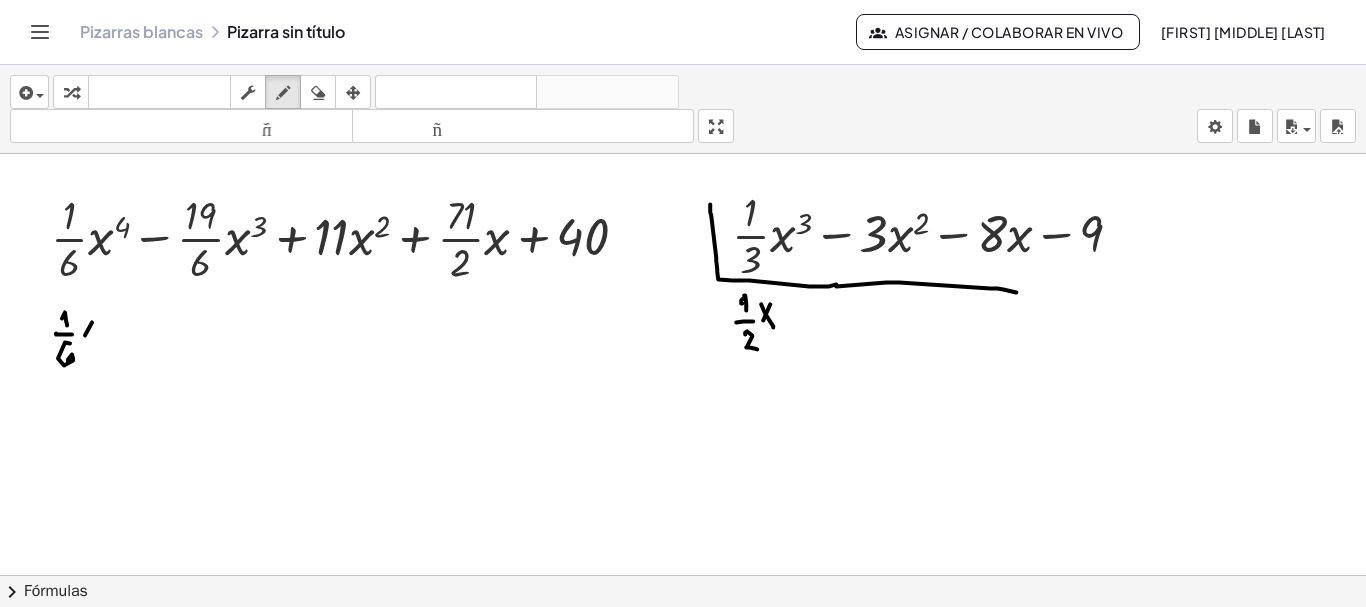 drag, startPoint x: 85, startPoint y: 332, endPoint x: 93, endPoint y: 316, distance: 17.888544 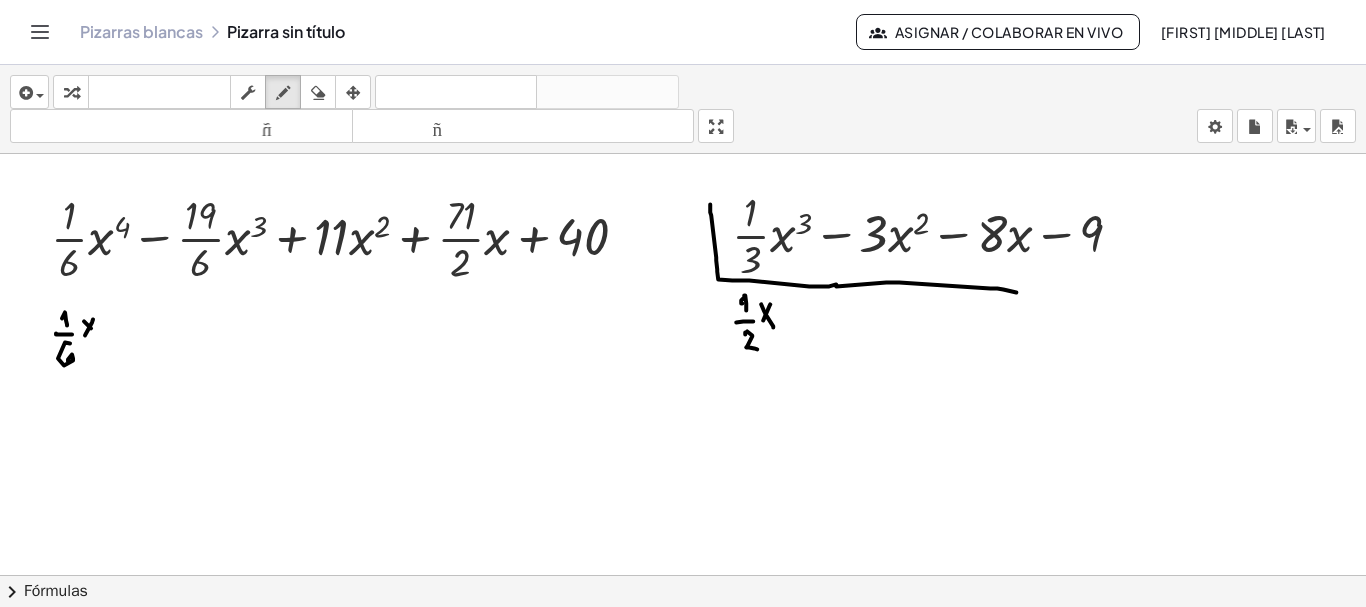 drag, startPoint x: 84, startPoint y: 318, endPoint x: 95, endPoint y: 330, distance: 16.27882 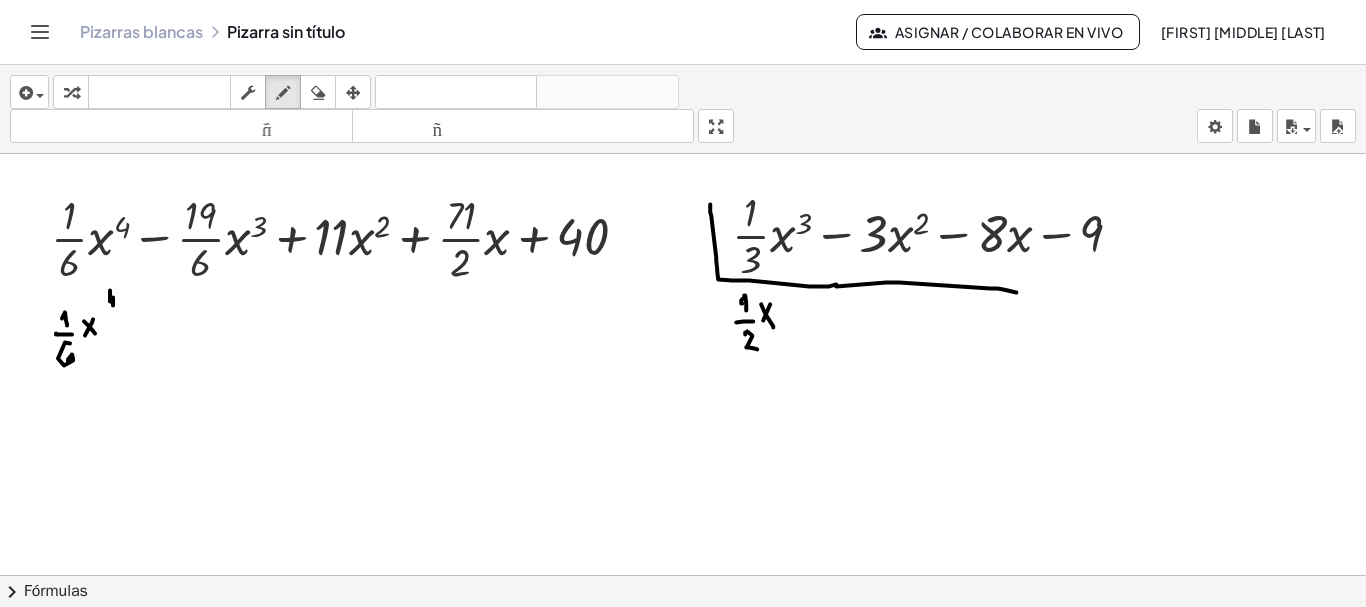 drag, startPoint x: 110, startPoint y: 287, endPoint x: 113, endPoint y: 306, distance: 19.235384 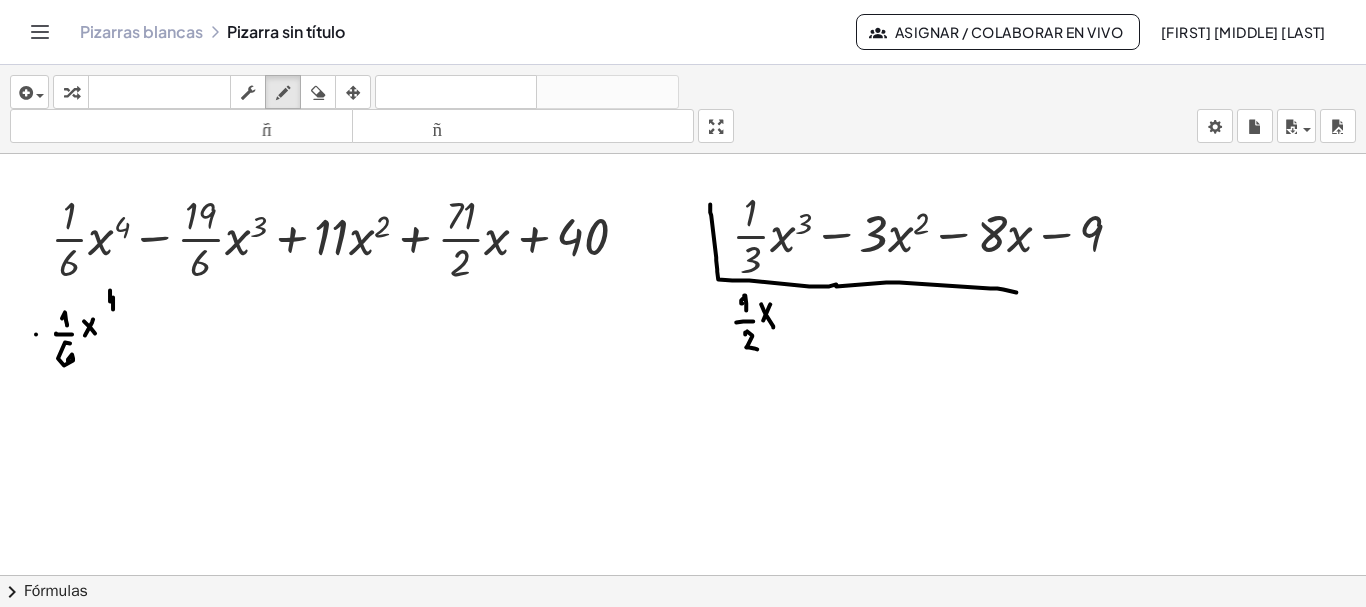 click at bounding box center (684, -4782) 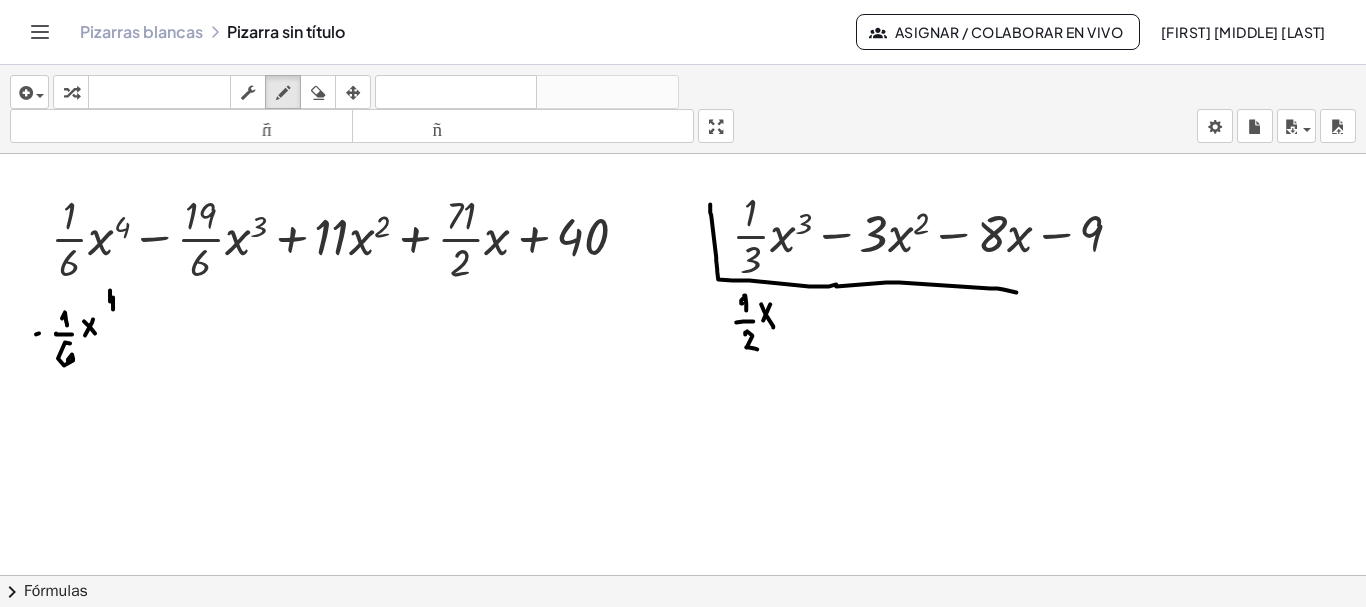 click at bounding box center [684, -4782] 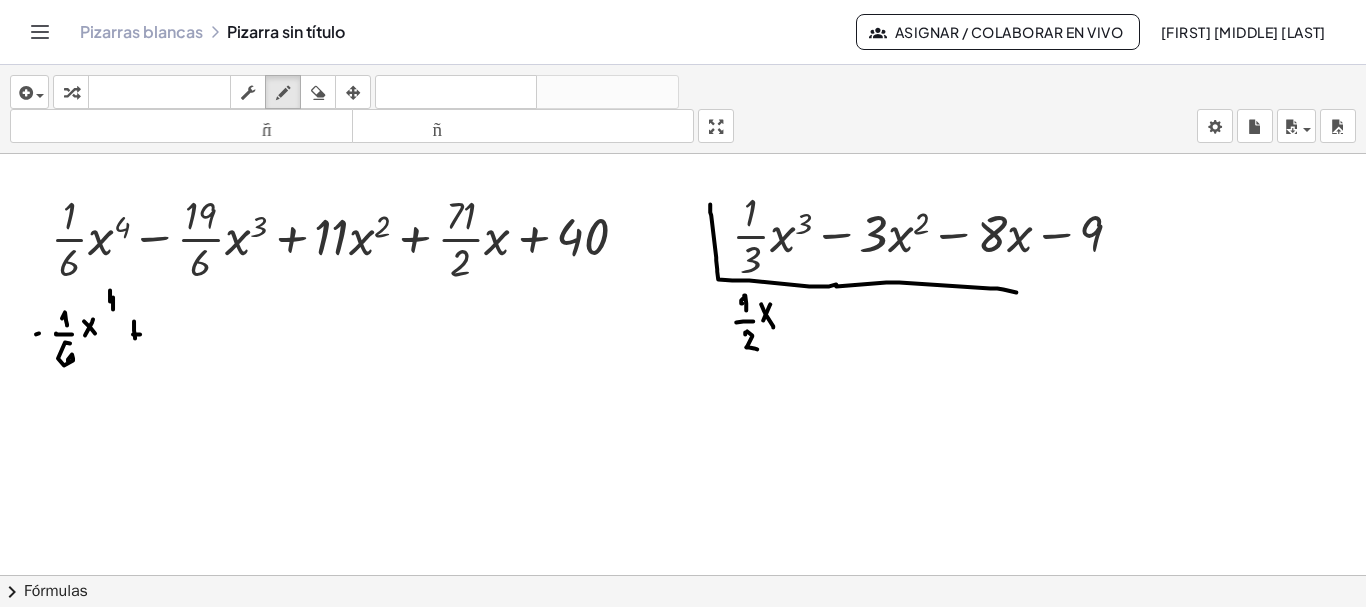 drag, startPoint x: 134, startPoint y: 327, endPoint x: 135, endPoint y: 341, distance: 14.035668 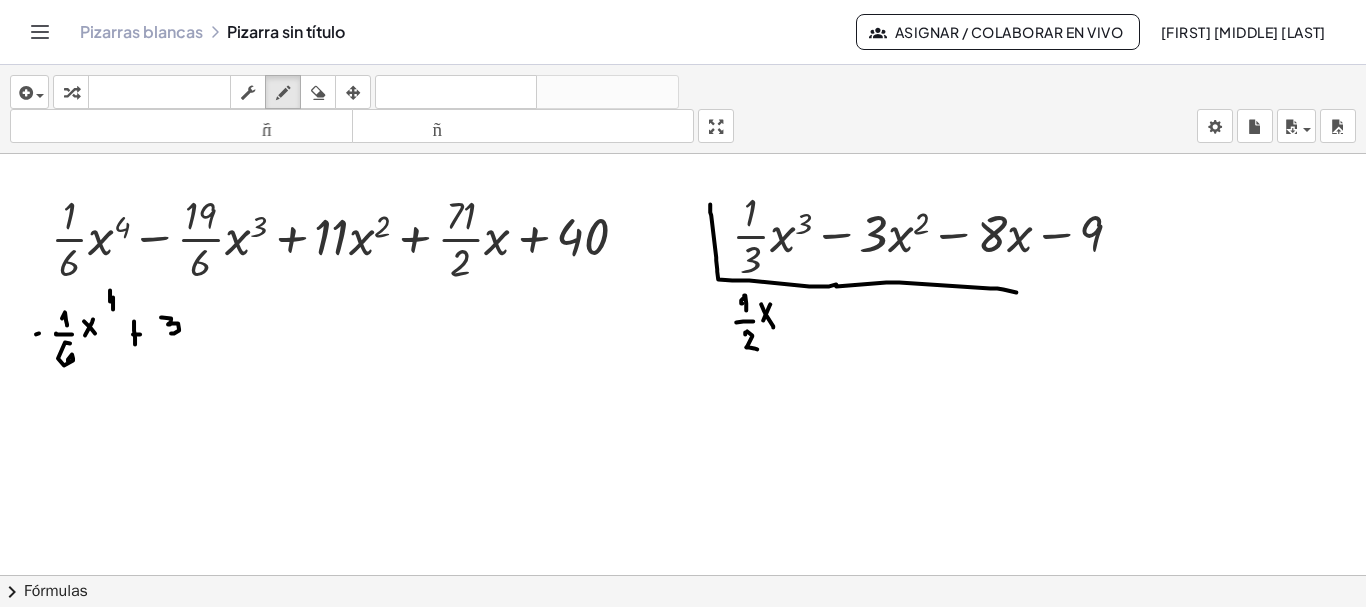 drag, startPoint x: 171, startPoint y: 316, endPoint x: 171, endPoint y: 330, distance: 14 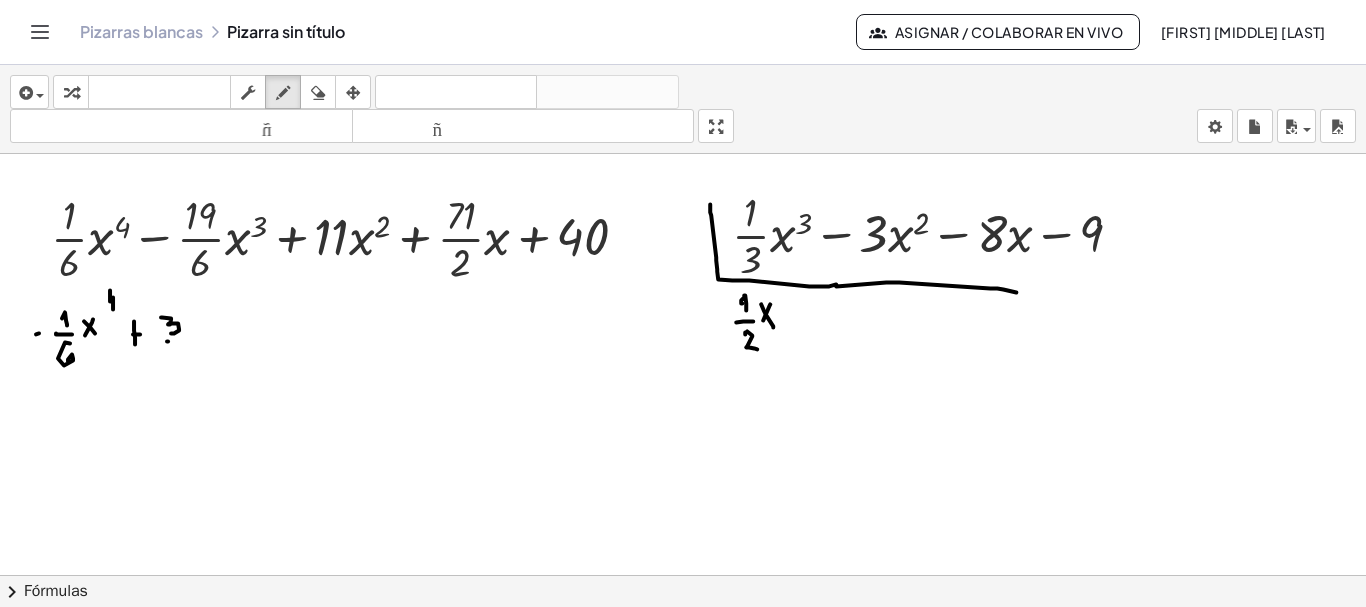 drag, startPoint x: 167, startPoint y: 338, endPoint x: 179, endPoint y: 338, distance: 12 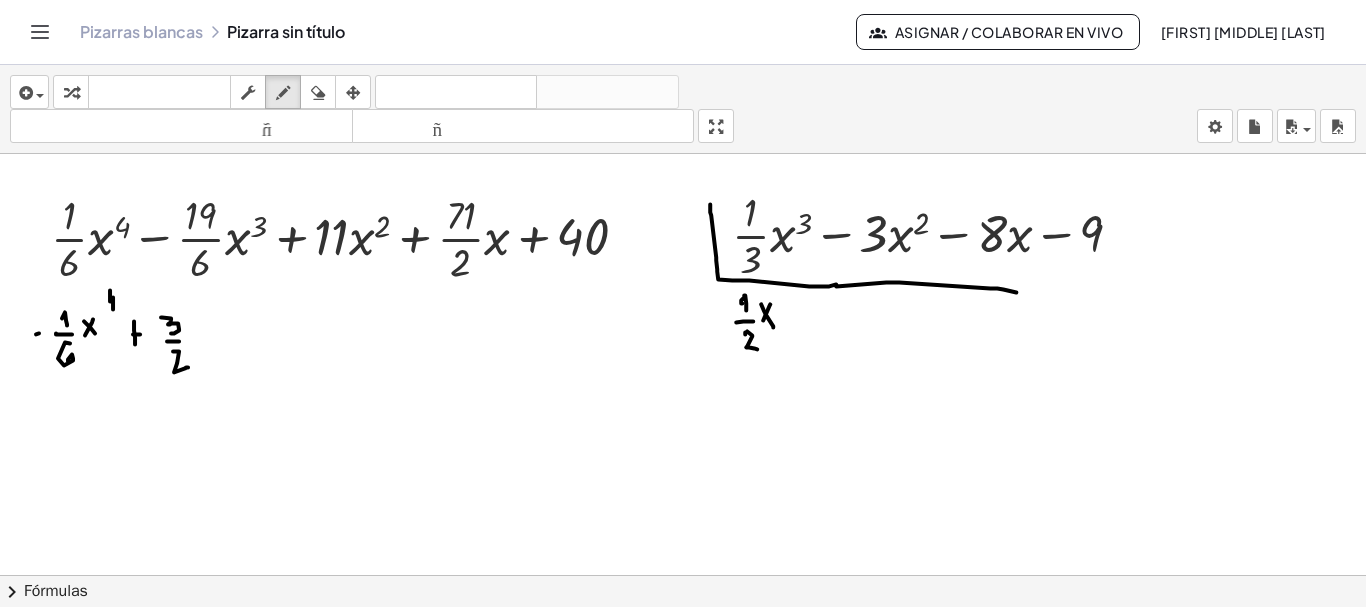drag, startPoint x: 173, startPoint y: 348, endPoint x: 188, endPoint y: 364, distance: 21.931713 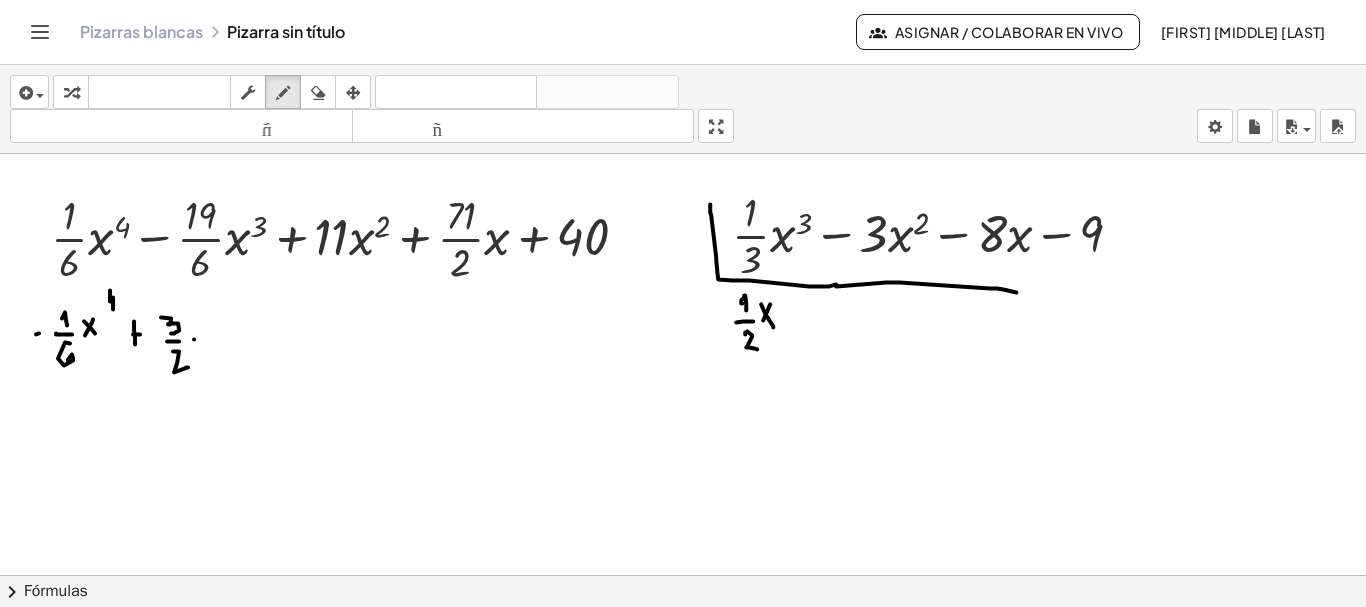 drag, startPoint x: 194, startPoint y: 336, endPoint x: 202, endPoint y: 322, distance: 16.124516 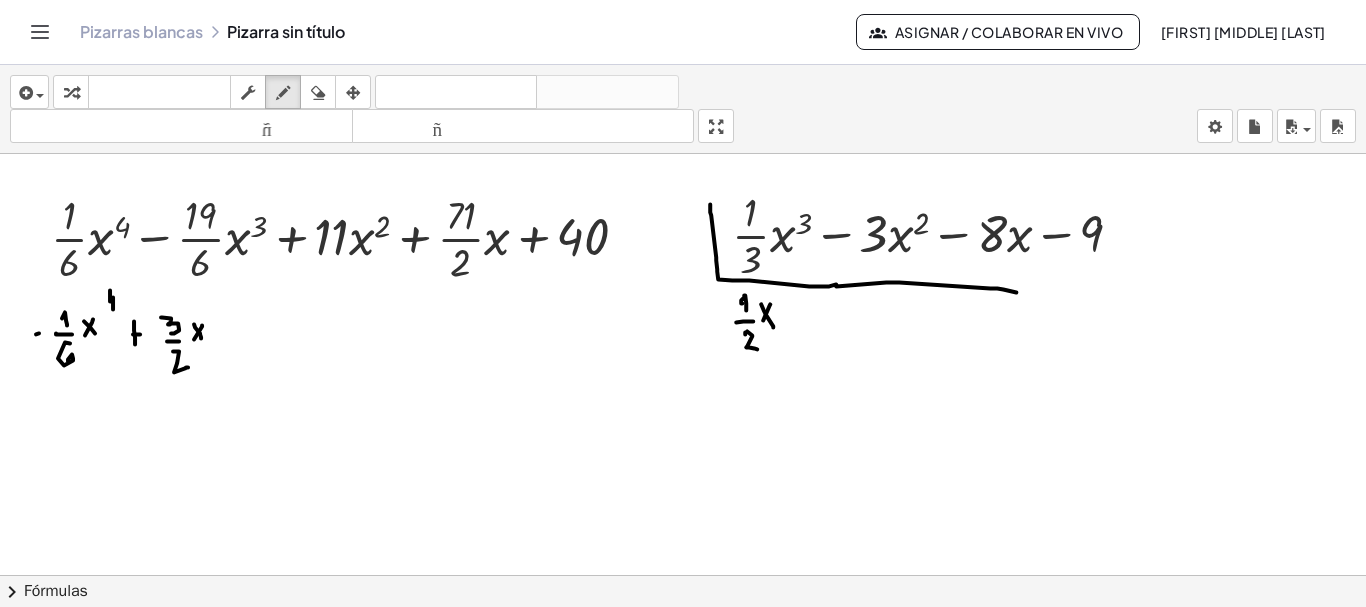drag, startPoint x: 195, startPoint y: 324, endPoint x: 202, endPoint y: 336, distance: 13.892444 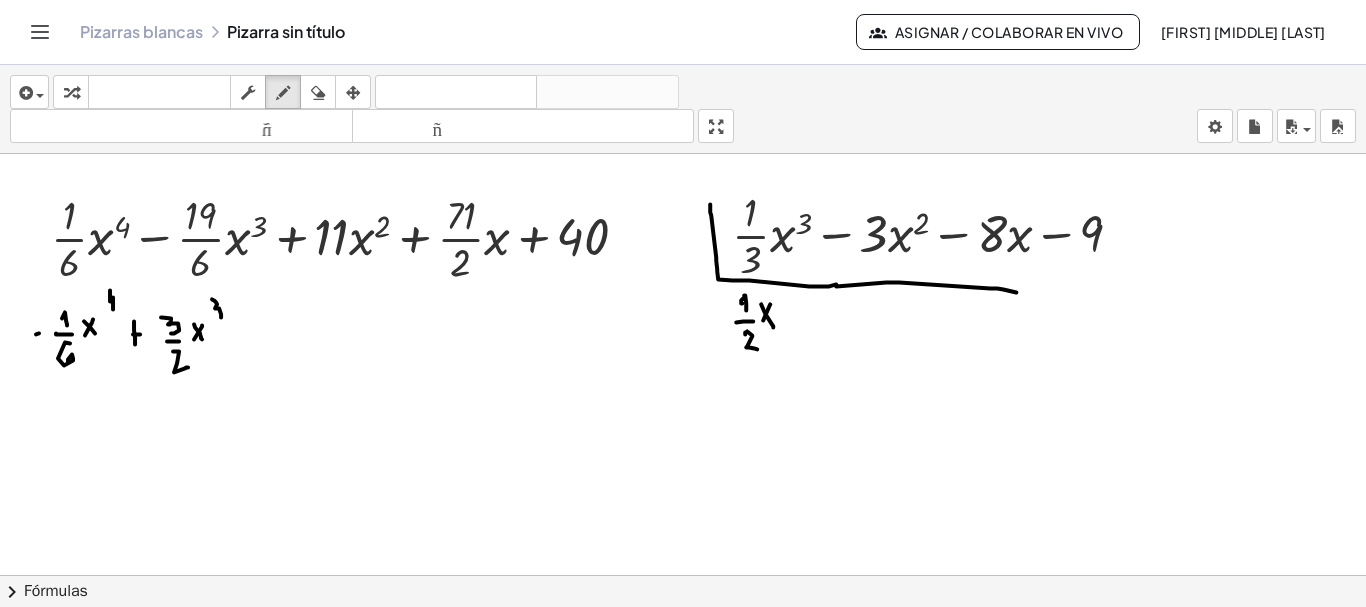 drag, startPoint x: 212, startPoint y: 296, endPoint x: 215, endPoint y: 314, distance: 18.248287 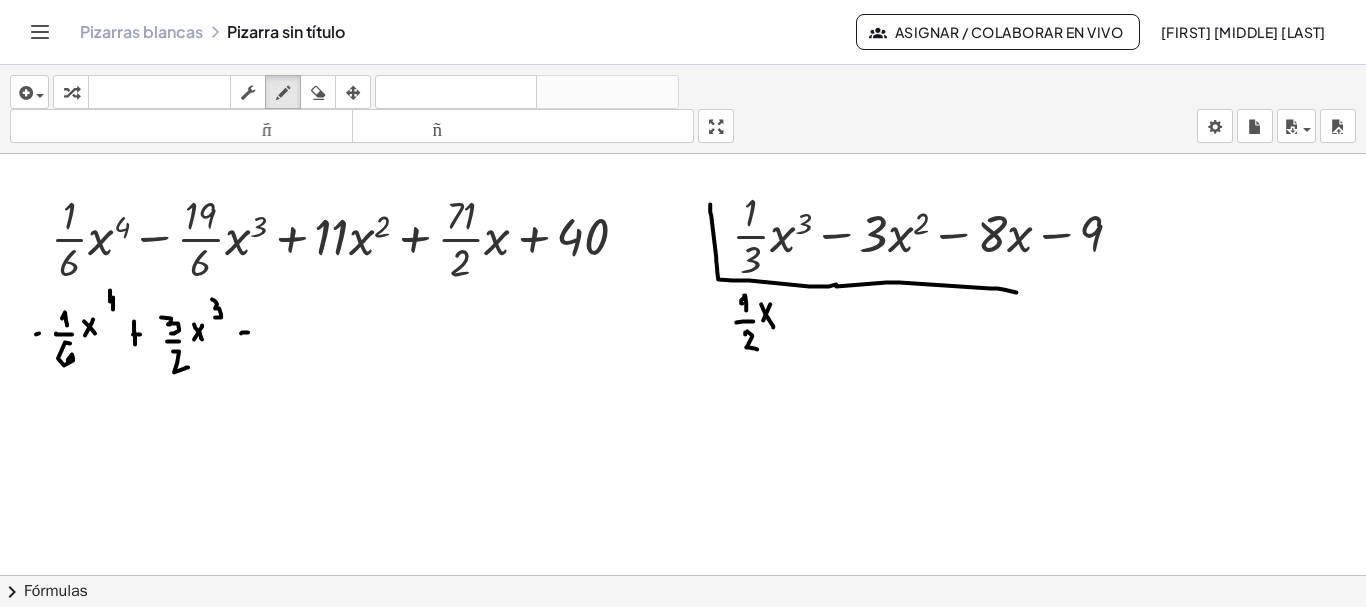 click at bounding box center (684, -4782) 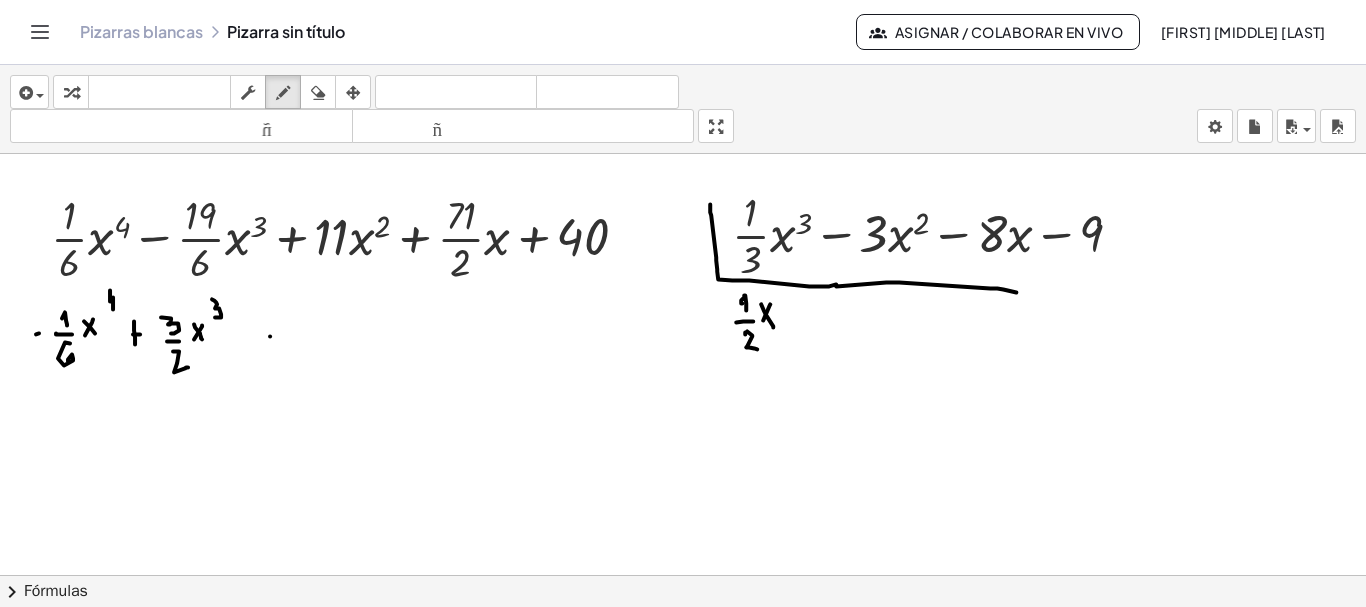click at bounding box center (684, -4782) 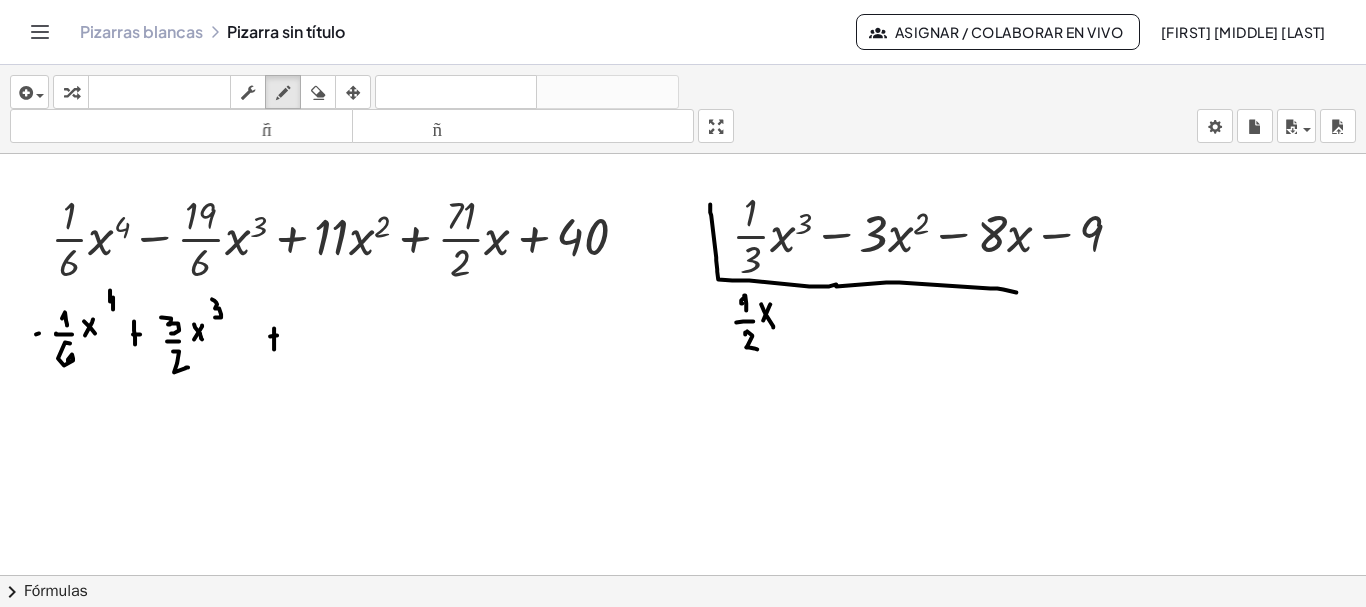 drag, startPoint x: 274, startPoint y: 325, endPoint x: 274, endPoint y: 346, distance: 21 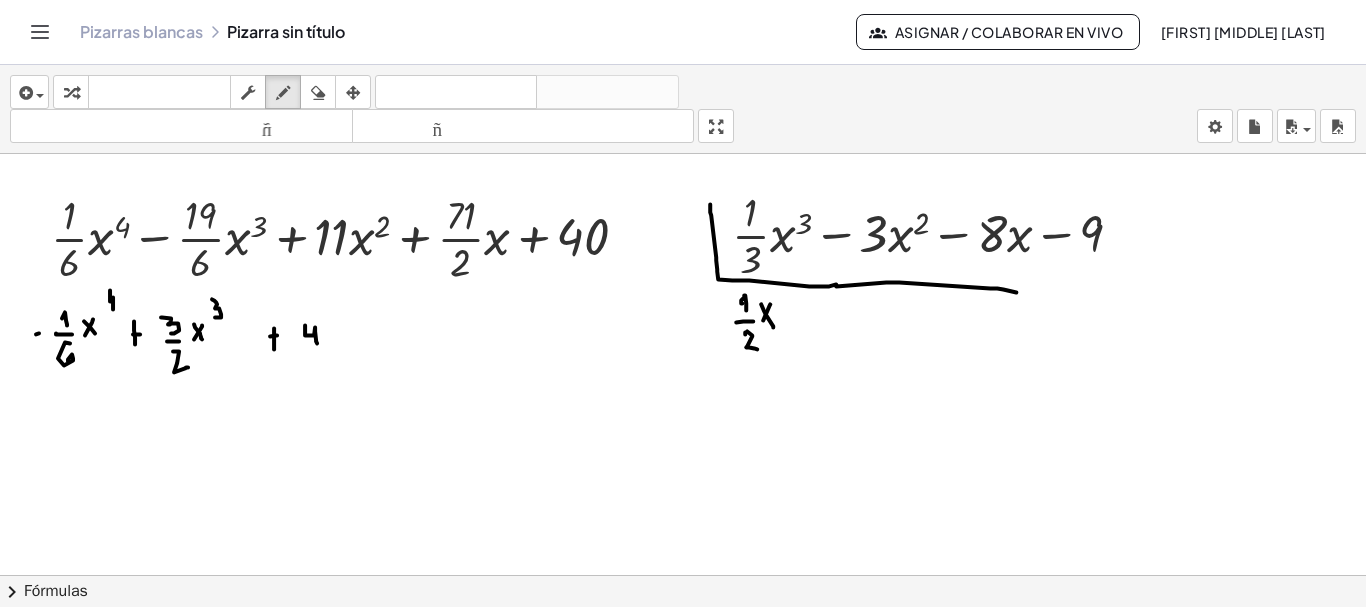 drag, startPoint x: 305, startPoint y: 326, endPoint x: 318, endPoint y: 343, distance: 21.400934 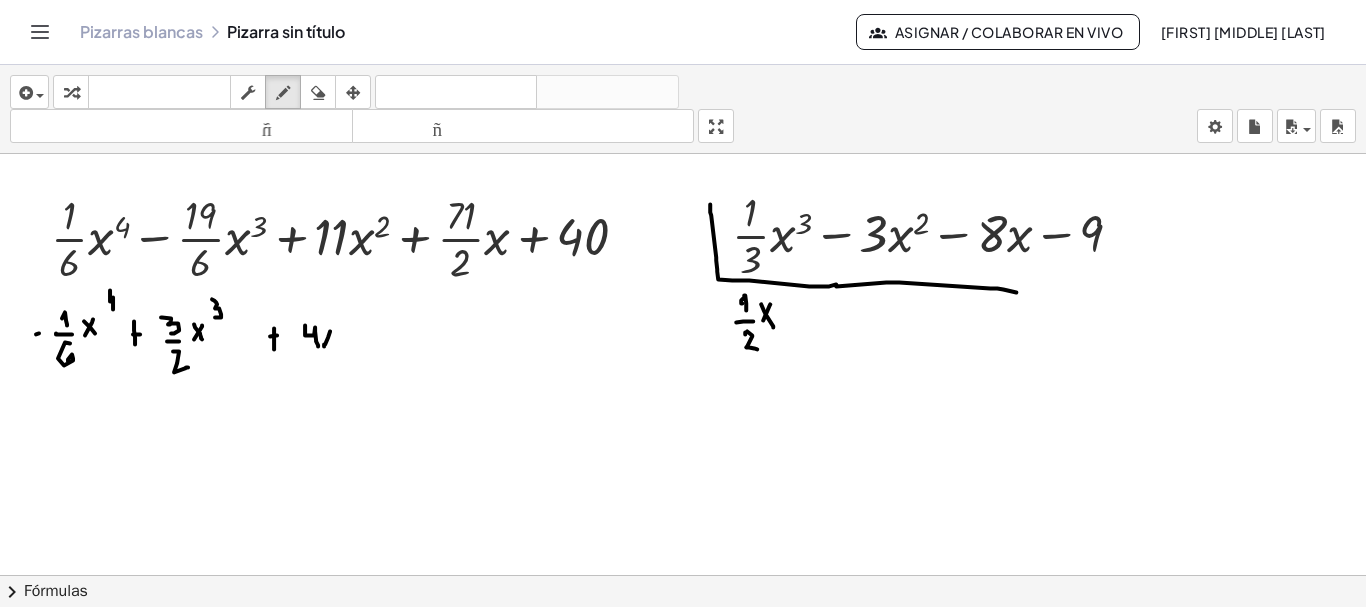 drag, startPoint x: 325, startPoint y: 341, endPoint x: 330, endPoint y: 326, distance: 15.811388 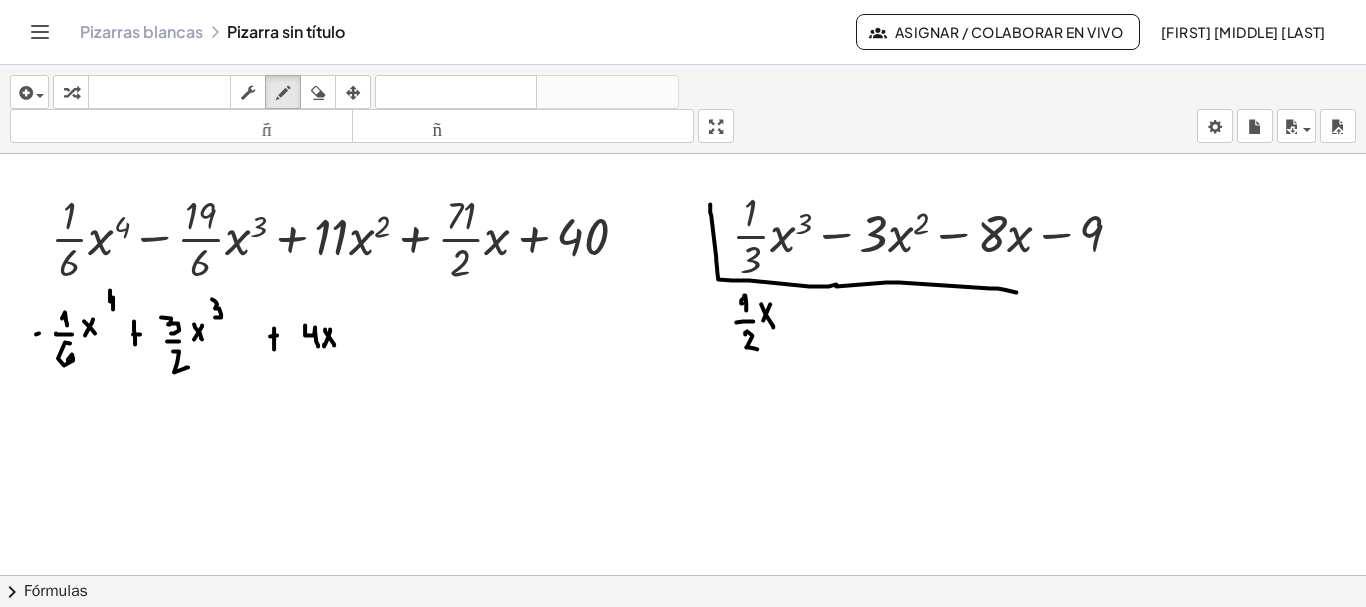 drag, startPoint x: 325, startPoint y: 326, endPoint x: 335, endPoint y: 342, distance: 18.867962 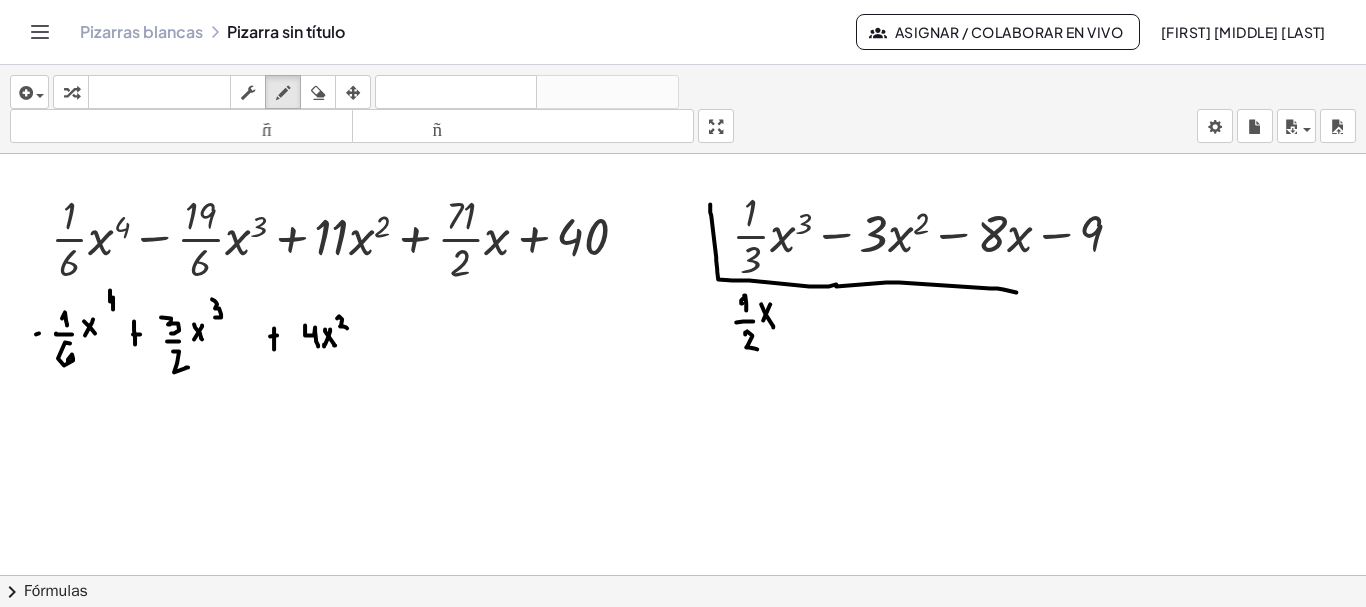 drag, startPoint x: 337, startPoint y: 315, endPoint x: 347, endPoint y: 325, distance: 14.142136 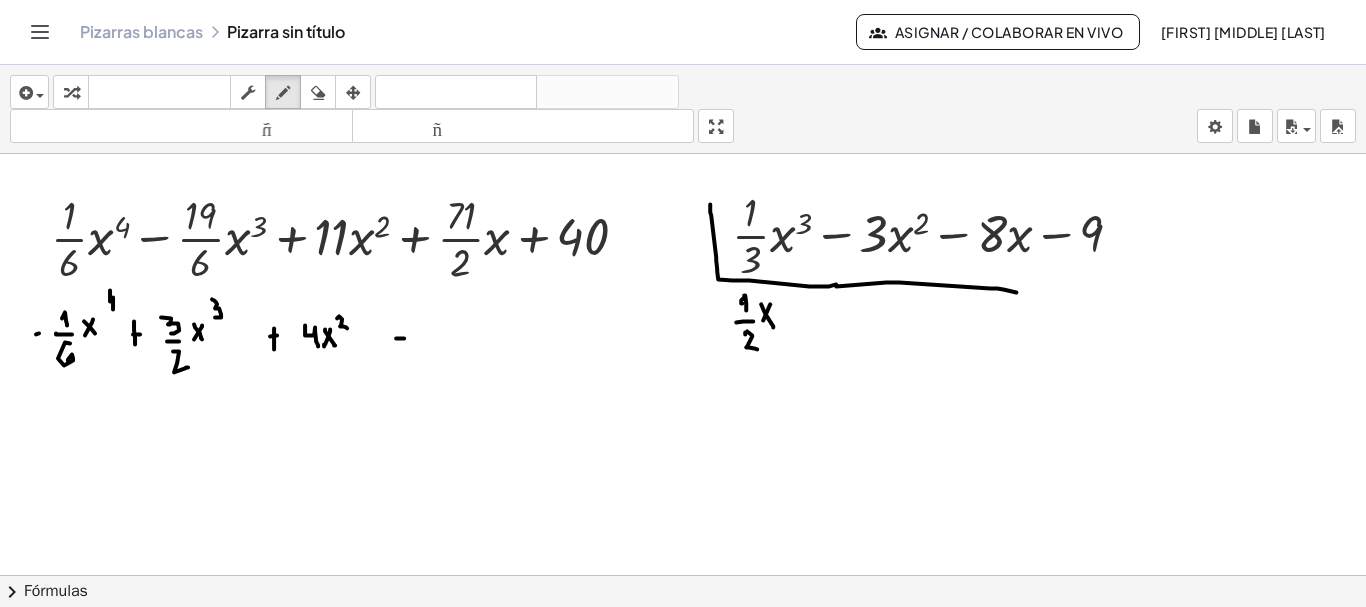 click at bounding box center (684, -4782) 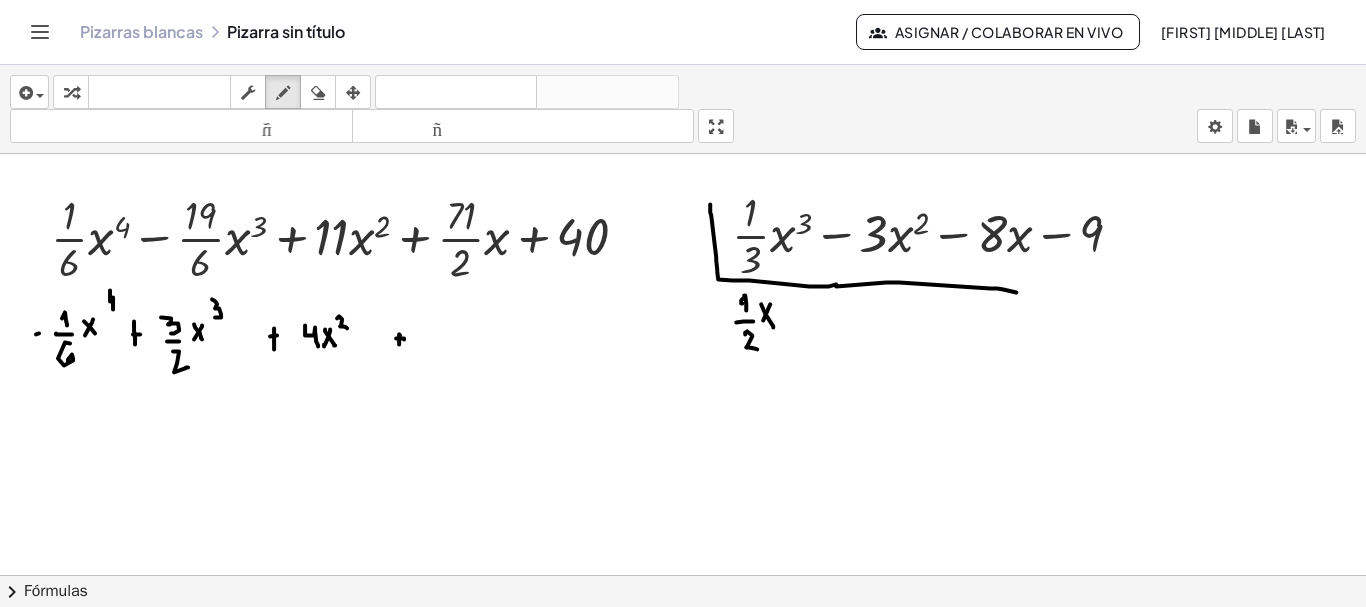 click at bounding box center (684, -4782) 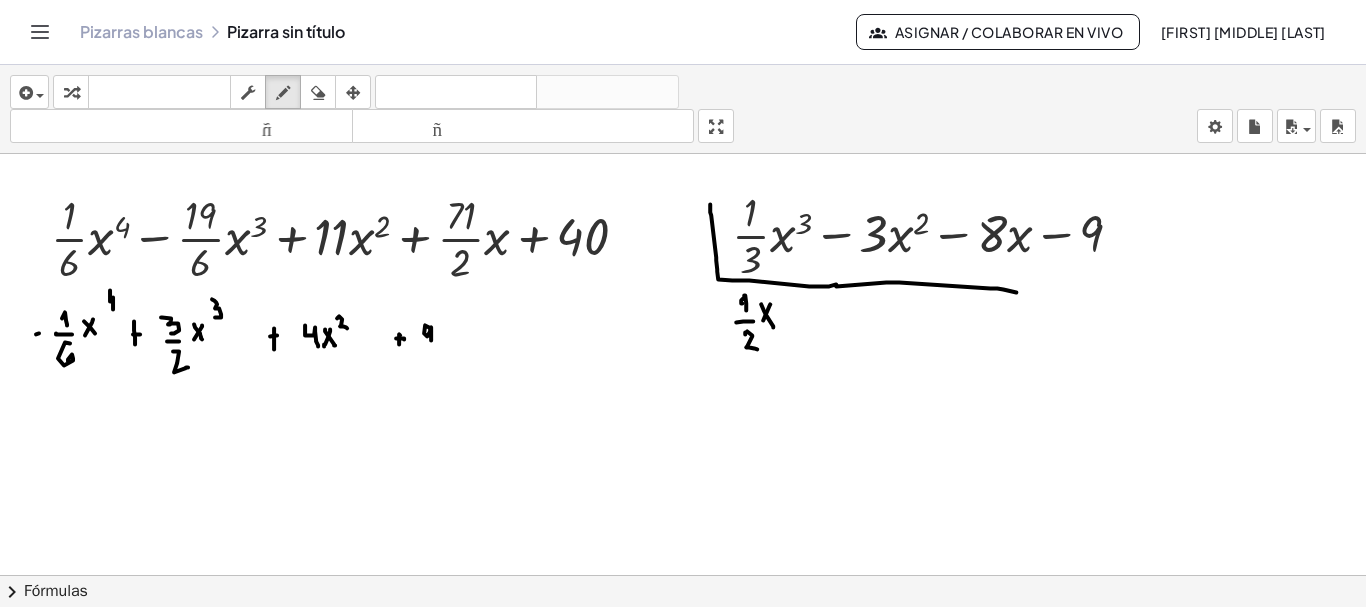 drag, startPoint x: 429, startPoint y: 324, endPoint x: 432, endPoint y: 341, distance: 17.262676 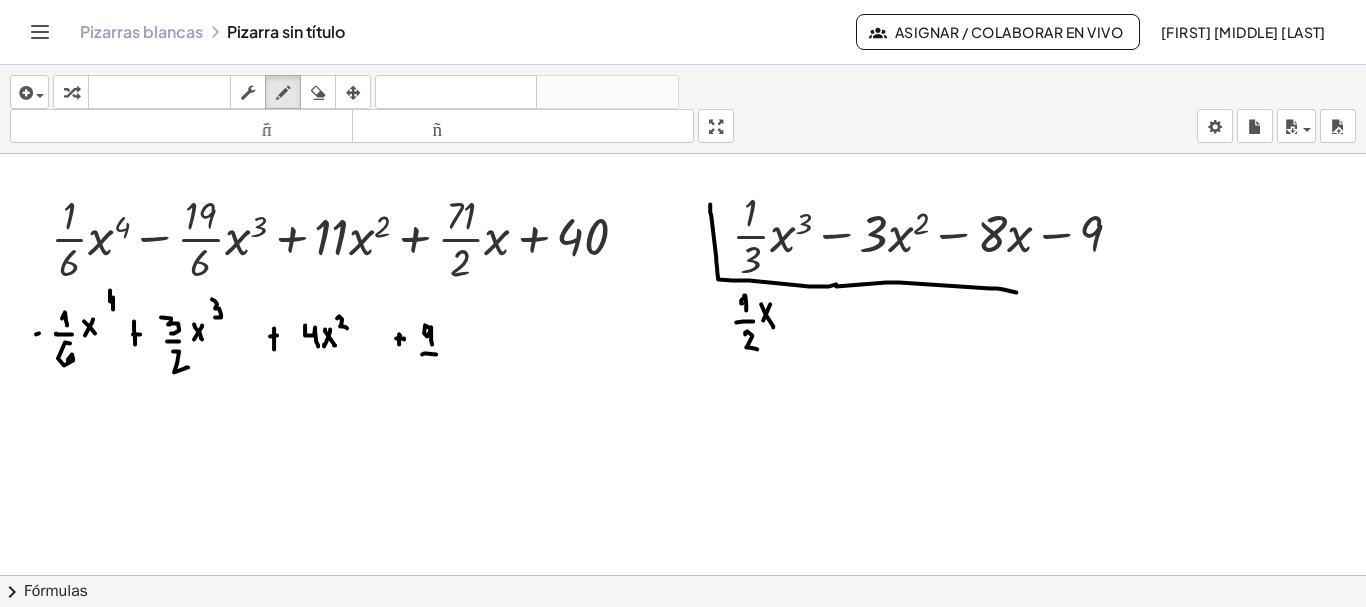 drag, startPoint x: 422, startPoint y: 351, endPoint x: 436, endPoint y: 351, distance: 14 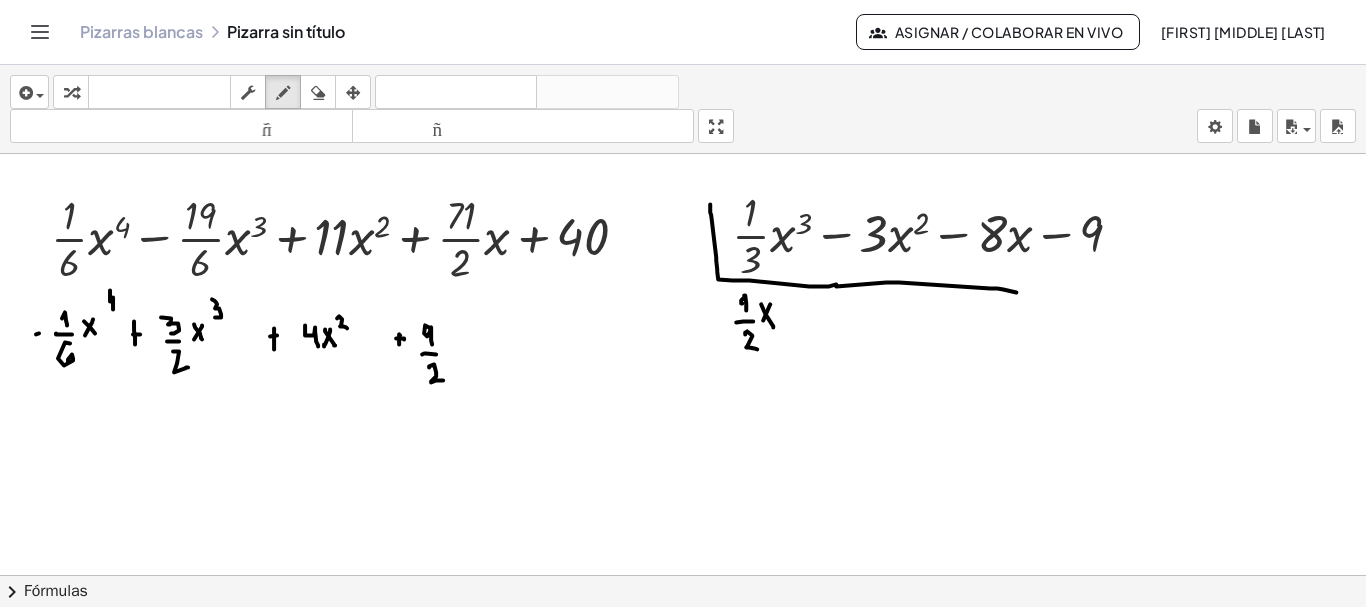 drag, startPoint x: 429, startPoint y: 363, endPoint x: 443, endPoint y: 377, distance: 19.79899 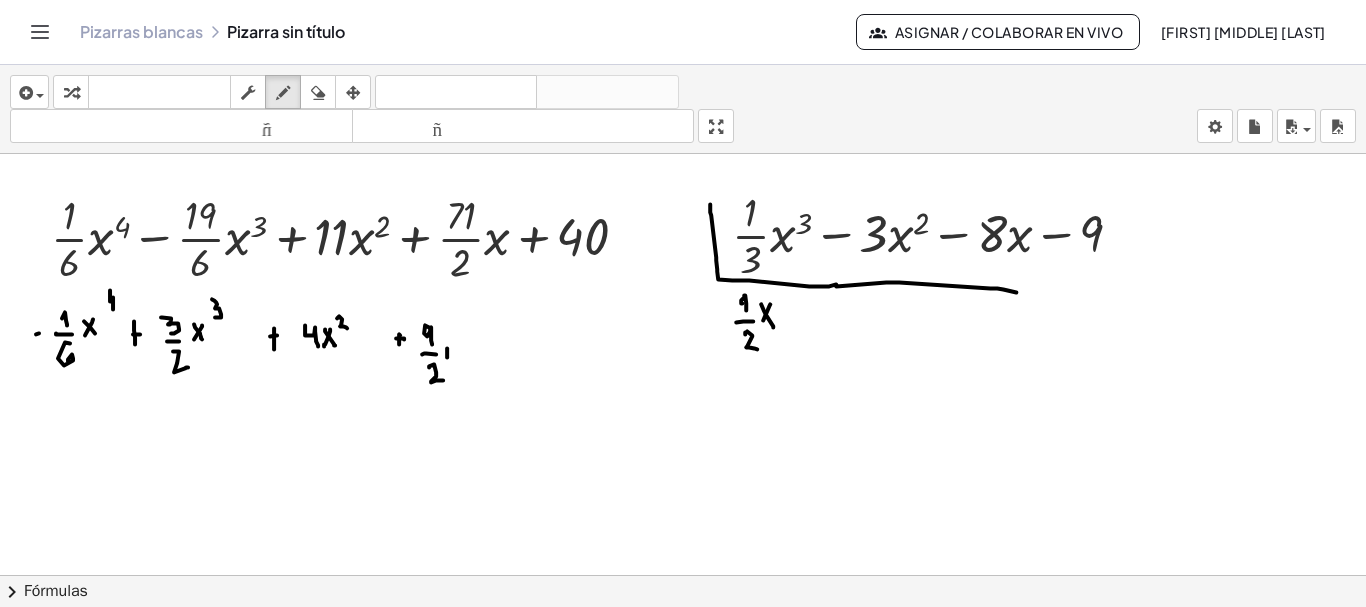 drag, startPoint x: 447, startPoint y: 354, endPoint x: 451, endPoint y: 333, distance: 21.377558 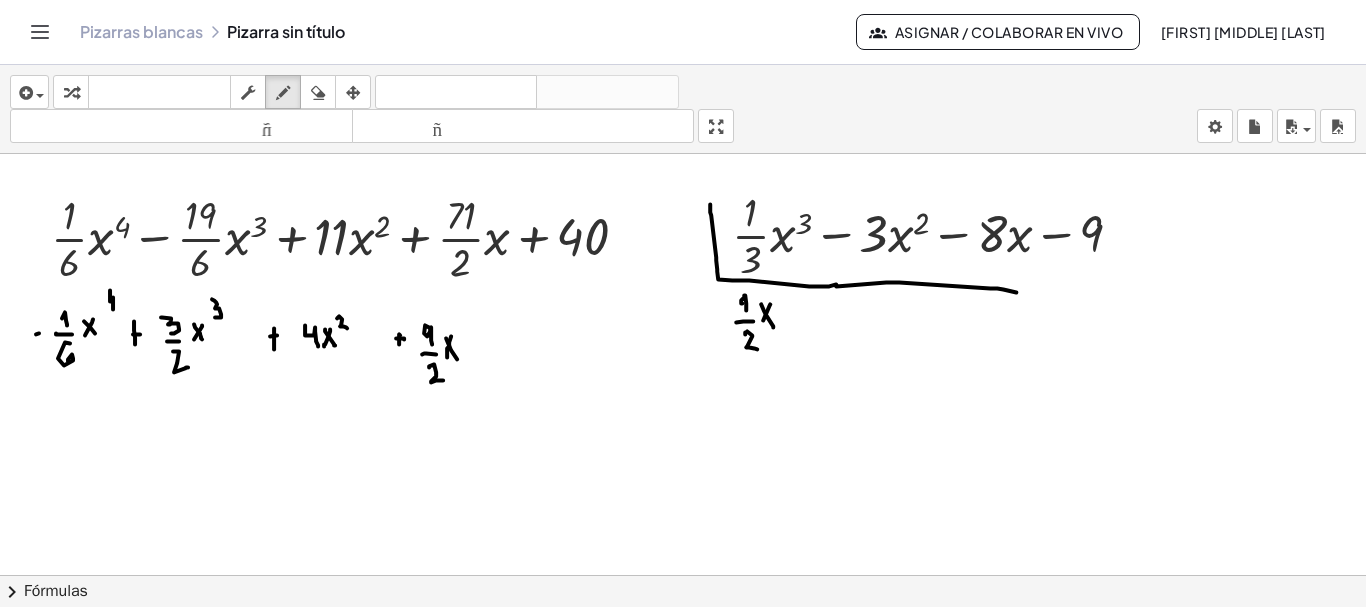 drag, startPoint x: 446, startPoint y: 335, endPoint x: 457, endPoint y: 356, distance: 23.70654 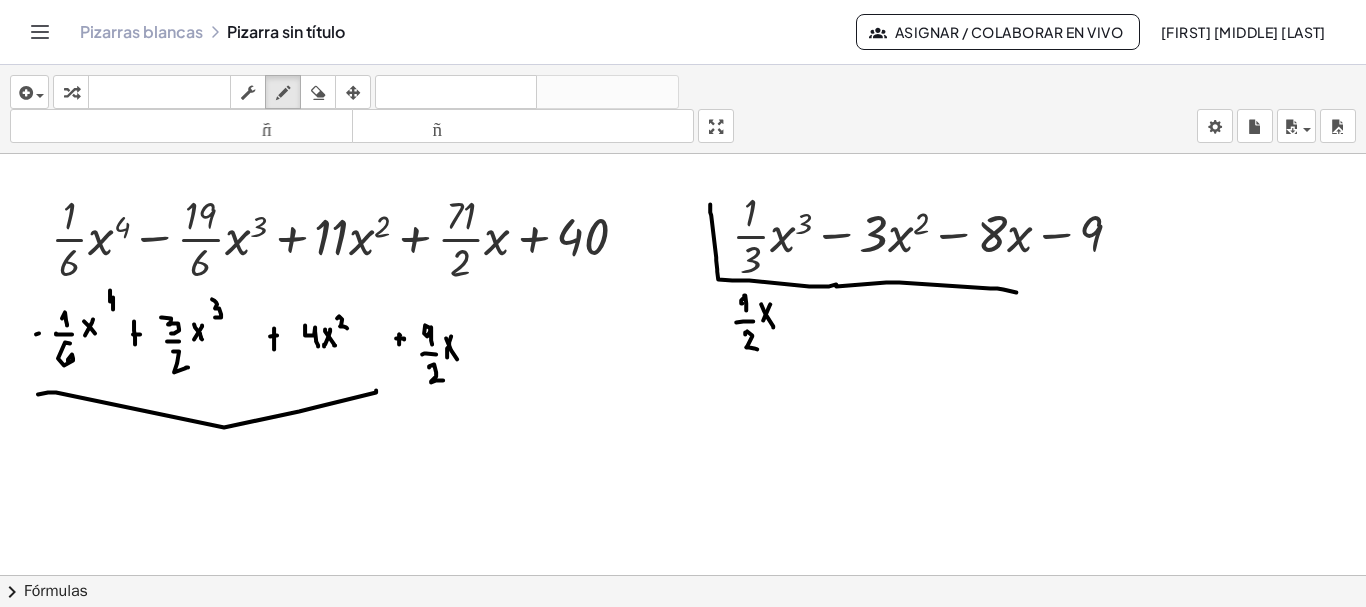 drag, startPoint x: 38, startPoint y: 391, endPoint x: 376, endPoint y: 387, distance: 338.02368 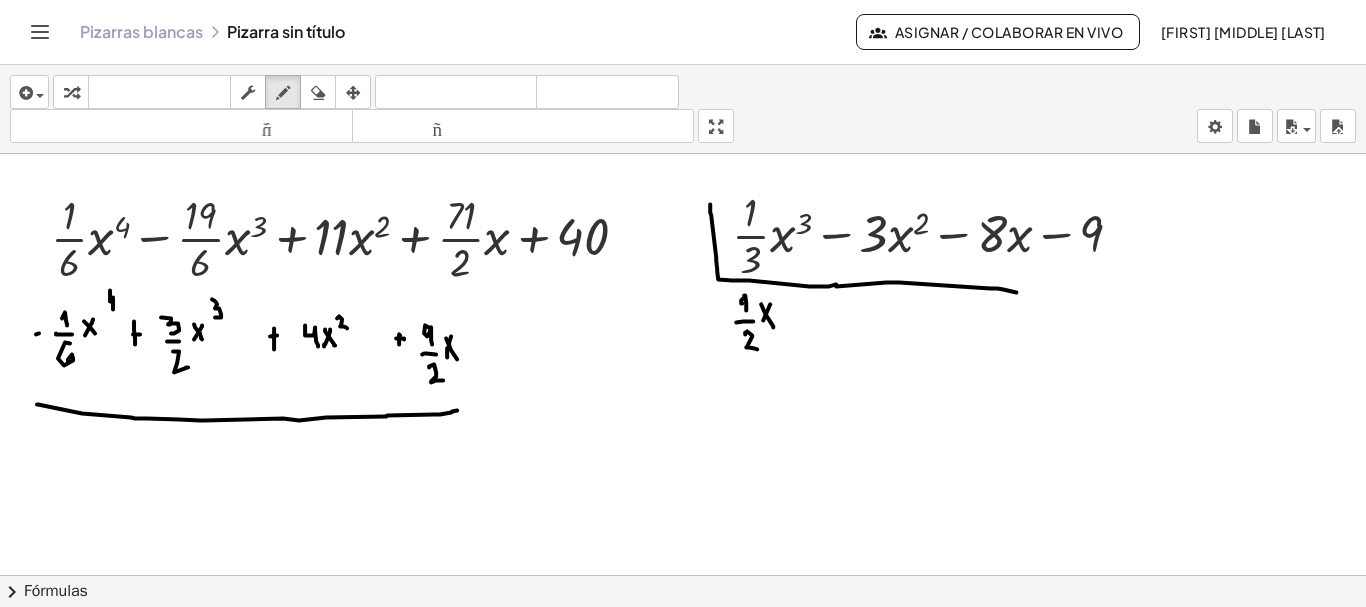 drag, startPoint x: 38, startPoint y: 401, endPoint x: 466, endPoint y: 404, distance: 428.01053 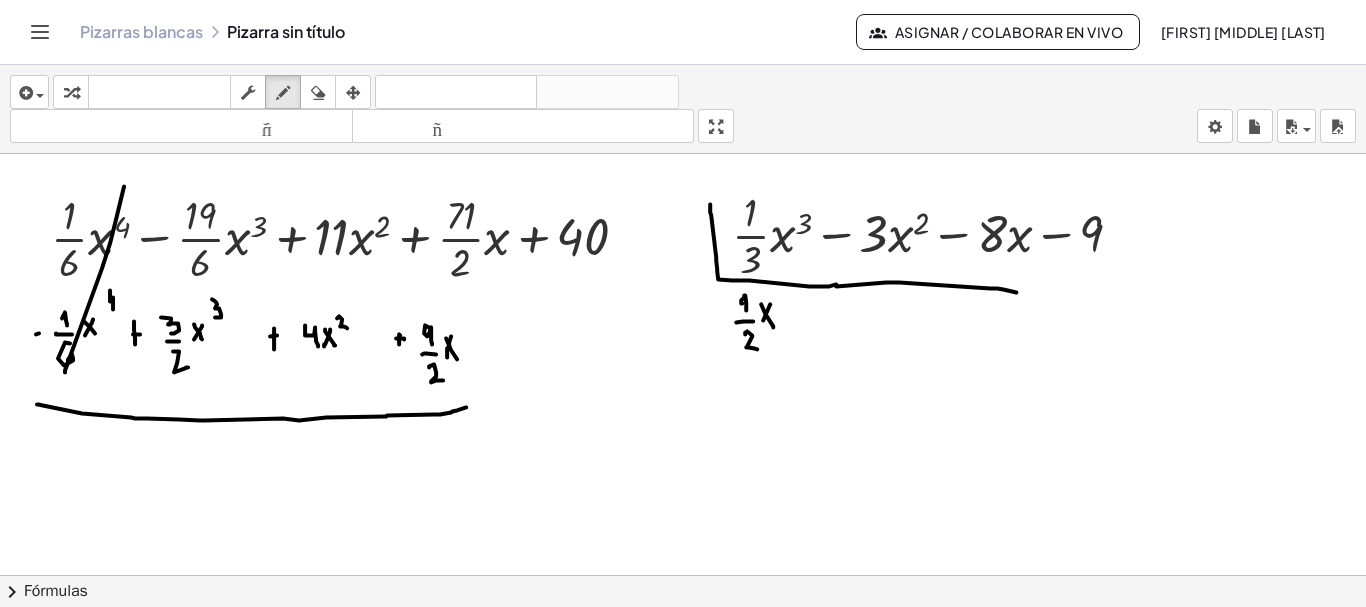 drag, startPoint x: 124, startPoint y: 183, endPoint x: 65, endPoint y: 369, distance: 195.13329 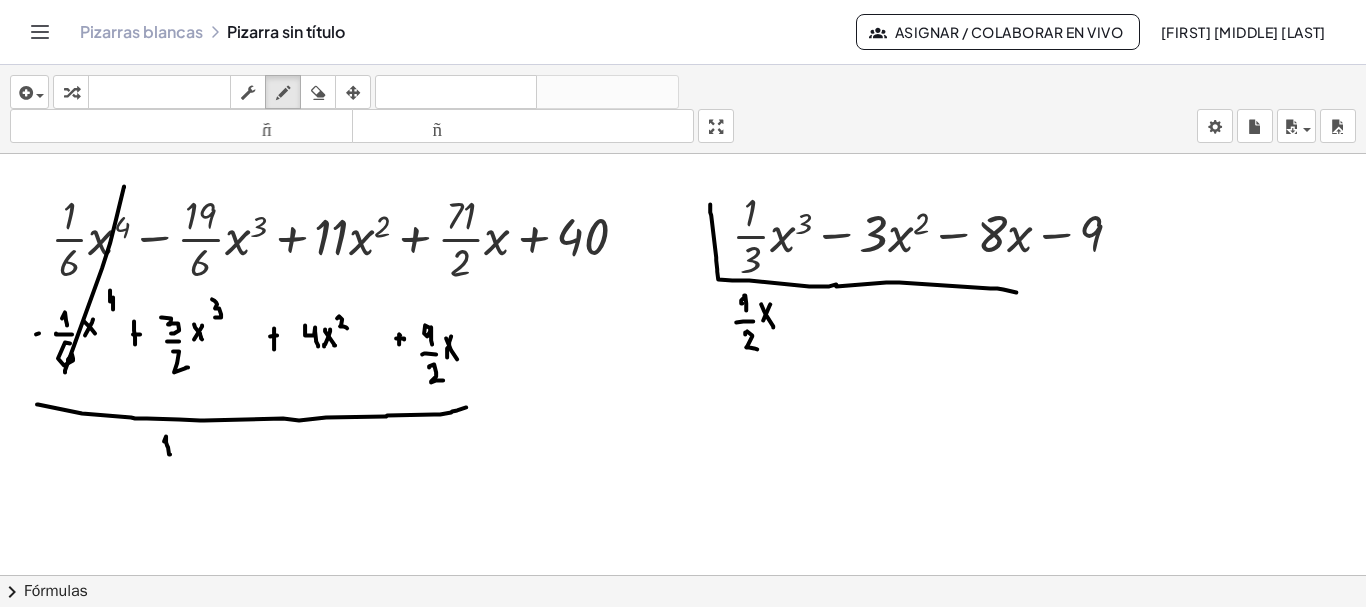 drag, startPoint x: 170, startPoint y: 451, endPoint x: 163, endPoint y: 441, distance: 12.206555 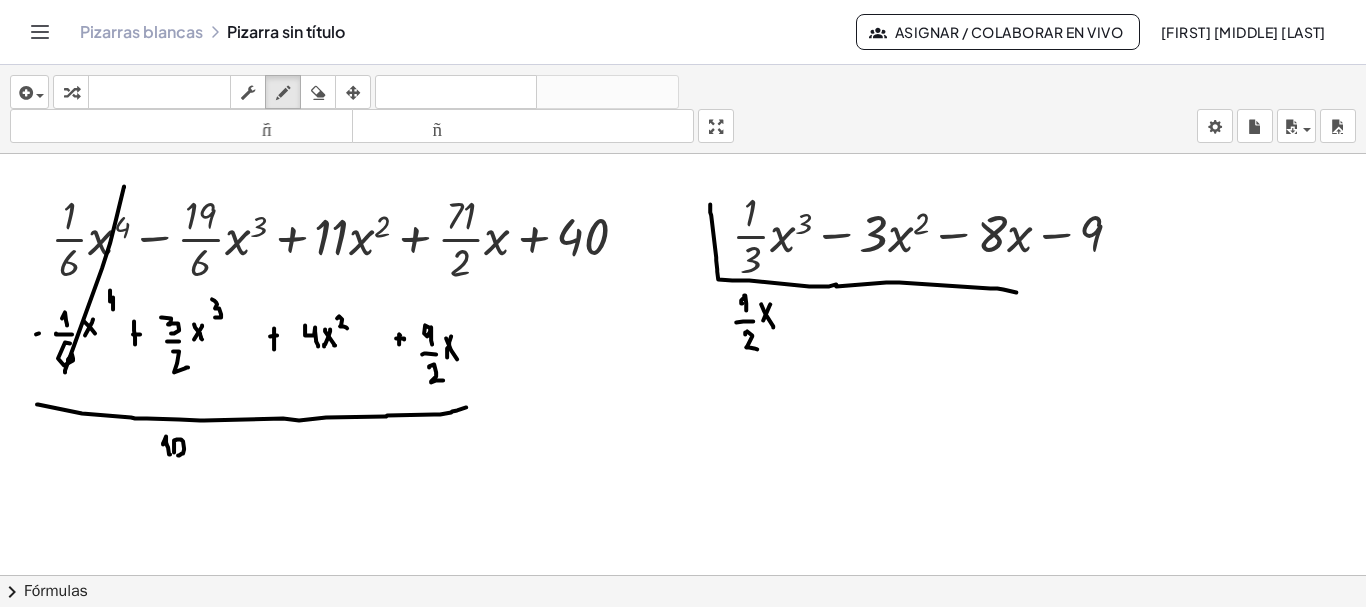 click at bounding box center (684, -4782) 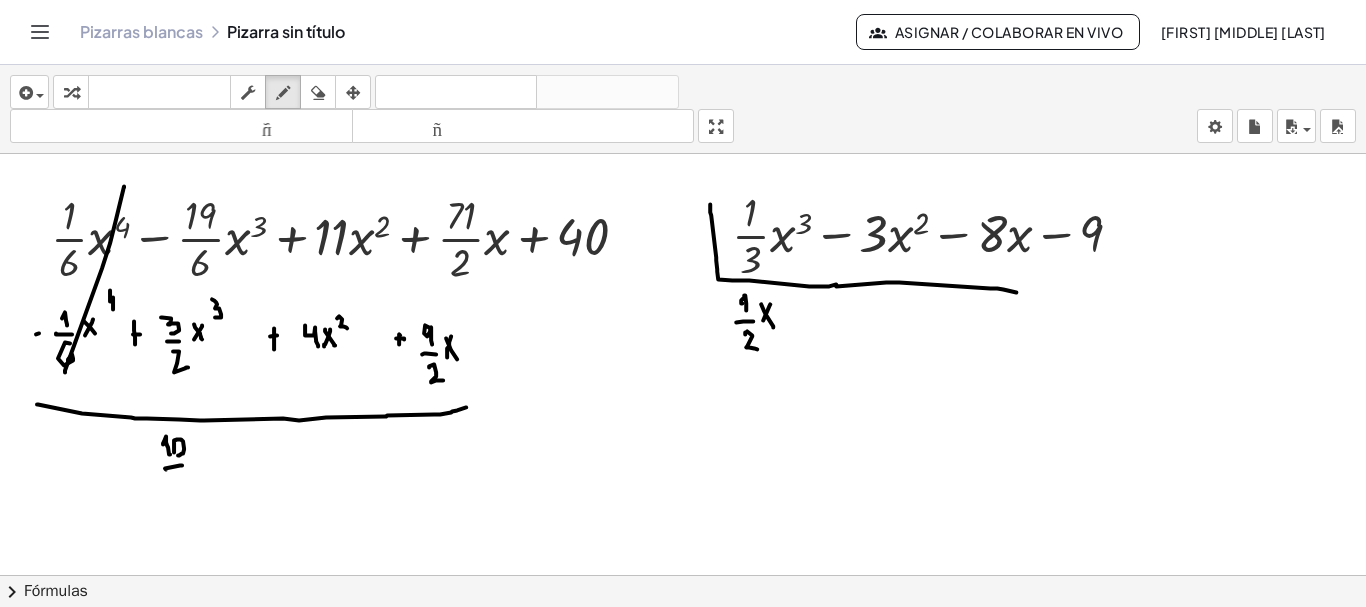 click at bounding box center (684, -4782) 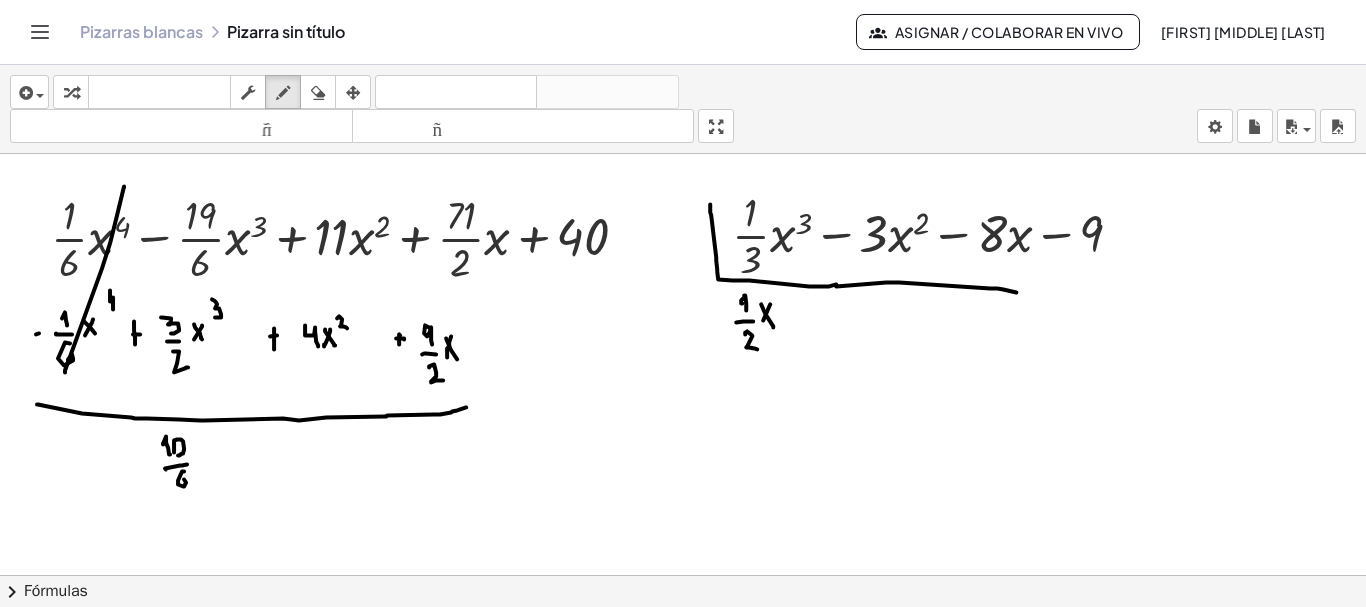 drag, startPoint x: 182, startPoint y: 468, endPoint x: 183, endPoint y: 483, distance: 15.033297 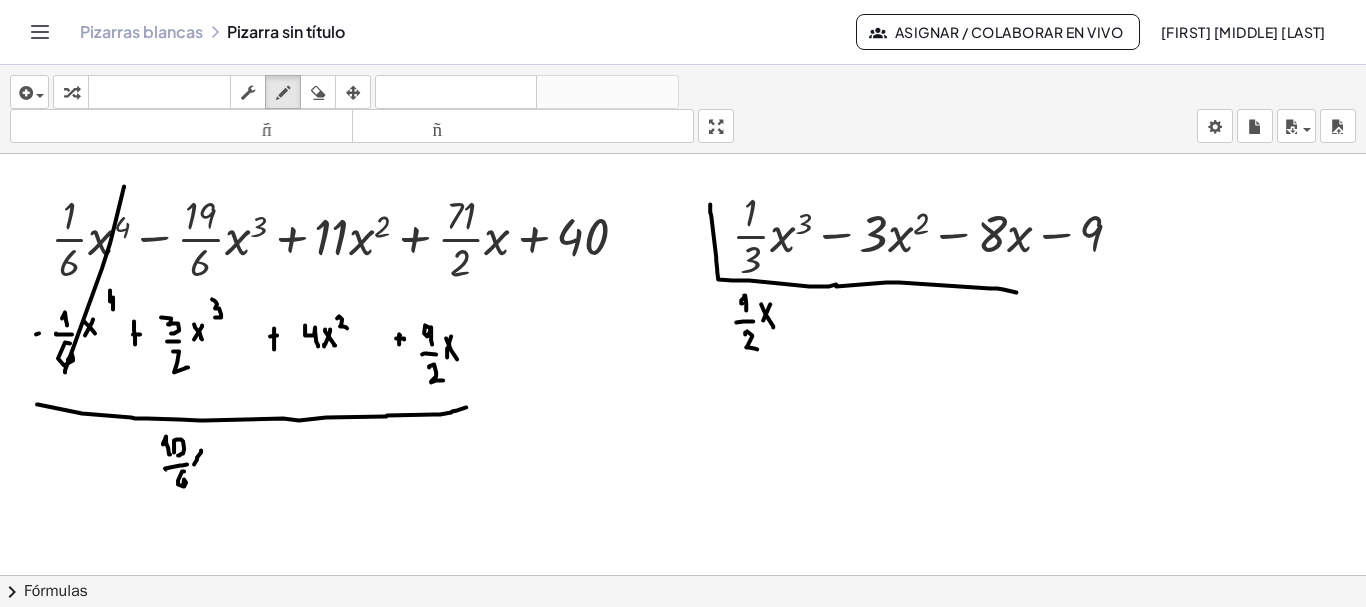 drag, startPoint x: 194, startPoint y: 461, endPoint x: 201, endPoint y: 447, distance: 15.652476 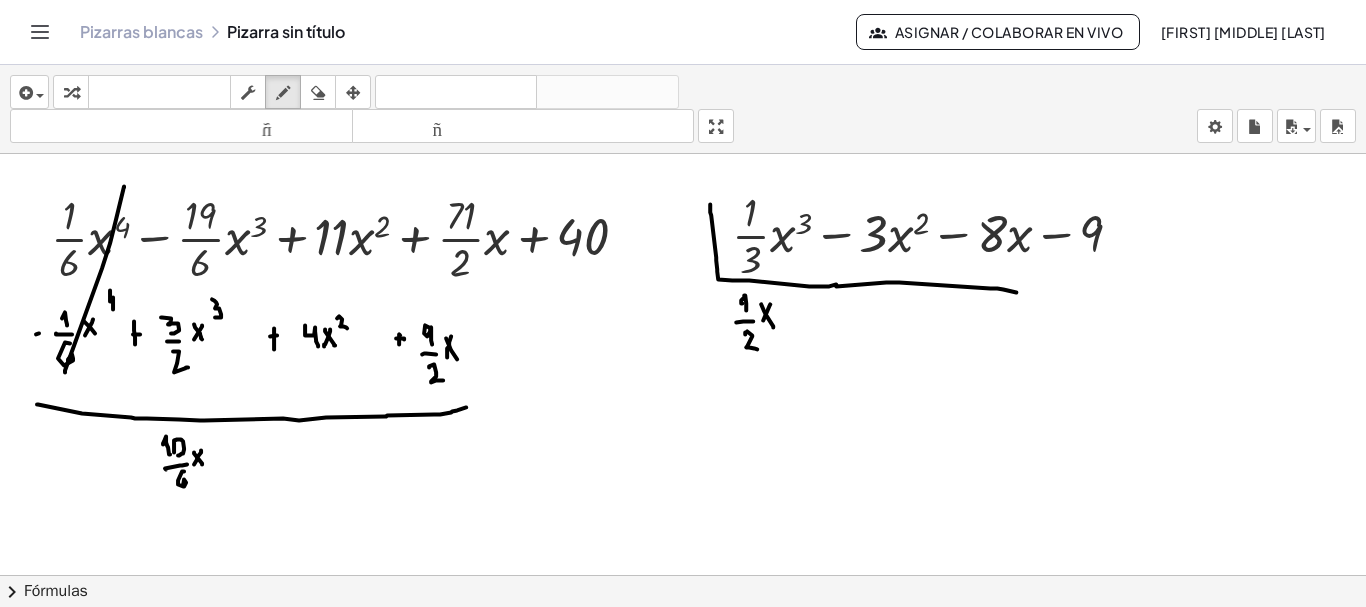 drag, startPoint x: 194, startPoint y: 449, endPoint x: 205, endPoint y: 465, distance: 19.416489 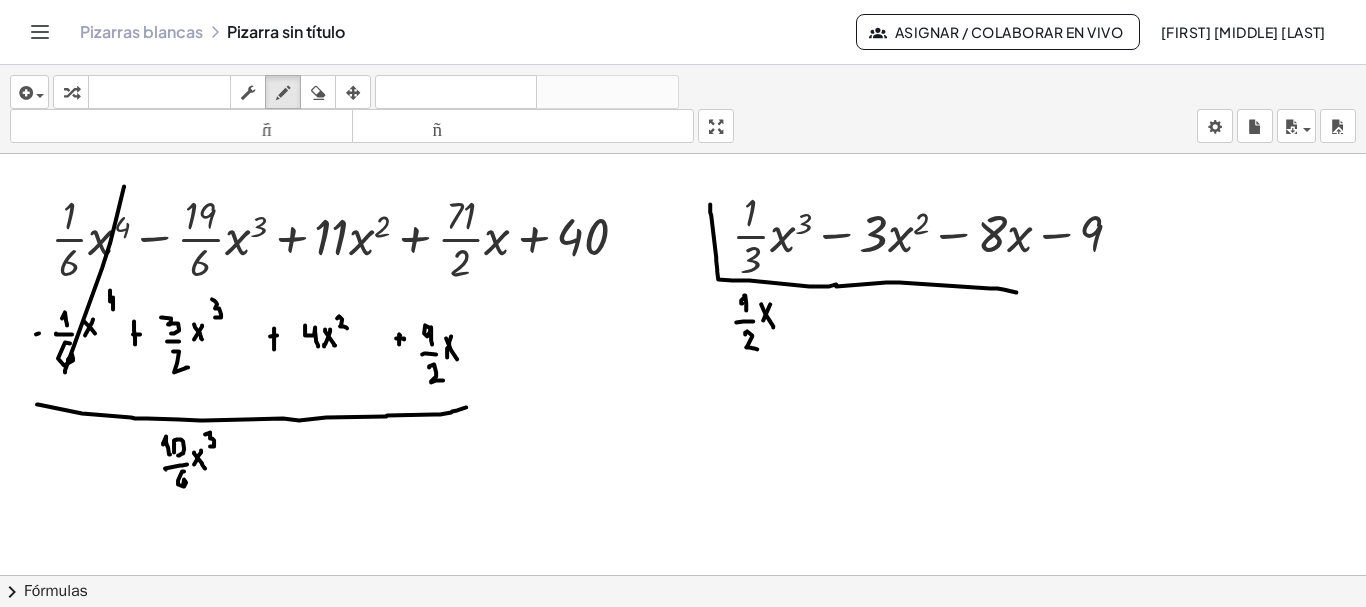 drag, startPoint x: 208, startPoint y: 430, endPoint x: 209, endPoint y: 443, distance: 13.038404 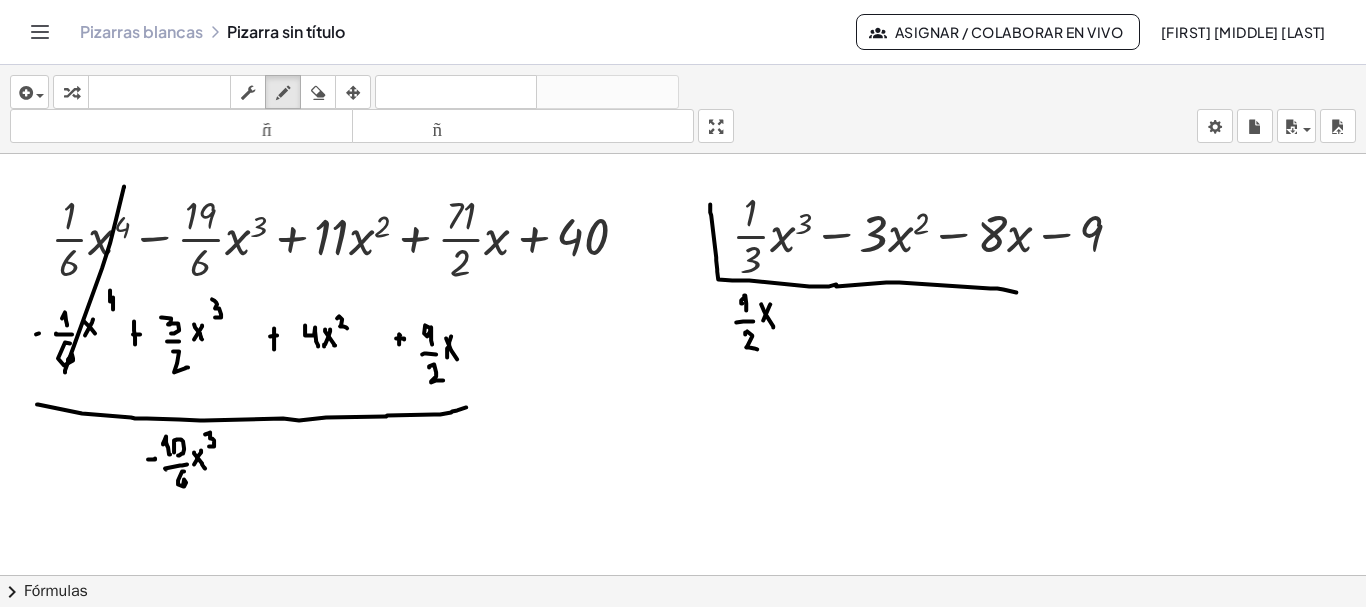 click at bounding box center [684, -4782] 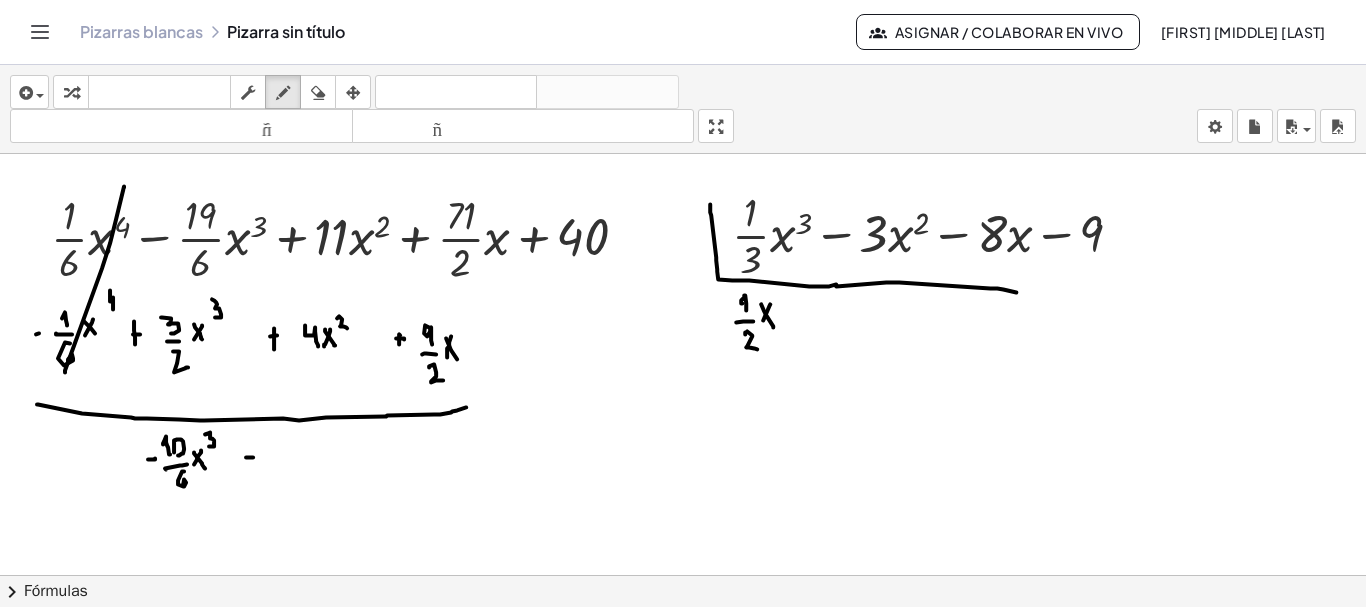 click at bounding box center [684, -4782] 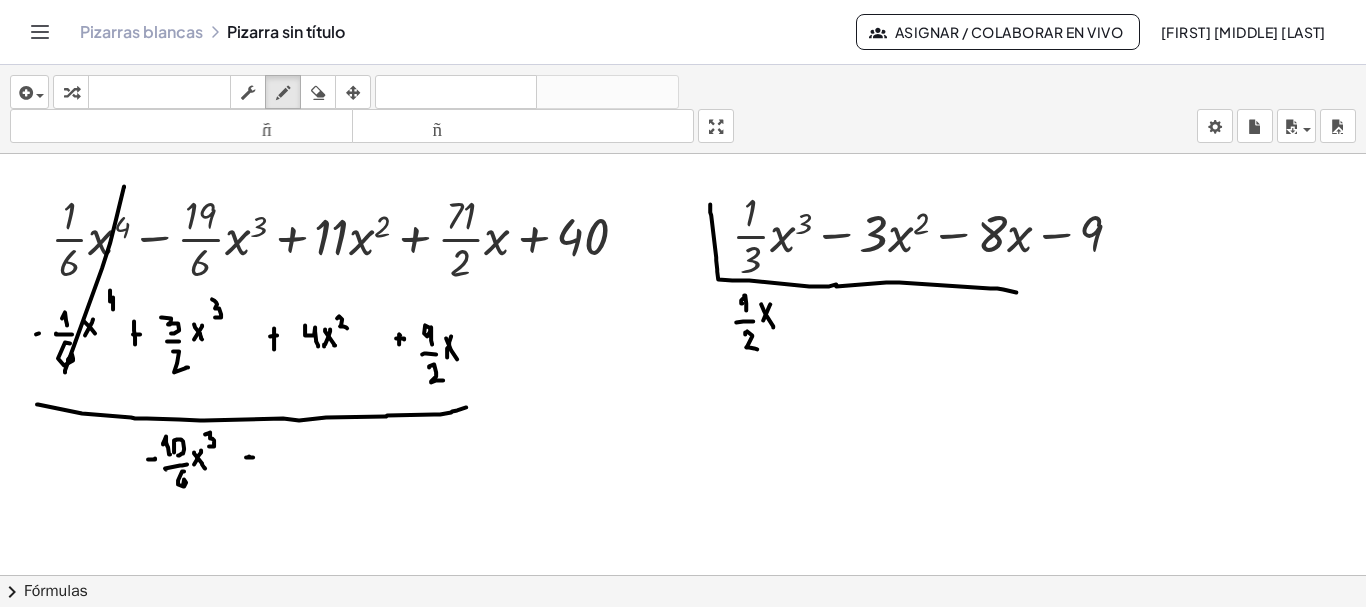 click at bounding box center (684, -4782) 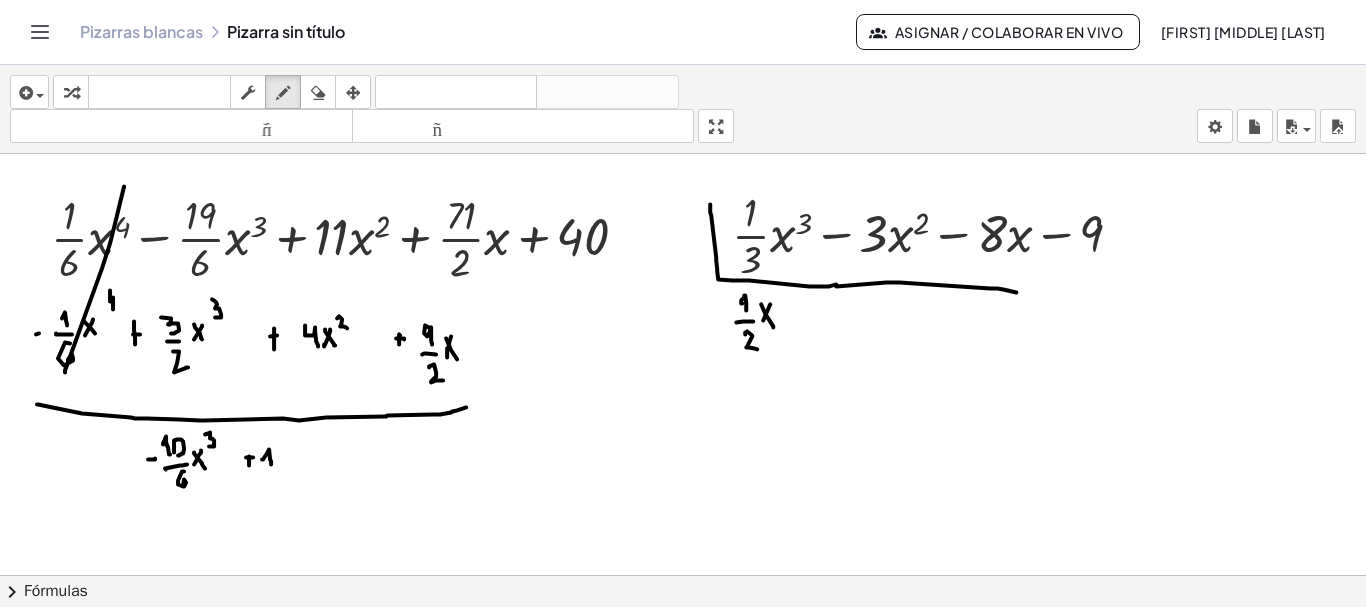 drag, startPoint x: 262, startPoint y: 456, endPoint x: 271, endPoint y: 461, distance: 10.29563 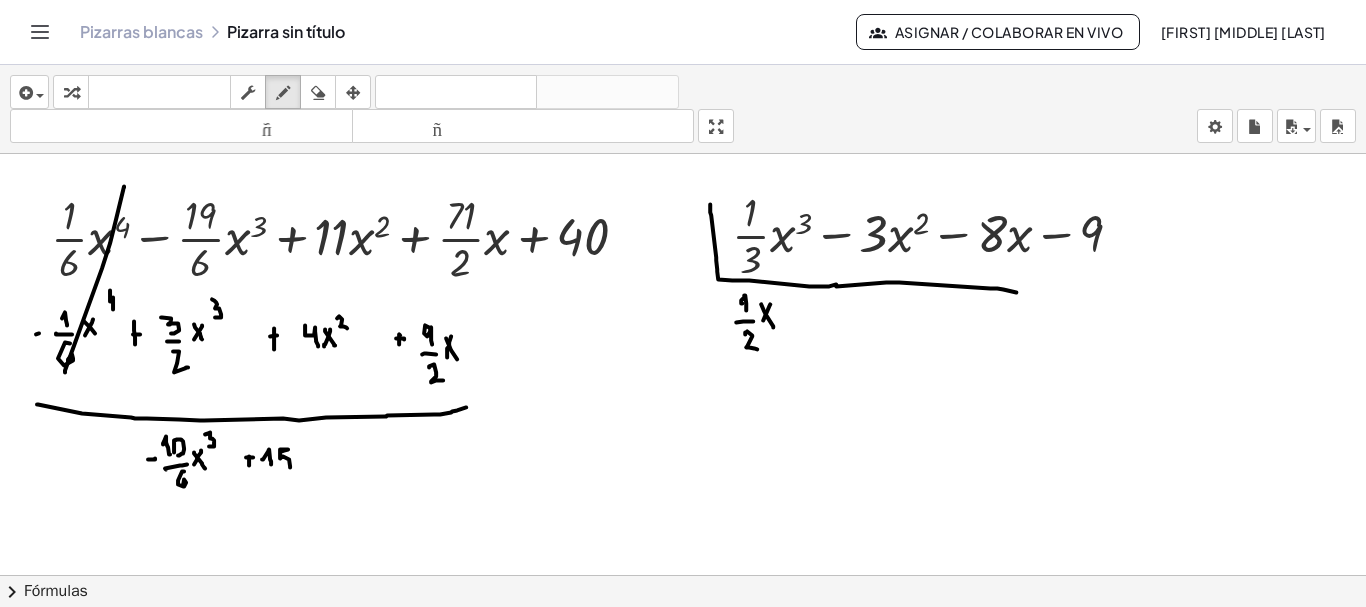 drag, startPoint x: 281, startPoint y: 448, endPoint x: 278, endPoint y: 461, distance: 13.341664 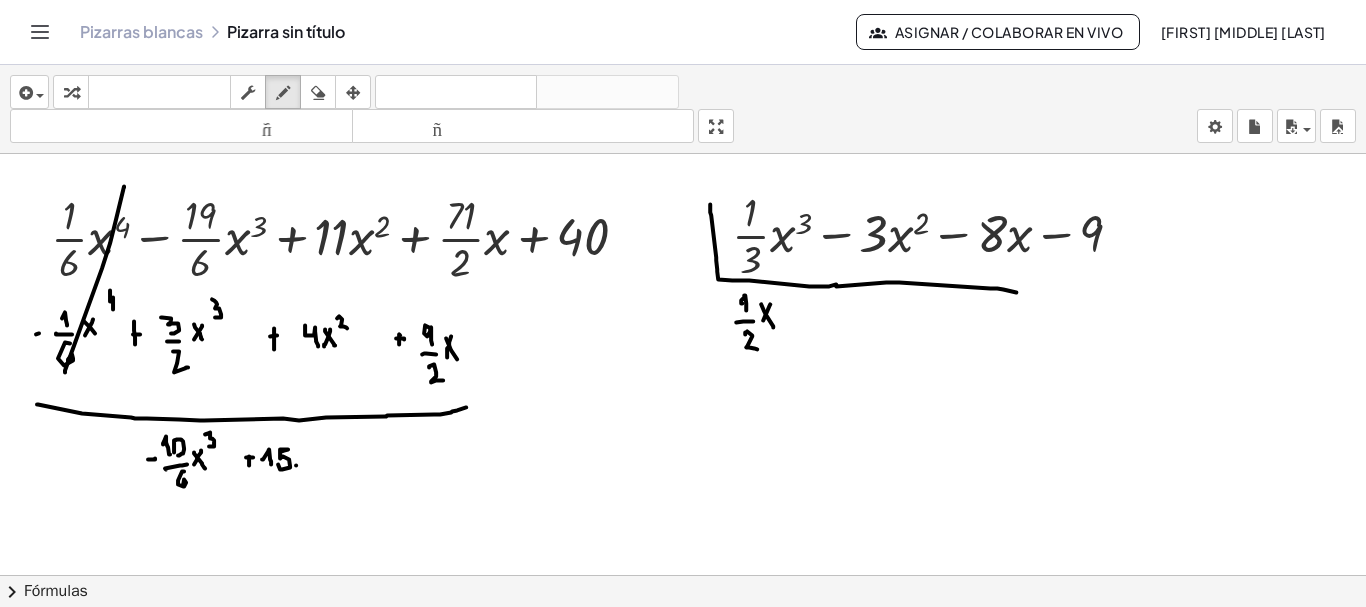 drag, startPoint x: 296, startPoint y: 462, endPoint x: 301, endPoint y: 449, distance: 13.928389 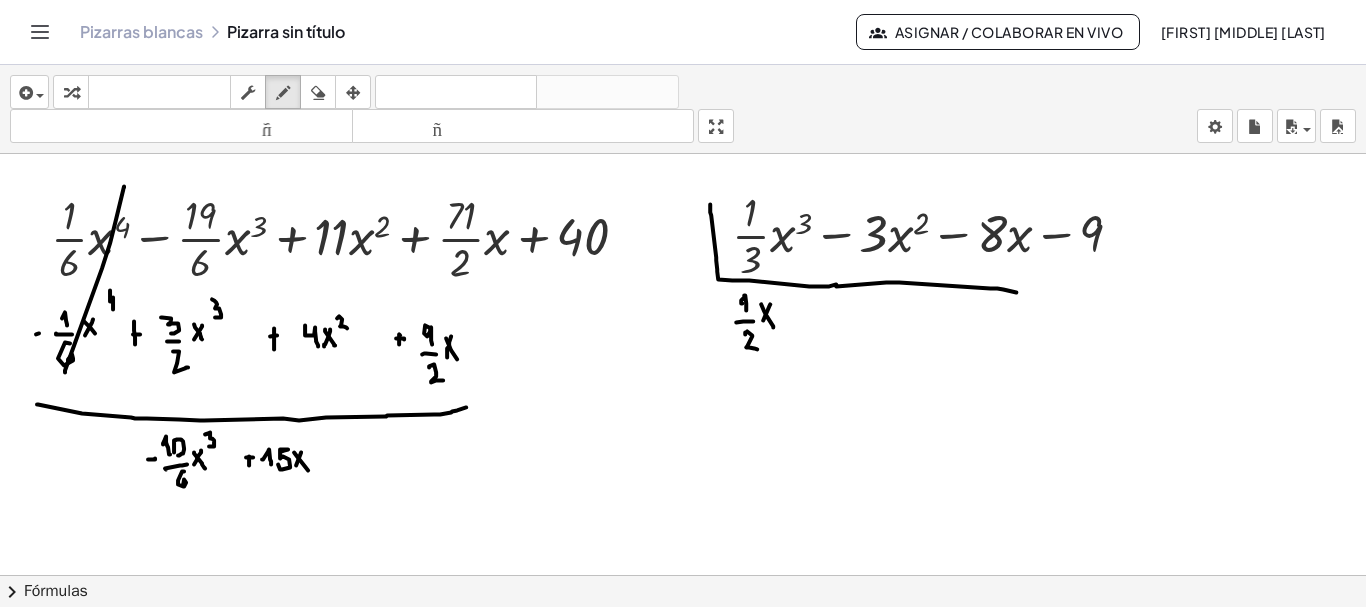 drag, startPoint x: 294, startPoint y: 449, endPoint x: 308, endPoint y: 467, distance: 22.803509 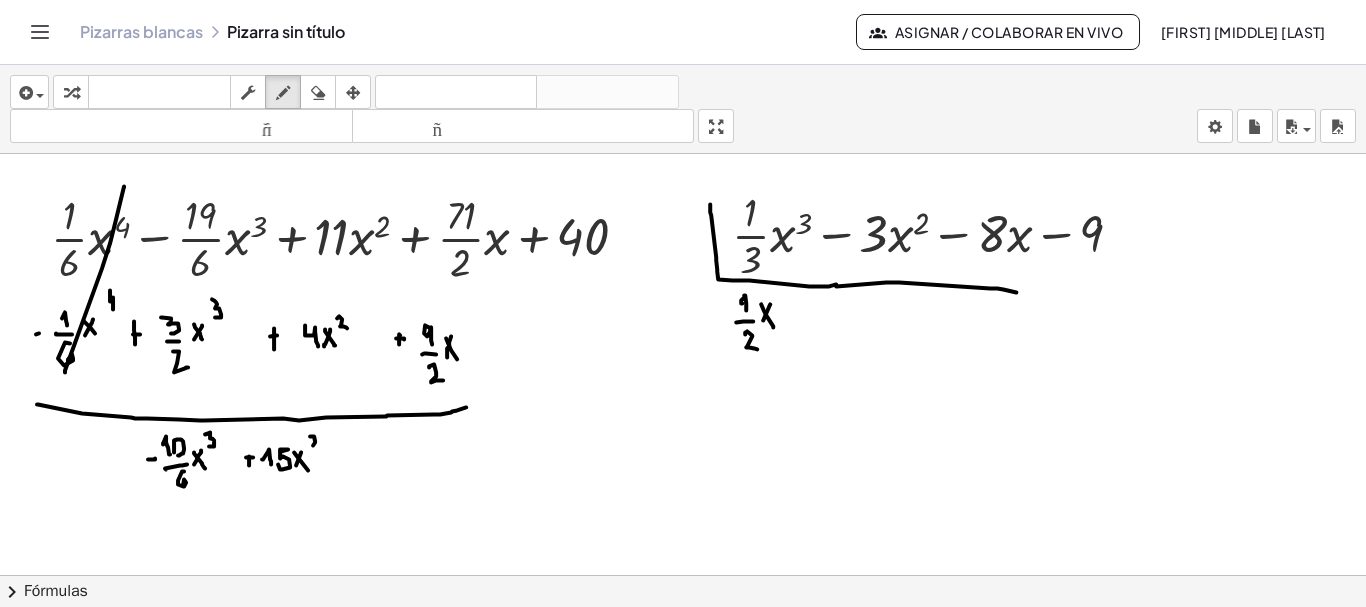 click at bounding box center (684, -4782) 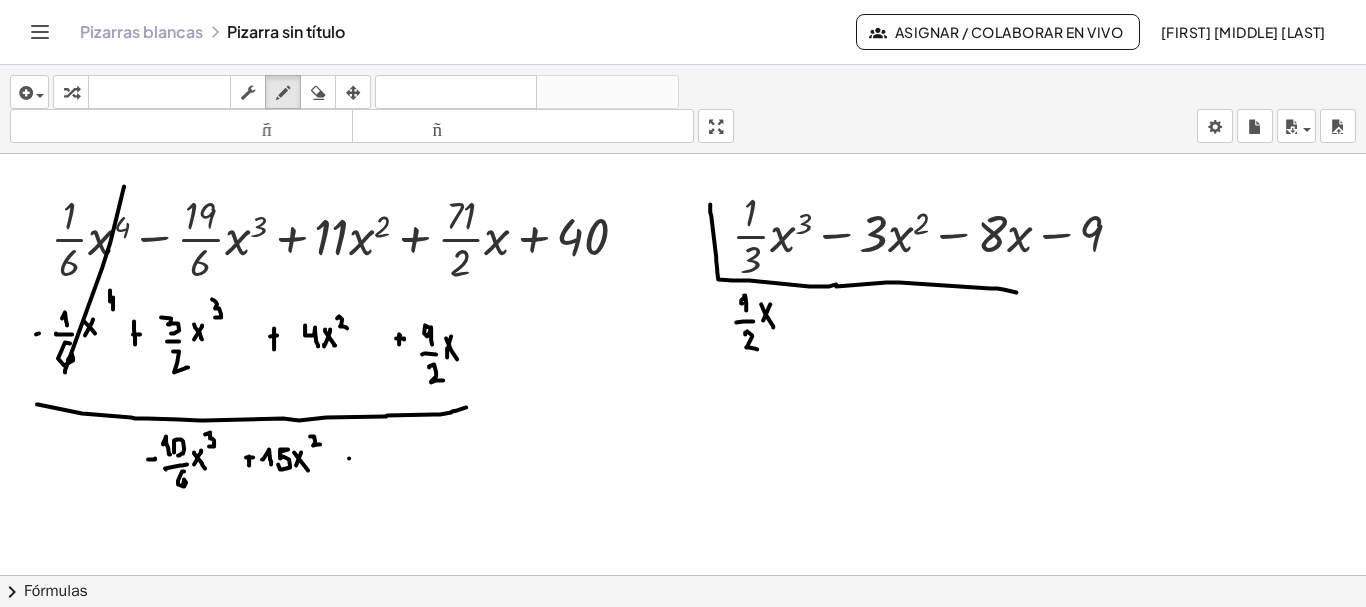drag, startPoint x: 349, startPoint y: 455, endPoint x: 360, endPoint y: 452, distance: 11.401754 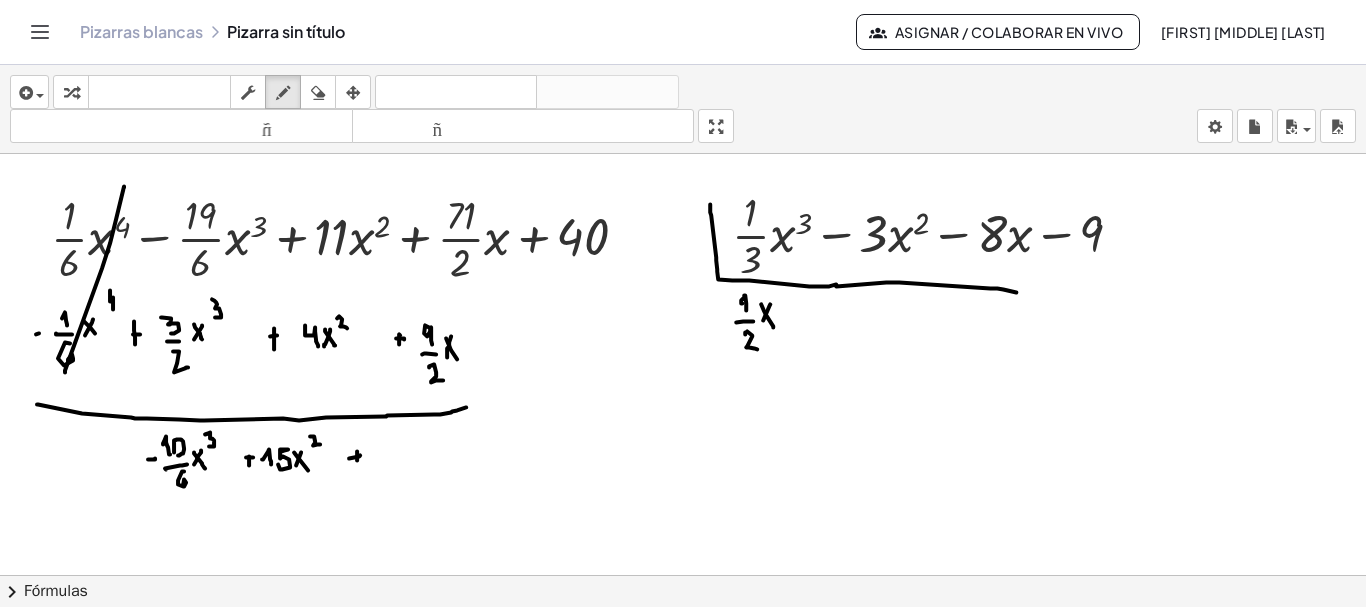 drag, startPoint x: 357, startPoint y: 448, endPoint x: 357, endPoint y: 462, distance: 14 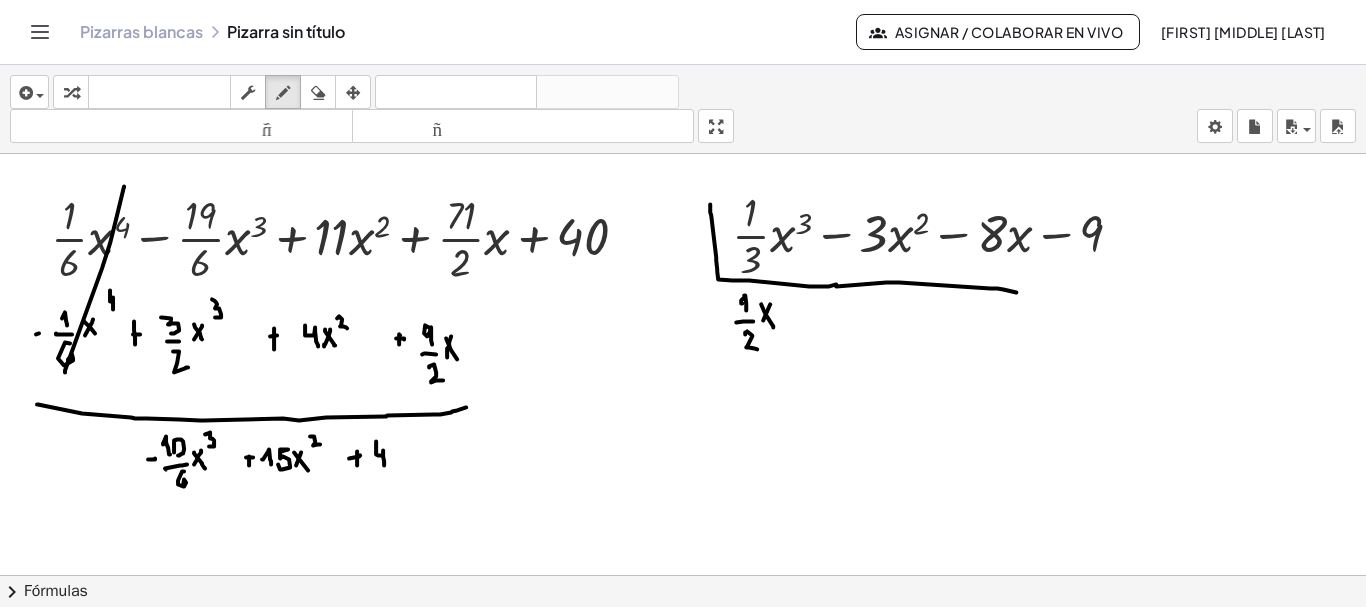 drag, startPoint x: 376, startPoint y: 438, endPoint x: 384, endPoint y: 462, distance: 25.298222 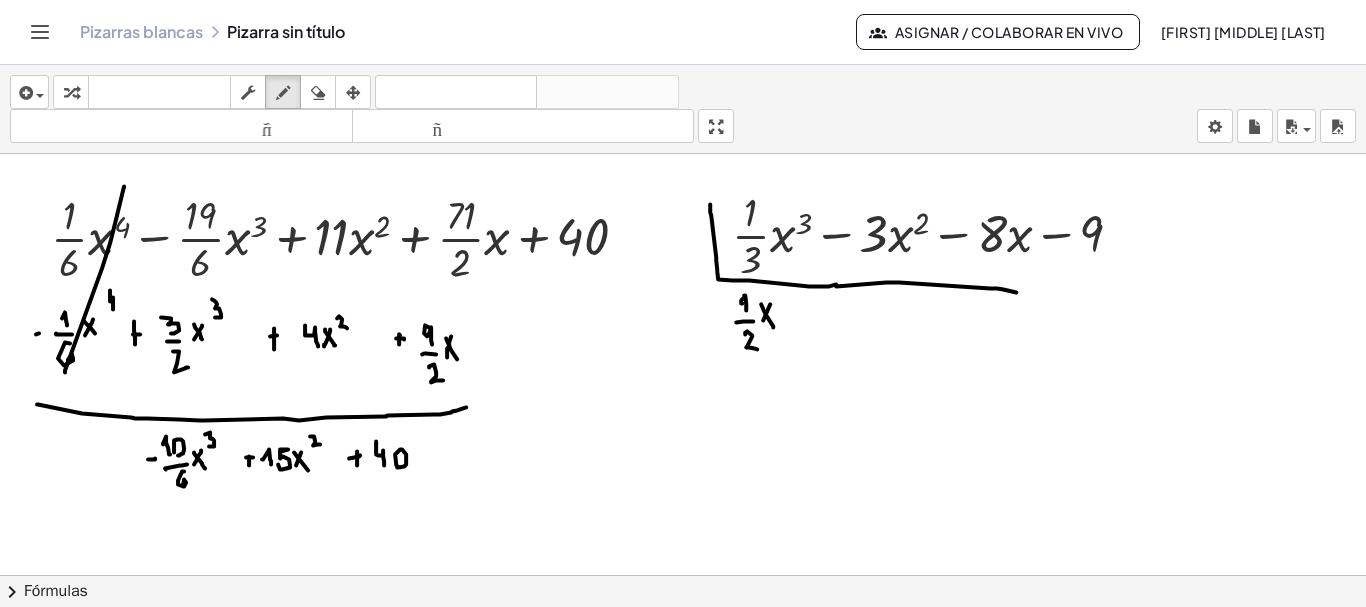 click at bounding box center [684, -4782] 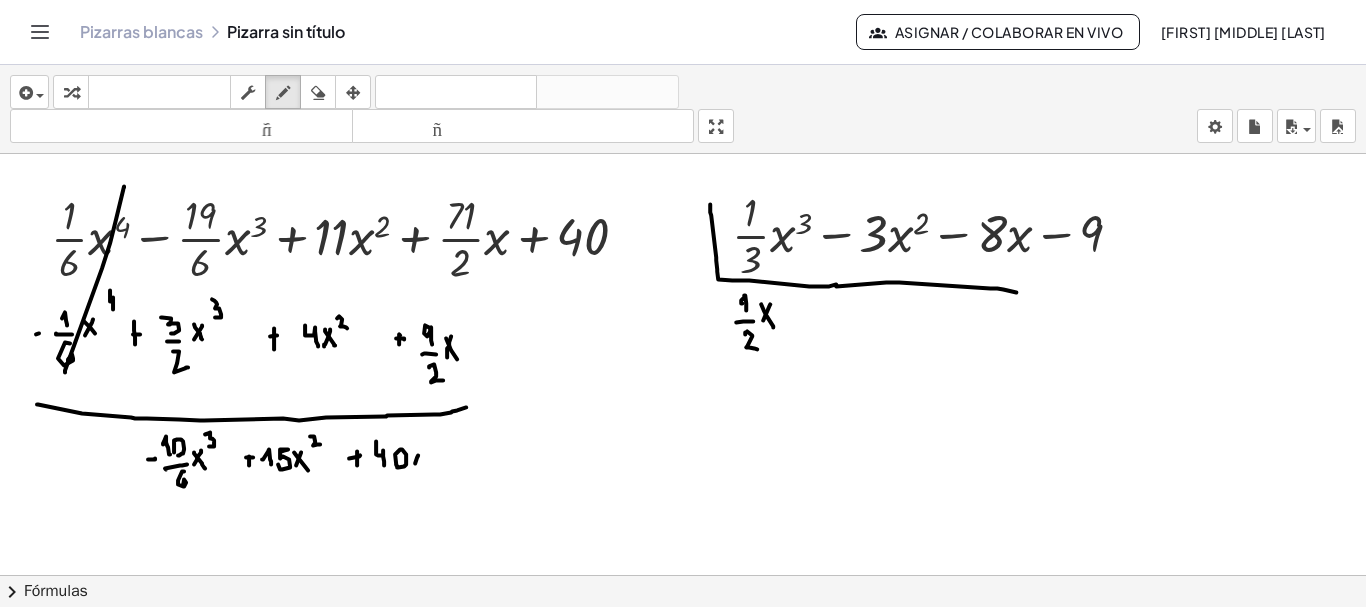 drag, startPoint x: 415, startPoint y: 460, endPoint x: 423, endPoint y: 443, distance: 18.788294 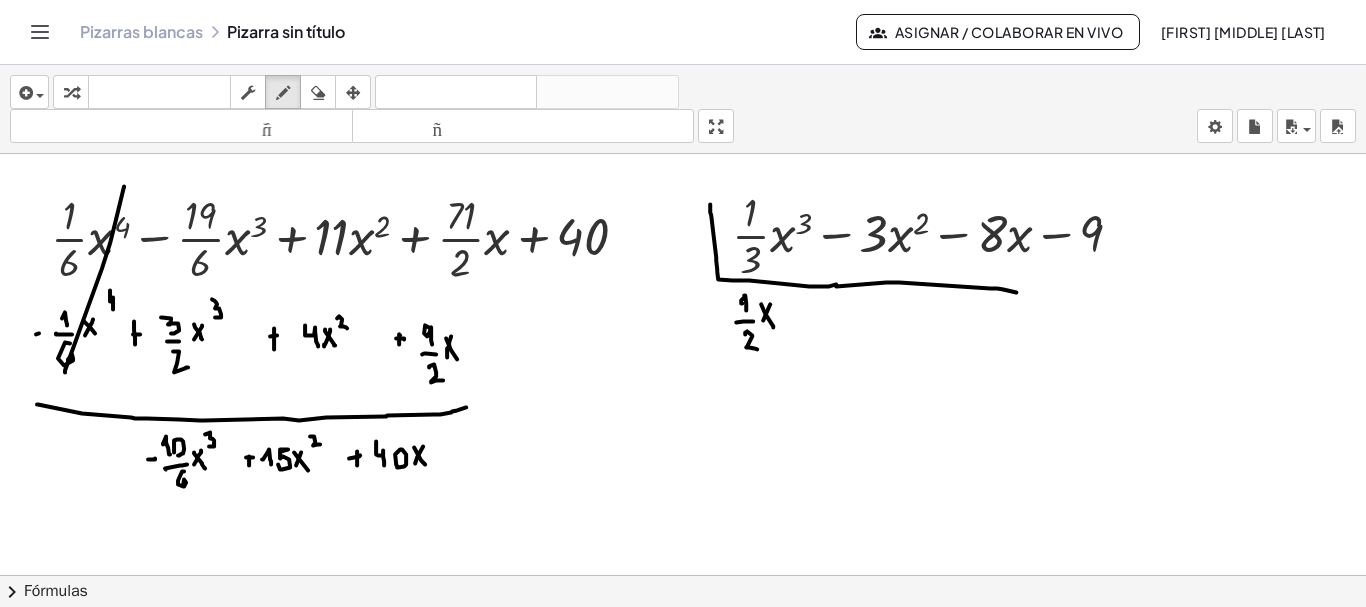 drag, startPoint x: 414, startPoint y: 444, endPoint x: 425, endPoint y: 461, distance: 20.248457 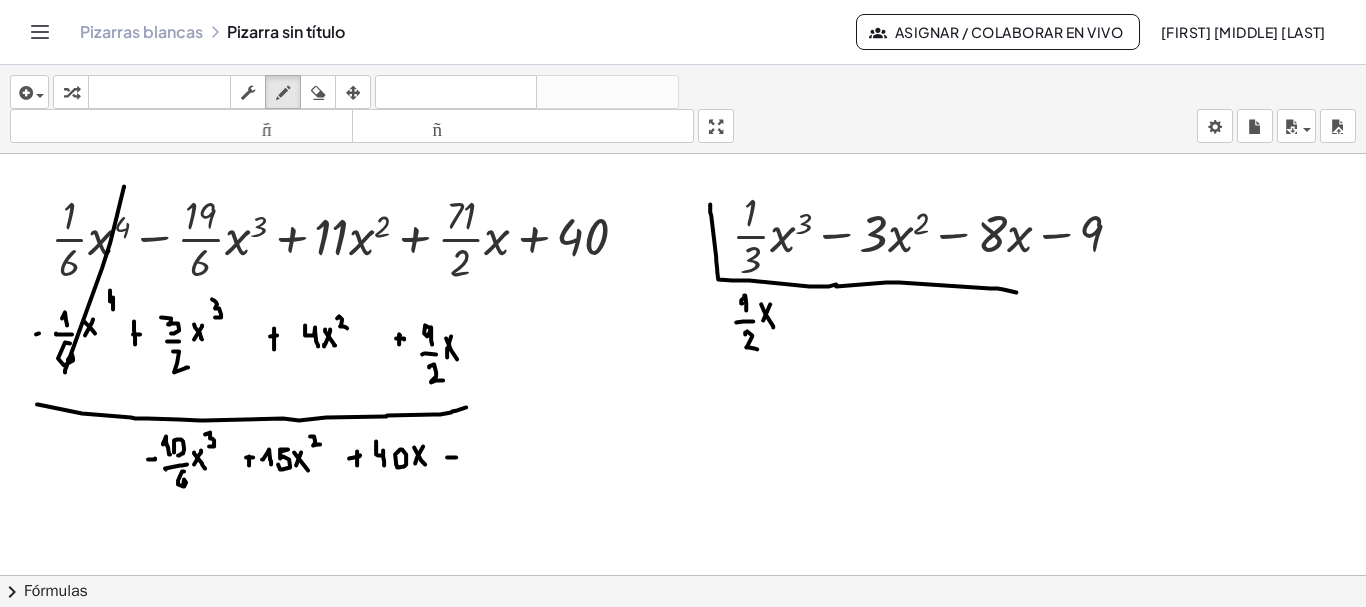 click at bounding box center (684, -4782) 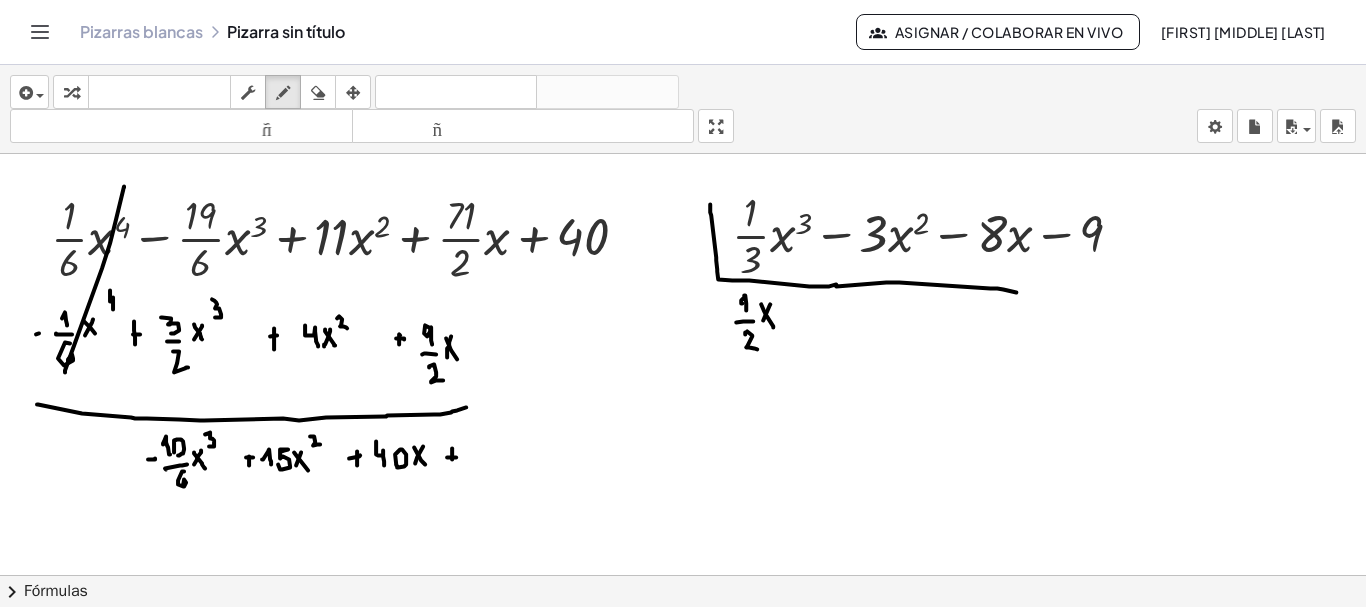 click at bounding box center [684, -4782] 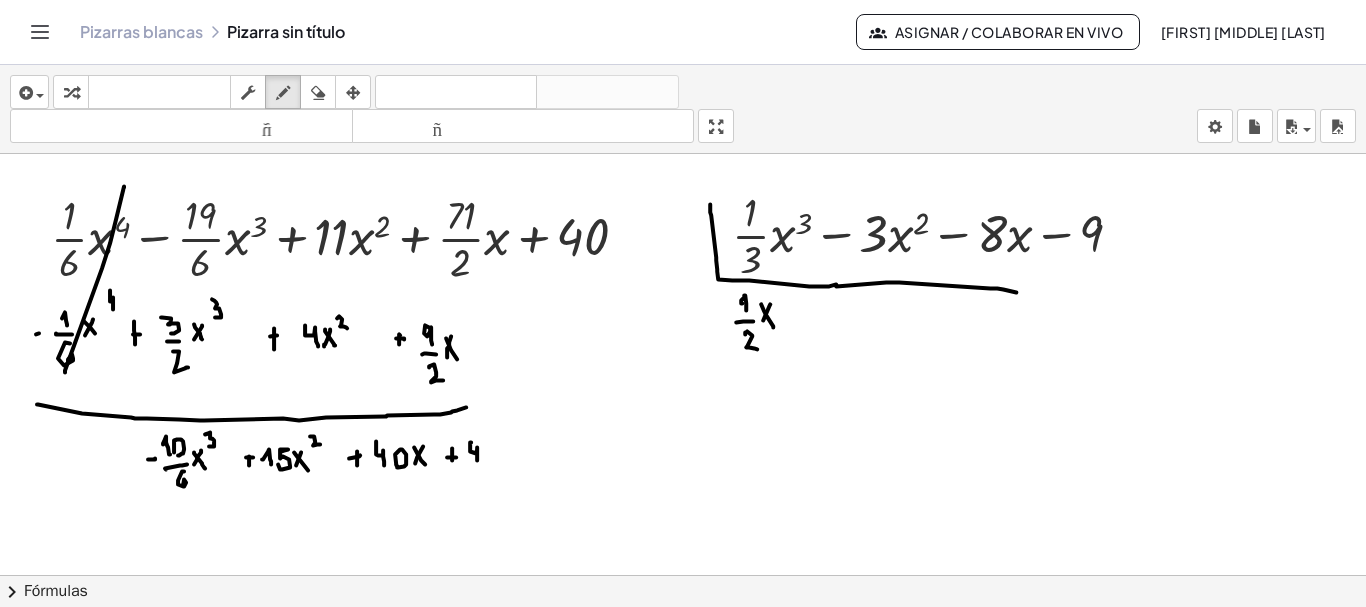 drag, startPoint x: 470, startPoint y: 448, endPoint x: 477, endPoint y: 459, distance: 13.038404 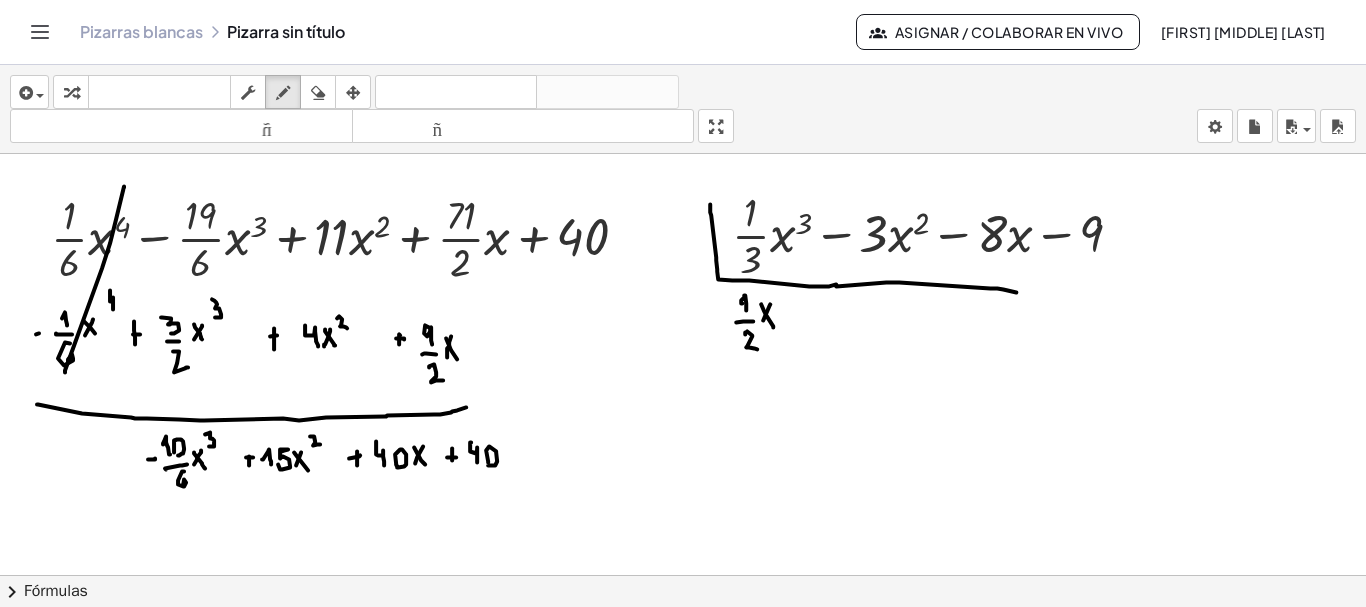 click at bounding box center (684, -4782) 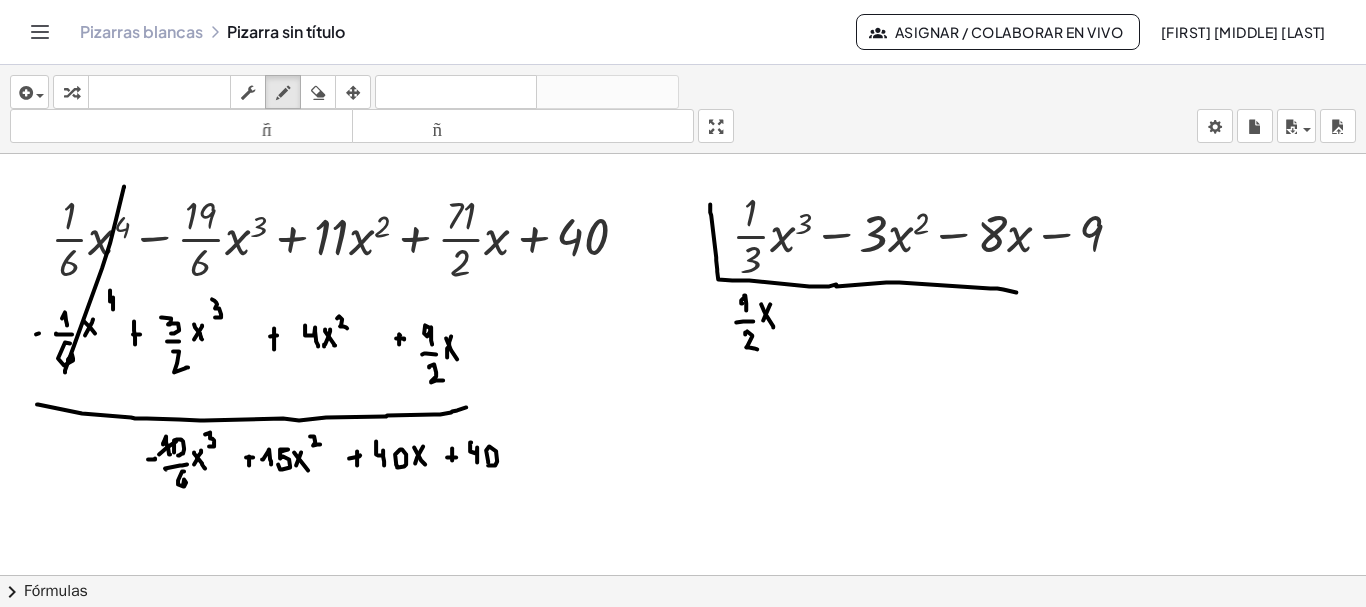 drag, startPoint x: 159, startPoint y: 451, endPoint x: 179, endPoint y: 435, distance: 25.612497 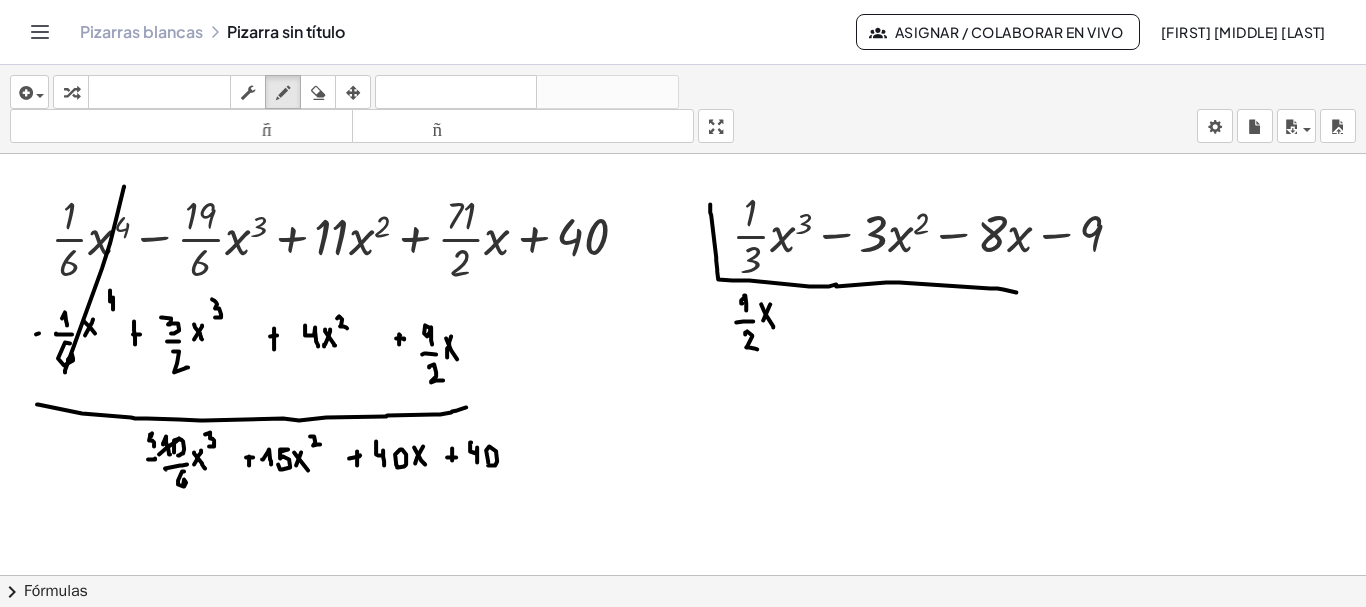 drag, startPoint x: 151, startPoint y: 431, endPoint x: 149, endPoint y: 447, distance: 16.124516 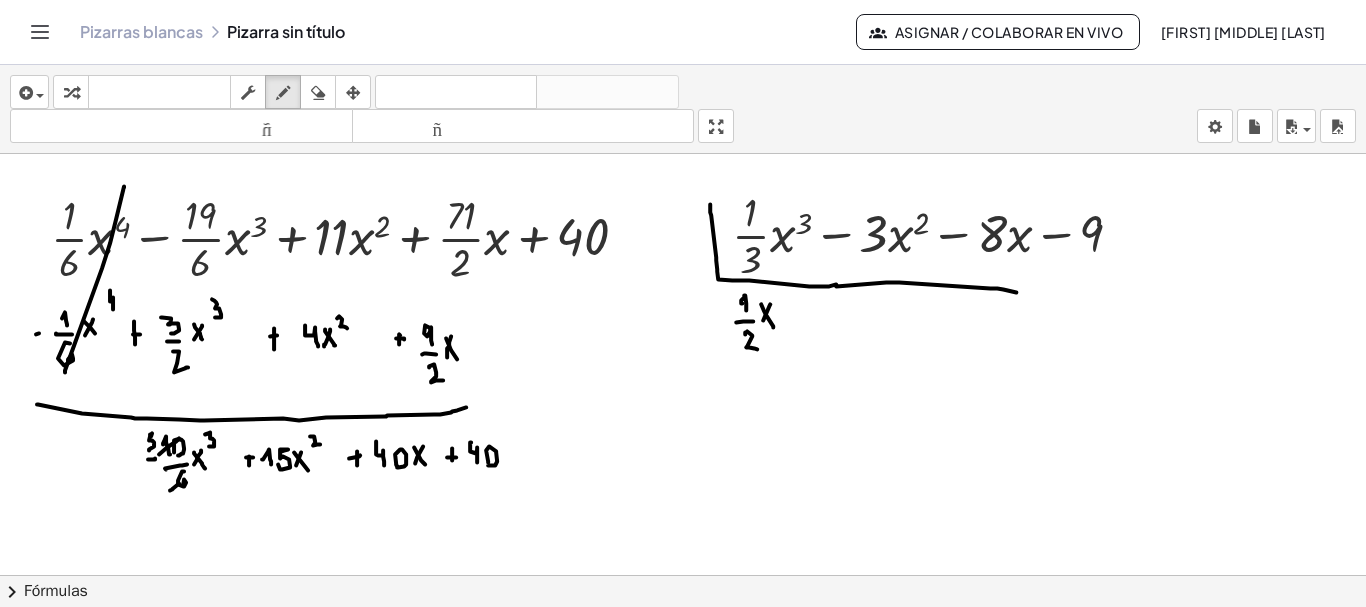 click at bounding box center (684, -4782) 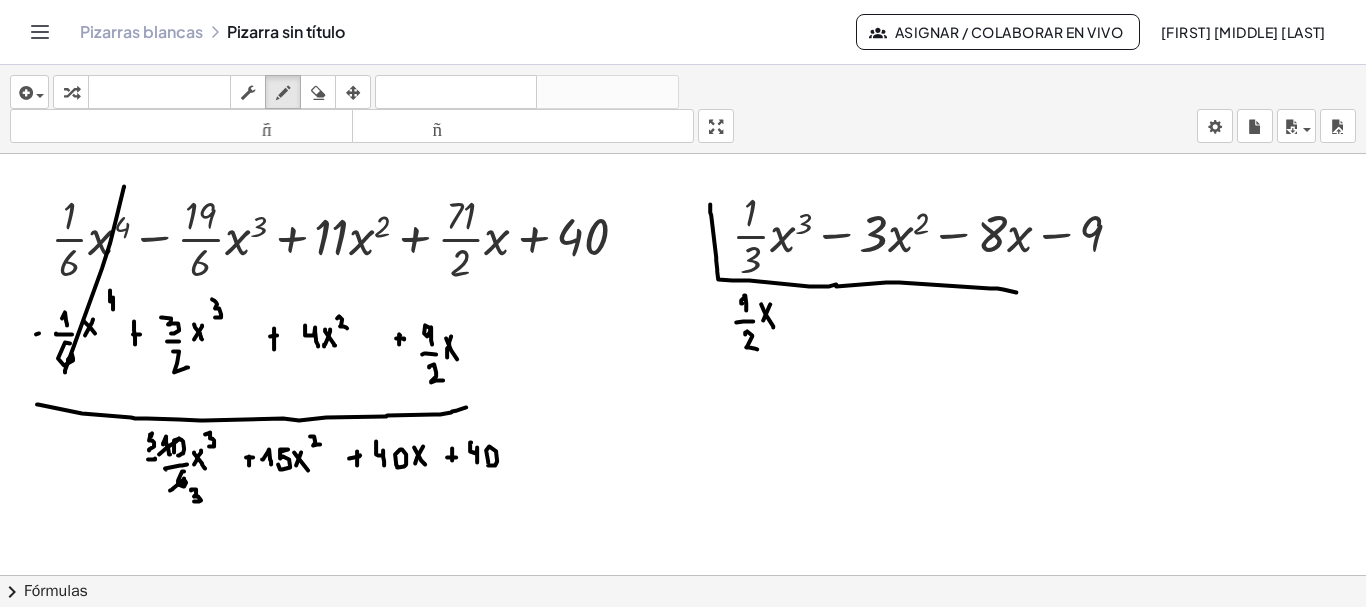 drag, startPoint x: 191, startPoint y: 487, endPoint x: 194, endPoint y: 498, distance: 11.401754 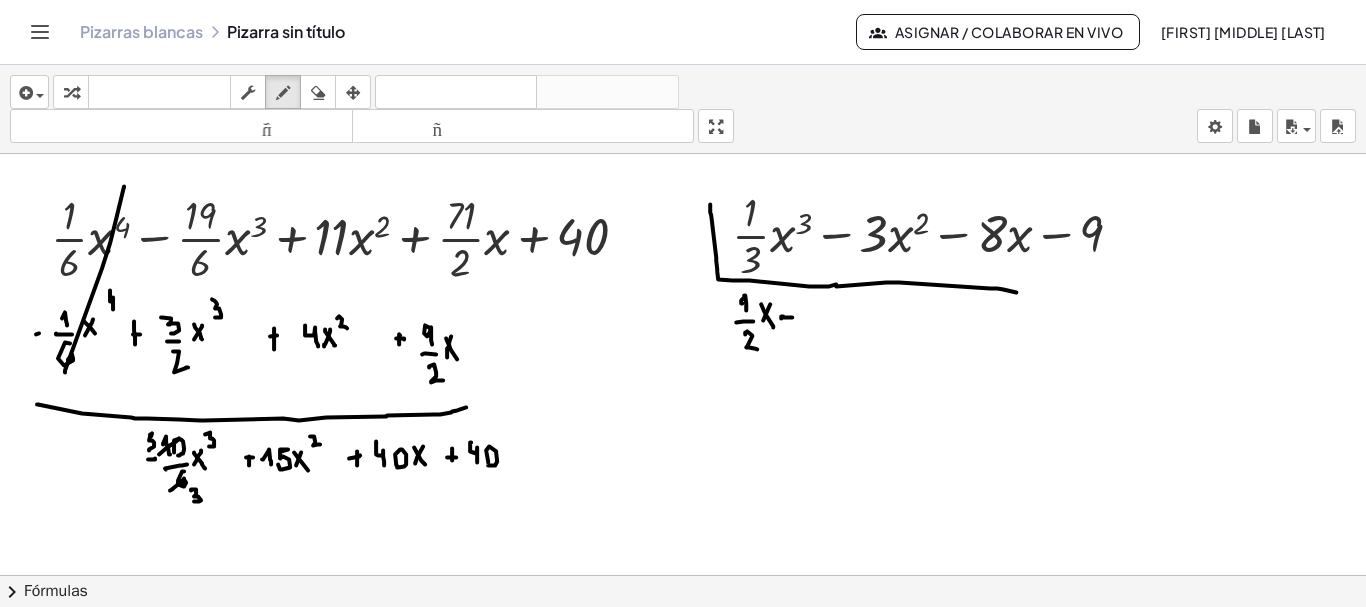click at bounding box center (684, -4782) 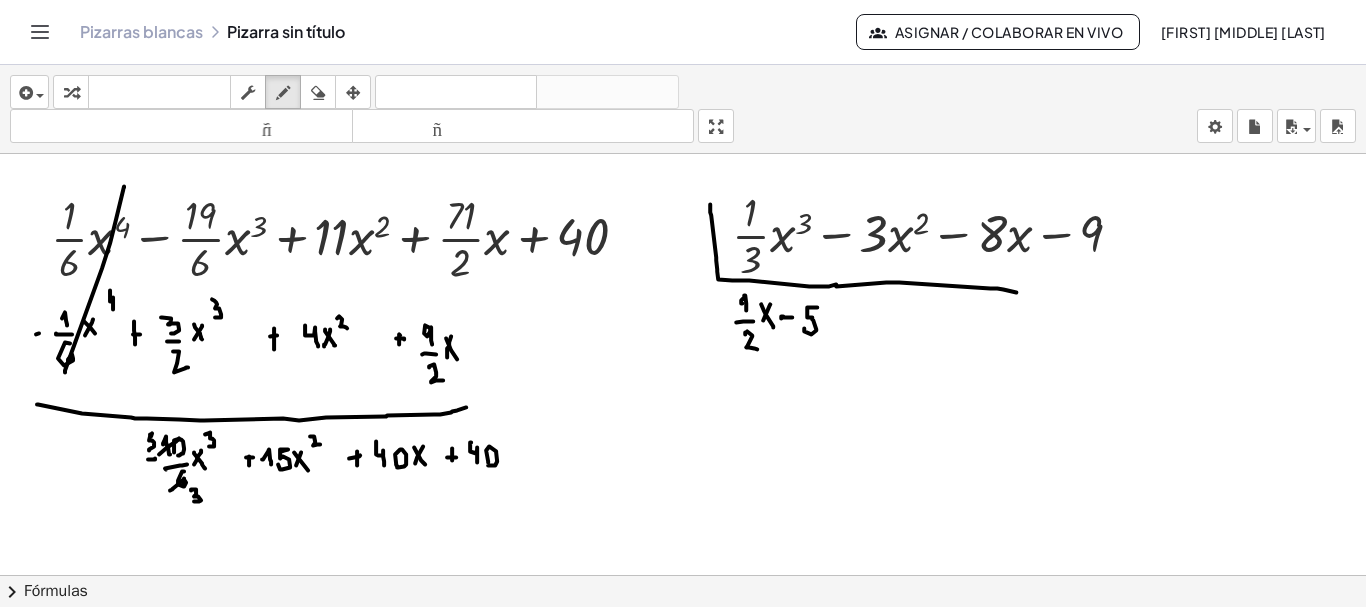 drag, startPoint x: 807, startPoint y: 304, endPoint x: 804, endPoint y: 325, distance: 21.213203 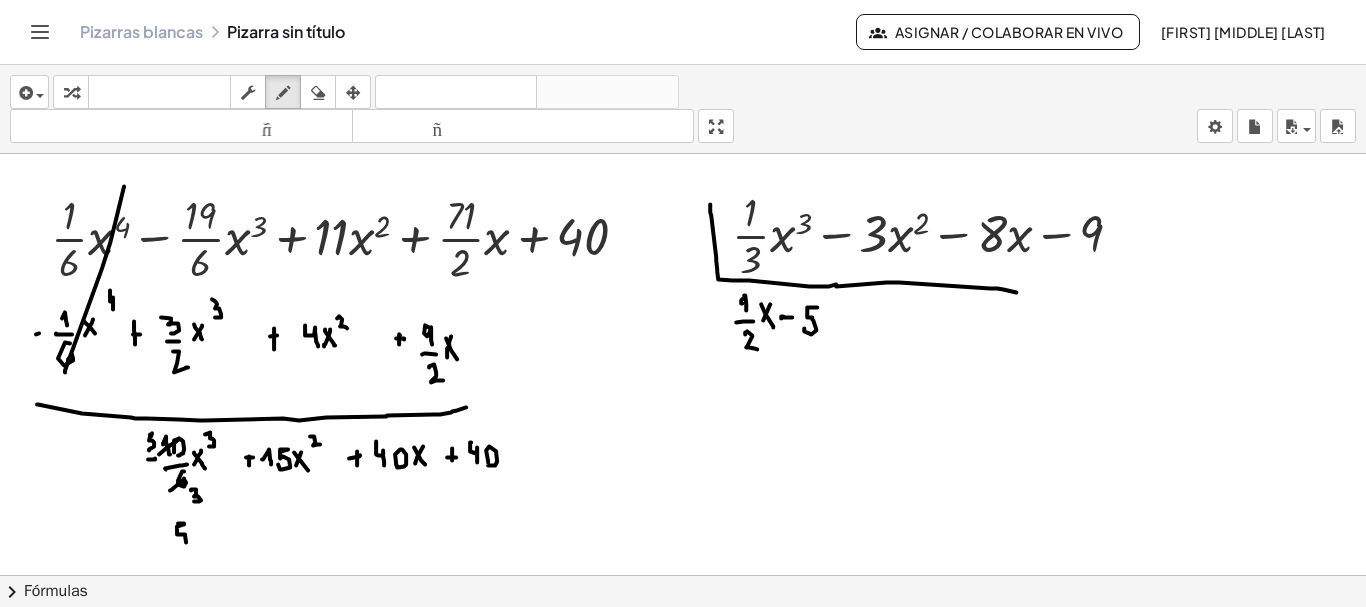 drag, startPoint x: 184, startPoint y: 520, endPoint x: 179, endPoint y: 537, distance: 17.720045 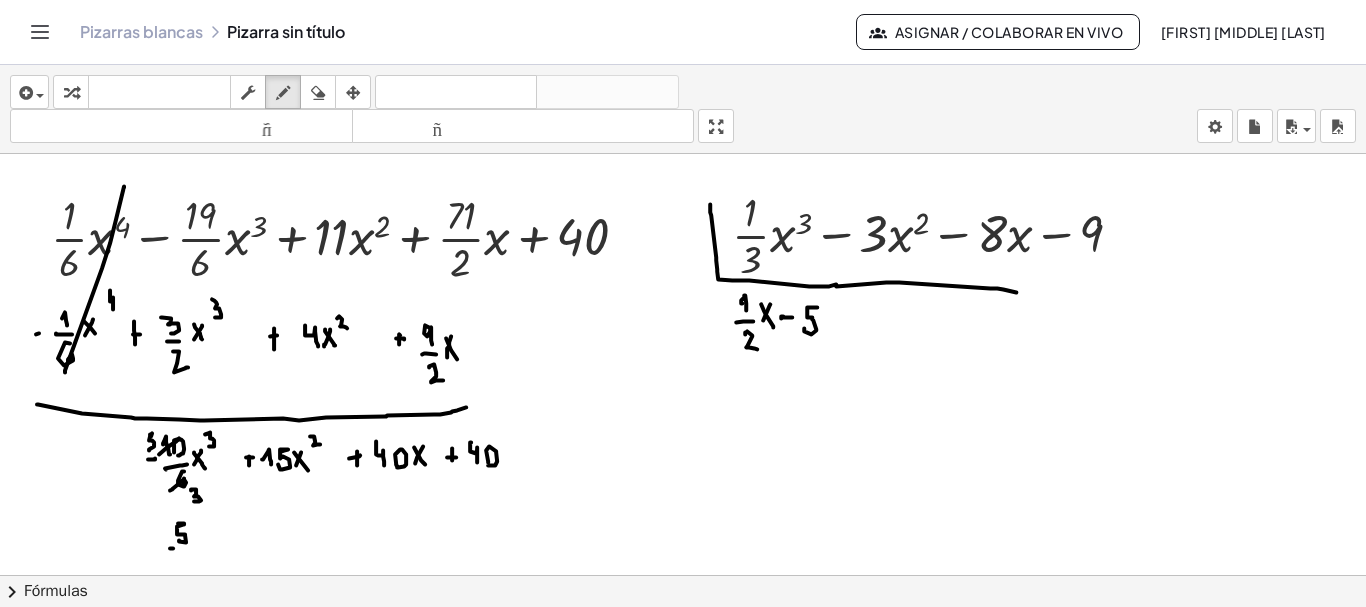 drag, startPoint x: 170, startPoint y: 545, endPoint x: 199, endPoint y: 541, distance: 29.274563 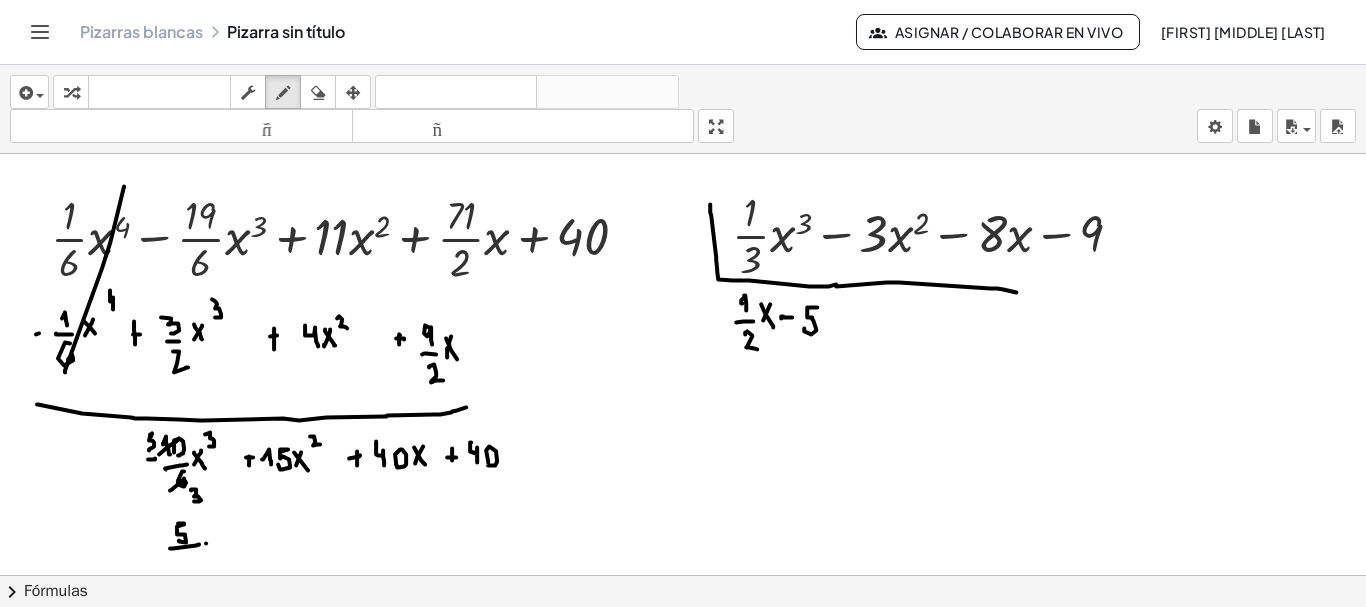 drag, startPoint x: 206, startPoint y: 540, endPoint x: 213, endPoint y: 524, distance: 17.464249 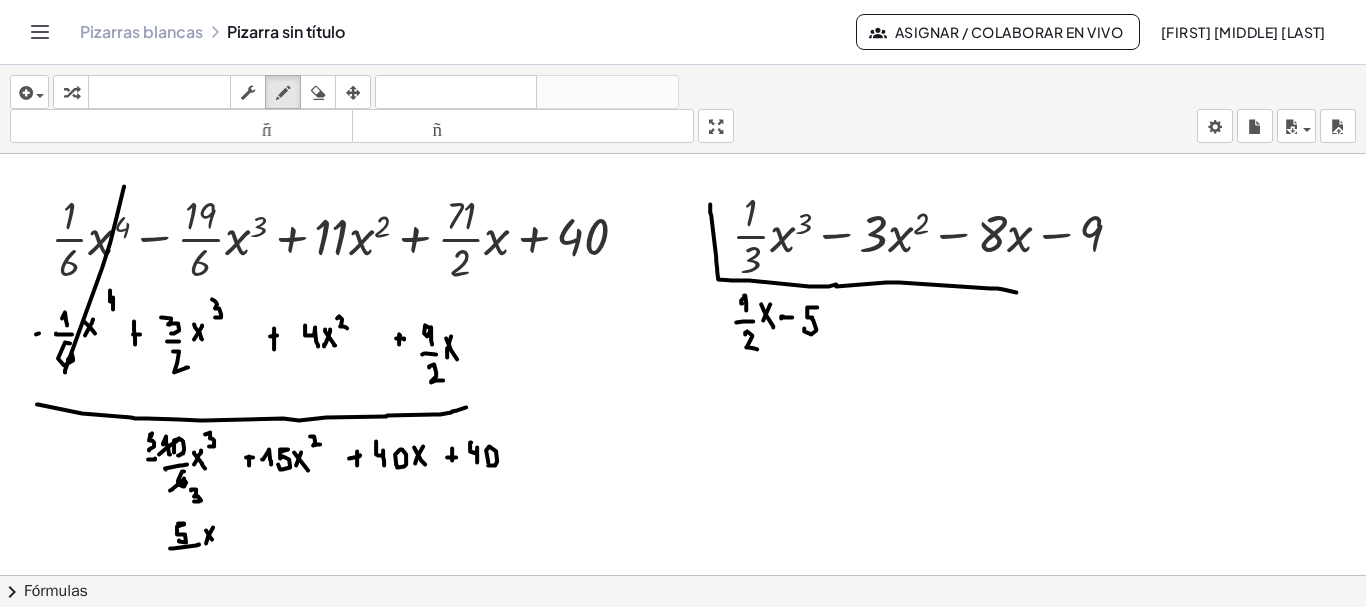 click at bounding box center (684, -4782) 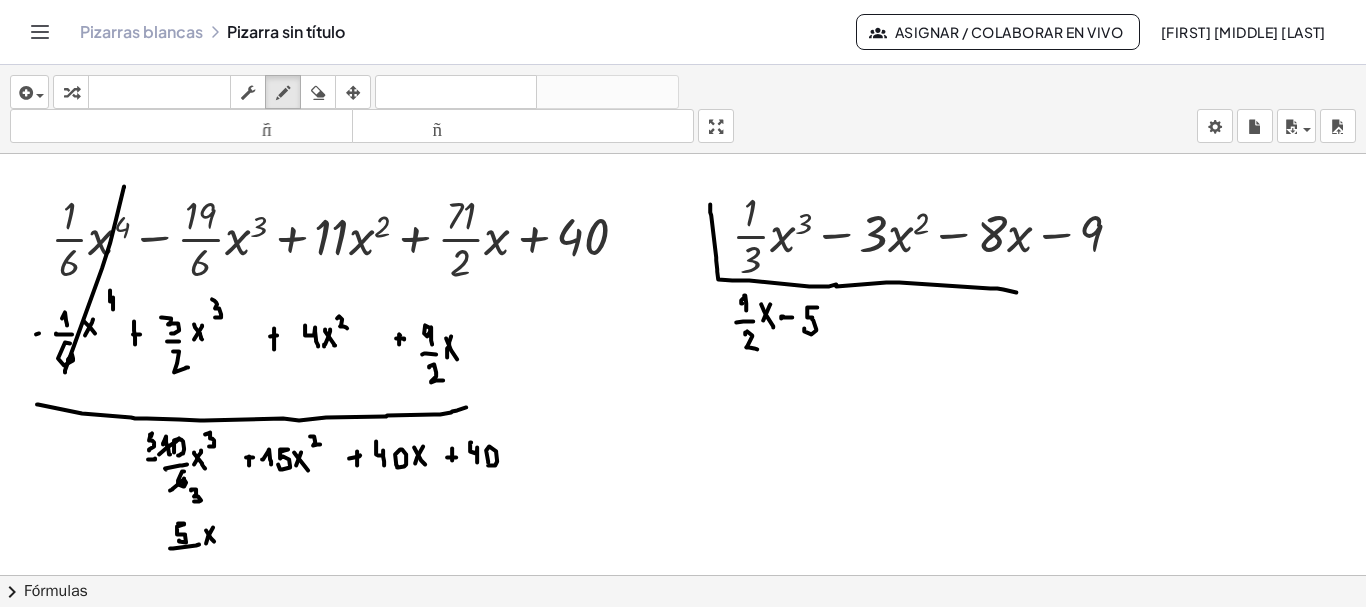 scroll, scrollTop: 10659, scrollLeft: 0, axis: vertical 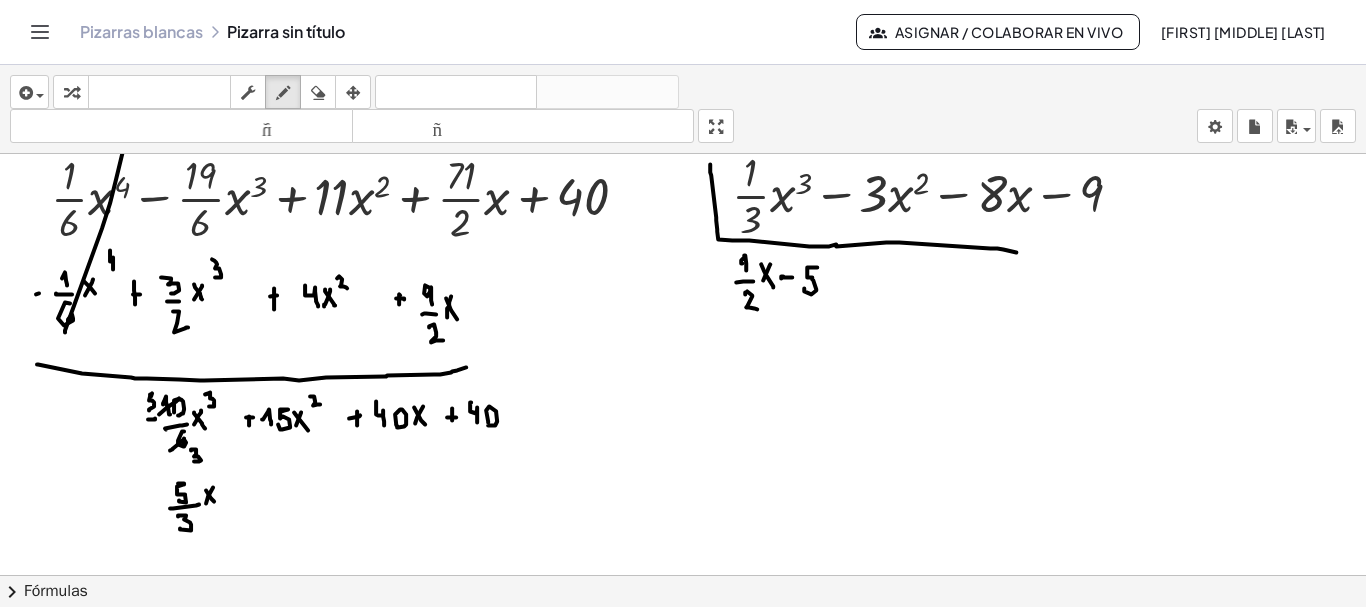 drag, startPoint x: 179, startPoint y: 512, endPoint x: 180, endPoint y: 525, distance: 13.038404 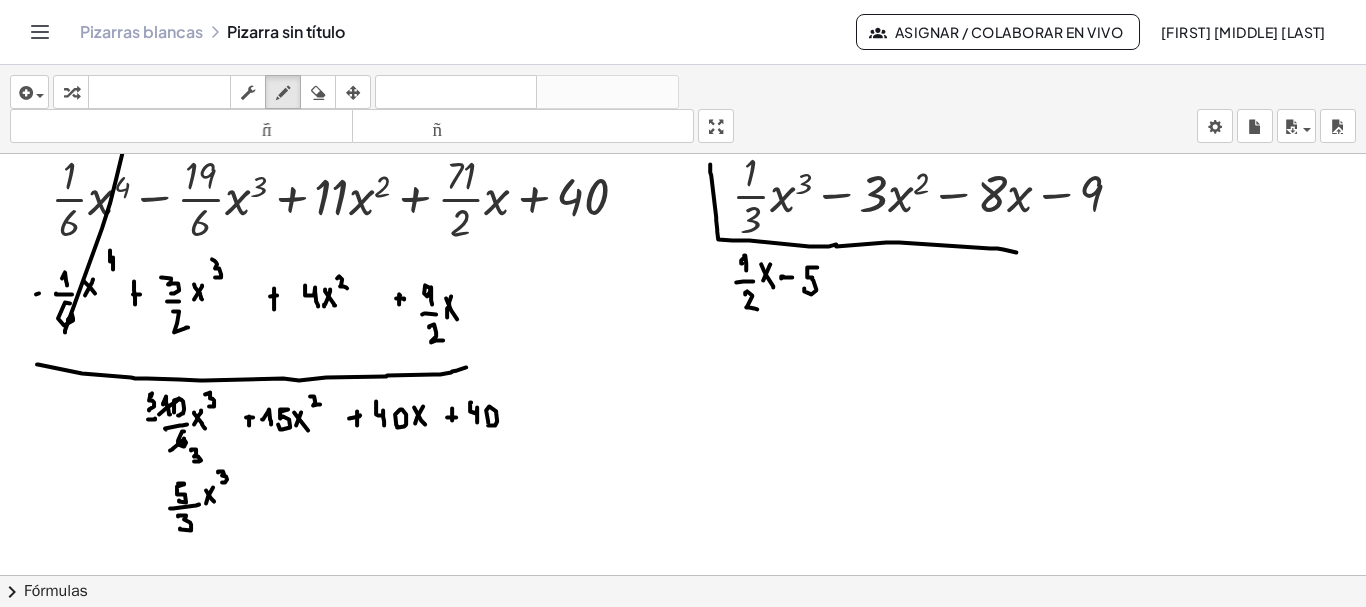 drag, startPoint x: 218, startPoint y: 469, endPoint x: 222, endPoint y: 479, distance: 10.770329 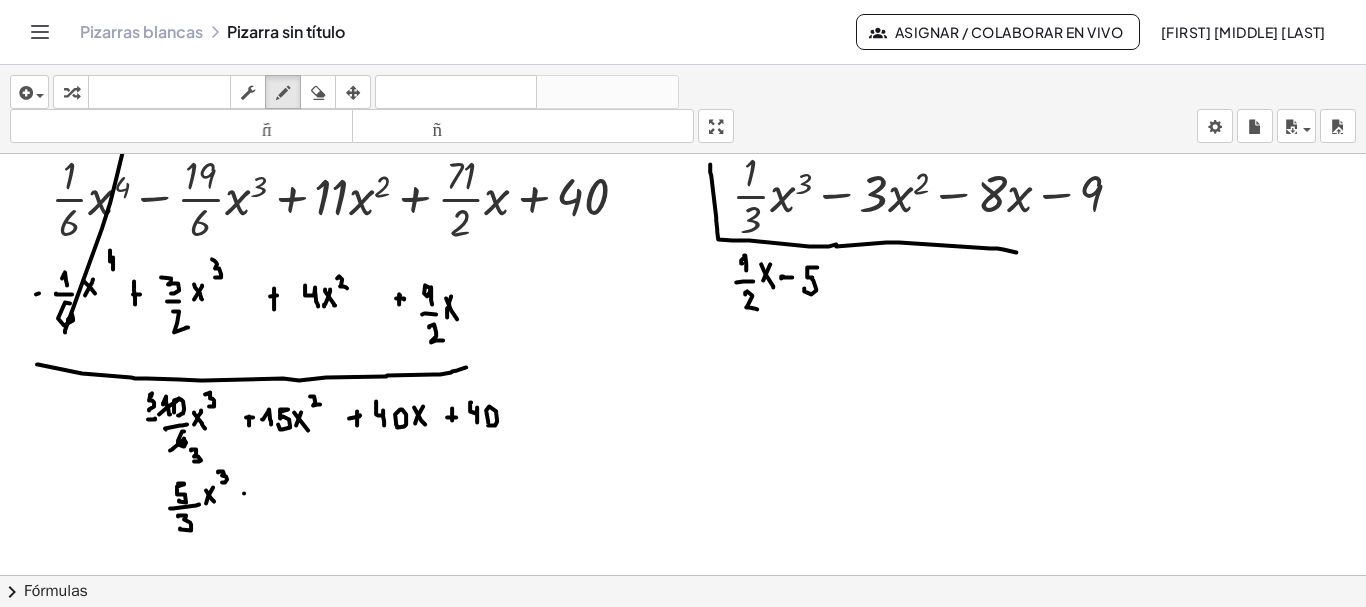 click at bounding box center [684, -4822] 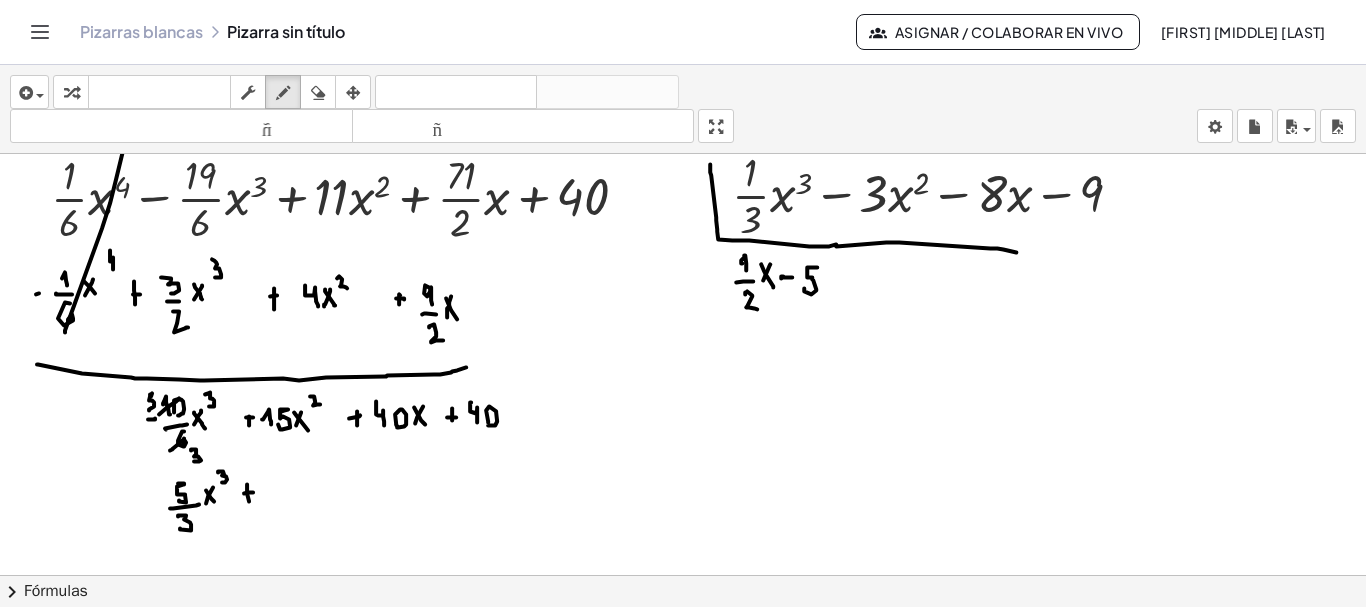 drag, startPoint x: 247, startPoint y: 481, endPoint x: 251, endPoint y: 499, distance: 18.439089 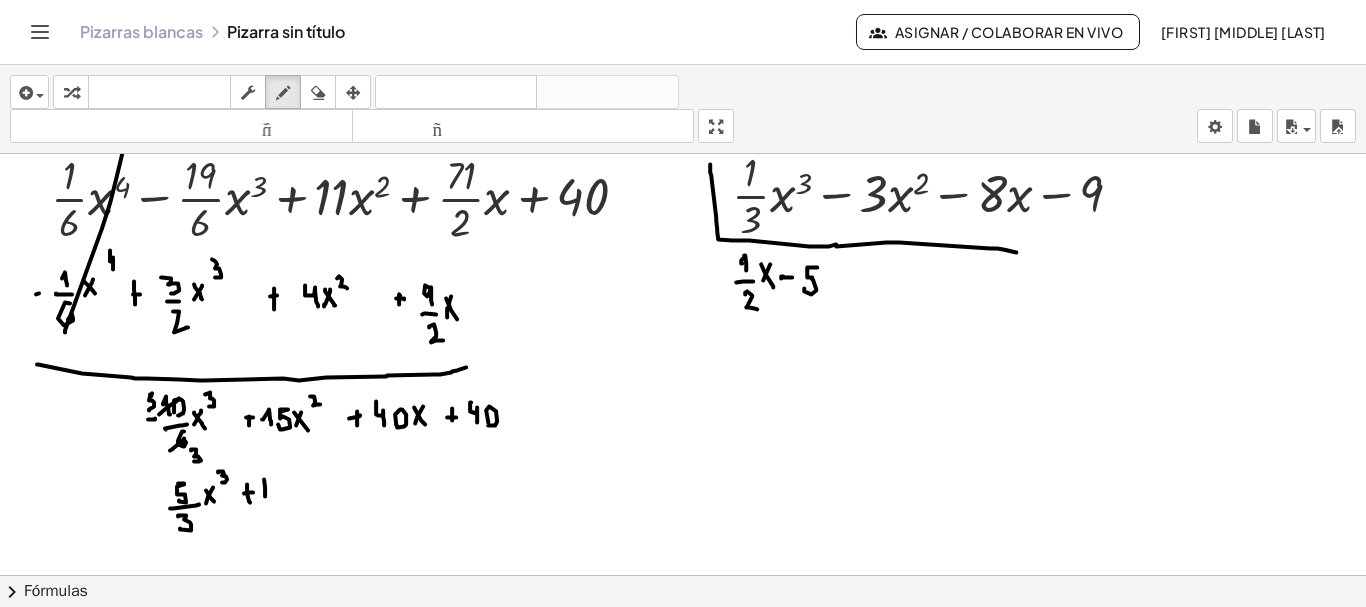 drag, startPoint x: 265, startPoint y: 493, endPoint x: 262, endPoint y: 479, distance: 14.3178215 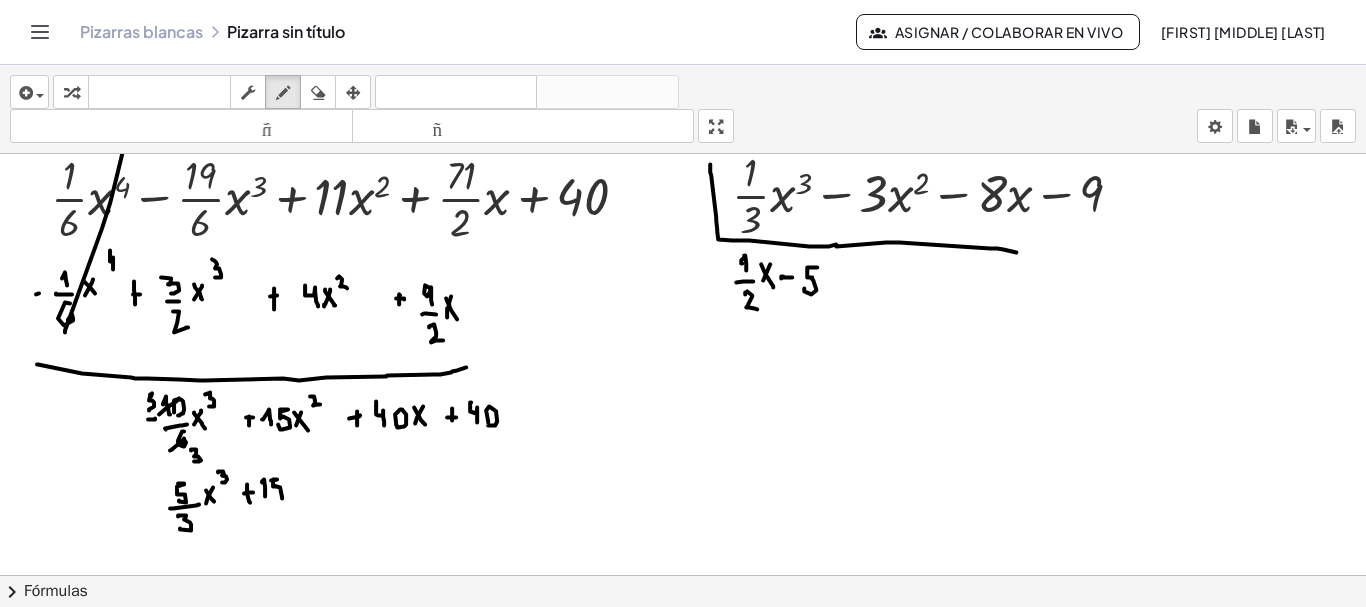 drag, startPoint x: 272, startPoint y: 477, endPoint x: 272, endPoint y: 494, distance: 17 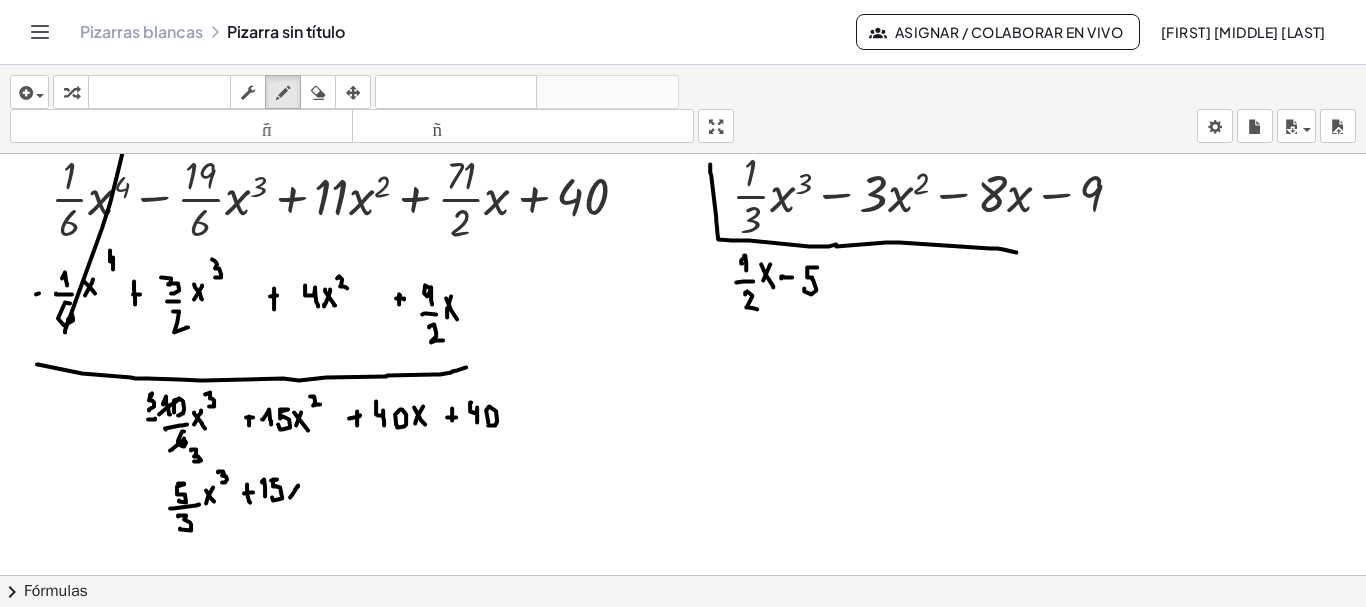 drag, startPoint x: 290, startPoint y: 494, endPoint x: 298, endPoint y: 482, distance: 14.422205 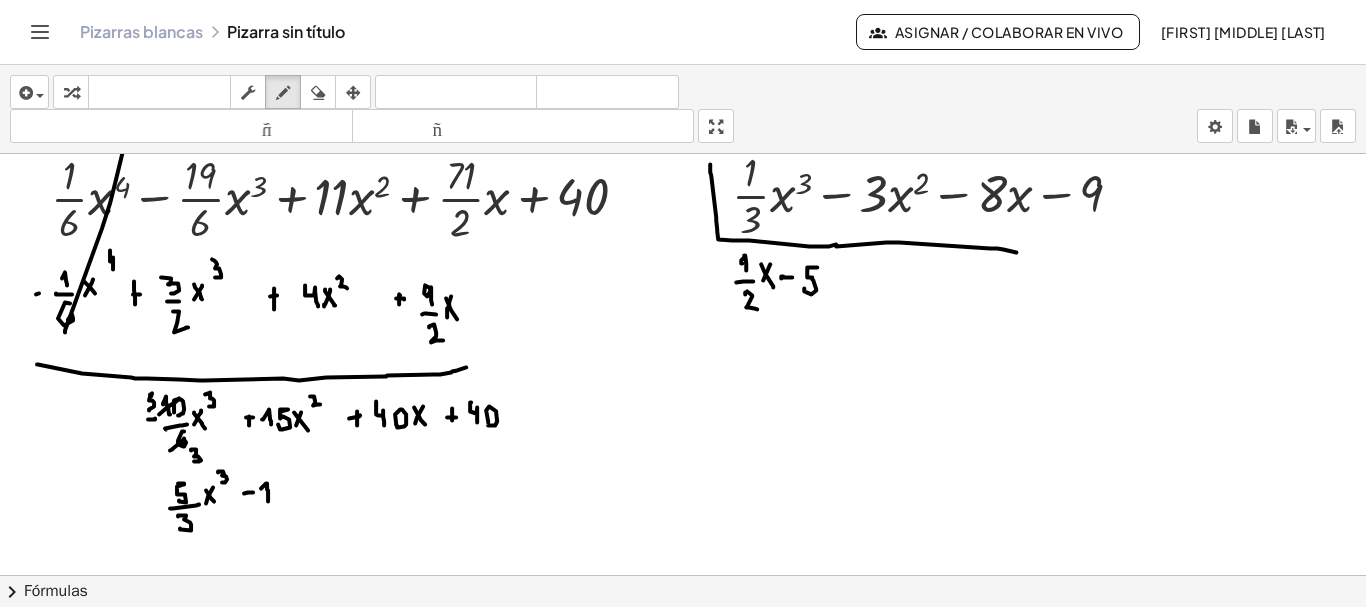 drag, startPoint x: 268, startPoint y: 498, endPoint x: 261, endPoint y: 485, distance: 14.764823 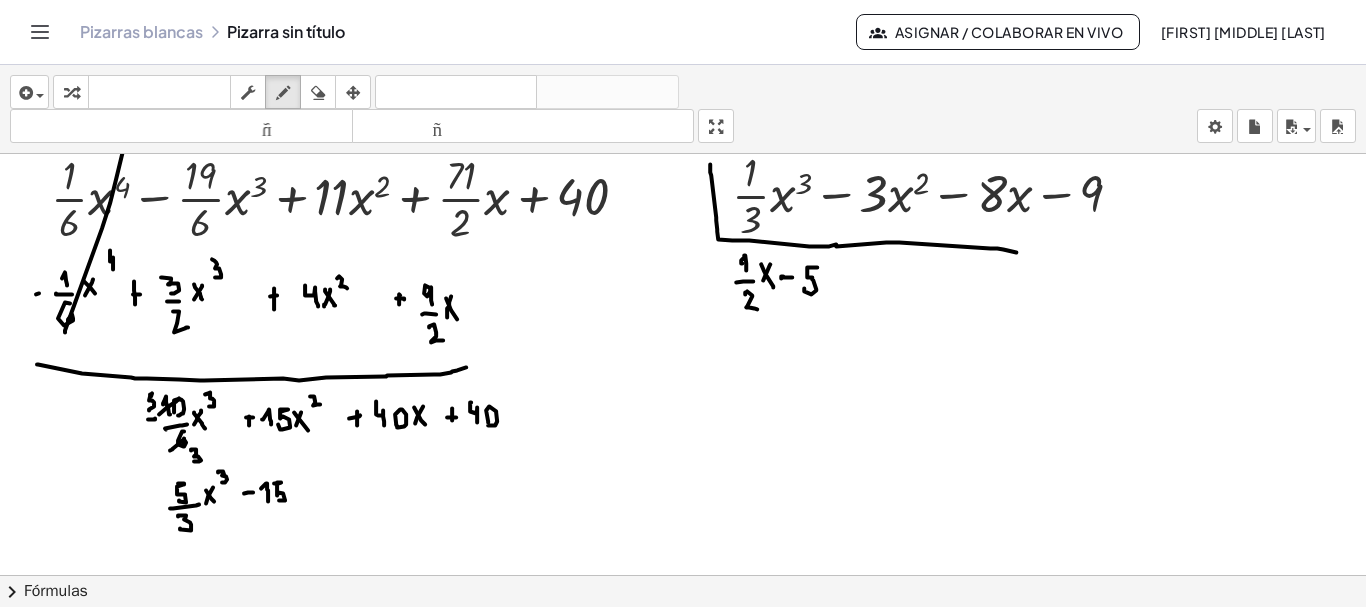 drag, startPoint x: 274, startPoint y: 480, endPoint x: 279, endPoint y: 497, distance: 17.720045 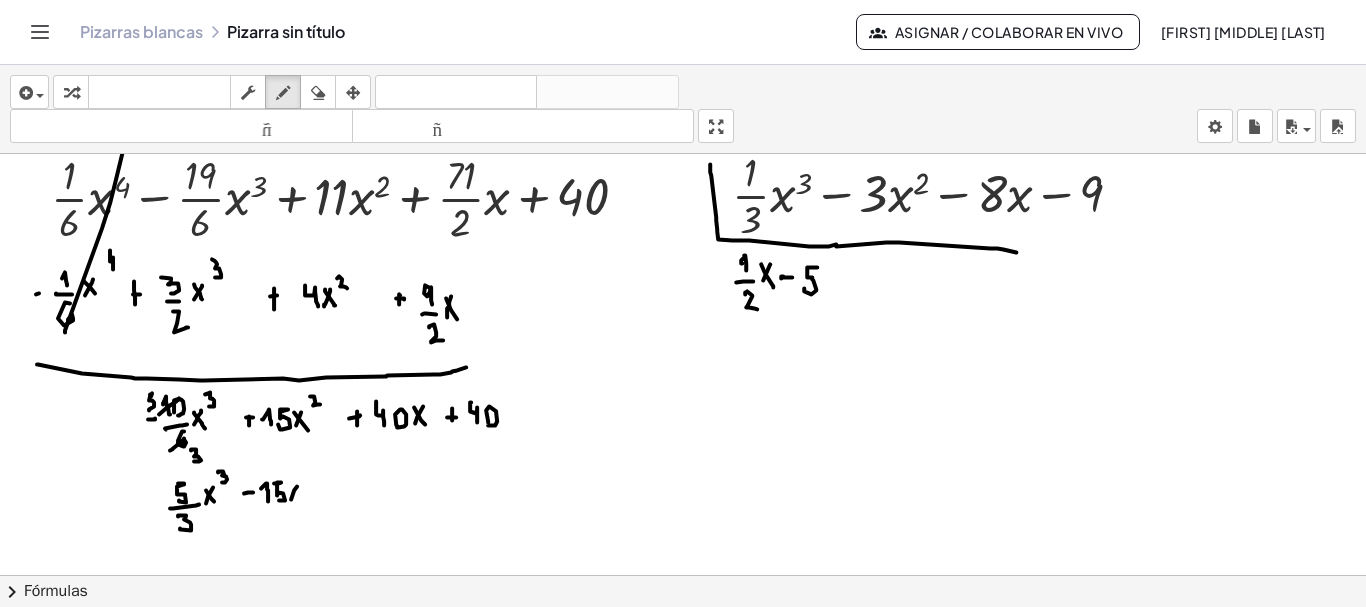 drag, startPoint x: 291, startPoint y: 496, endPoint x: 297, endPoint y: 483, distance: 14.3178215 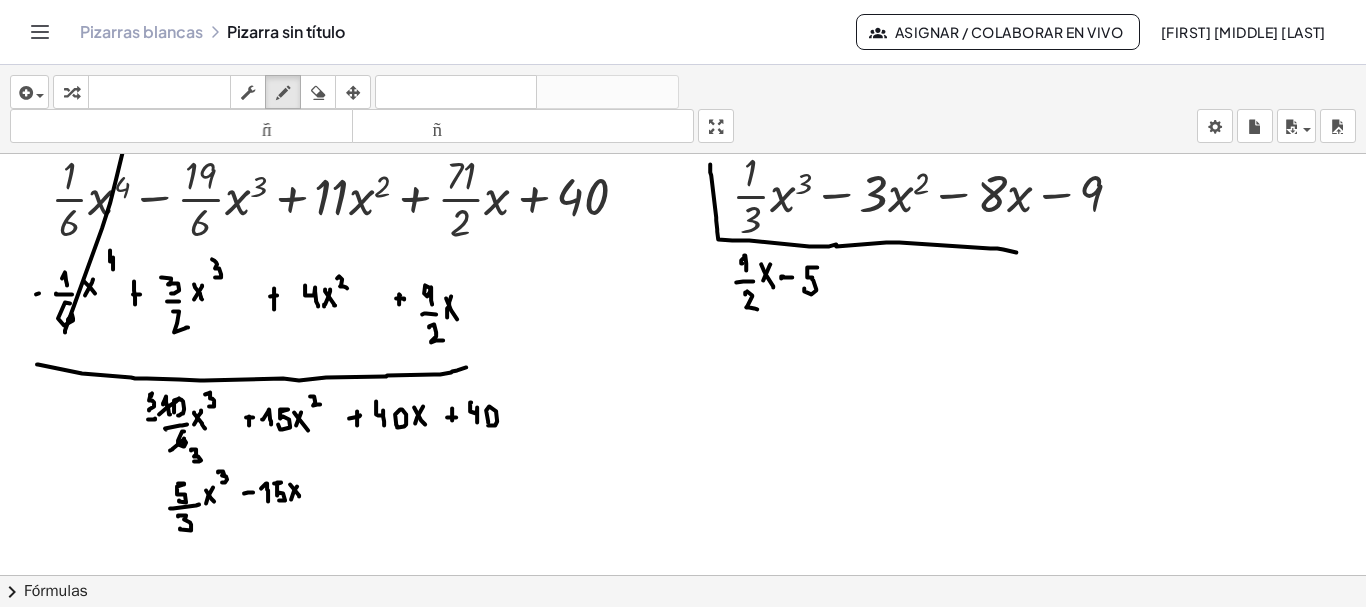 drag, startPoint x: 290, startPoint y: 481, endPoint x: 300, endPoint y: 496, distance: 18.027756 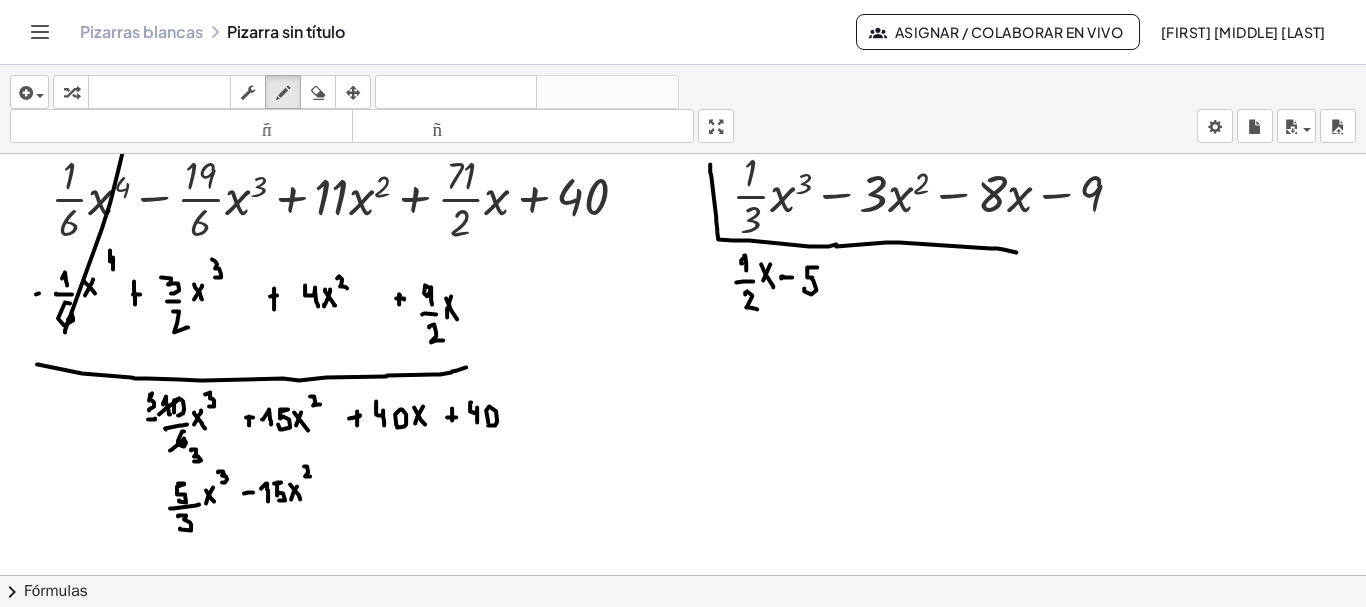 drag, startPoint x: 307, startPoint y: 463, endPoint x: 313, endPoint y: 474, distance: 12.529964 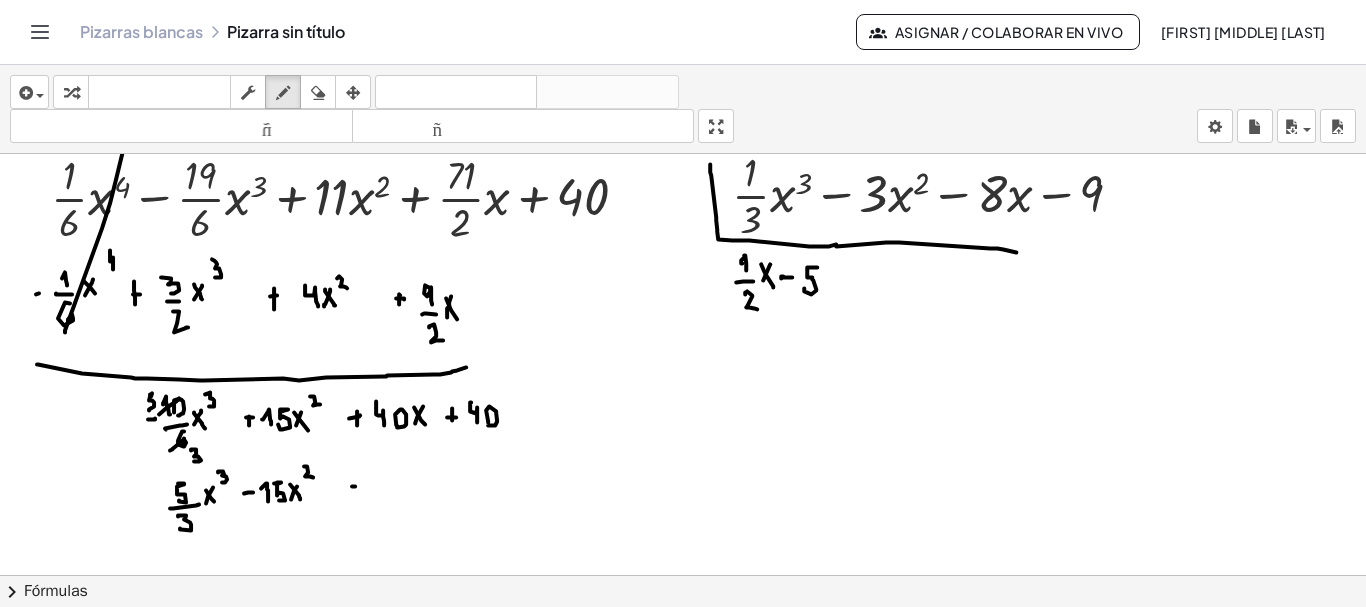 click at bounding box center (684, -4822) 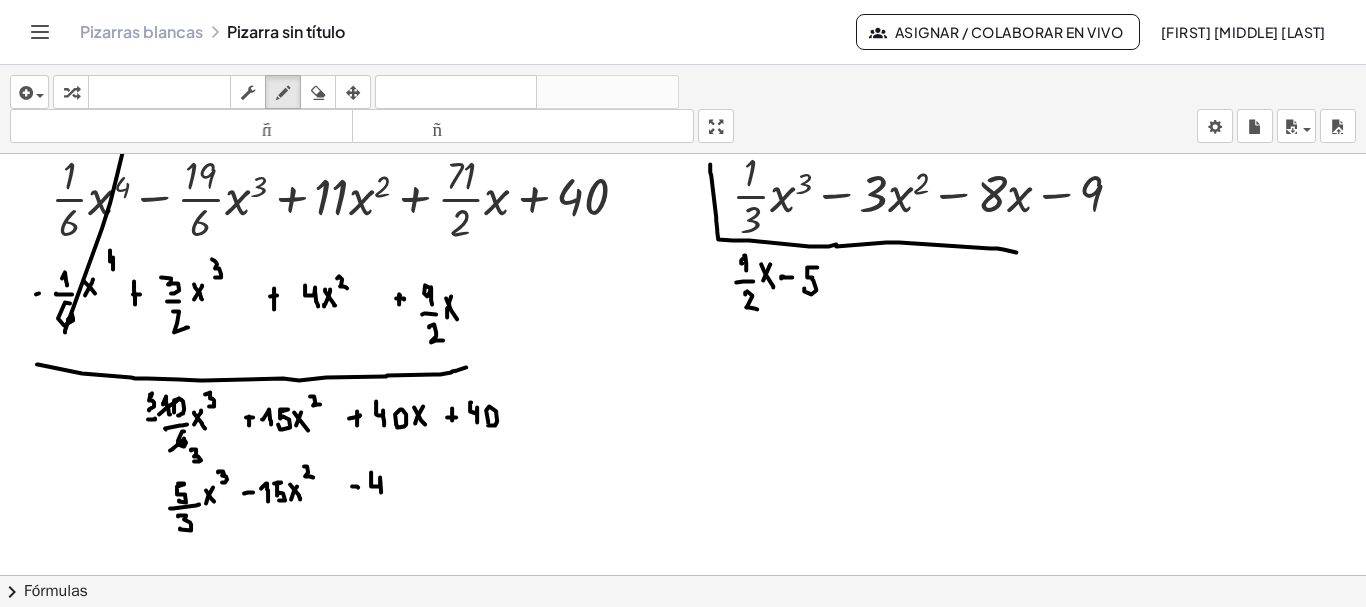 drag, startPoint x: 371, startPoint y: 469, endPoint x: 382, endPoint y: 491, distance: 24.596748 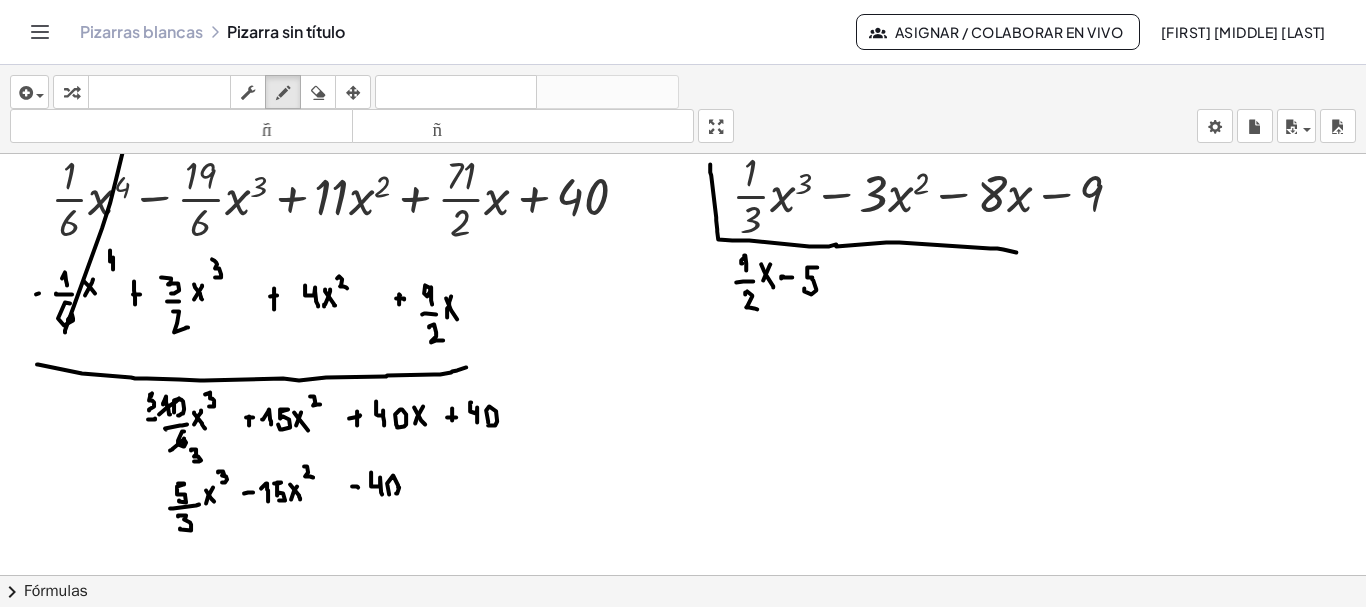 click at bounding box center (684, -4822) 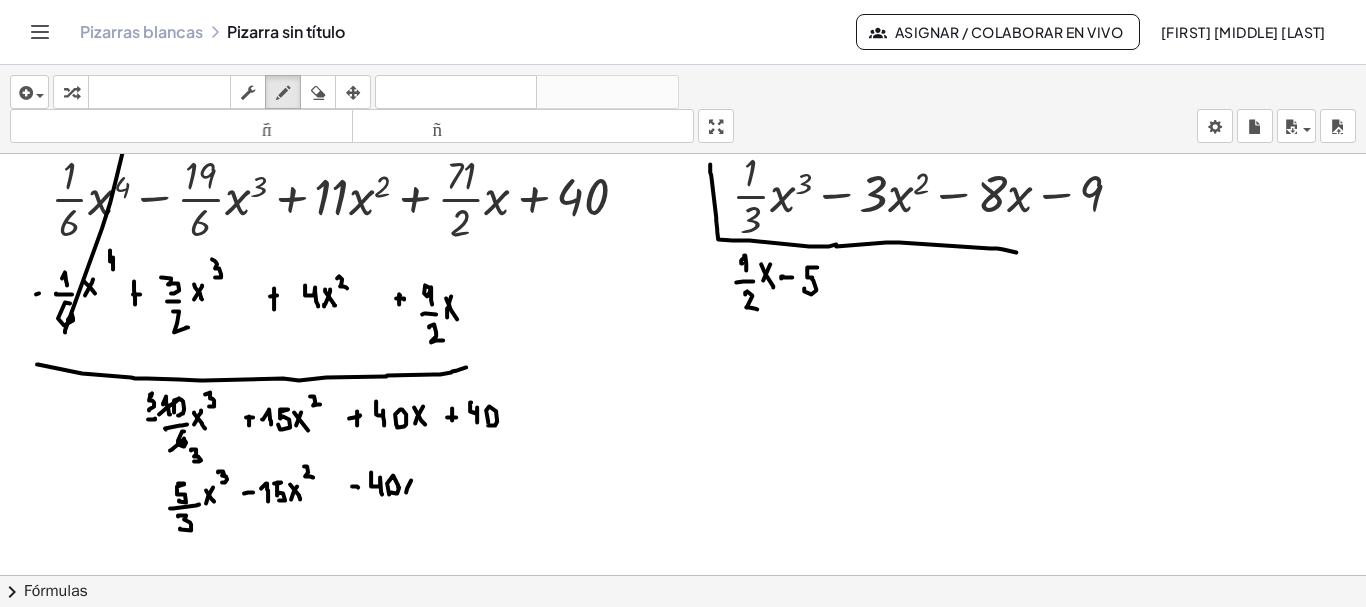drag, startPoint x: 406, startPoint y: 489, endPoint x: 412, endPoint y: 474, distance: 16.155495 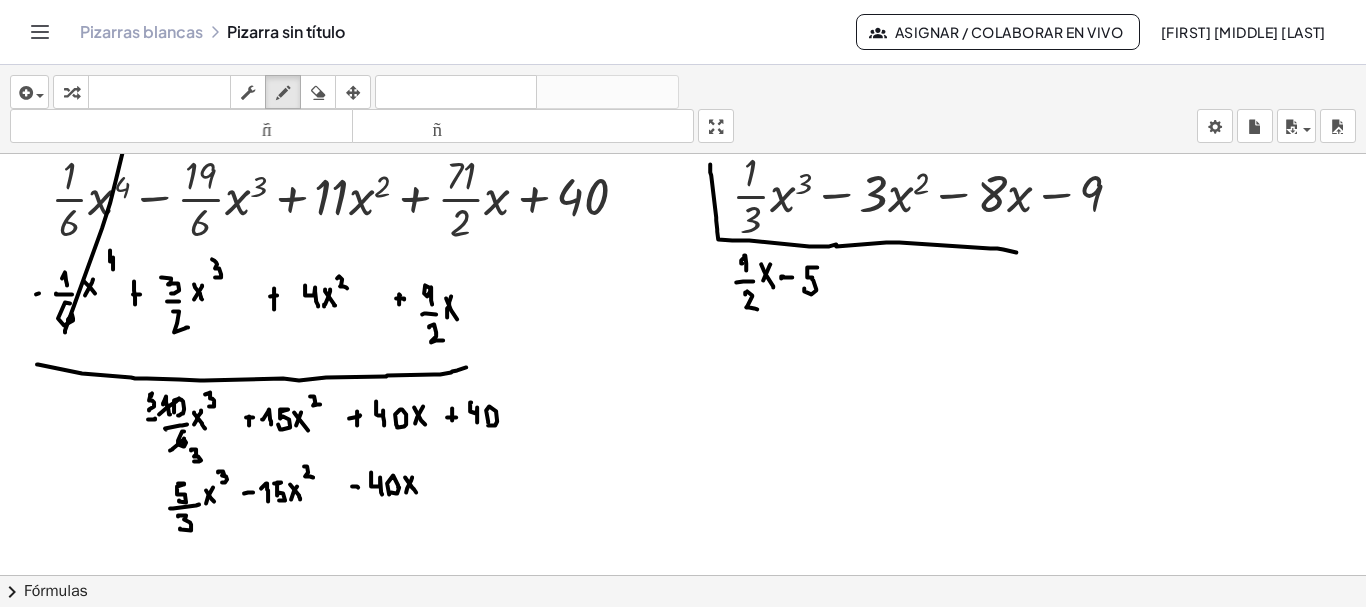 drag, startPoint x: 405, startPoint y: 474, endPoint x: 416, endPoint y: 489, distance: 18.601076 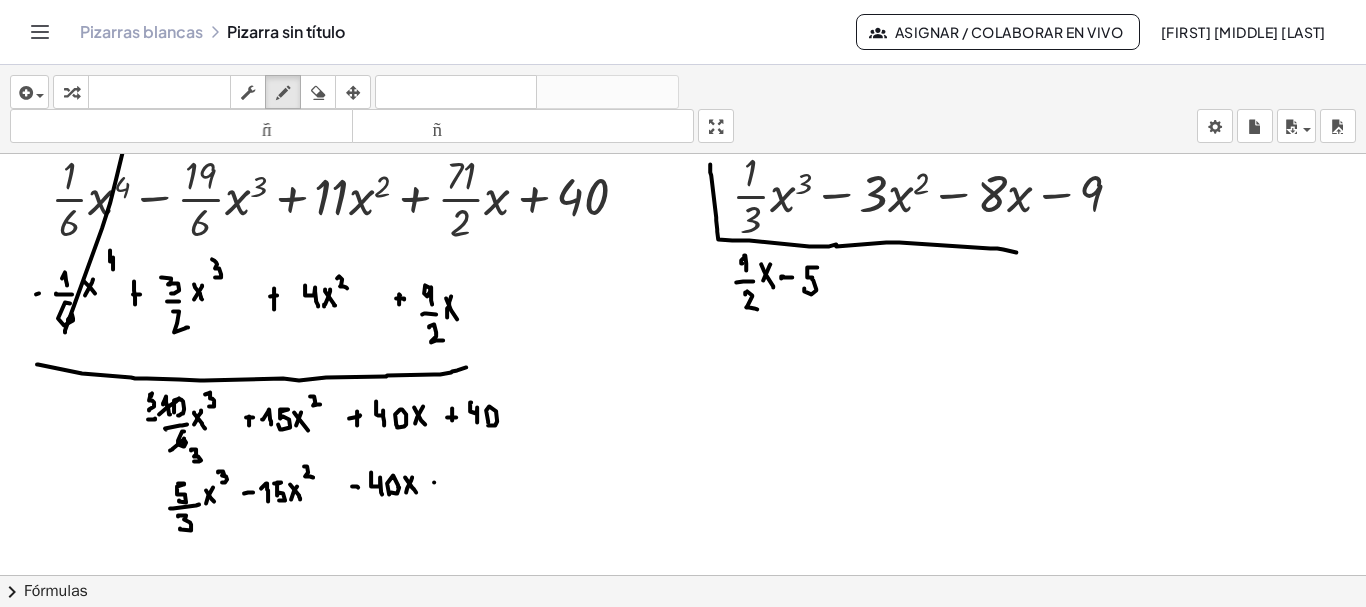 drag, startPoint x: 434, startPoint y: 479, endPoint x: 446, endPoint y: 479, distance: 12 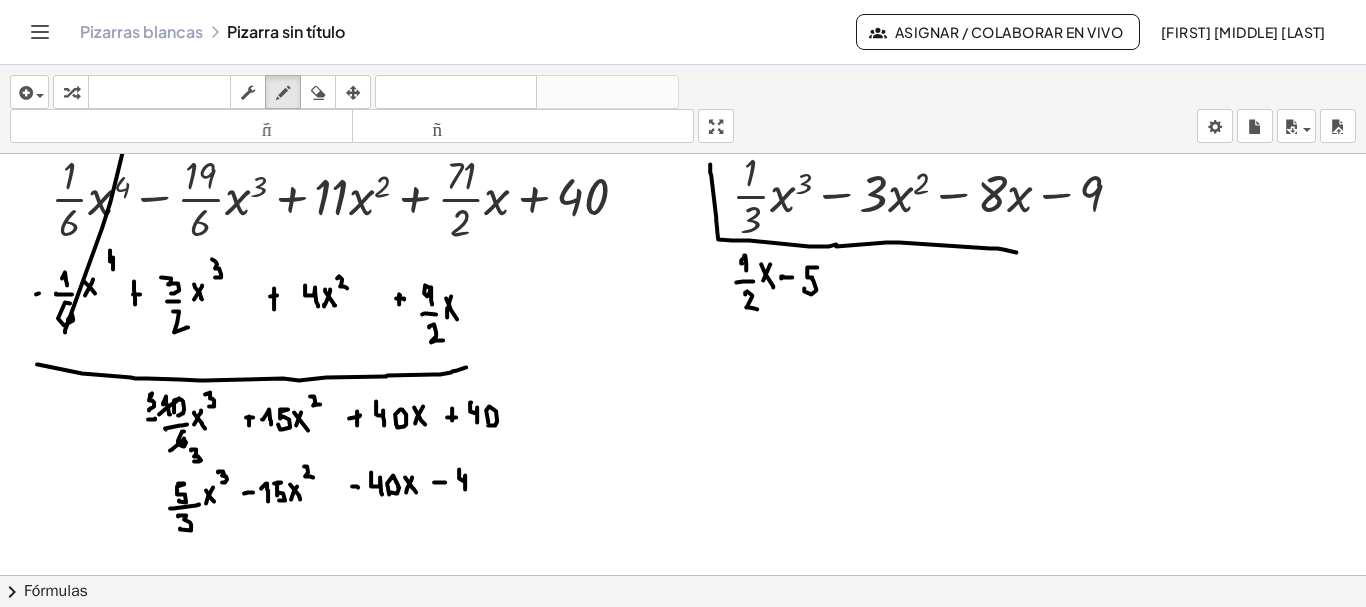 drag, startPoint x: 459, startPoint y: 466, endPoint x: 465, endPoint y: 486, distance: 20.880613 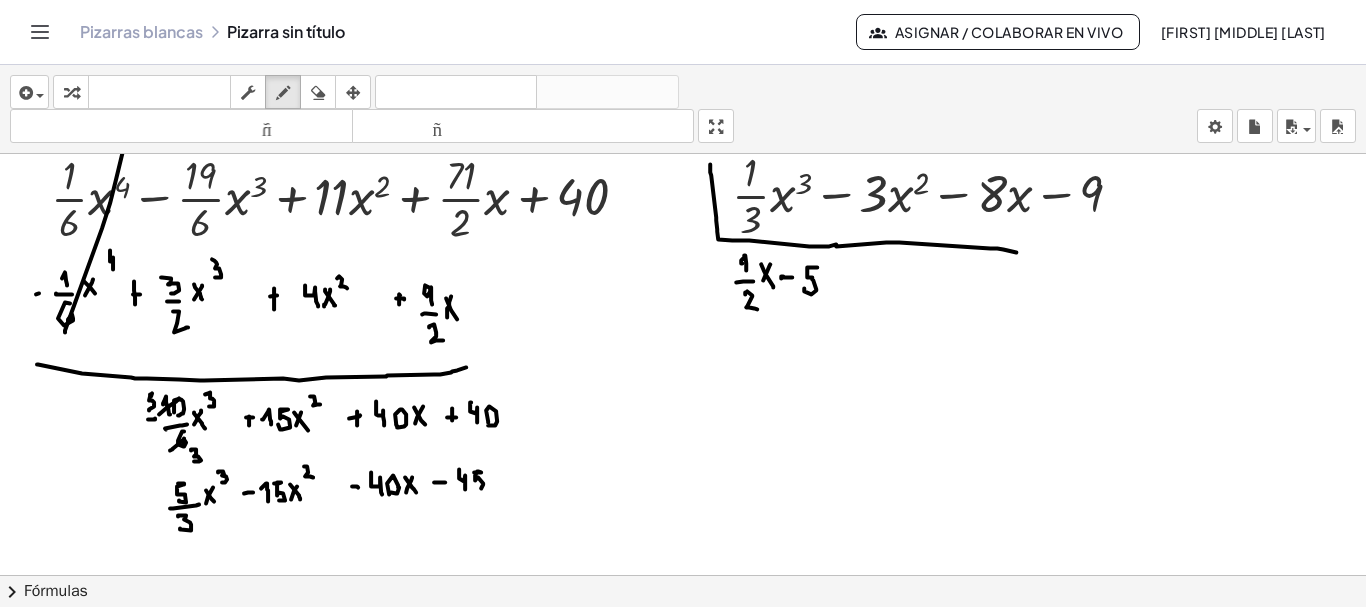 drag, startPoint x: 477, startPoint y: 469, endPoint x: 470, endPoint y: 482, distance: 14.764823 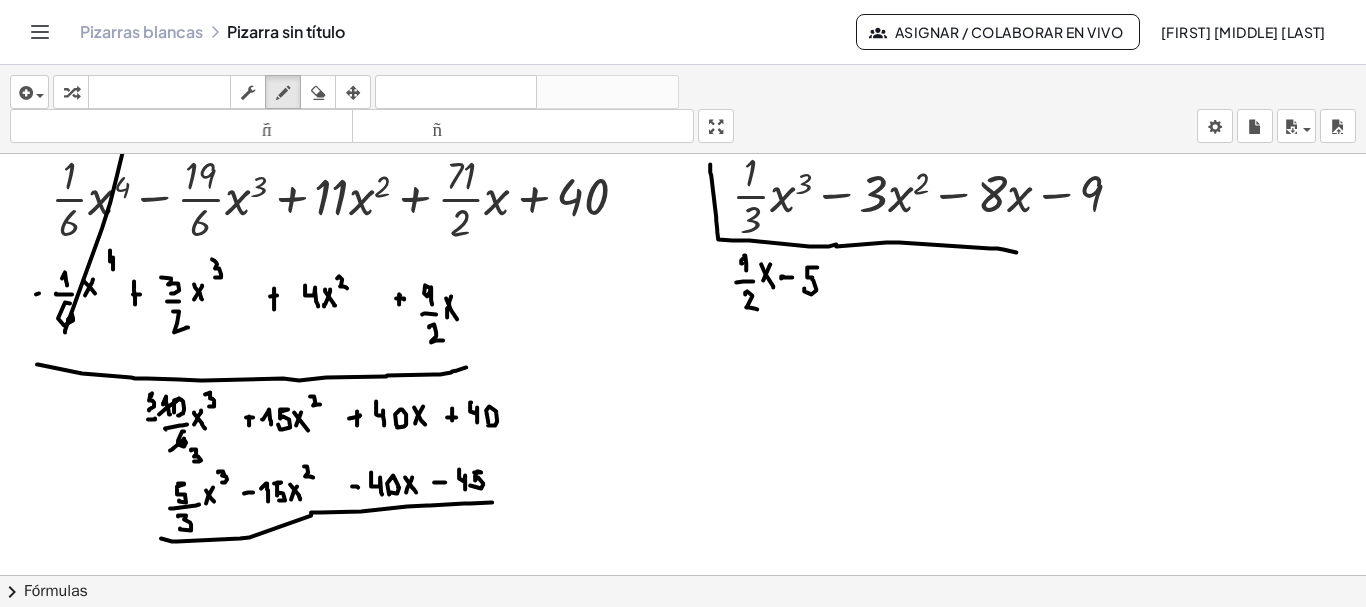 drag, startPoint x: 161, startPoint y: 535, endPoint x: 513, endPoint y: 496, distance: 354.15393 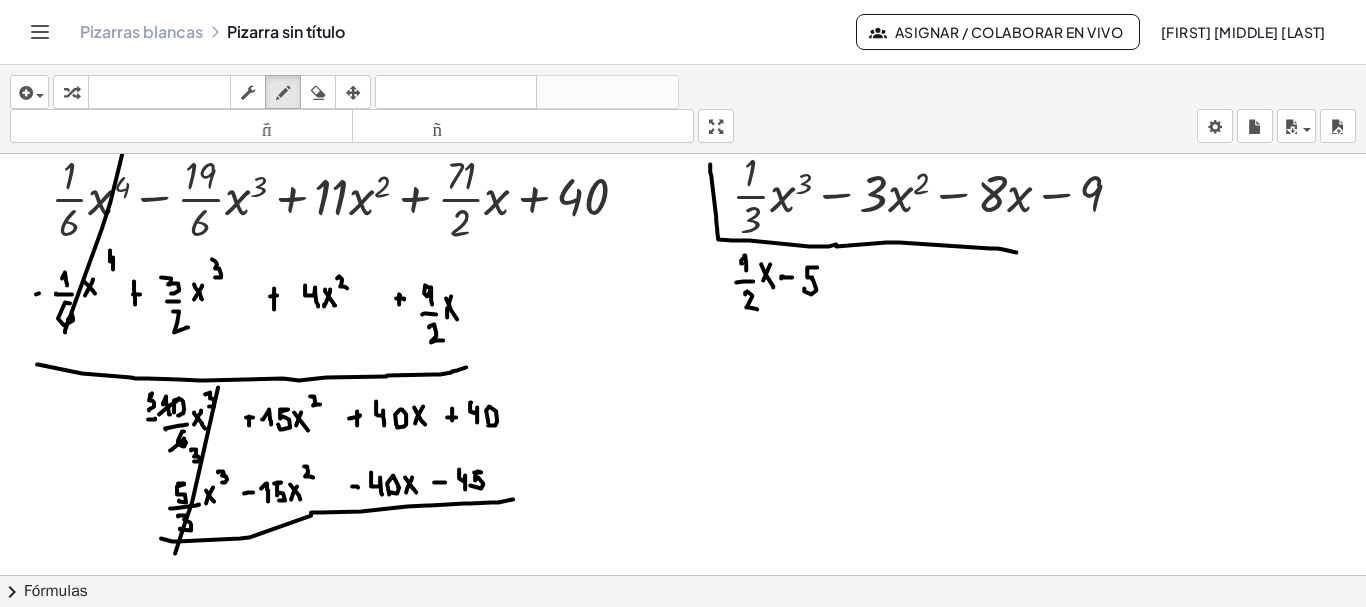 drag, startPoint x: 218, startPoint y: 384, endPoint x: 175, endPoint y: 550, distance: 171.47887 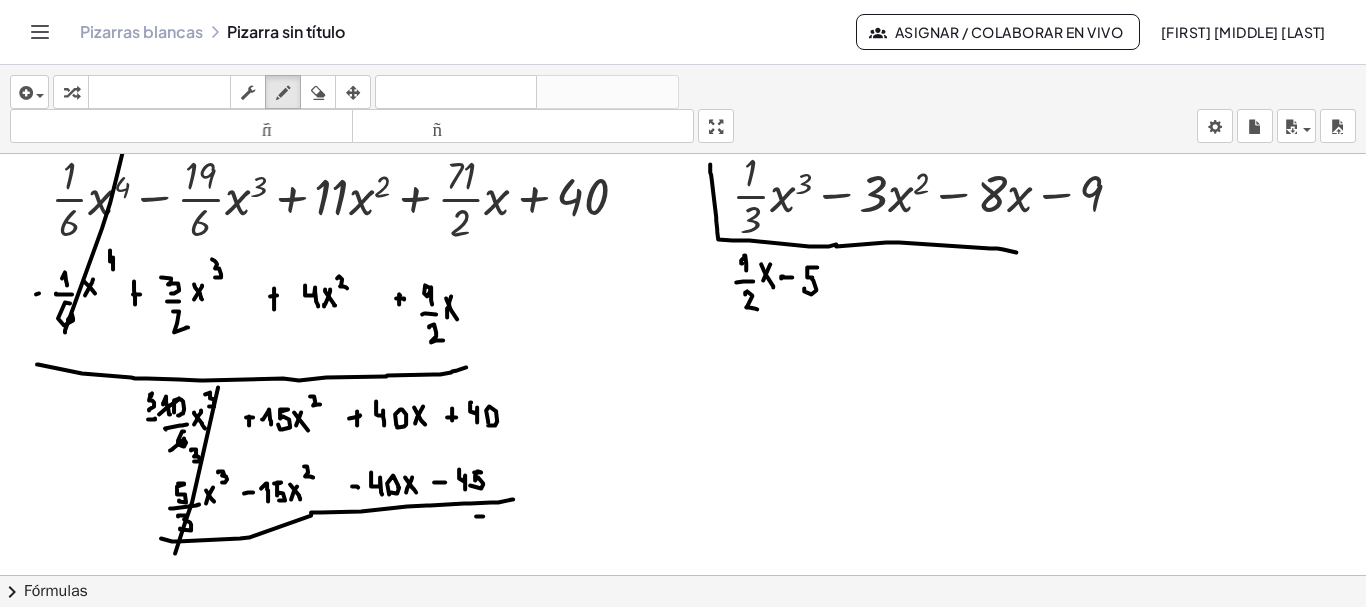 click at bounding box center (684, -4822) 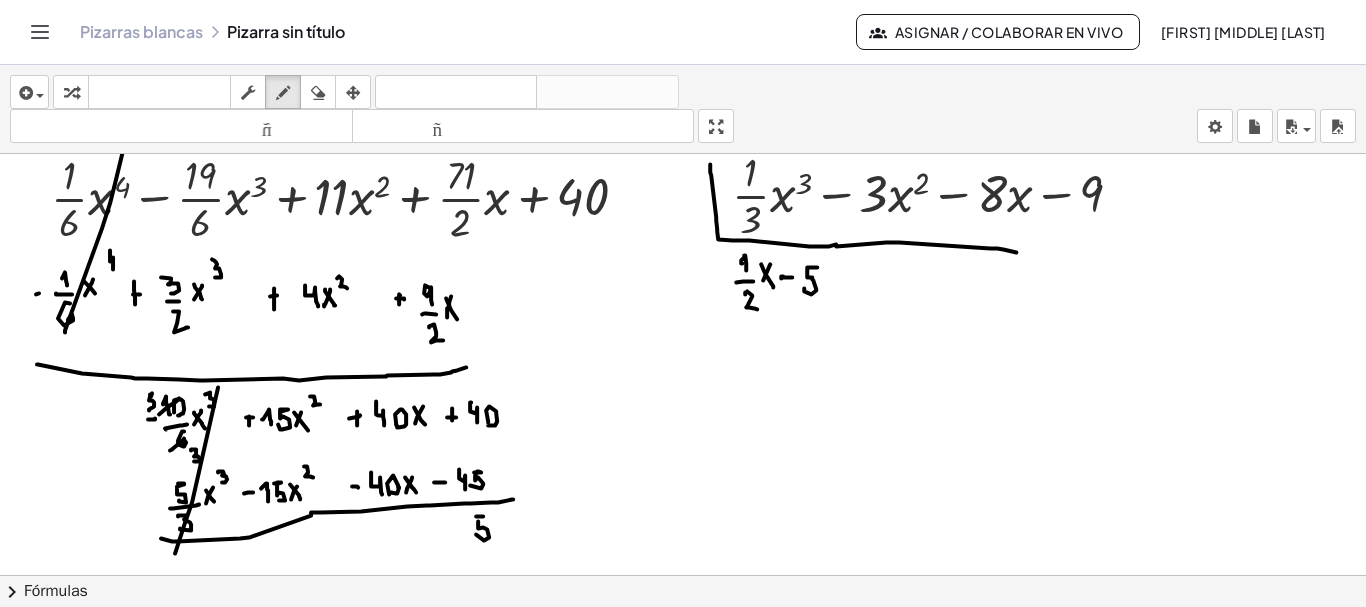 drag, startPoint x: 478, startPoint y: 519, endPoint x: 476, endPoint y: 531, distance: 12.165525 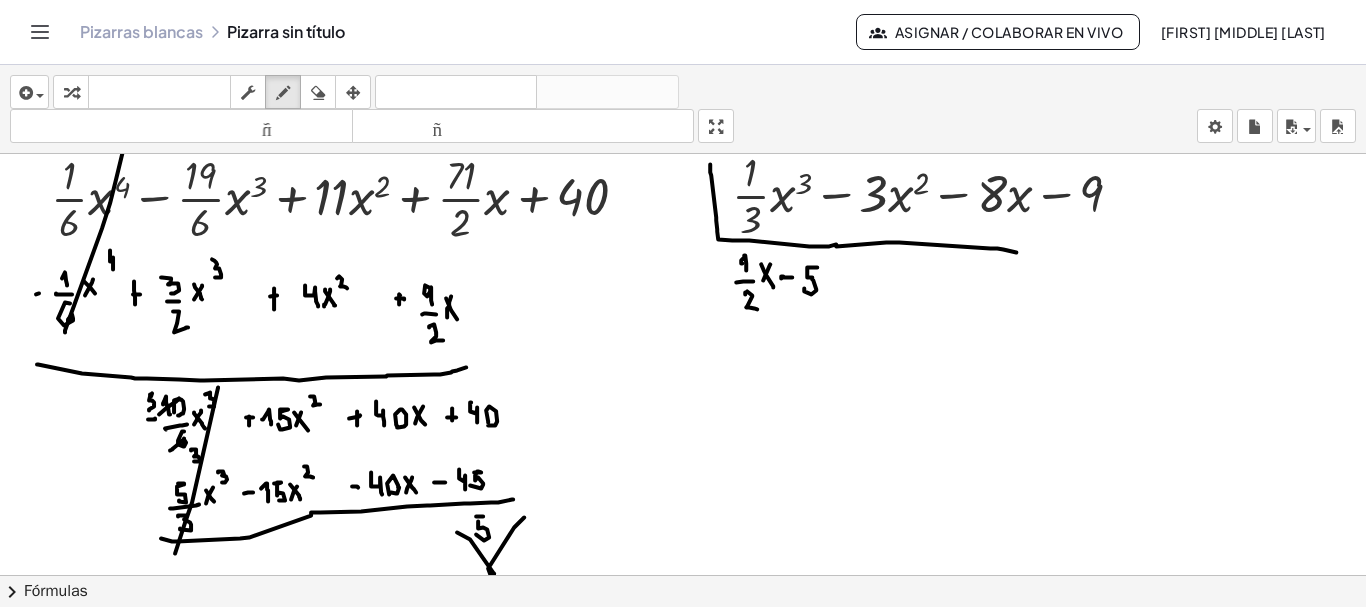 drag, startPoint x: 470, startPoint y: 536, endPoint x: 525, endPoint y: 514, distance: 59.236813 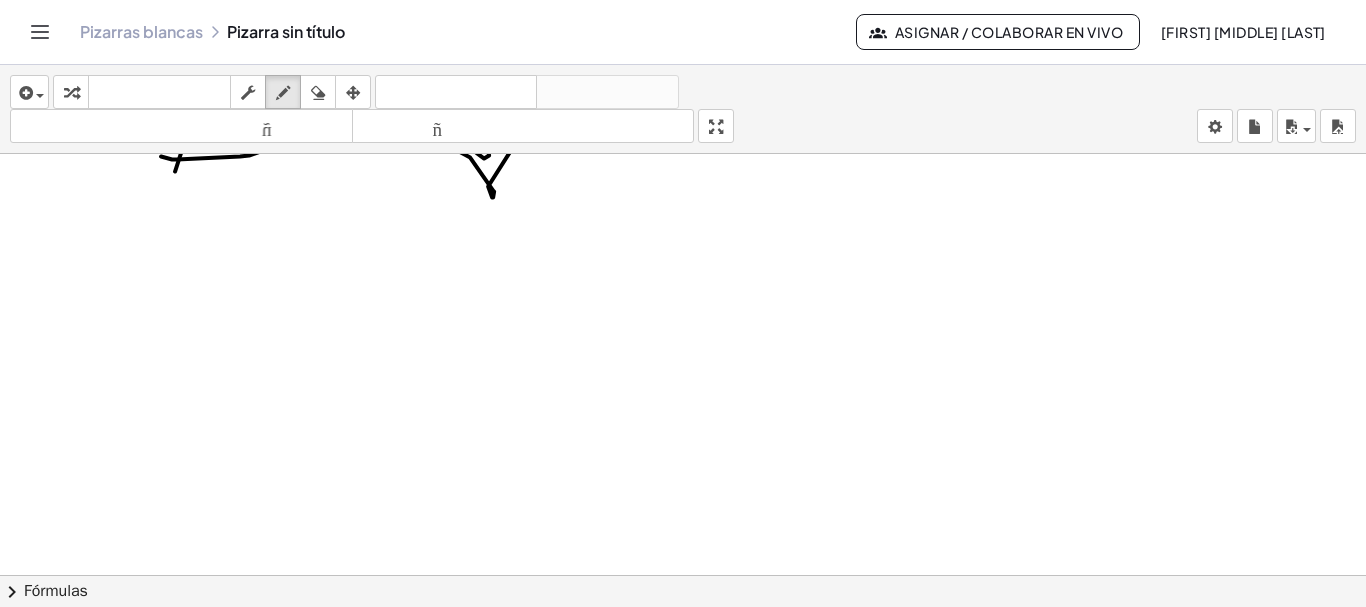 scroll, scrollTop: 11081, scrollLeft: 0, axis: vertical 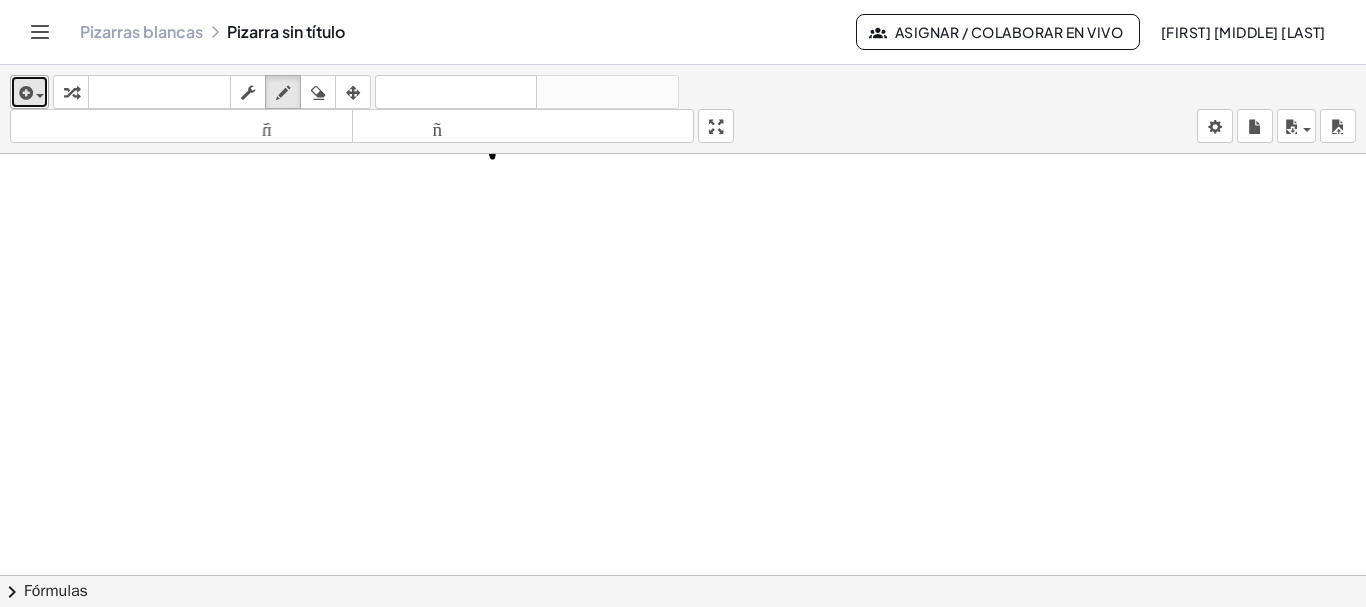 click on "insertar" at bounding box center [29, 92] 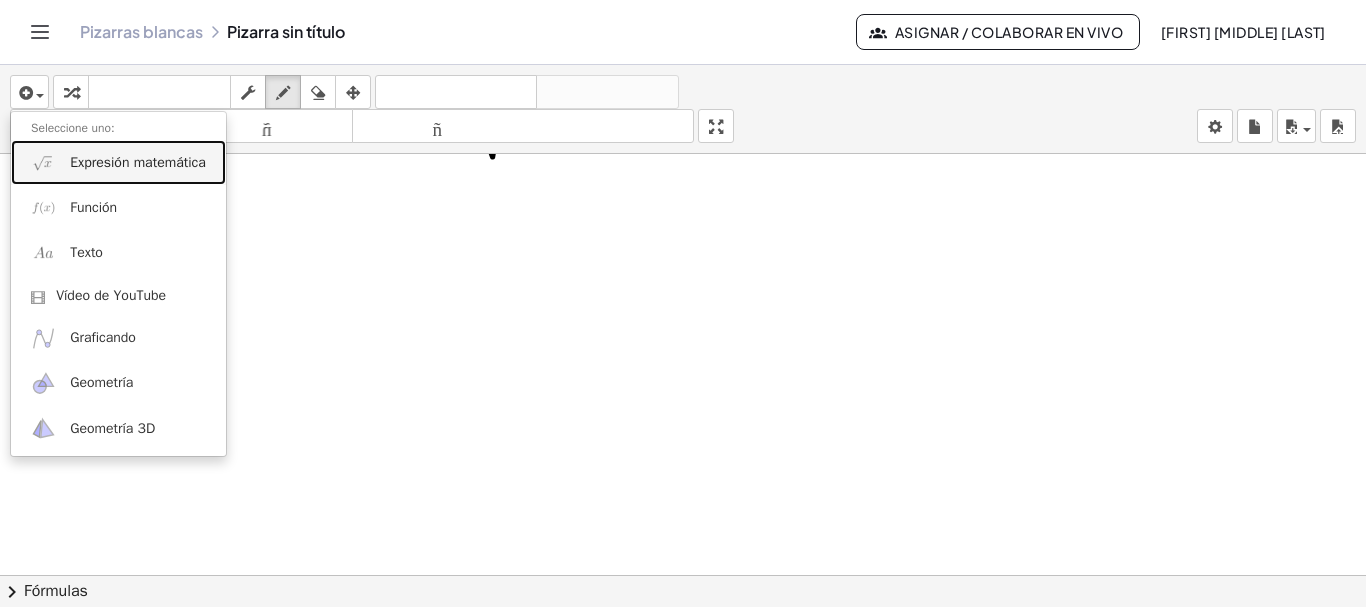 click on "Expresión matemática" at bounding box center [138, 162] 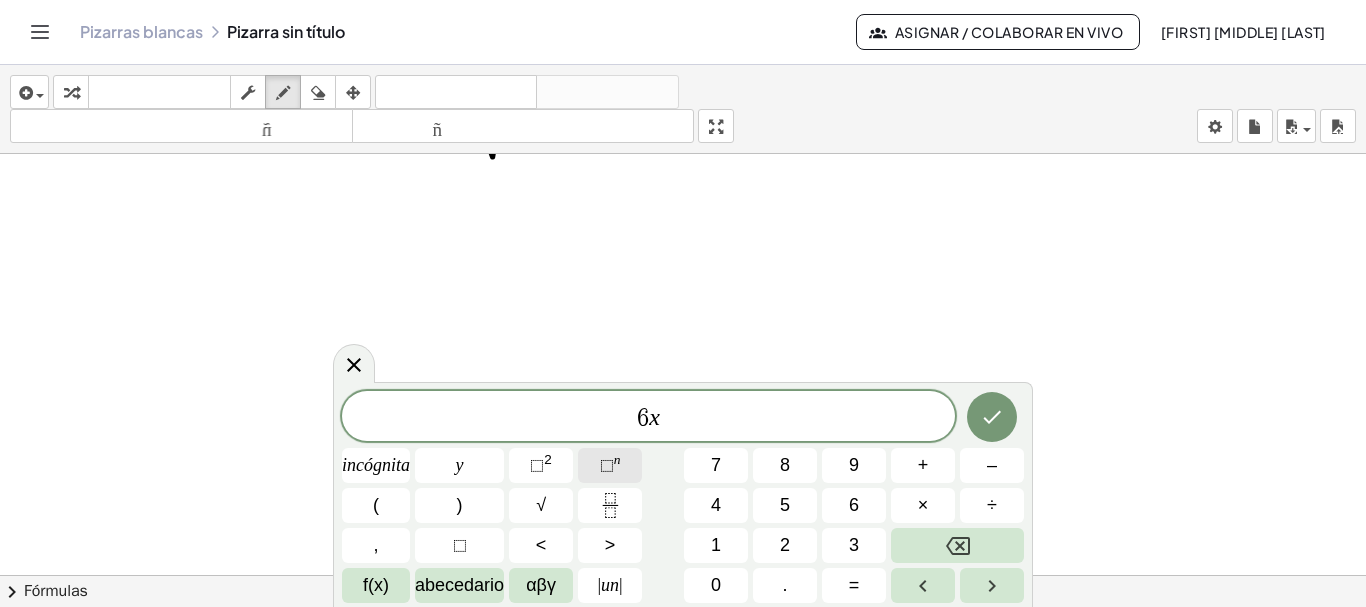 click on "⬚" at bounding box center (607, 465) 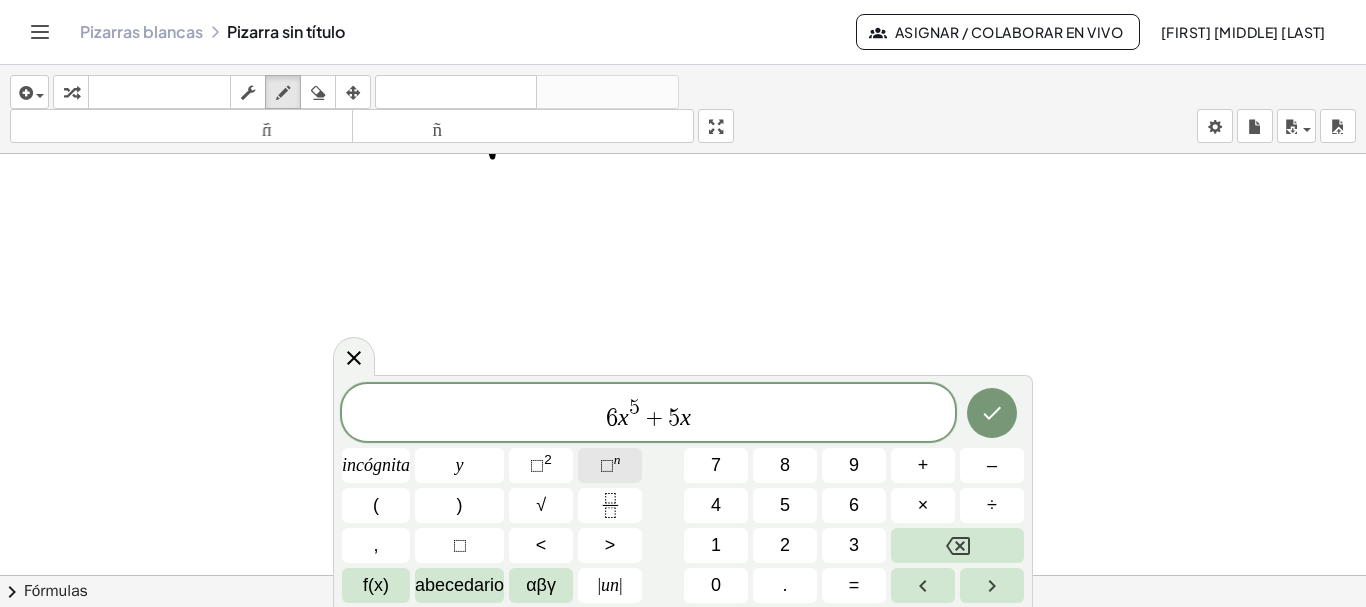 click on "⬚  n" 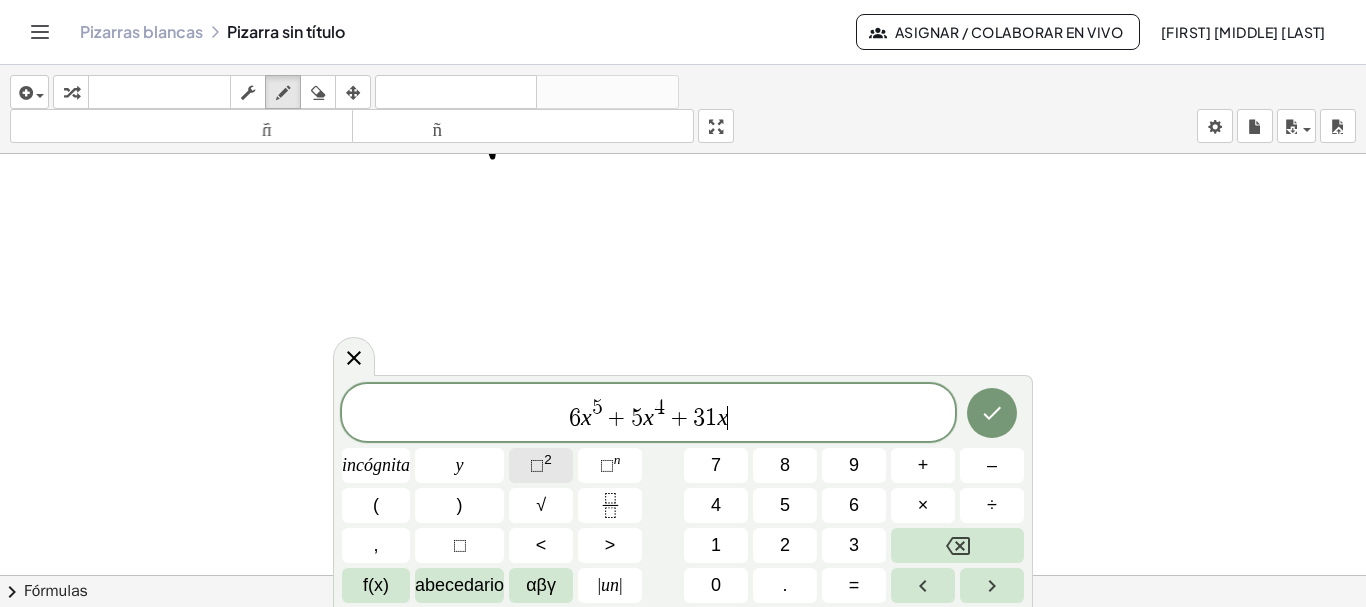 click on "⬚" at bounding box center [537, 465] 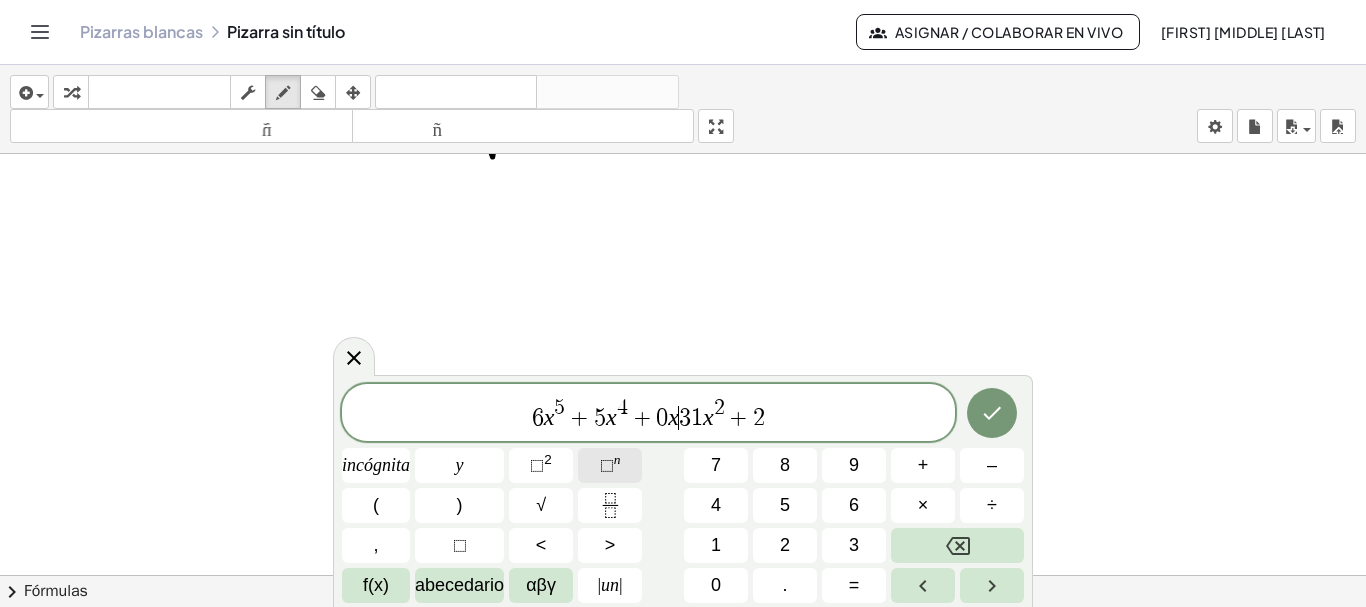 click on "n" at bounding box center (617, 459) 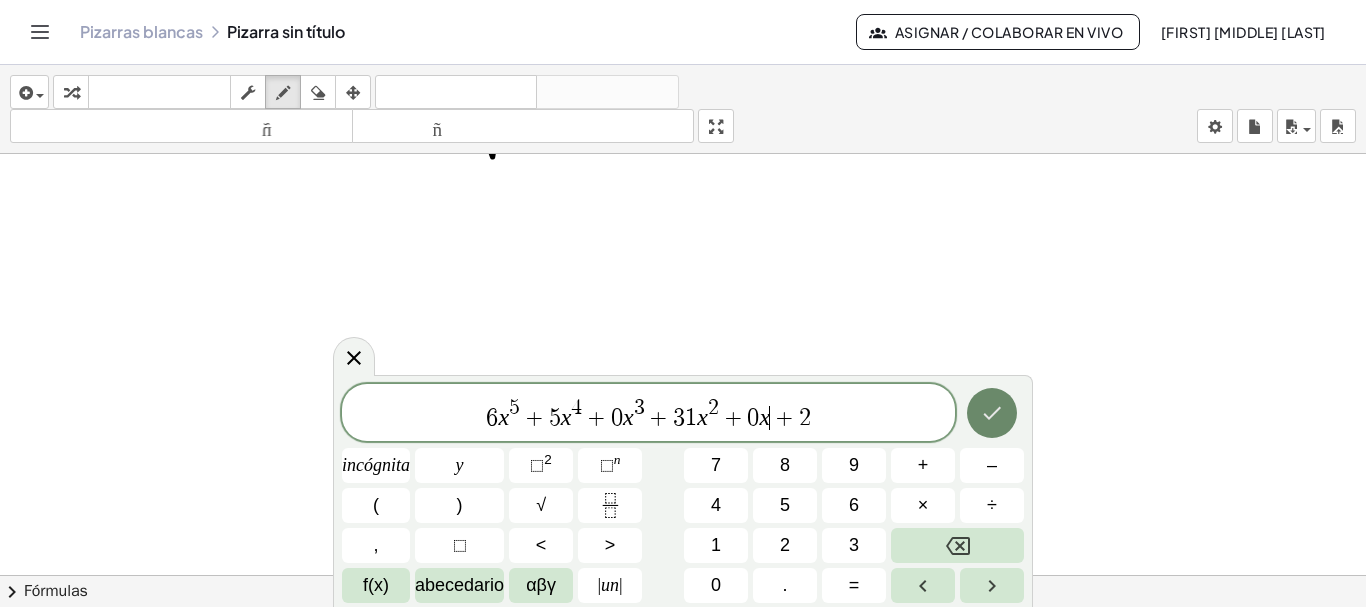 click 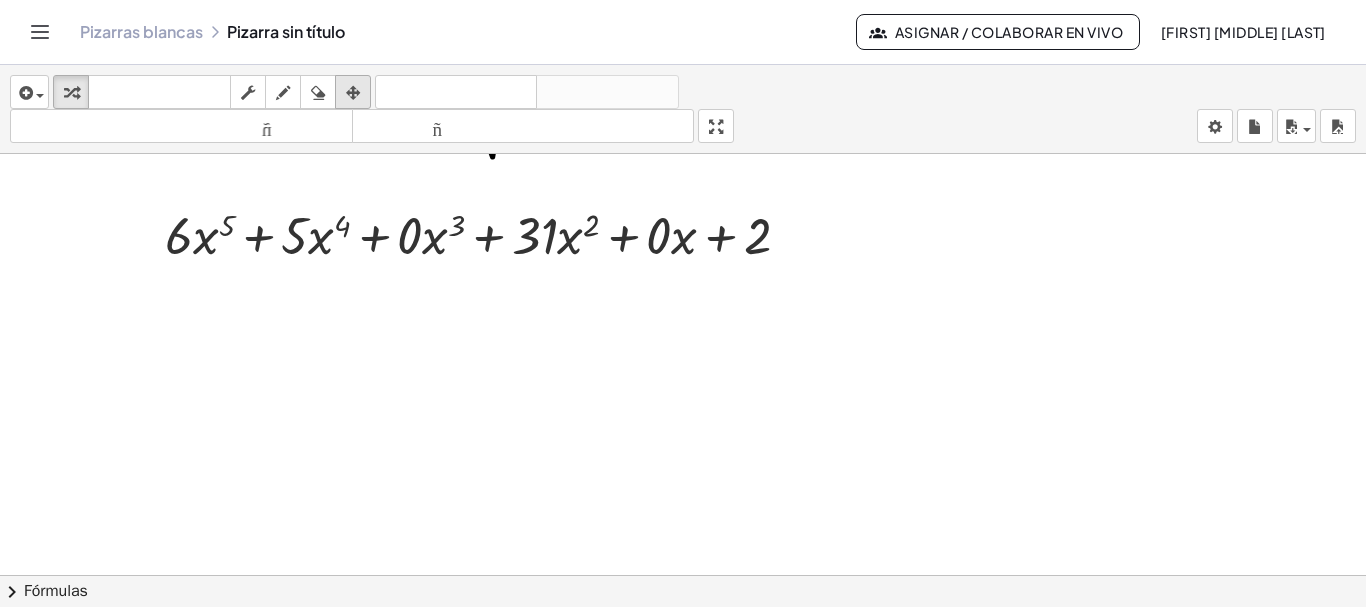 click at bounding box center [353, 93] 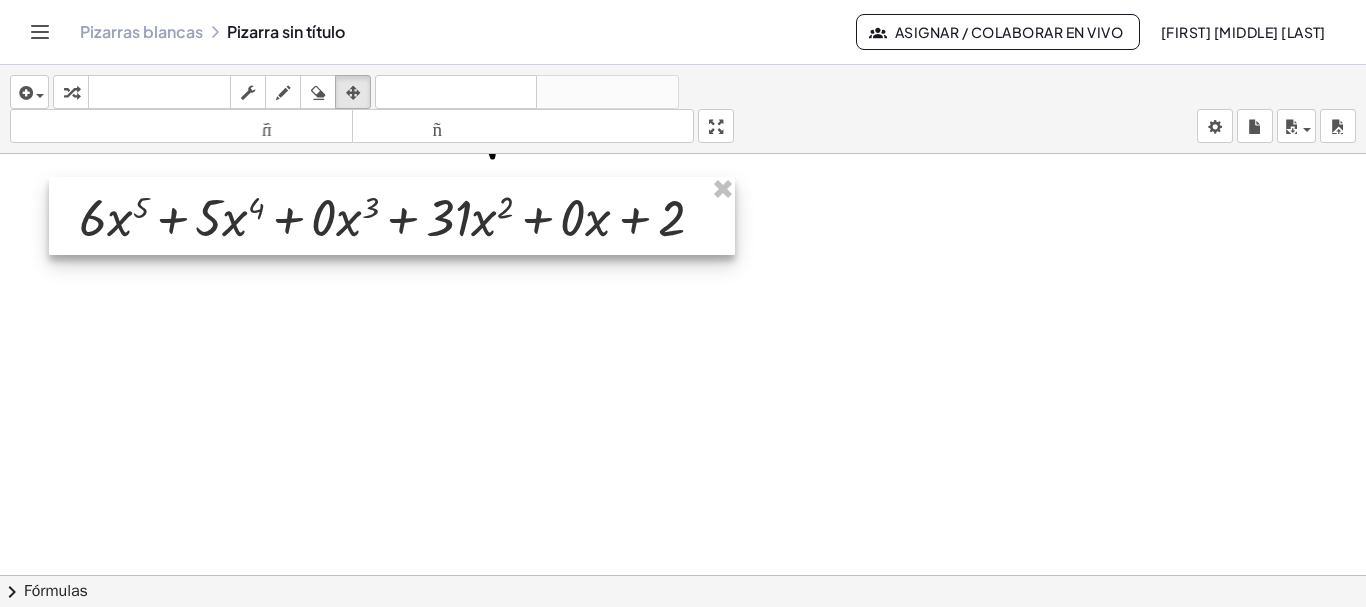 click at bounding box center (392, 216) 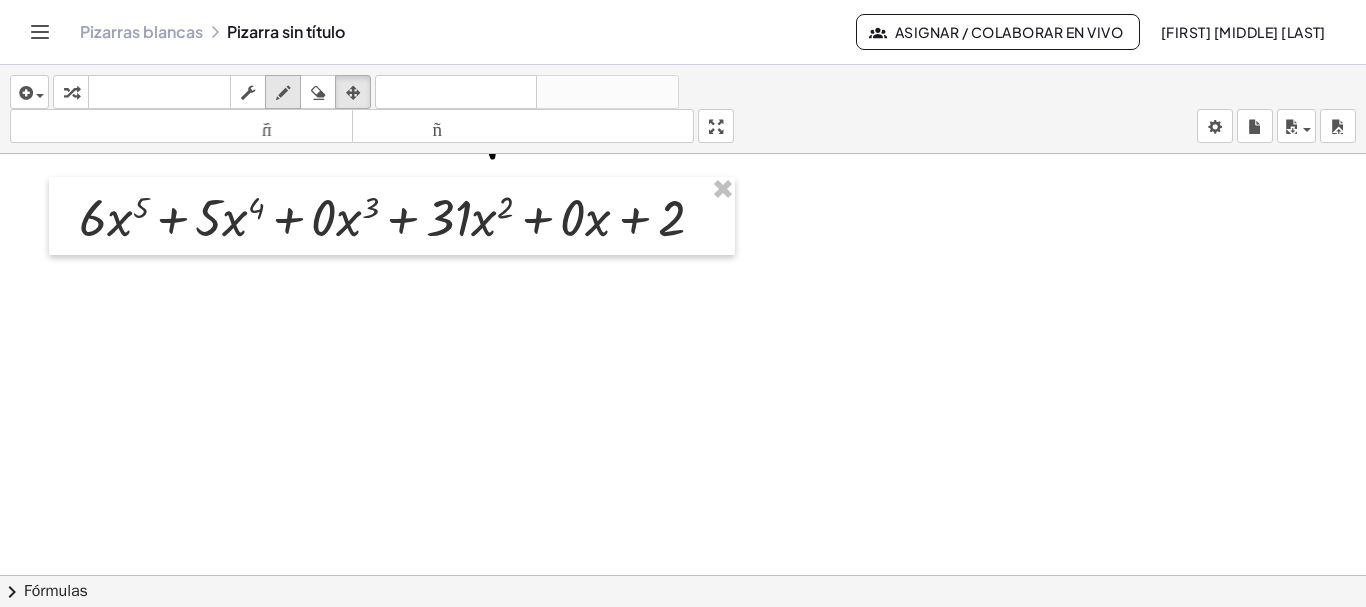 click at bounding box center [283, 93] 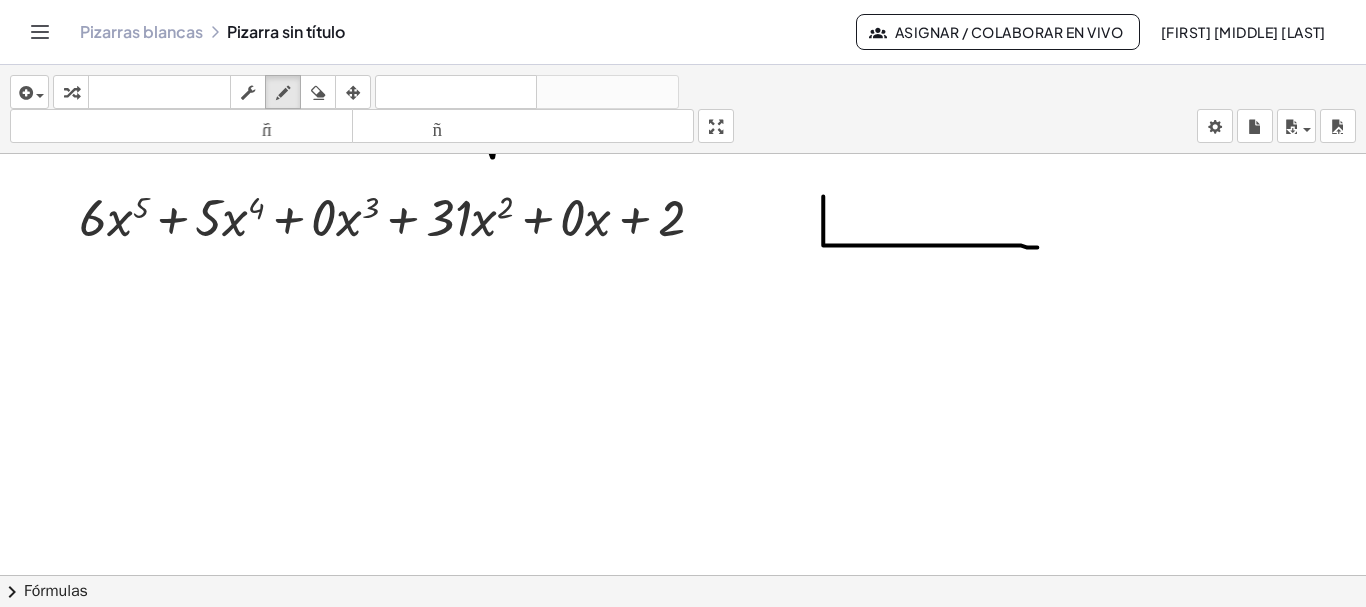 drag, startPoint x: 823, startPoint y: 193, endPoint x: 1037, endPoint y: 244, distance: 219.99318 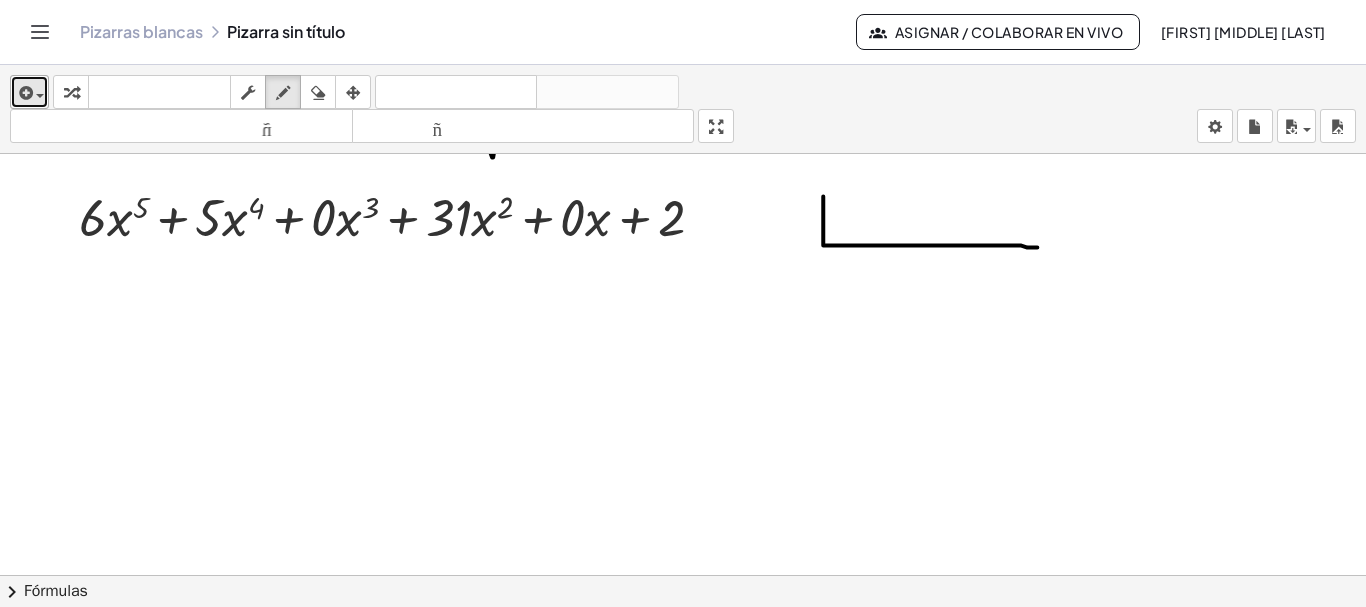 click at bounding box center (29, 92) 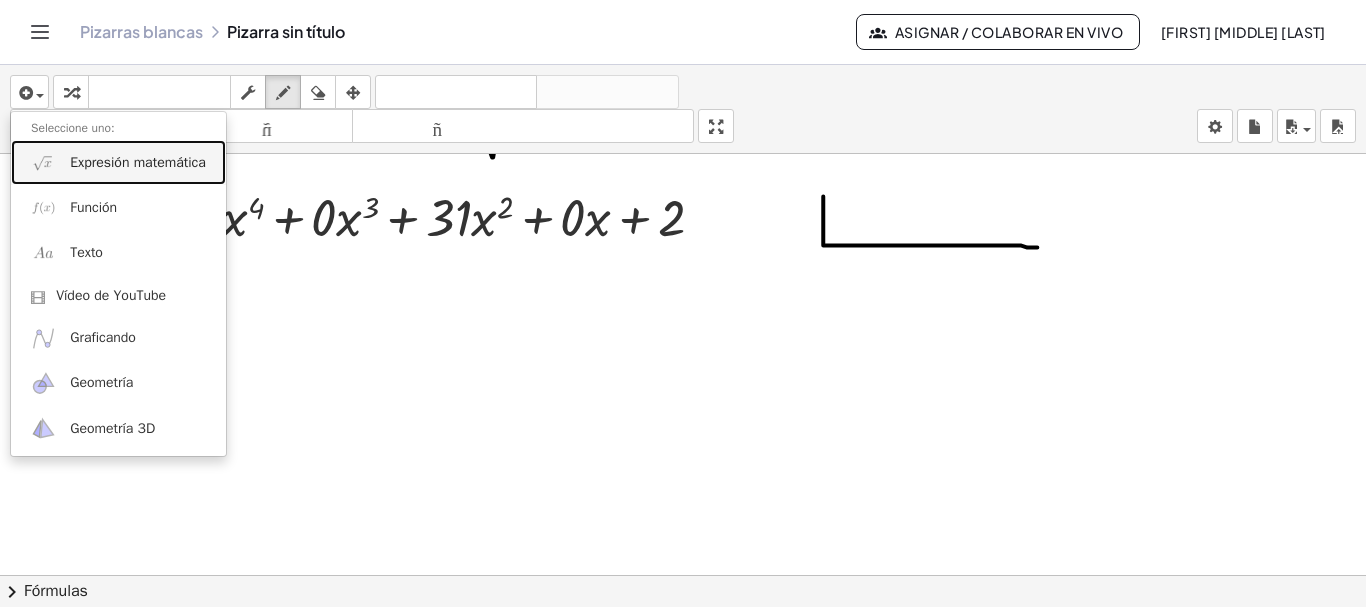 click on "Expresión matemática" at bounding box center [118, 162] 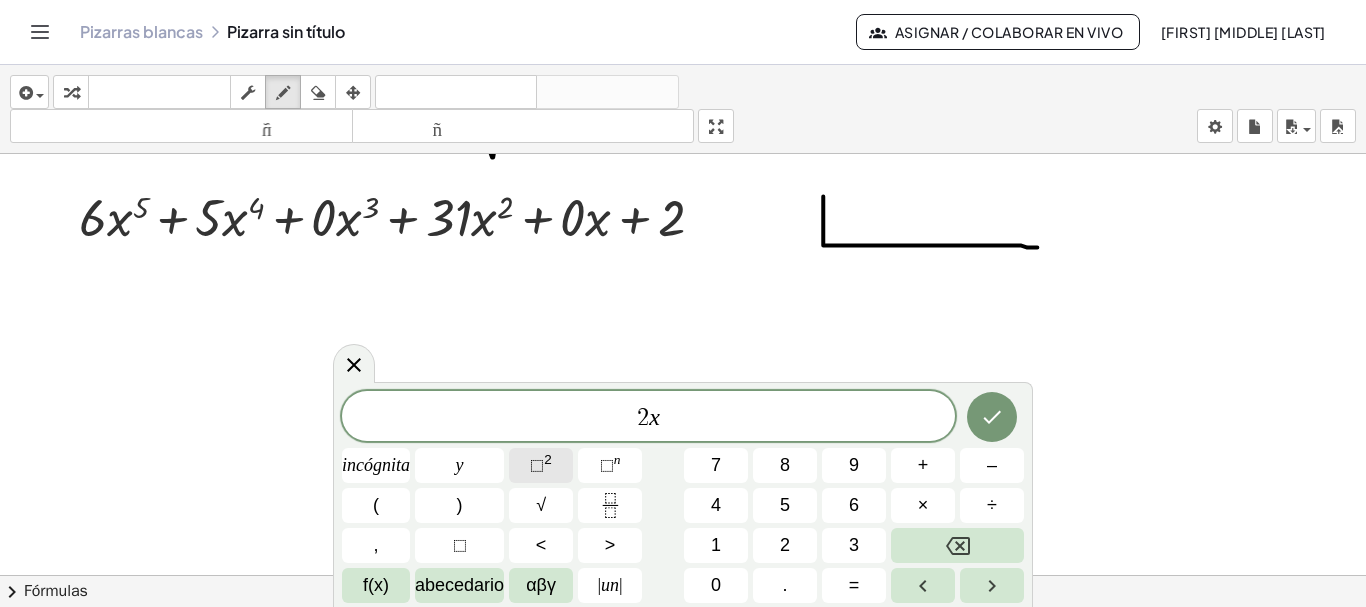 click on "⬚  2" at bounding box center [541, 465] 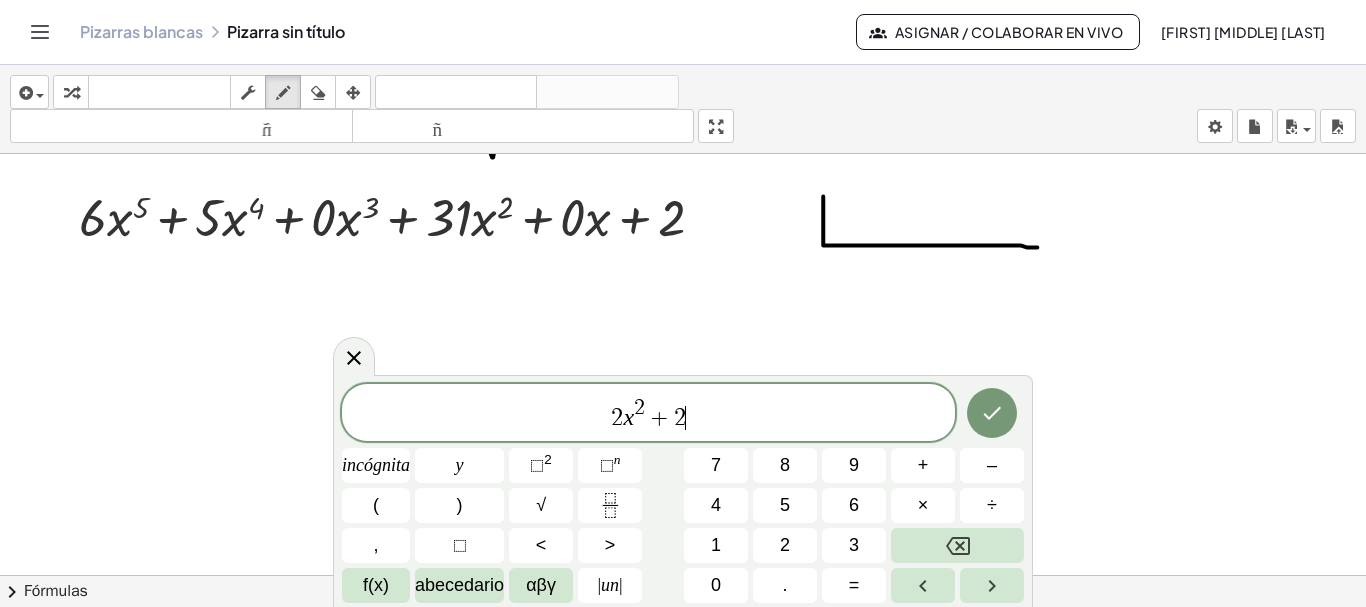 click 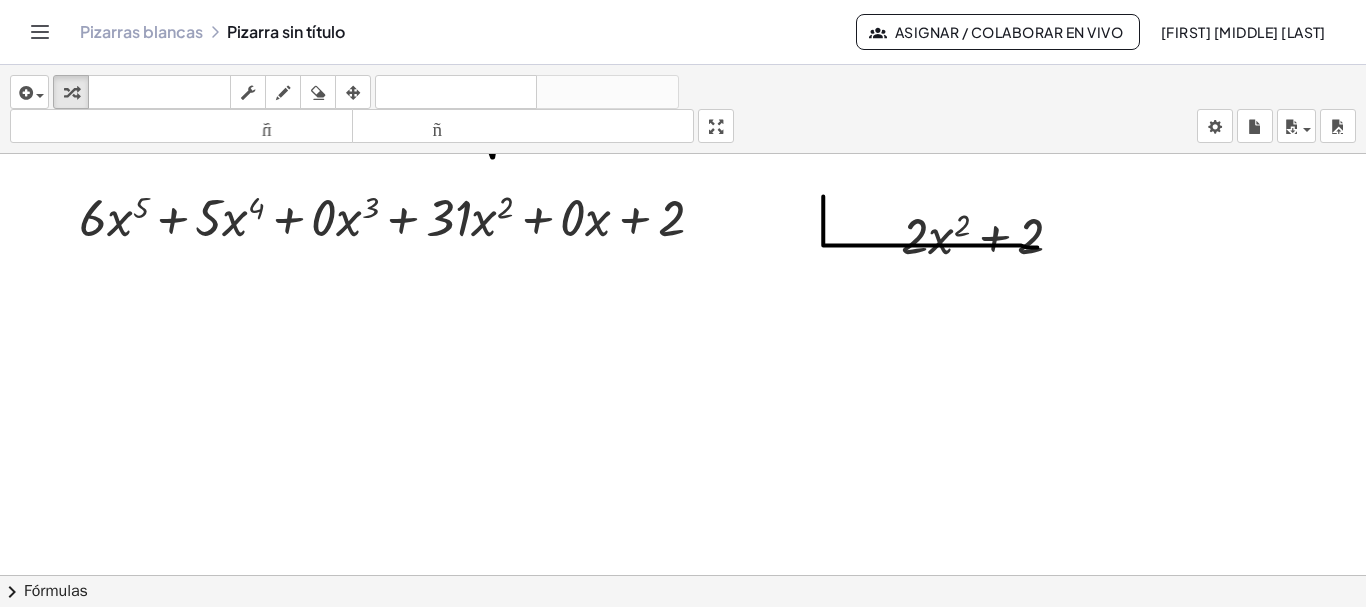 click at bounding box center (353, 93) 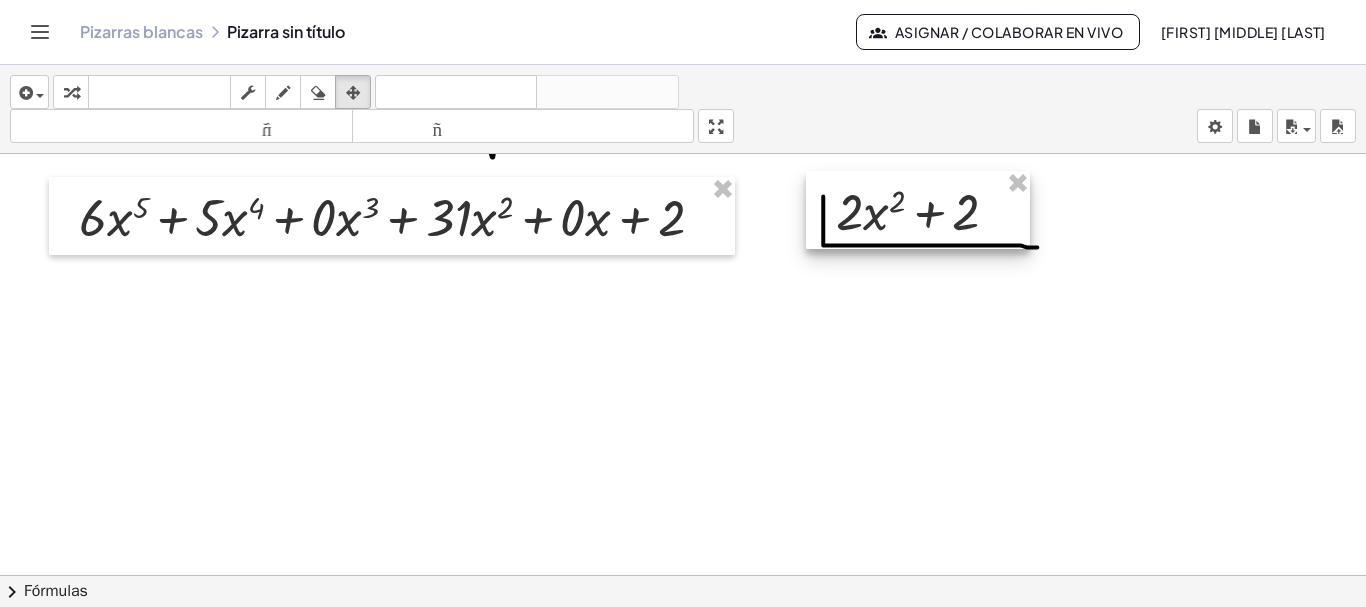 drag, startPoint x: 938, startPoint y: 244, endPoint x: 873, endPoint y: 220, distance: 69.289246 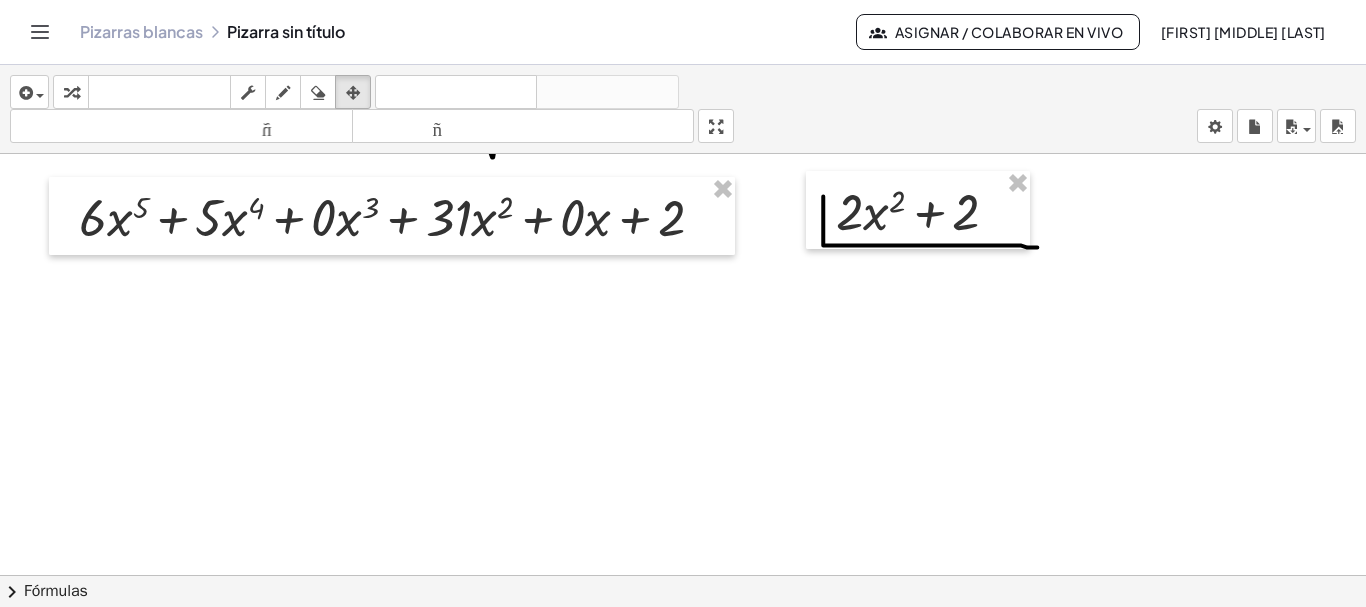 drag, startPoint x: 287, startPoint y: 91, endPoint x: 1054, endPoint y: 253, distance: 783.9216 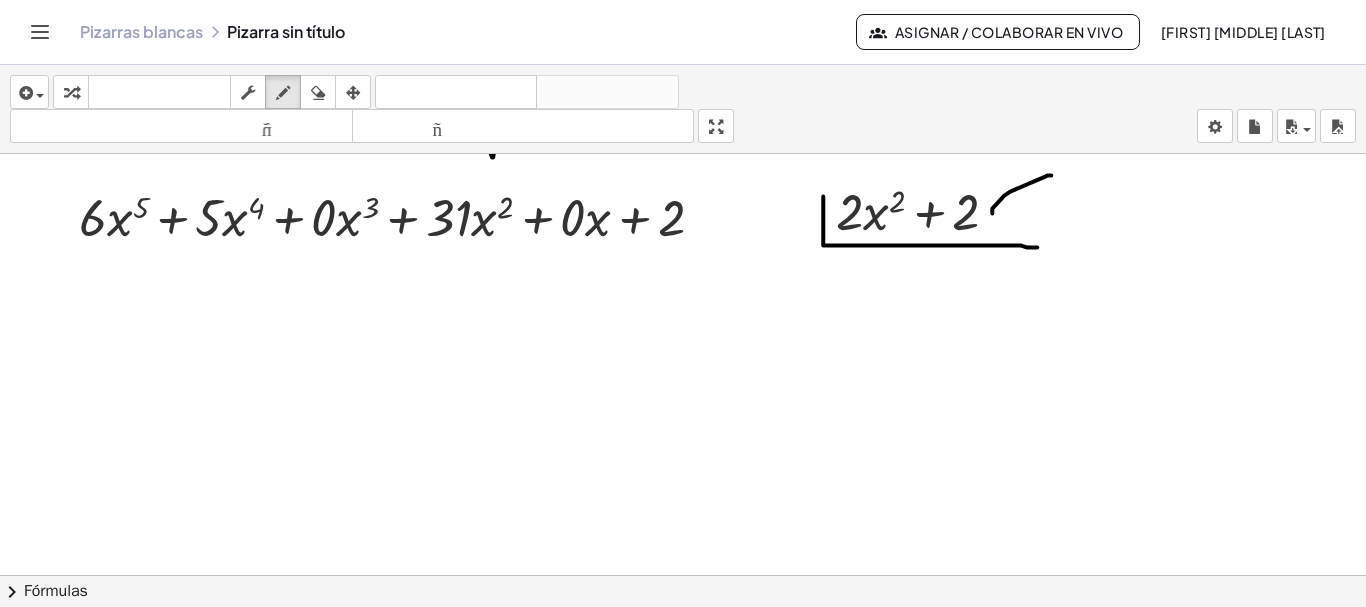 drag, startPoint x: 992, startPoint y: 210, endPoint x: 1058, endPoint y: 178, distance: 73.34848 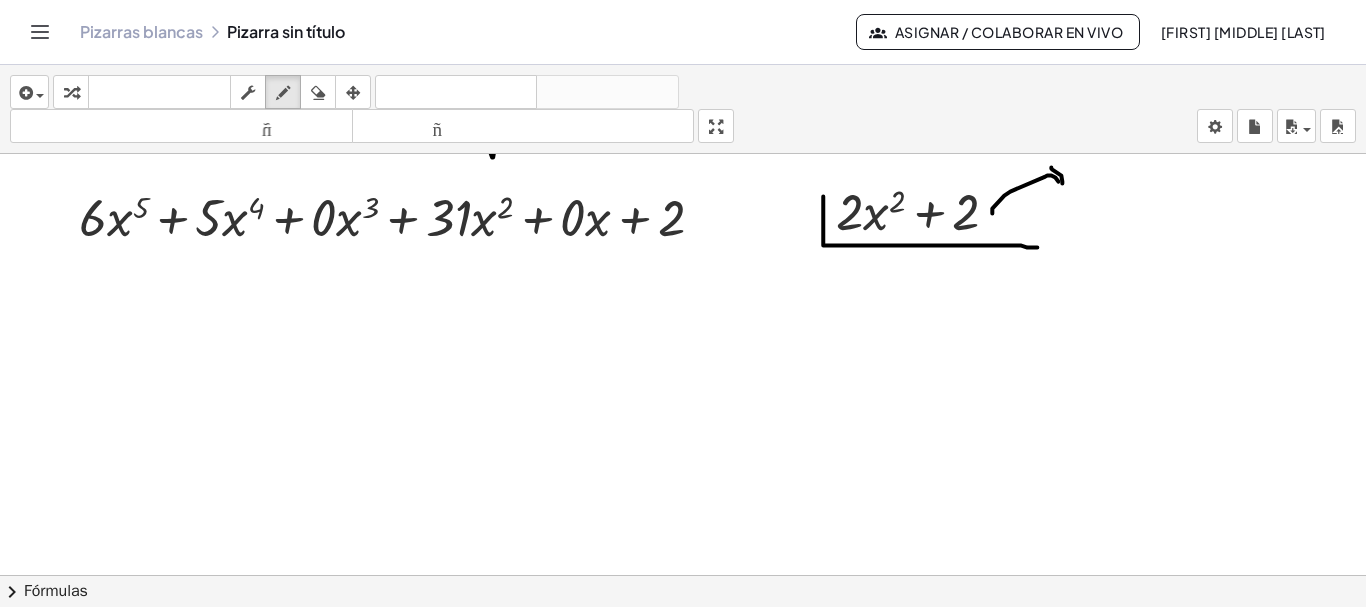 drag, startPoint x: 1051, startPoint y: 164, endPoint x: 1060, endPoint y: 184, distance: 21.931713 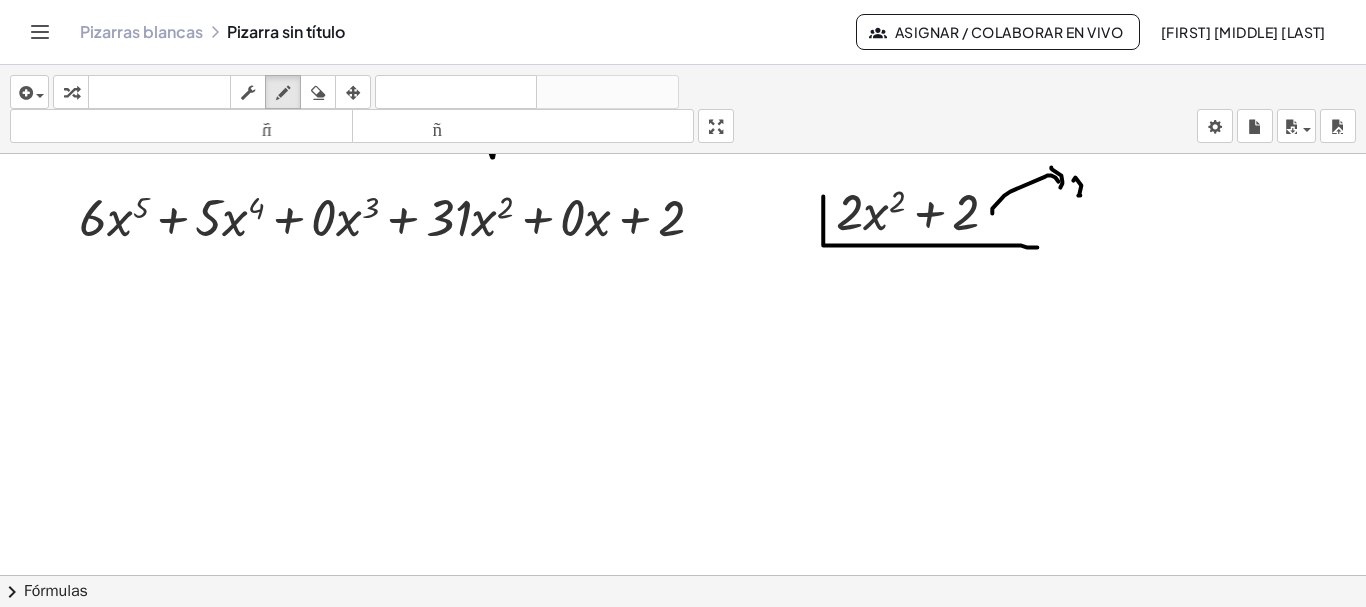 drag, startPoint x: 1075, startPoint y: 174, endPoint x: 1088, endPoint y: 192, distance: 22.203604 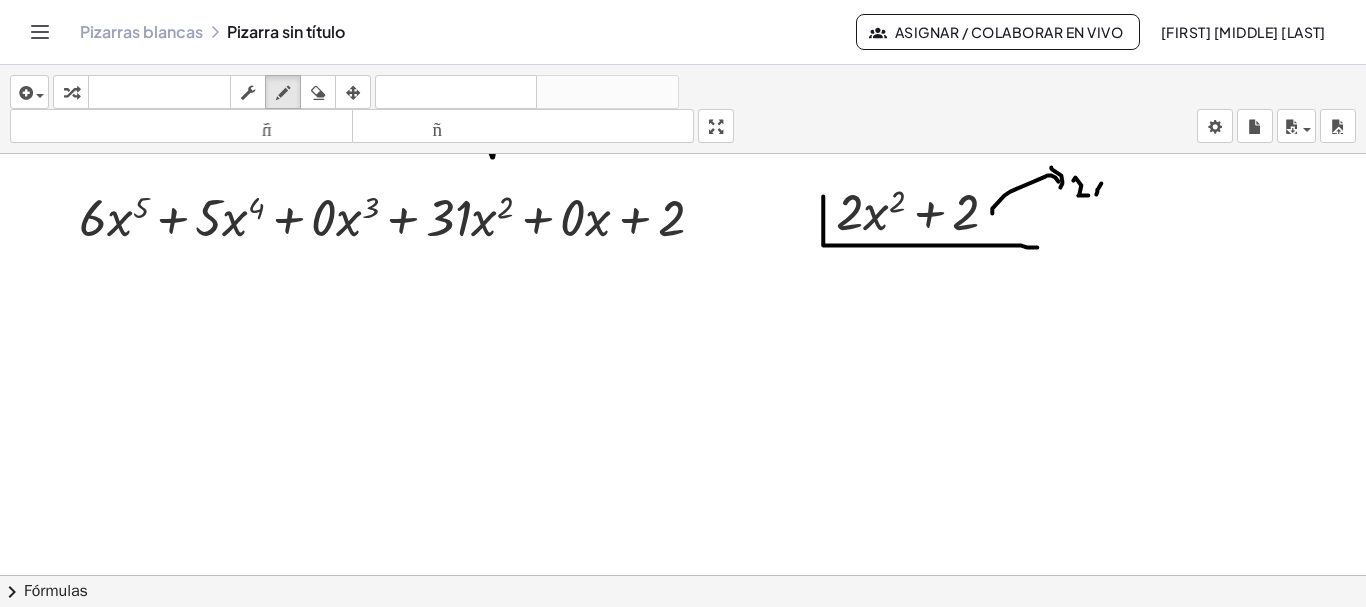 drag, startPoint x: 1096, startPoint y: 191, endPoint x: 1101, endPoint y: 179, distance: 13 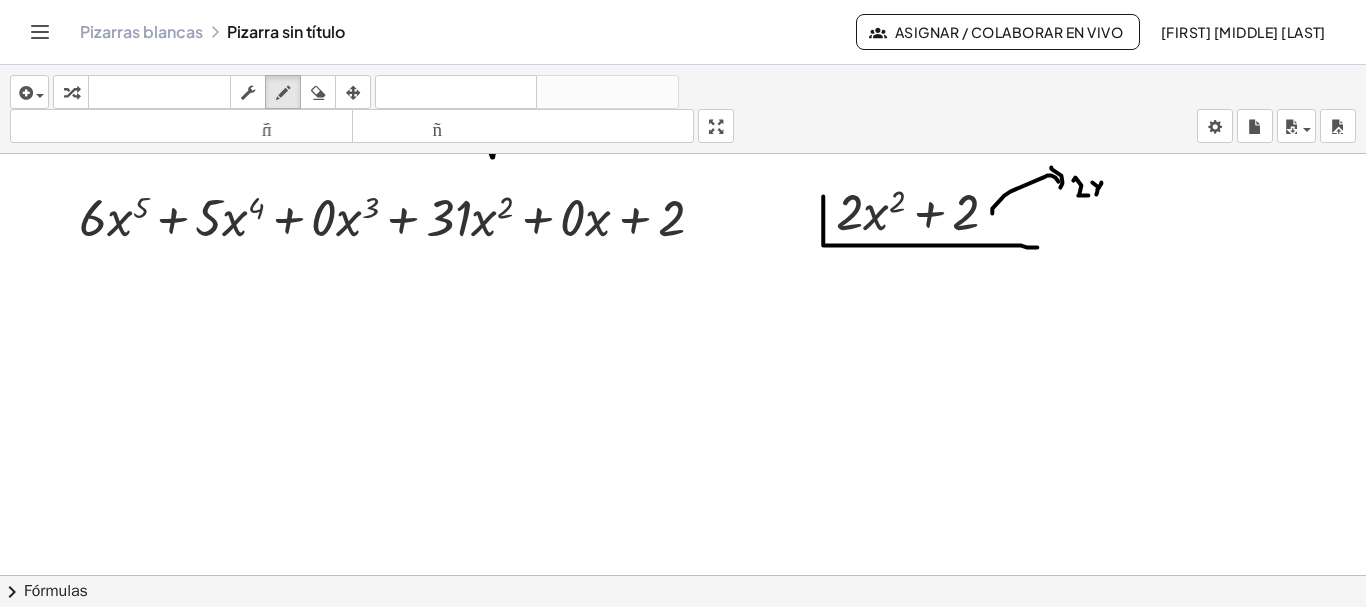 drag, startPoint x: 1092, startPoint y: 179, endPoint x: 1104, endPoint y: 192, distance: 17.691807 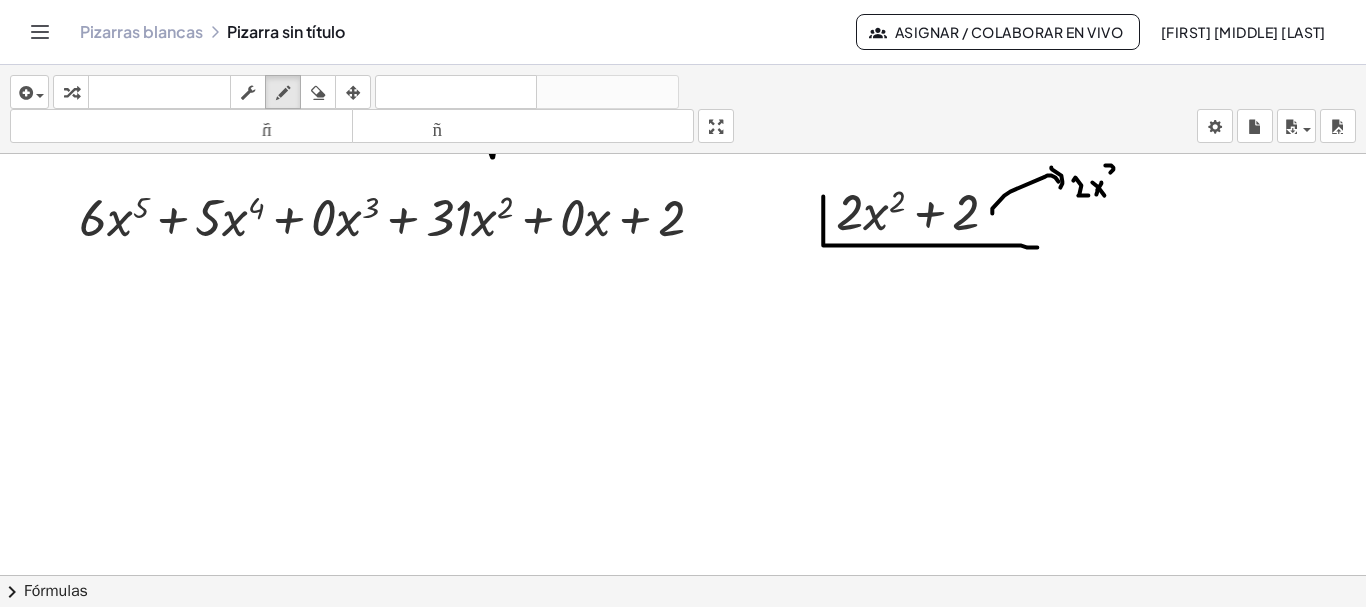drag, startPoint x: 1111, startPoint y: 162, endPoint x: 1120, endPoint y: 167, distance: 10.29563 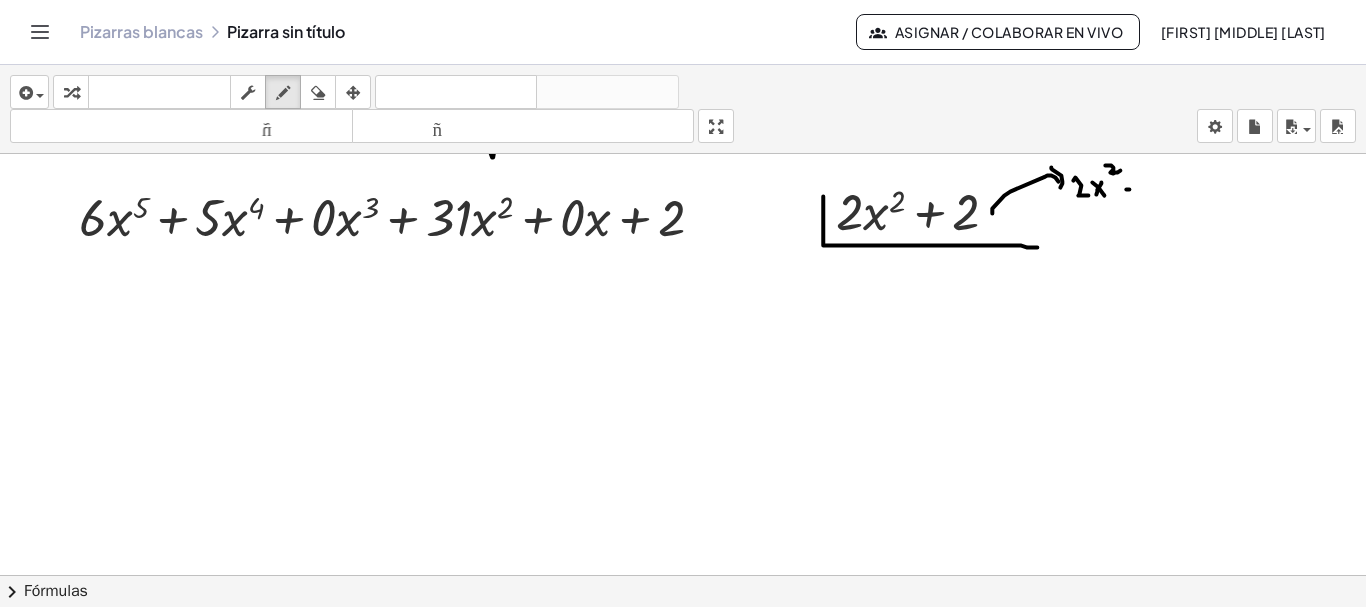 click at bounding box center (684, -5033) 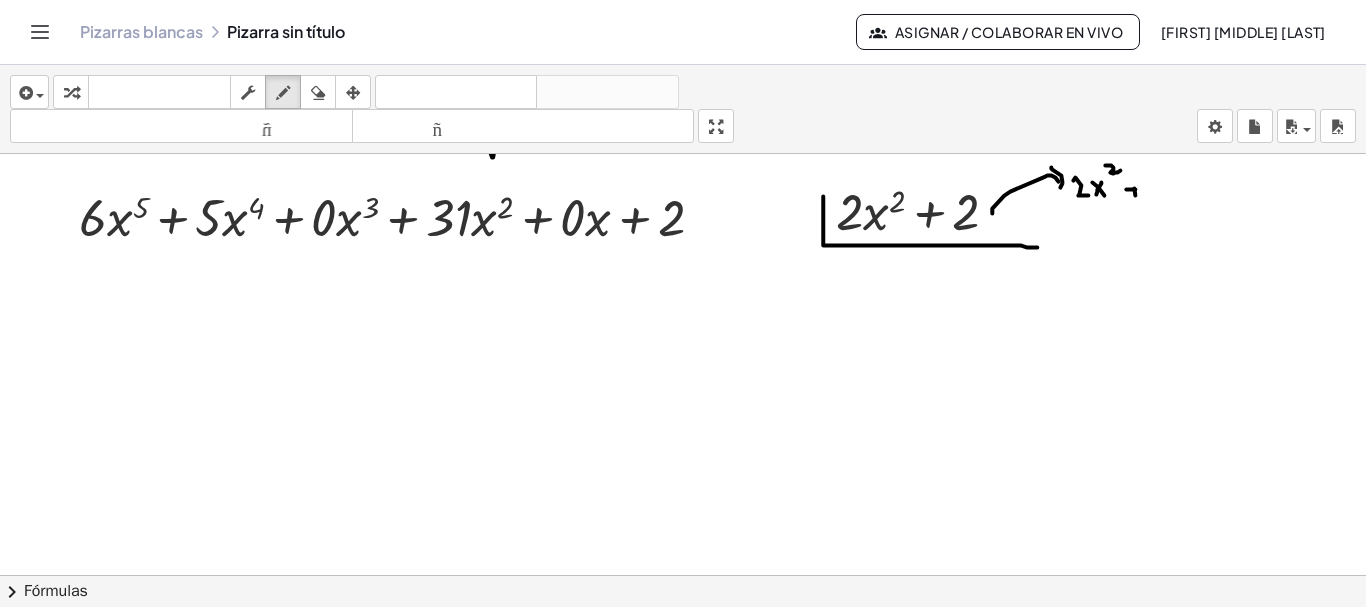 click at bounding box center [684, -5033] 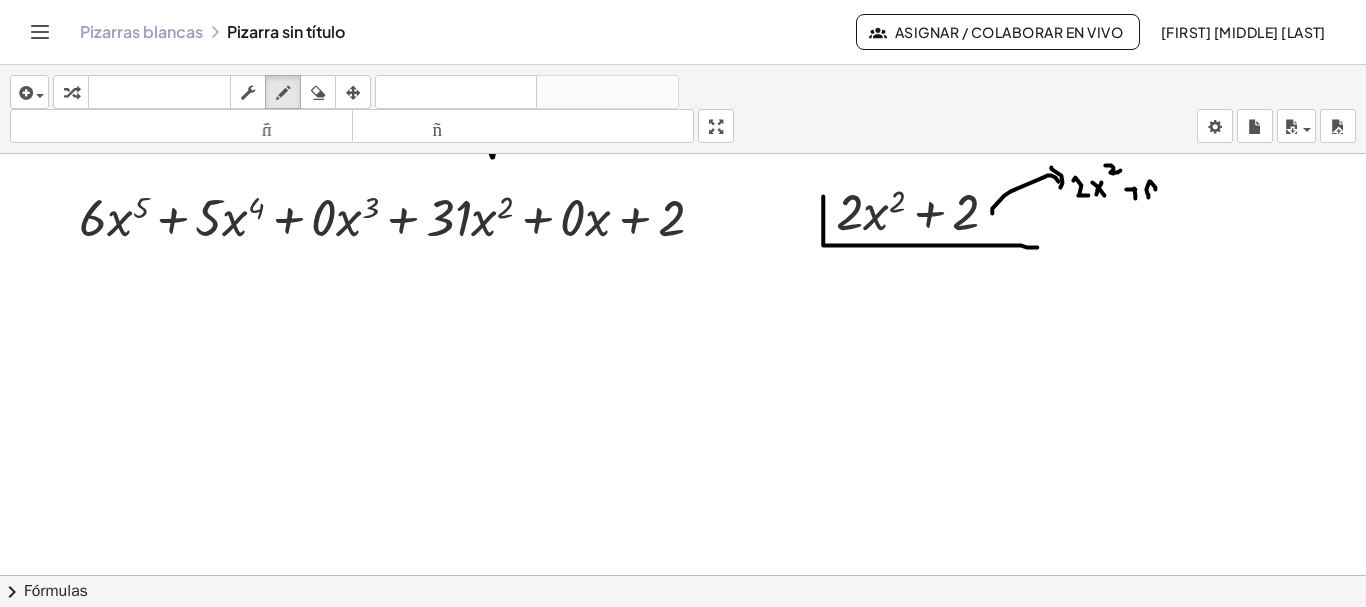 click at bounding box center [684, -5033] 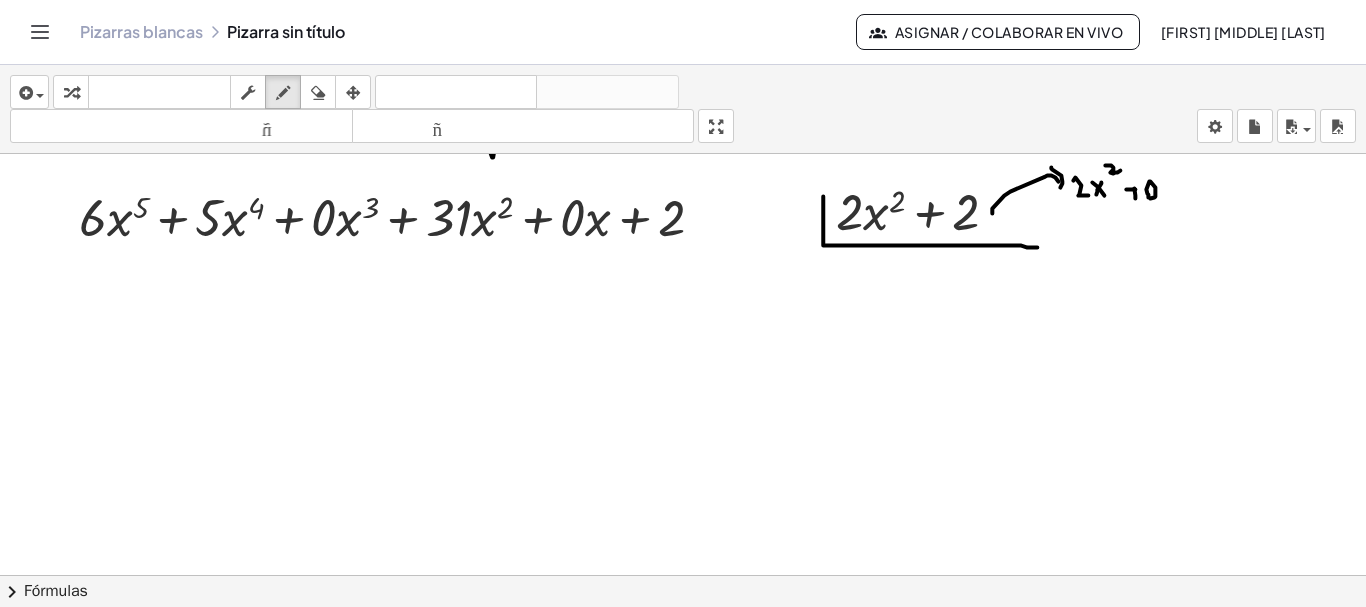 drag, startPoint x: 1165, startPoint y: 194, endPoint x: 1169, endPoint y: 182, distance: 12.649111 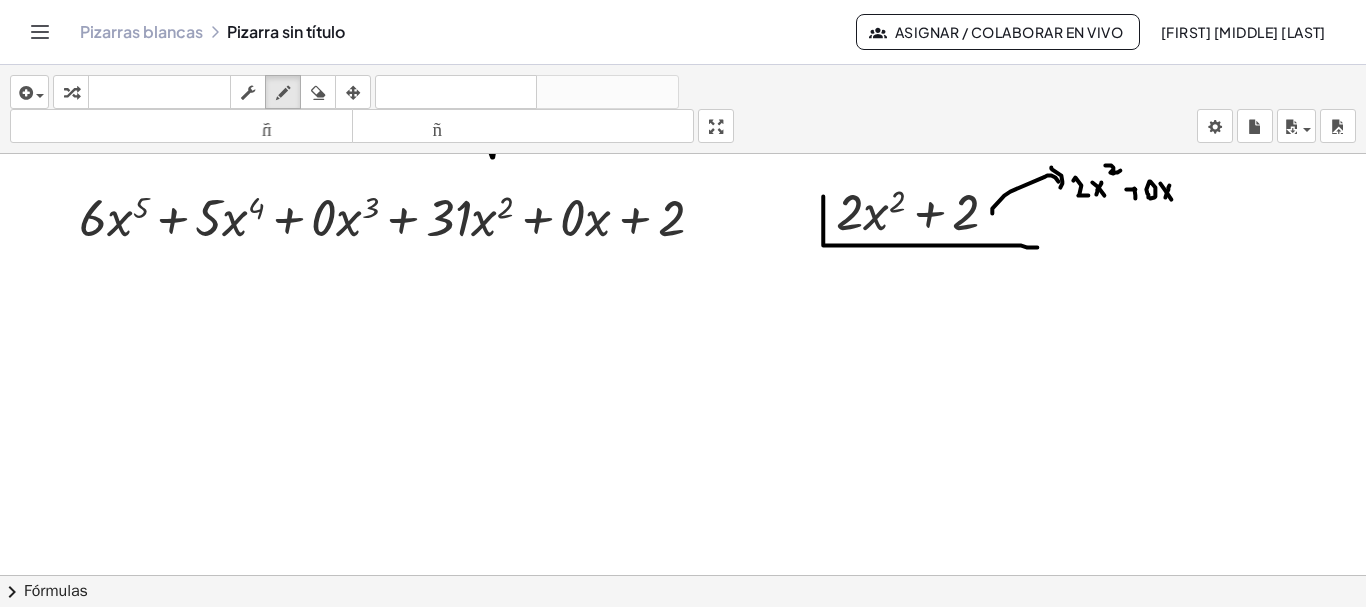 drag, startPoint x: 1160, startPoint y: 180, endPoint x: 1173, endPoint y: 198, distance: 22.203604 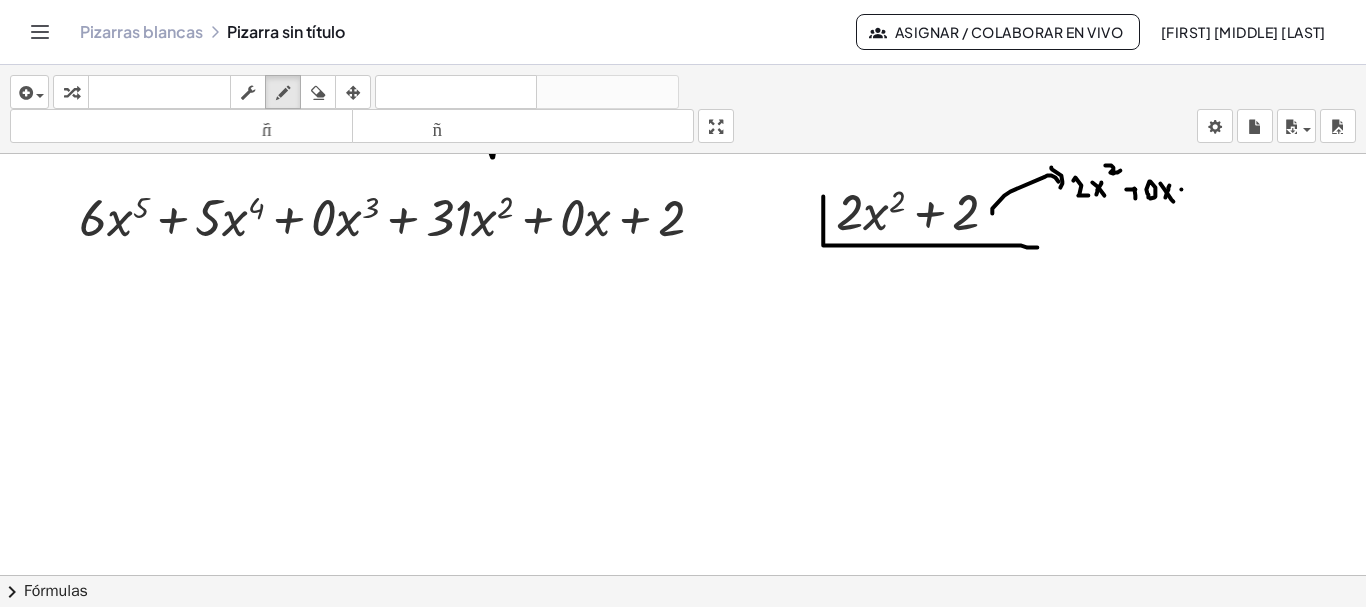 click at bounding box center [684, -5033] 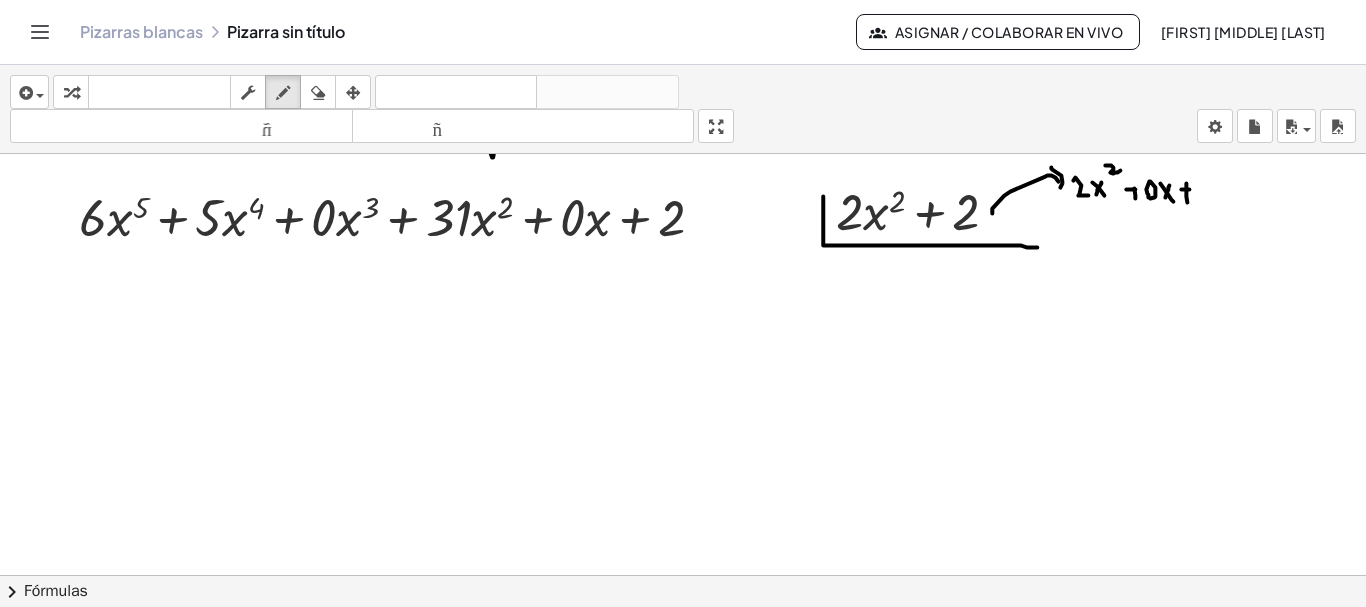 drag, startPoint x: 1186, startPoint y: 182, endPoint x: 1187, endPoint y: 199, distance: 17.029387 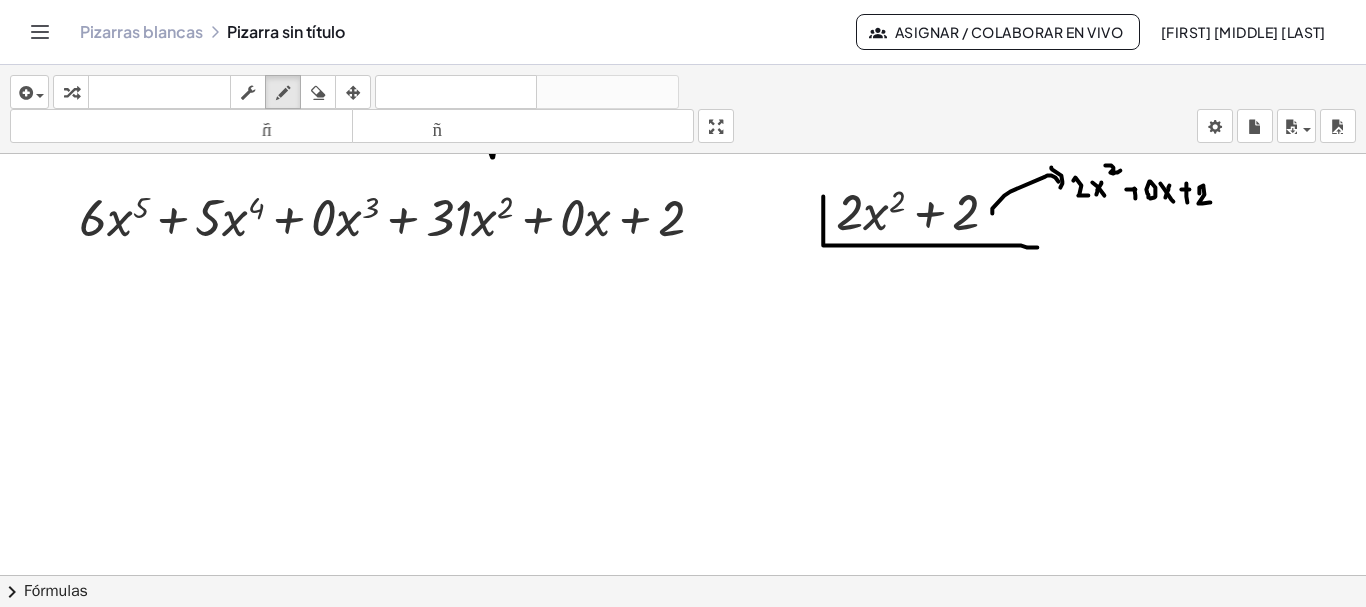 drag, startPoint x: 1199, startPoint y: 186, endPoint x: 1210, endPoint y: 199, distance: 17.029387 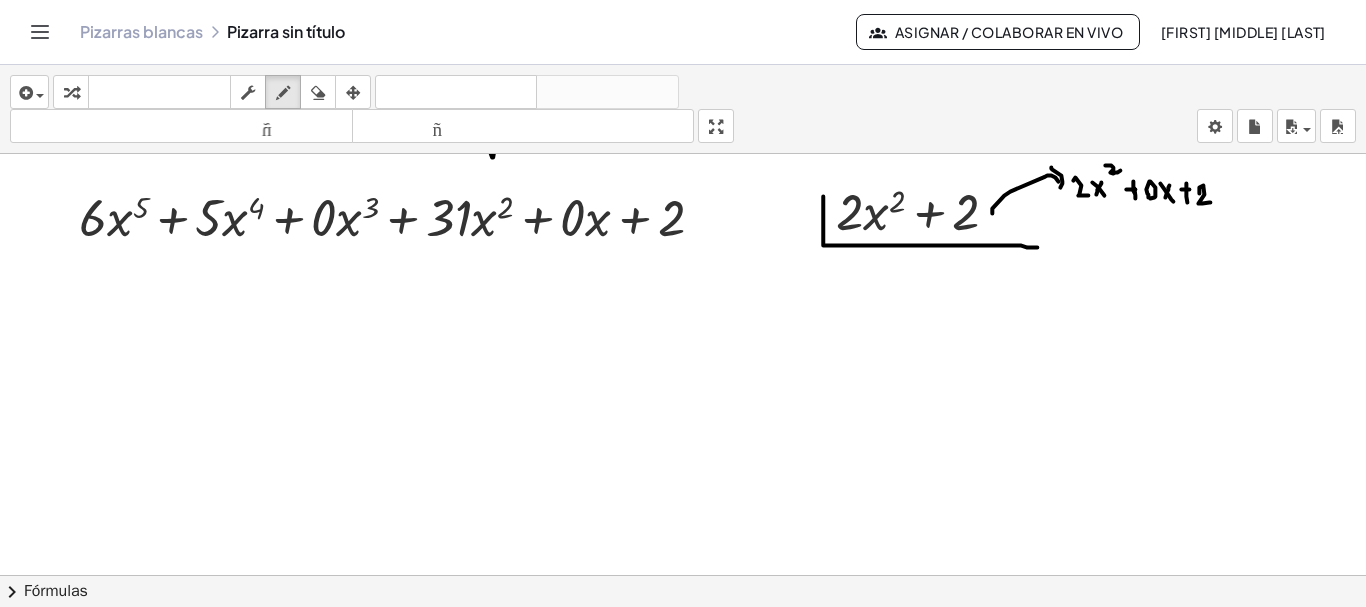 drag, startPoint x: 1134, startPoint y: 189, endPoint x: 1133, endPoint y: 178, distance: 11.045361 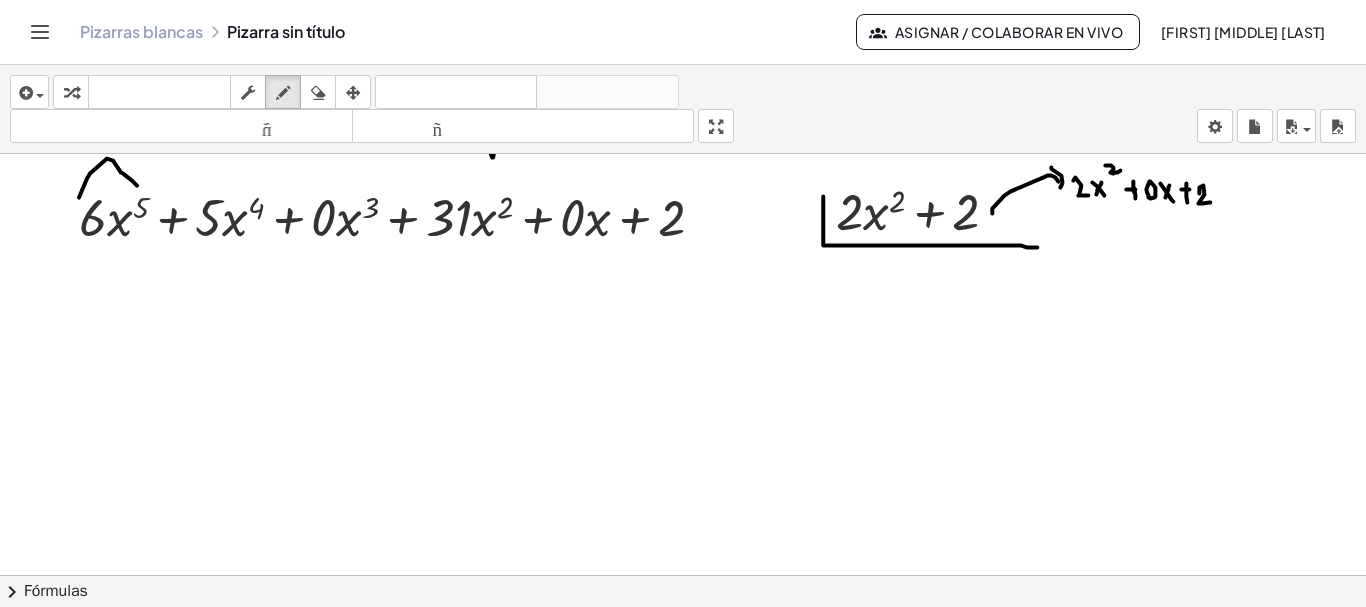 drag, startPoint x: 79, startPoint y: 194, endPoint x: 137, endPoint y: 182, distance: 59.22837 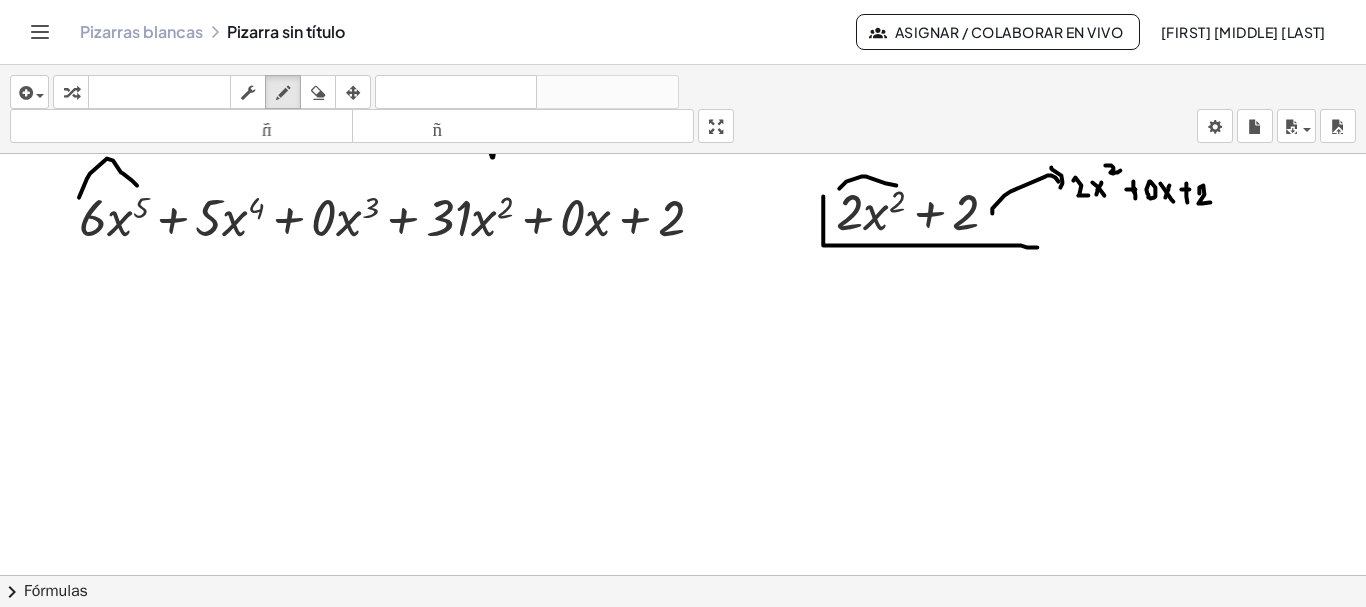 drag, startPoint x: 839, startPoint y: 185, endPoint x: 896, endPoint y: 182, distance: 57.07889 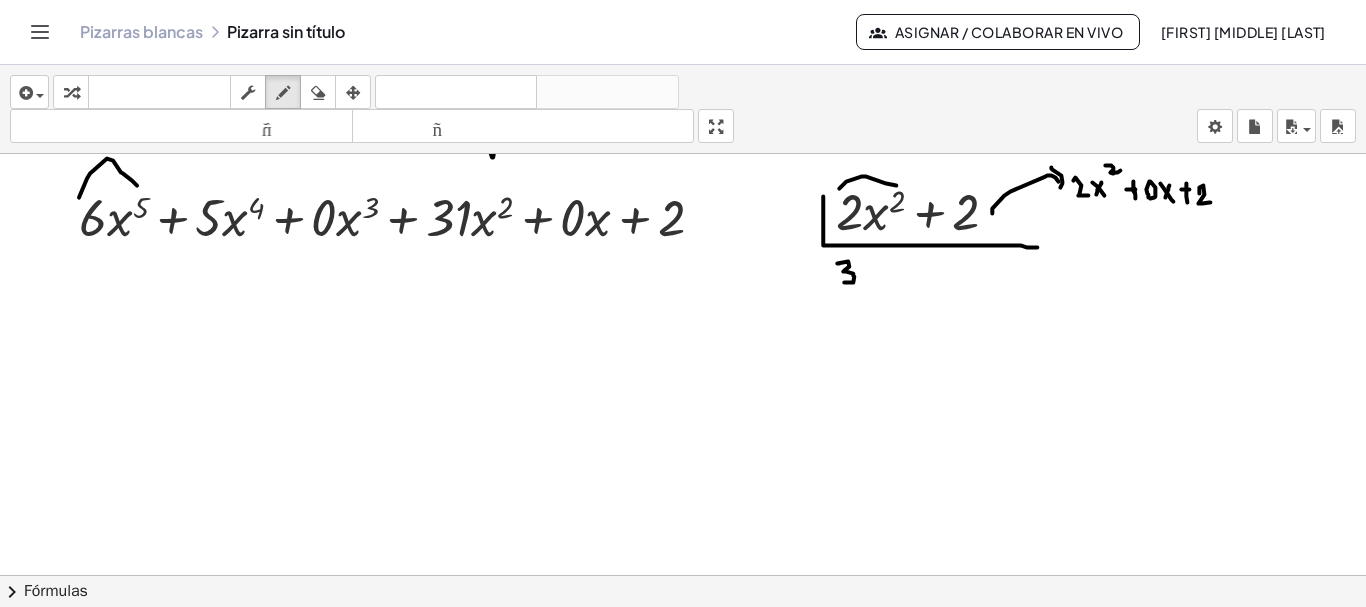 drag, startPoint x: 837, startPoint y: 260, endPoint x: 844, endPoint y: 279, distance: 20.248457 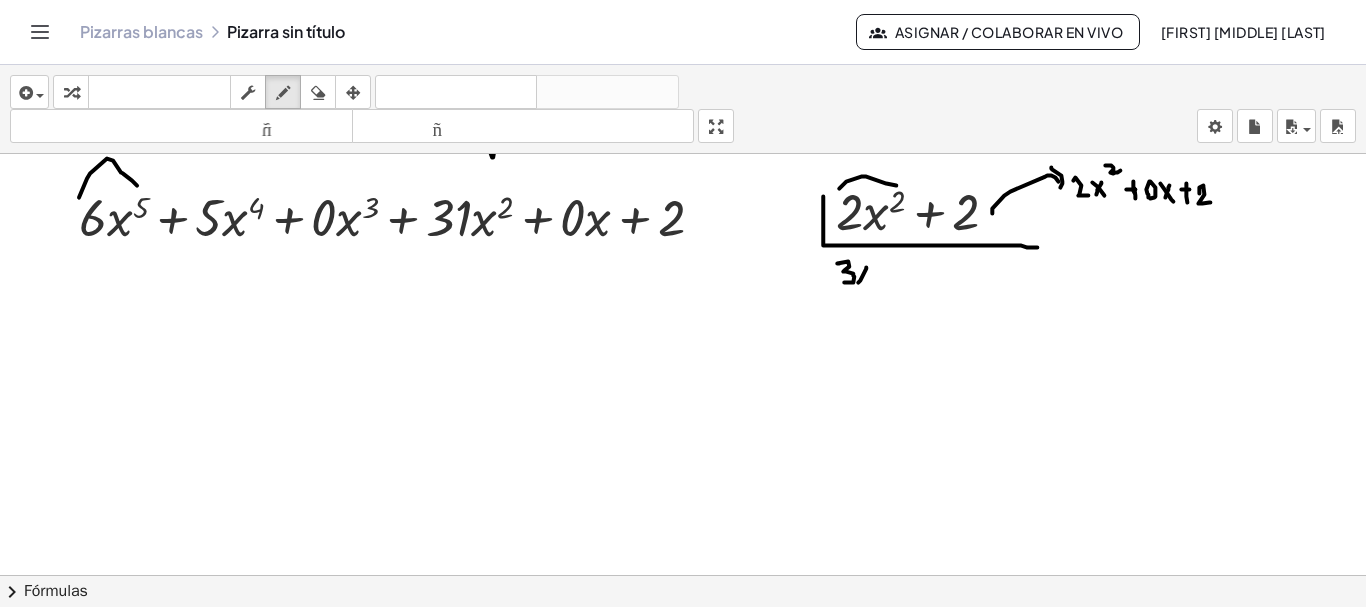 drag, startPoint x: 860, startPoint y: 277, endPoint x: 867, endPoint y: 261, distance: 17.464249 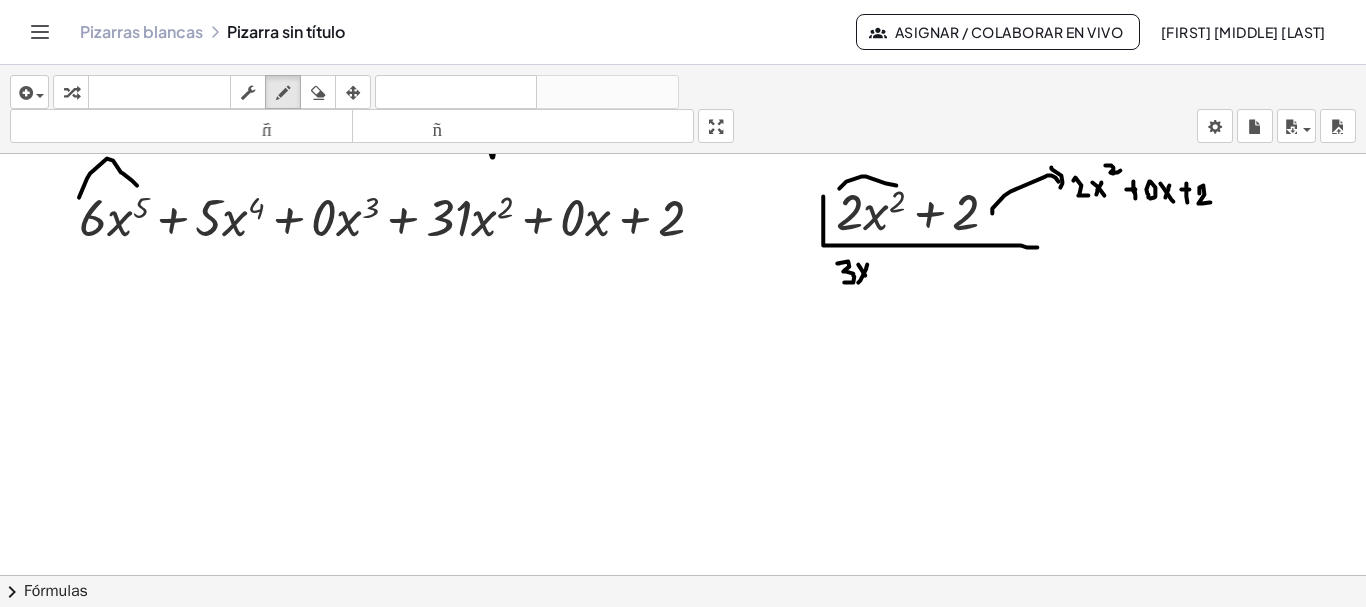 drag, startPoint x: 858, startPoint y: 261, endPoint x: 870, endPoint y: 281, distance: 23.323807 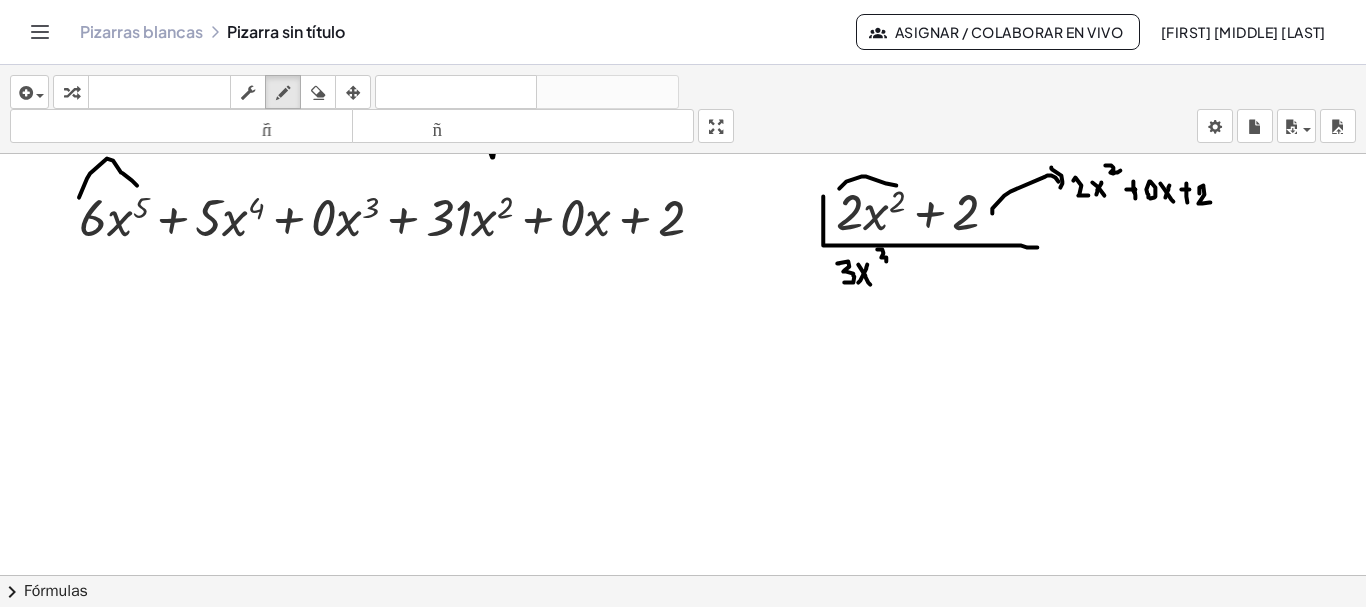 drag, startPoint x: 877, startPoint y: 246, endPoint x: 879, endPoint y: 262, distance: 16.124516 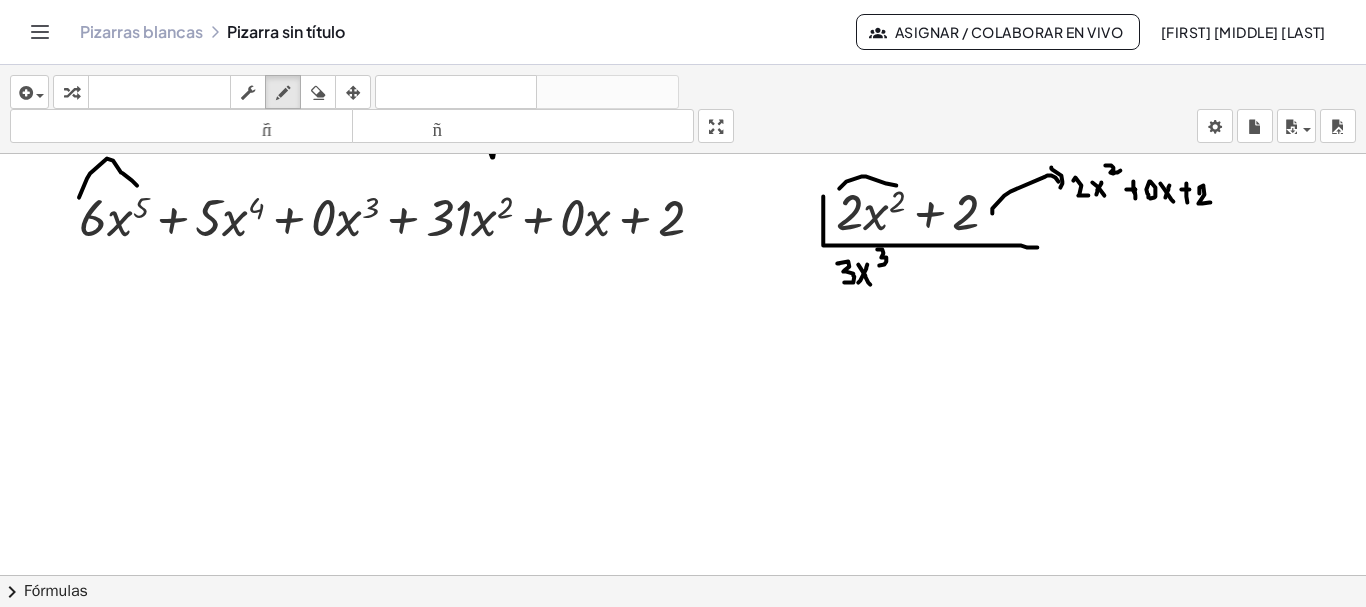 click at bounding box center [684, -5033] 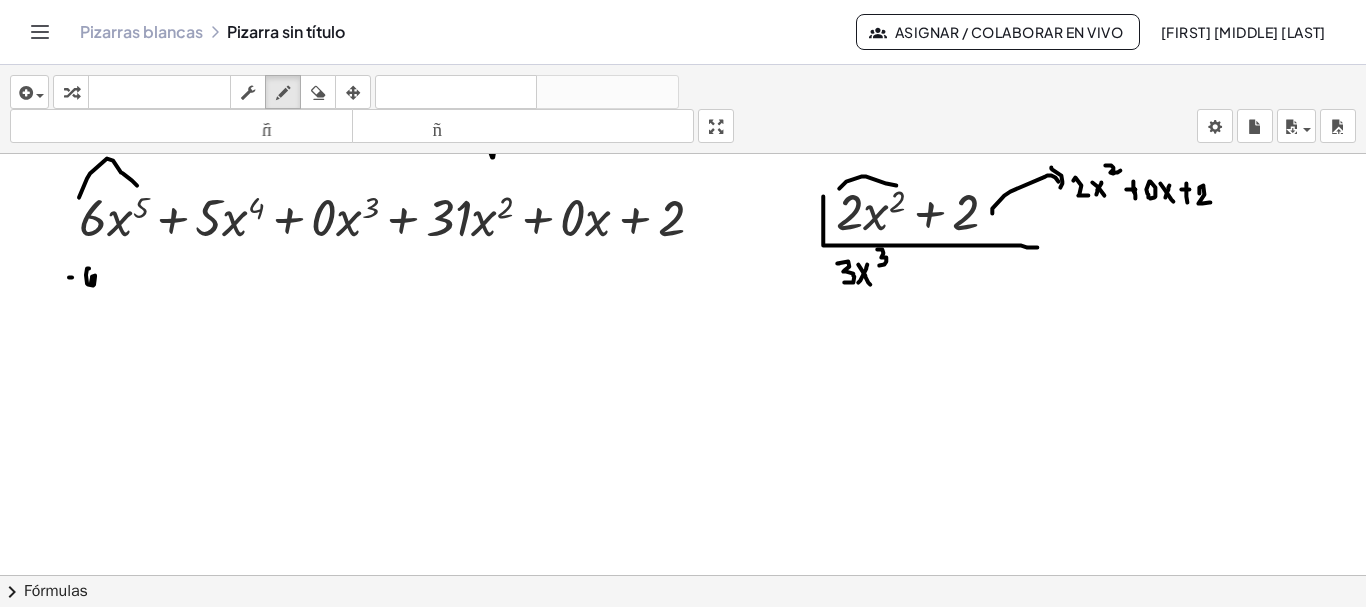 drag, startPoint x: 89, startPoint y: 265, endPoint x: 91, endPoint y: 279, distance: 14.142136 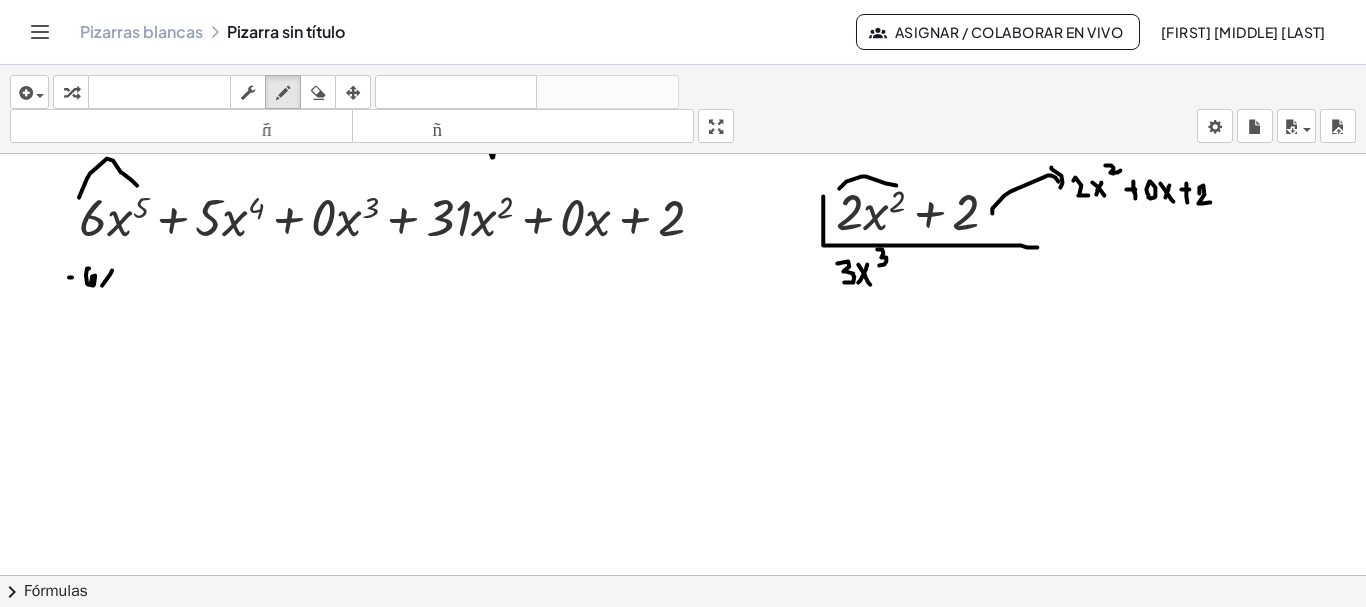 drag, startPoint x: 102, startPoint y: 282, endPoint x: 113, endPoint y: 267, distance: 18.601076 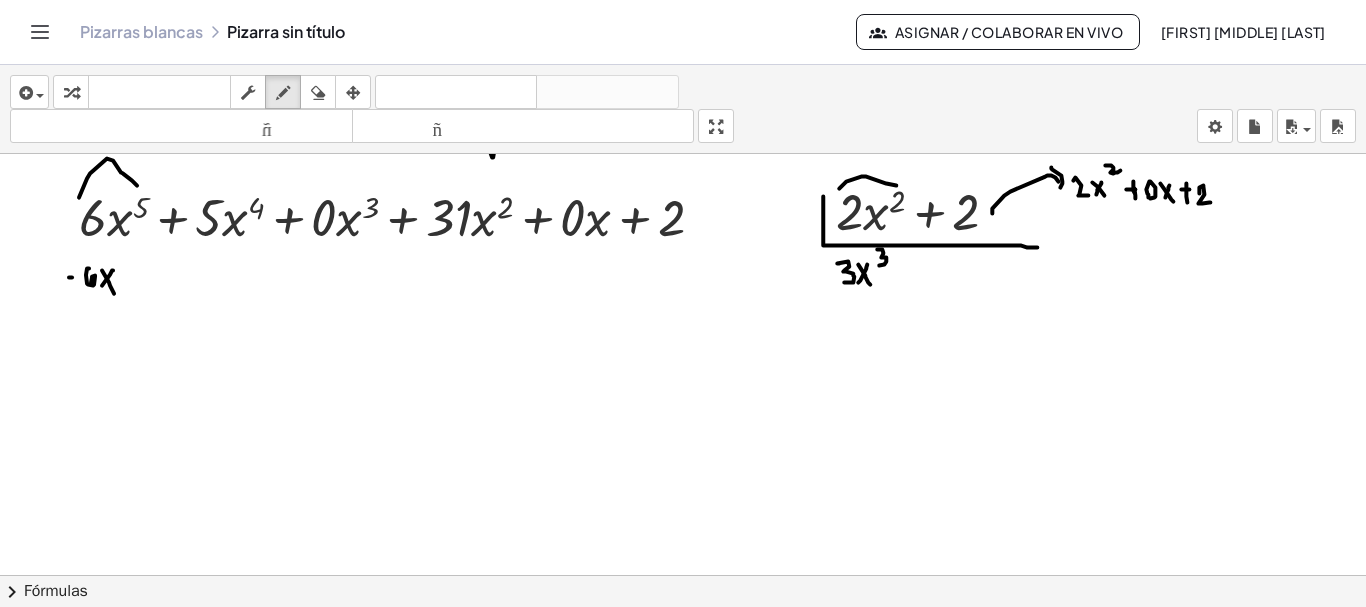 drag, startPoint x: 102, startPoint y: 267, endPoint x: 114, endPoint y: 290, distance: 25.942244 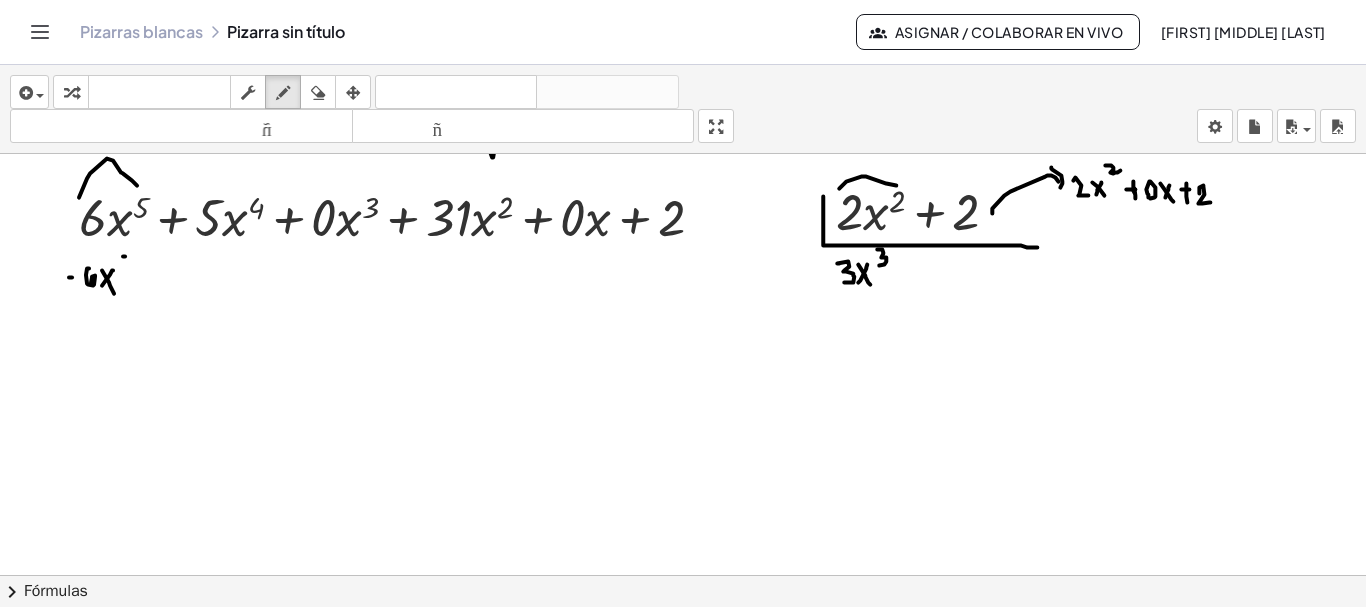 click at bounding box center [684, -5033] 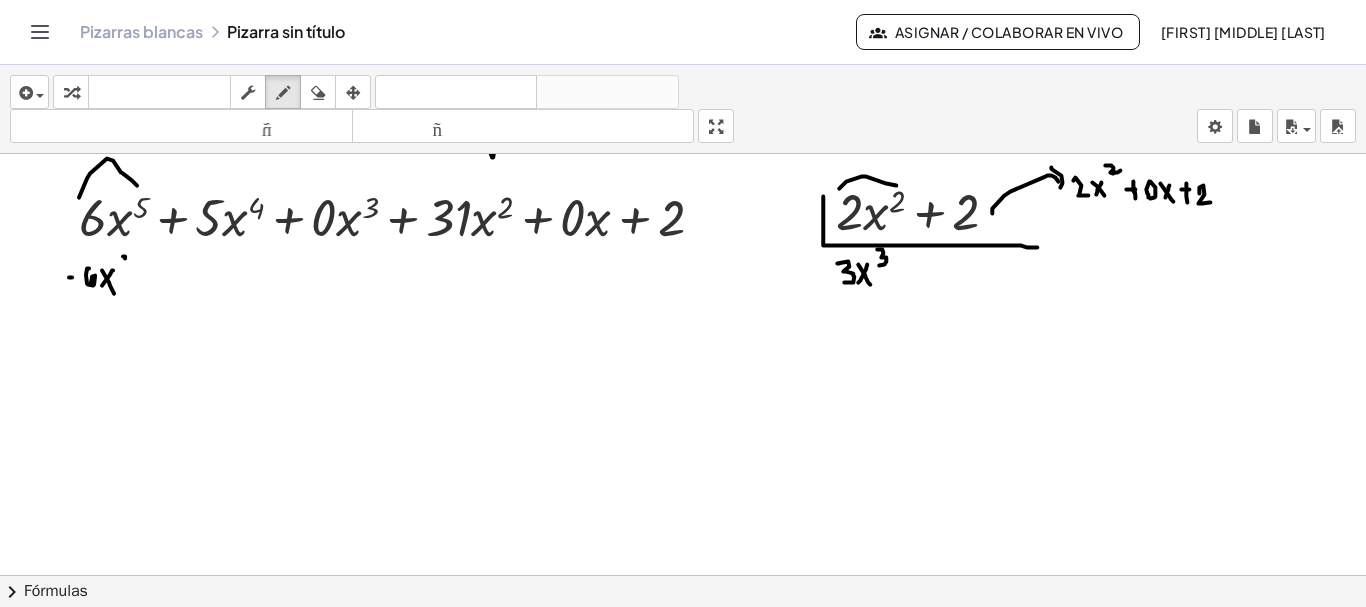 click at bounding box center (684, -5033) 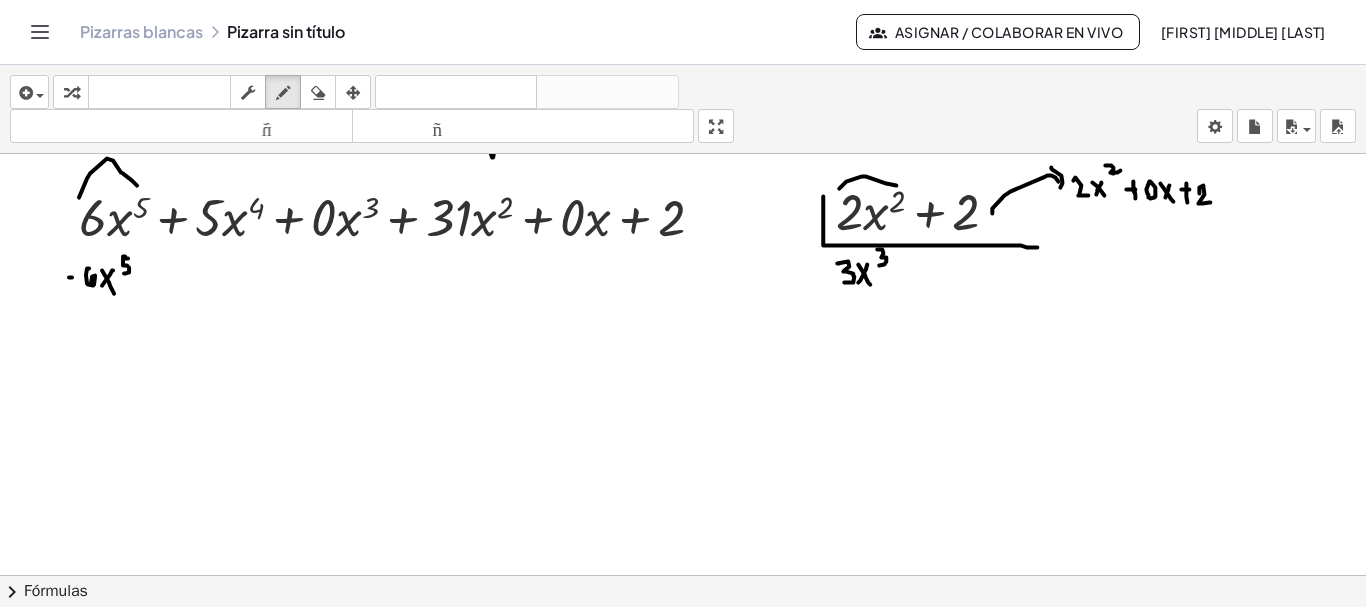 drag, startPoint x: 123, startPoint y: 255, endPoint x: 124, endPoint y: 270, distance: 15.033297 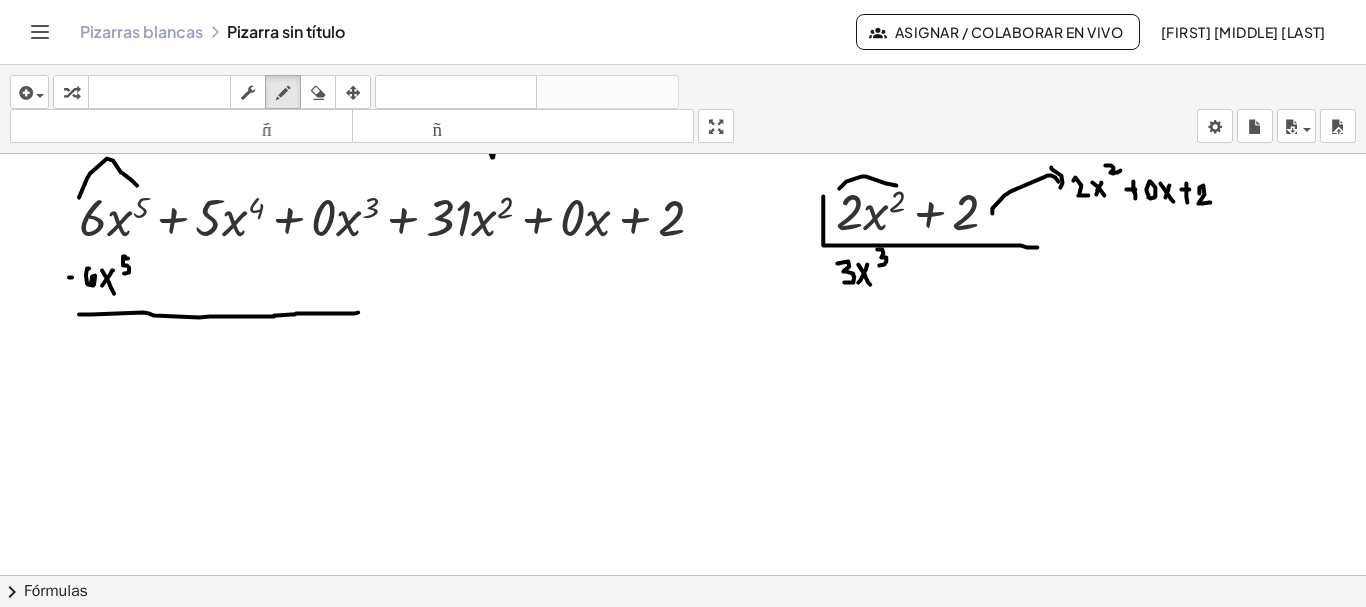 drag, startPoint x: 91, startPoint y: 311, endPoint x: 358, endPoint y: 309, distance: 267.00748 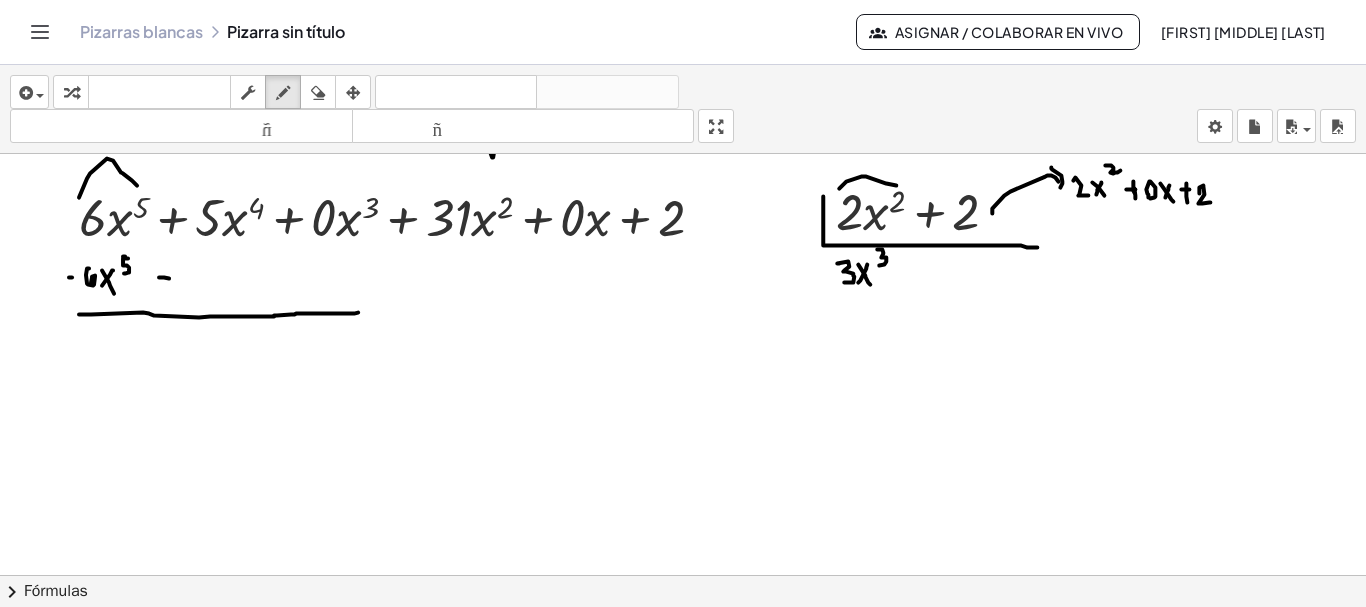 drag, startPoint x: 159, startPoint y: 274, endPoint x: 169, endPoint y: 275, distance: 10.049875 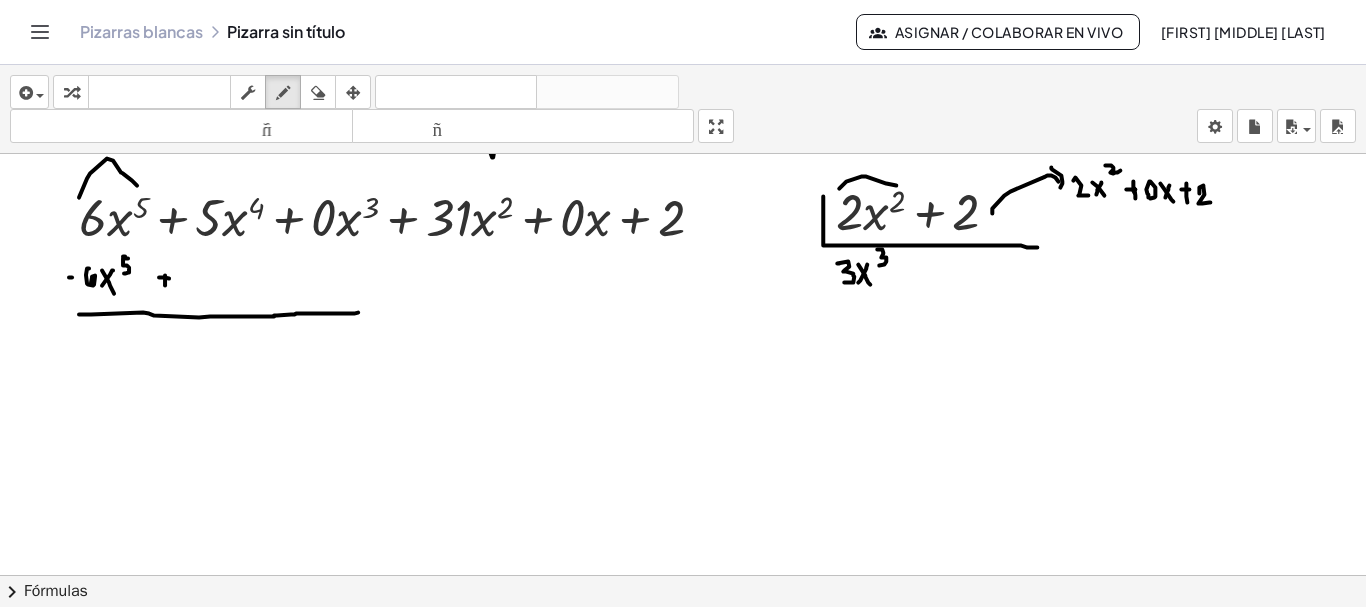 click at bounding box center (684, -5033) 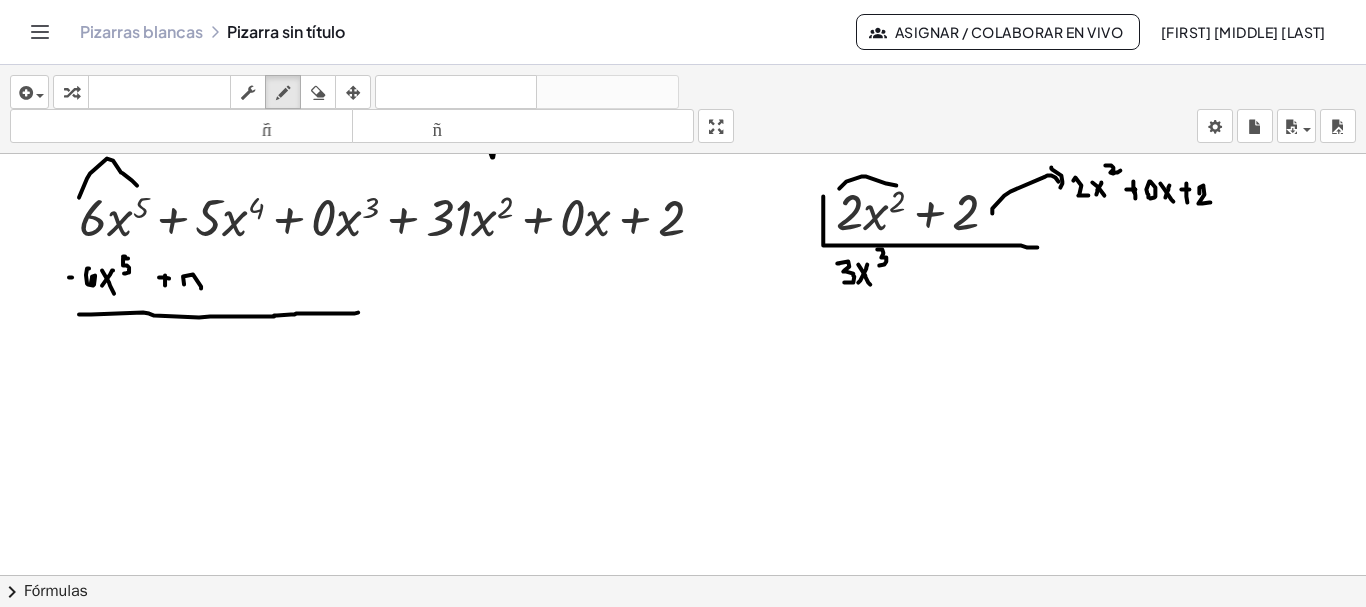 click at bounding box center (684, -5033) 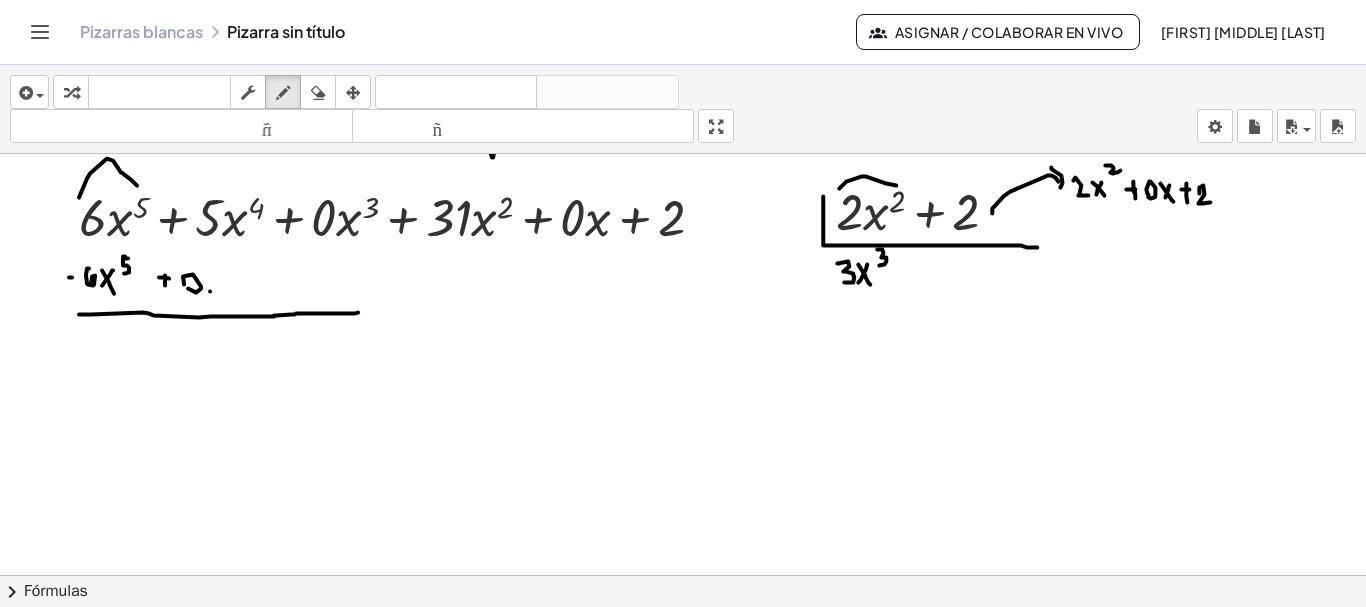 drag, startPoint x: 210, startPoint y: 288, endPoint x: 218, endPoint y: 270, distance: 19.697716 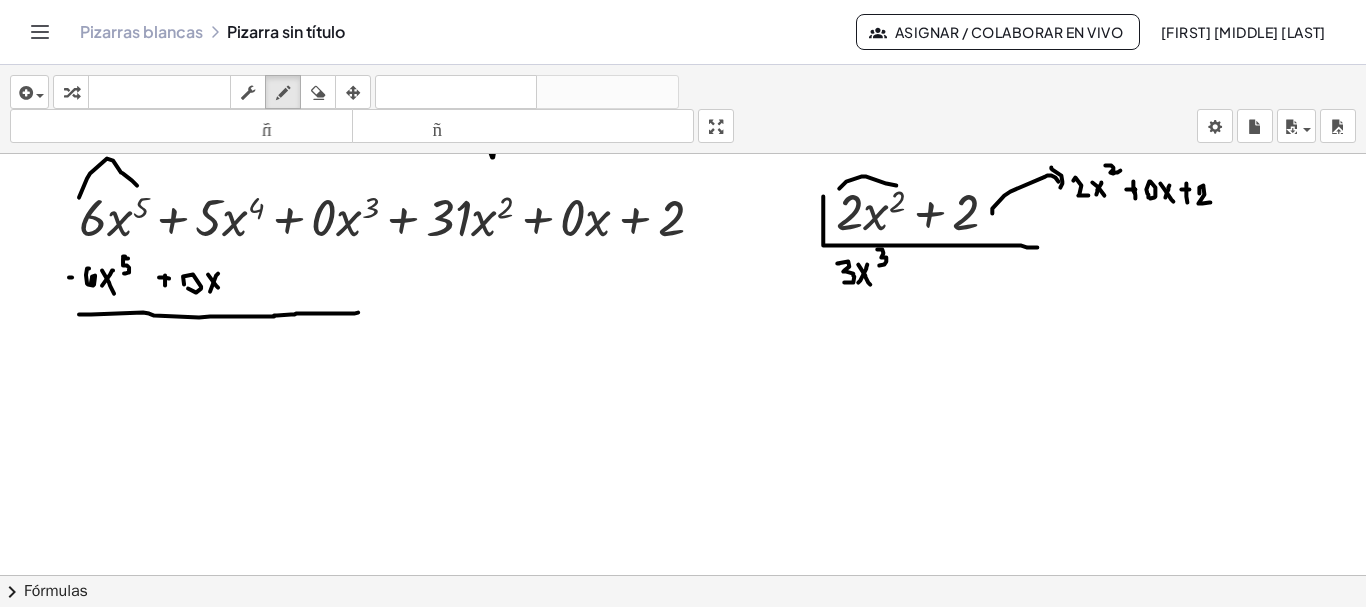 drag, startPoint x: 218, startPoint y: 284, endPoint x: 225, endPoint y: 295, distance: 13.038404 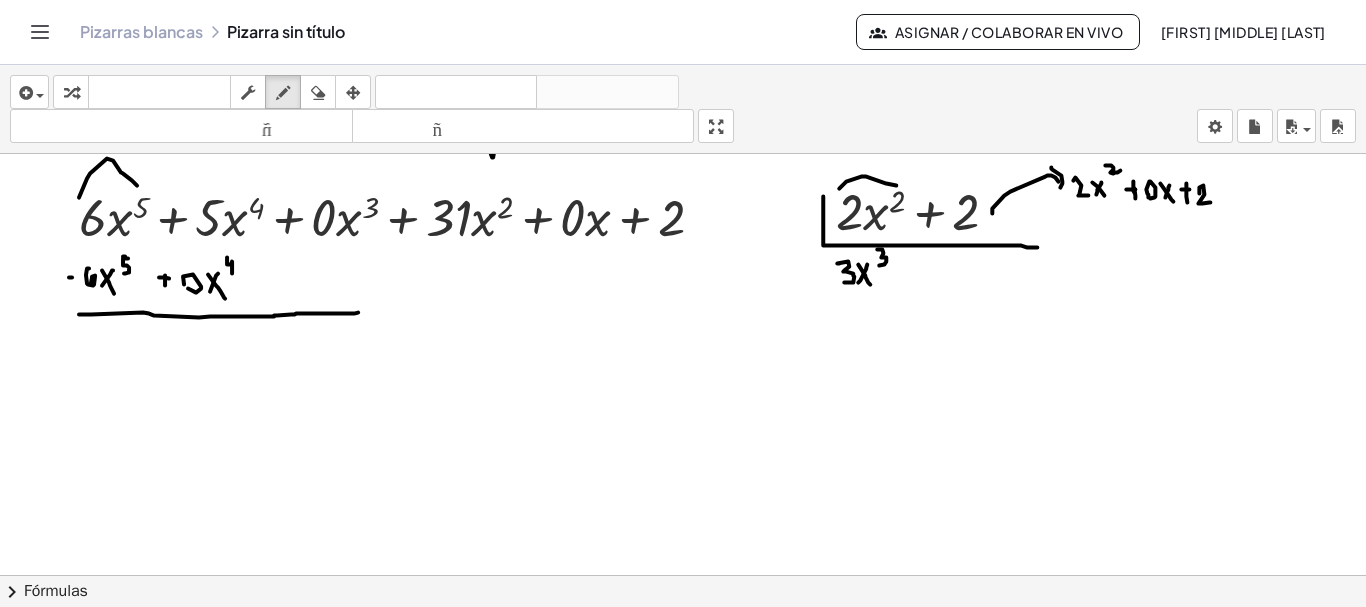 drag, startPoint x: 227, startPoint y: 254, endPoint x: 232, endPoint y: 270, distance: 16.763054 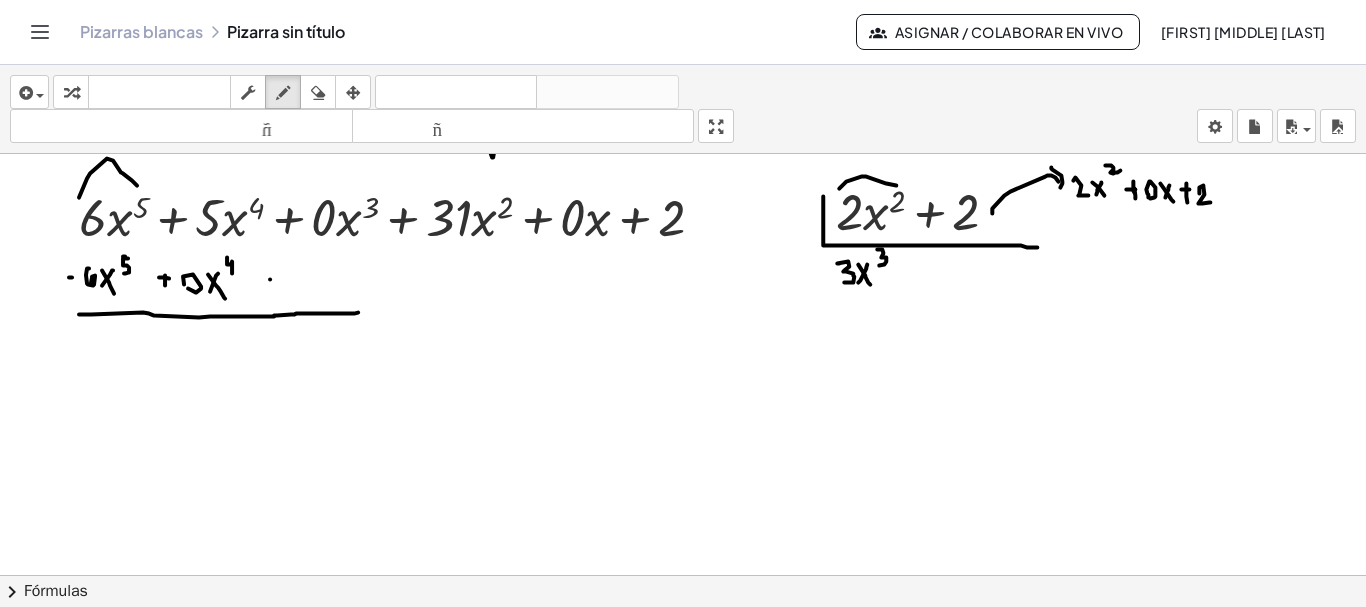 drag, startPoint x: 270, startPoint y: 276, endPoint x: 282, endPoint y: 276, distance: 12 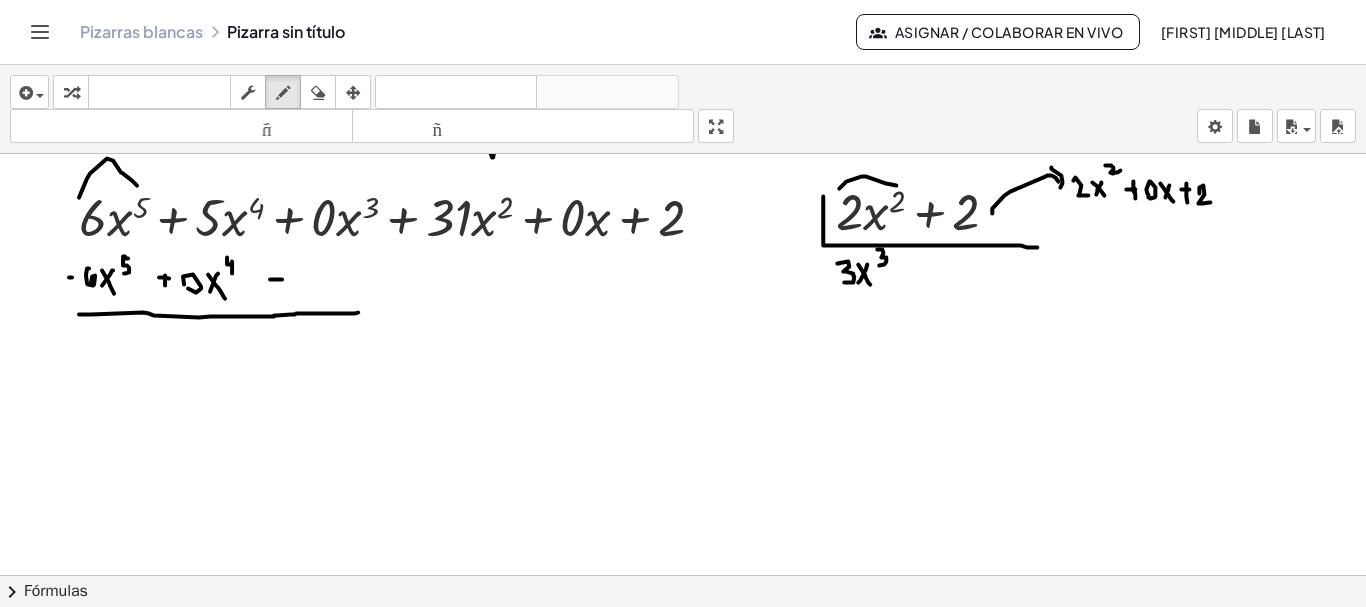 drag, startPoint x: 276, startPoint y: 271, endPoint x: 278, endPoint y: 286, distance: 15.132746 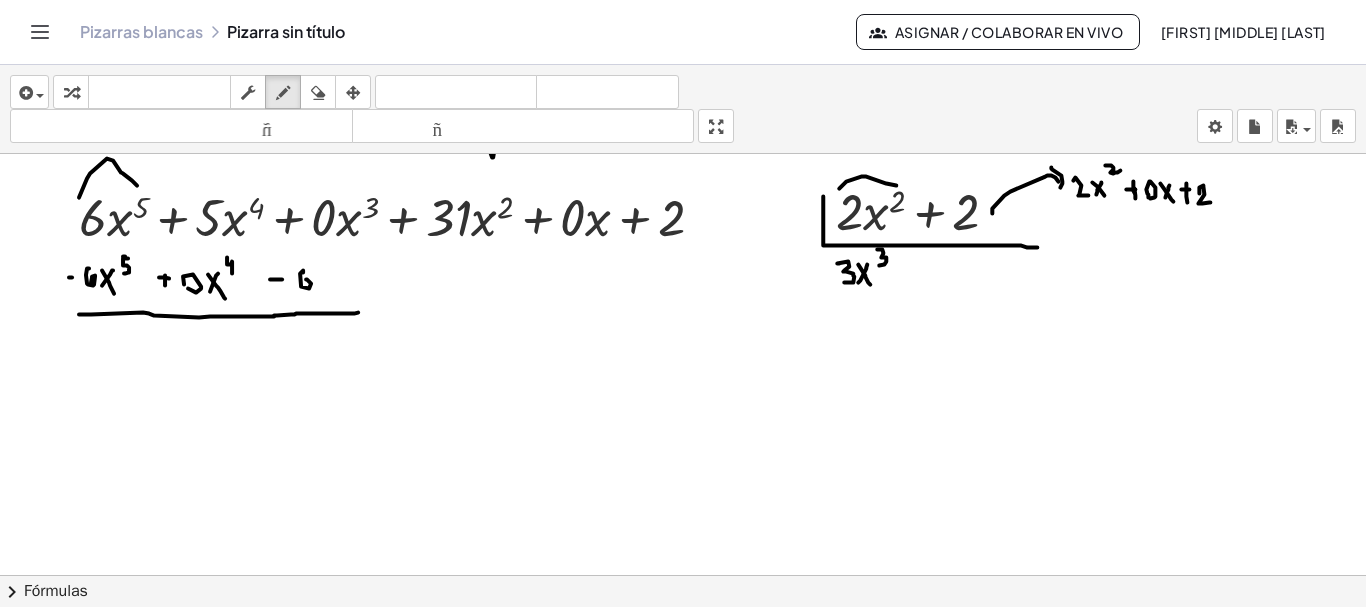 drag, startPoint x: 303, startPoint y: 269, endPoint x: 306, endPoint y: 284, distance: 15.297058 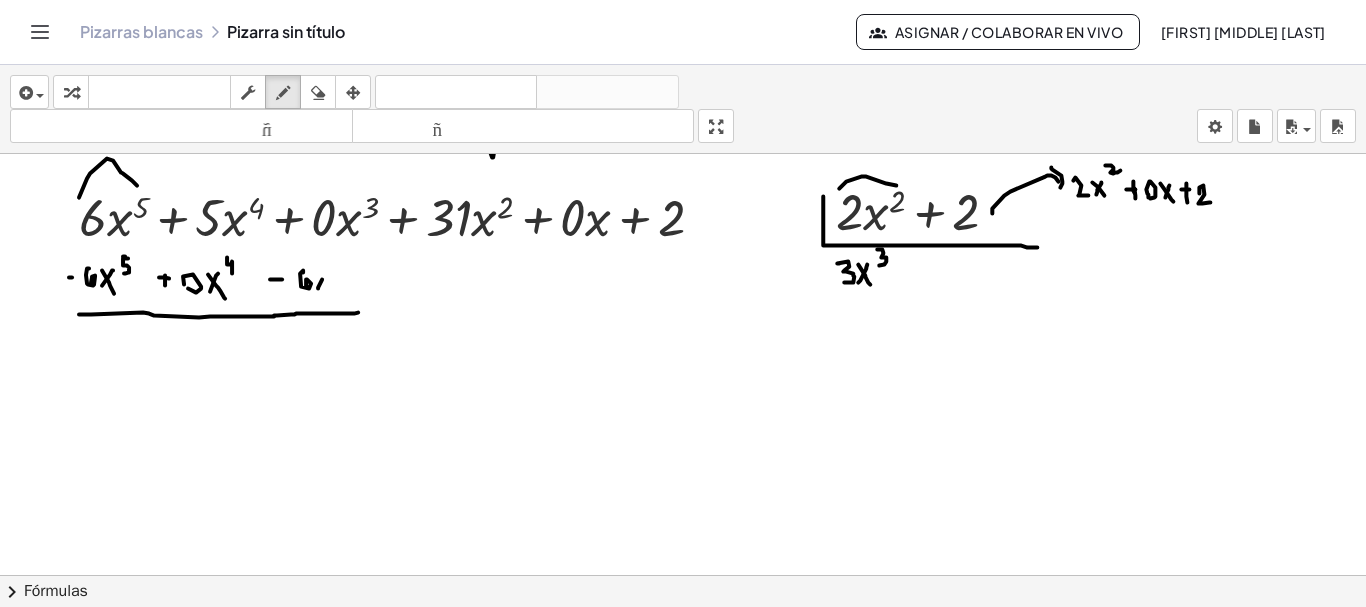 drag, startPoint x: 318, startPoint y: 285, endPoint x: 323, endPoint y: 274, distance: 12.083046 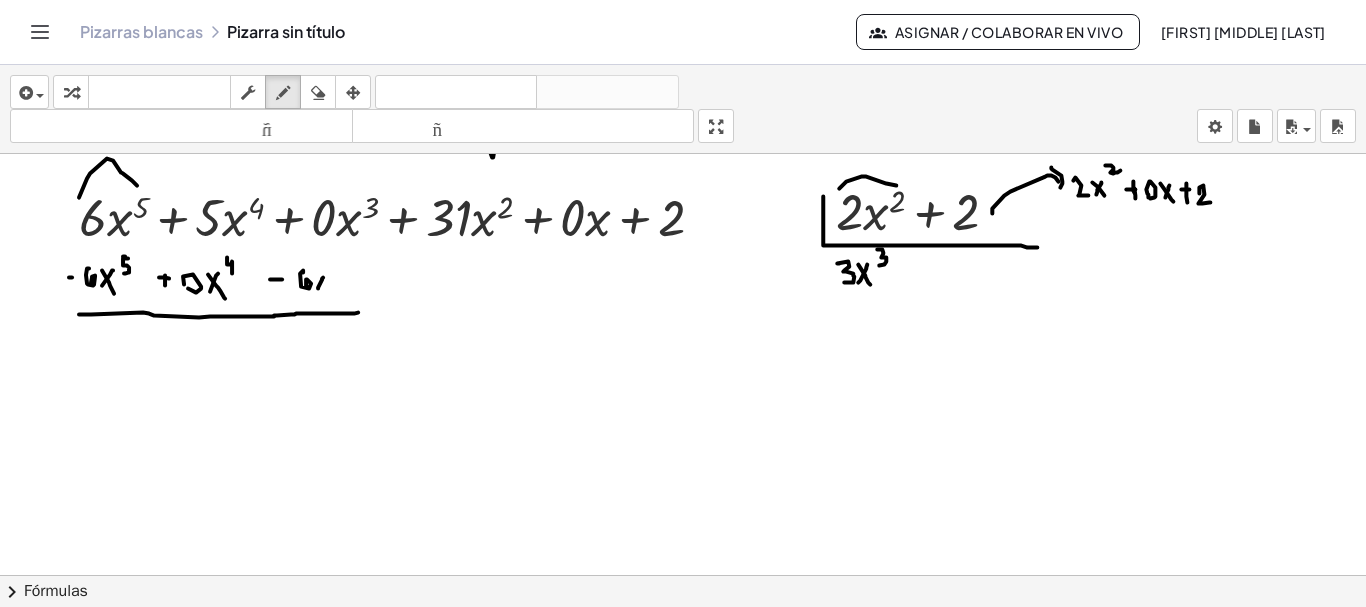 drag, startPoint x: 313, startPoint y: 273, endPoint x: 327, endPoint y: 287, distance: 19.79899 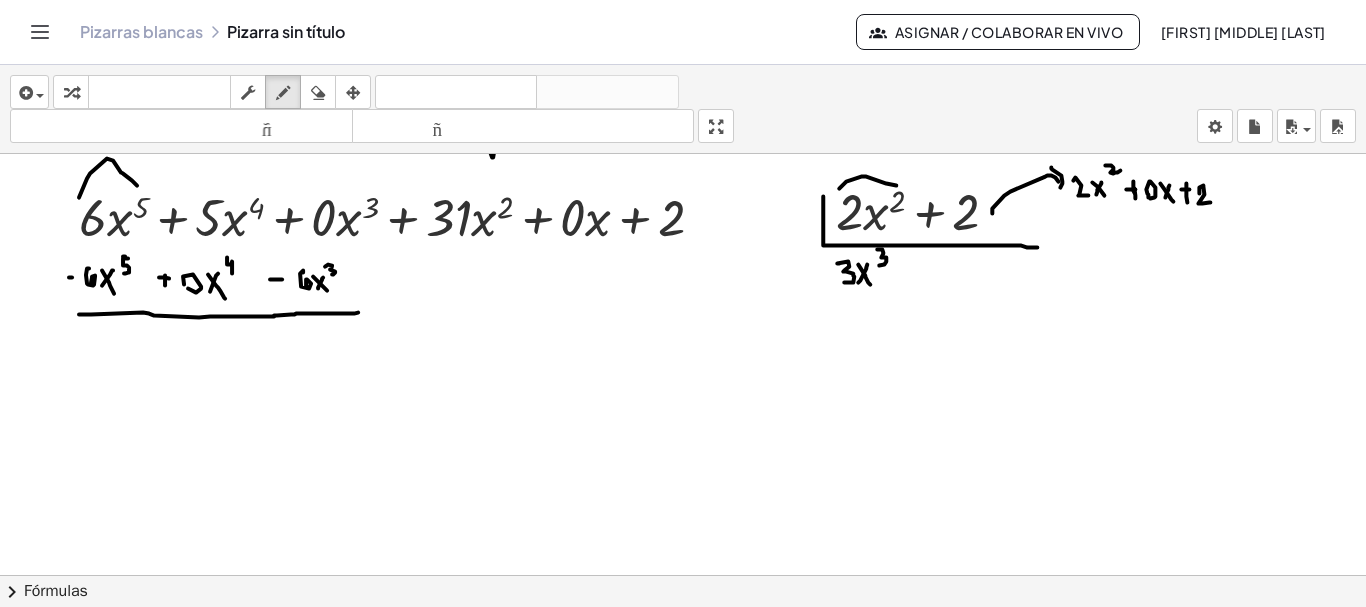 click at bounding box center [684, -5033] 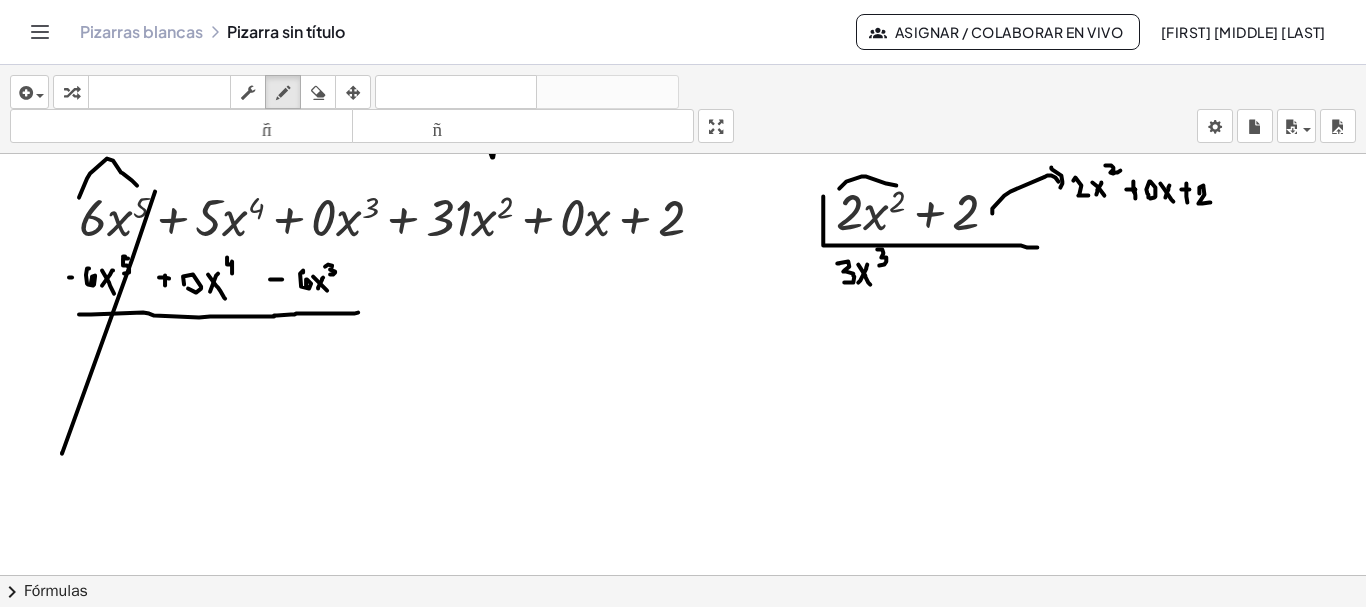 drag, startPoint x: 132, startPoint y: 256, endPoint x: 62, endPoint y: 448, distance: 204.36243 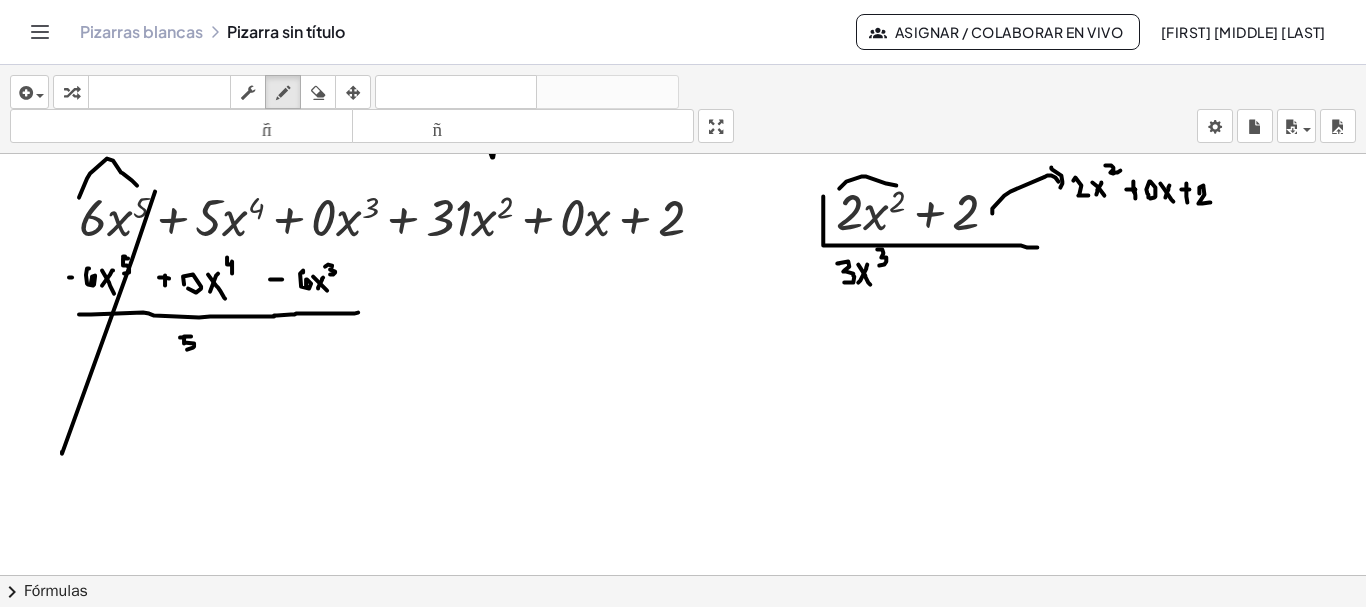 drag, startPoint x: 180, startPoint y: 334, endPoint x: 186, endPoint y: 346, distance: 13.416408 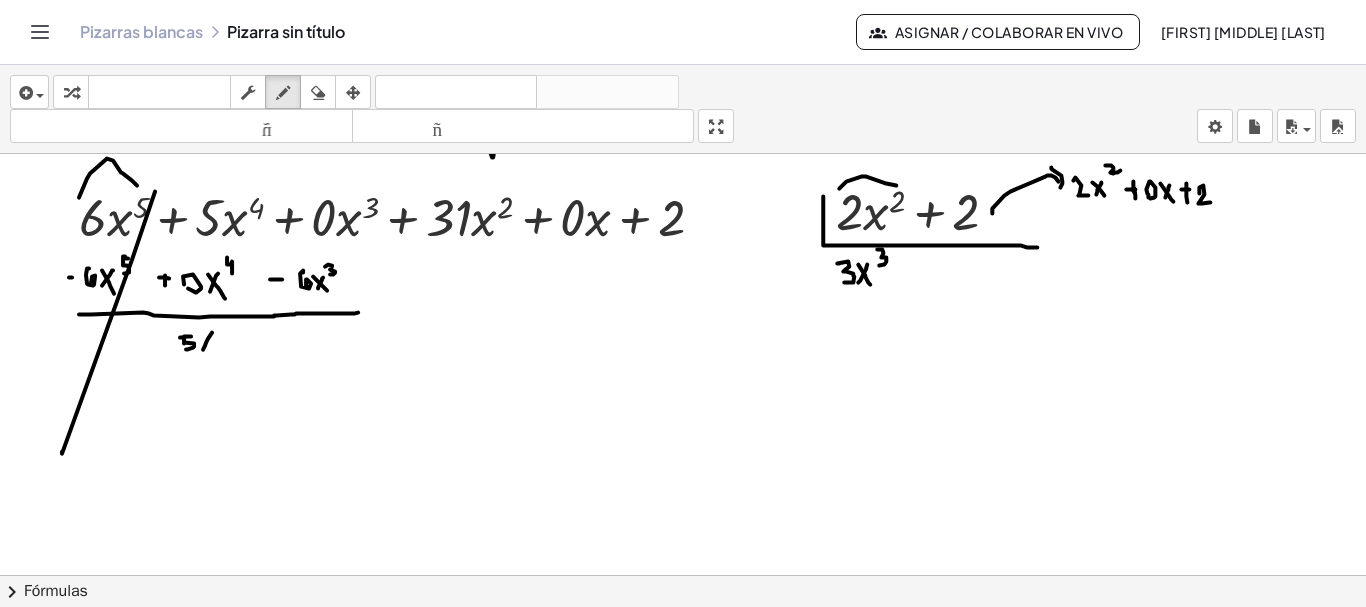 drag, startPoint x: 203, startPoint y: 346, endPoint x: 212, endPoint y: 329, distance: 19.235384 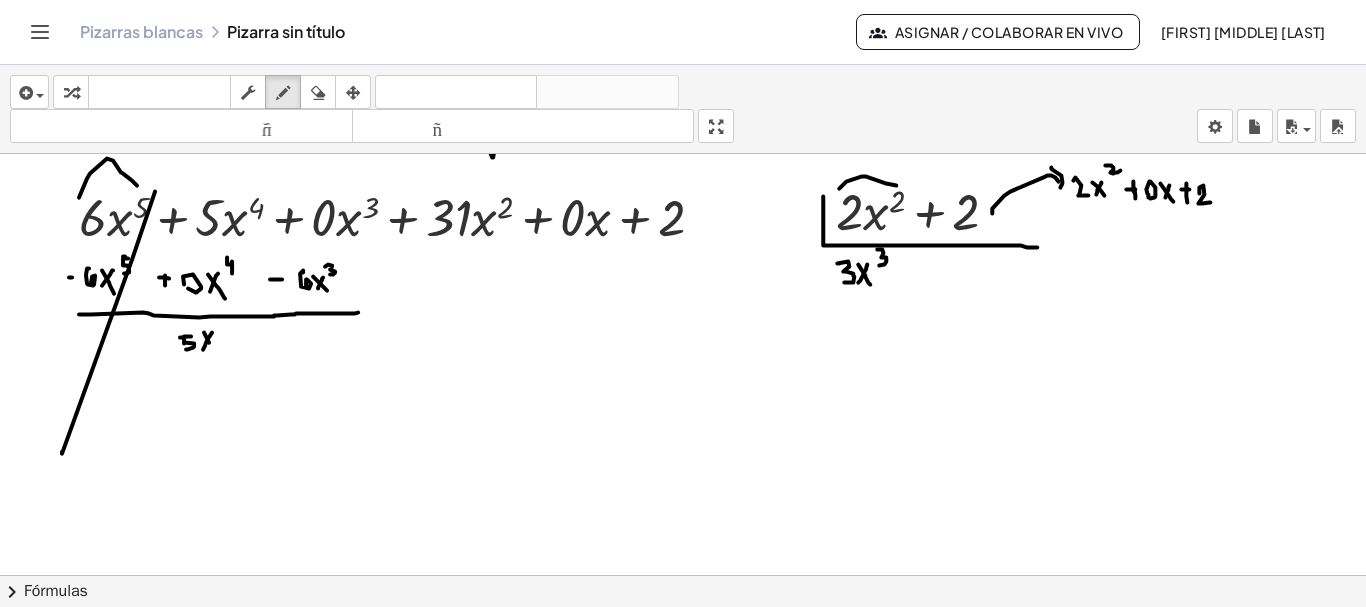 click at bounding box center [684, -5033] 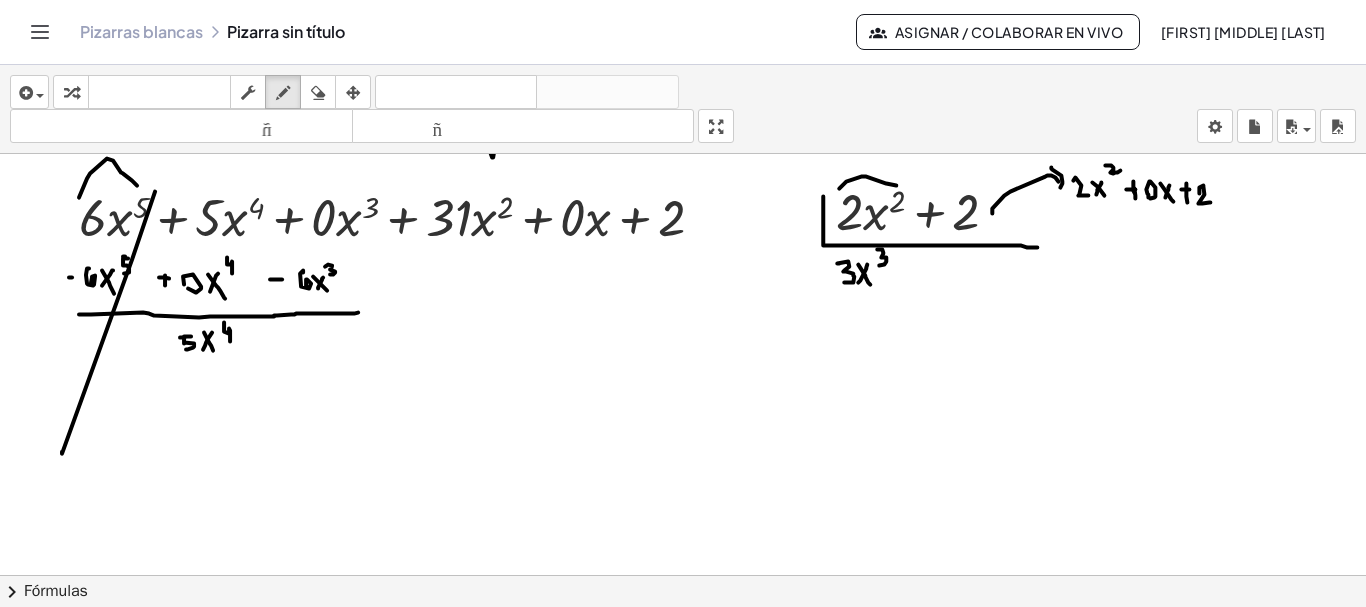 drag, startPoint x: 224, startPoint y: 319, endPoint x: 230, endPoint y: 338, distance: 19.924858 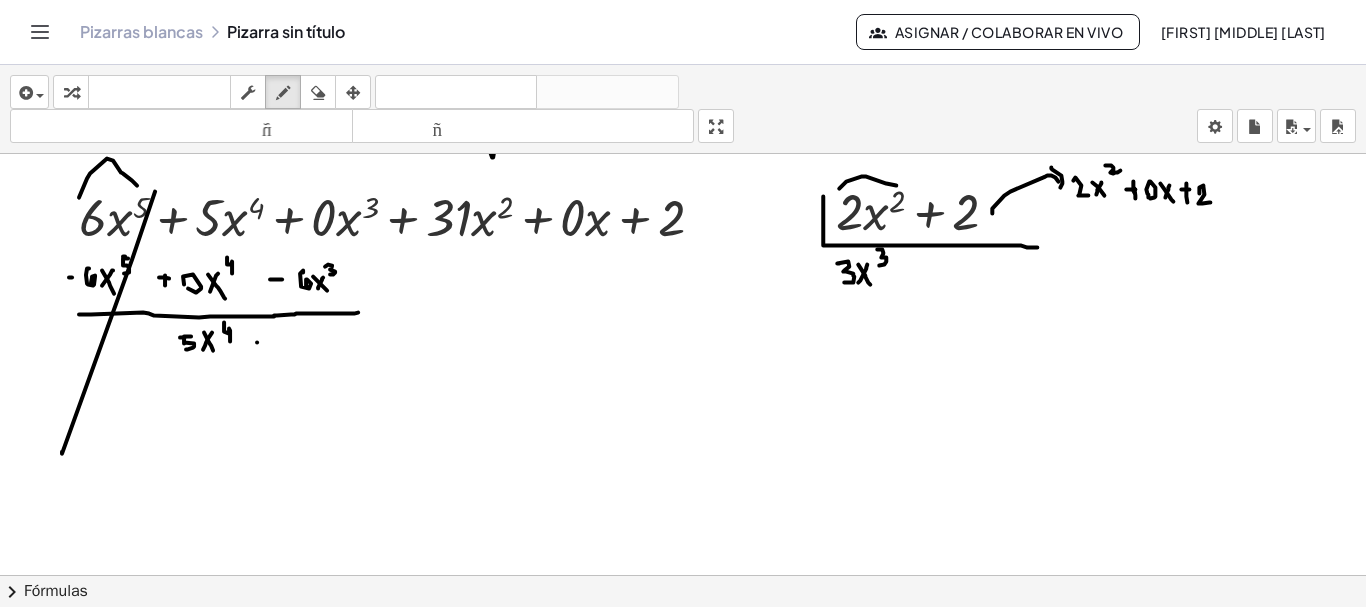 click at bounding box center (684, -5033) 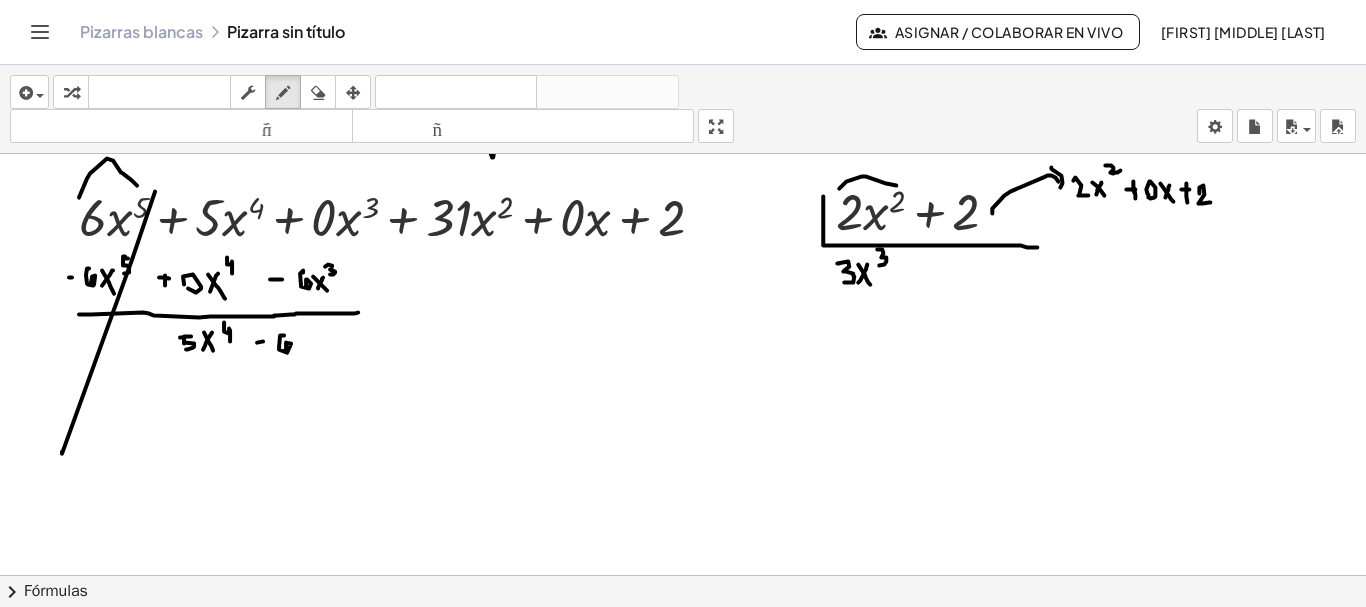 drag, startPoint x: 284, startPoint y: 332, endPoint x: 287, endPoint y: 348, distance: 16.27882 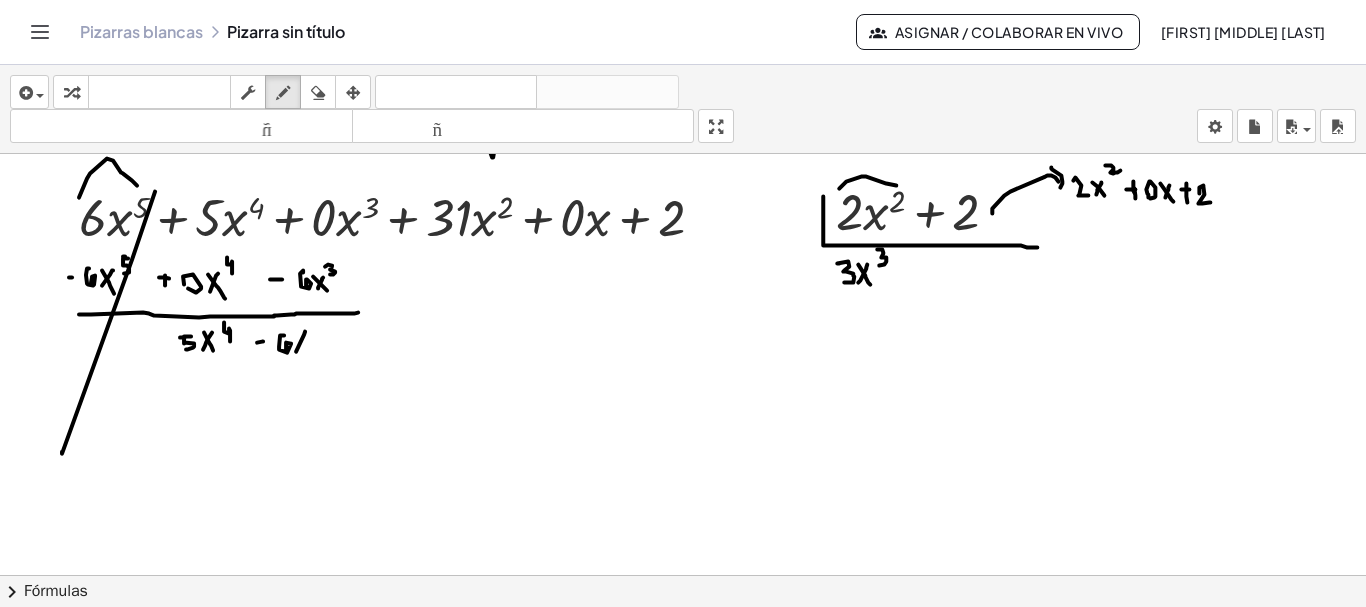 drag, startPoint x: 296, startPoint y: 348, endPoint x: 306, endPoint y: 327, distance: 23.259407 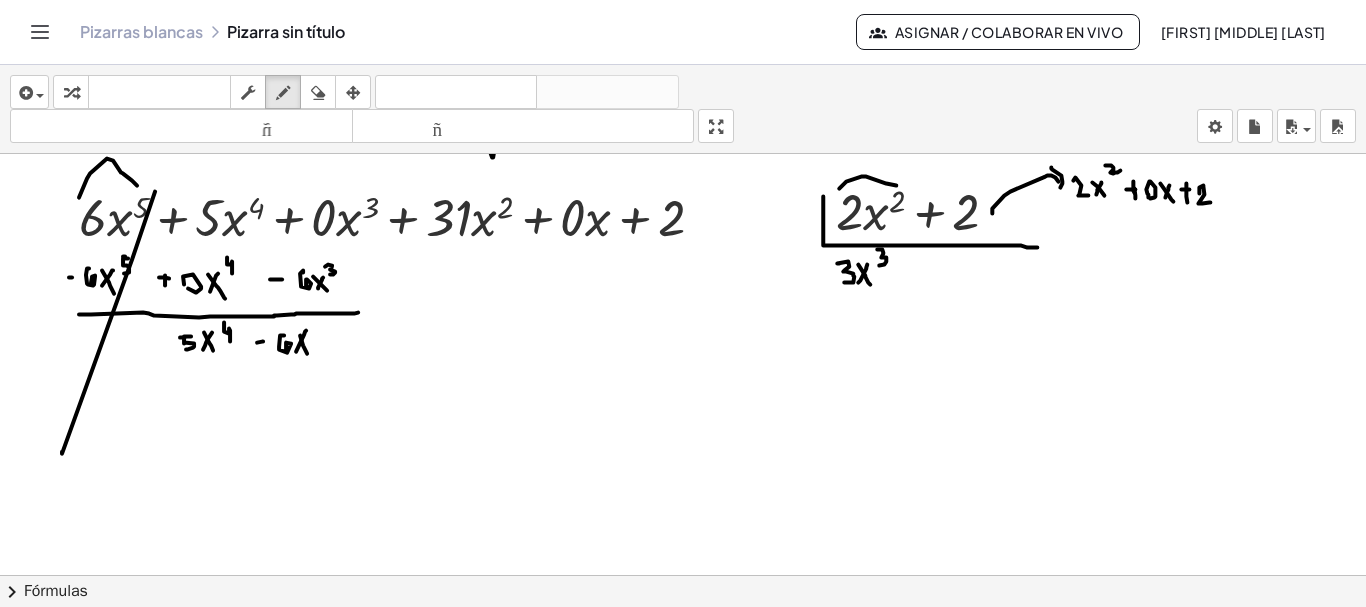 drag, startPoint x: 300, startPoint y: 332, endPoint x: 307, endPoint y: 350, distance: 19.313208 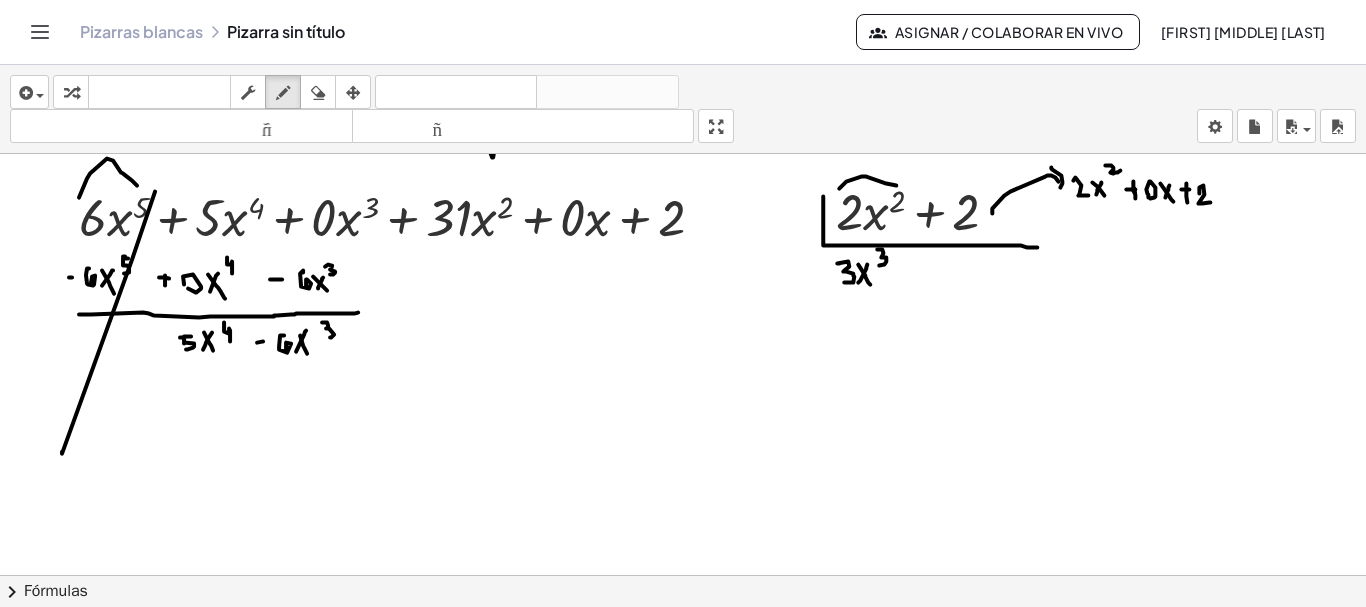 drag, startPoint x: 322, startPoint y: 319, endPoint x: 325, endPoint y: 333, distance: 14.3178215 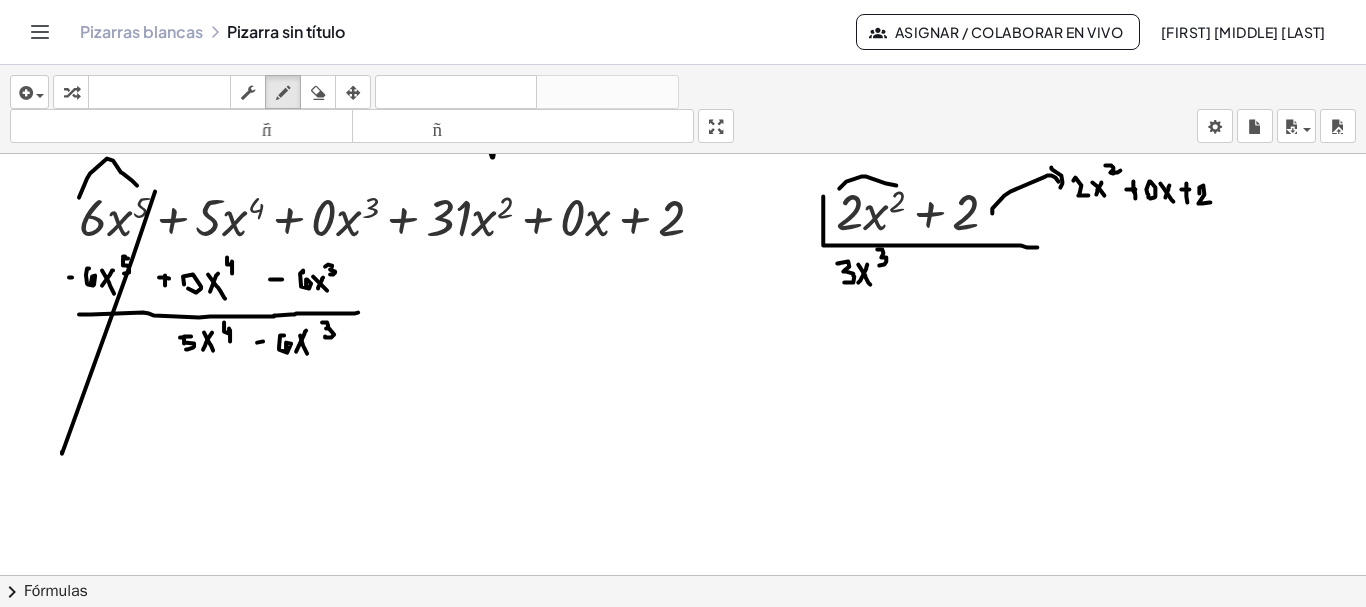 click at bounding box center (684, -5033) 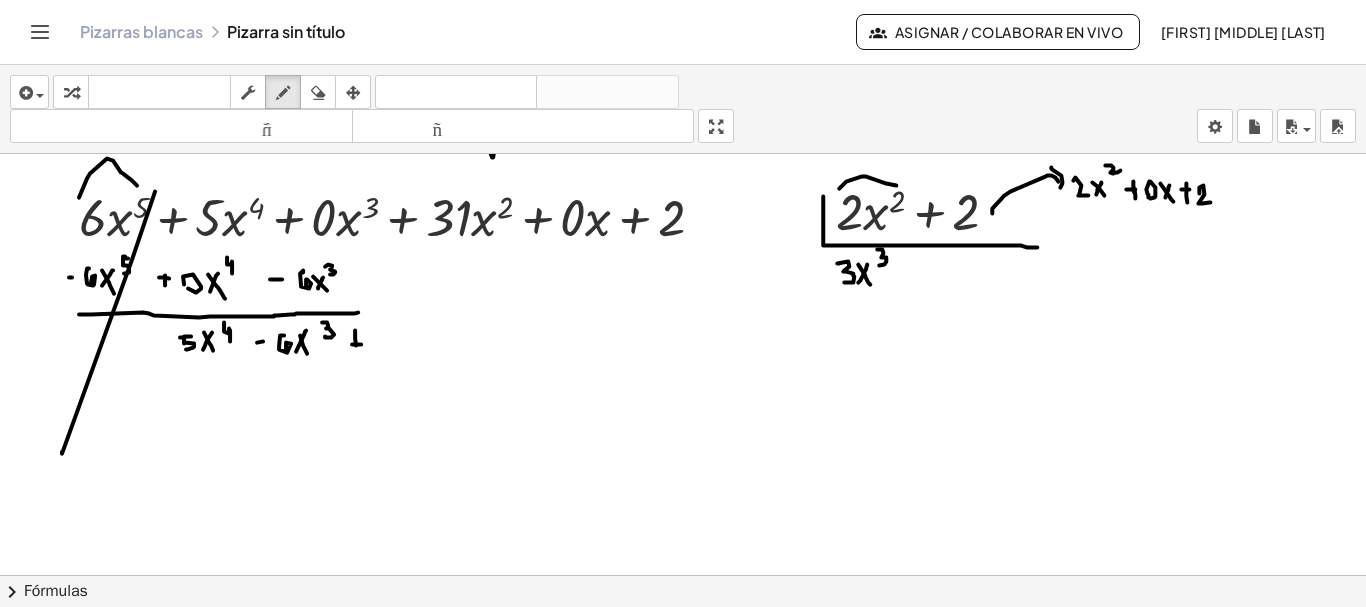 click at bounding box center (684, -5033) 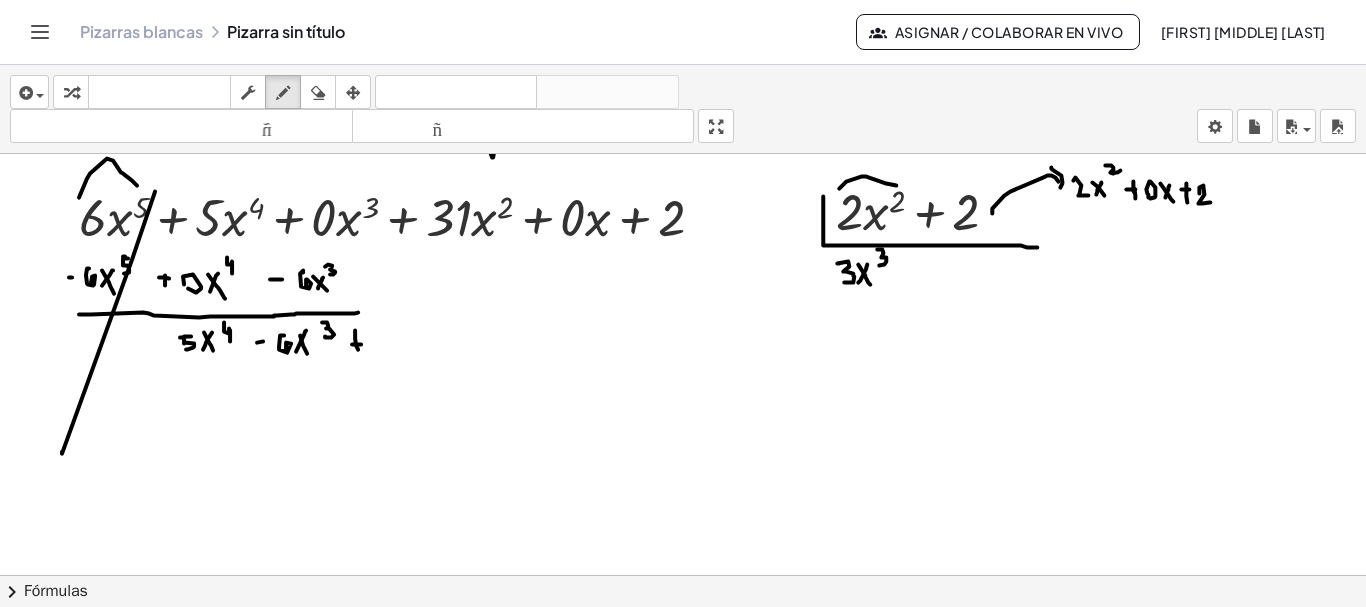 click at bounding box center [684, -5033] 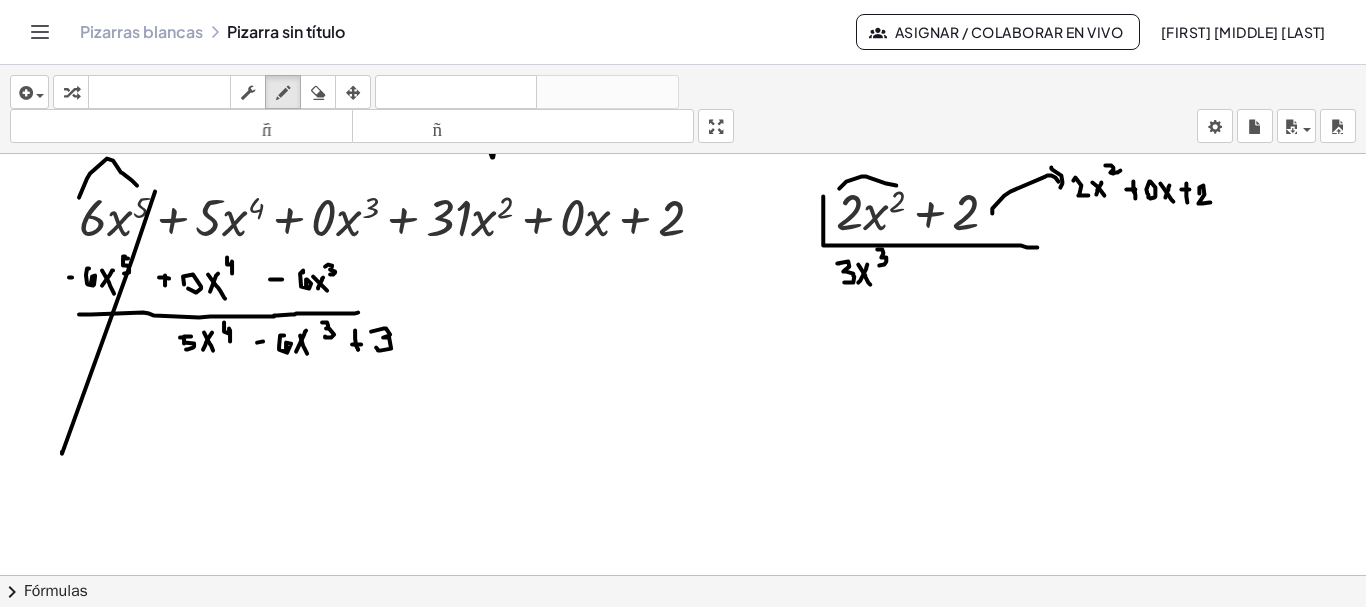 drag, startPoint x: 371, startPoint y: 328, endPoint x: 376, endPoint y: 344, distance: 16.763054 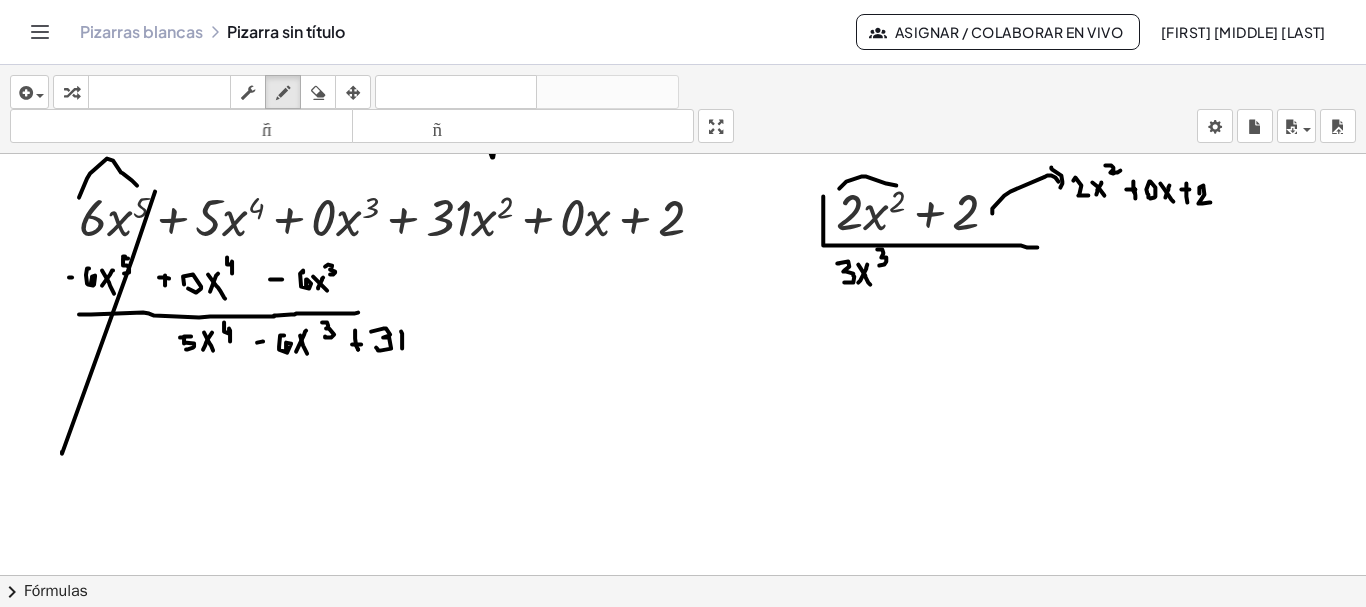 drag, startPoint x: 402, startPoint y: 344, endPoint x: 396, endPoint y: 330, distance: 15.231546 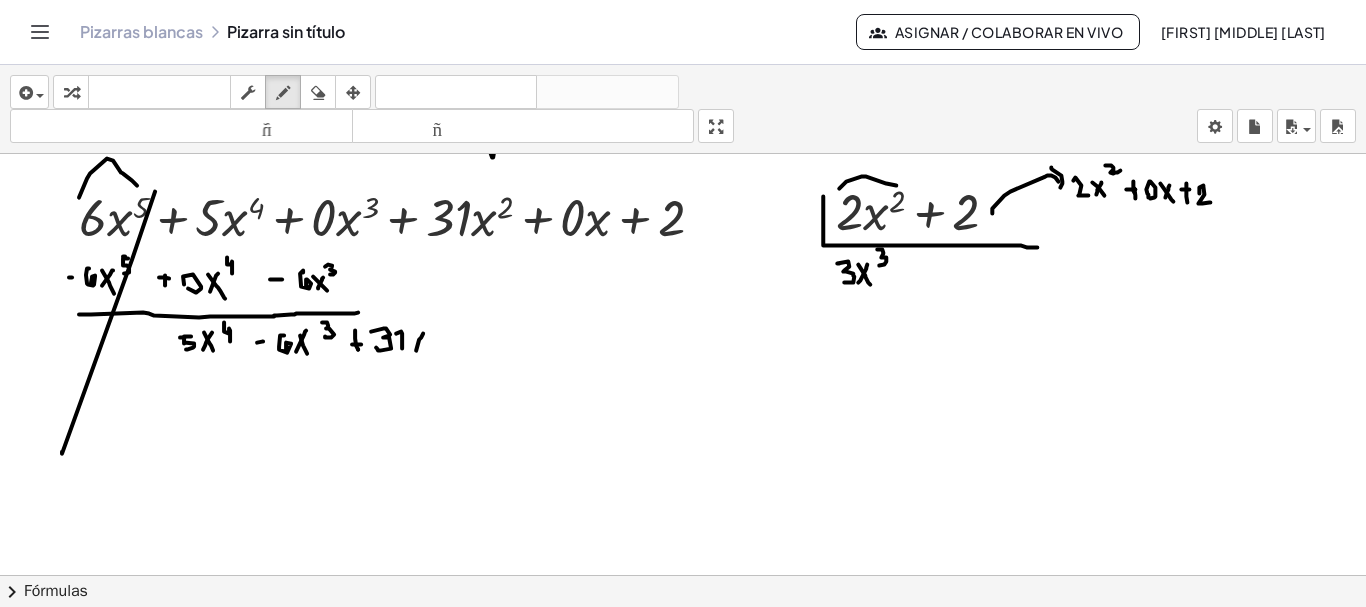 drag, startPoint x: 416, startPoint y: 347, endPoint x: 423, endPoint y: 328, distance: 20.248457 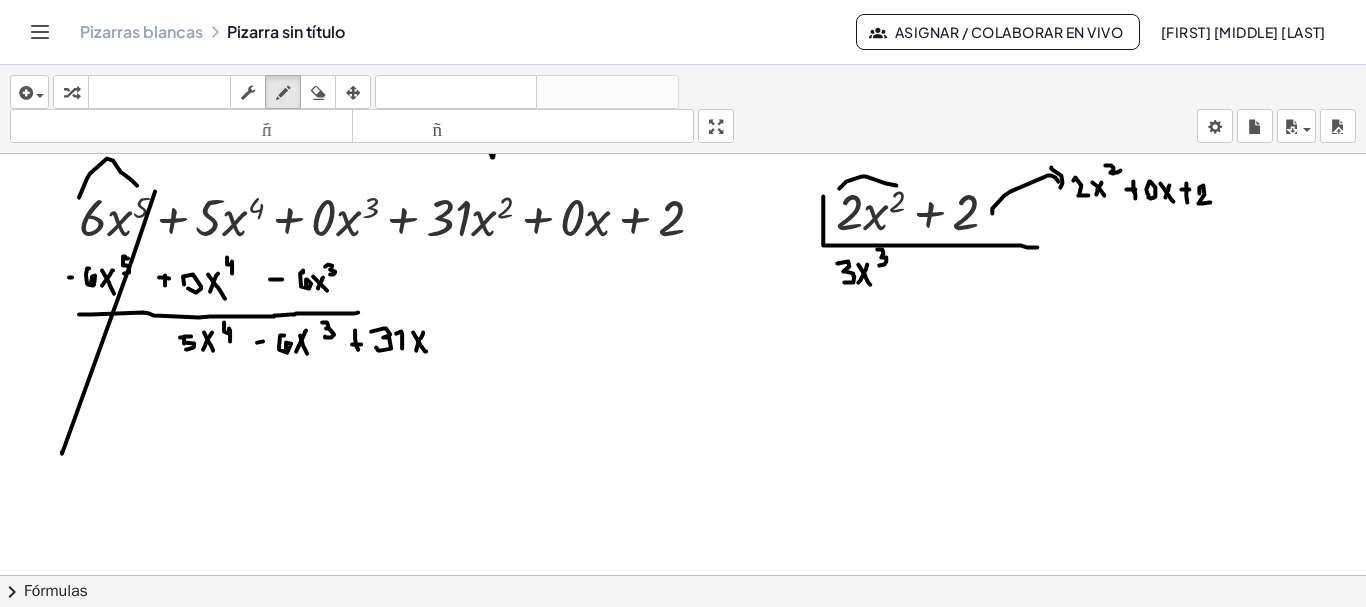 click at bounding box center [684, -5033] 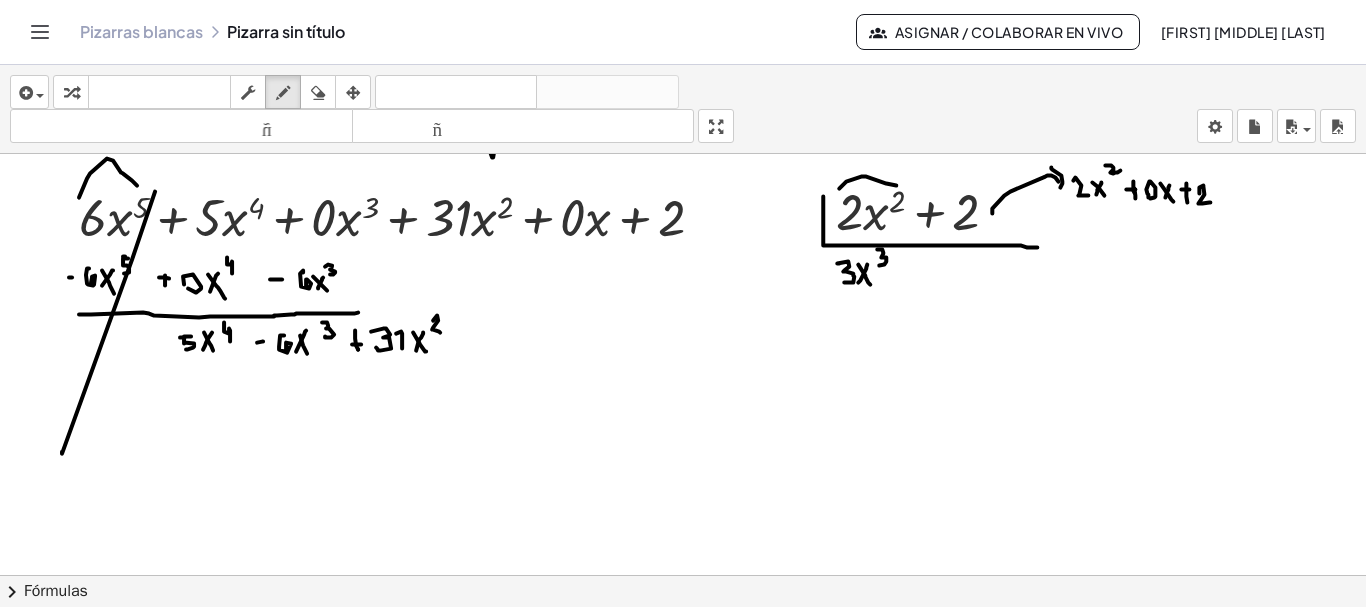 drag, startPoint x: 433, startPoint y: 317, endPoint x: 440, endPoint y: 329, distance: 13.892444 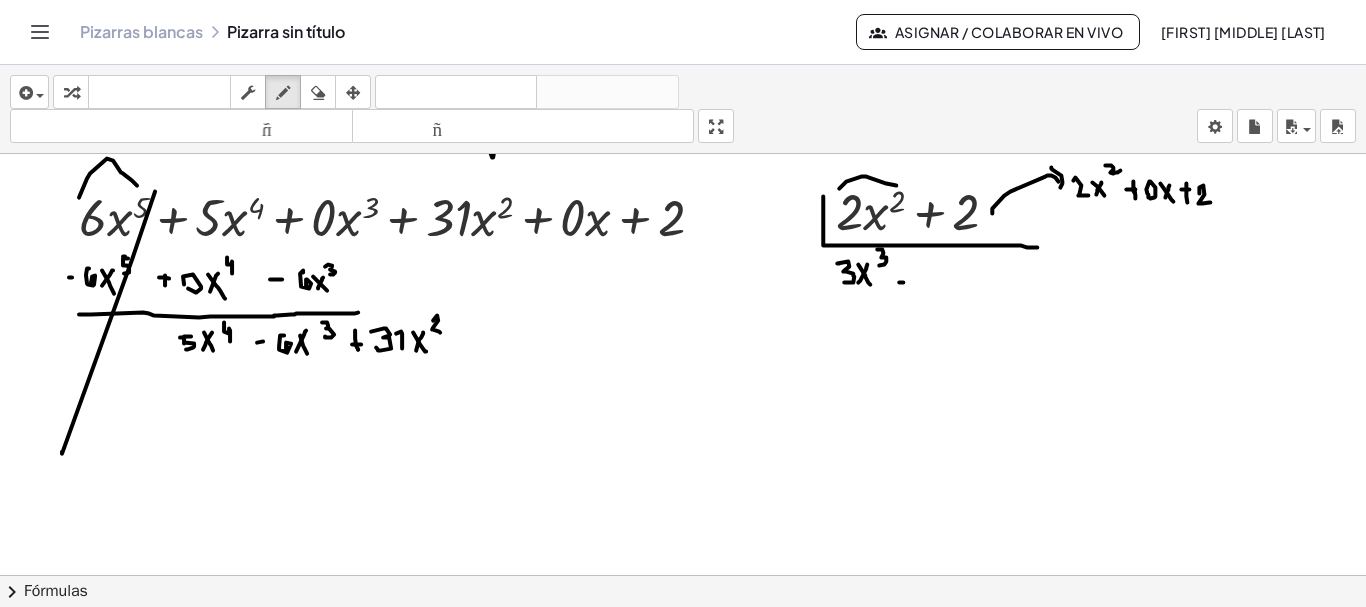 click at bounding box center [684, -5033] 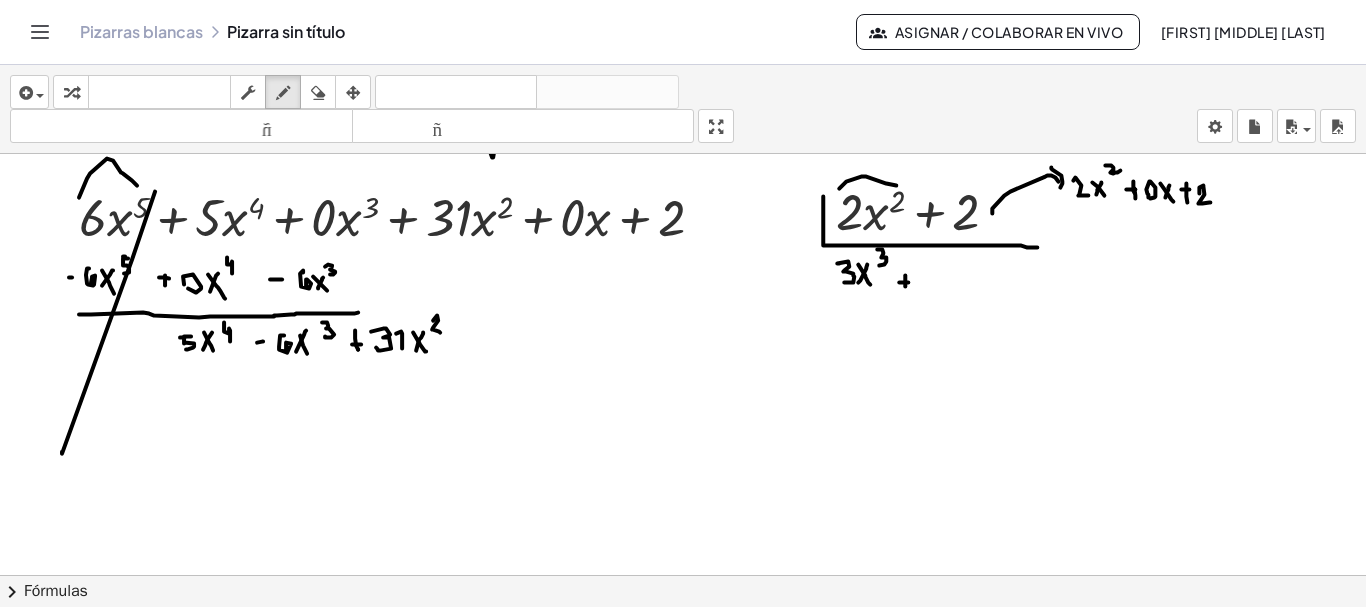 click at bounding box center [684, -5033] 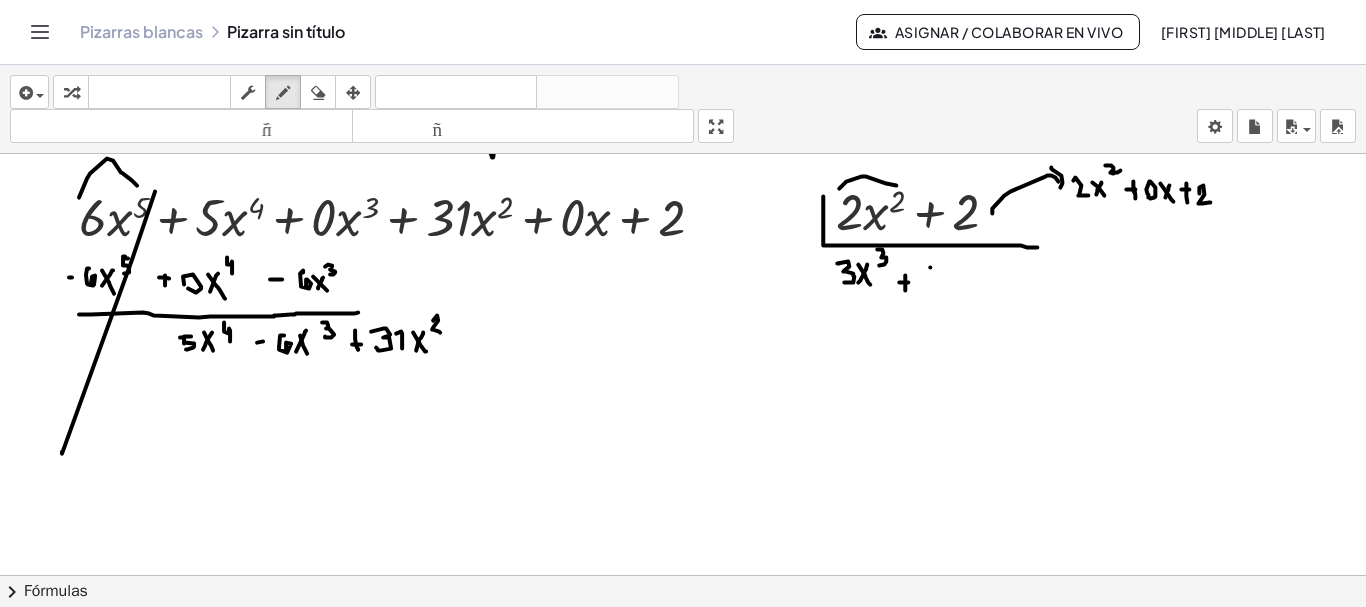 click at bounding box center [684, -5033] 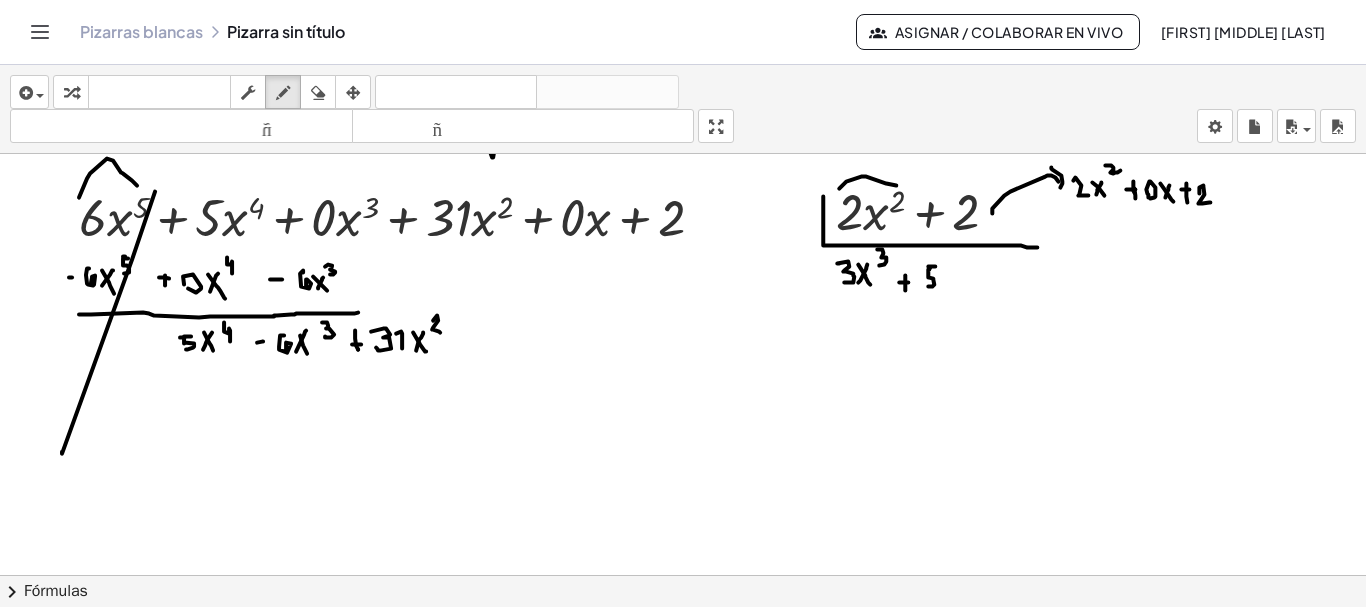 drag, startPoint x: 928, startPoint y: 266, endPoint x: 928, endPoint y: 283, distance: 17 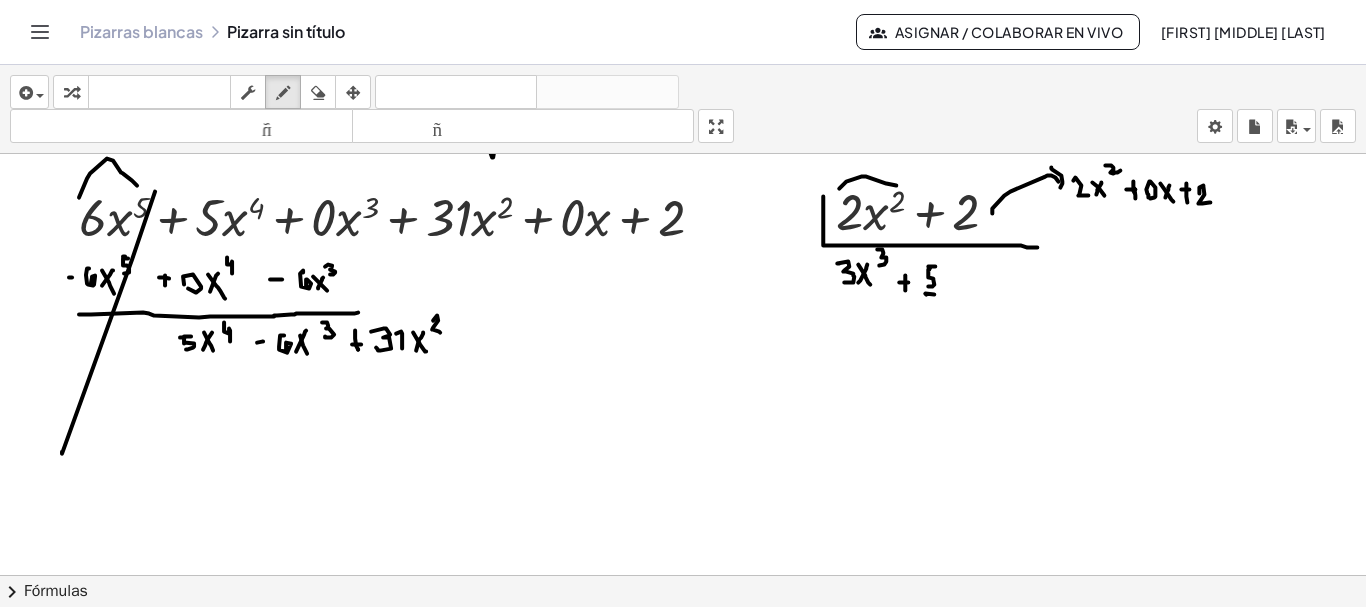 click at bounding box center [684, -5033] 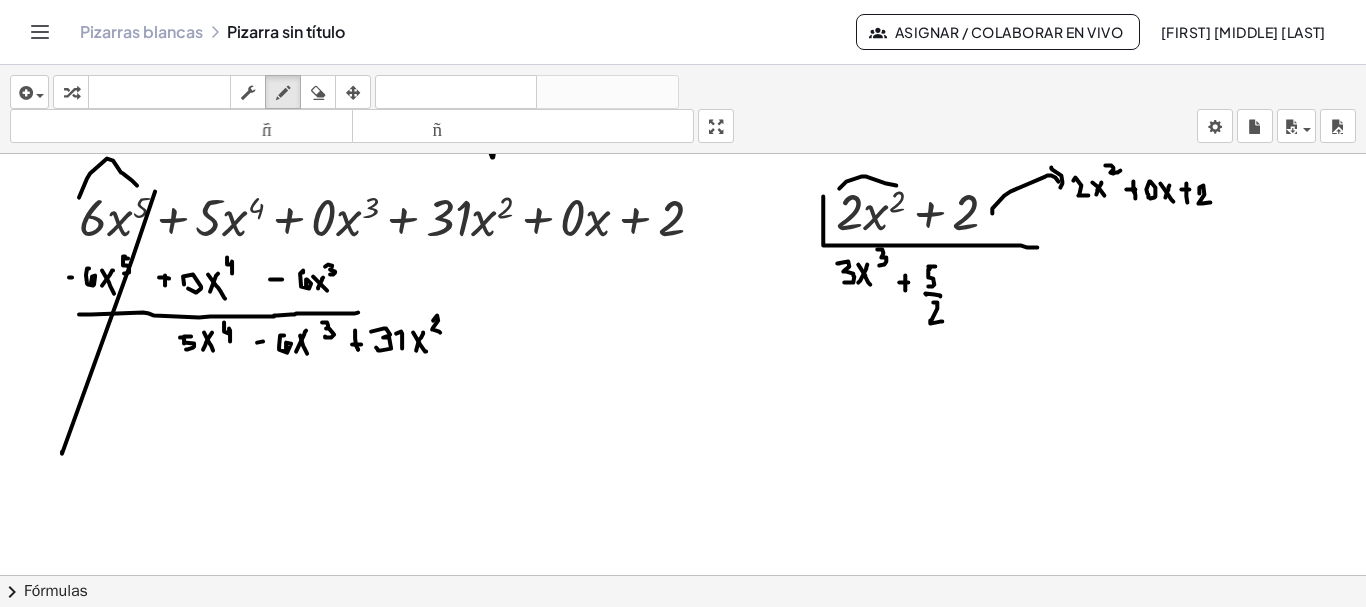drag, startPoint x: 933, startPoint y: 299, endPoint x: 942, endPoint y: 318, distance: 21.023796 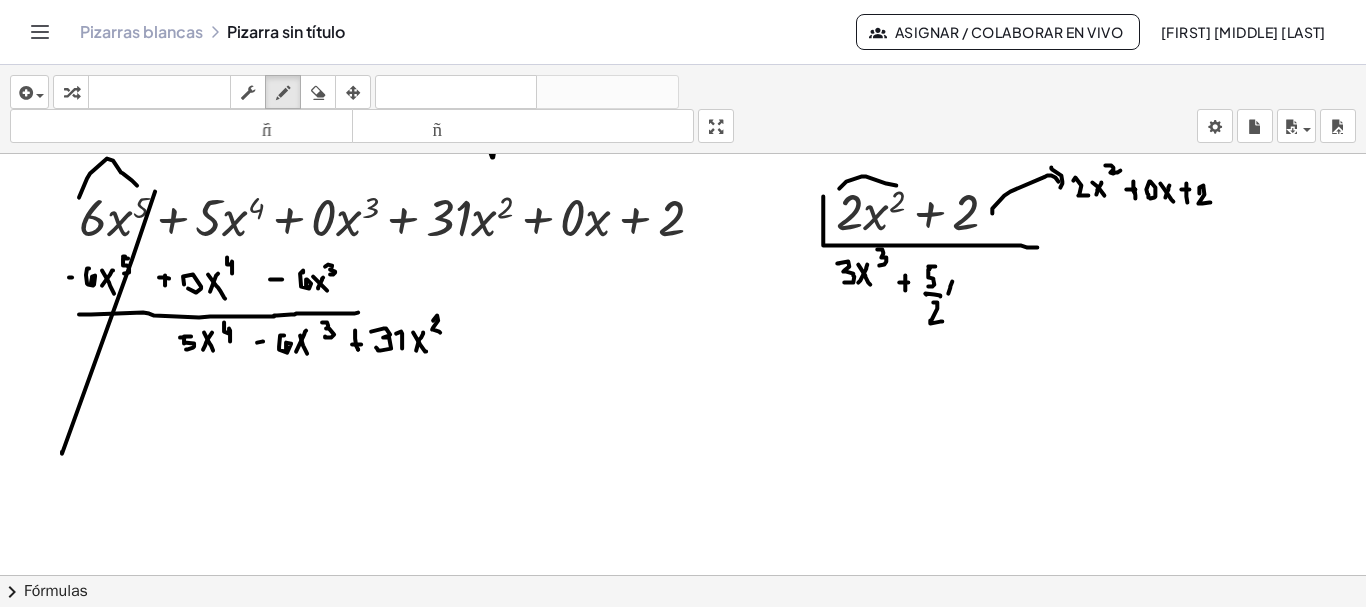 drag, startPoint x: 948, startPoint y: 290, endPoint x: 952, endPoint y: 278, distance: 12.649111 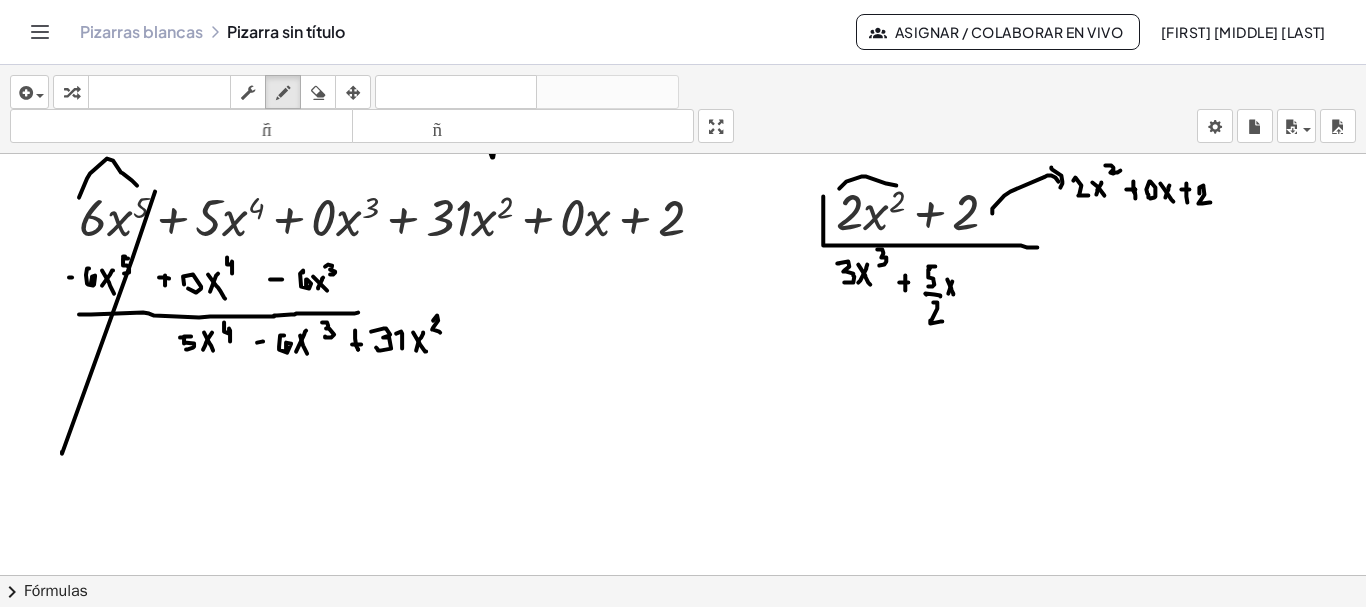 drag, startPoint x: 947, startPoint y: 276, endPoint x: 954, endPoint y: 294, distance: 19.313208 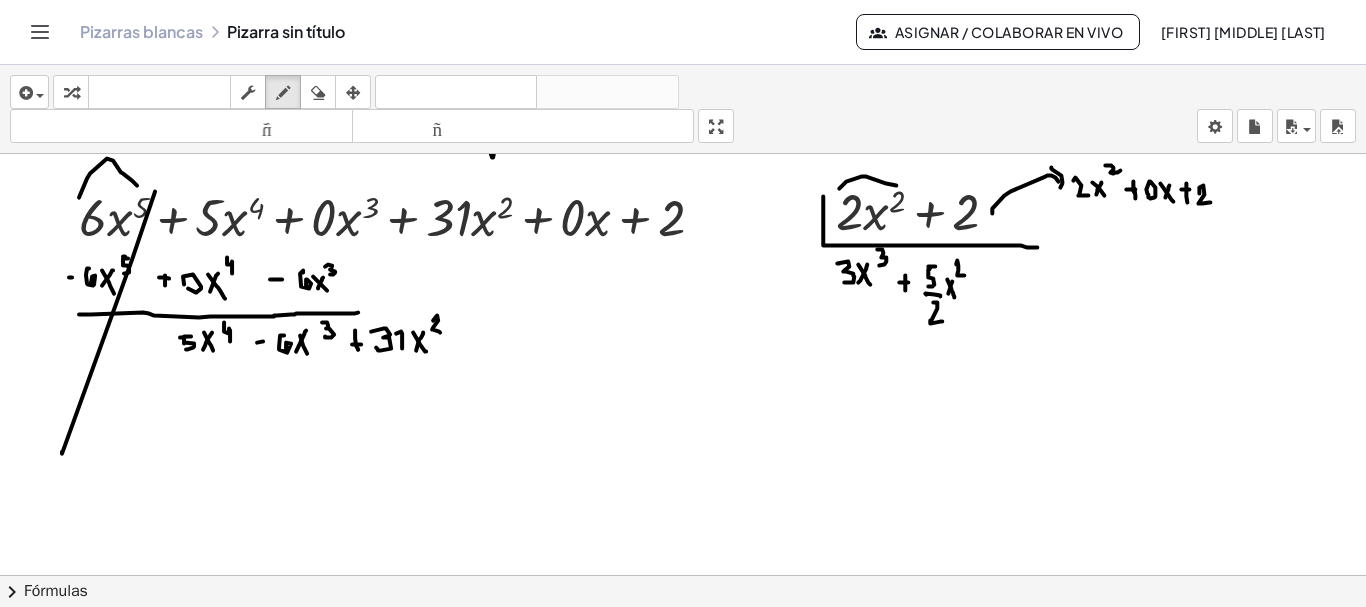 drag, startPoint x: 956, startPoint y: 260, endPoint x: 964, endPoint y: 272, distance: 14.422205 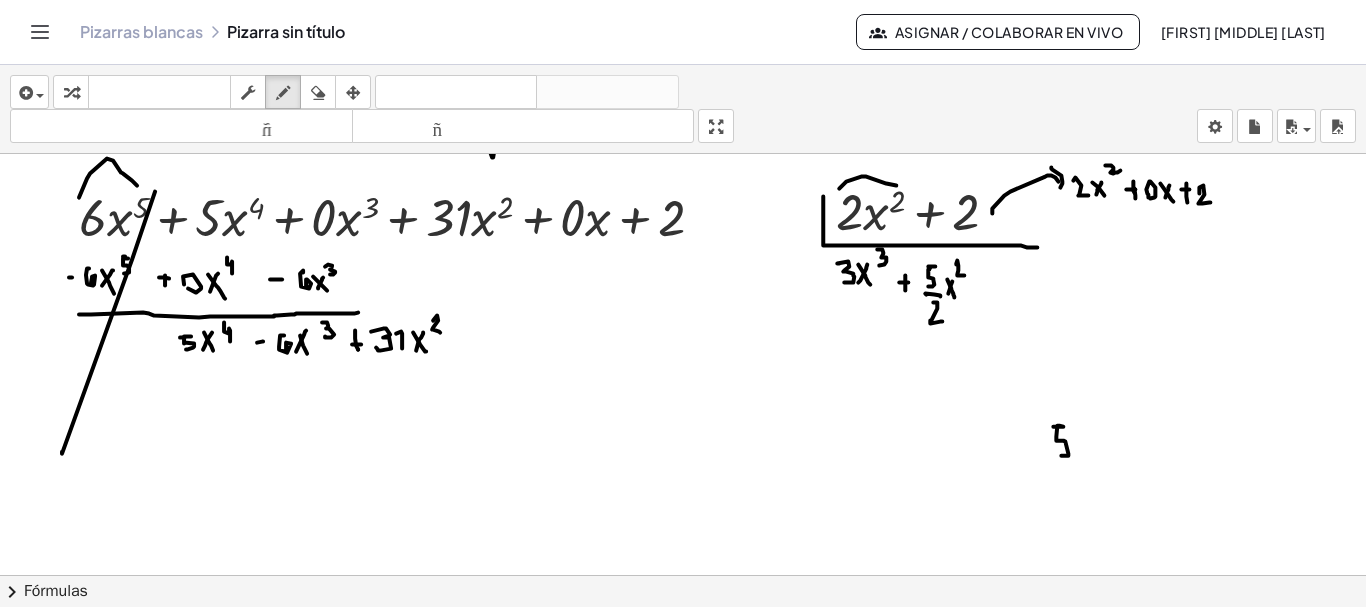 drag, startPoint x: 1053, startPoint y: 423, endPoint x: 1060, endPoint y: 452, distance: 29.832869 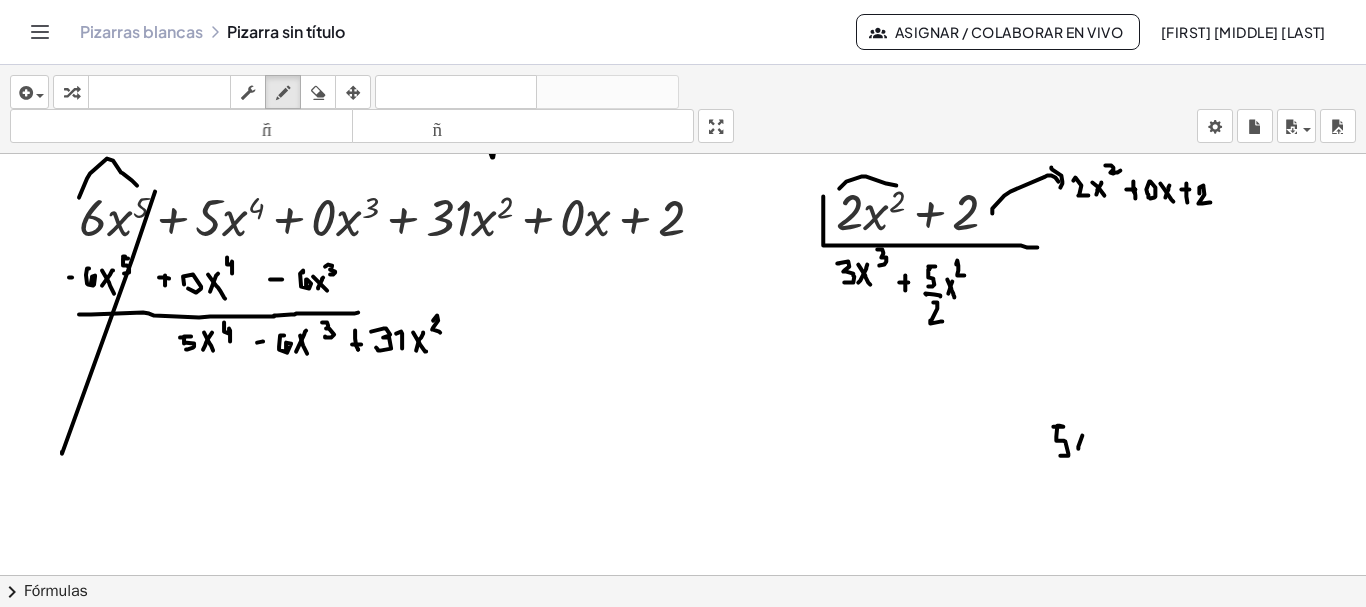 drag, startPoint x: 1078, startPoint y: 445, endPoint x: 1078, endPoint y: 432, distance: 13 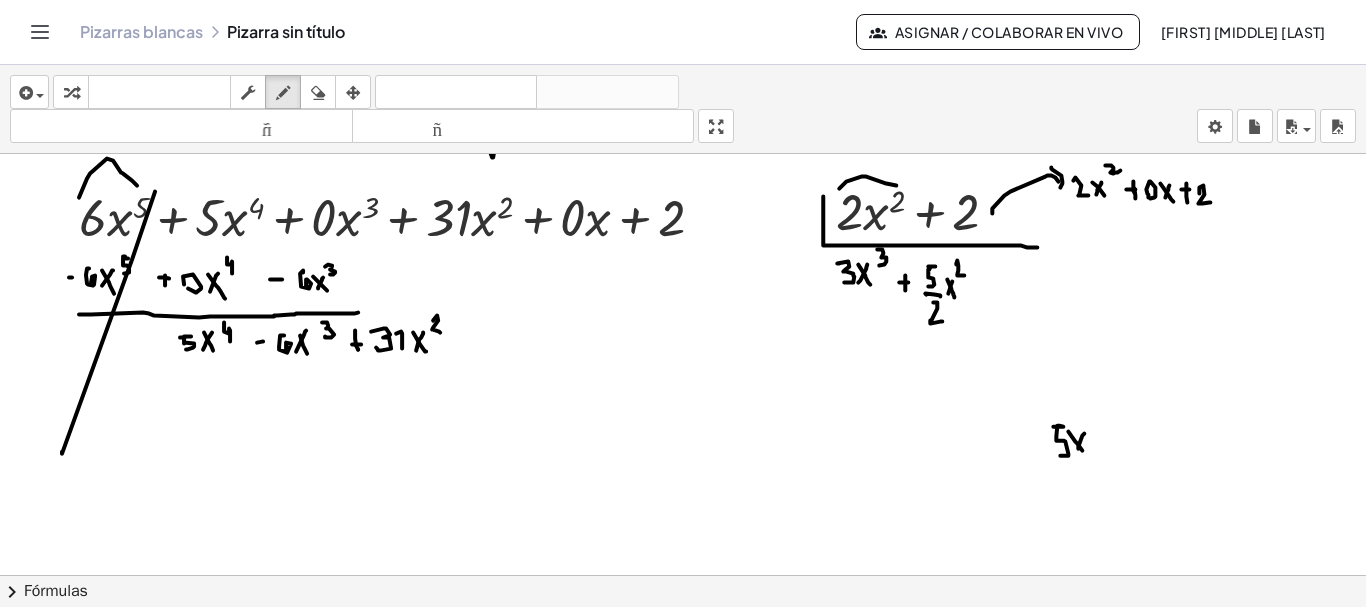 drag, startPoint x: 1068, startPoint y: 428, endPoint x: 1082, endPoint y: 449, distance: 25.23886 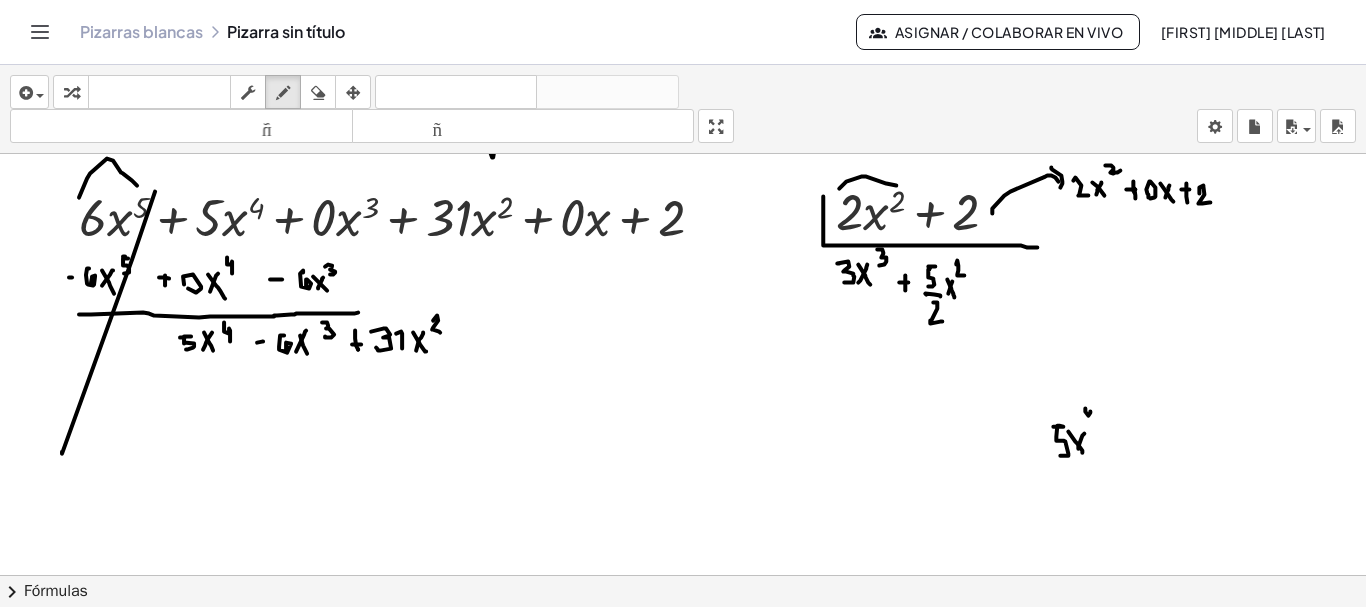 drag, startPoint x: 1085, startPoint y: 405, endPoint x: 1091, endPoint y: 416, distance: 12.529964 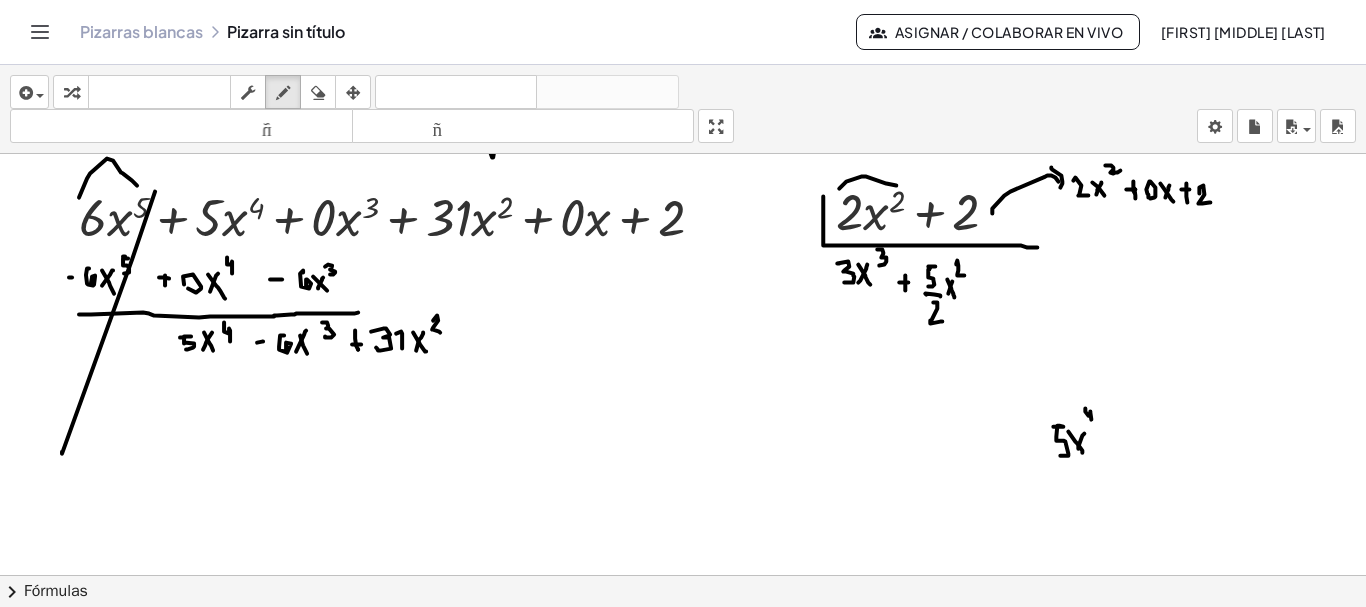click at bounding box center (684, -5033) 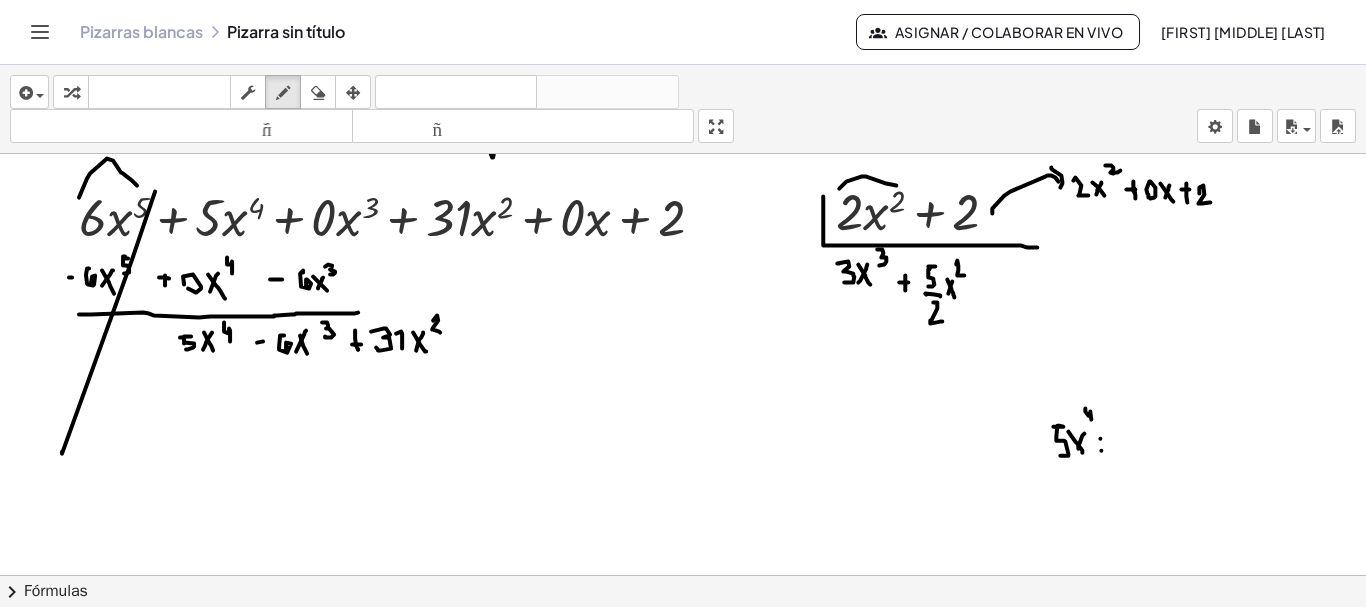 click at bounding box center (684, -5033) 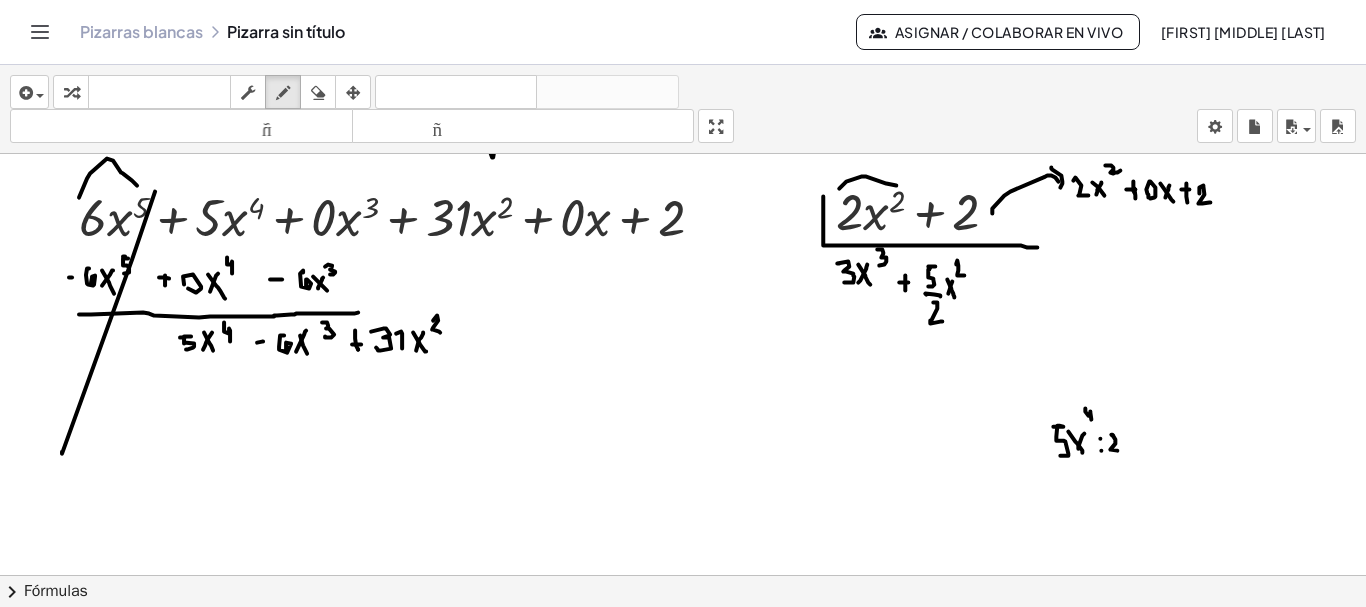drag, startPoint x: 1113, startPoint y: 432, endPoint x: 1122, endPoint y: 447, distance: 17.492855 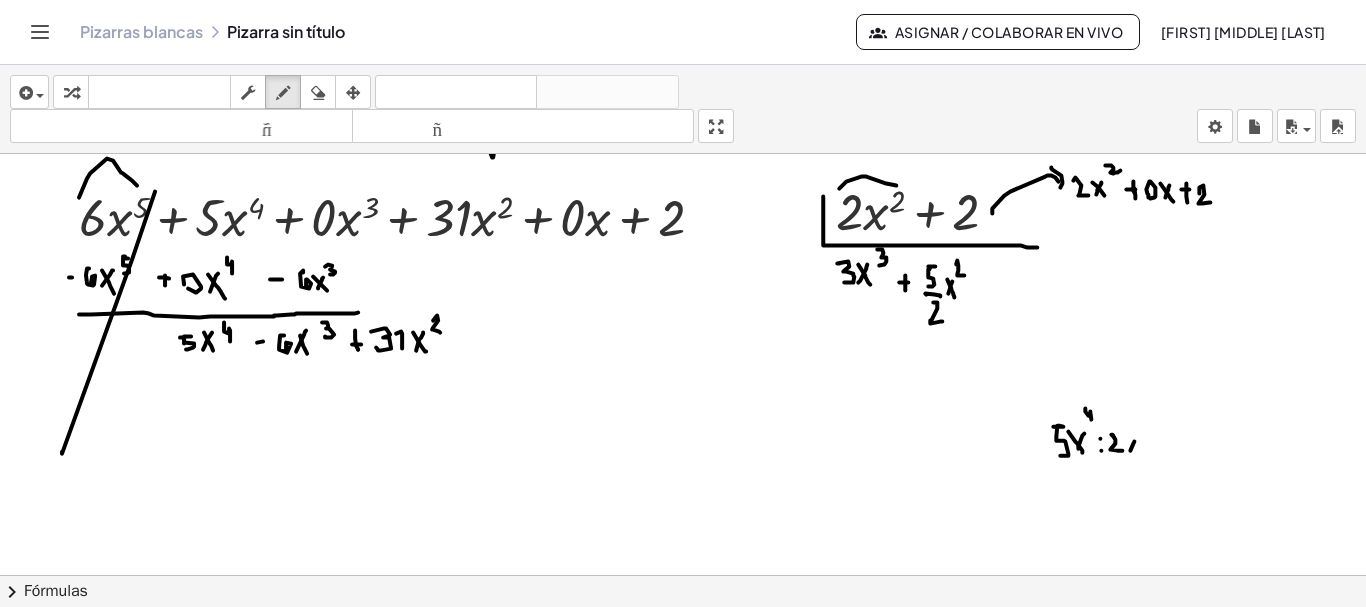 click at bounding box center [684, -5033] 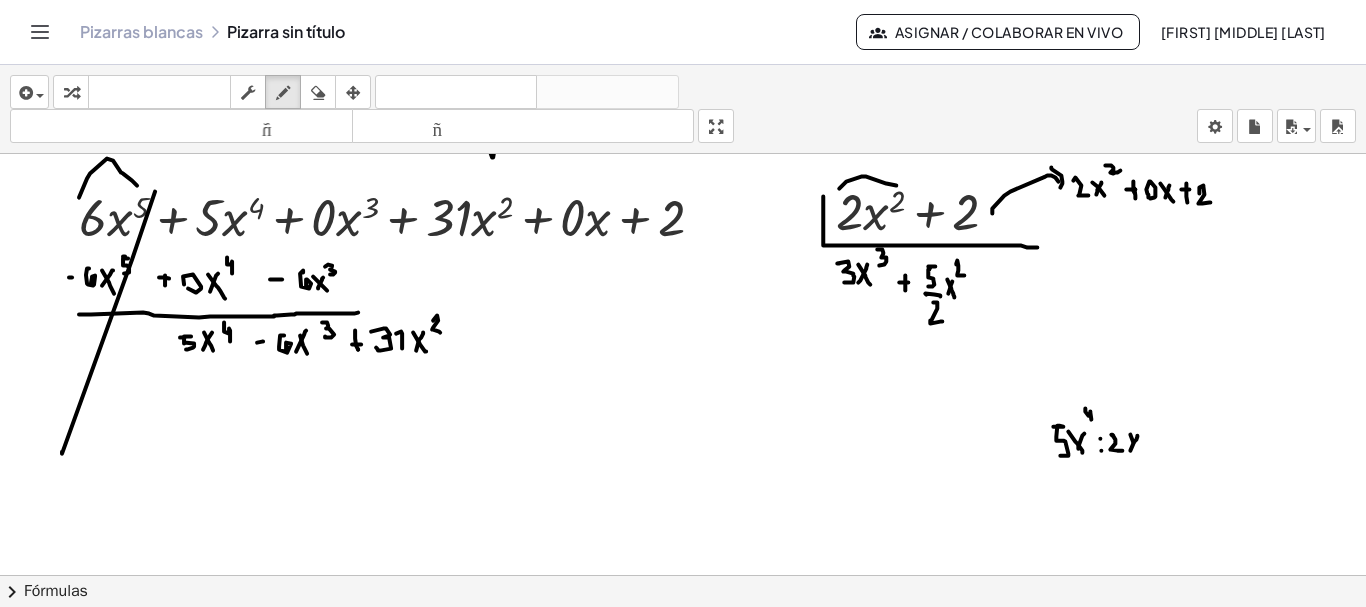 drag, startPoint x: 1133, startPoint y: 439, endPoint x: 1142, endPoint y: 450, distance: 14.21267 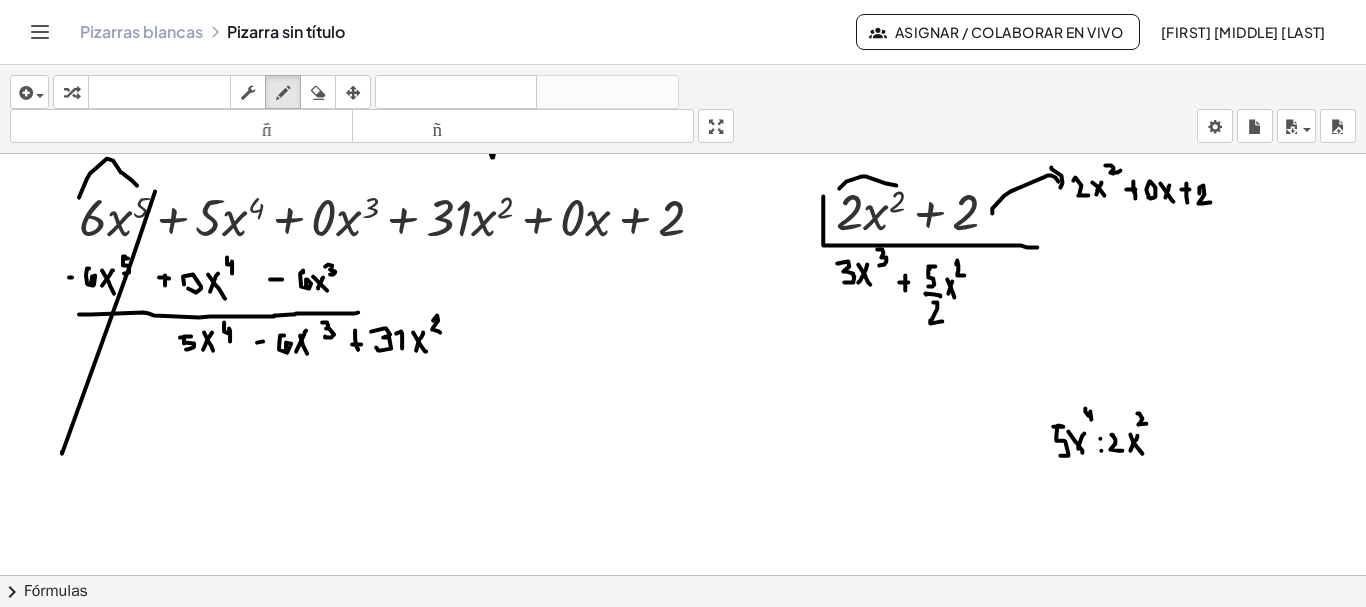 drag, startPoint x: 1137, startPoint y: 410, endPoint x: 1146, endPoint y: 420, distance: 13.453624 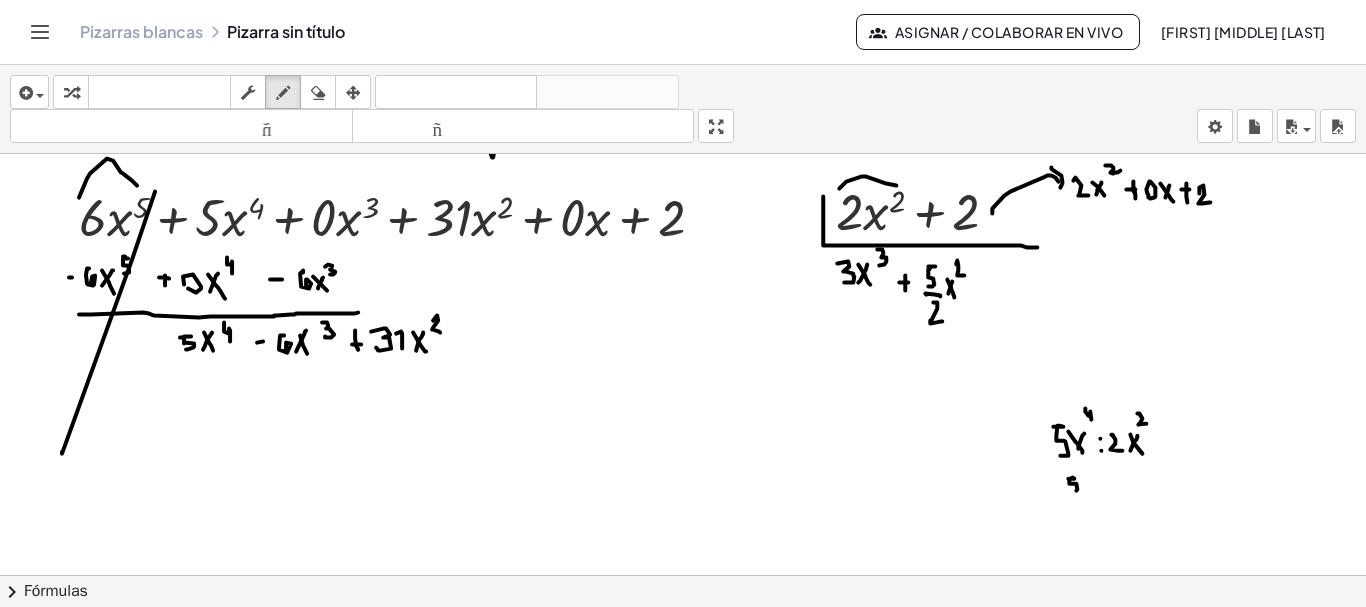 drag, startPoint x: 1068, startPoint y: 475, endPoint x: 1070, endPoint y: 487, distance: 12.165525 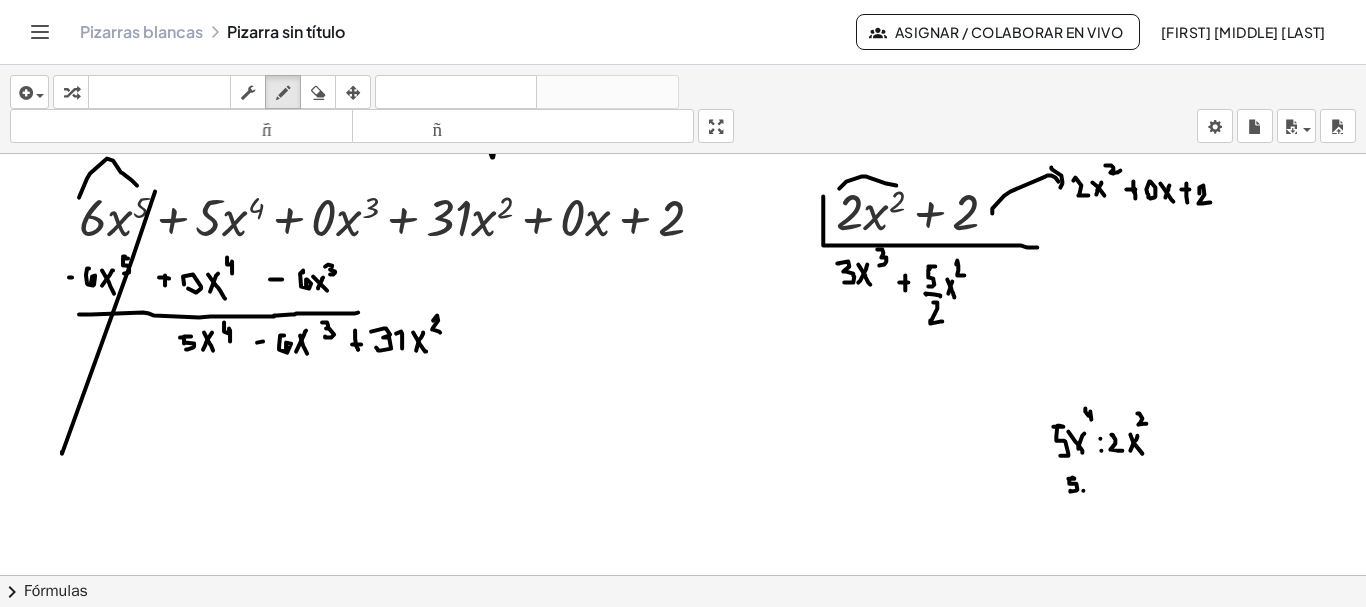 click at bounding box center [684, -5033] 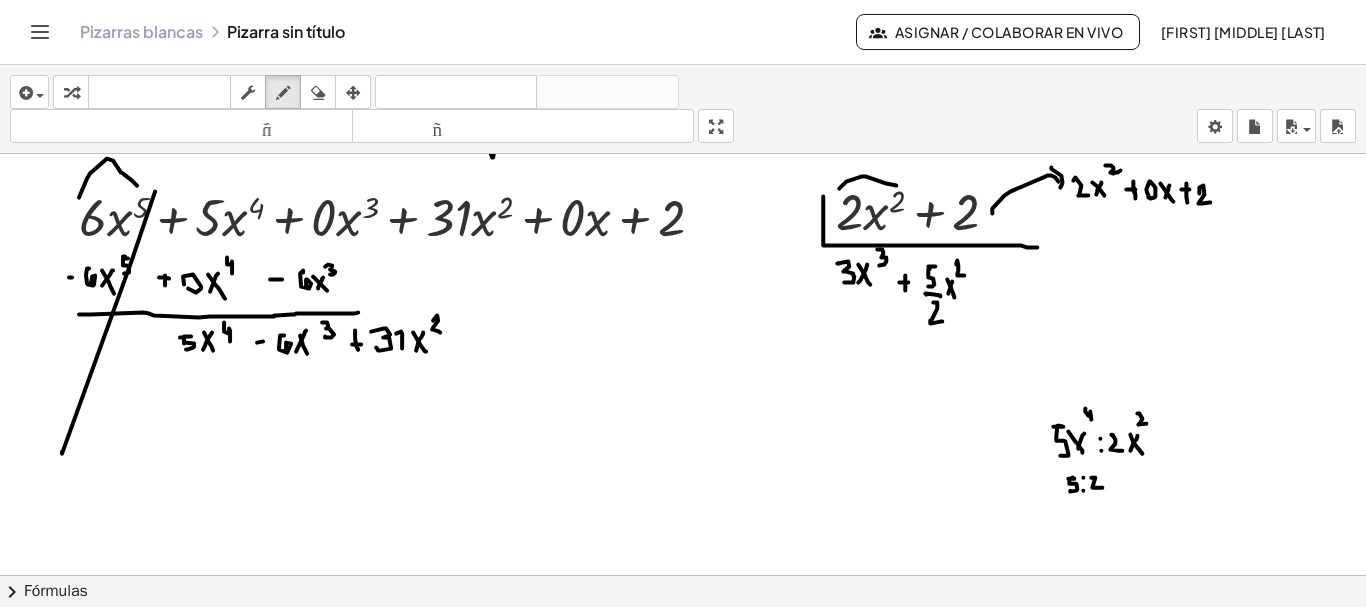drag, startPoint x: 1091, startPoint y: 474, endPoint x: 1103, endPoint y: 484, distance: 15.6205 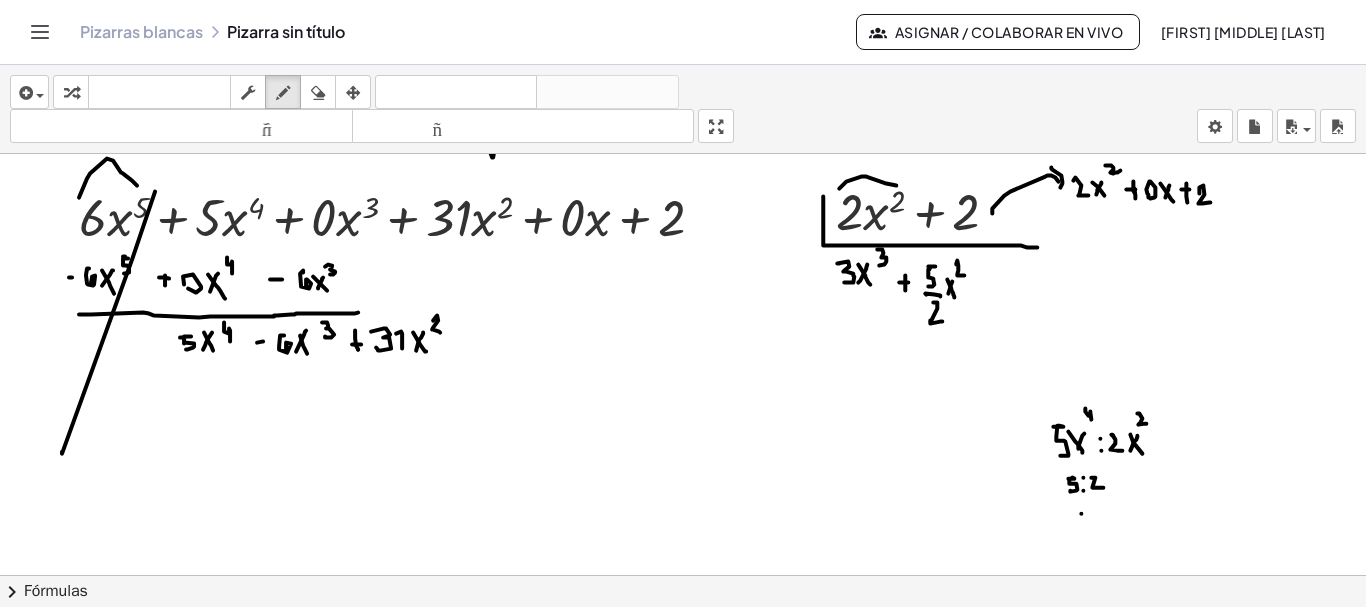 click at bounding box center [684, -5033] 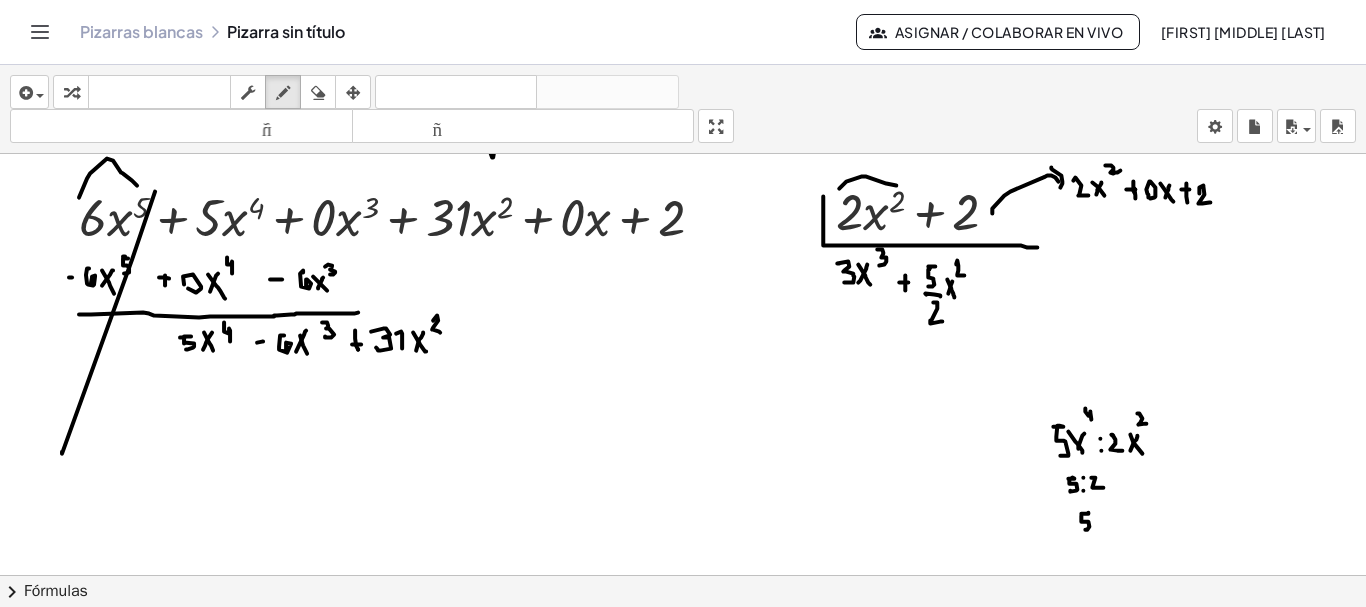 drag, startPoint x: 1081, startPoint y: 512, endPoint x: 1084, endPoint y: 526, distance: 14.3178215 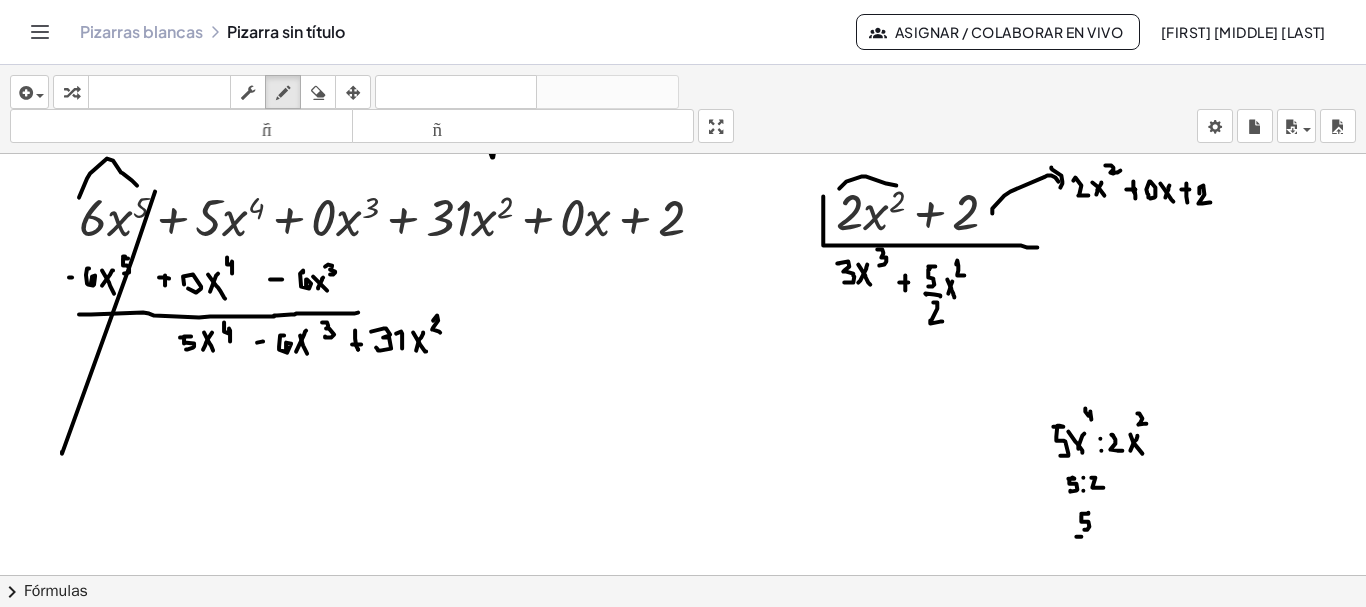 drag, startPoint x: 1081, startPoint y: 533, endPoint x: 1094, endPoint y: 532, distance: 13.038404 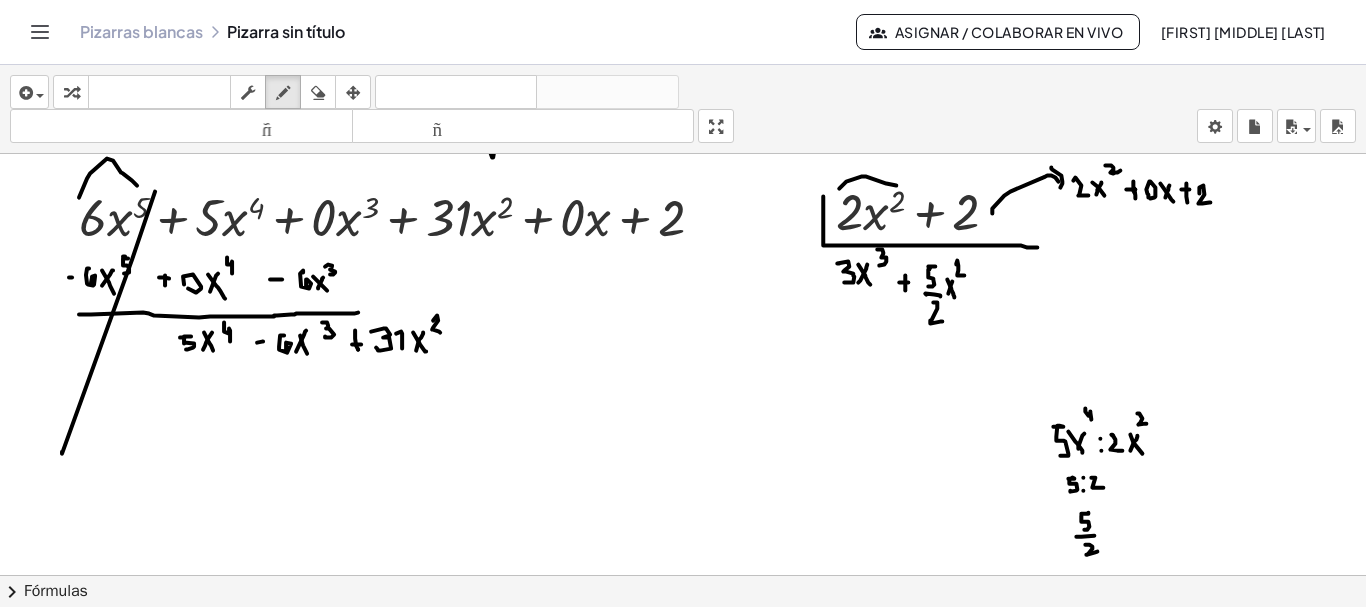 drag, startPoint x: 1085, startPoint y: 541, endPoint x: 1097, endPoint y: 547, distance: 13.416408 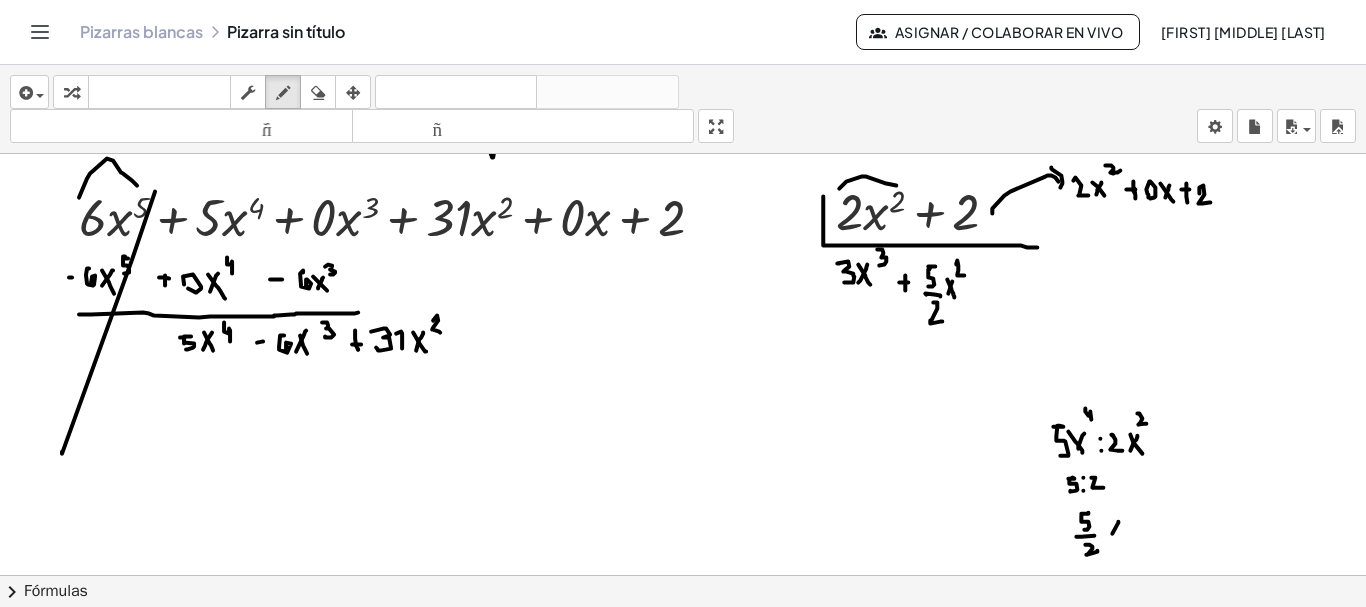 drag, startPoint x: 1112, startPoint y: 530, endPoint x: 1119, endPoint y: 517, distance: 14.764823 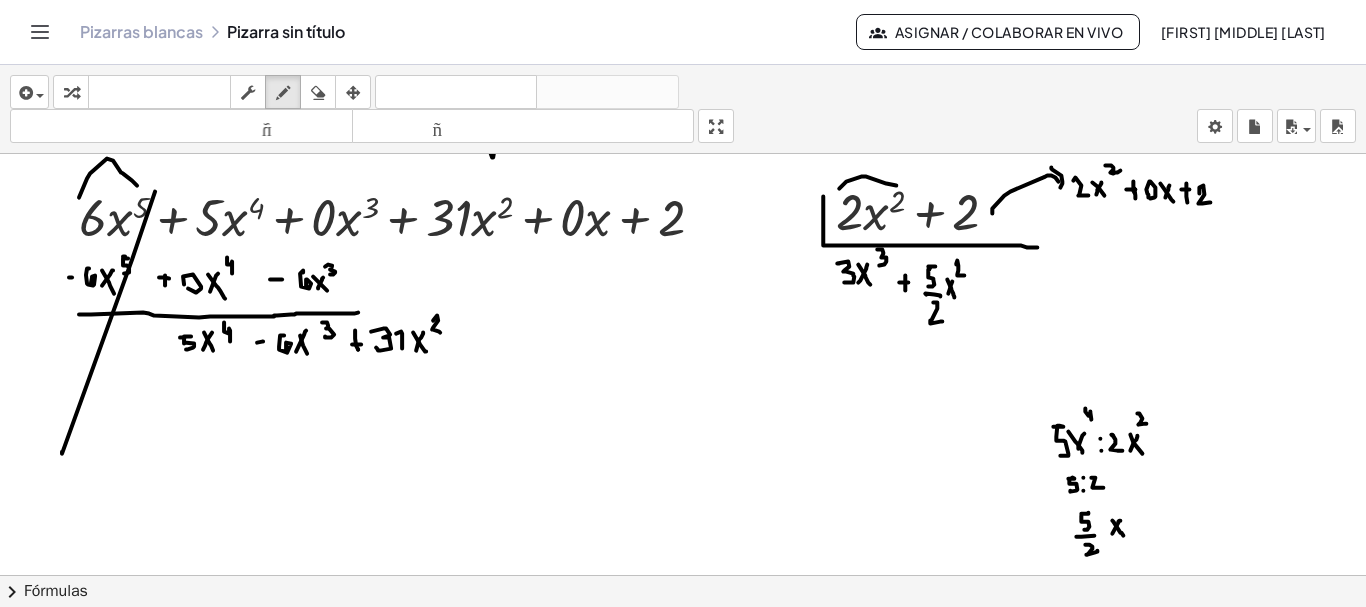 click at bounding box center (684, -5033) 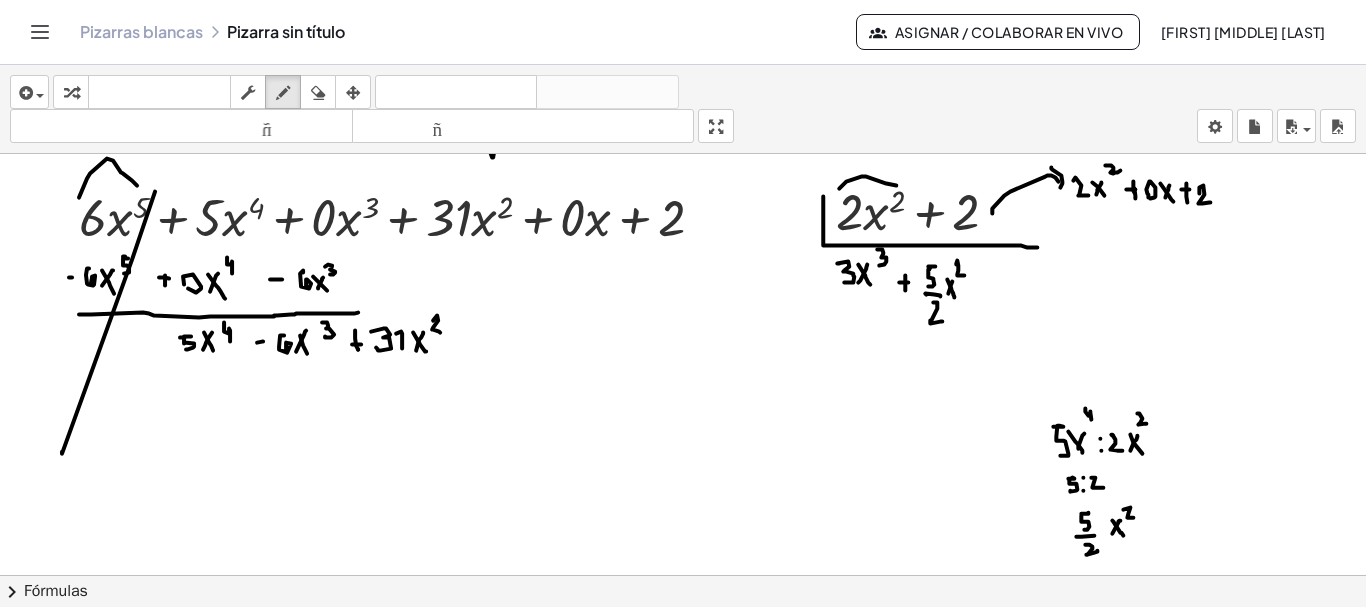 drag, startPoint x: 1123, startPoint y: 506, endPoint x: 1133, endPoint y: 514, distance: 12.806249 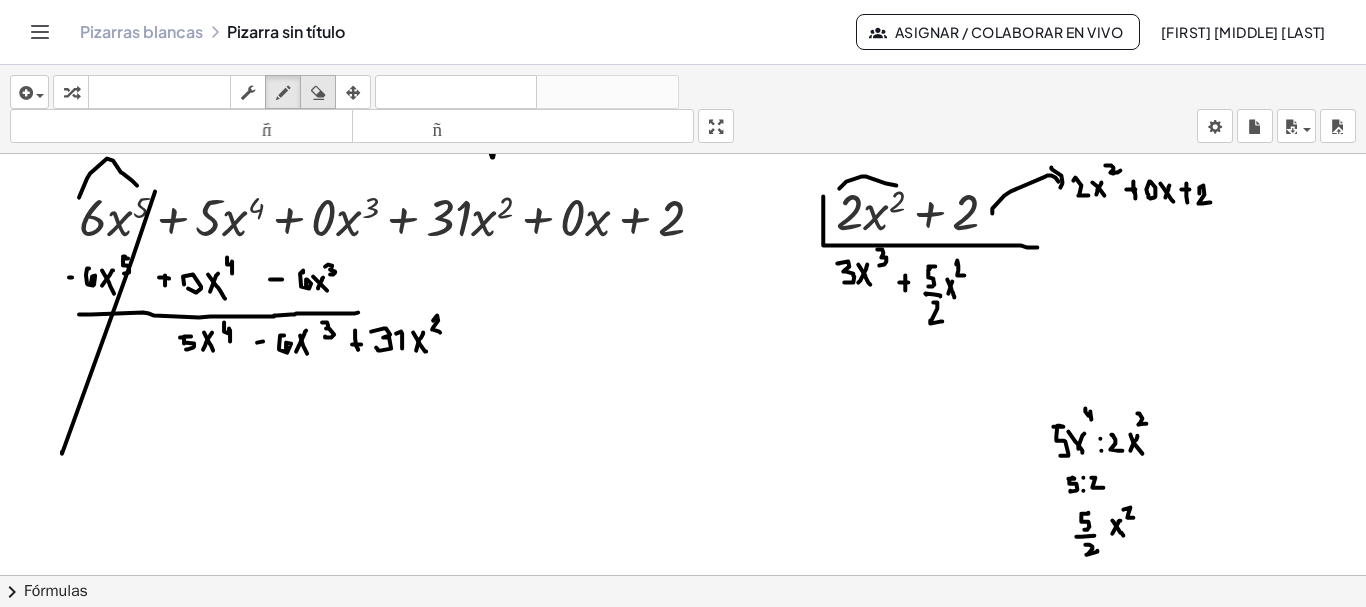drag, startPoint x: 327, startPoint y: 82, endPoint x: 871, endPoint y: 359, distance: 610.46295 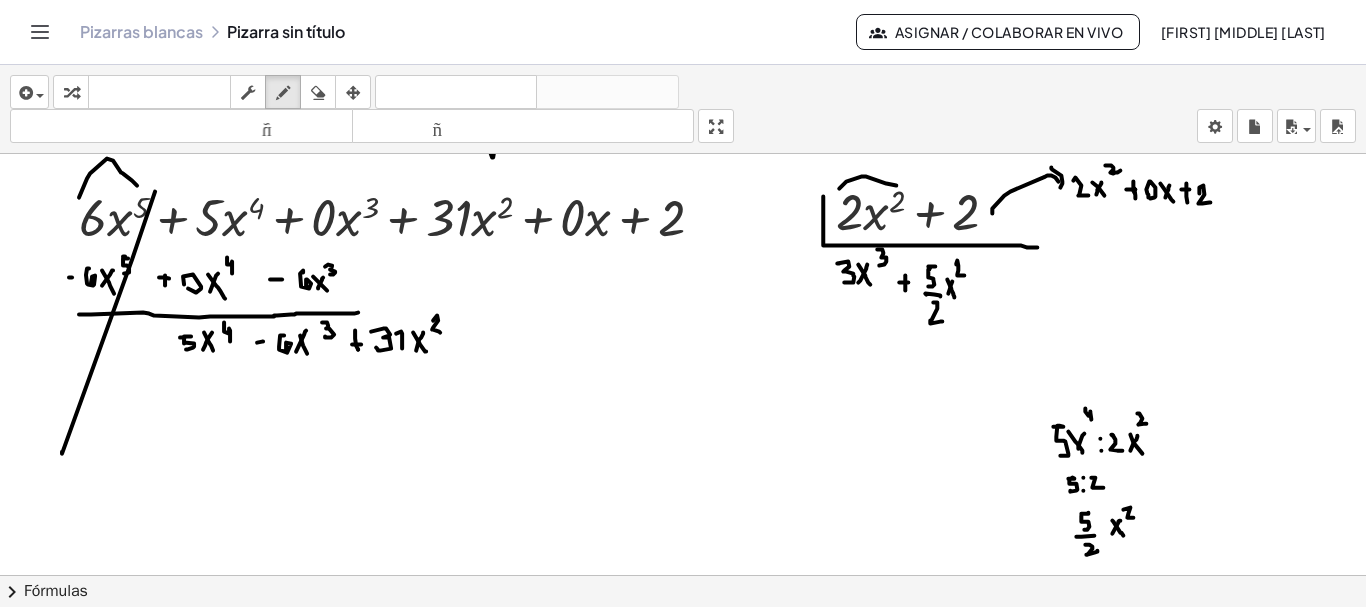 click at bounding box center [318, 92] 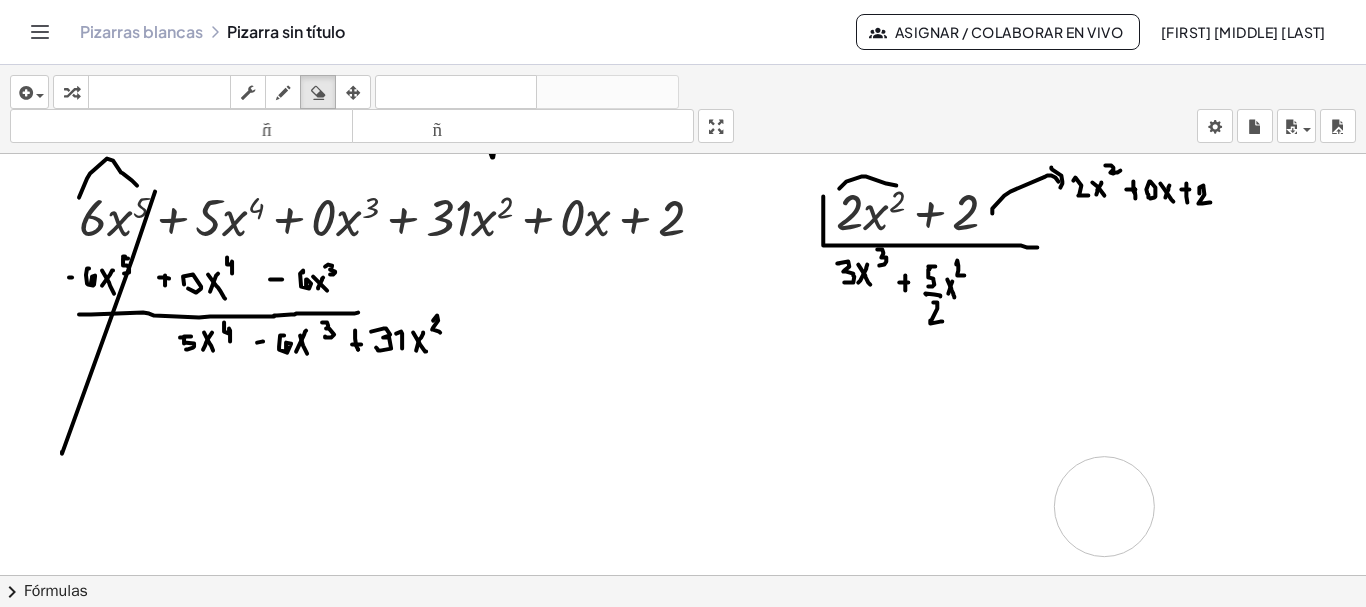 drag, startPoint x: 1050, startPoint y: 480, endPoint x: 1104, endPoint y: 503, distance: 58.694122 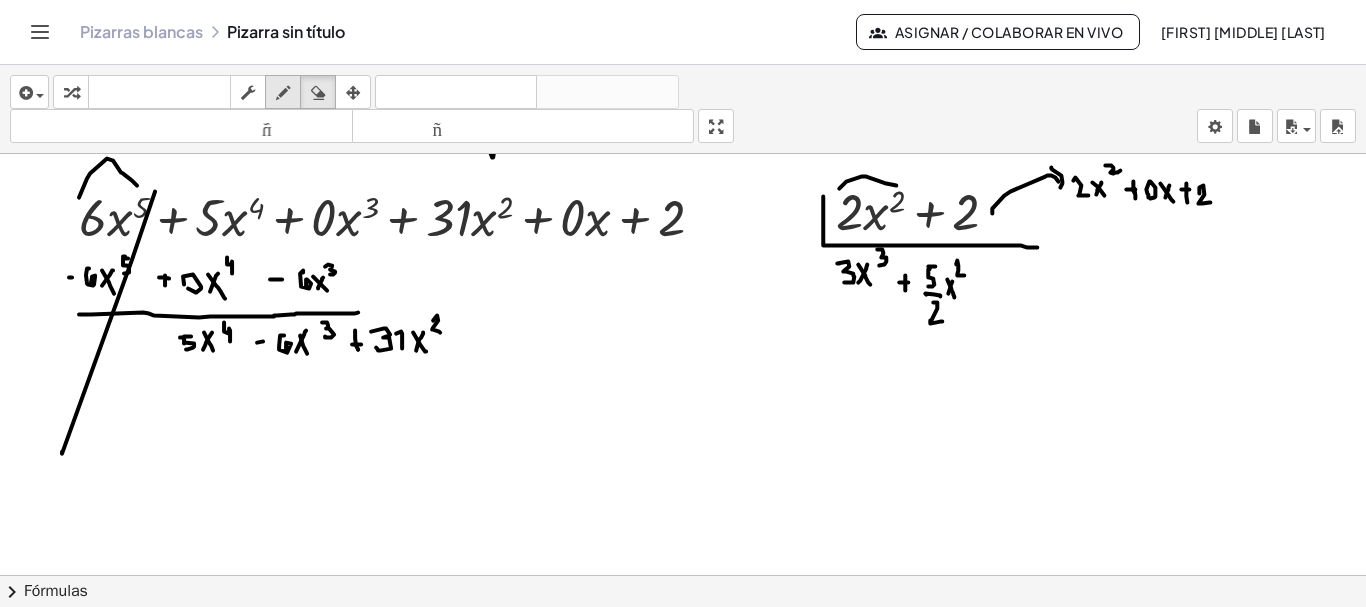 click at bounding box center (283, 93) 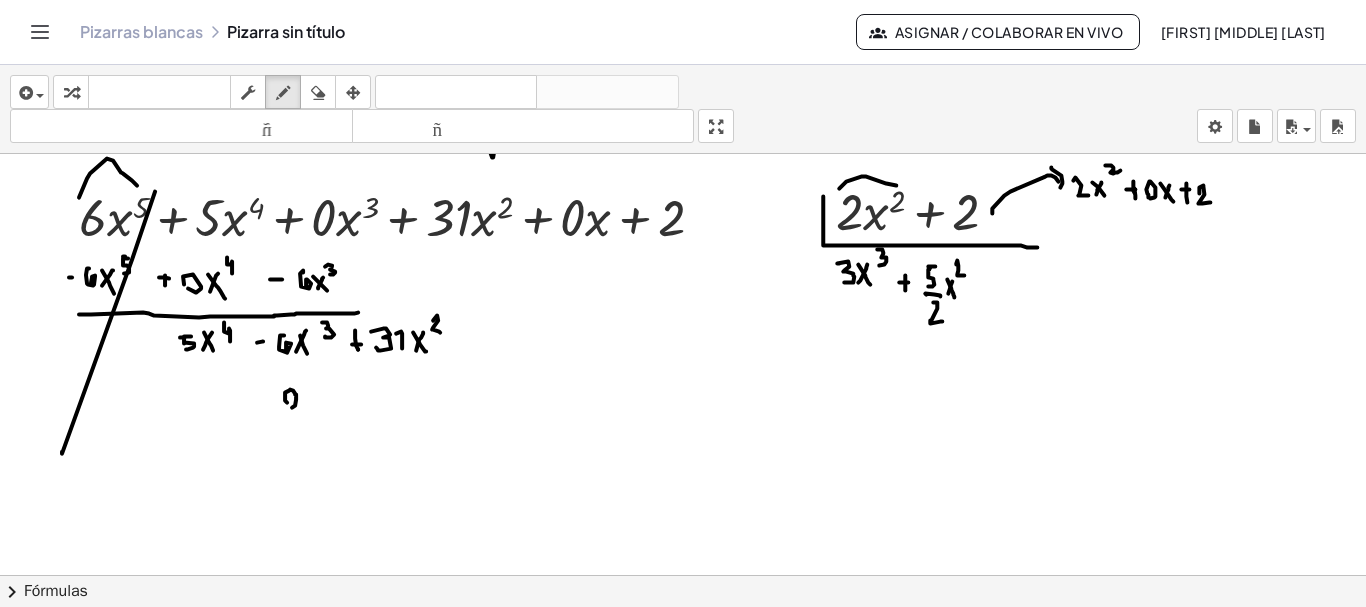 click at bounding box center (684, -5033) 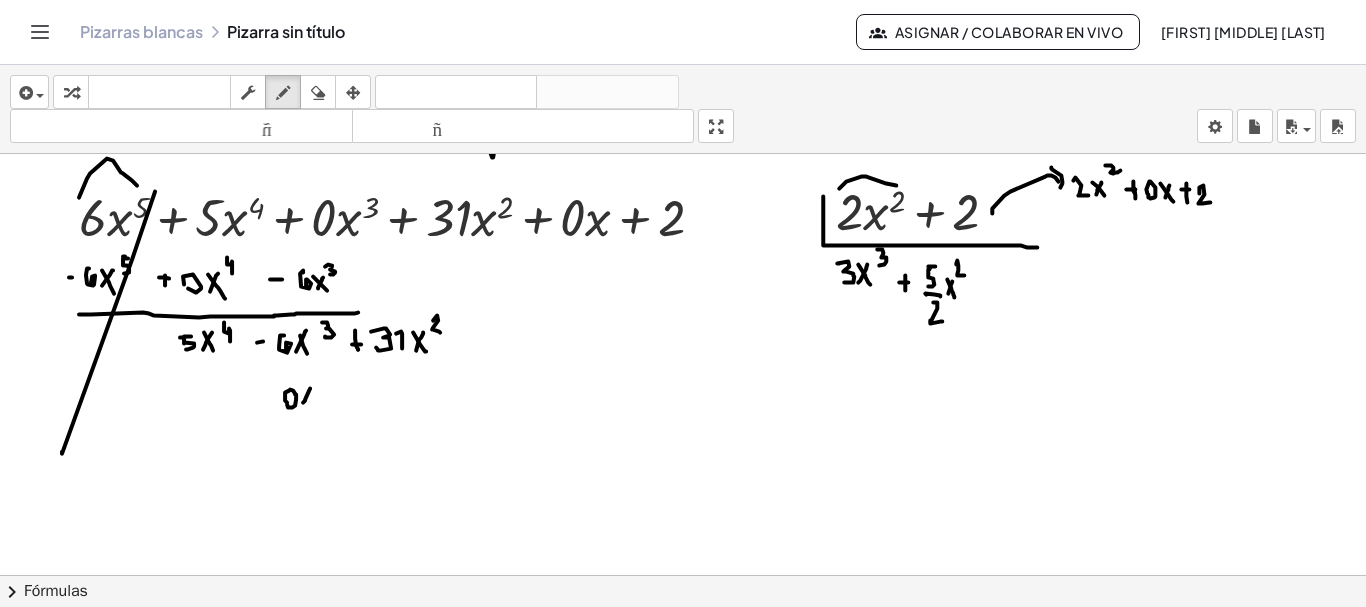 drag, startPoint x: 303, startPoint y: 399, endPoint x: 310, endPoint y: 385, distance: 15.652476 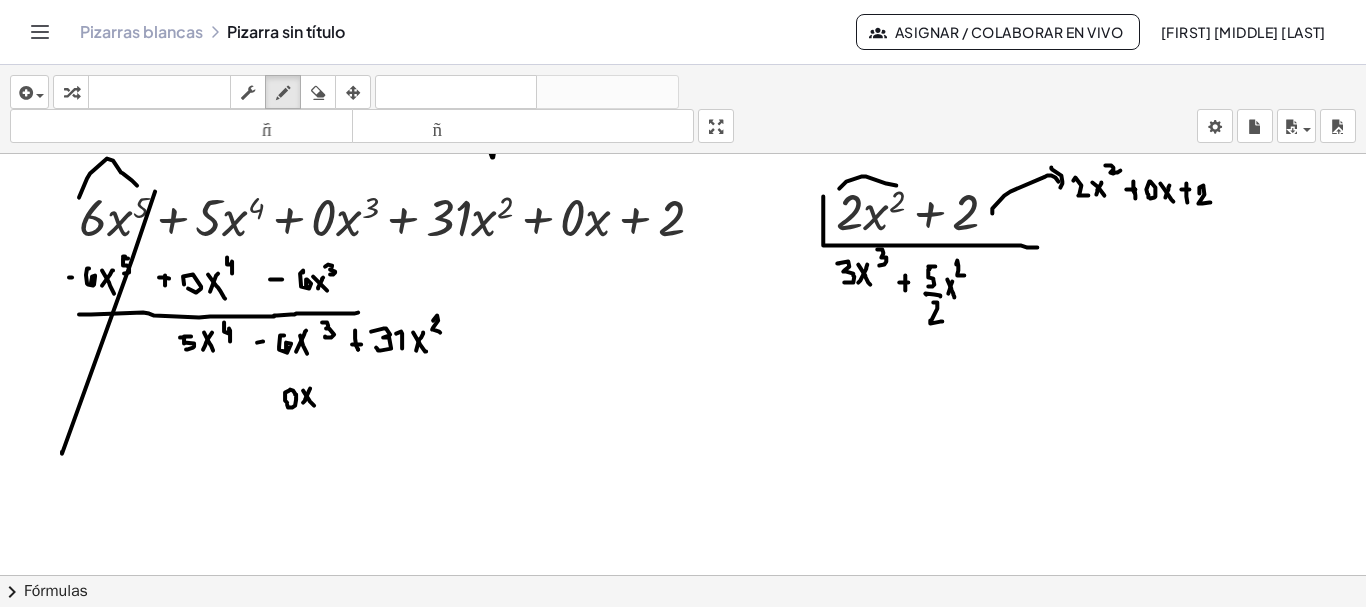 drag, startPoint x: 303, startPoint y: 387, endPoint x: 314, endPoint y: 402, distance: 18.601076 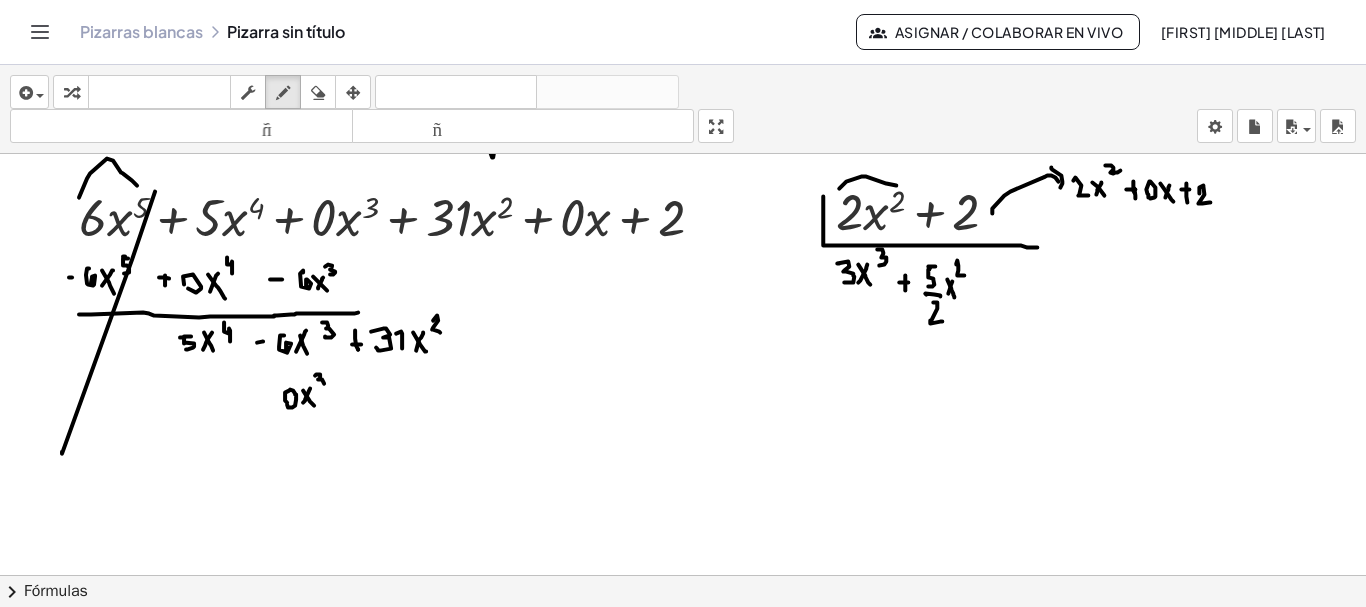 drag, startPoint x: 315, startPoint y: 372, endPoint x: 318, endPoint y: 384, distance: 12.369317 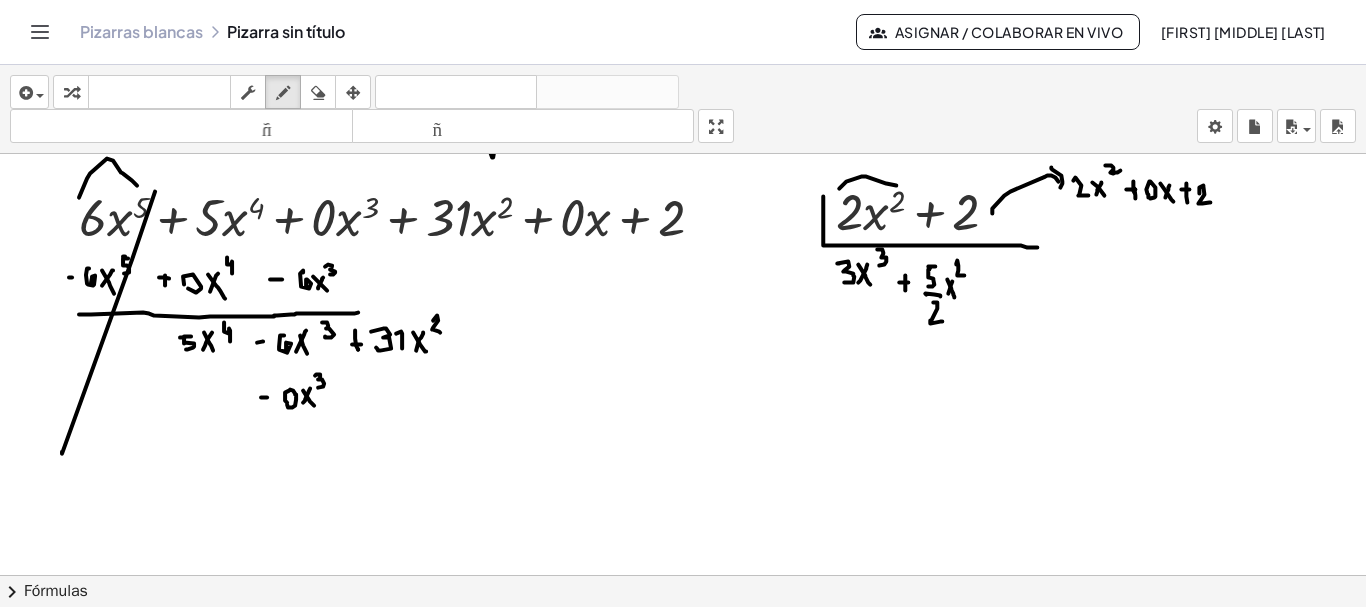 click at bounding box center [684, -5033] 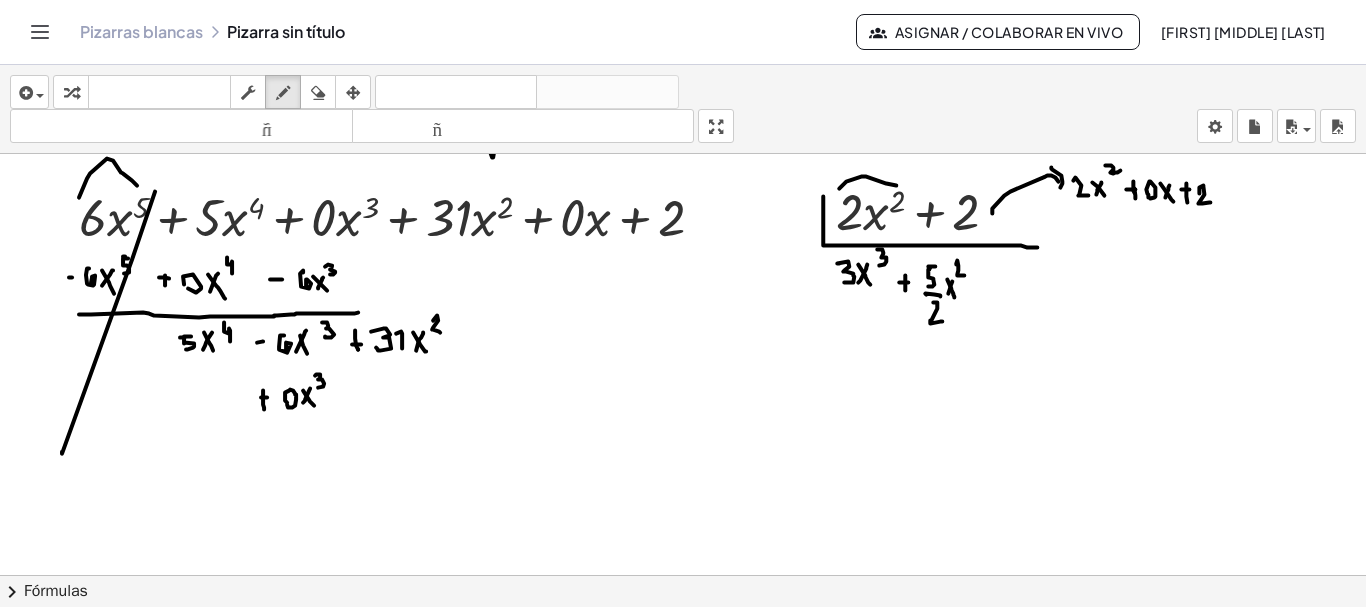 drag, startPoint x: 263, startPoint y: 387, endPoint x: 265, endPoint y: 408, distance: 21.095022 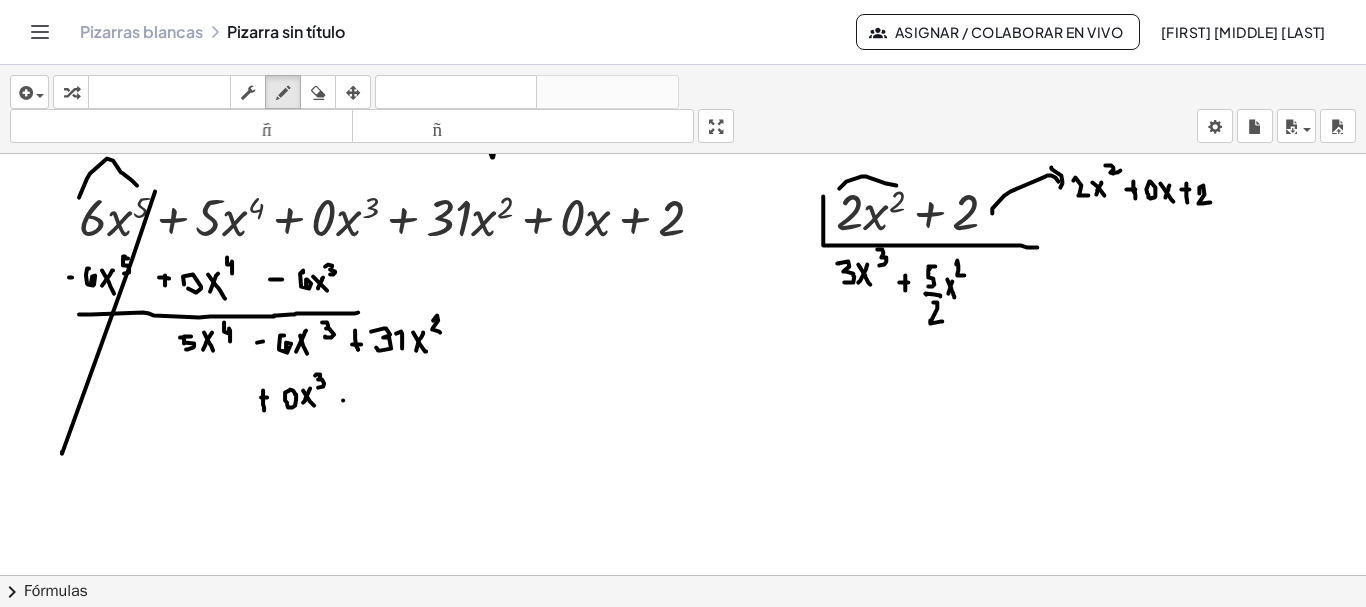 click at bounding box center (684, -5033) 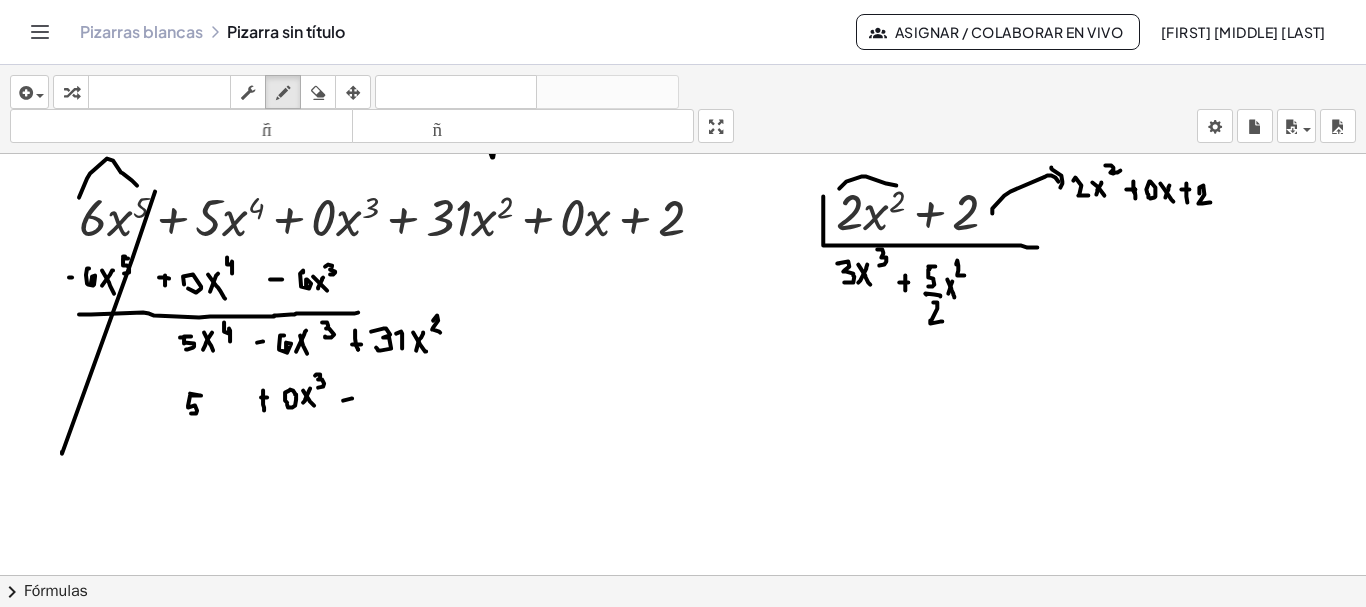 drag, startPoint x: 190, startPoint y: 390, endPoint x: 191, endPoint y: 410, distance: 20.024984 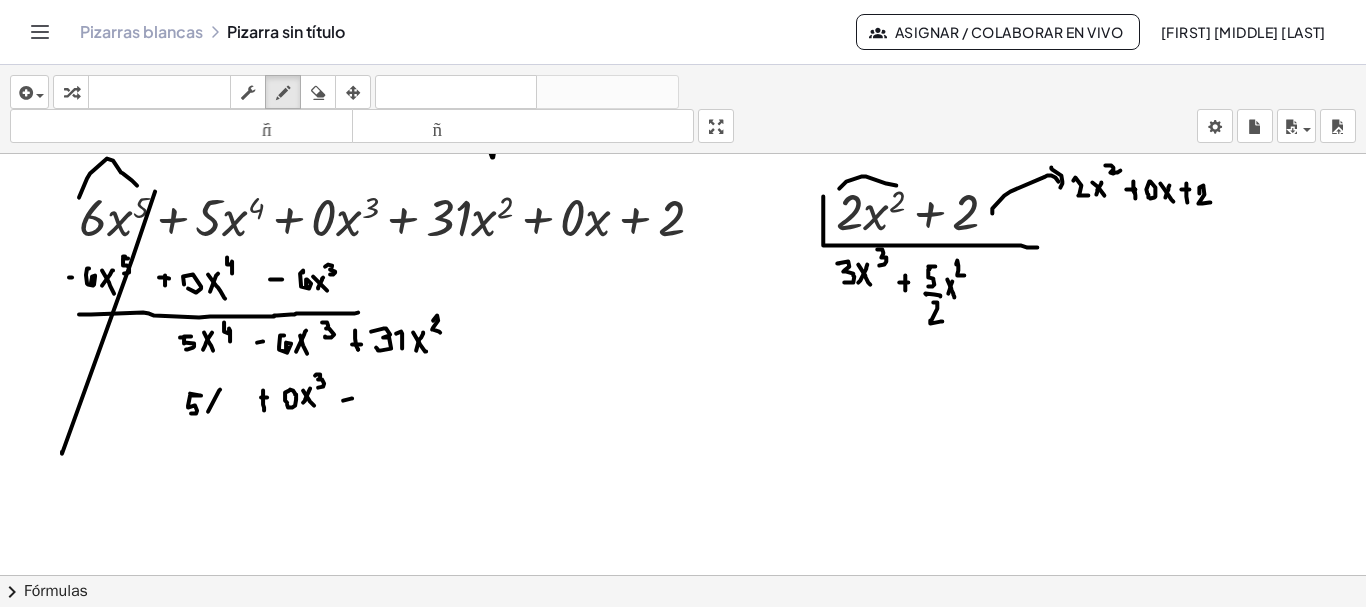 click at bounding box center [684, -5033] 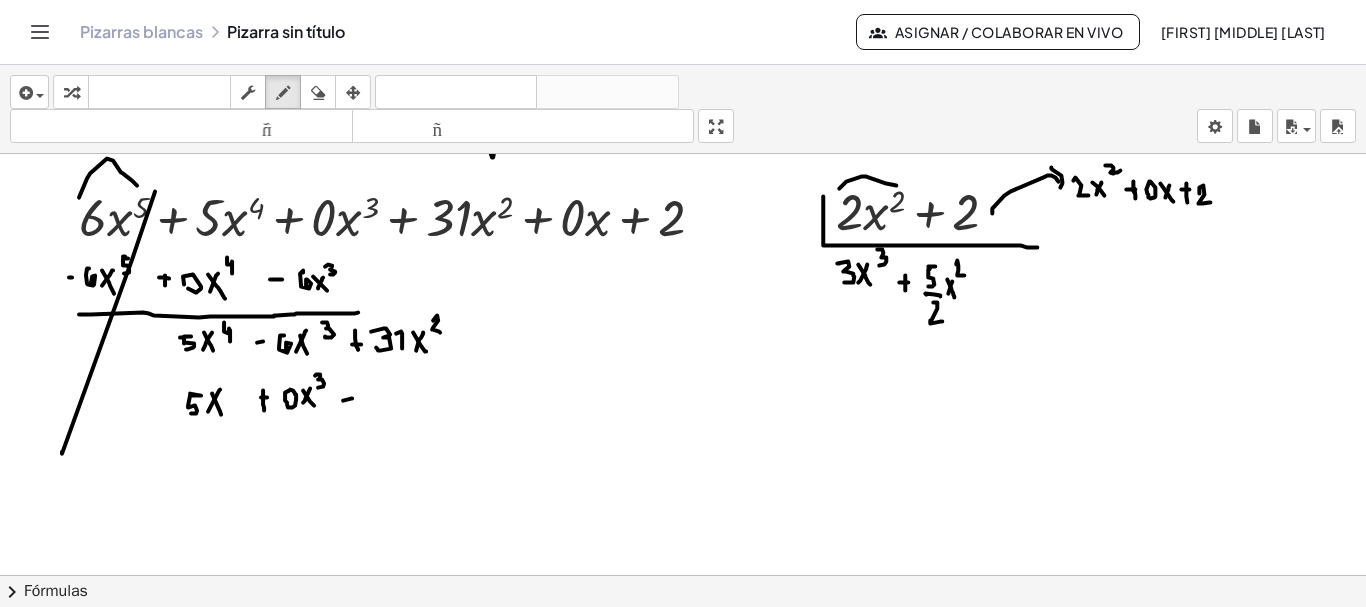 drag, startPoint x: 212, startPoint y: 390, endPoint x: 221, endPoint y: 411, distance: 22.847319 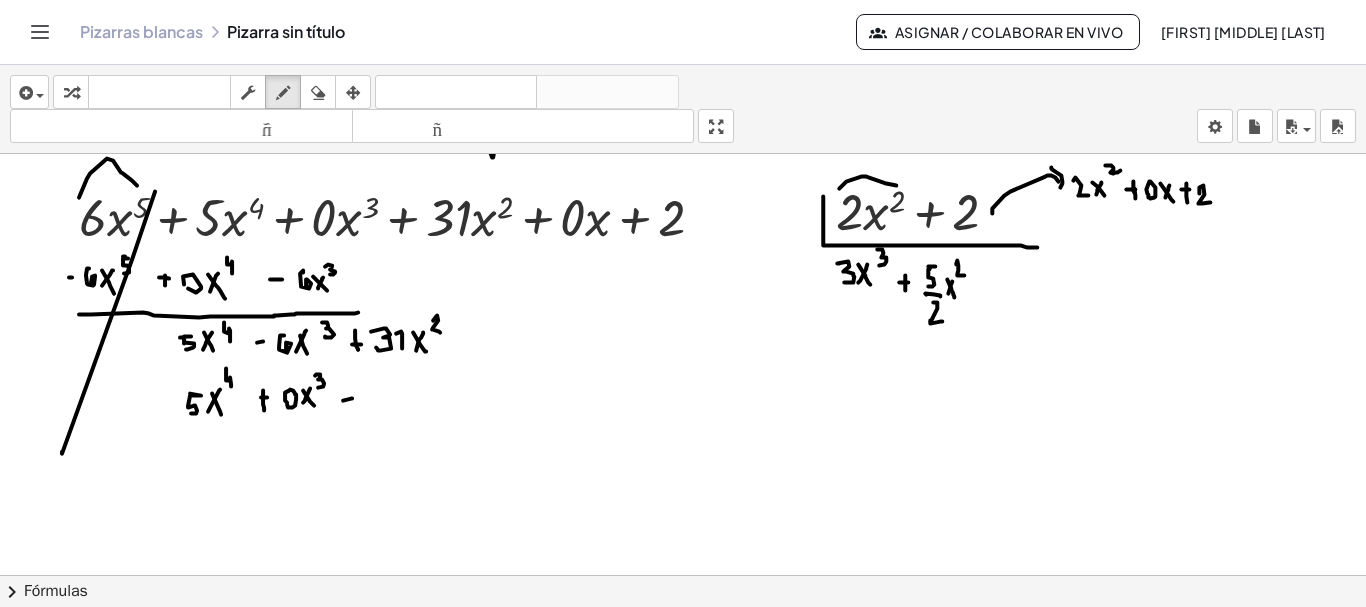 drag, startPoint x: 226, startPoint y: 365, endPoint x: 232, endPoint y: 384, distance: 19.924858 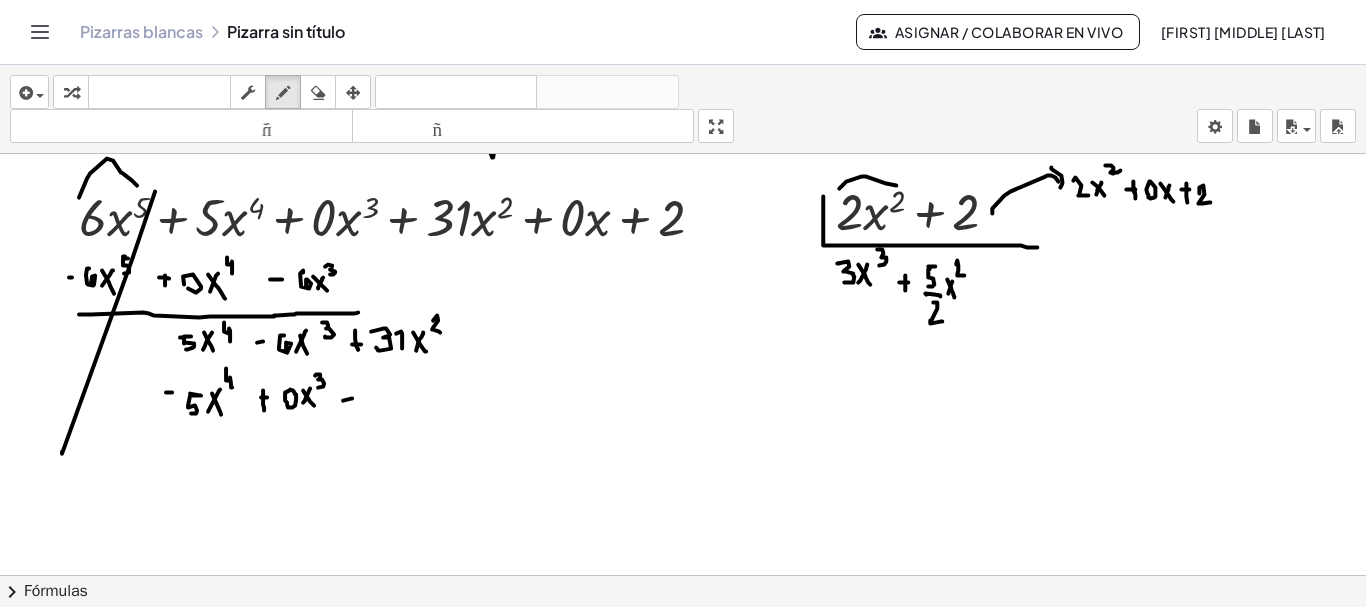 click at bounding box center [684, -5033] 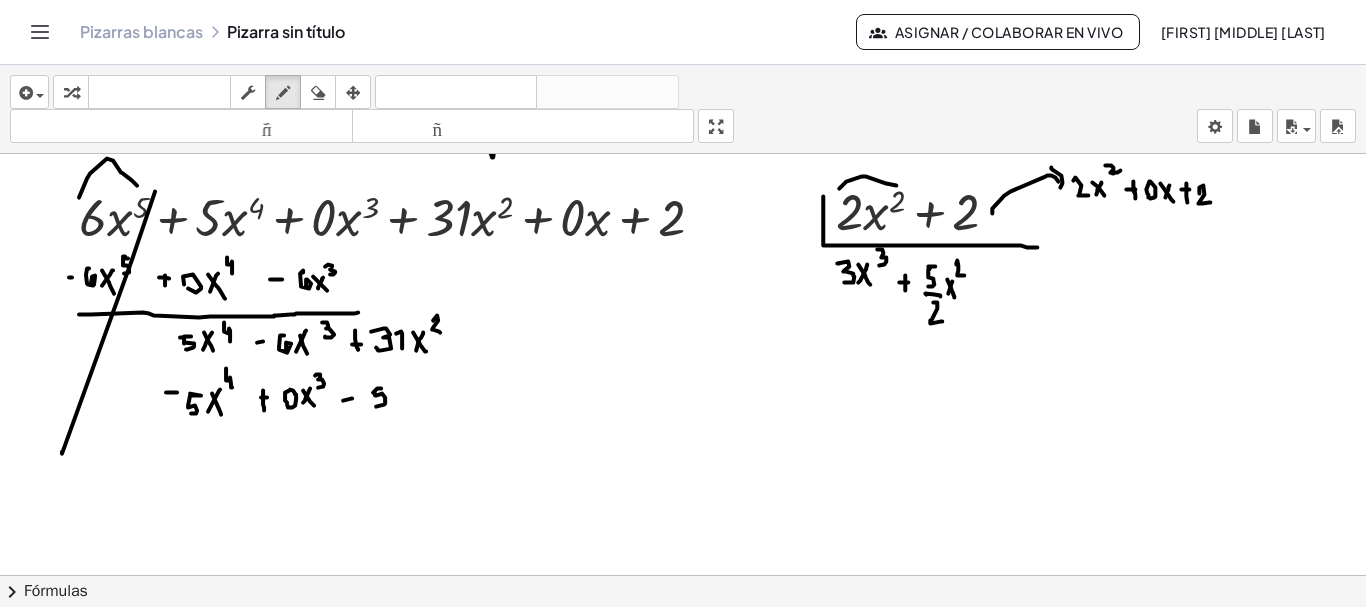 drag, startPoint x: 378, startPoint y: 385, endPoint x: 375, endPoint y: 403, distance: 18.248287 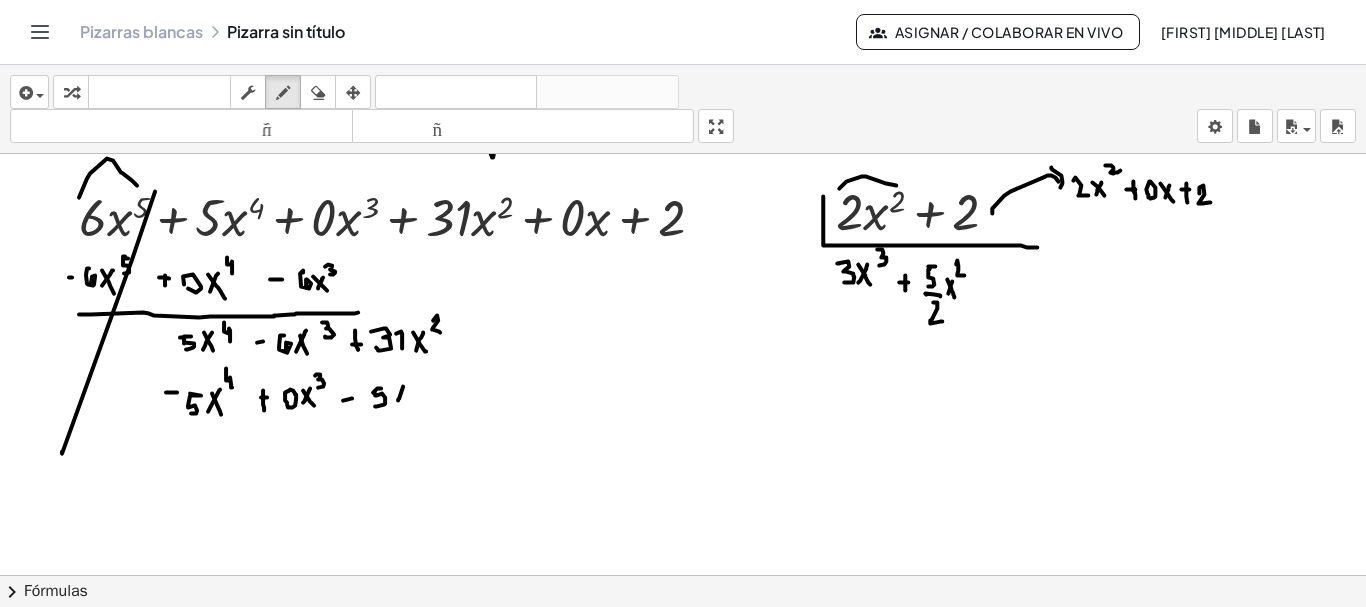 drag, startPoint x: 398, startPoint y: 397, endPoint x: 400, endPoint y: 382, distance: 15.132746 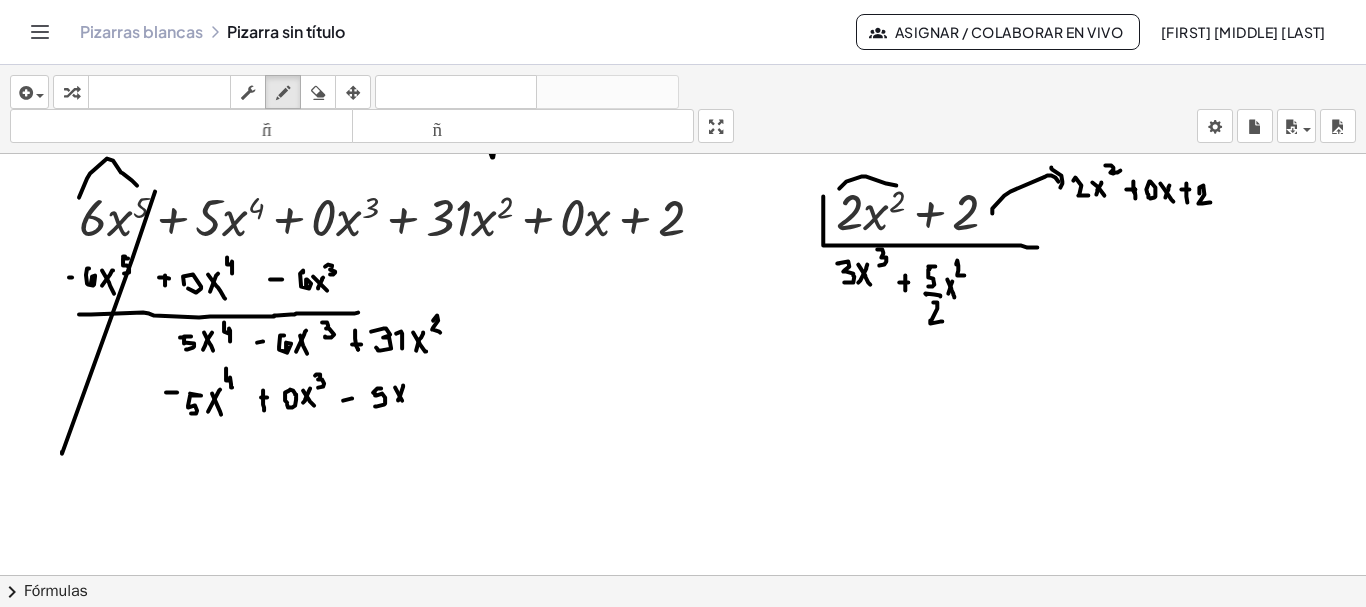 click at bounding box center [684, -5033] 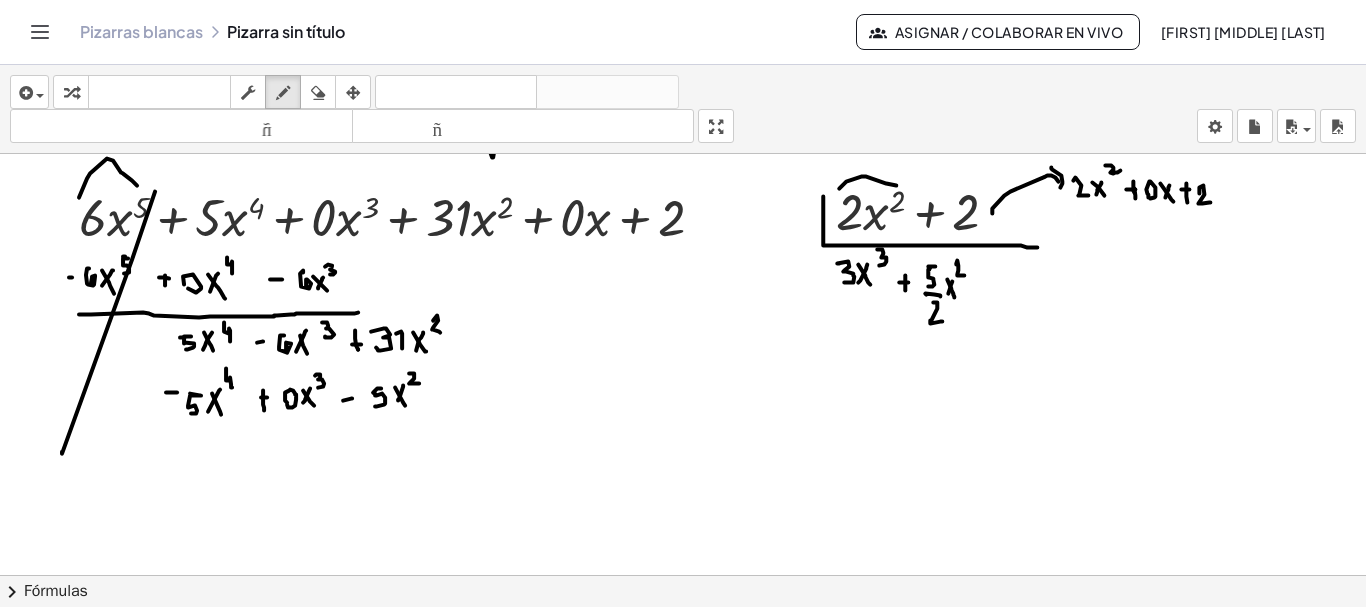 drag, startPoint x: 409, startPoint y: 370, endPoint x: 419, endPoint y: 380, distance: 14.142136 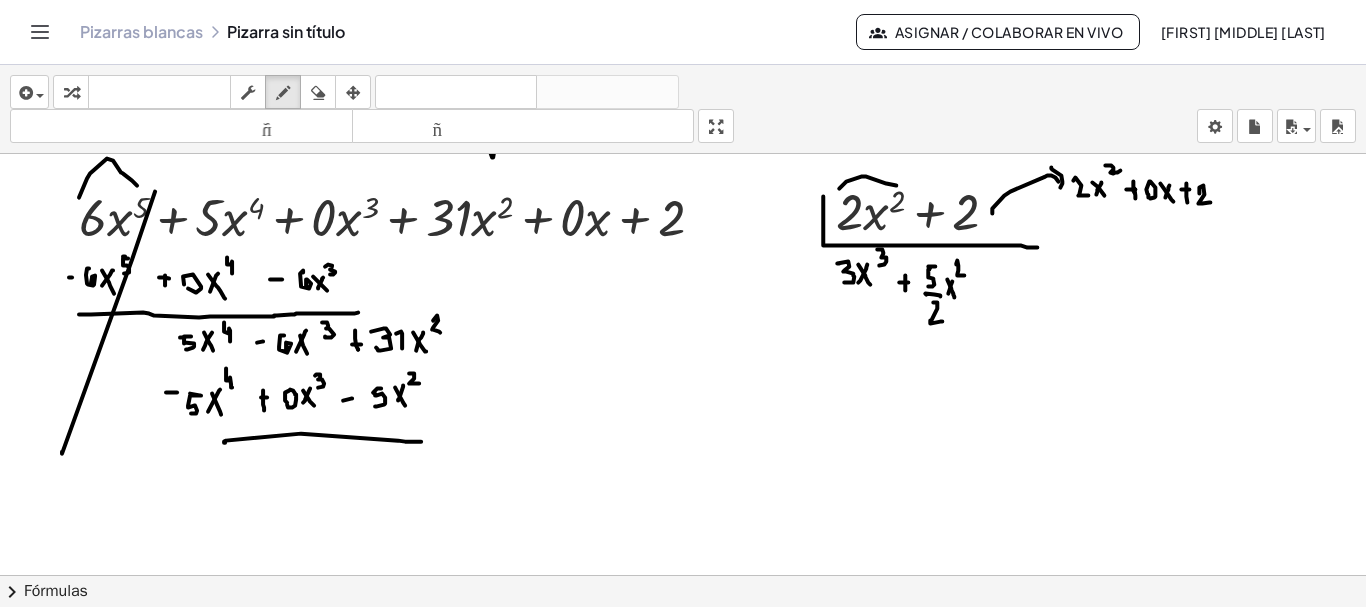 drag, startPoint x: 226, startPoint y: 437, endPoint x: 421, endPoint y: 438, distance: 195.00256 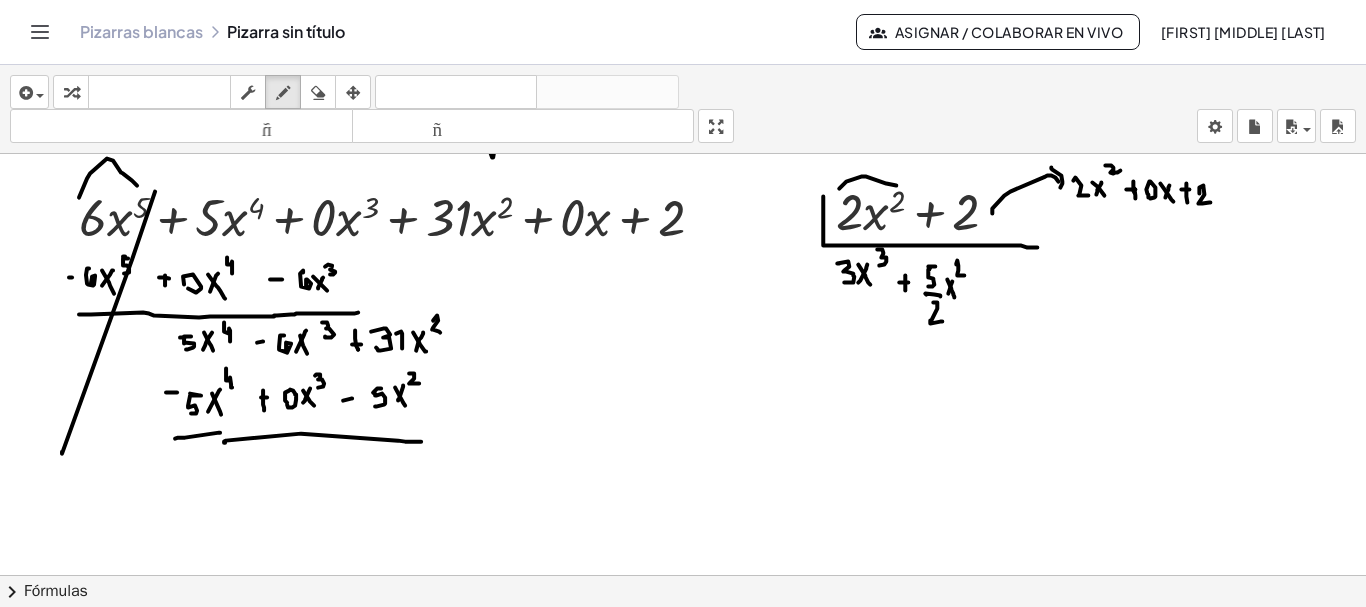 drag, startPoint x: 175, startPoint y: 435, endPoint x: 220, endPoint y: 429, distance: 45.39824 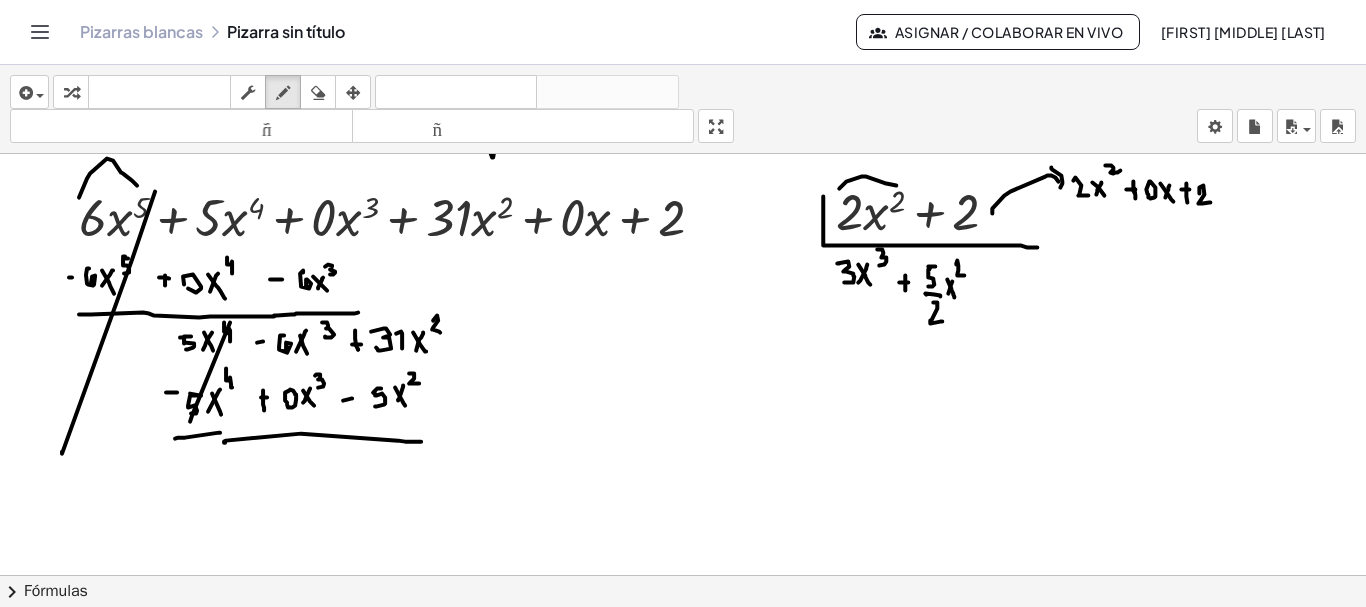 click at bounding box center [684, -5033] 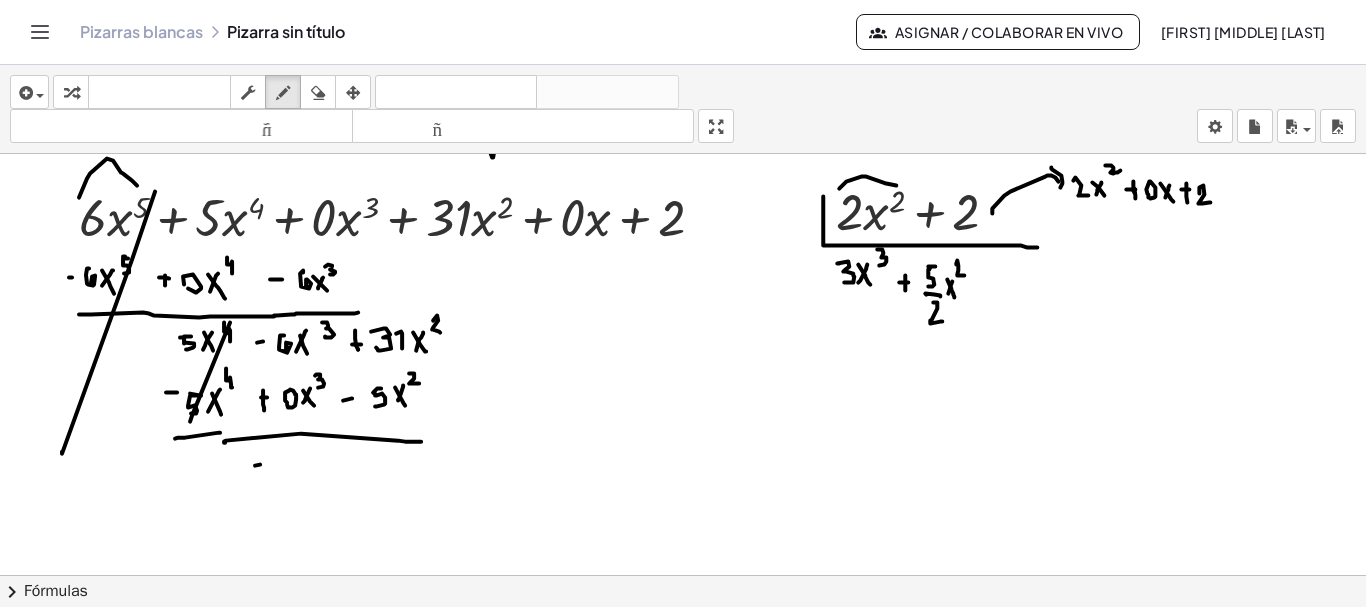 click at bounding box center (684, -5033) 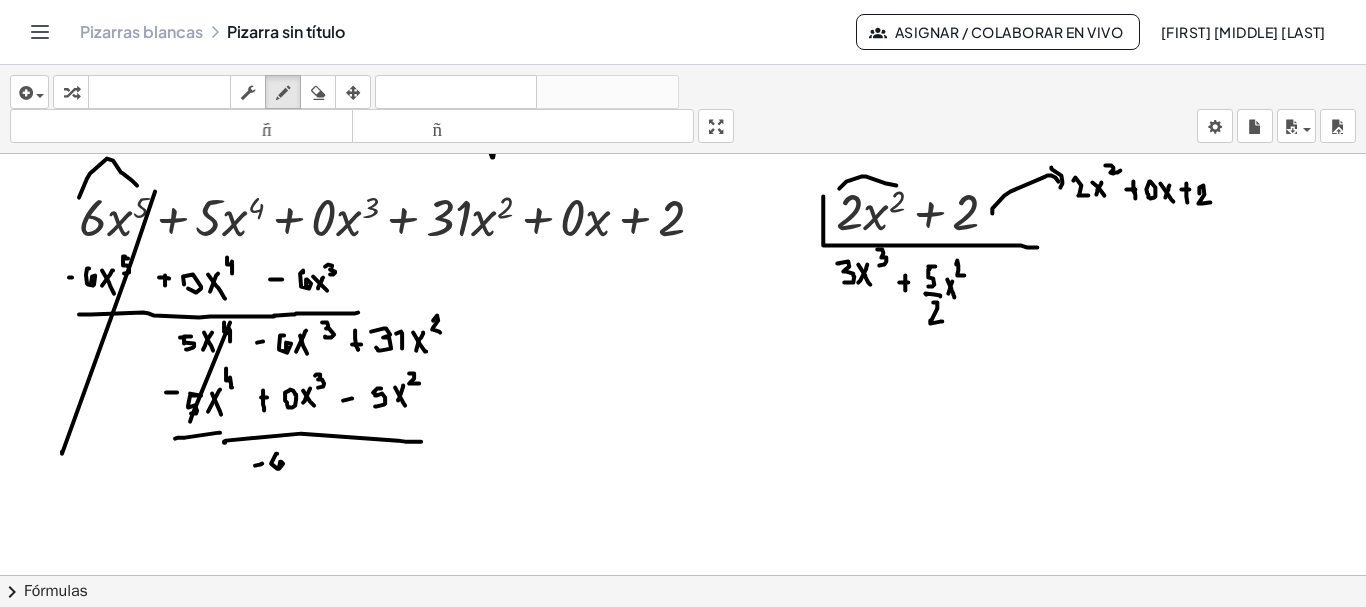 drag, startPoint x: 277, startPoint y: 450, endPoint x: 280, endPoint y: 464, distance: 14.3178215 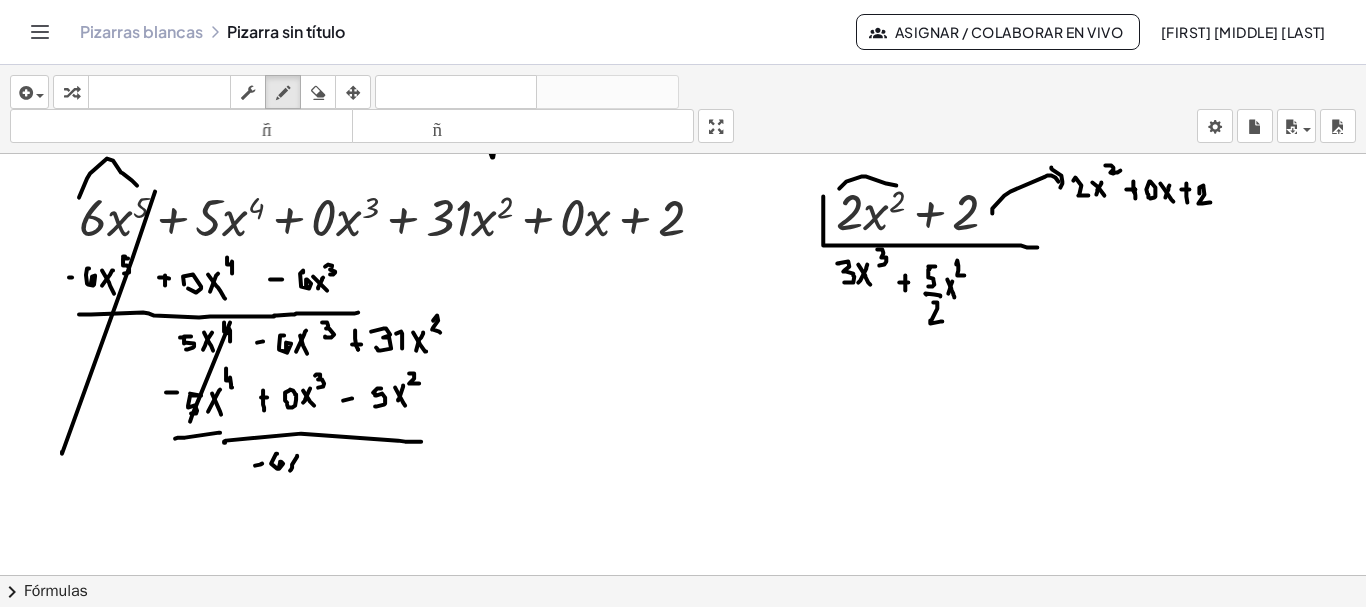 click at bounding box center (684, -5033) 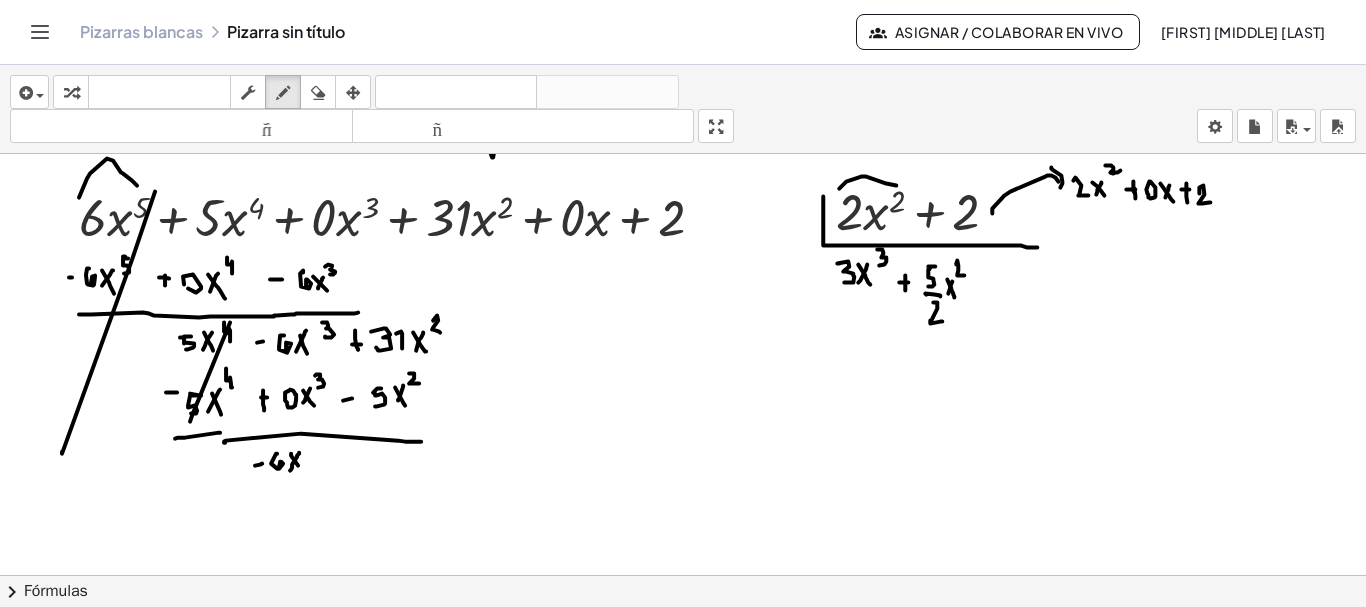drag, startPoint x: 291, startPoint y: 452, endPoint x: 298, endPoint y: 462, distance: 12.206555 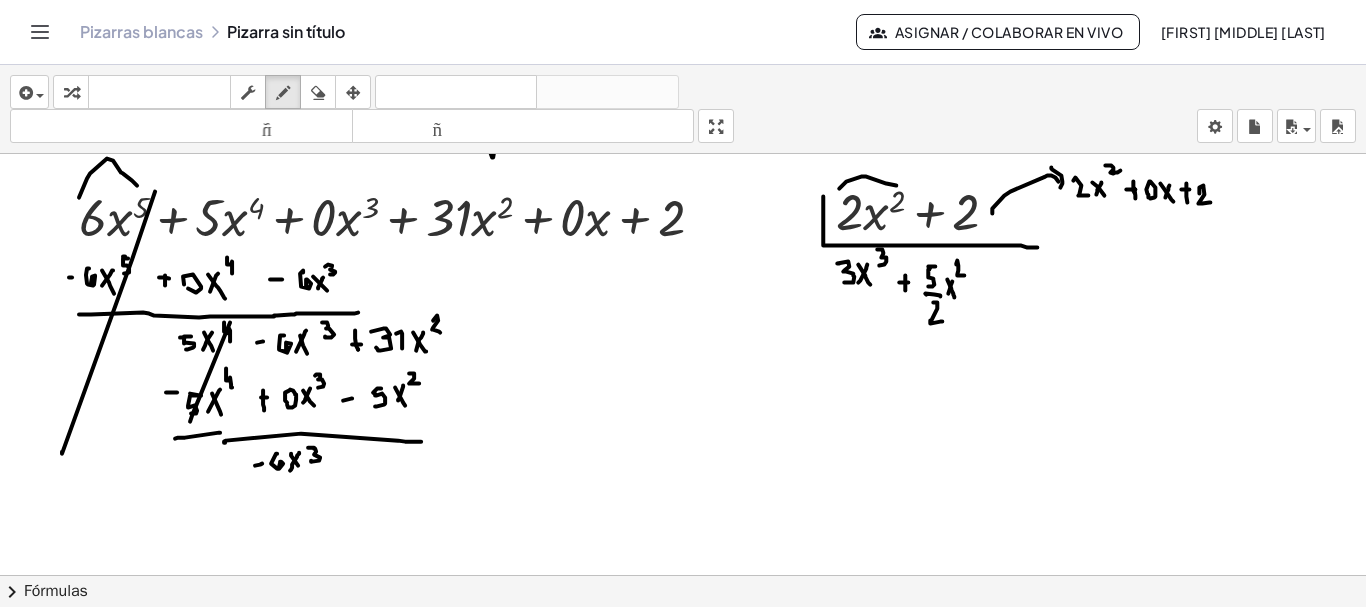 drag, startPoint x: 308, startPoint y: 444, endPoint x: 311, endPoint y: 457, distance: 13.341664 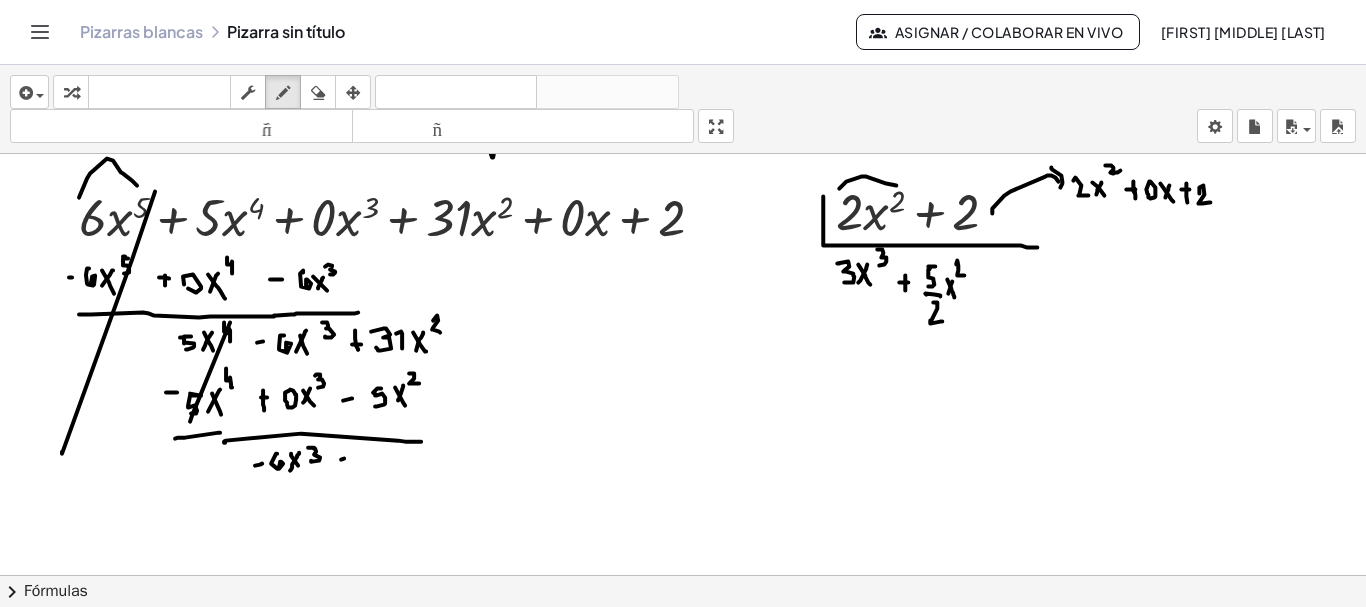 click at bounding box center (684, -5033) 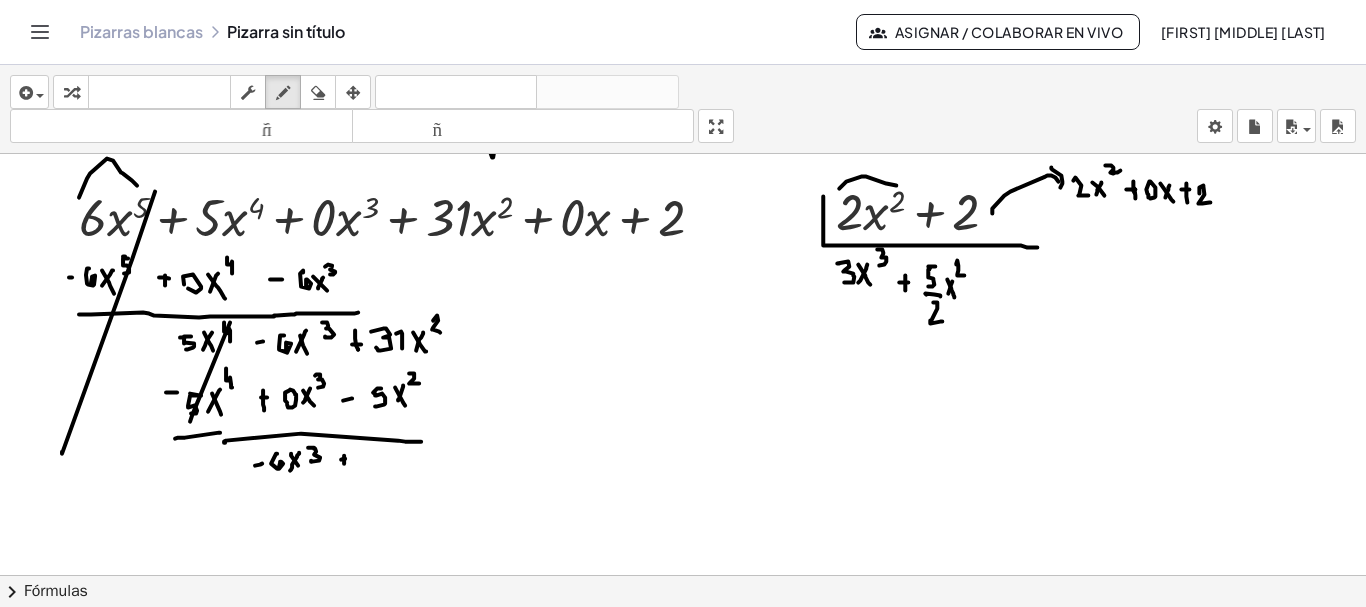 drag, startPoint x: 344, startPoint y: 452, endPoint x: 345, endPoint y: 463, distance: 11.045361 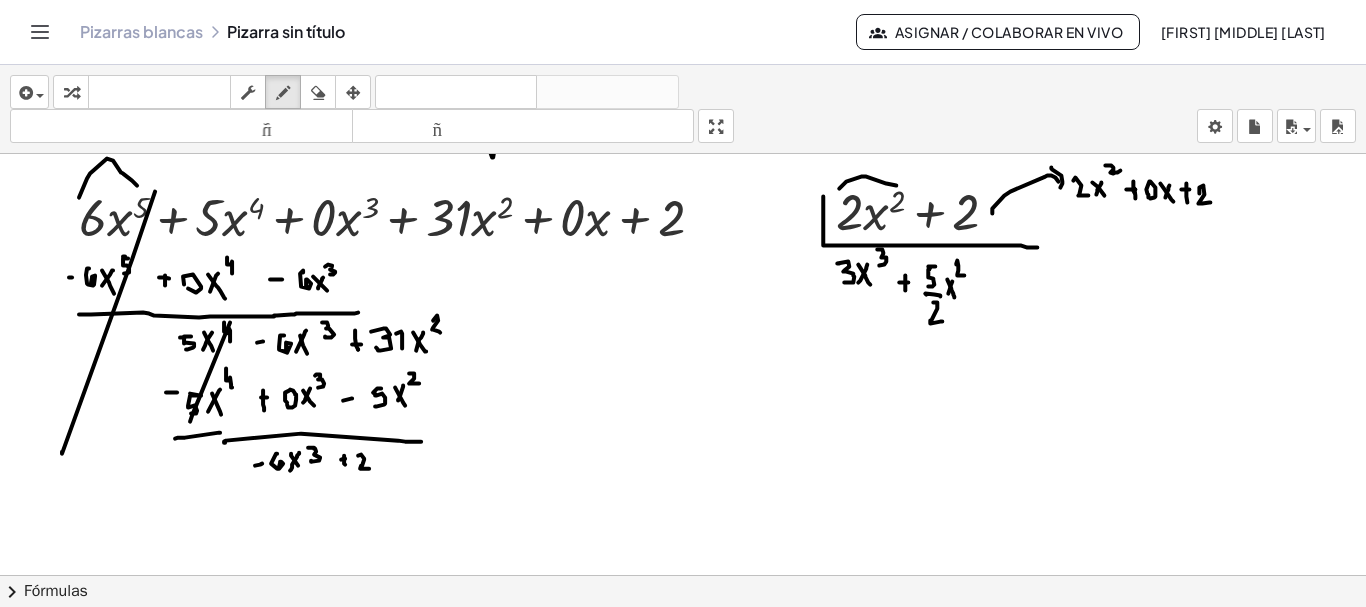 drag, startPoint x: 358, startPoint y: 452, endPoint x: 372, endPoint y: 465, distance: 19.104973 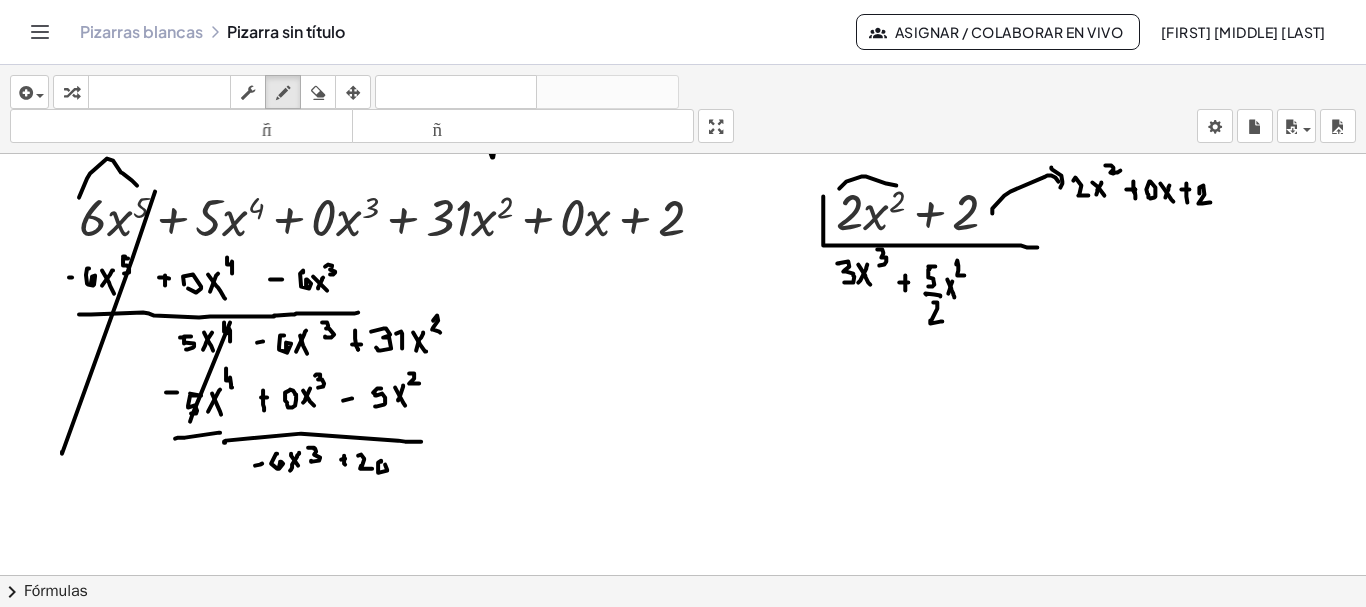click at bounding box center [684, -5033] 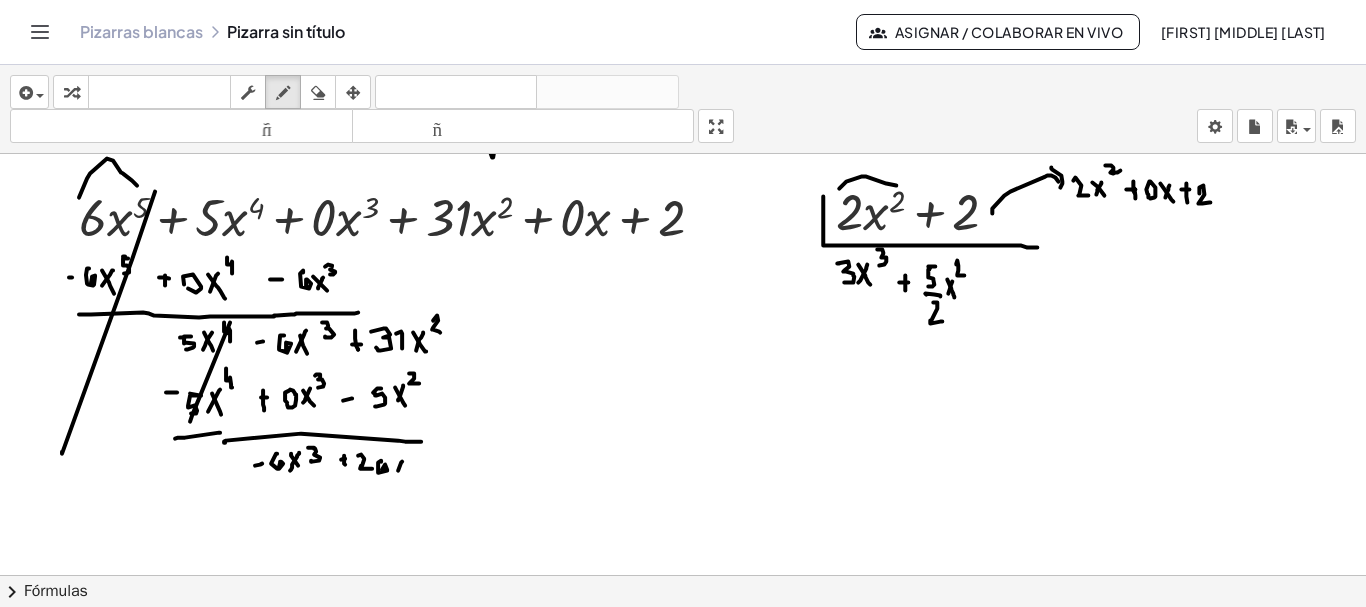 click at bounding box center (684, -5033) 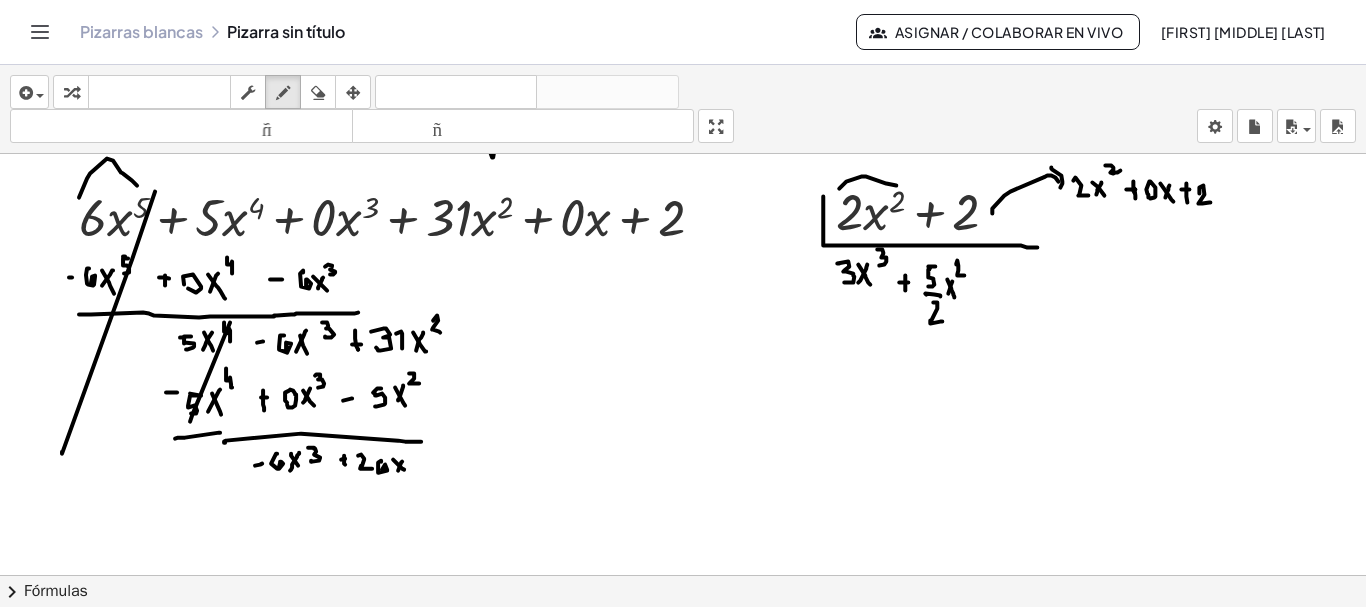 drag, startPoint x: 393, startPoint y: 456, endPoint x: 407, endPoint y: 469, distance: 19.104973 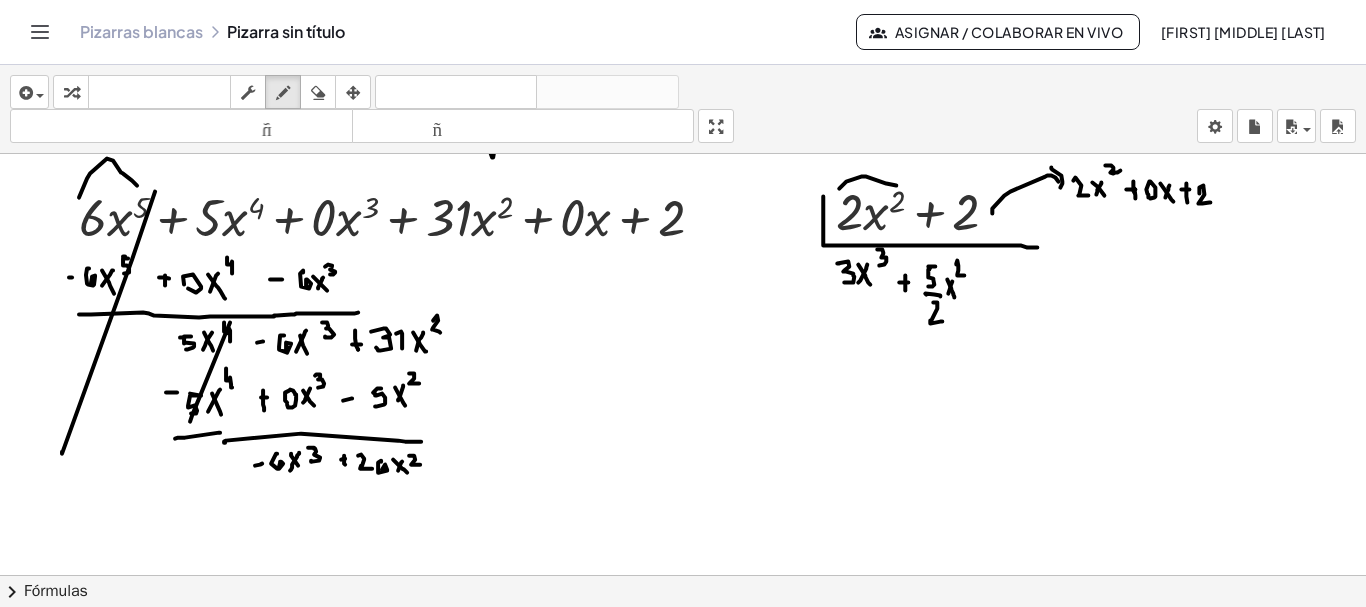 drag, startPoint x: 414, startPoint y: 452, endPoint x: 420, endPoint y: 461, distance: 10.816654 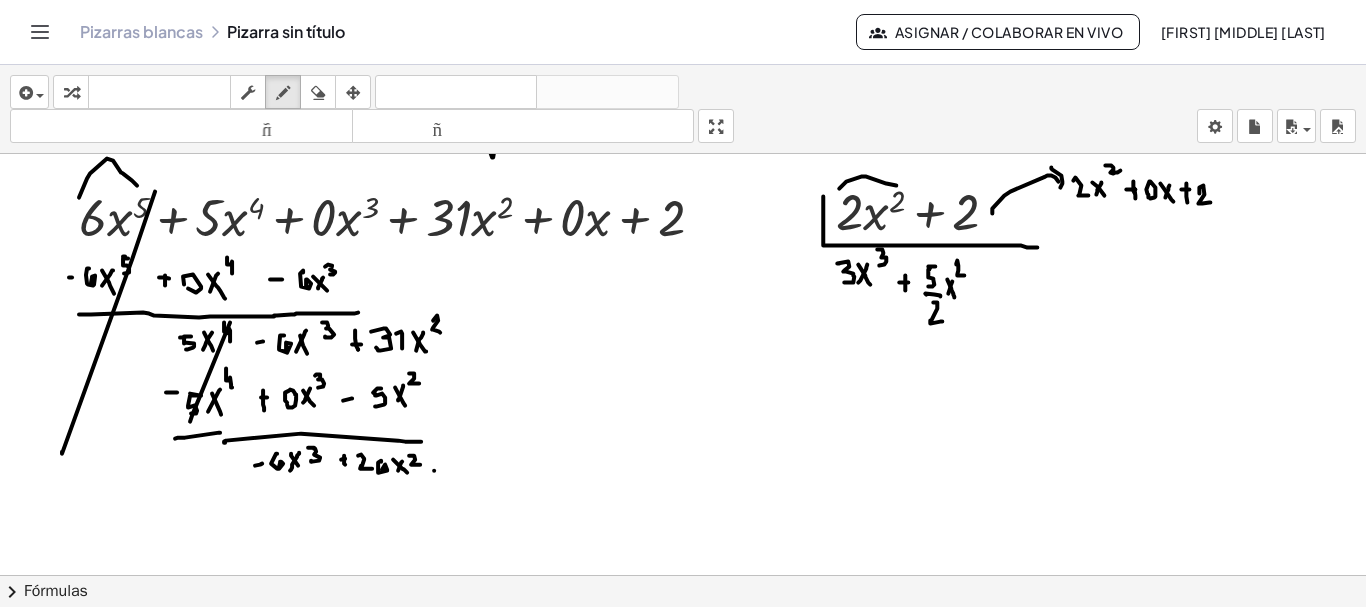 click at bounding box center [684, -5033] 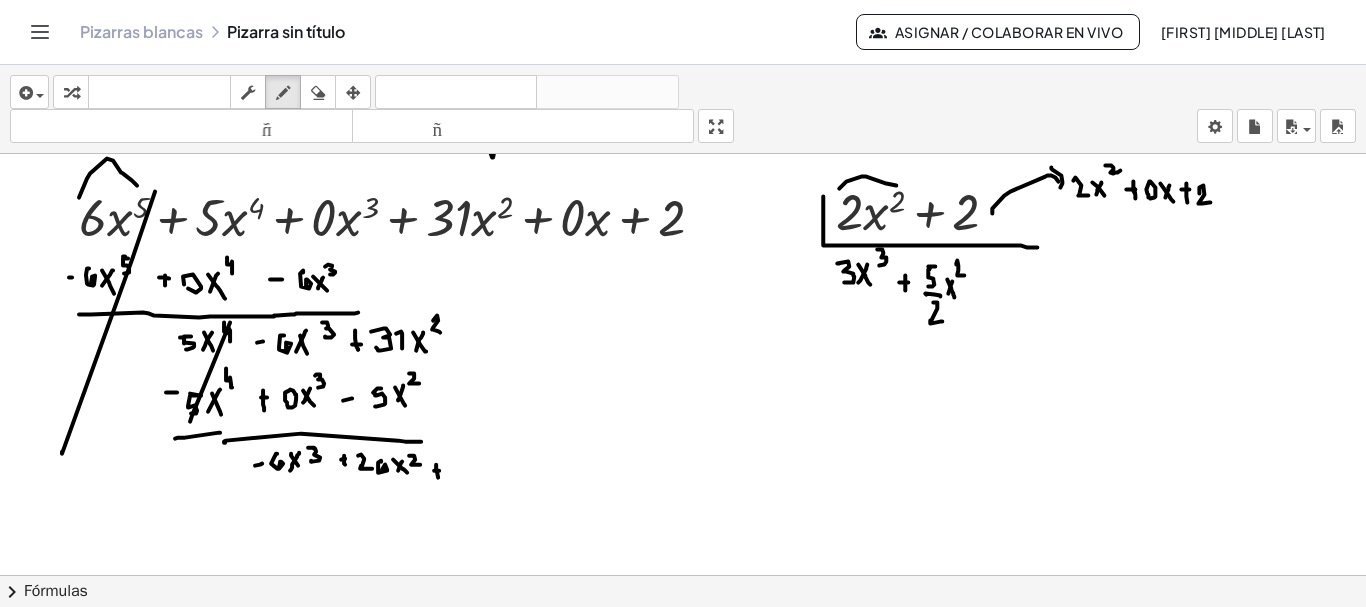 drag, startPoint x: 436, startPoint y: 464, endPoint x: 439, endPoint y: 476, distance: 12.369317 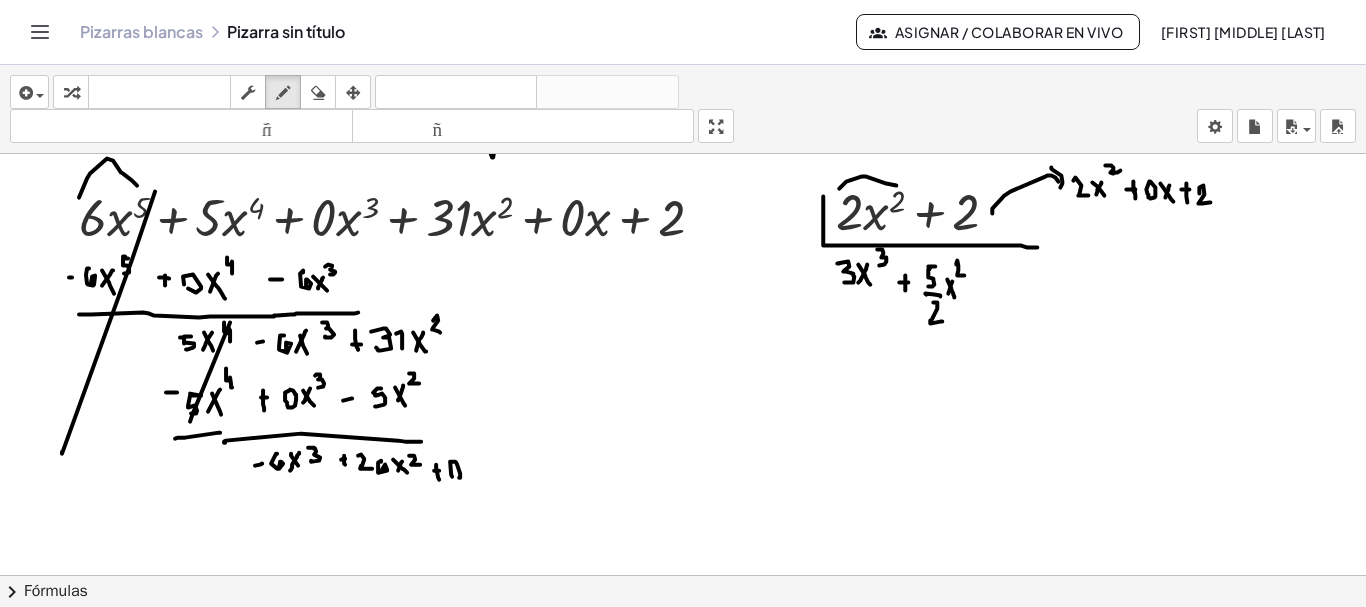 click at bounding box center (684, -5033) 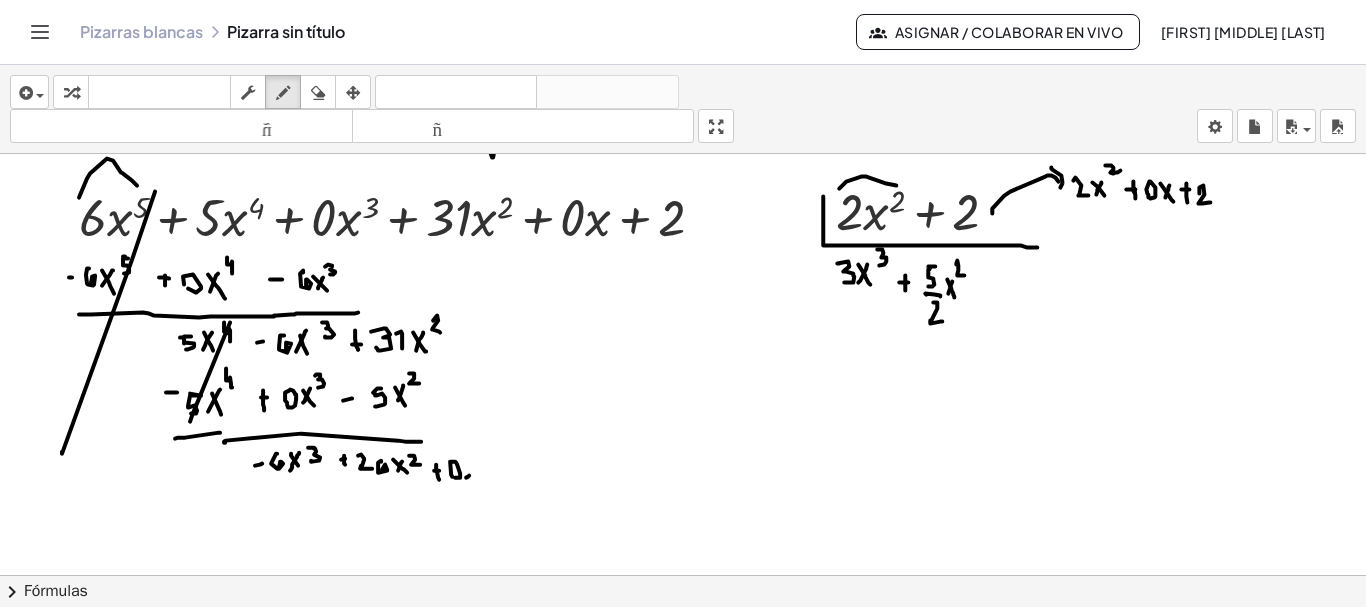 click at bounding box center (684, -5033) 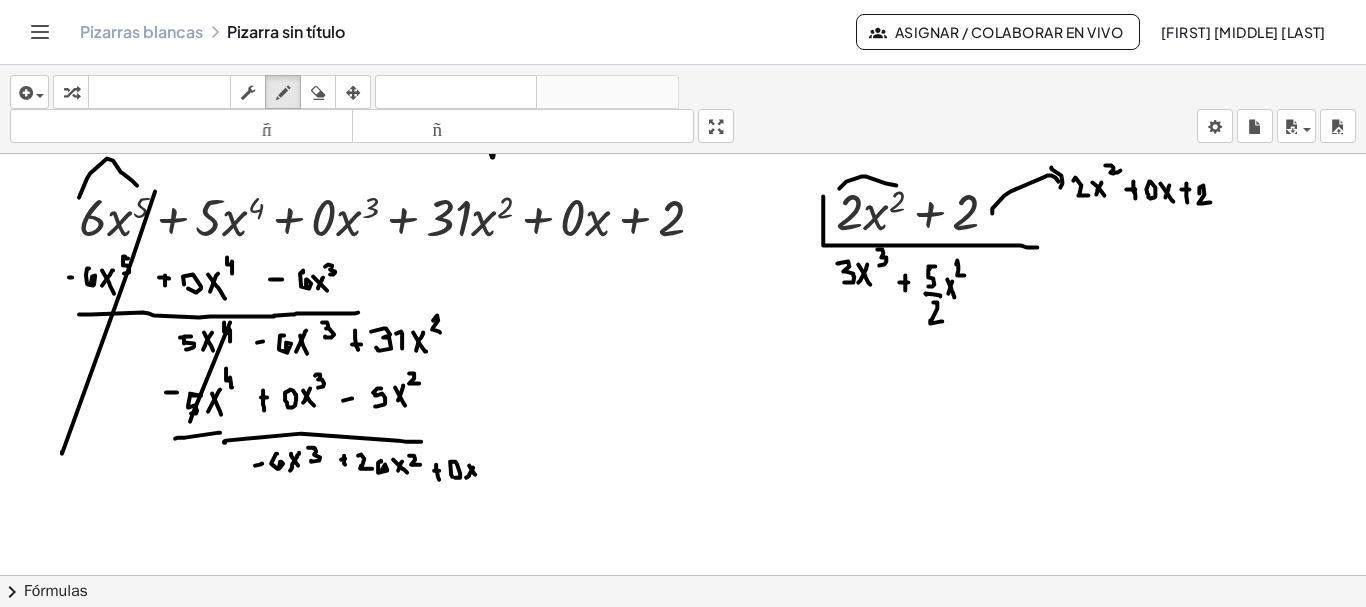 drag, startPoint x: 469, startPoint y: 462, endPoint x: 476, endPoint y: 472, distance: 12.206555 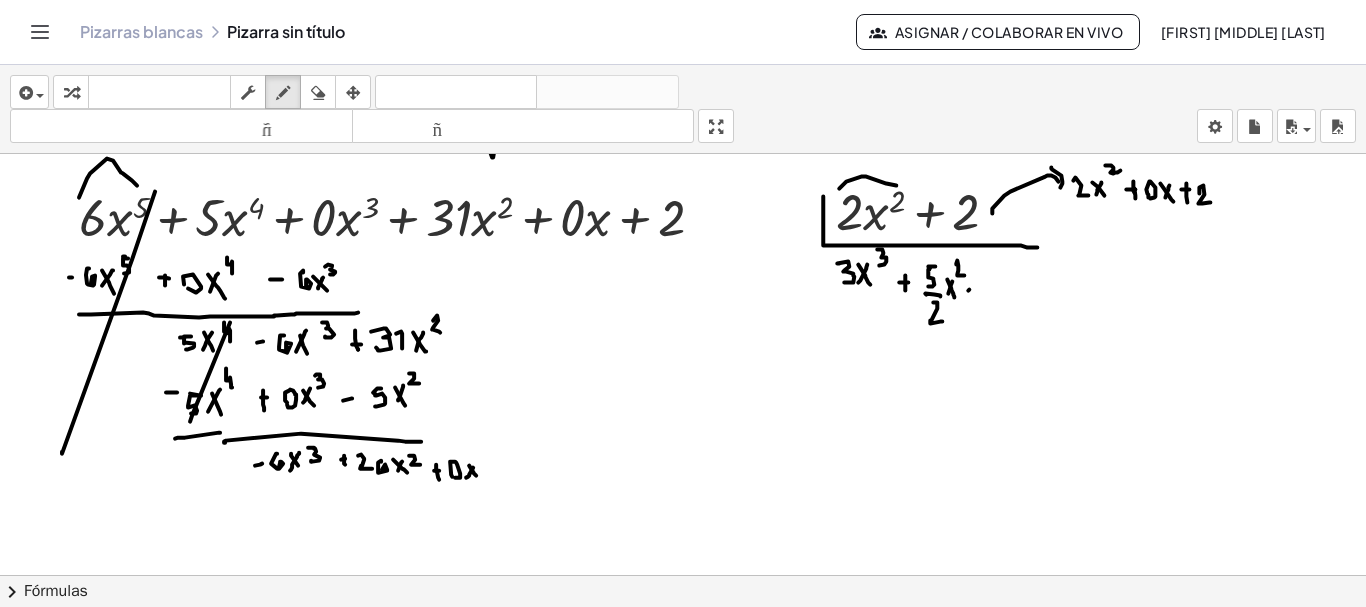 click at bounding box center (684, -5033) 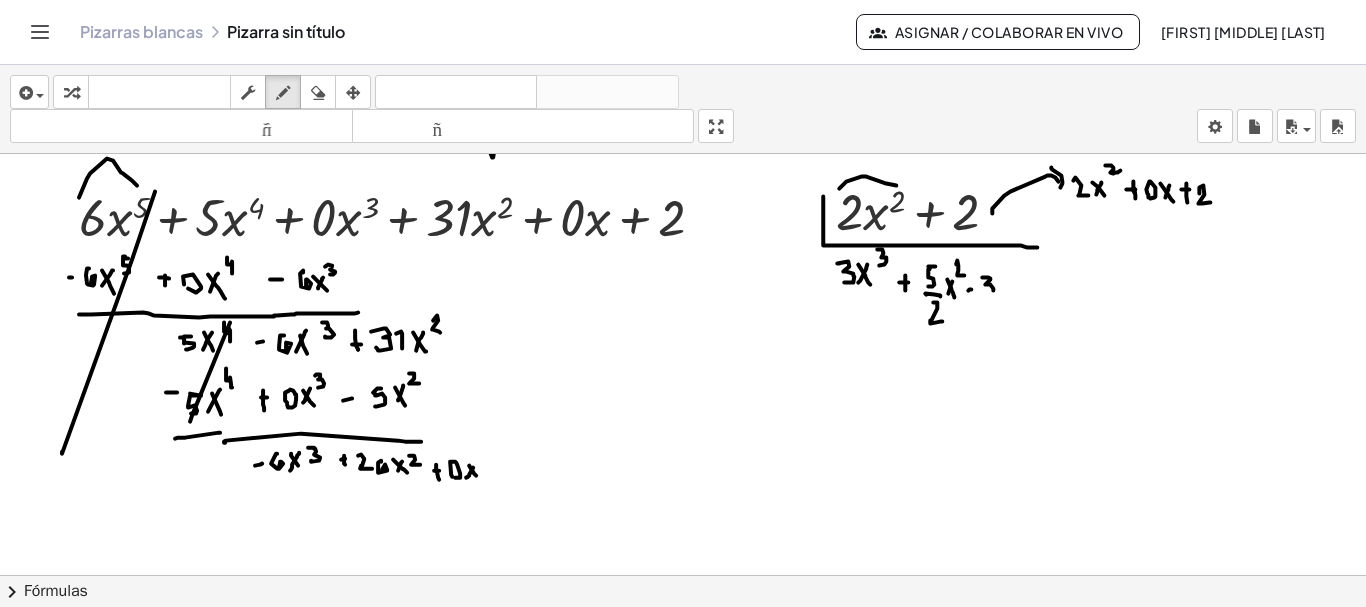 drag, startPoint x: 982, startPoint y: 274, endPoint x: 986, endPoint y: 291, distance: 17.464249 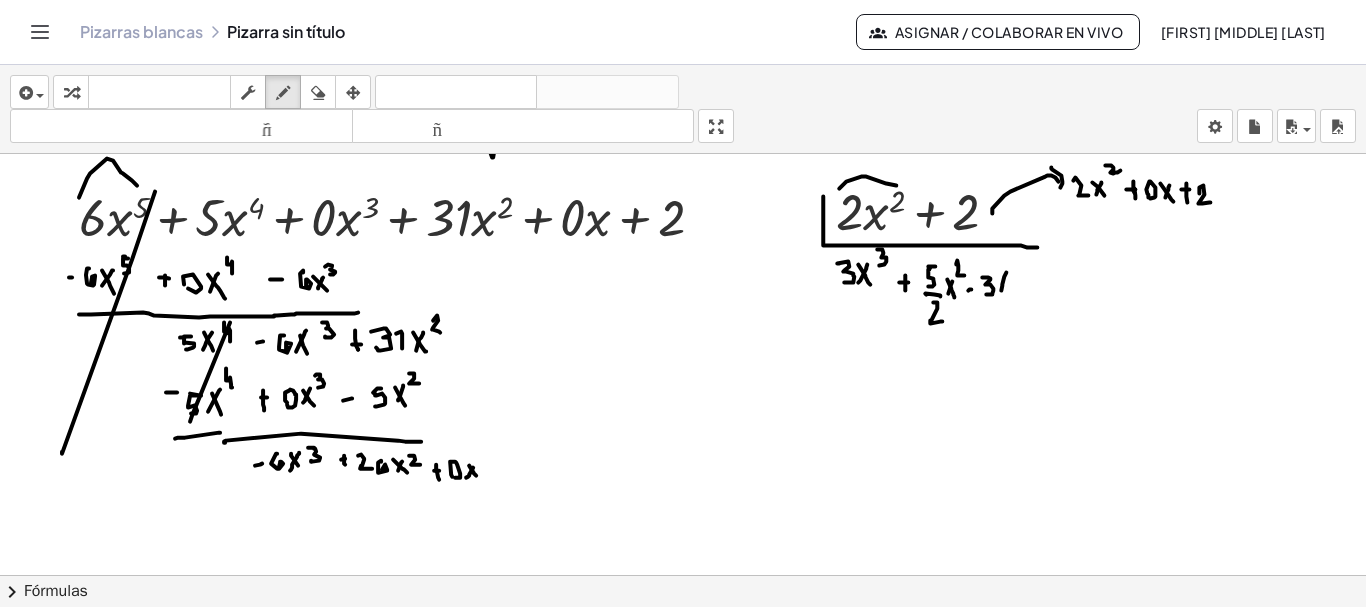 drag, startPoint x: 1001, startPoint y: 287, endPoint x: 998, endPoint y: 269, distance: 18.248287 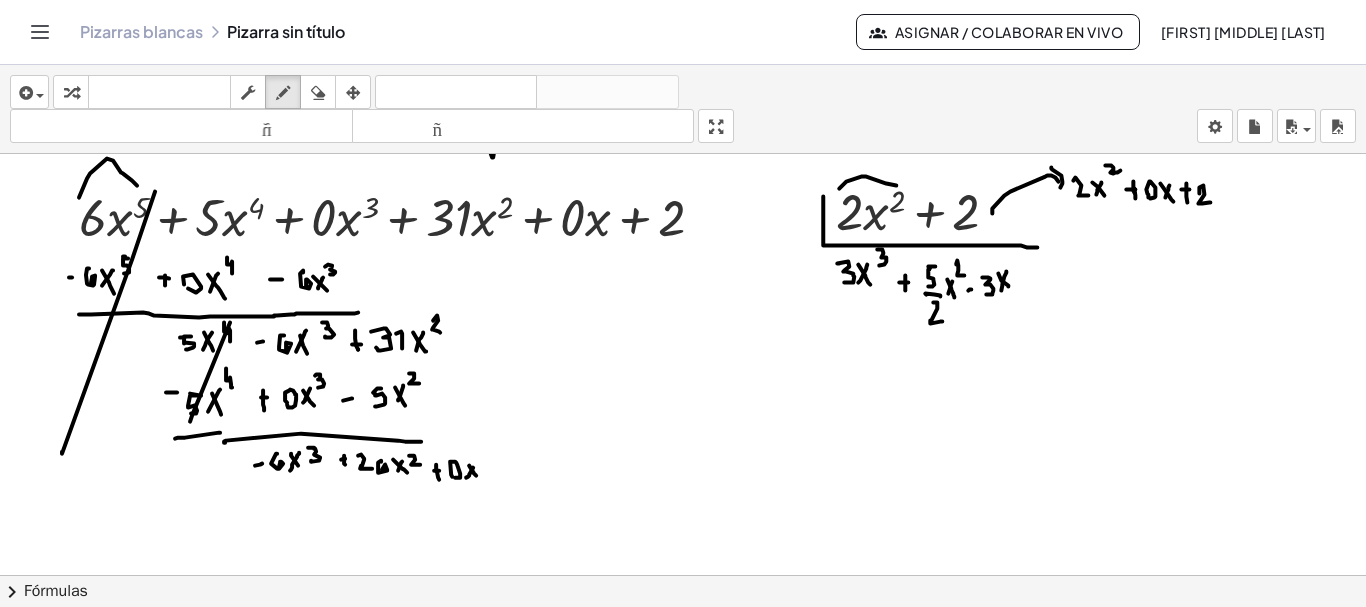 click at bounding box center (684, -5033) 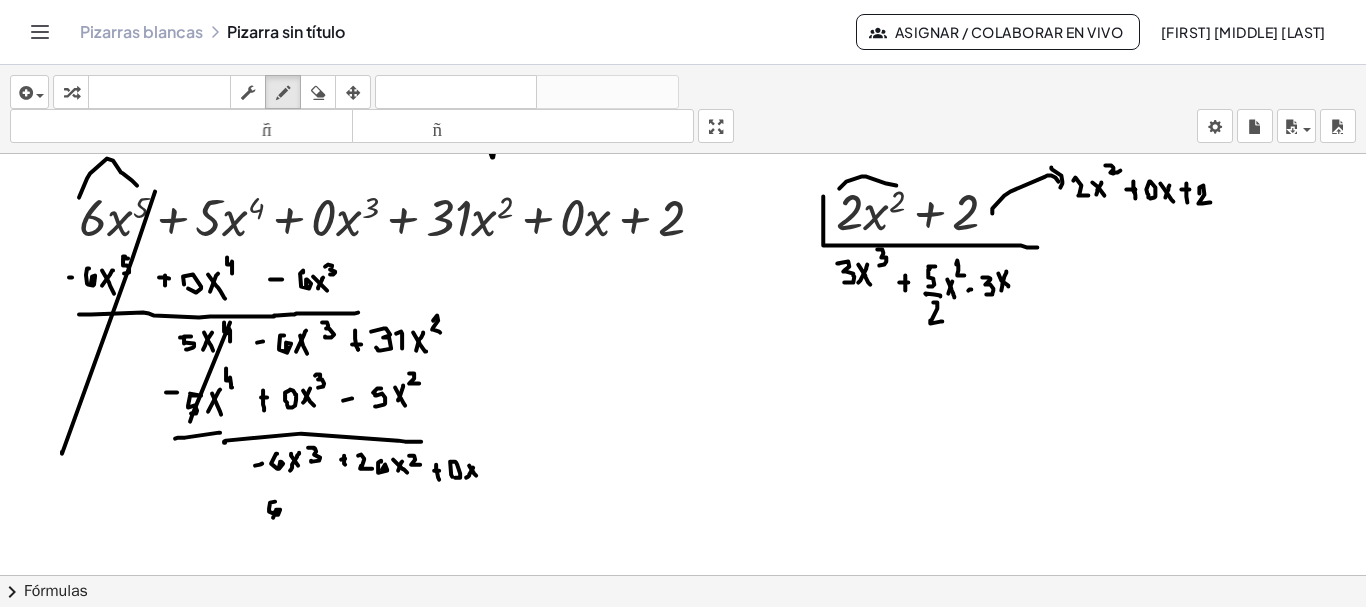 drag, startPoint x: 275, startPoint y: 498, endPoint x: 273, endPoint y: 514, distance: 16.124516 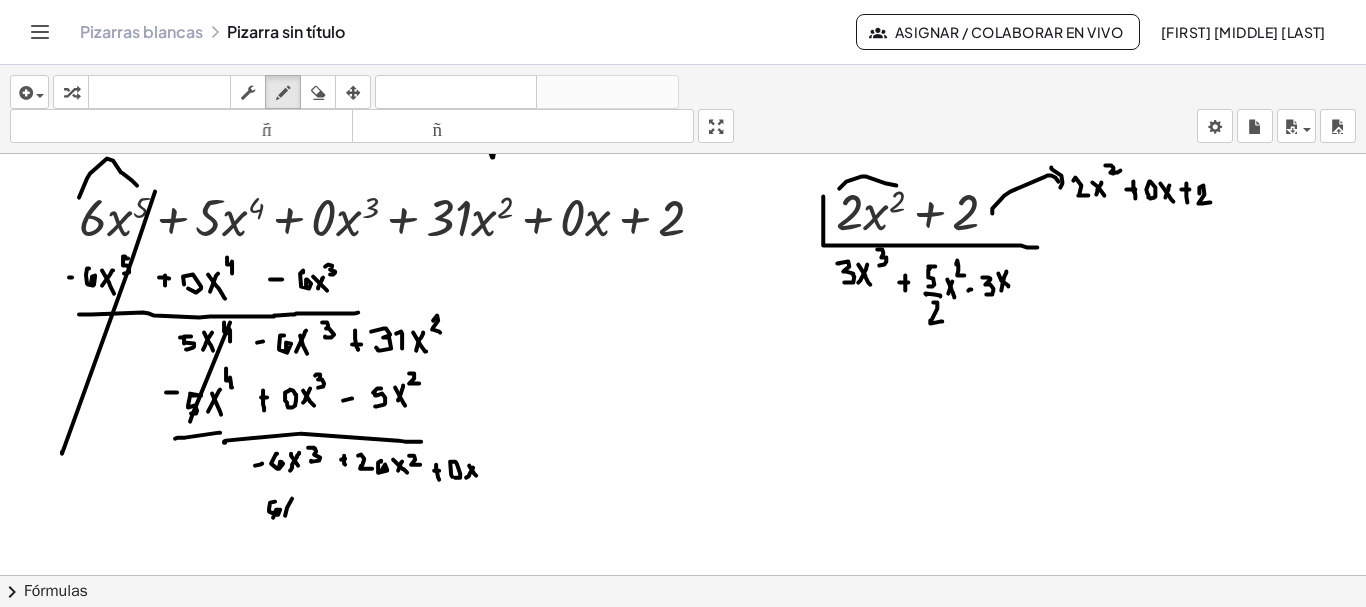 drag, startPoint x: 285, startPoint y: 512, endPoint x: 296, endPoint y: 491, distance: 23.70654 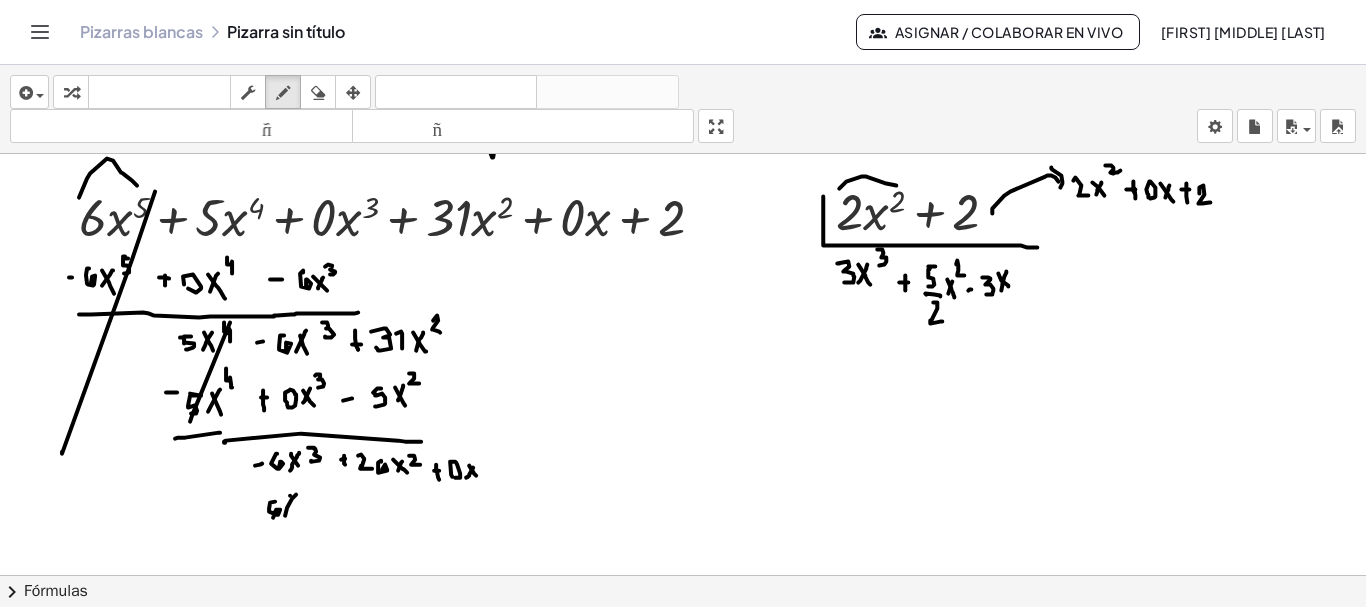 drag, startPoint x: 290, startPoint y: 492, endPoint x: 298, endPoint y: 510, distance: 19.697716 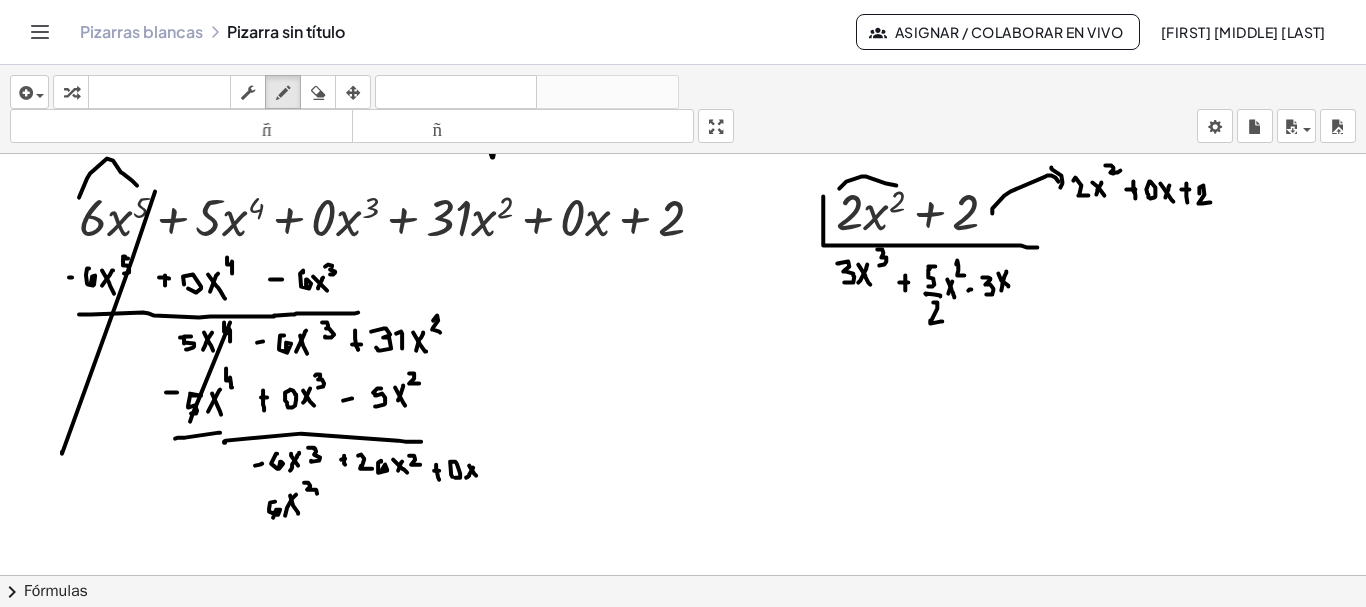 drag, startPoint x: 308, startPoint y: 479, endPoint x: 308, endPoint y: 493, distance: 14 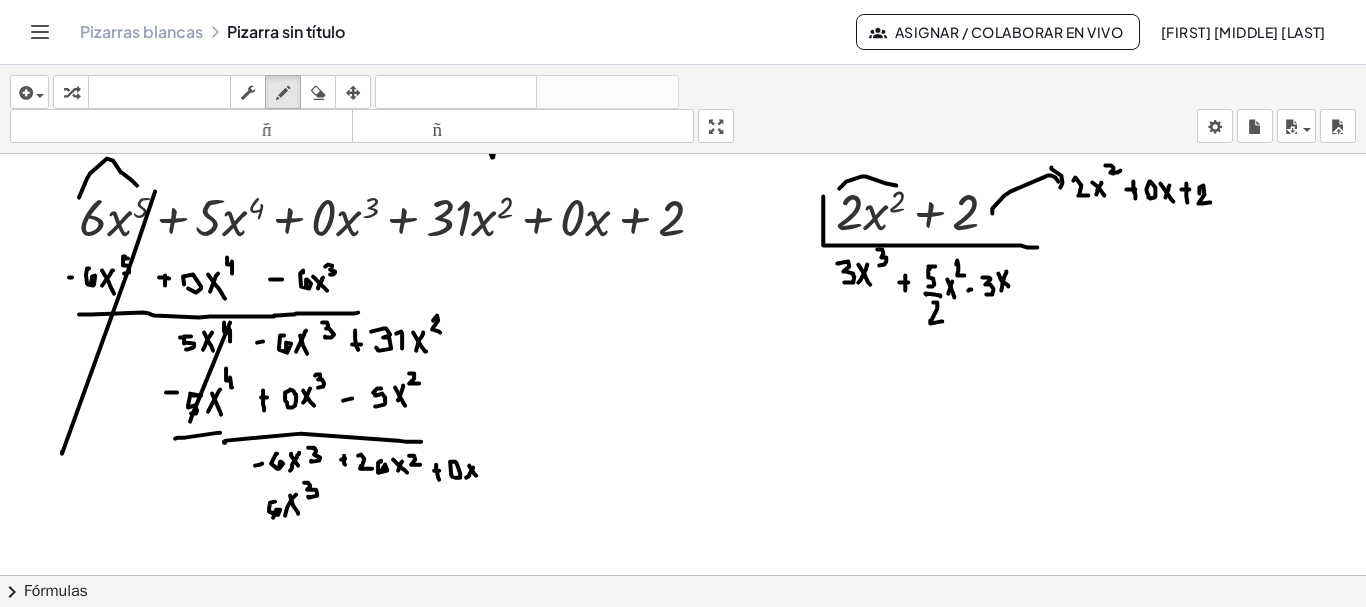 click at bounding box center (684, -5033) 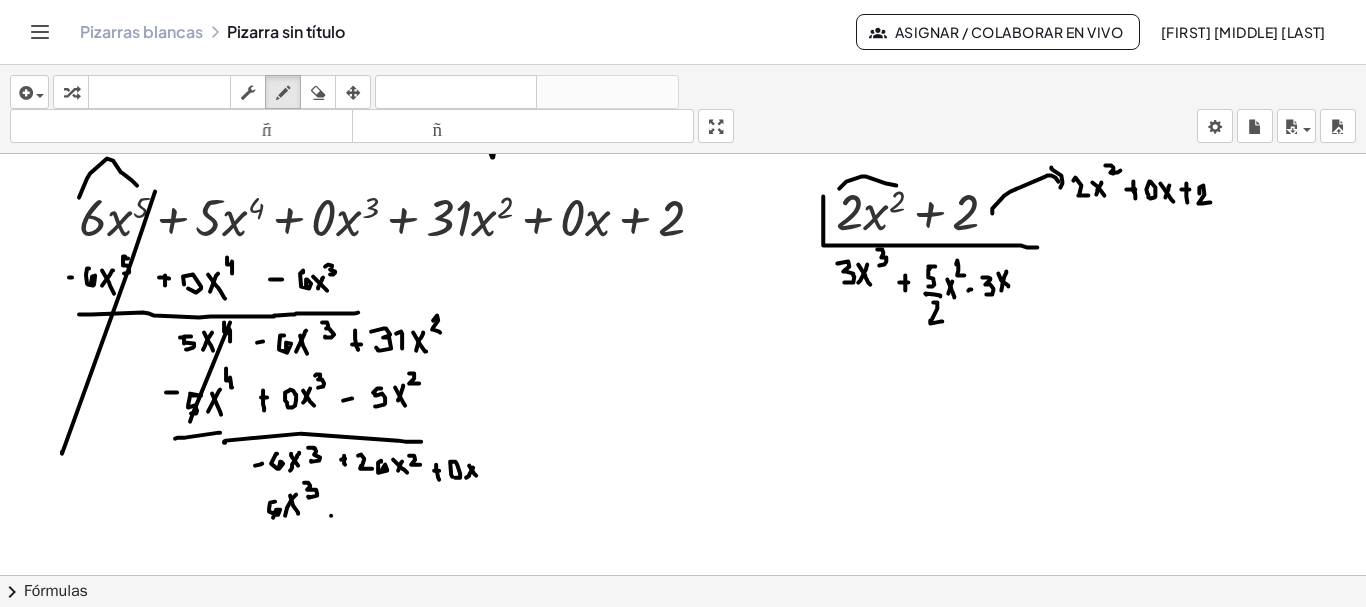 click at bounding box center (684, -5033) 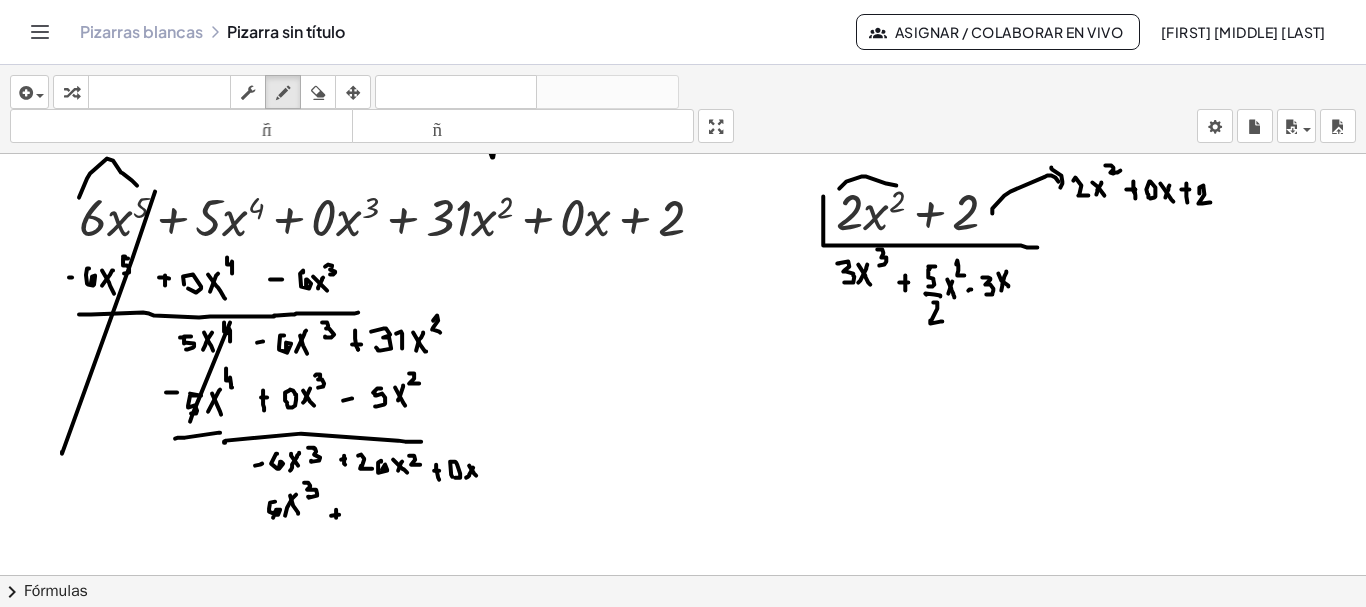 click at bounding box center (684, -5033) 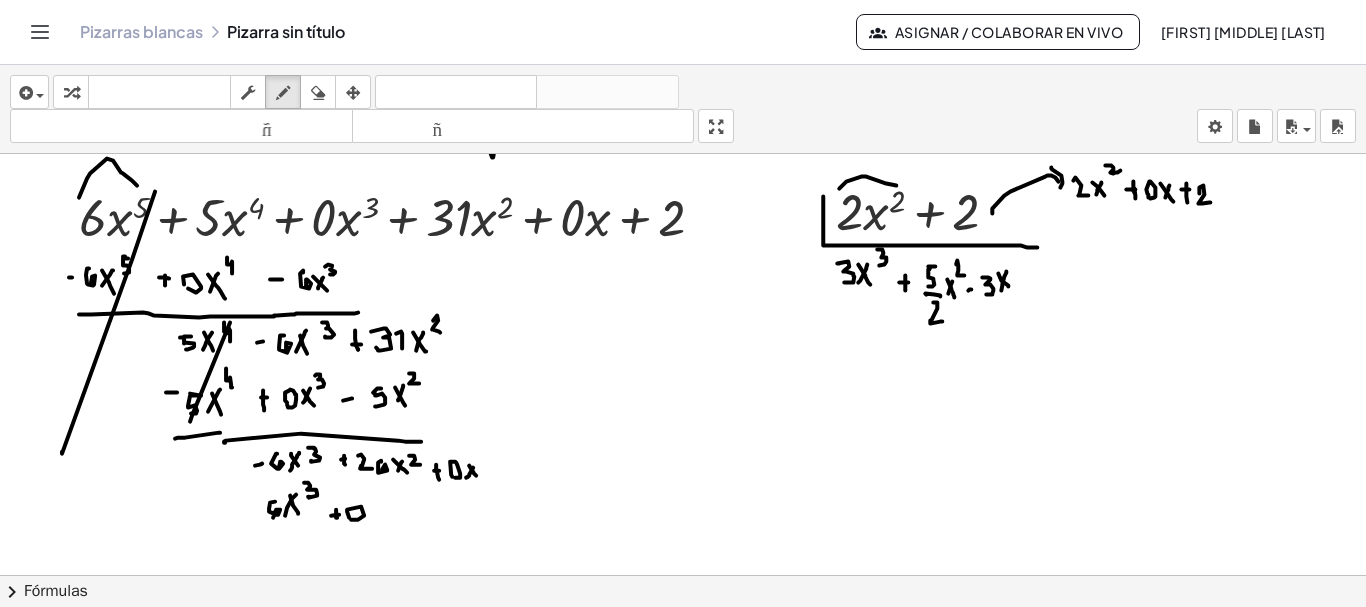 click at bounding box center (684, -5033) 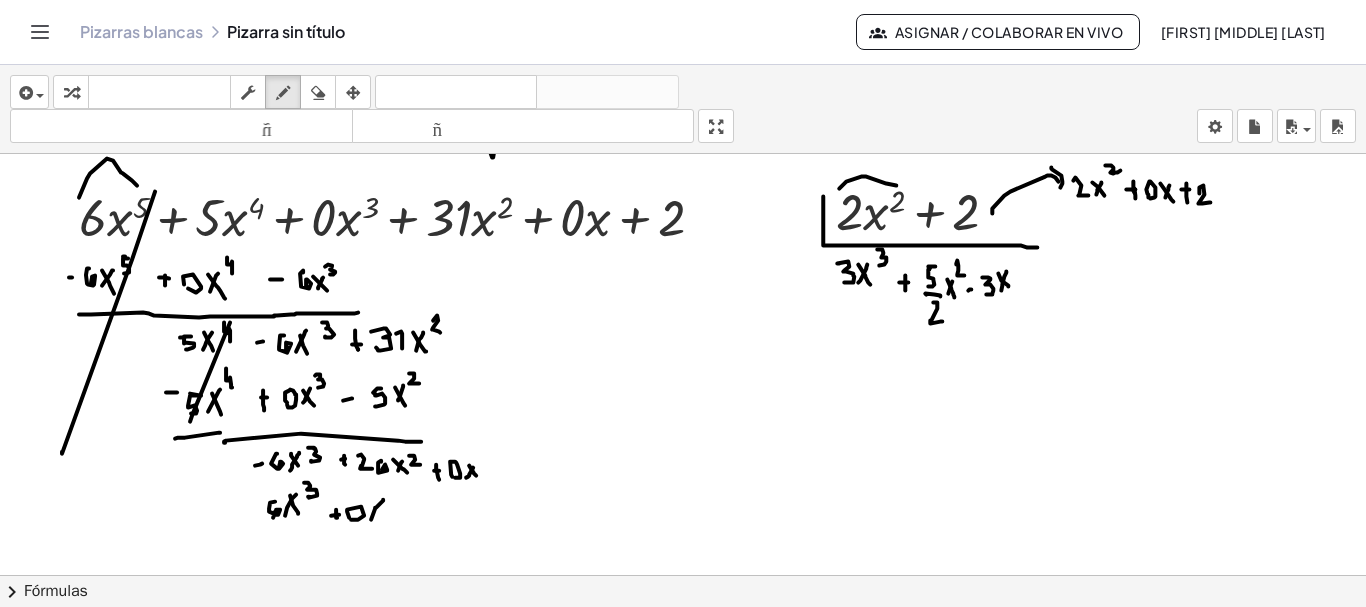 drag, startPoint x: 371, startPoint y: 516, endPoint x: 383, endPoint y: 495, distance: 24.186773 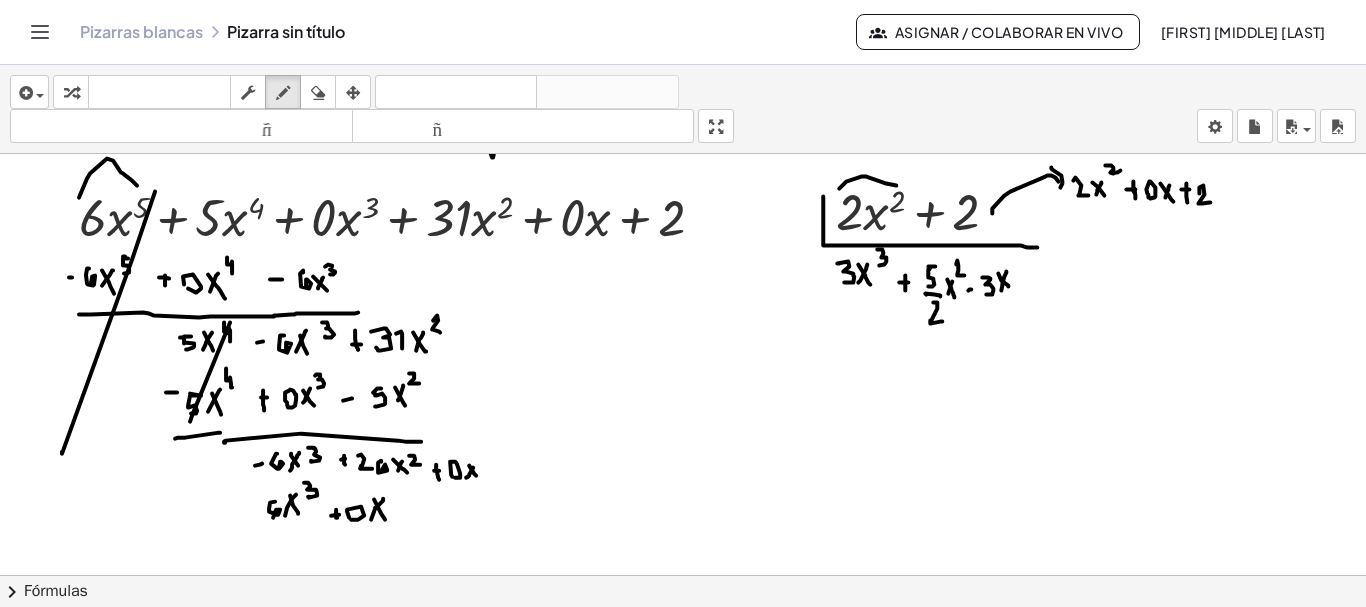 drag, startPoint x: 374, startPoint y: 496, endPoint x: 385, endPoint y: 516, distance: 22.825424 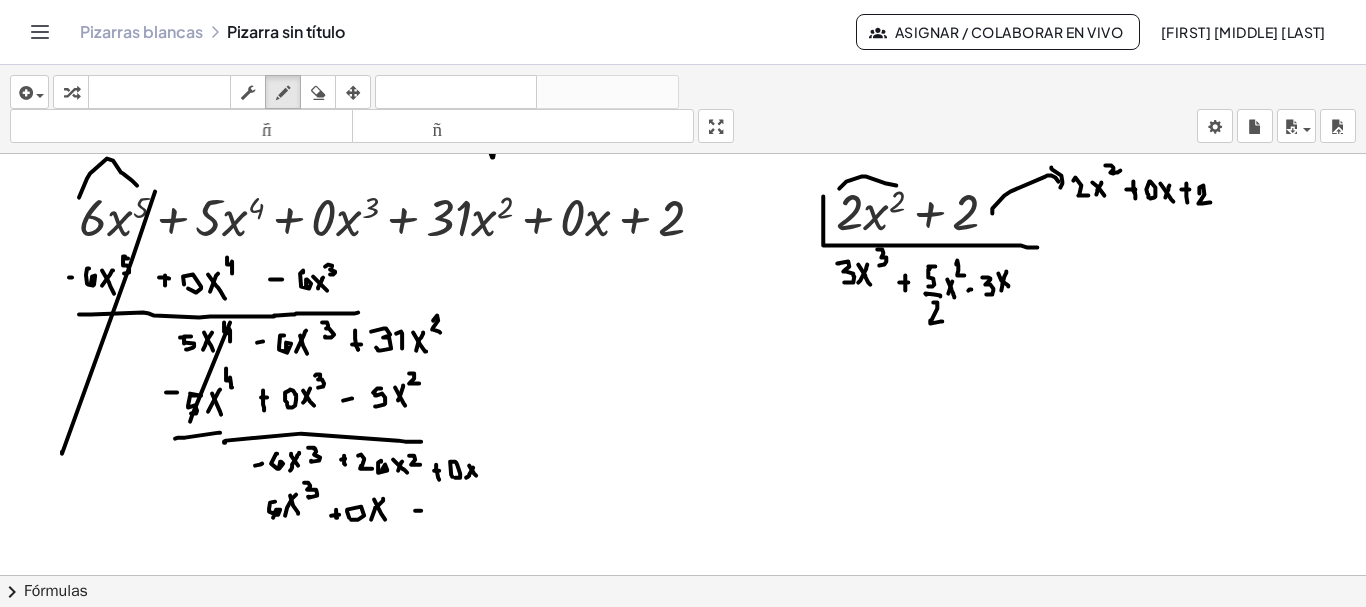 click at bounding box center [684, -5033] 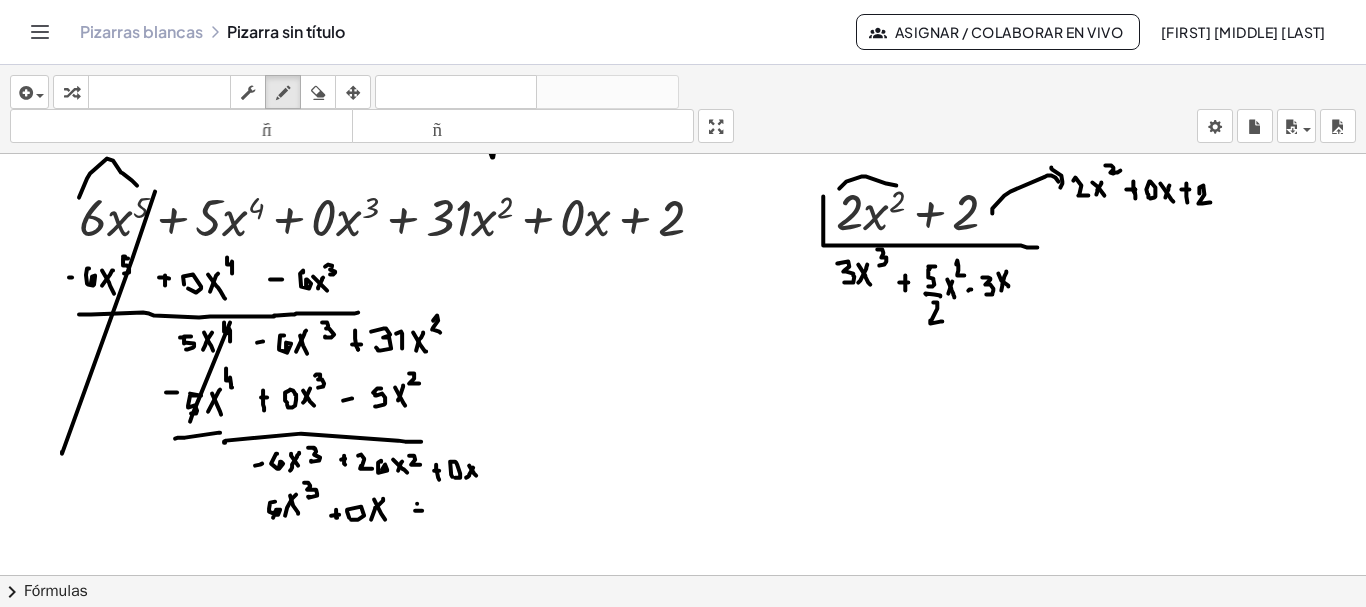drag, startPoint x: 417, startPoint y: 500, endPoint x: 419, endPoint y: 513, distance: 13.152946 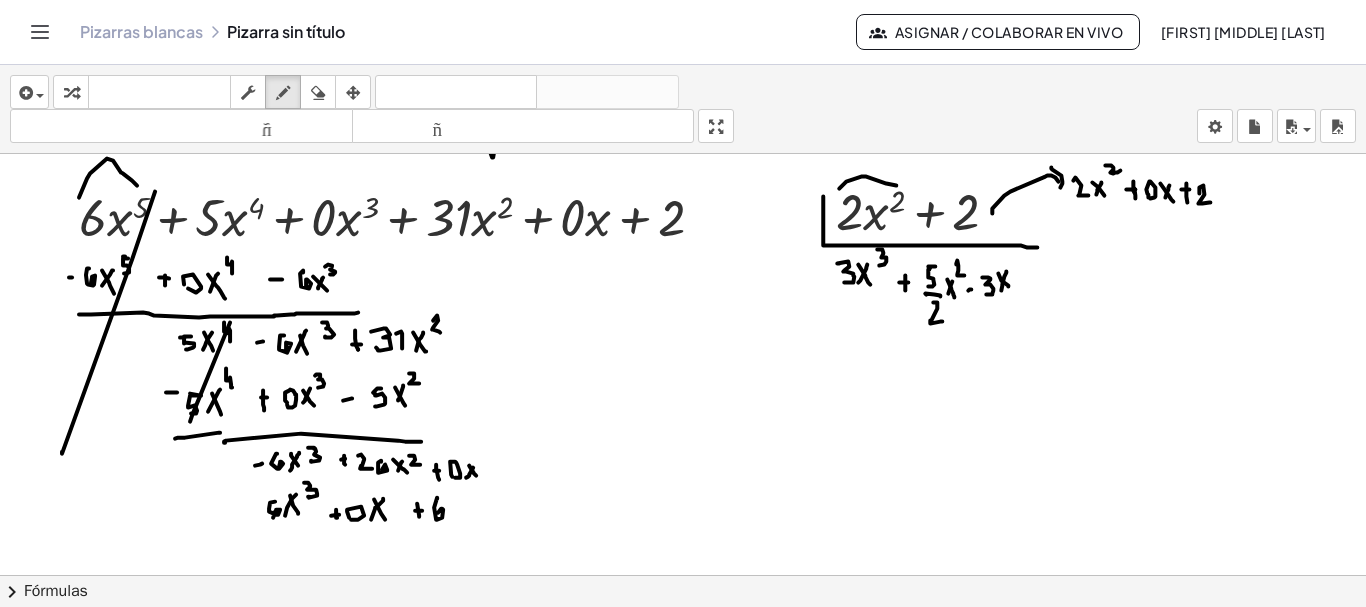 drag, startPoint x: 437, startPoint y: 495, endPoint x: 438, endPoint y: 512, distance: 17.029387 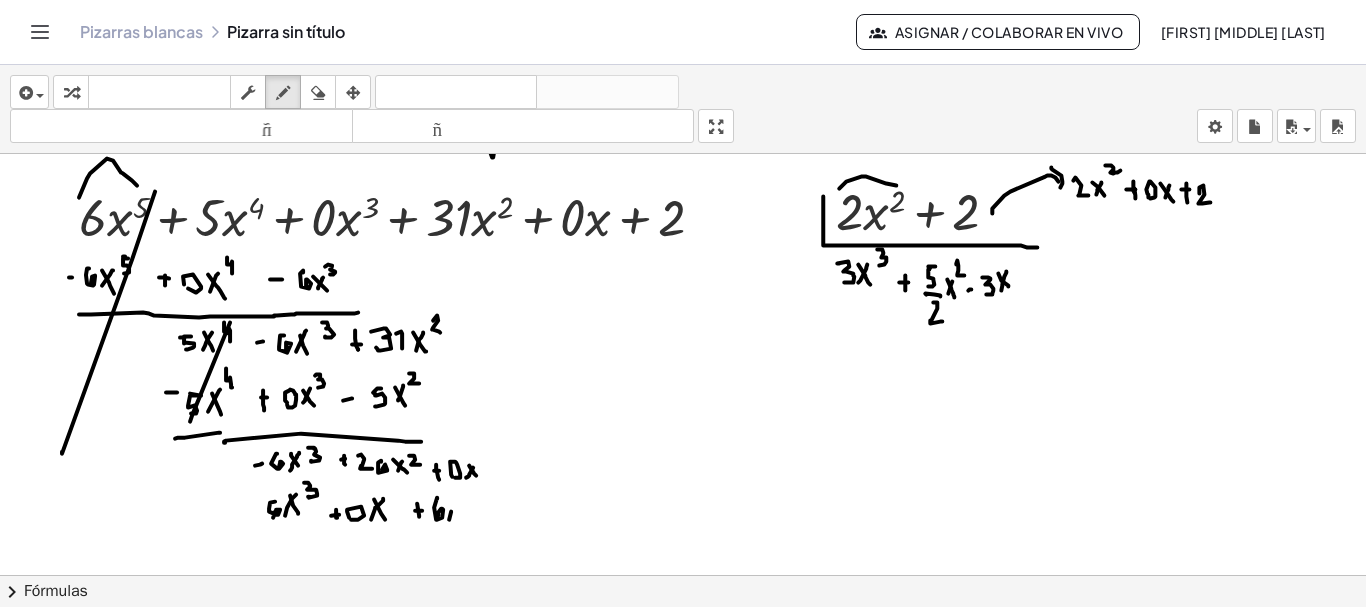 drag, startPoint x: 449, startPoint y: 516, endPoint x: 454, endPoint y: 501, distance: 15.811388 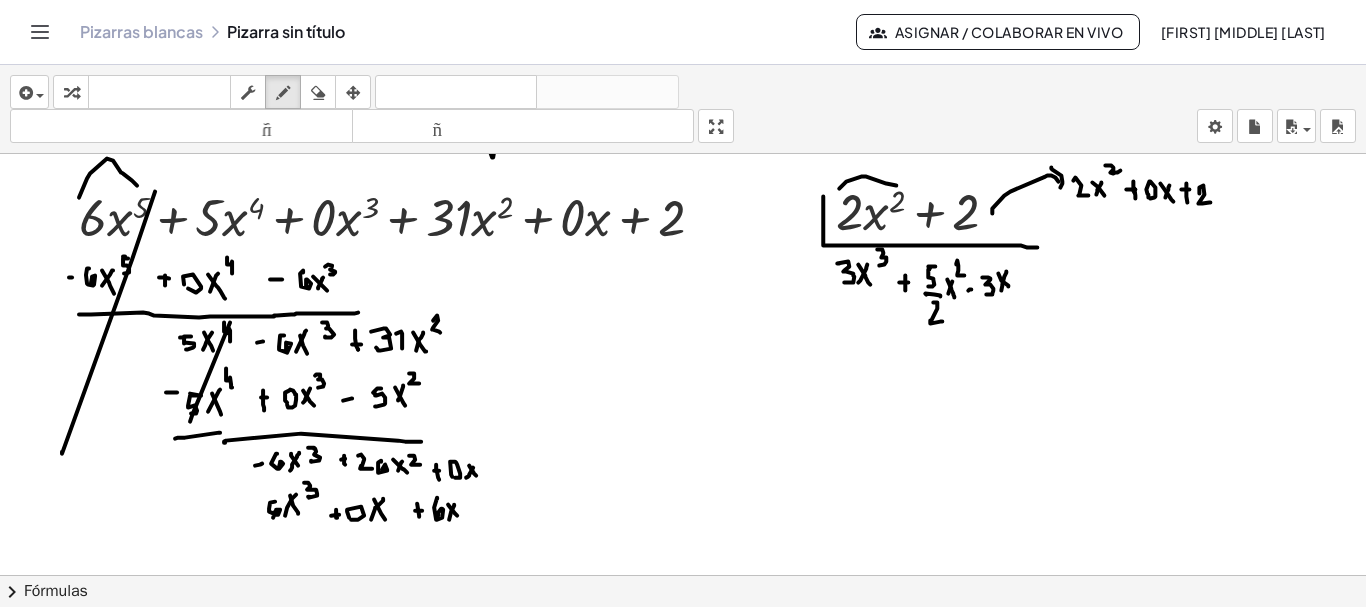drag, startPoint x: 448, startPoint y: 501, endPoint x: 457, endPoint y: 513, distance: 15 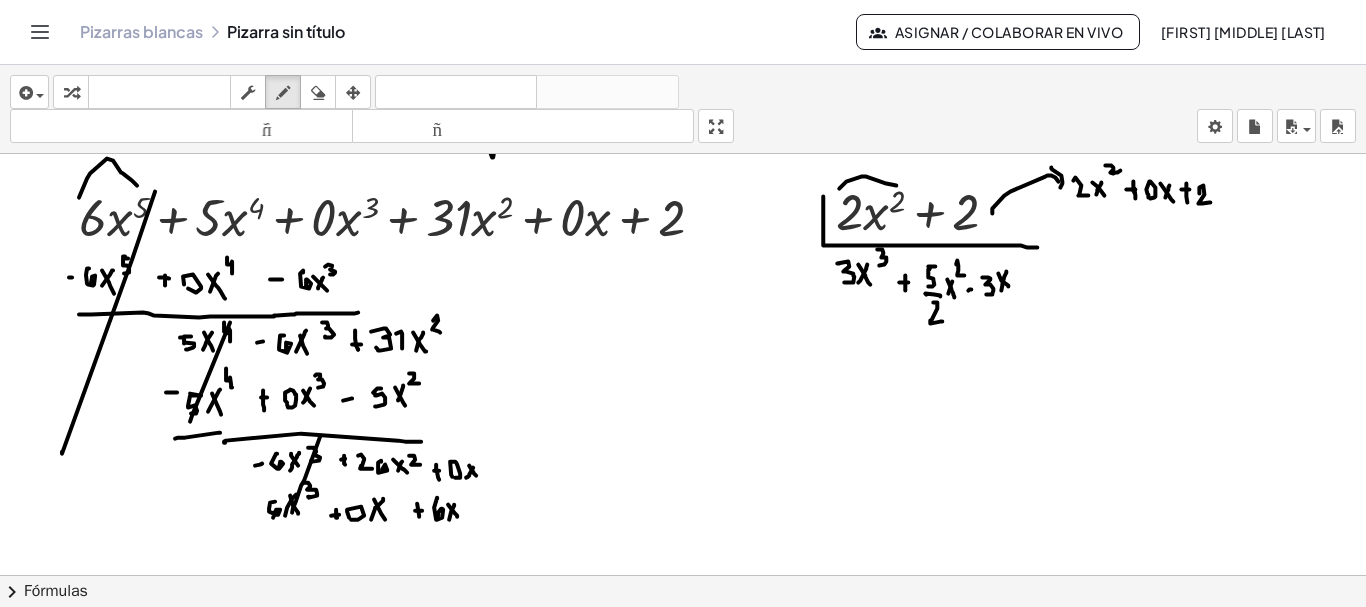 drag, startPoint x: 320, startPoint y: 433, endPoint x: 292, endPoint y: 509, distance: 80.99383 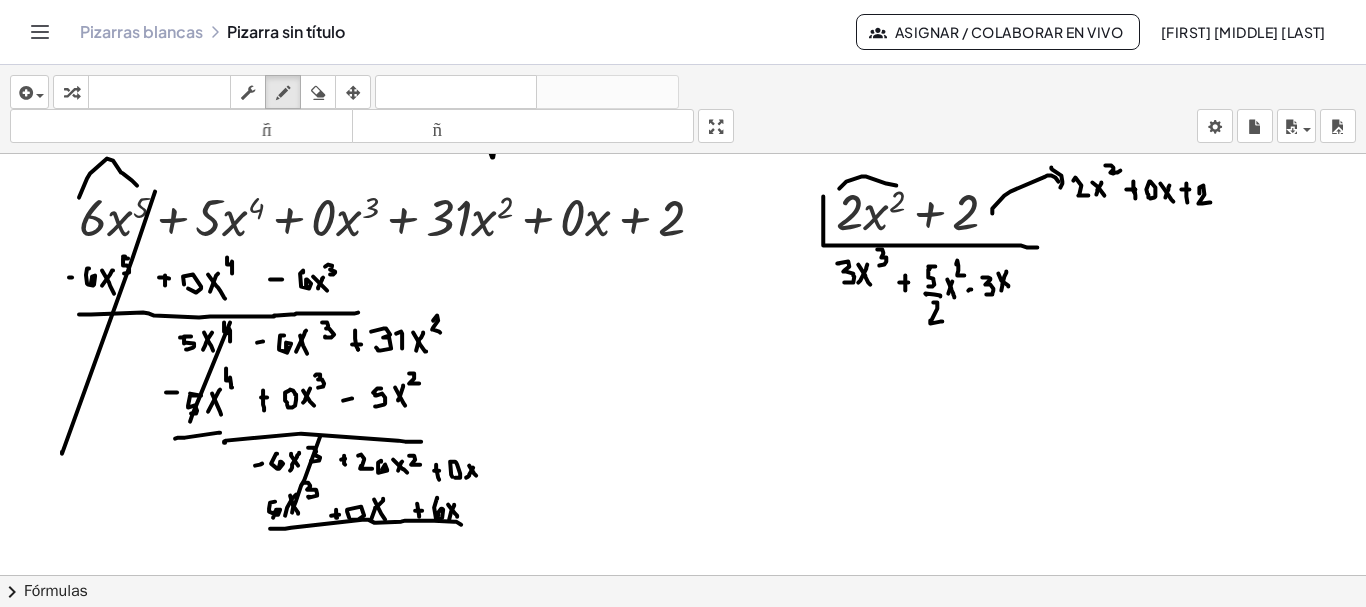 drag, startPoint x: 270, startPoint y: 525, endPoint x: 461, endPoint y: 521, distance: 191.04189 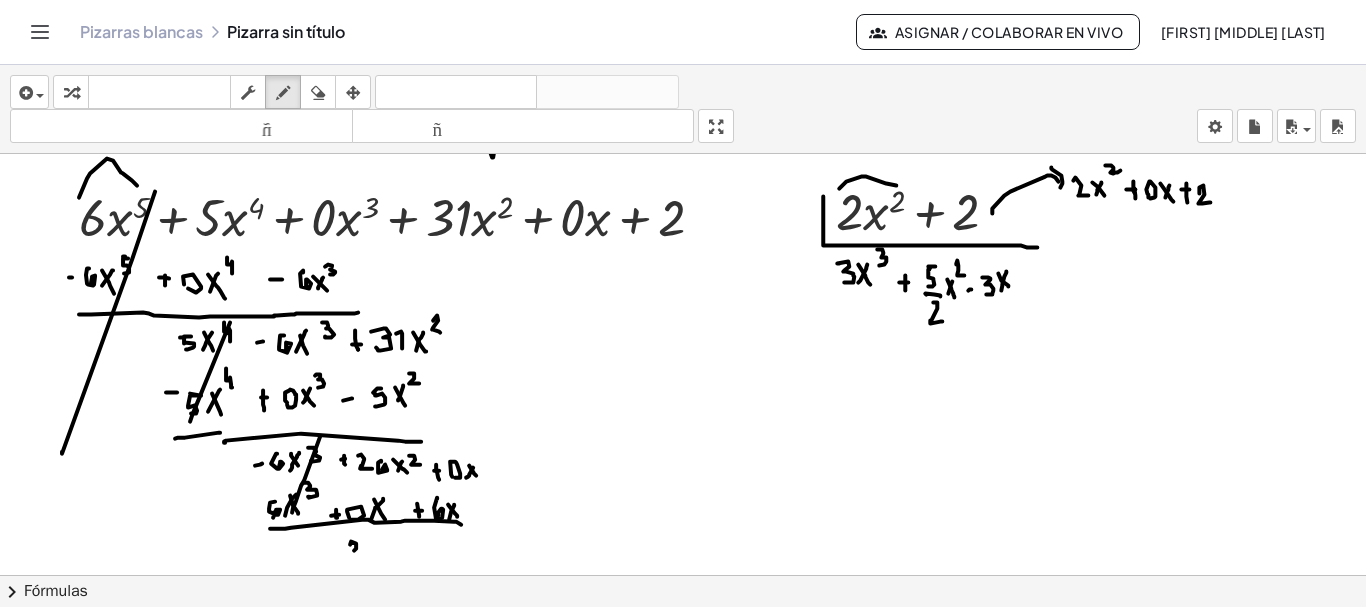 drag, startPoint x: 350, startPoint y: 541, endPoint x: 364, endPoint y: 547, distance: 15.231546 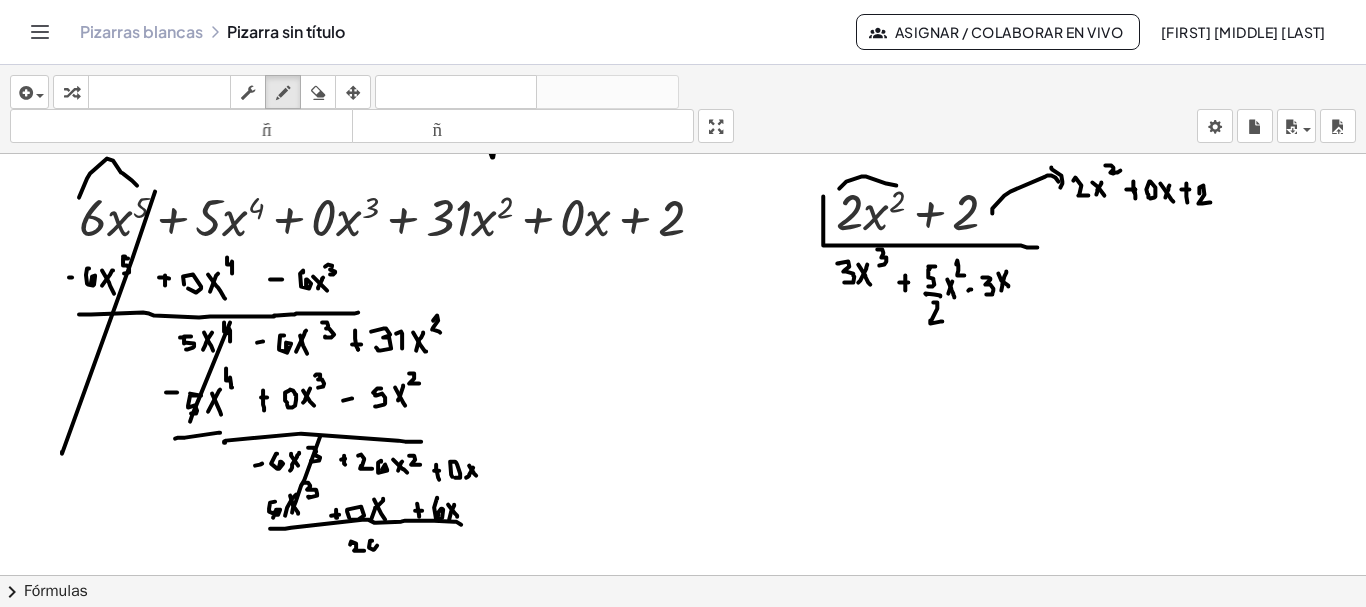 drag, startPoint x: 372, startPoint y: 537, endPoint x: 375, endPoint y: 547, distance: 10.440307 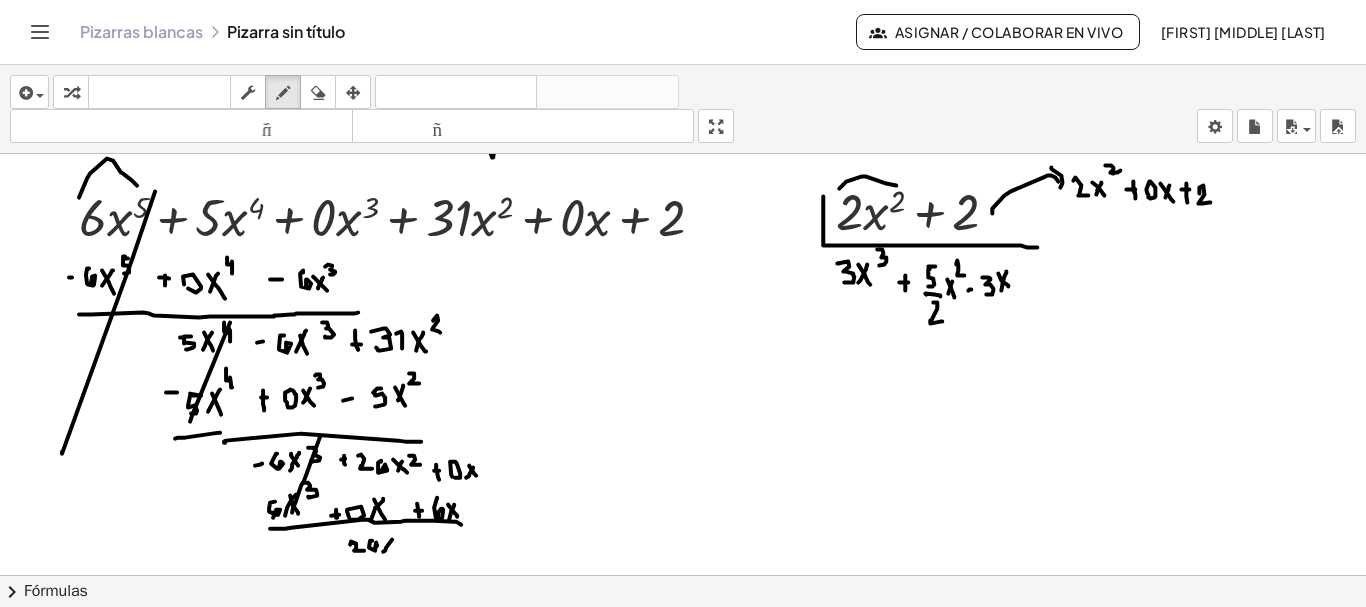 click at bounding box center (684, -5033) 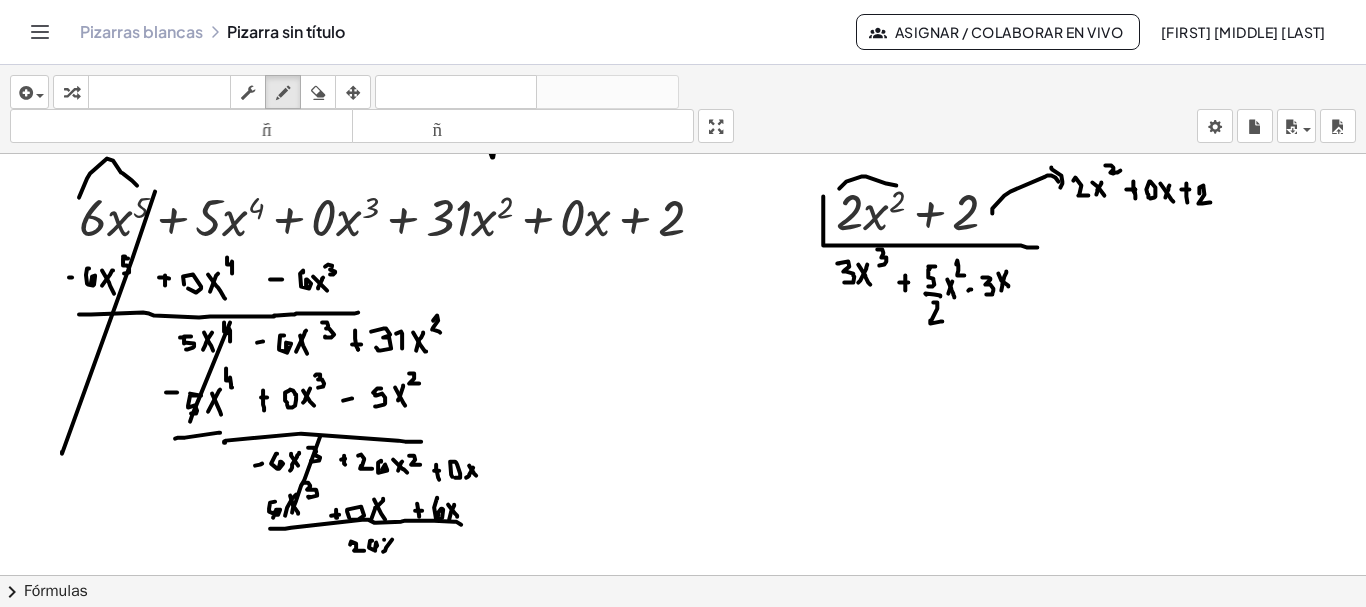 drag, startPoint x: 384, startPoint y: 536, endPoint x: 395, endPoint y: 551, distance: 18.601076 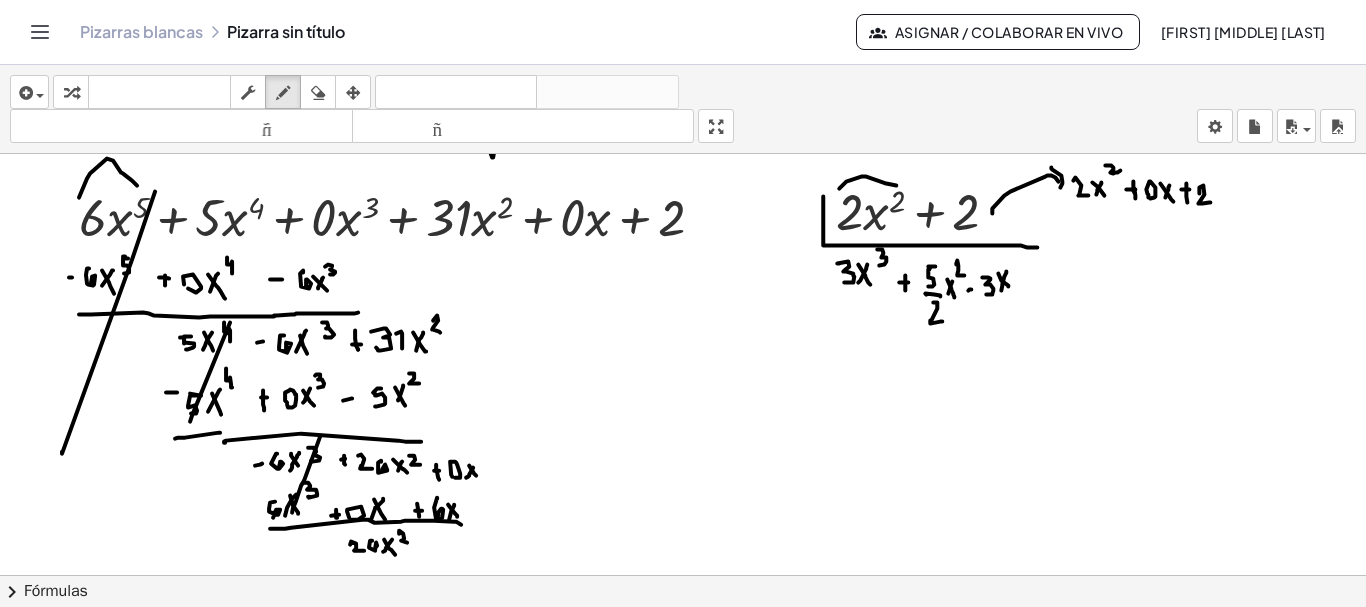 click at bounding box center [684, -5033] 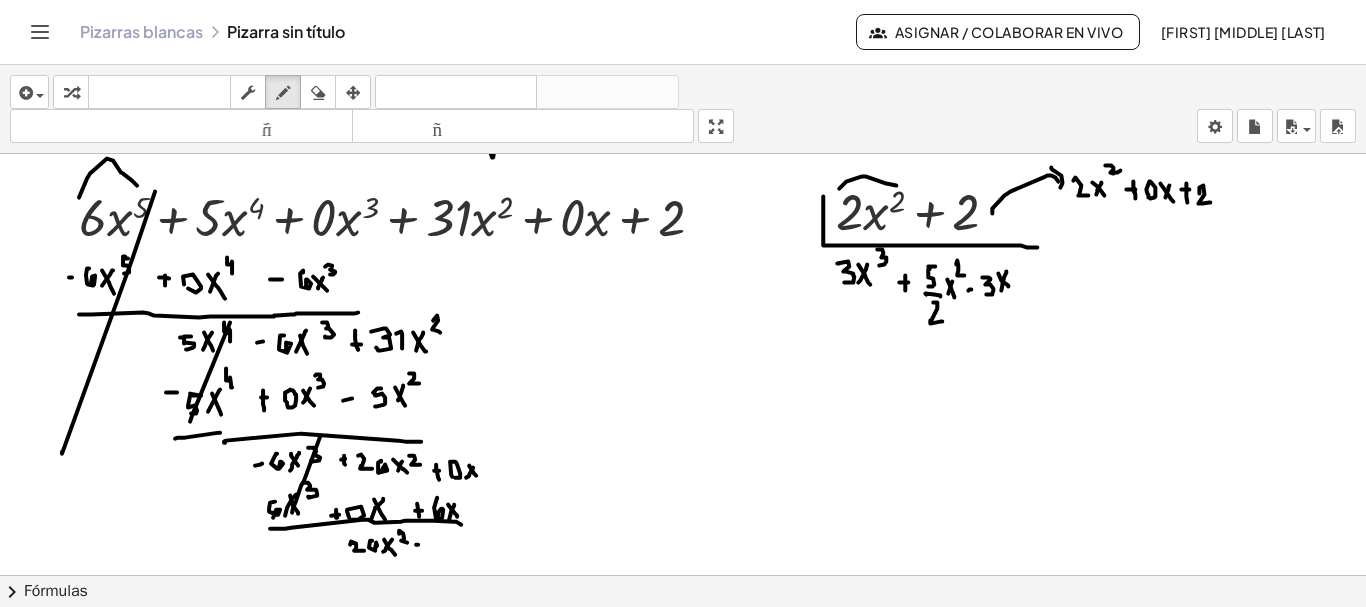 click at bounding box center (684, -5033) 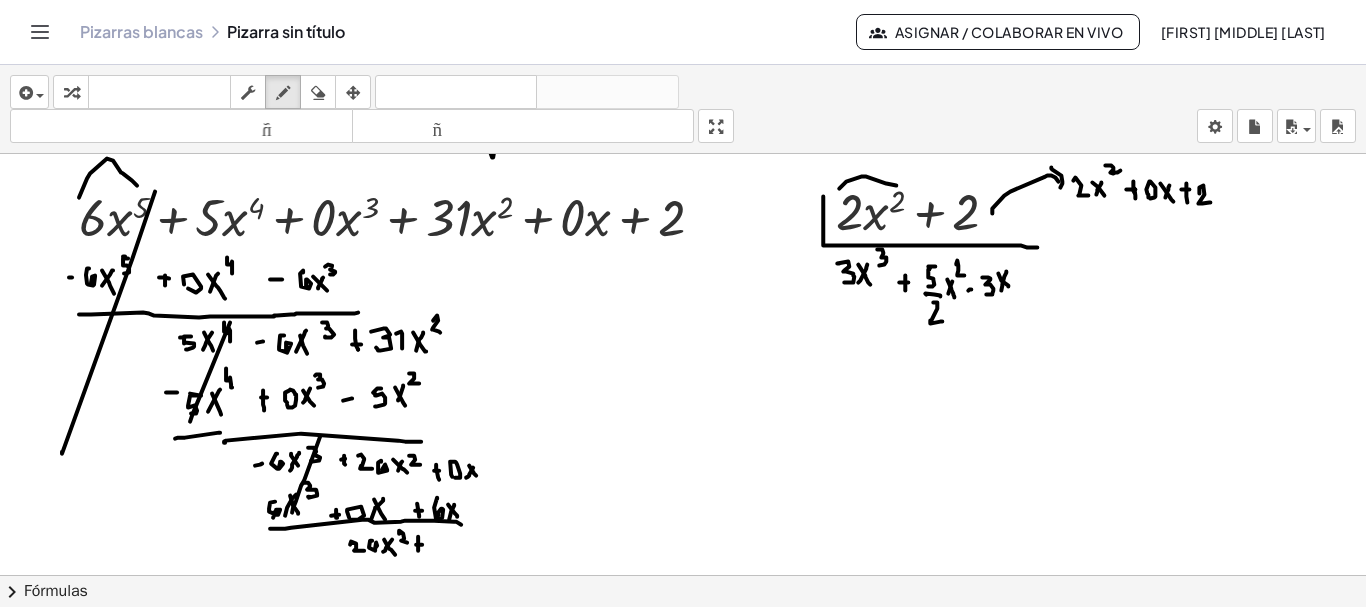 drag, startPoint x: 418, startPoint y: 533, endPoint x: 418, endPoint y: 548, distance: 15 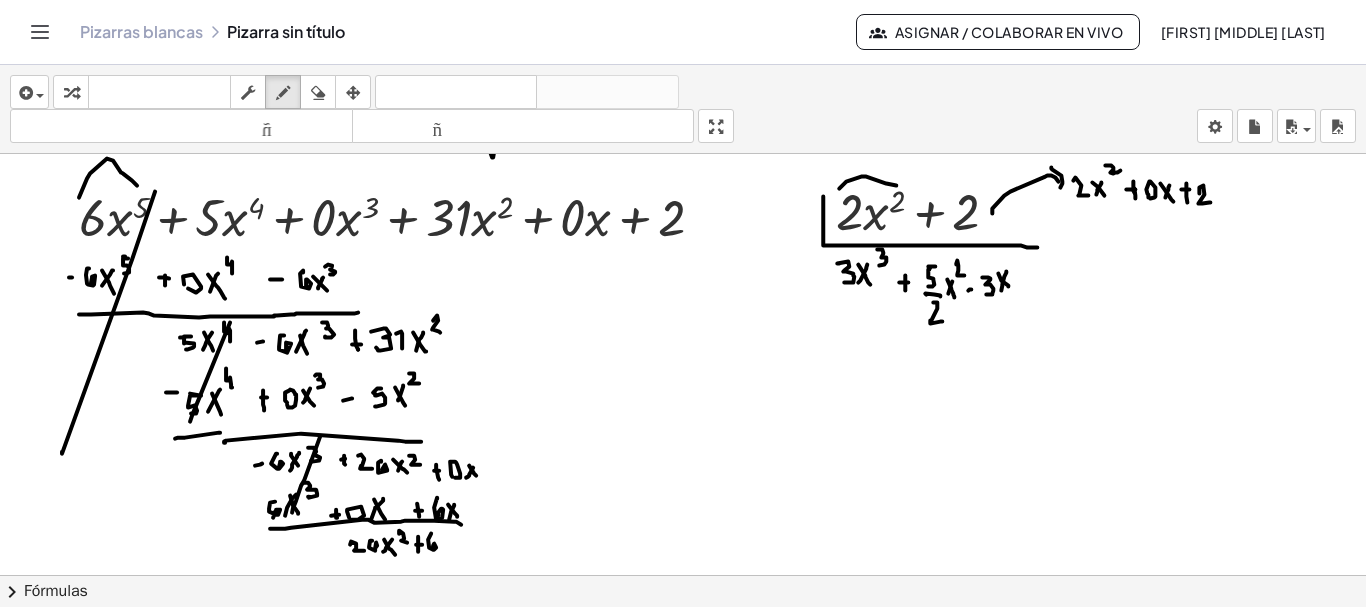 drag, startPoint x: 431, startPoint y: 530, endPoint x: 433, endPoint y: 545, distance: 15.132746 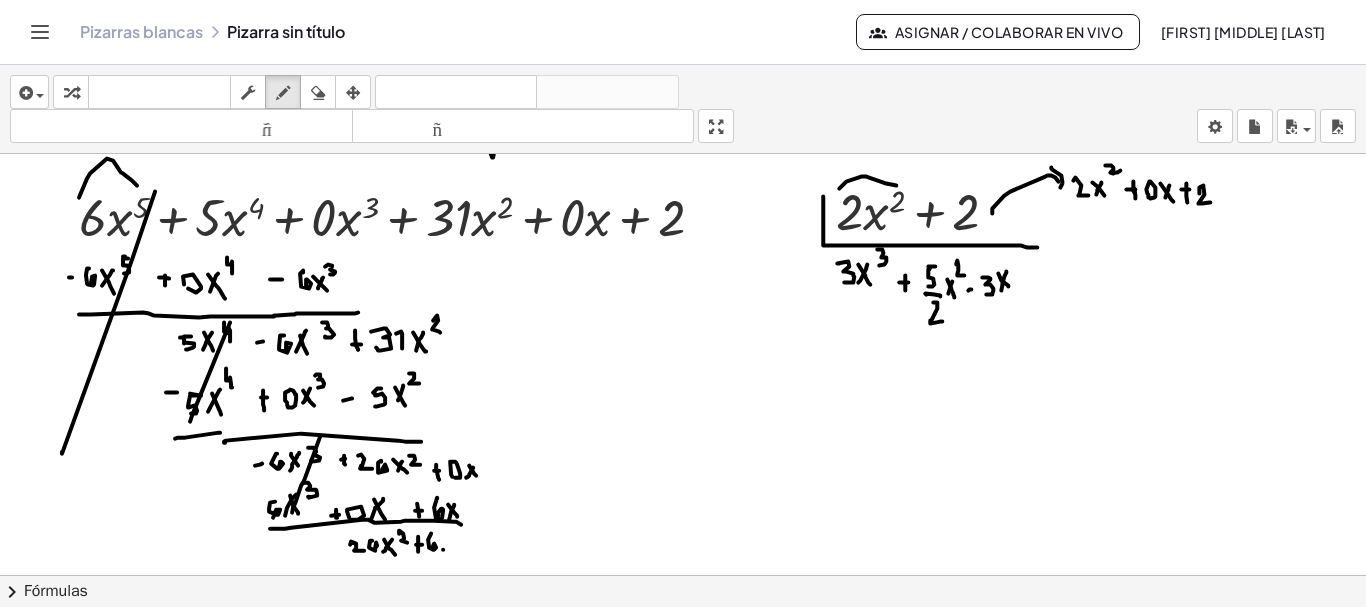 drag, startPoint x: 443, startPoint y: 546, endPoint x: 452, endPoint y: 526, distance: 21.931713 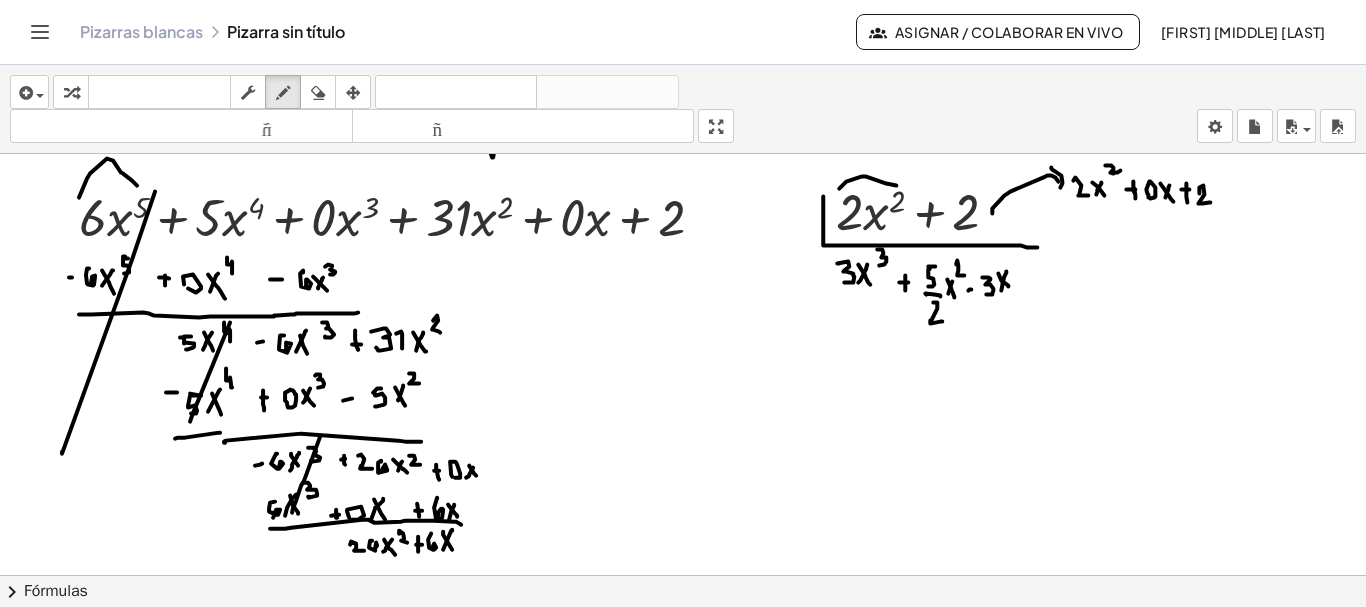 drag, startPoint x: 443, startPoint y: 528, endPoint x: 454, endPoint y: 548, distance: 22.825424 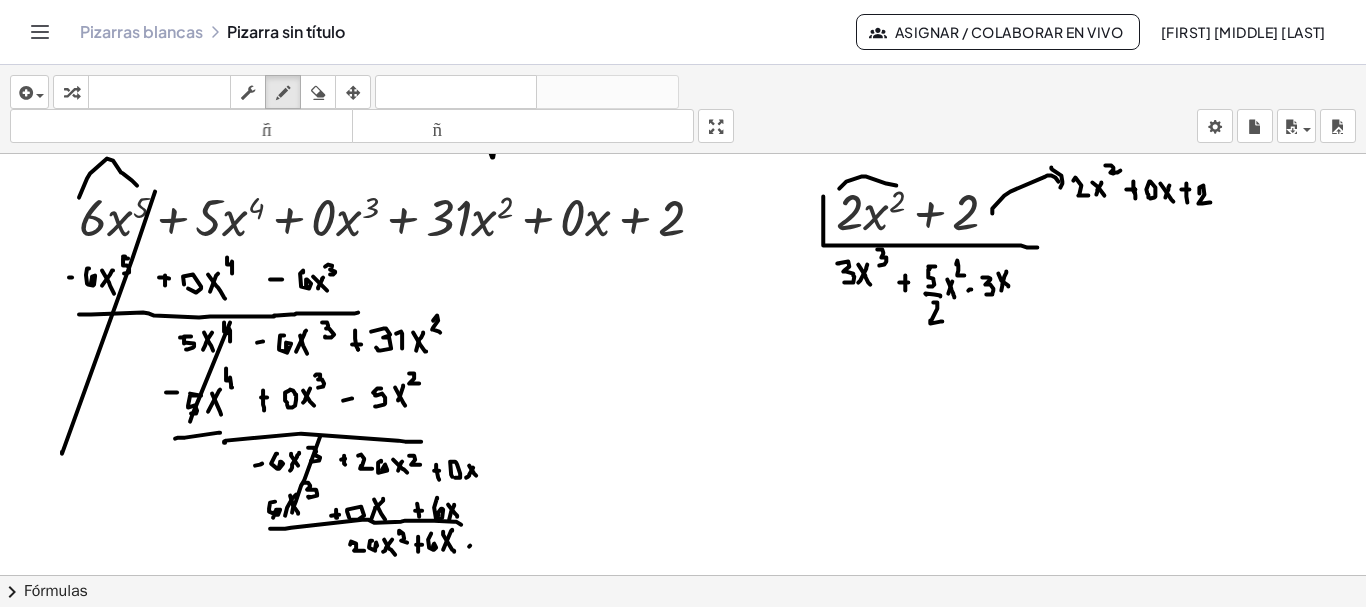 click at bounding box center [684, -5033] 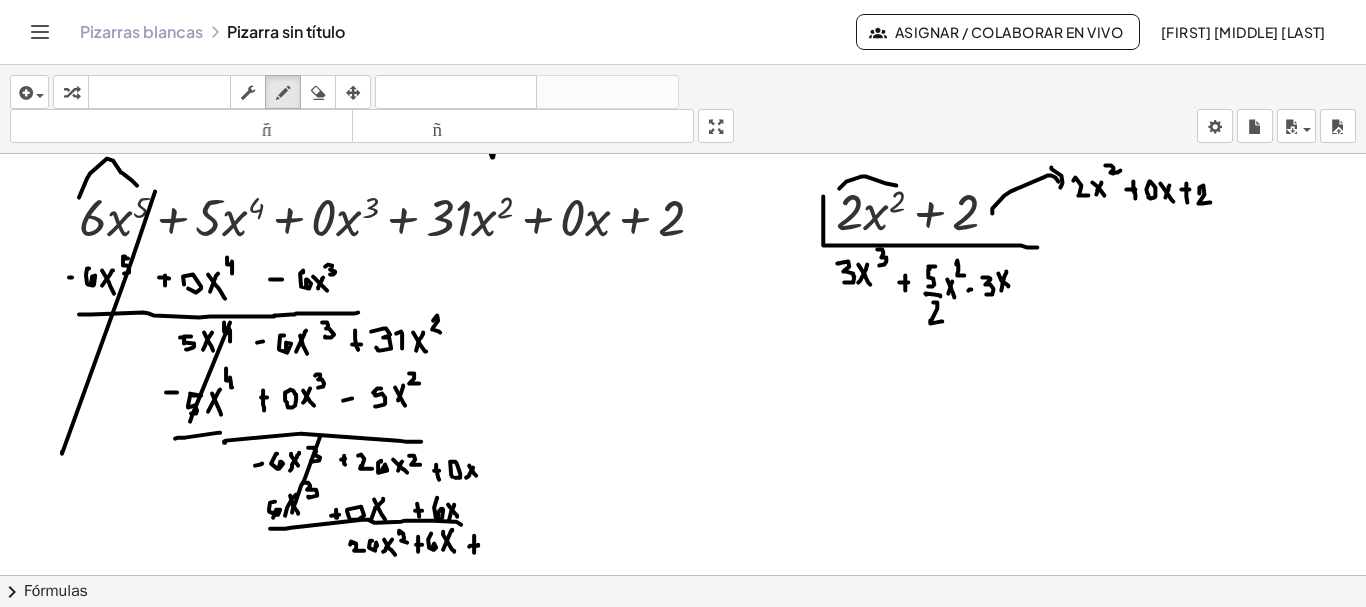 drag, startPoint x: 474, startPoint y: 532, endPoint x: 474, endPoint y: 551, distance: 19 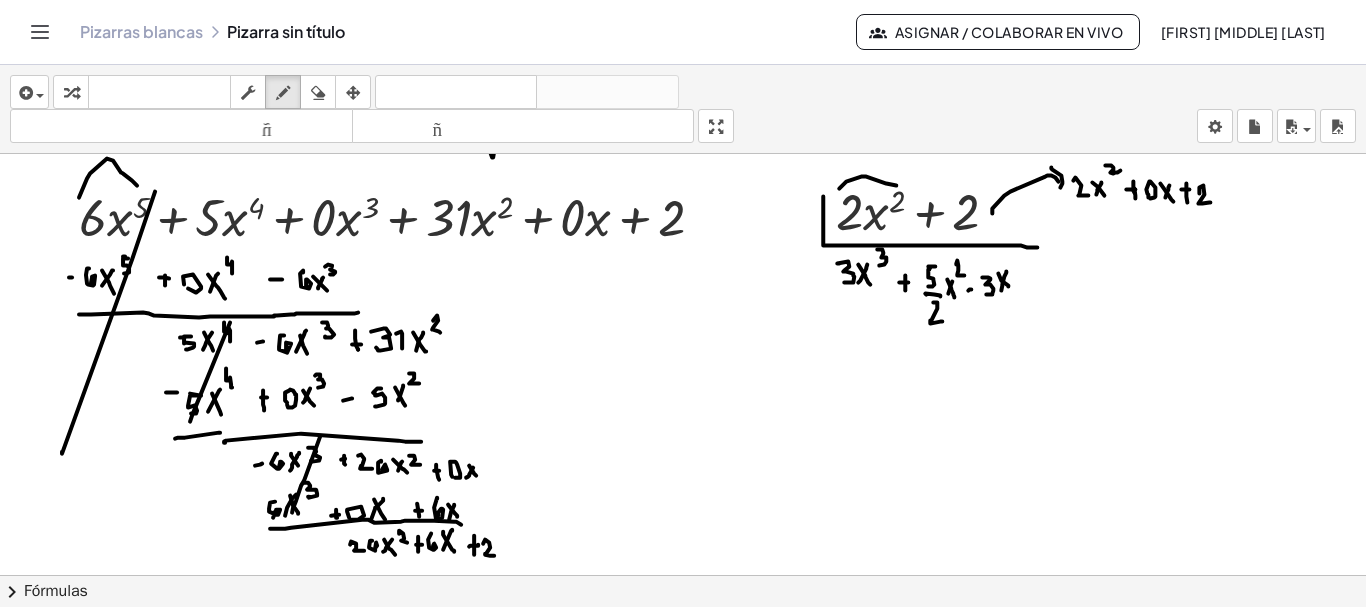 drag, startPoint x: 485, startPoint y: 536, endPoint x: 494, endPoint y: 552, distance: 18.35756 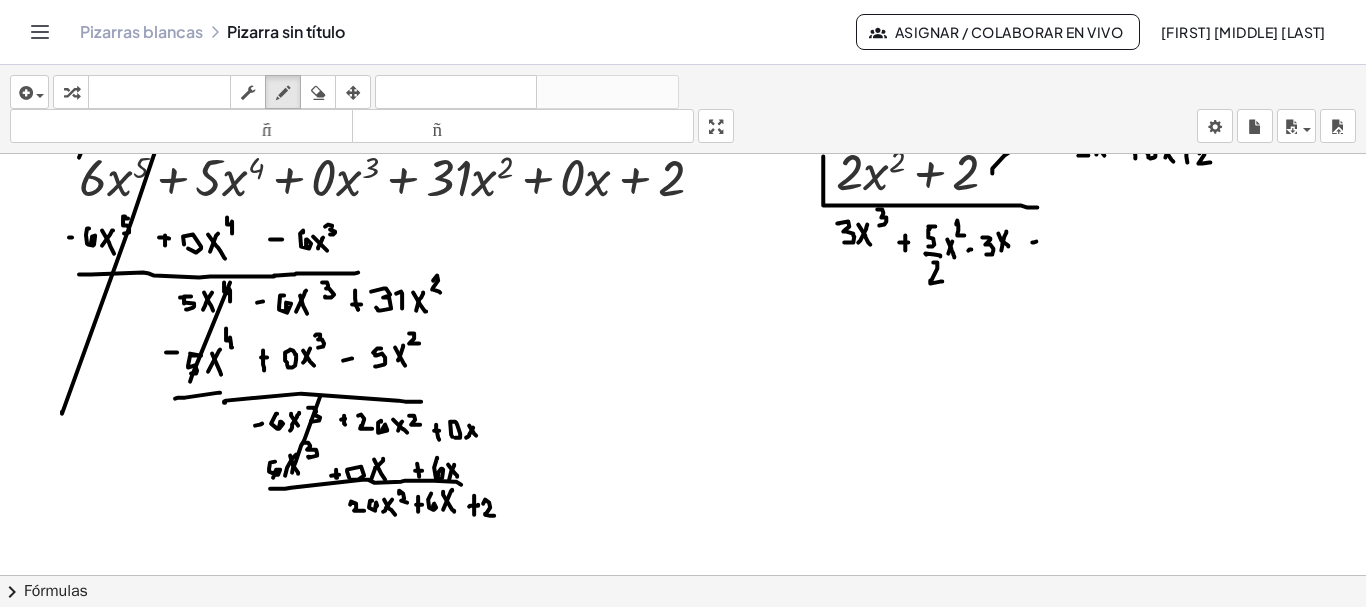 click at bounding box center [684, -5073] 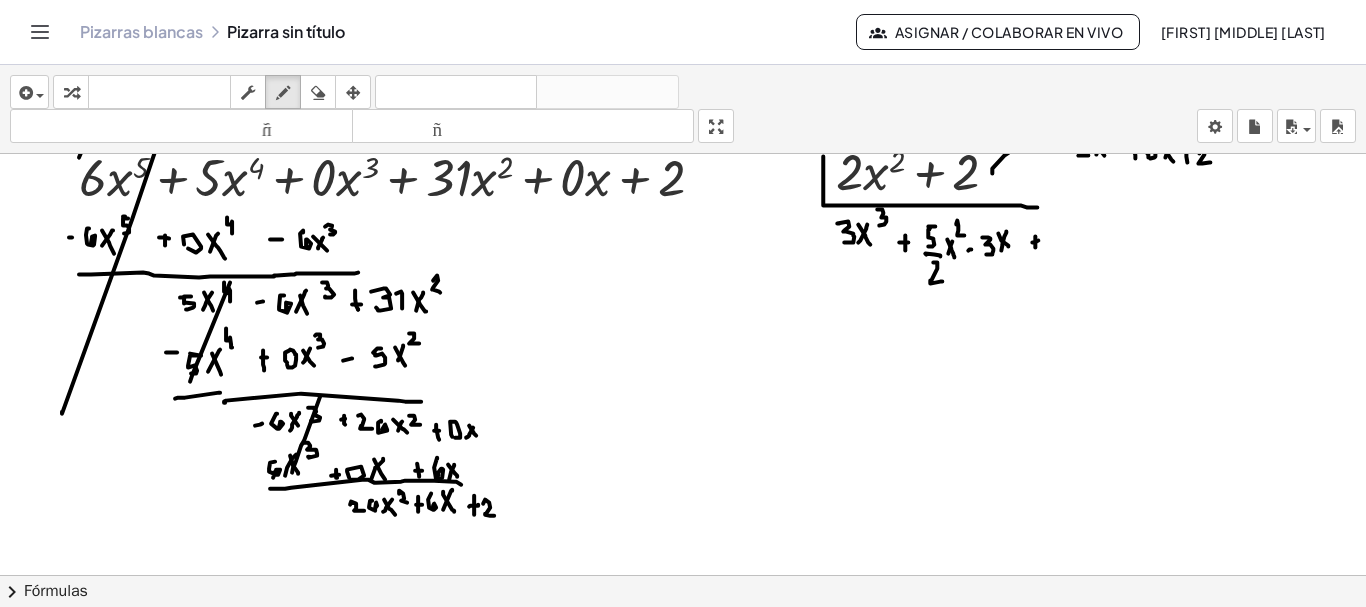 drag, startPoint x: 1035, startPoint y: 233, endPoint x: 1035, endPoint y: 245, distance: 12 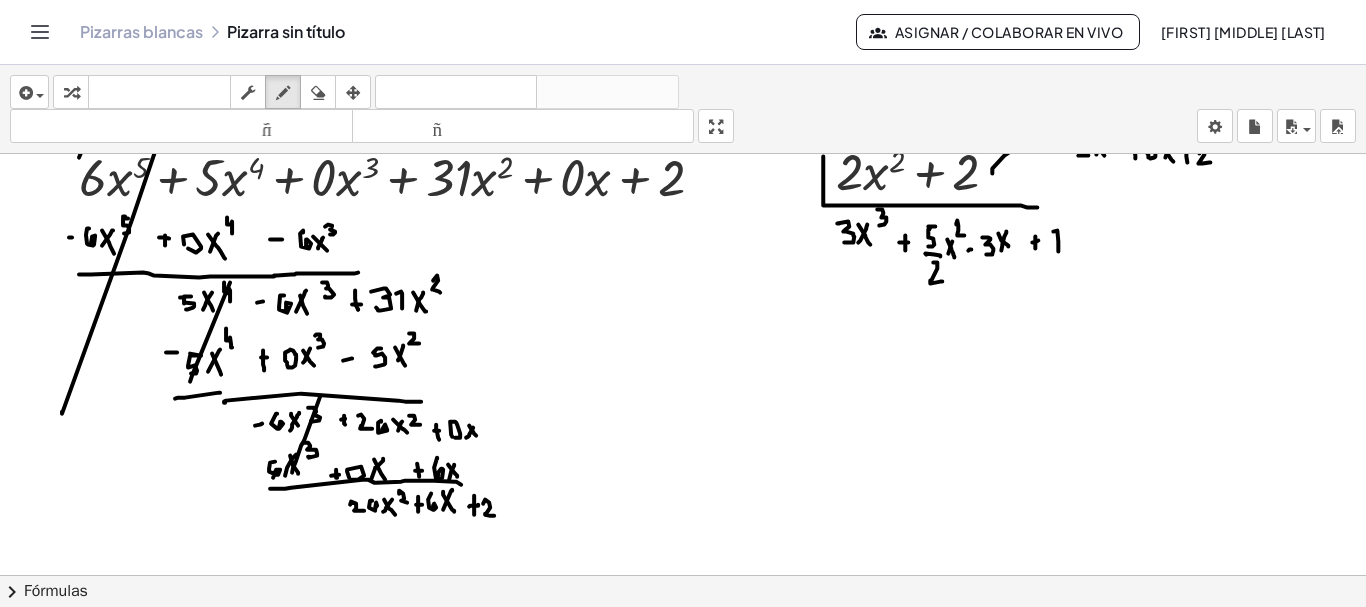 drag, startPoint x: 1058, startPoint y: 248, endPoint x: 1053, endPoint y: 229, distance: 19.646883 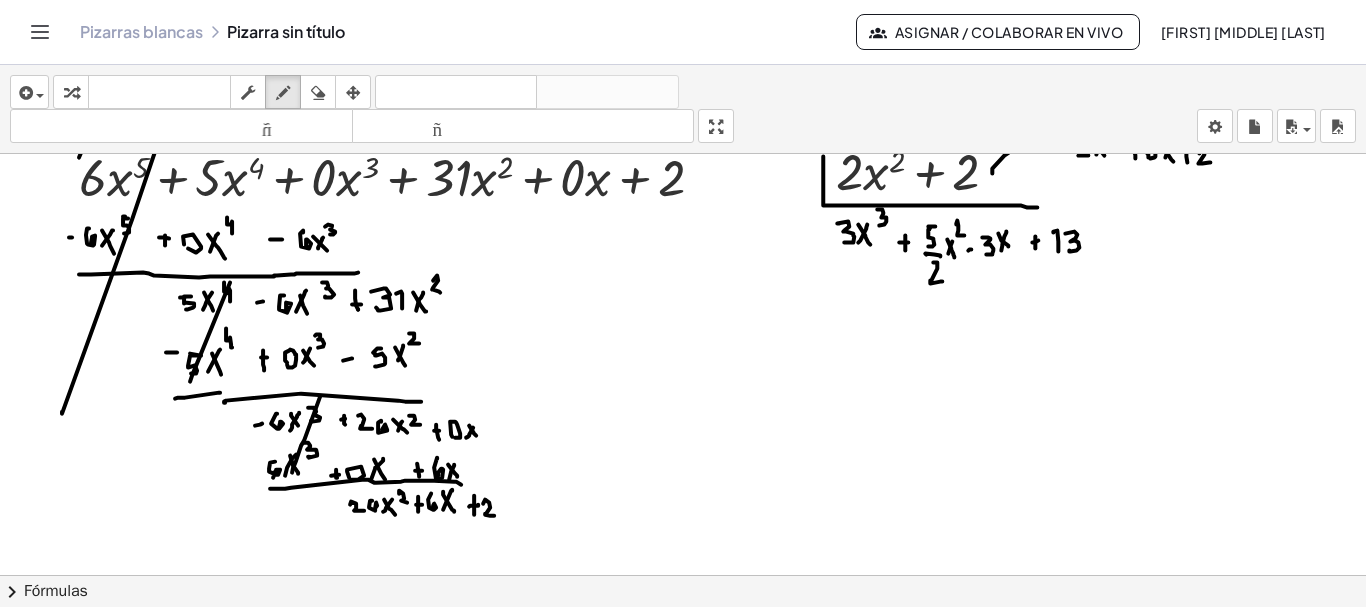 drag, startPoint x: 1065, startPoint y: 230, endPoint x: 1069, endPoint y: 247, distance: 17.464249 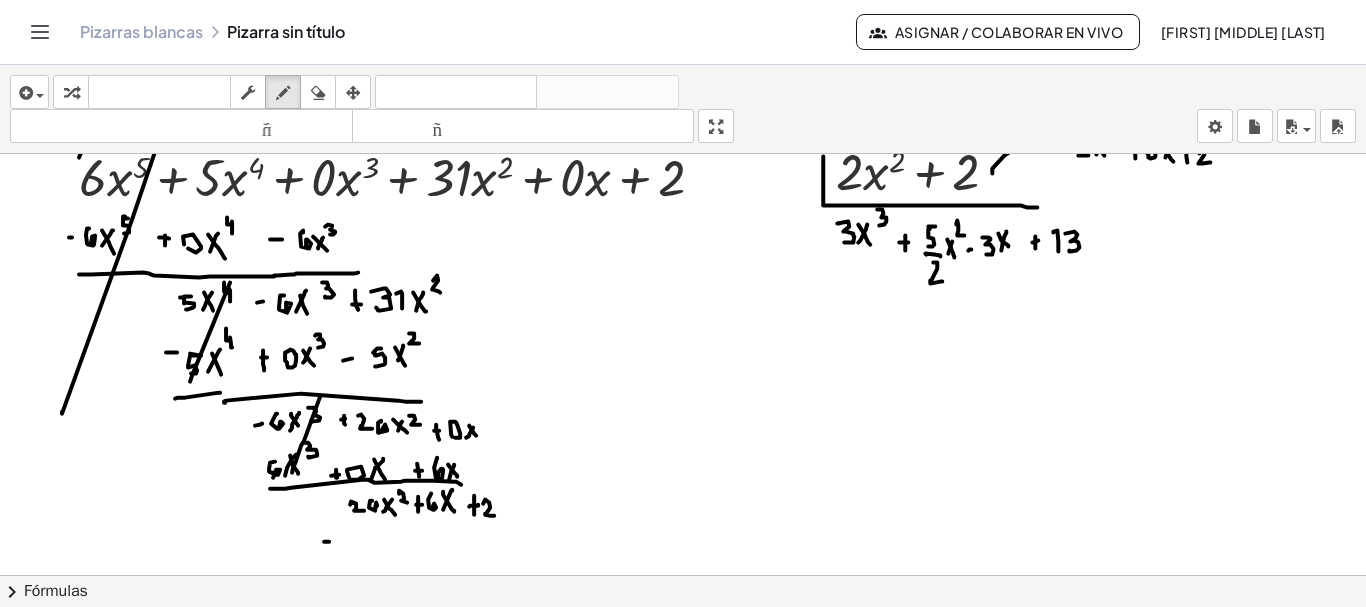 click at bounding box center (684, -5073) 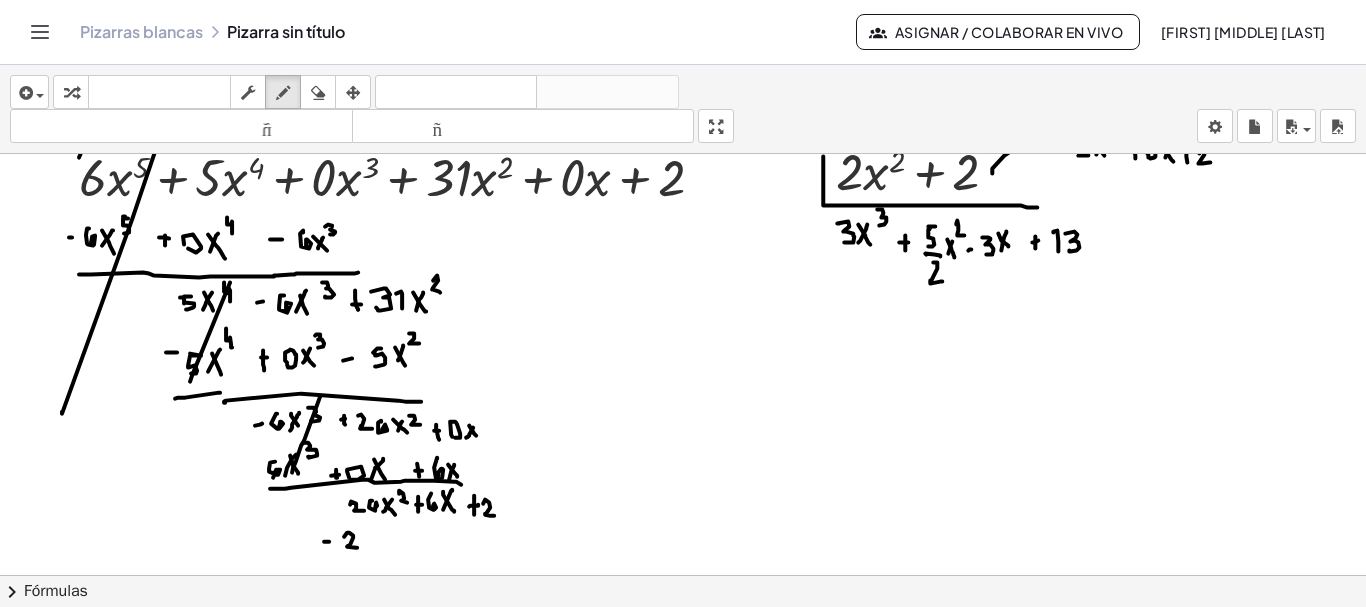 drag, startPoint x: 349, startPoint y: 529, endPoint x: 357, endPoint y: 544, distance: 17 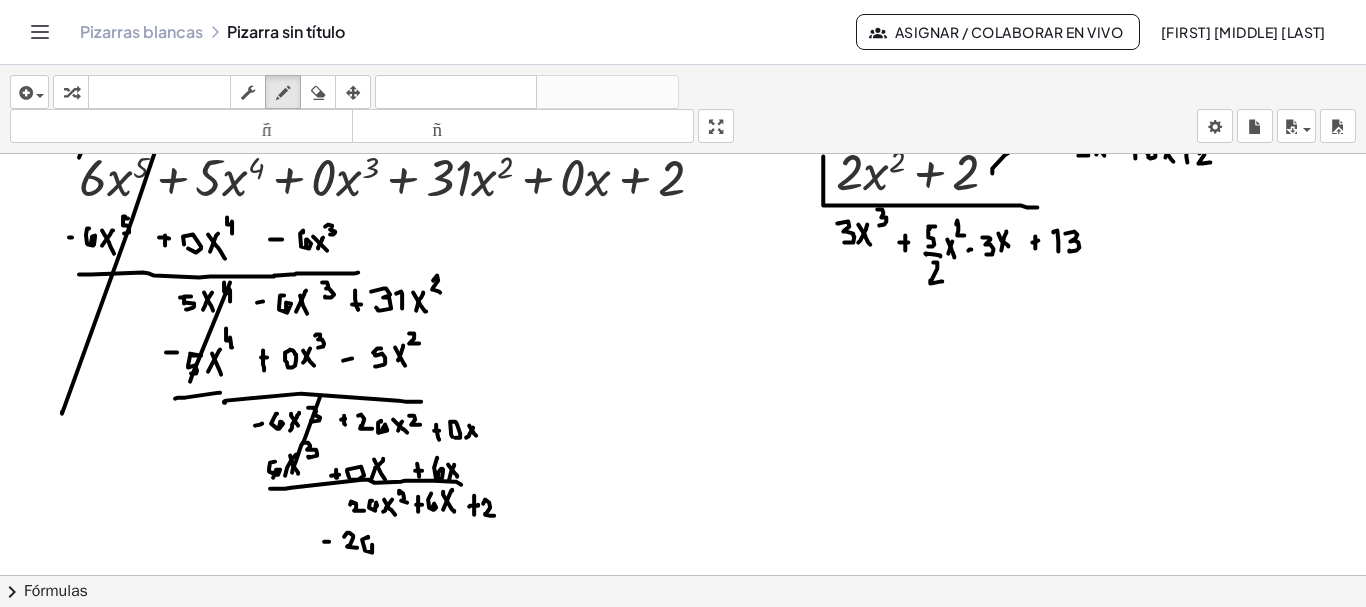 drag, startPoint x: 362, startPoint y: 536, endPoint x: 370, endPoint y: 547, distance: 13.601471 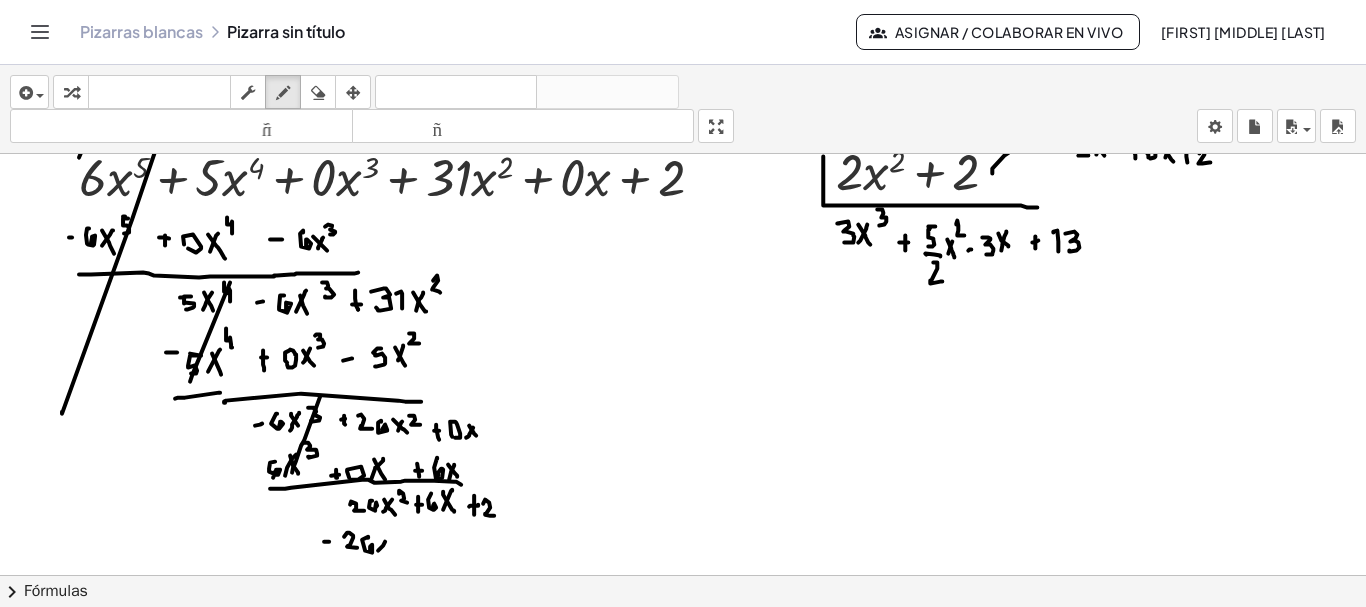 drag, startPoint x: 378, startPoint y: 547, endPoint x: 385, endPoint y: 538, distance: 11.401754 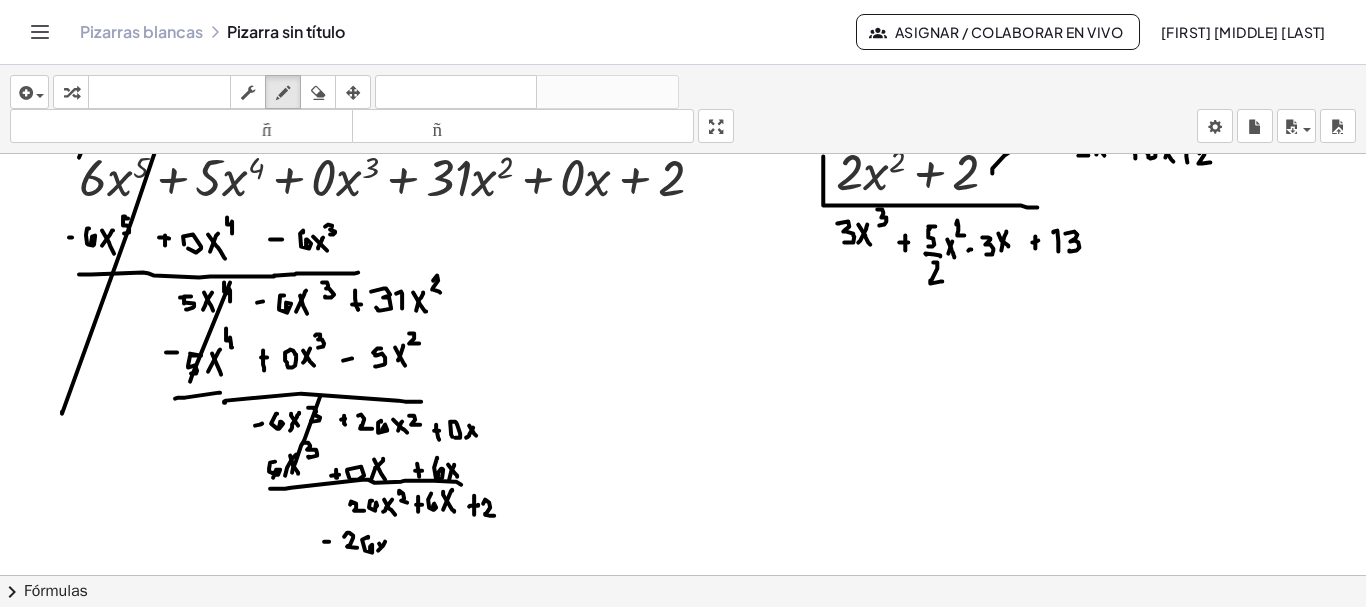 click at bounding box center (684, -5073) 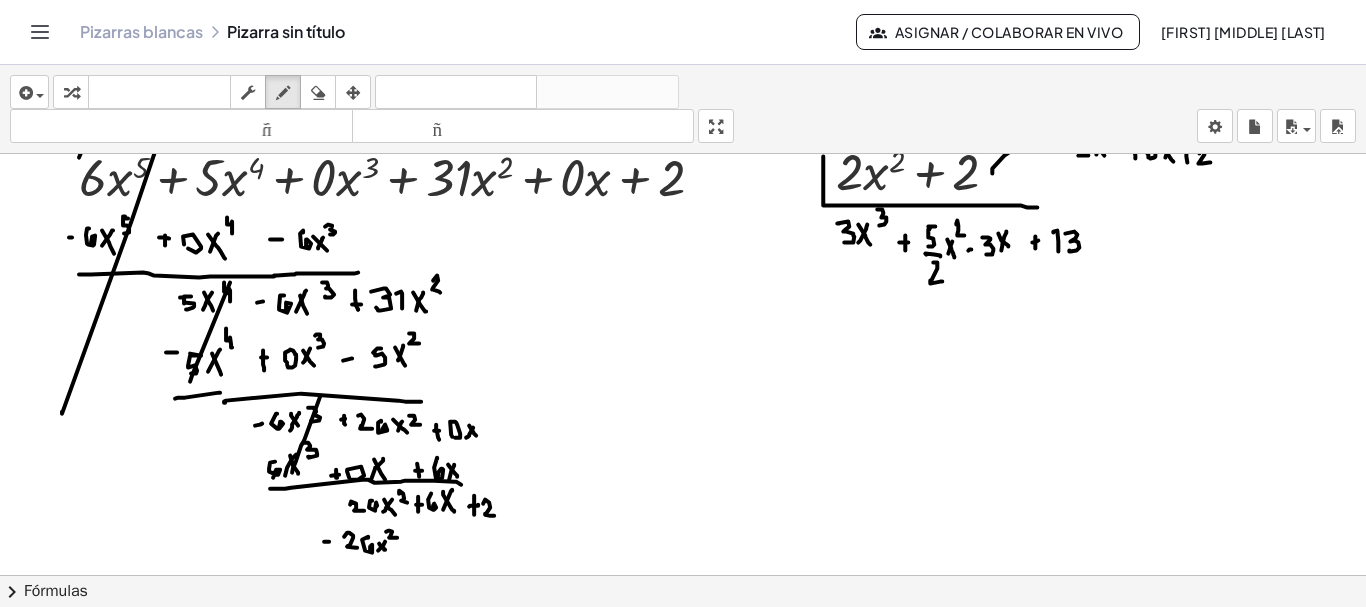 drag, startPoint x: 386, startPoint y: 528, endPoint x: 397, endPoint y: 534, distance: 12.529964 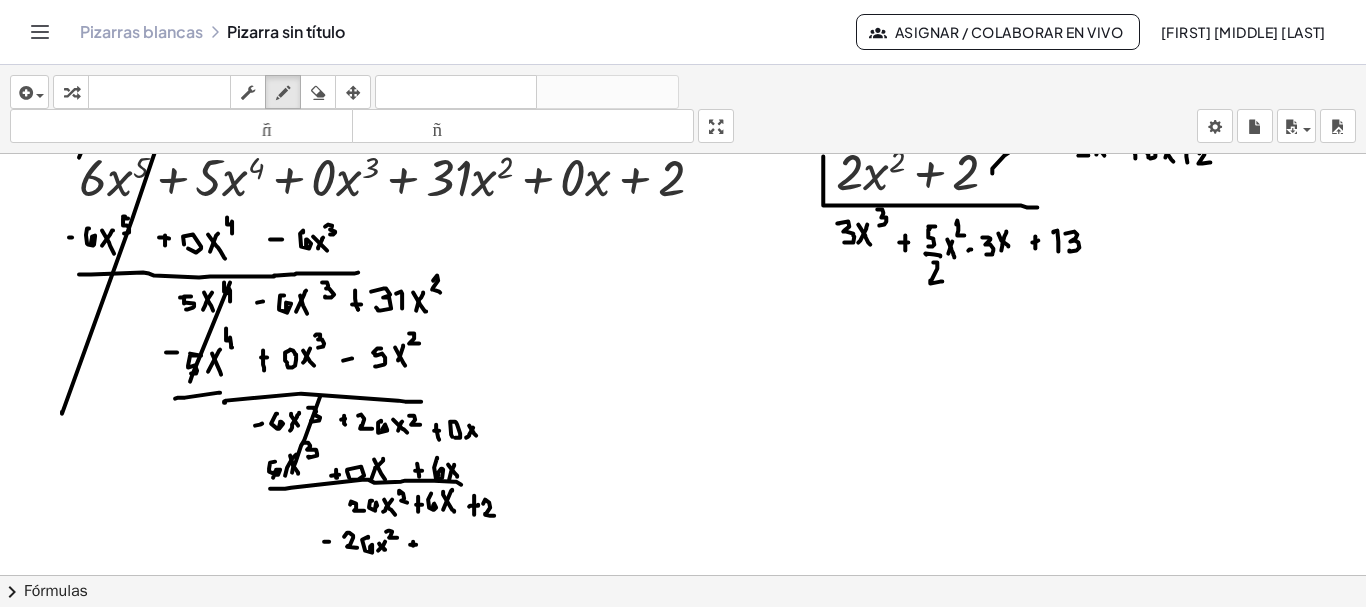 click at bounding box center [684, -5073] 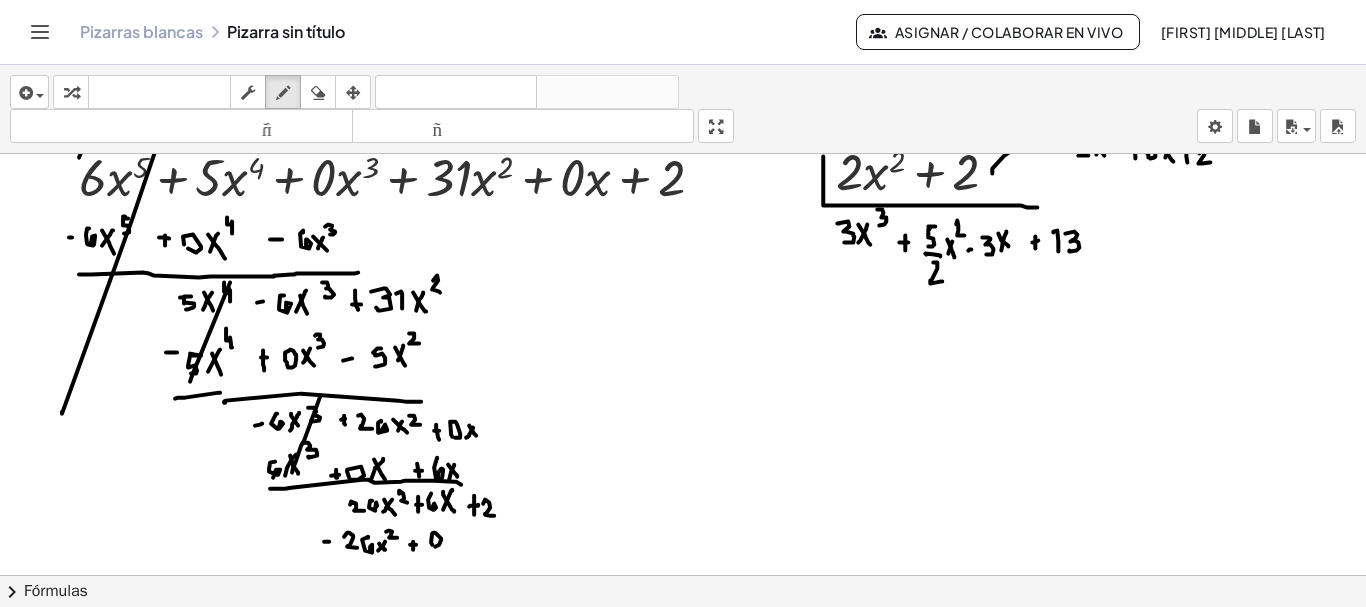 click at bounding box center [684, -5073] 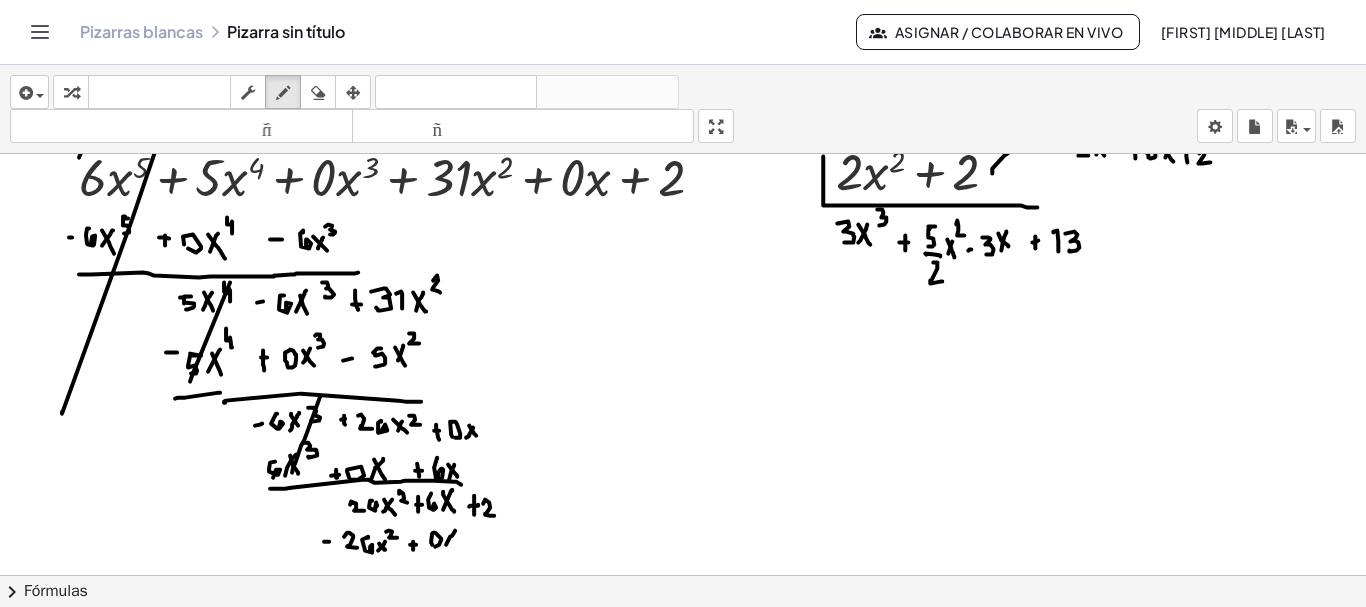 drag, startPoint x: 446, startPoint y: 541, endPoint x: 455, endPoint y: 527, distance: 16.643316 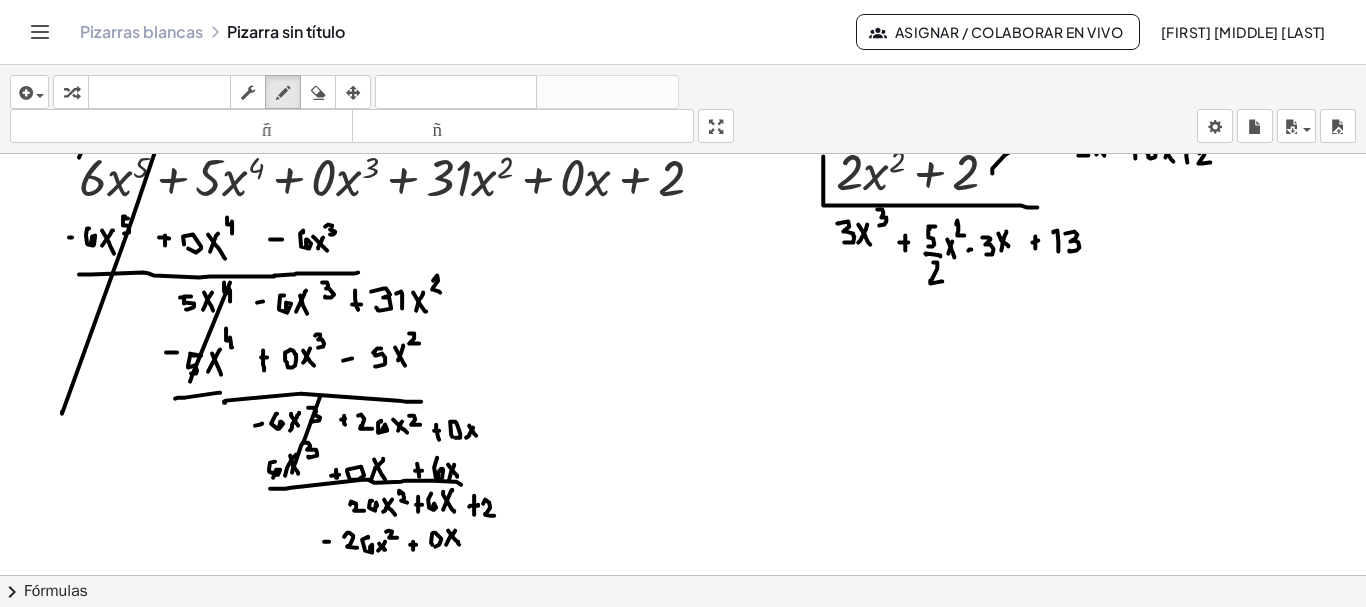 drag, startPoint x: 448, startPoint y: 527, endPoint x: 459, endPoint y: 541, distance: 17.804493 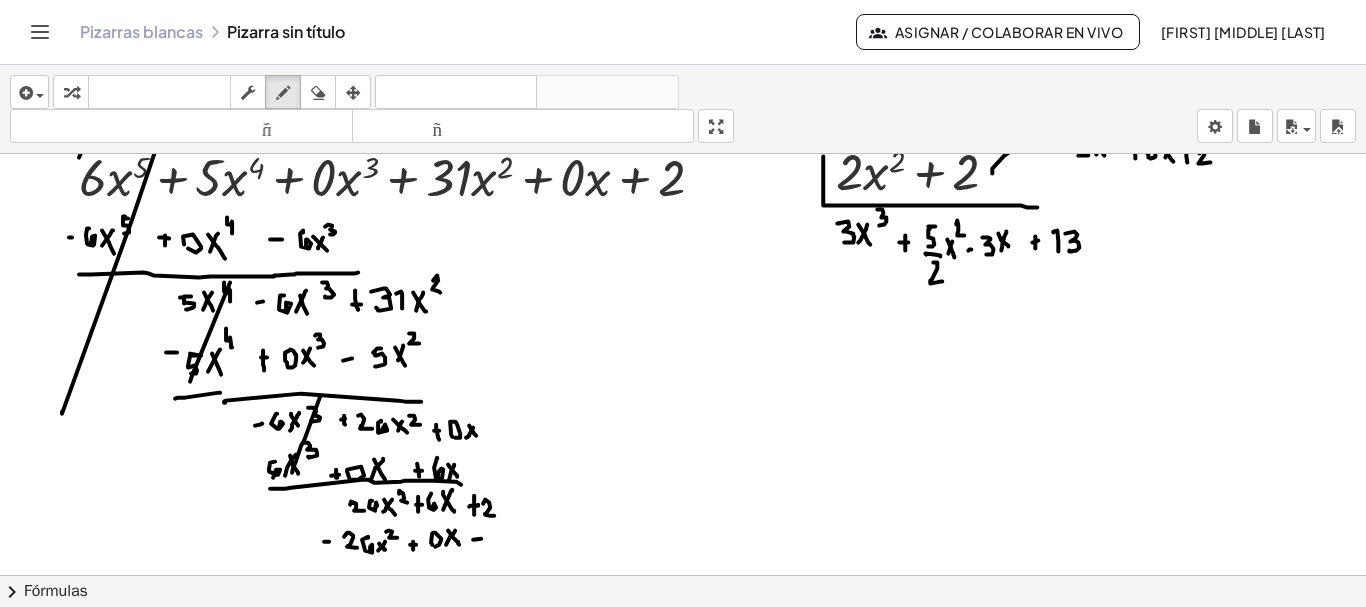 click at bounding box center [684, -5073] 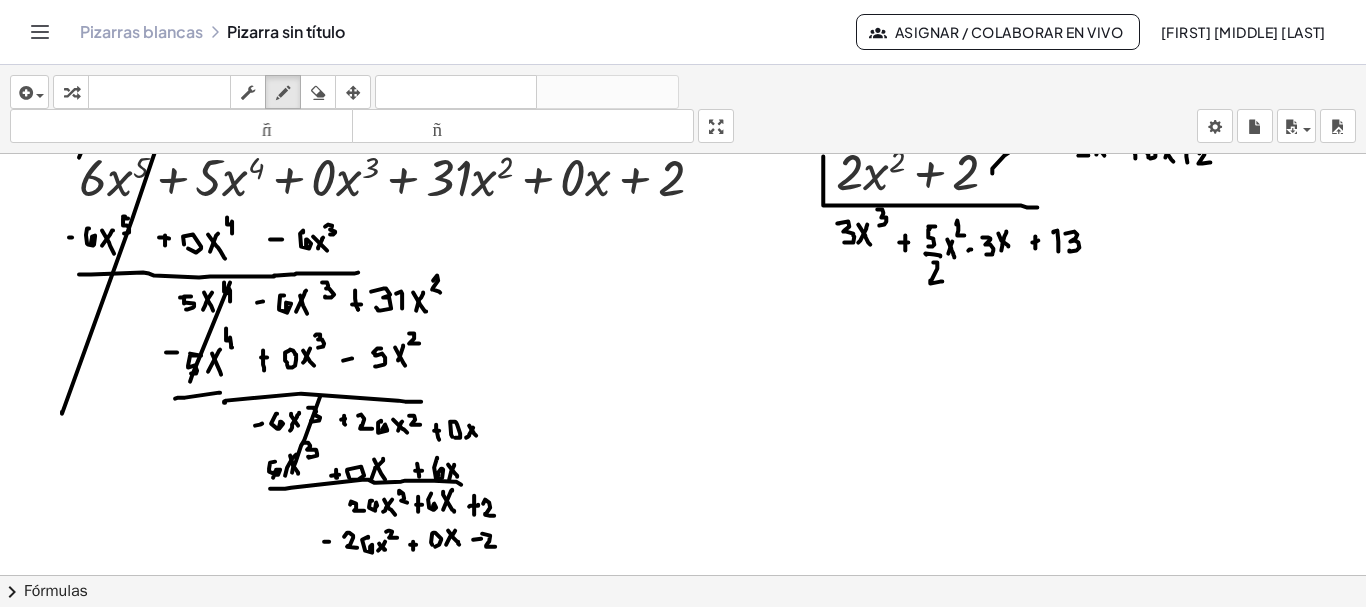 drag, startPoint x: 482, startPoint y: 530, endPoint x: 496, endPoint y: 543, distance: 19.104973 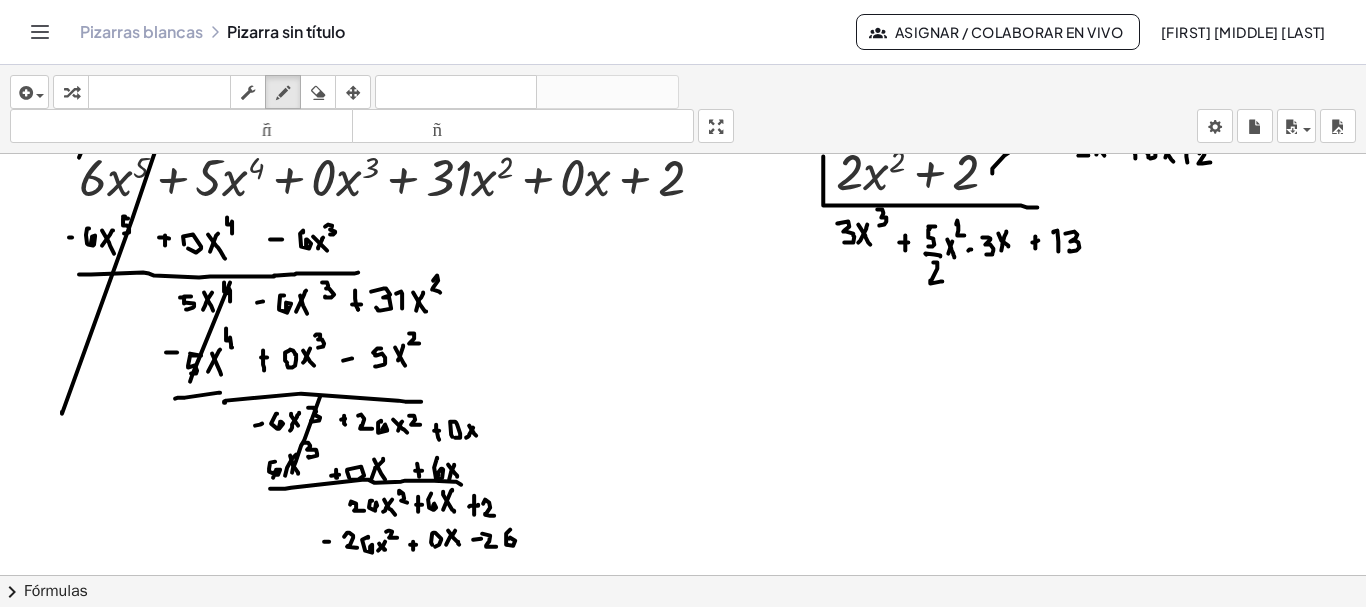 drag, startPoint x: 510, startPoint y: 526, endPoint x: 508, endPoint y: 541, distance: 15.132746 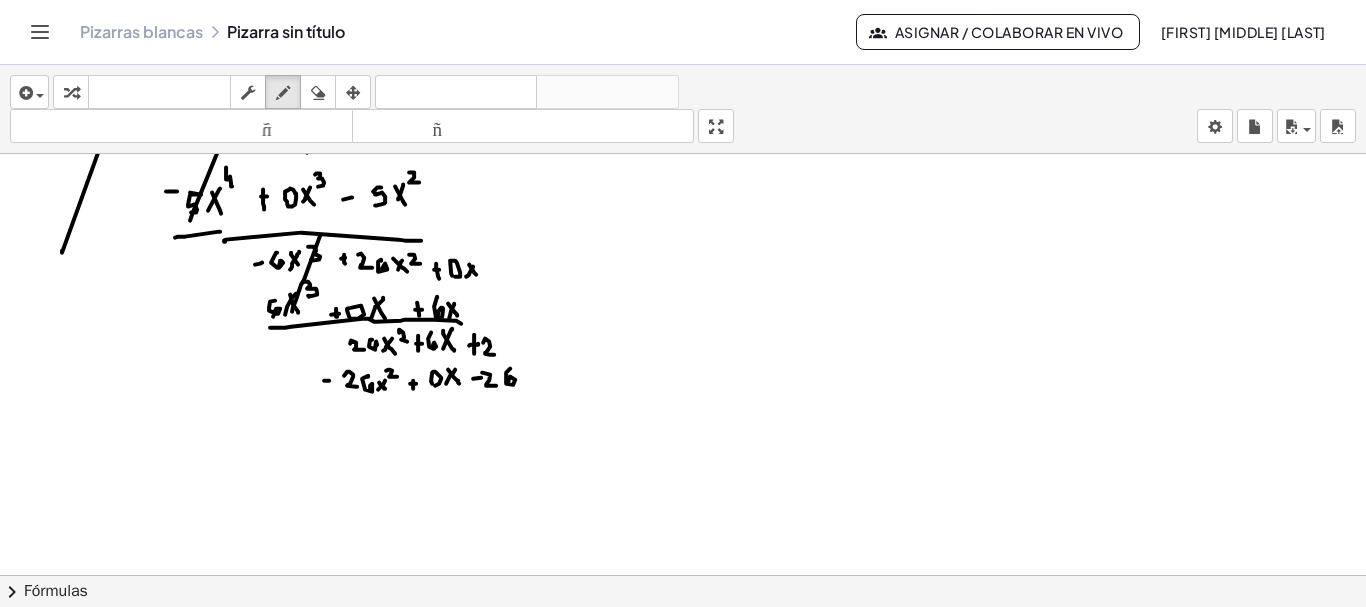 scroll, scrollTop: 11314, scrollLeft: 0, axis: vertical 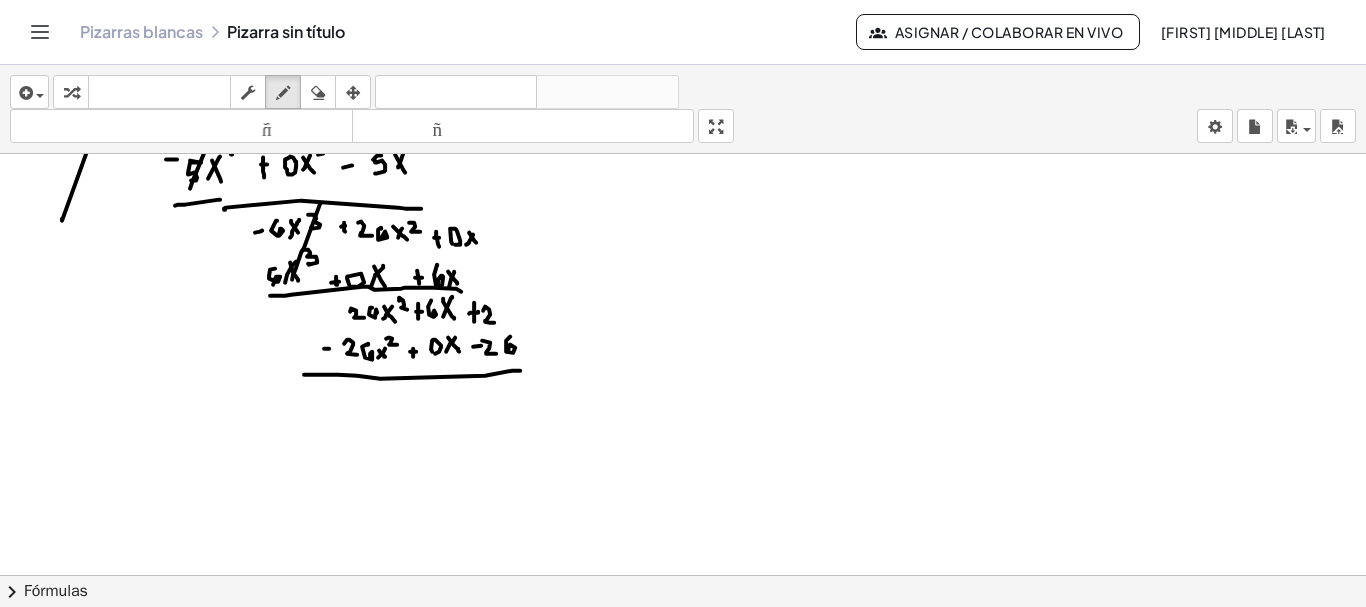 drag, startPoint x: 380, startPoint y: 375, endPoint x: 520, endPoint y: 367, distance: 140.22838 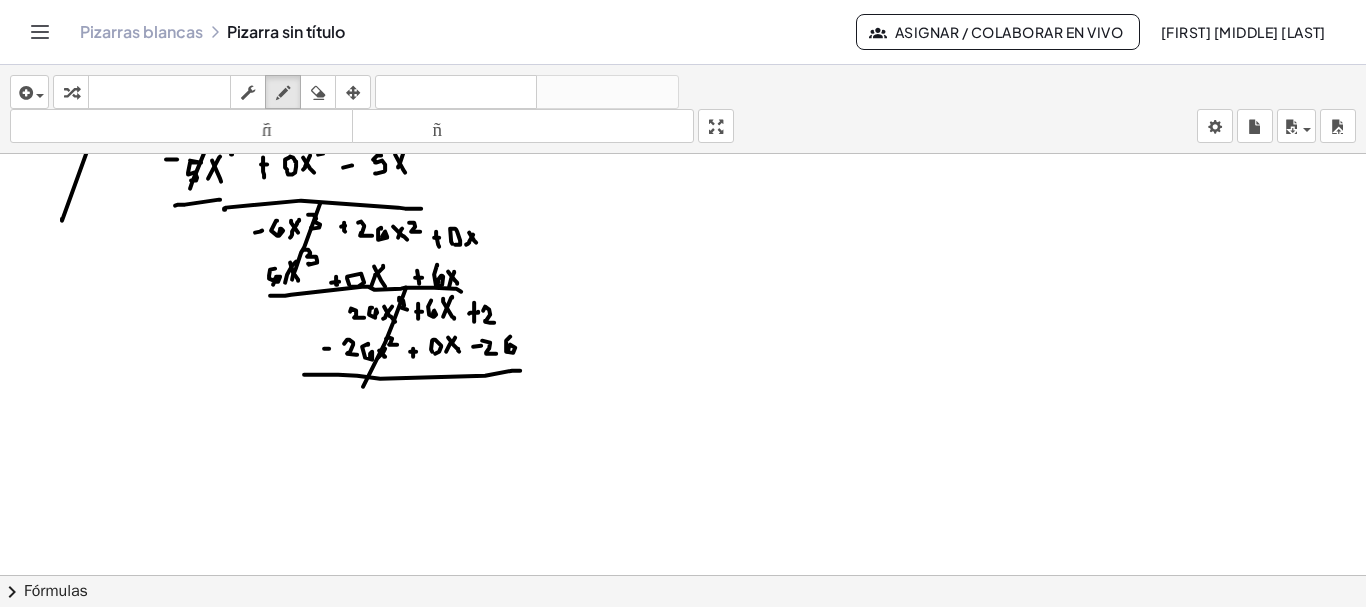 drag, startPoint x: 406, startPoint y: 284, endPoint x: 363, endPoint y: 384, distance: 108.85311 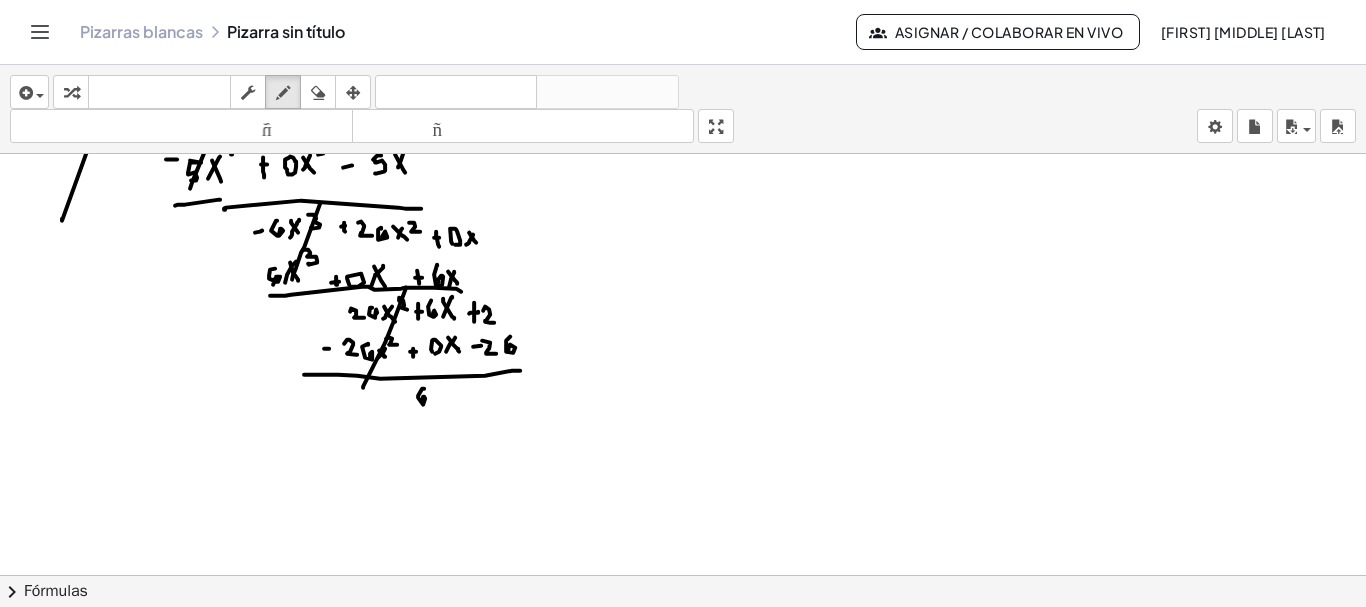 drag, startPoint x: 422, startPoint y: 385, endPoint x: 422, endPoint y: 399, distance: 14 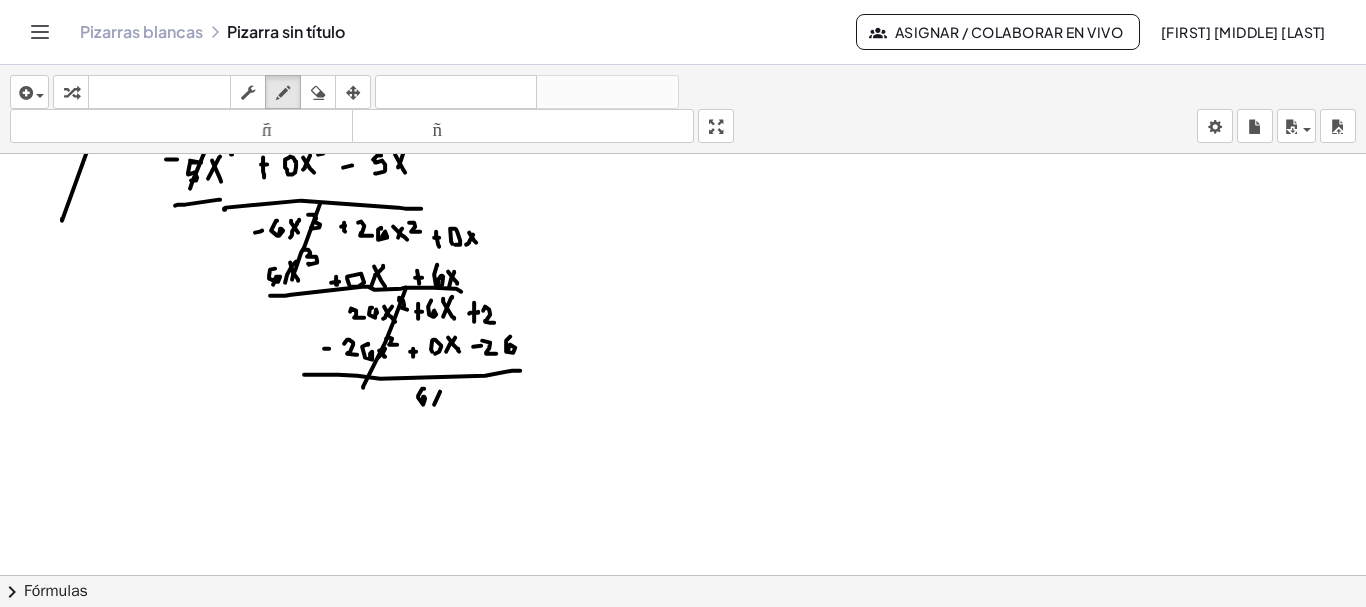 drag, startPoint x: 434, startPoint y: 401, endPoint x: 435, endPoint y: 387, distance: 14.035668 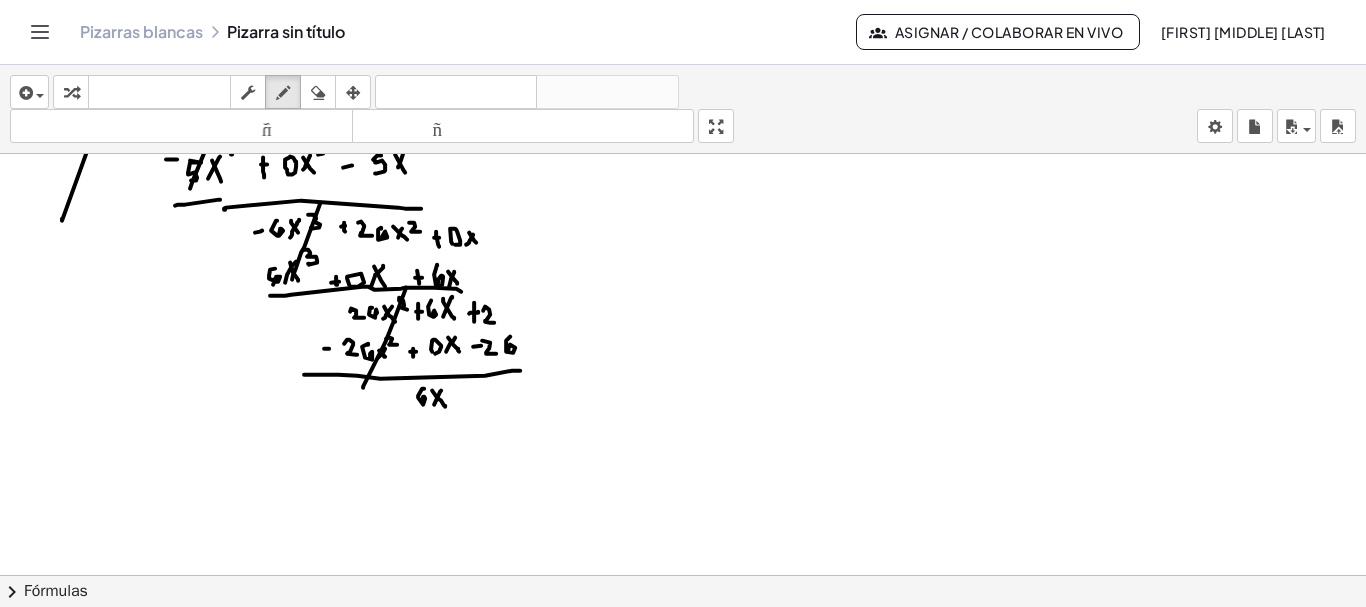 drag, startPoint x: 438, startPoint y: 395, endPoint x: 445, endPoint y: 403, distance: 10.630146 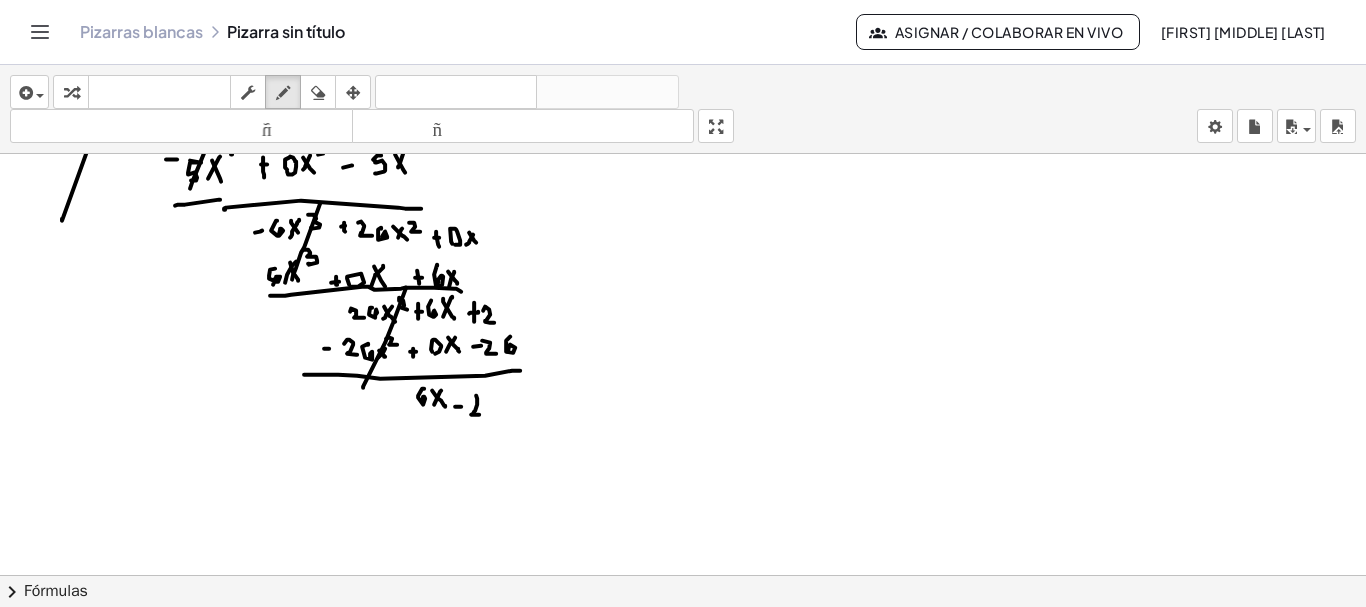 drag, startPoint x: 477, startPoint y: 396, endPoint x: 479, endPoint y: 407, distance: 11.18034 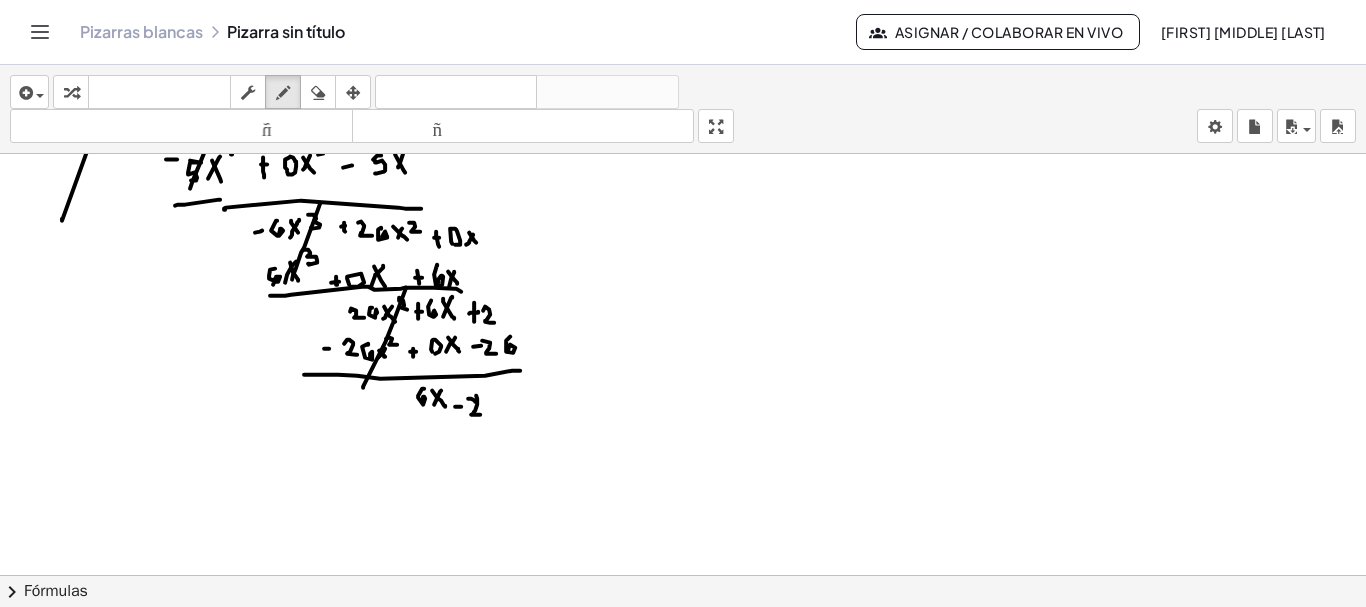 click at bounding box center [684, -5266] 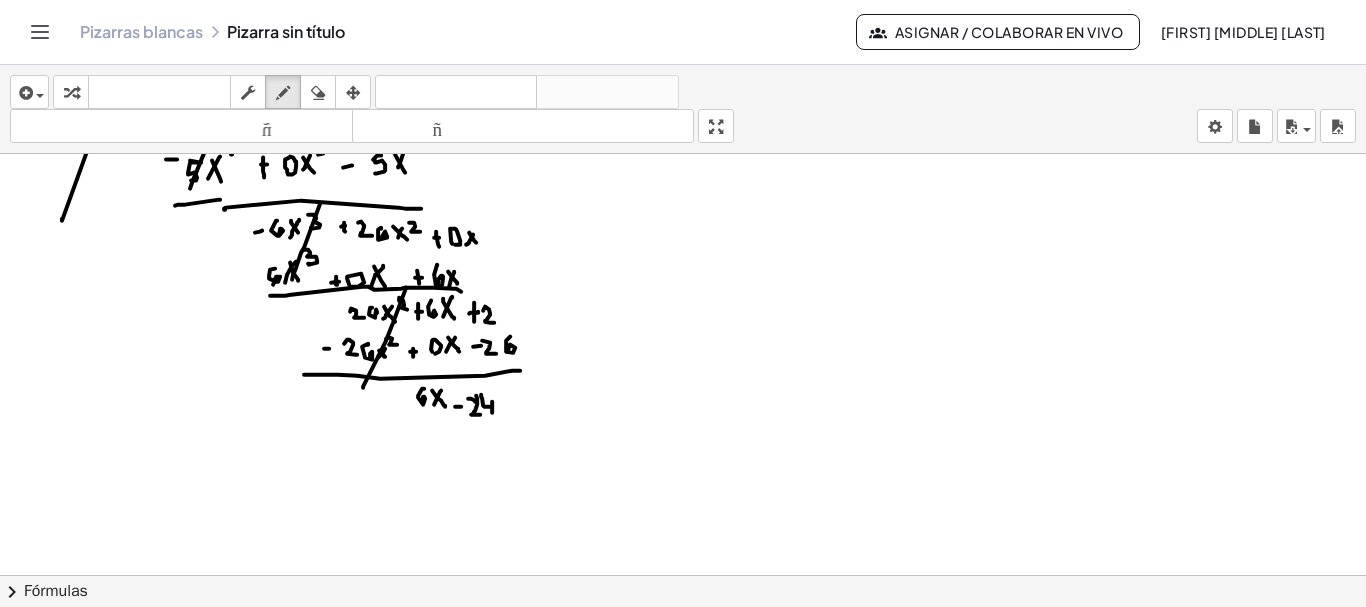 drag, startPoint x: 481, startPoint y: 391, endPoint x: 492, endPoint y: 409, distance: 21.095022 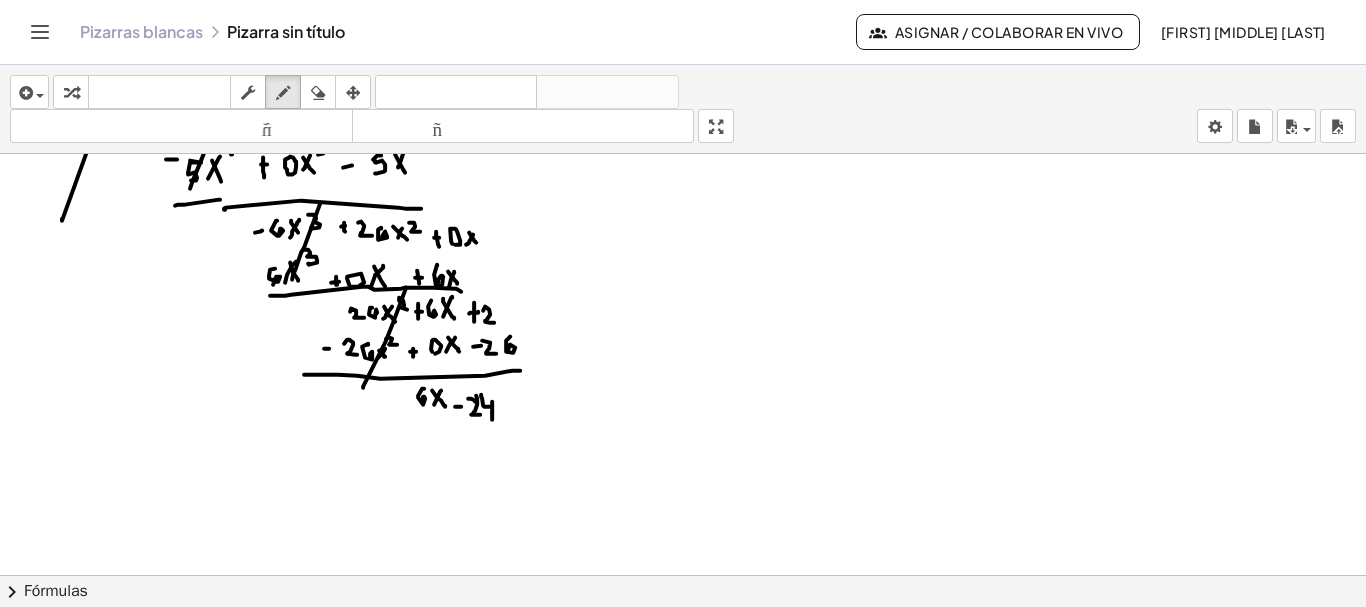 click at bounding box center [684, -5266] 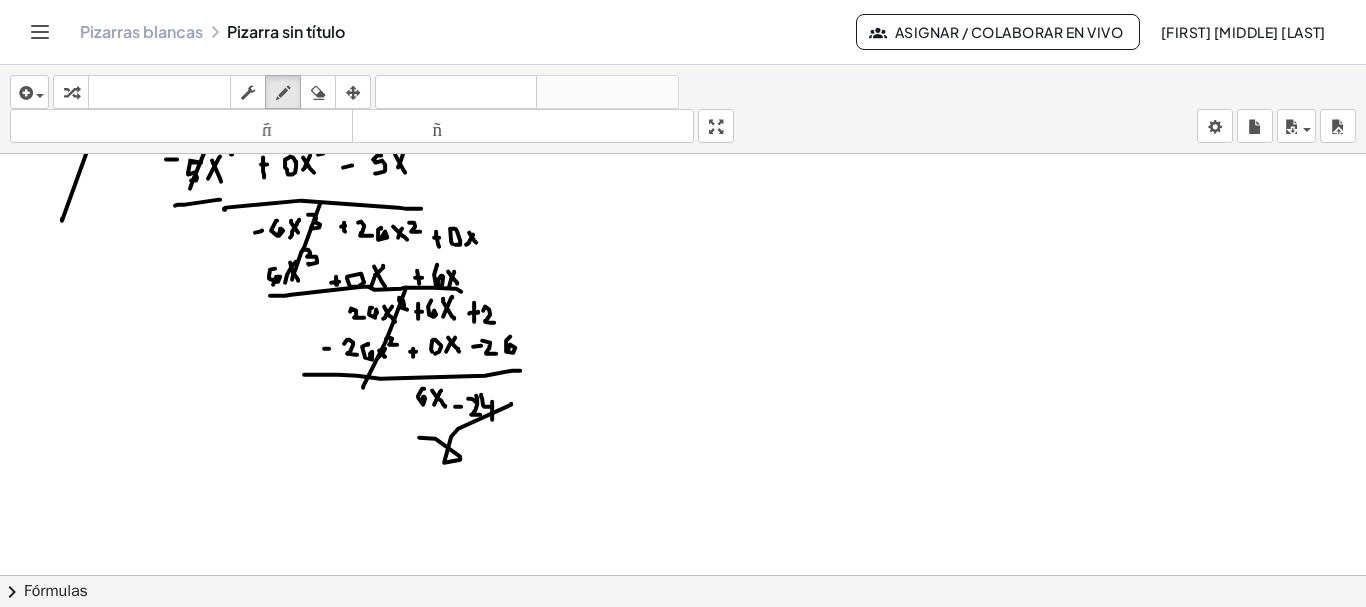 drag, startPoint x: 419, startPoint y: 434, endPoint x: 511, endPoint y: 400, distance: 98.0816 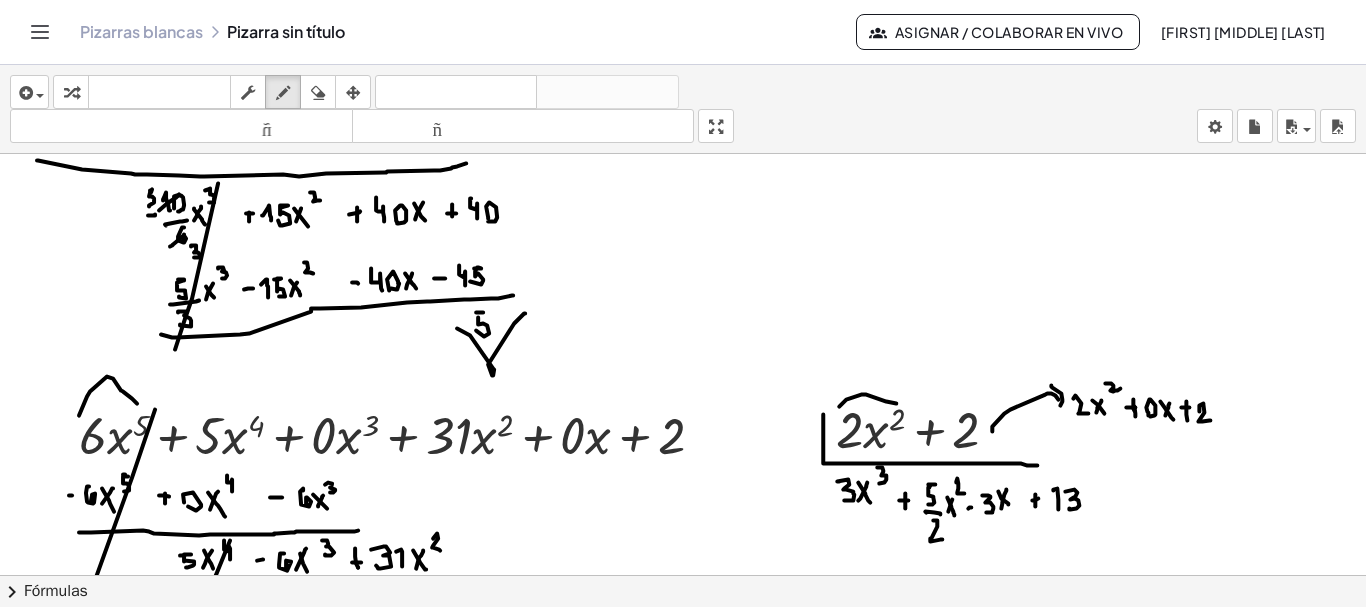 scroll, scrollTop: 11382, scrollLeft: 0, axis: vertical 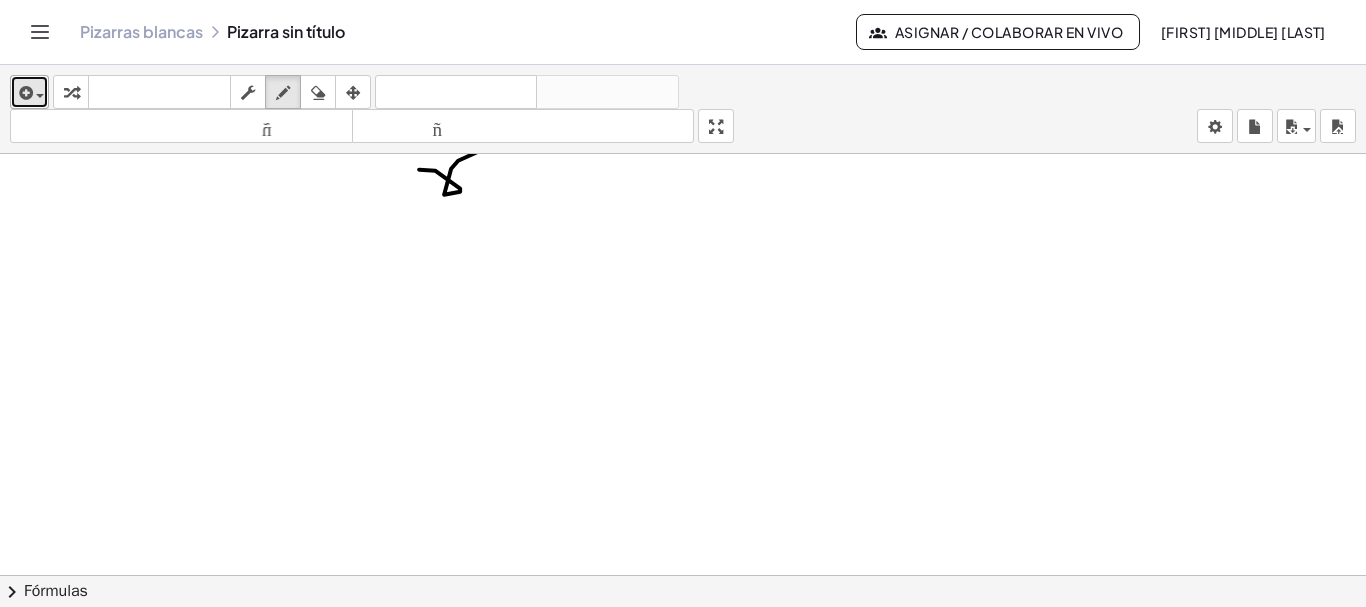 click at bounding box center [29, 92] 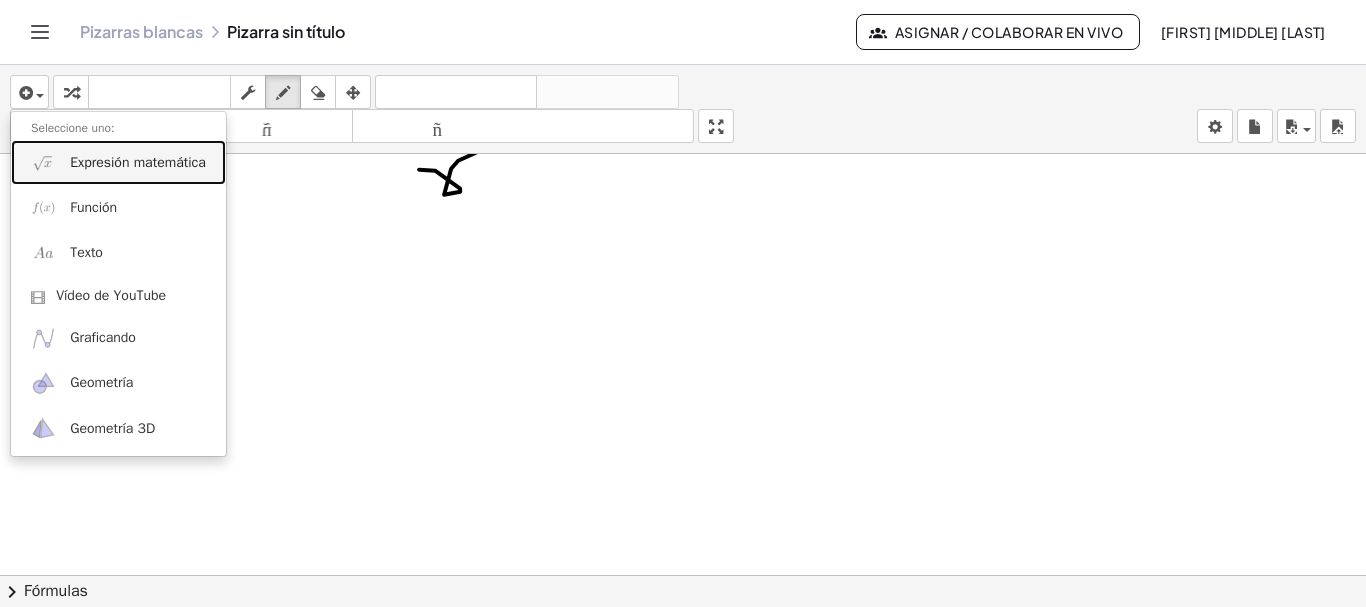click on "Expresión matemática" at bounding box center (118, 162) 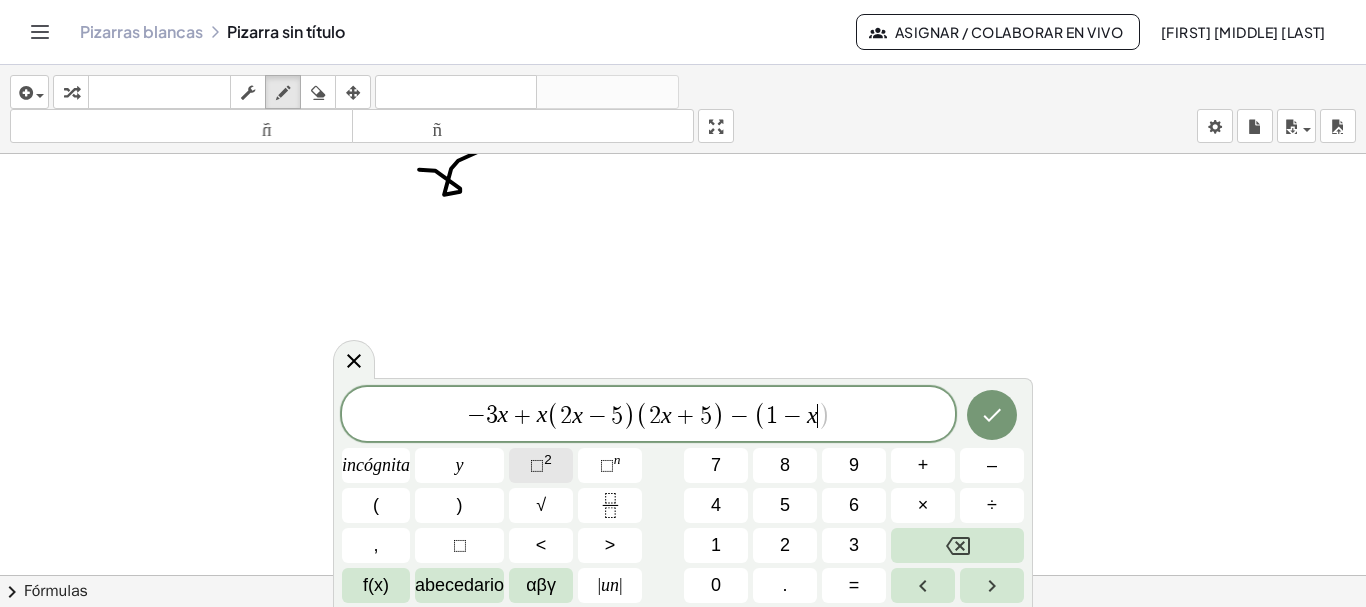 click on "⬚" at bounding box center [537, 465] 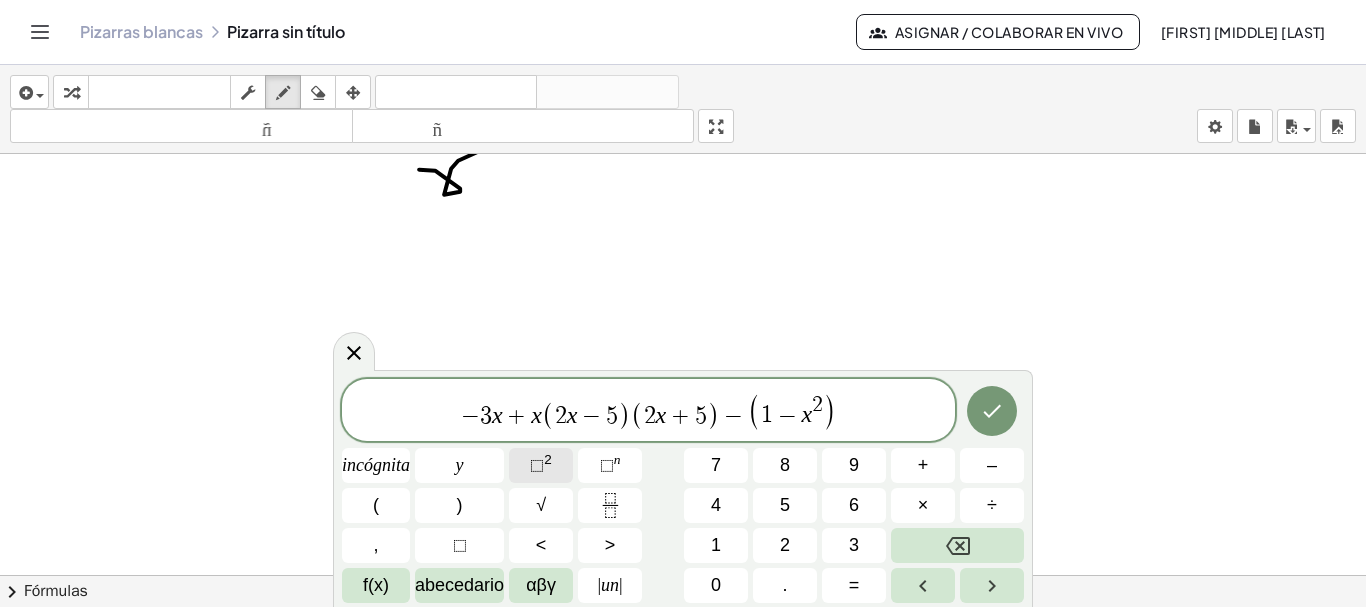 click on "⬚" at bounding box center (537, 465) 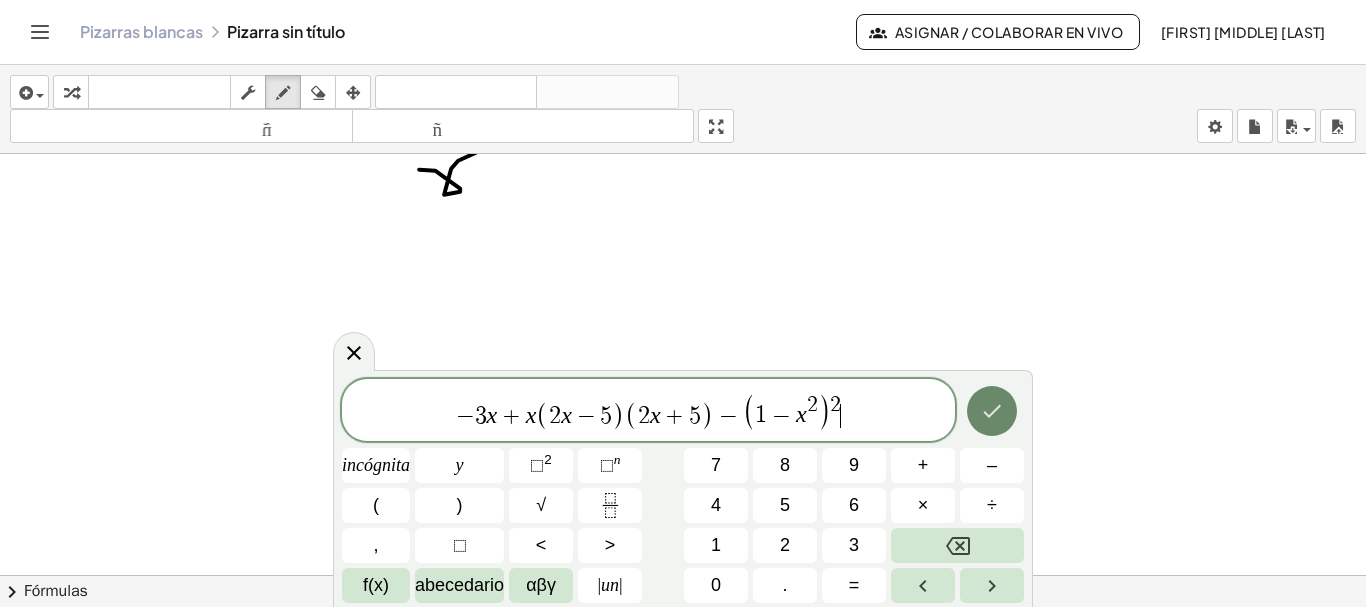 click 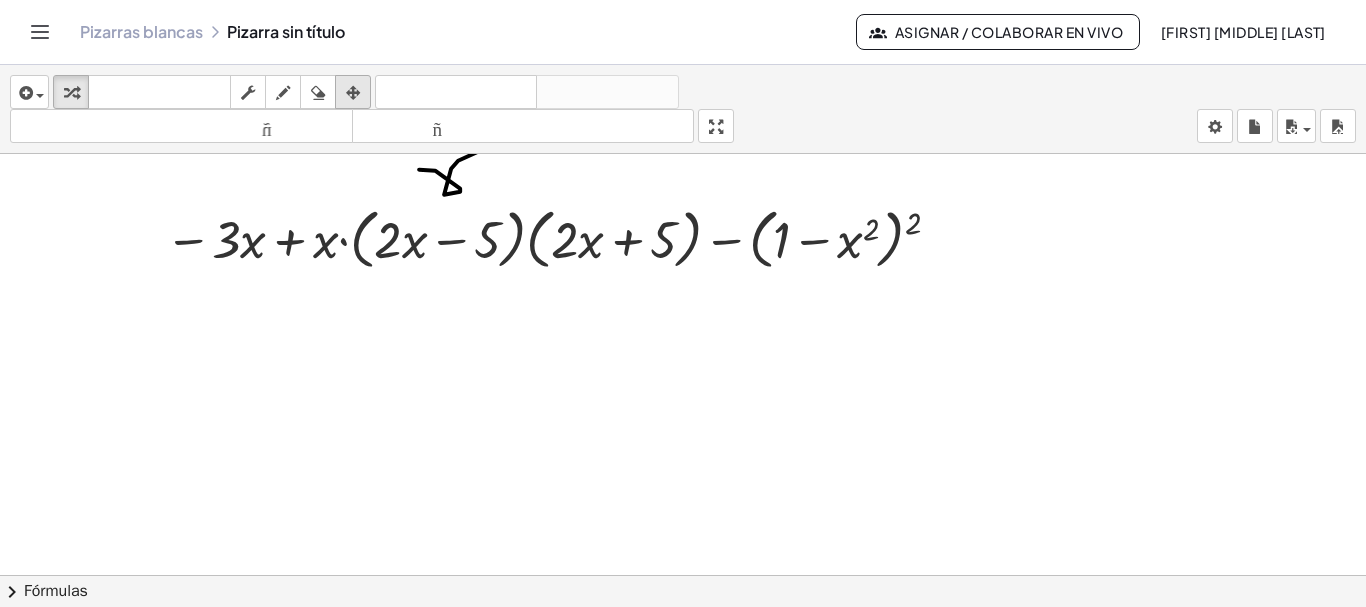 click at bounding box center [353, 93] 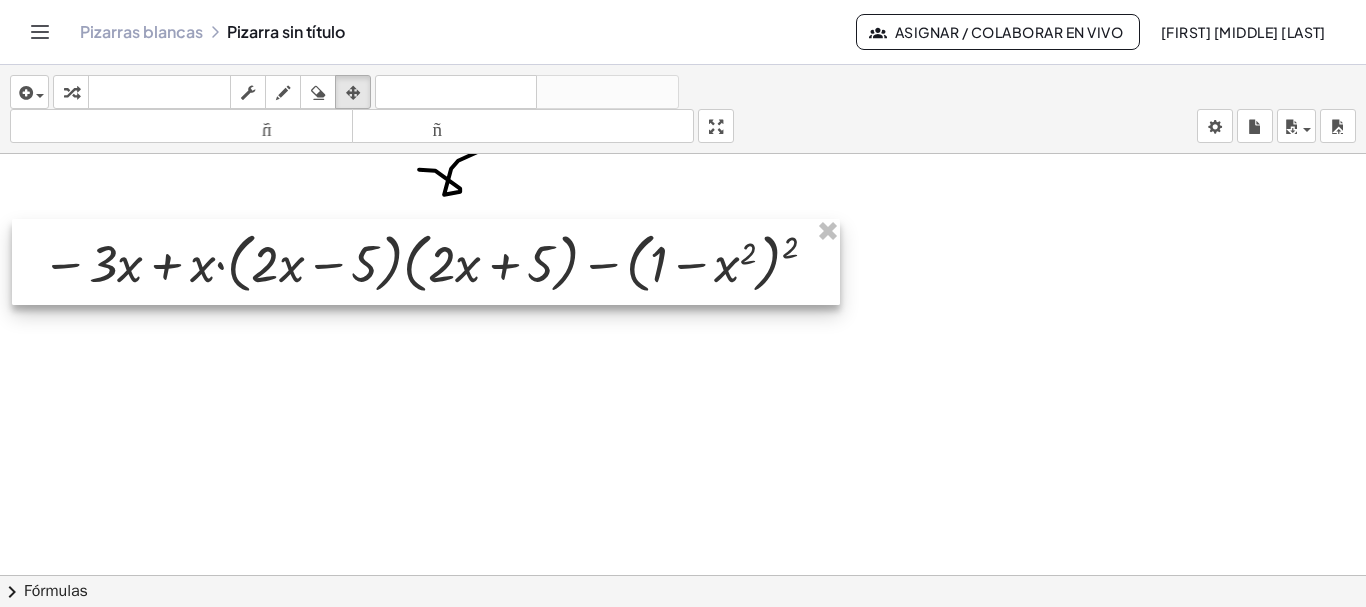 drag, startPoint x: 567, startPoint y: 247, endPoint x: 444, endPoint y: 271, distance: 125.31959 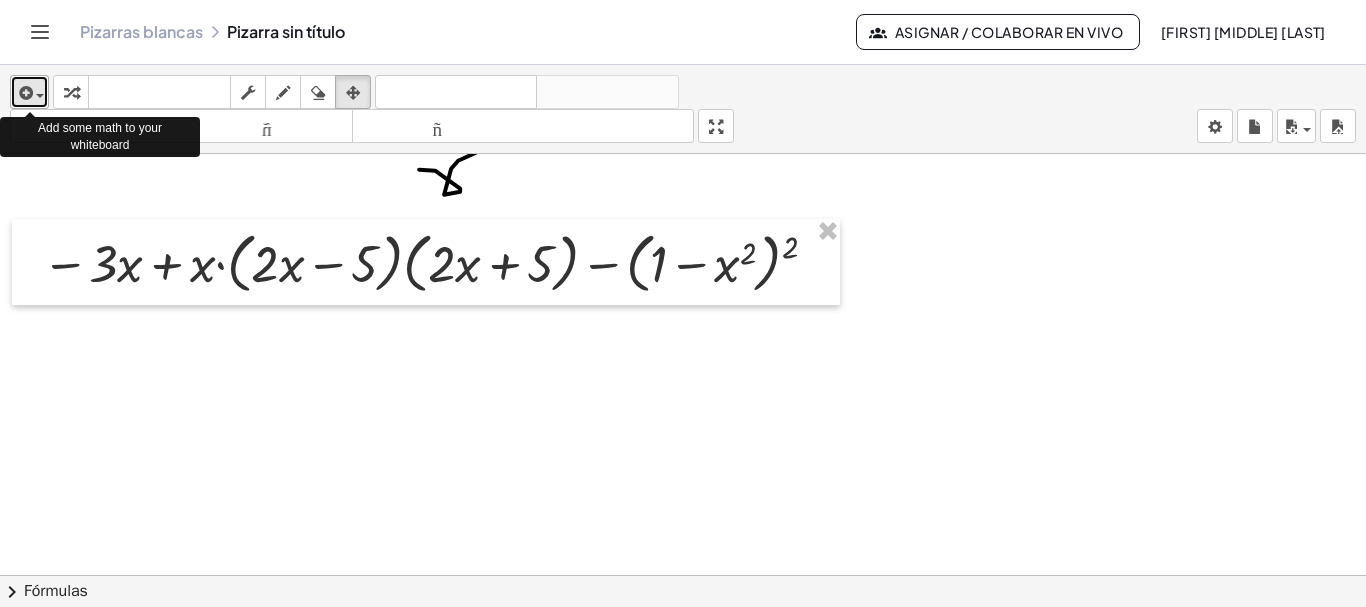 click on "insertar" at bounding box center [29, 92] 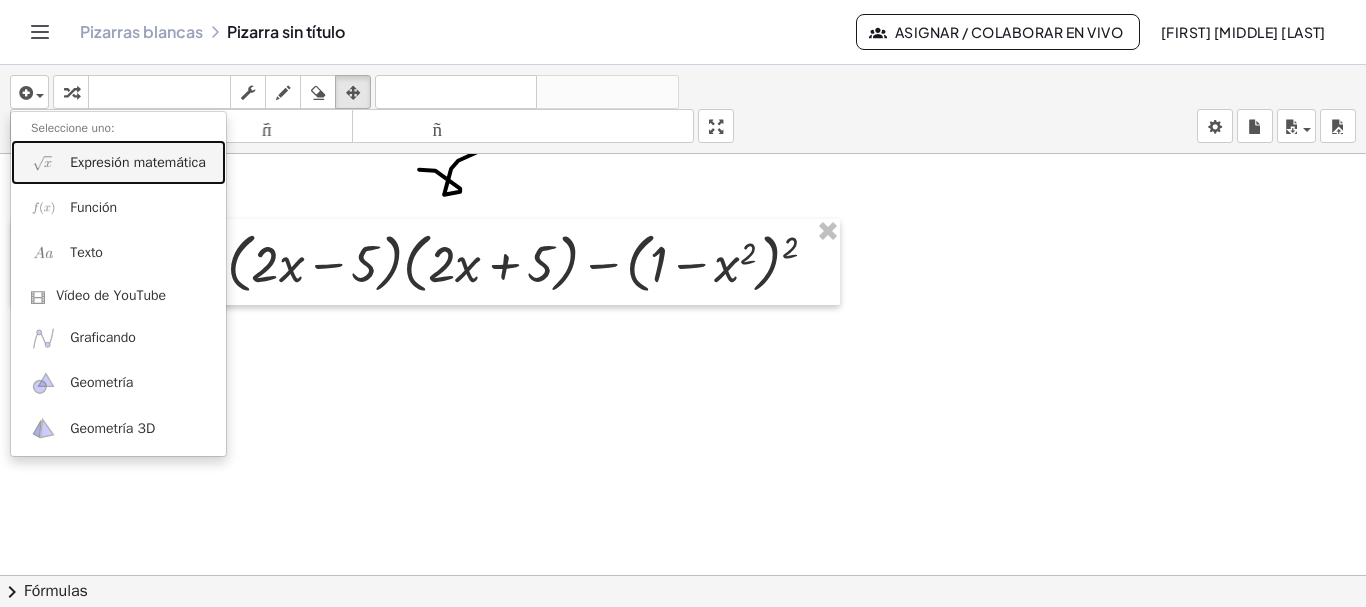click on "Expresión matemática" at bounding box center [138, 162] 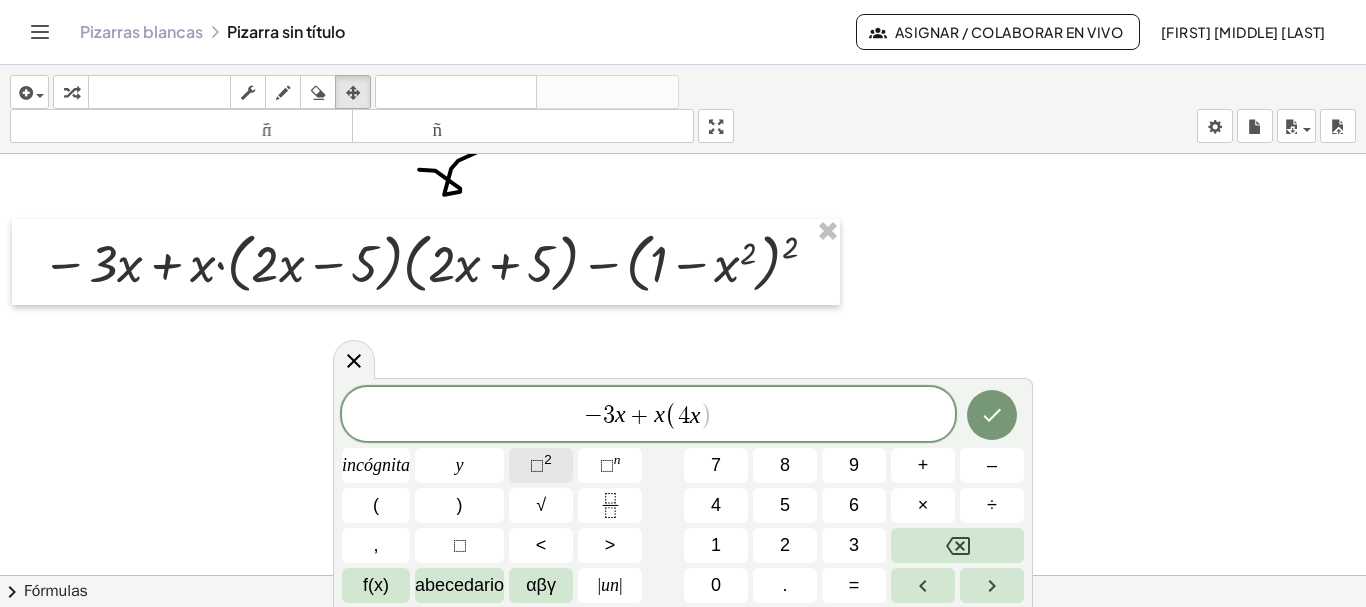 click on "⬚" at bounding box center [537, 465] 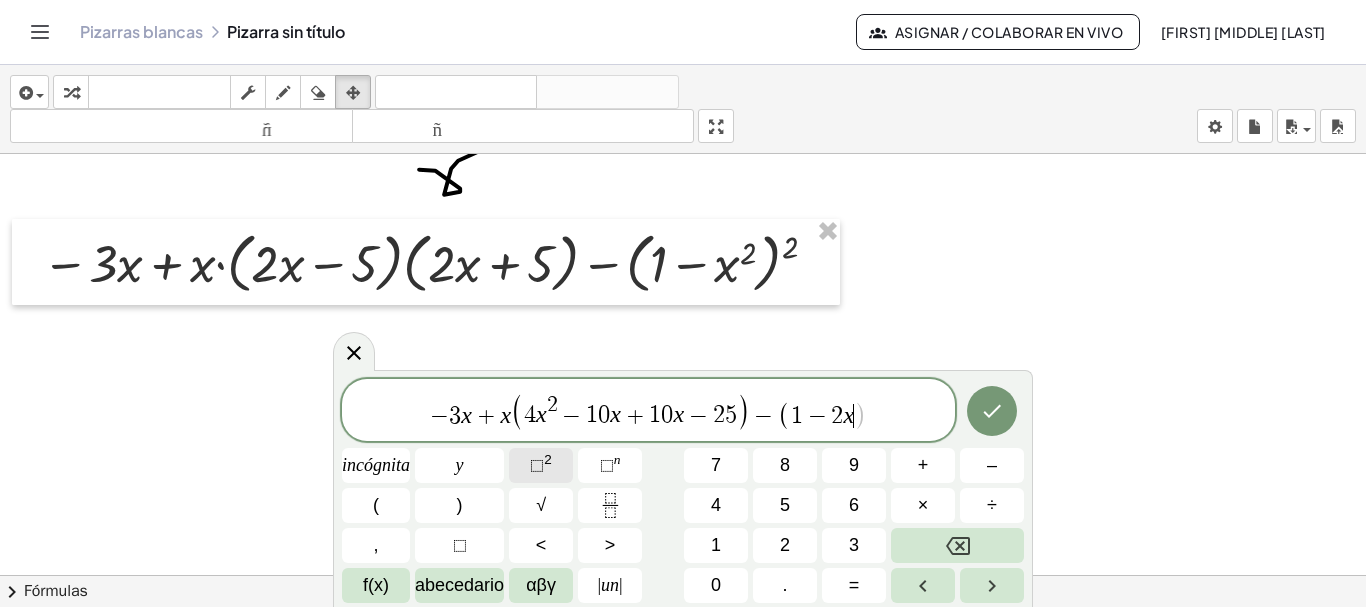 click on "⬚  2" at bounding box center [541, 465] 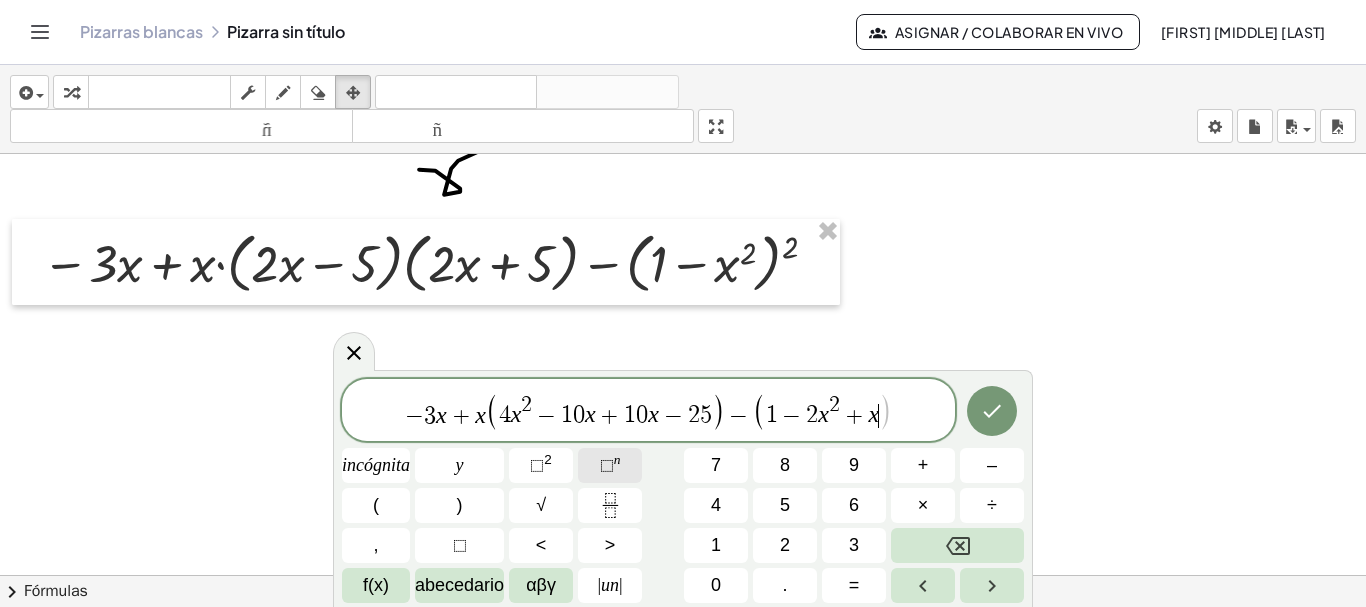 click on "⬚" at bounding box center [607, 465] 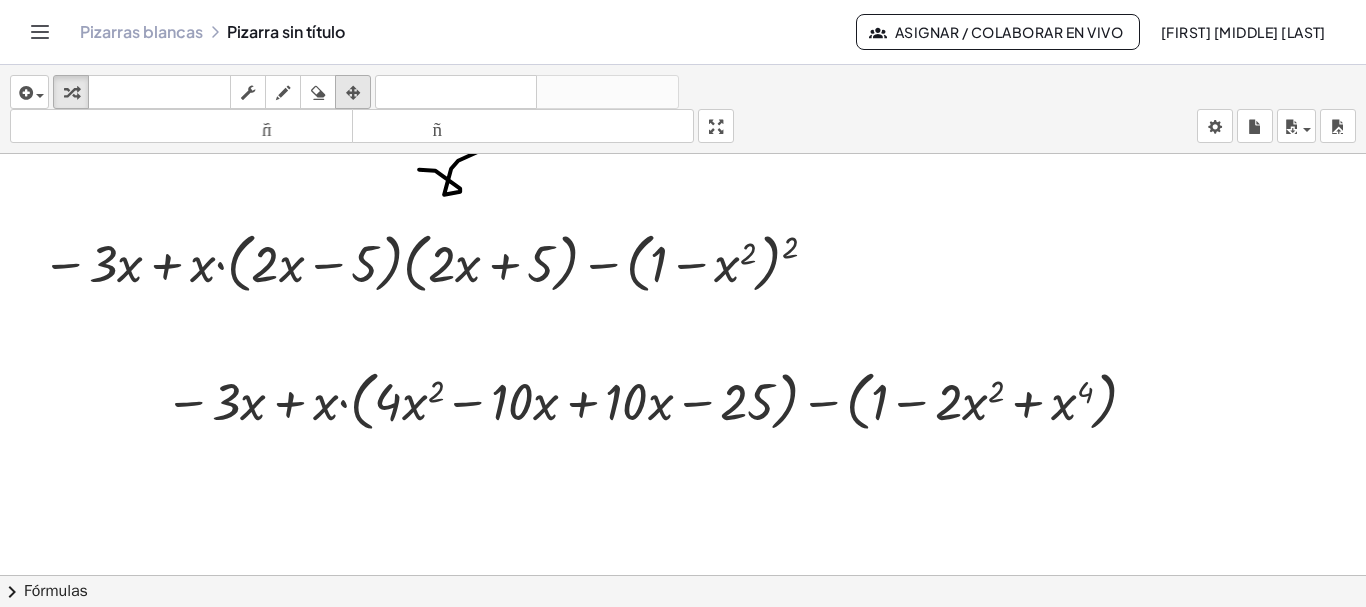 click at bounding box center [353, 93] 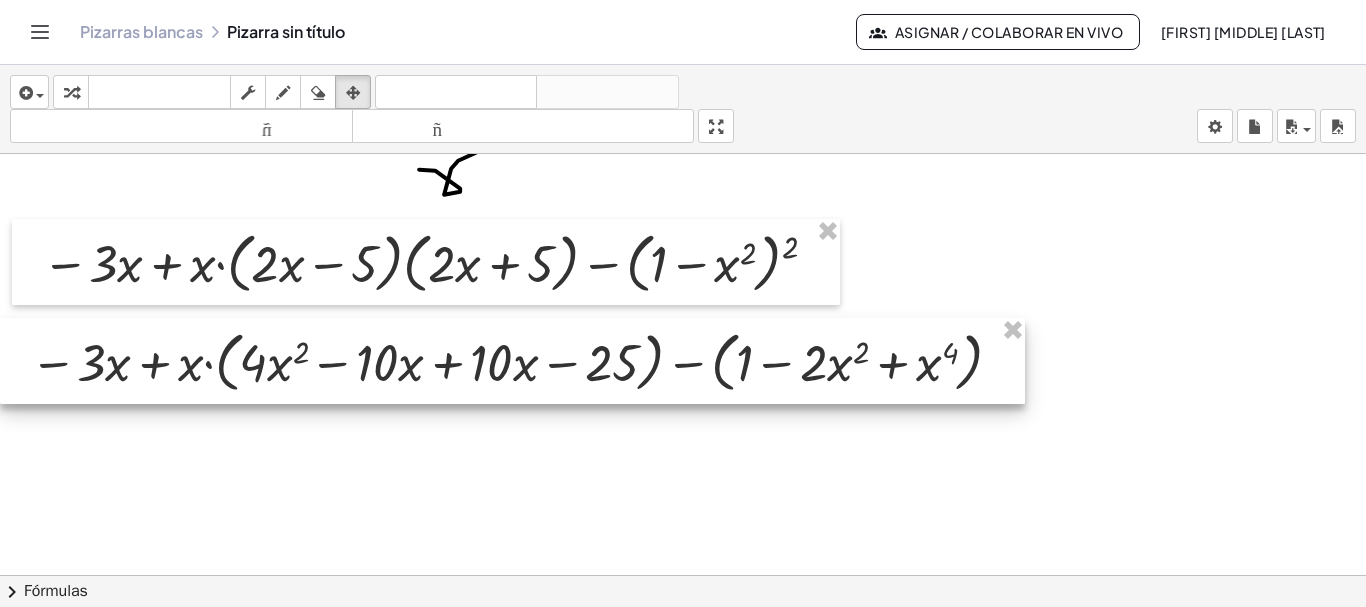 drag, startPoint x: 551, startPoint y: 377, endPoint x: 417, endPoint y: 338, distance: 139.56003 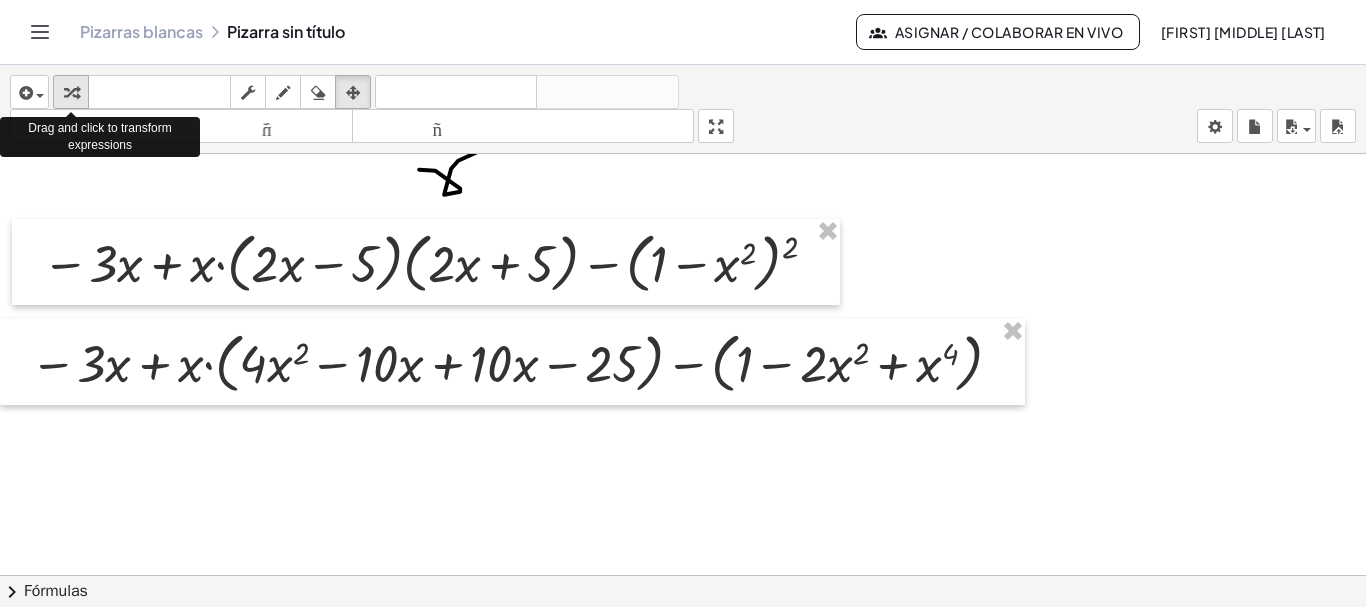 click at bounding box center [71, 92] 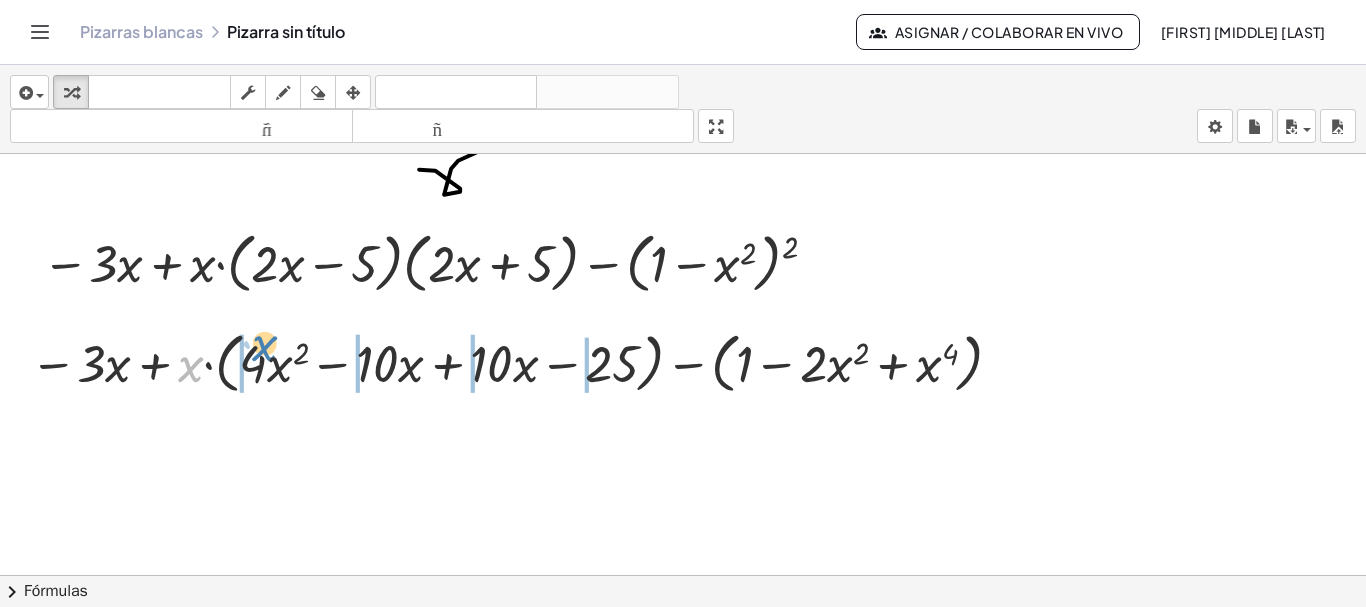 drag, startPoint x: 186, startPoint y: 372, endPoint x: 263, endPoint y: 355, distance: 78.854294 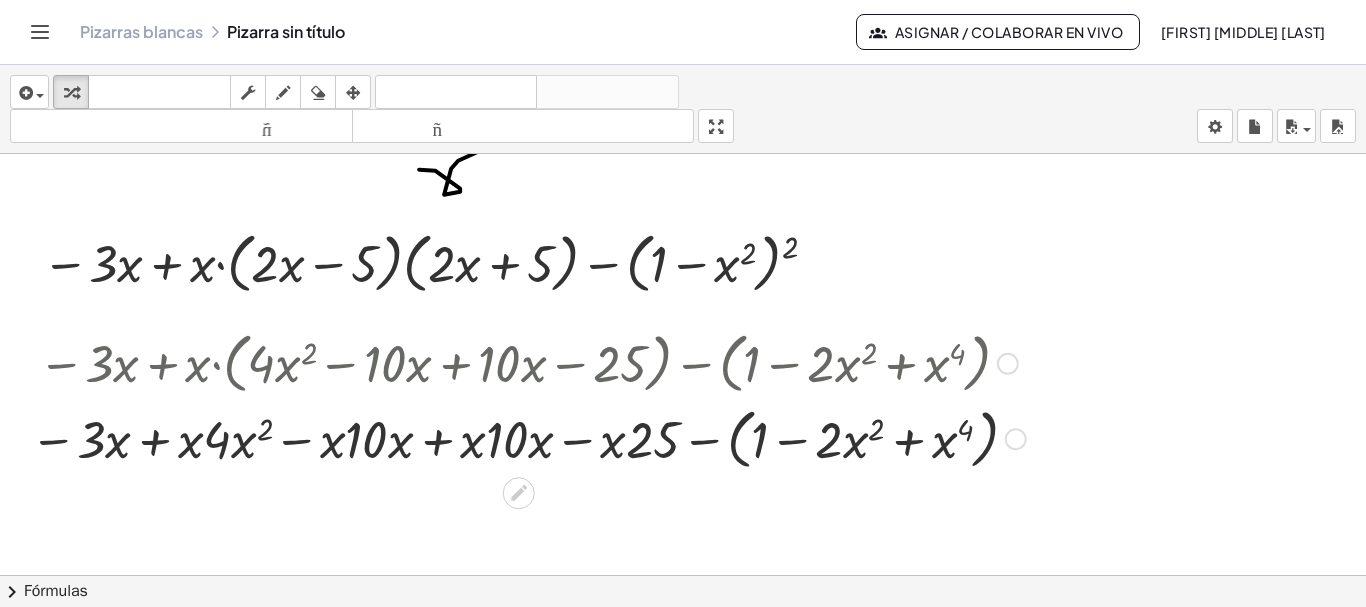 click at bounding box center (528, 438) 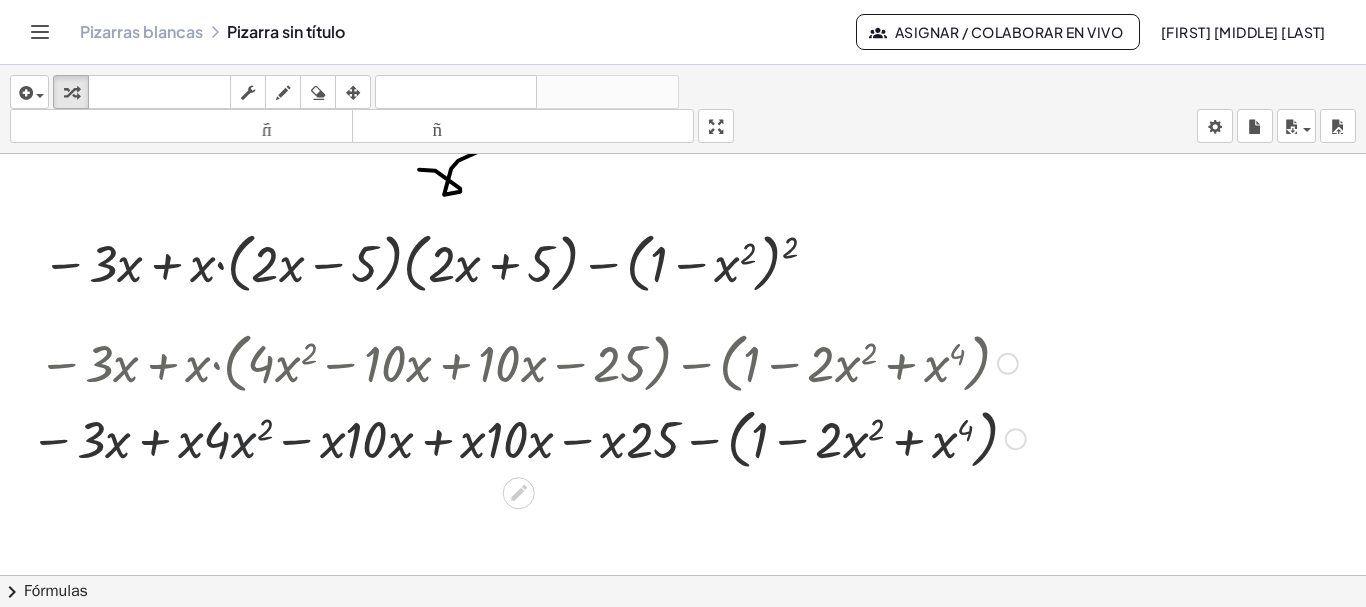 click at bounding box center [528, 438] 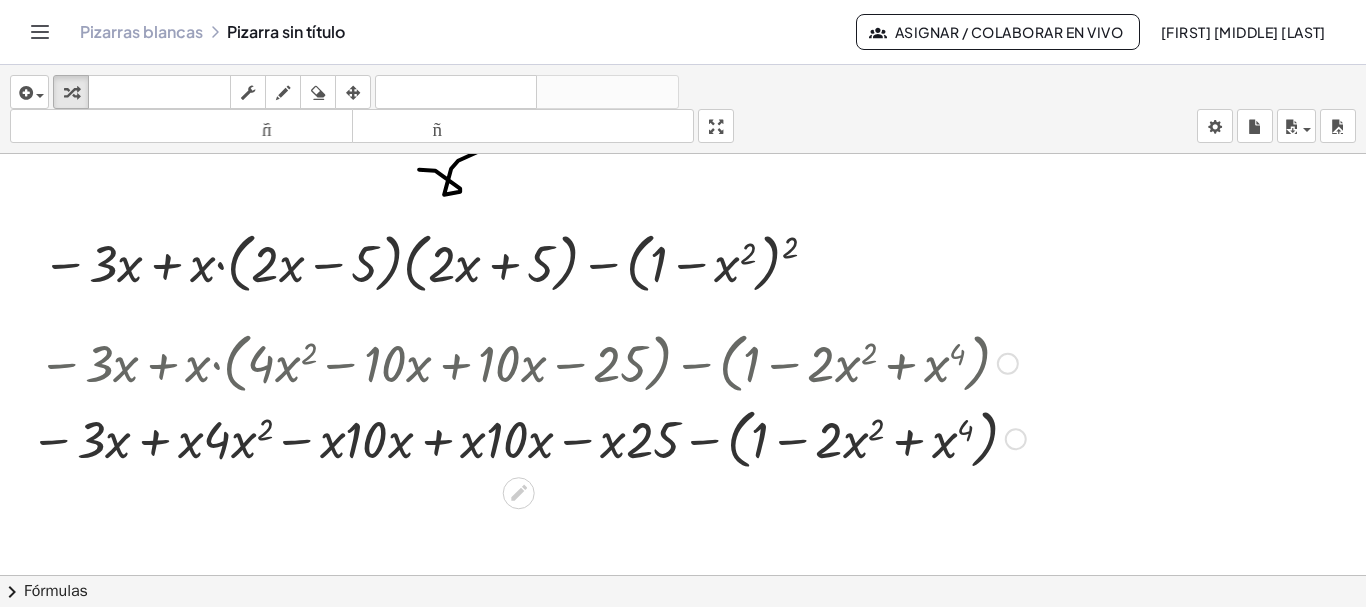 click at bounding box center [528, 438] 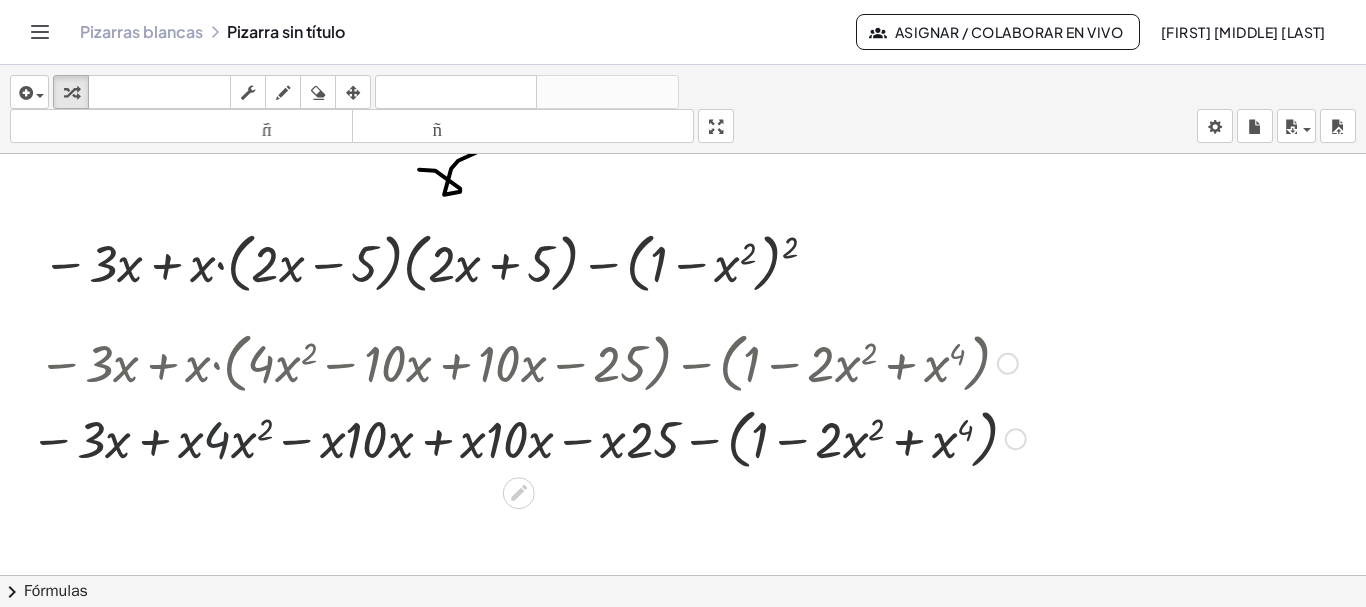 click at bounding box center (528, 438) 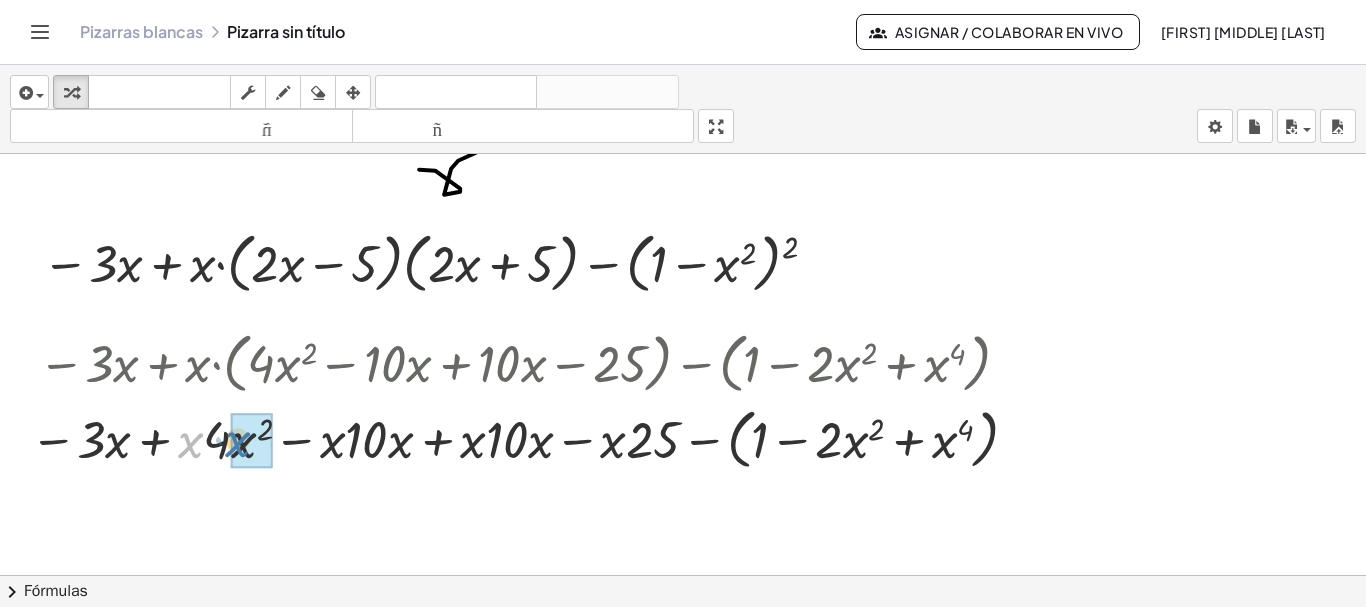 drag, startPoint x: 188, startPoint y: 449, endPoint x: 245, endPoint y: 444, distance: 57.21888 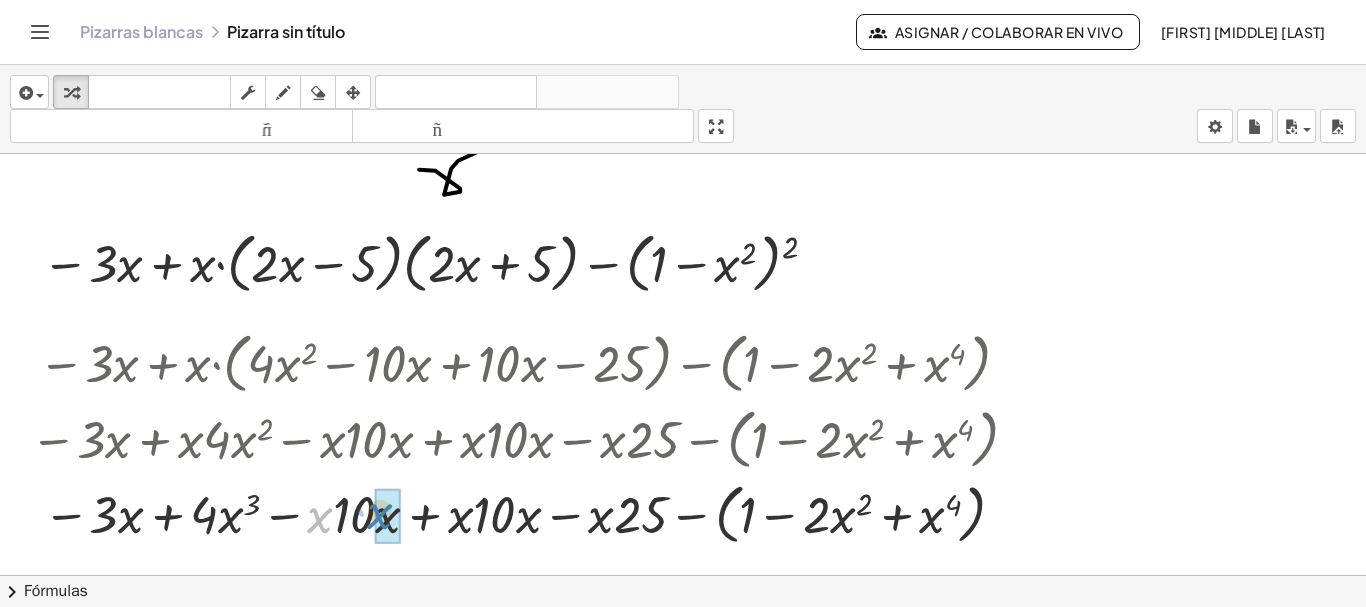 drag, startPoint x: 326, startPoint y: 512, endPoint x: 398, endPoint y: 517, distance: 72.1734 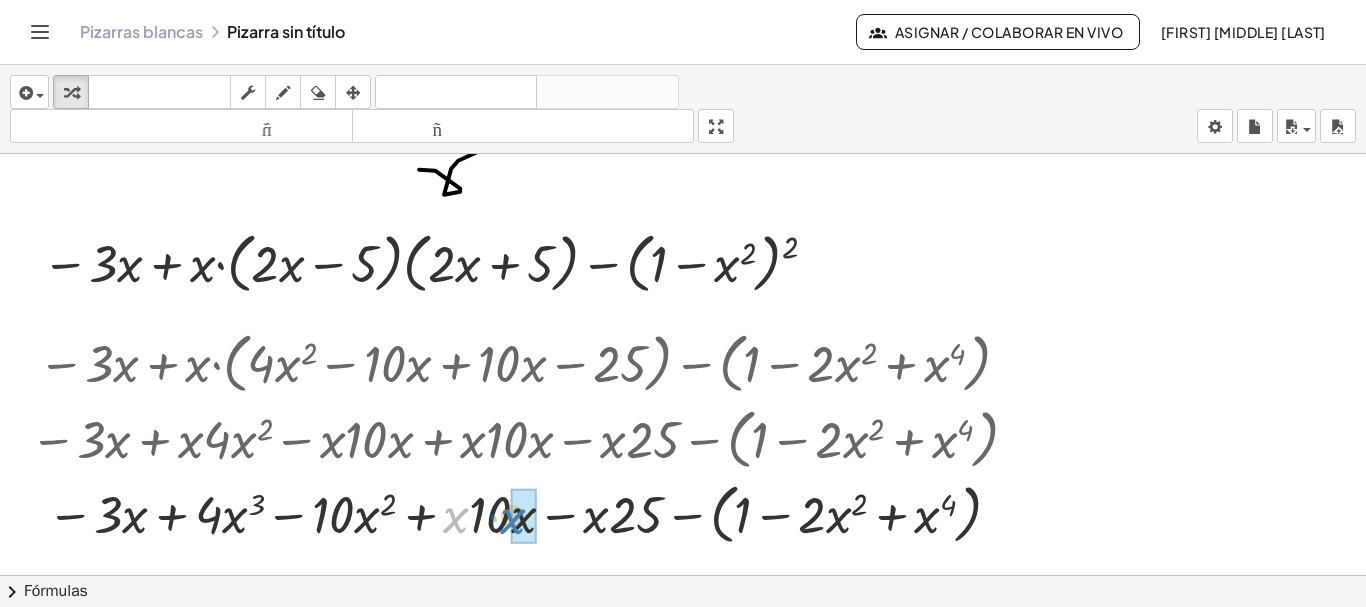 drag, startPoint x: 449, startPoint y: 520, endPoint x: 515, endPoint y: 517, distance: 66.068146 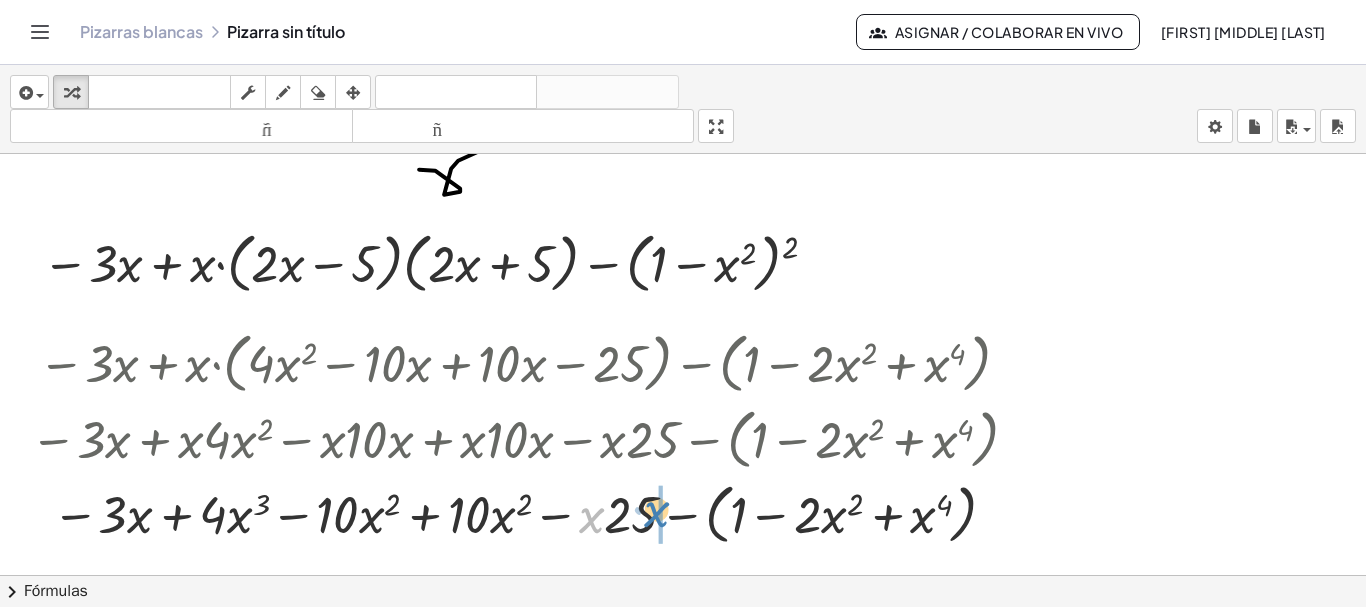 drag, startPoint x: 592, startPoint y: 523, endPoint x: 661, endPoint y: 521, distance: 69.02898 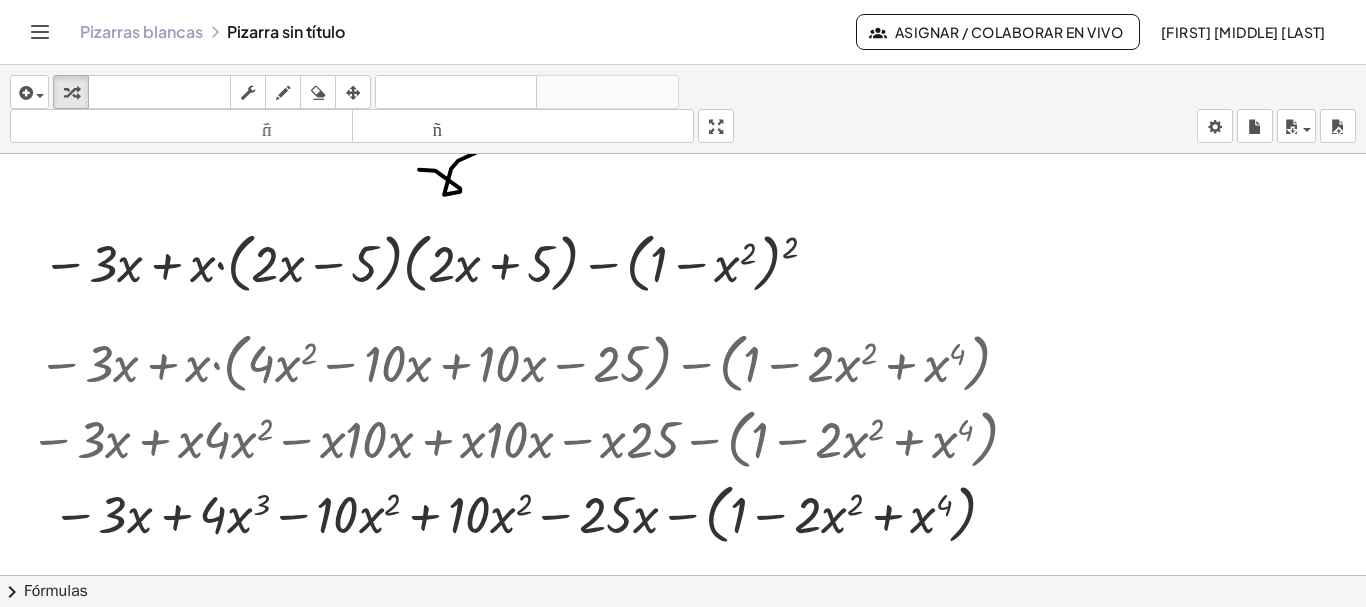 click at bounding box center [283, 92] 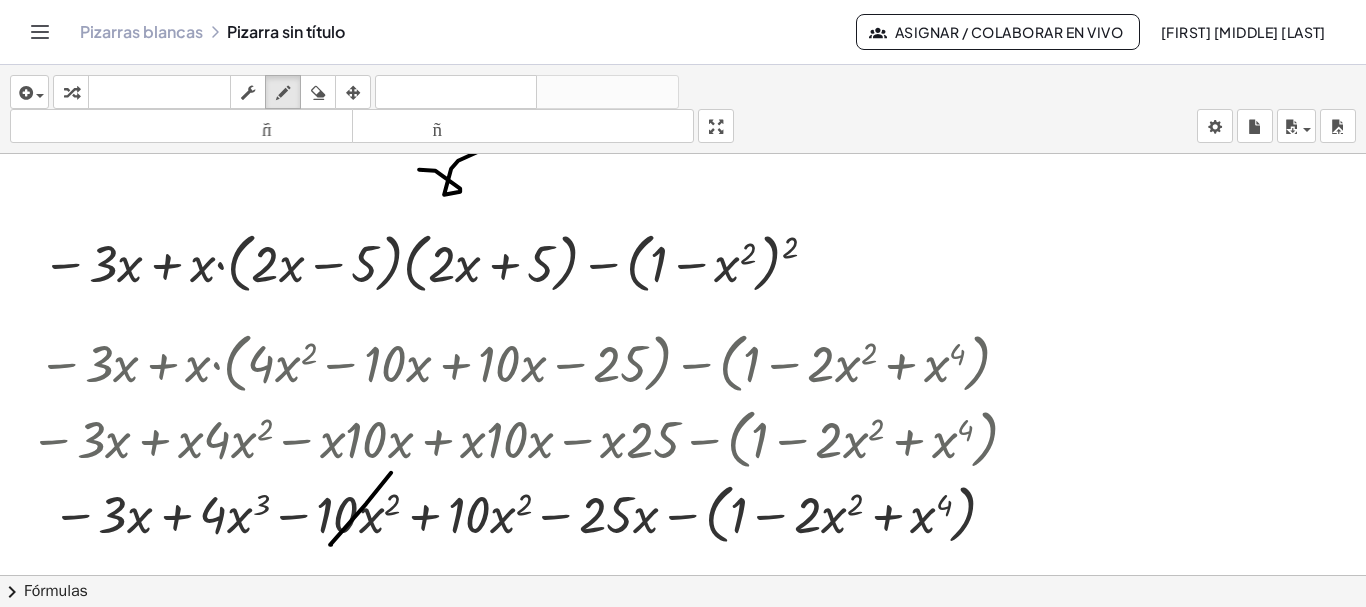 drag, startPoint x: 331, startPoint y: 541, endPoint x: 391, endPoint y: 469, distance: 93.723 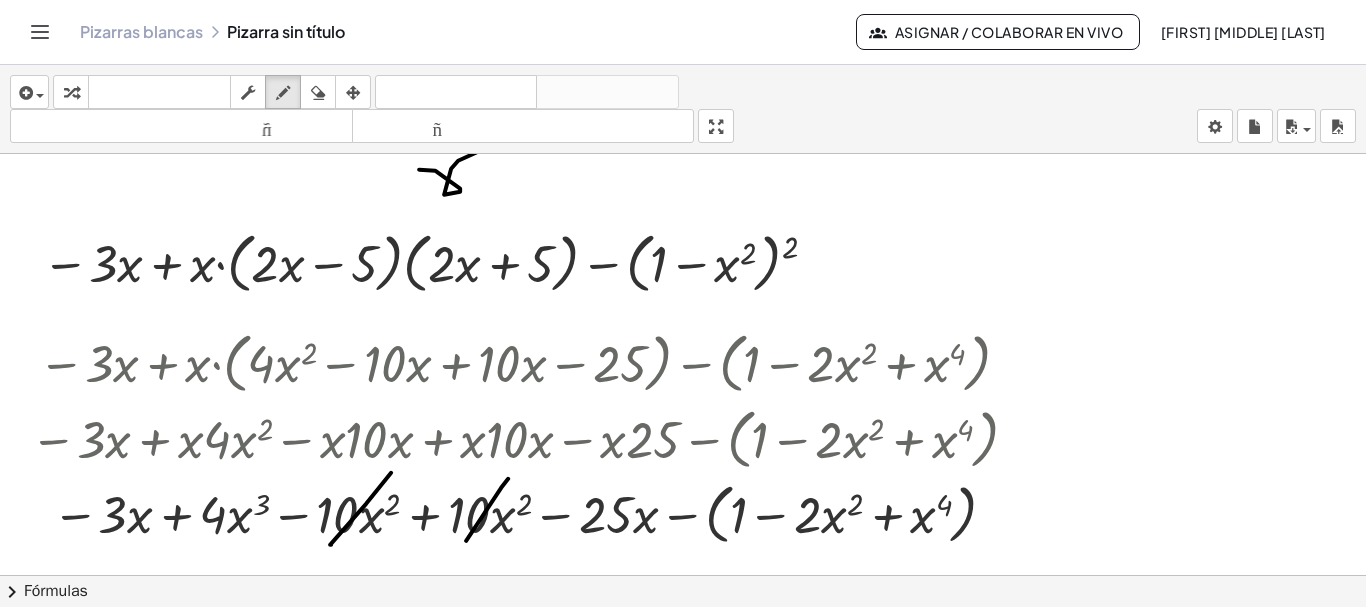 drag, startPoint x: 466, startPoint y: 537, endPoint x: 508, endPoint y: 476, distance: 74.06078 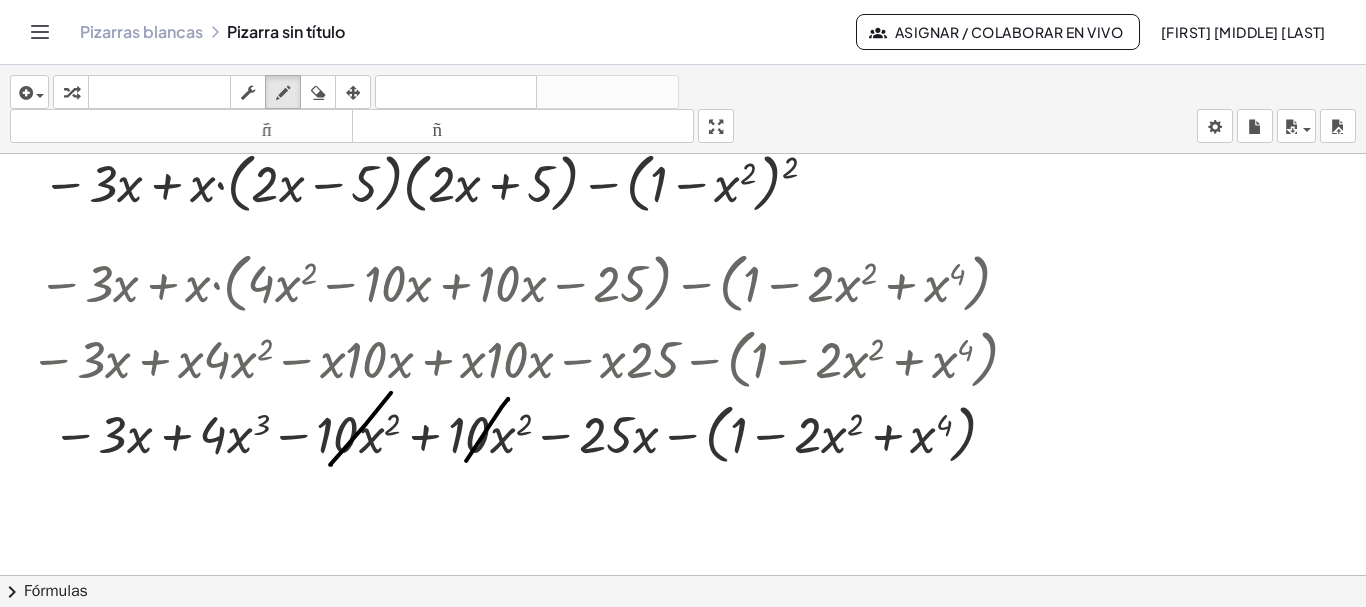 scroll, scrollTop: 11702, scrollLeft: 0, axis: vertical 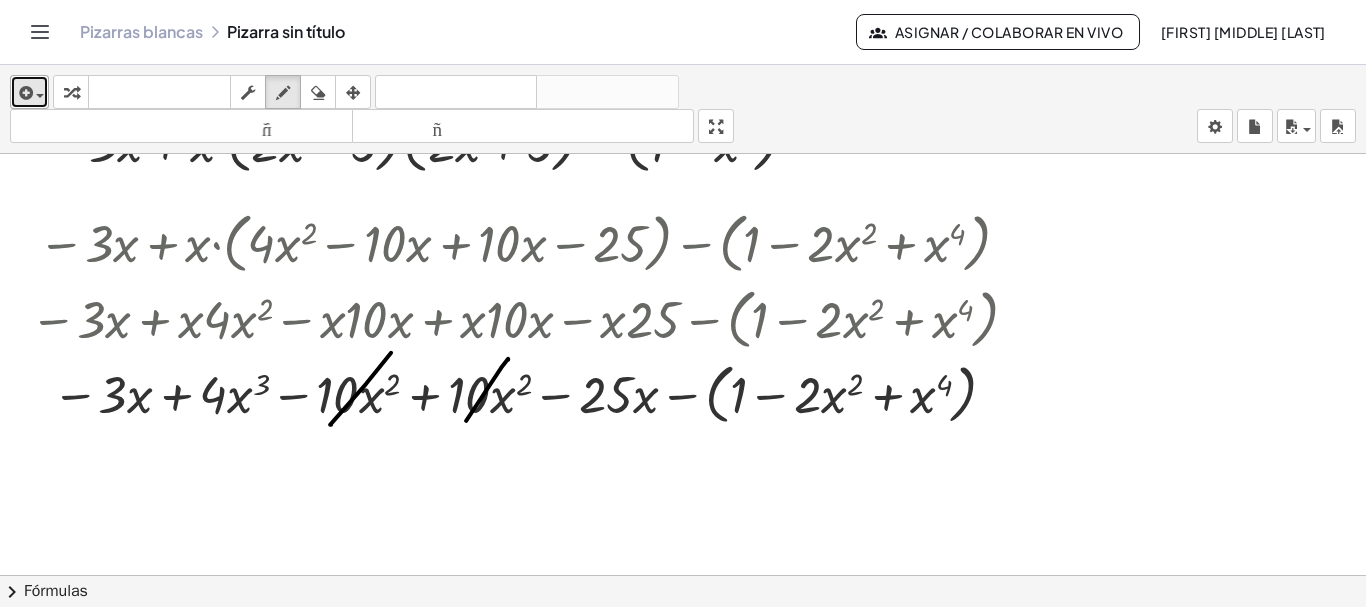 click at bounding box center [24, 93] 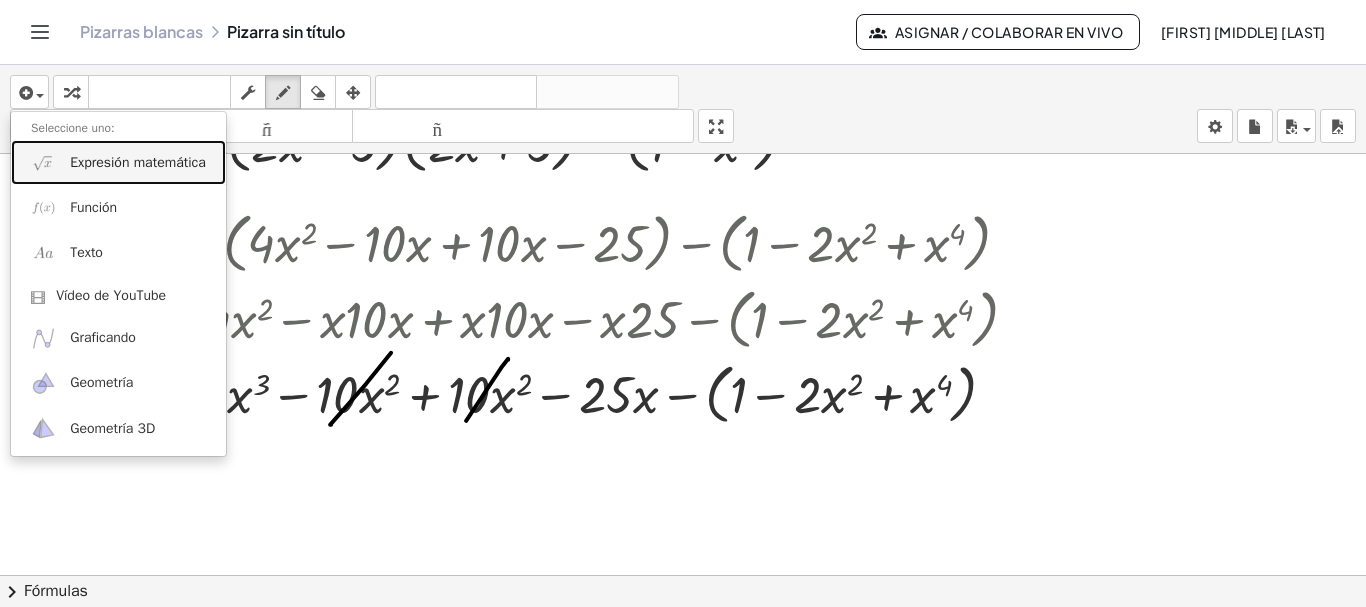 click on "Expresión matemática" at bounding box center [138, 162] 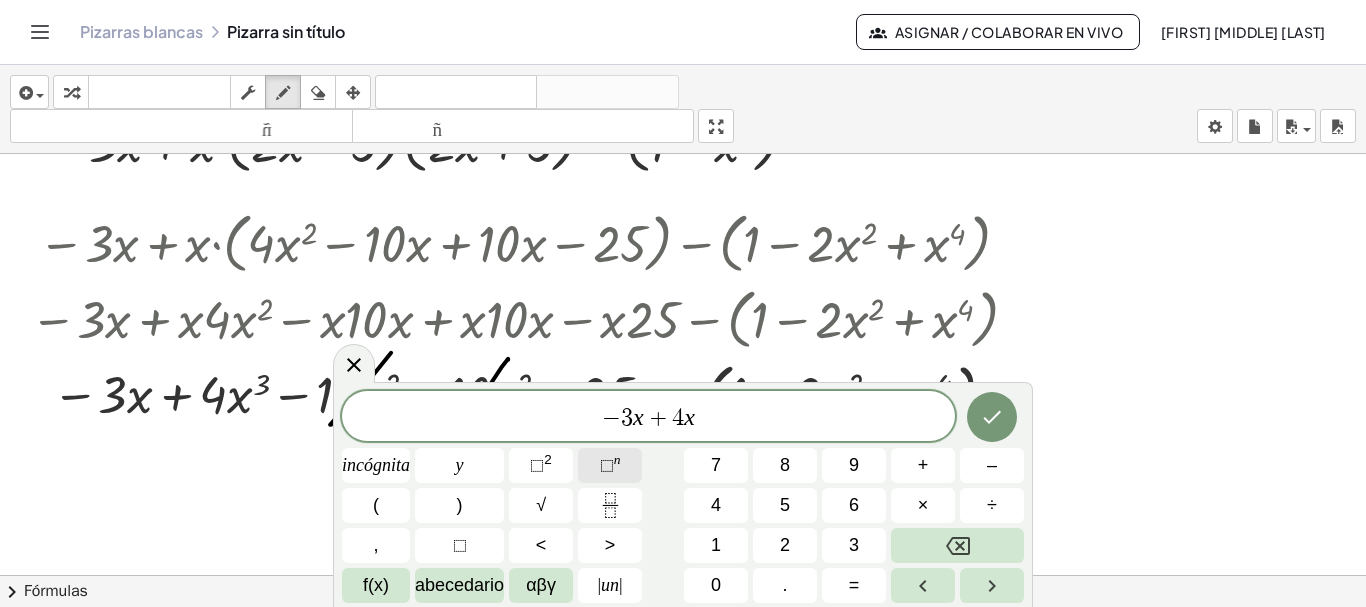 click on "⬚" at bounding box center (607, 465) 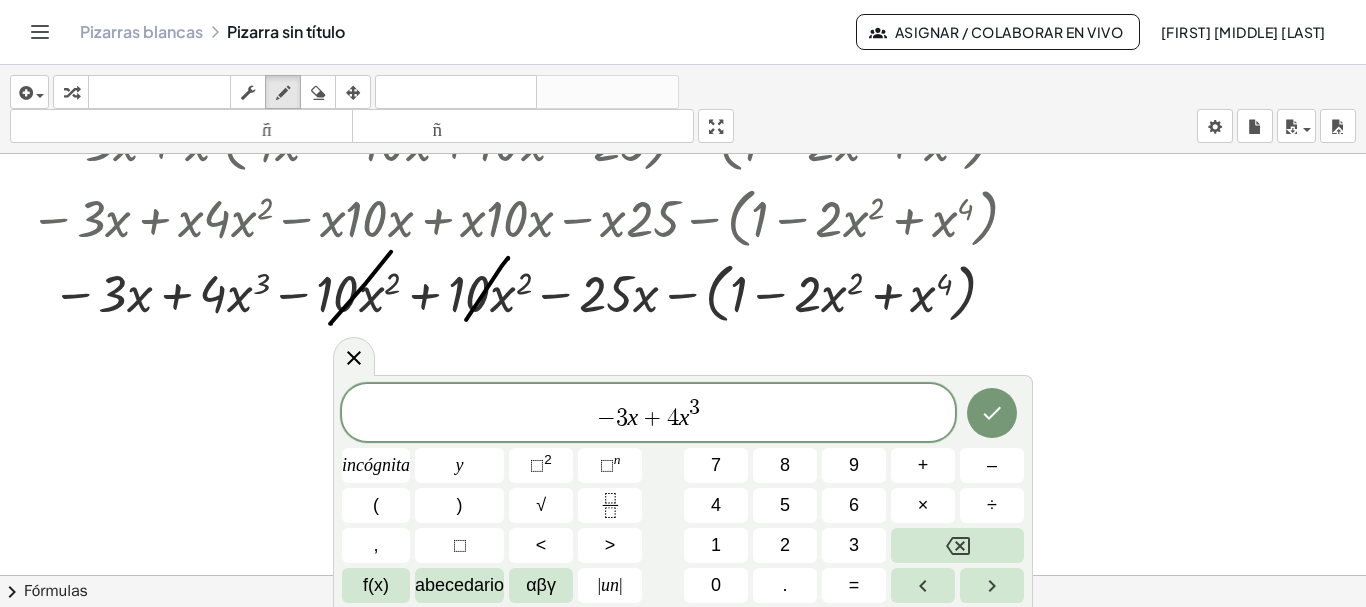 scroll, scrollTop: 11843, scrollLeft: 0, axis: vertical 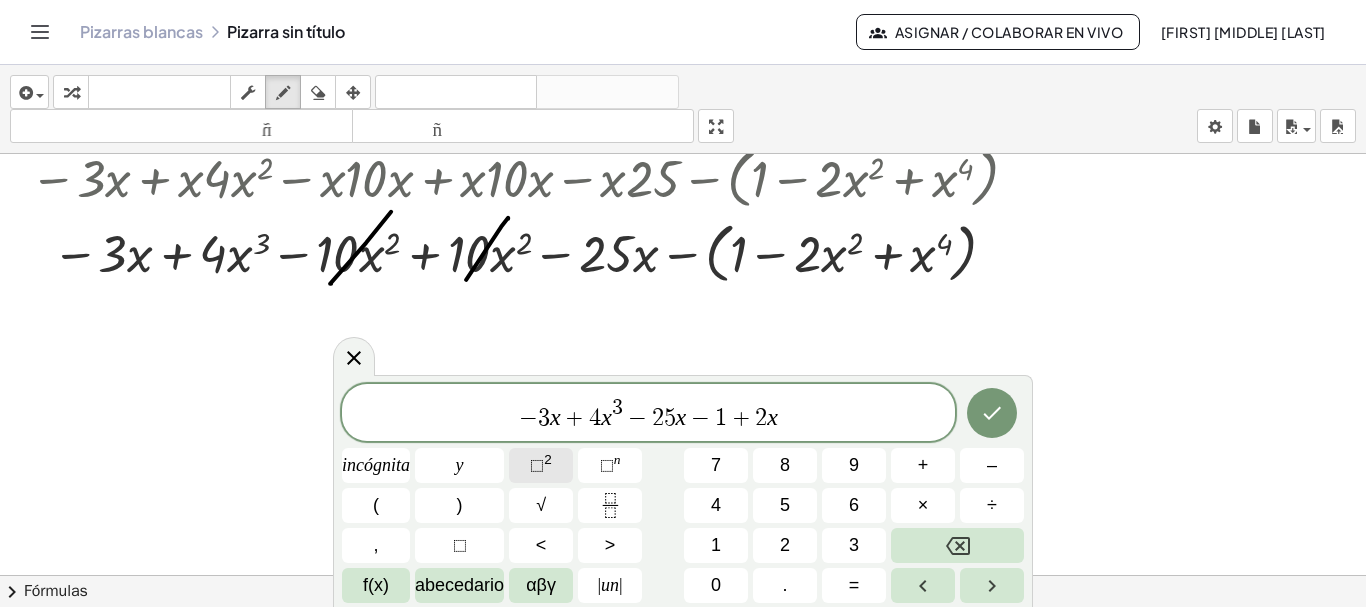 click on "⬚  2" 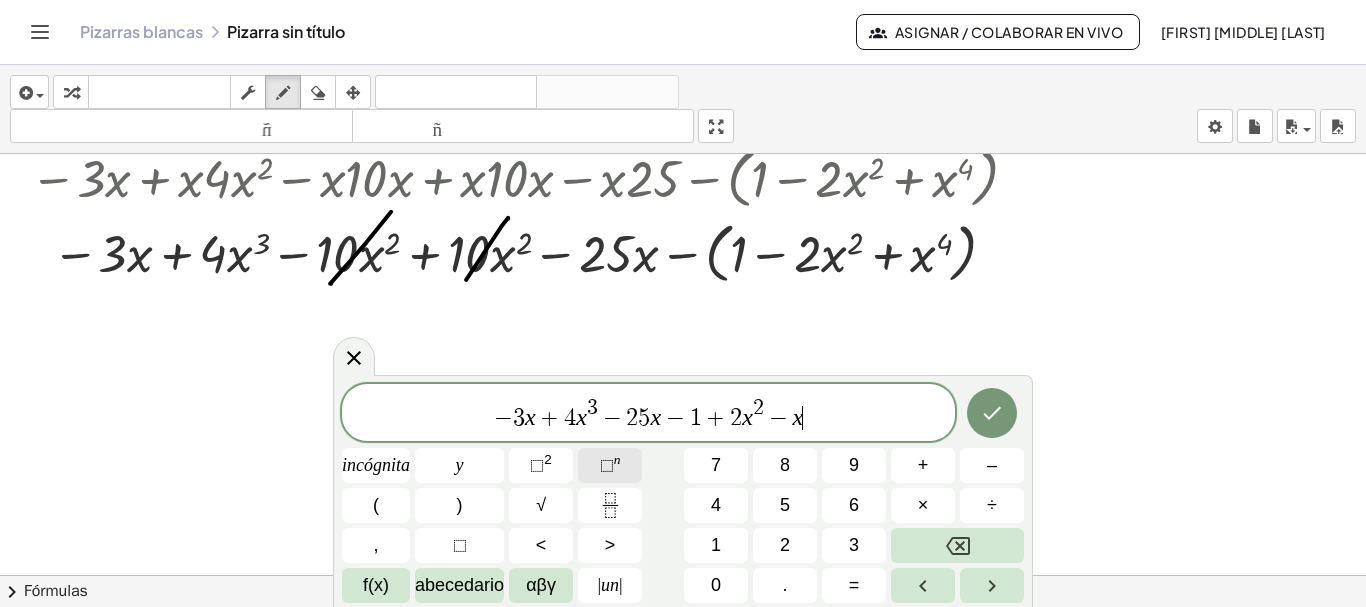 click on "⬚" at bounding box center [607, 465] 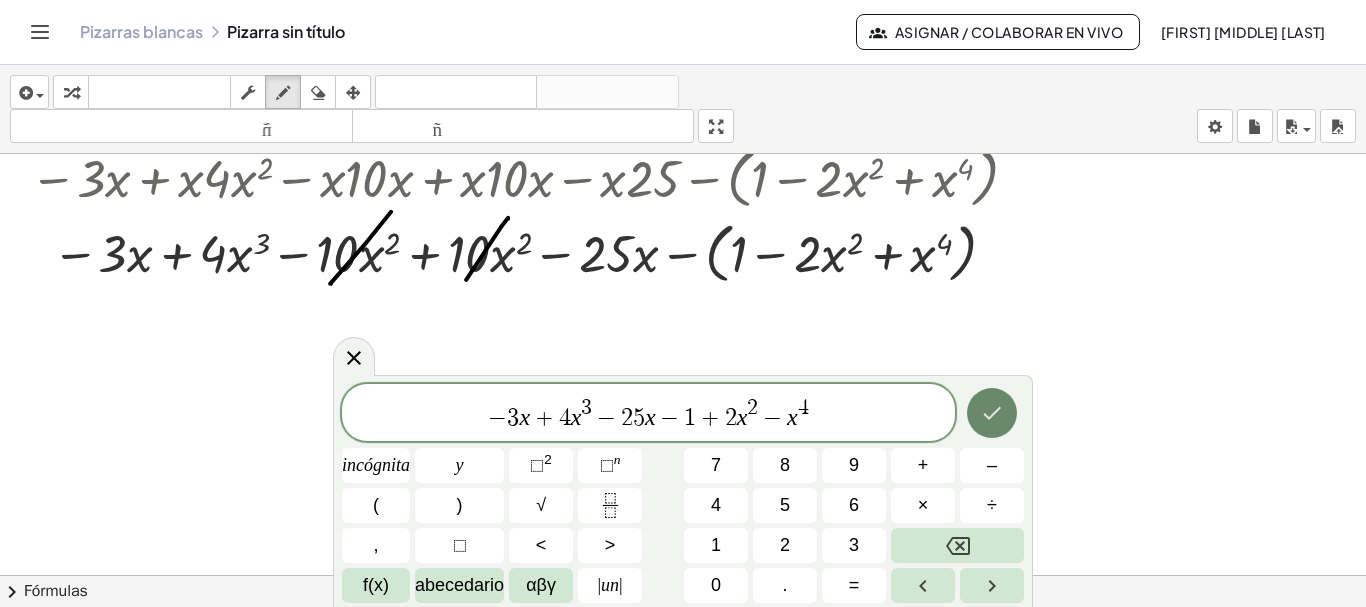 click at bounding box center (992, 413) 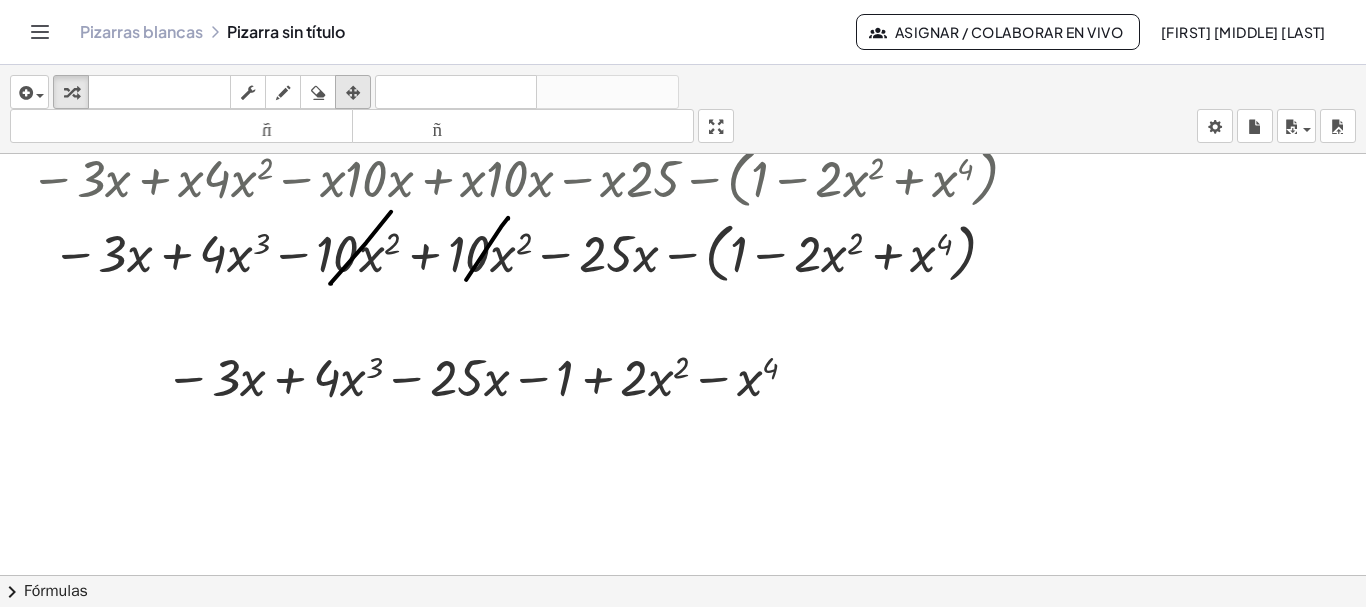 click at bounding box center (353, 92) 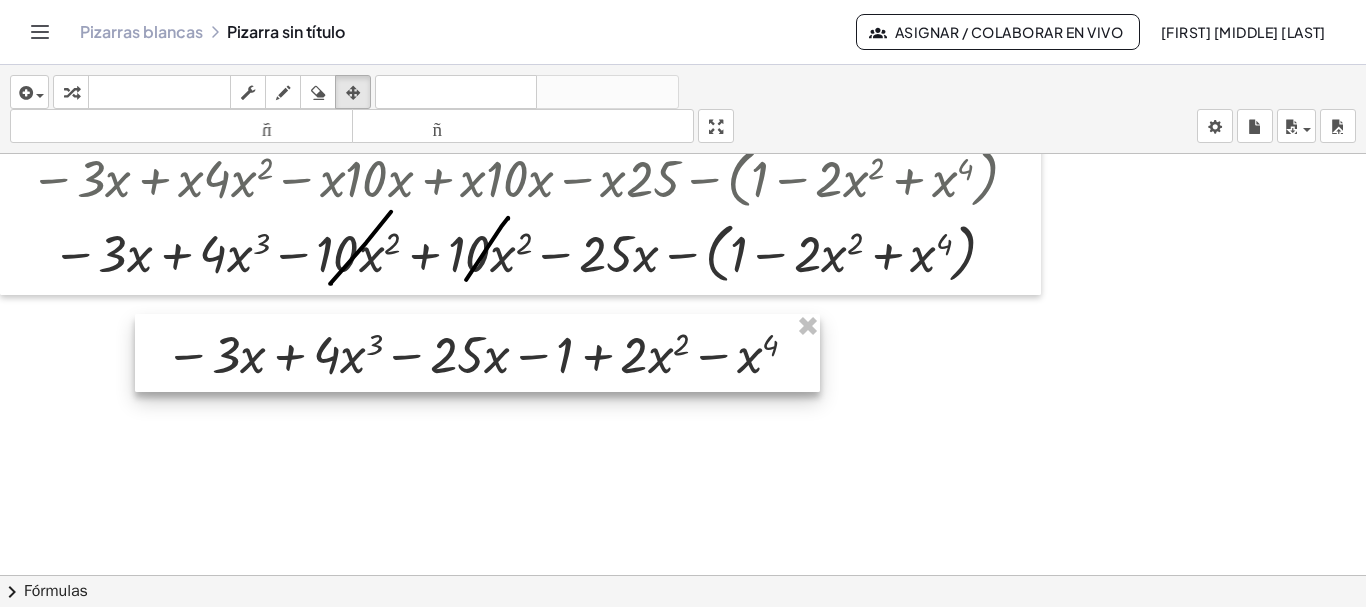 drag, startPoint x: 432, startPoint y: 394, endPoint x: 432, endPoint y: 363, distance: 31 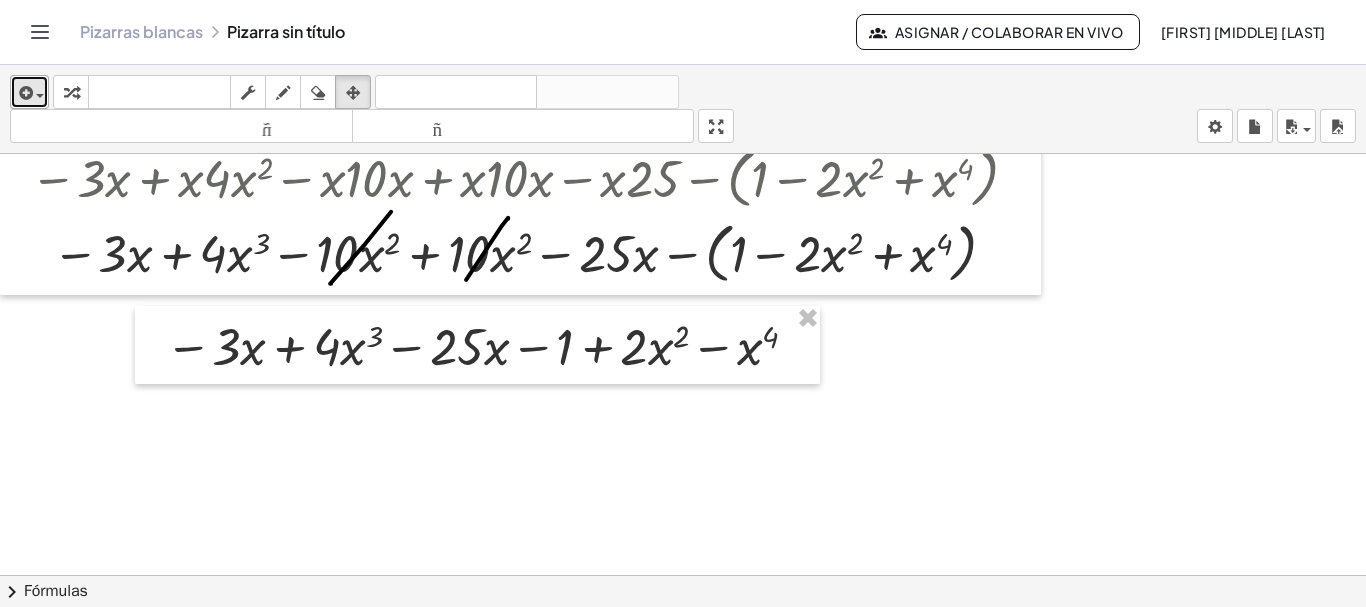 click at bounding box center [35, 95] 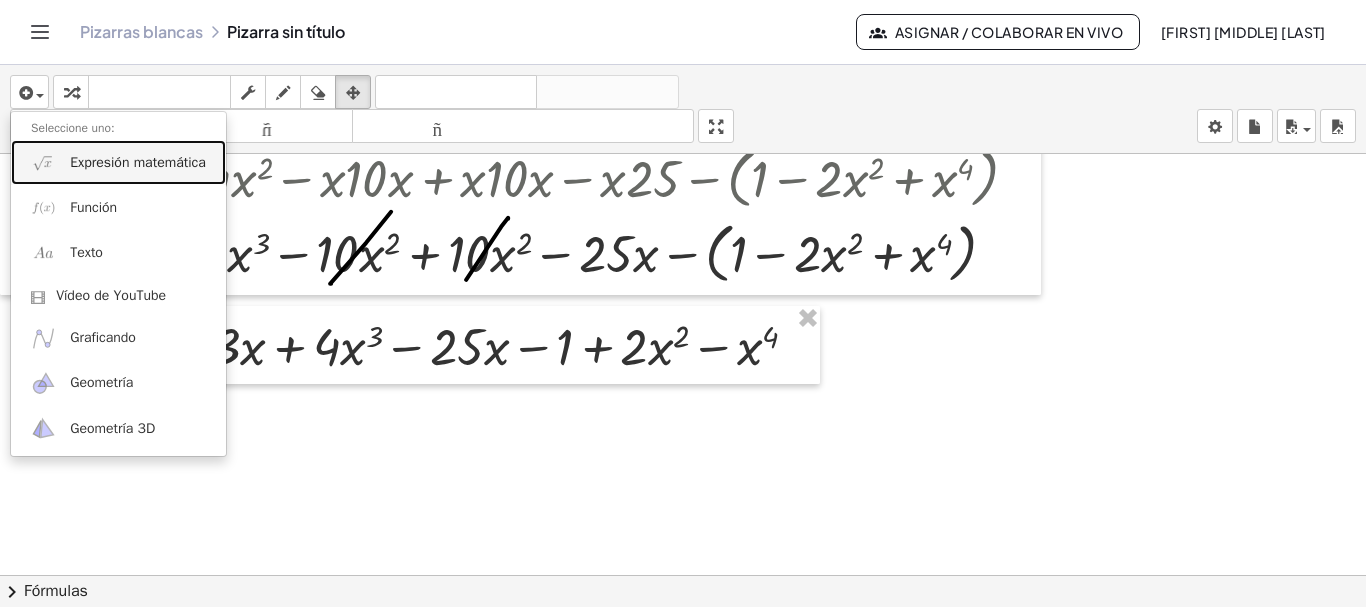 click on "Expresión matemática" at bounding box center (138, 162) 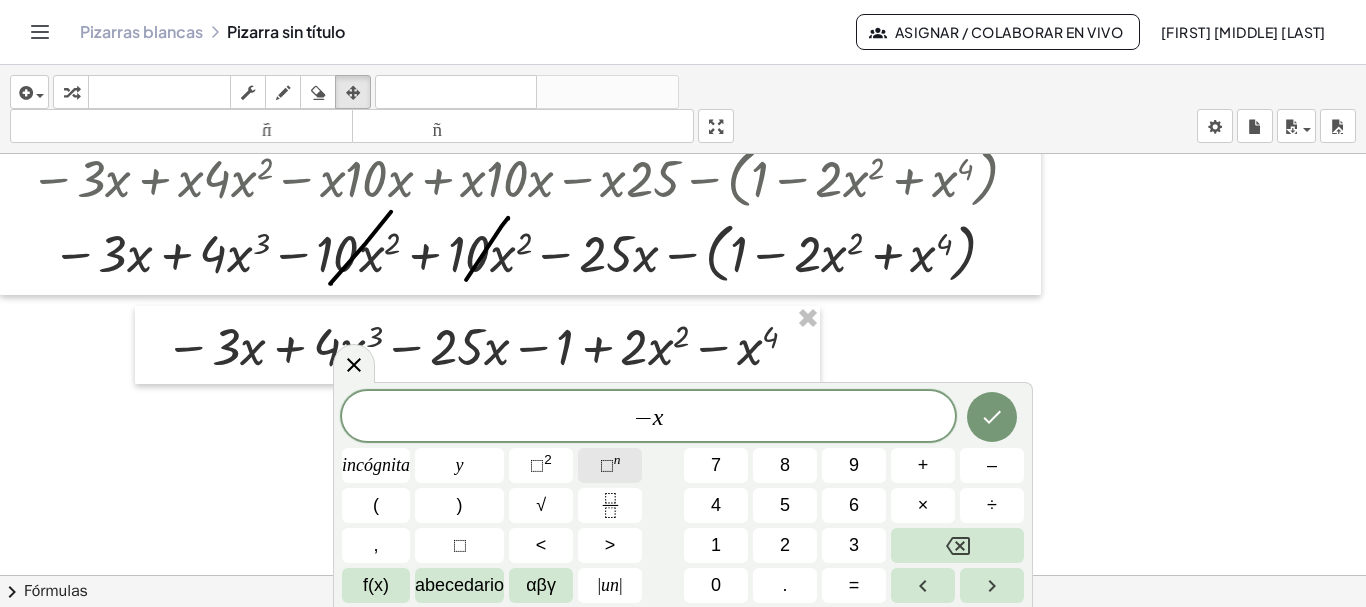 click on "⬚  n" at bounding box center [610, 465] 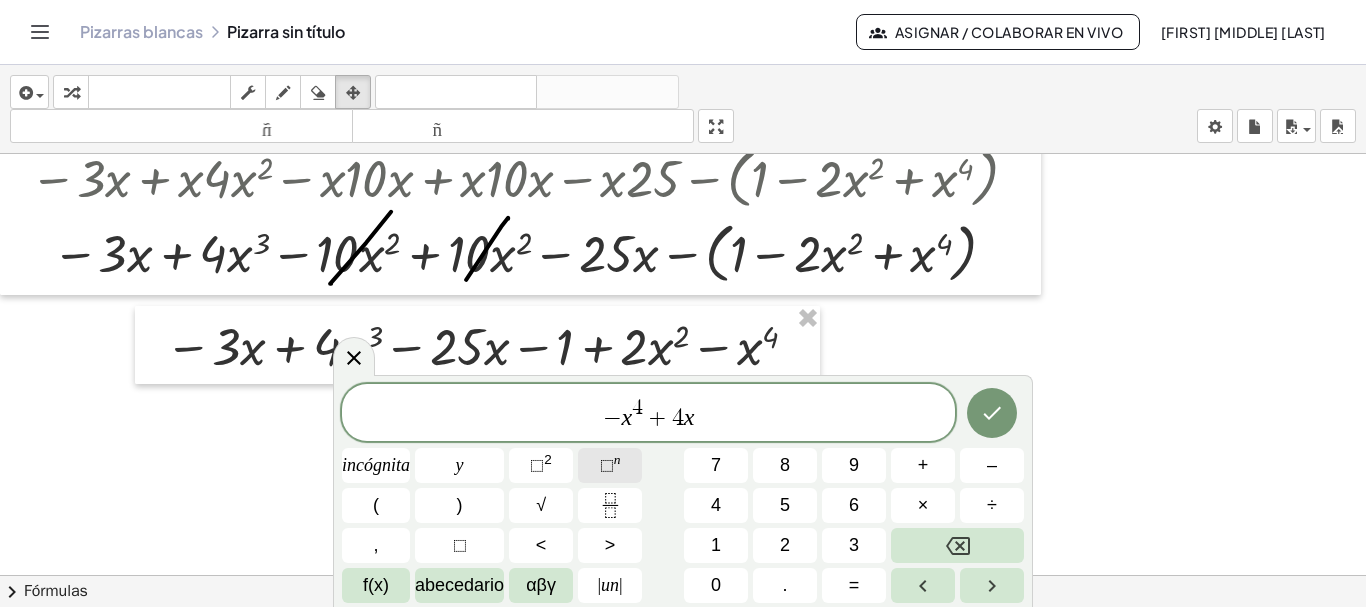 click on "n" at bounding box center (617, 459) 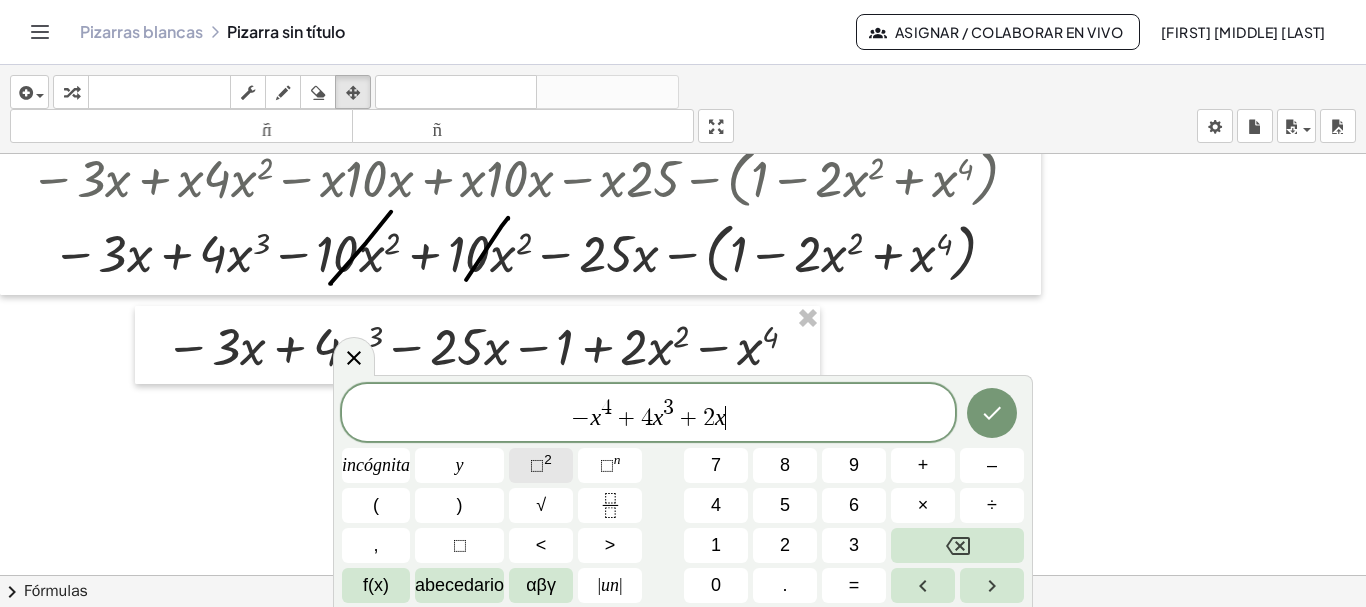 click on "⬚" at bounding box center [537, 465] 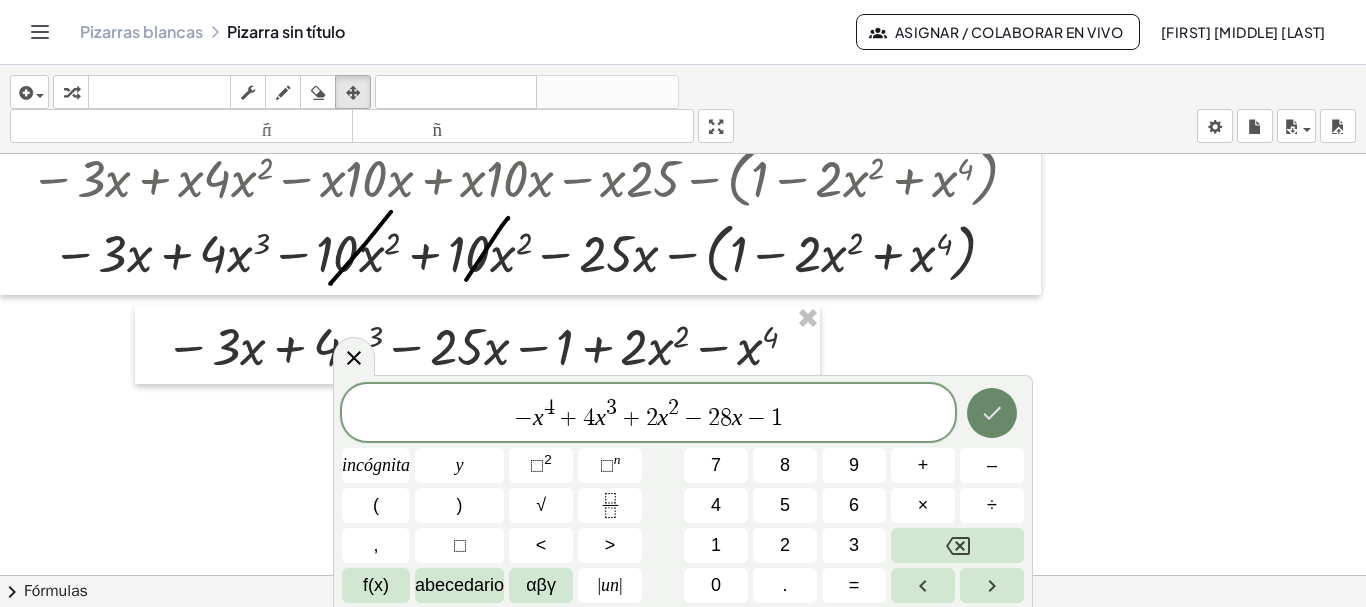 click 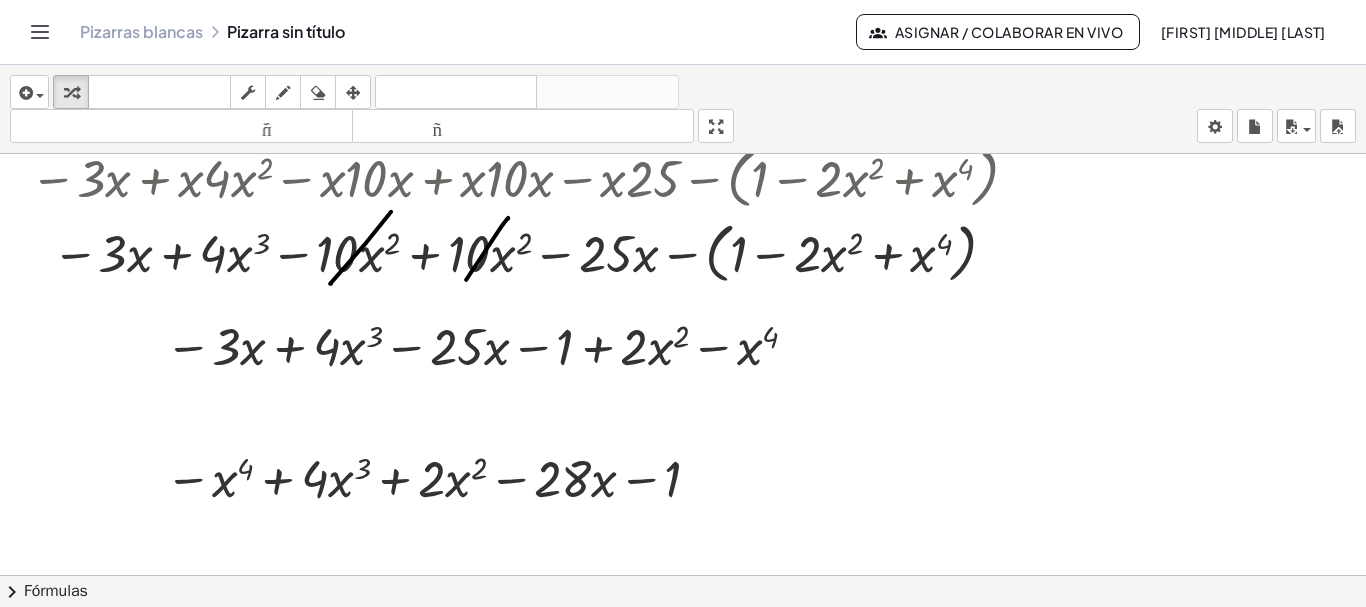 click at bounding box center (353, 93) 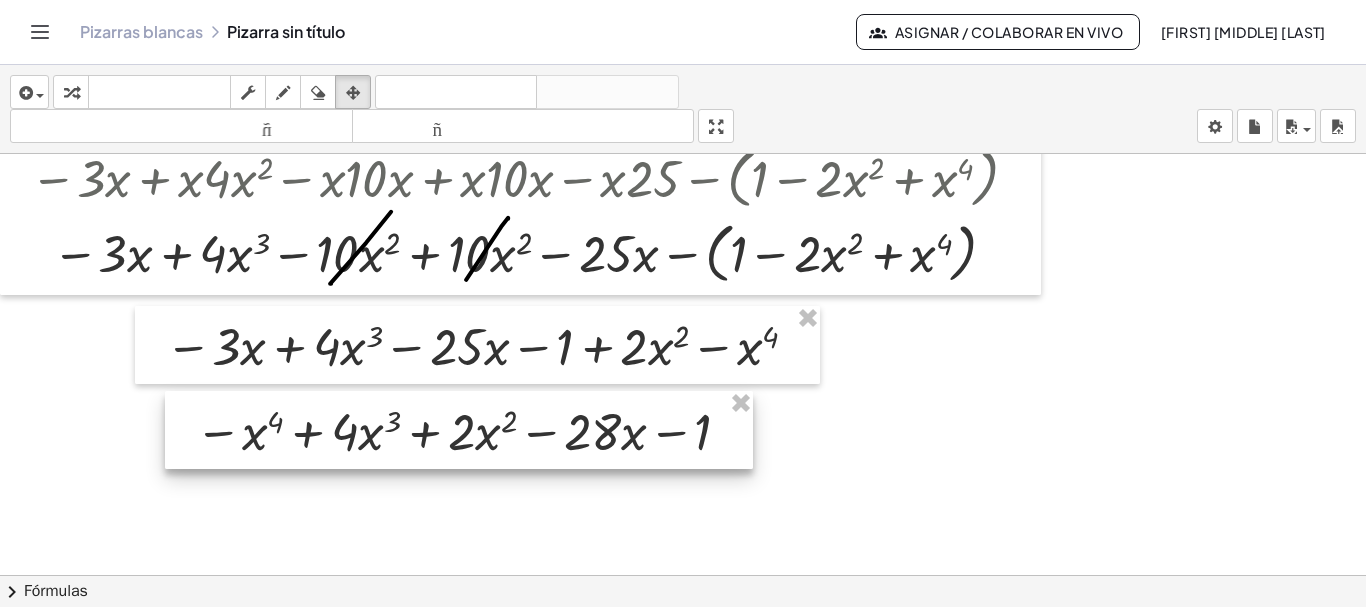 drag, startPoint x: 360, startPoint y: 471, endPoint x: 390, endPoint y: 424, distance: 55.758408 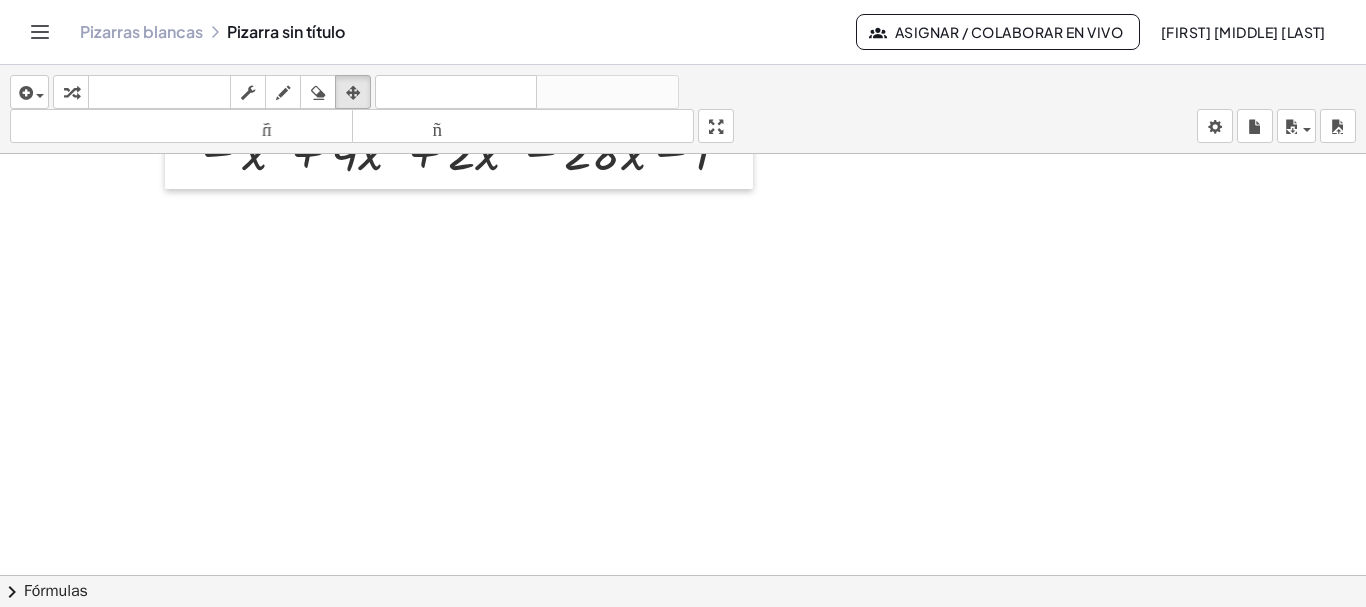 scroll, scrollTop: 12163, scrollLeft: 0, axis: vertical 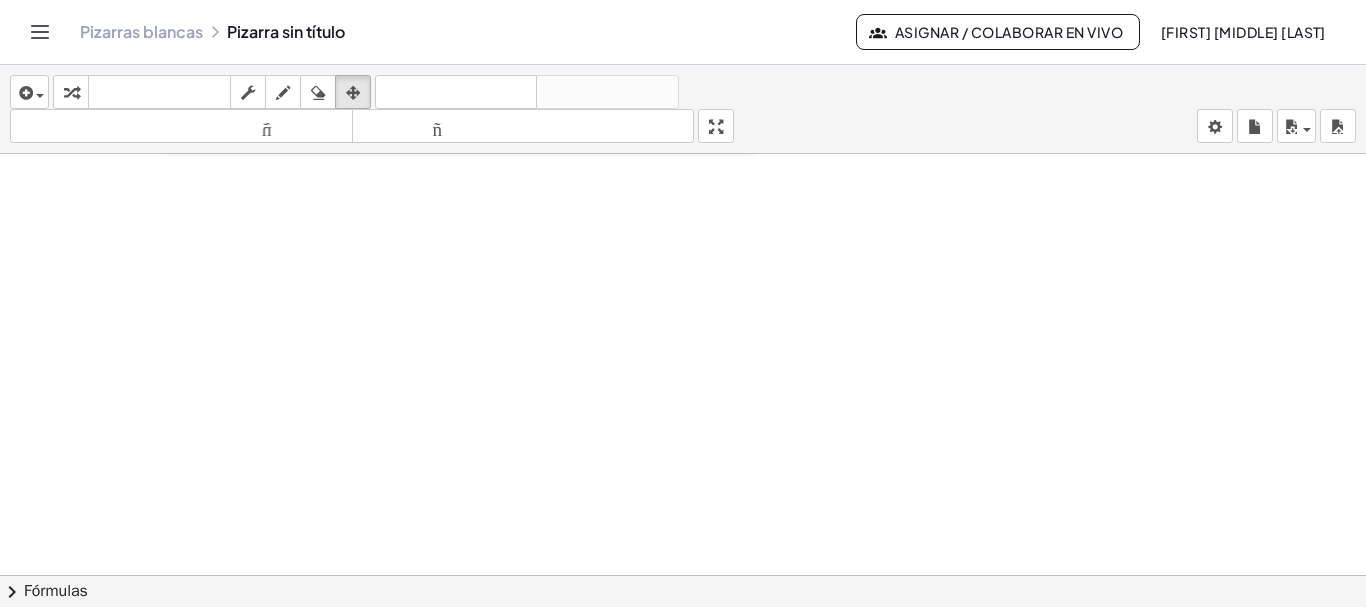 click 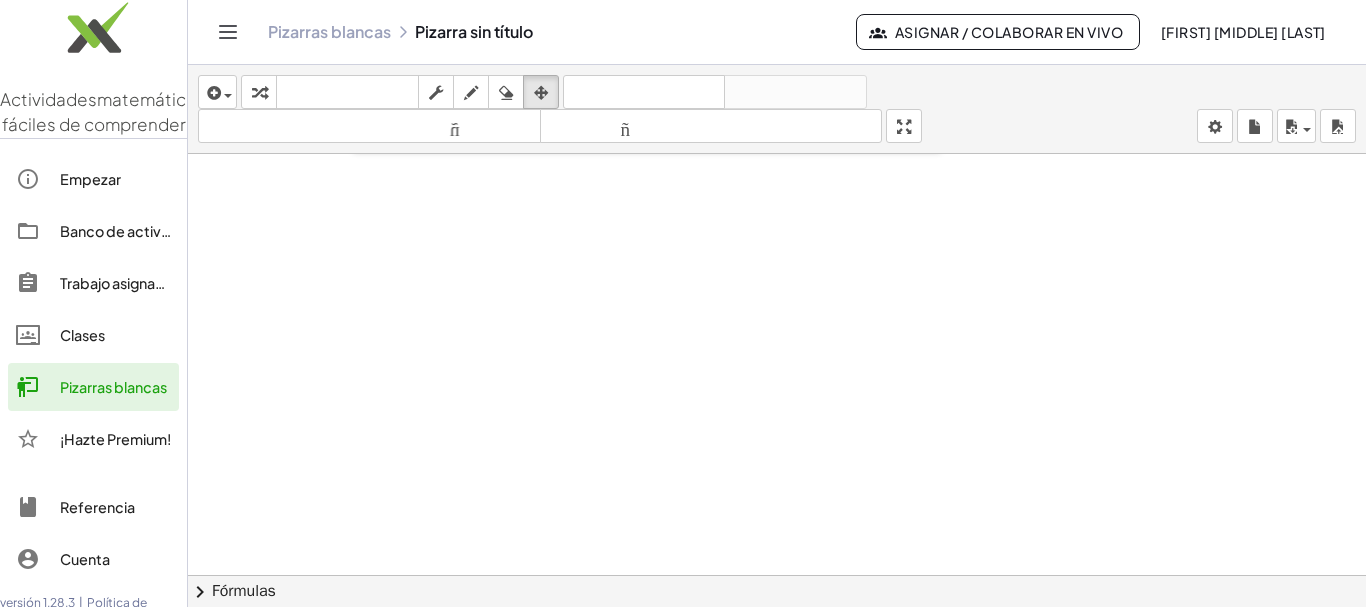 click at bounding box center (228, 32) 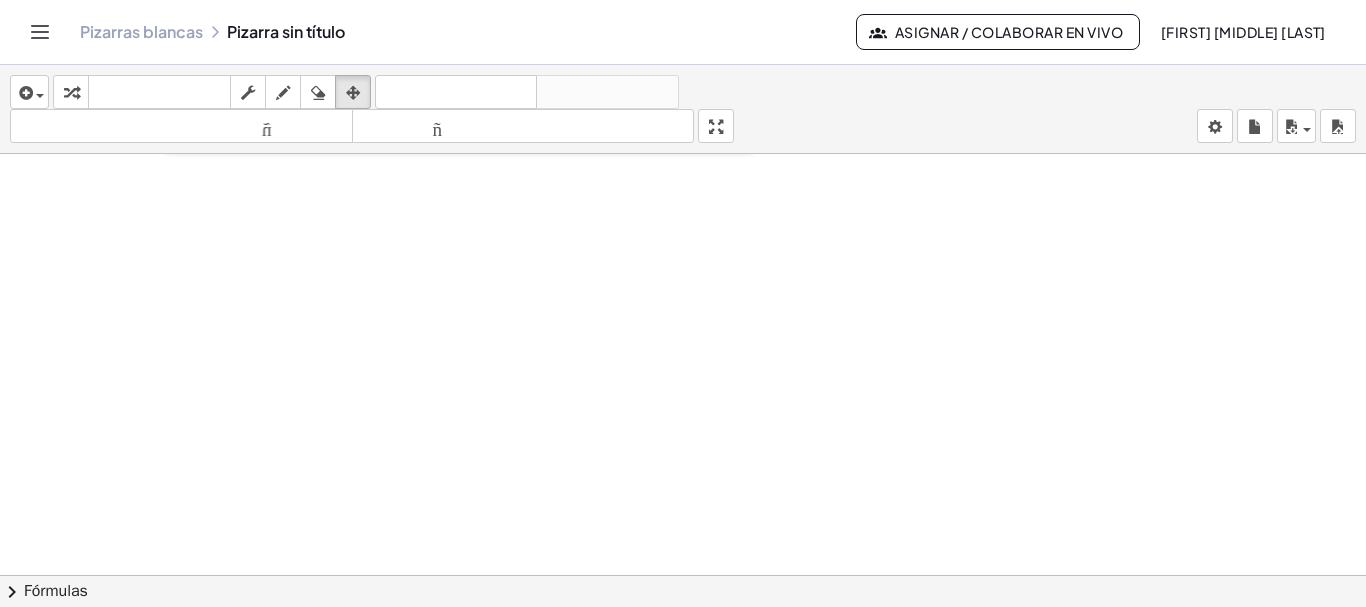 click 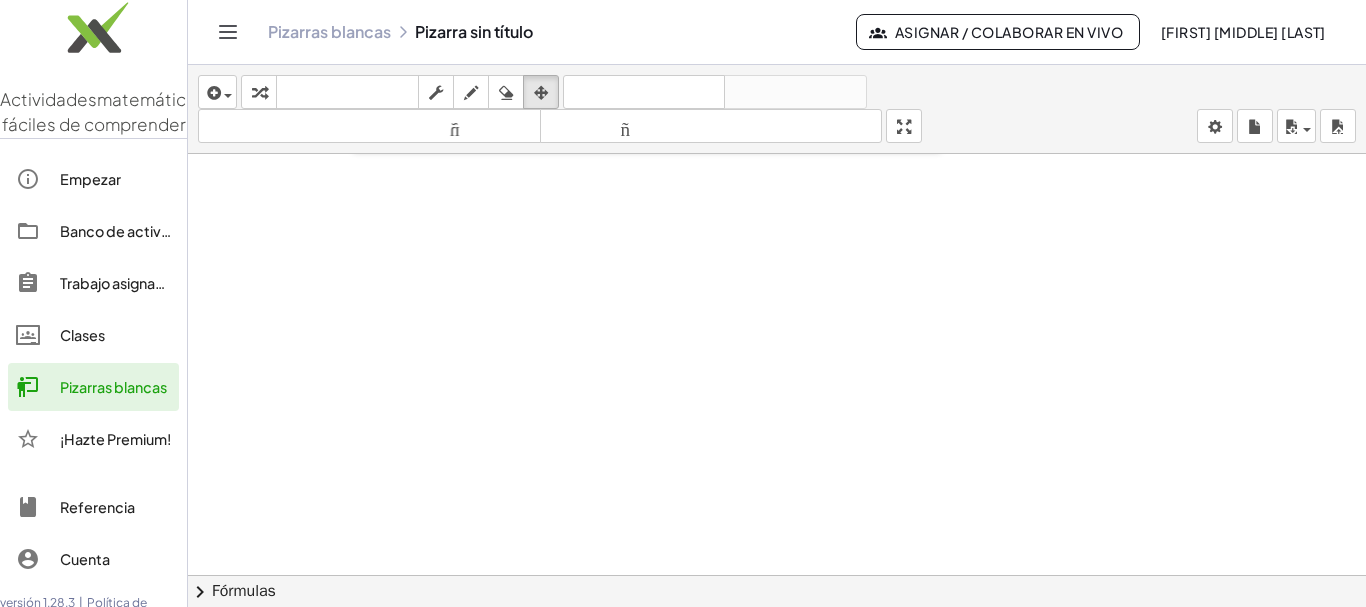 click 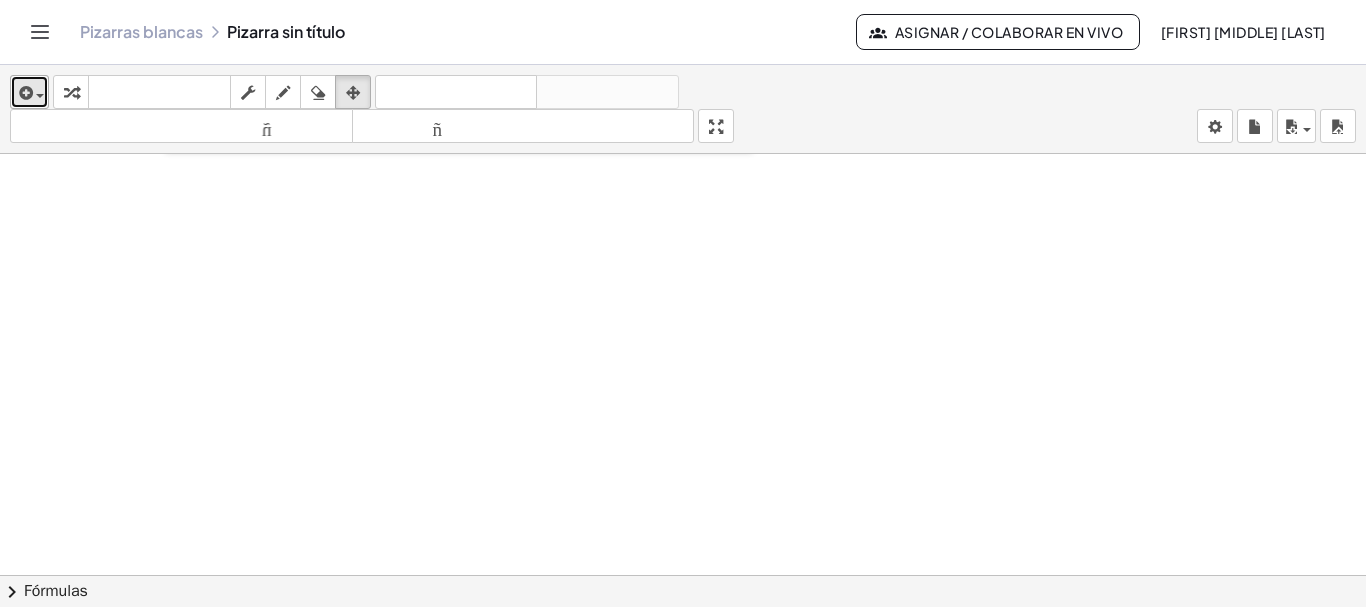 click at bounding box center (29, 92) 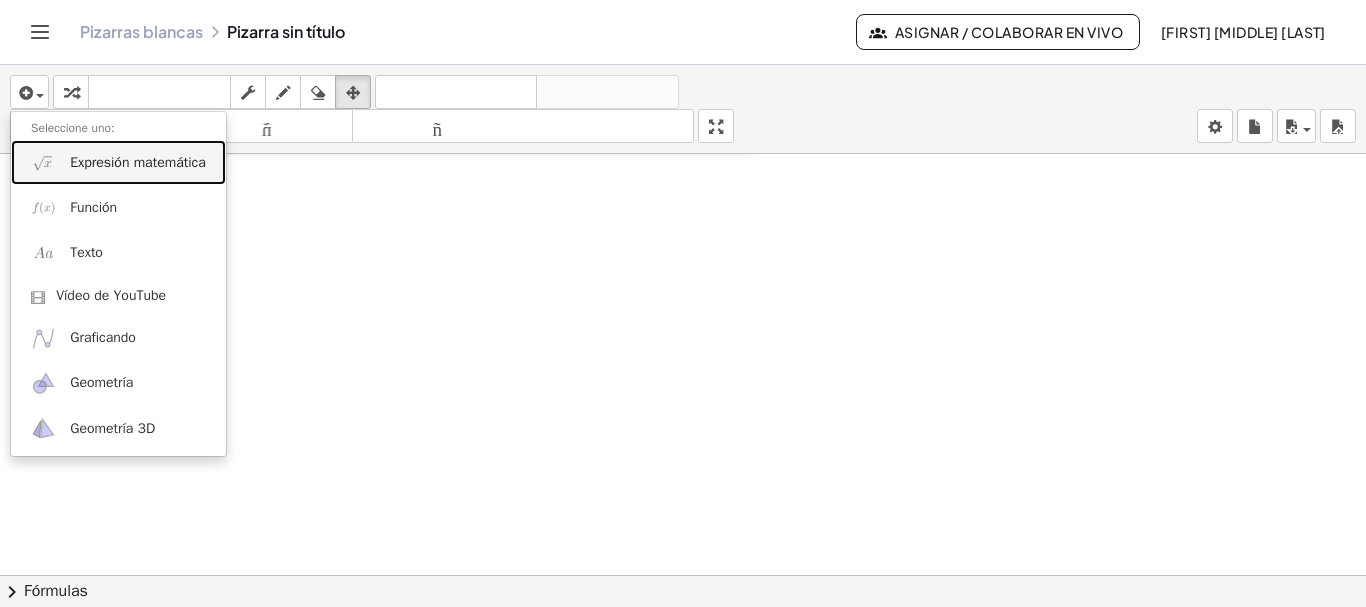 click on "Expresión matemática" at bounding box center (138, 162) 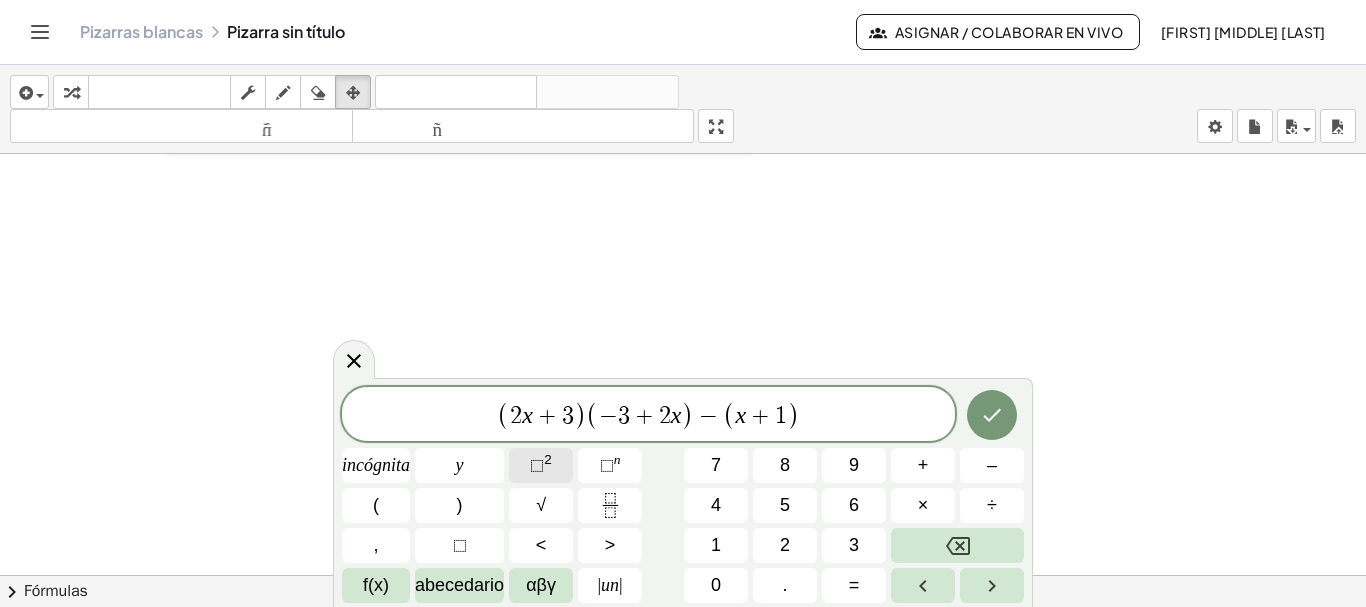 click on "⬚  2" at bounding box center [541, 465] 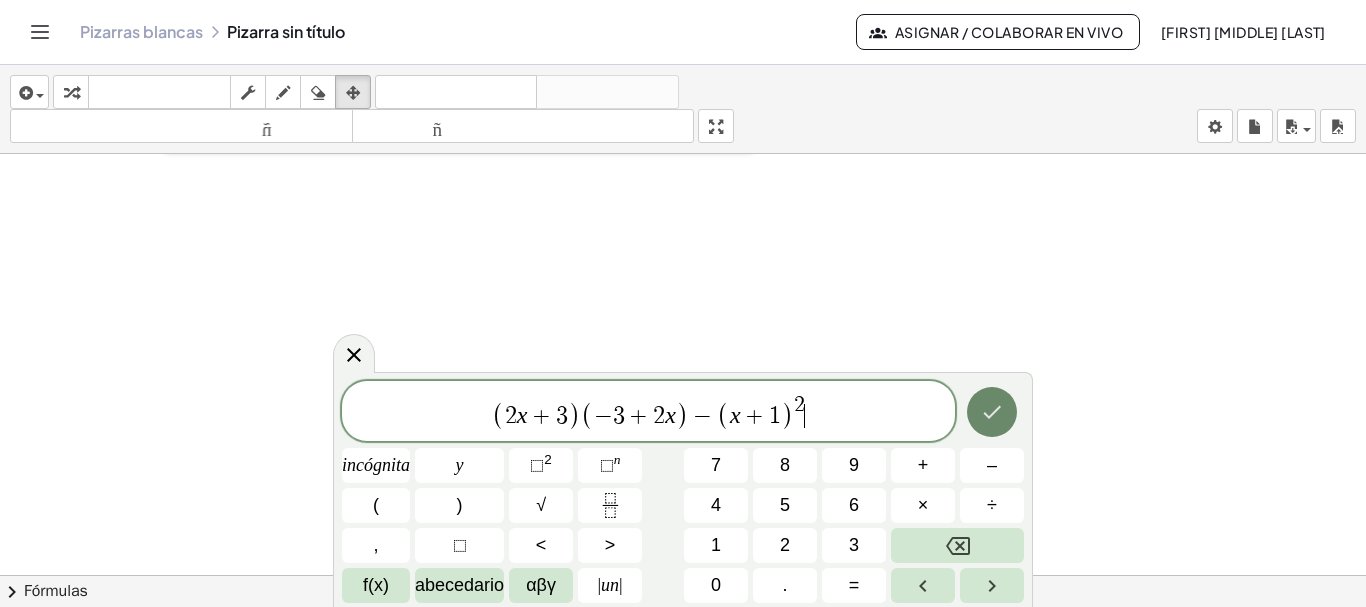 click at bounding box center [992, 412] 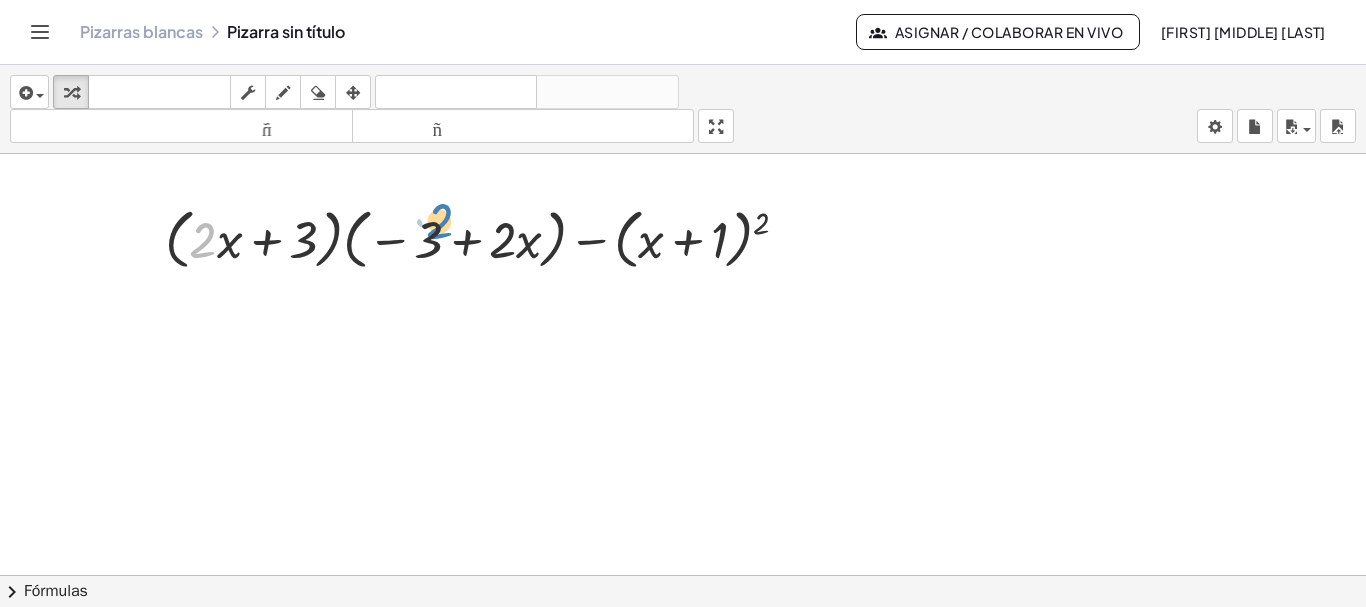 drag, startPoint x: 210, startPoint y: 239, endPoint x: 449, endPoint y: 224, distance: 239.47025 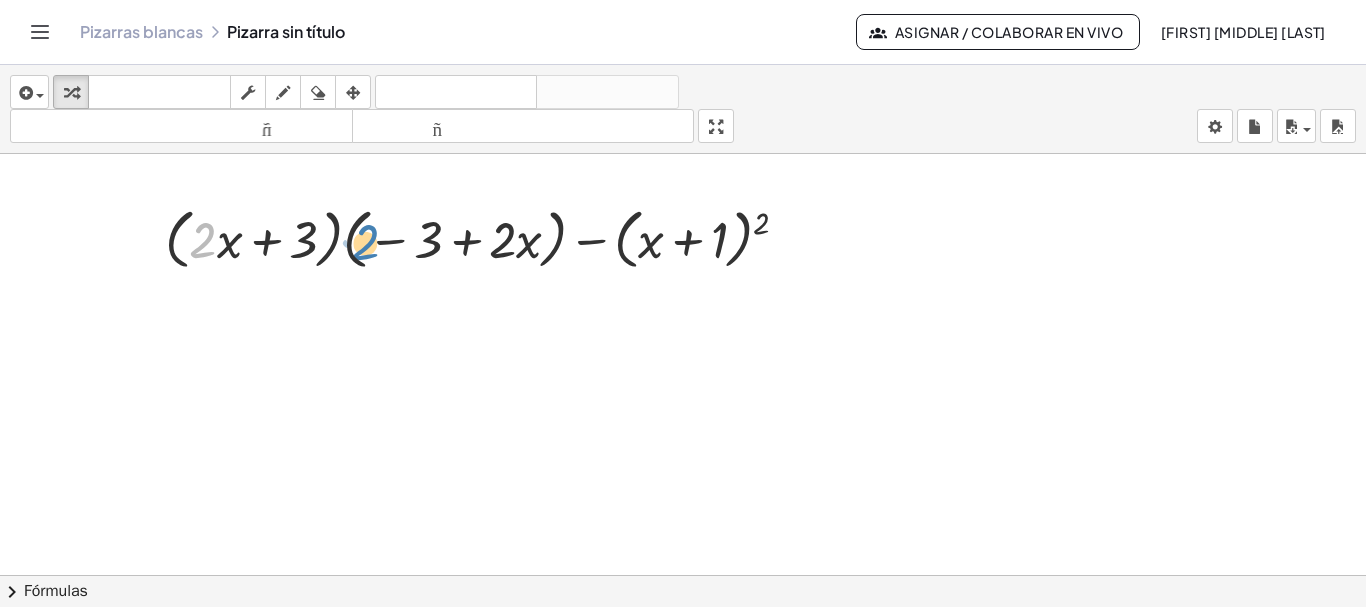 drag, startPoint x: 210, startPoint y: 250, endPoint x: 372, endPoint y: 254, distance: 162.04938 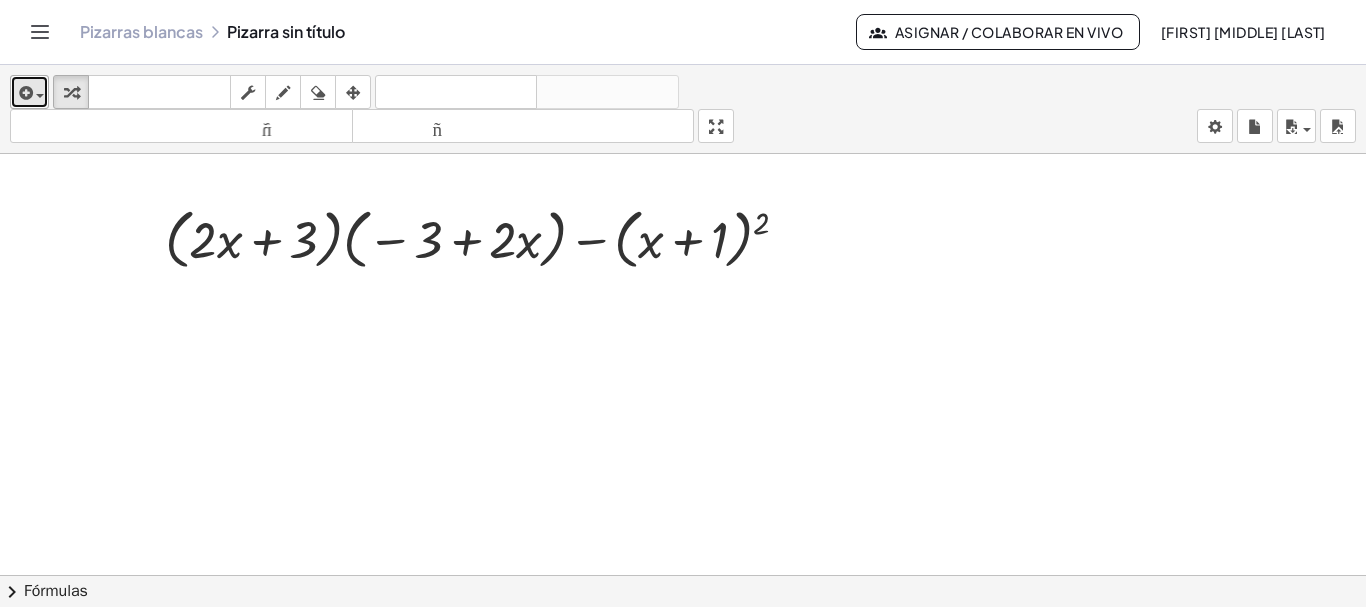 click at bounding box center (24, 93) 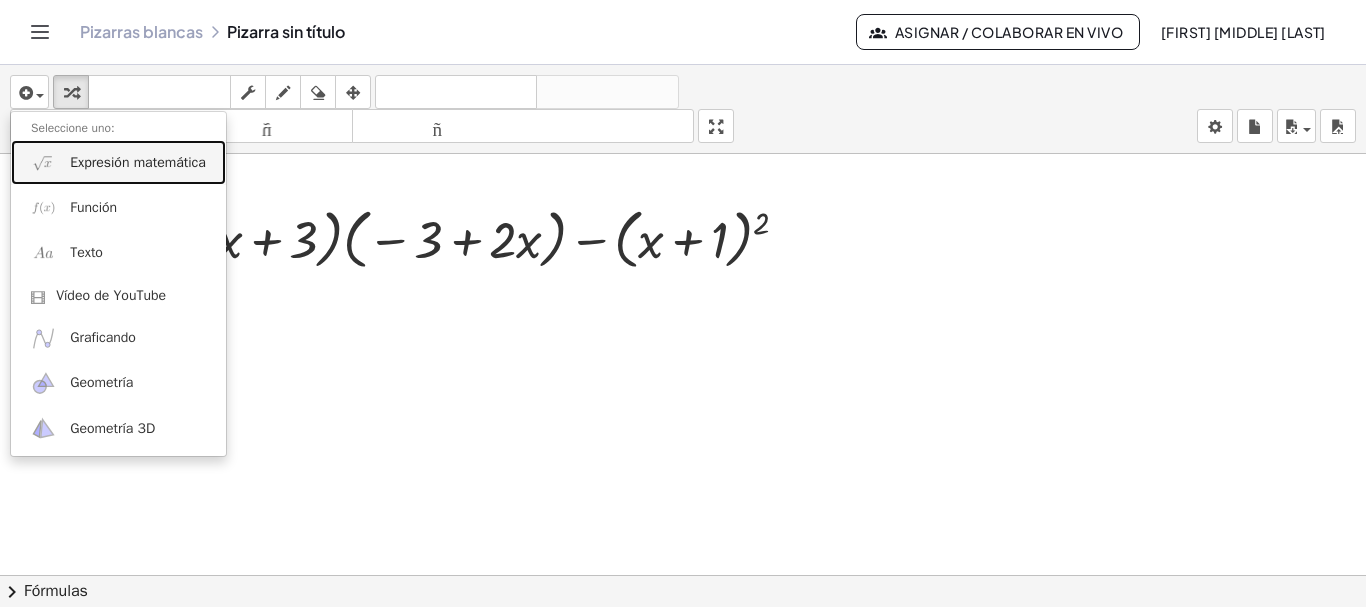 click on "Expresión matemática" at bounding box center (138, 162) 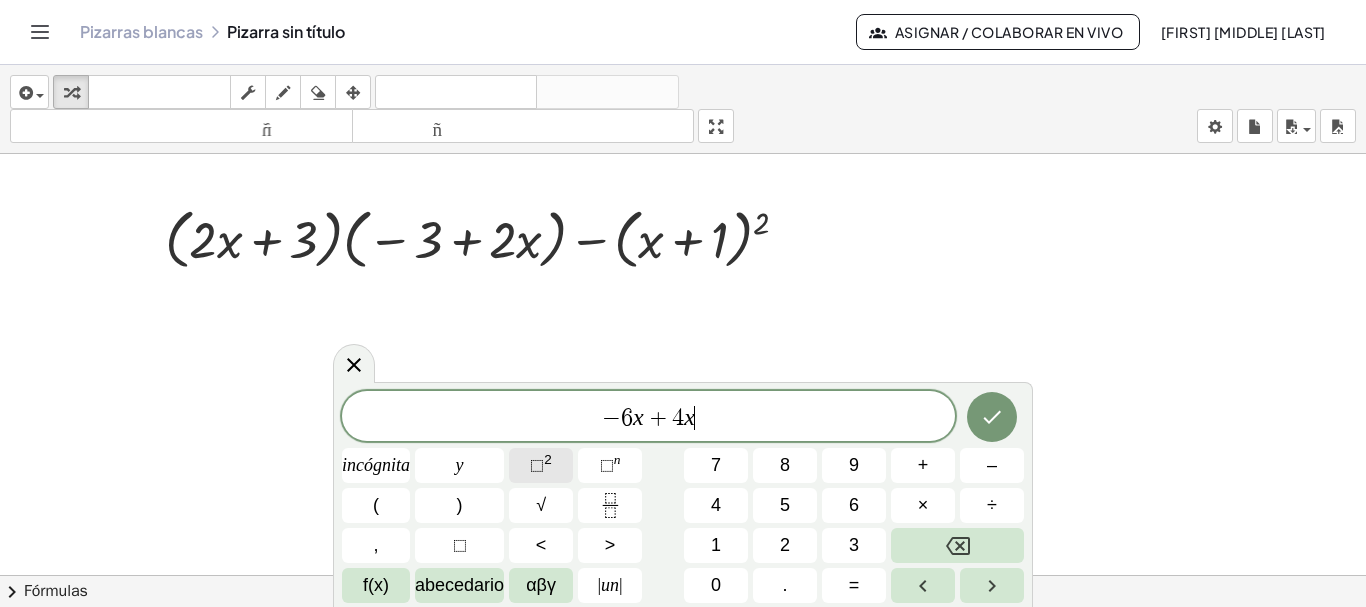 click on "⬚" at bounding box center [537, 465] 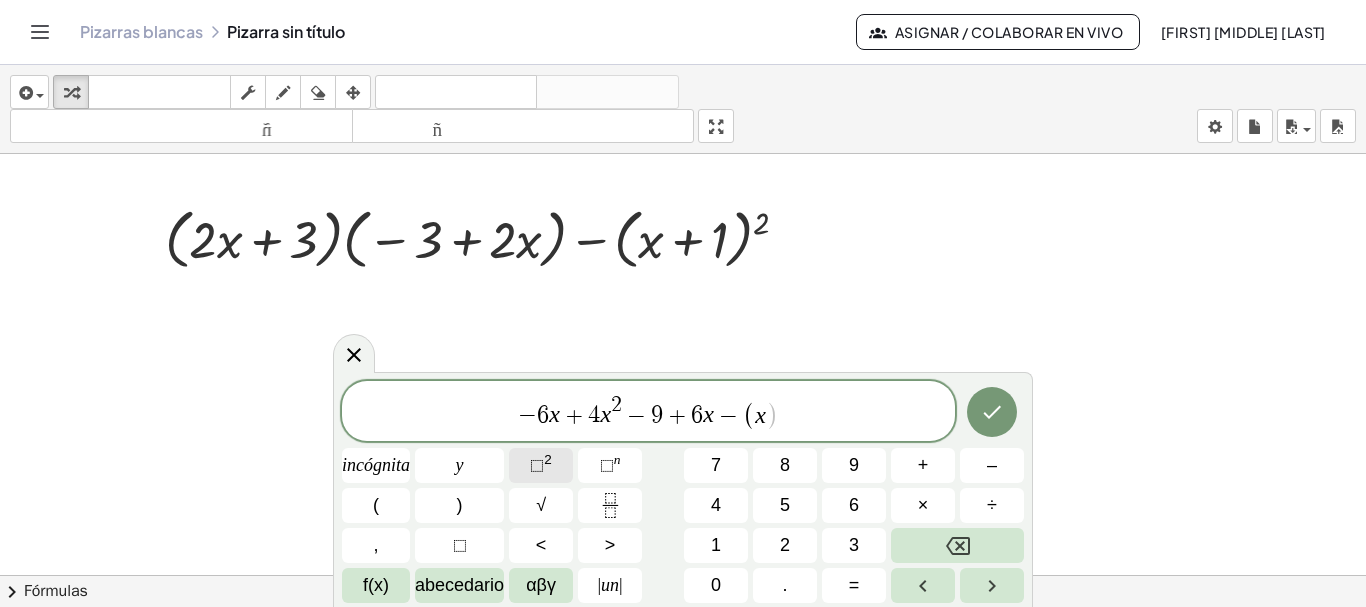 click on "⬚" at bounding box center (537, 465) 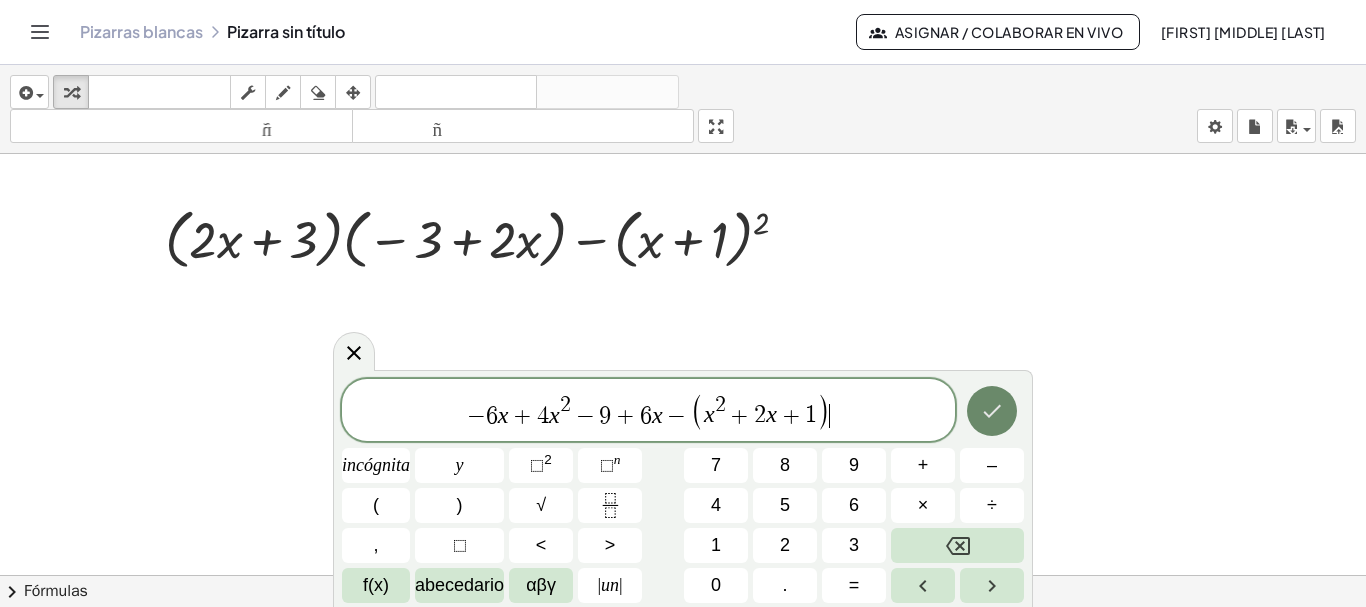 click 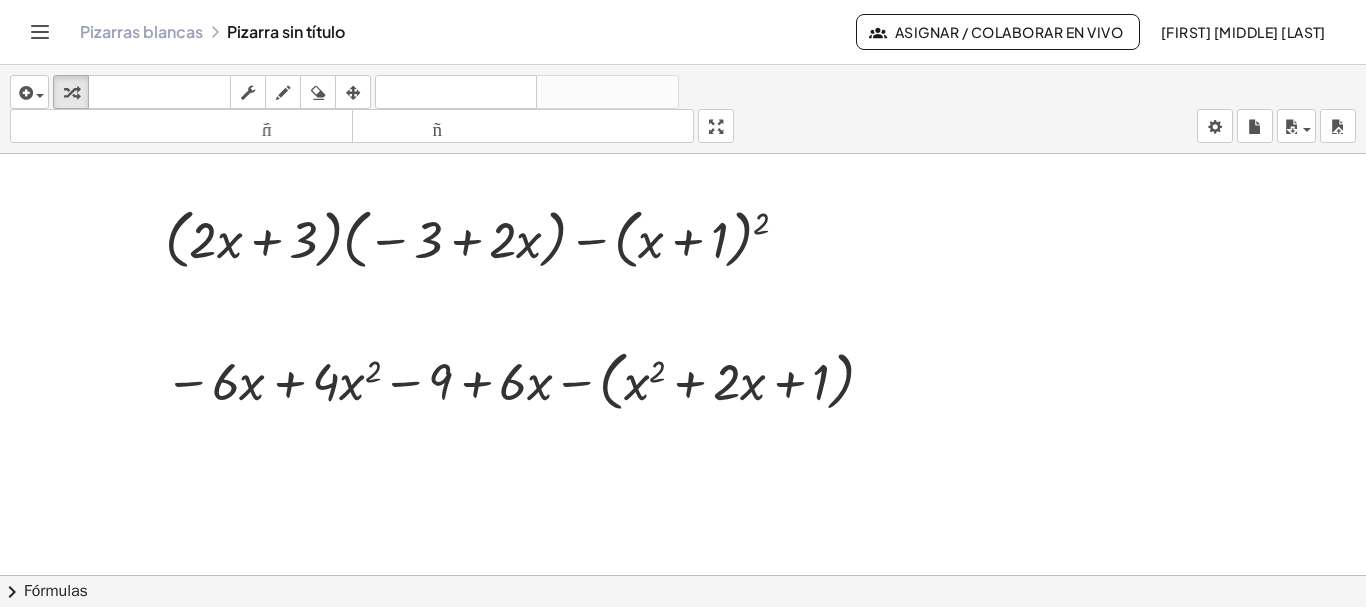 click at bounding box center (353, 92) 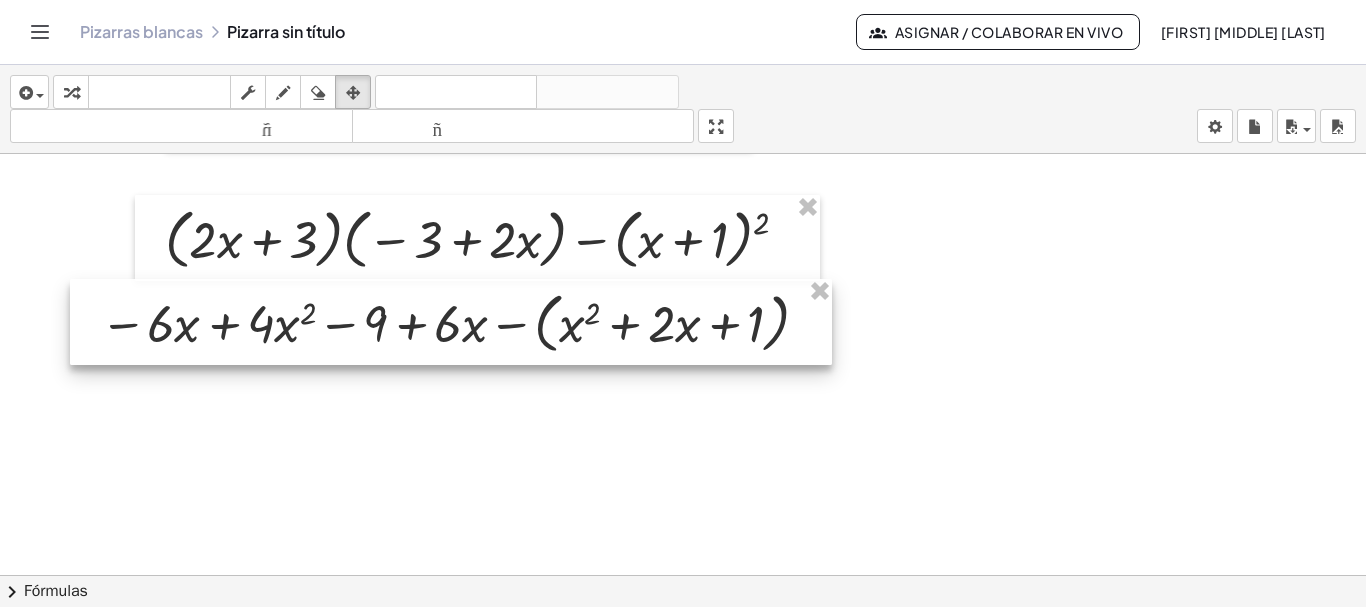 drag, startPoint x: 549, startPoint y: 384, endPoint x: 484, endPoint y: 326, distance: 87.11487 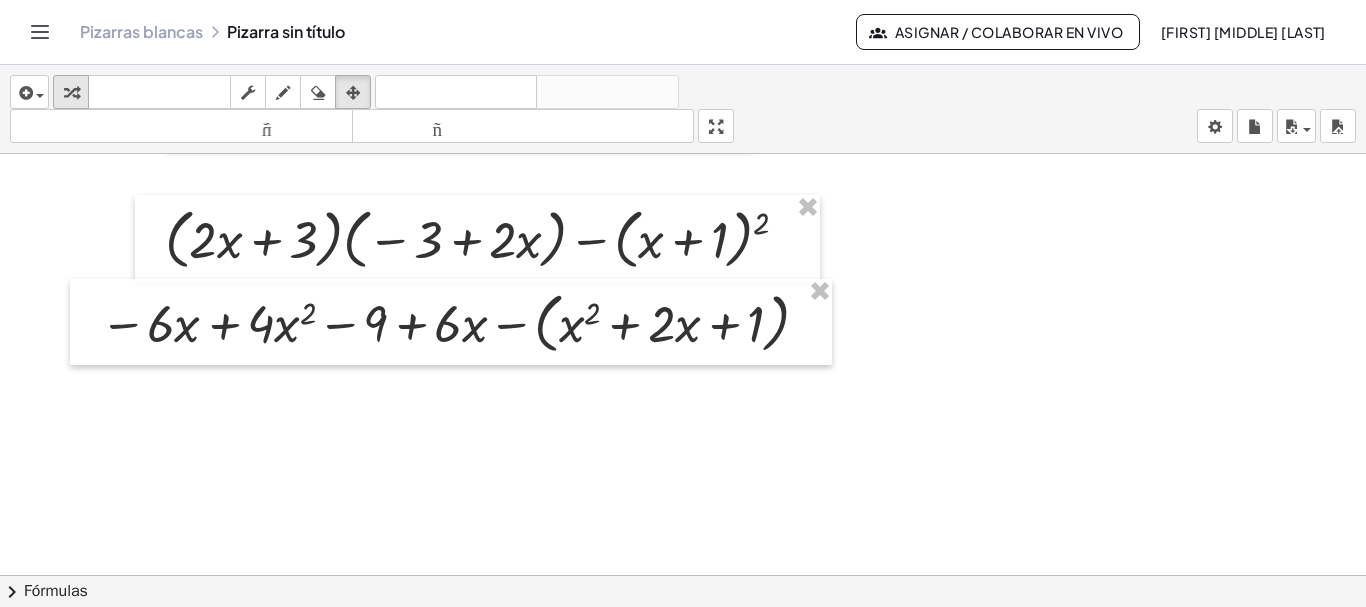 click at bounding box center [71, 93] 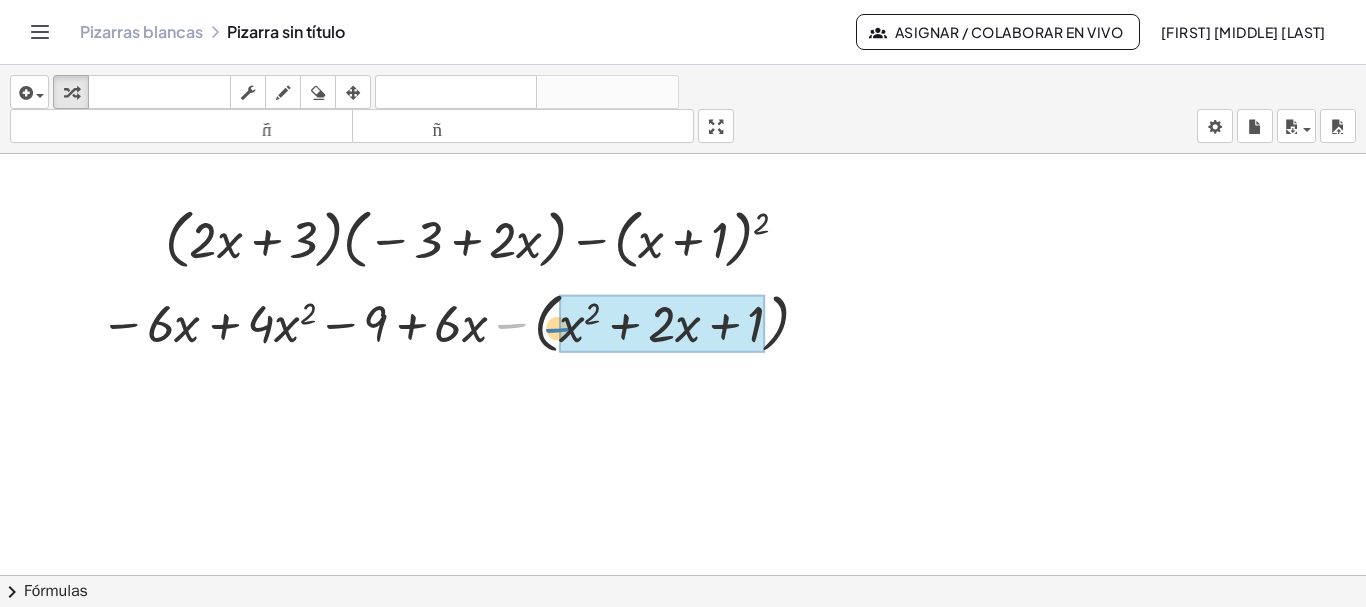 drag, startPoint x: 511, startPoint y: 327, endPoint x: 559, endPoint y: 331, distance: 48.166378 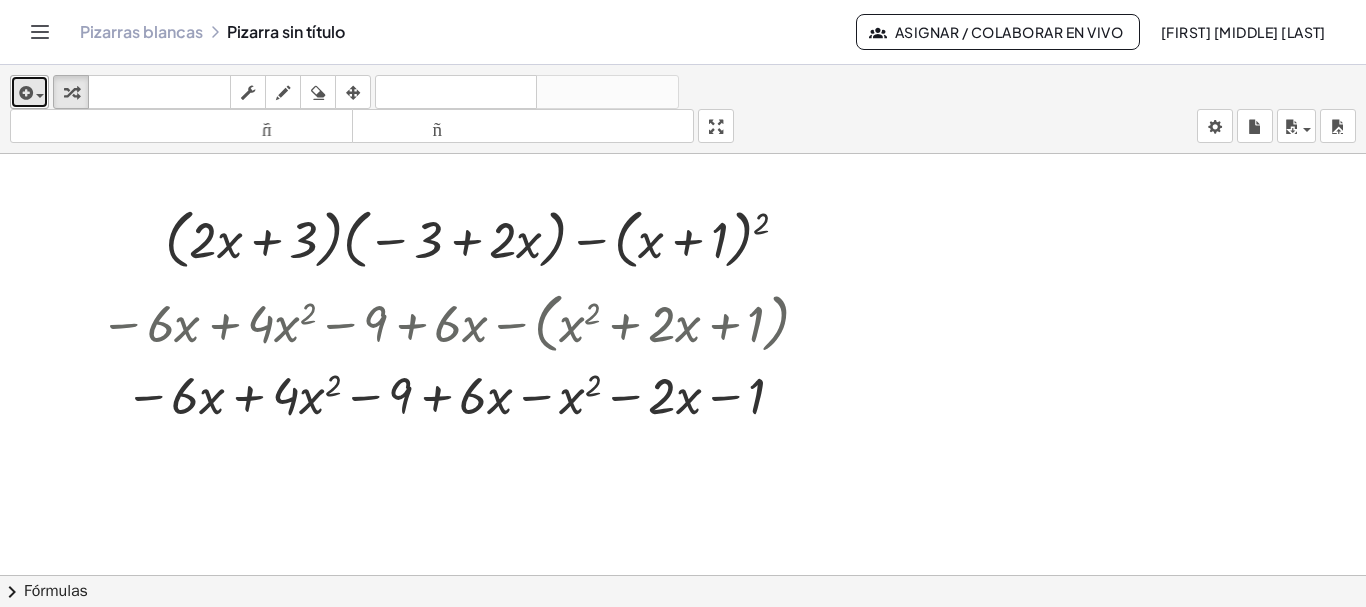 click at bounding box center [35, 95] 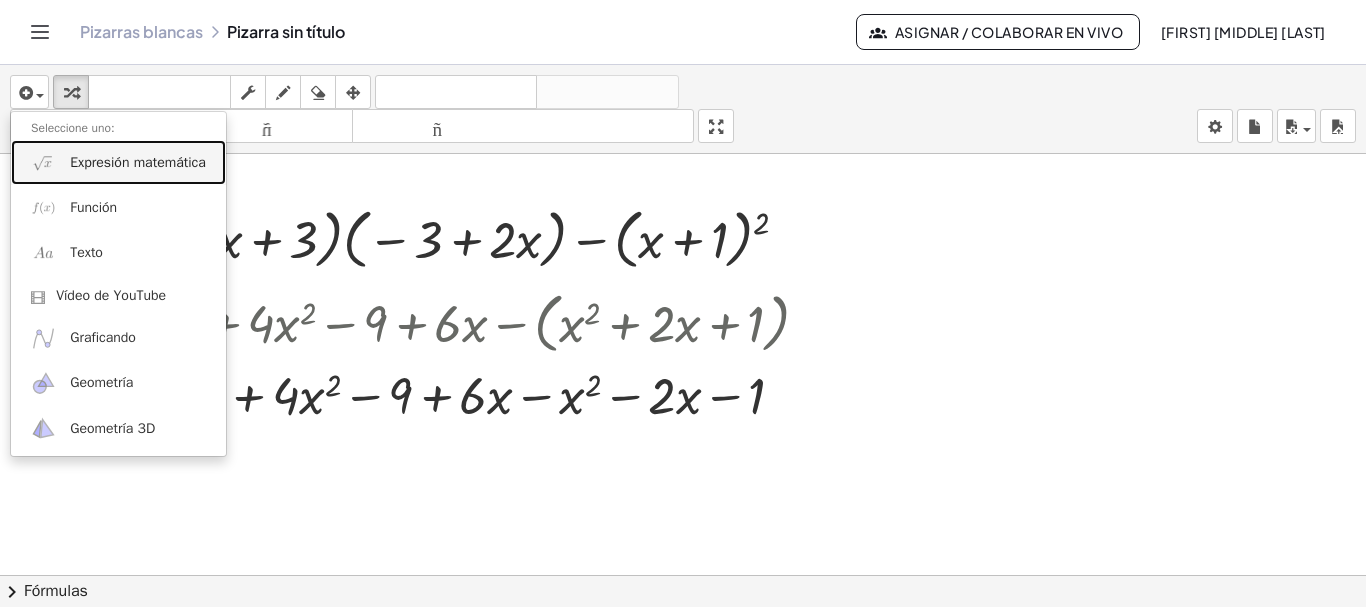 click on "Expresión matemática" at bounding box center [138, 162] 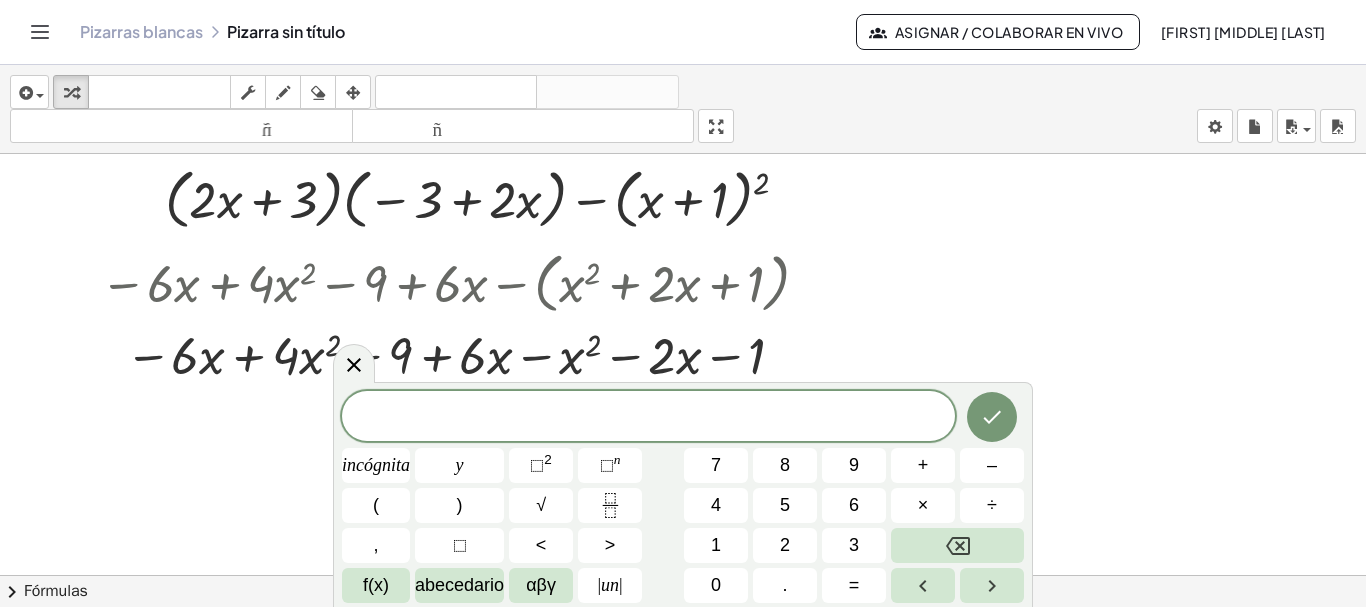 scroll, scrollTop: 12264, scrollLeft: 0, axis: vertical 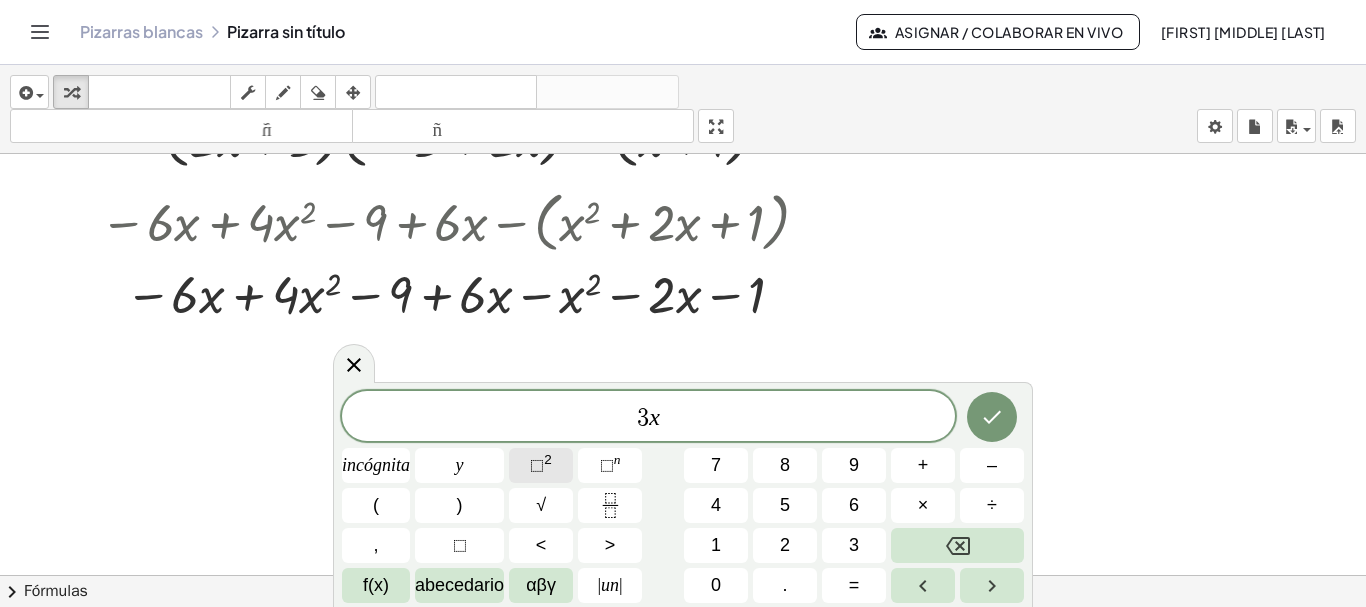 click on "⬚  2" 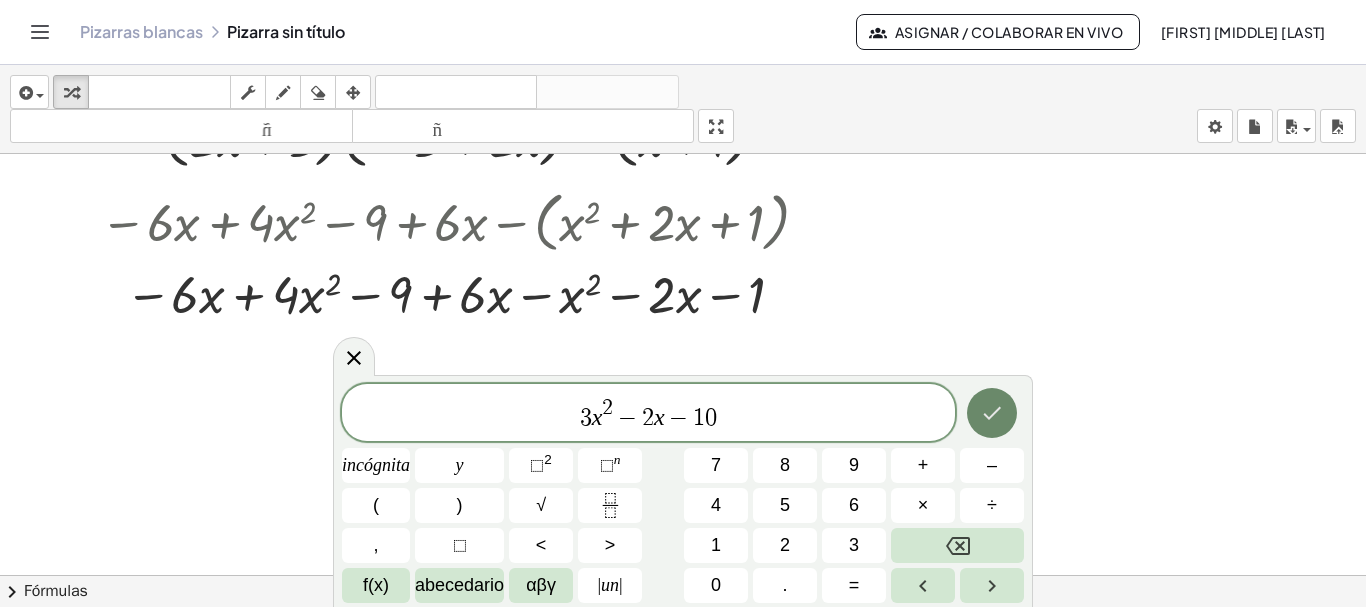 click 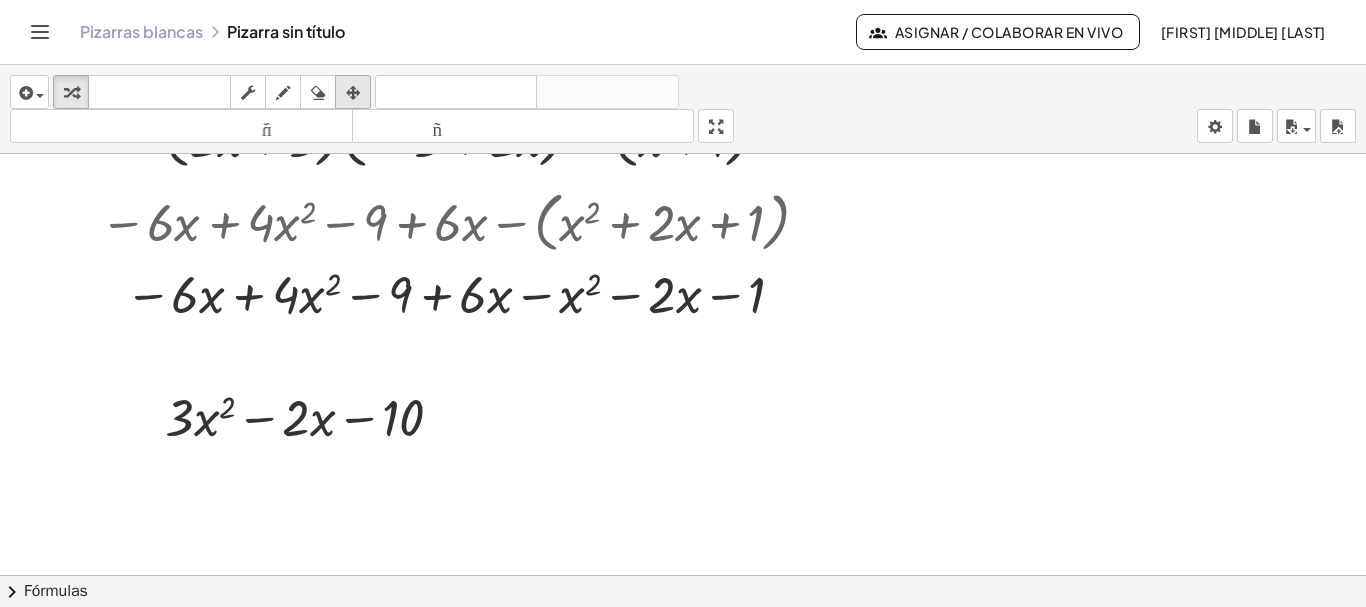 click at bounding box center [353, 93] 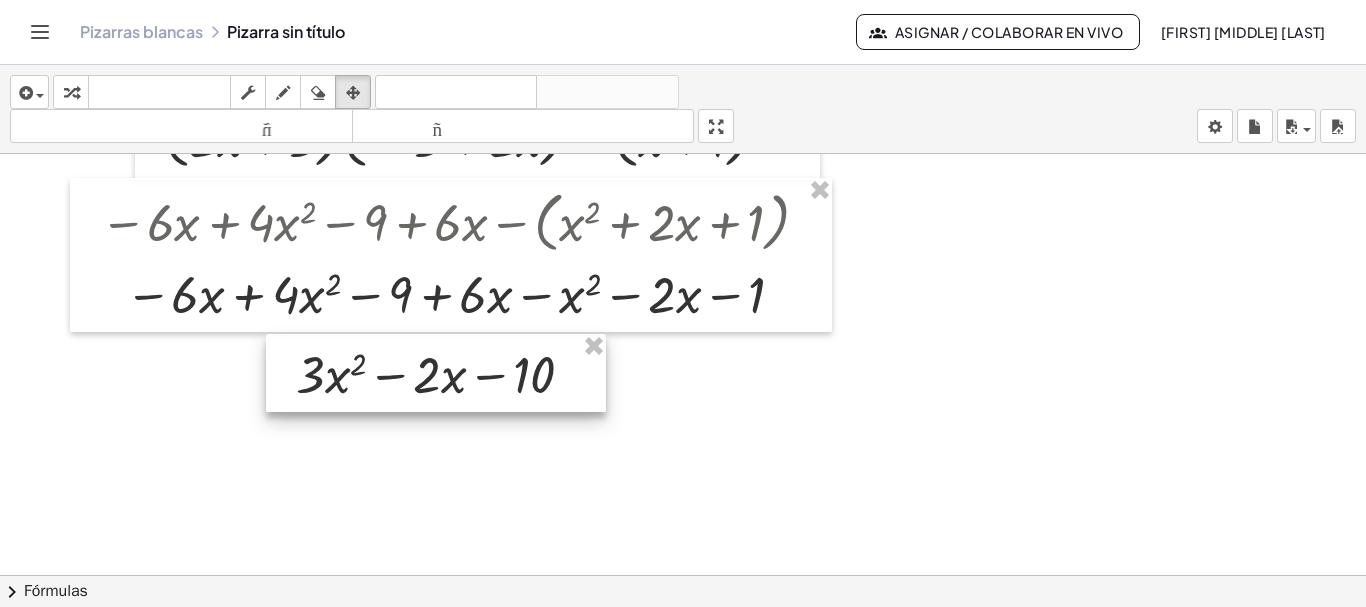 drag, startPoint x: 423, startPoint y: 382, endPoint x: 434, endPoint y: 376, distance: 12.529964 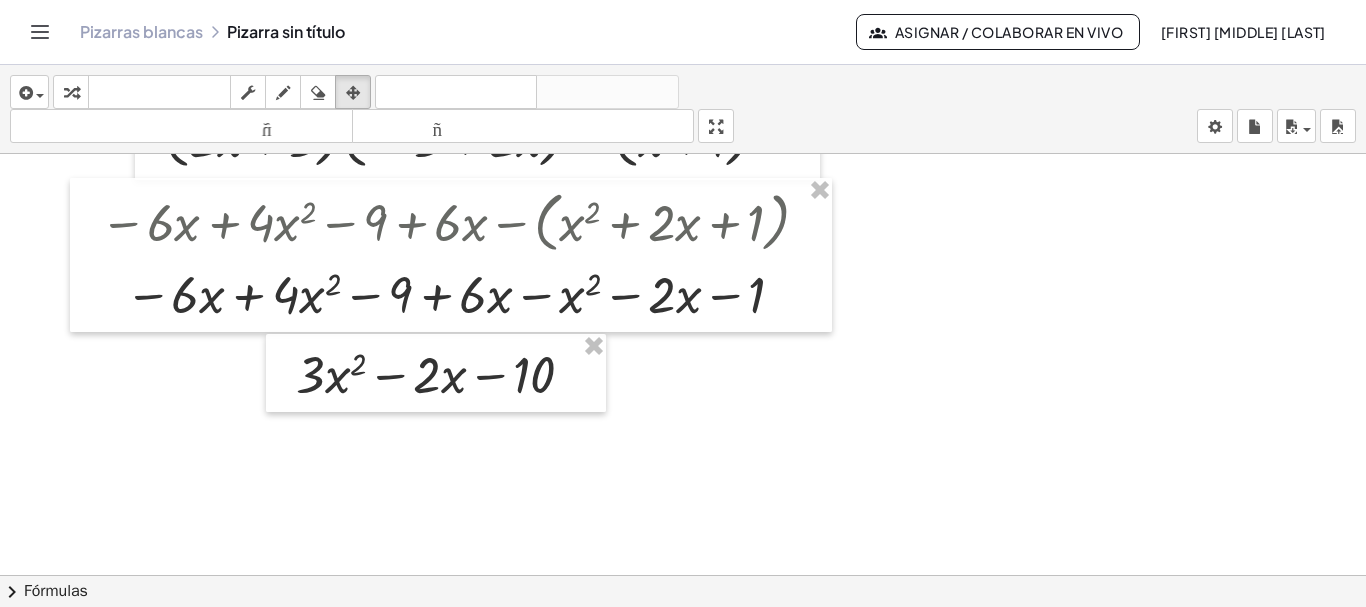 click at bounding box center (684, -5585) 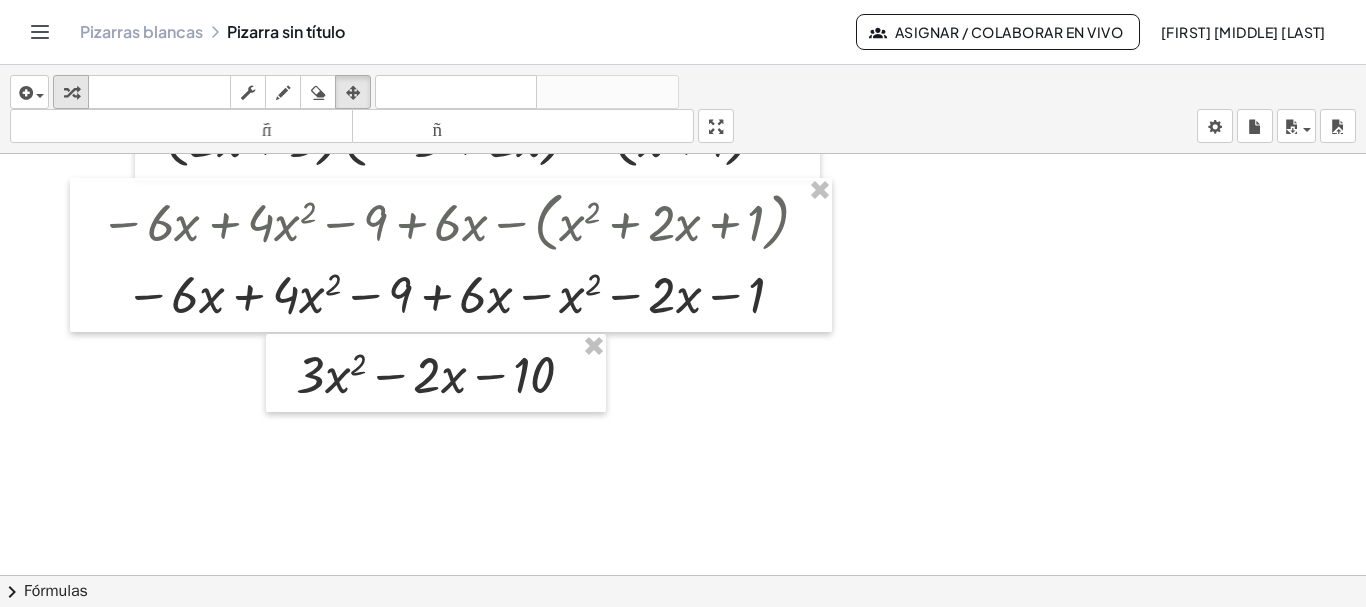 click at bounding box center (71, 93) 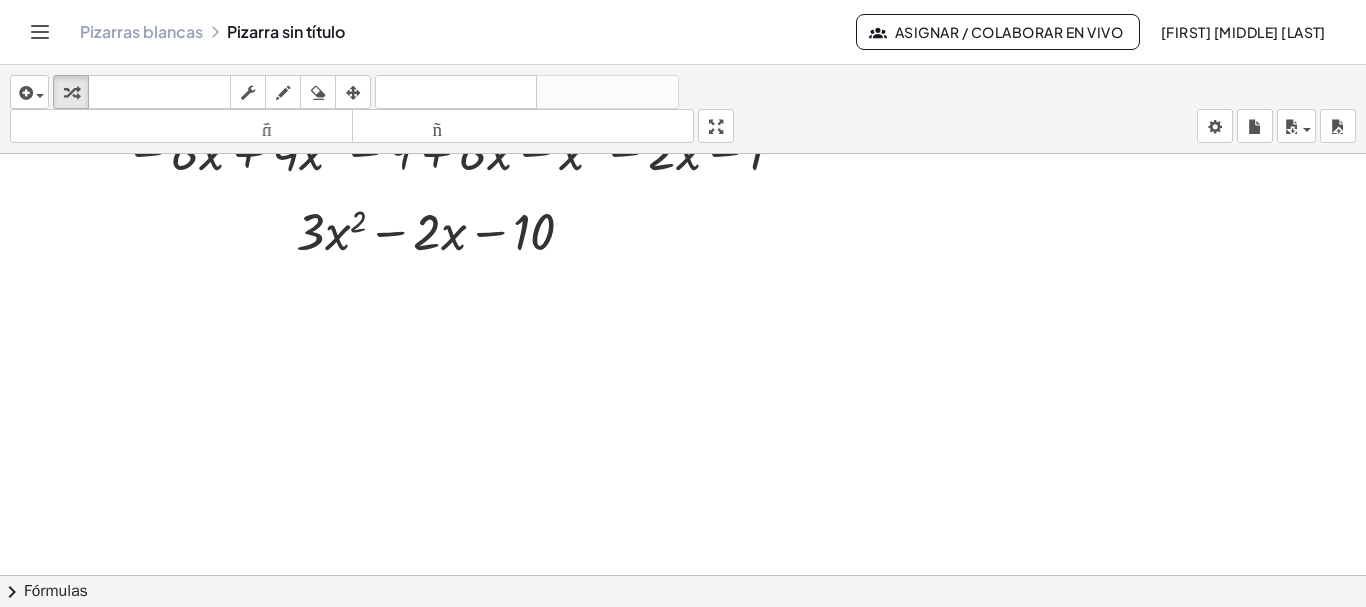 scroll, scrollTop: 12443, scrollLeft: 0, axis: vertical 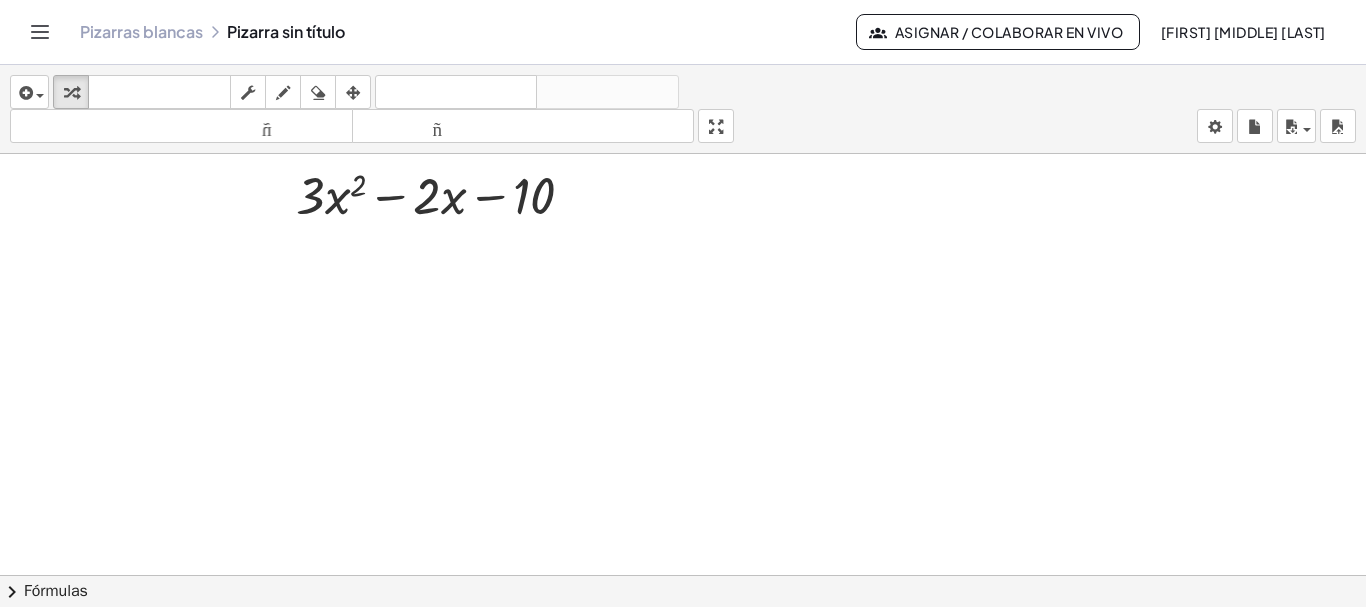 click at bounding box center (283, 93) 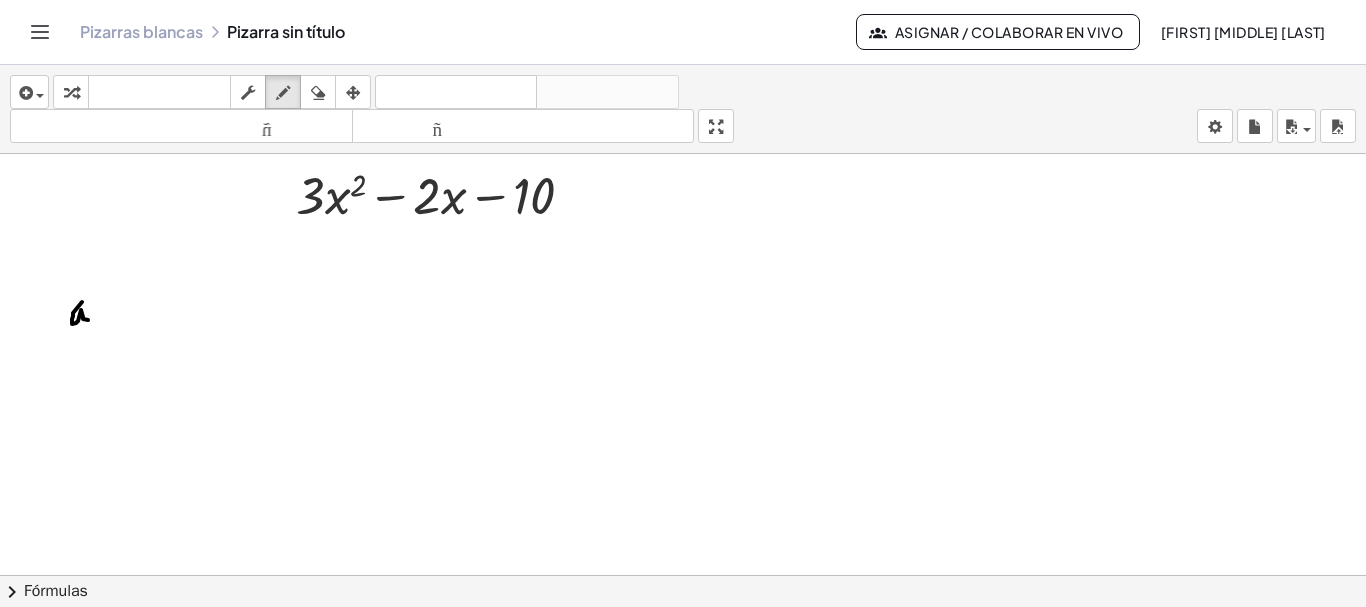 drag, startPoint x: 82, startPoint y: 298, endPoint x: 88, endPoint y: 316, distance: 18.973665 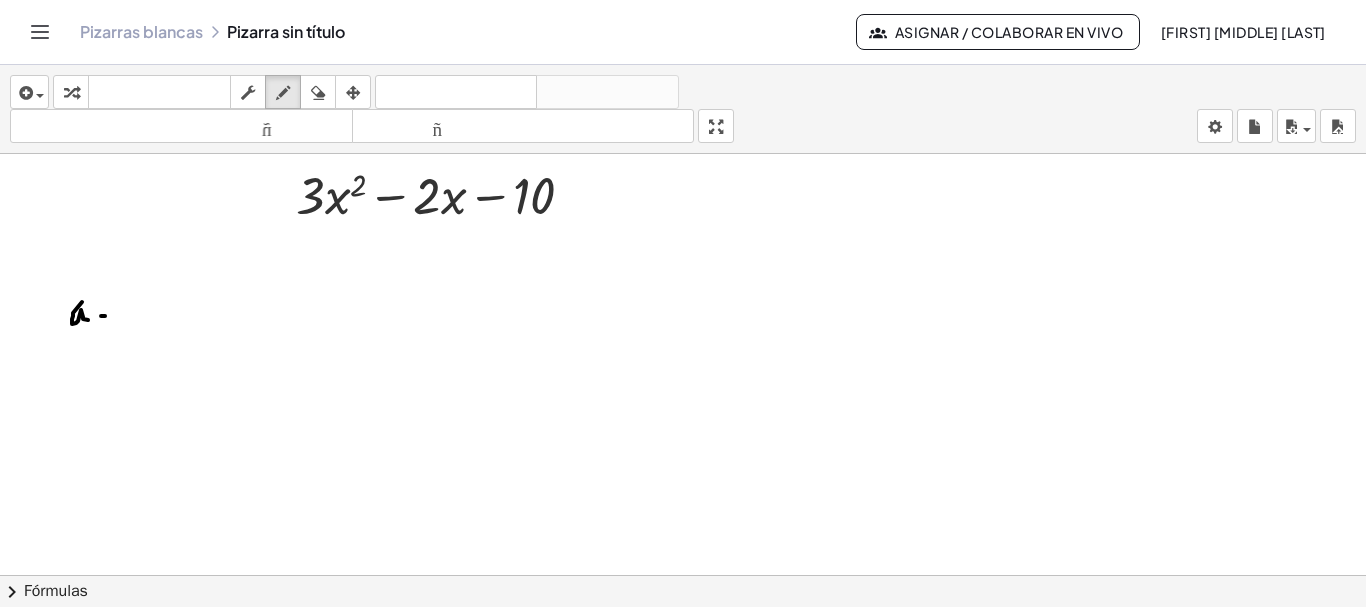 drag, startPoint x: 101, startPoint y: 312, endPoint x: 114, endPoint y: 312, distance: 13 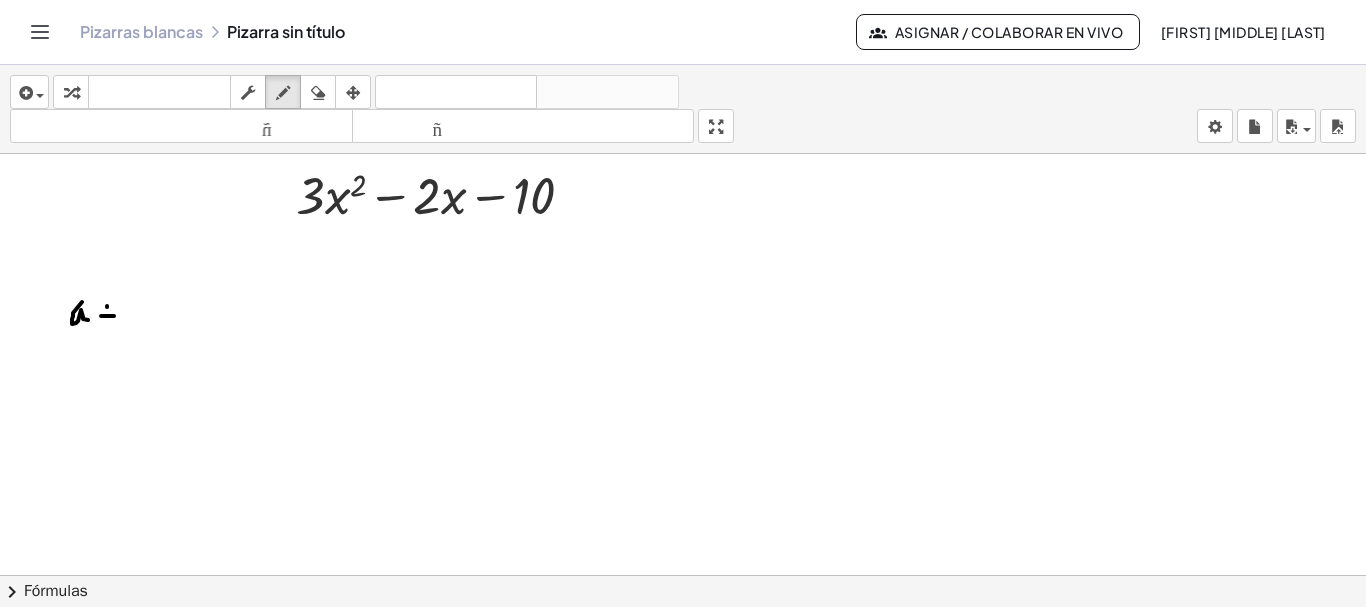 drag, startPoint x: 107, startPoint y: 303, endPoint x: 108, endPoint y: 319, distance: 16.03122 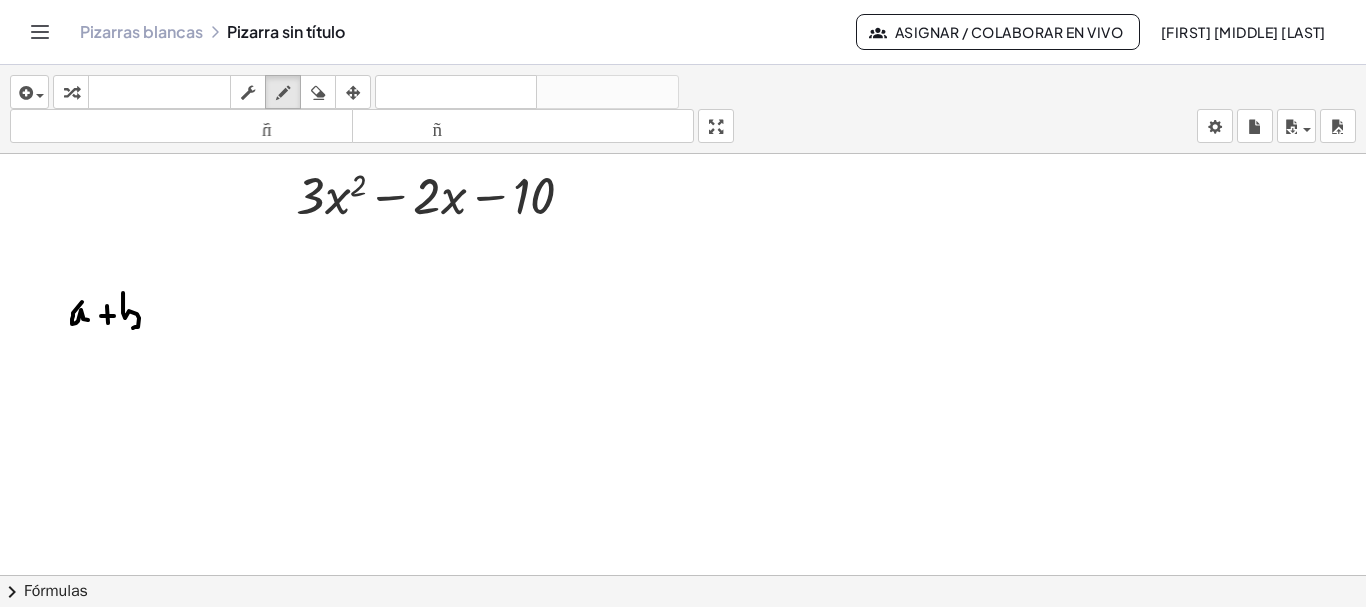 drag, startPoint x: 123, startPoint y: 307, endPoint x: 123, endPoint y: 323, distance: 16 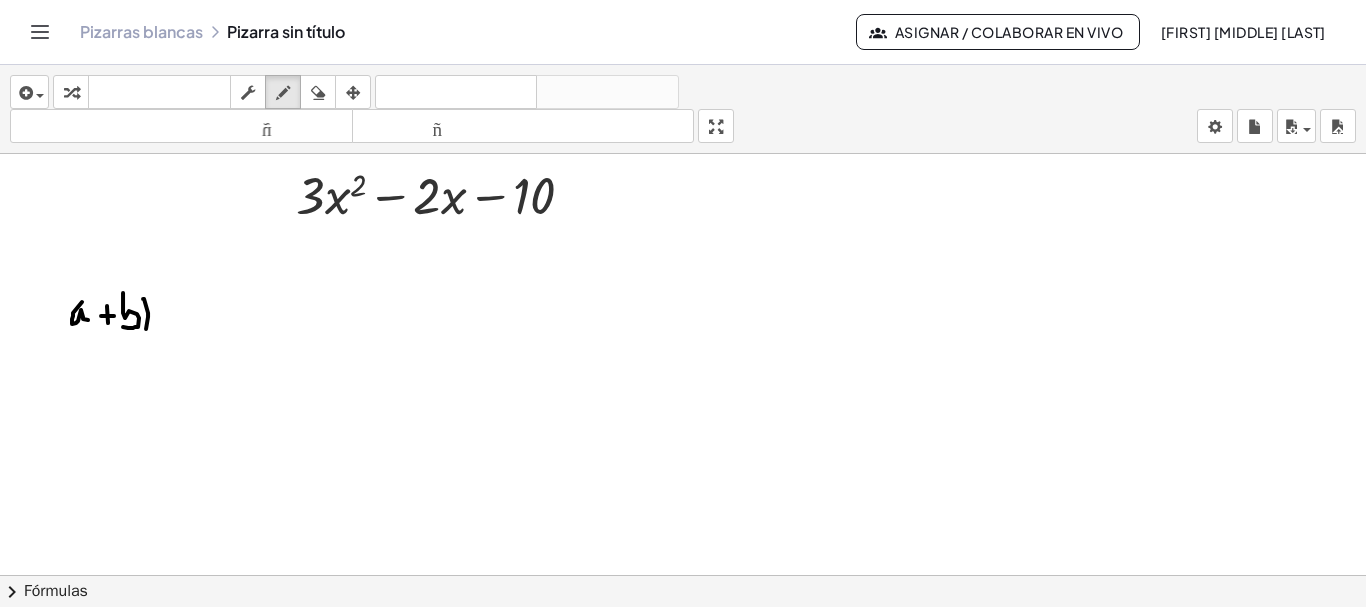 drag, startPoint x: 143, startPoint y: 295, endPoint x: 146, endPoint y: 325, distance: 30.149628 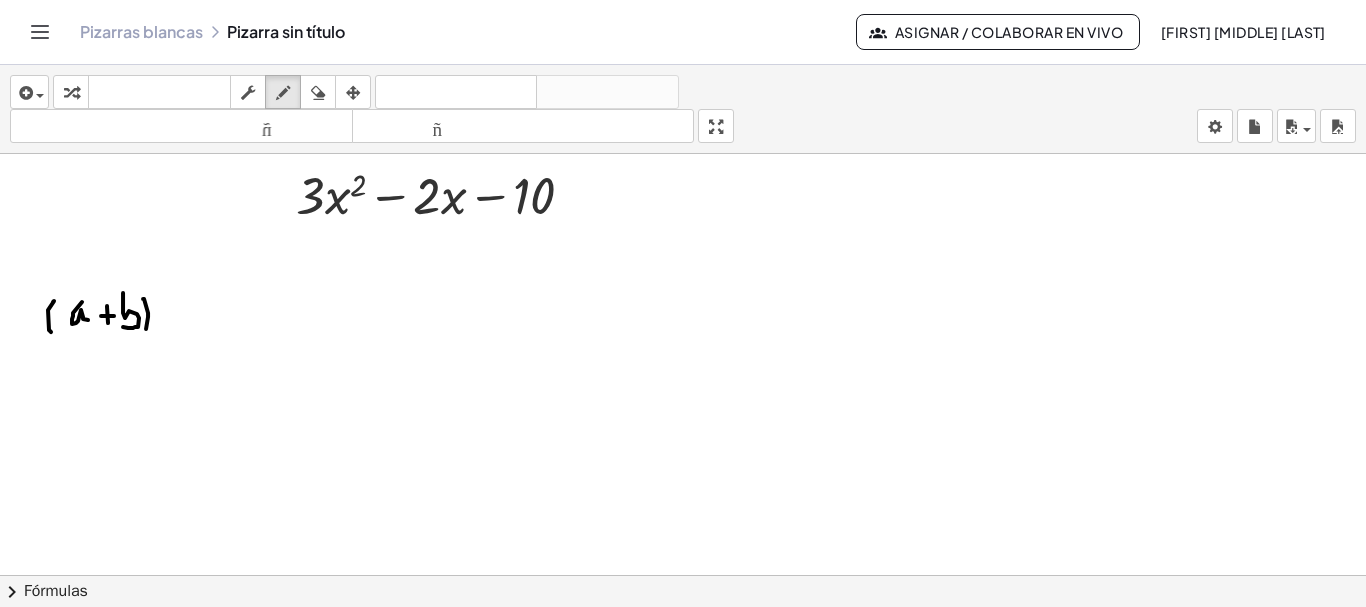 drag, startPoint x: 53, startPoint y: 298, endPoint x: 52, endPoint y: 329, distance: 31.016125 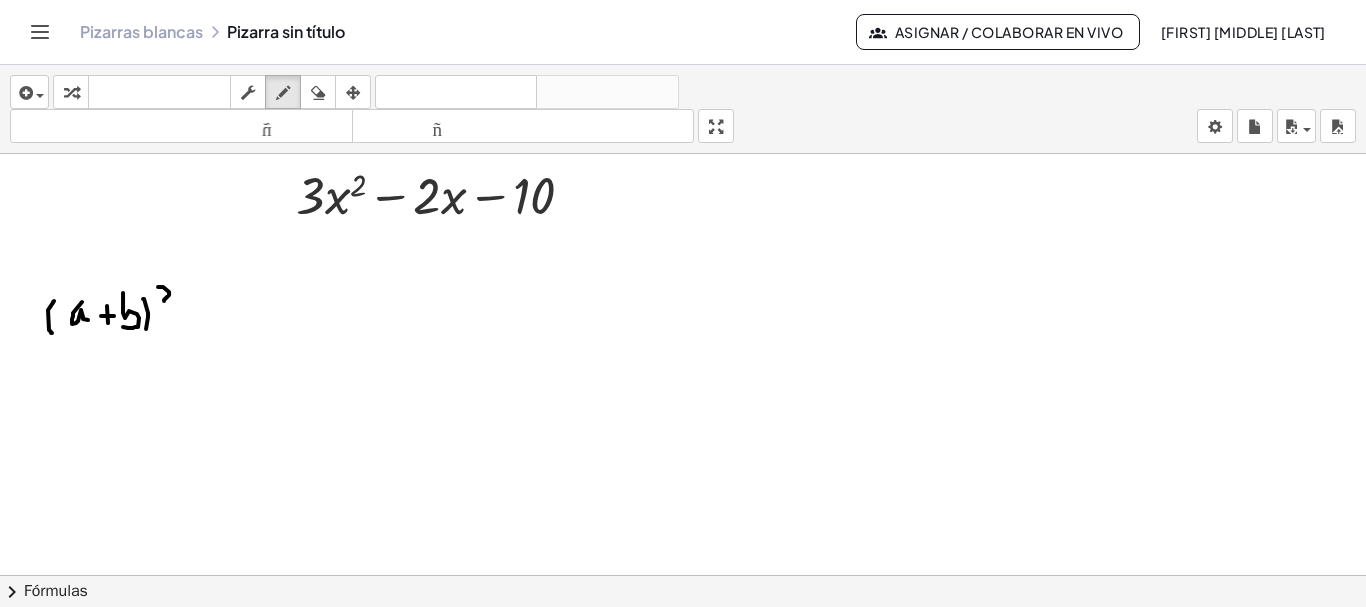 drag, startPoint x: 158, startPoint y: 283, endPoint x: 172, endPoint y: 297, distance: 19.79899 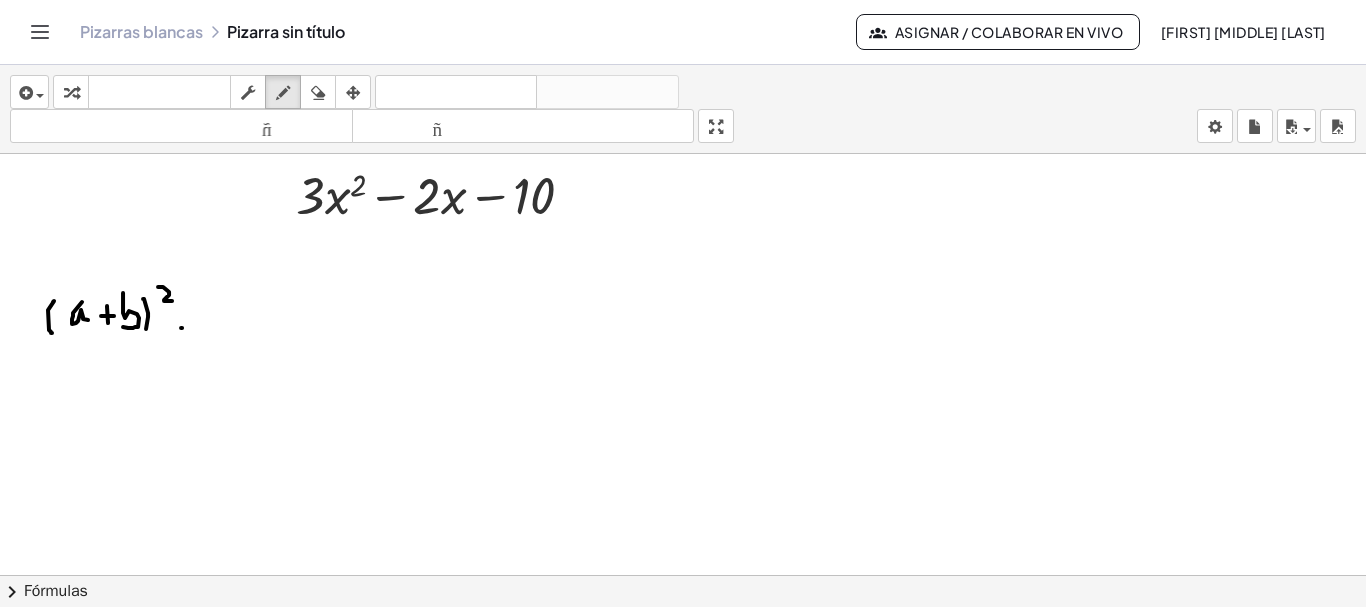 click at bounding box center [684, -5764] 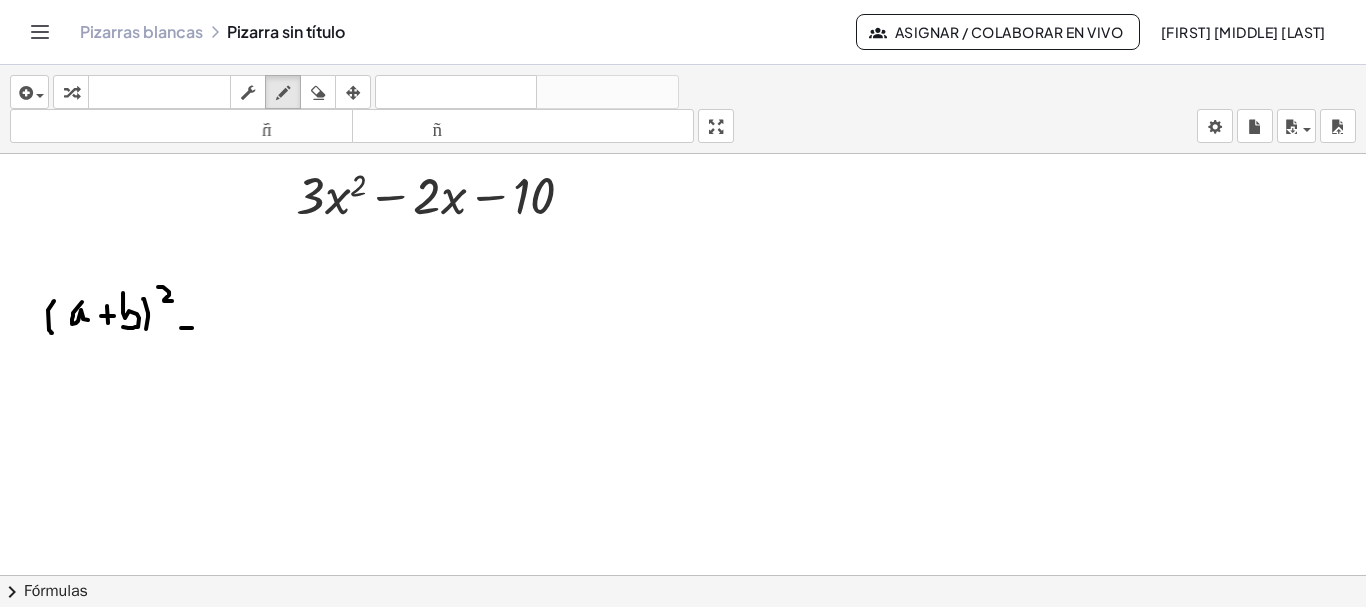 click at bounding box center (684, -5764) 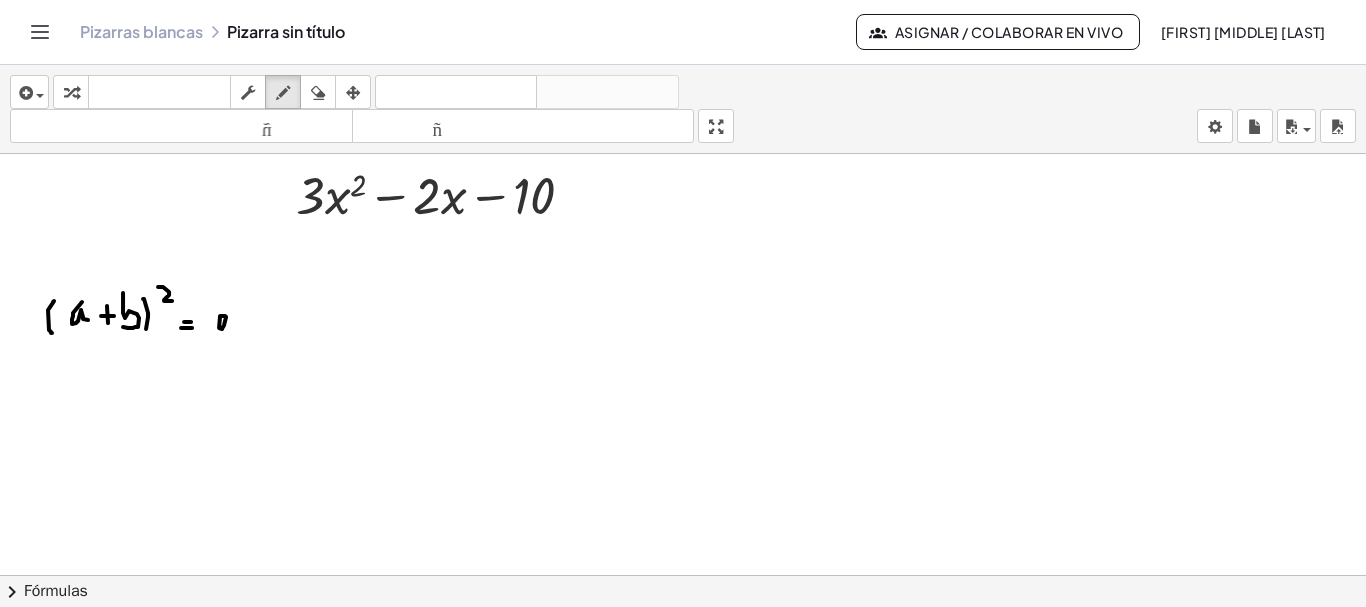 drag, startPoint x: 225, startPoint y: 312, endPoint x: 235, endPoint y: 325, distance: 16.40122 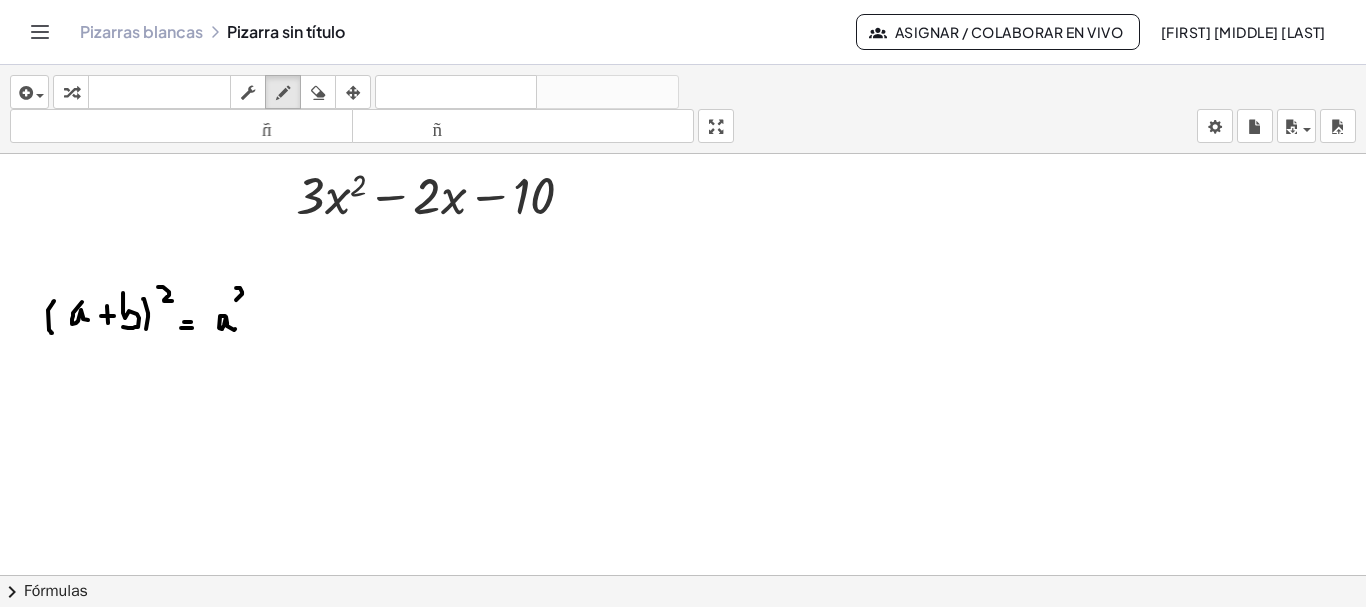 drag, startPoint x: 236, startPoint y: 284, endPoint x: 246, endPoint y: 296, distance: 15.6205 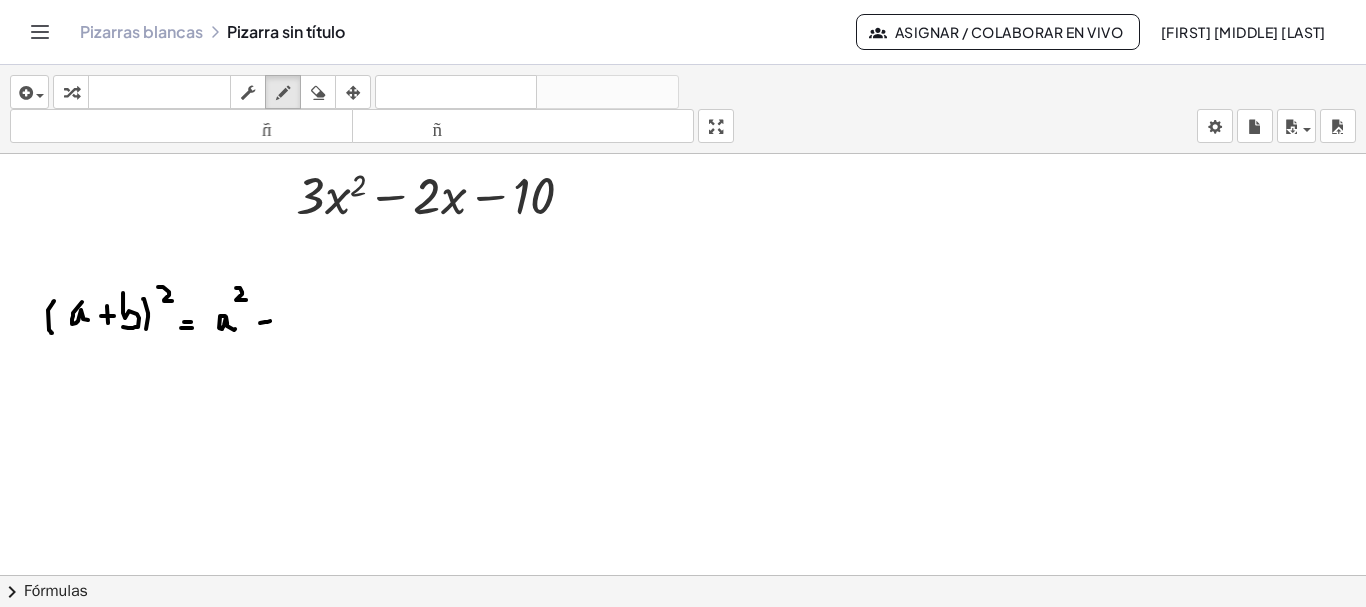drag, startPoint x: 260, startPoint y: 319, endPoint x: 270, endPoint y: 317, distance: 10.198039 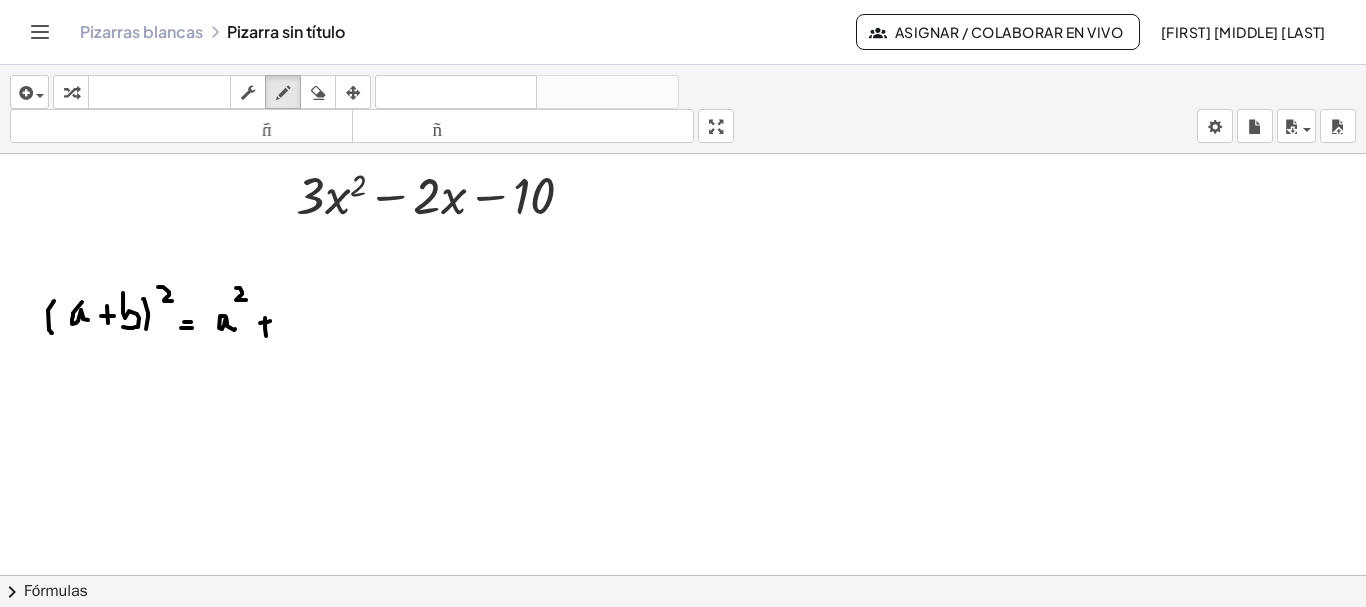 drag, startPoint x: 265, startPoint y: 314, endPoint x: 266, endPoint y: 332, distance: 18.027756 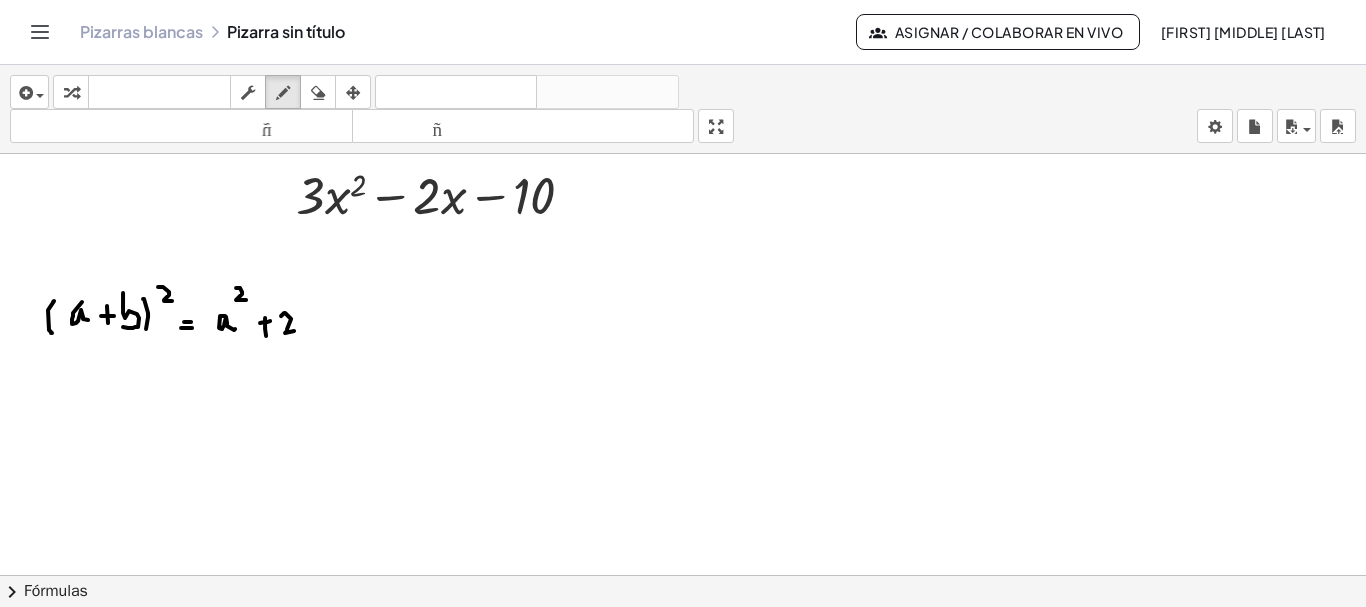 drag, startPoint x: 281, startPoint y: 312, endPoint x: 296, endPoint y: 327, distance: 21.213203 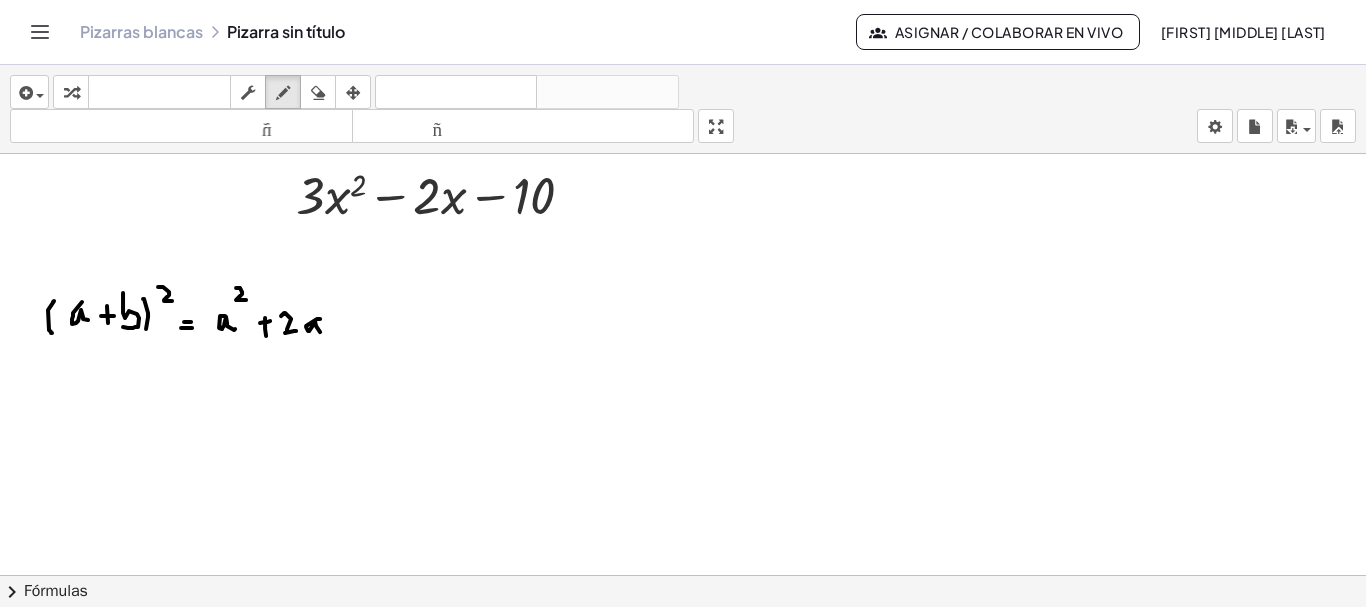 drag, startPoint x: 320, startPoint y: 315, endPoint x: 324, endPoint y: 326, distance: 11.7046995 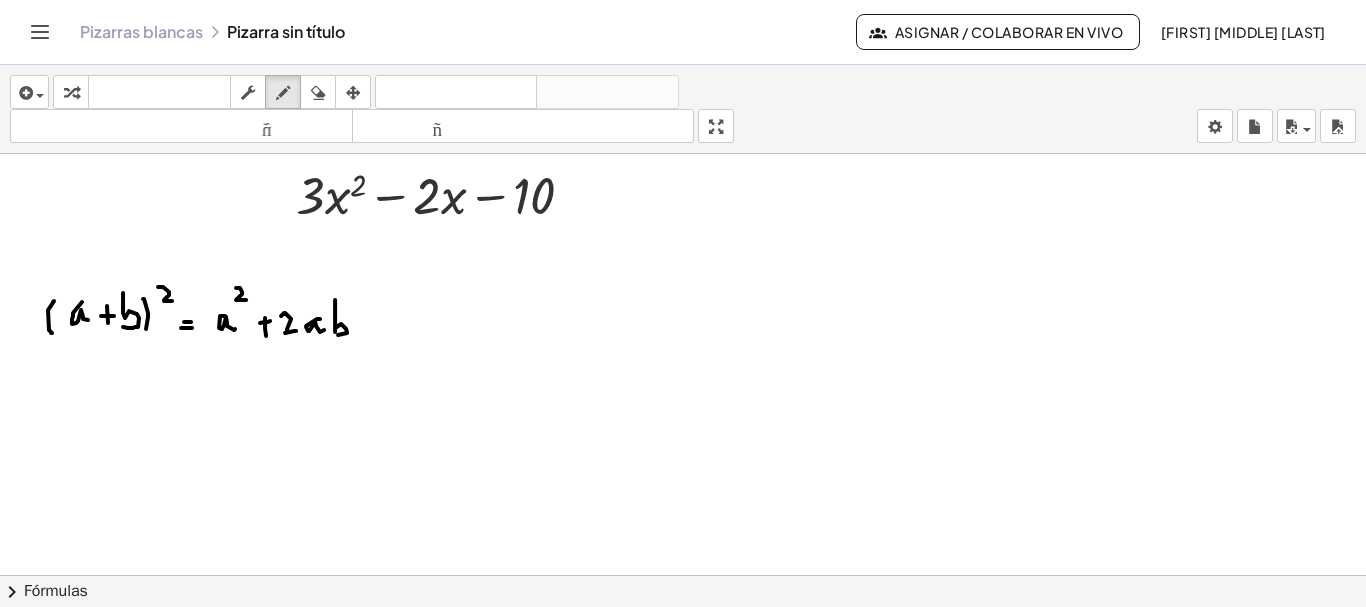 drag, startPoint x: 335, startPoint y: 319, endPoint x: 338, endPoint y: 331, distance: 12.369317 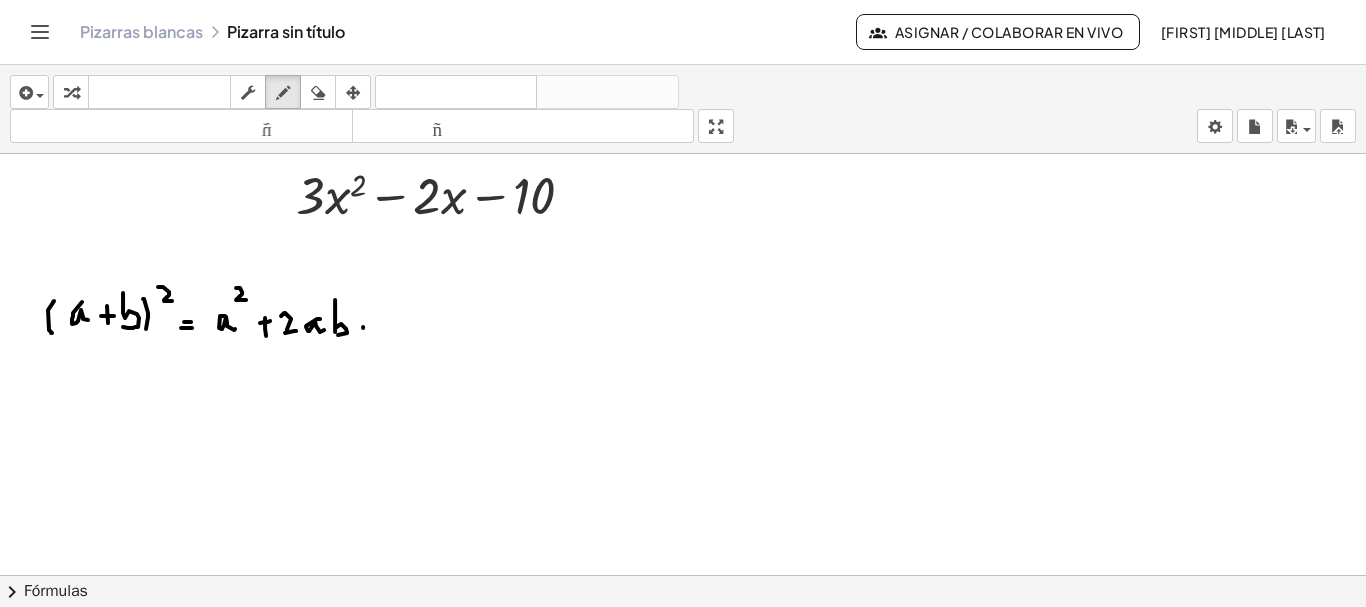 click at bounding box center [684, -5764] 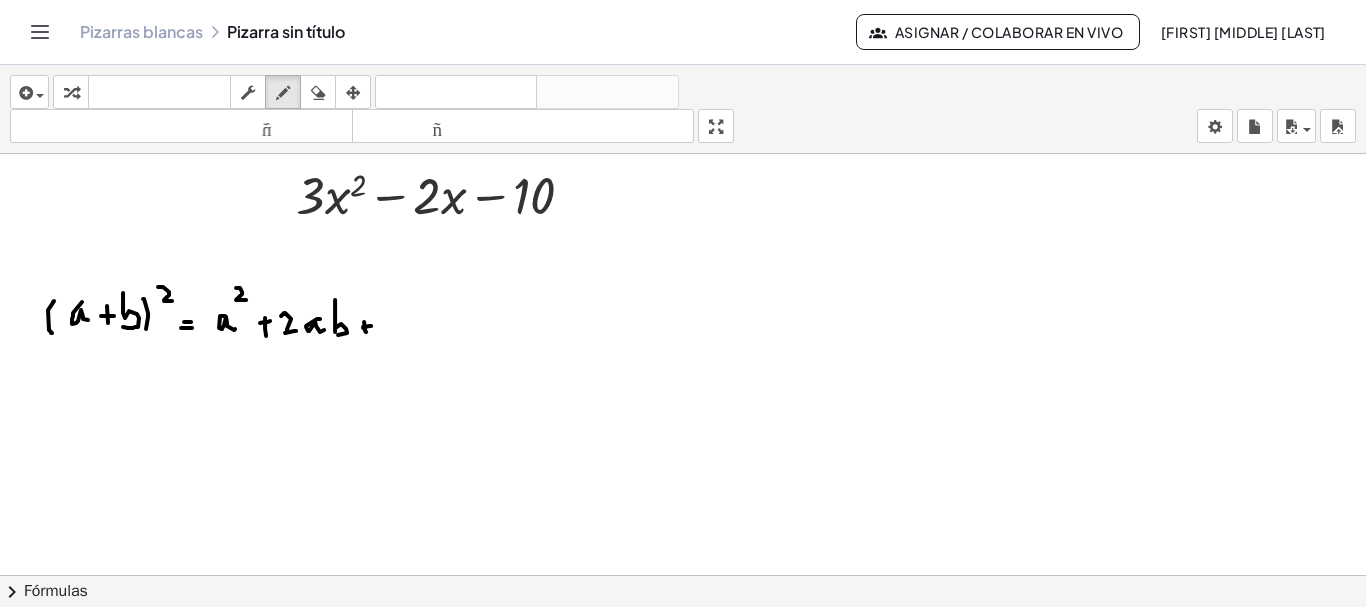 click at bounding box center (684, -5764) 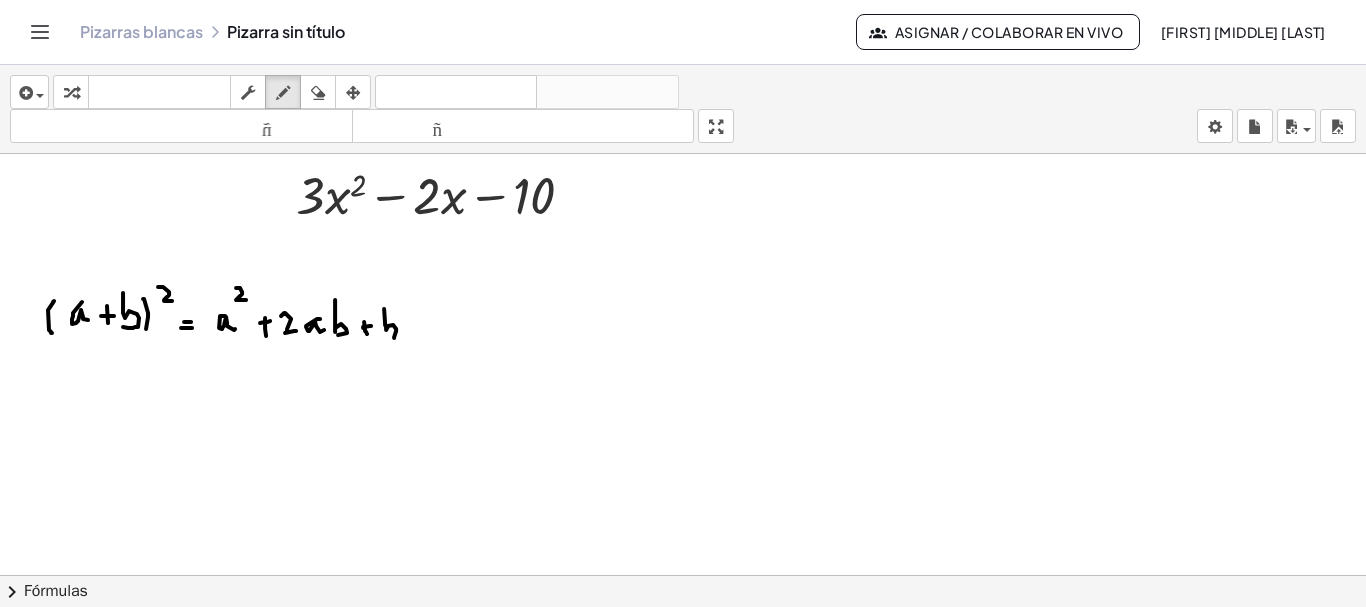 drag, startPoint x: 384, startPoint y: 305, endPoint x: 385, endPoint y: 332, distance: 27.018513 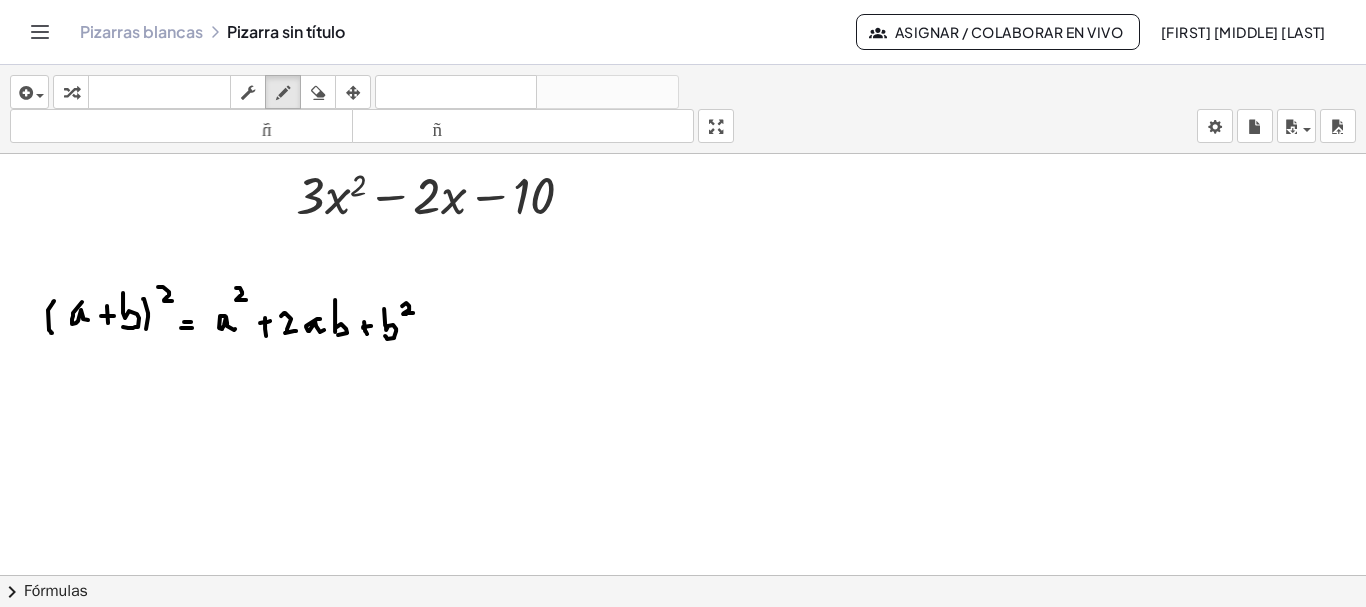 drag, startPoint x: 402, startPoint y: 302, endPoint x: 413, endPoint y: 309, distance: 13.038404 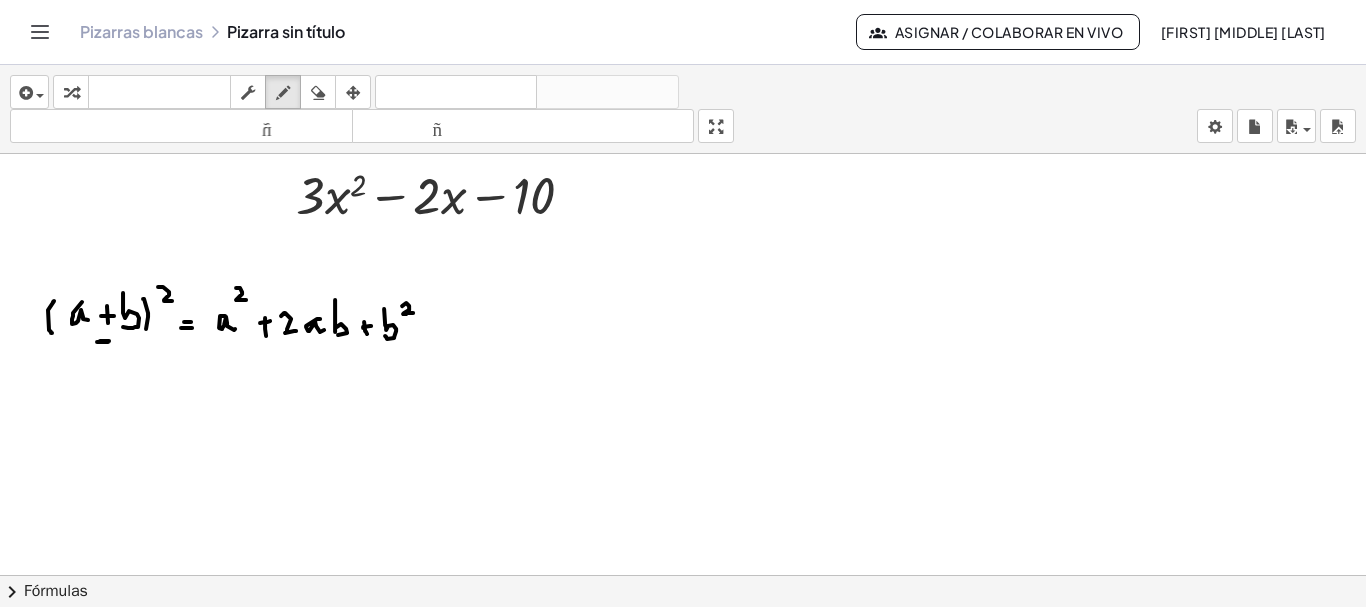 click at bounding box center (684, -5764) 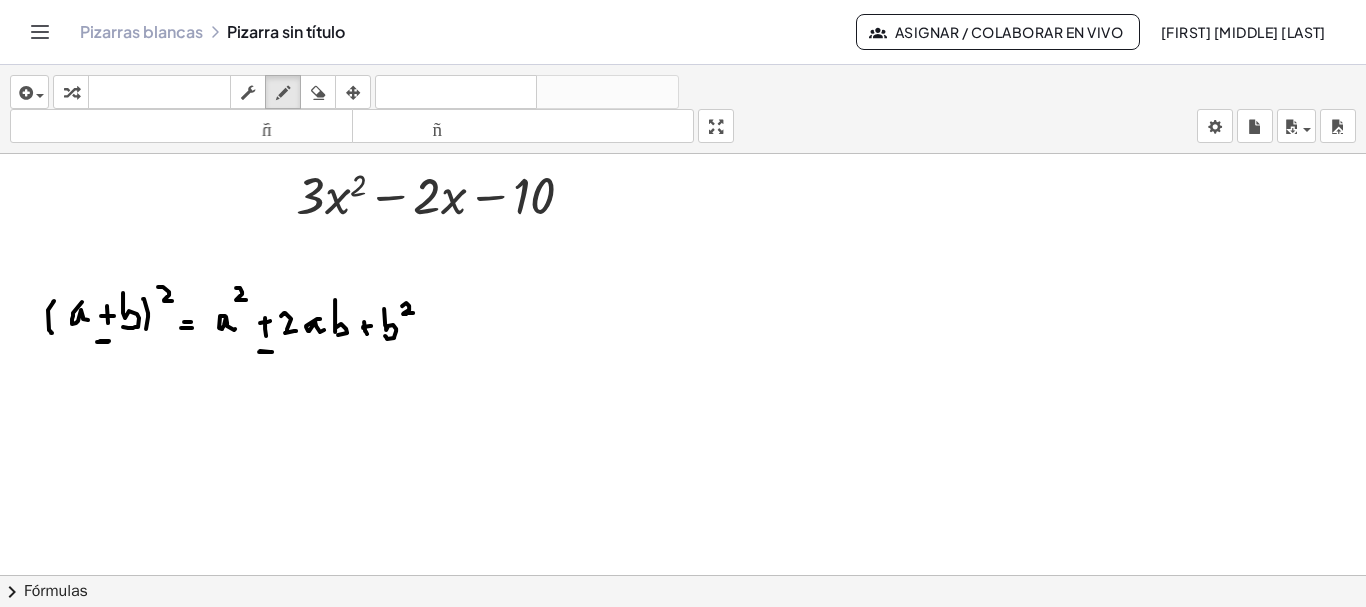 click at bounding box center (684, -5764) 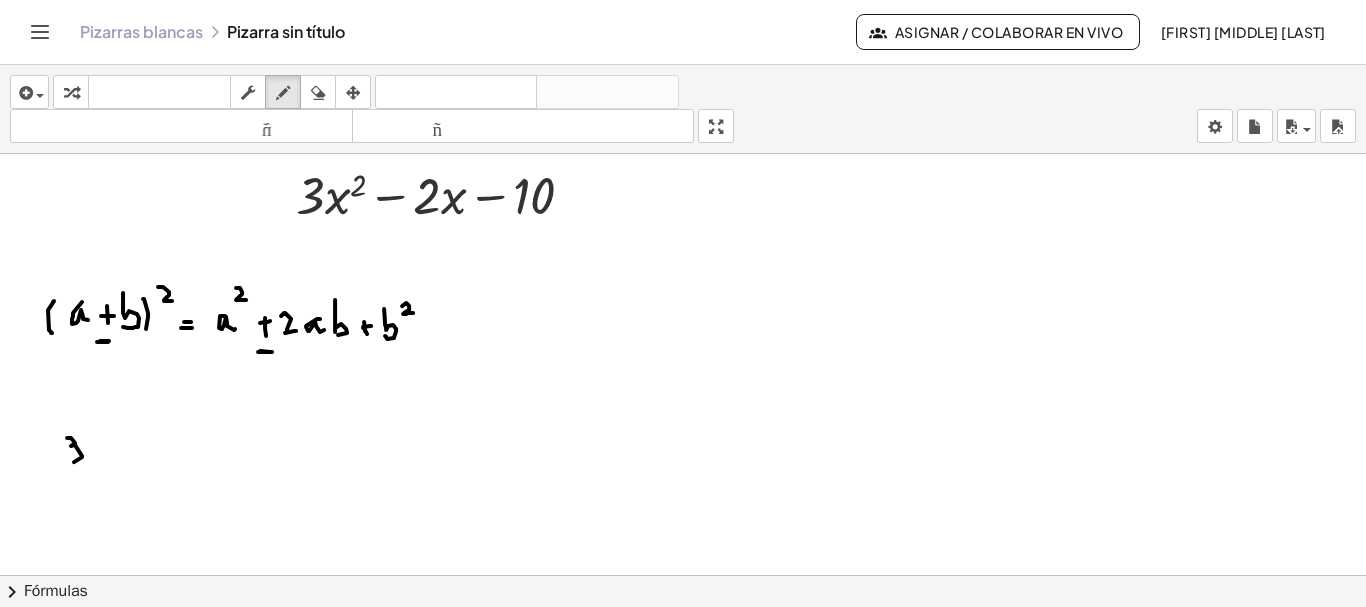 drag, startPoint x: 67, startPoint y: 434, endPoint x: 77, endPoint y: 458, distance: 26 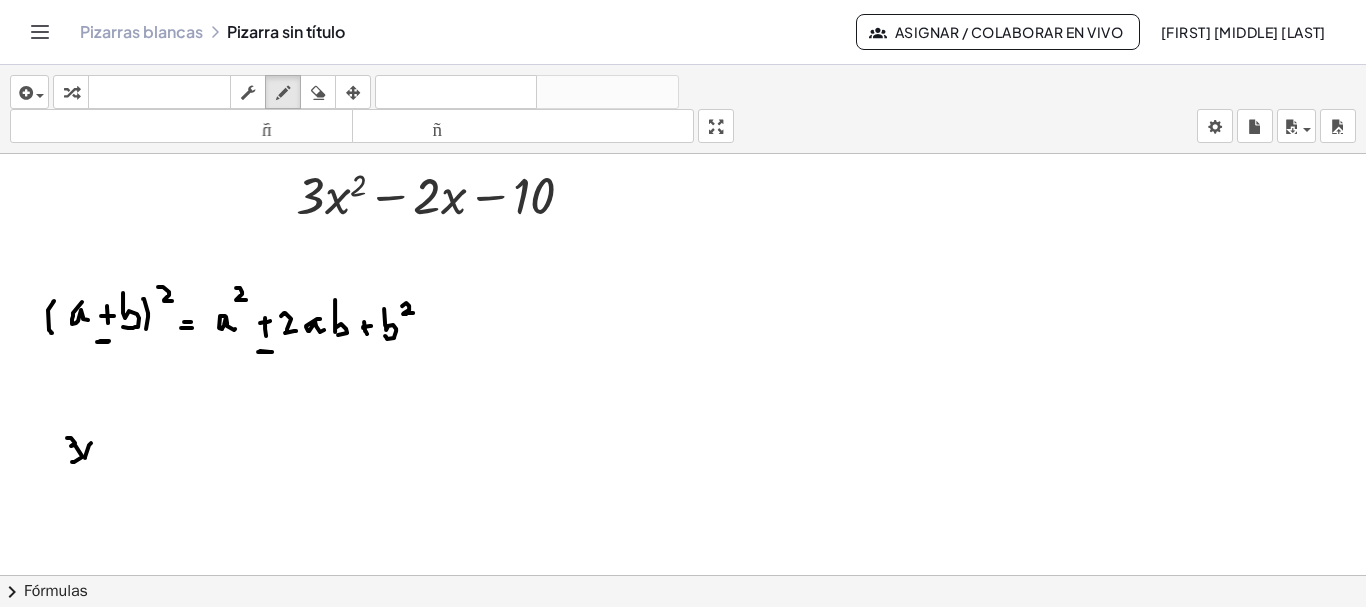 drag, startPoint x: 85, startPoint y: 454, endPoint x: 92, endPoint y: 436, distance: 19.313208 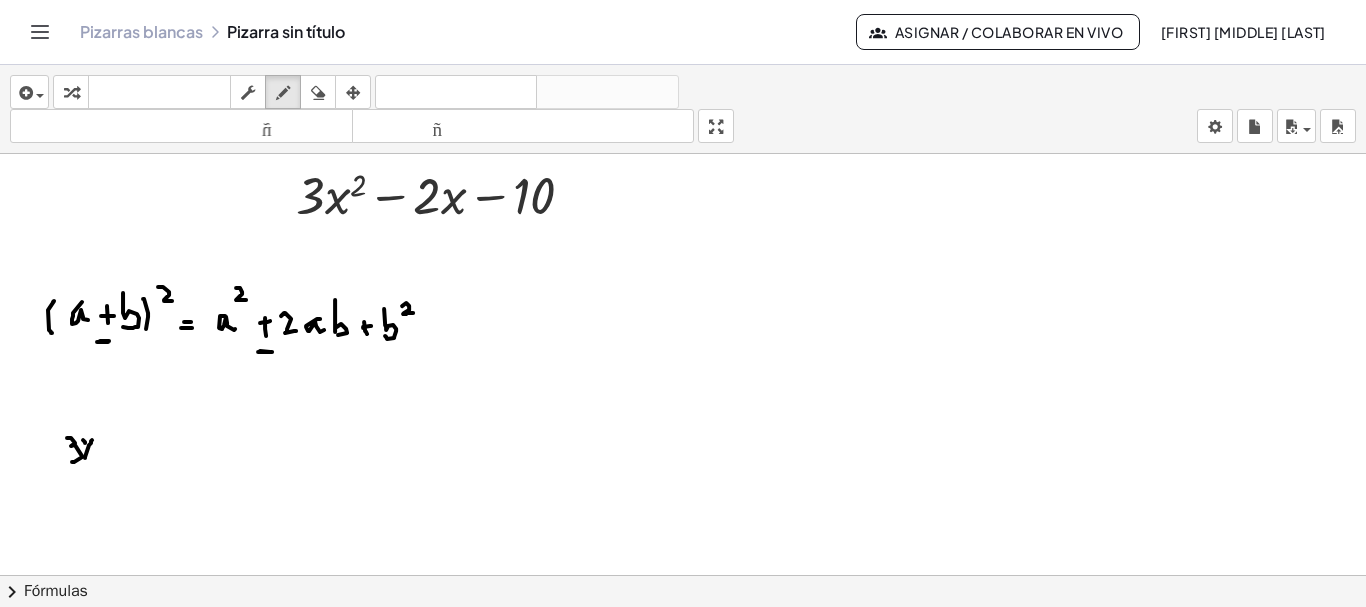 drag, startPoint x: 85, startPoint y: 439, endPoint x: 95, endPoint y: 456, distance: 19.723083 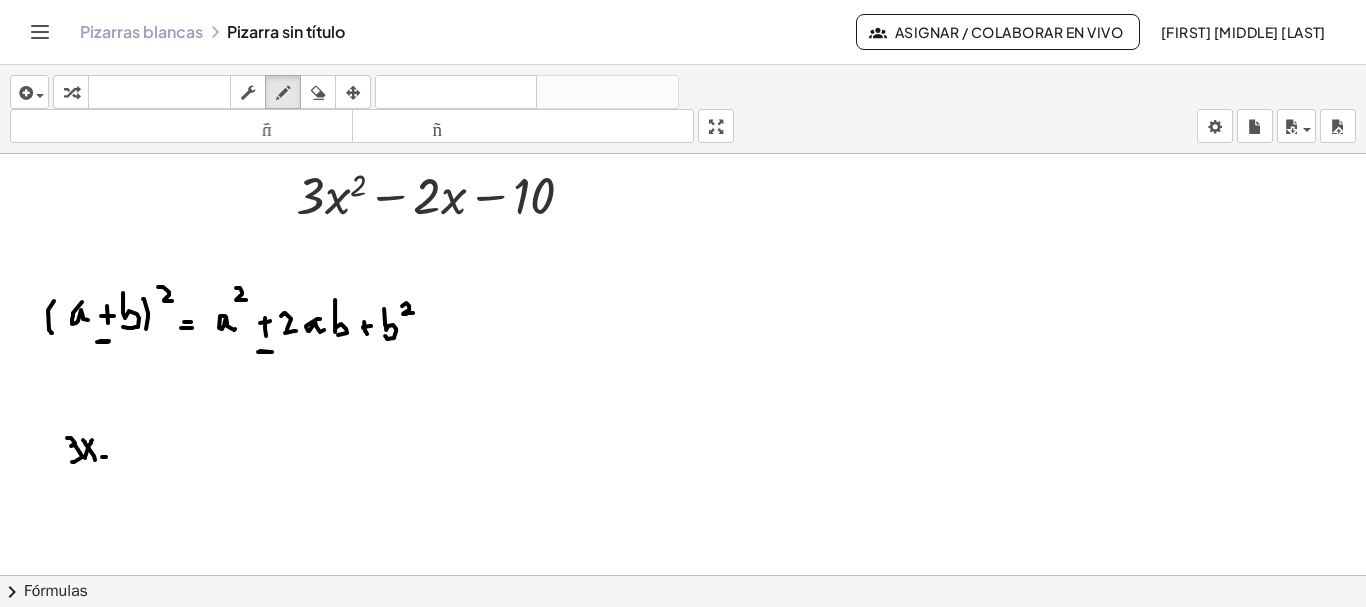 click at bounding box center (684, -5764) 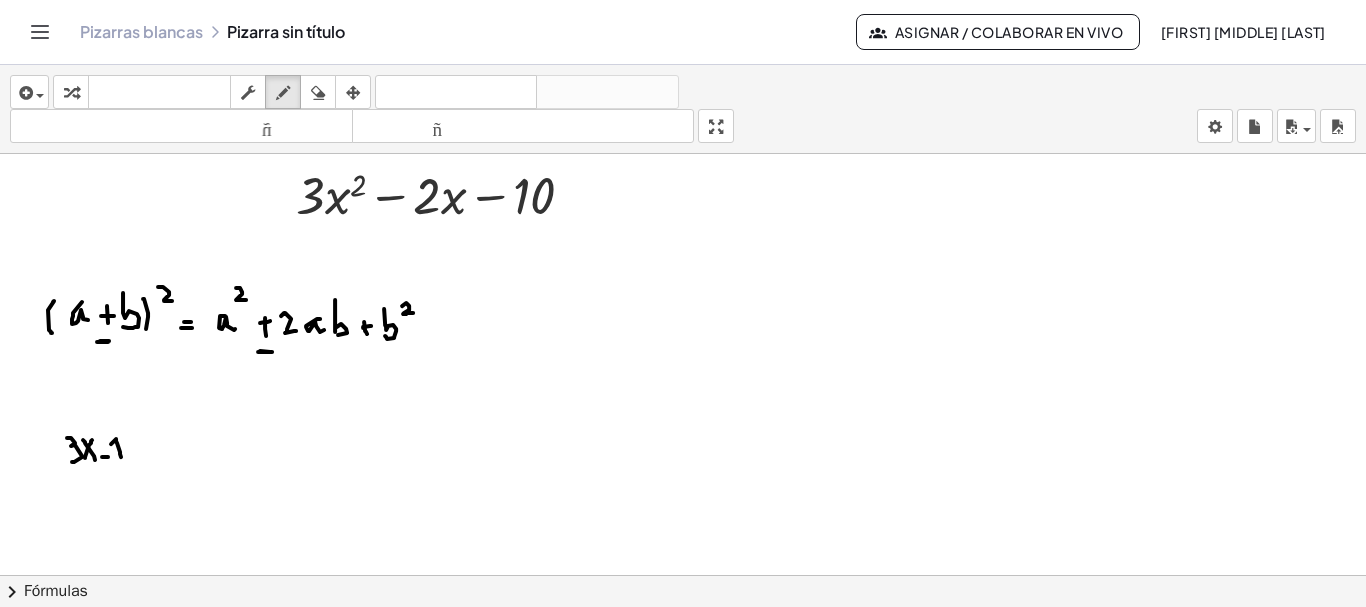 drag, startPoint x: 120, startPoint y: 448, endPoint x: 110, endPoint y: 440, distance: 12.806249 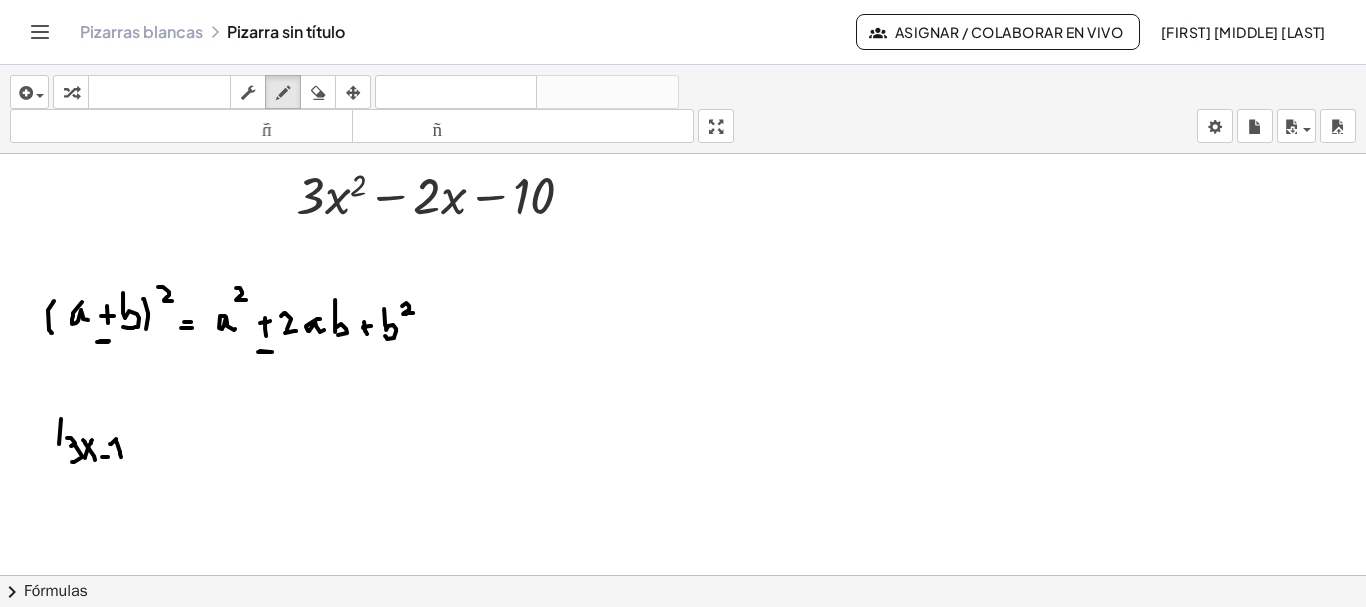 drag, startPoint x: 59, startPoint y: 440, endPoint x: 74, endPoint y: 460, distance: 25 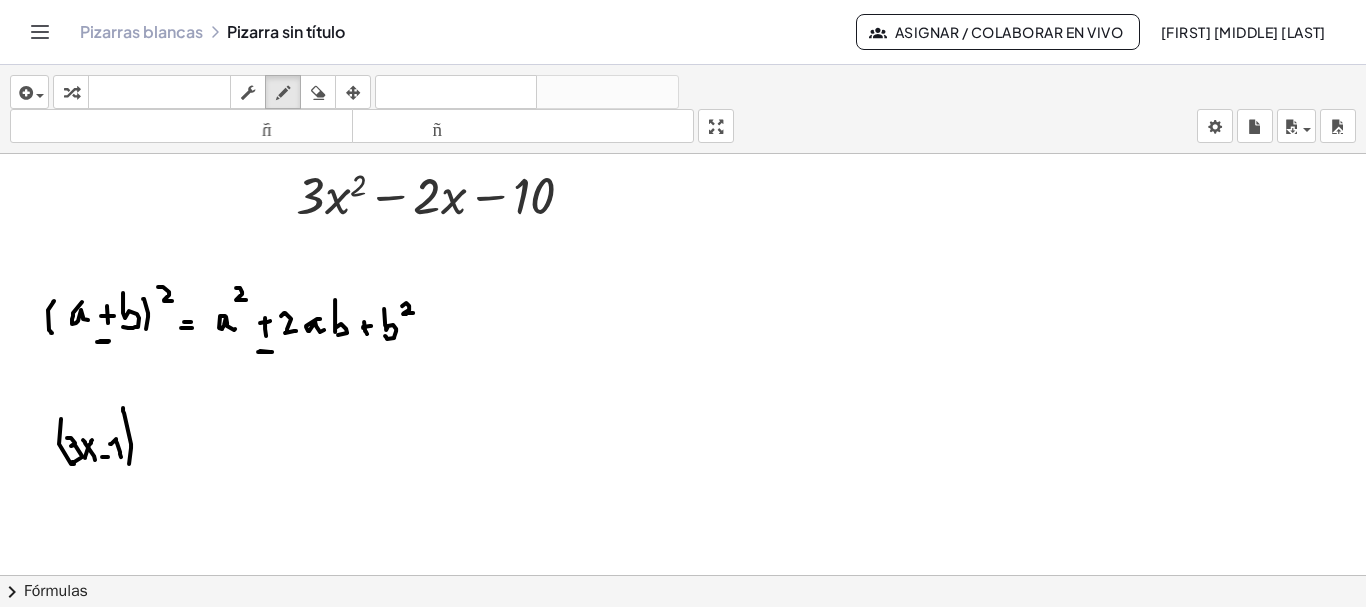 drag, startPoint x: 124, startPoint y: 409, endPoint x: 128, endPoint y: 460, distance: 51.156624 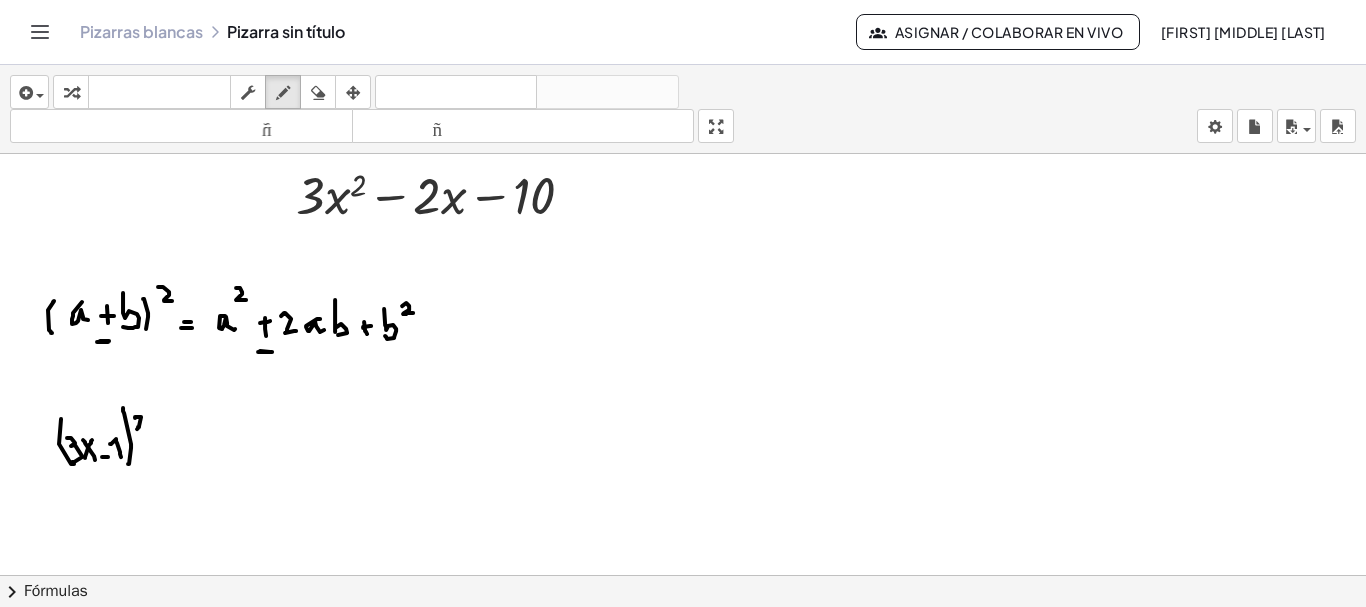 drag, startPoint x: 135, startPoint y: 414, endPoint x: 145, endPoint y: 425, distance: 14.866069 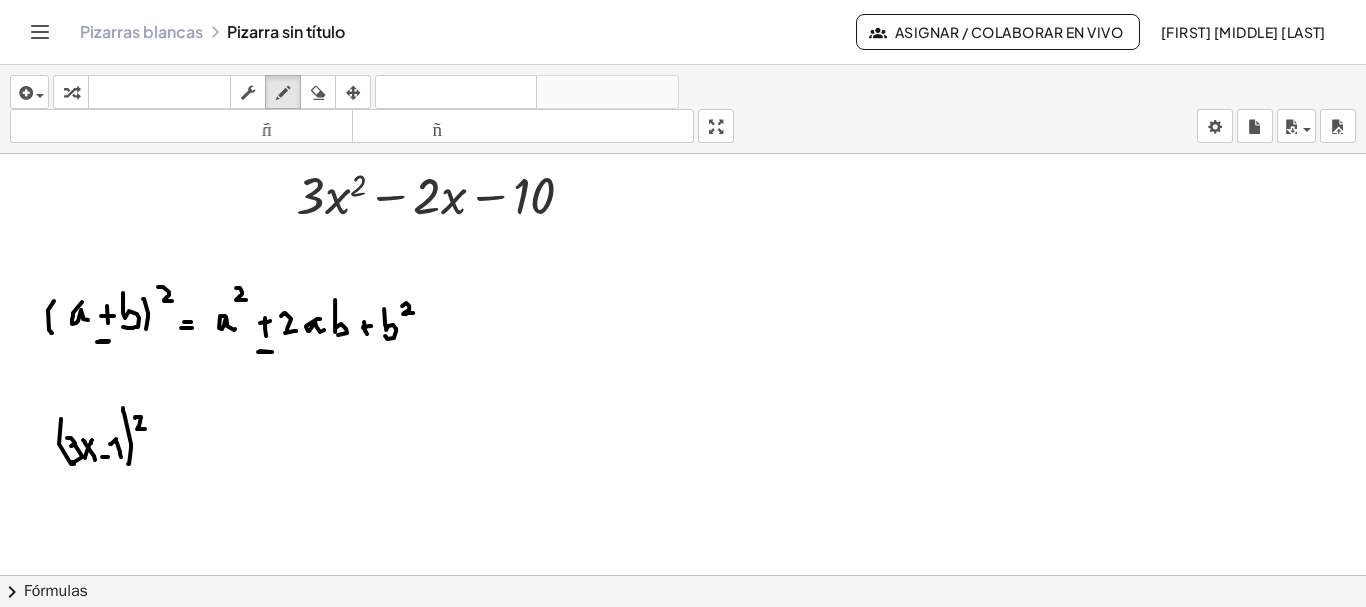 click at bounding box center (684, -5764) 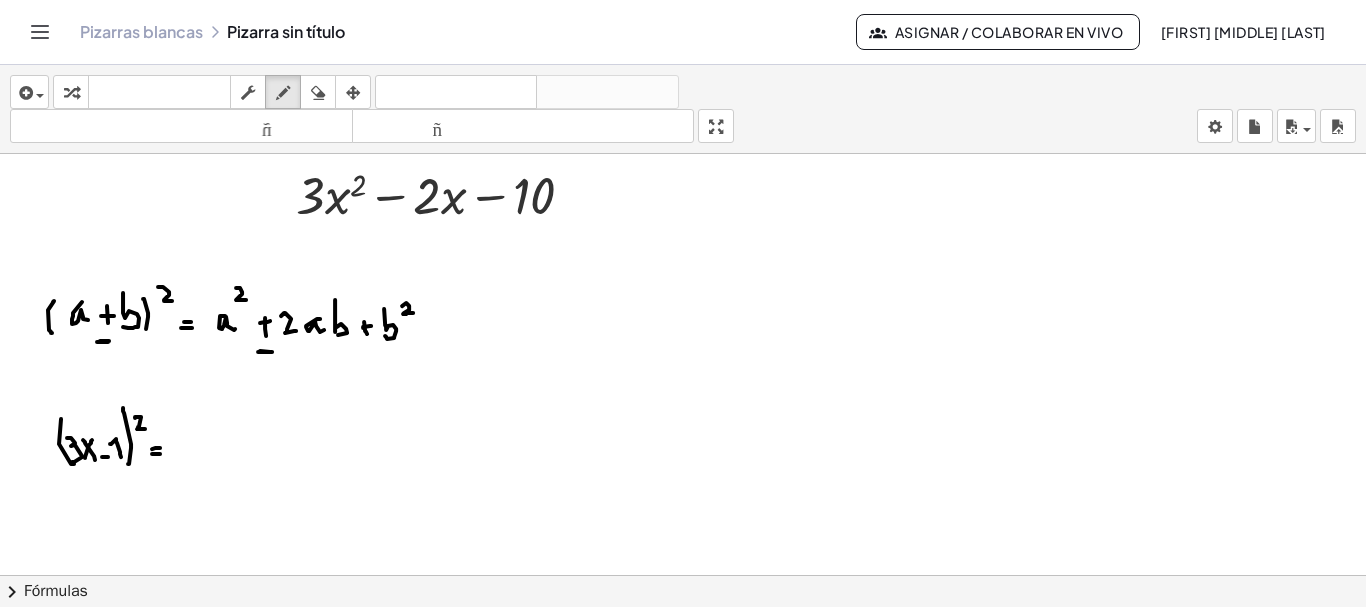 click at bounding box center [684, -5764] 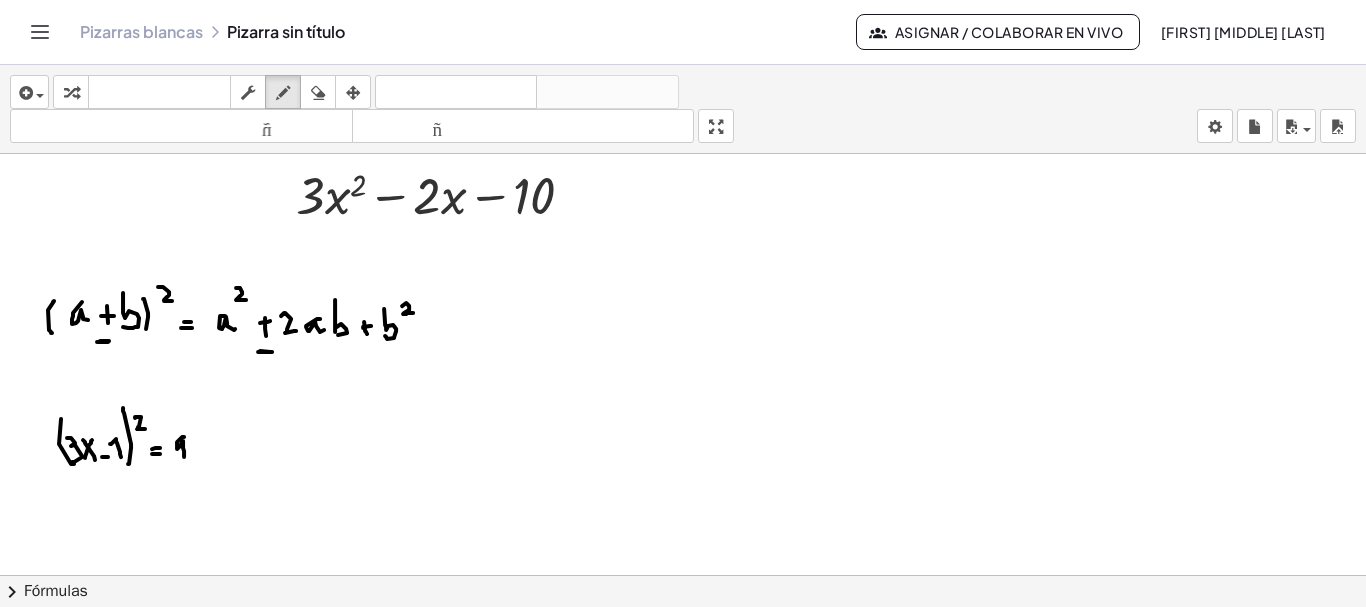 drag, startPoint x: 182, startPoint y: 433, endPoint x: 184, endPoint y: 453, distance: 20.09975 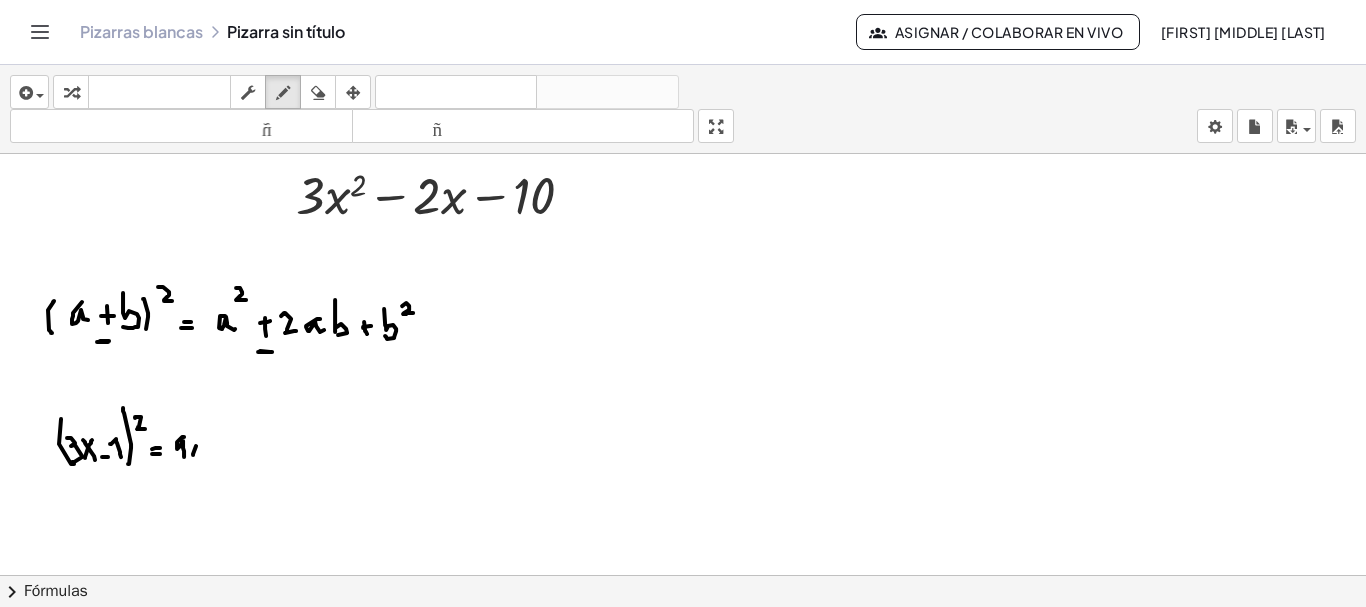 click at bounding box center (684, -5764) 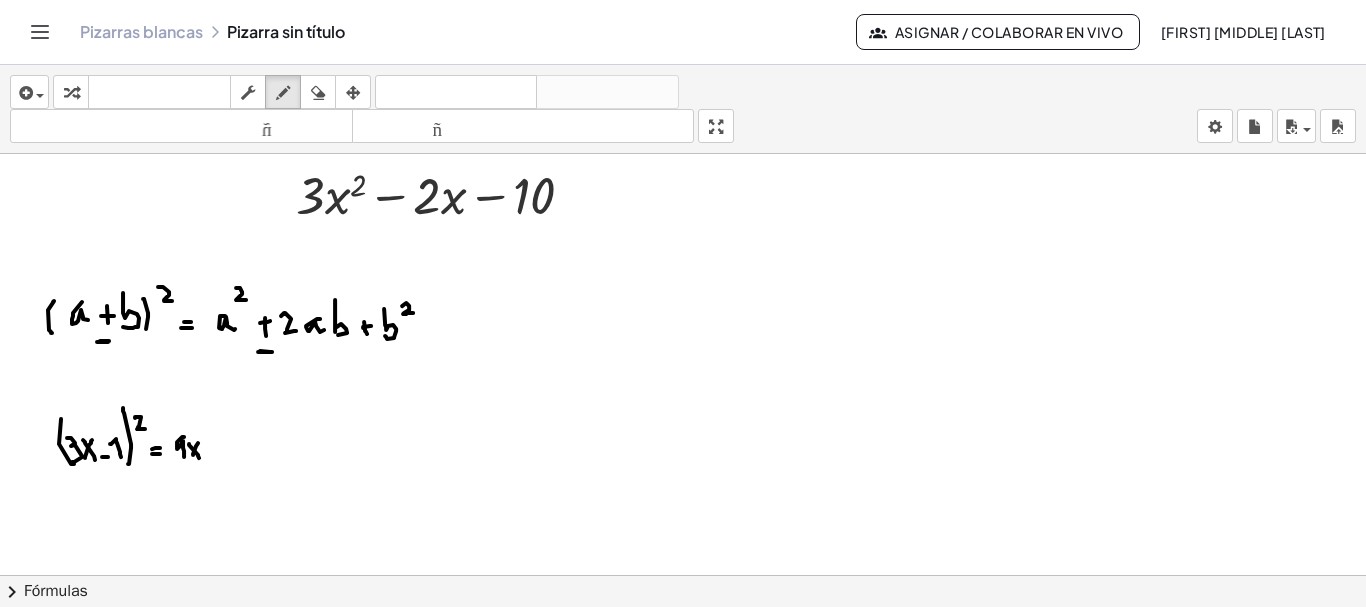 drag, startPoint x: 190, startPoint y: 442, endPoint x: 199, endPoint y: 454, distance: 15 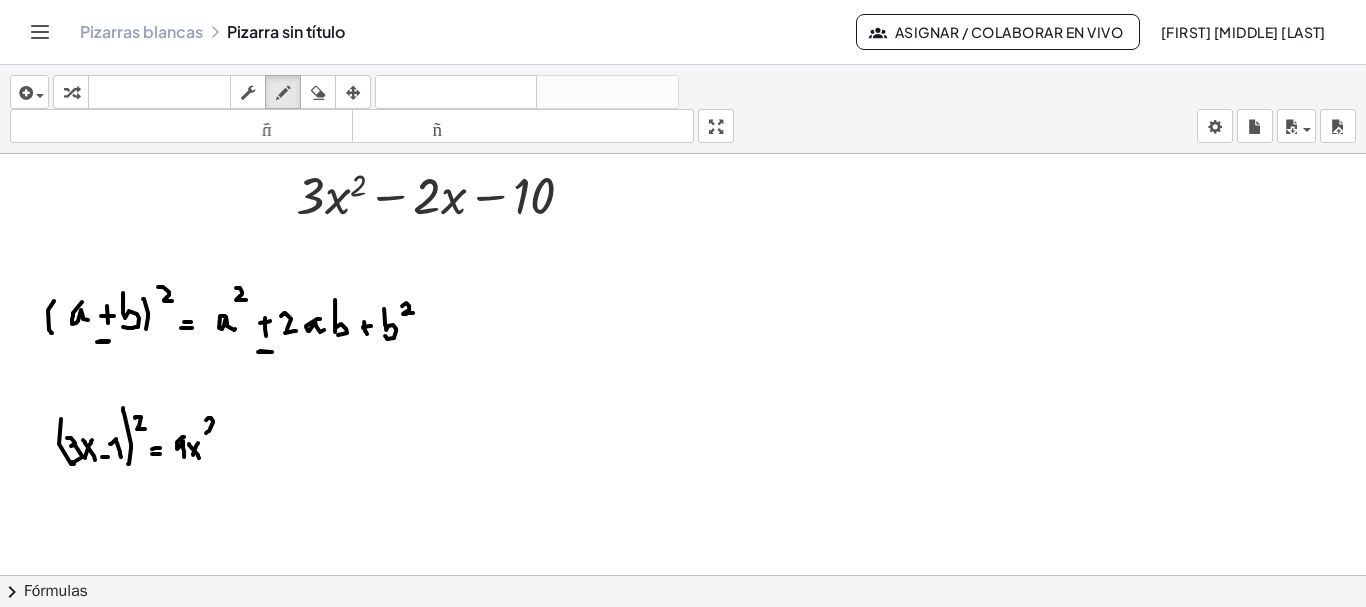 drag, startPoint x: 206, startPoint y: 416, endPoint x: 217, endPoint y: 429, distance: 17.029387 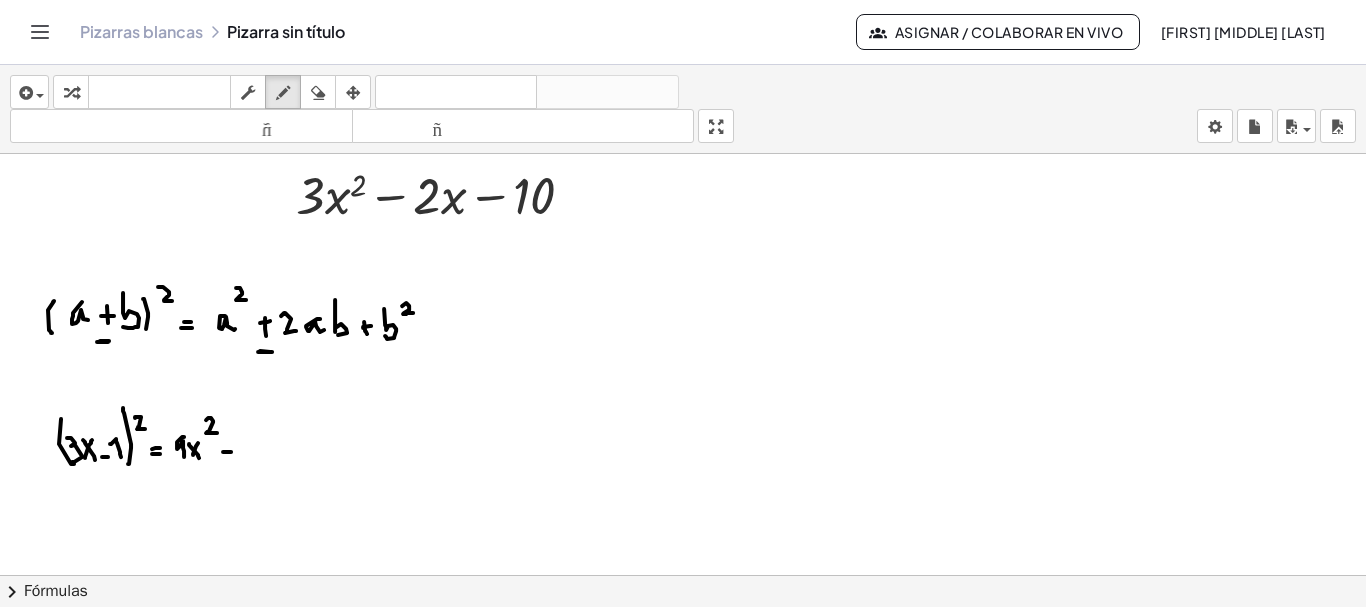 click at bounding box center (684, -5764) 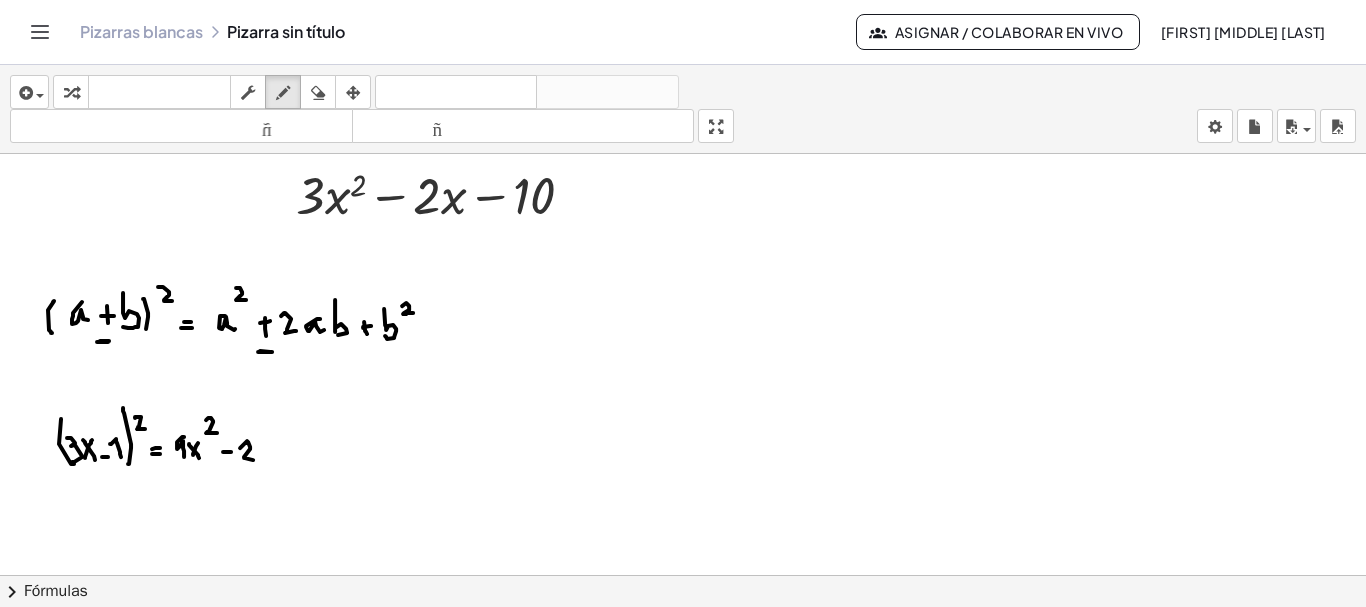 drag, startPoint x: 240, startPoint y: 444, endPoint x: 254, endPoint y: 456, distance: 18.439089 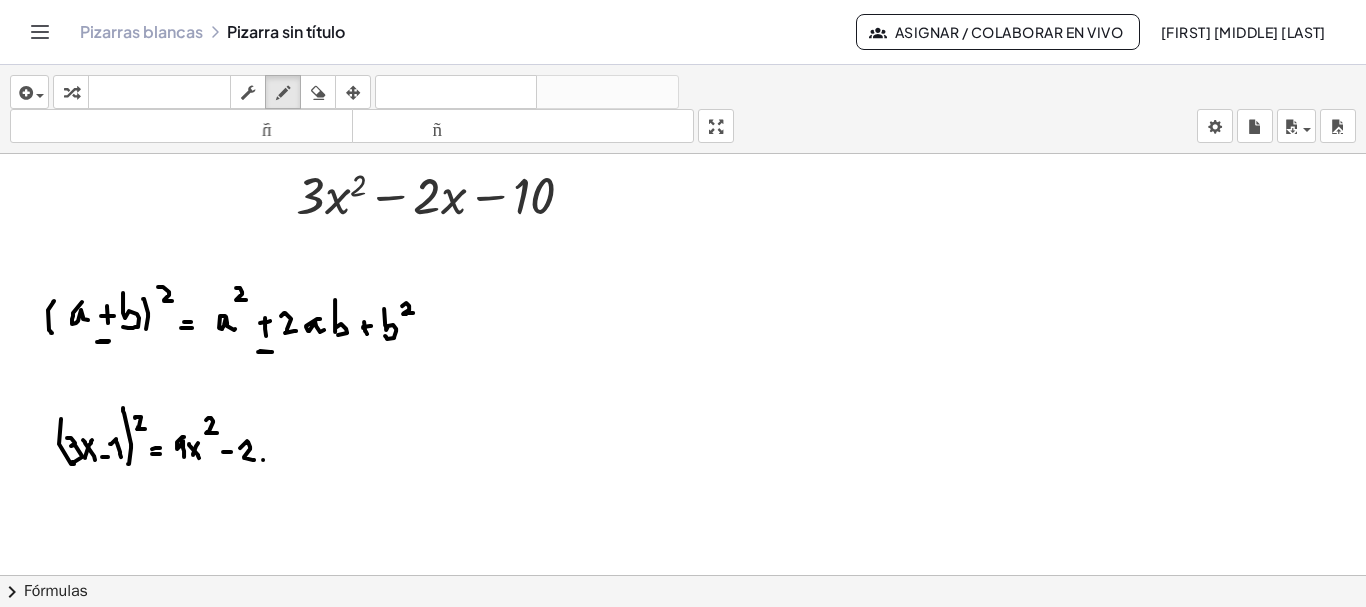 click at bounding box center (684, -5764) 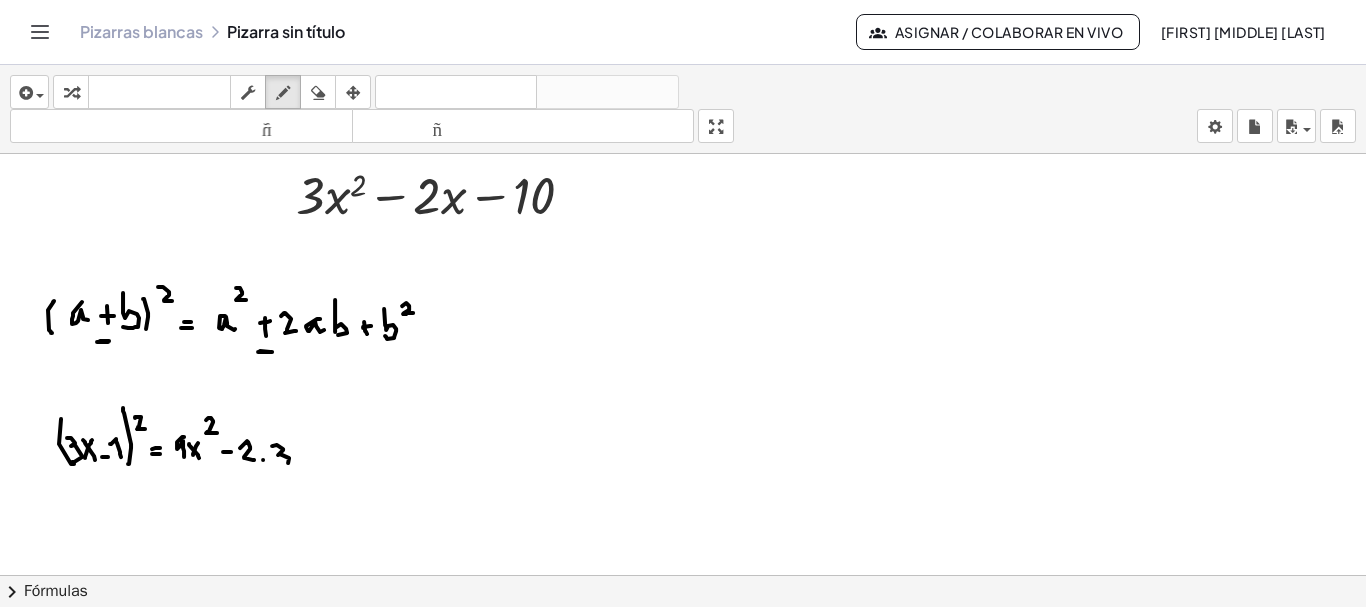 drag, startPoint x: 277, startPoint y: 441, endPoint x: 280, endPoint y: 459, distance: 18.248287 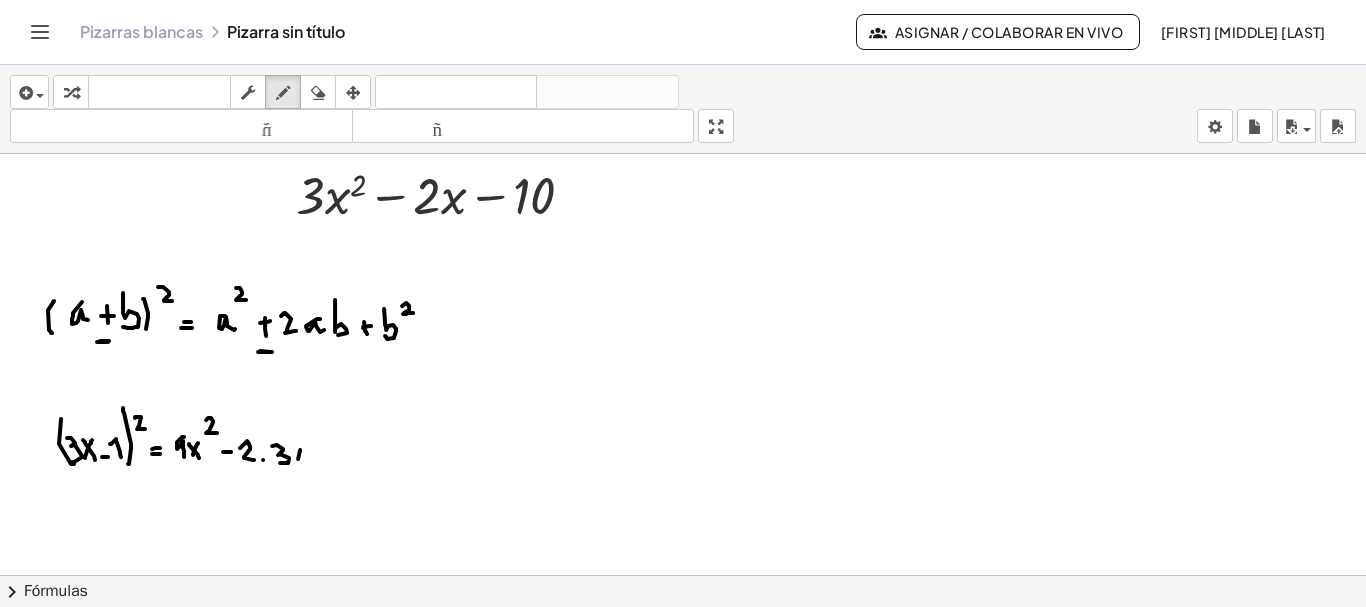 click at bounding box center [684, -5764] 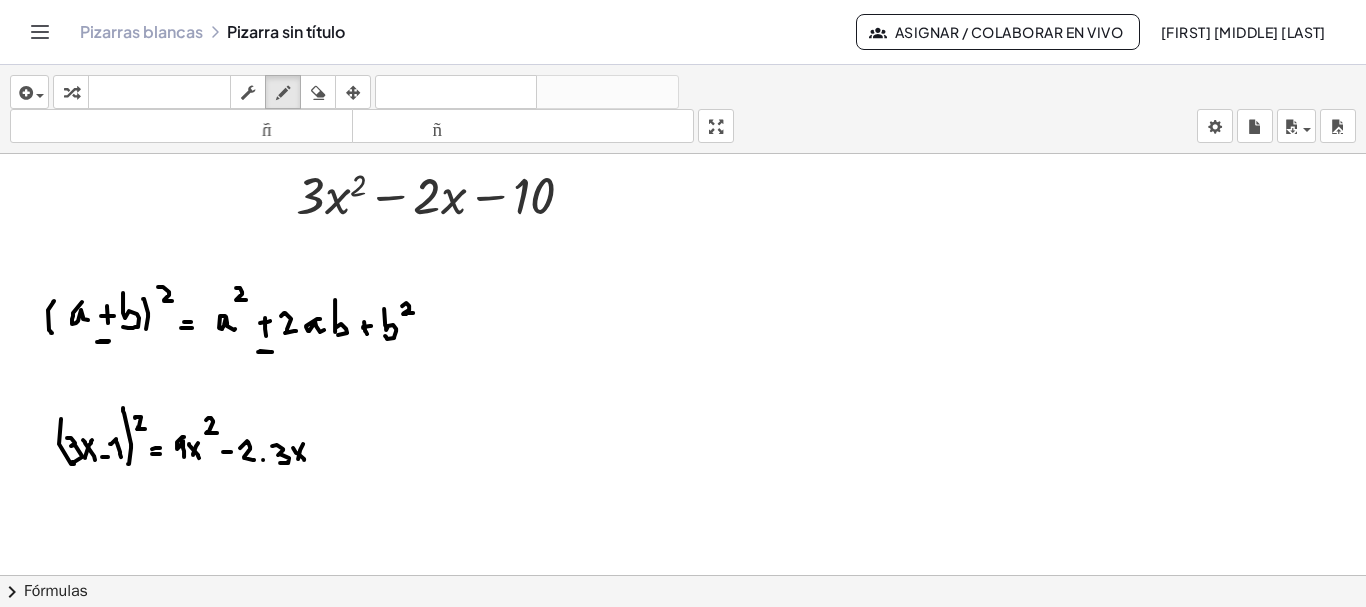 drag, startPoint x: 293, startPoint y: 444, endPoint x: 305, endPoint y: 456, distance: 16.970562 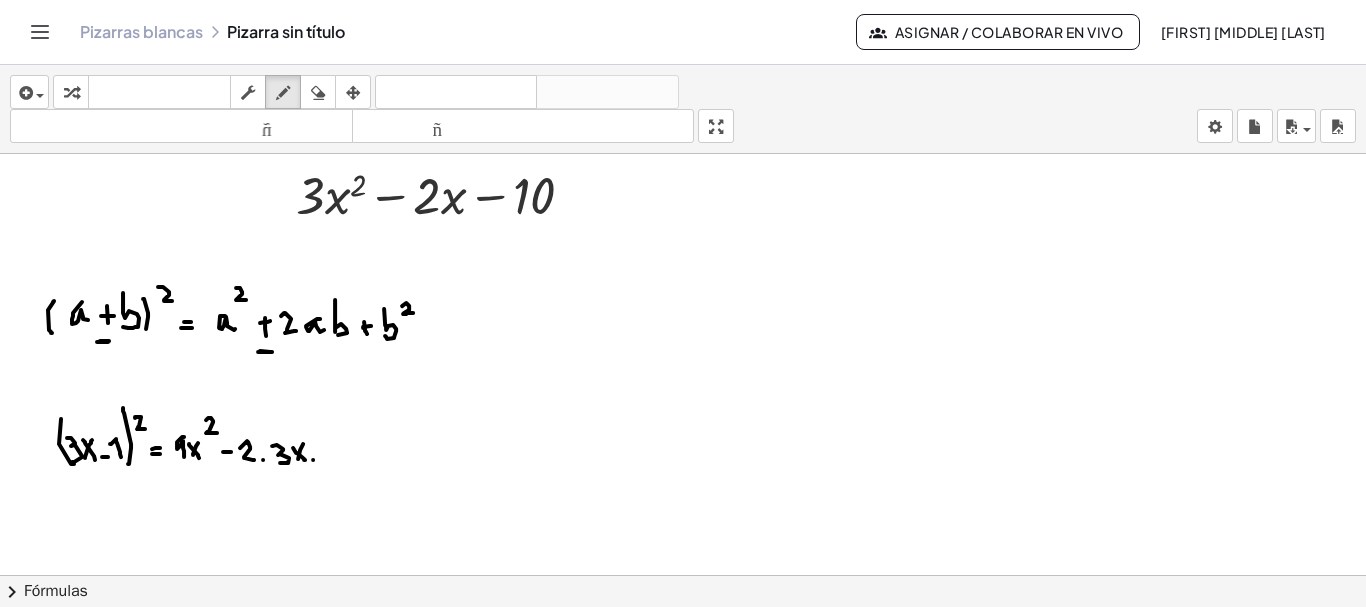 click at bounding box center (684, -5764) 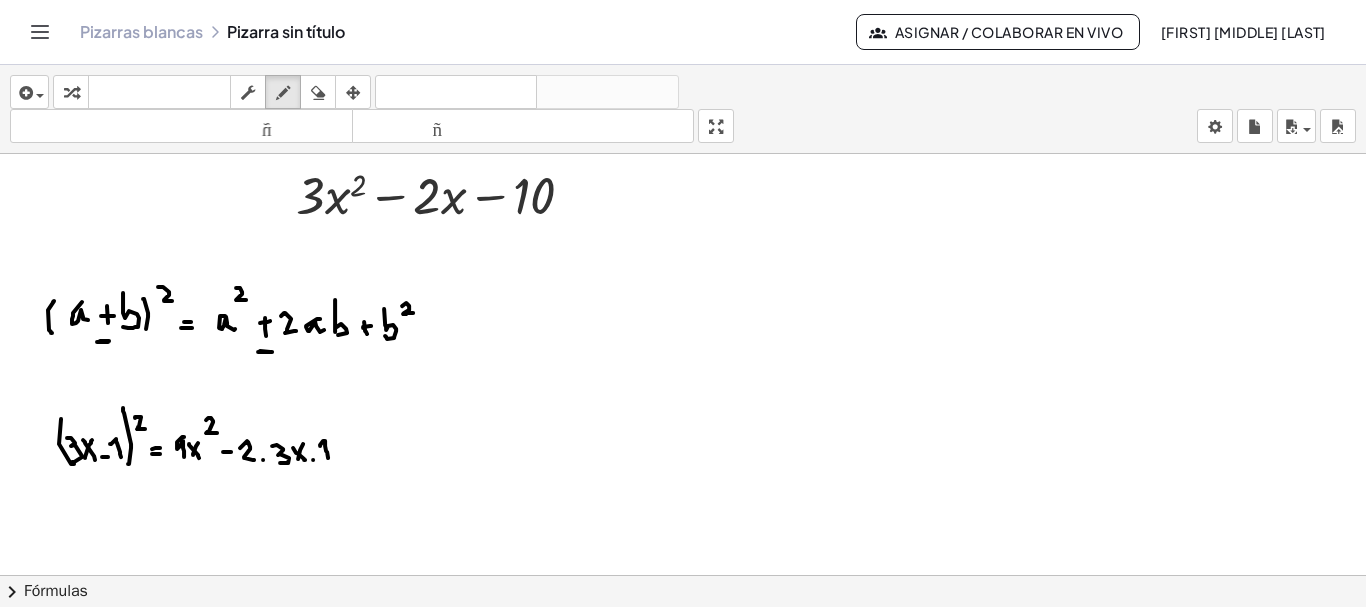 drag, startPoint x: 328, startPoint y: 454, endPoint x: 320, endPoint y: 442, distance: 14.422205 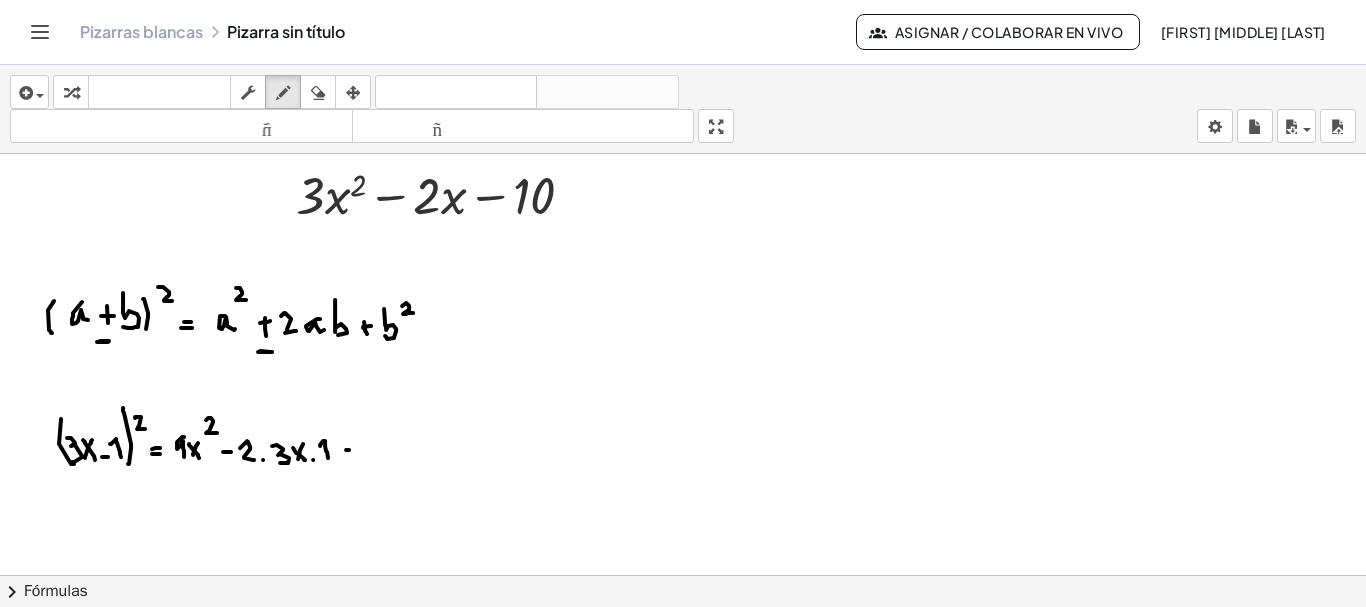 click at bounding box center [684, -5764] 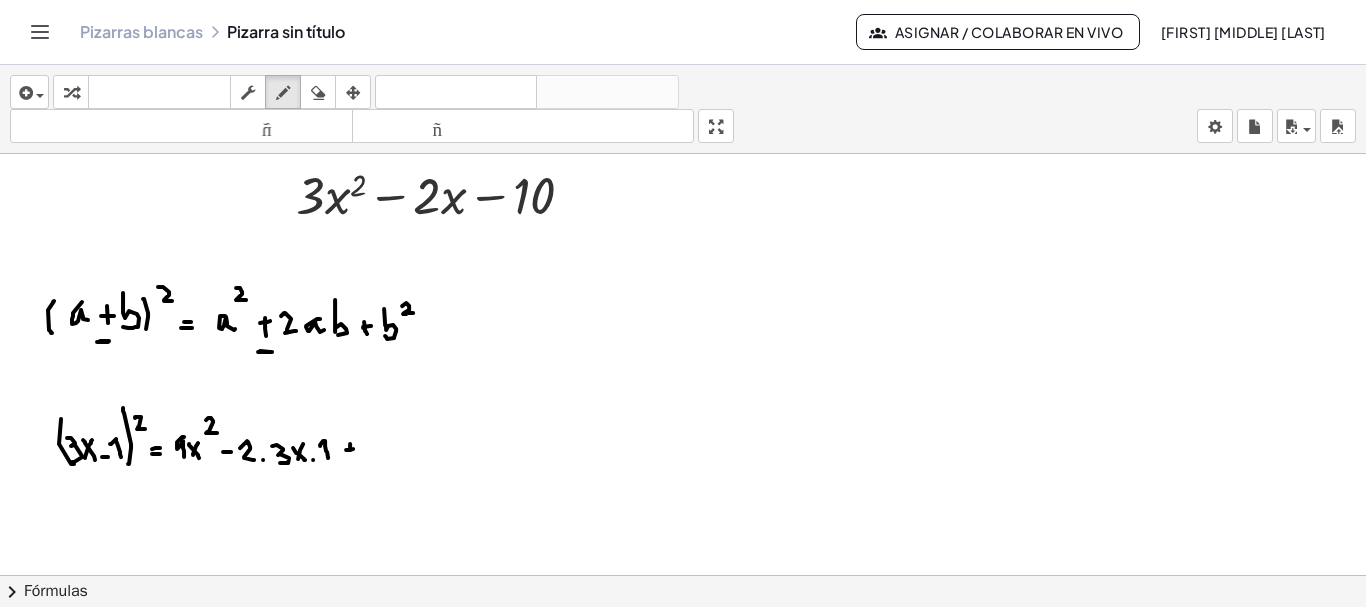 drag, startPoint x: 350, startPoint y: 440, endPoint x: 351, endPoint y: 452, distance: 12.0415945 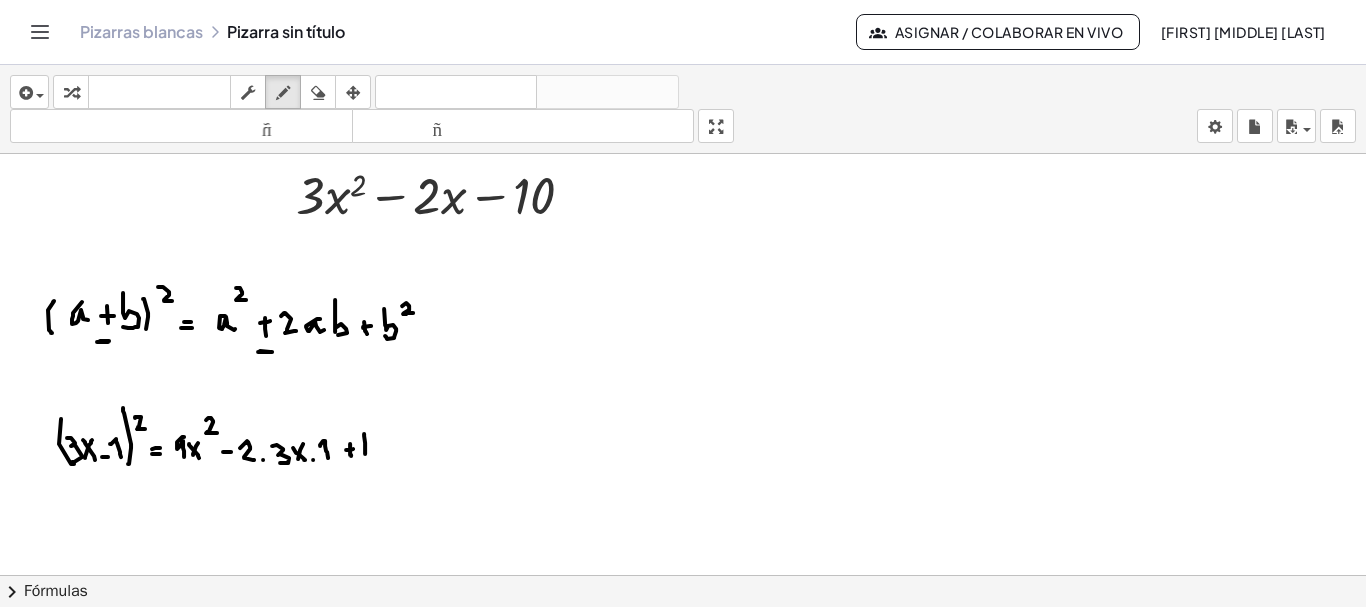 click at bounding box center (684, -5764) 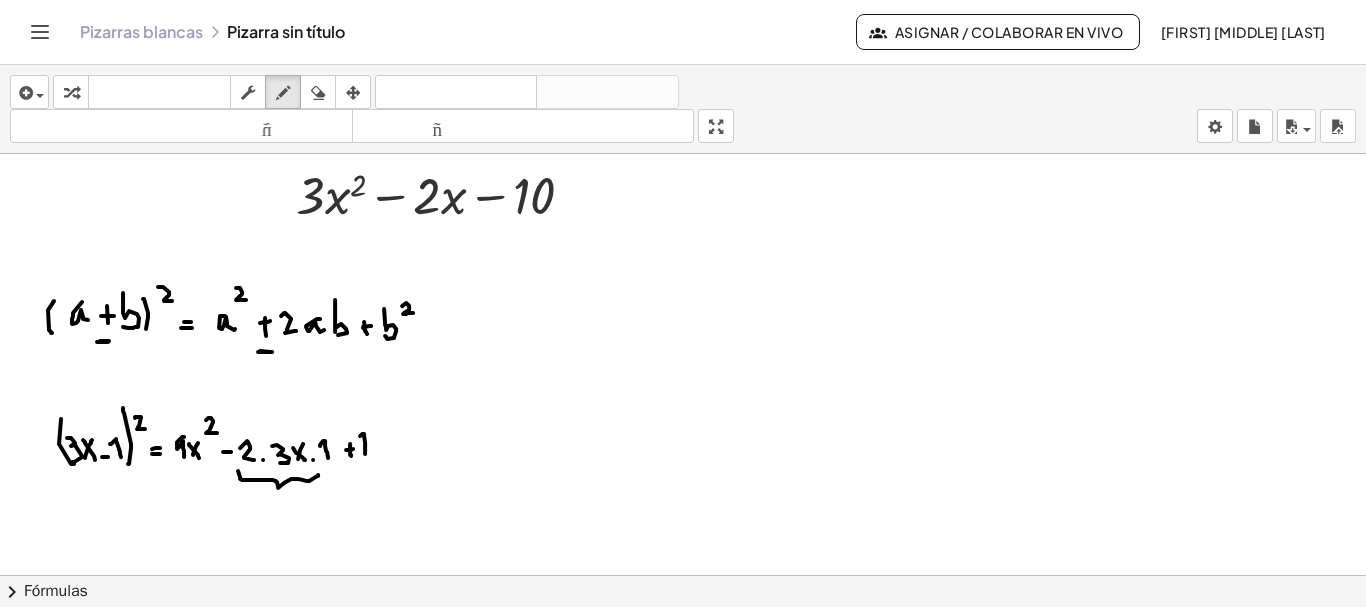 drag, startPoint x: 238, startPoint y: 467, endPoint x: 319, endPoint y: 471, distance: 81.09871 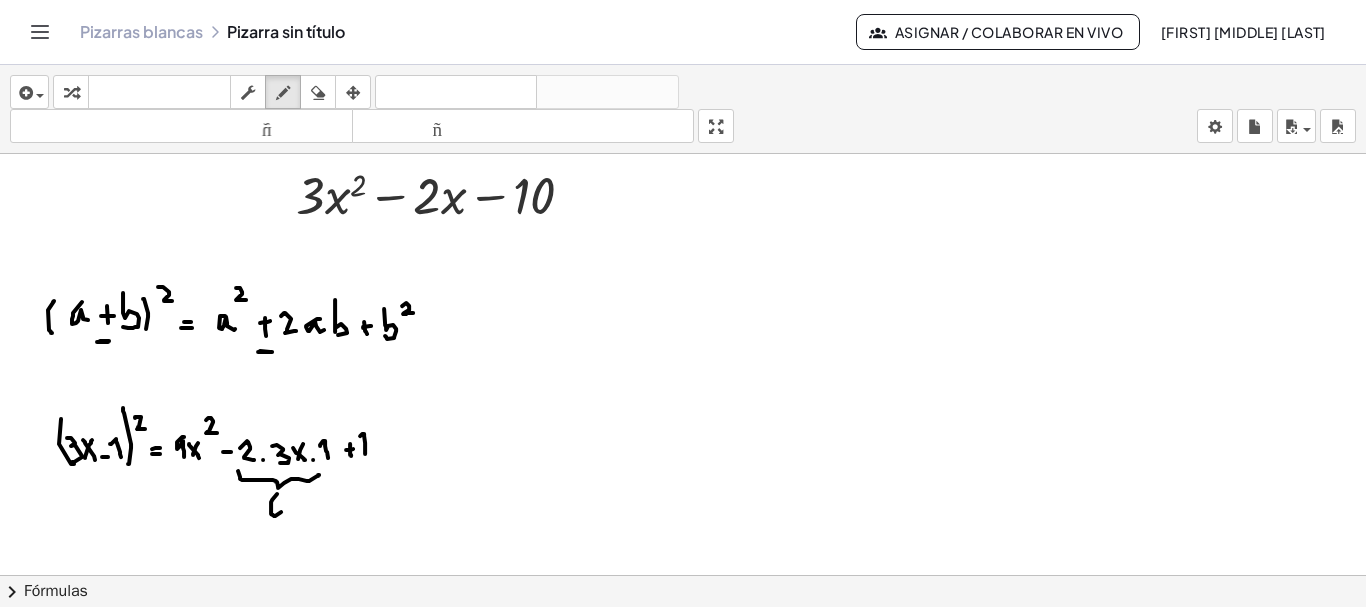 drag, startPoint x: 277, startPoint y: 490, endPoint x: 275, endPoint y: 512, distance: 22.090721 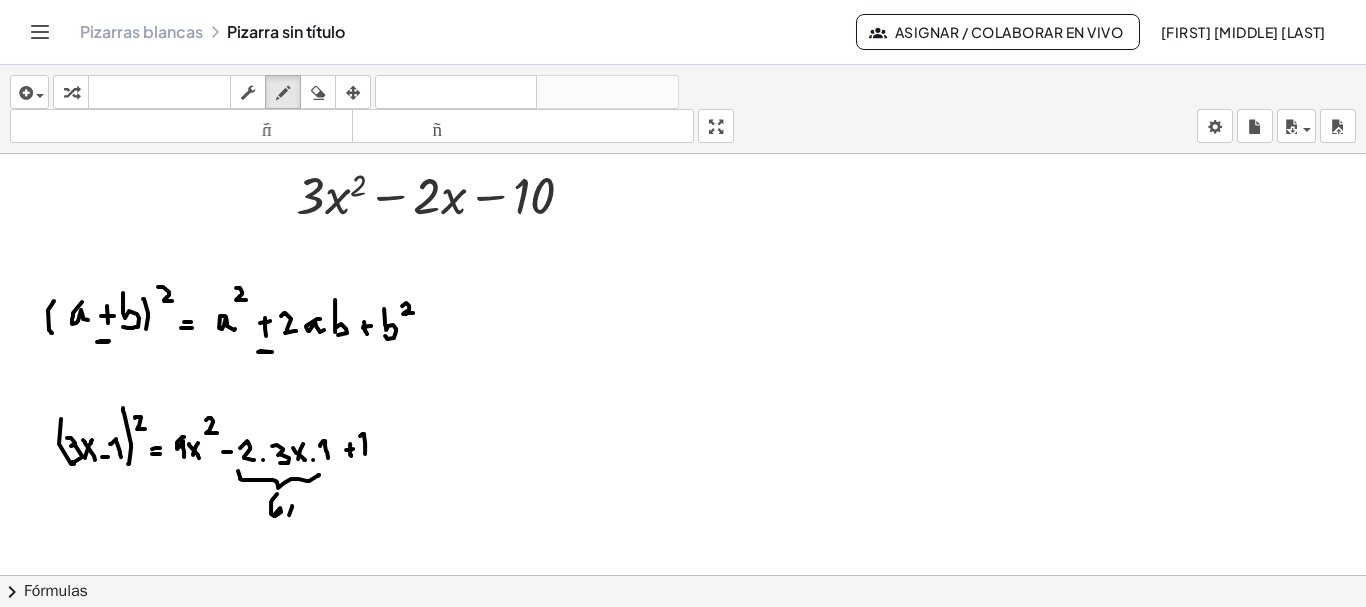 drag, startPoint x: 289, startPoint y: 511, endPoint x: 294, endPoint y: 497, distance: 14.866069 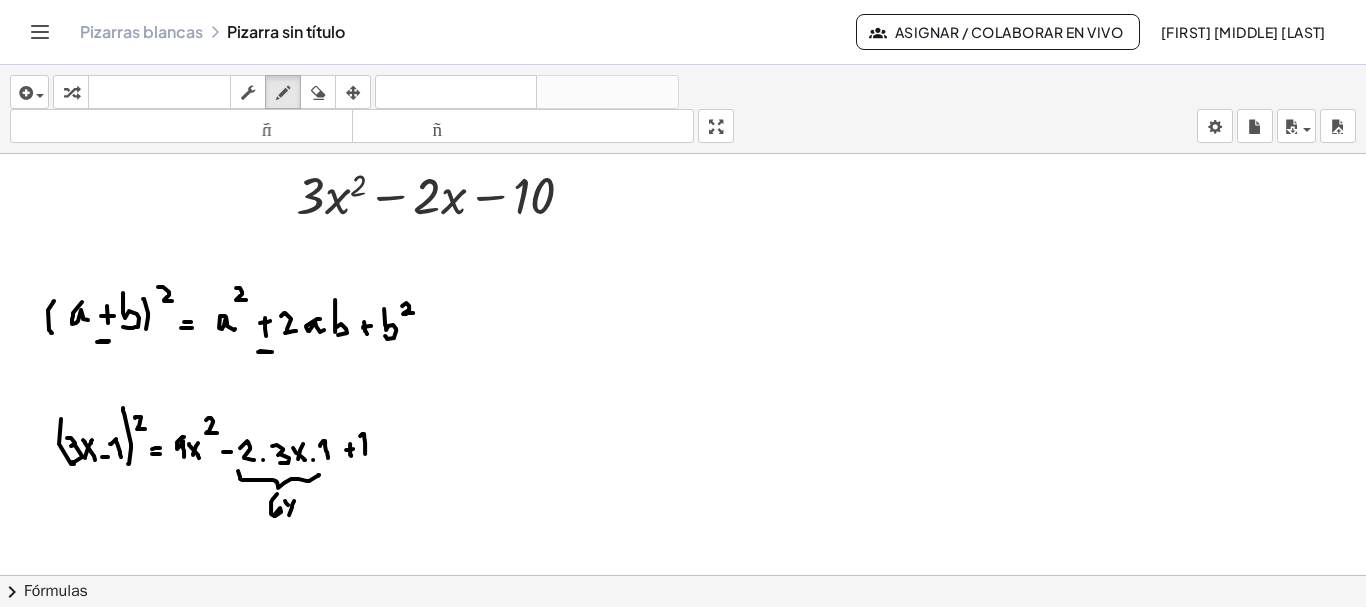 drag, startPoint x: 285, startPoint y: 497, endPoint x: 299, endPoint y: 517, distance: 24.41311 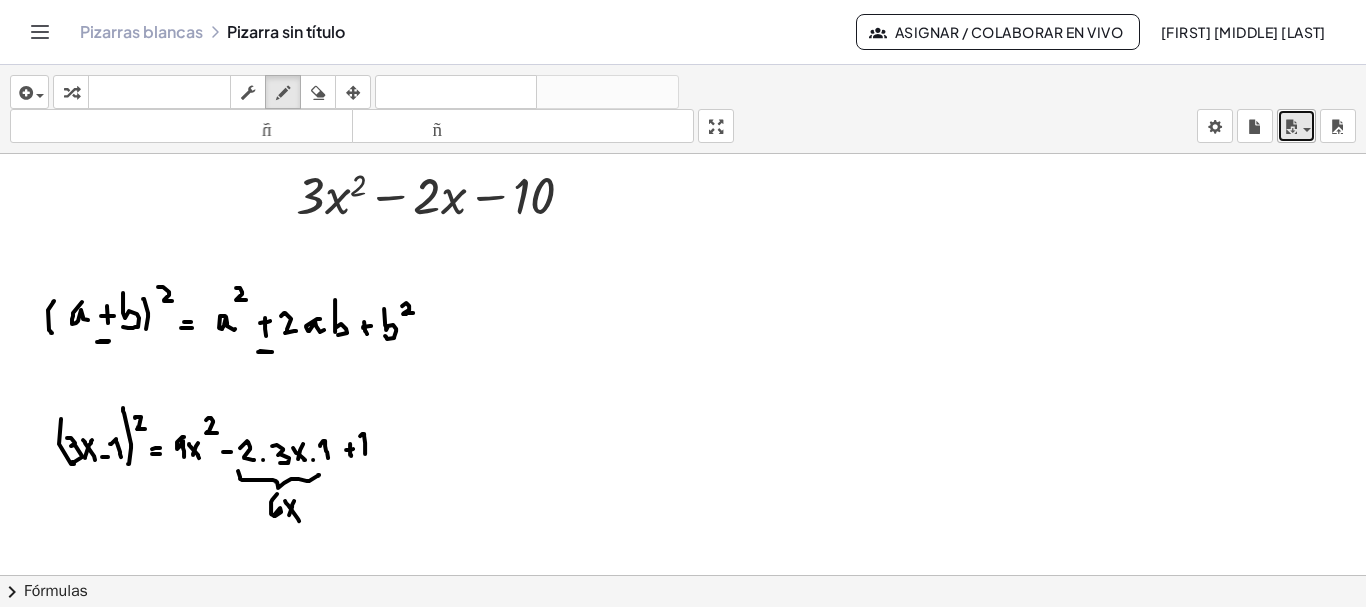 click at bounding box center [1291, 127] 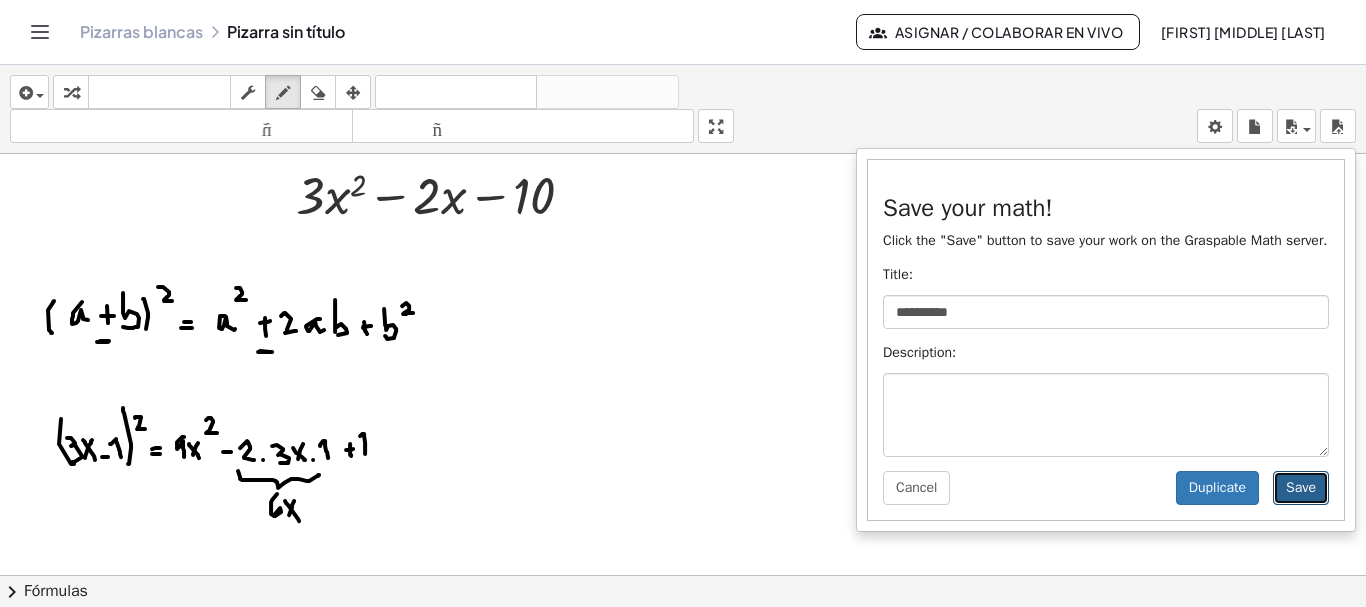 click on "Save" at bounding box center [1301, 488] 